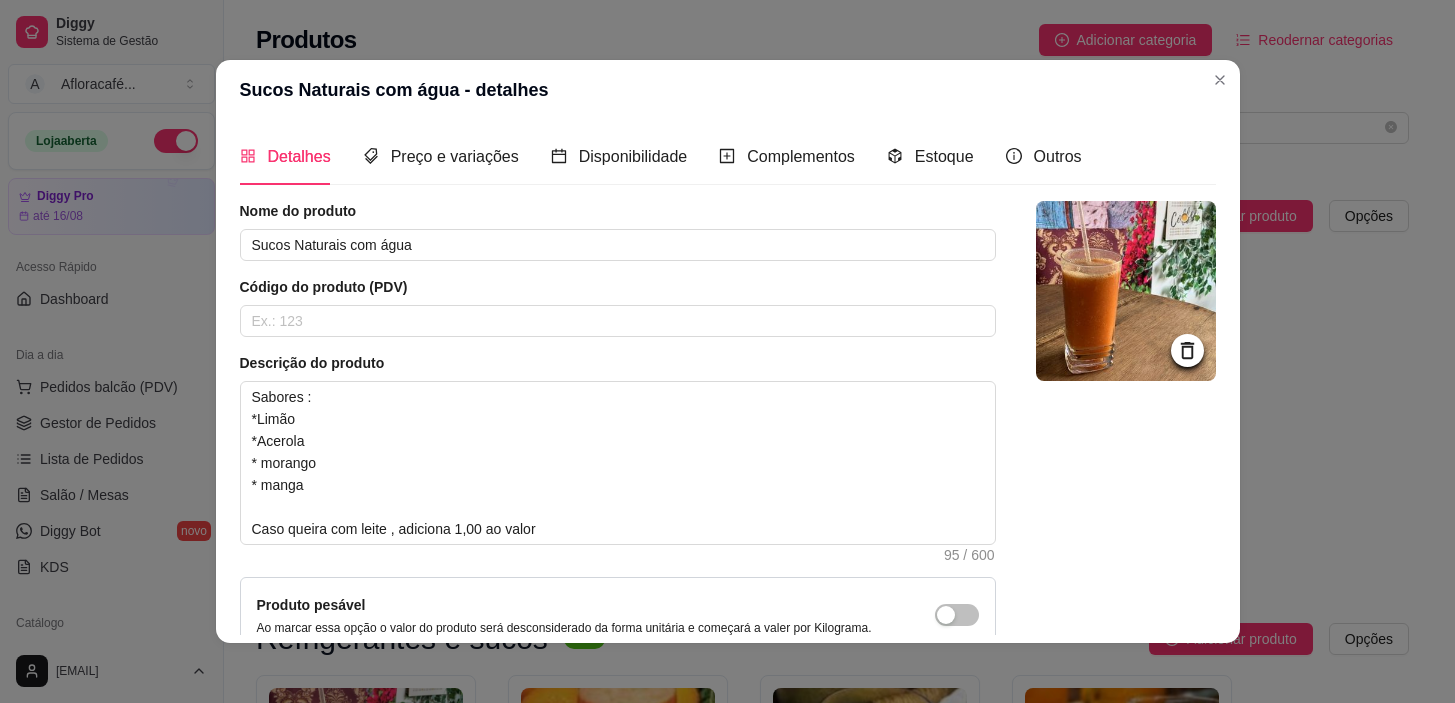 scroll, scrollTop: 272, scrollLeft: 0, axis: vertical 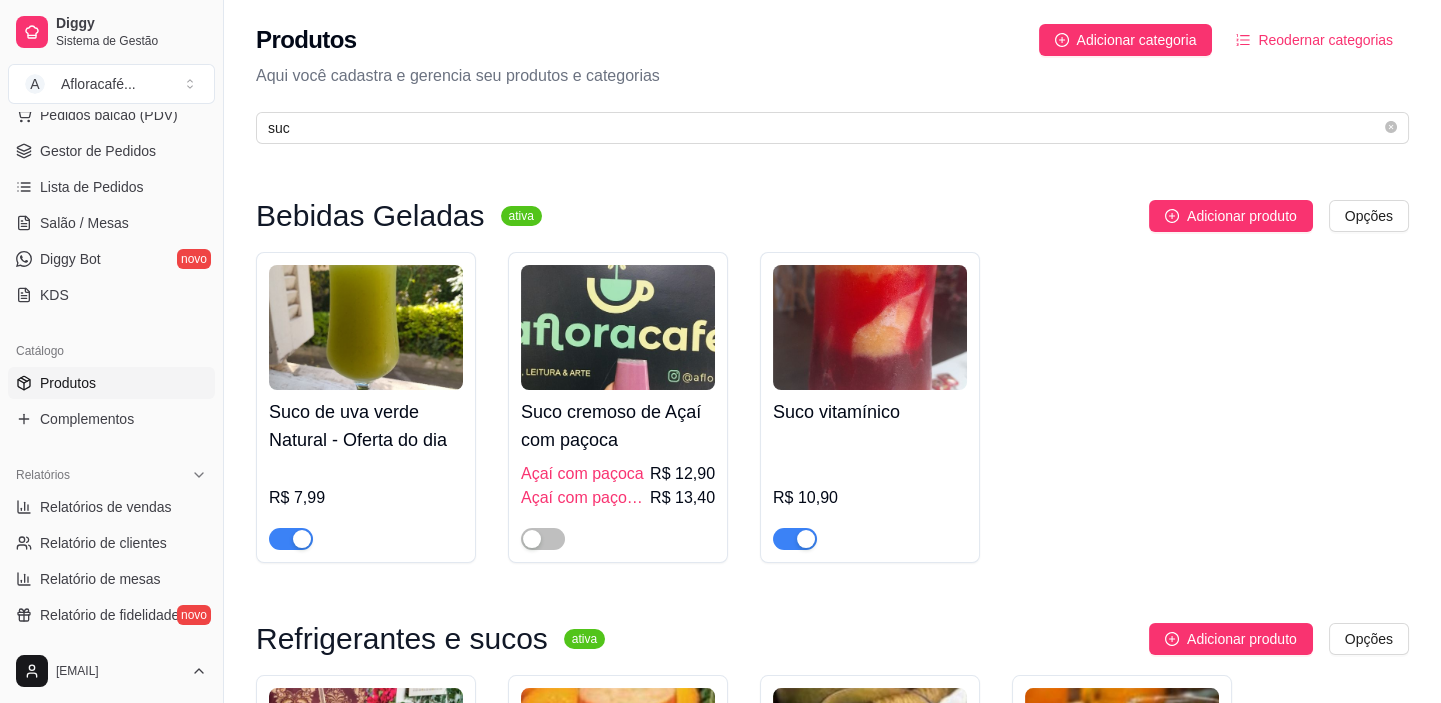 drag, startPoint x: 147, startPoint y: 373, endPoint x: 163, endPoint y: 377, distance: 16.492422 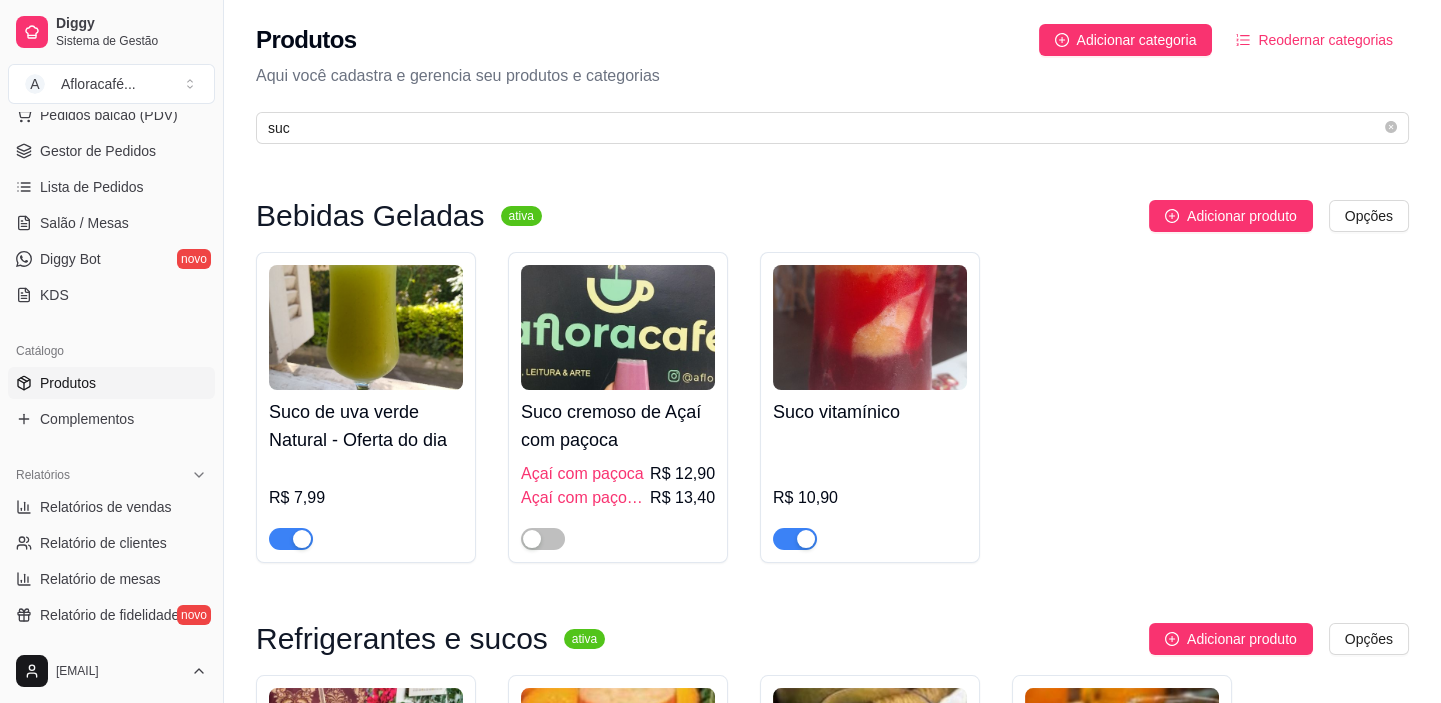 scroll, scrollTop: 0, scrollLeft: 0, axis: both 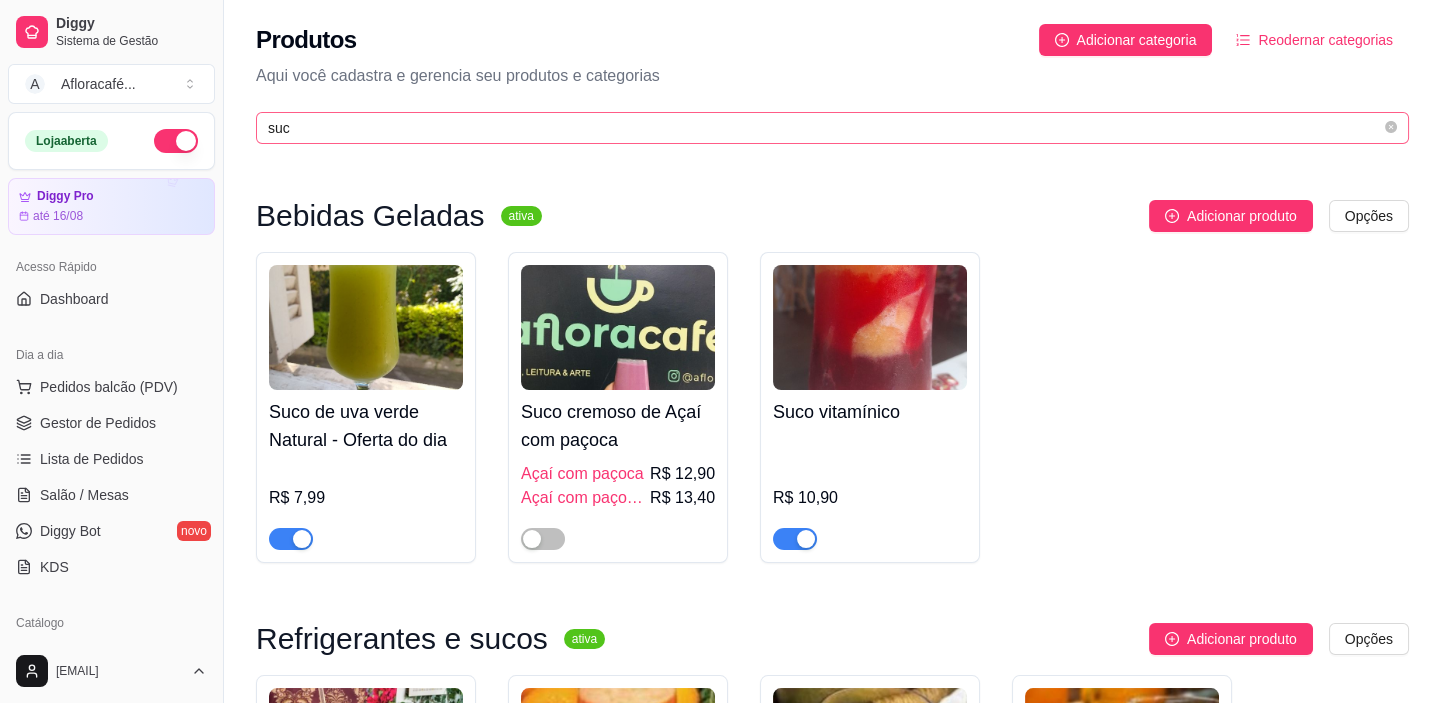 click on "suc" at bounding box center [832, 128] 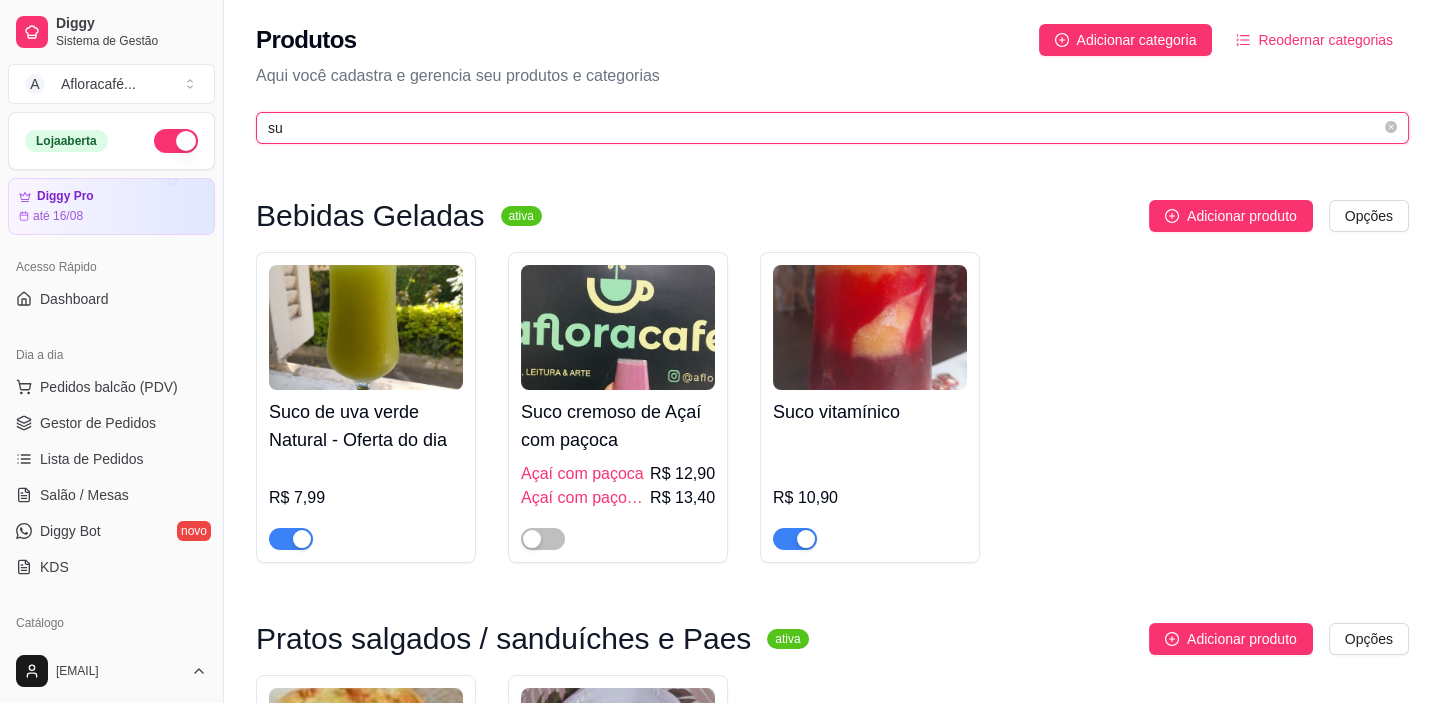 type on "s" 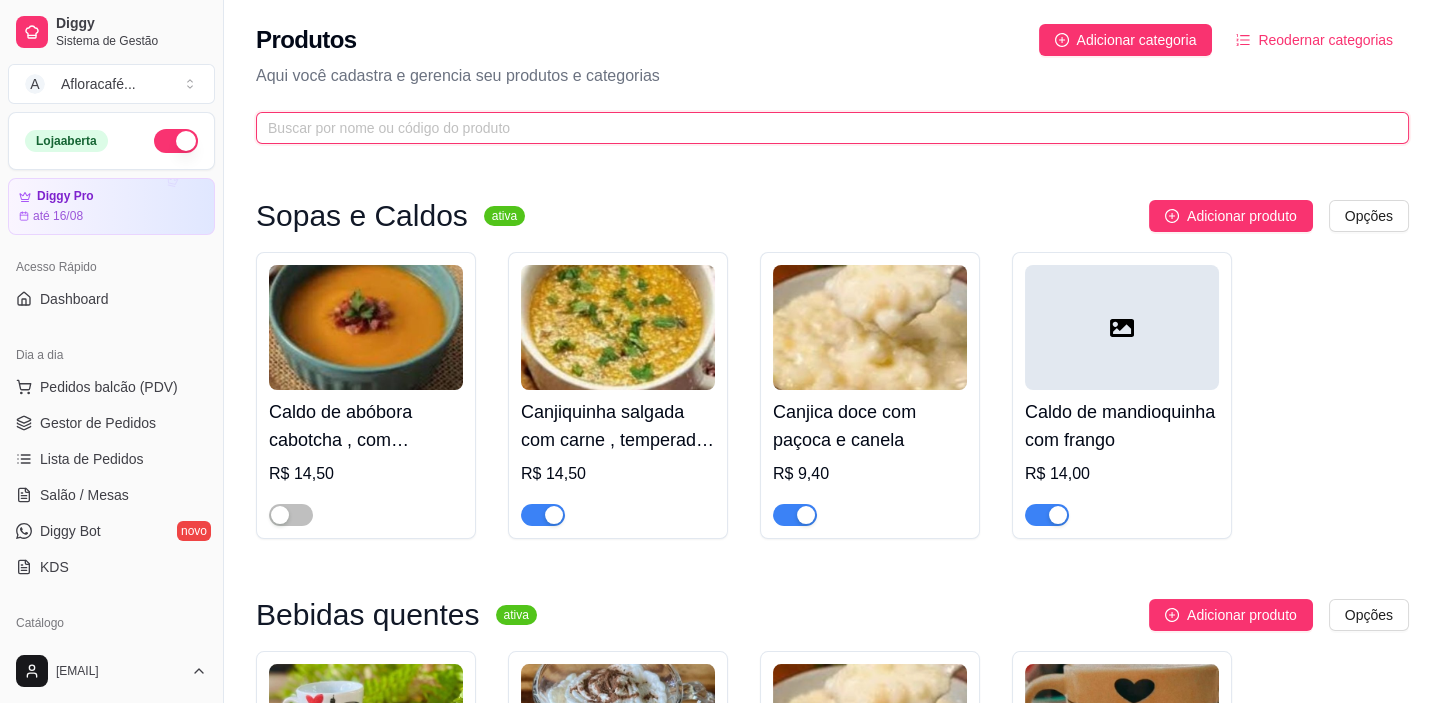 click at bounding box center (824, 128) 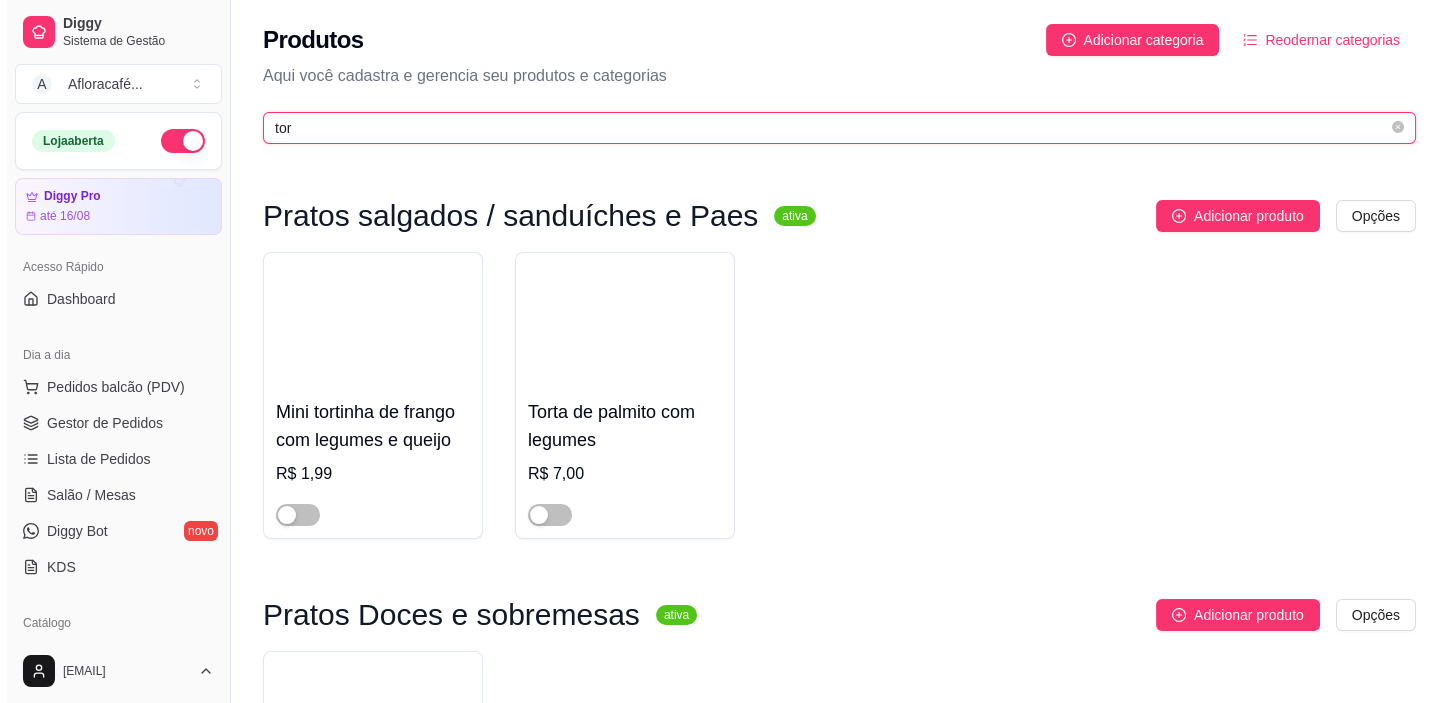 scroll, scrollTop: 310, scrollLeft: 0, axis: vertical 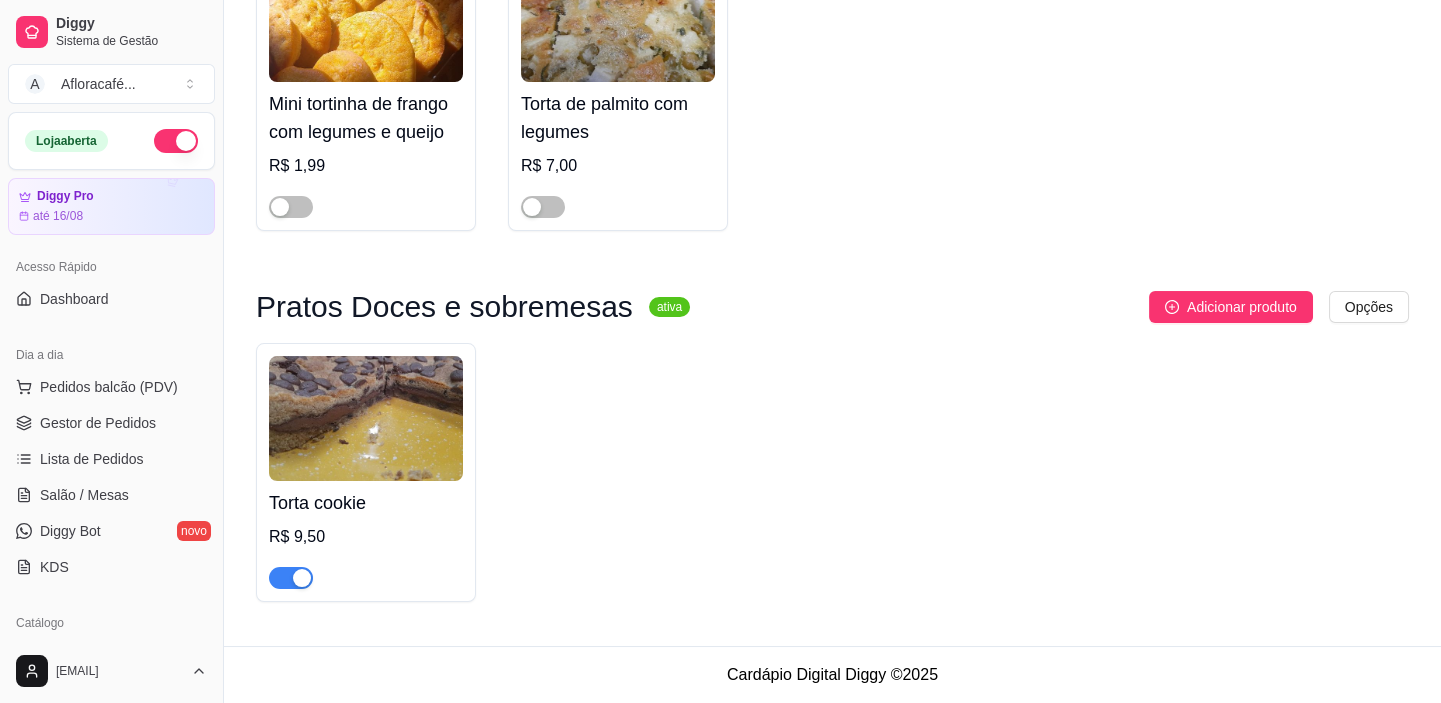type on "tor" 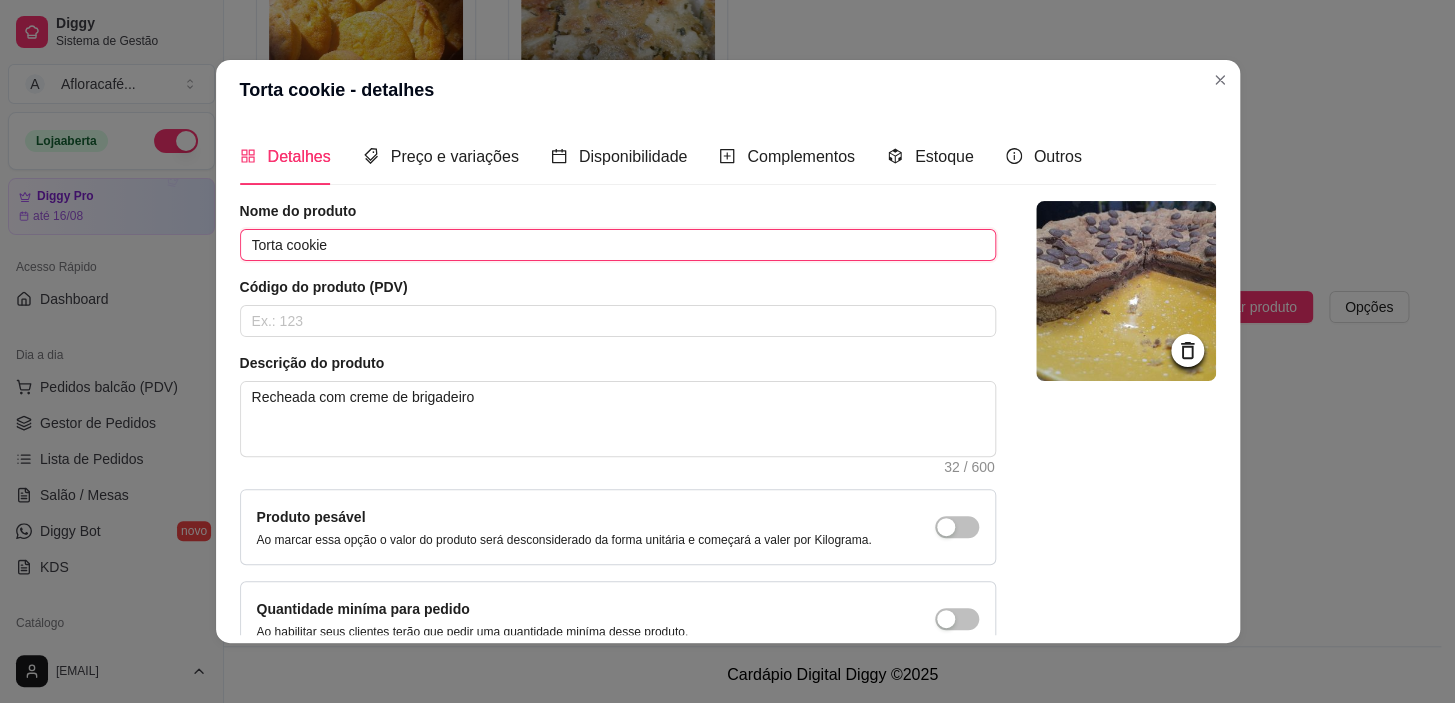 click on "Torta cookie" at bounding box center [618, 245] 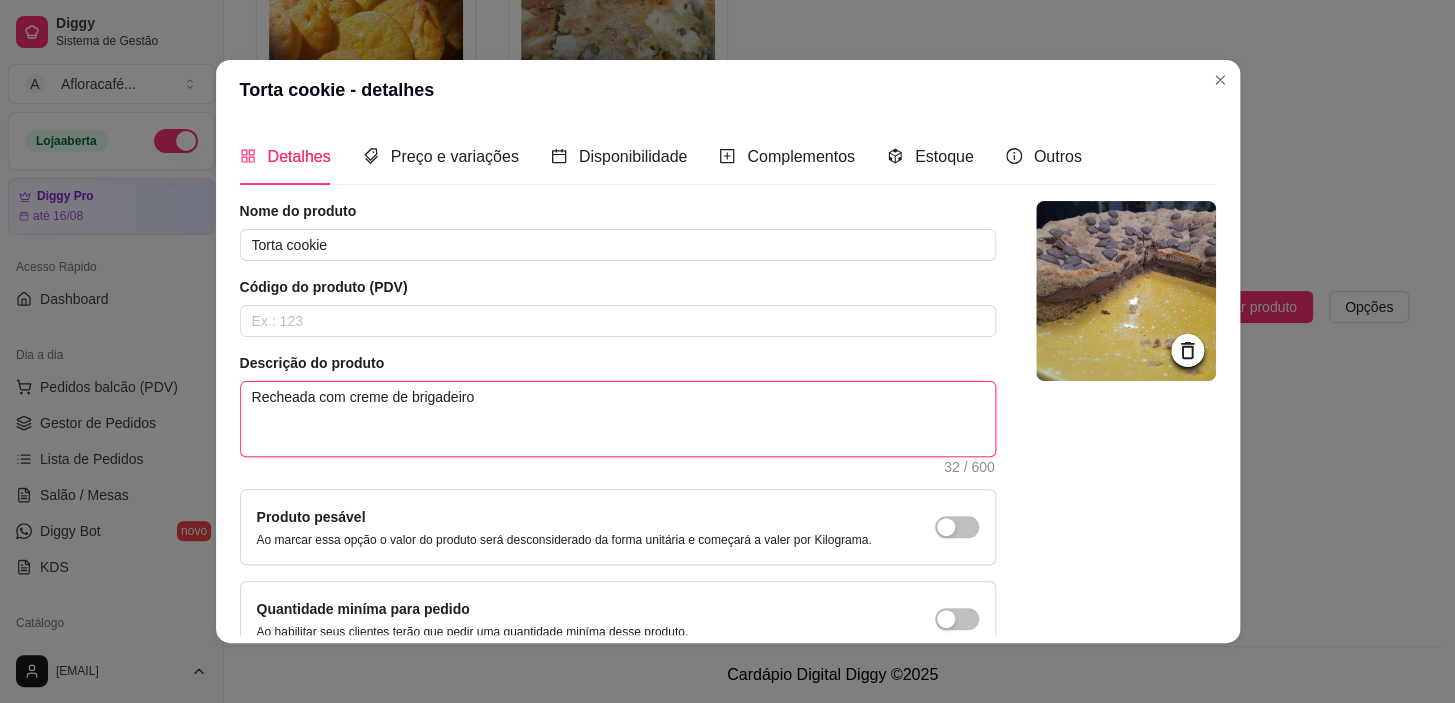 drag, startPoint x: 830, startPoint y: 433, endPoint x: 840, endPoint y: 406, distance: 28.79236 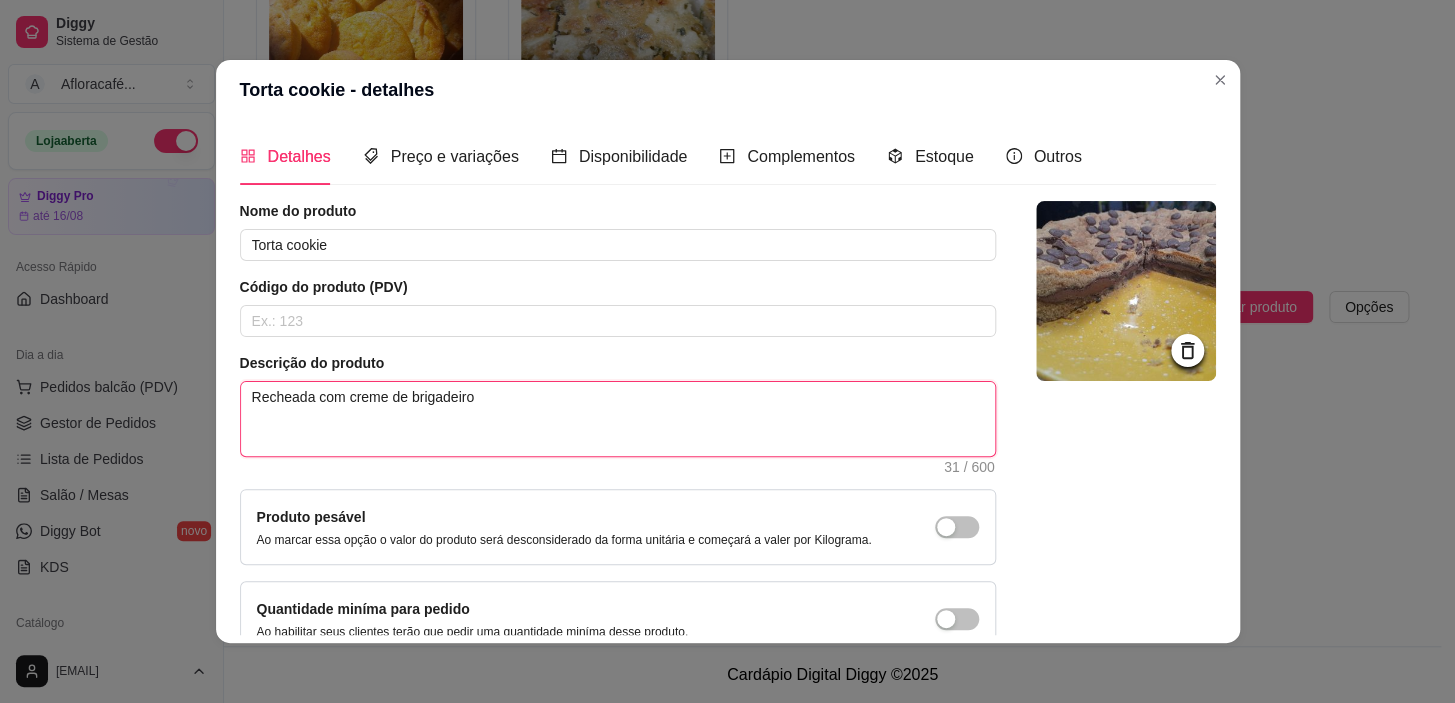 type 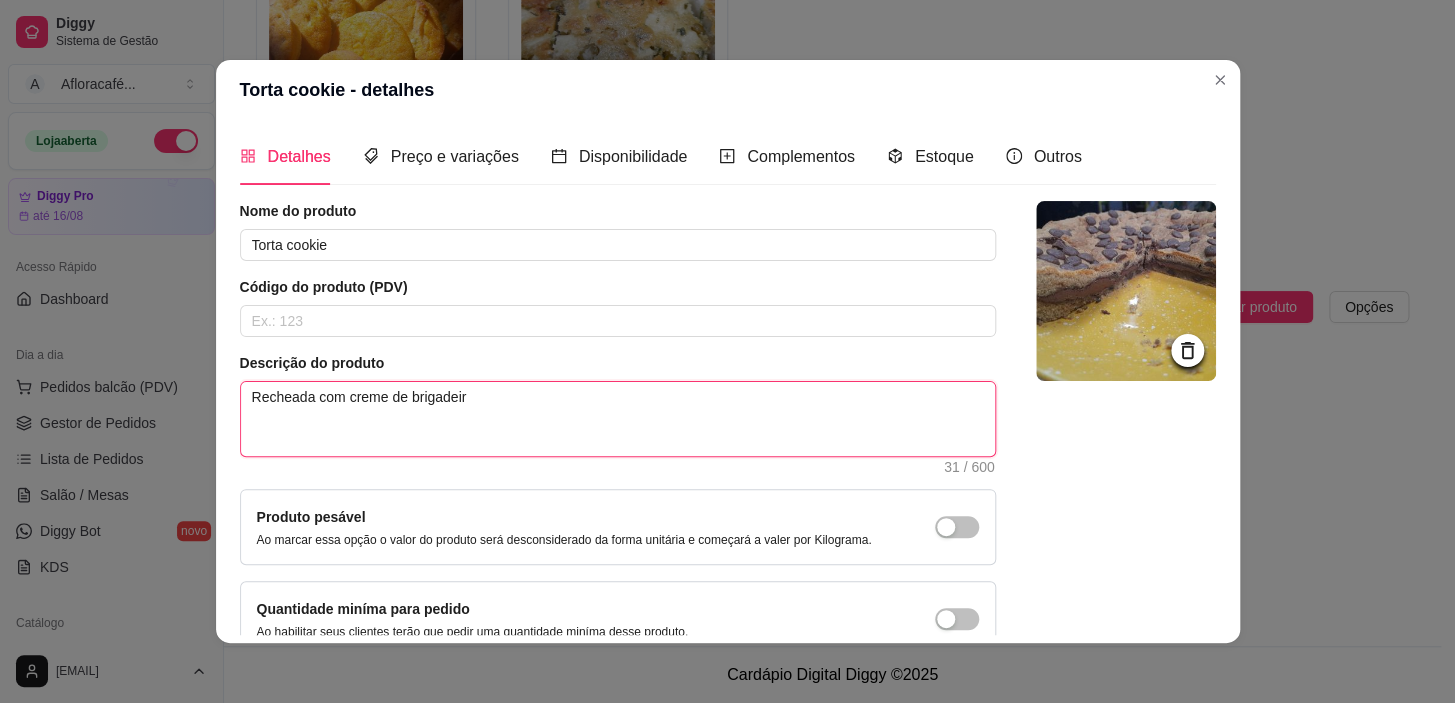 type 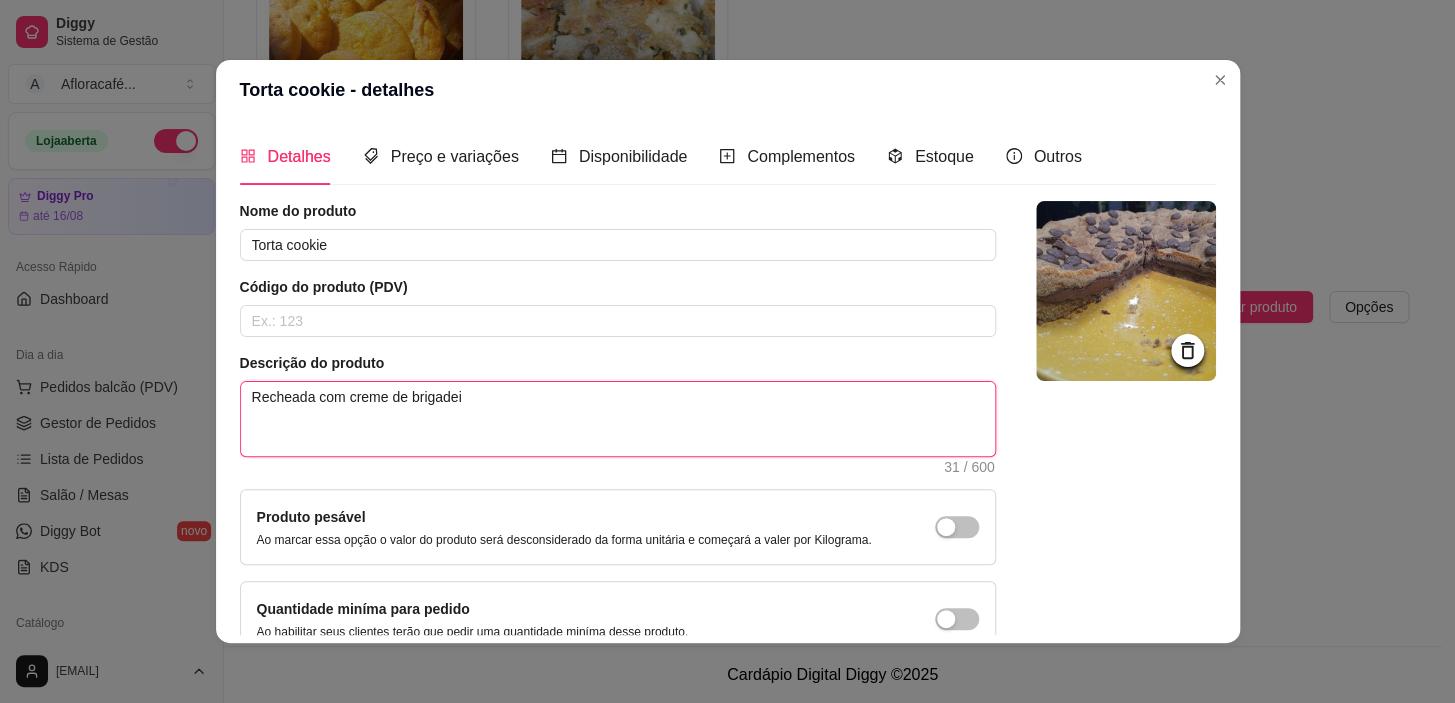 type 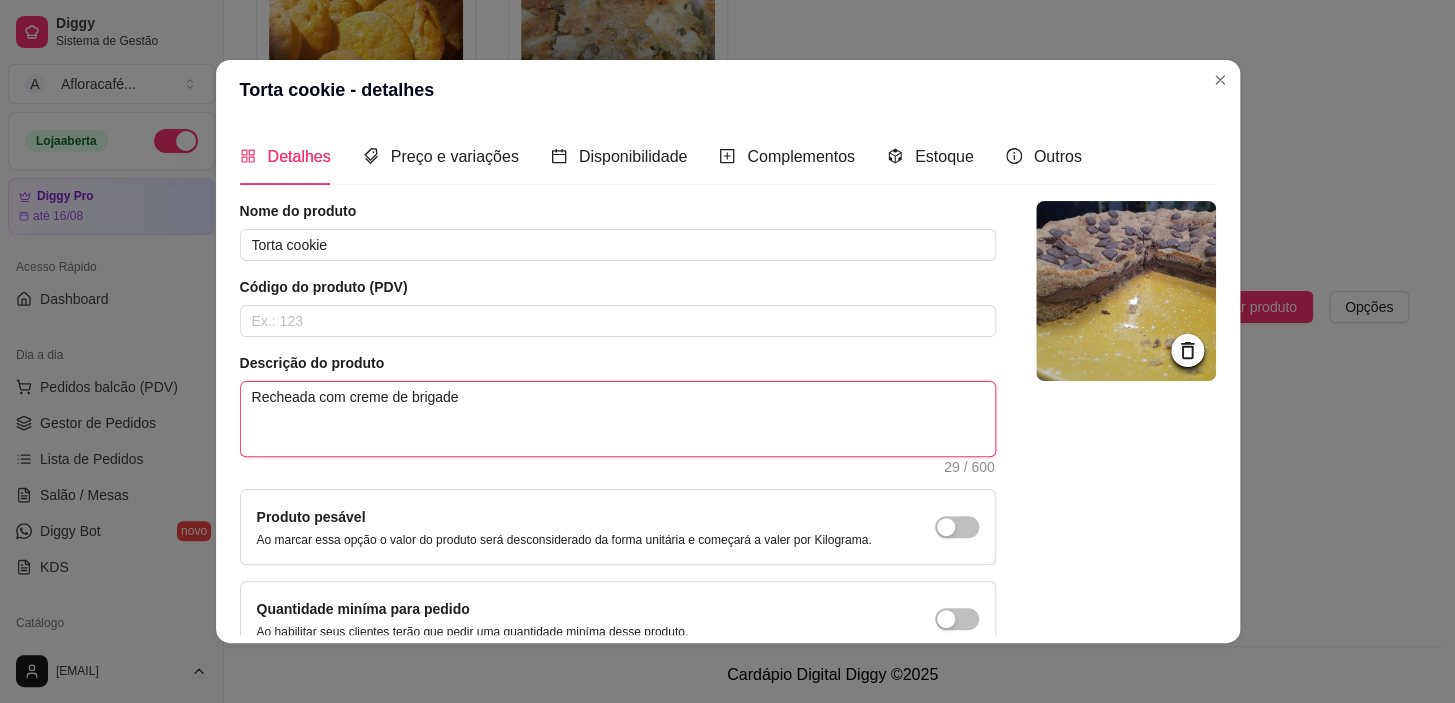 type 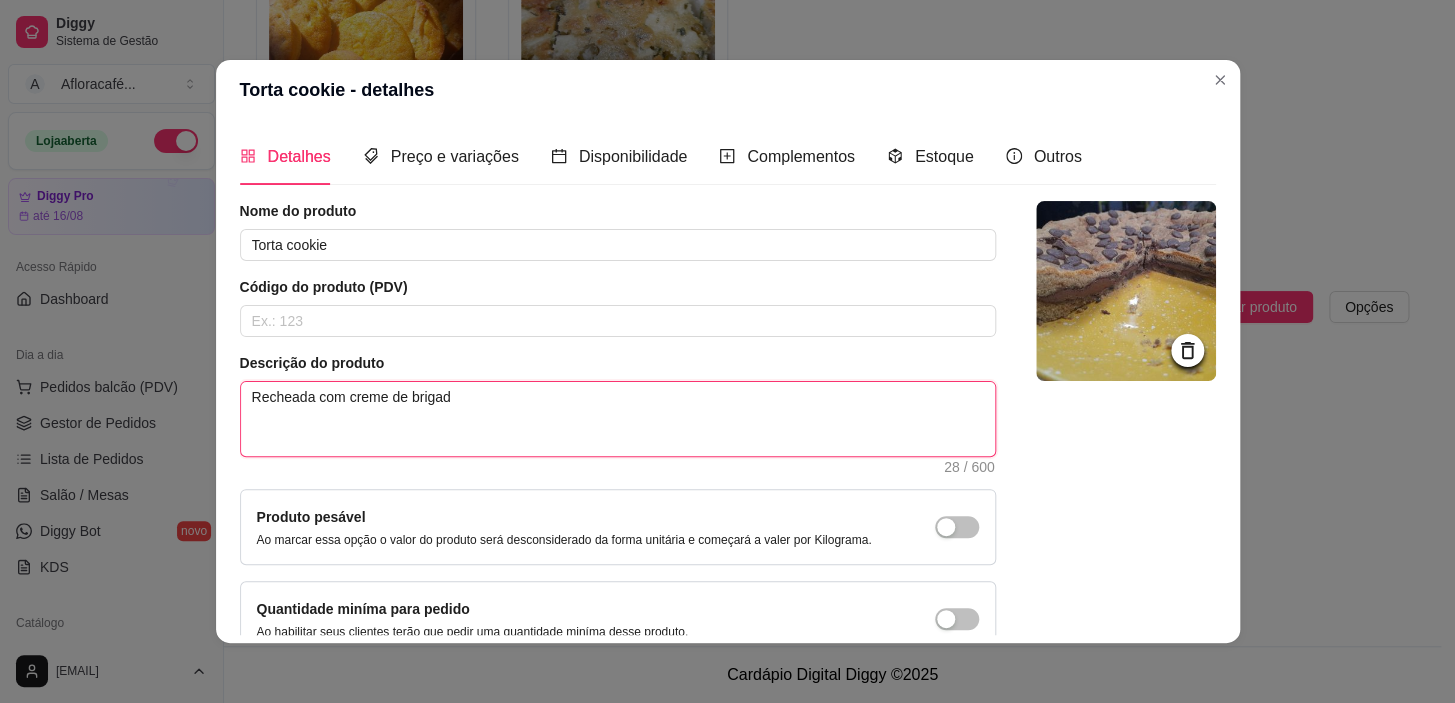 type 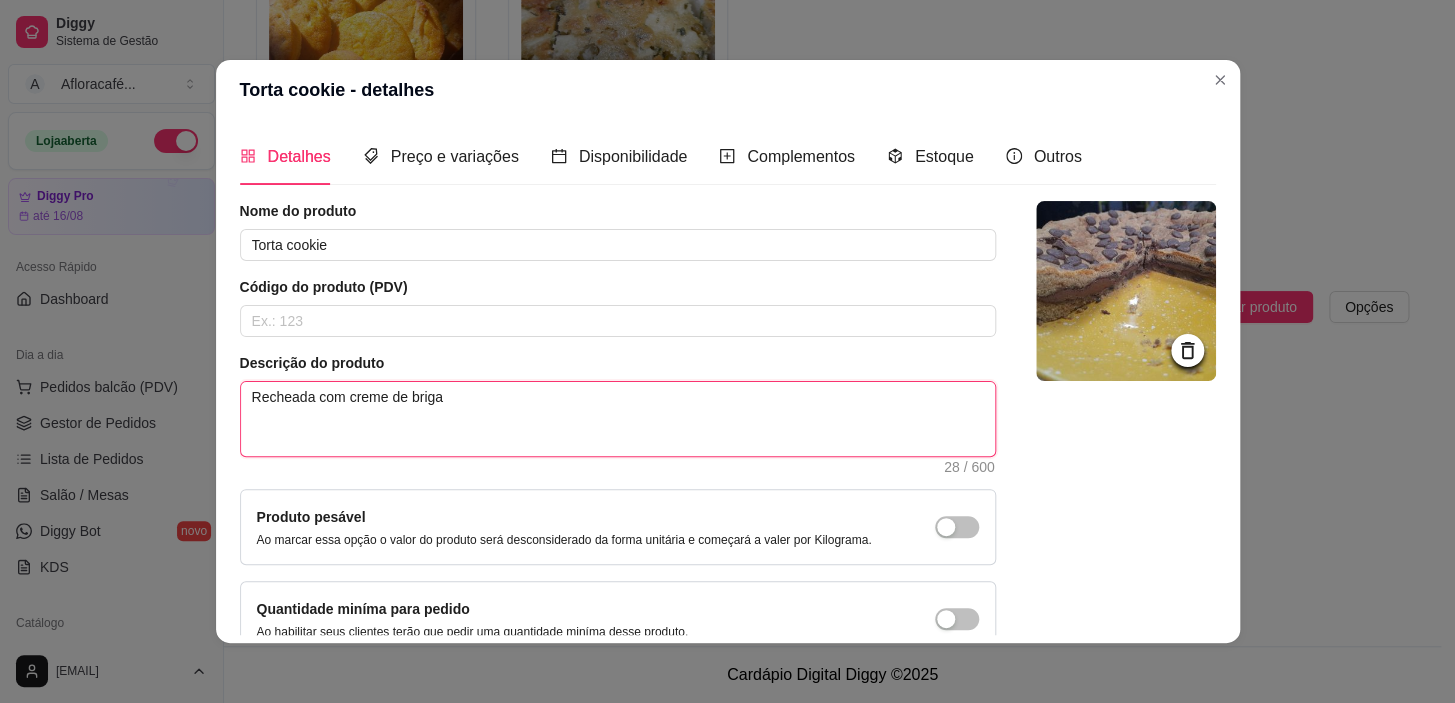 type 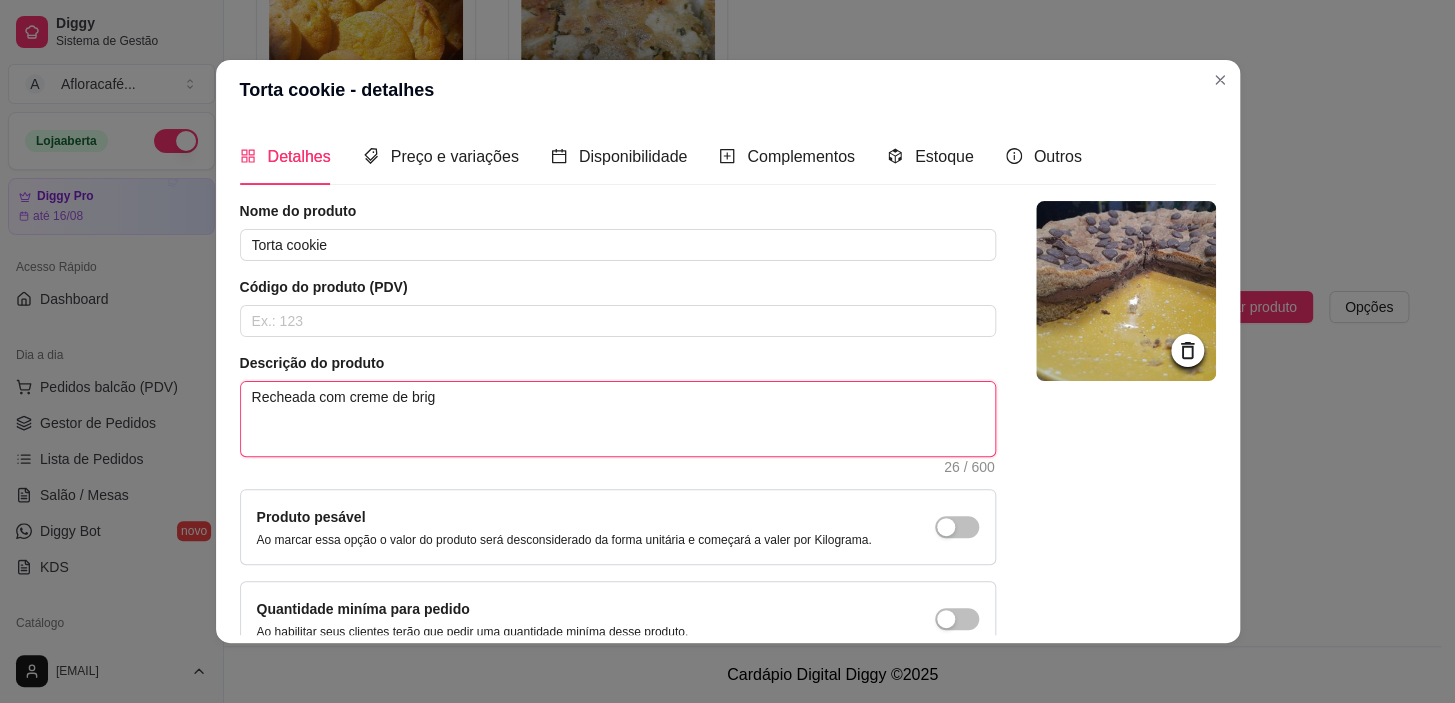 type 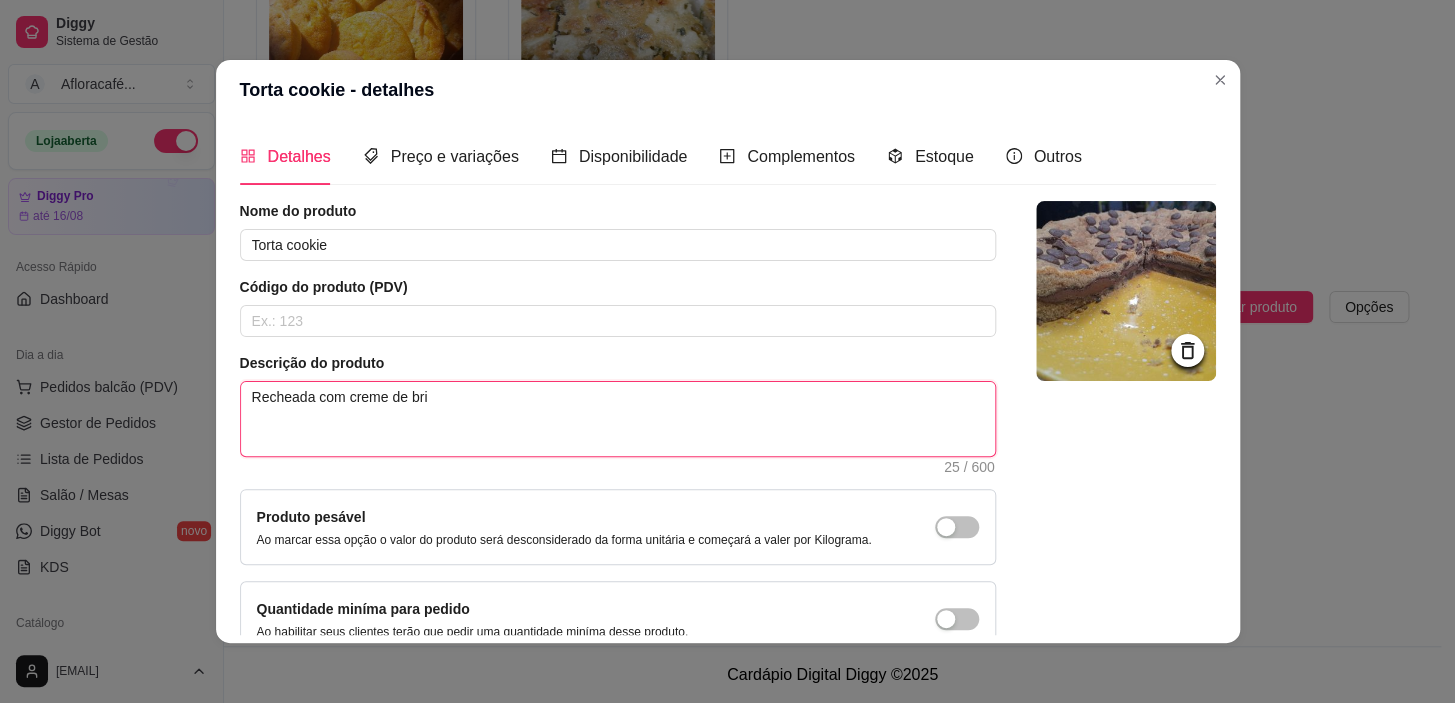 type 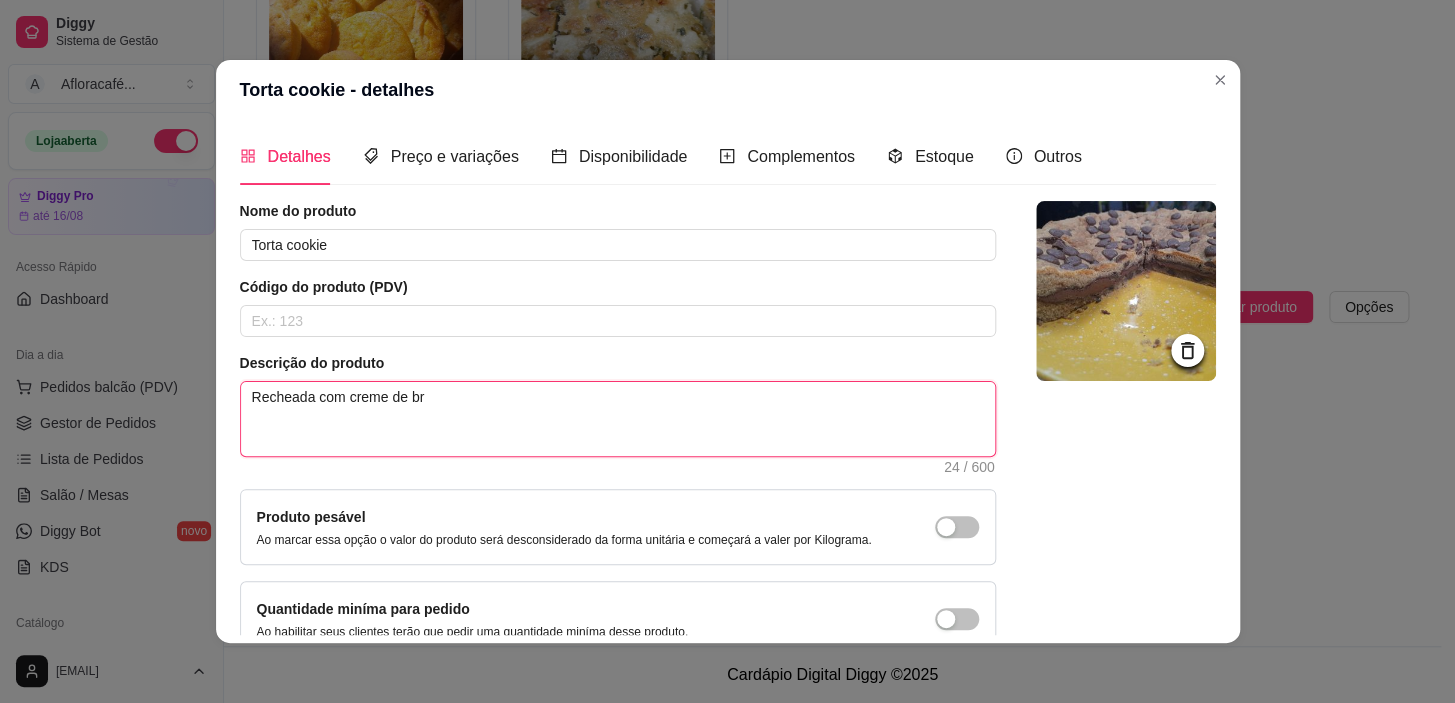type 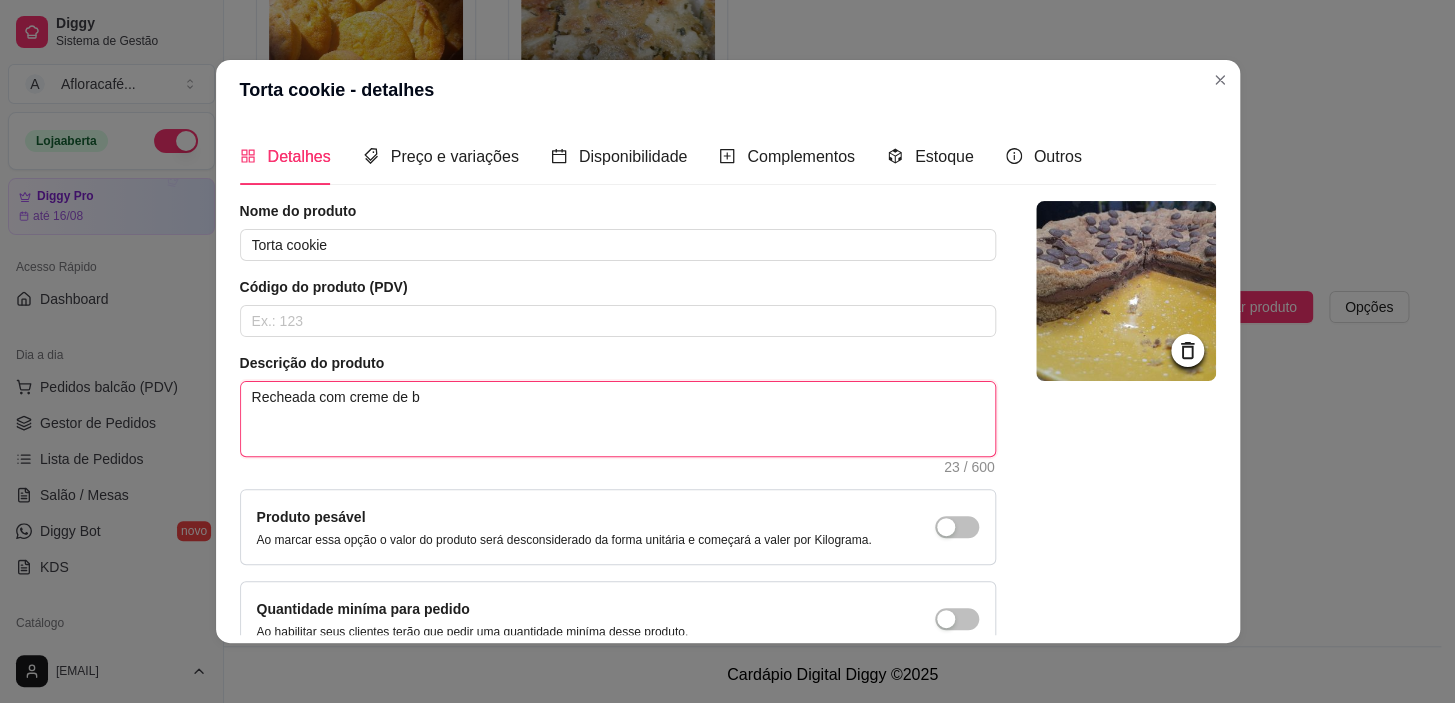 type 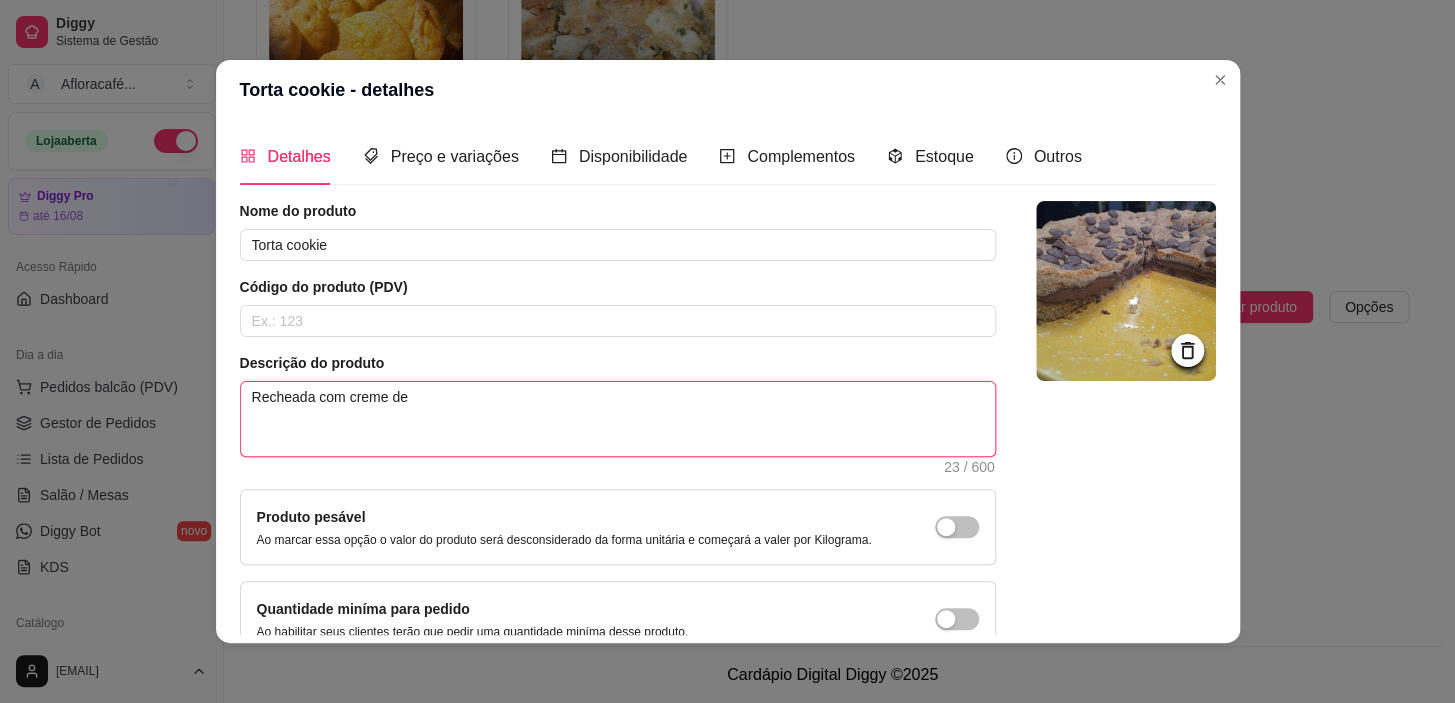 type 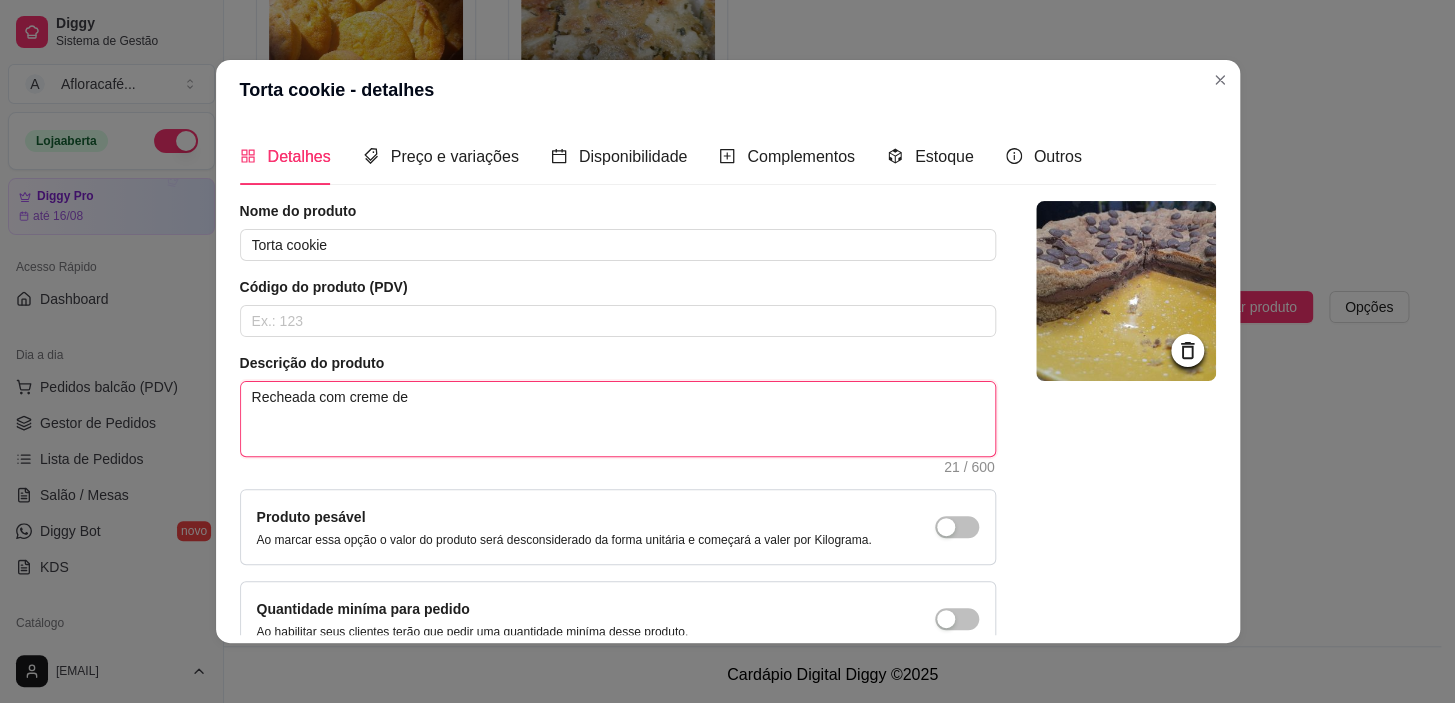 type 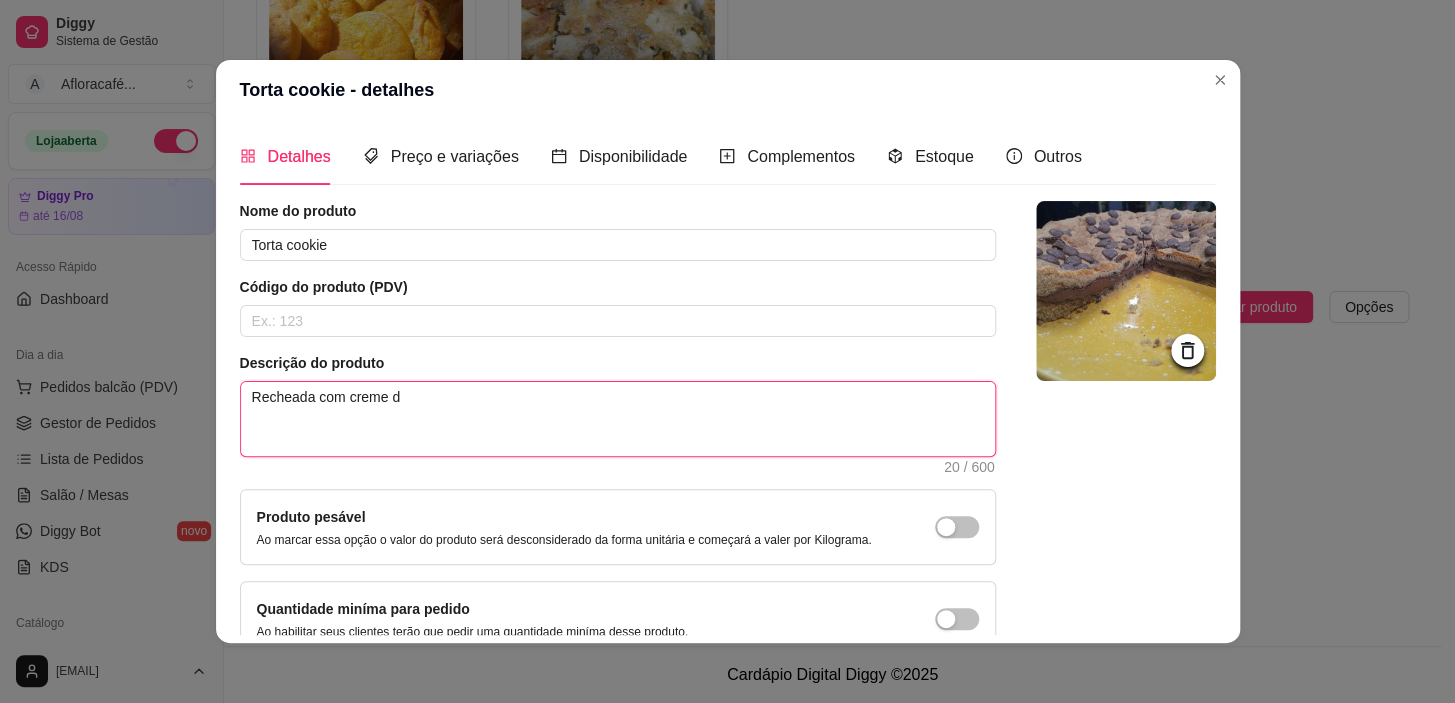 type 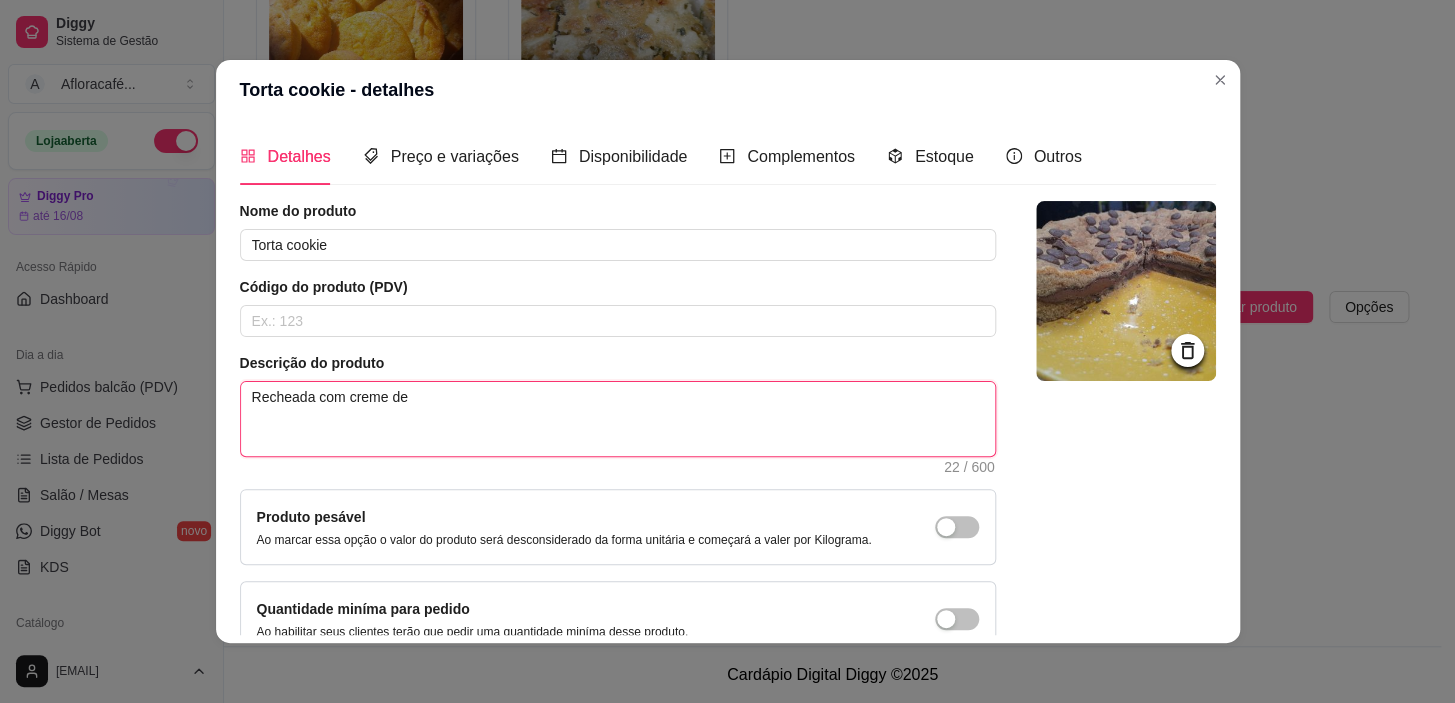 type 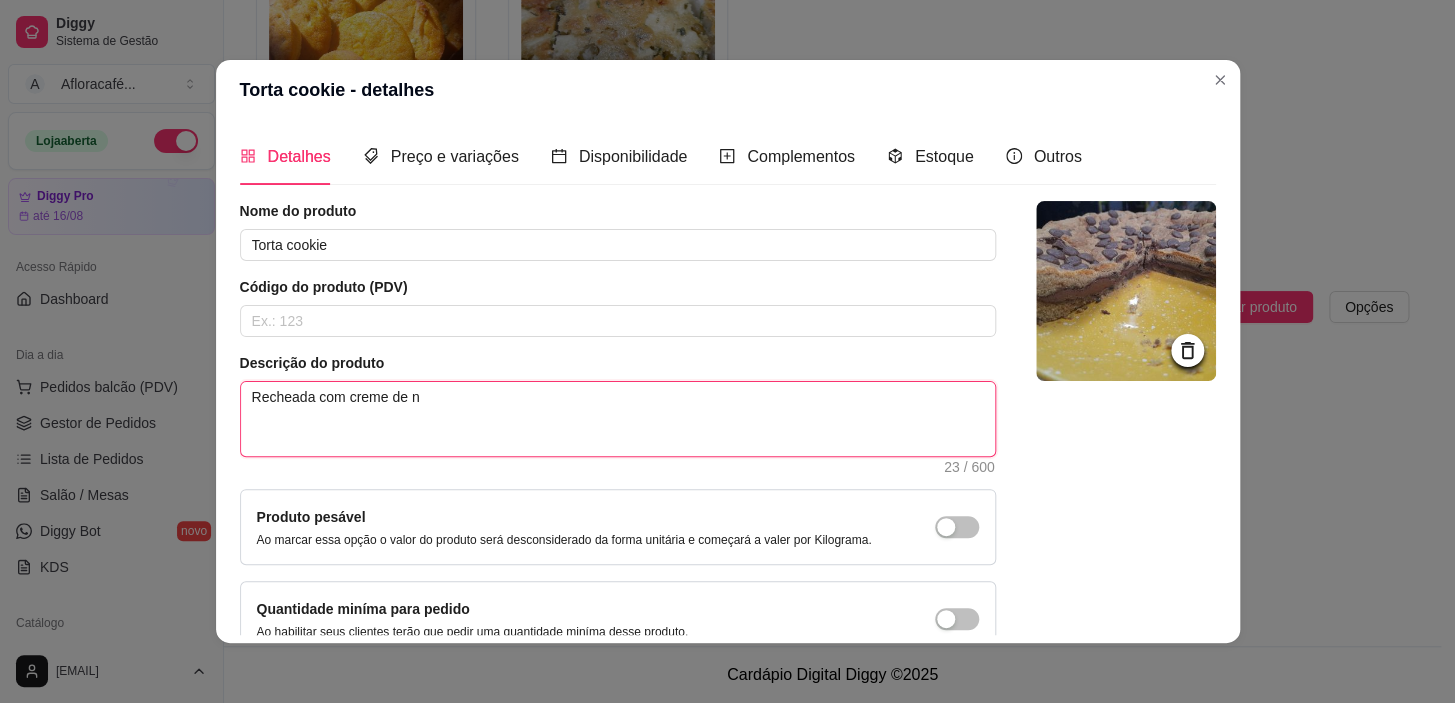 type 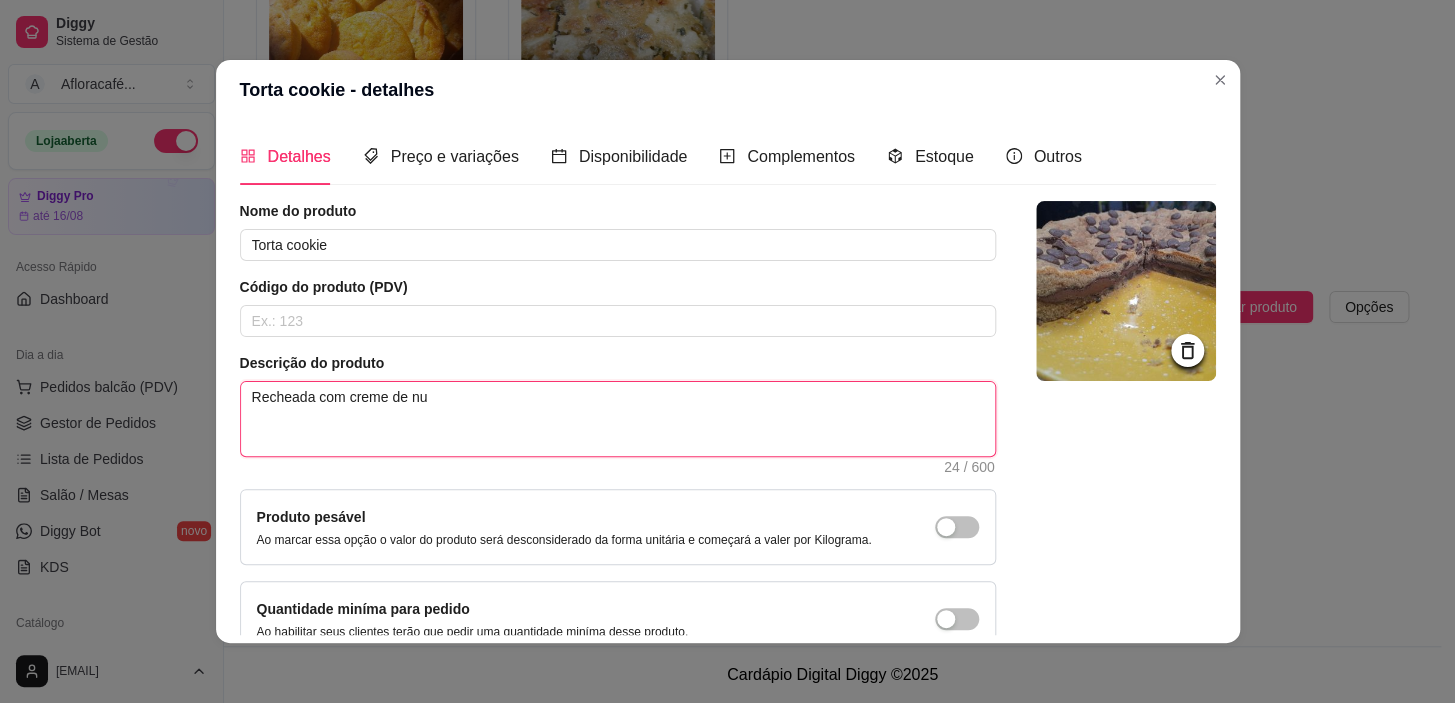 type 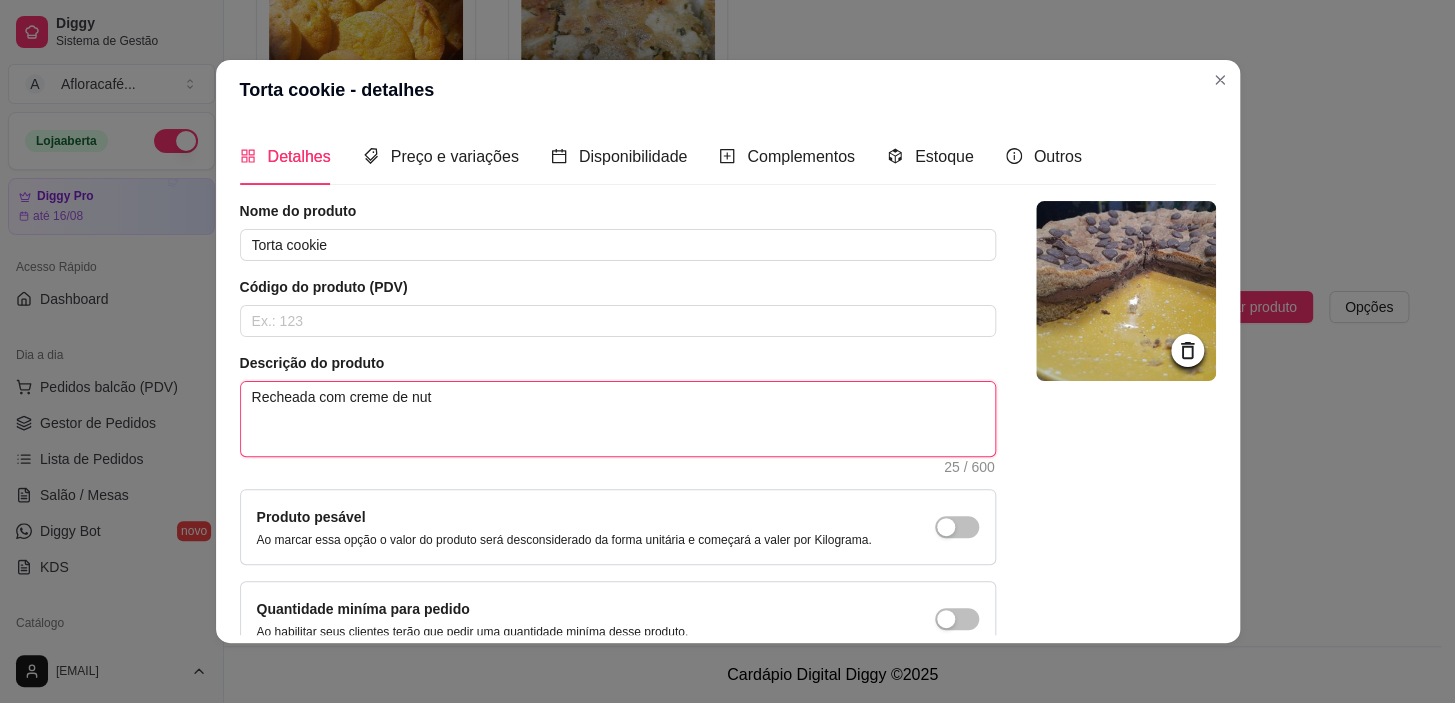 type 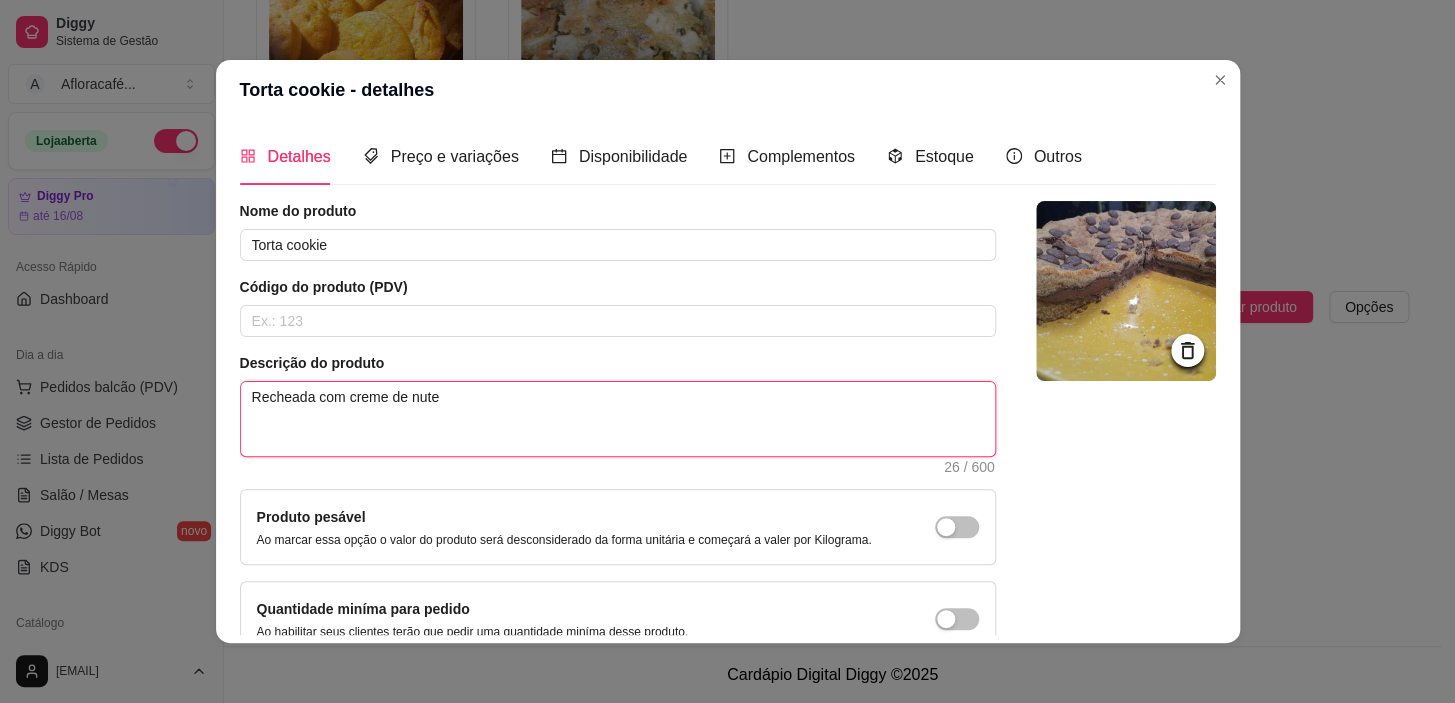 type 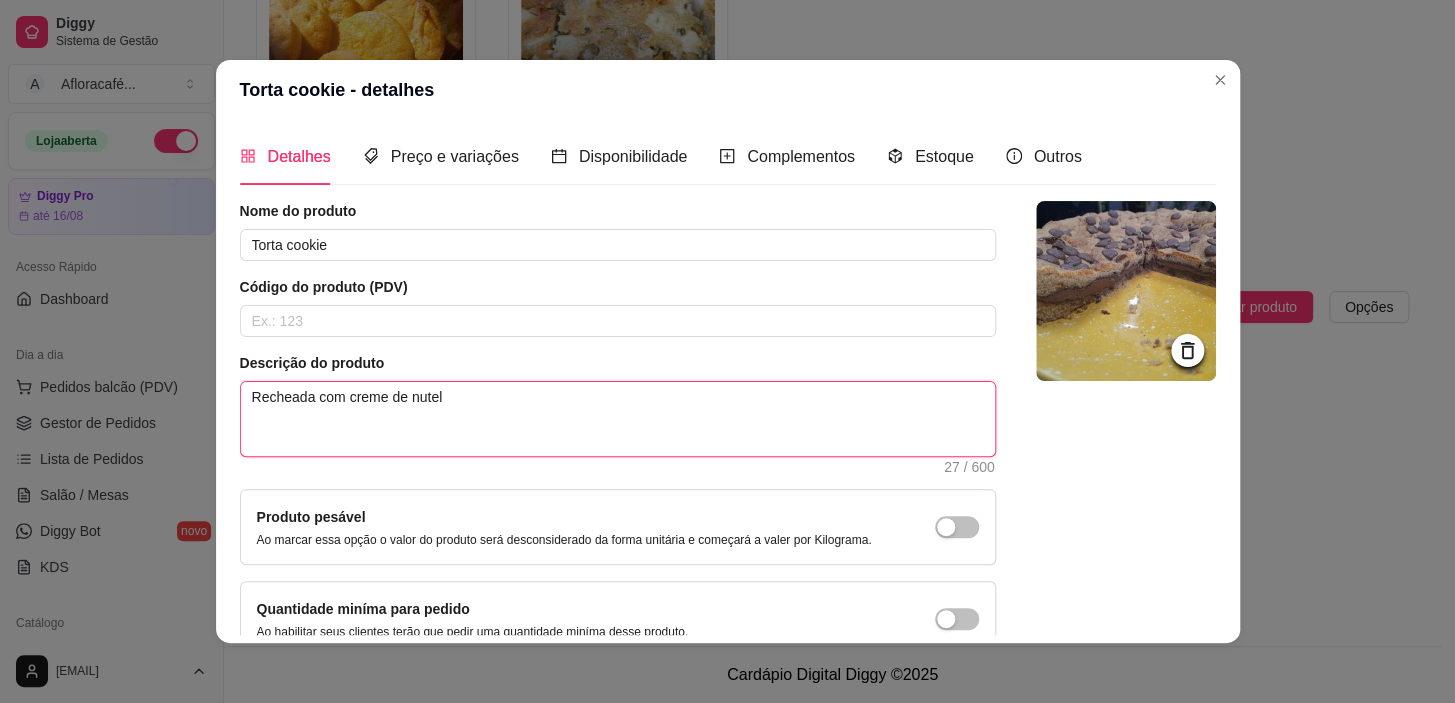 type 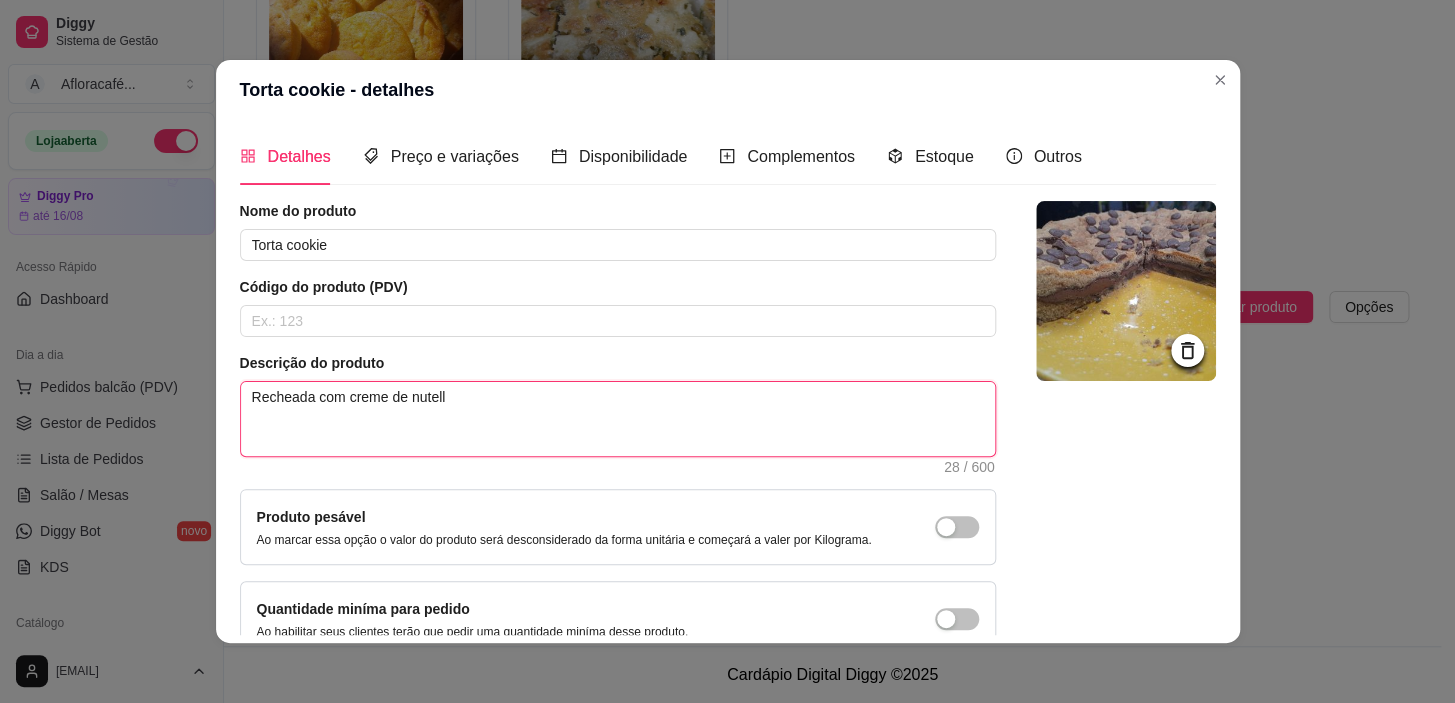 type 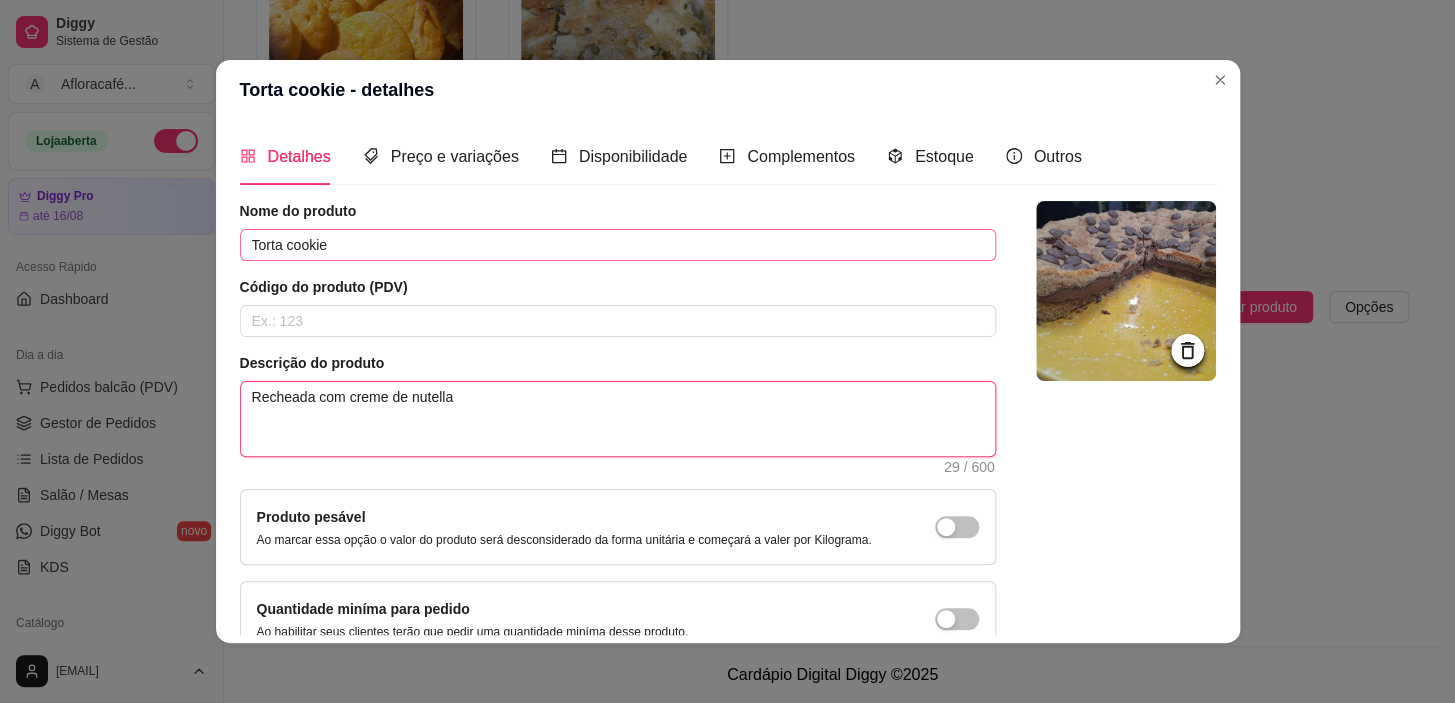 type on "Recheada com creme de nutella" 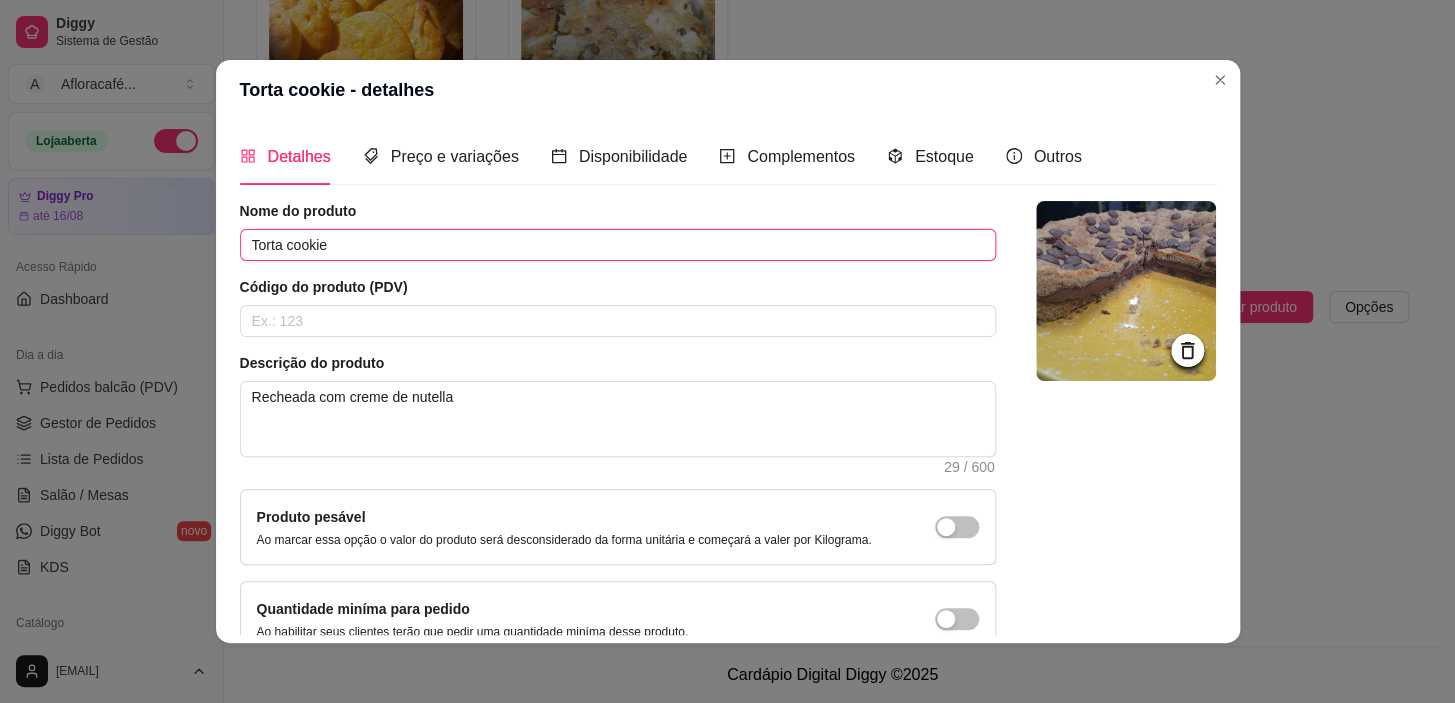 click on "Torta cookie" at bounding box center [618, 245] 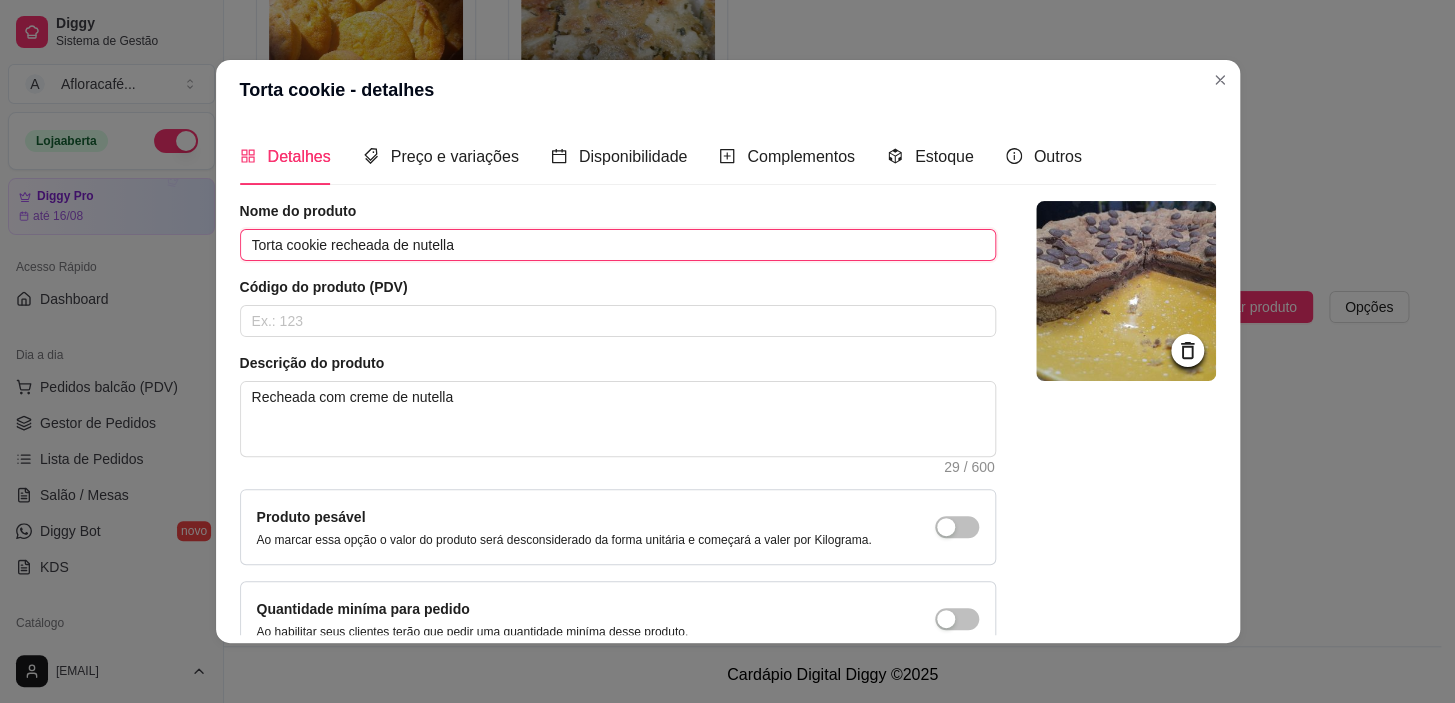 scroll, scrollTop: 126, scrollLeft: 0, axis: vertical 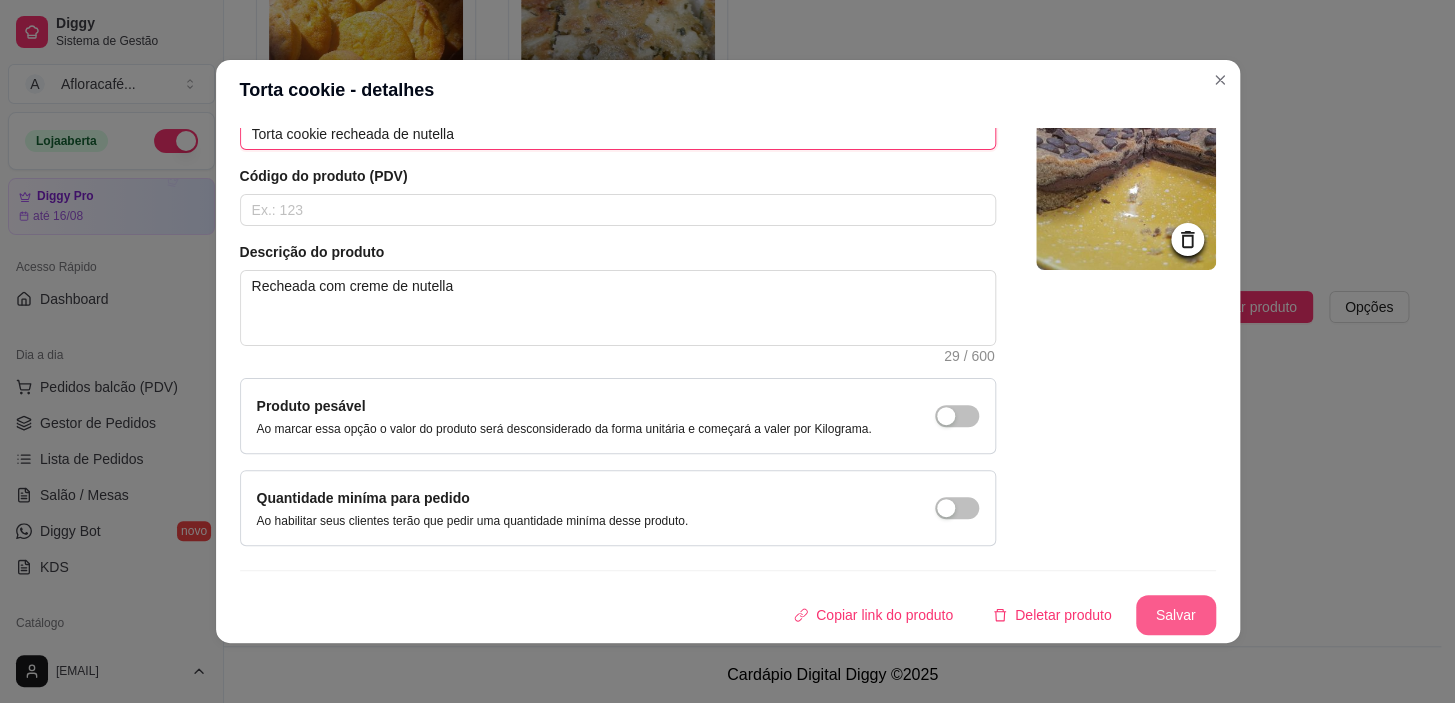type on "Torta cookie recheada de nutella" 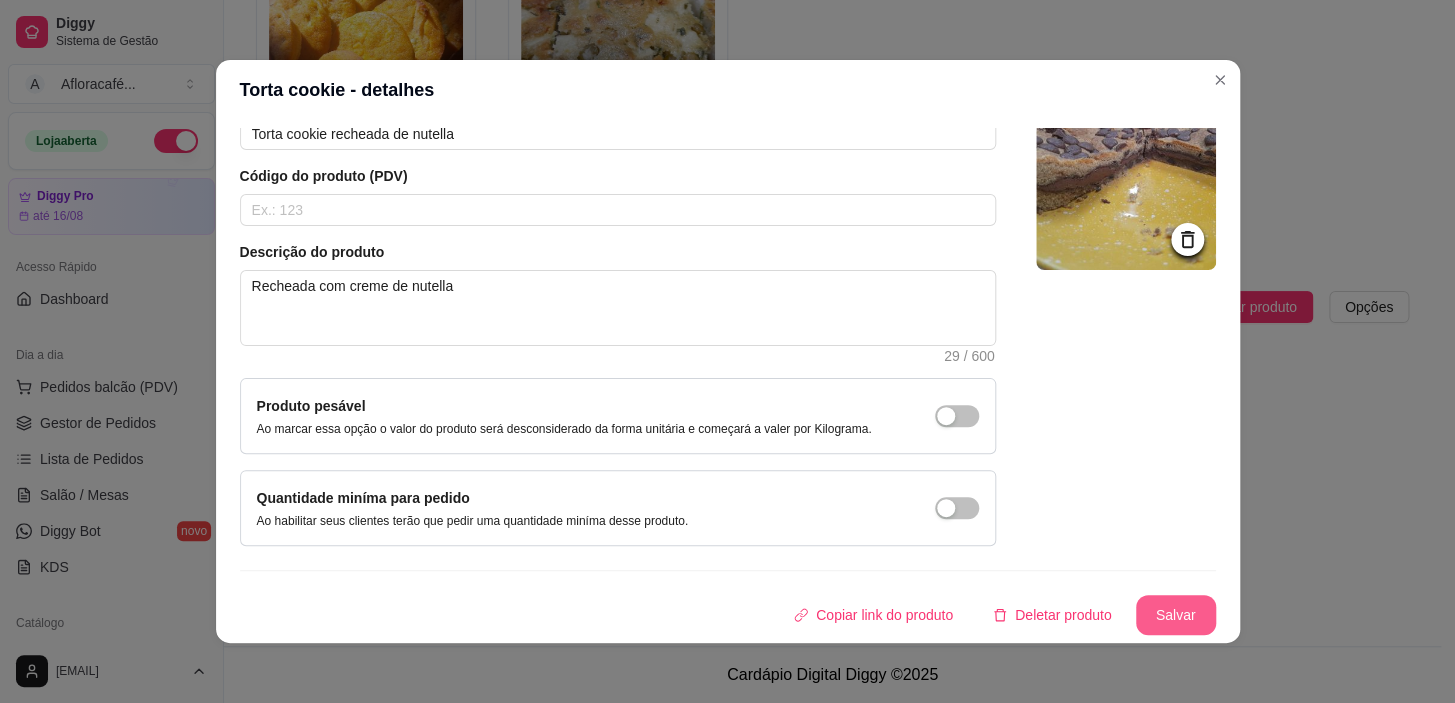 click on "Salvar" at bounding box center [1176, 615] 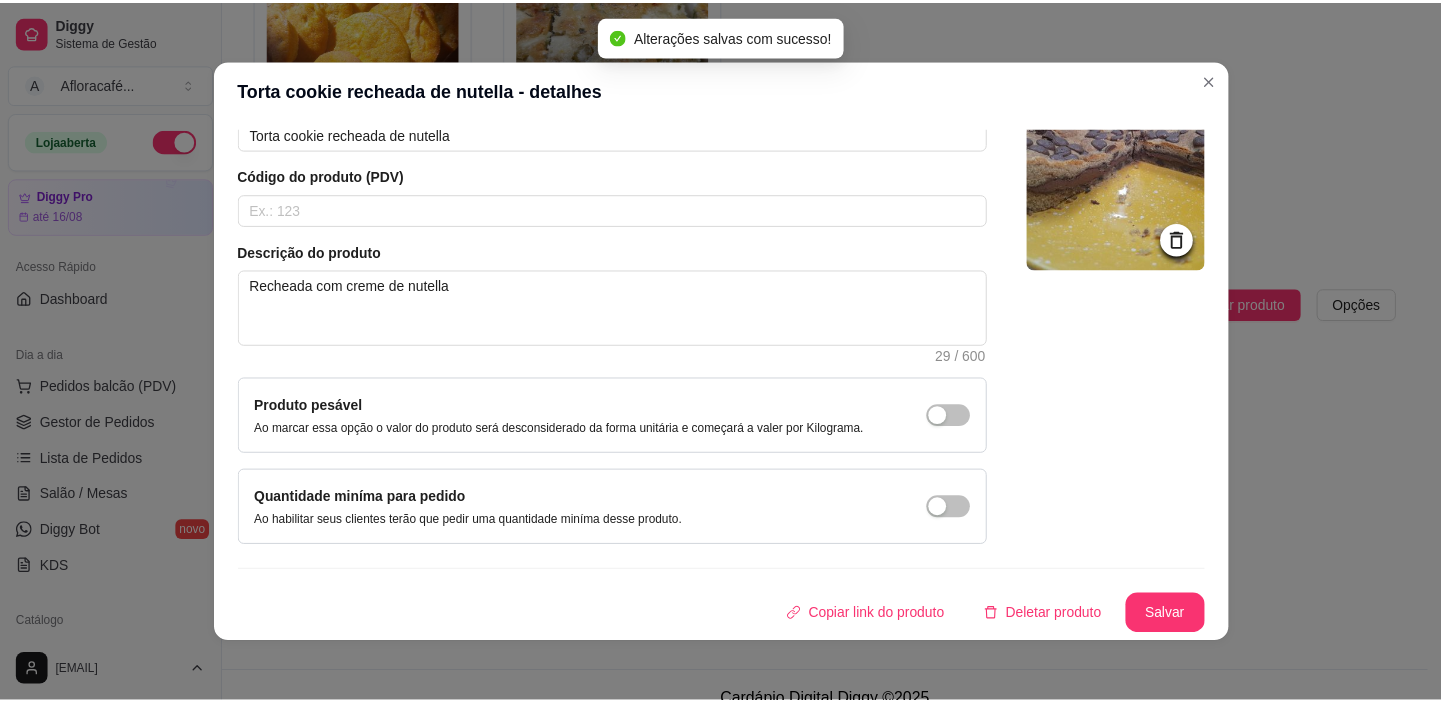 scroll, scrollTop: 0, scrollLeft: 0, axis: both 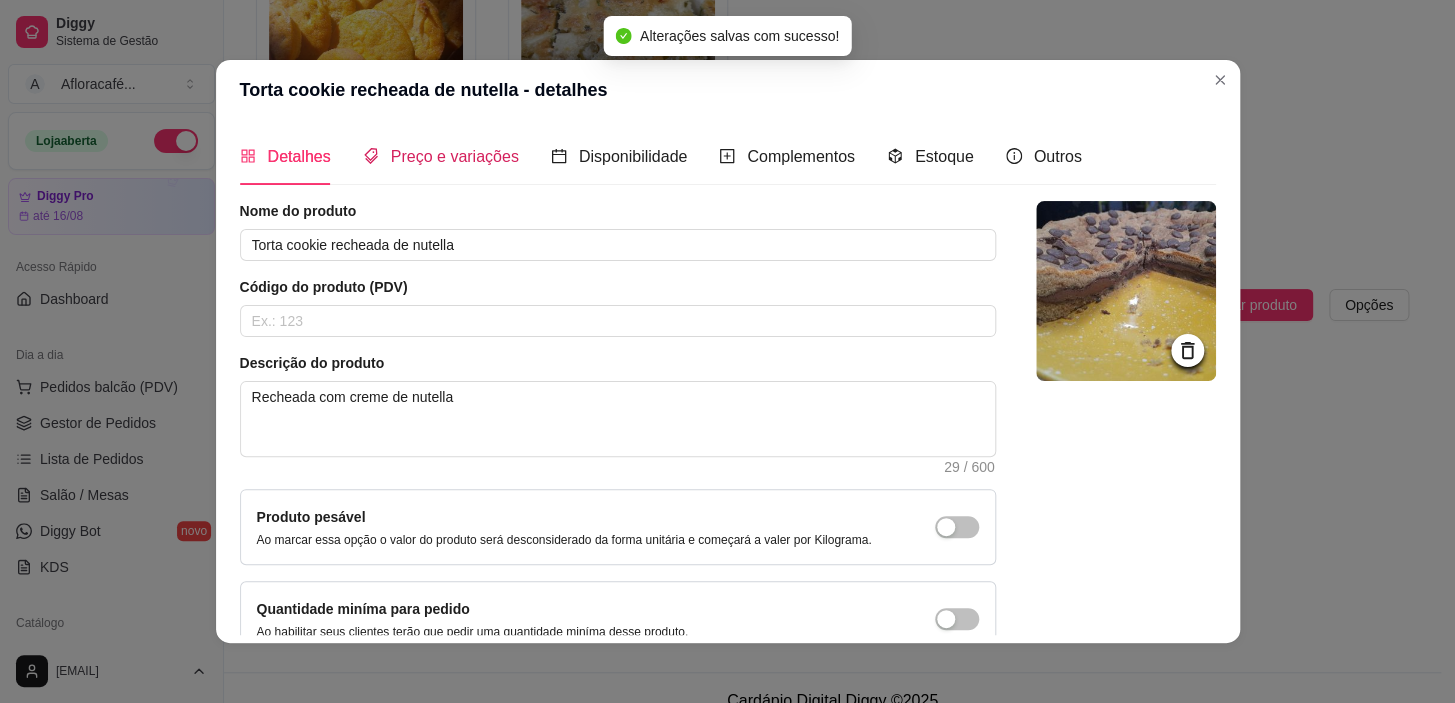 click on "Preço e variações" at bounding box center (455, 156) 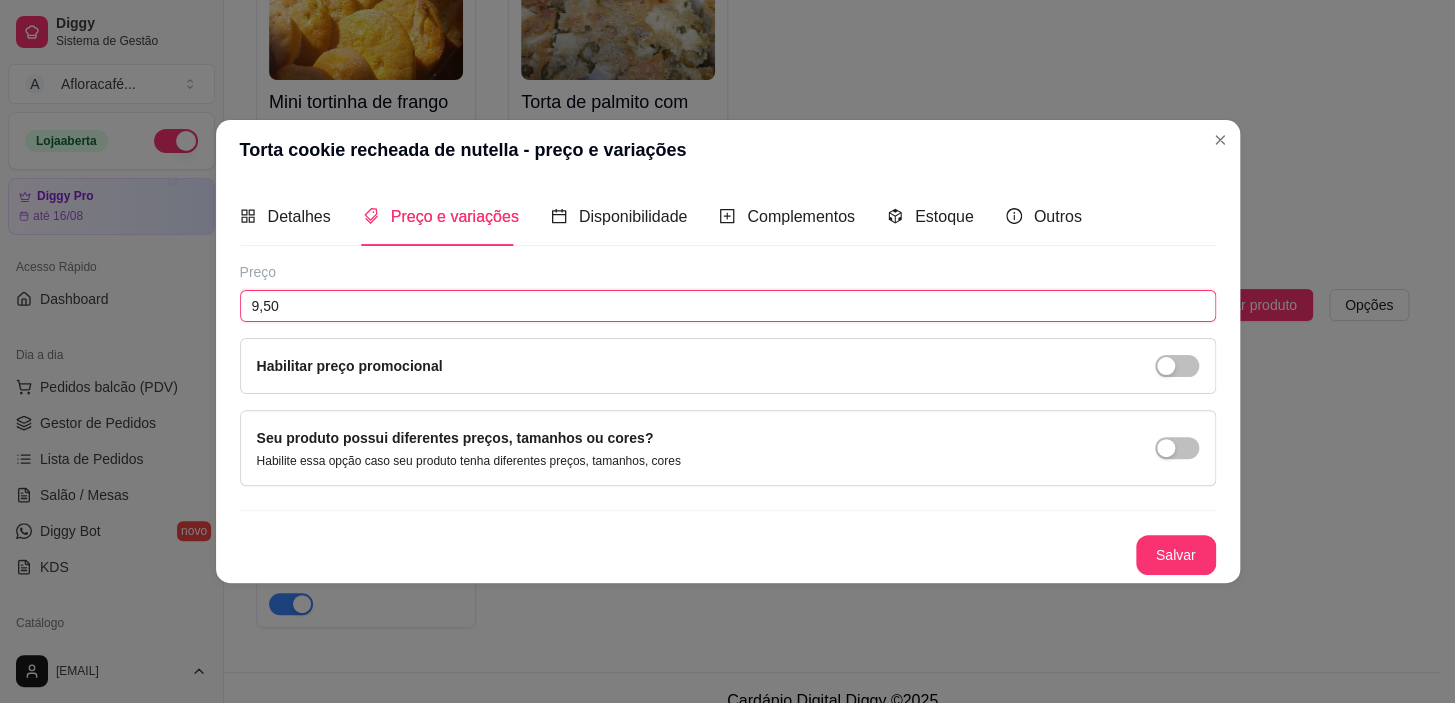 click on "9,50" at bounding box center [728, 306] 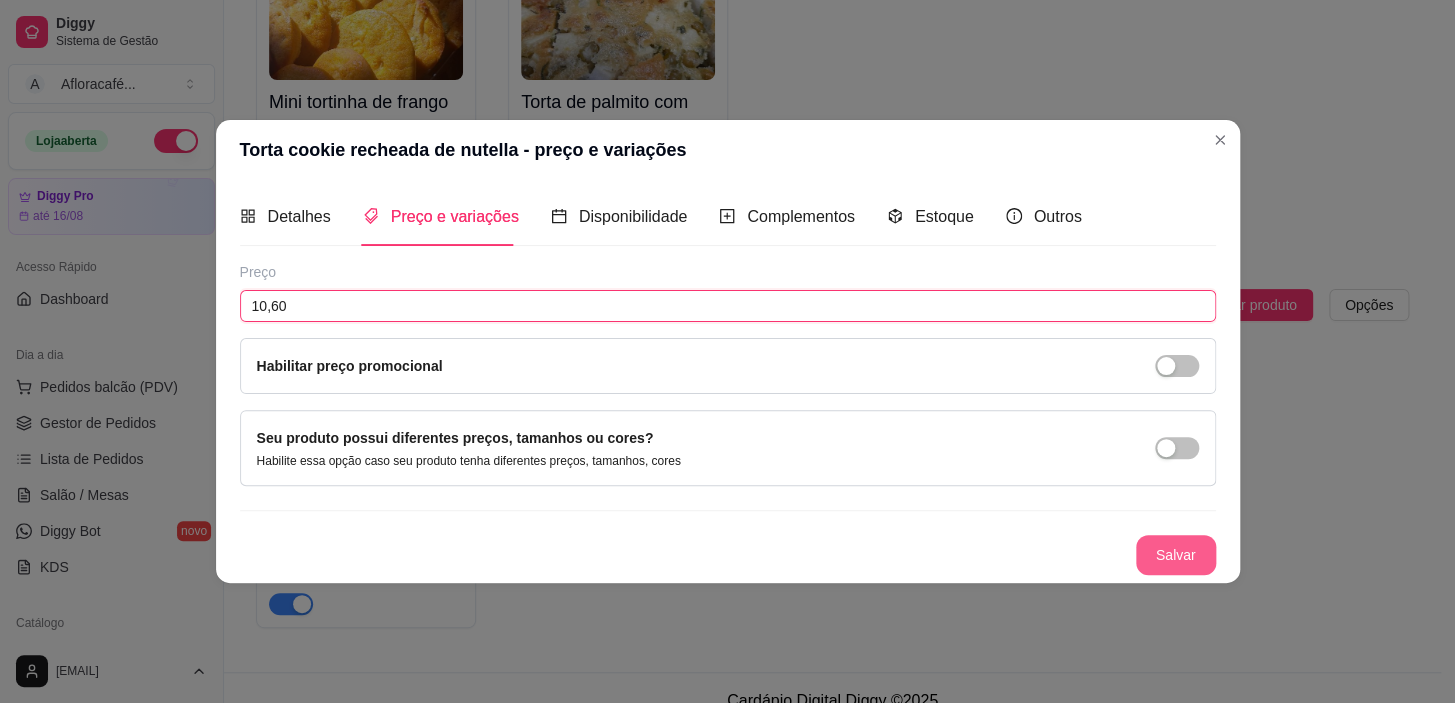 type on "10,60" 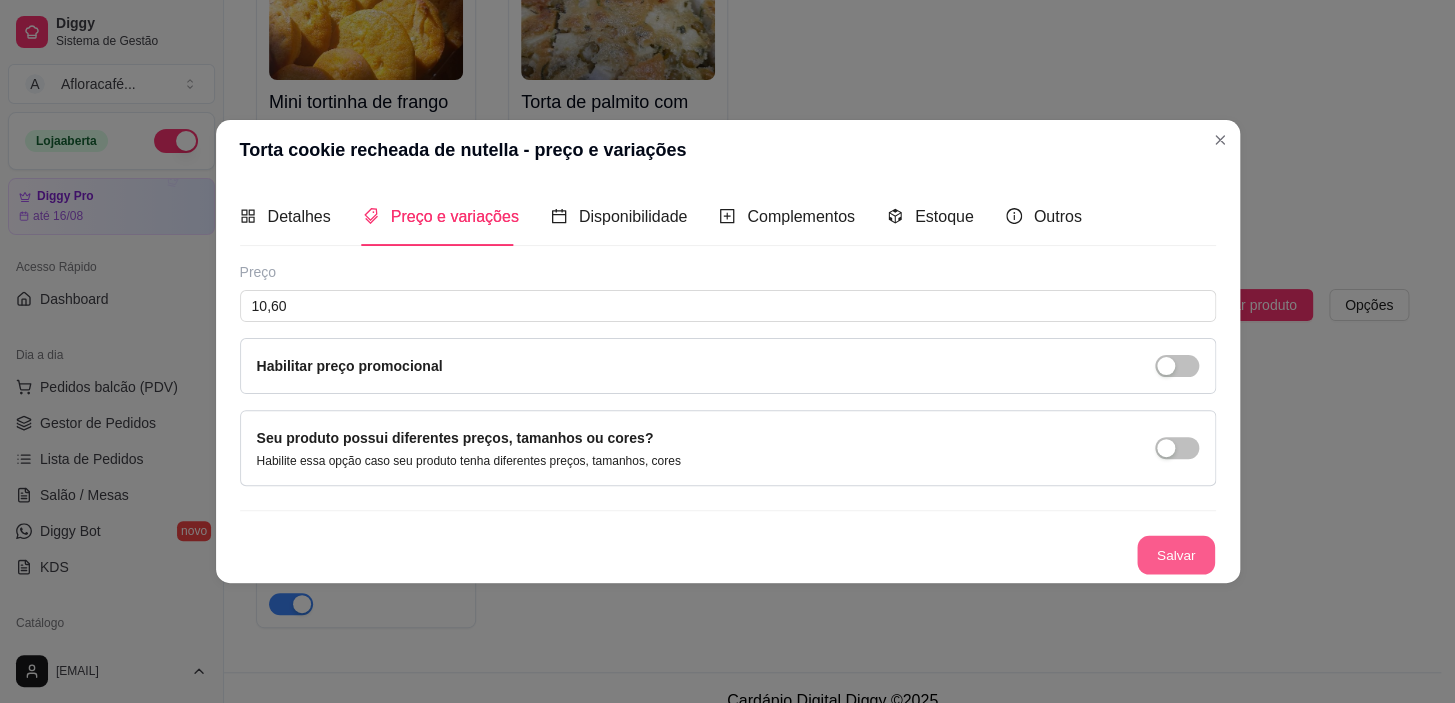 click on "Salvar" at bounding box center [1176, 554] 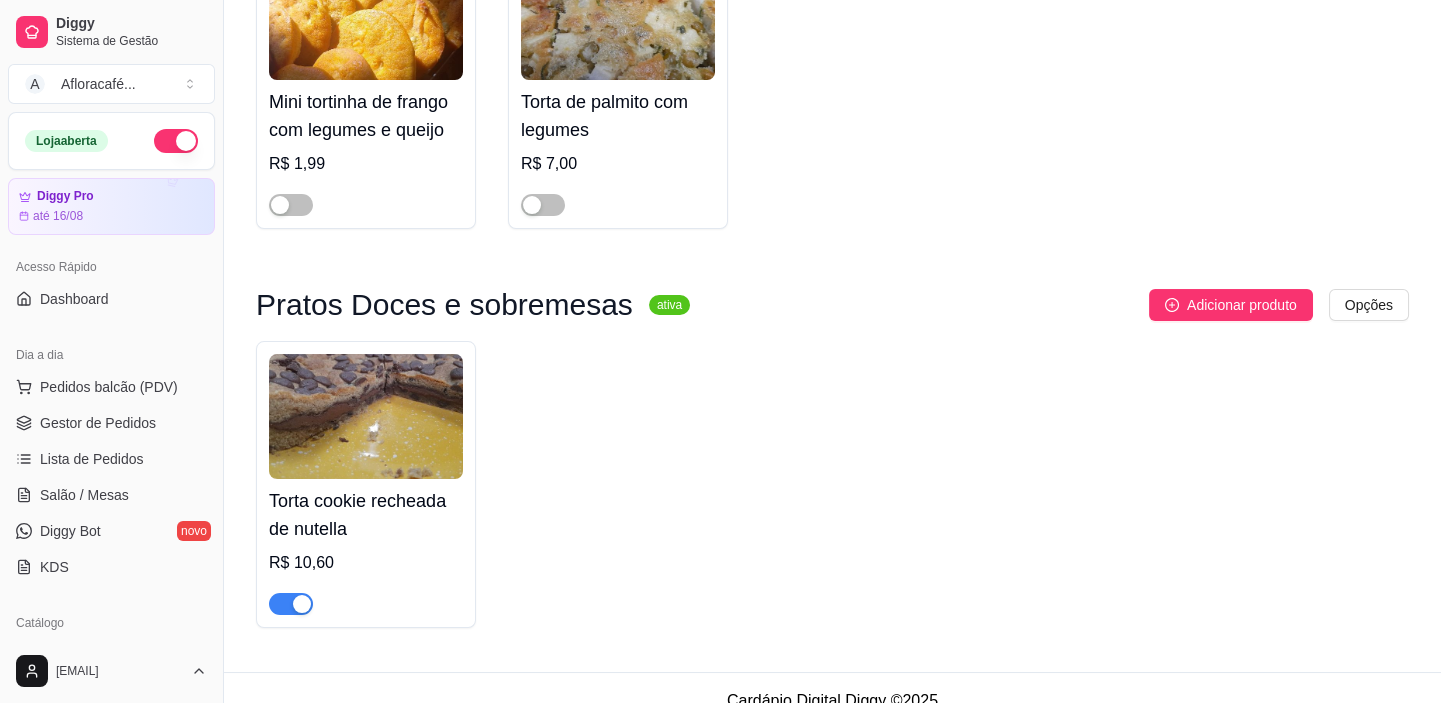scroll, scrollTop: 337, scrollLeft: 0, axis: vertical 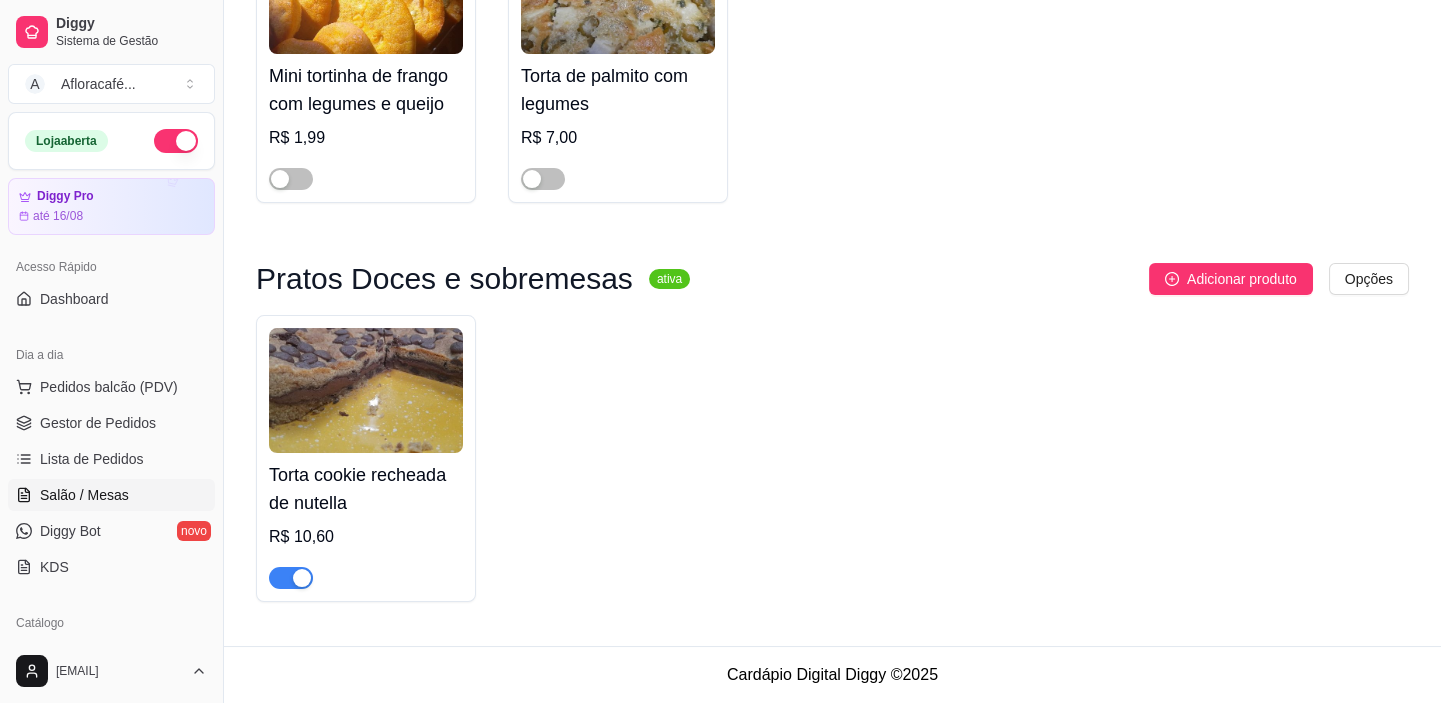 click on "Salão / Mesas" at bounding box center [84, 495] 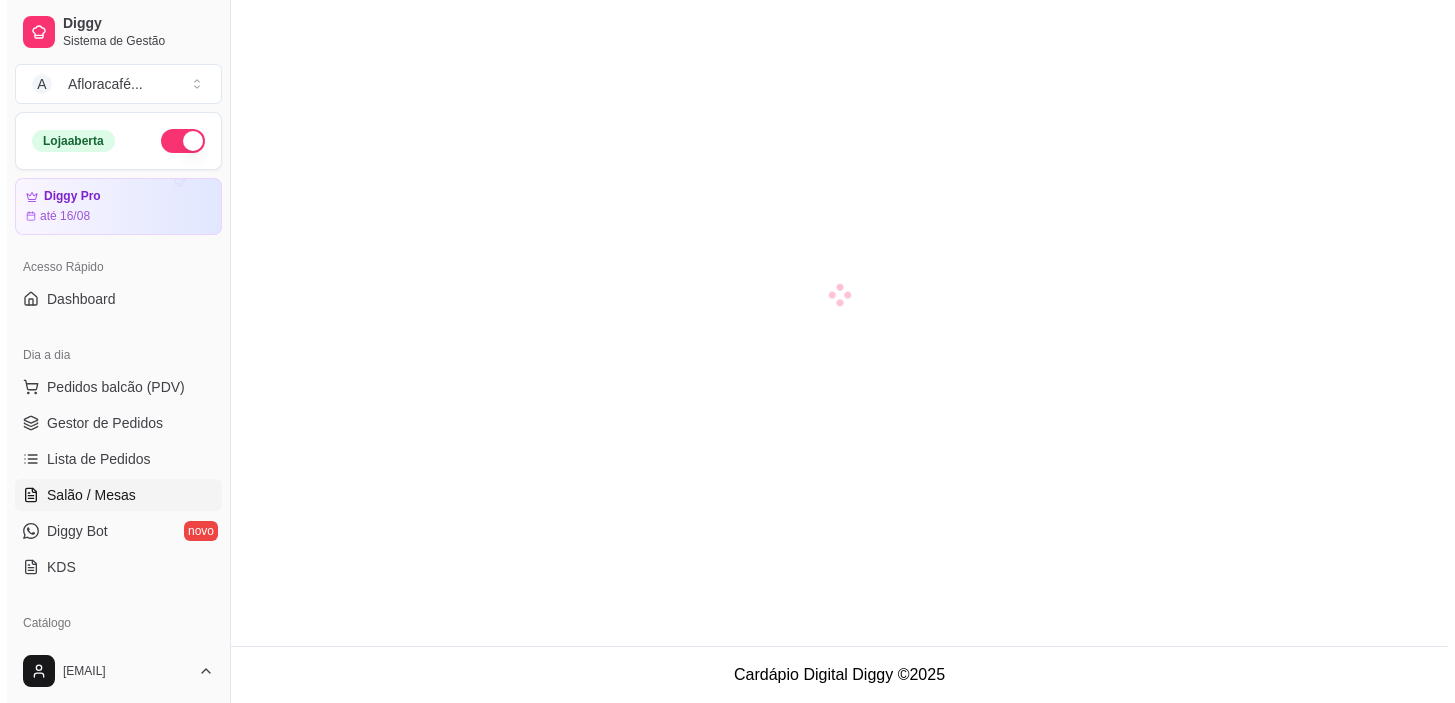 scroll, scrollTop: 0, scrollLeft: 0, axis: both 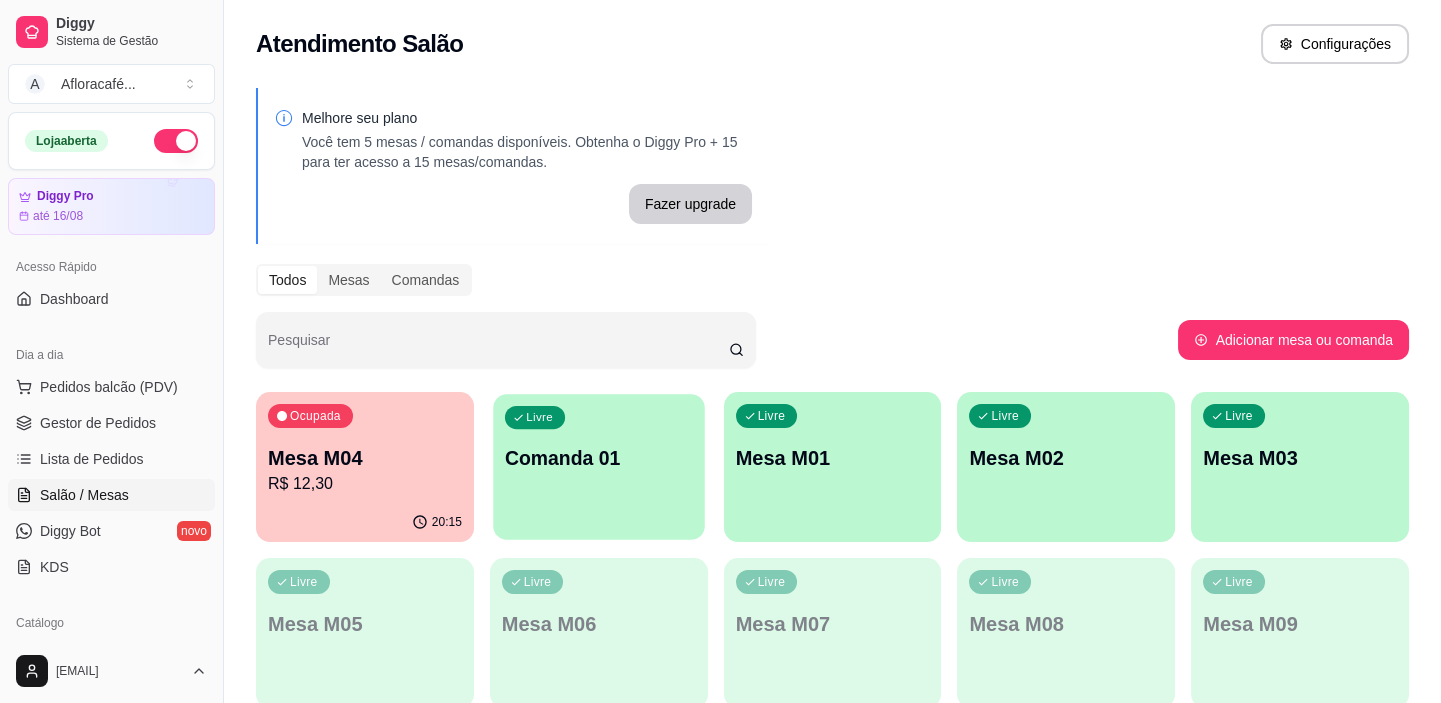 click on "Comanda 01" at bounding box center (599, 458) 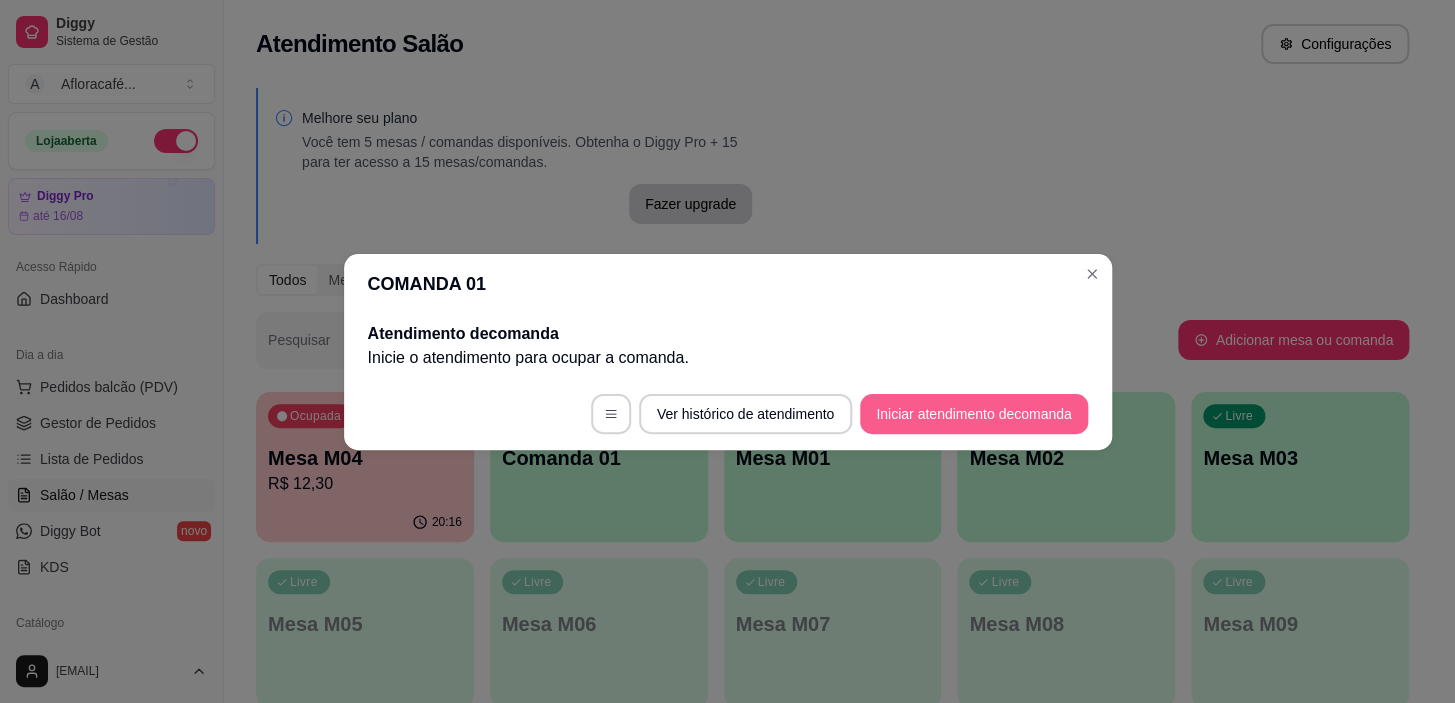 click on "Iniciar atendimento de  comanda" at bounding box center (973, 414) 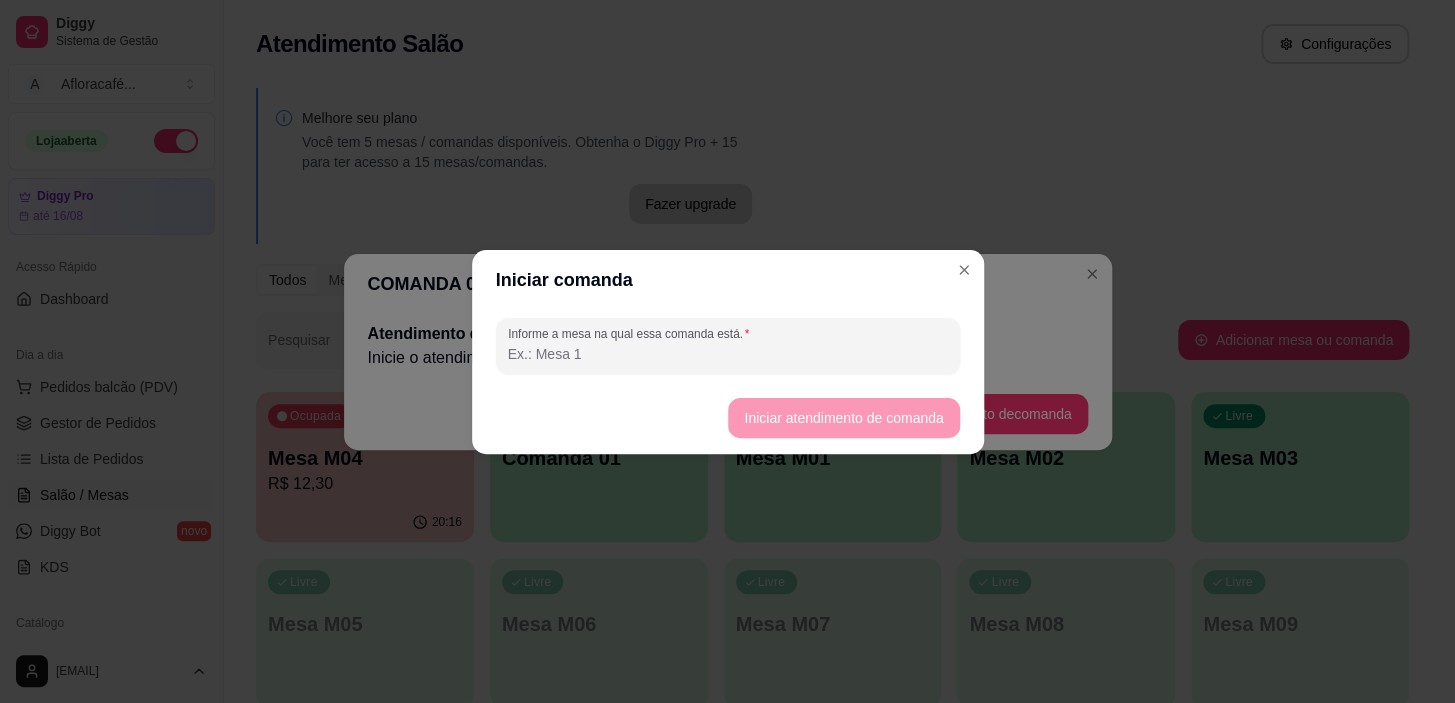 click on "Informe a mesa na qual essa comanda está." at bounding box center [728, 354] 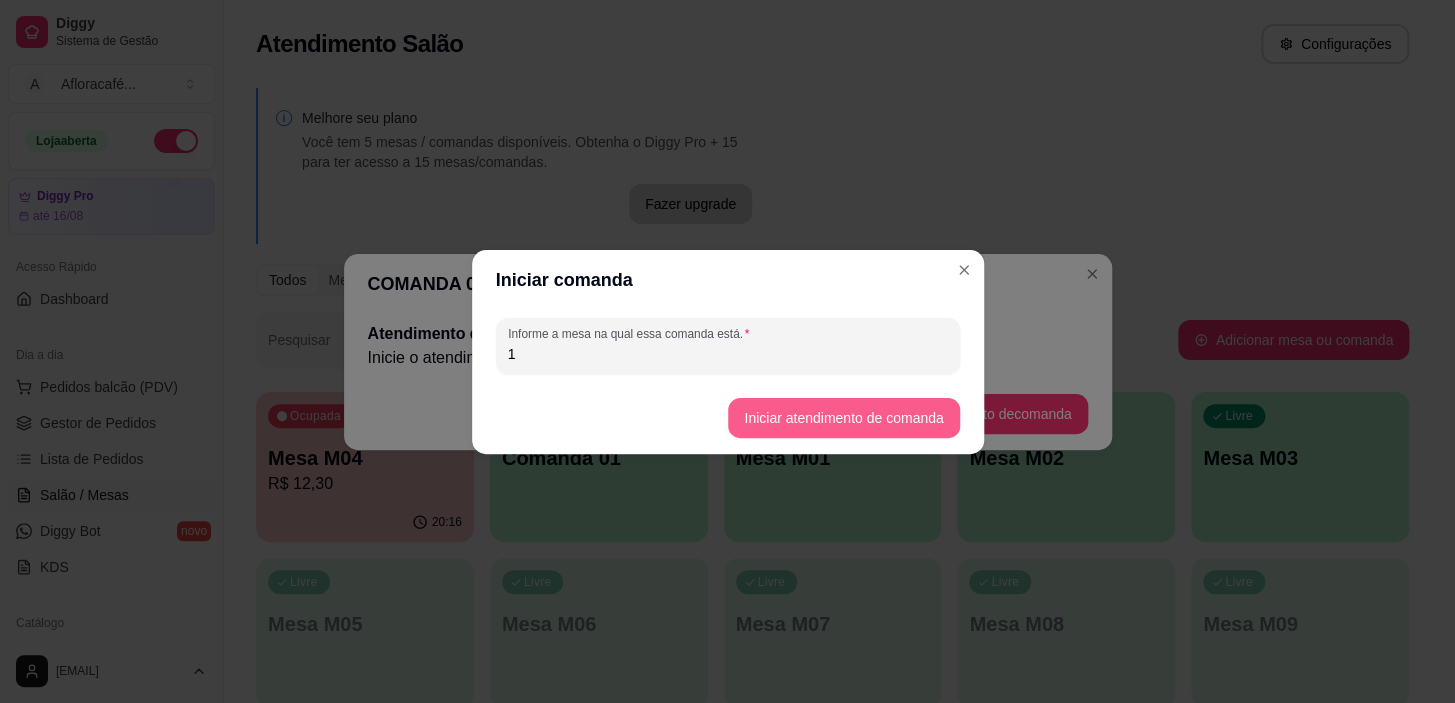 type on "1" 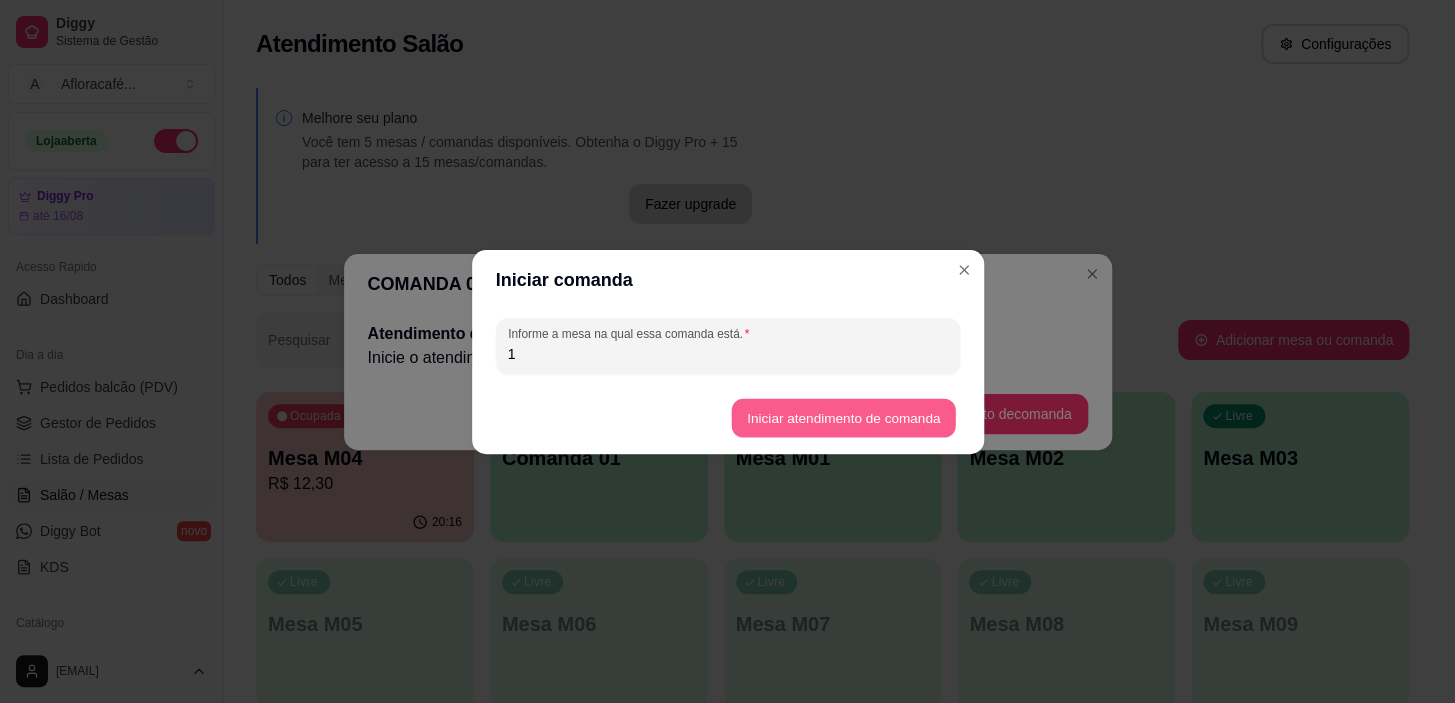 click on "Iniciar atendimento de comanda" at bounding box center [844, 417] 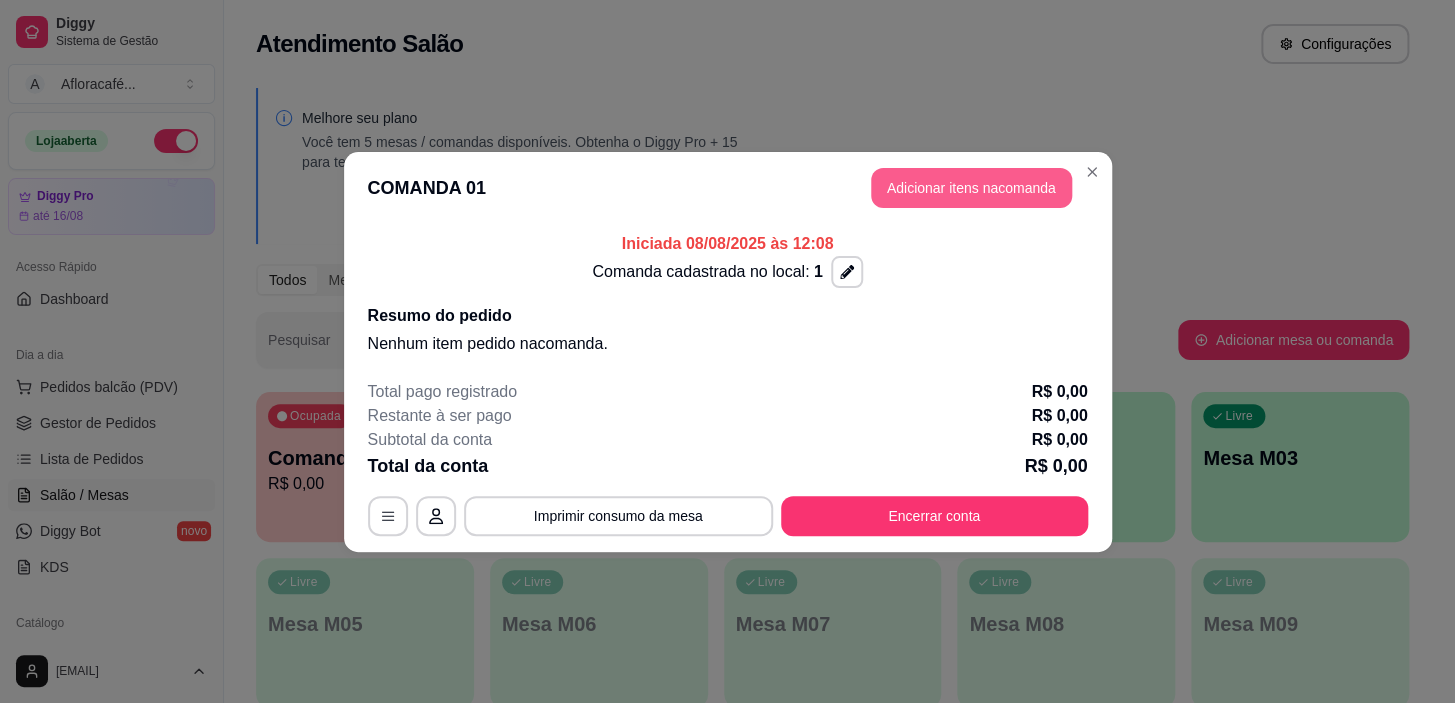 click on "Adicionar itens na  comanda" at bounding box center (971, 188) 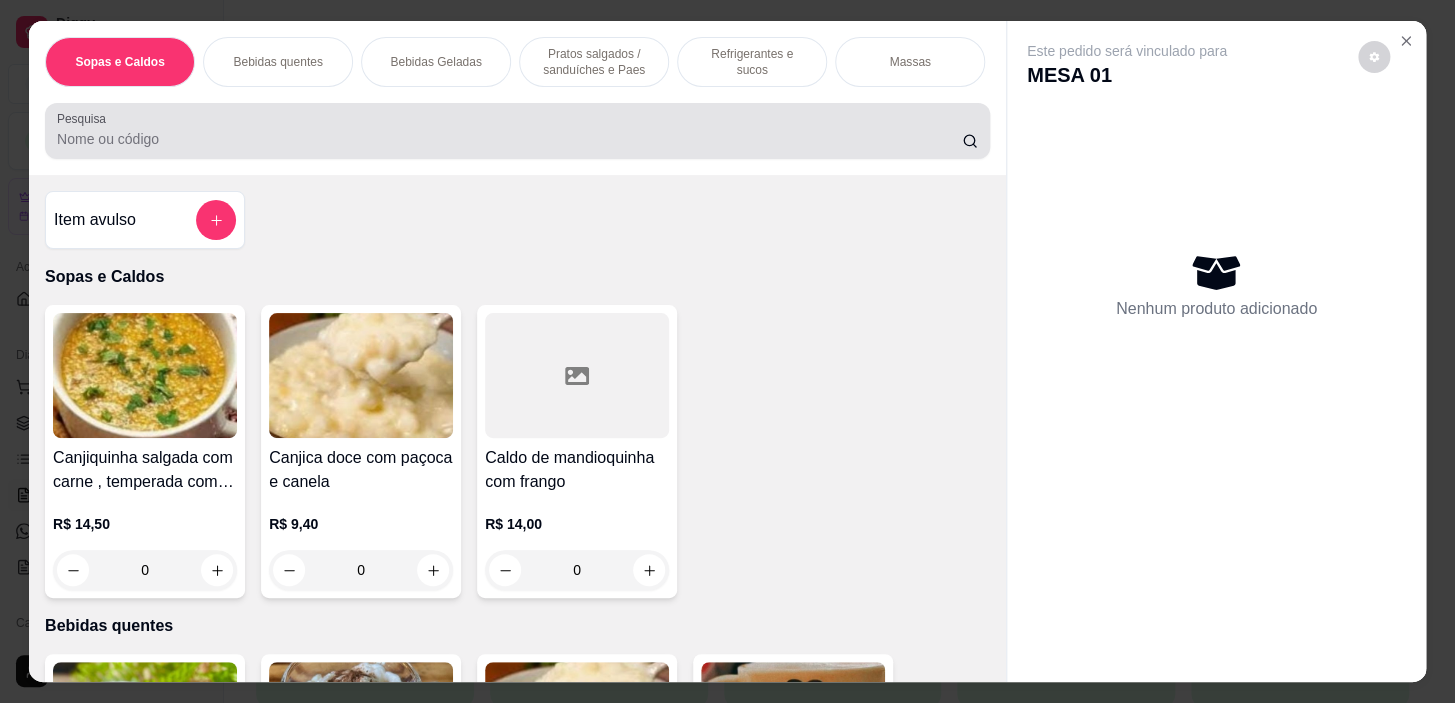 click at bounding box center (517, 131) 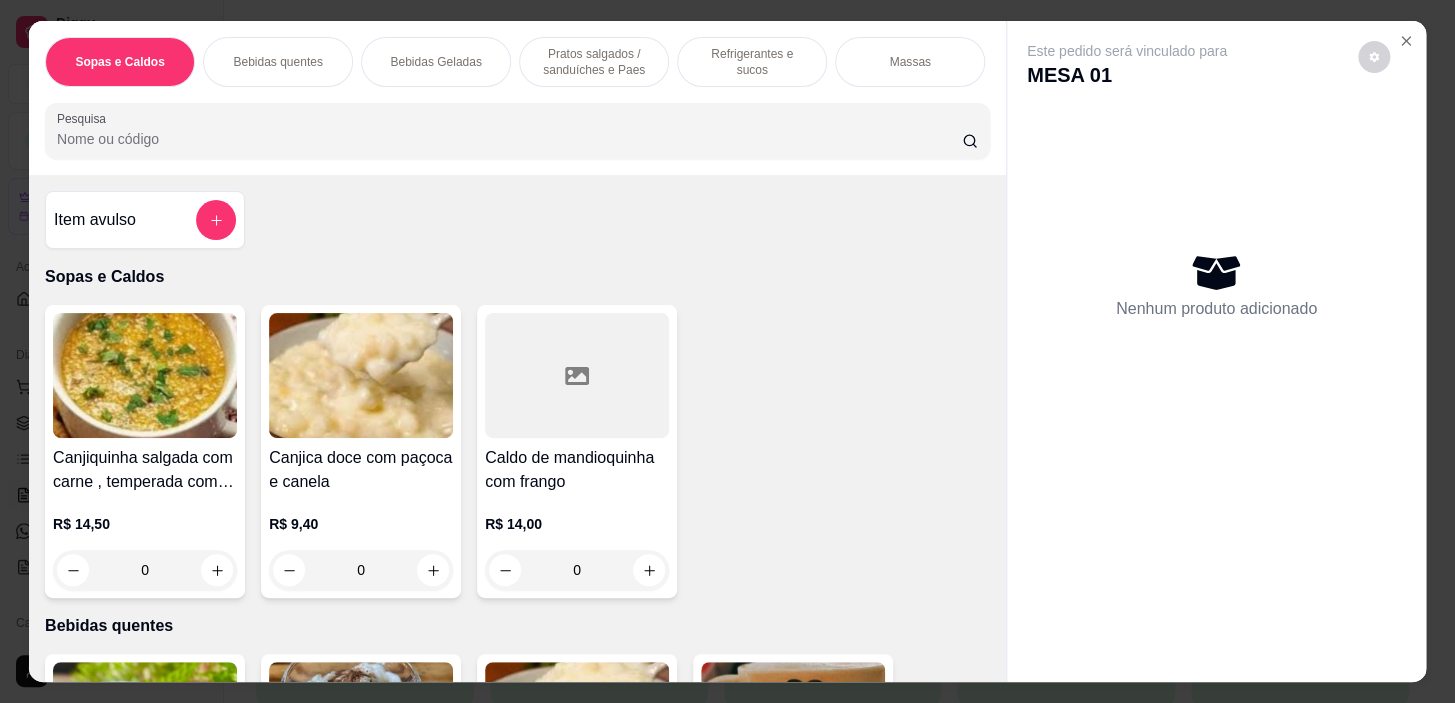 click on "Pesquisa" at bounding box center [509, 139] 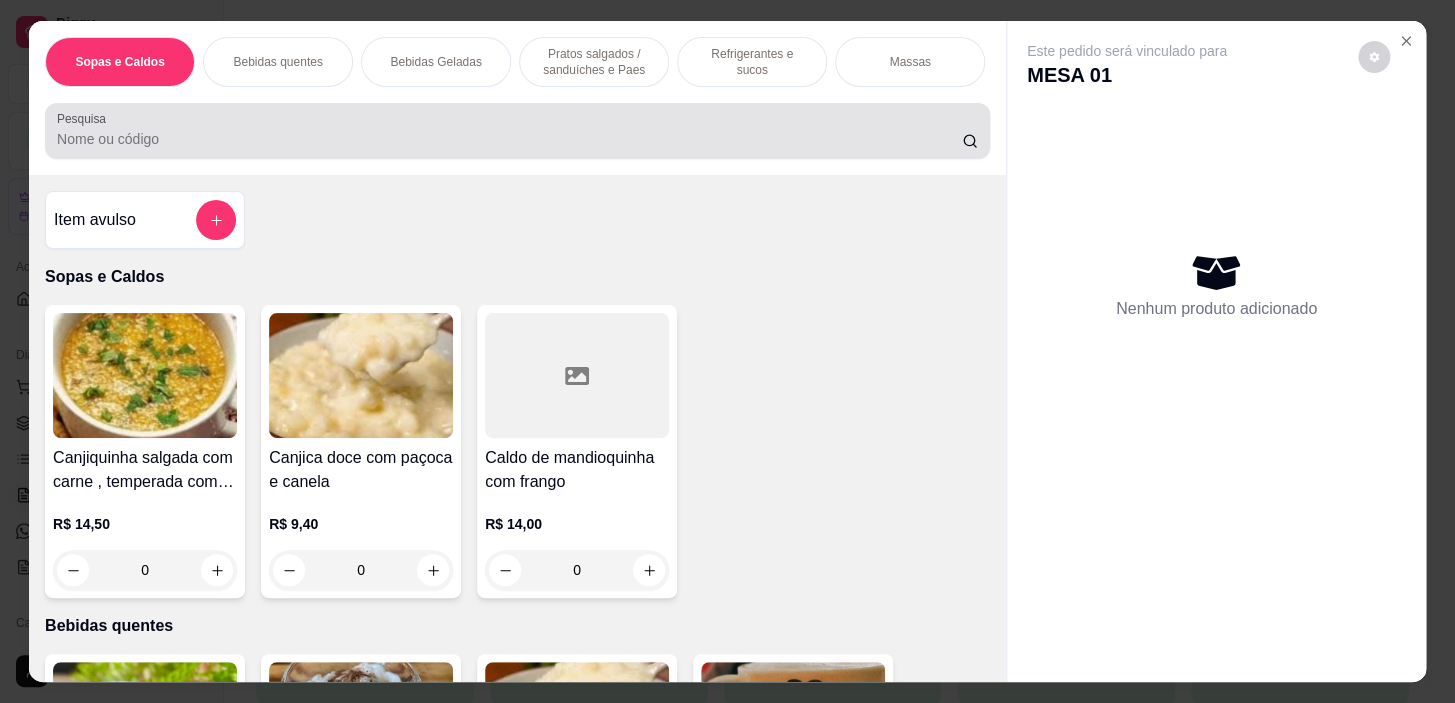 click at bounding box center (517, 131) 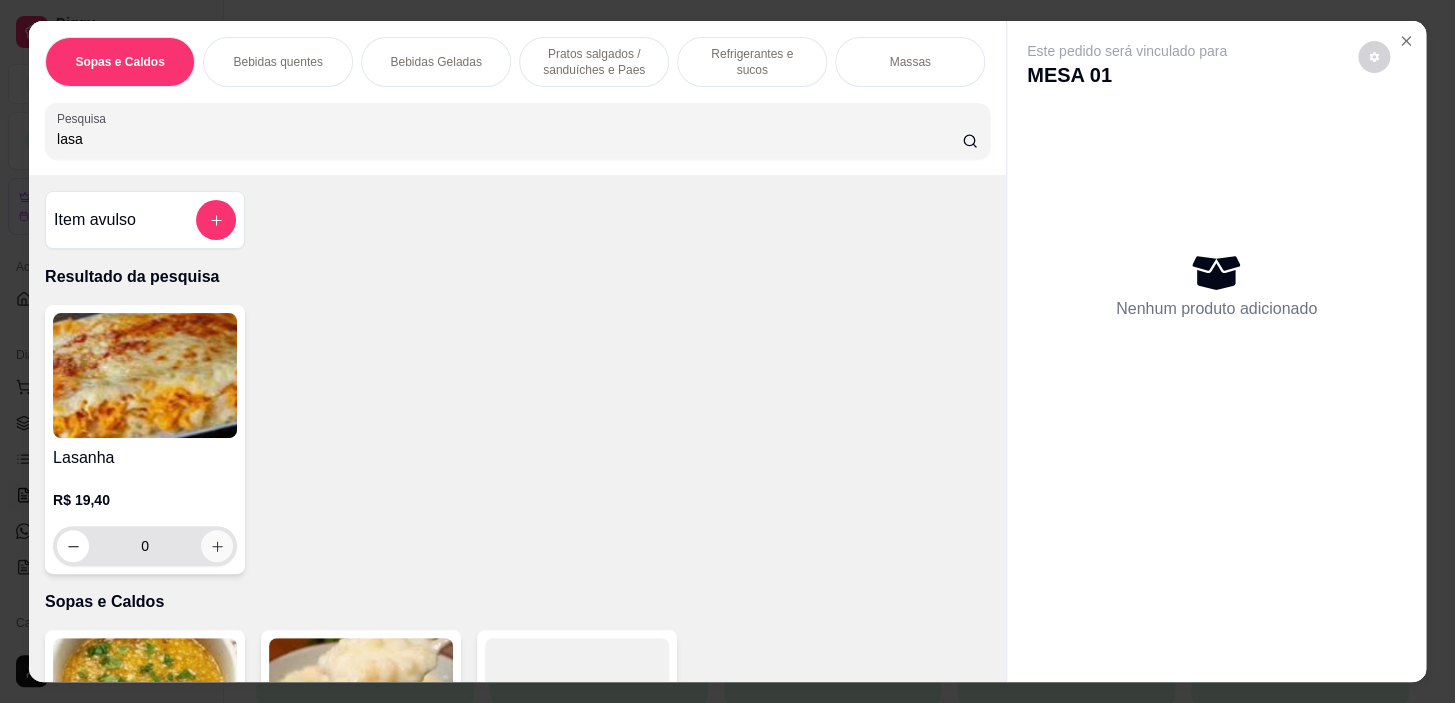 type on "lasa" 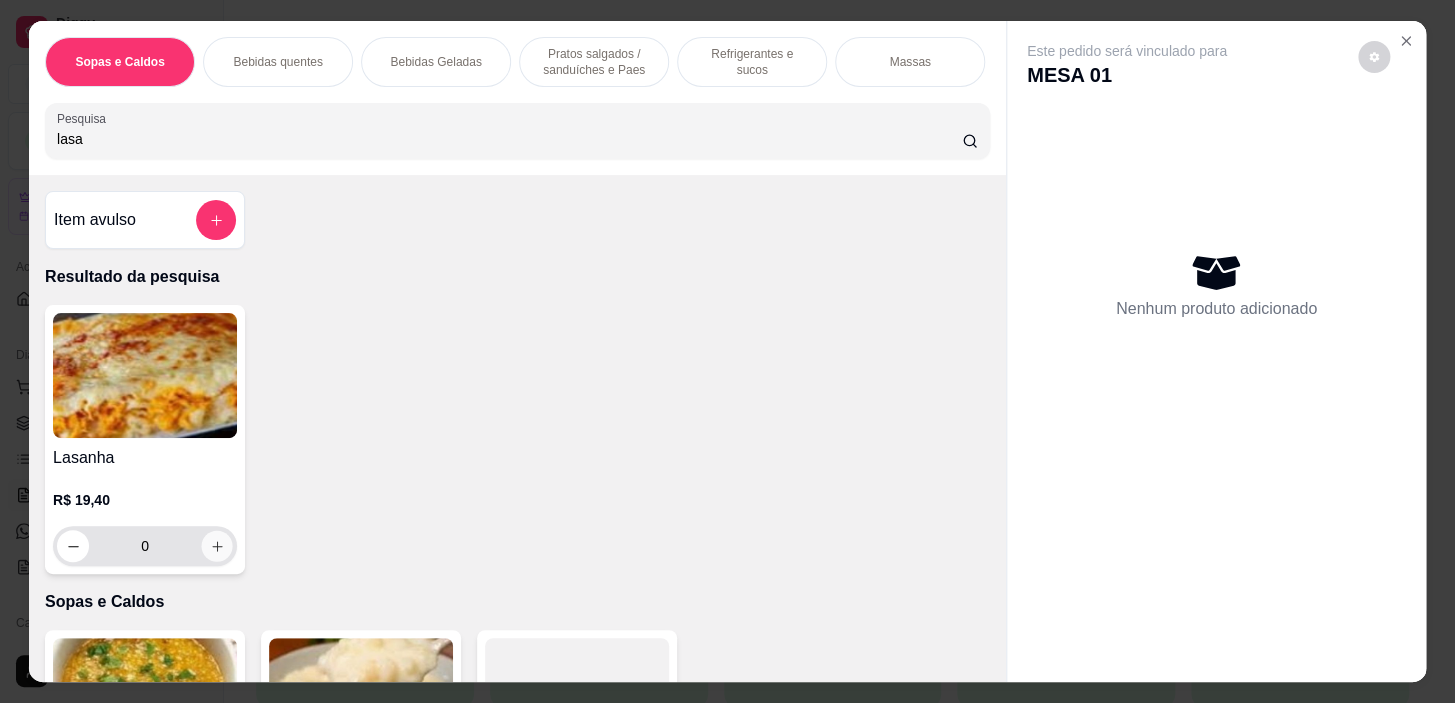 click at bounding box center (217, 546) 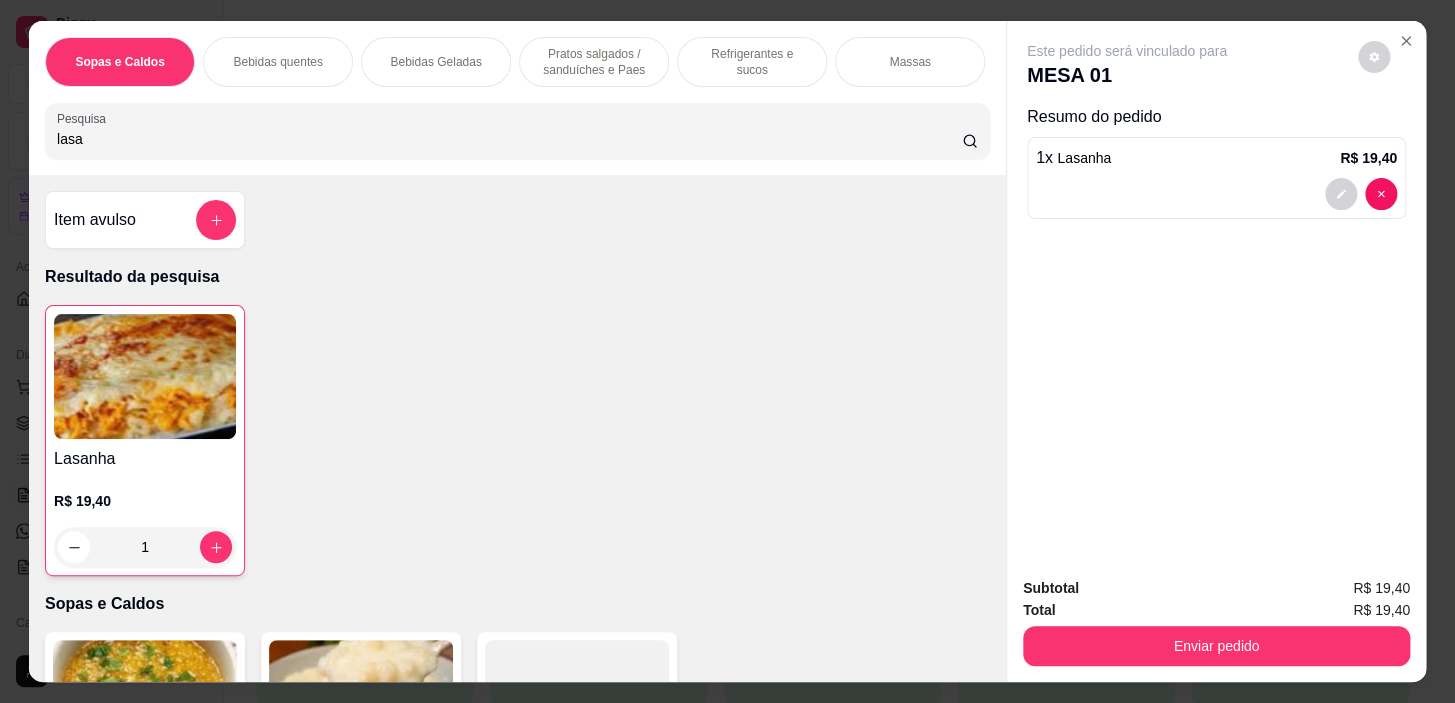 click on "Refrigerantes e sucos" at bounding box center [752, 62] 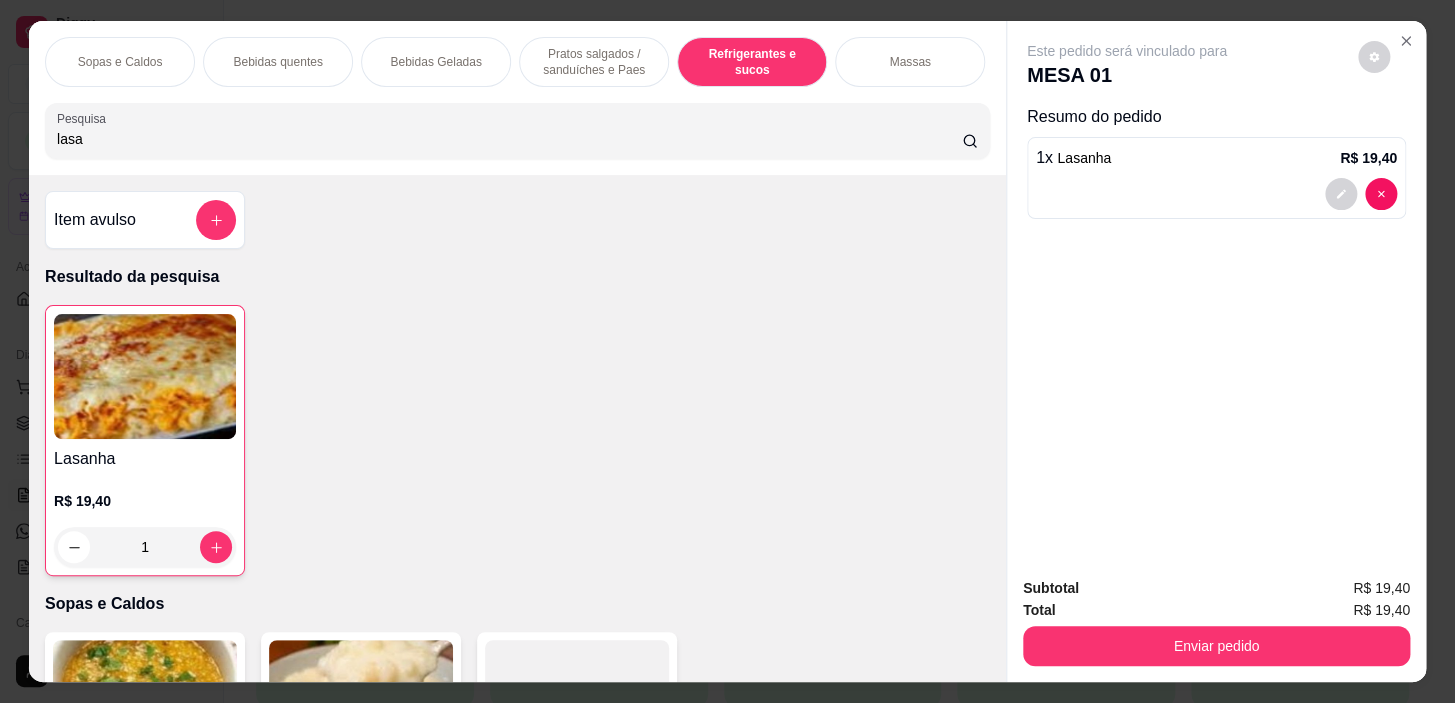 scroll, scrollTop: 8561, scrollLeft: 0, axis: vertical 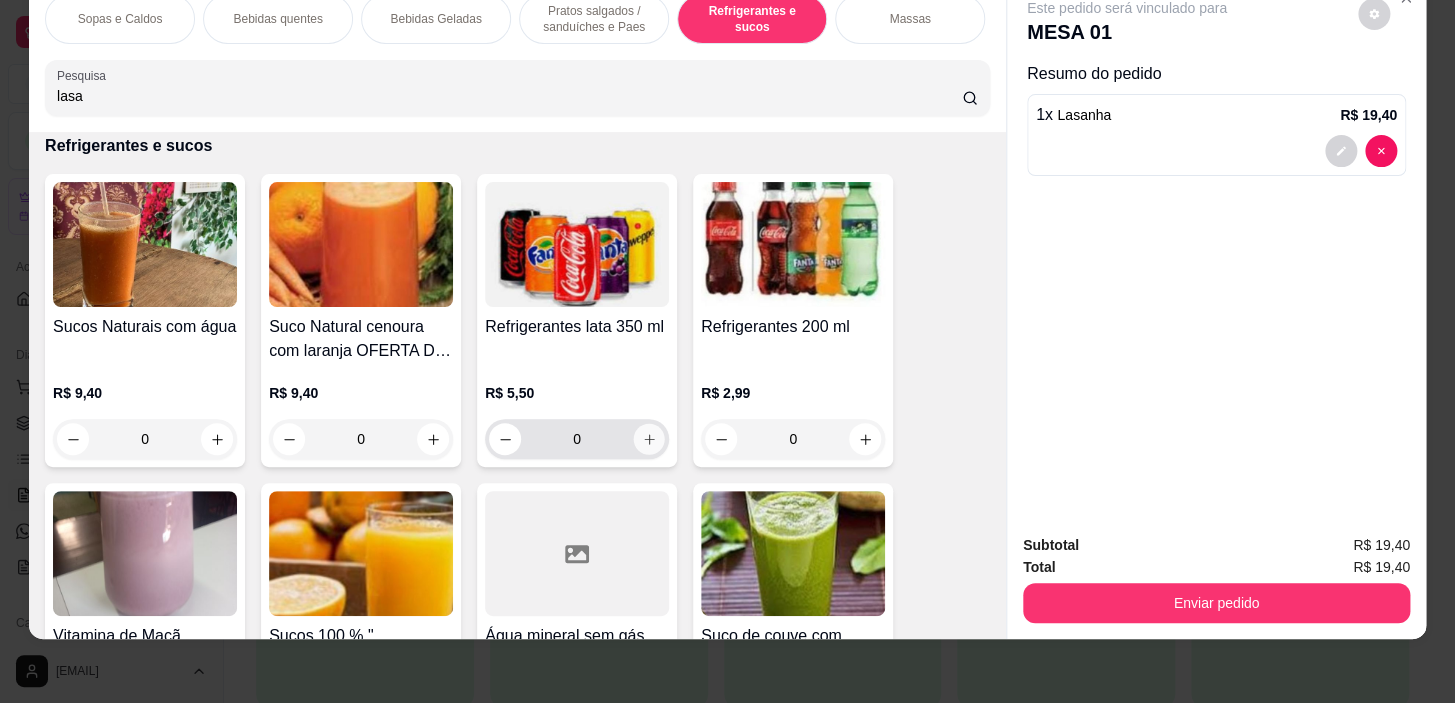 click at bounding box center [649, 439] 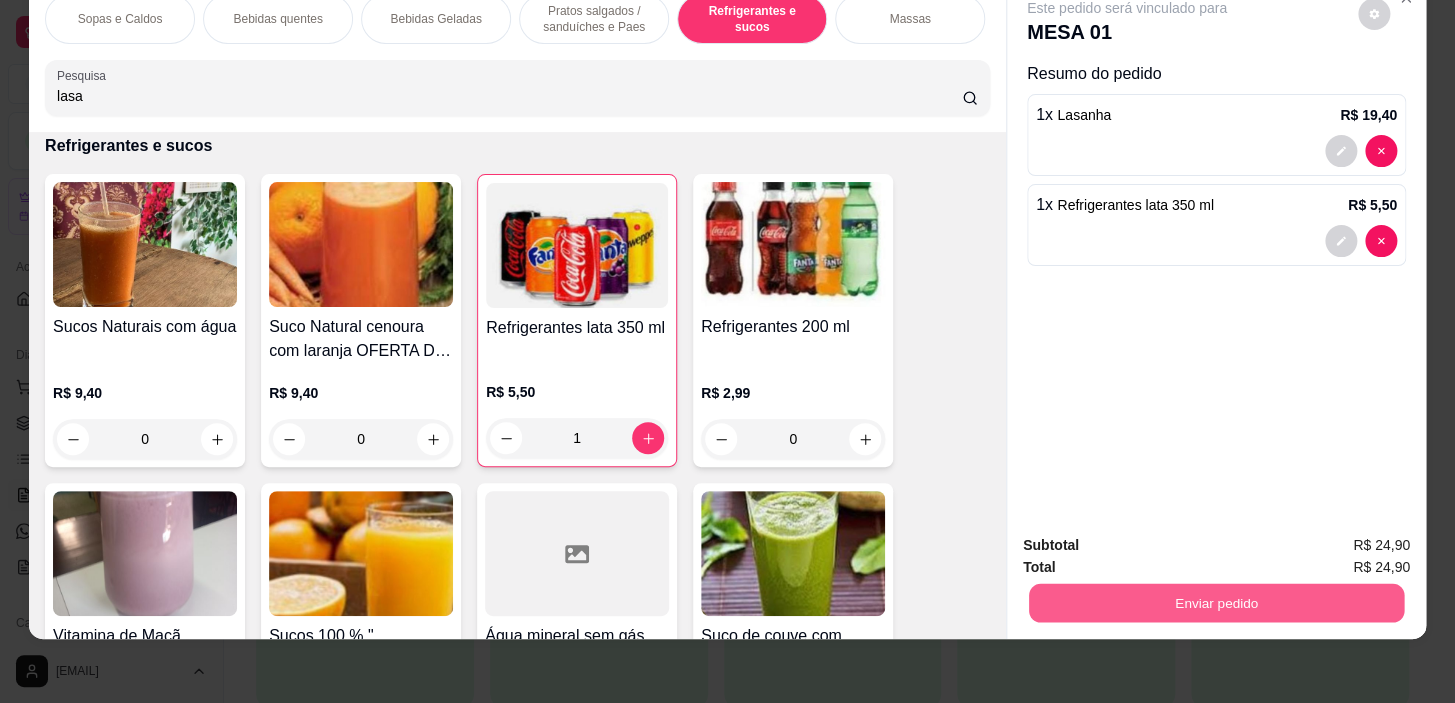 click on "Enviar pedido" at bounding box center [1216, 603] 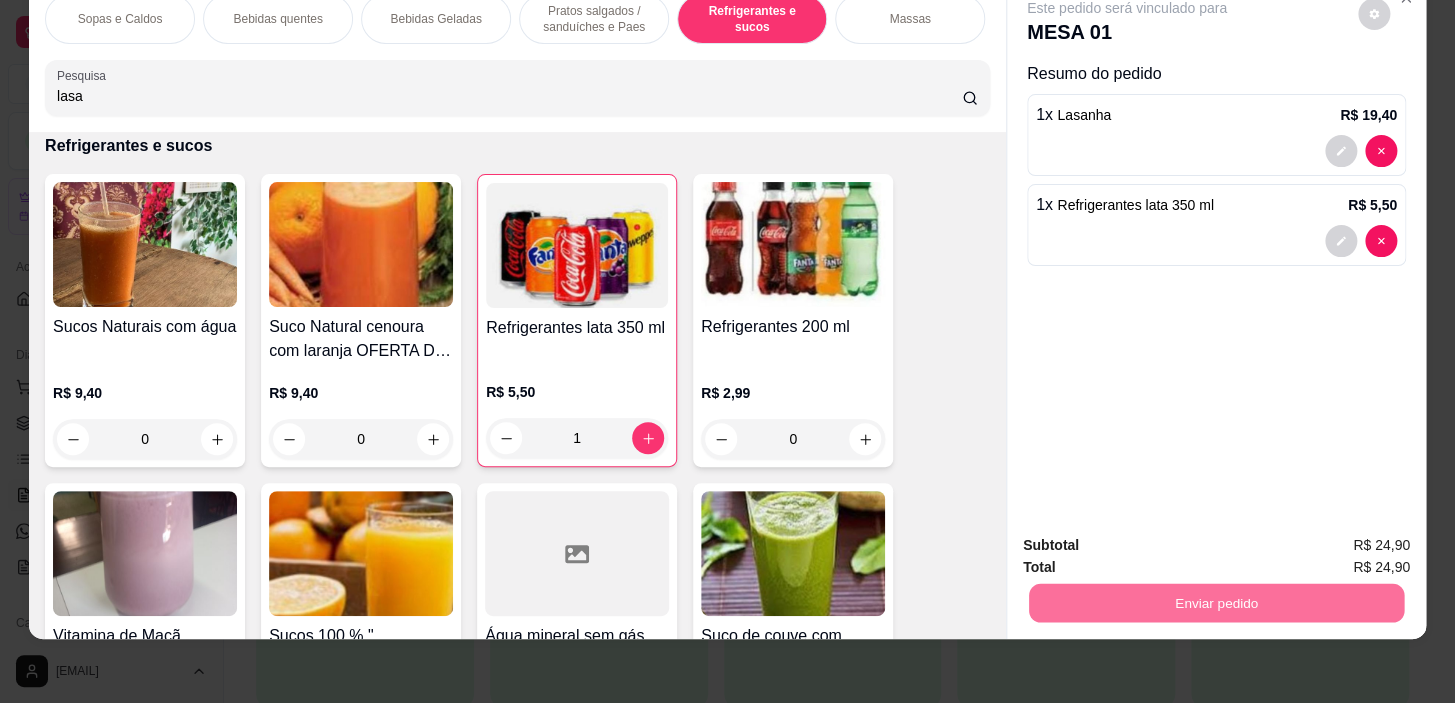 click on "Não registrar e enviar pedido" at bounding box center (1150, 539) 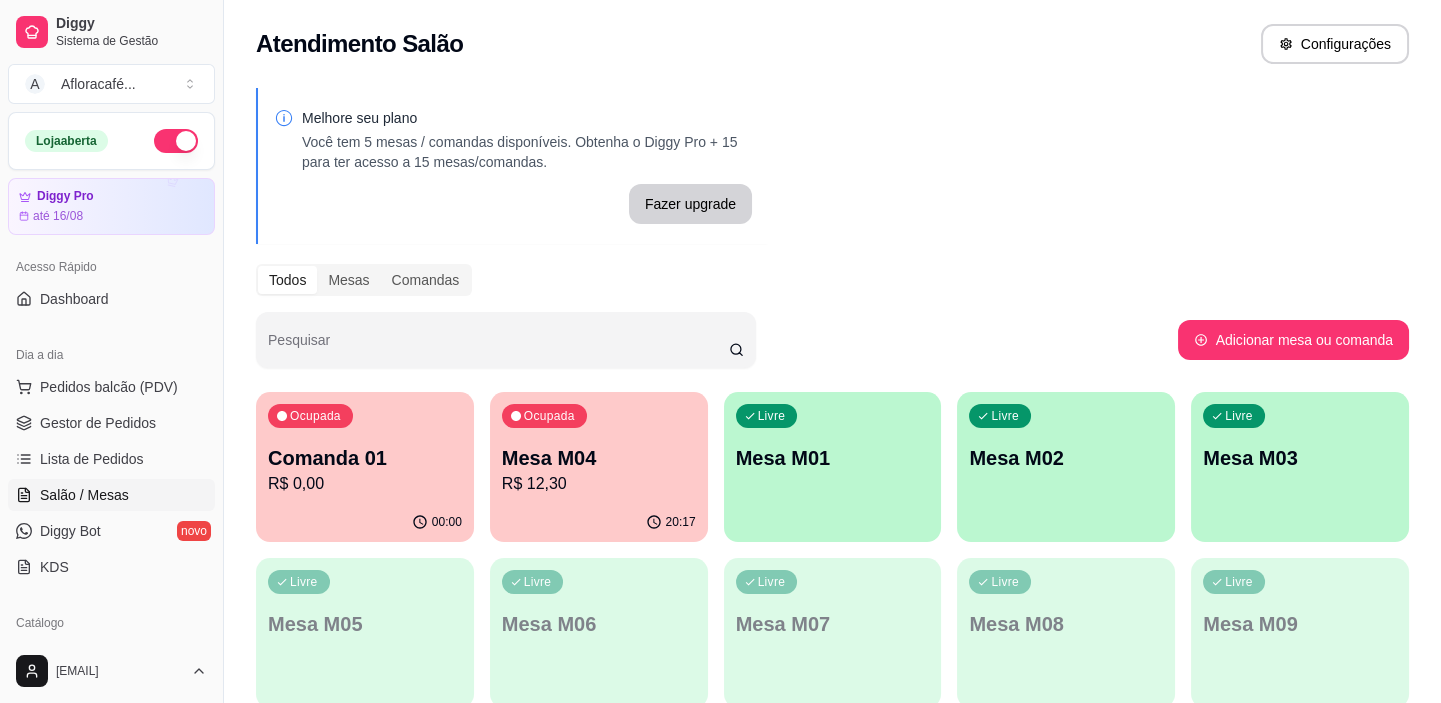 click on "Mesa M01" at bounding box center (833, 458) 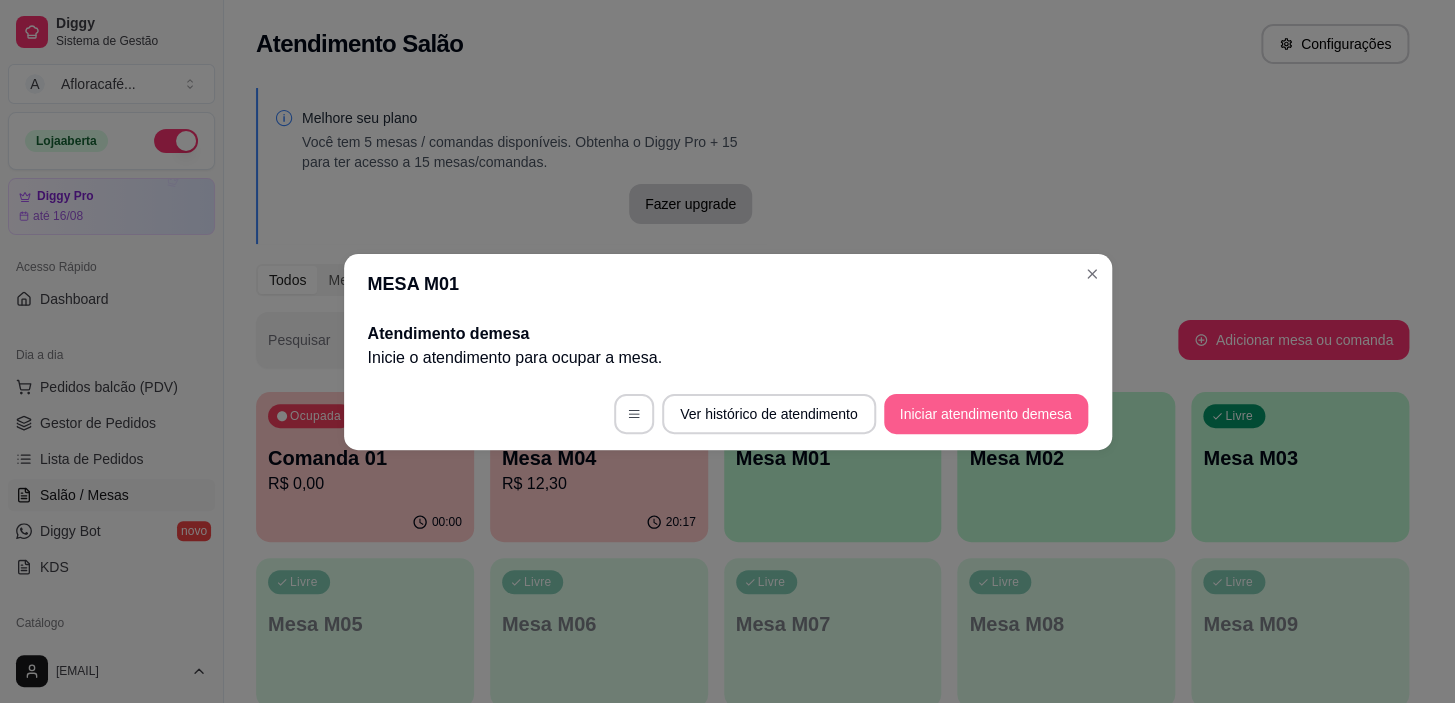 click on "Iniciar atendimento de  mesa" at bounding box center [986, 414] 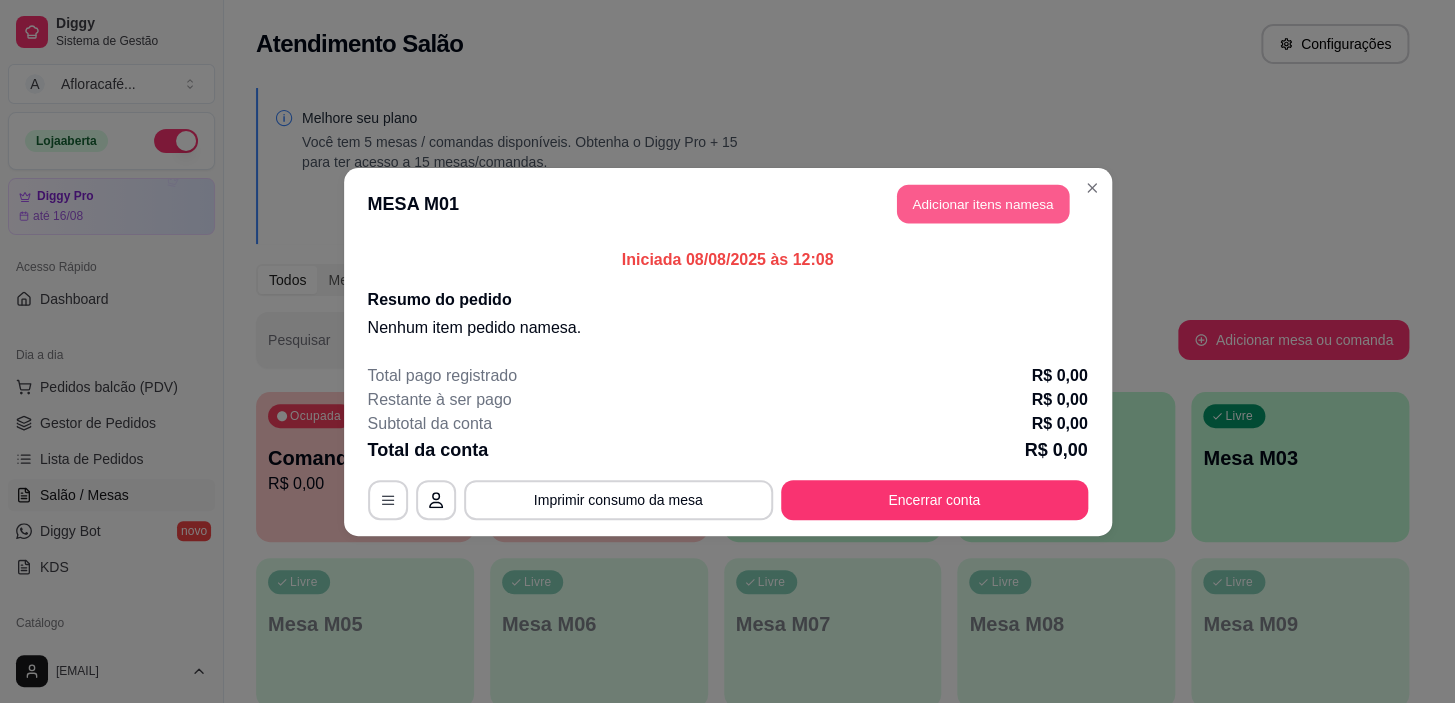 click on "Adicionar itens na  mesa" at bounding box center (983, 203) 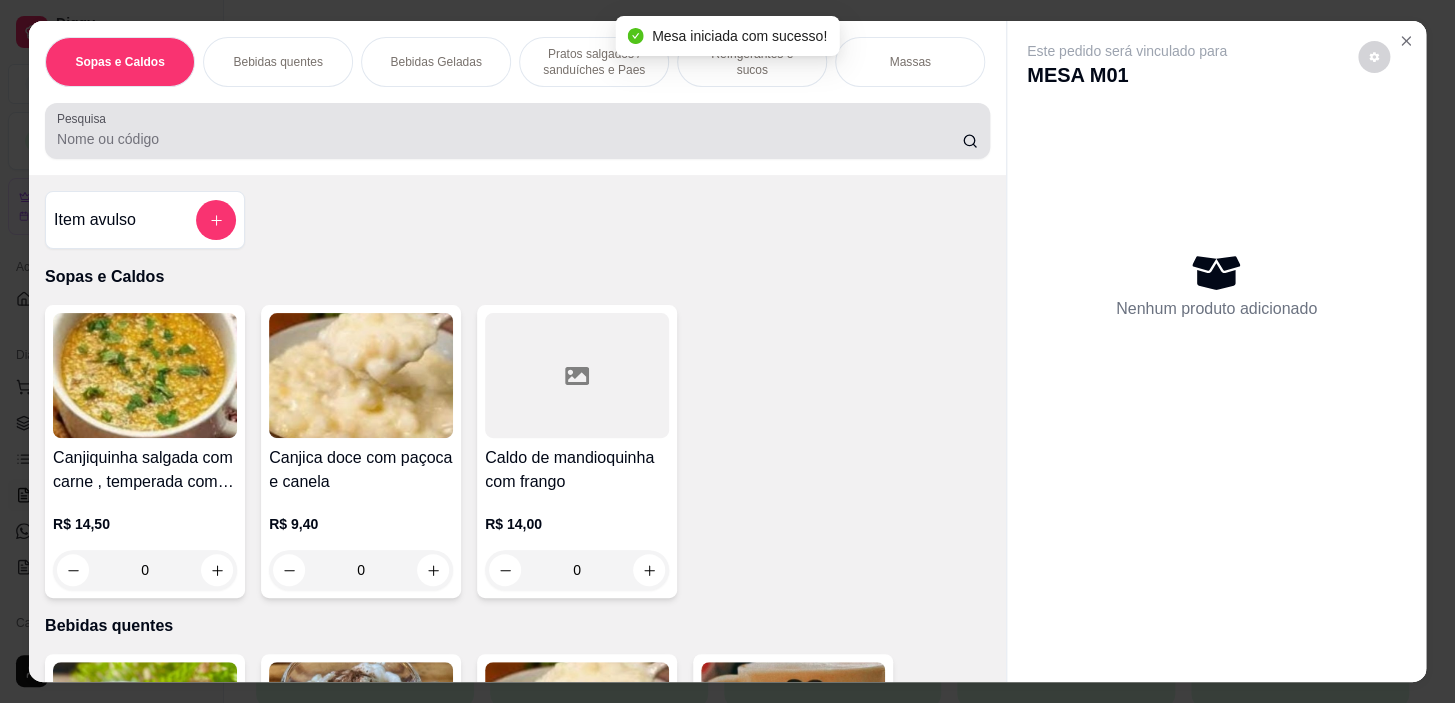 click at bounding box center [517, 131] 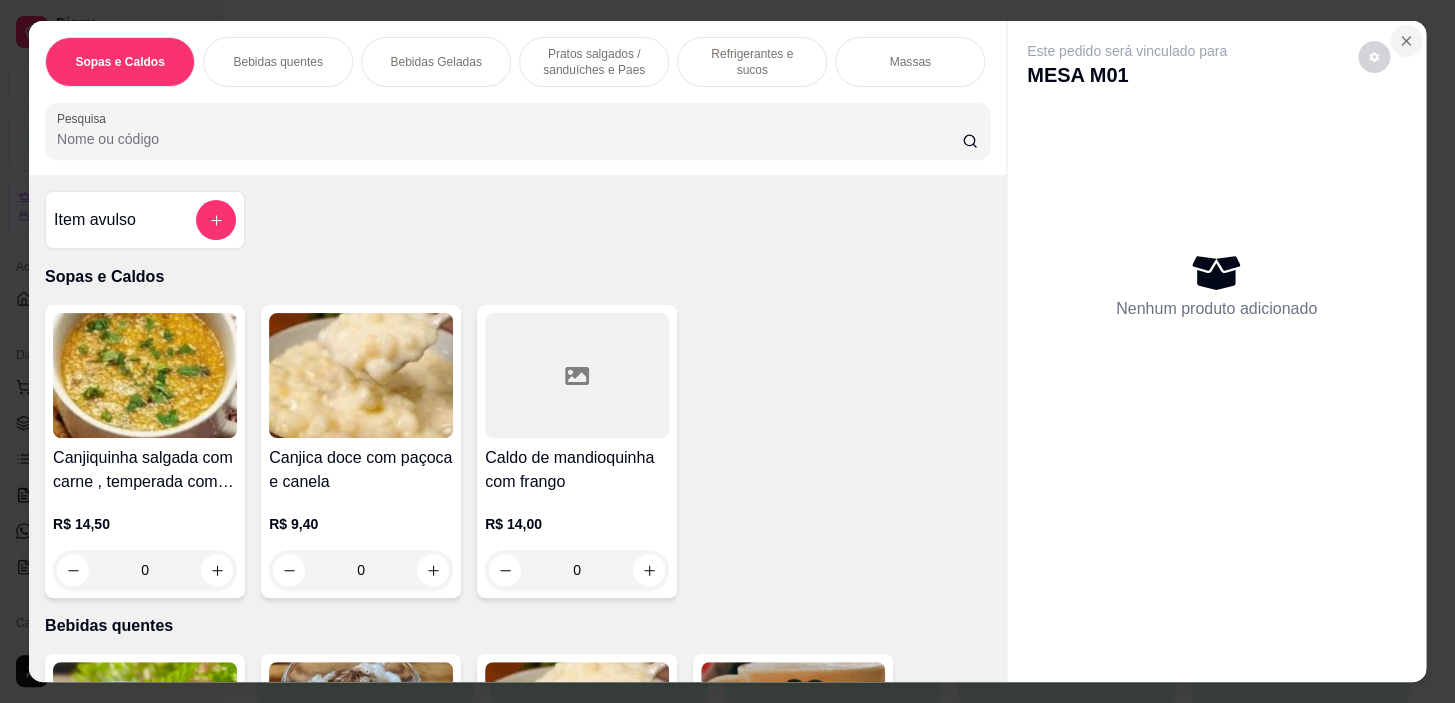 click at bounding box center [1406, 41] 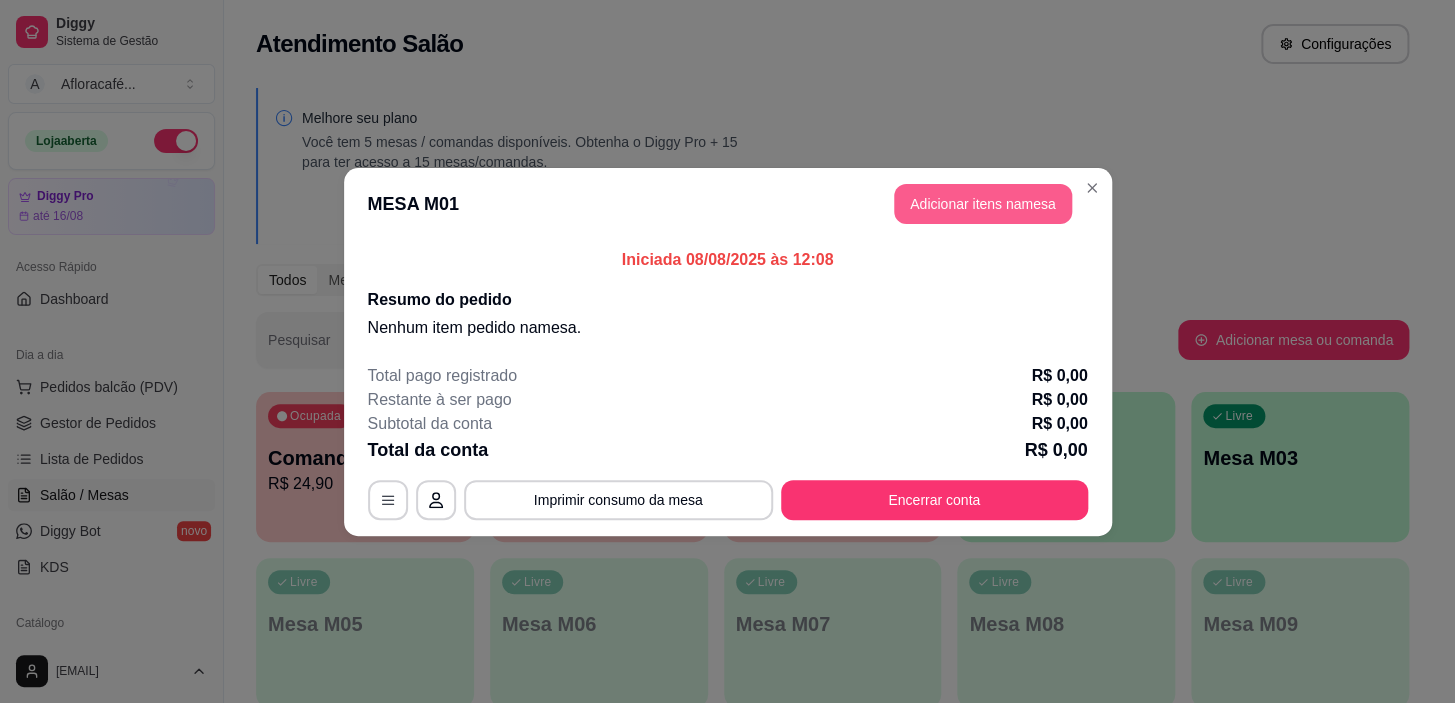 click on "Adicionar itens na  mesa" at bounding box center [983, 204] 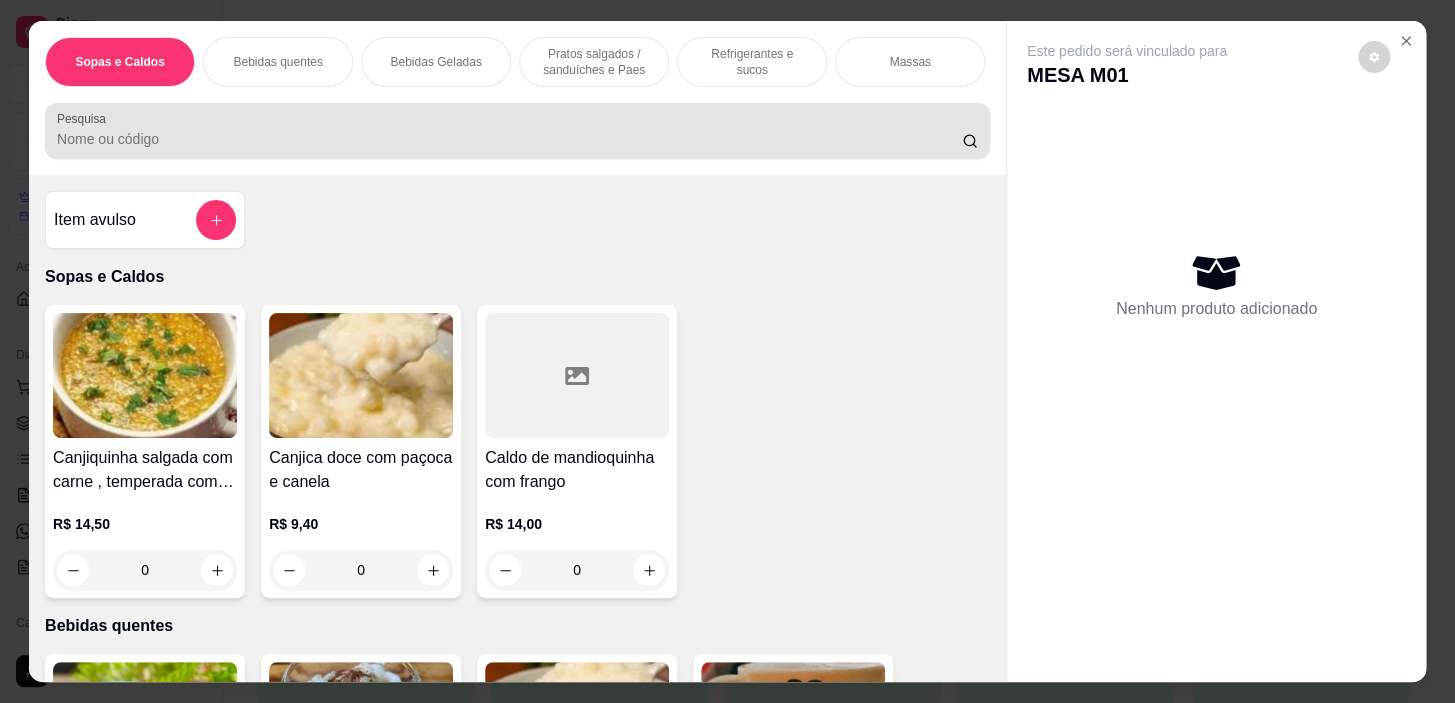 click on "Pesquisa" at bounding box center (509, 139) 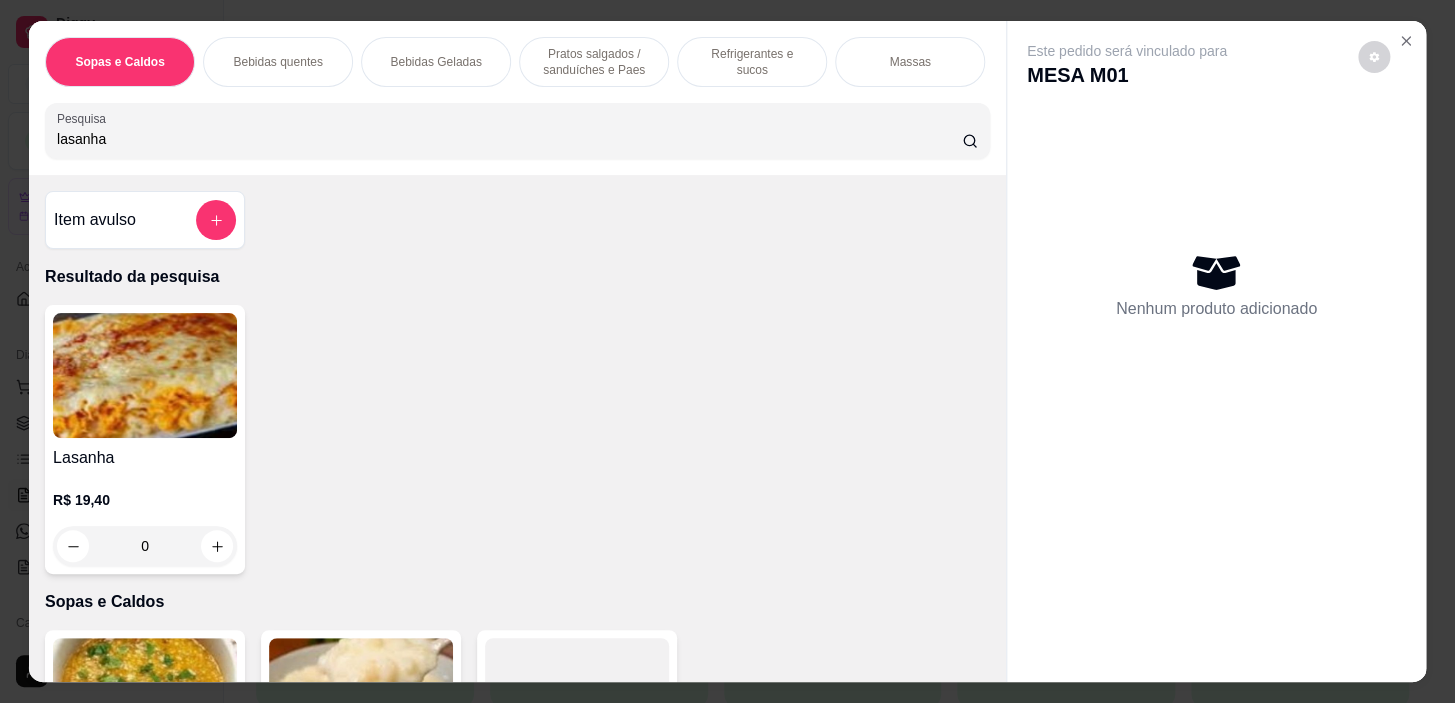 type on "lasanha" 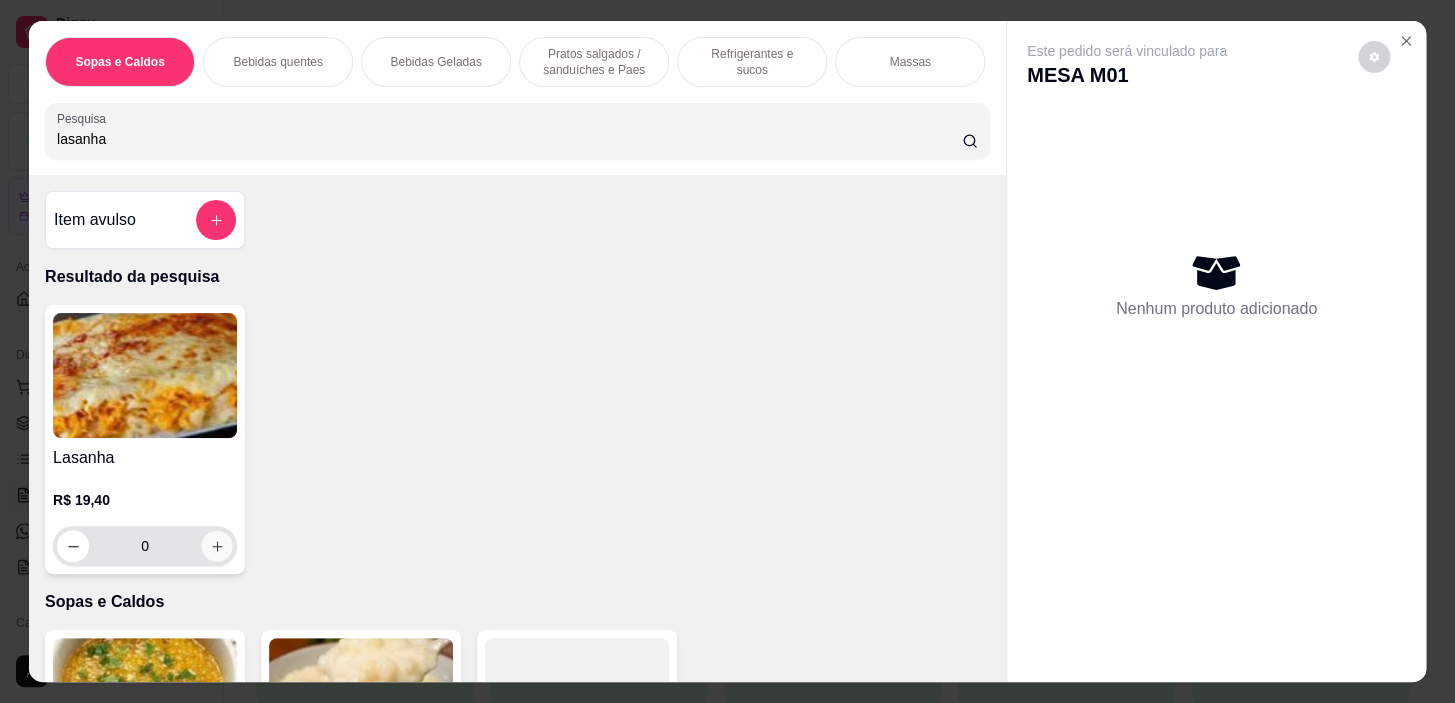 click 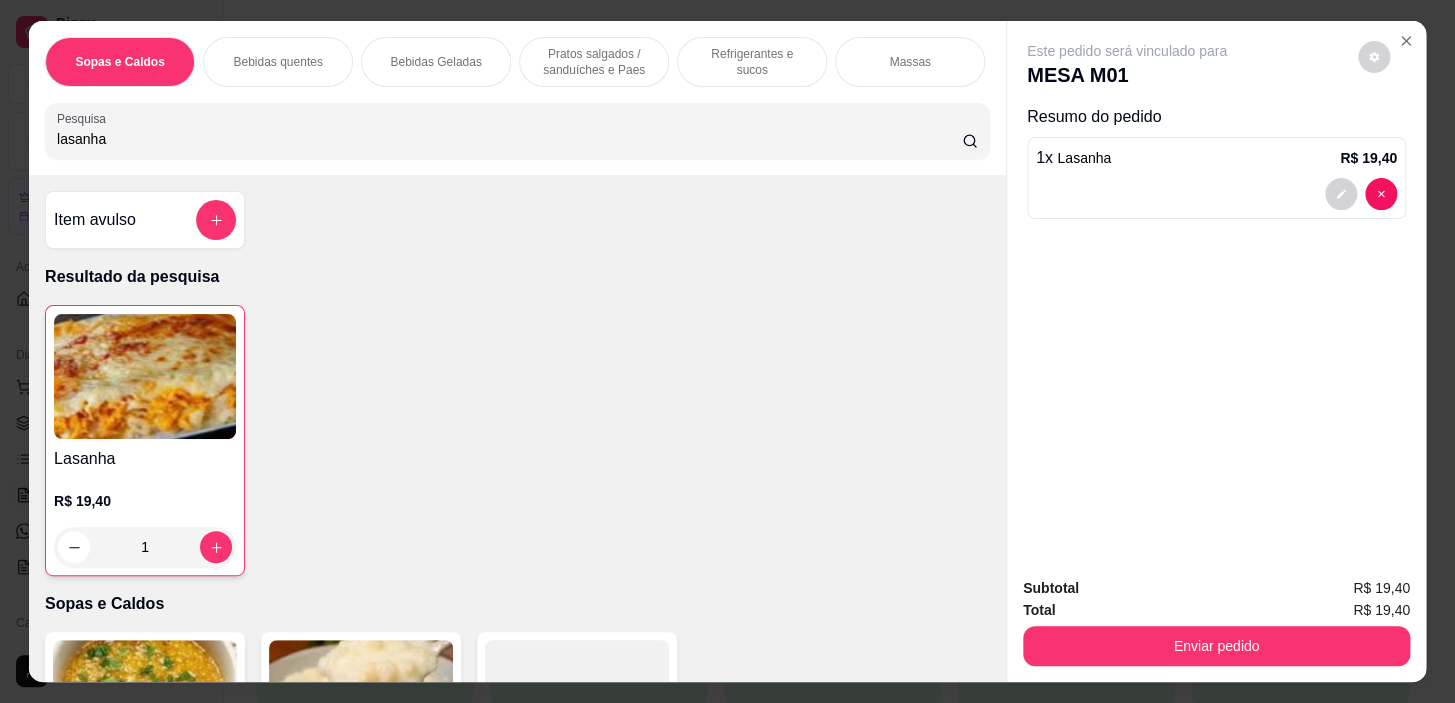 click on "Refrigerantes e sucos" at bounding box center [752, 62] 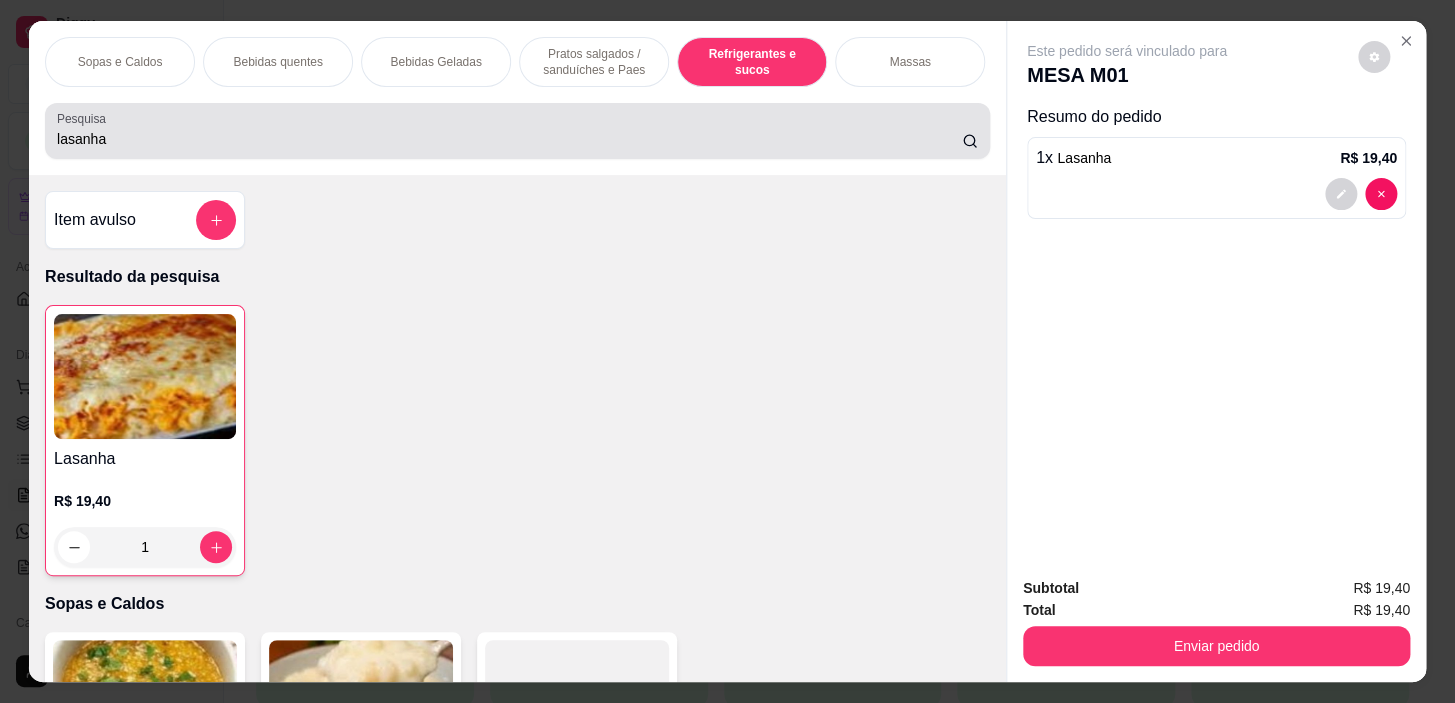 scroll, scrollTop: 8561, scrollLeft: 0, axis: vertical 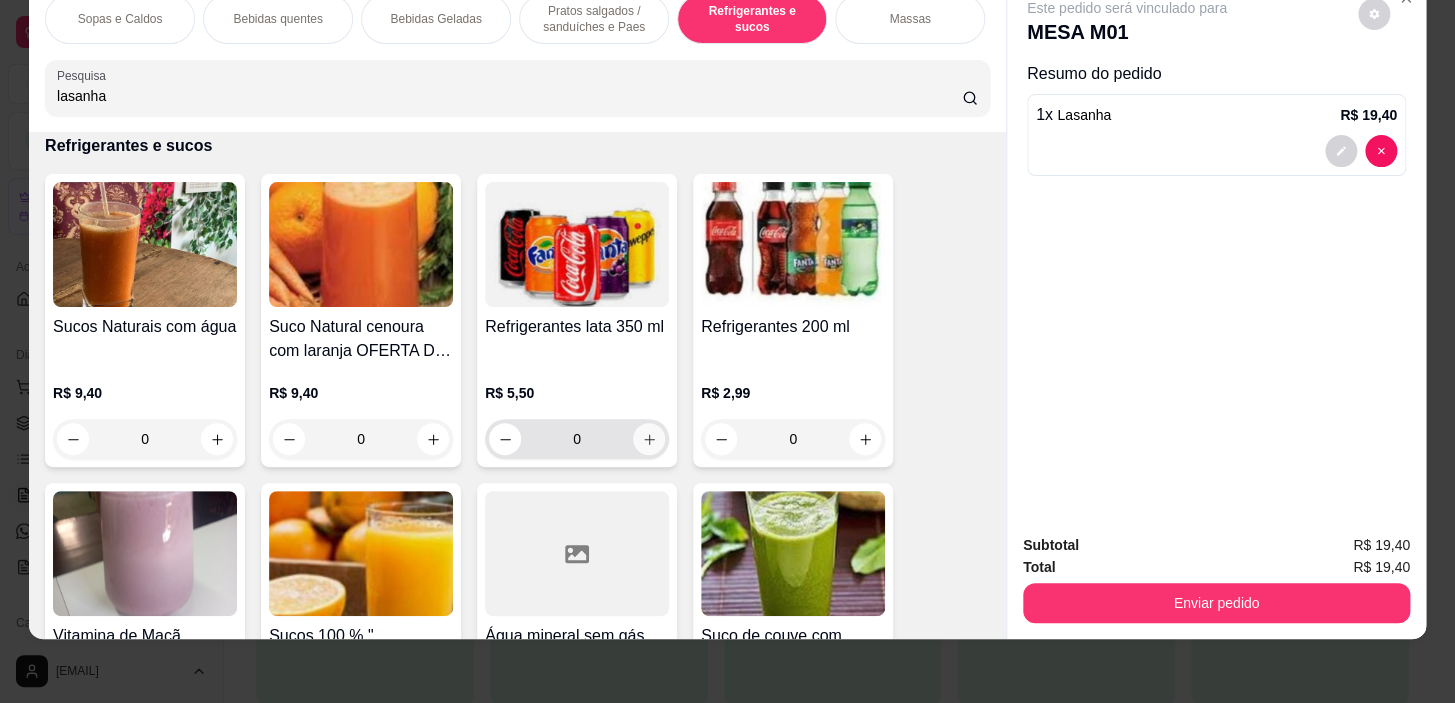 click 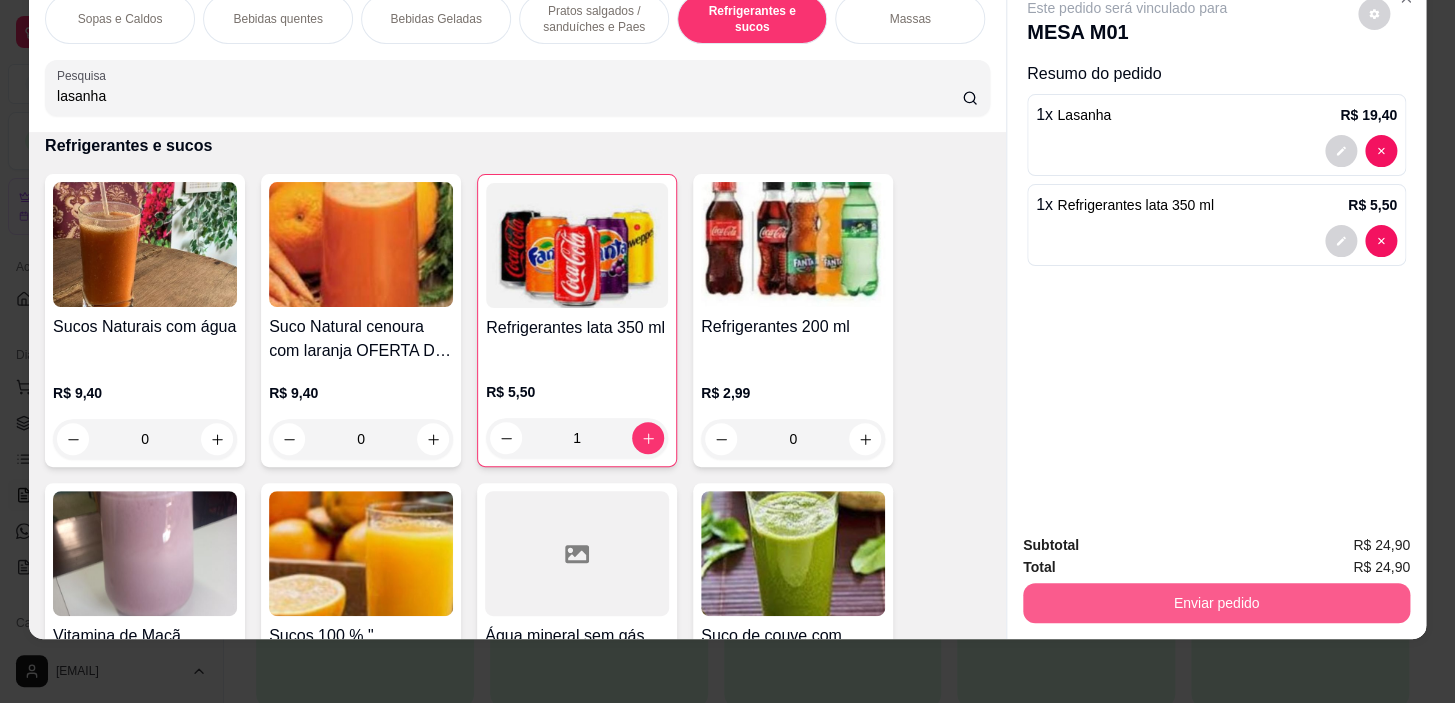 click on "Enviar pedido" at bounding box center (1216, 603) 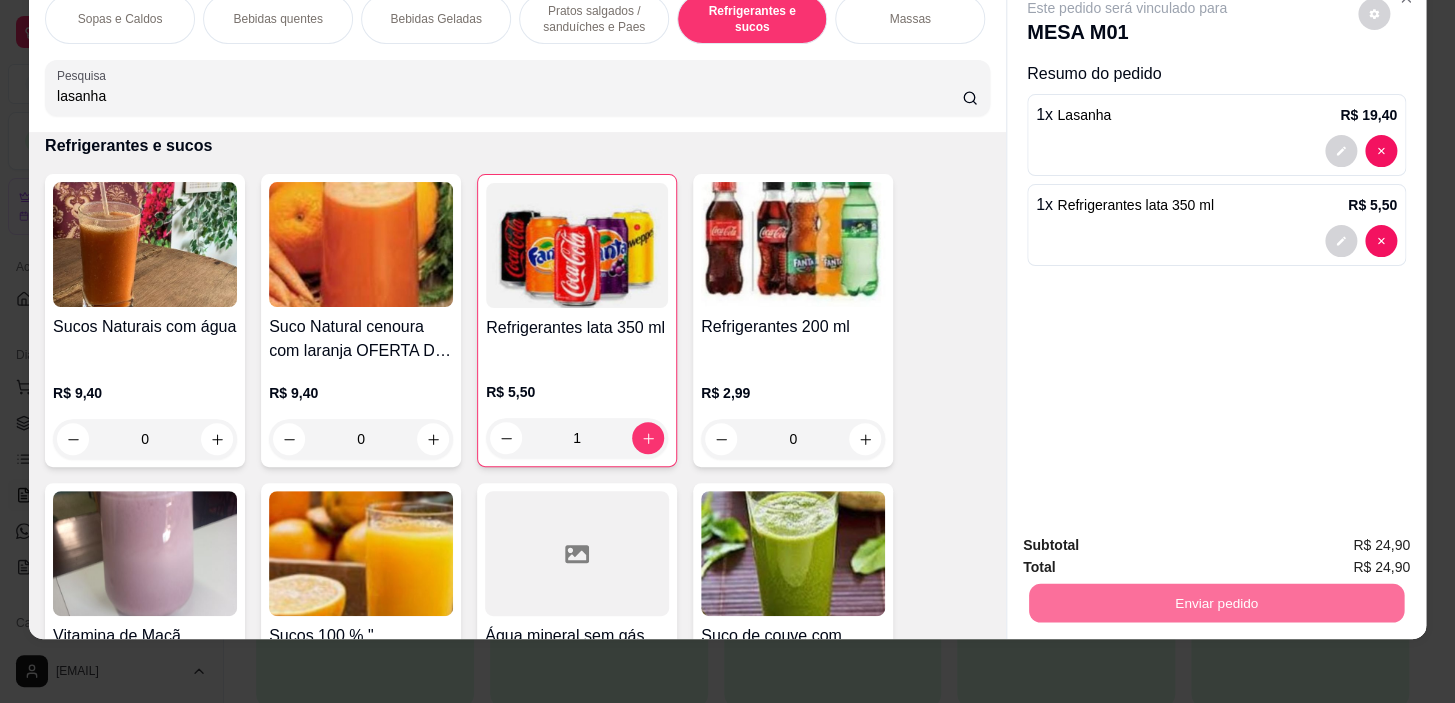 click on "Sim, quero registrar" at bounding box center (1340, 539) 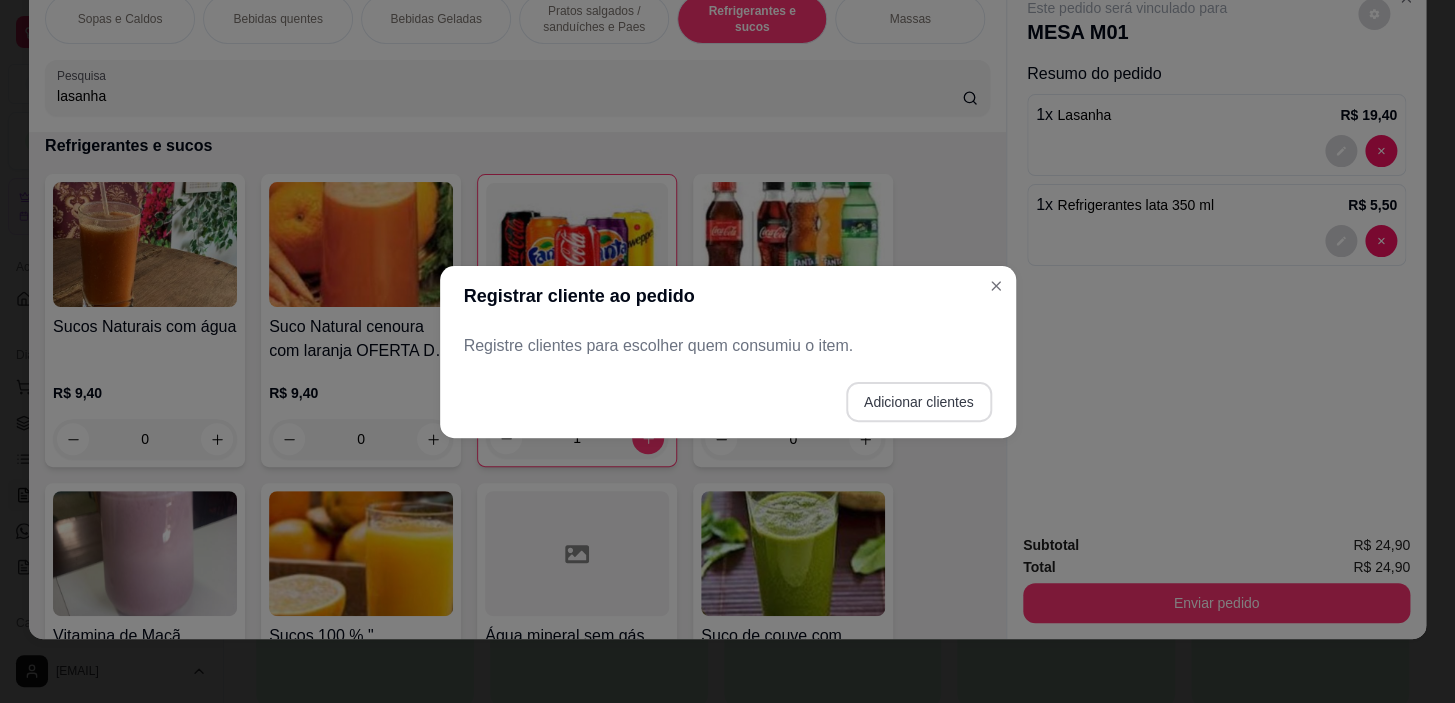 click on "Adicionar clientes" at bounding box center (919, 402) 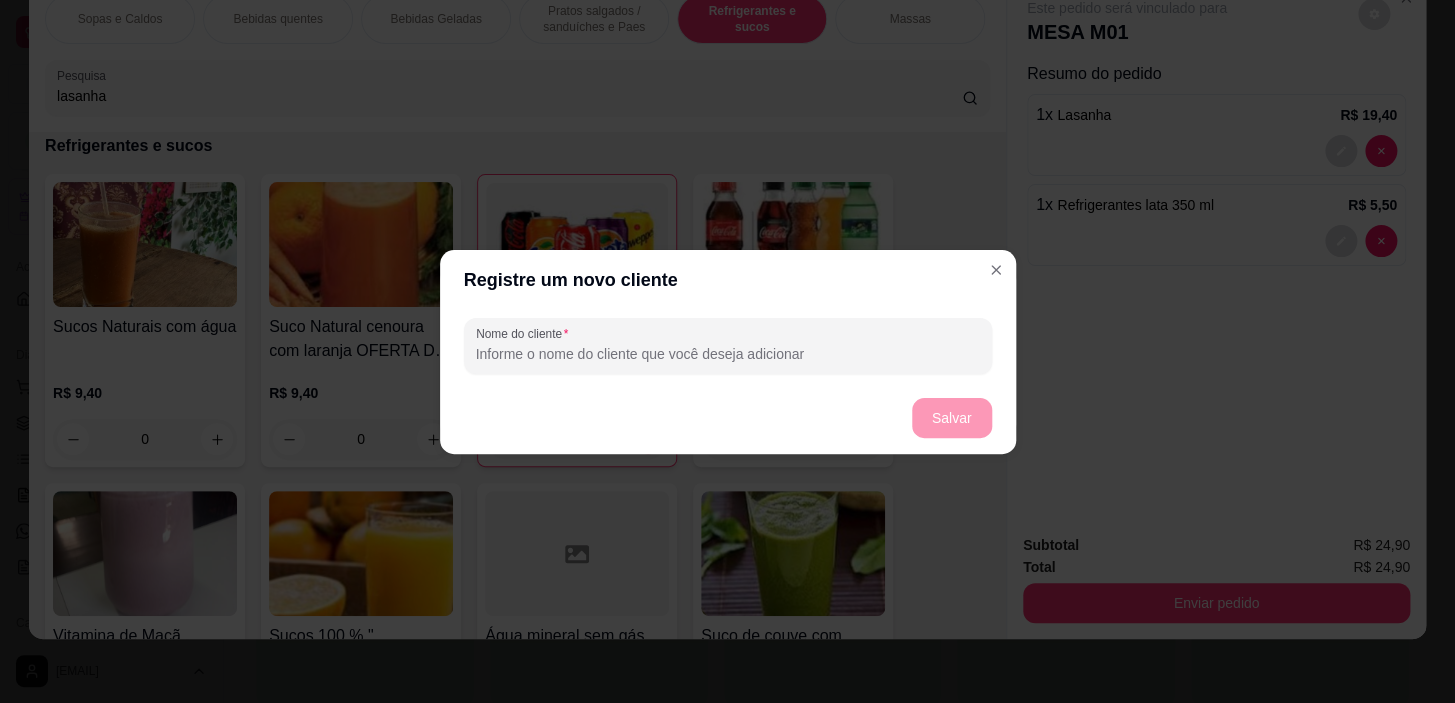 click on "Nome do cliente" at bounding box center [728, 354] 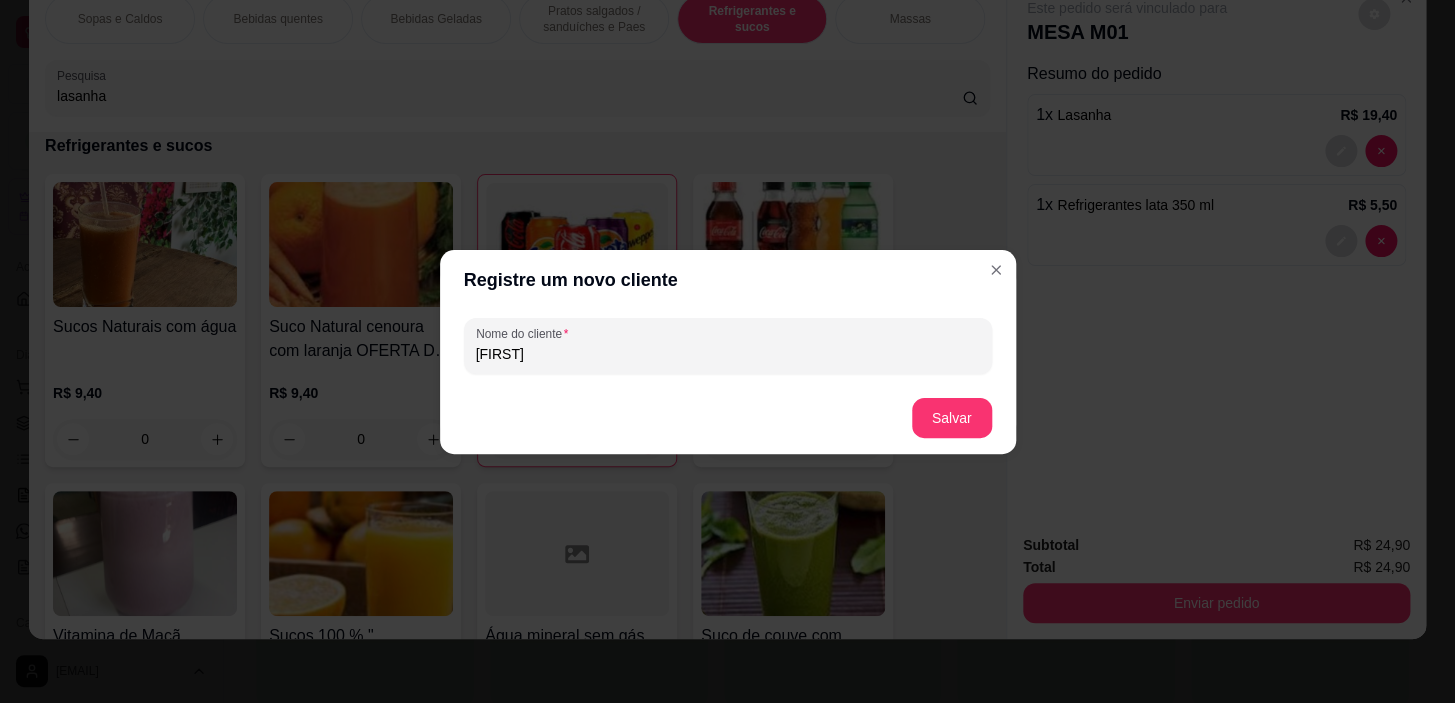 type on "kelly" 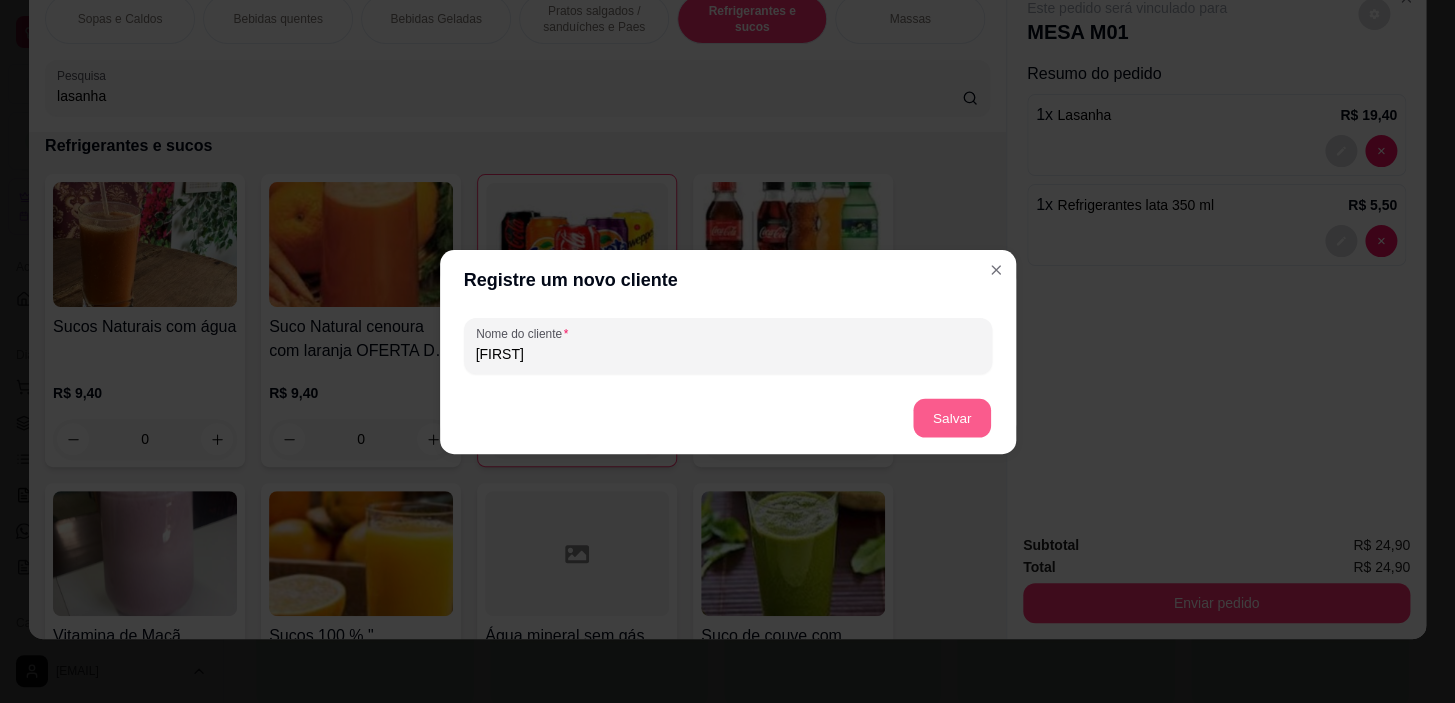 click on "Salvar" at bounding box center [952, 417] 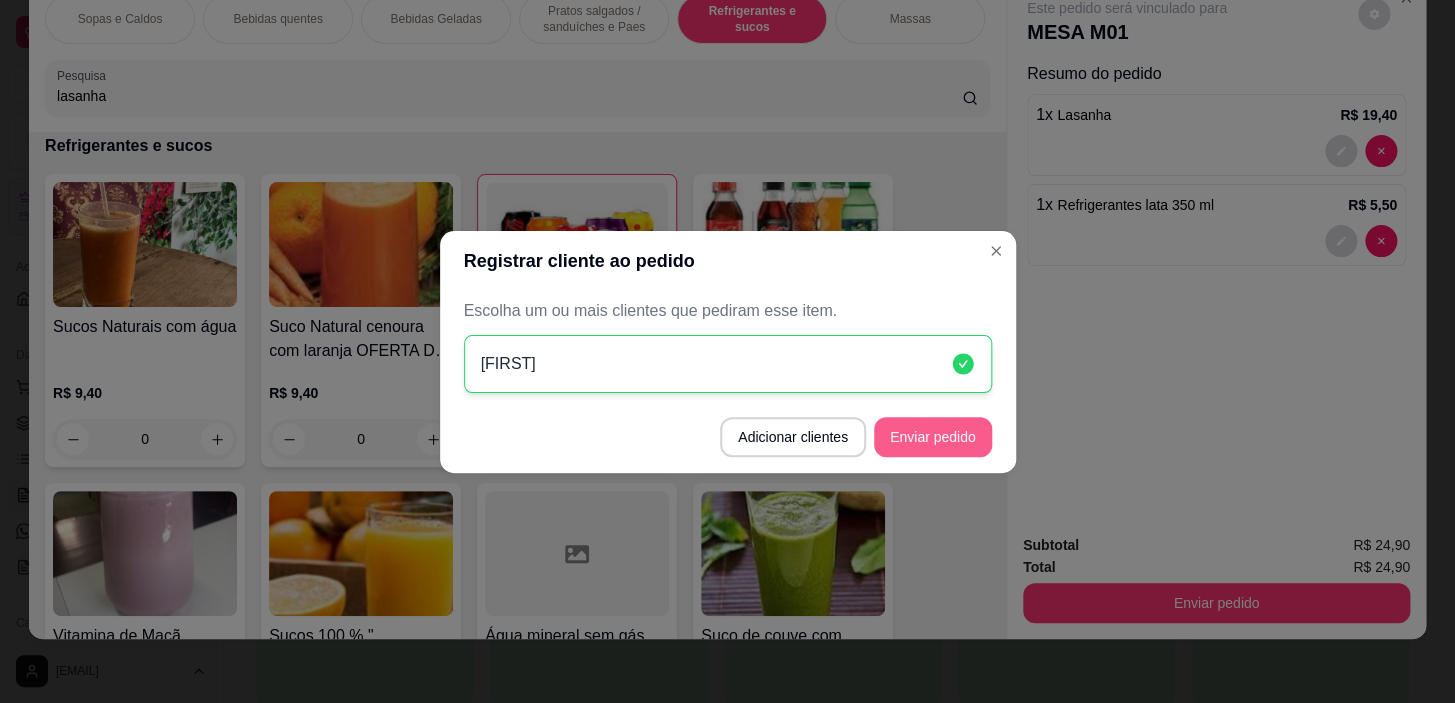 click on "Enviar pedido" at bounding box center (933, 437) 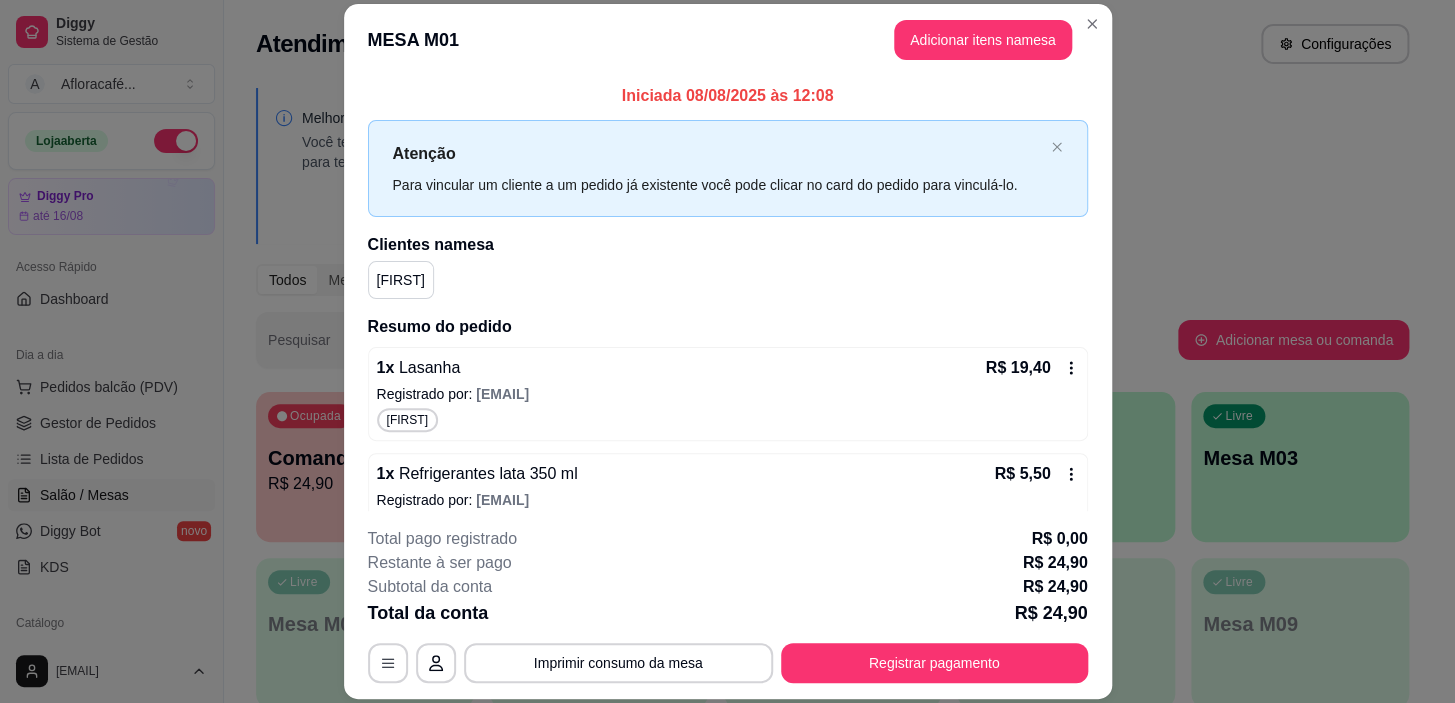 click on "MESA M01 Adicionar itens na  mesa" at bounding box center [728, 40] 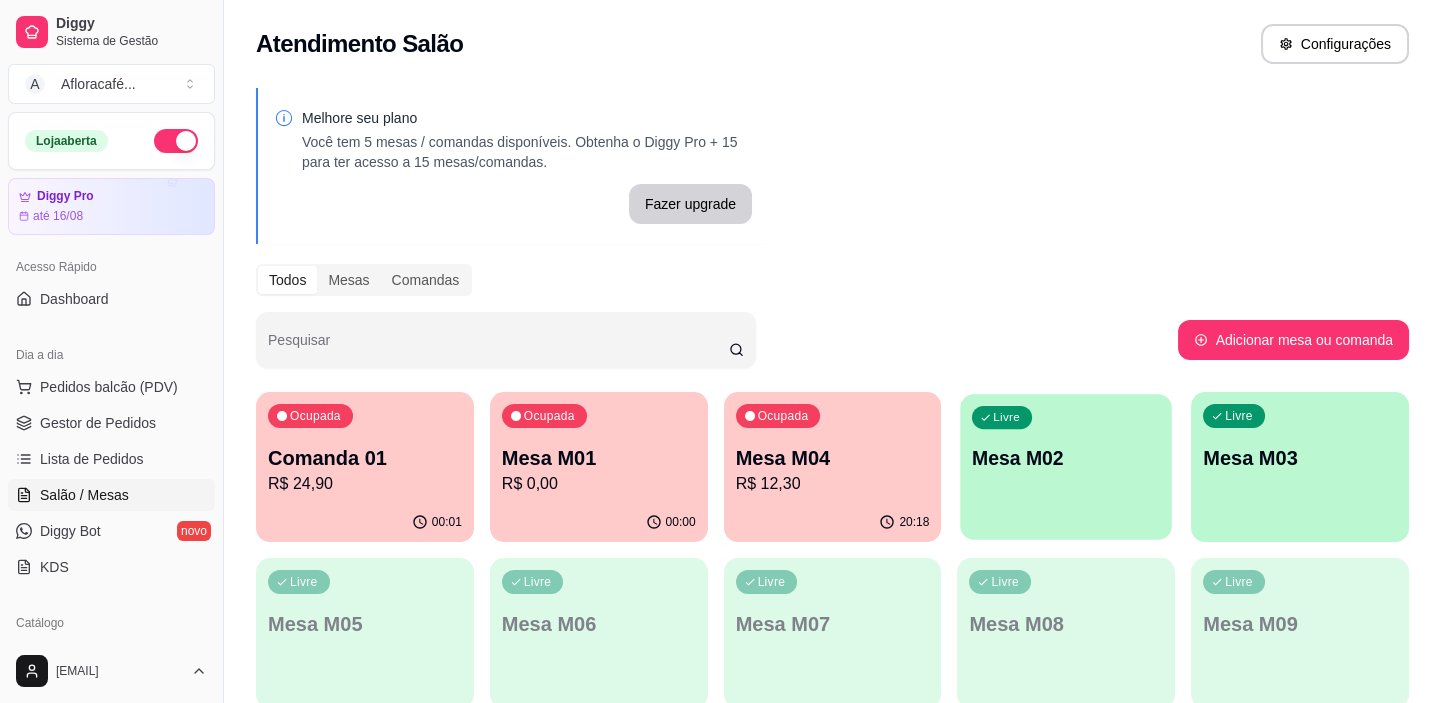 click on "Mesa M02" at bounding box center [1066, 458] 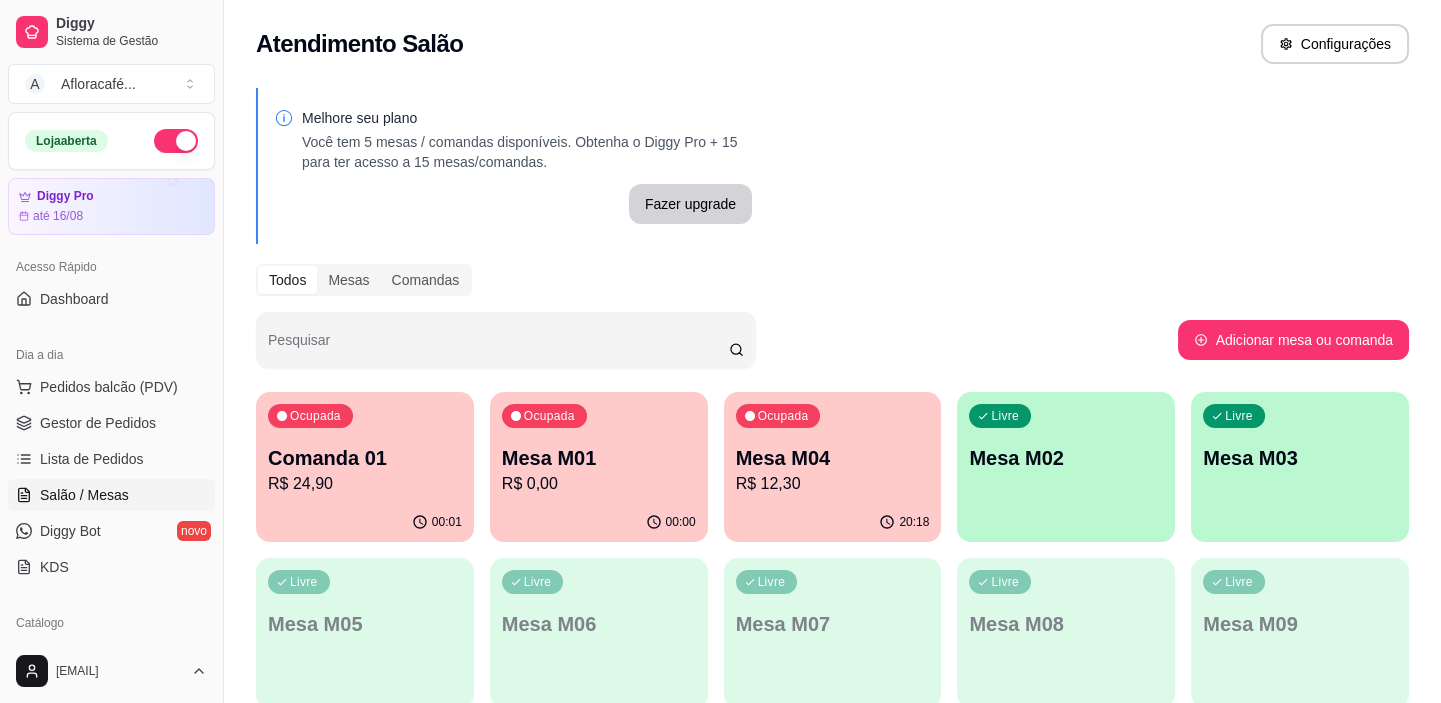 click on "Ocupada Mesa M01 R$ 0,00" at bounding box center [599, 447] 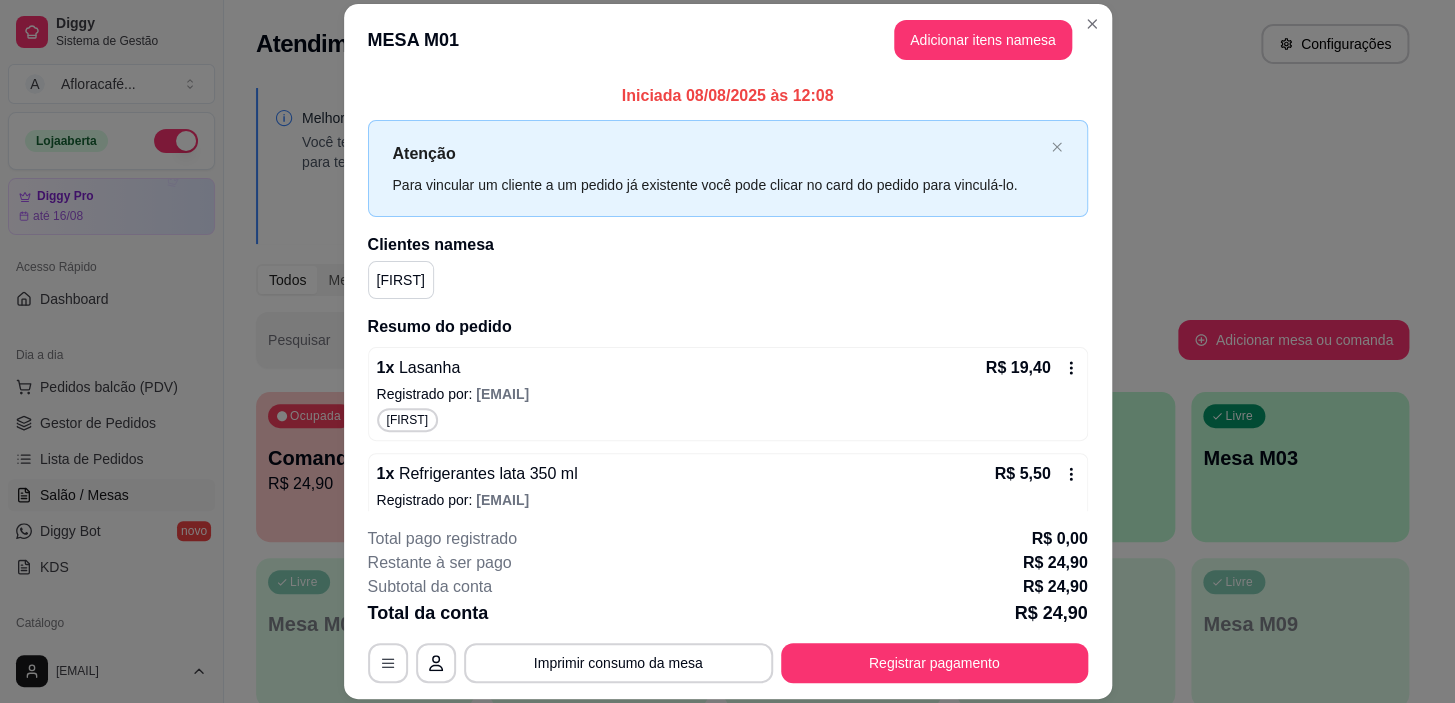 scroll, scrollTop: 42, scrollLeft: 0, axis: vertical 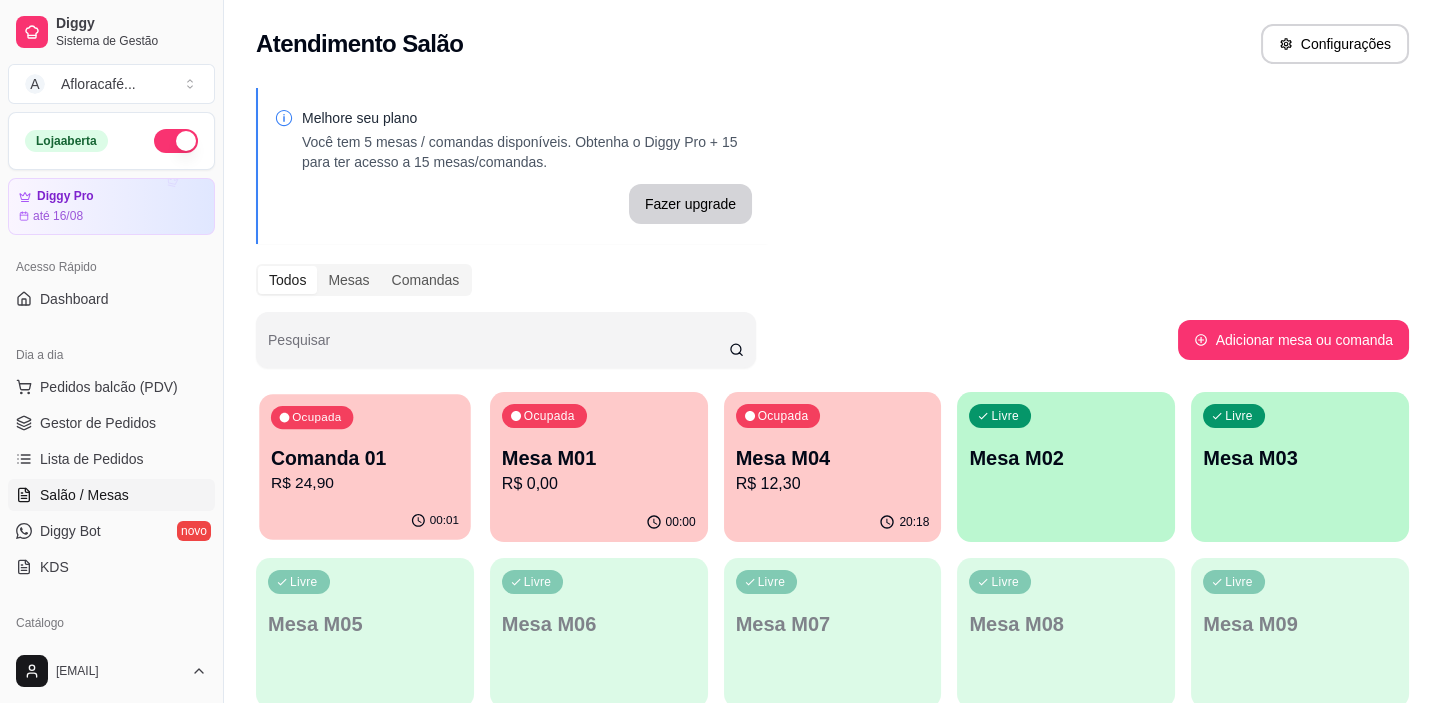 click on "R$ 24,90" at bounding box center (365, 483) 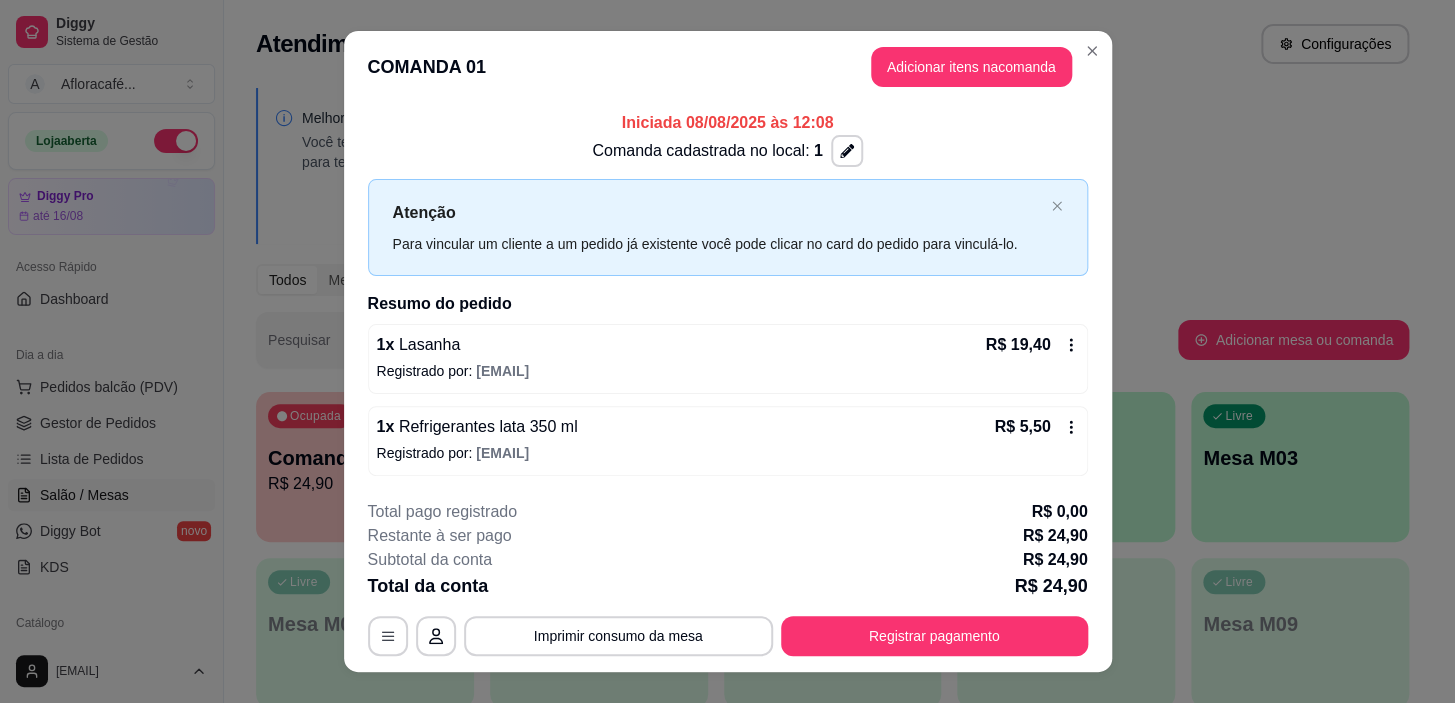scroll, scrollTop: 32, scrollLeft: 0, axis: vertical 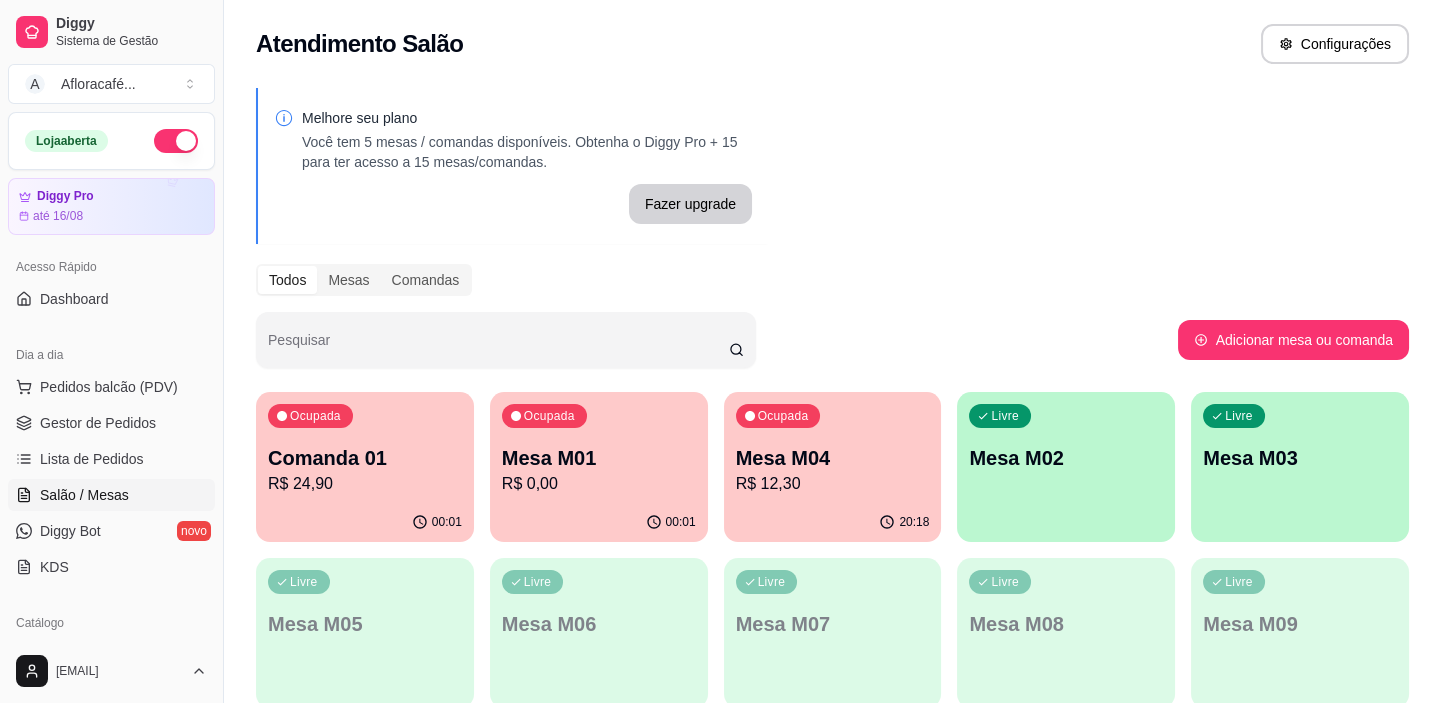 click on "00:01" at bounding box center [599, 522] 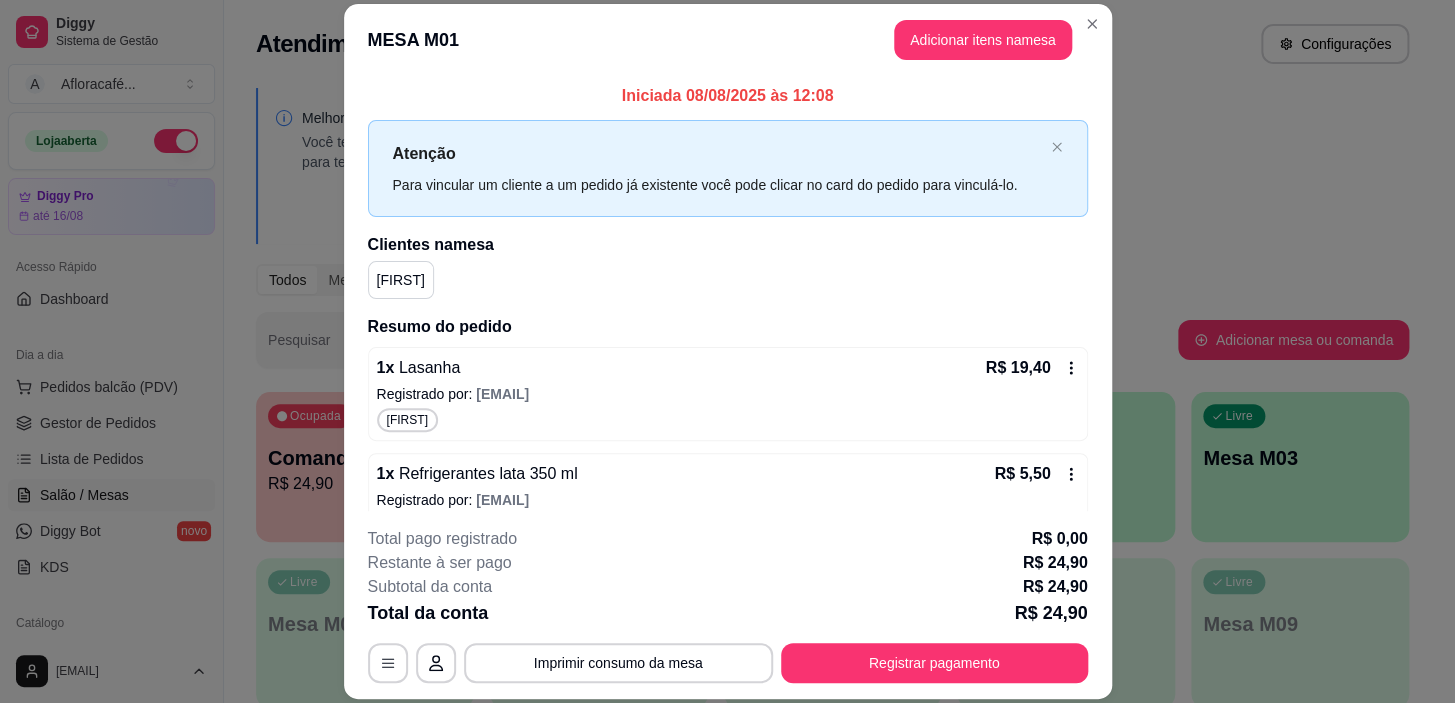 click on "1 x   Lasanha  R$ 19,40" at bounding box center [728, 368] 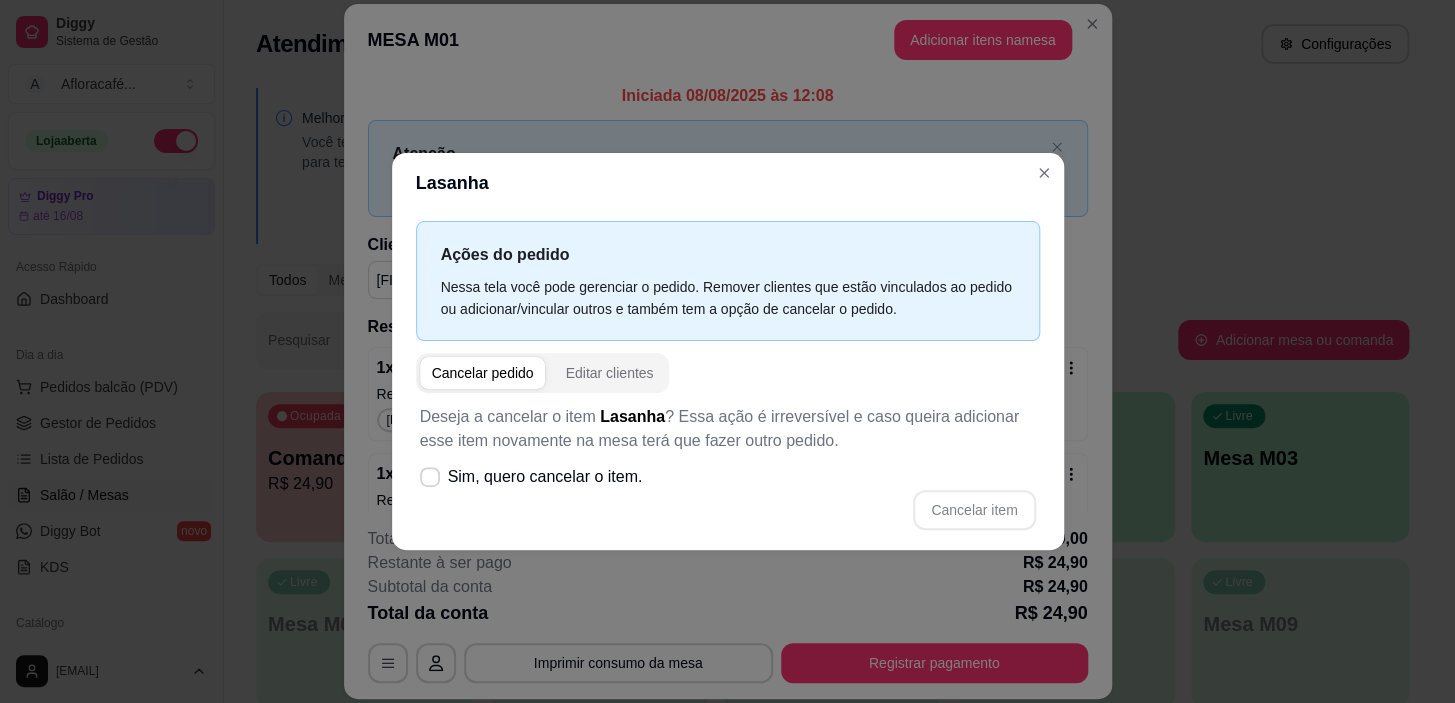 drag, startPoint x: 586, startPoint y: 508, endPoint x: 611, endPoint y: 450, distance: 63.15853 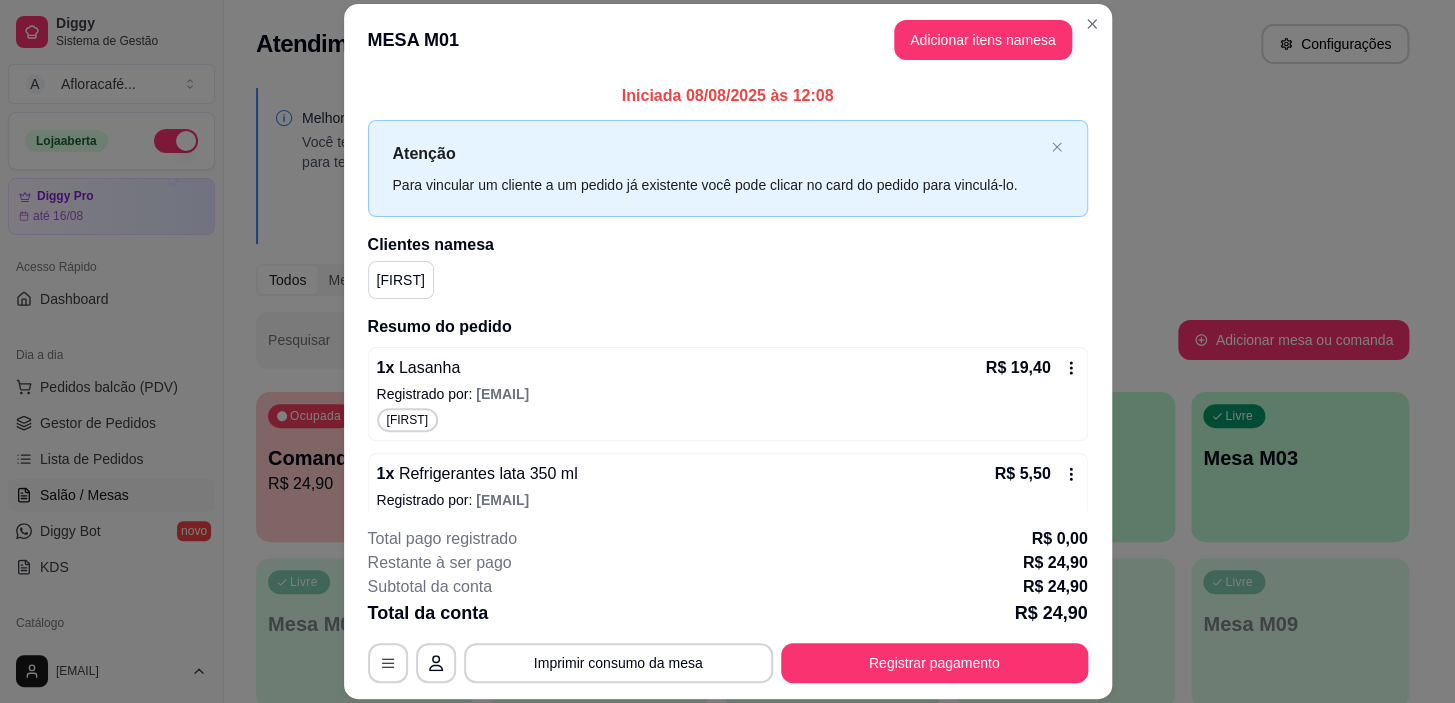 drag, startPoint x: 540, startPoint y: 343, endPoint x: 540, endPoint y: 357, distance: 14 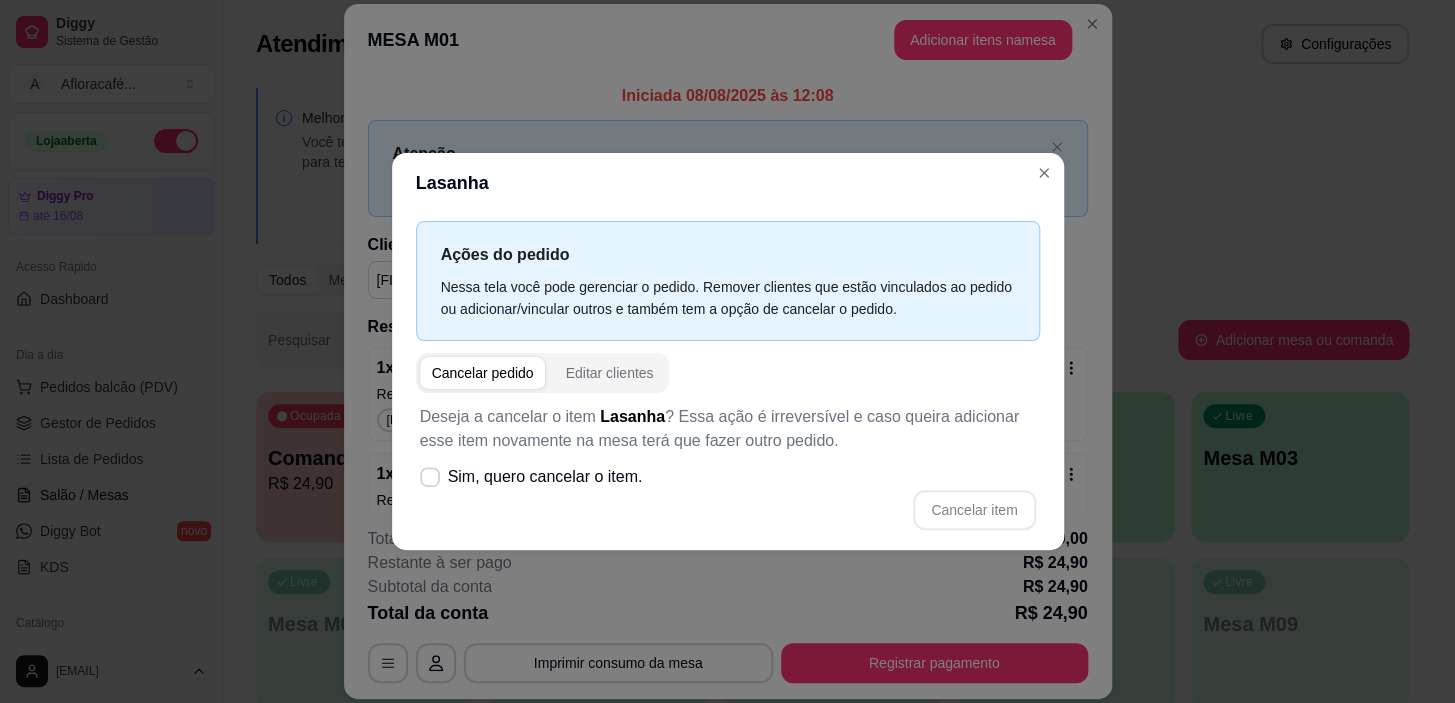 click on "Sim, quero cancelar o item." at bounding box center [545, 477] 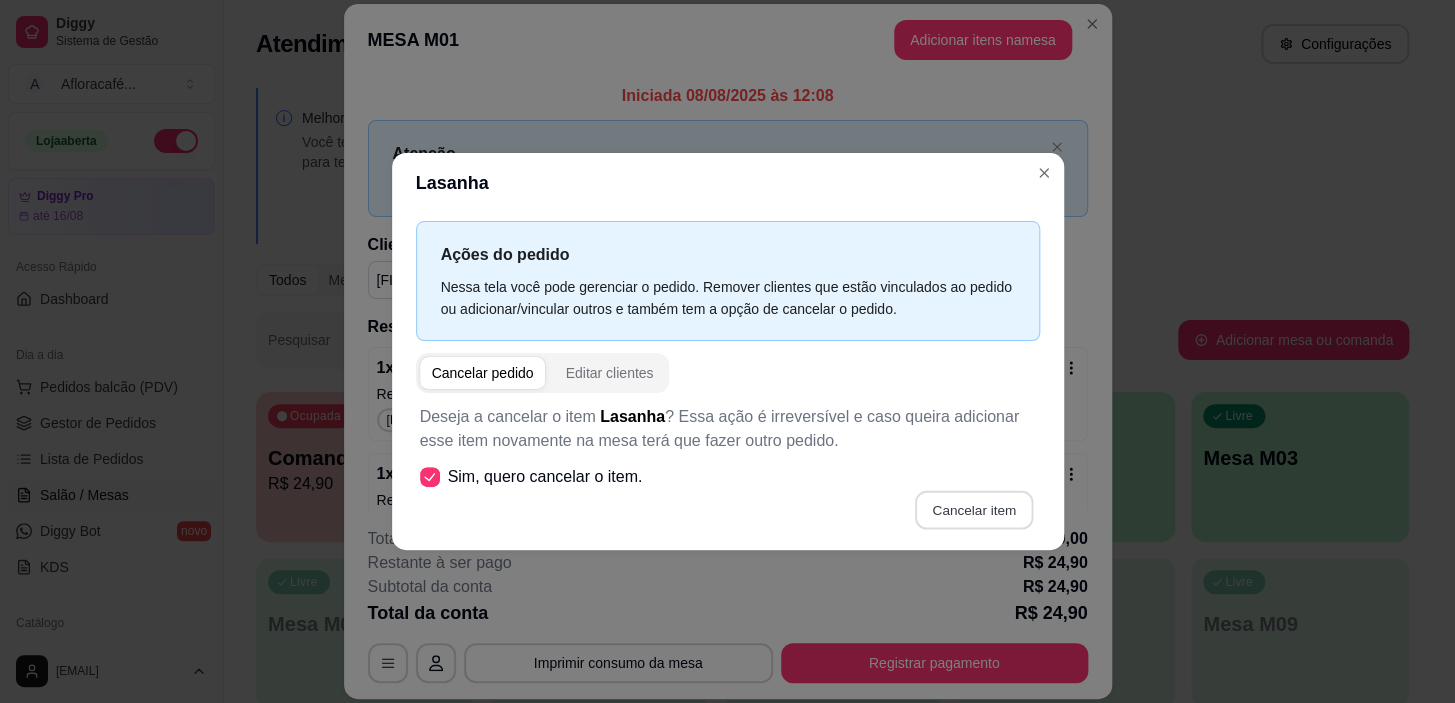 click on "Cancelar item" at bounding box center [974, 509] 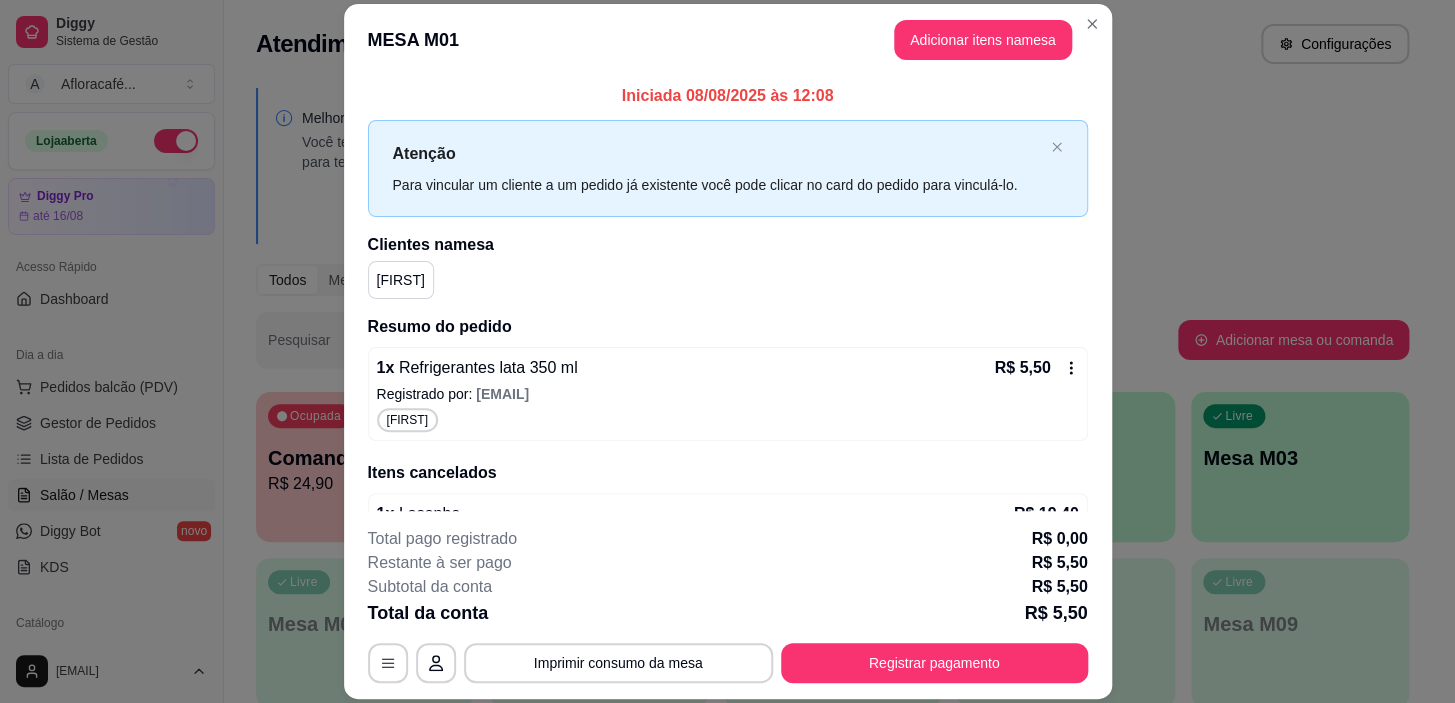 click on "1 x   Refrigerantes lata 350 ml  R$ 5,50 Registrado por:   eunicedepaulabtc@gmail.com kelly" at bounding box center [728, 394] 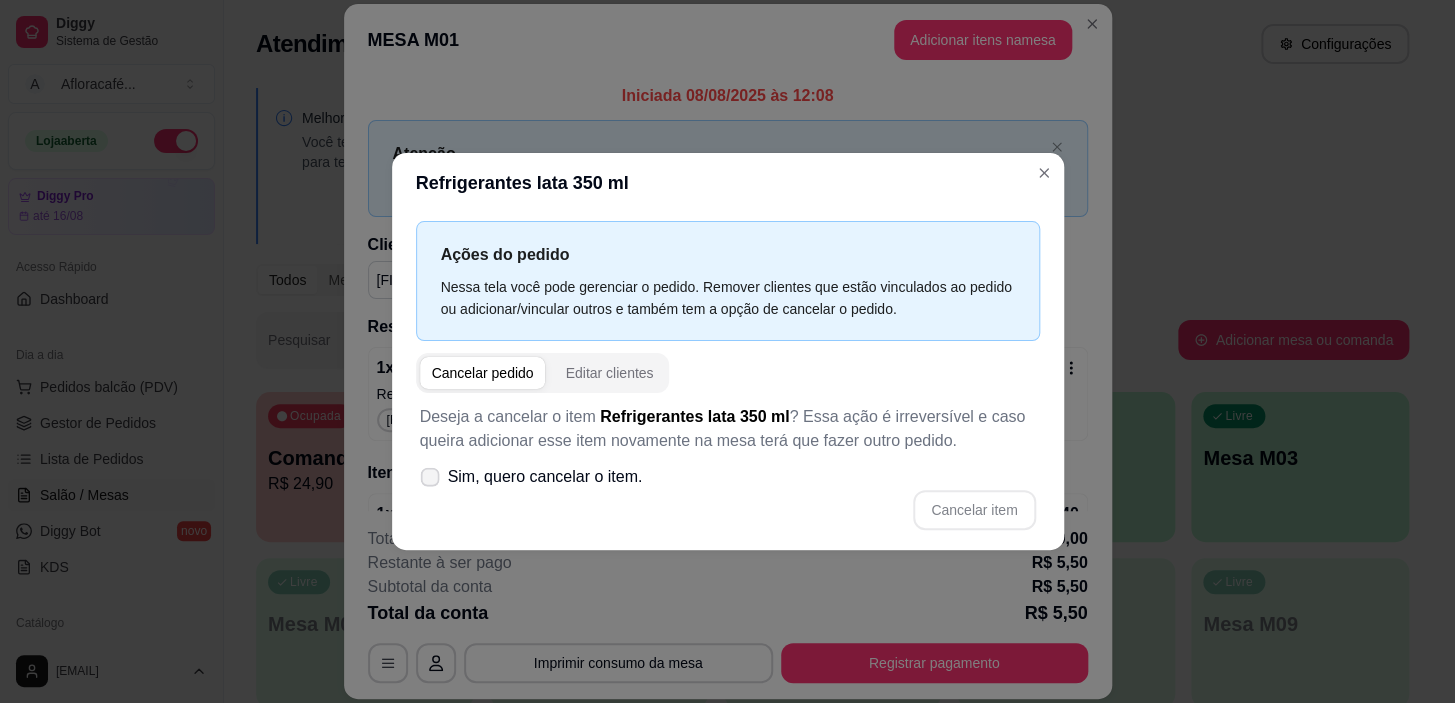 click on "Sim, quero cancelar o item." at bounding box center [545, 477] 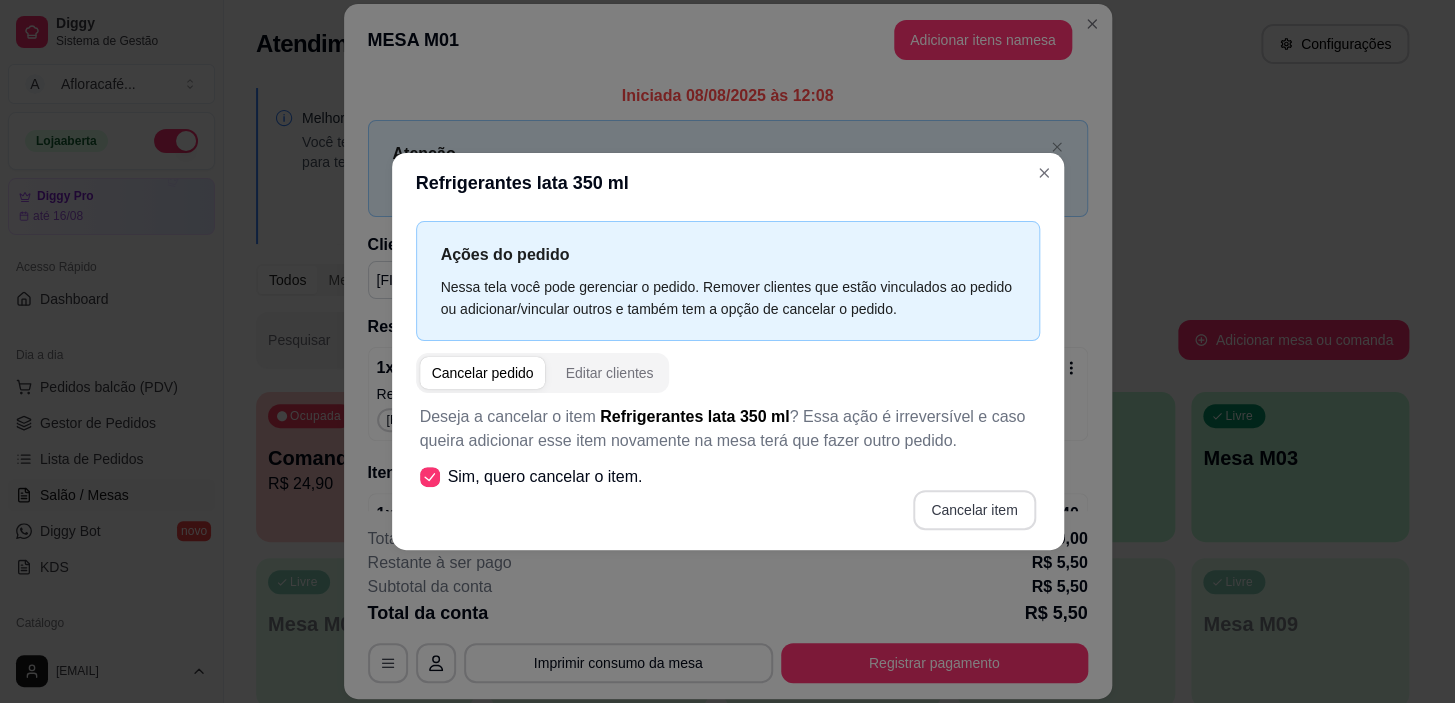 click on "Cancelar item" at bounding box center (974, 510) 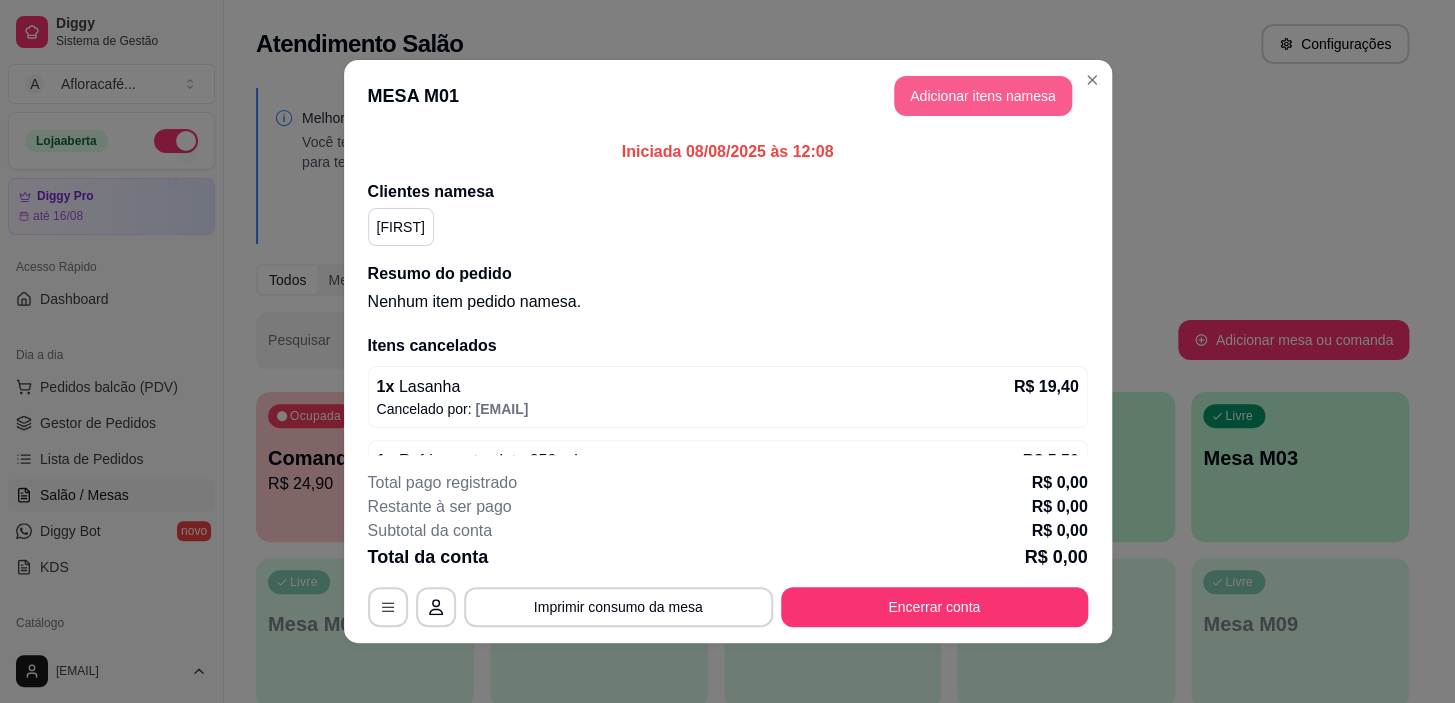 click on "Adicionar itens na  mesa" at bounding box center (983, 96) 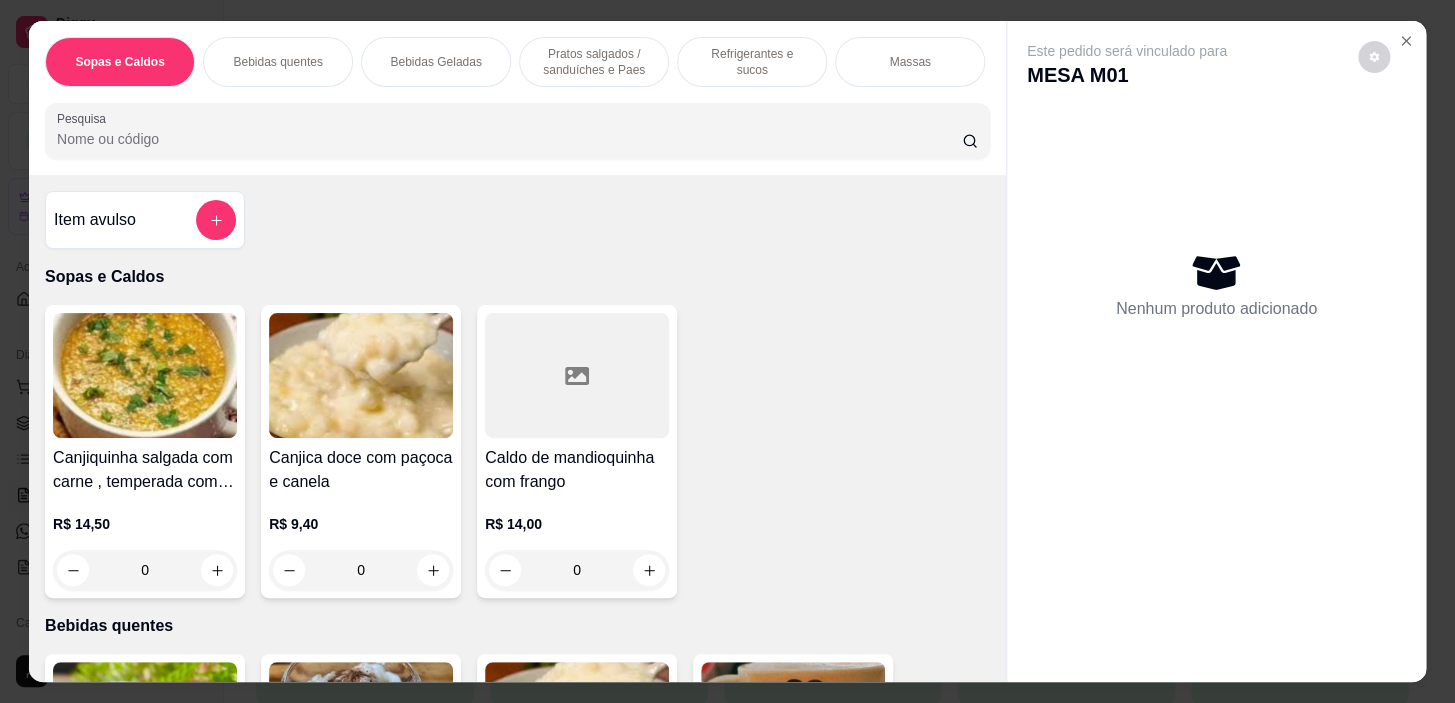 click on "Pesquisa" at bounding box center (509, 139) 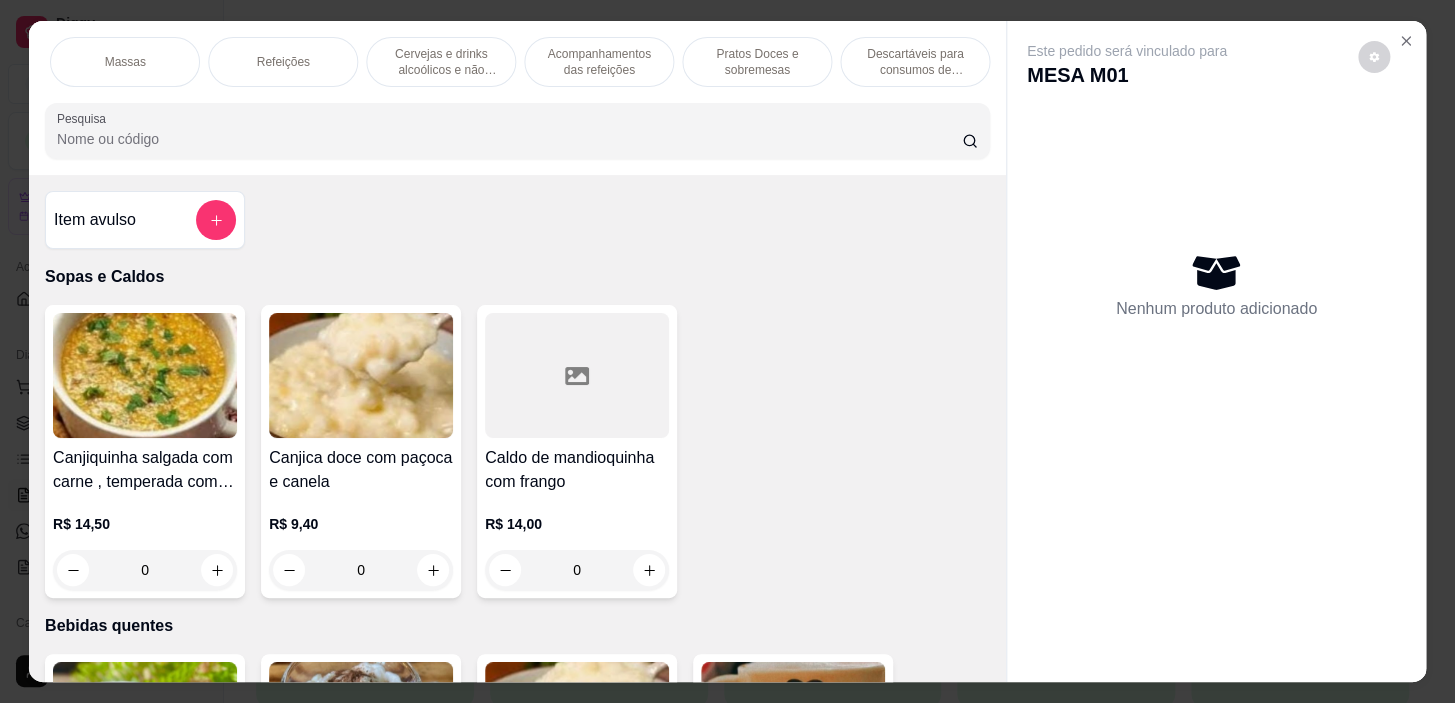 click on "Refeições" at bounding box center (282, 62) 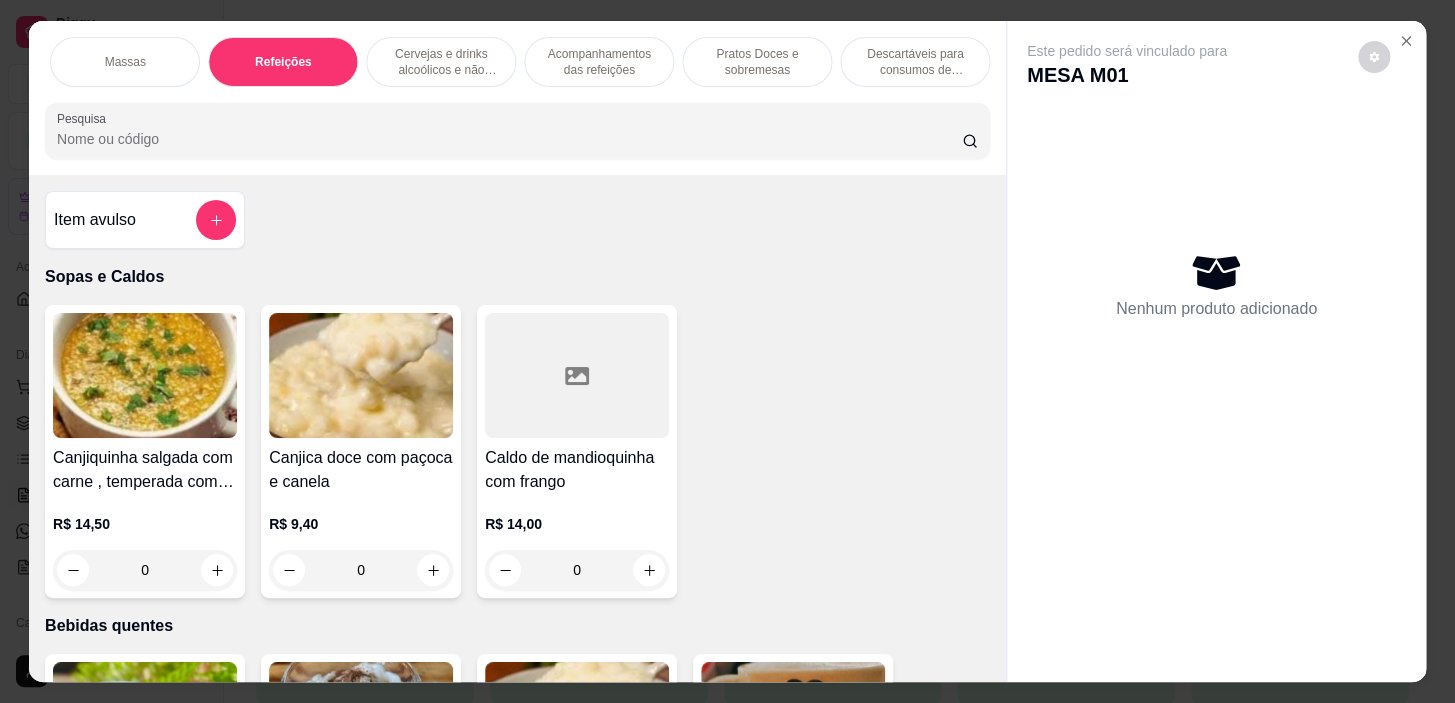 scroll, scrollTop: 11071, scrollLeft: 0, axis: vertical 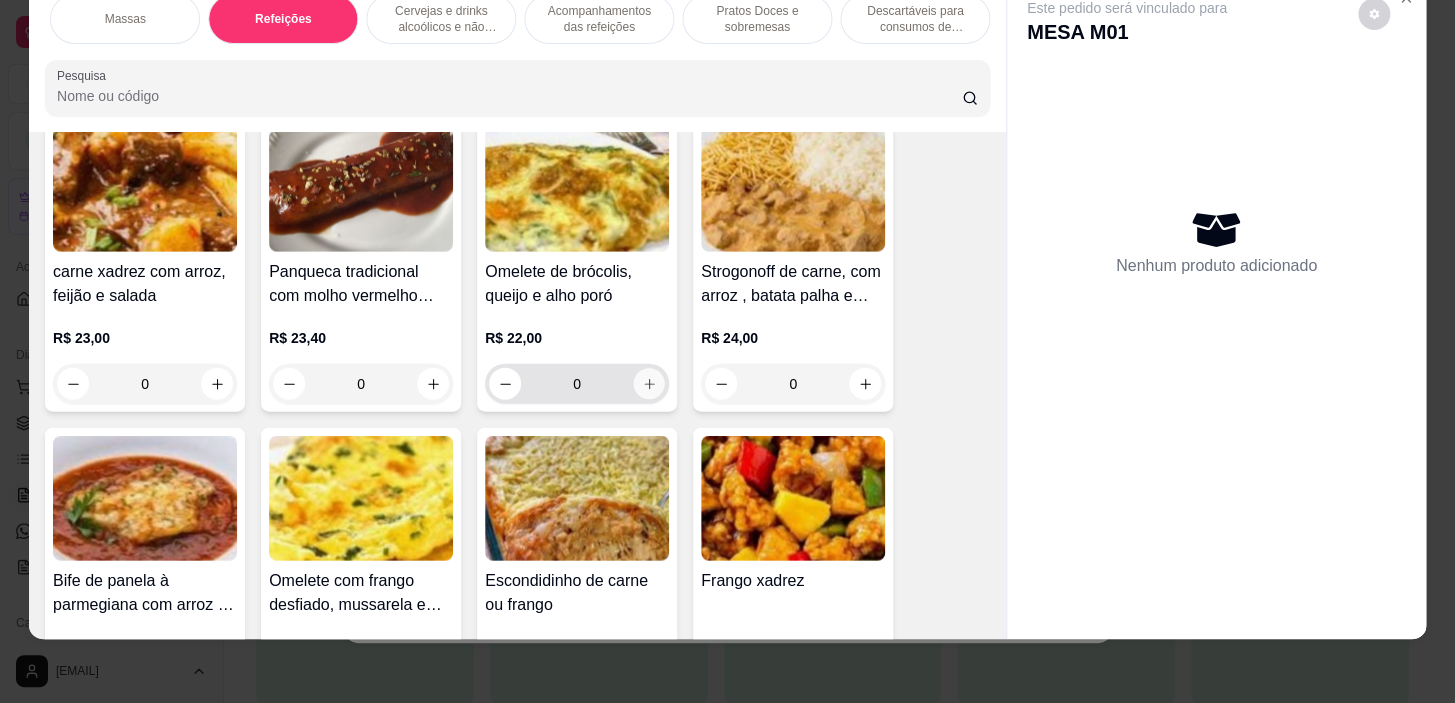 click 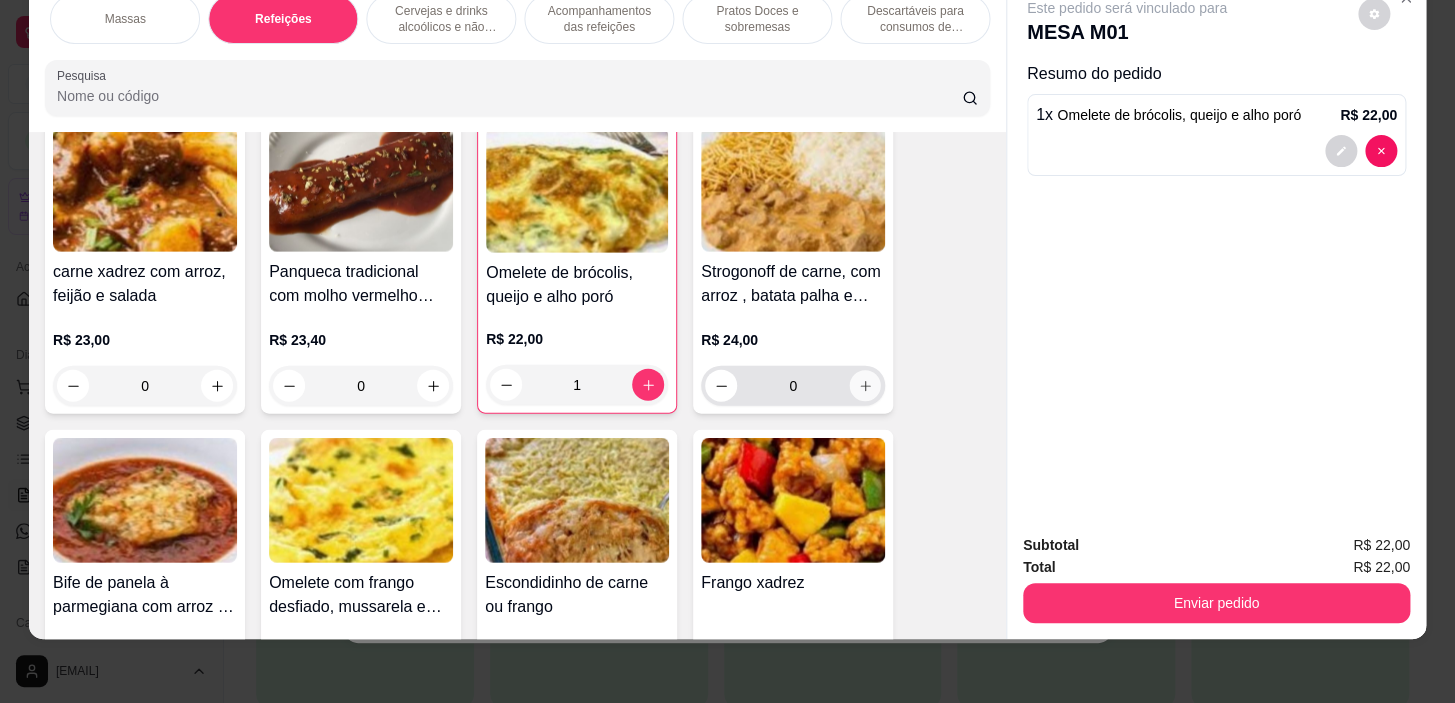 click 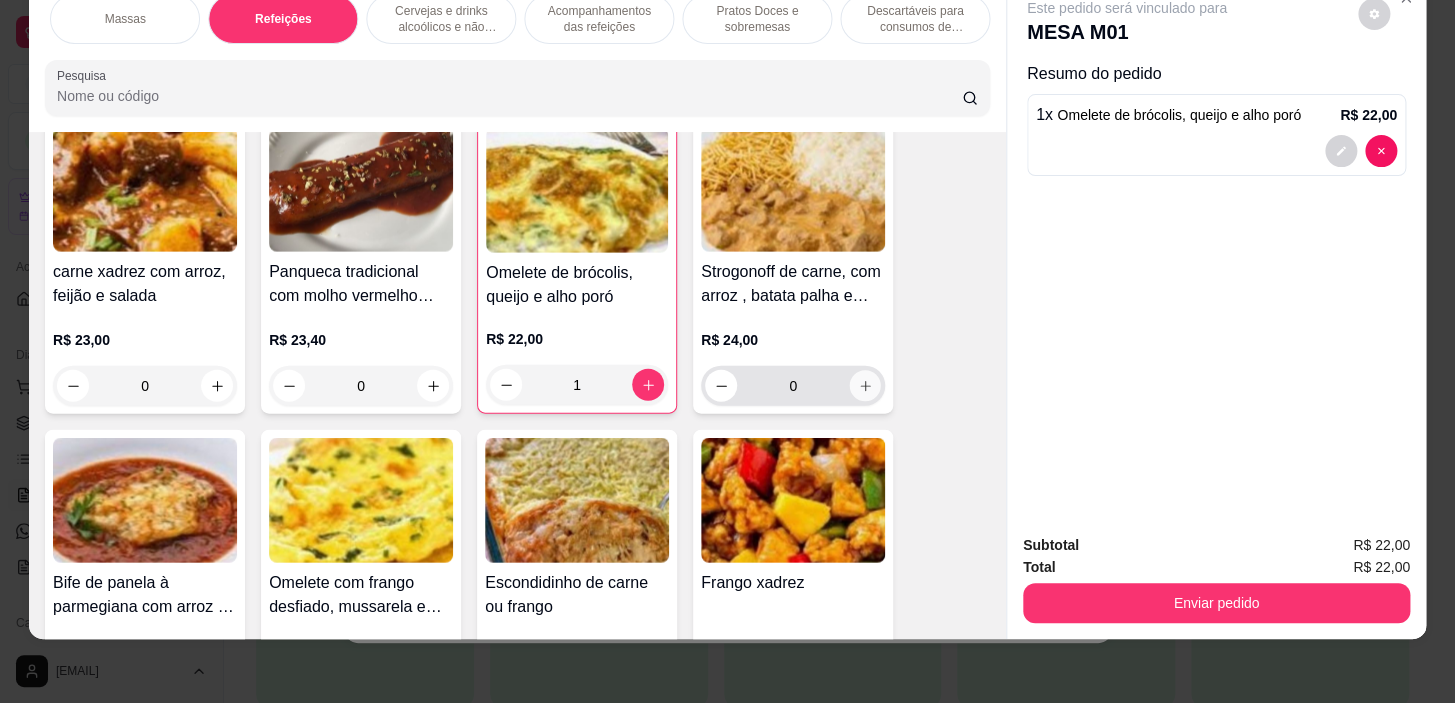 type on "1" 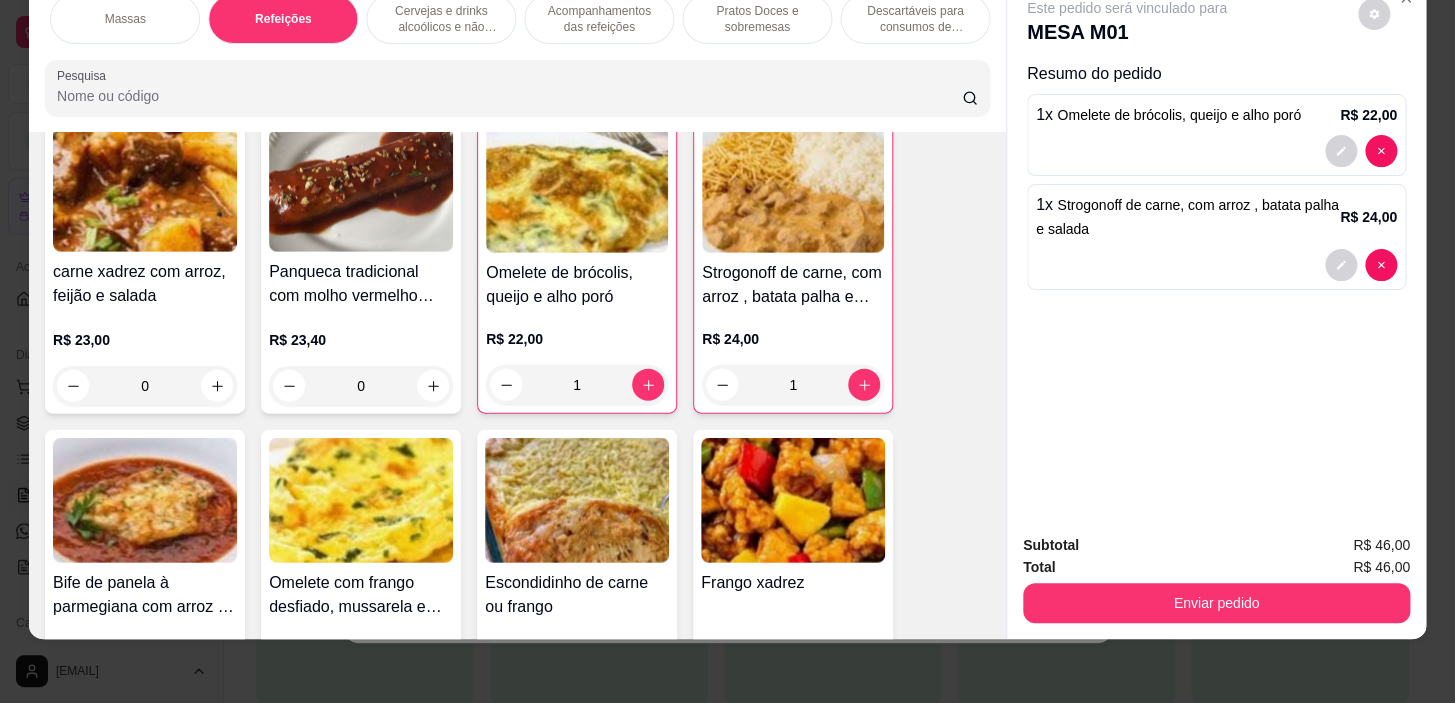 click on "Acompanhamentos das refeições" at bounding box center [599, 19] 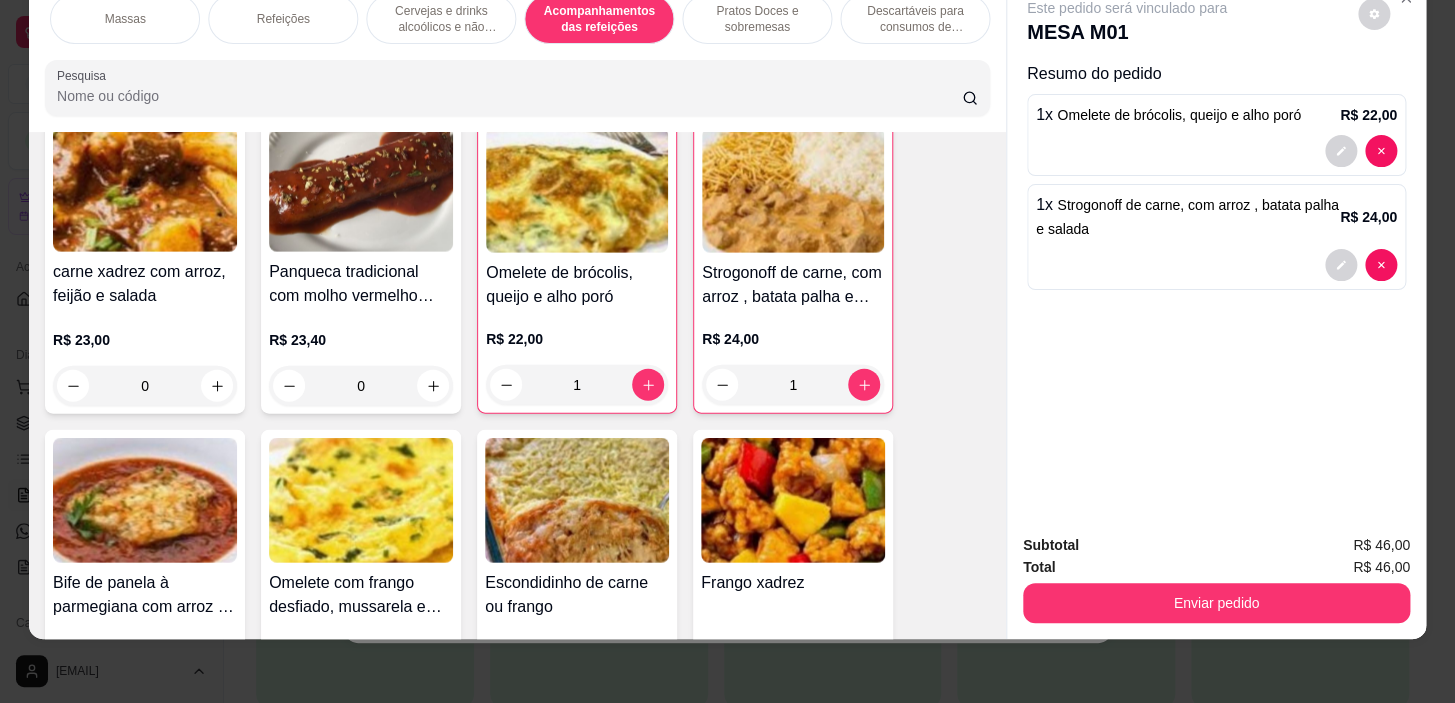 scroll, scrollTop: 13577, scrollLeft: 0, axis: vertical 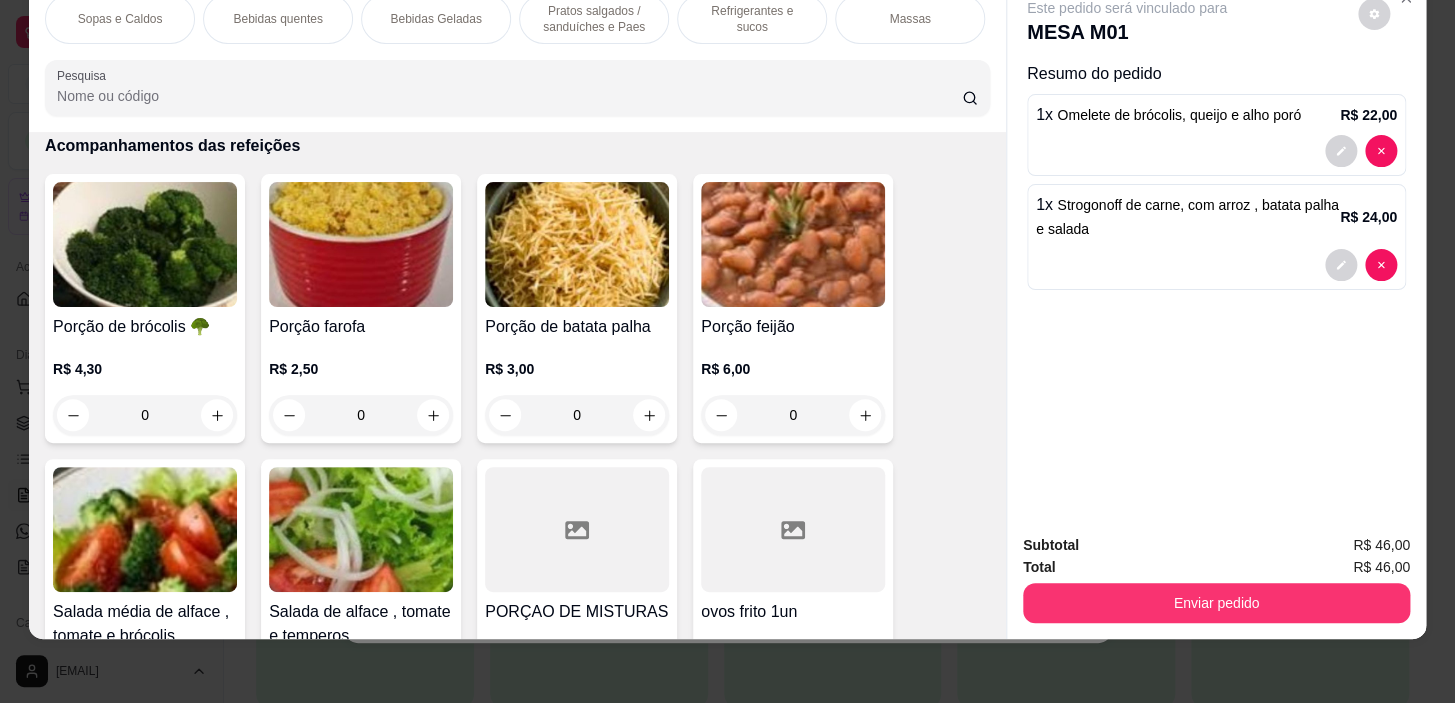 click on "Refrigerantes e sucos" at bounding box center [752, 19] 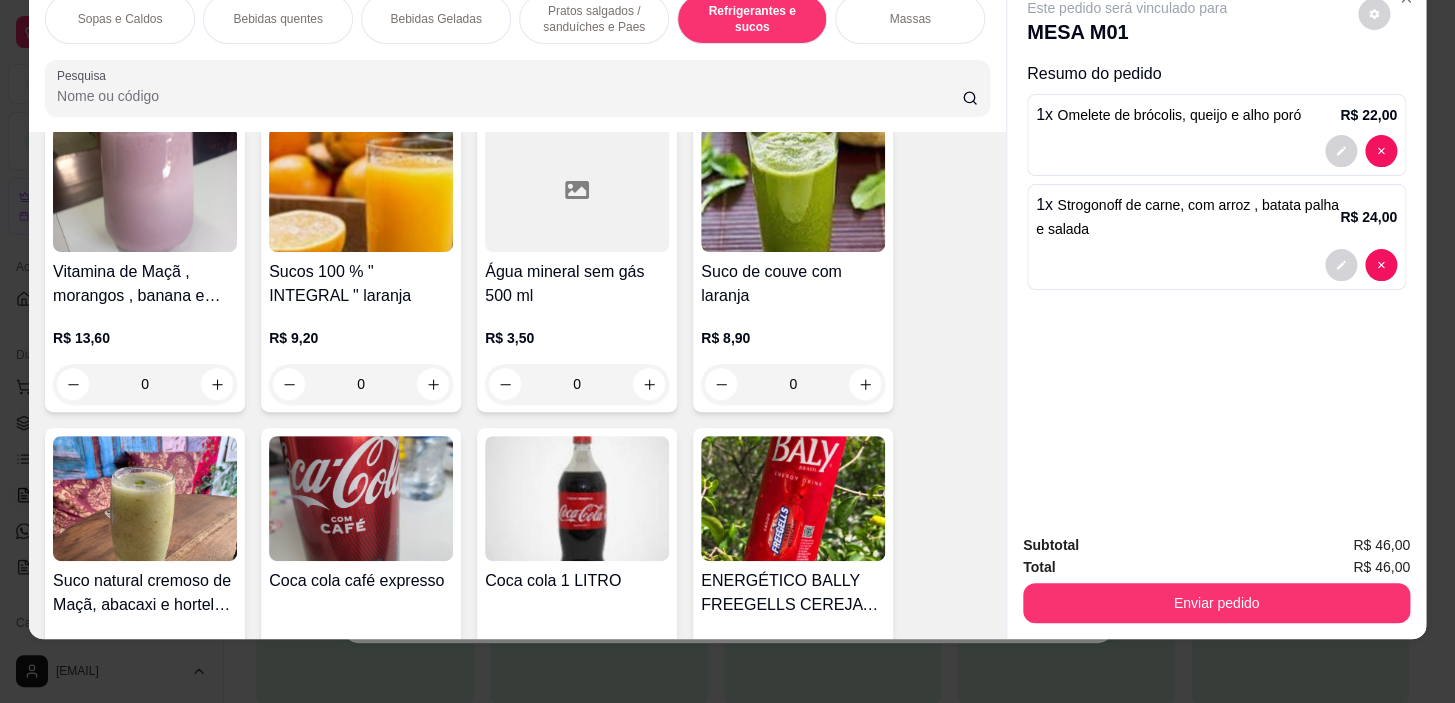 scroll, scrollTop: 8234, scrollLeft: 0, axis: vertical 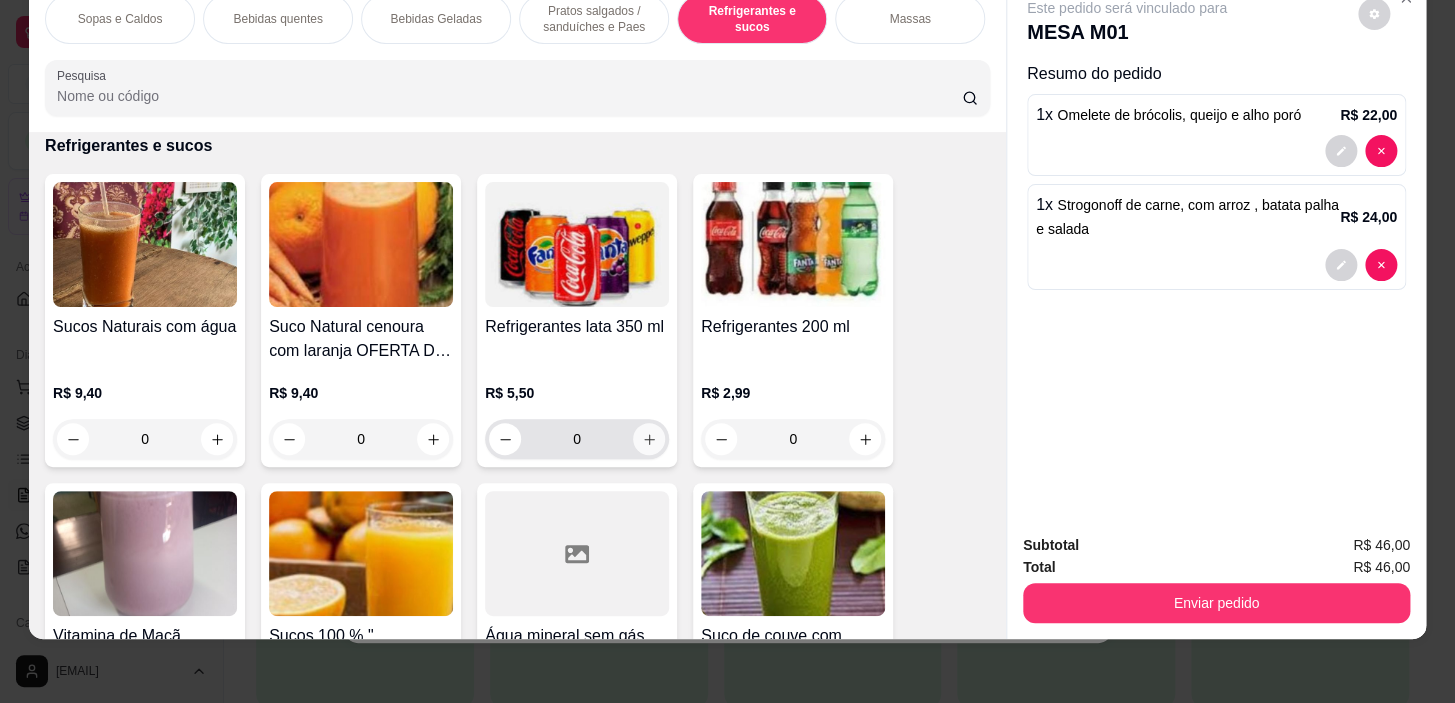 click 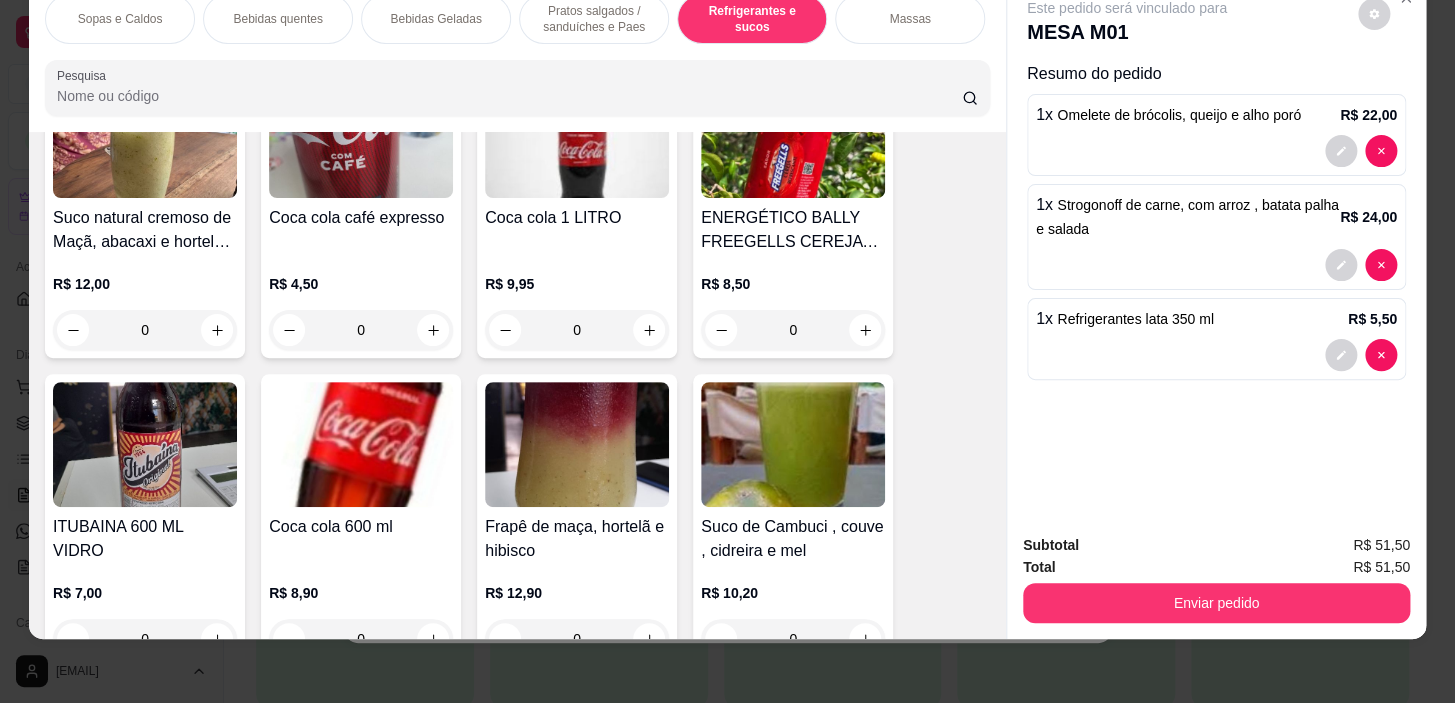 scroll, scrollTop: 9143, scrollLeft: 0, axis: vertical 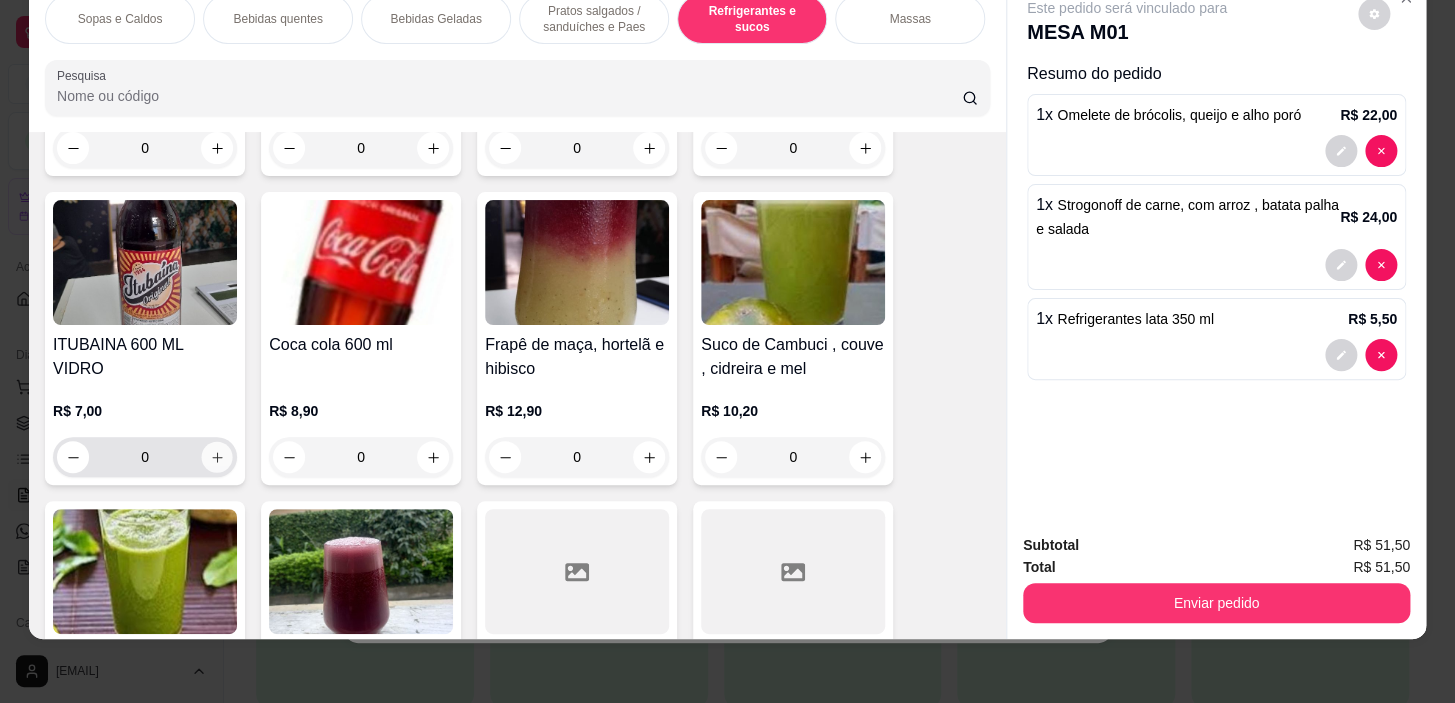 click at bounding box center (217, 457) 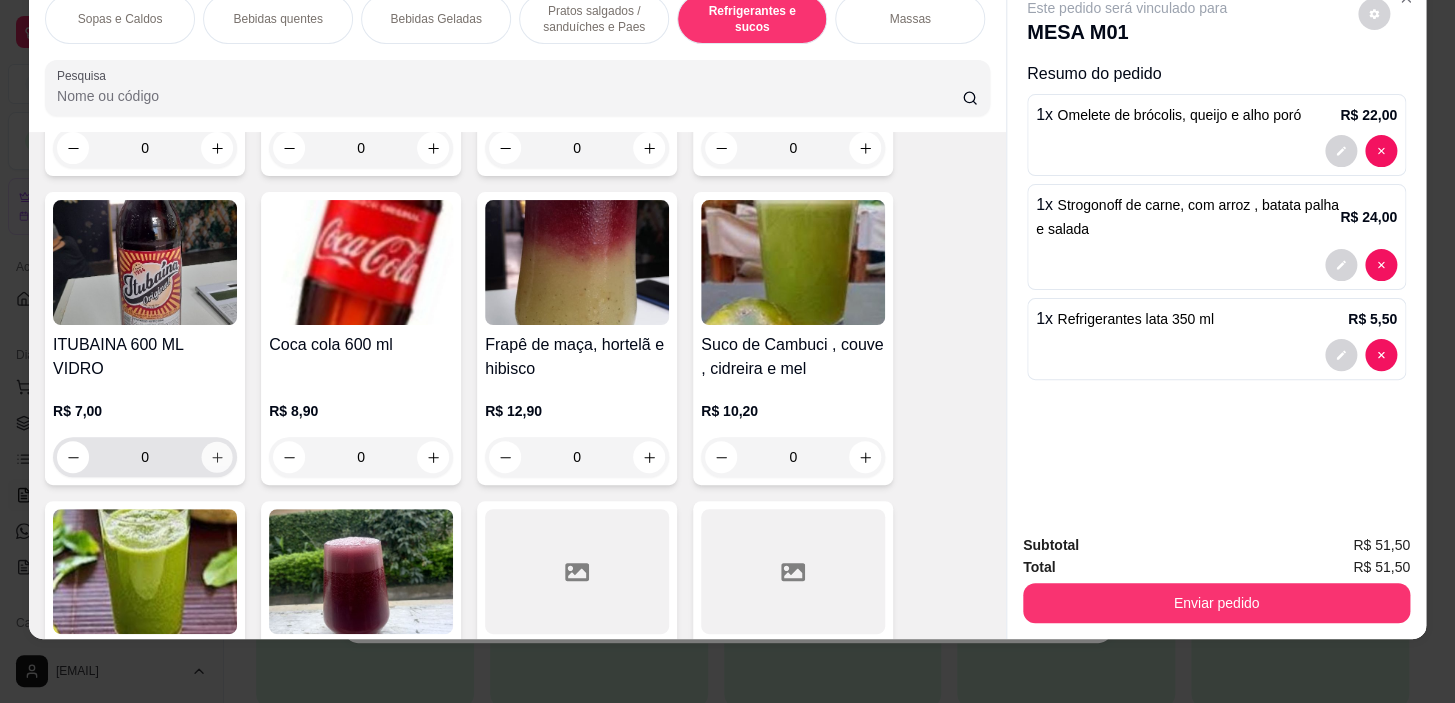 type on "1" 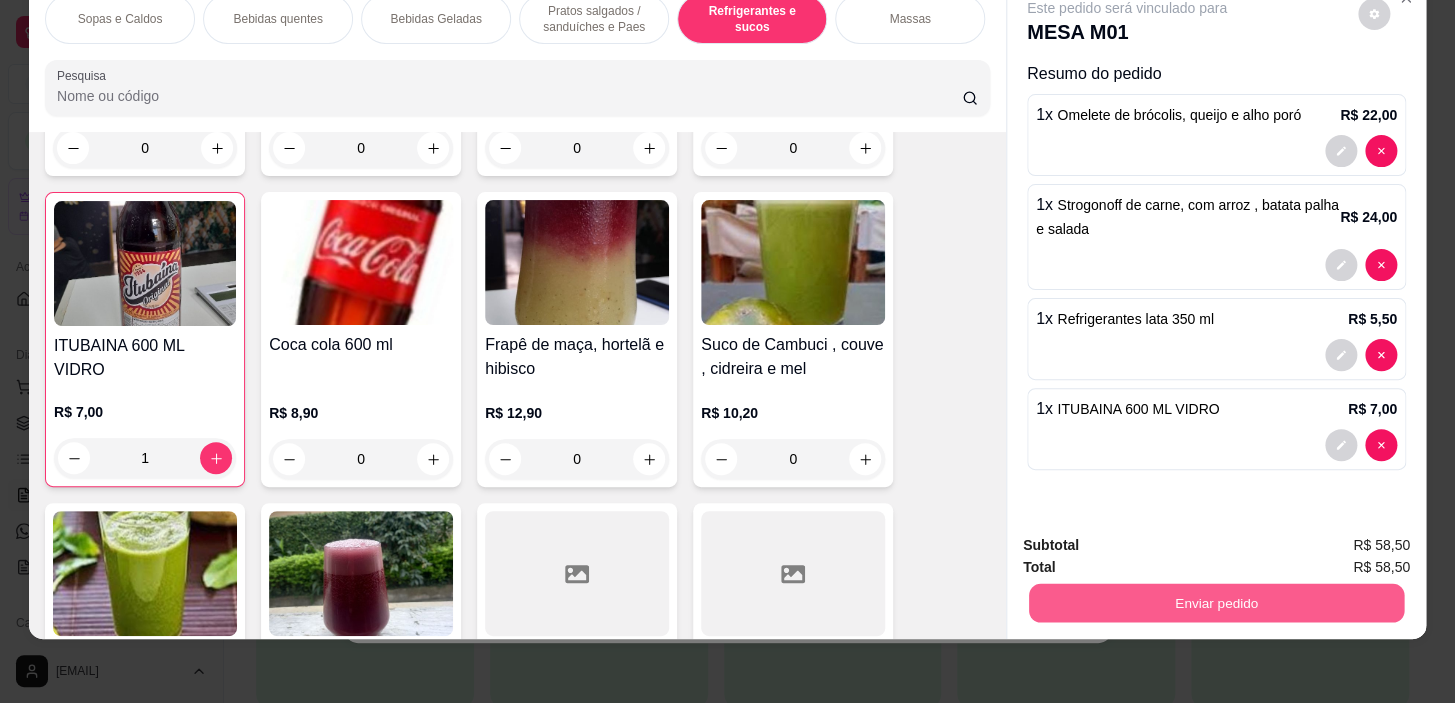 click on "Enviar pedido" at bounding box center (1216, 603) 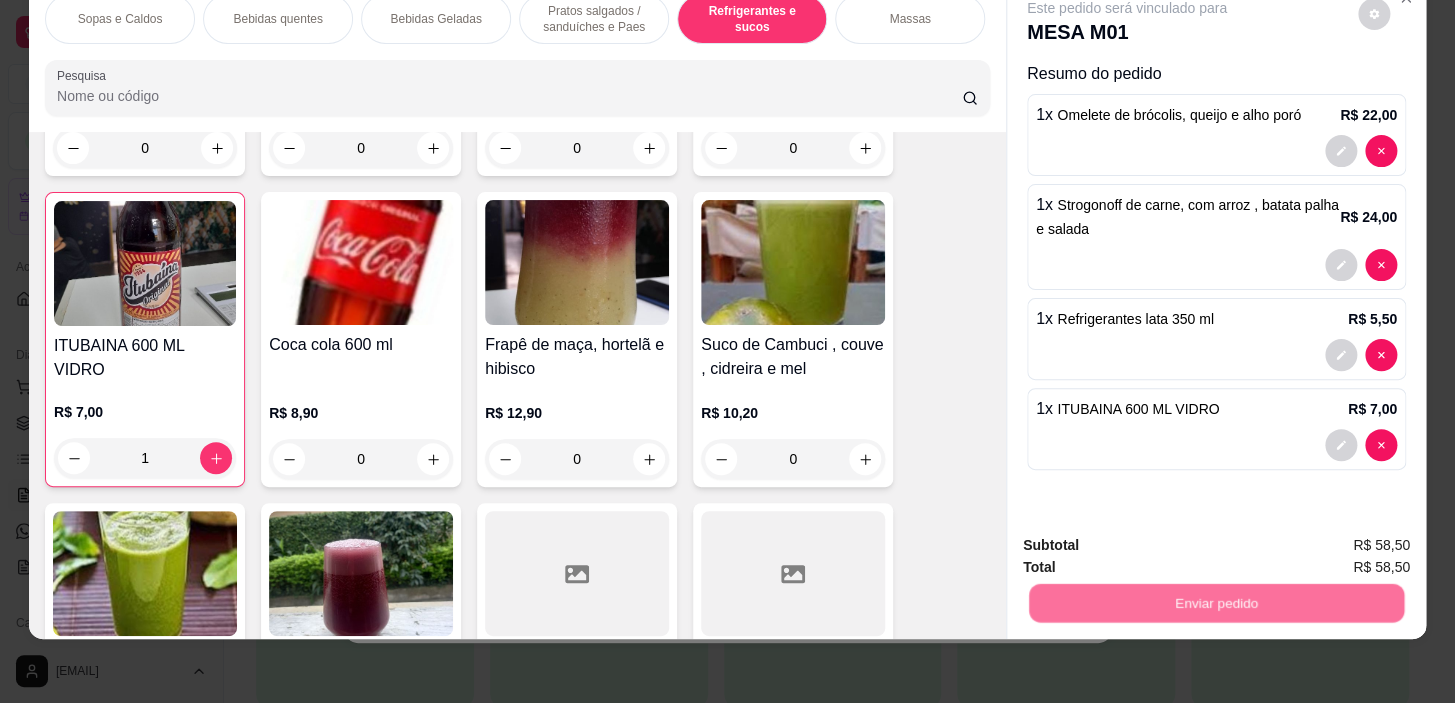click on "Não registrar e enviar pedido" at bounding box center [1150, 539] 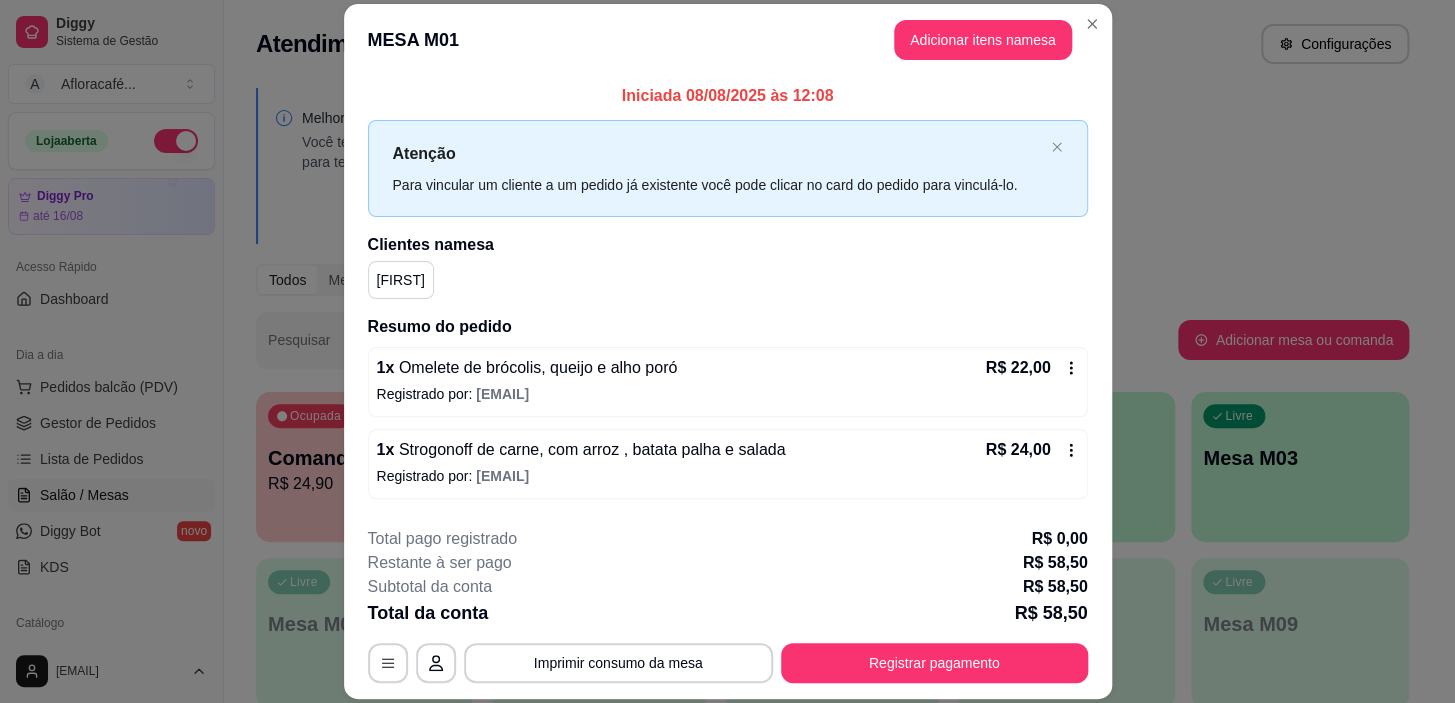 click on "kelly" at bounding box center (401, 280) 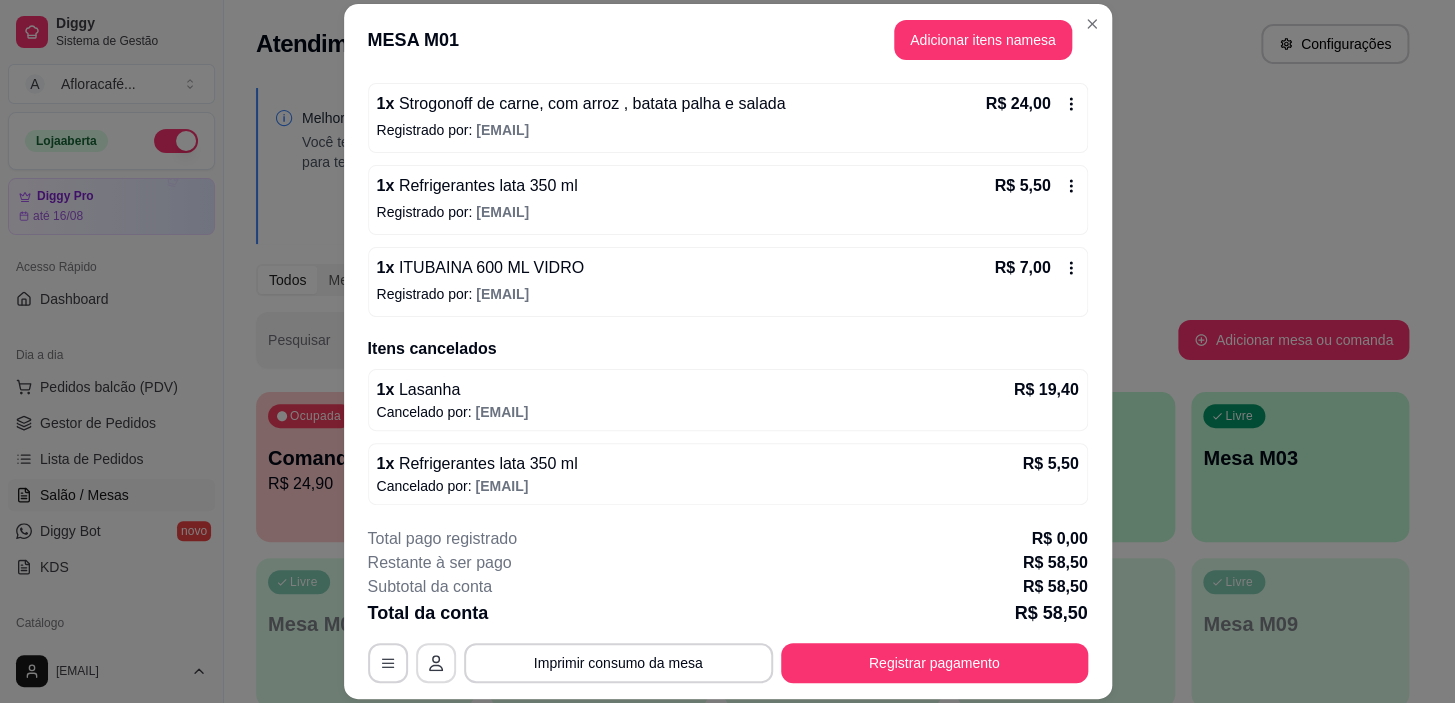 click at bounding box center [436, 663] 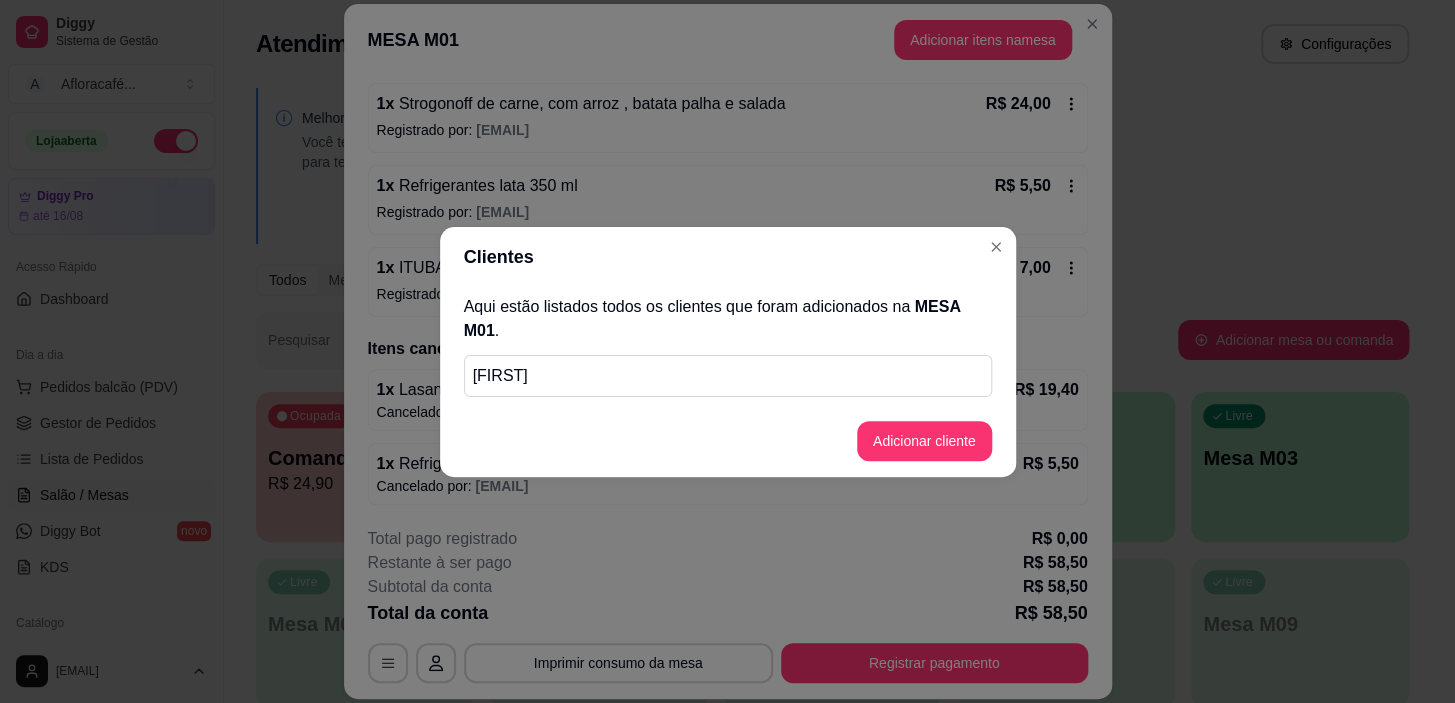 click on "kelly" at bounding box center (728, 376) 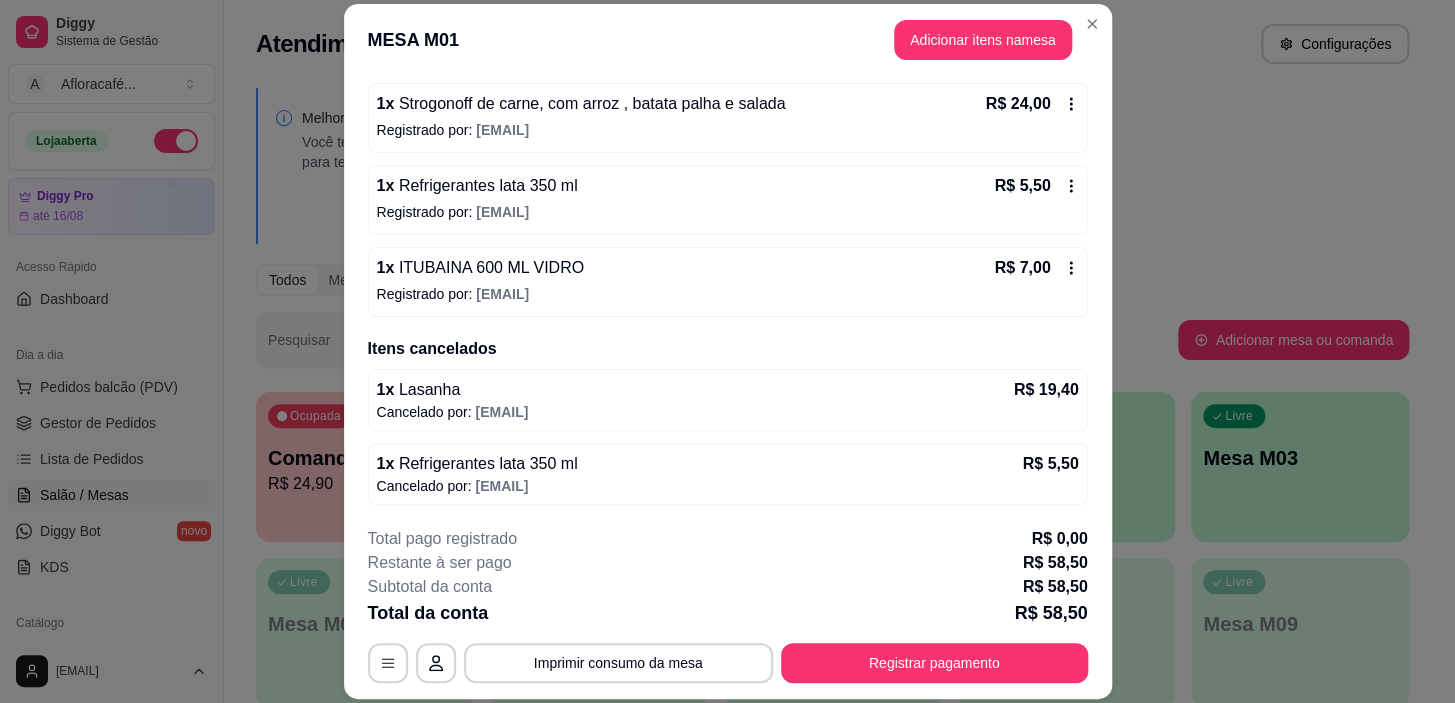 scroll, scrollTop: 0, scrollLeft: 0, axis: both 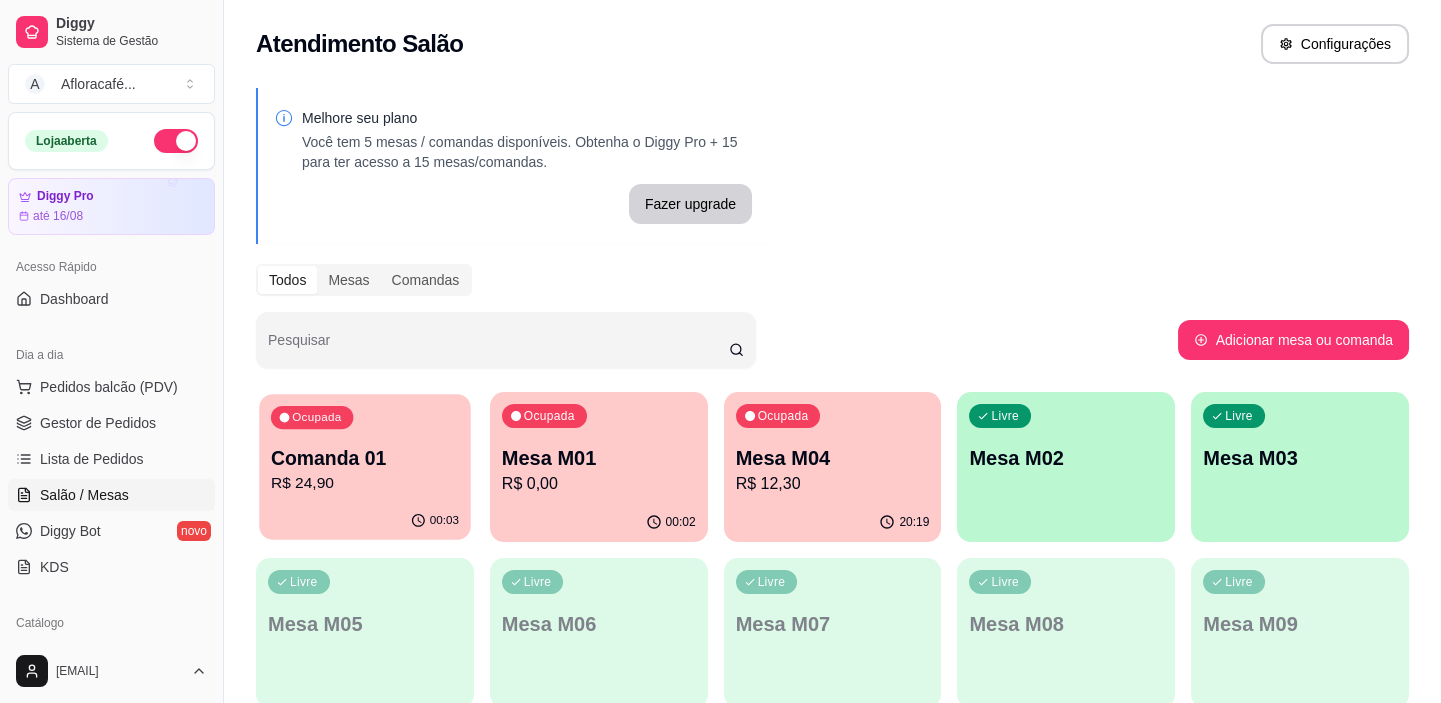 click on "R$ 24,90" at bounding box center (365, 483) 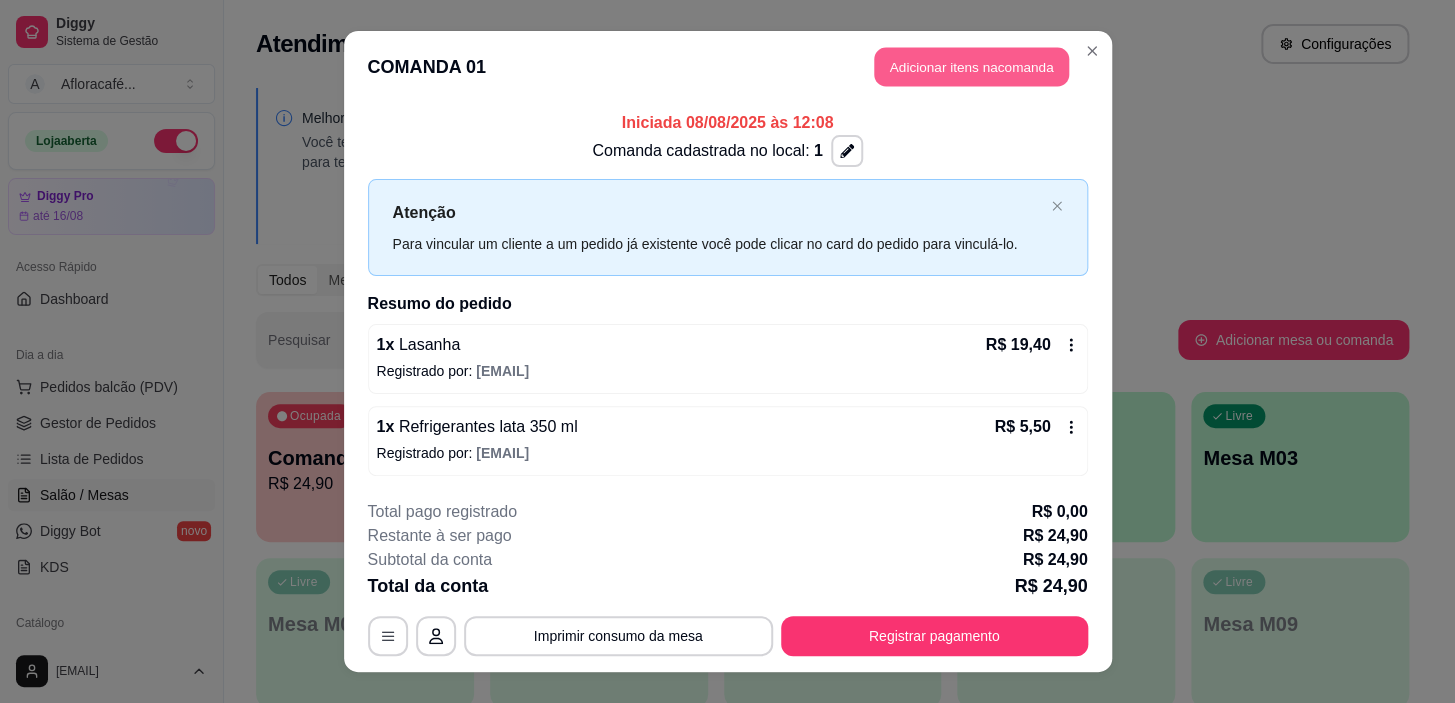 click on "Adicionar itens na  comanda" at bounding box center [971, 67] 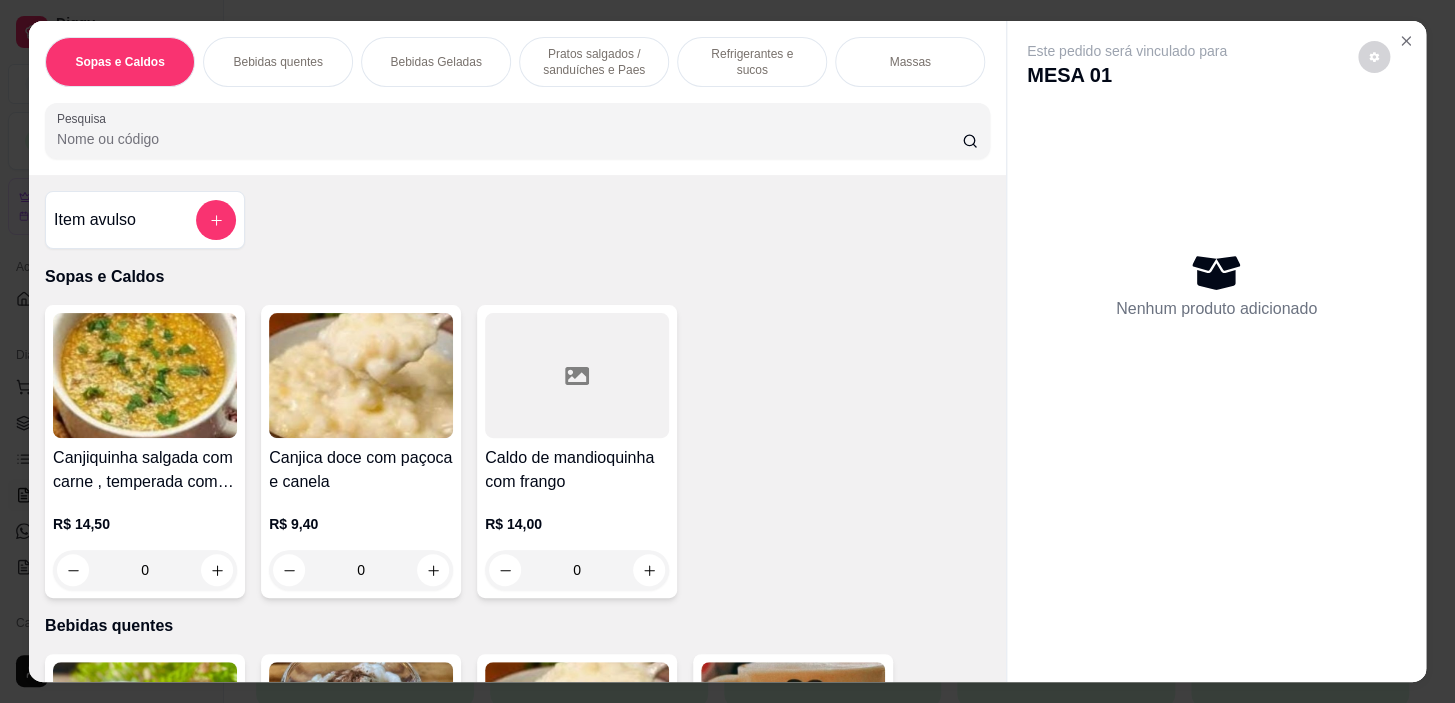 click at bounding box center [517, 131] 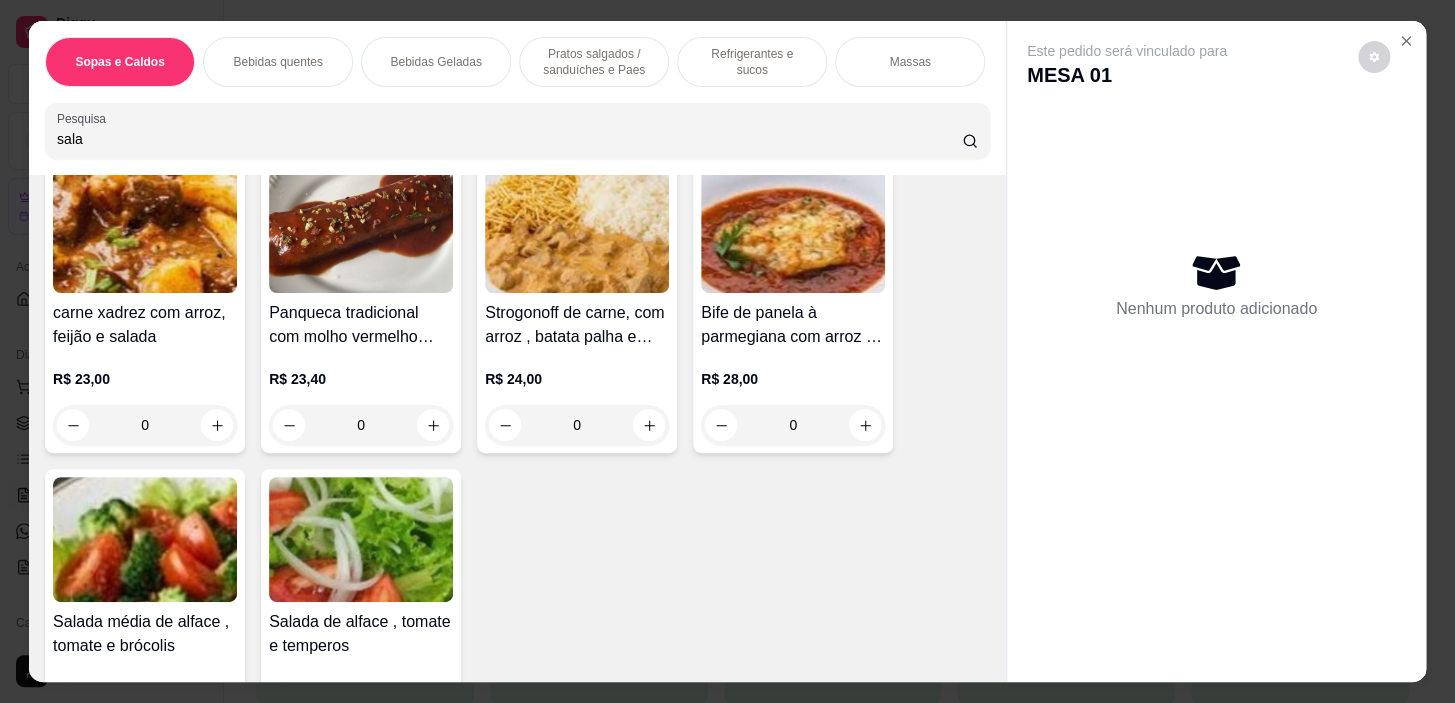 scroll, scrollTop: 818, scrollLeft: 0, axis: vertical 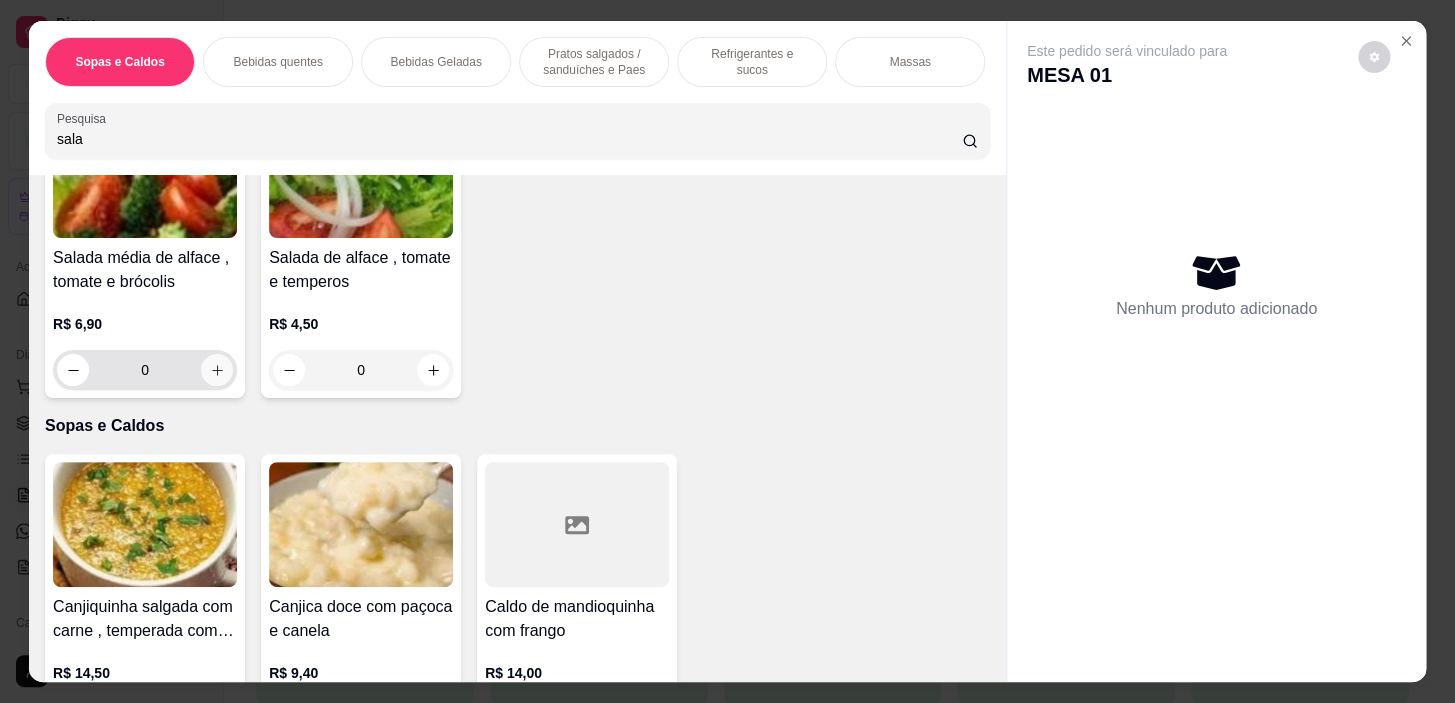 type on "sala" 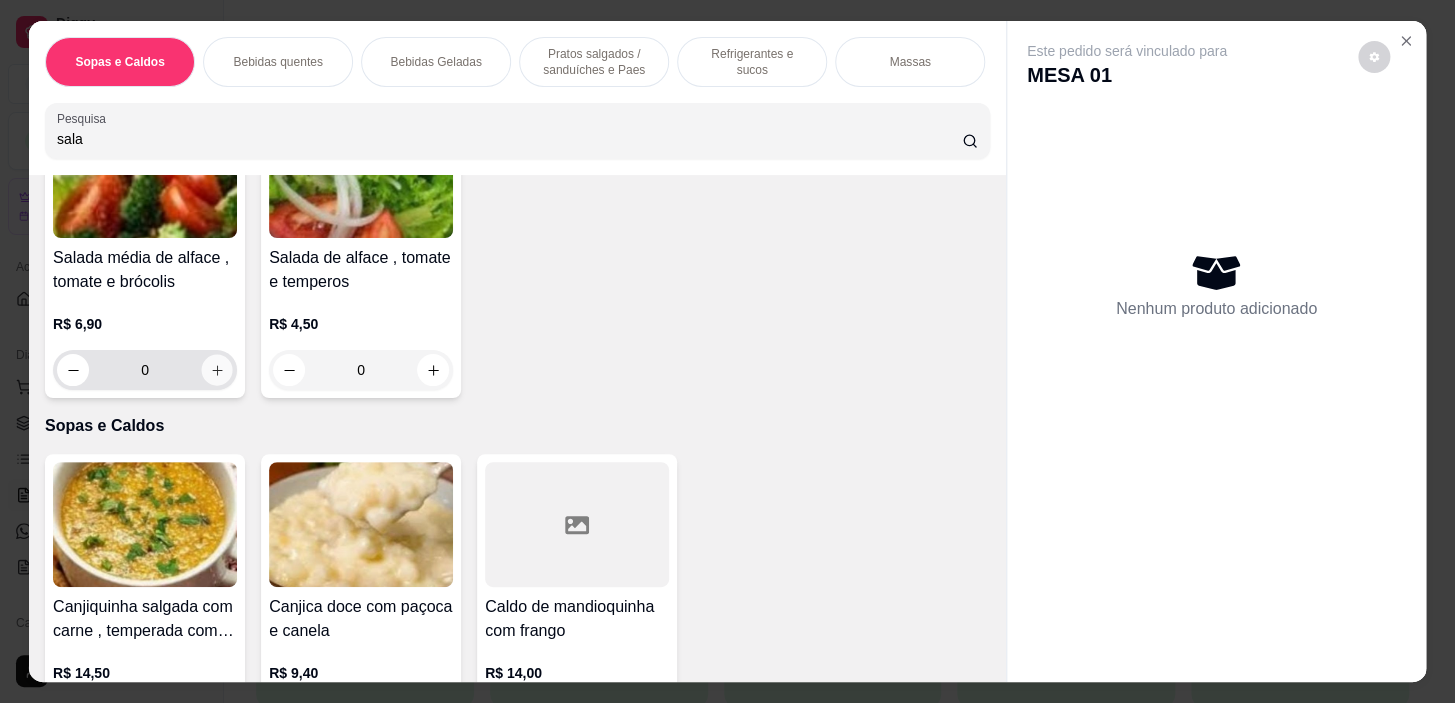 click at bounding box center (217, 370) 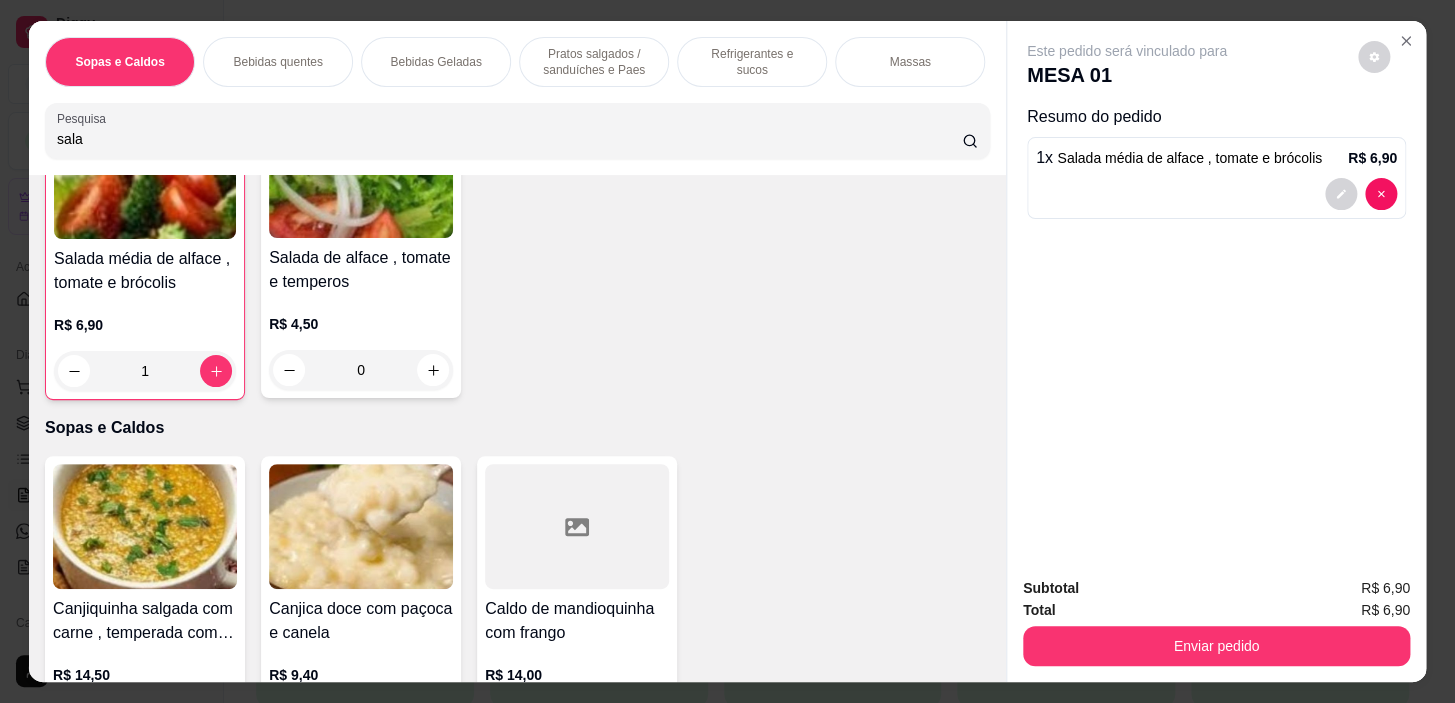 scroll, scrollTop: 819, scrollLeft: 0, axis: vertical 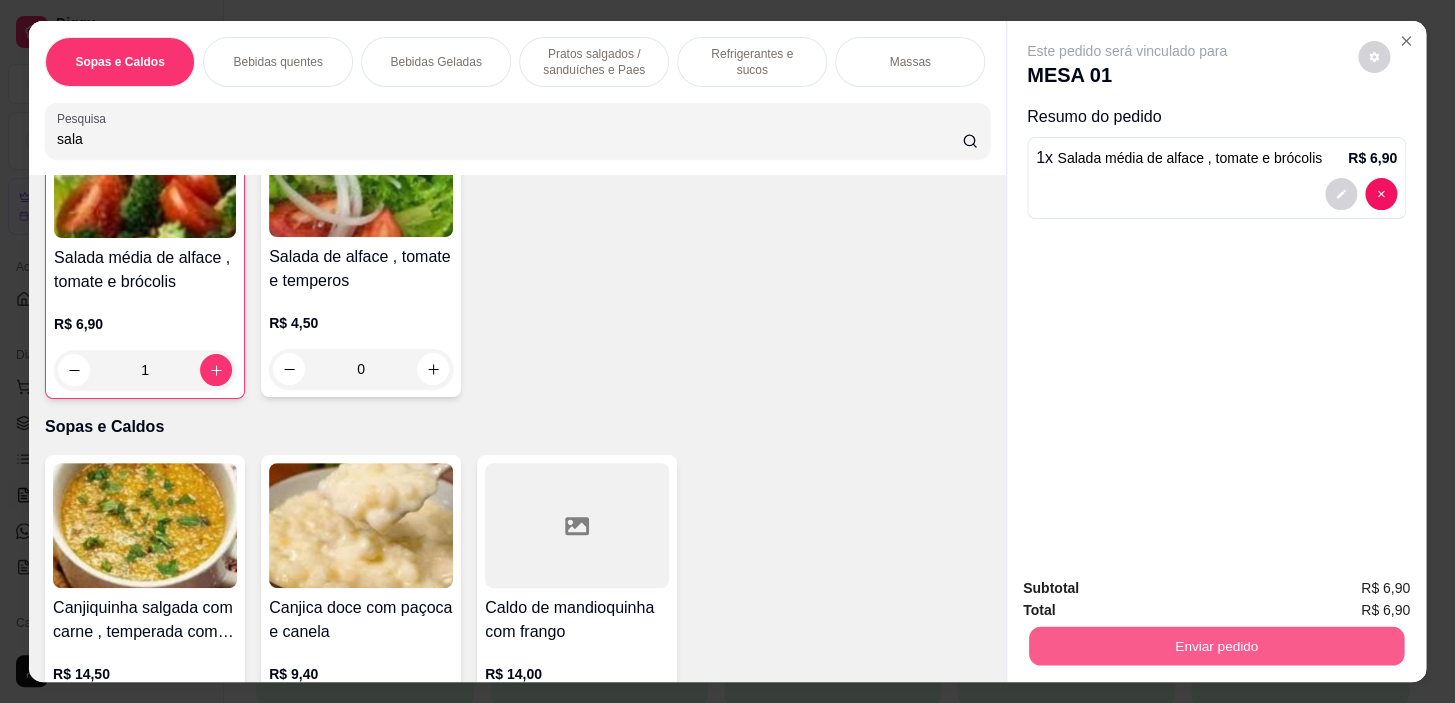 click on "Enviar pedido" at bounding box center (1216, 646) 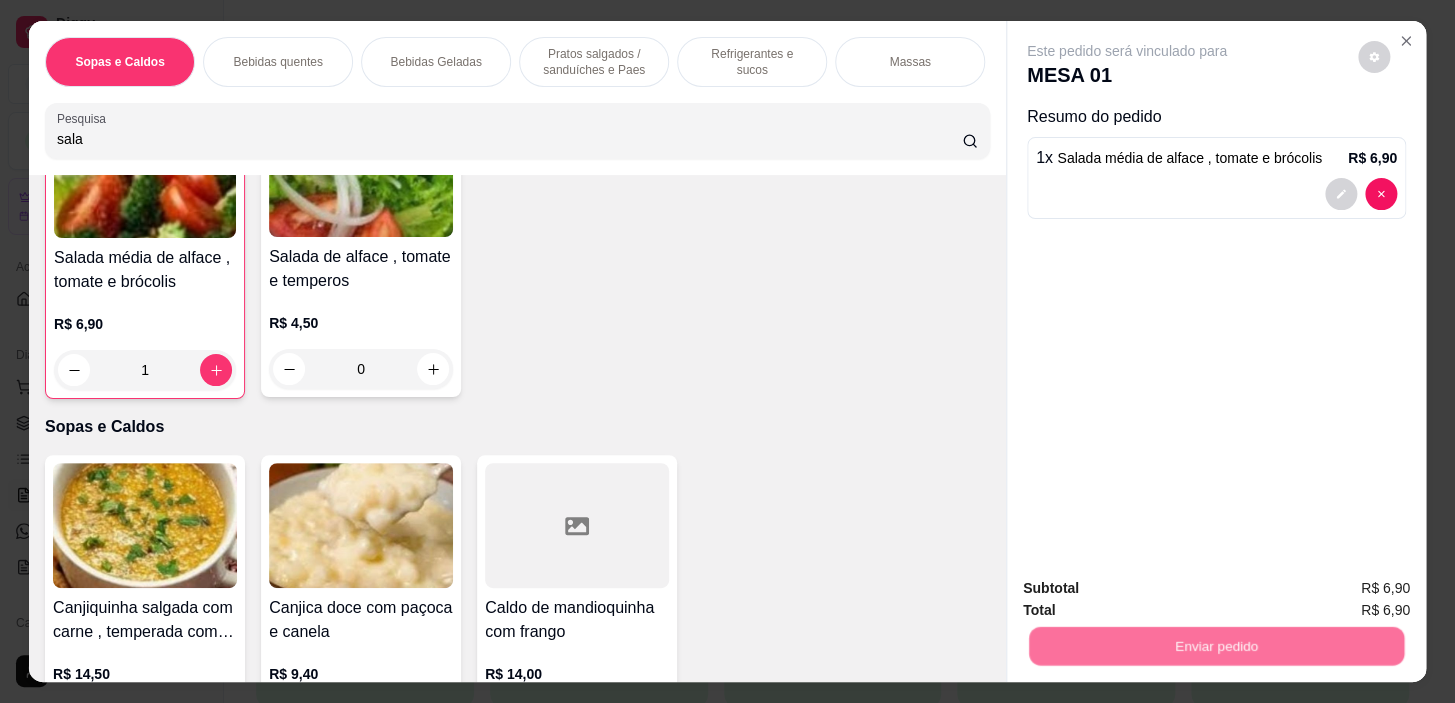 click on "Não registrar e enviar pedido" at bounding box center (1150, 590) 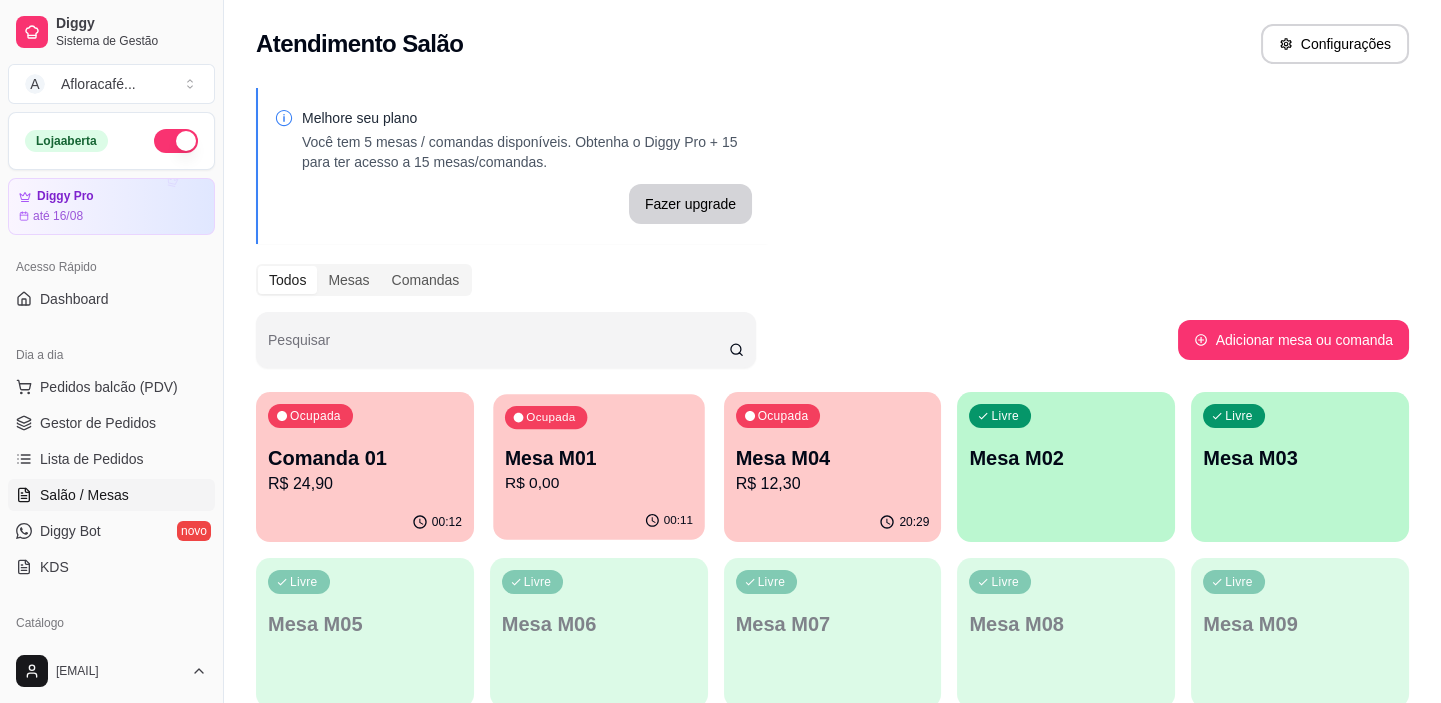 click on "Mesa M01" at bounding box center [599, 458] 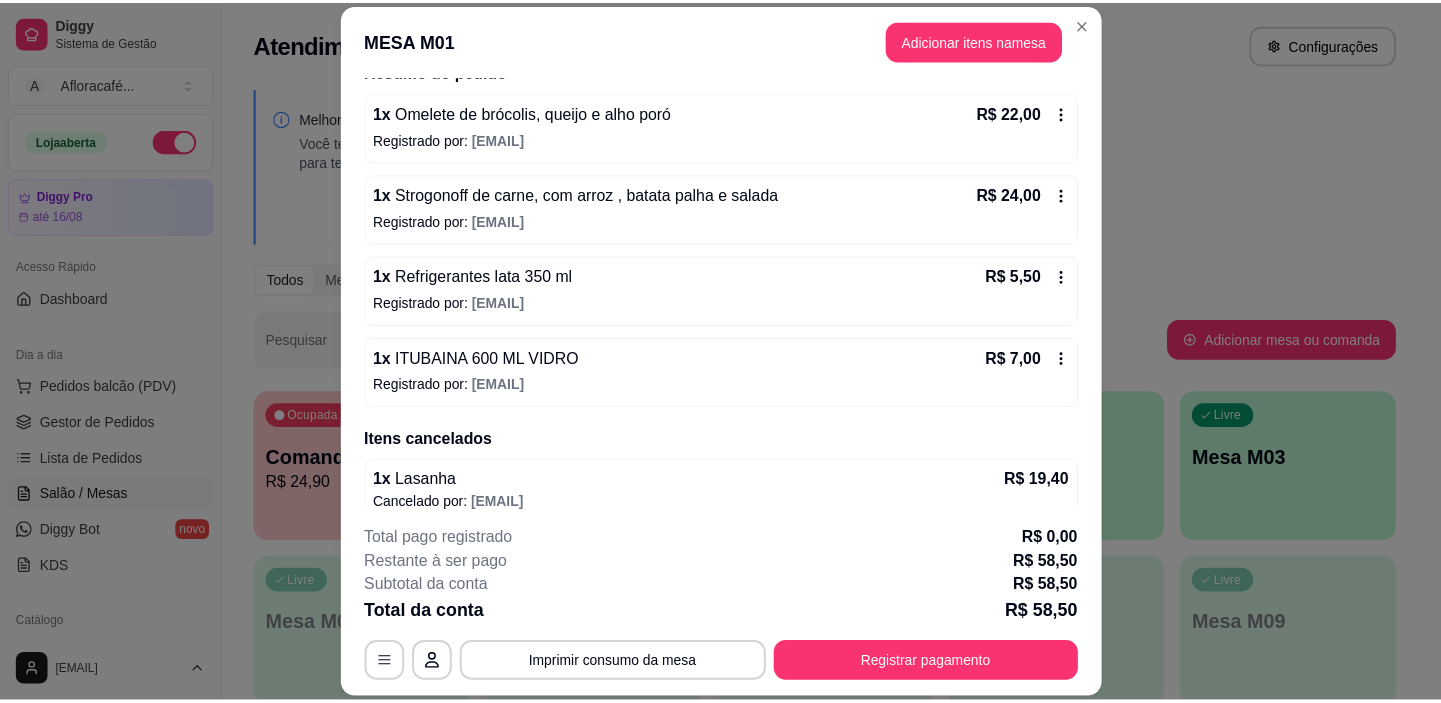 scroll, scrollTop: 164, scrollLeft: 0, axis: vertical 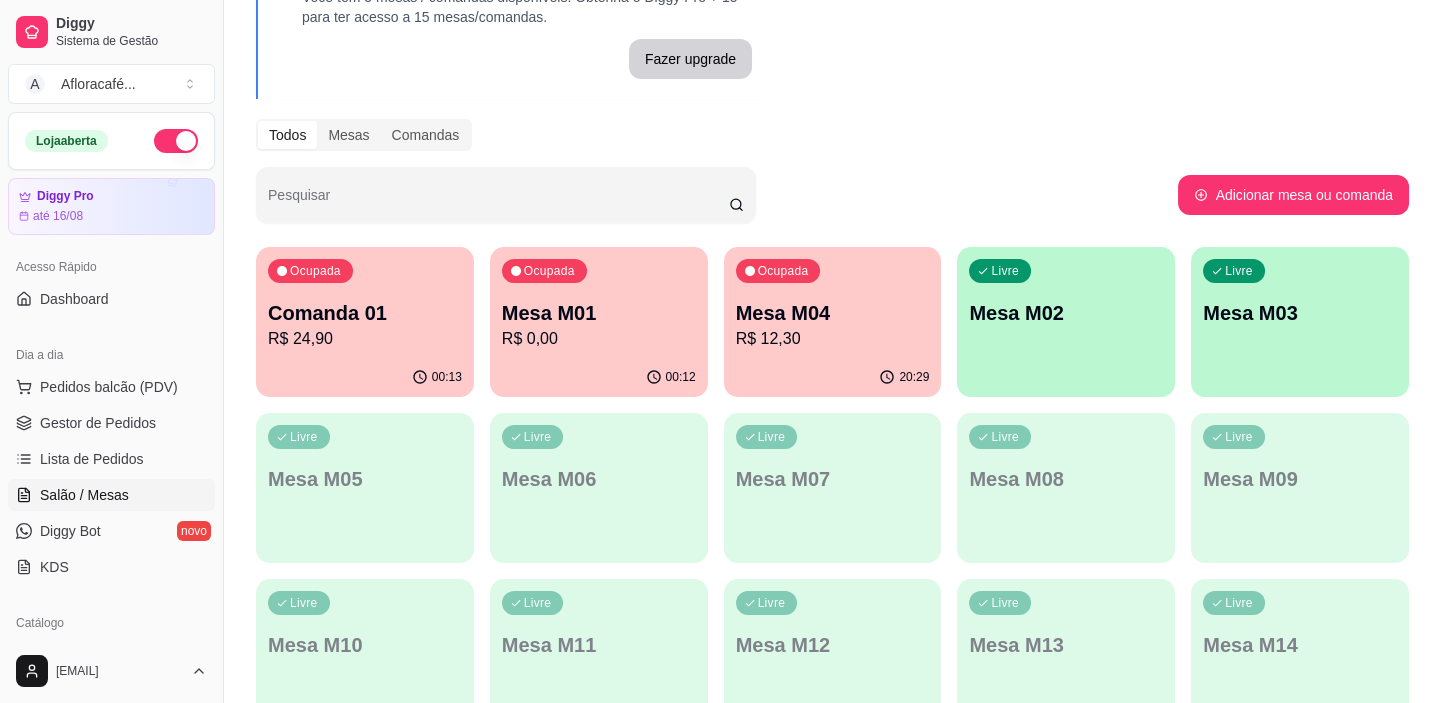 click on "Mesa M01" at bounding box center [599, 313] 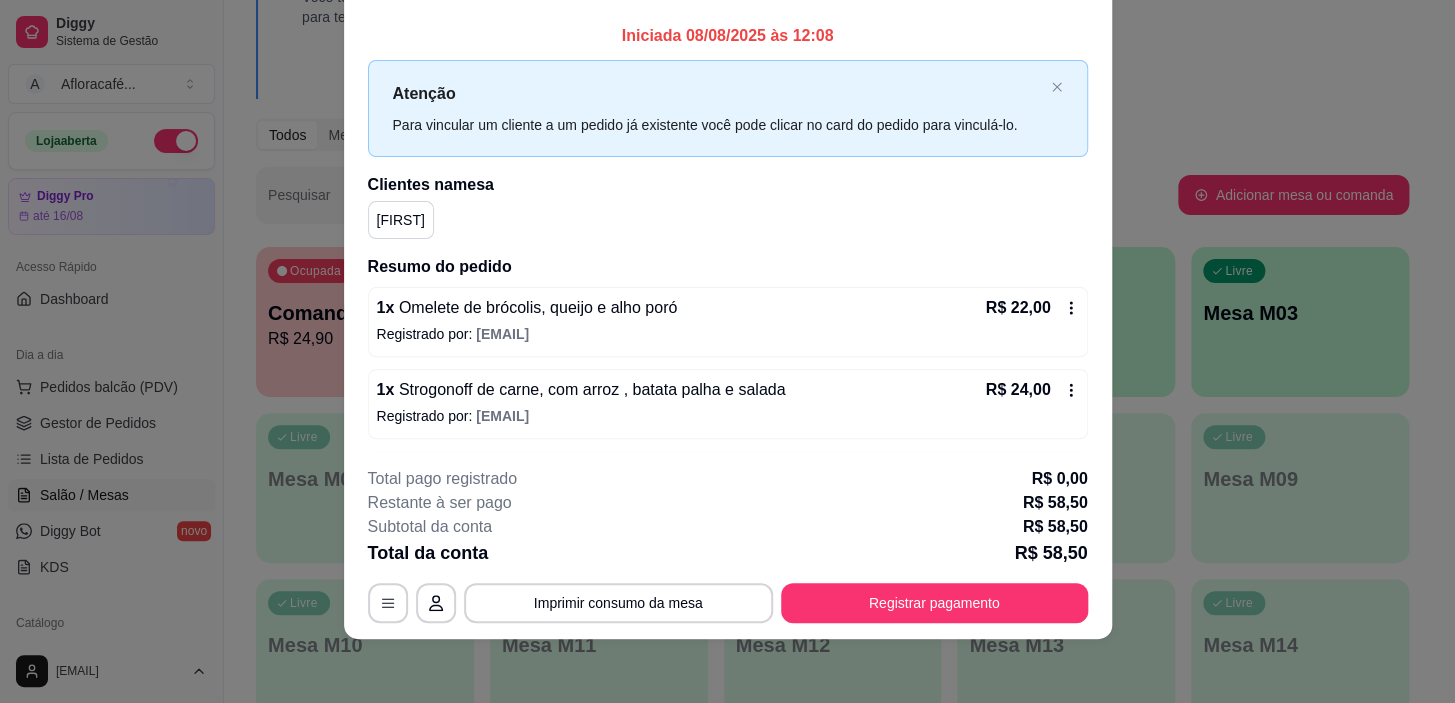 scroll, scrollTop: 0, scrollLeft: 0, axis: both 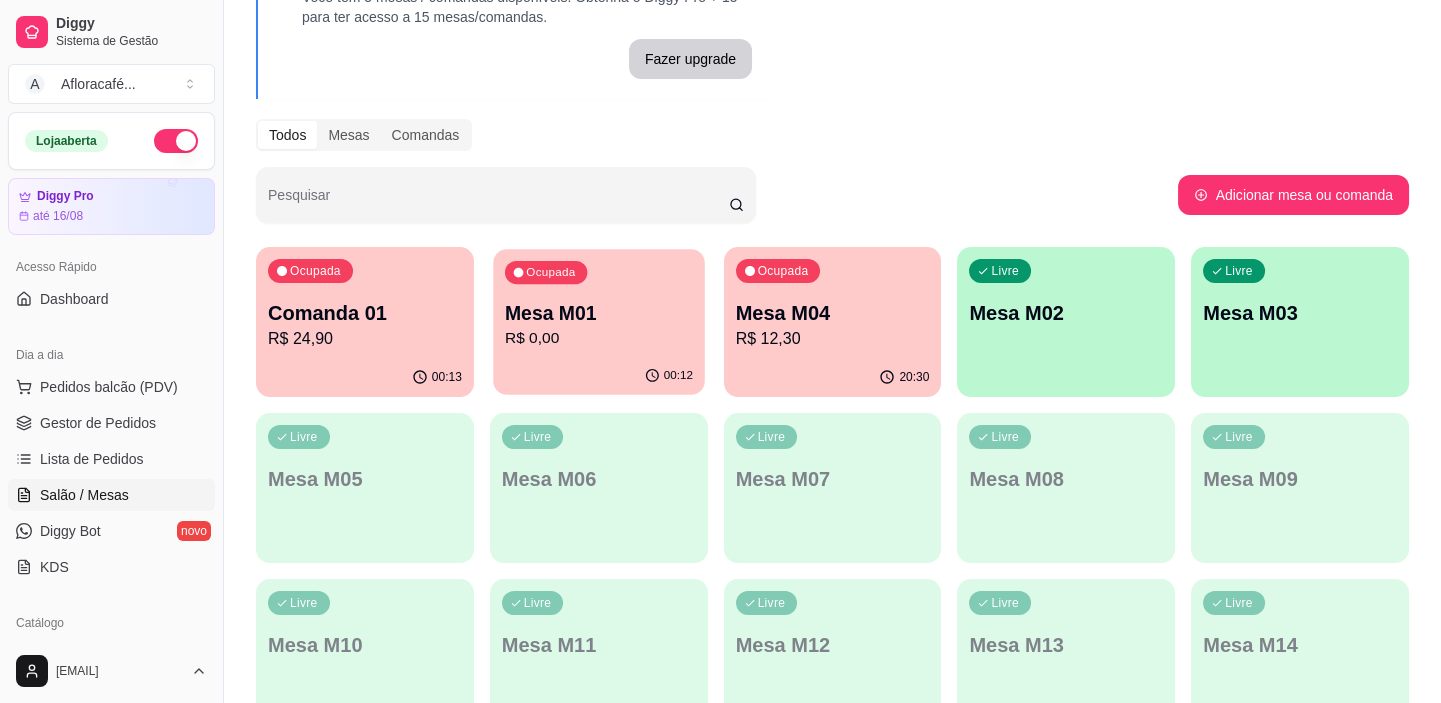 click on "00:12" at bounding box center (598, 376) 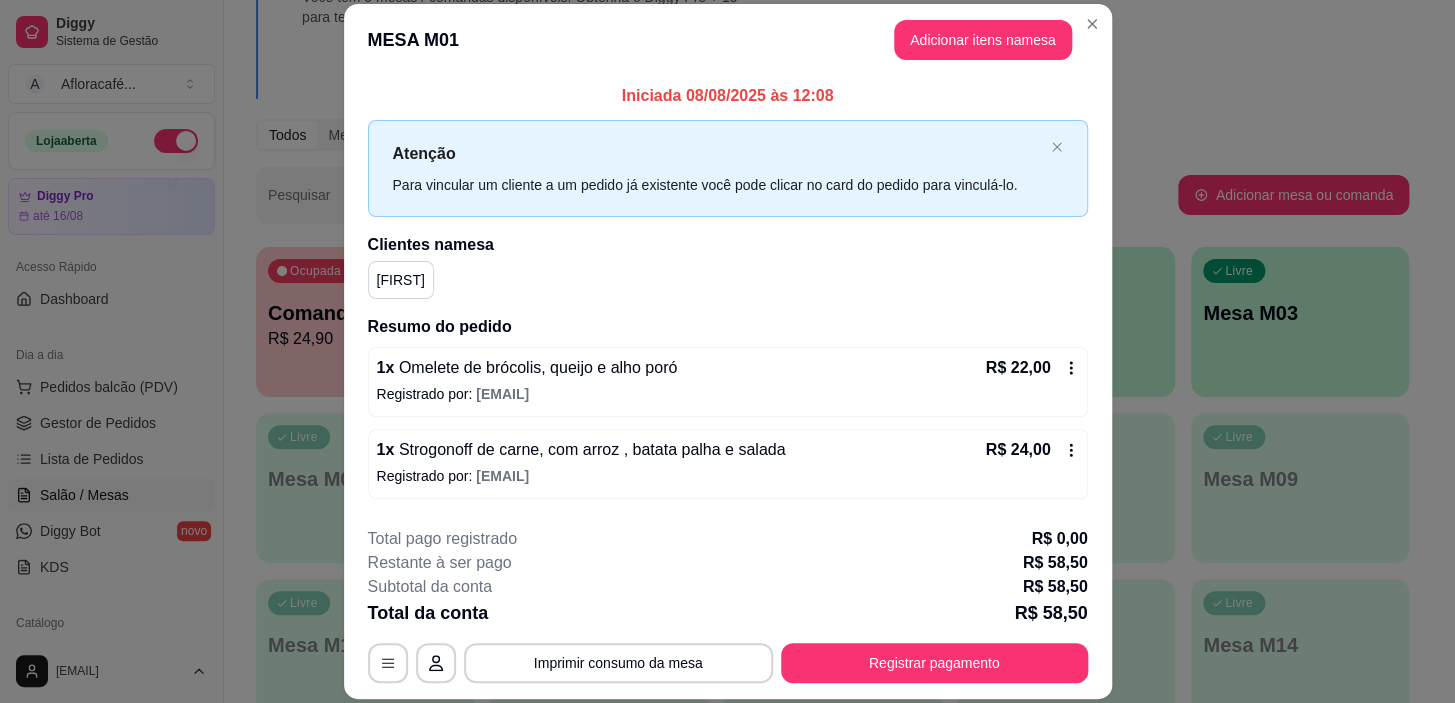 scroll, scrollTop: 346, scrollLeft: 0, axis: vertical 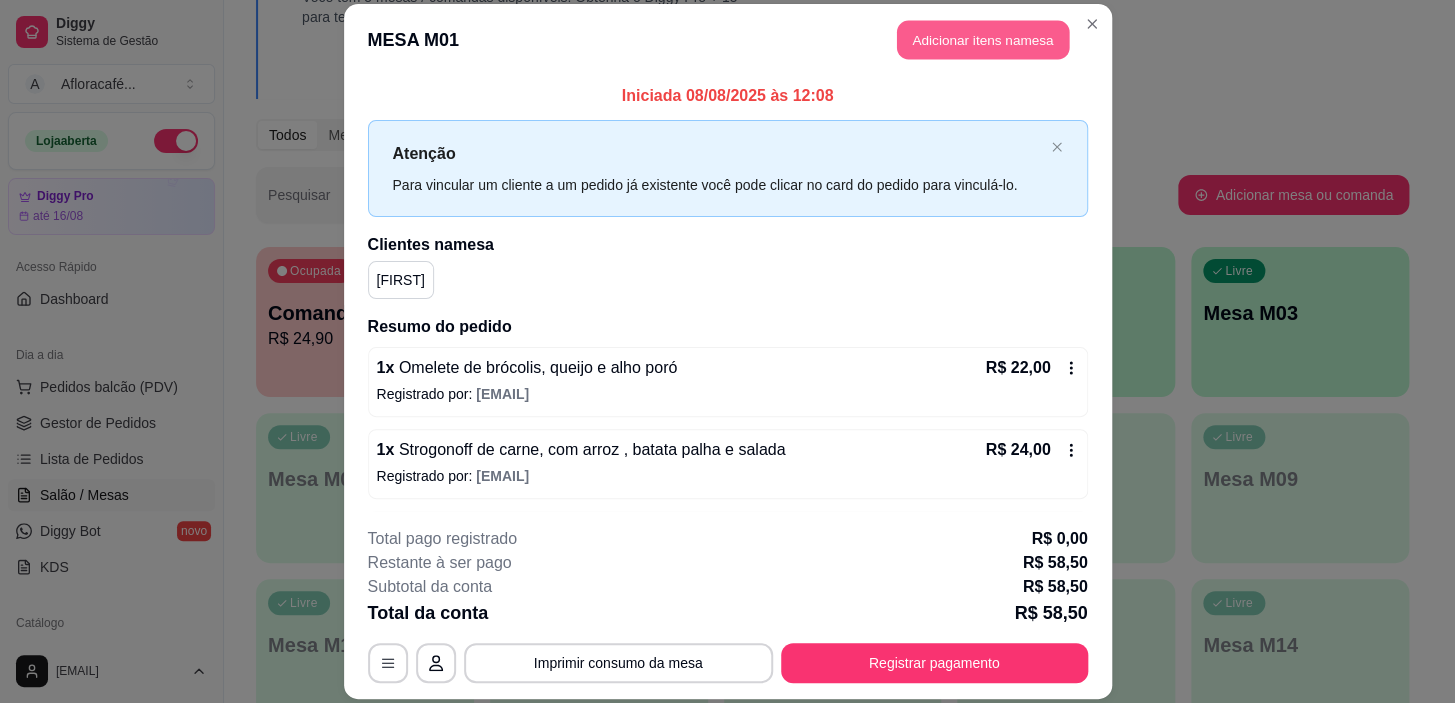 click on "Adicionar itens na  mesa" at bounding box center (983, 39) 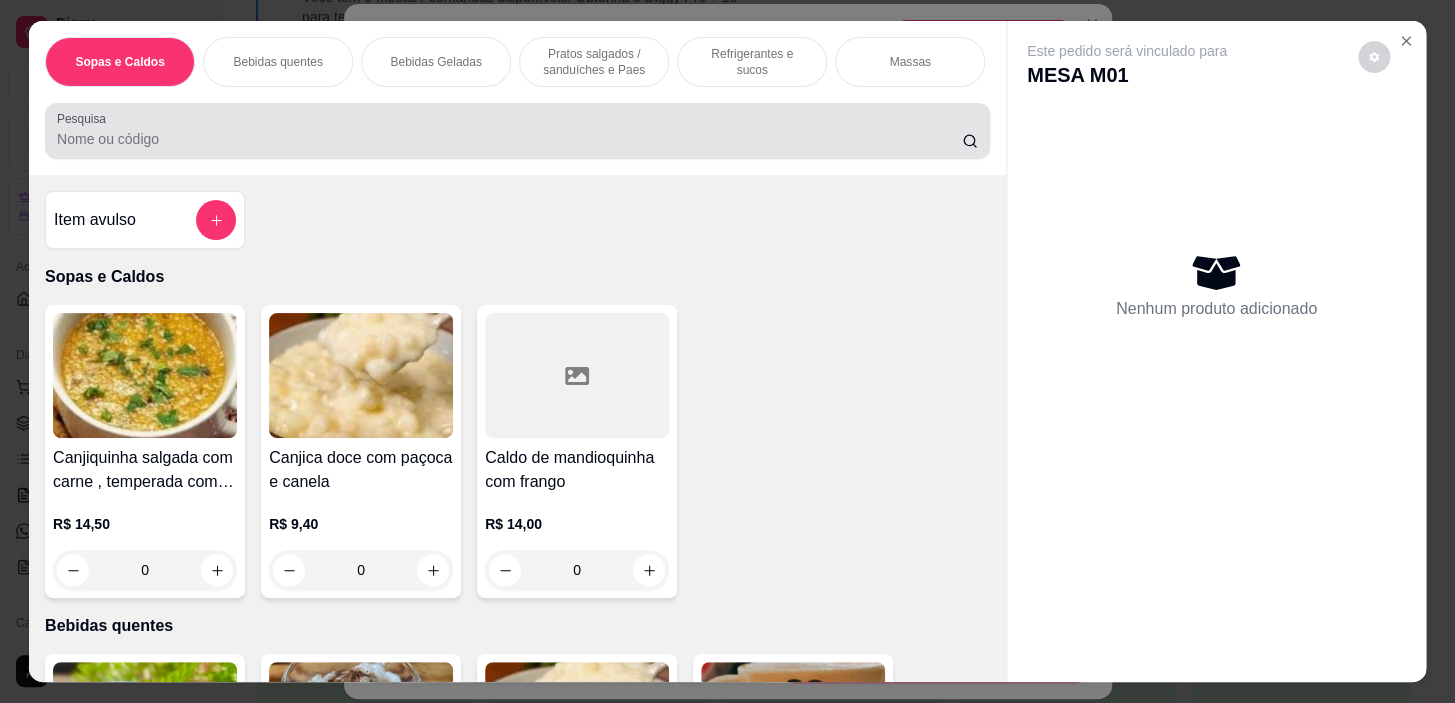 click on "Pesquisa" at bounding box center (517, 131) 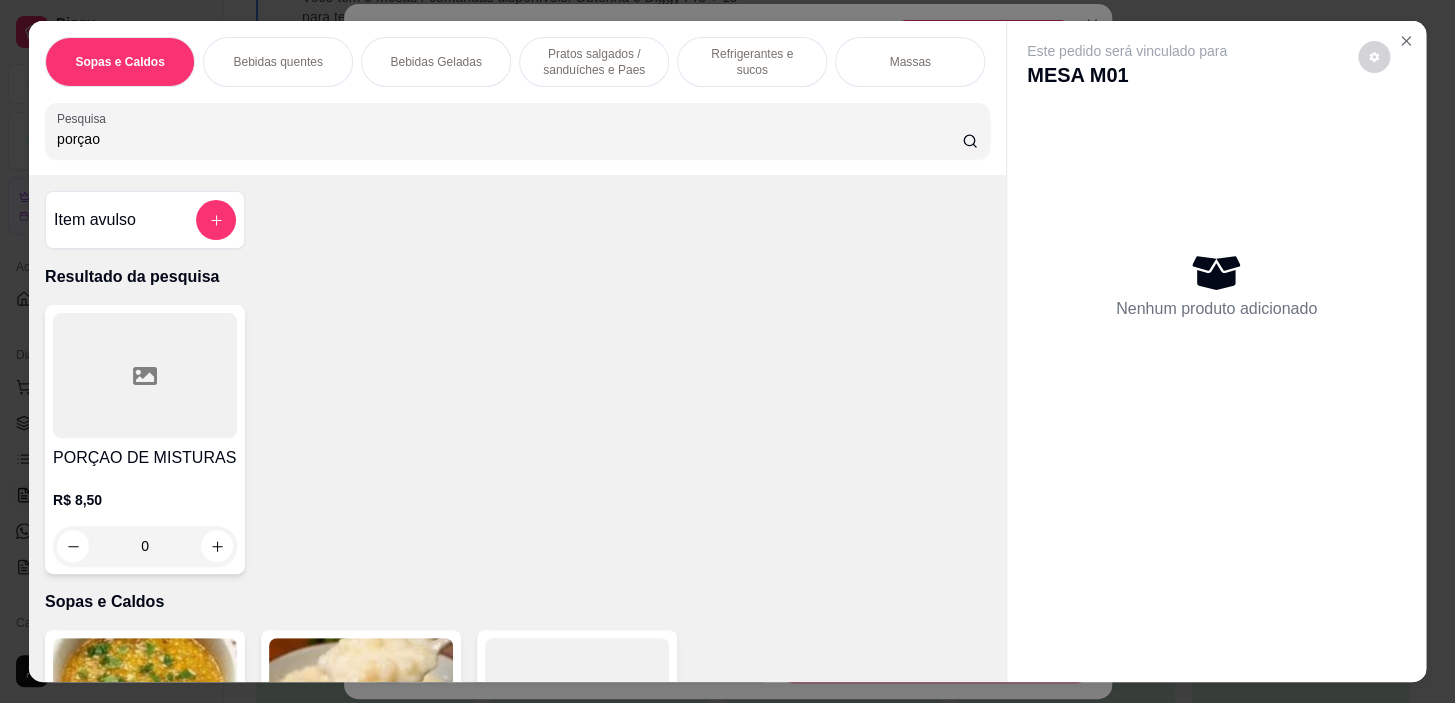 type on "porçao" 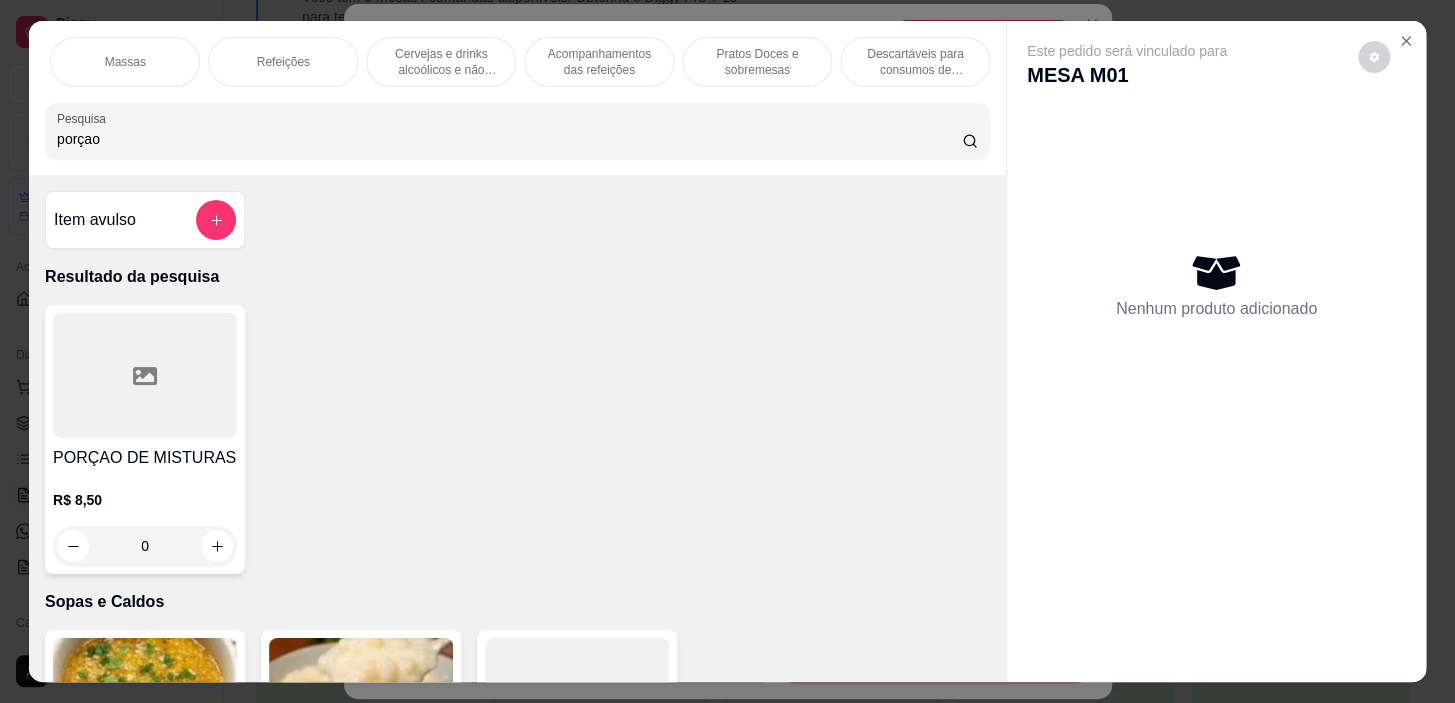 click on "Pratos Doces e sobremesas" at bounding box center (757, 62) 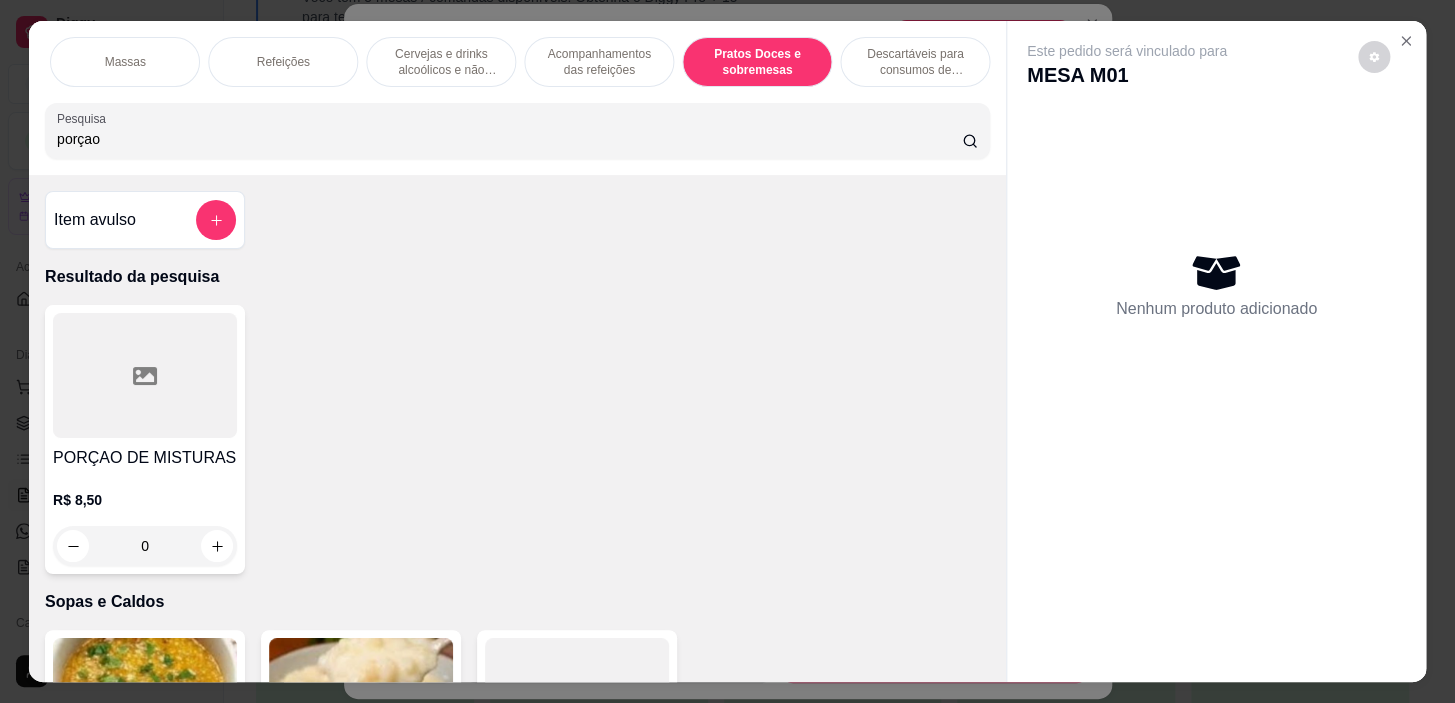 scroll, scrollTop: 14534, scrollLeft: 0, axis: vertical 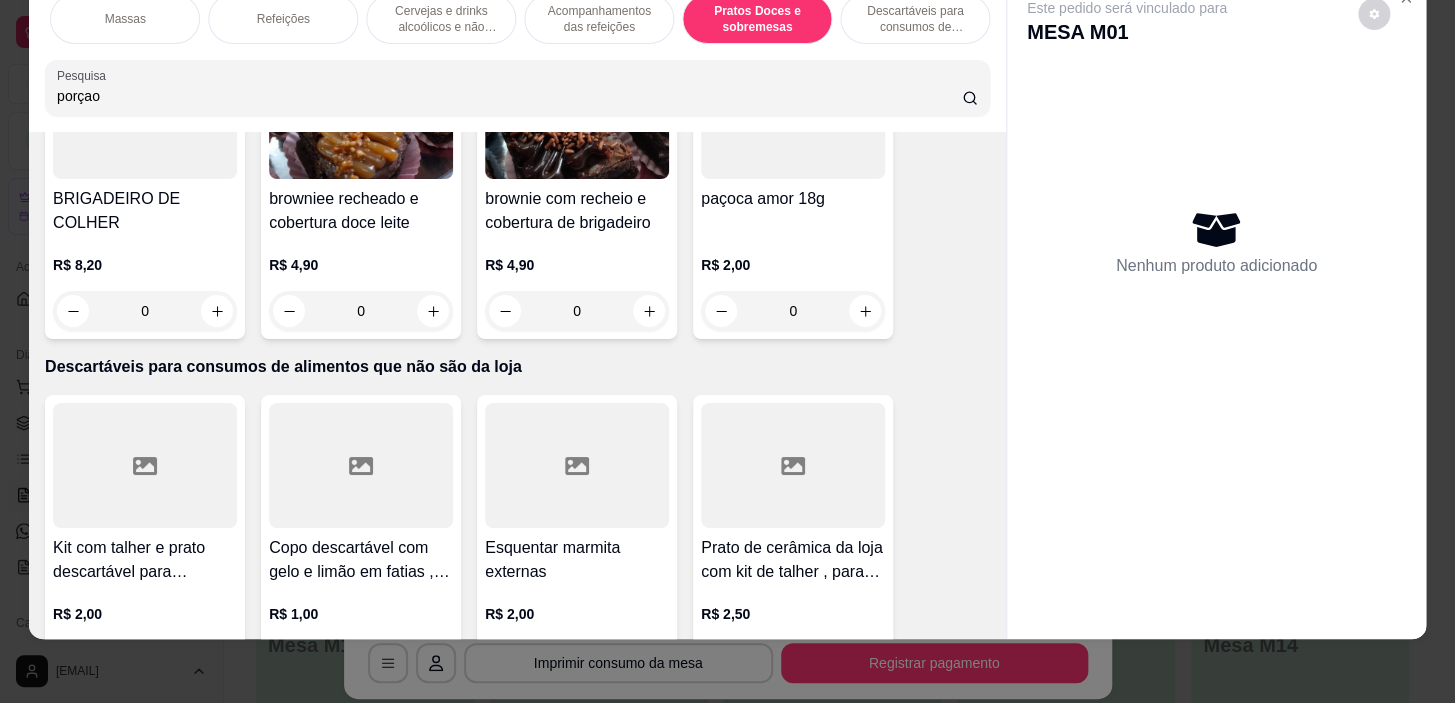 click on "Descartáveis para consumos de alimentos que não são da loja" at bounding box center [915, 19] 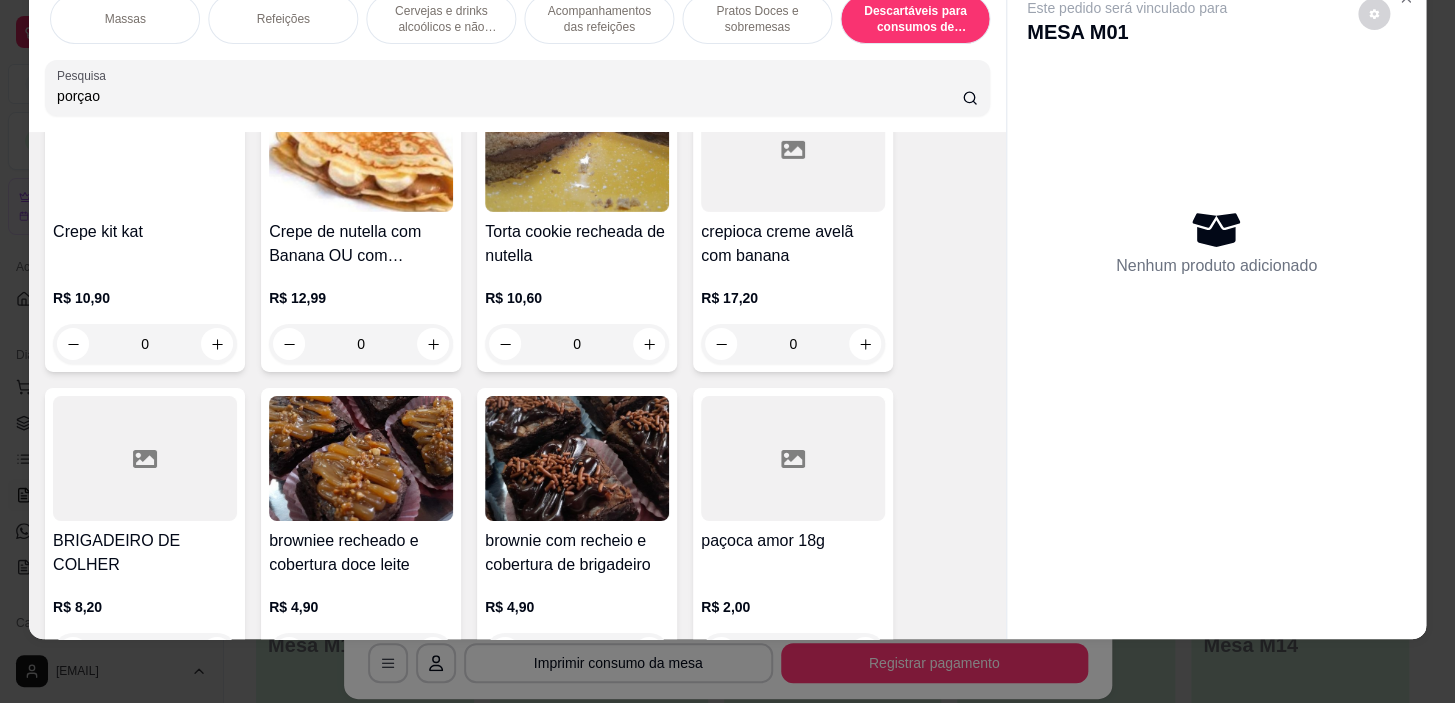 scroll, scrollTop: 14829, scrollLeft: 0, axis: vertical 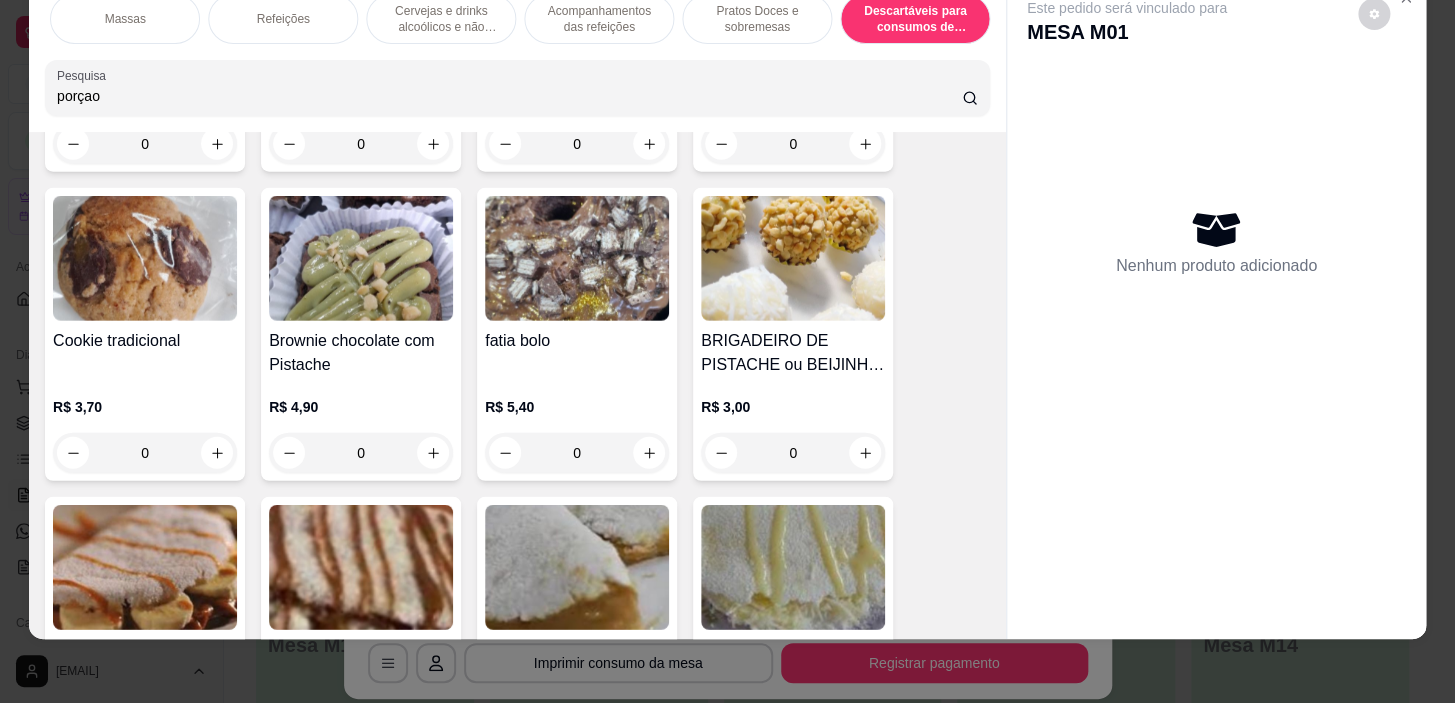 click on "Acompanhamentos das refeições" at bounding box center [599, 19] 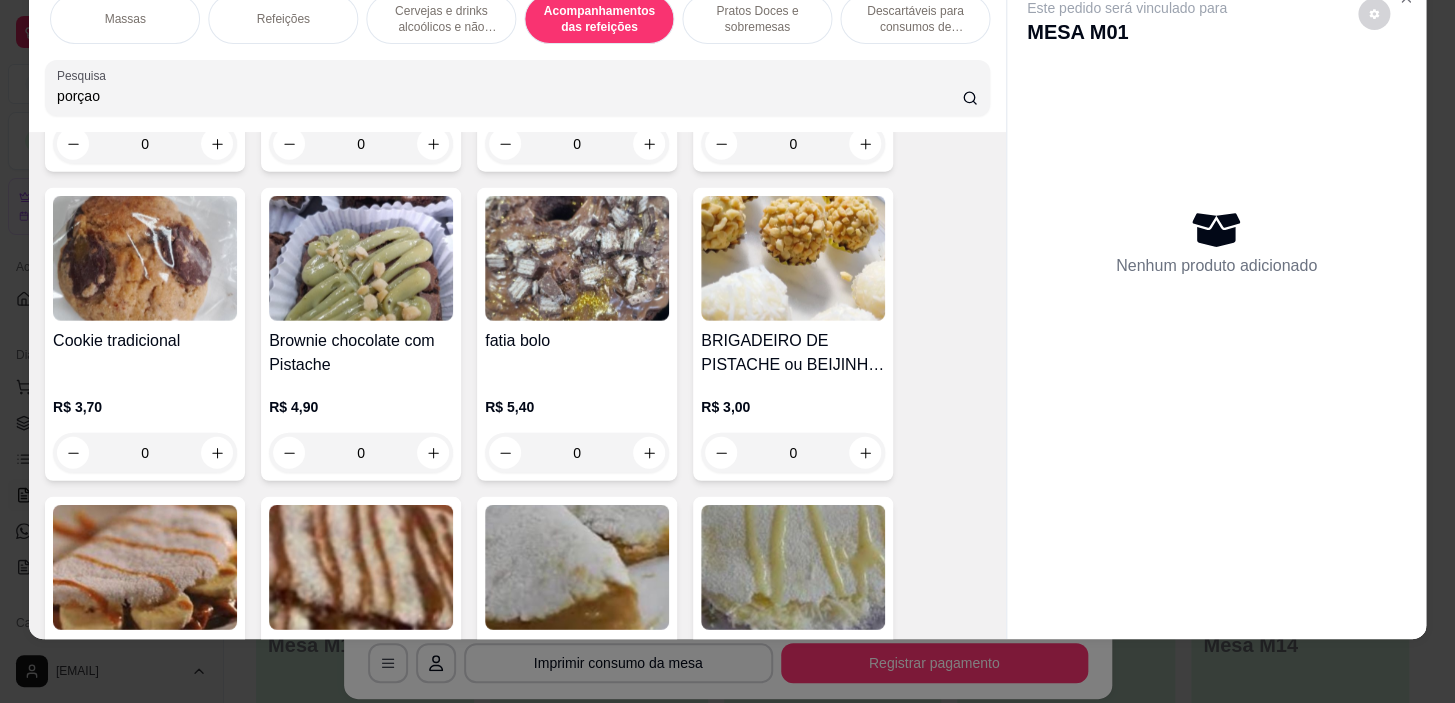 scroll, scrollTop: 13900, scrollLeft: 0, axis: vertical 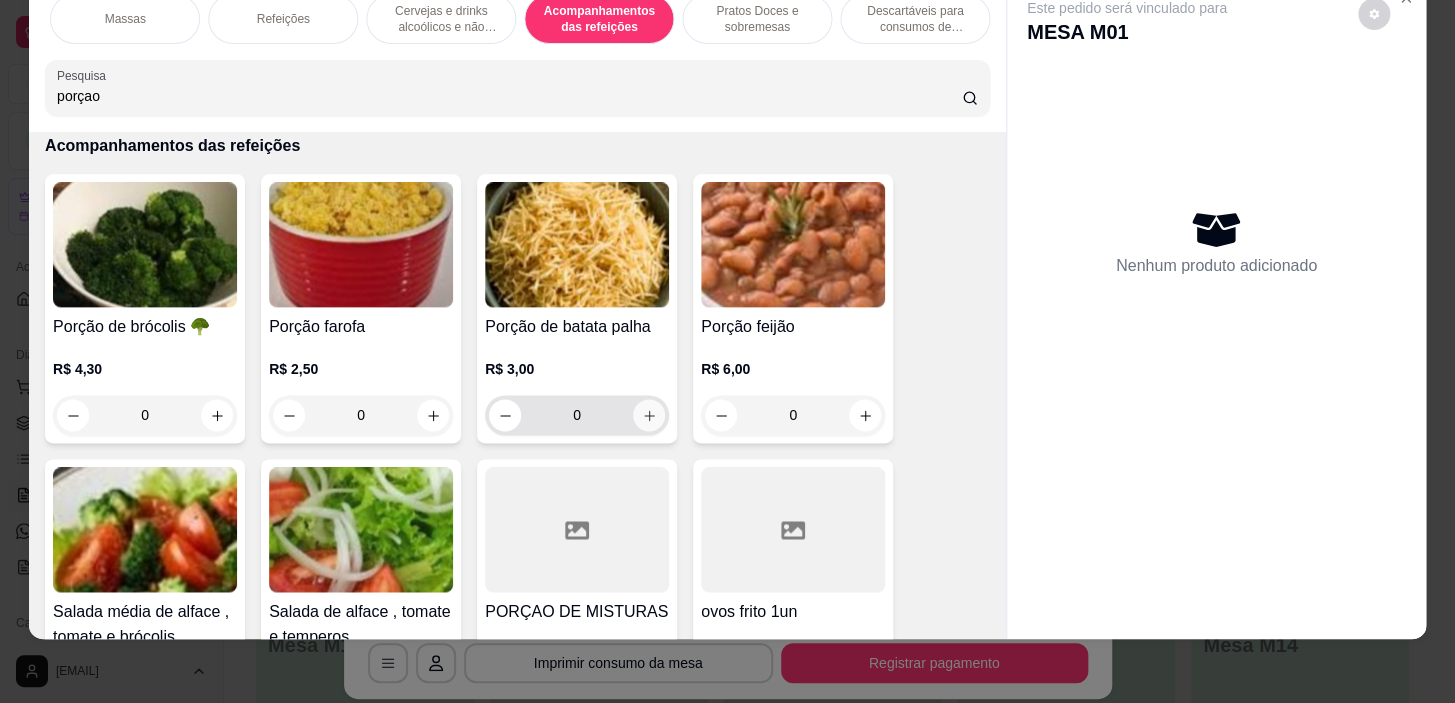 click at bounding box center (649, 415) 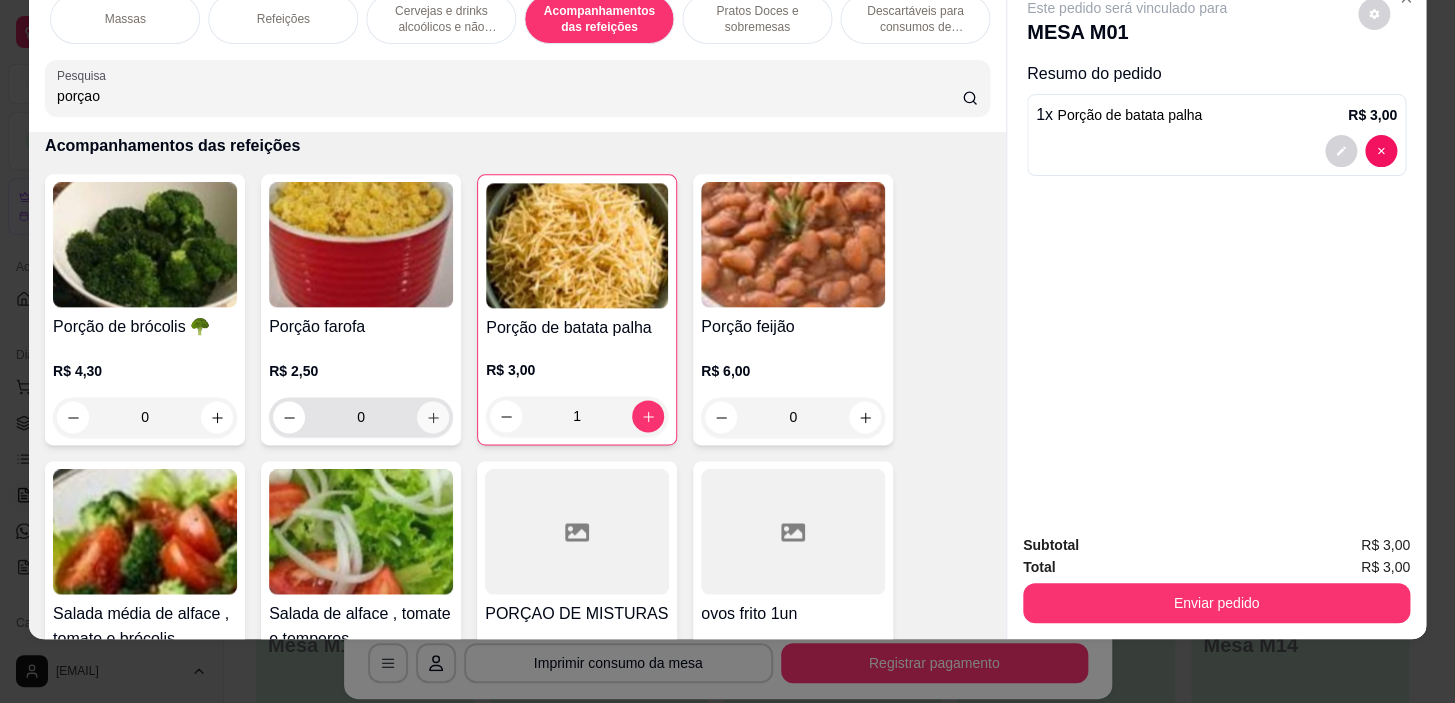 click at bounding box center [433, 417] 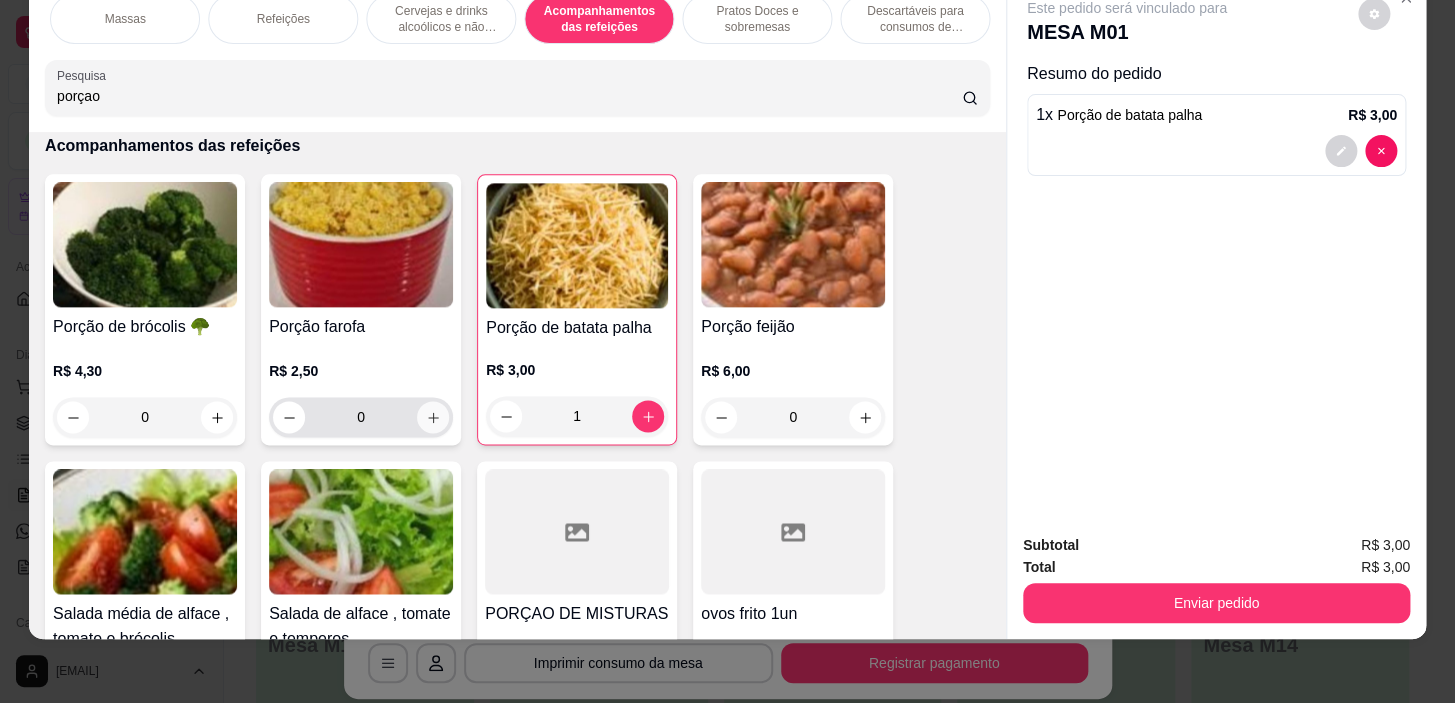 type on "1" 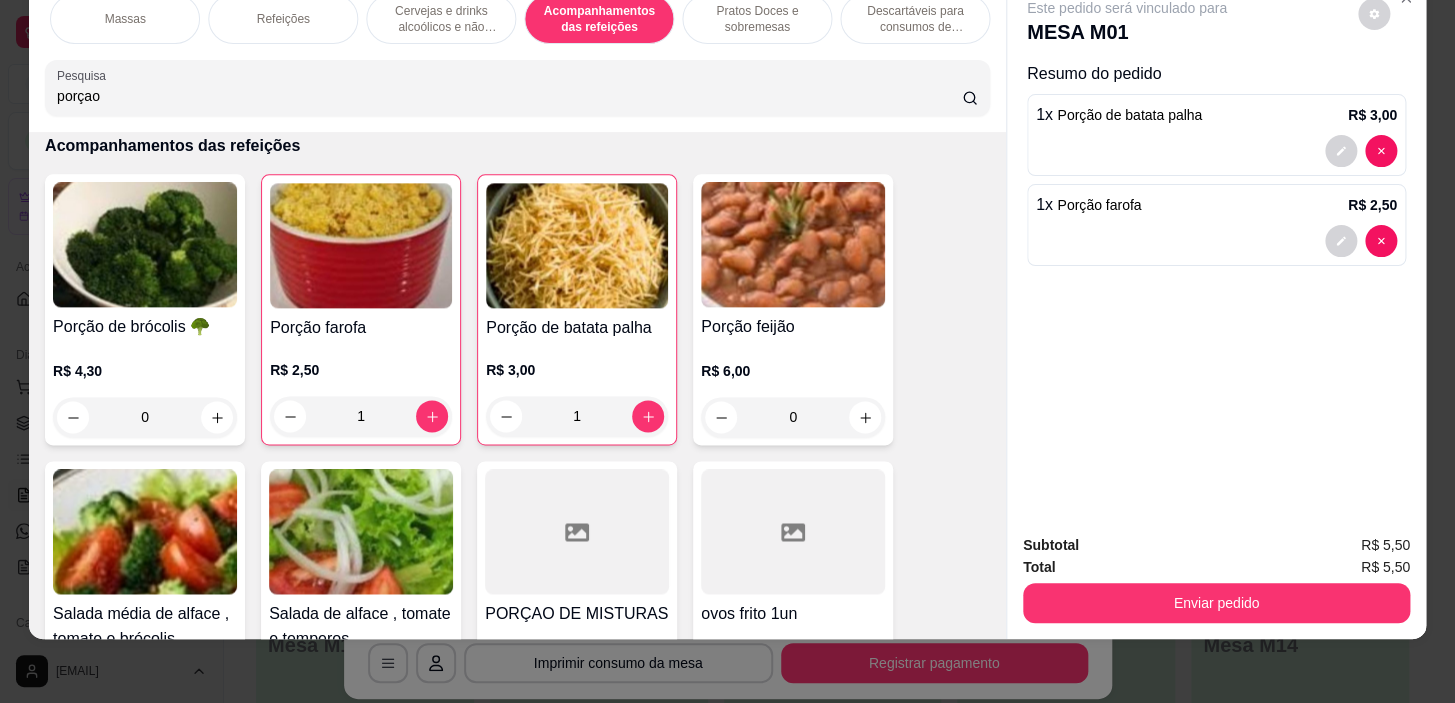 click on "Subtotal R$ 5,50 Total R$ 5,50 Enviar pedido" at bounding box center (1216, 578) 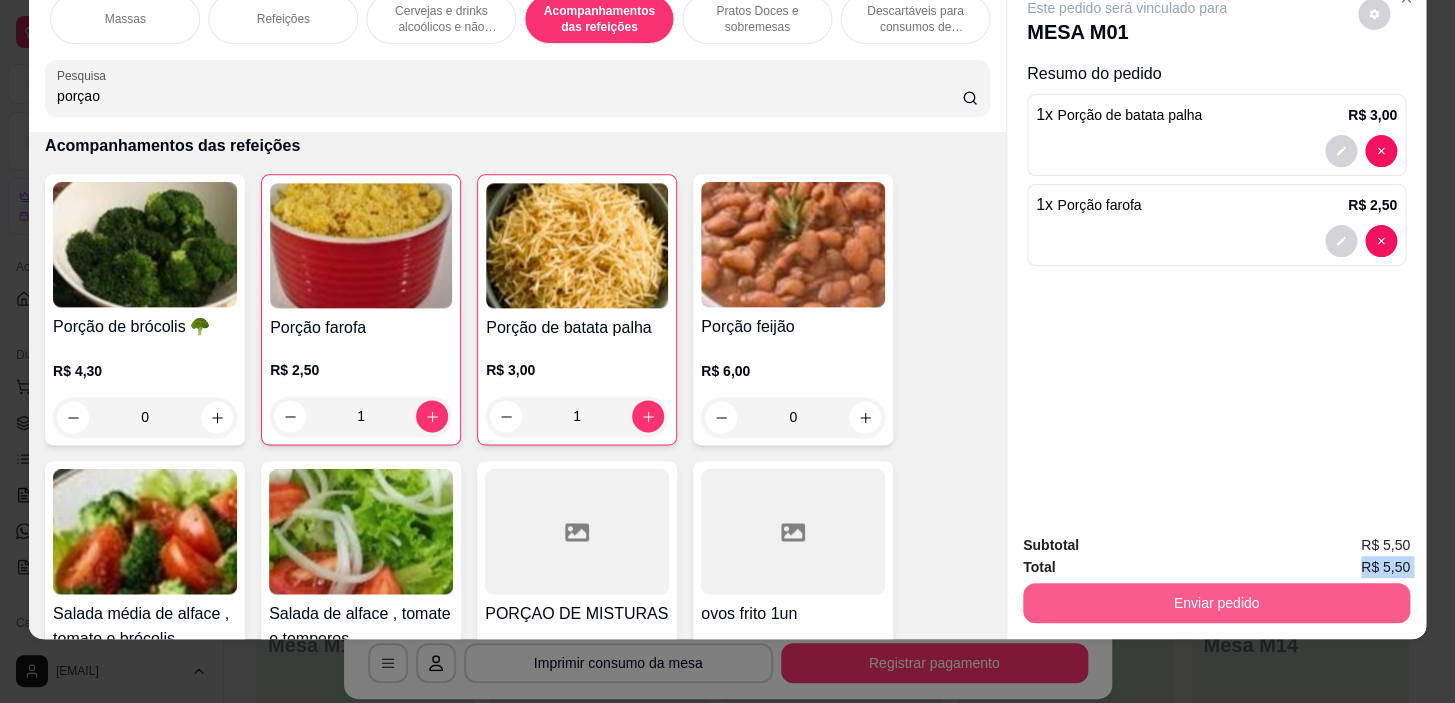 click on "Enviar pedido" at bounding box center [1216, 603] 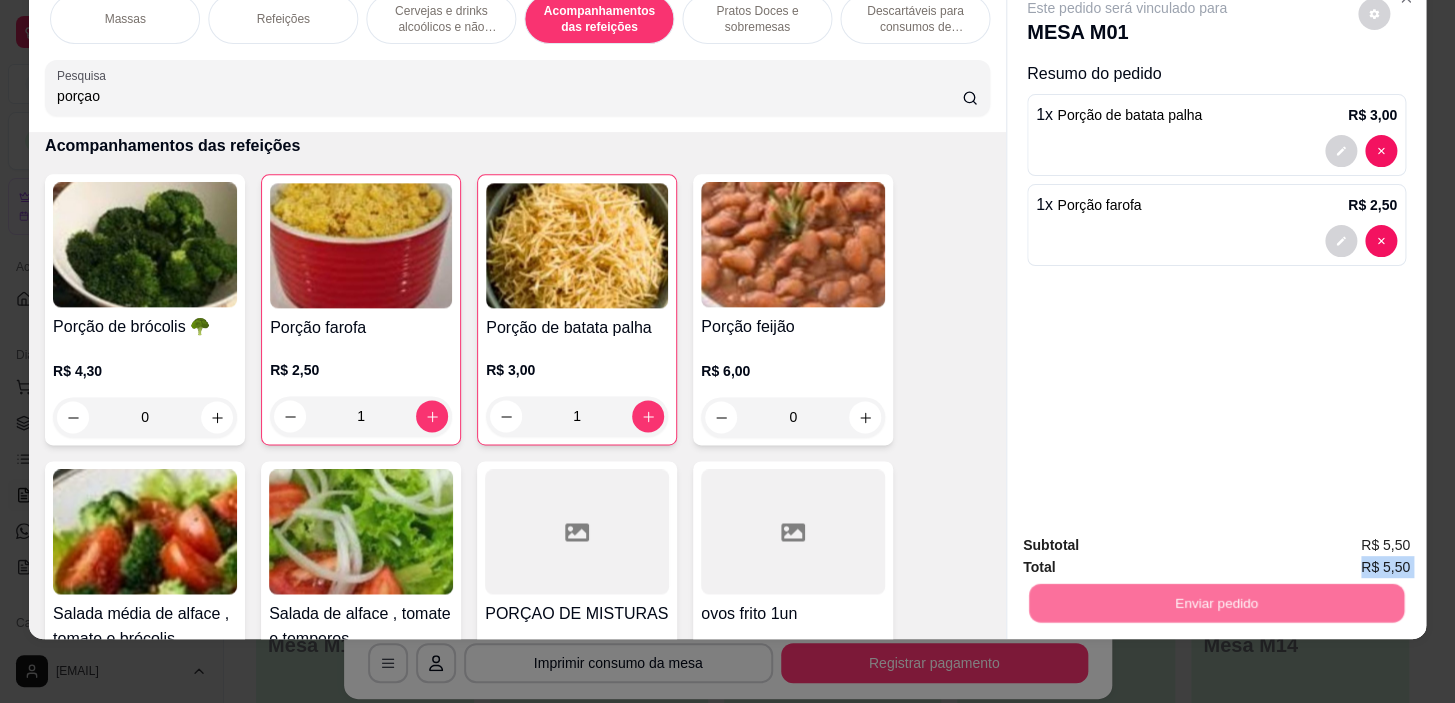 click on "Não registrar e enviar pedido" at bounding box center [1150, 540] 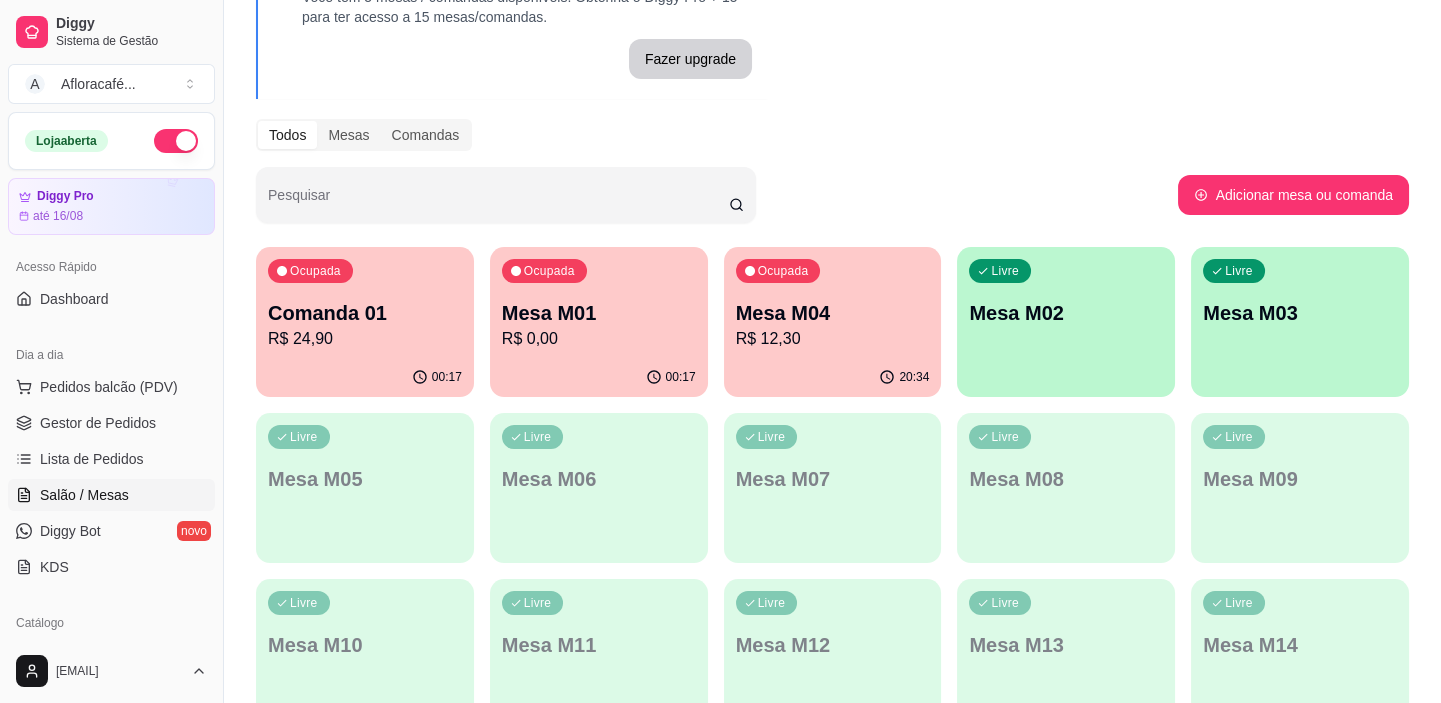 click on "Mesa M02" at bounding box center (1066, 313) 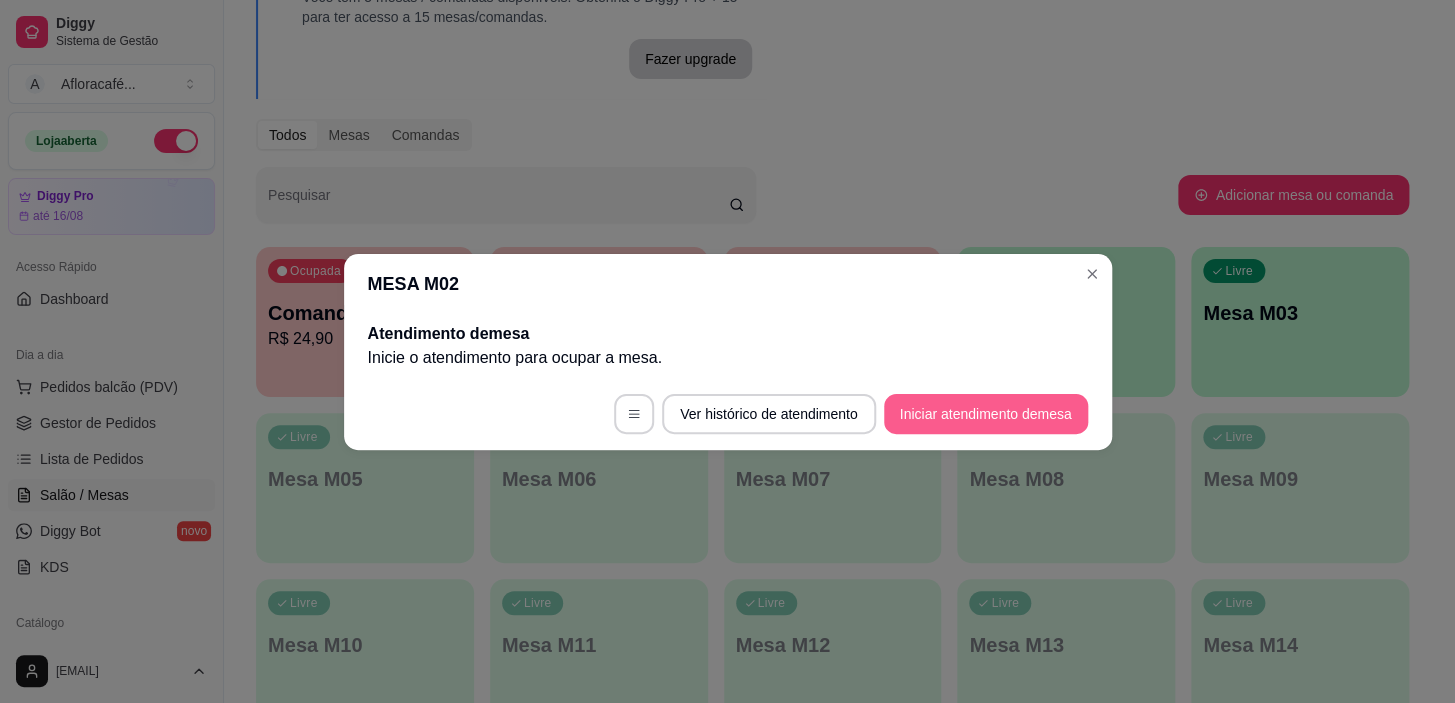 click on "Iniciar atendimento de  mesa" at bounding box center (986, 414) 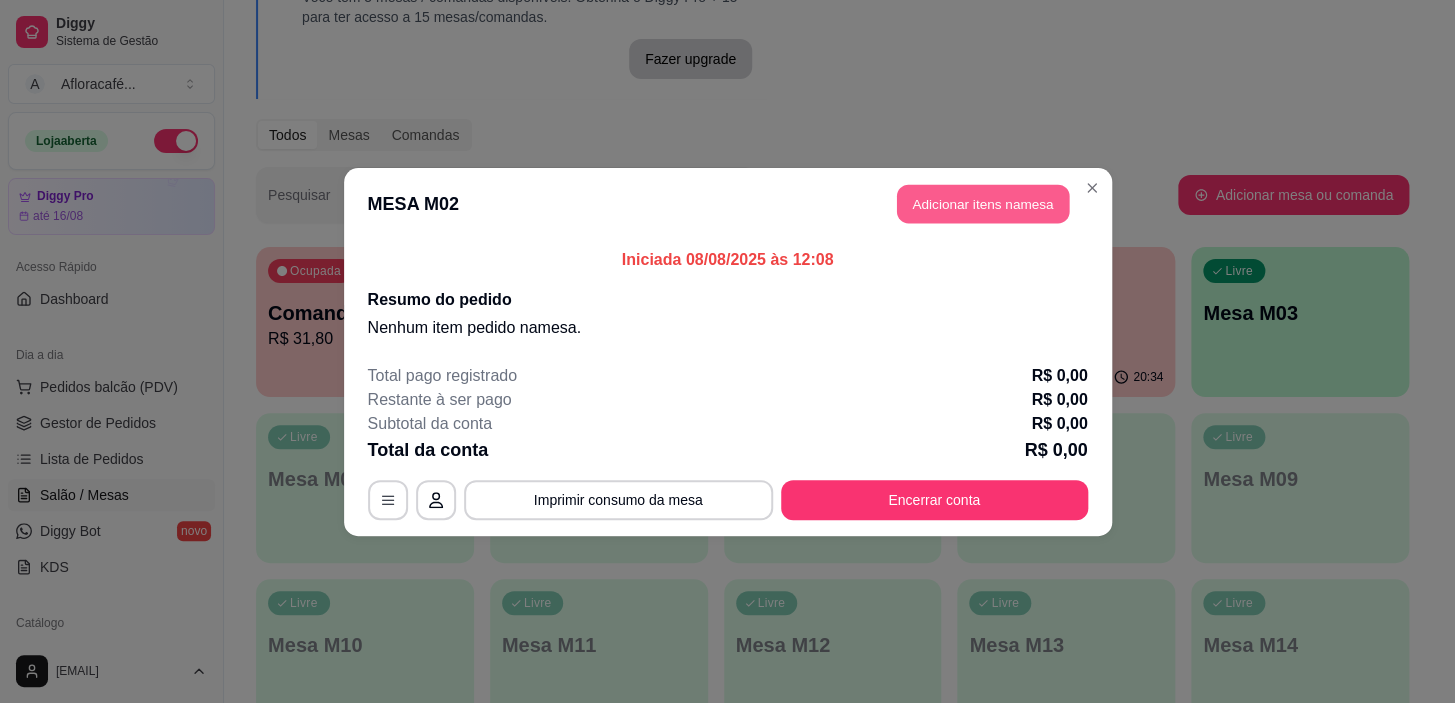 click on "Adicionar itens na  mesa" at bounding box center [983, 203] 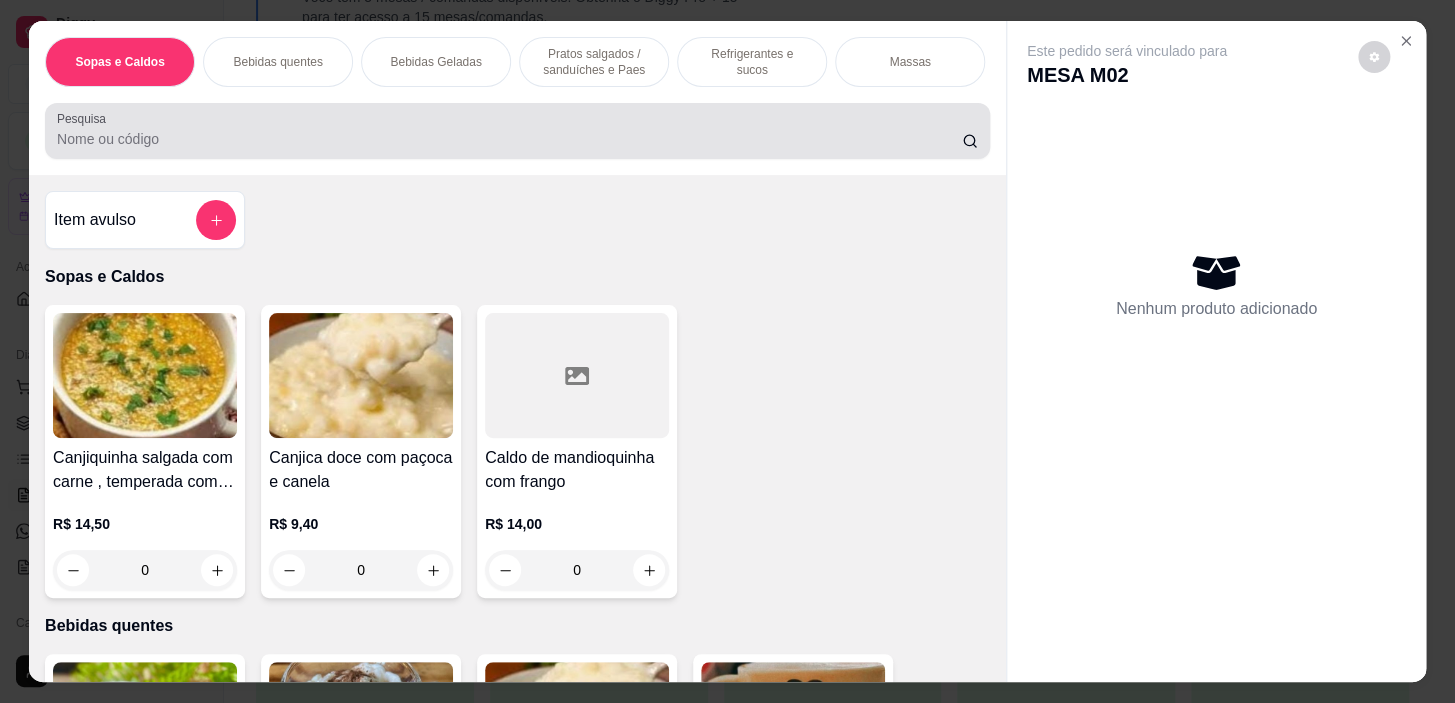 click at bounding box center (517, 131) 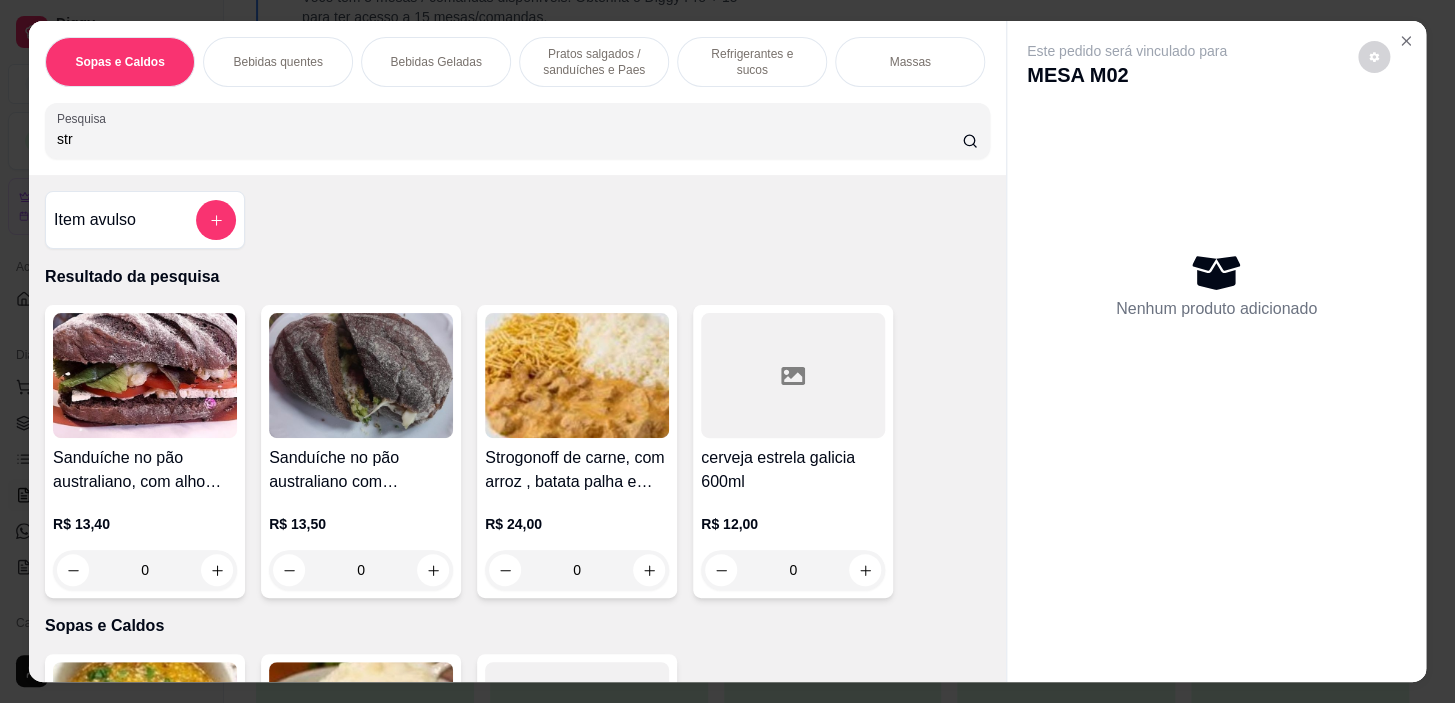 type on "str" 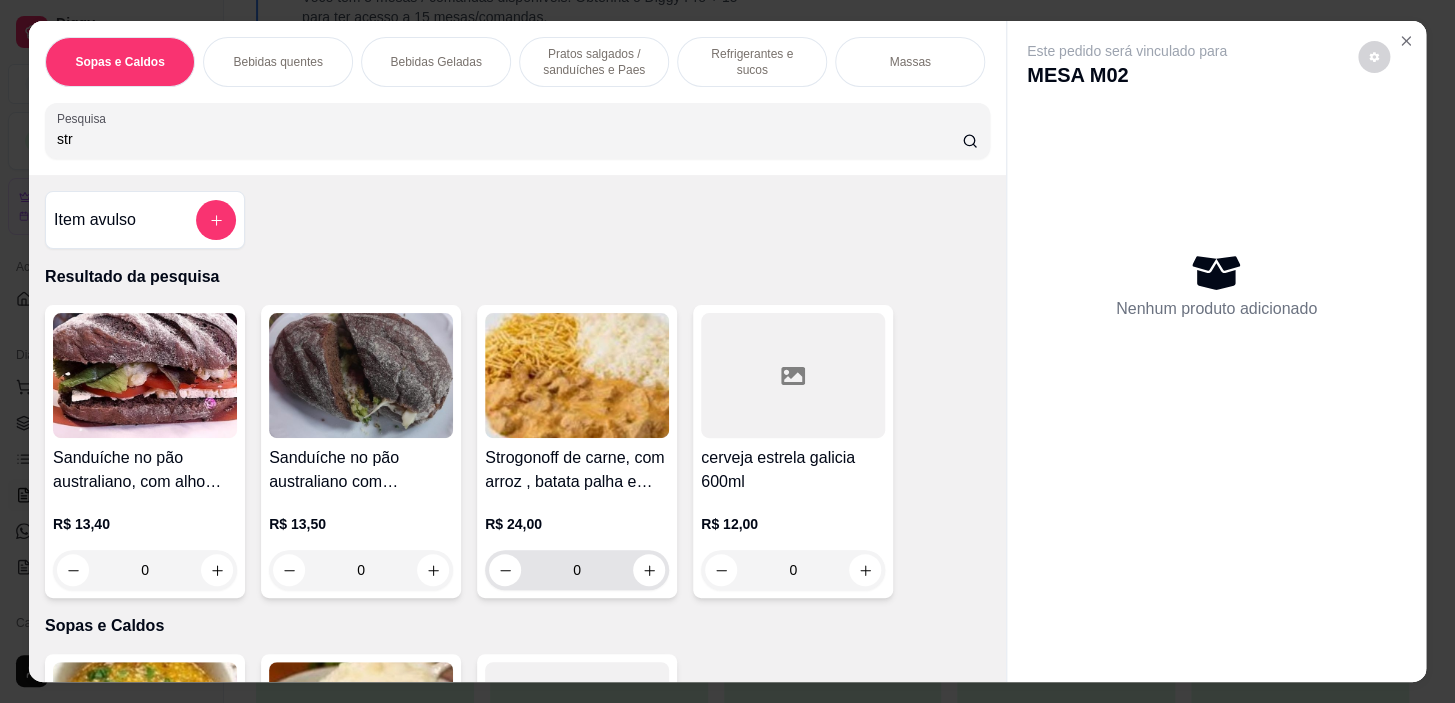 drag, startPoint x: 634, startPoint y: 559, endPoint x: 634, endPoint y: 577, distance: 18 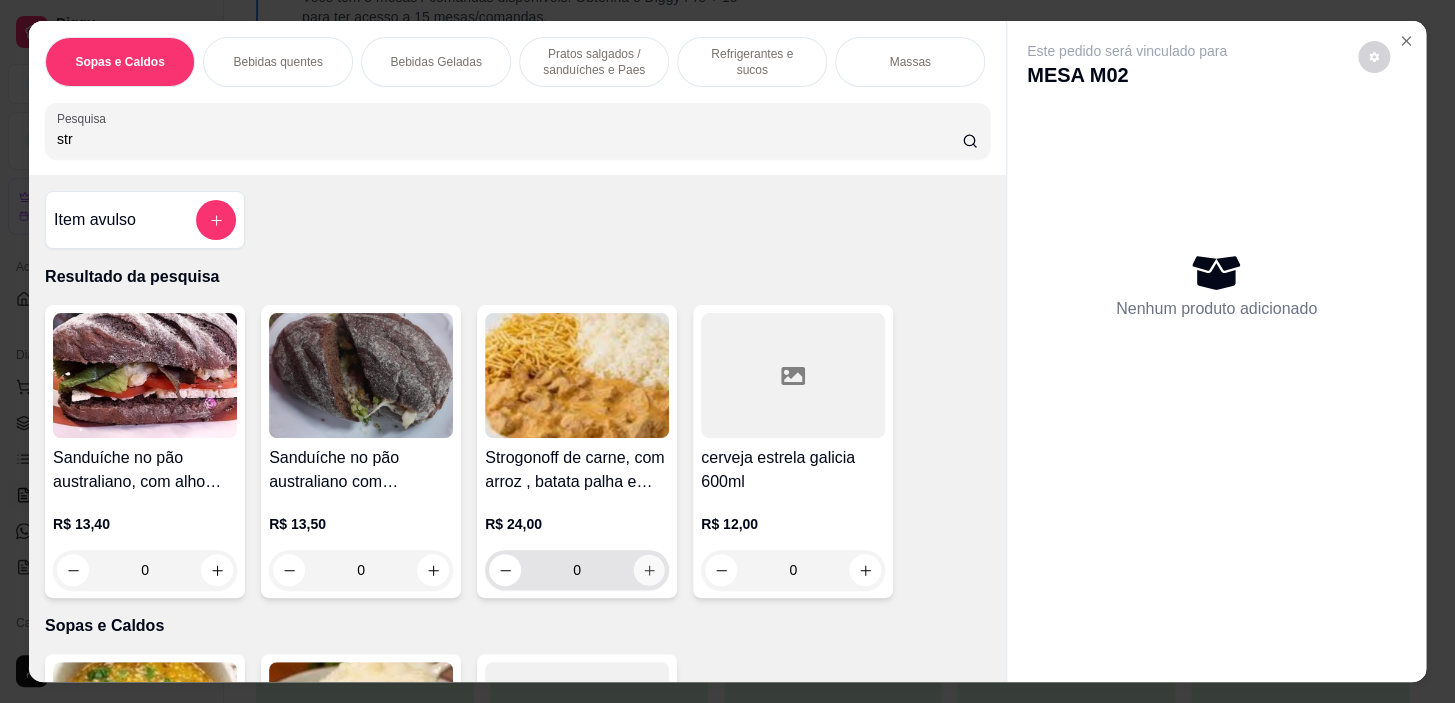 click 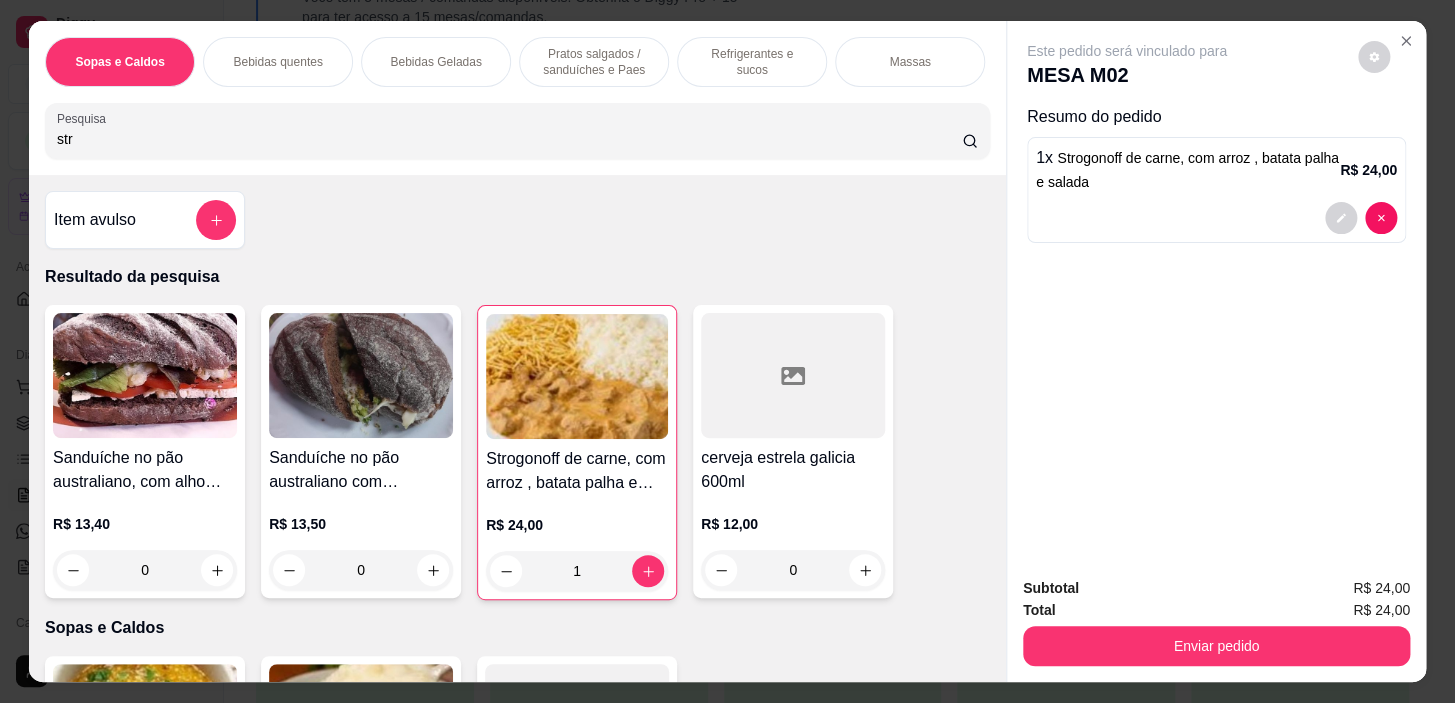 scroll, scrollTop: 0, scrollLeft: 785, axis: horizontal 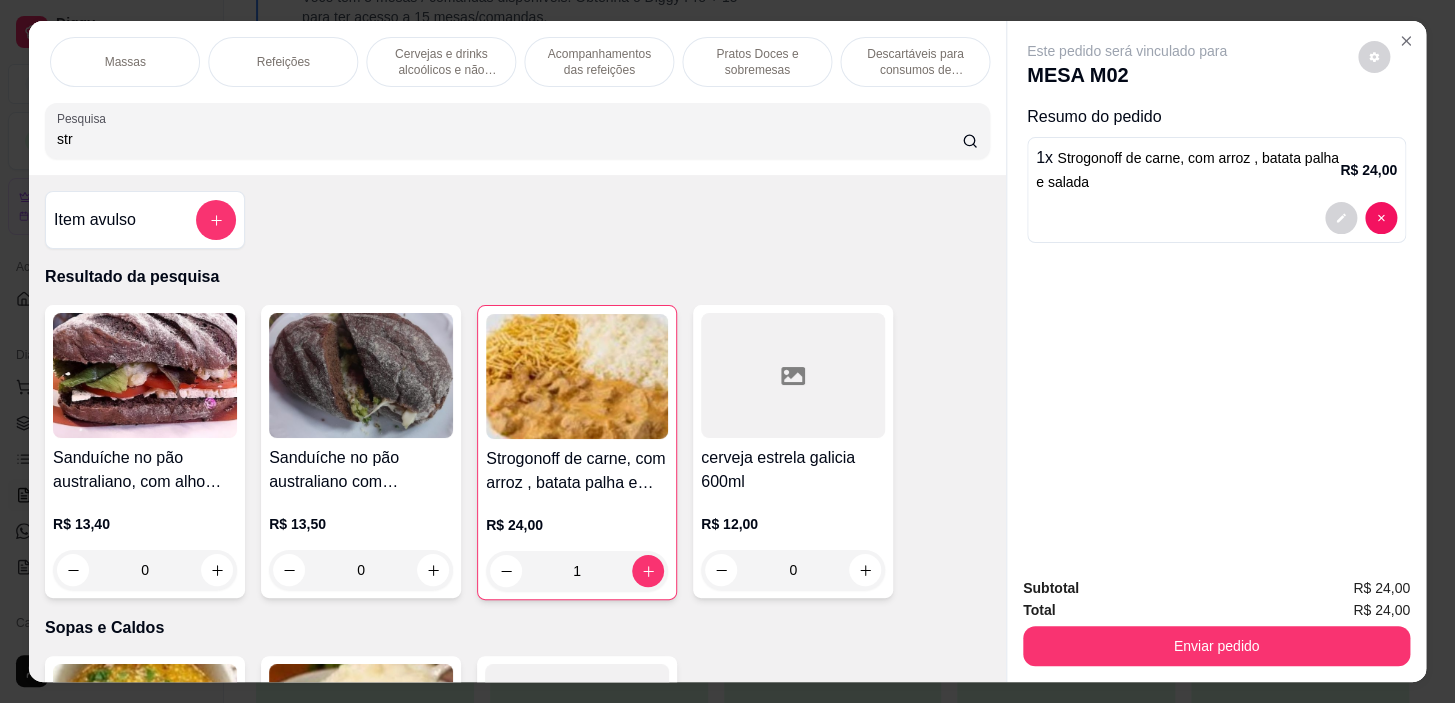 click on "Refeições" at bounding box center (283, 62) 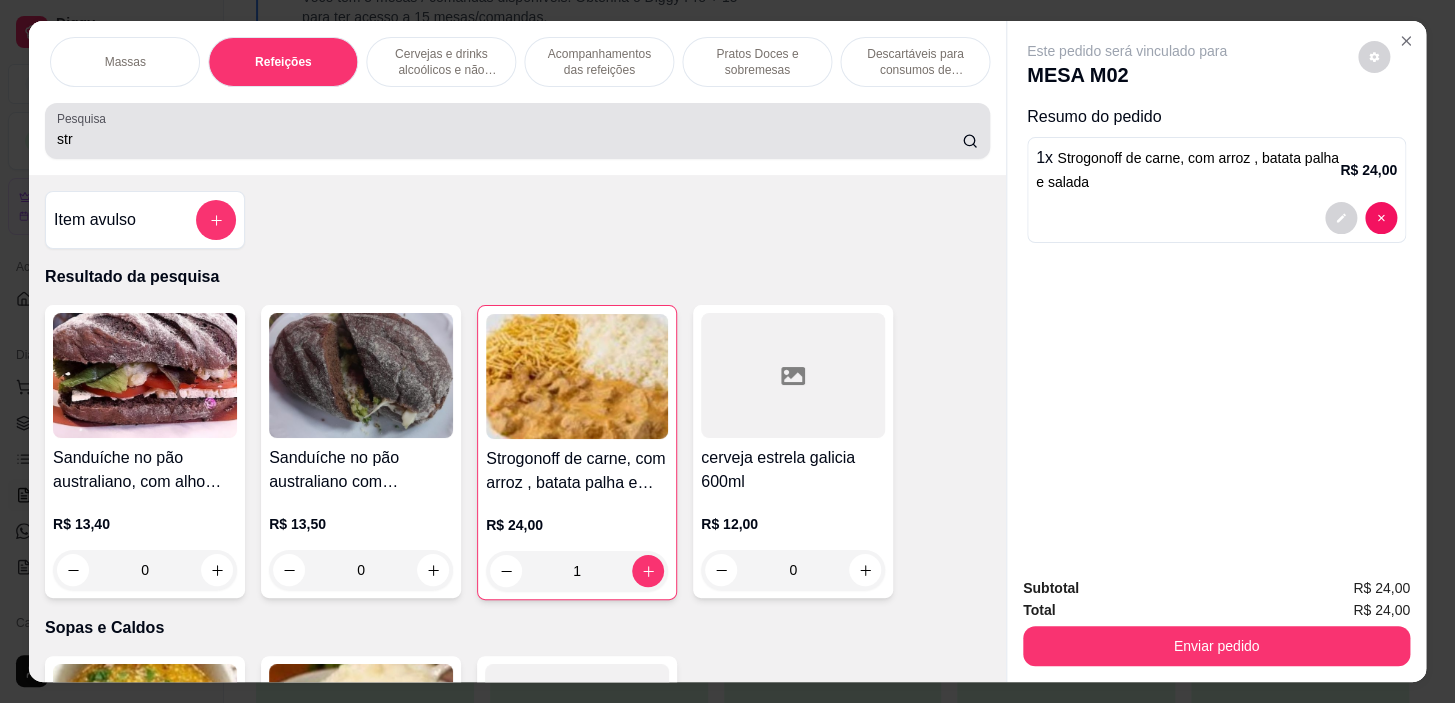 scroll, scrollTop: 11422, scrollLeft: 0, axis: vertical 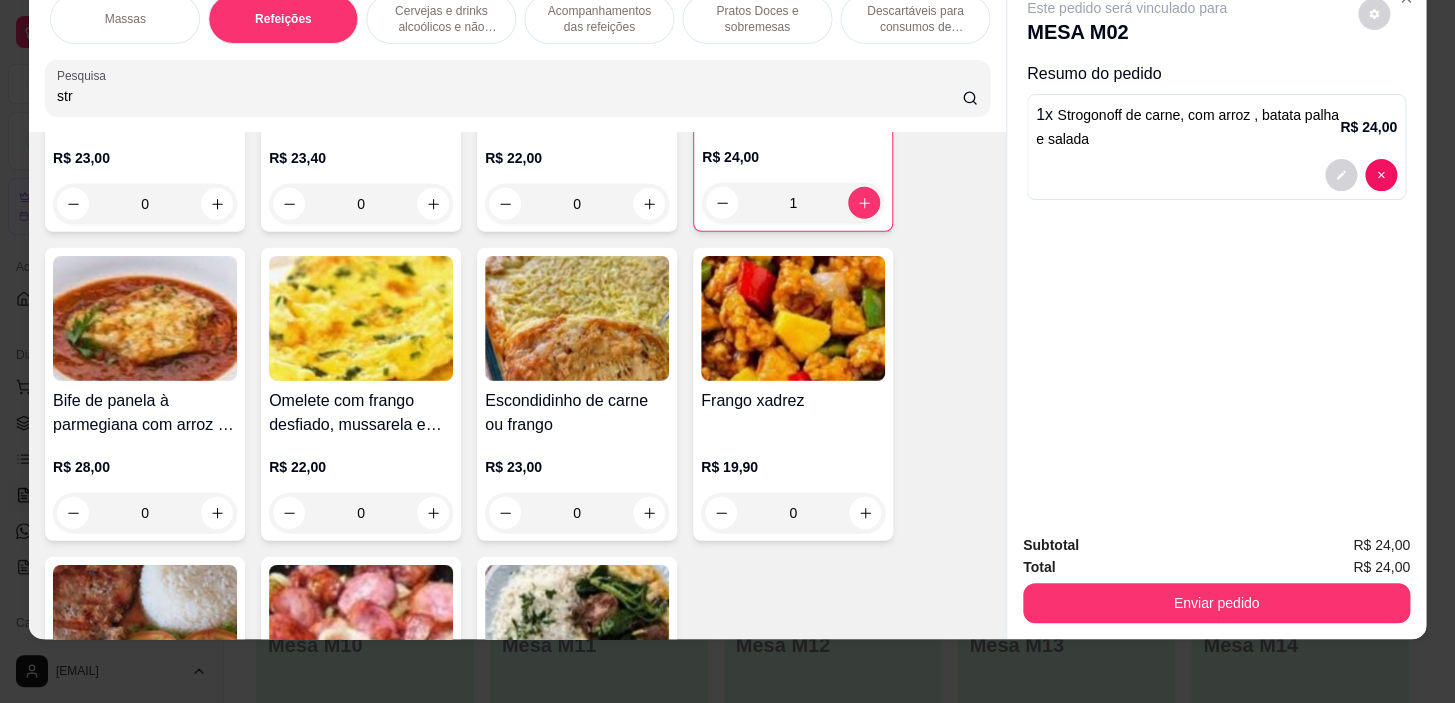 click at bounding box center [649, 513] 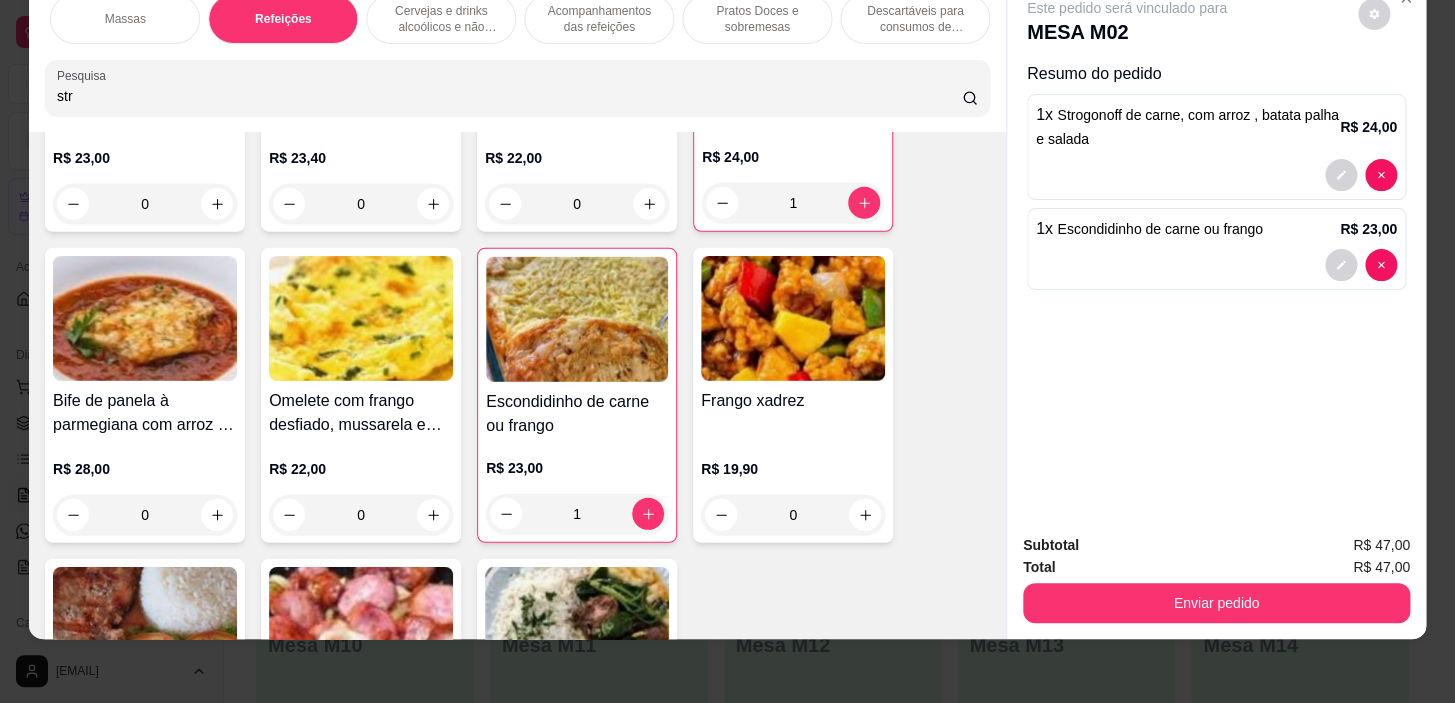 drag, startPoint x: 188, startPoint y: 44, endPoint x: 197, endPoint y: 27, distance: 19.235384 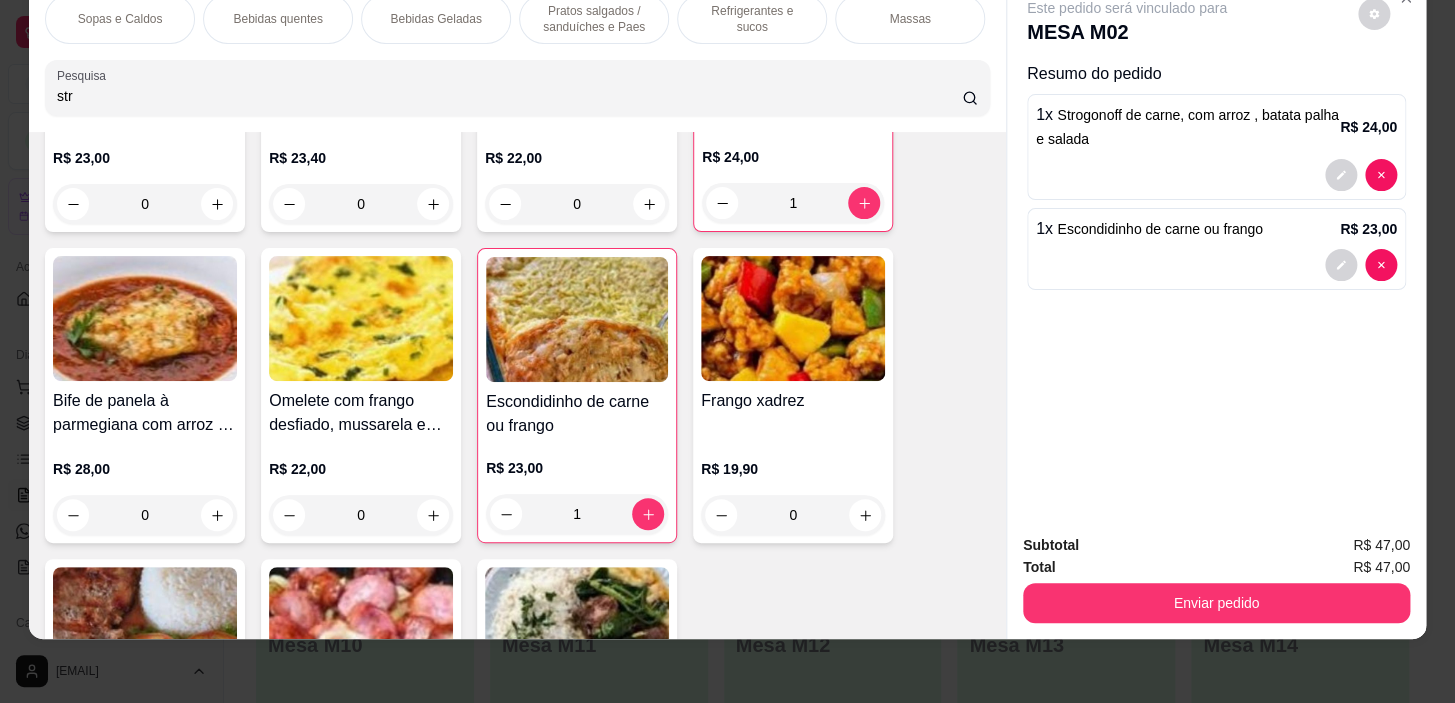 click on "Refrigerantes e sucos" at bounding box center [752, 19] 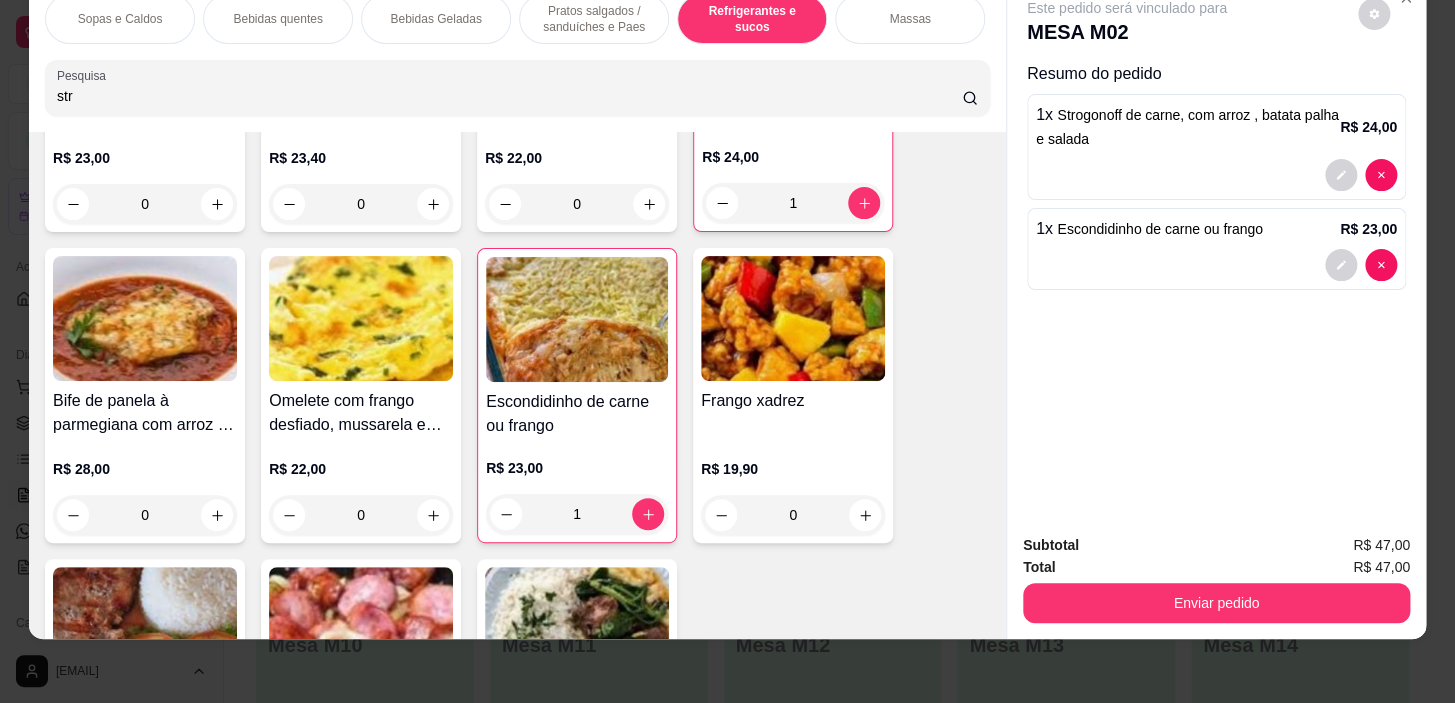 scroll, scrollTop: 8585, scrollLeft: 0, axis: vertical 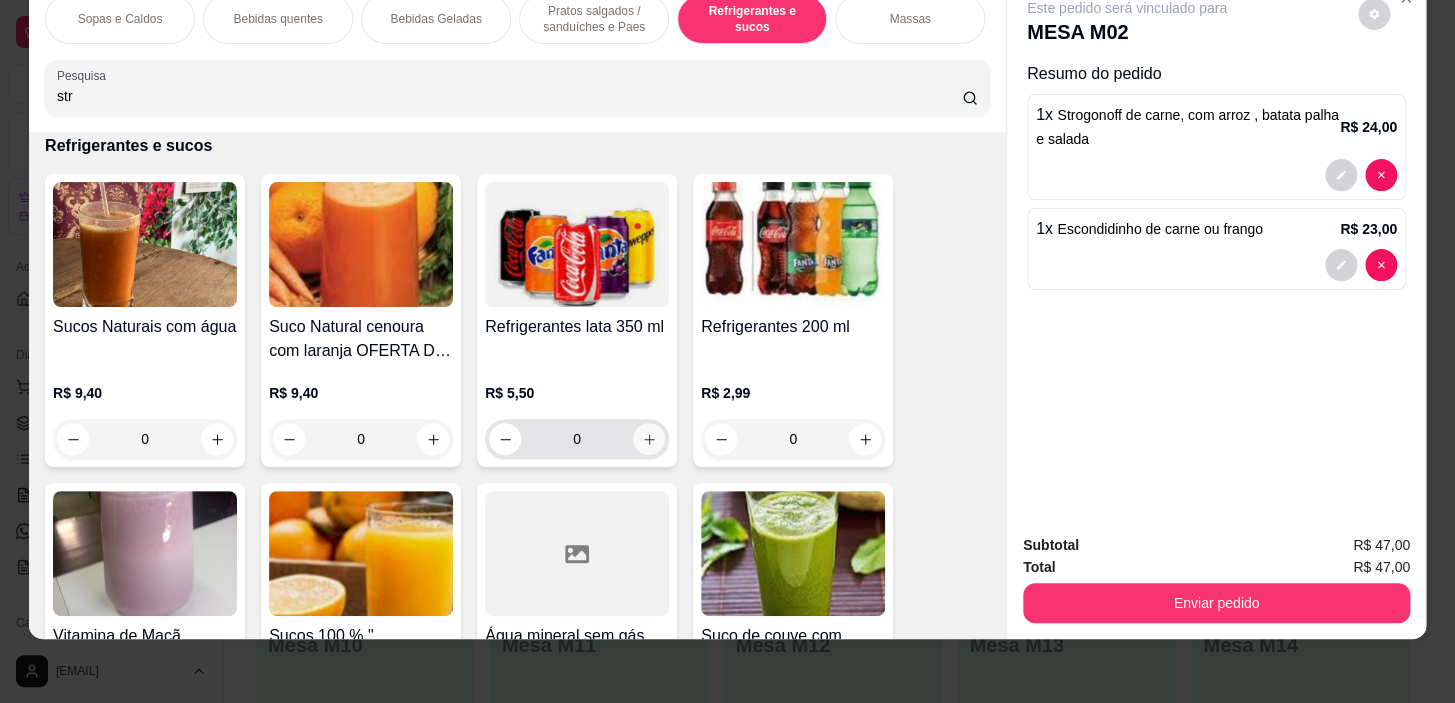 click 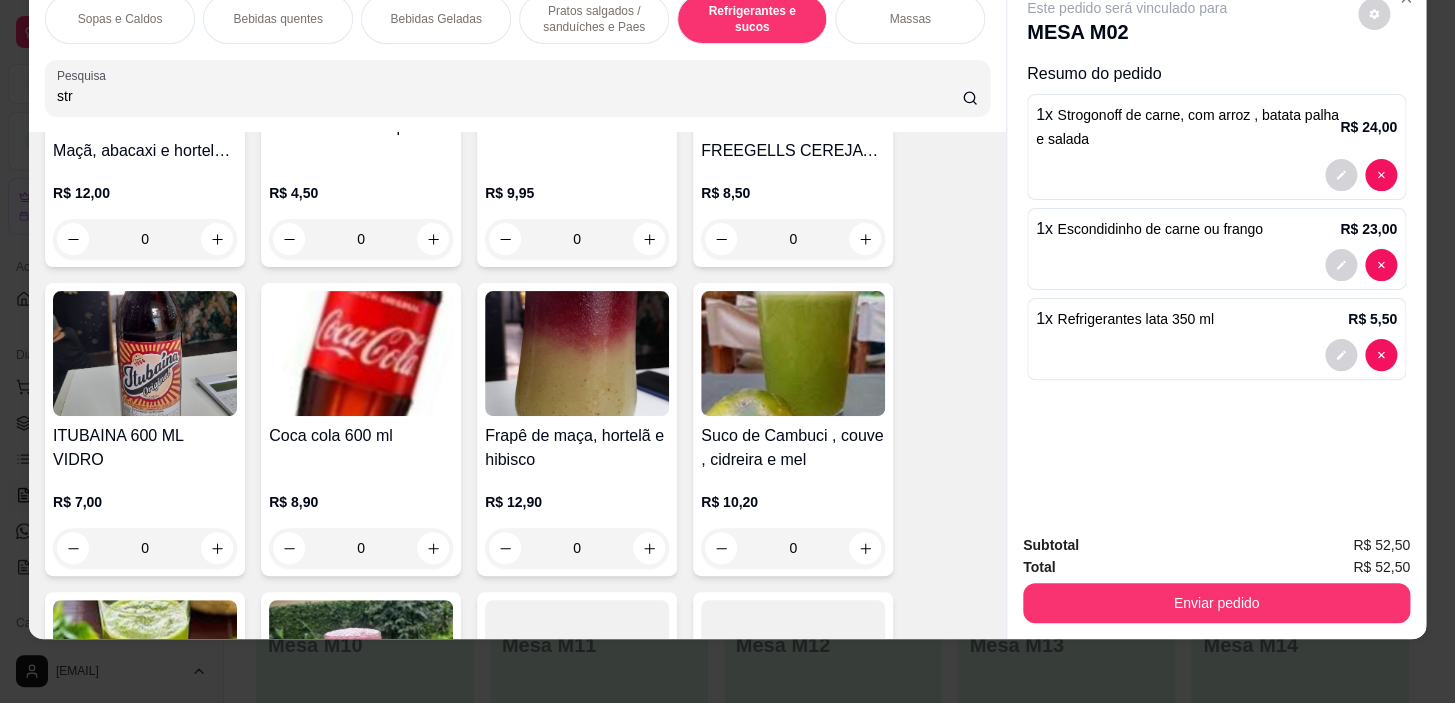 scroll, scrollTop: 9767, scrollLeft: 0, axis: vertical 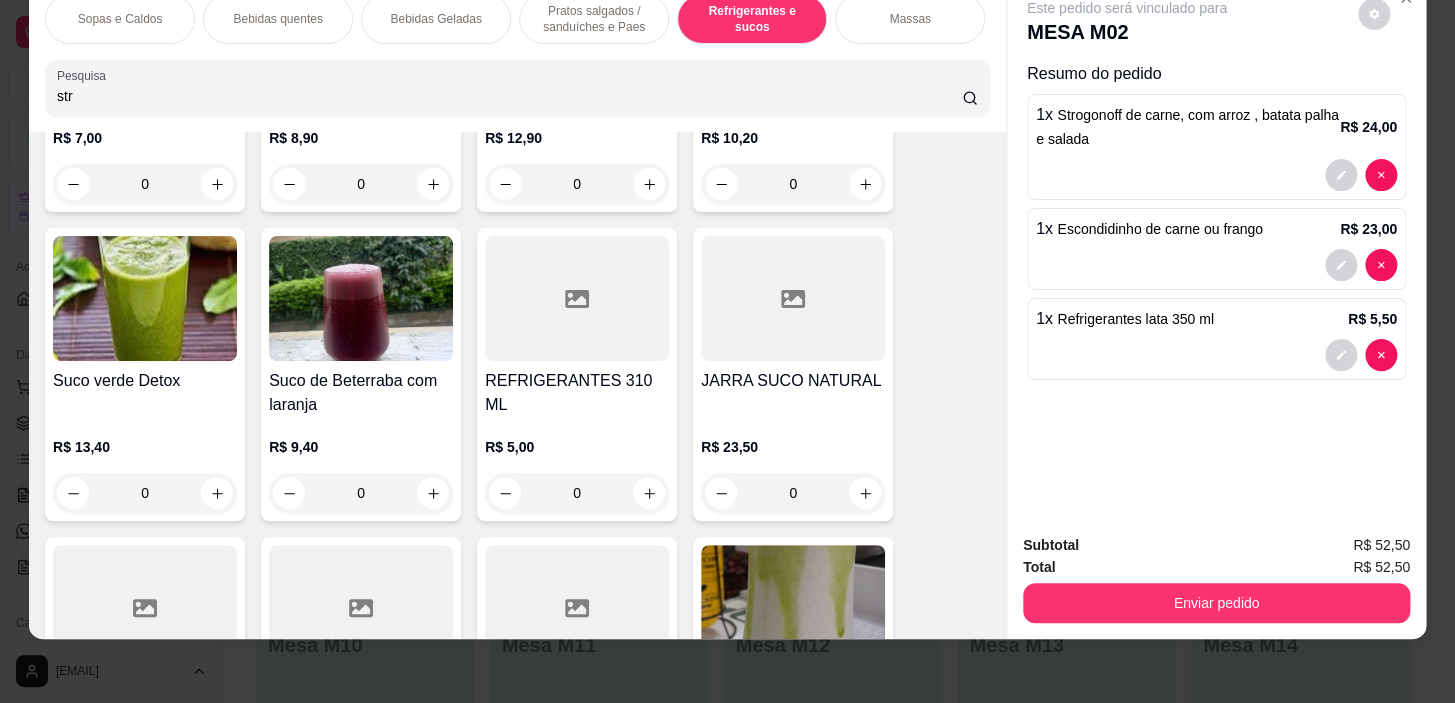 click on "Bebidas quentes" at bounding box center (278, 19) 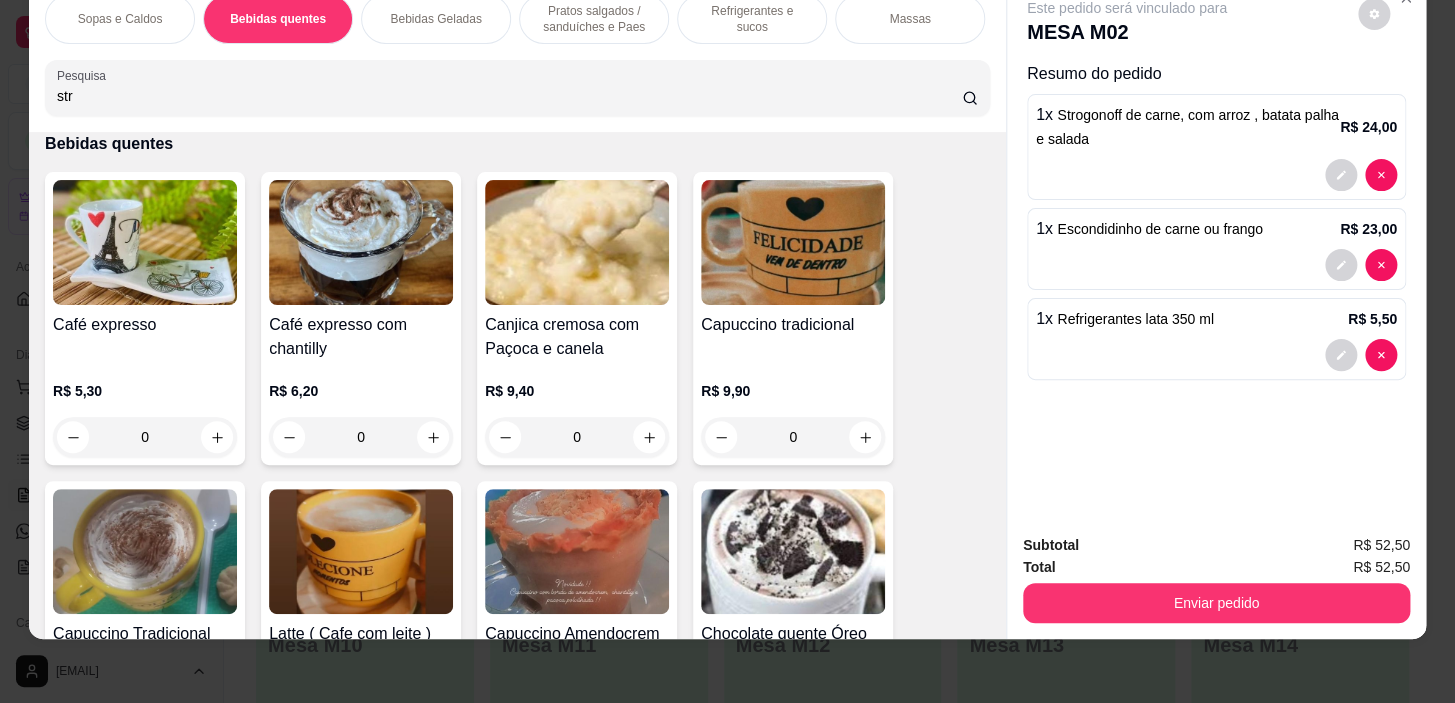 click on "Bebidas Geladas" at bounding box center (436, 19) 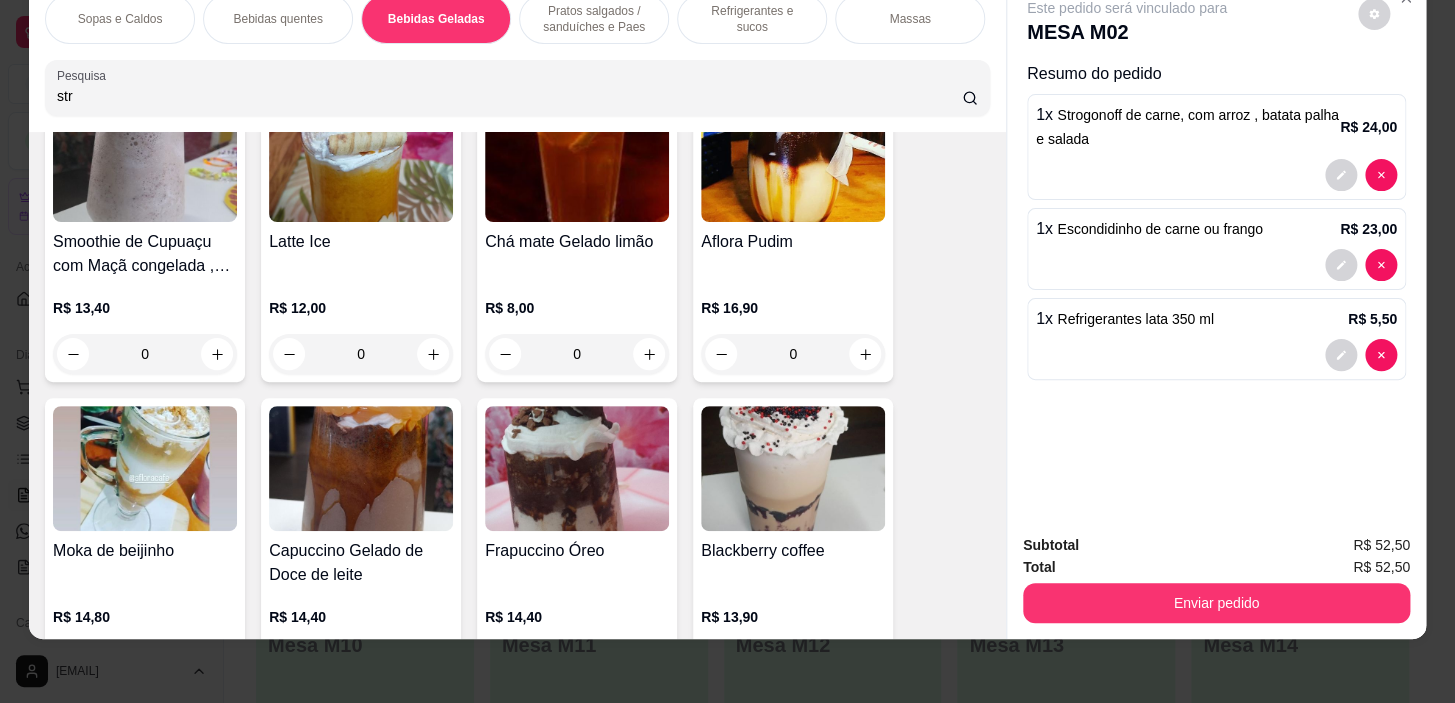 scroll, scrollTop: 4482, scrollLeft: 0, axis: vertical 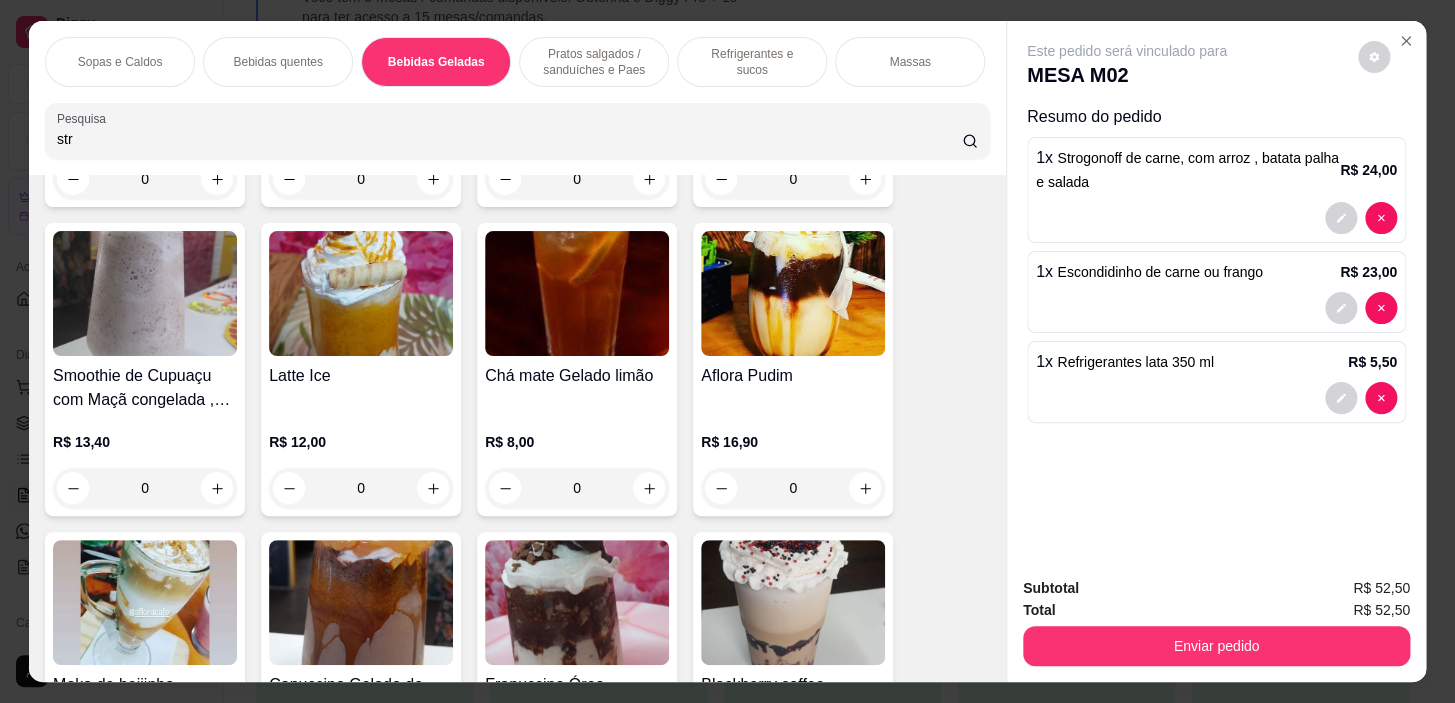 click on "Pratos salgados / sanduíches e Paes" at bounding box center (594, 62) 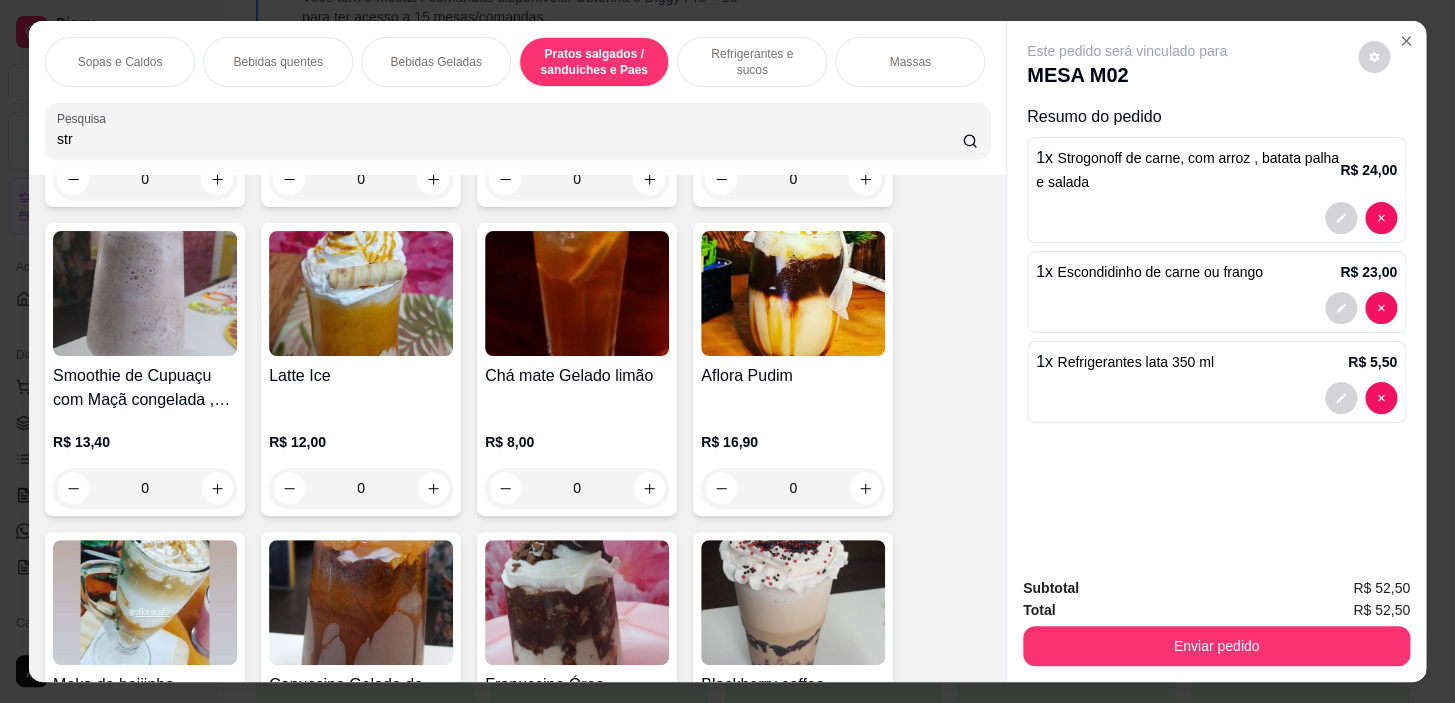 scroll, scrollTop: 5764, scrollLeft: 0, axis: vertical 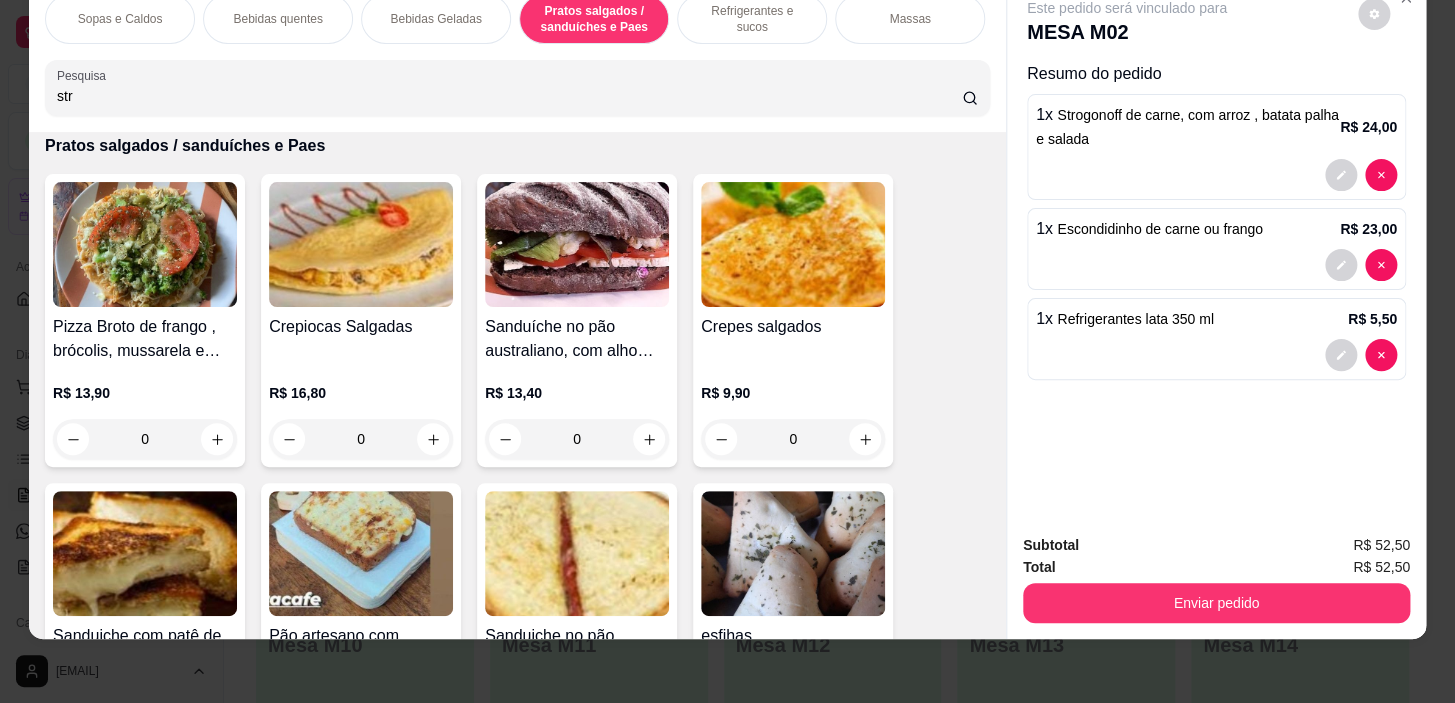 click on "Bebidas Geladas" at bounding box center [436, 19] 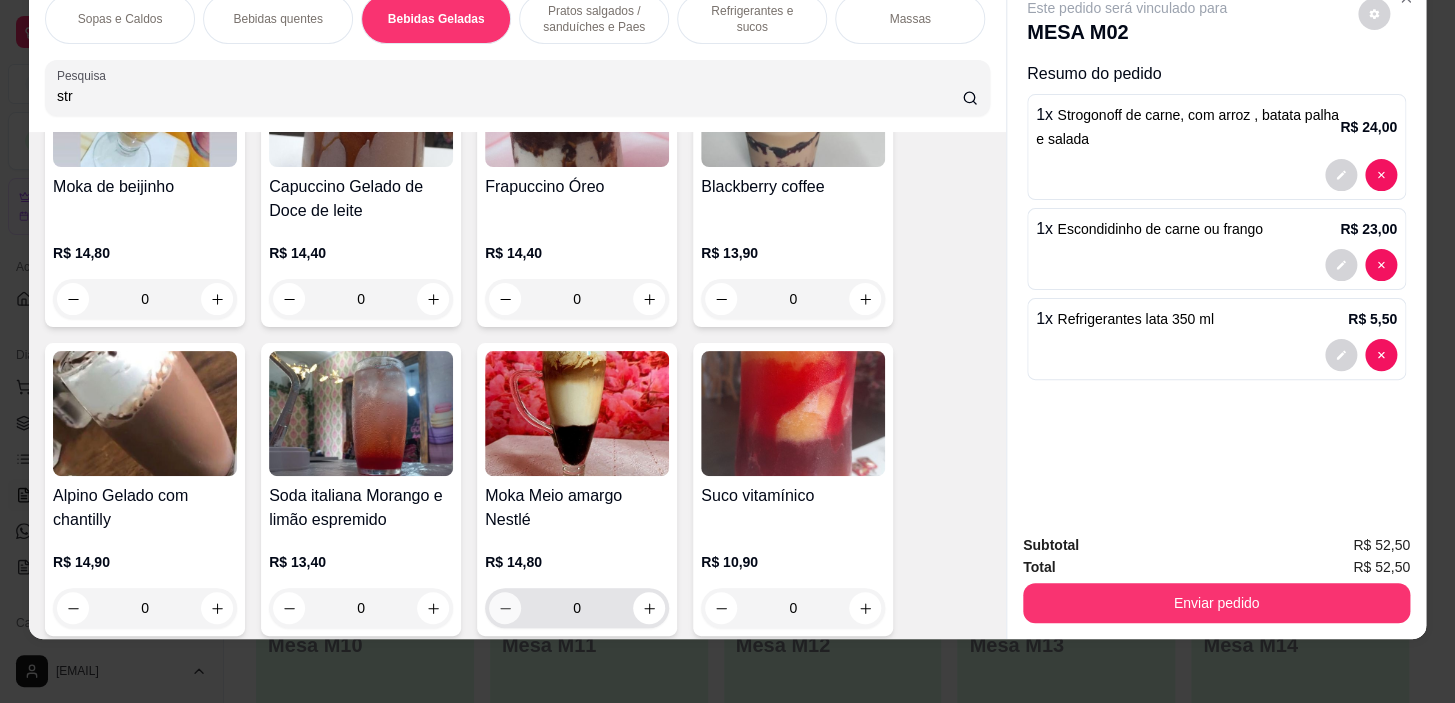 scroll, scrollTop: 5119, scrollLeft: 0, axis: vertical 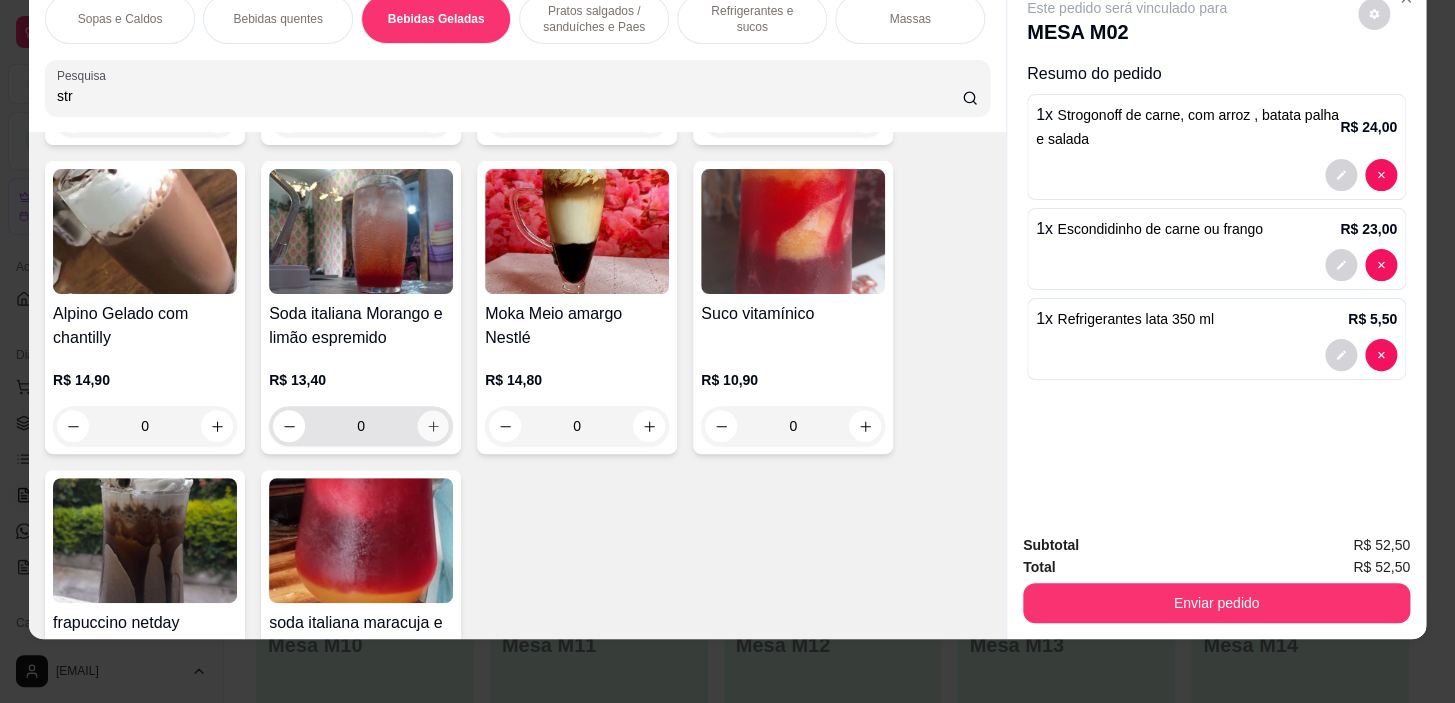 click 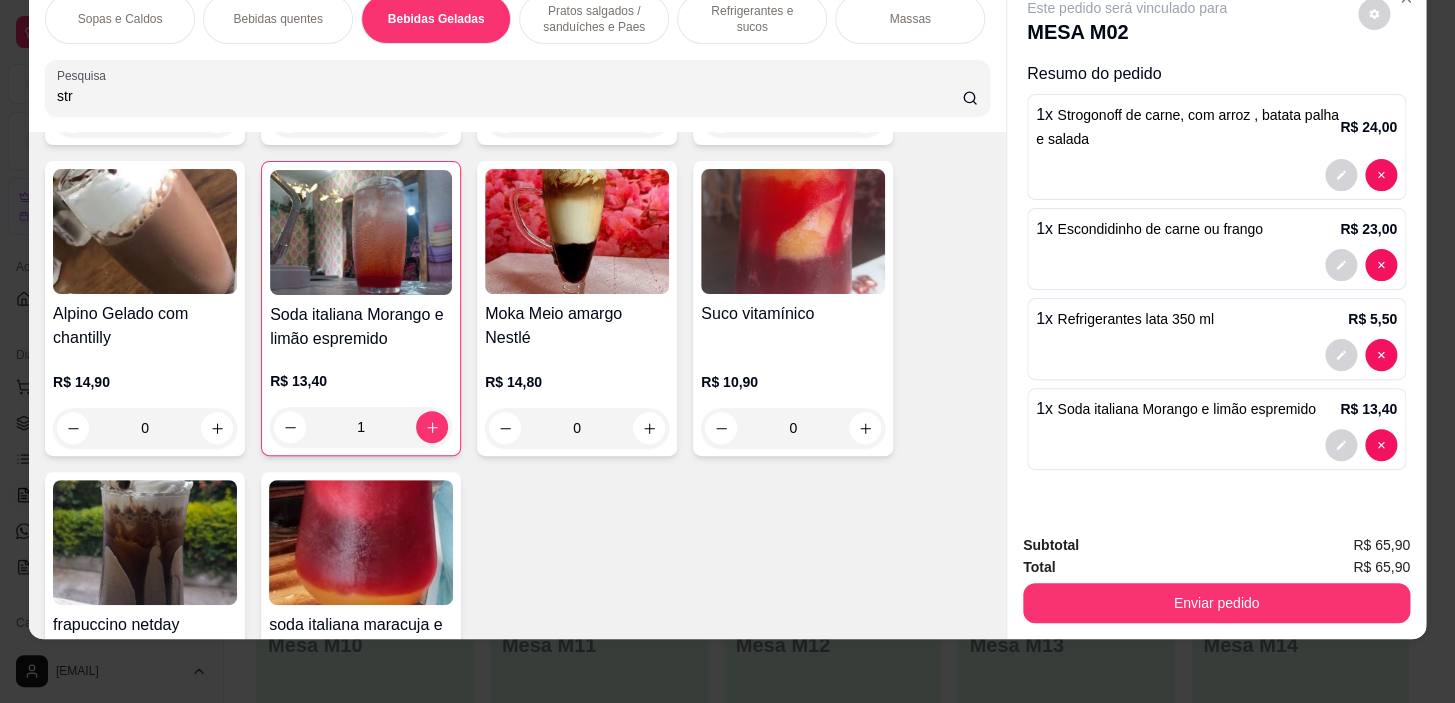 click on "Enviar pedido" at bounding box center (1216, 603) 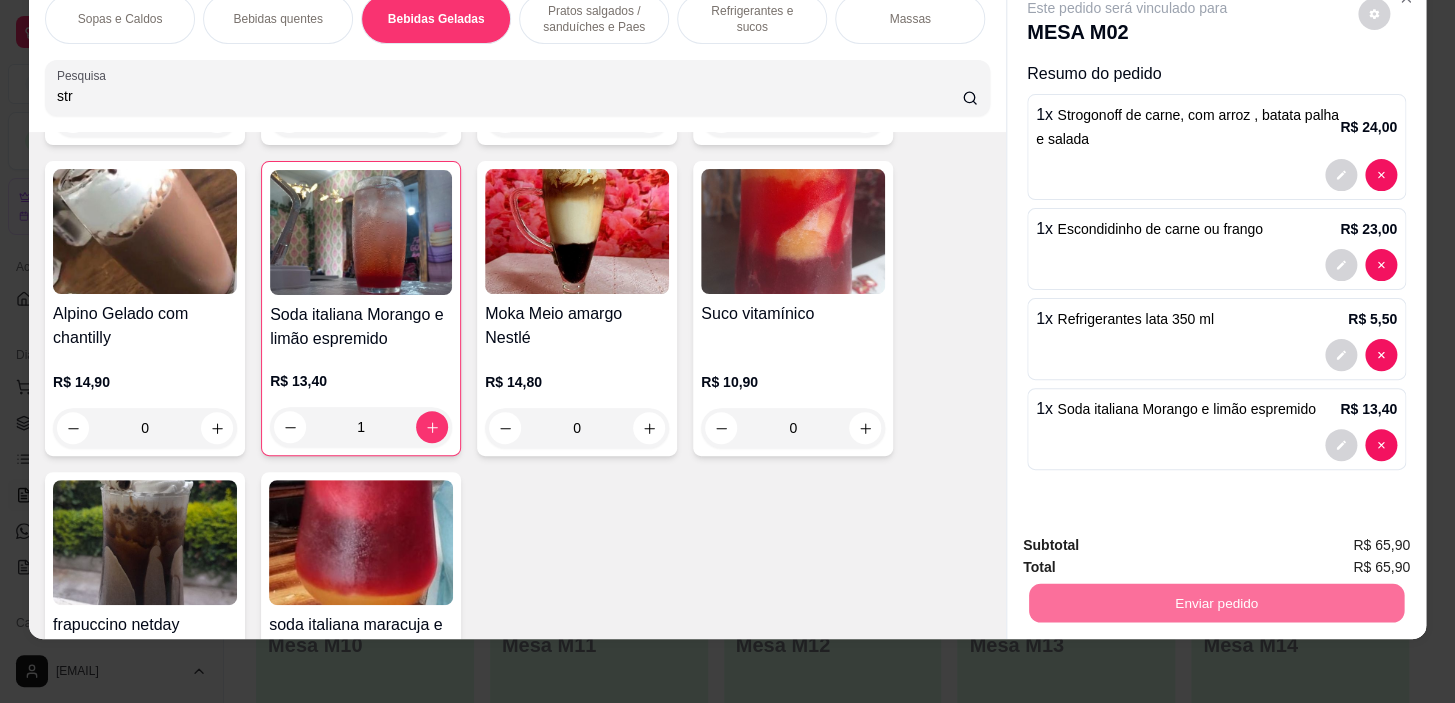 click on "Não registrar e enviar pedido" at bounding box center [1150, 540] 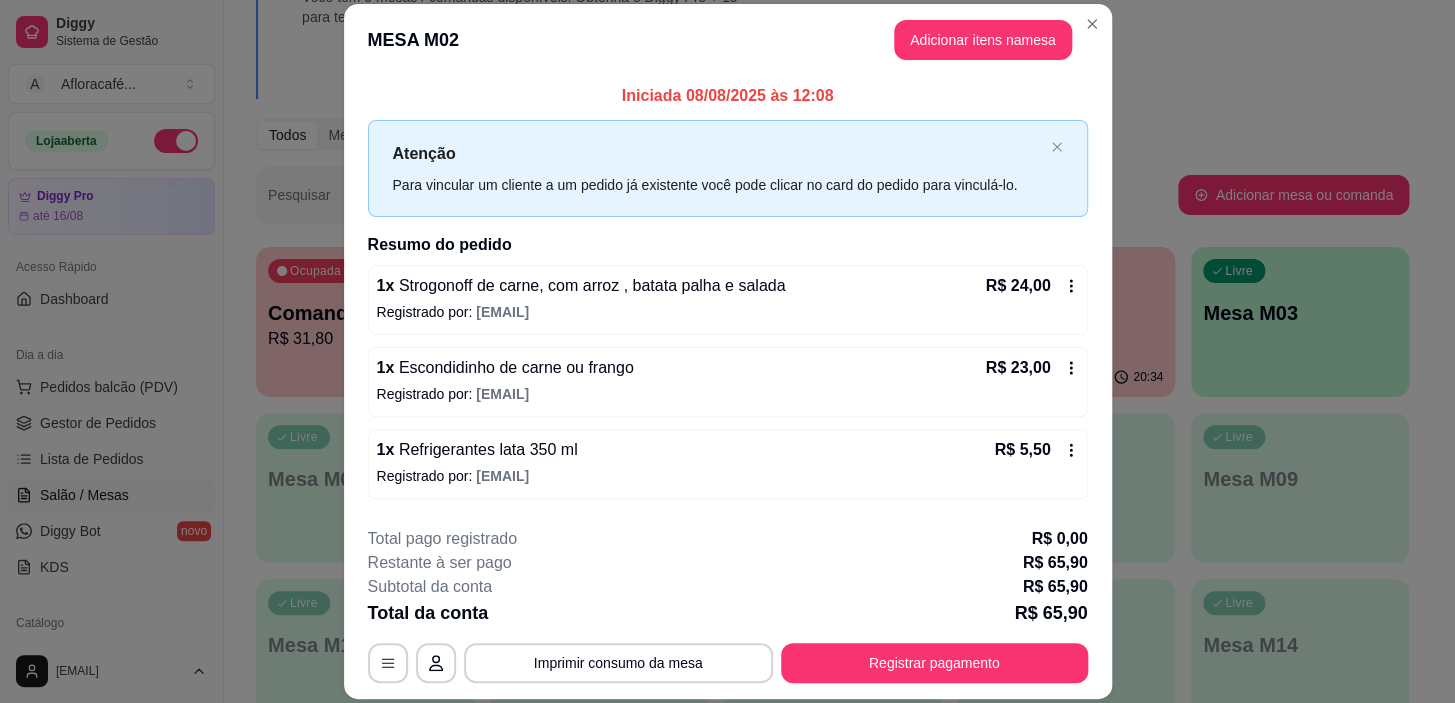scroll, scrollTop: 76, scrollLeft: 0, axis: vertical 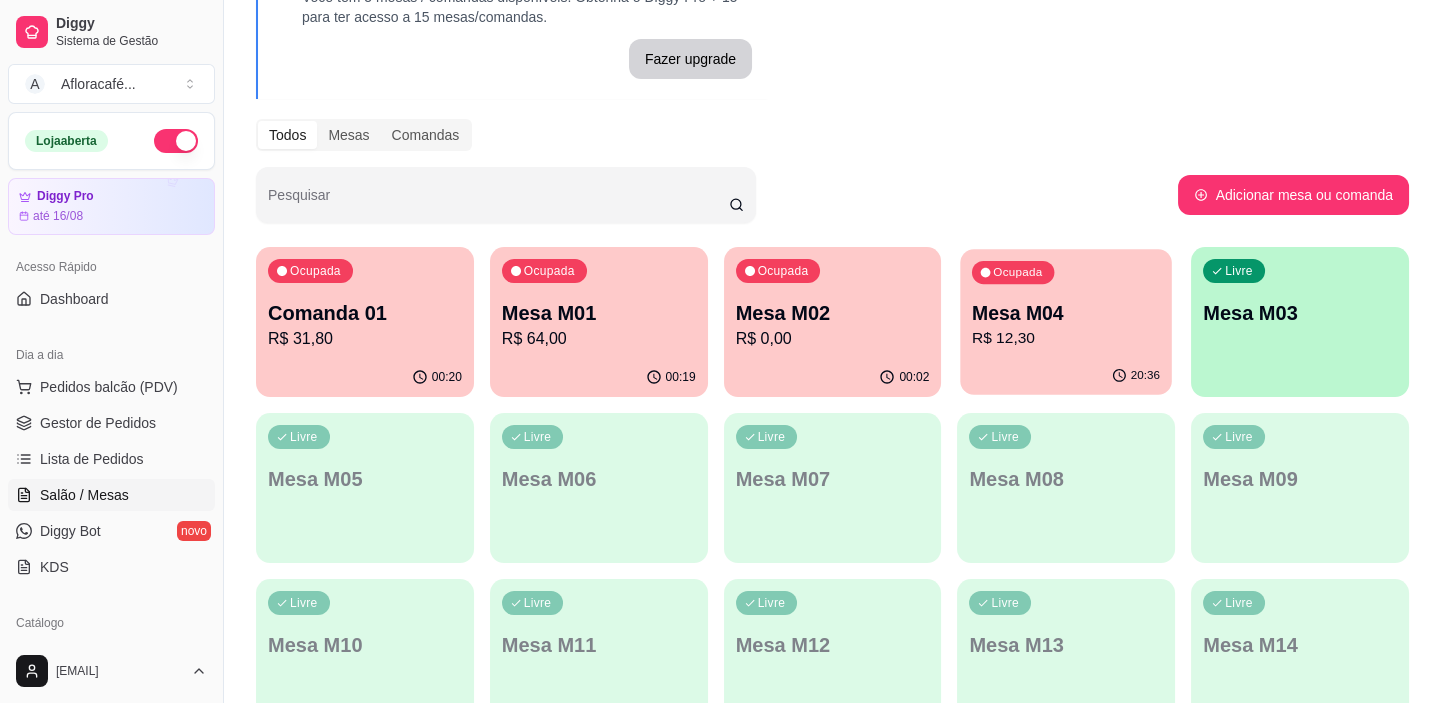 click on "Ocupada Mesa M04 R$ 12,30 20:36" at bounding box center [1066, 322] 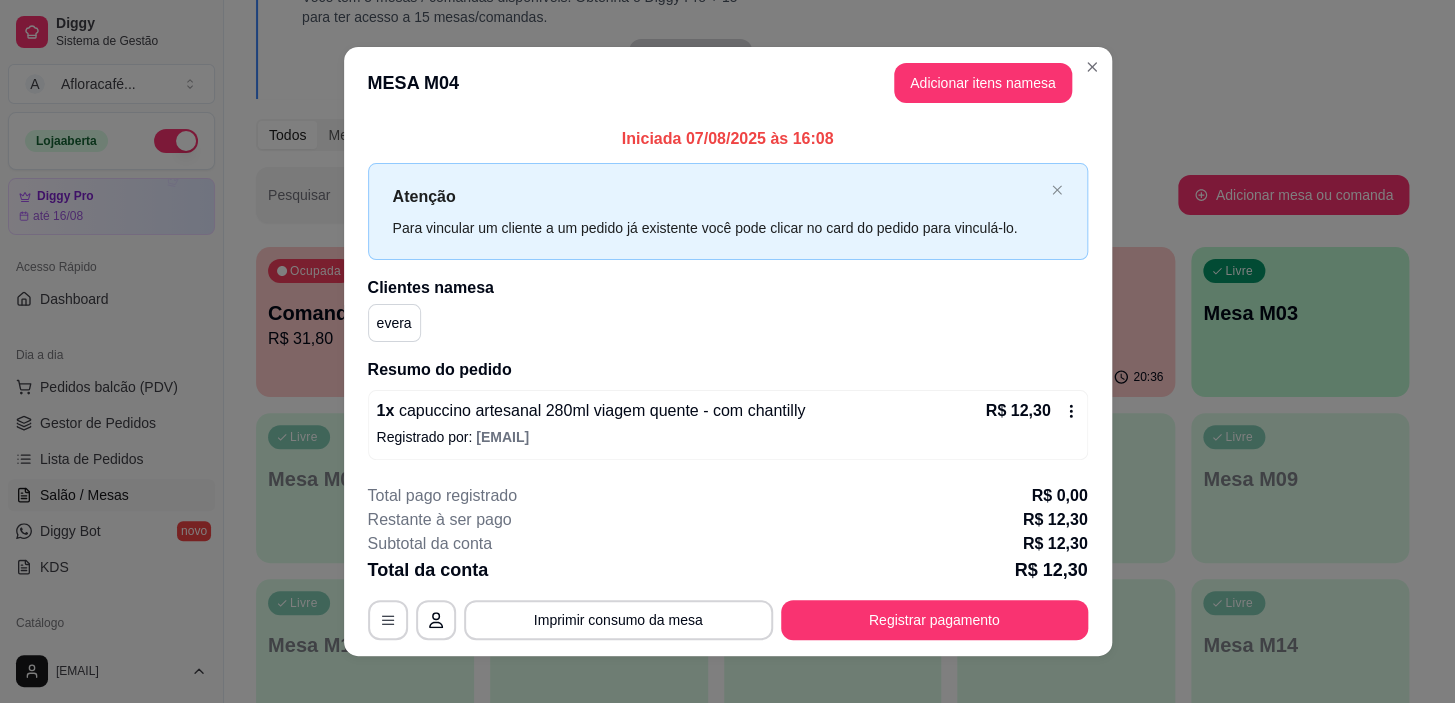 scroll, scrollTop: 17, scrollLeft: 0, axis: vertical 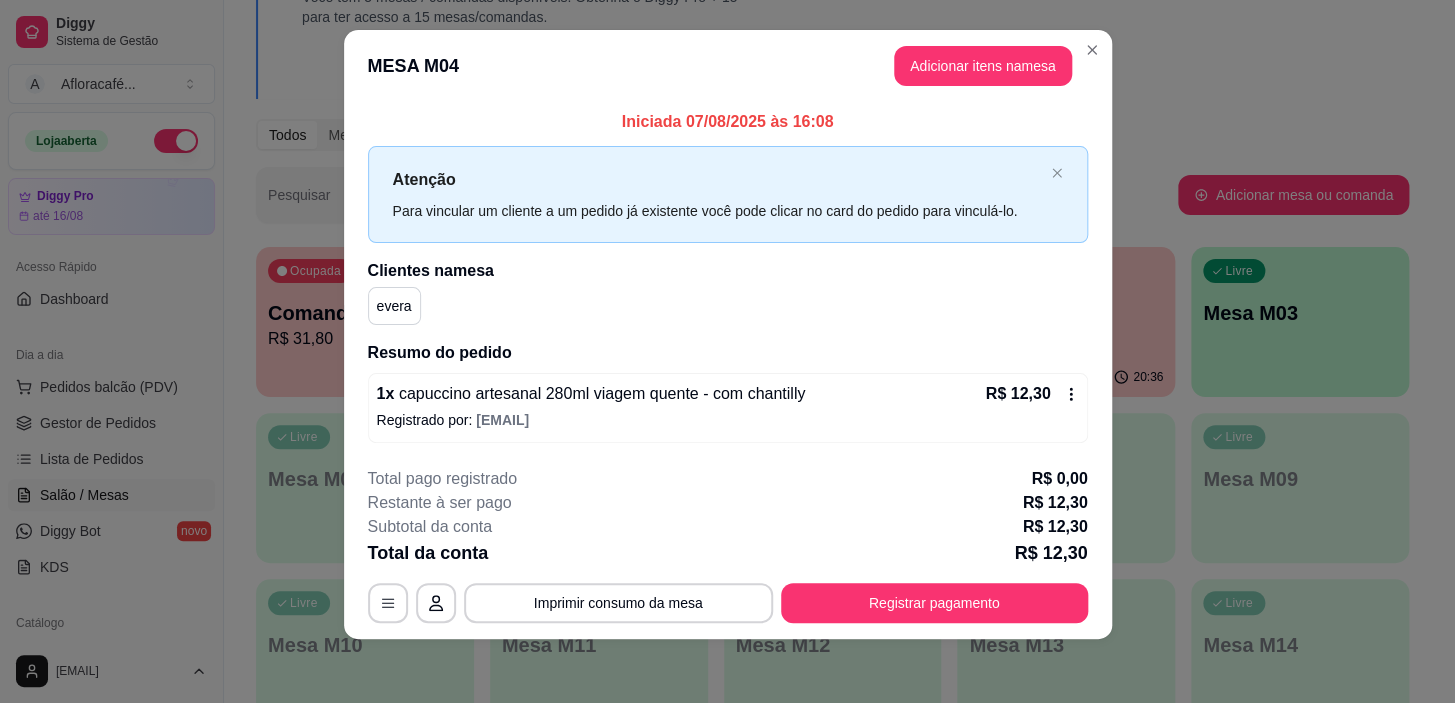 click on "MESA M04 Adicionar itens na  mesa" at bounding box center [728, 66] 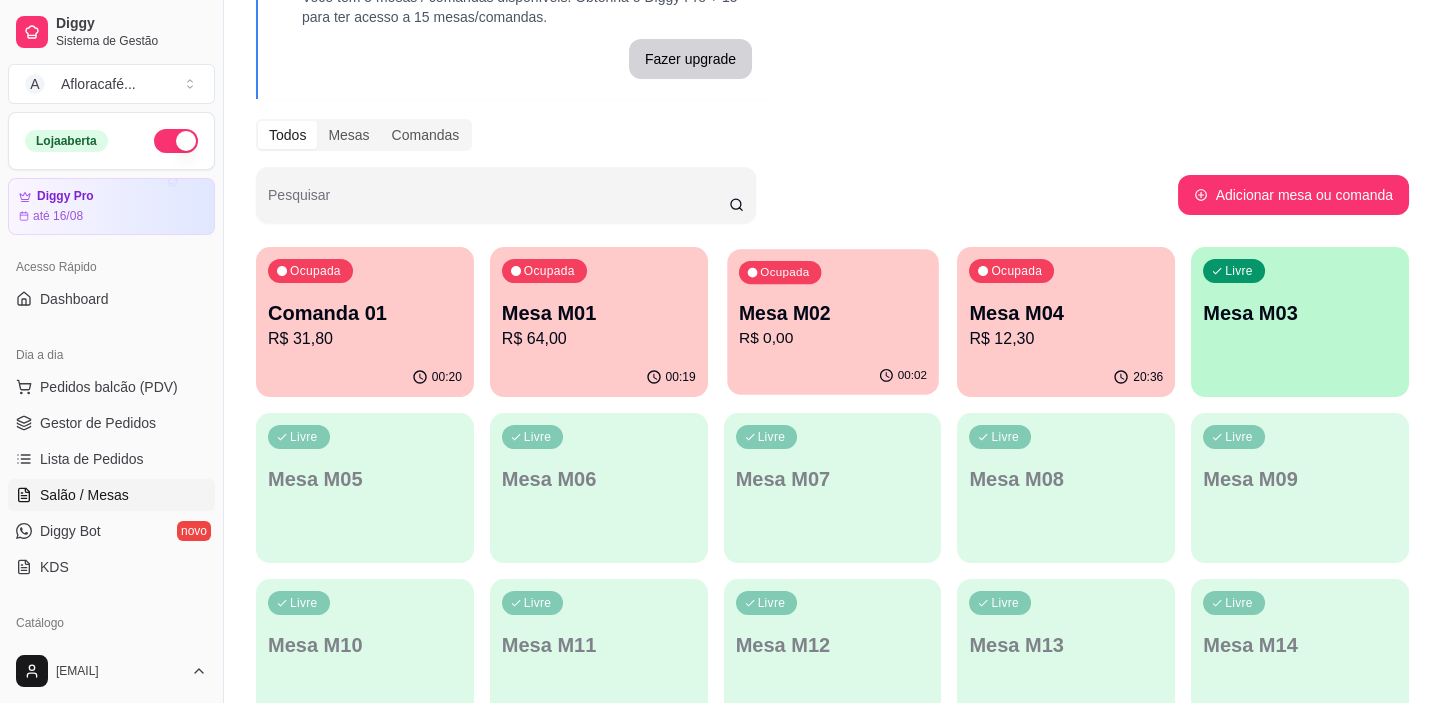 click on "R$ 0,00" at bounding box center (833, 338) 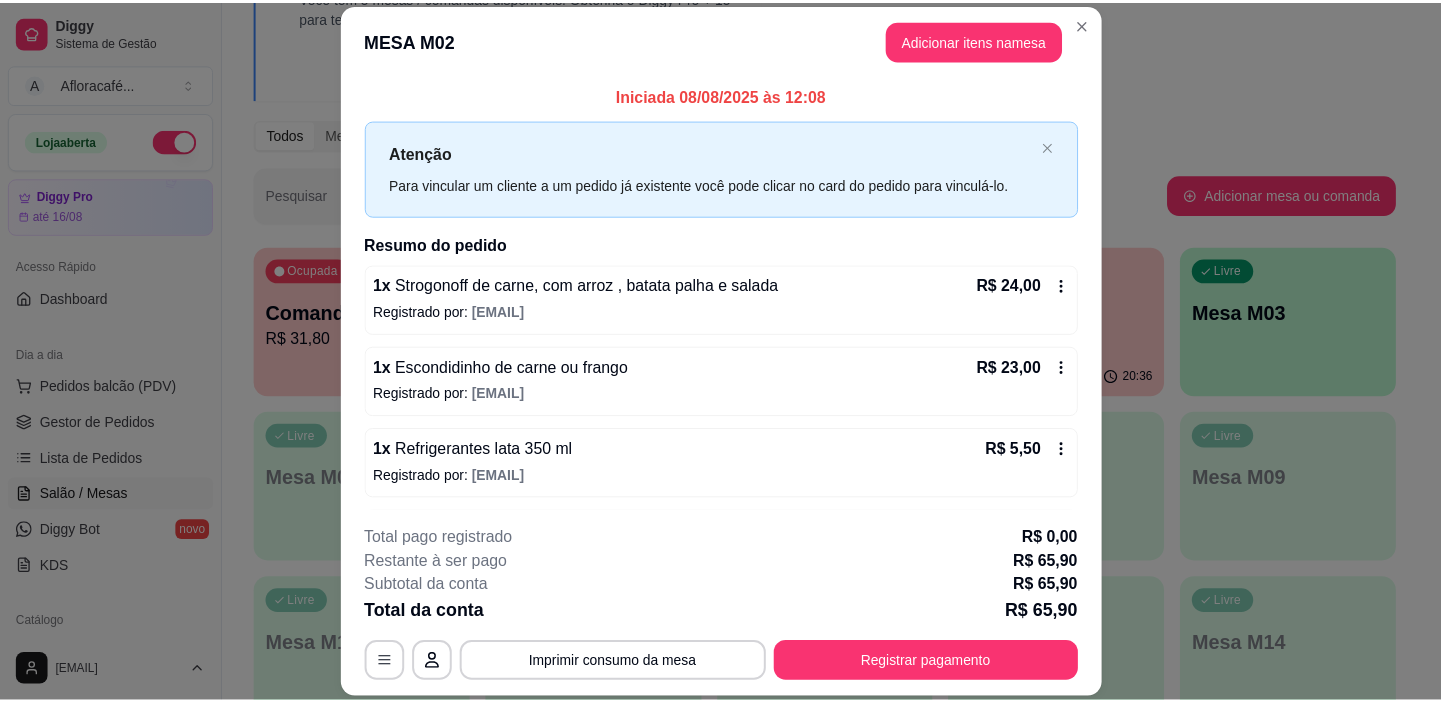 scroll, scrollTop: 76, scrollLeft: 0, axis: vertical 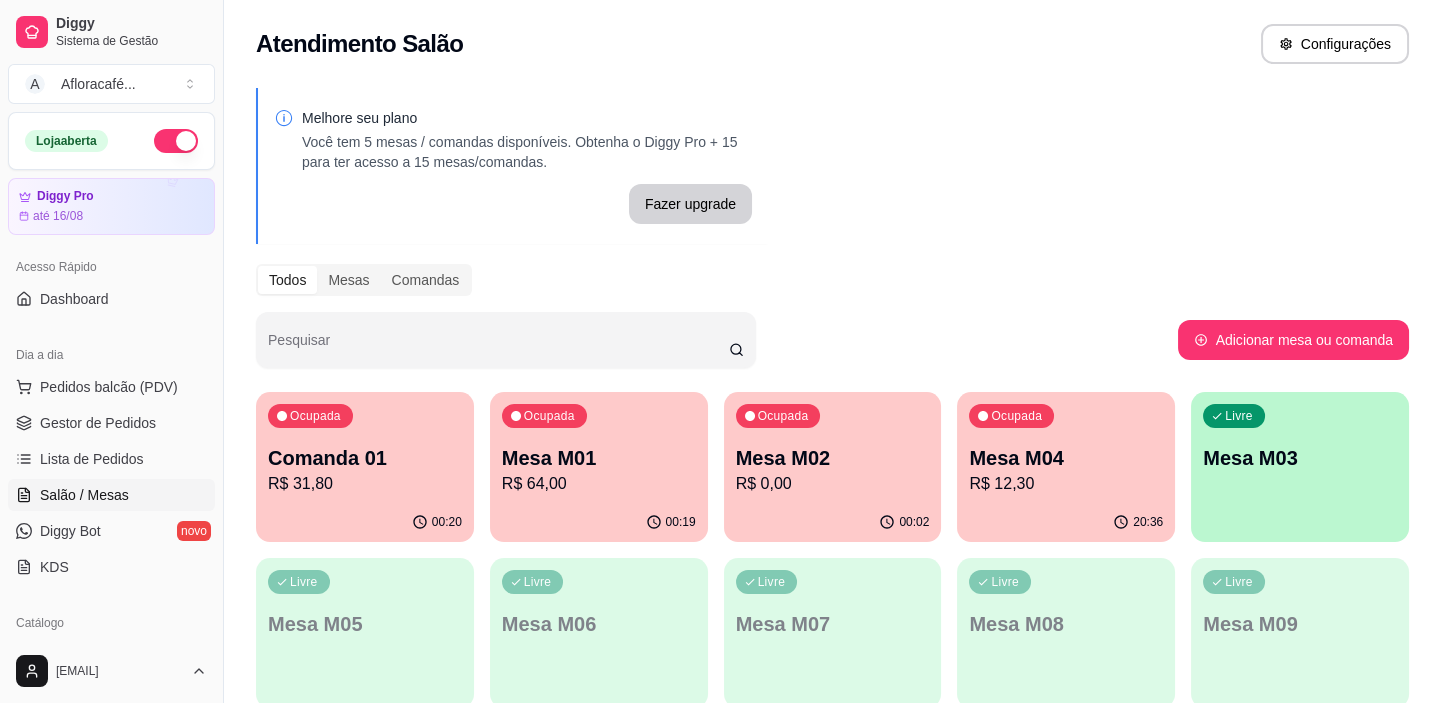click on "Mesa M03" at bounding box center [1300, 458] 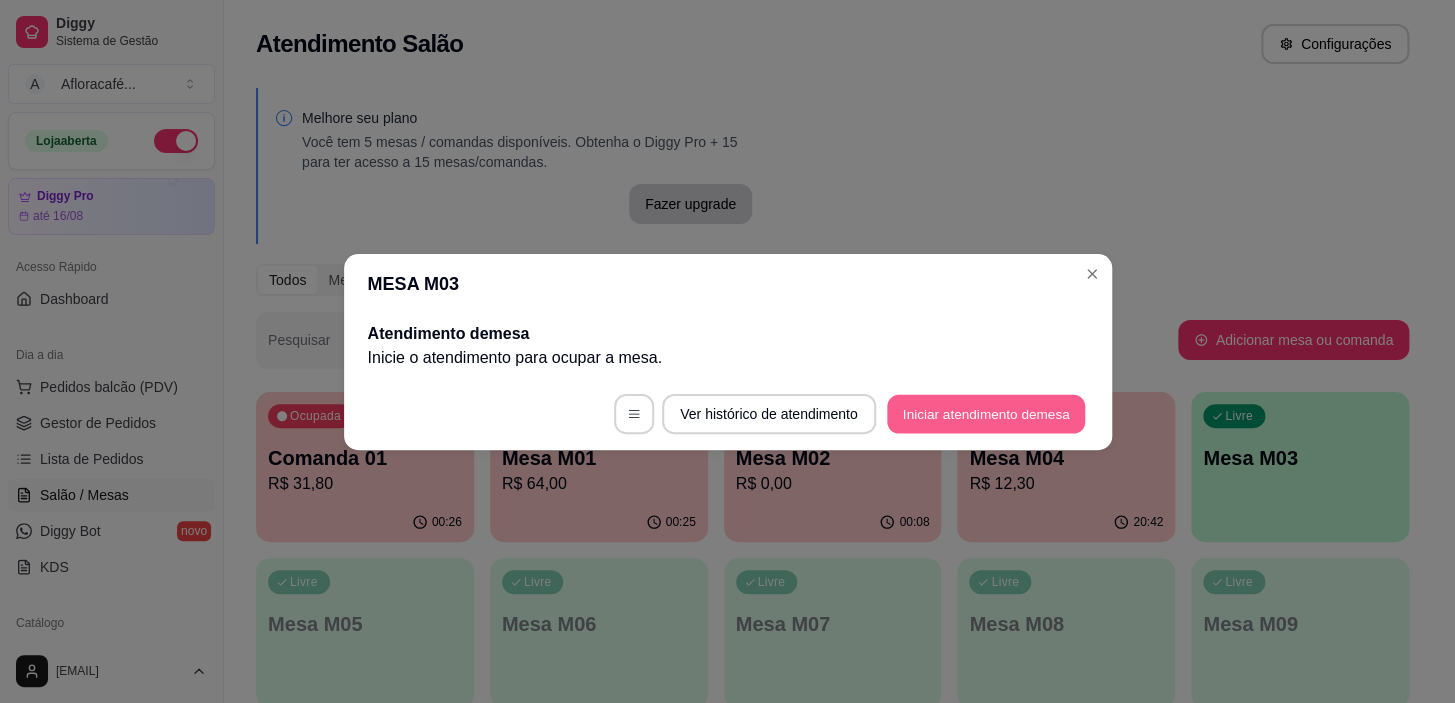 click on "Iniciar atendimento de  mesa" at bounding box center [986, 413] 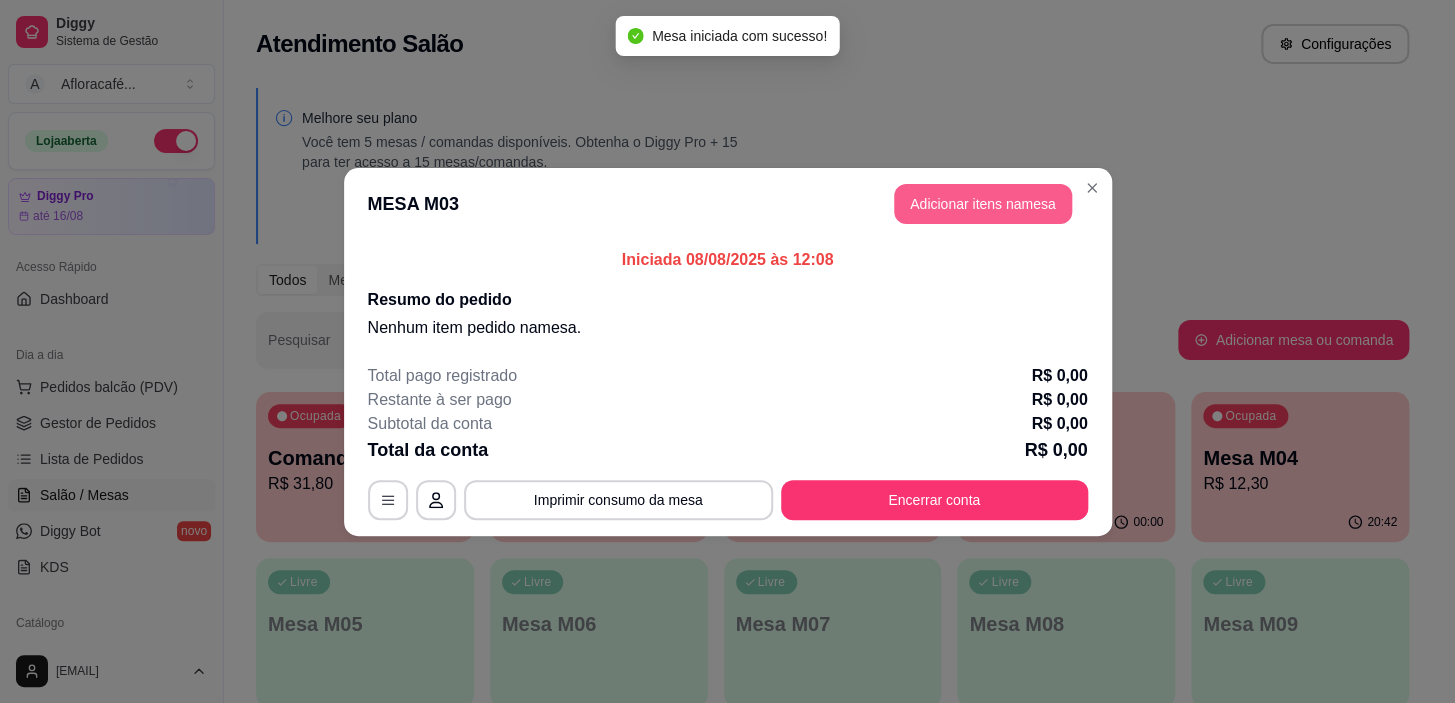 click on "Adicionar itens na  mesa" at bounding box center [983, 204] 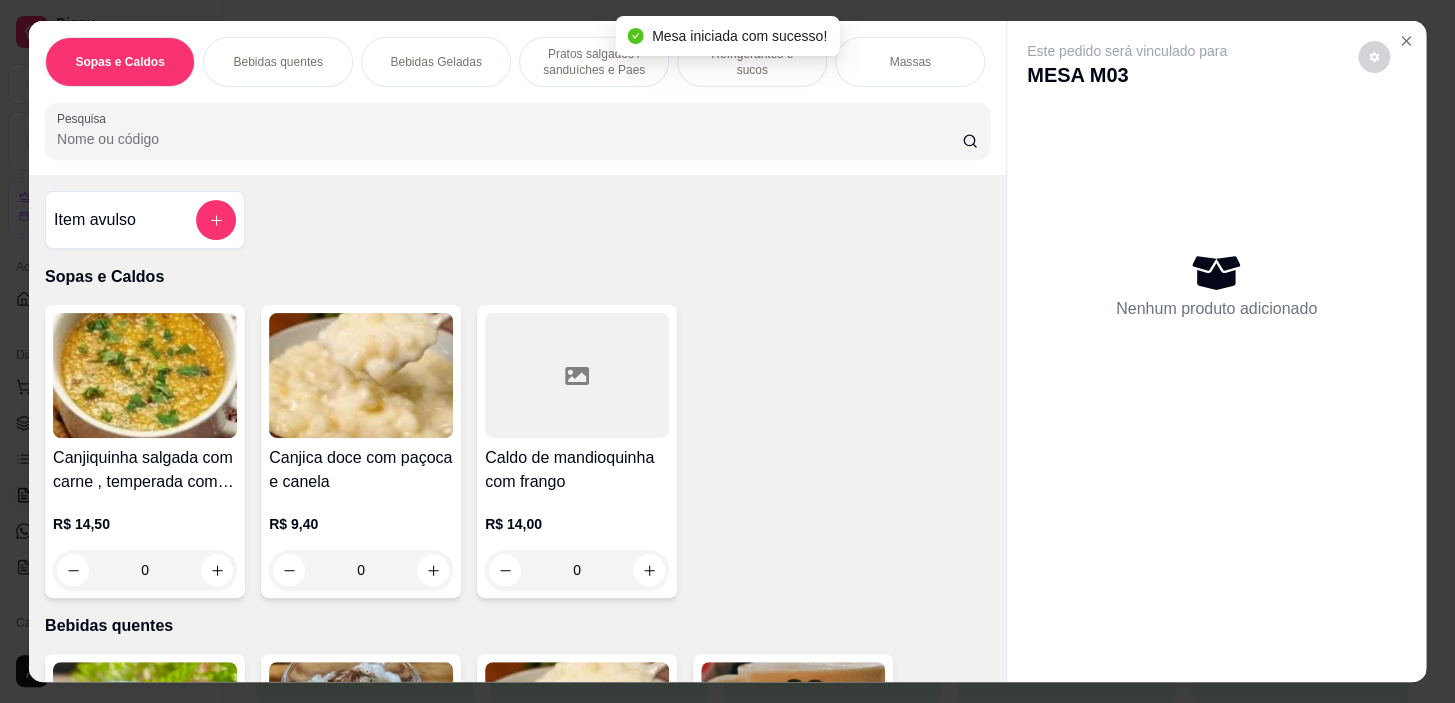 scroll, scrollTop: 0, scrollLeft: 785, axis: horizontal 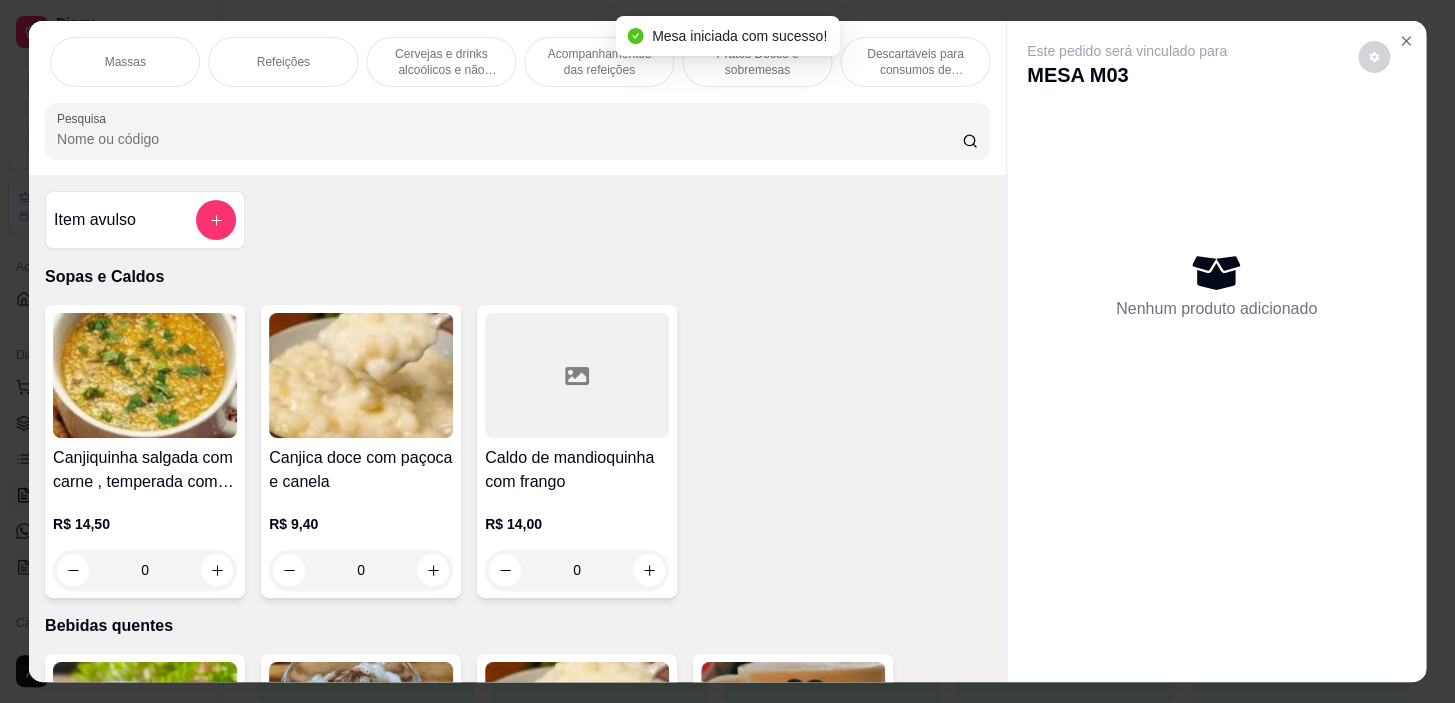 click on "Refeições" at bounding box center [283, 62] 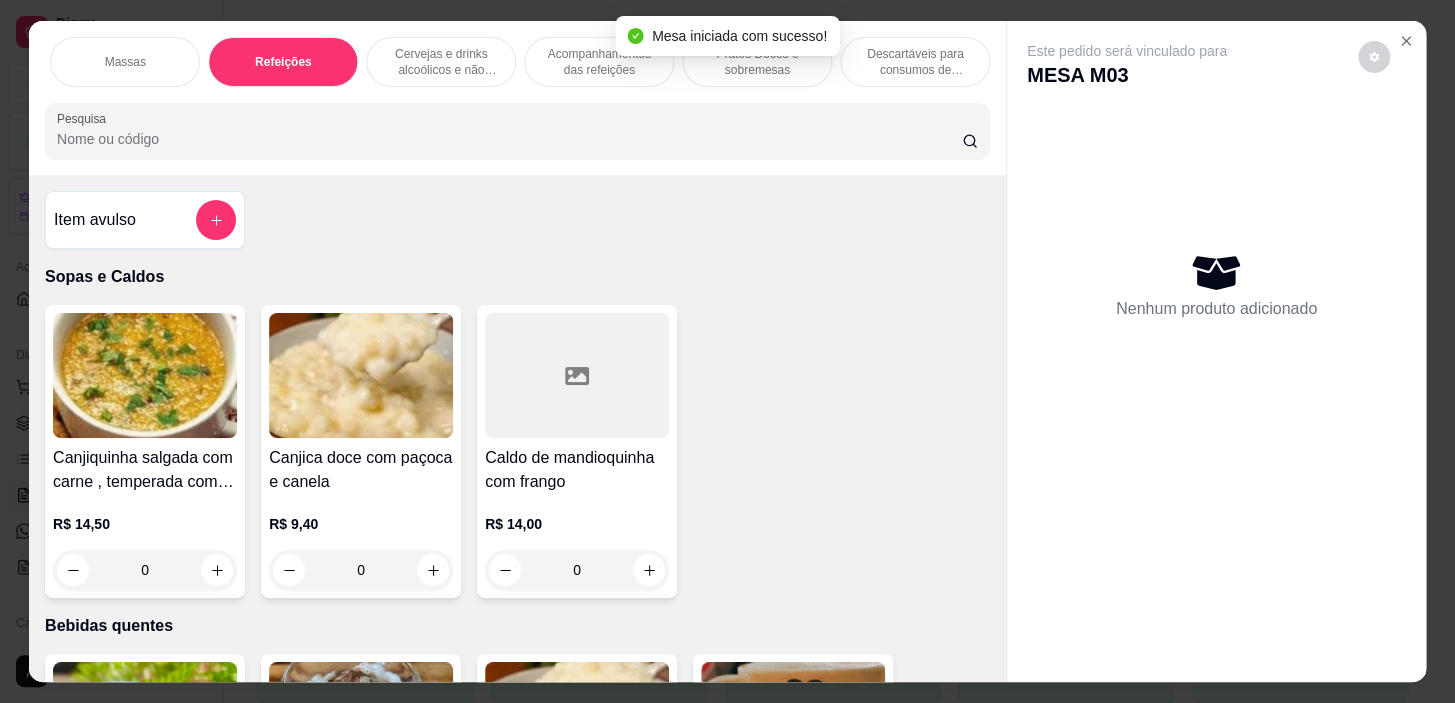 scroll, scrollTop: 11071, scrollLeft: 0, axis: vertical 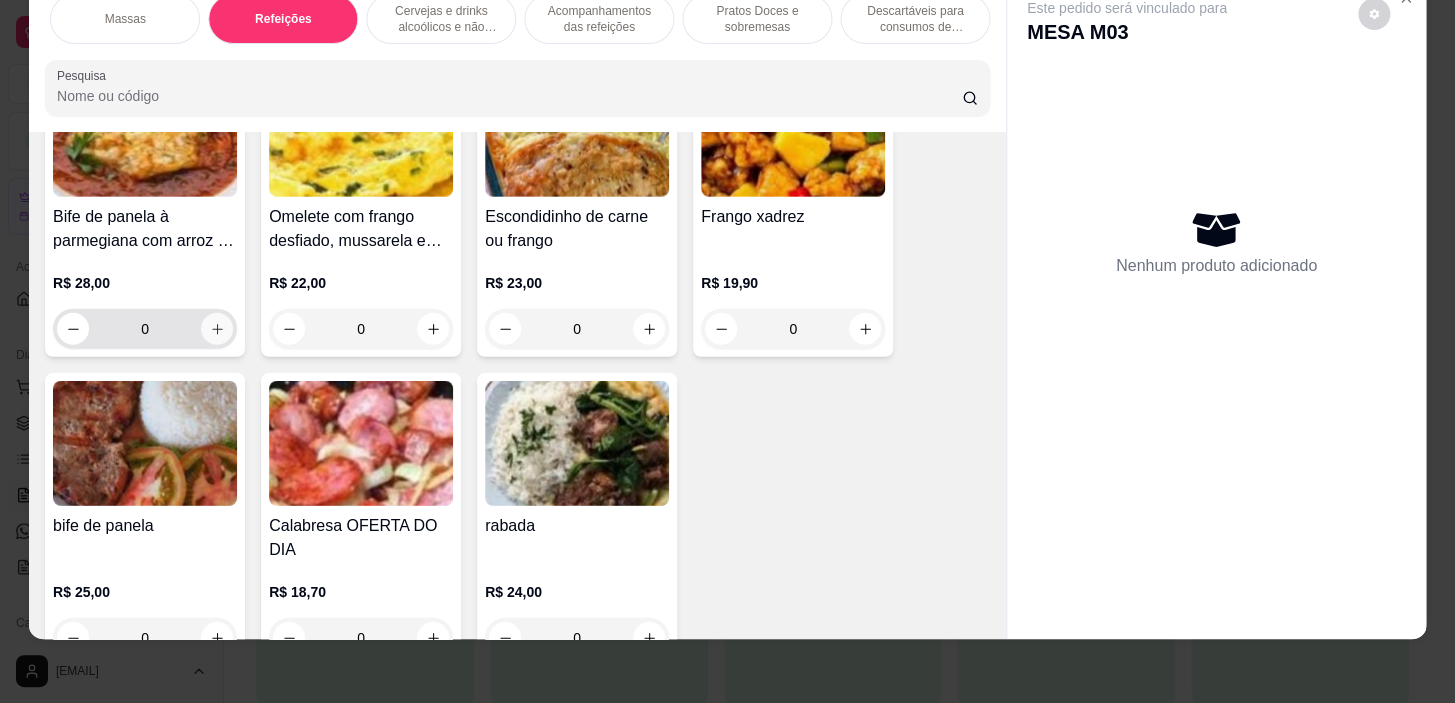 click 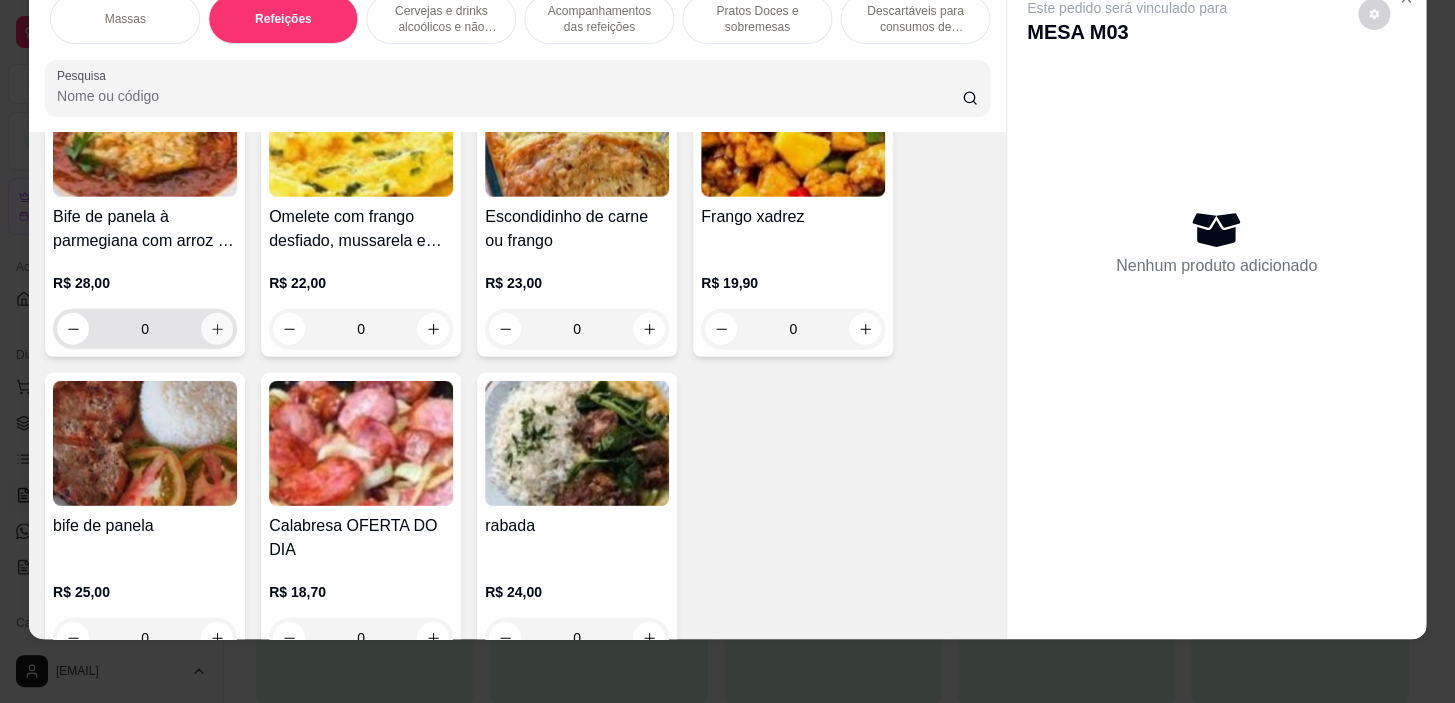 type on "1" 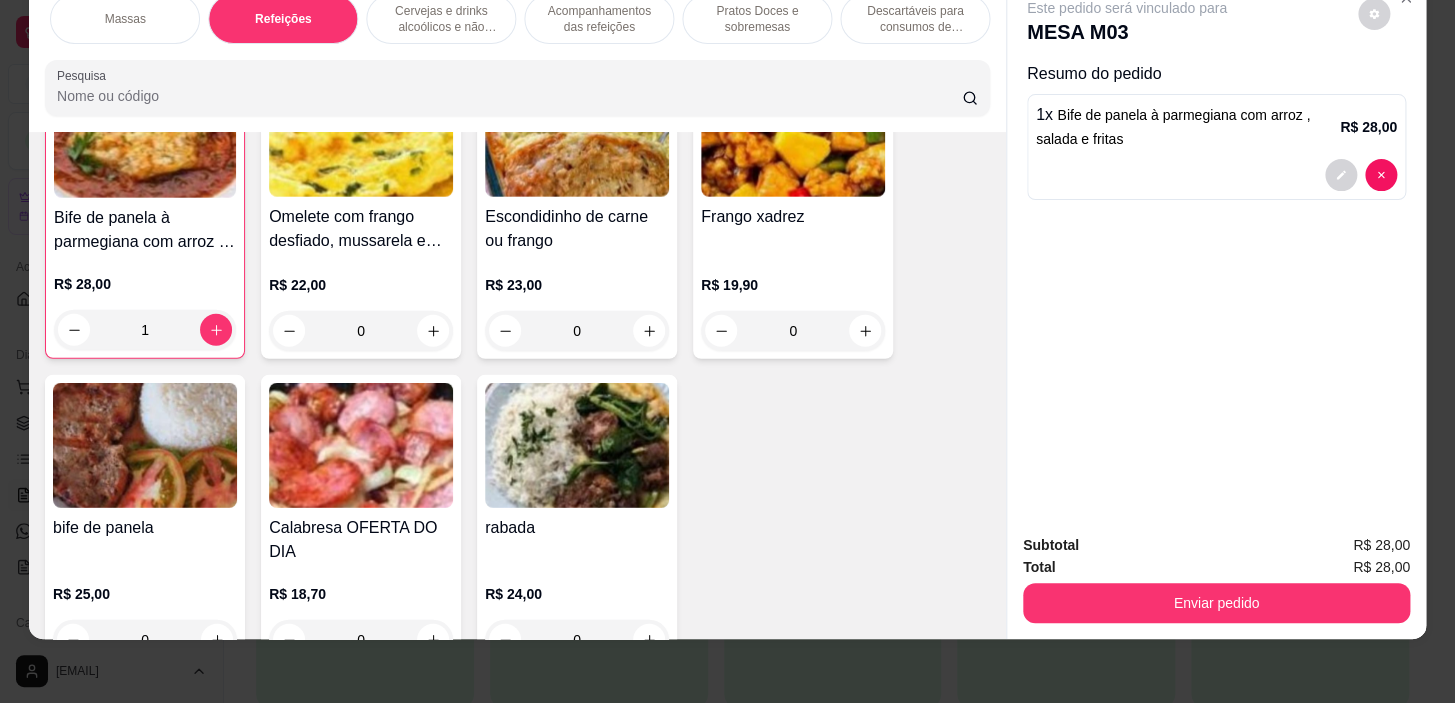 scroll, scrollTop: 11981, scrollLeft: 0, axis: vertical 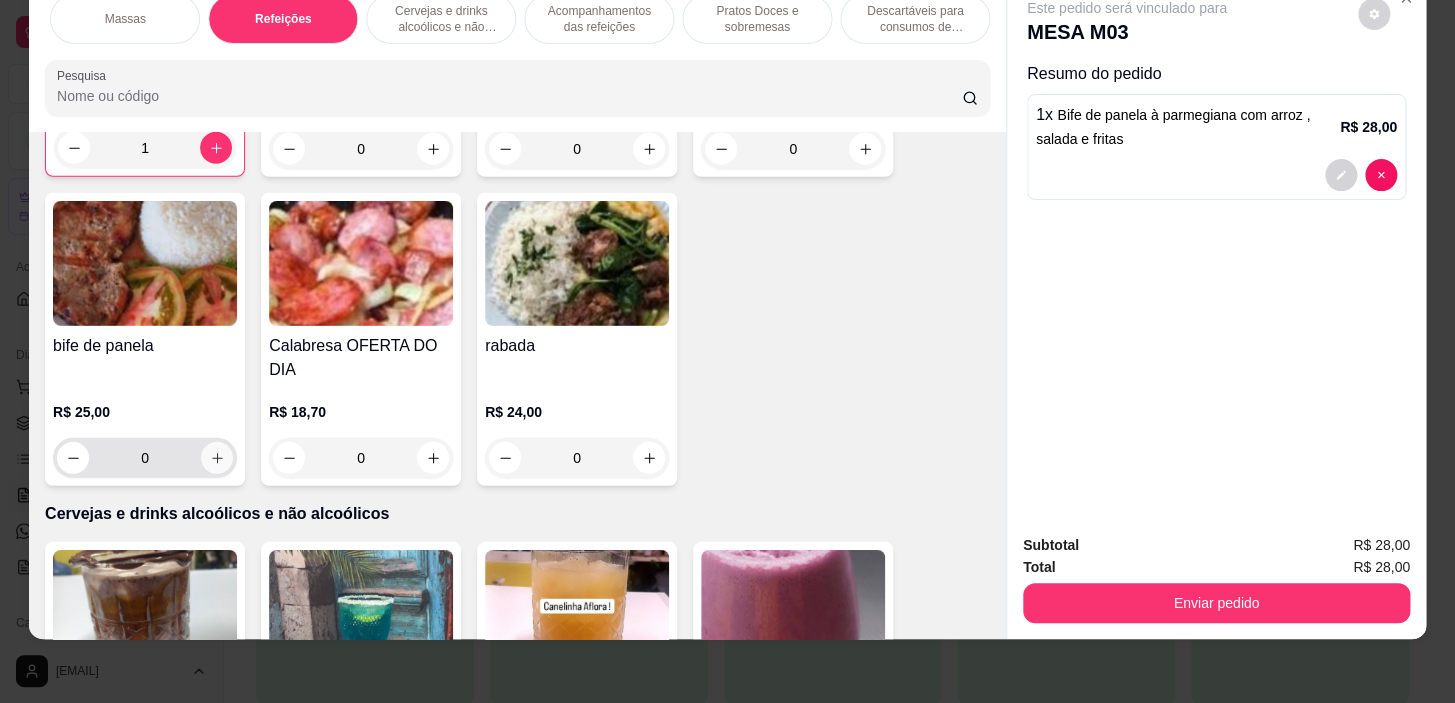 click 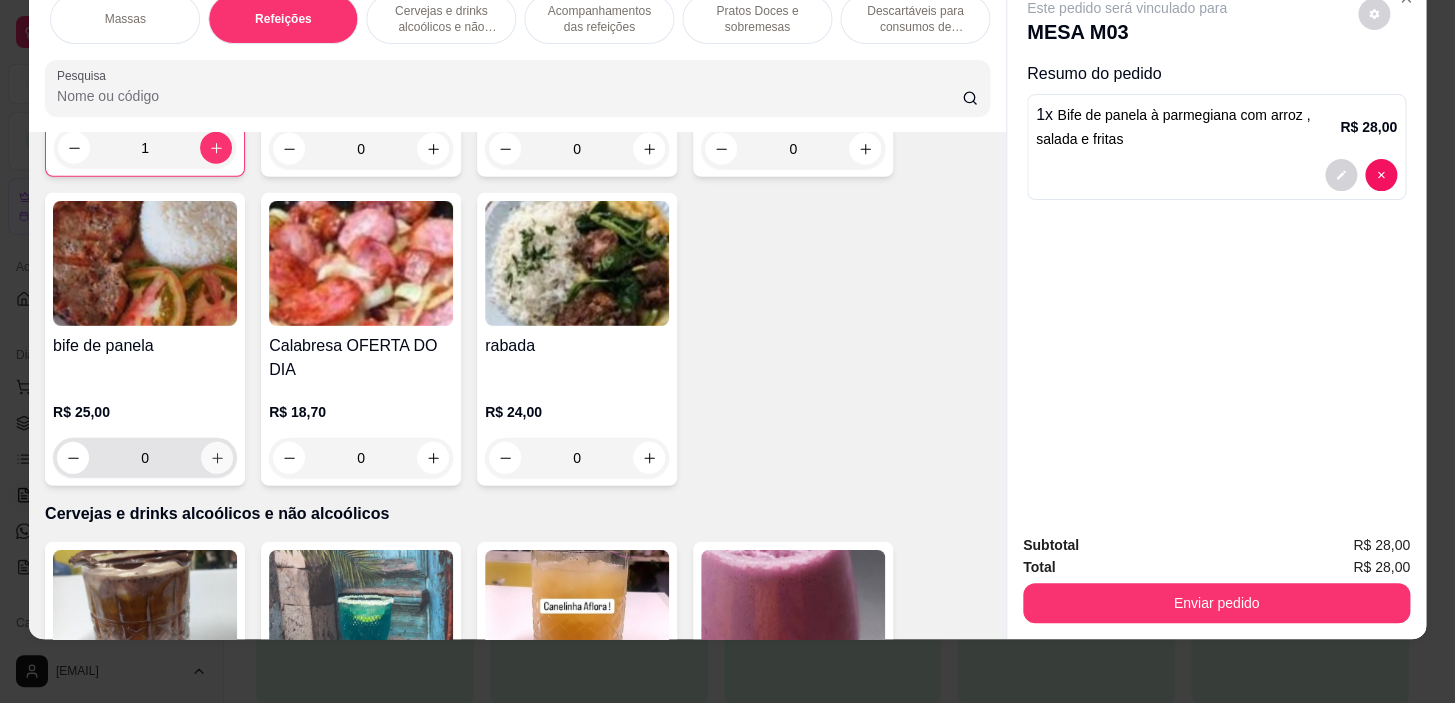 type on "1" 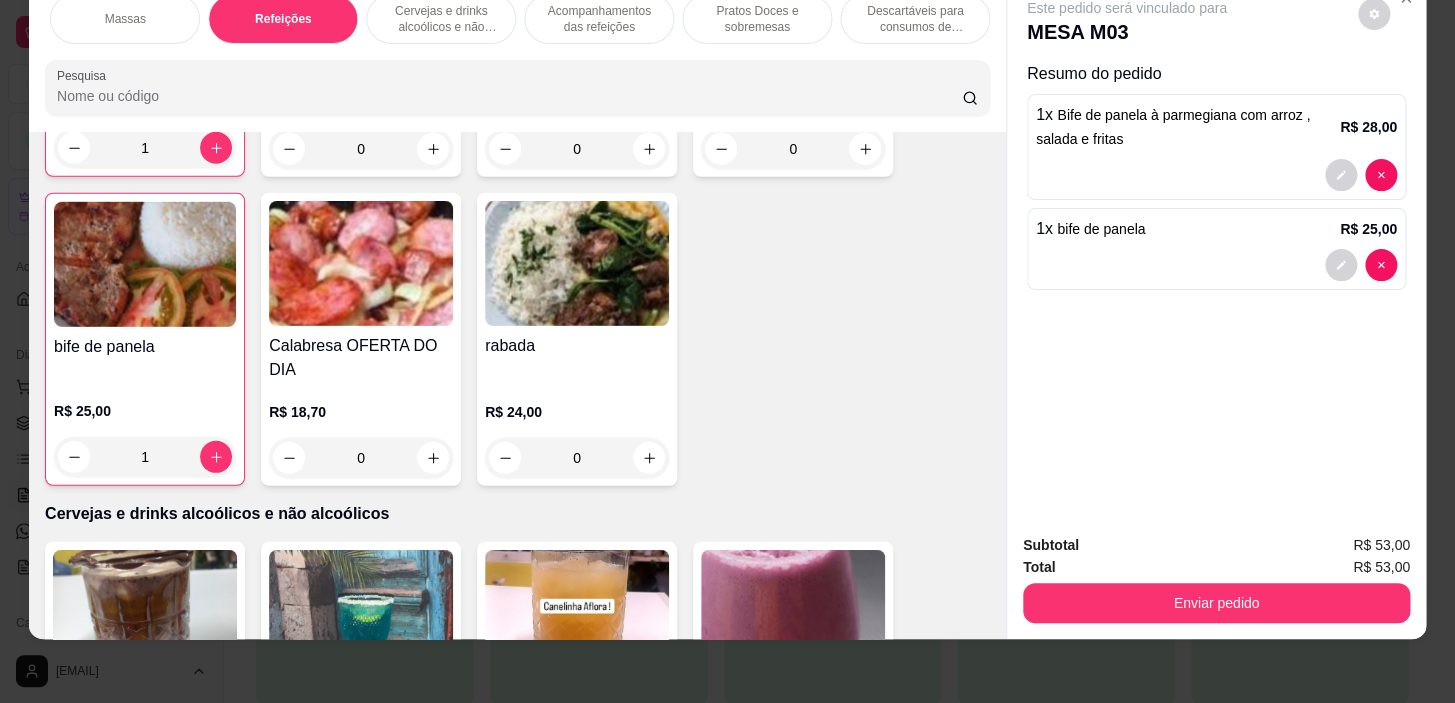 click on "Sopas e Caldos  Bebidas quentes Bebidas Geladas Pratos salgados / sanduíches e Paes  Refrigerantes e sucos  Massas  Refeições  Cervejas e drinks alcoólicos e não alcoólicos  Acompanhamentos das refeições  Pratos Doces e sobremesas  Descartáveis para consumos de alimentos que não são da loja  Pesquisa" at bounding box center (517, 55) 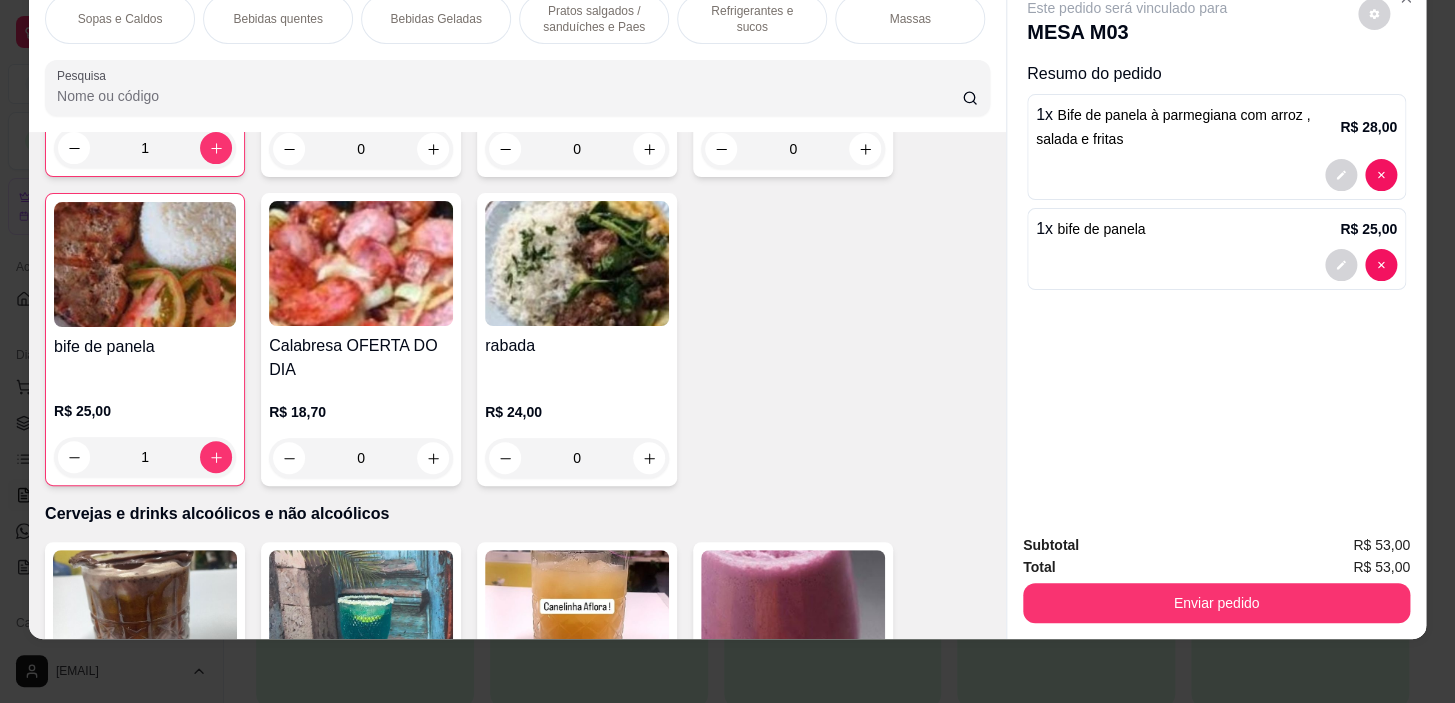 click on "Refrigerantes e sucos" at bounding box center [752, 19] 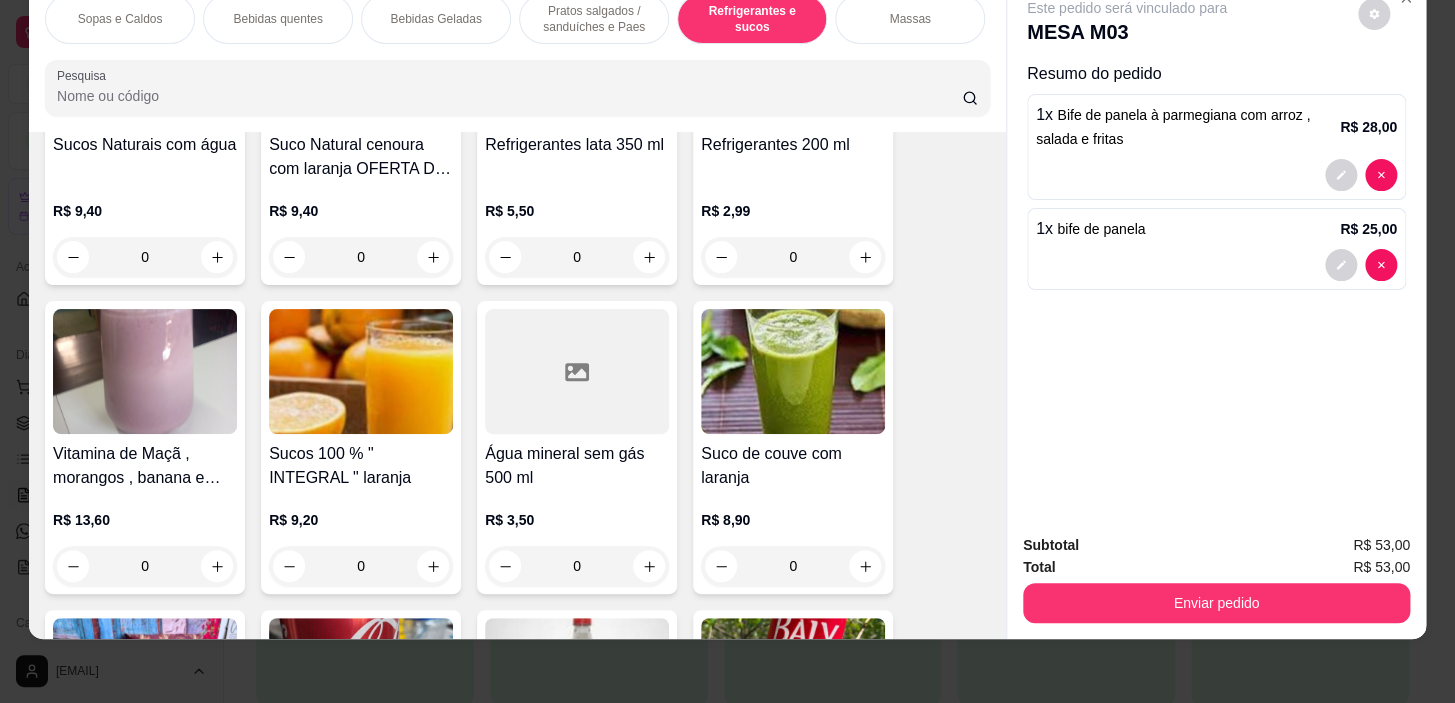 scroll, scrollTop: 8234, scrollLeft: 0, axis: vertical 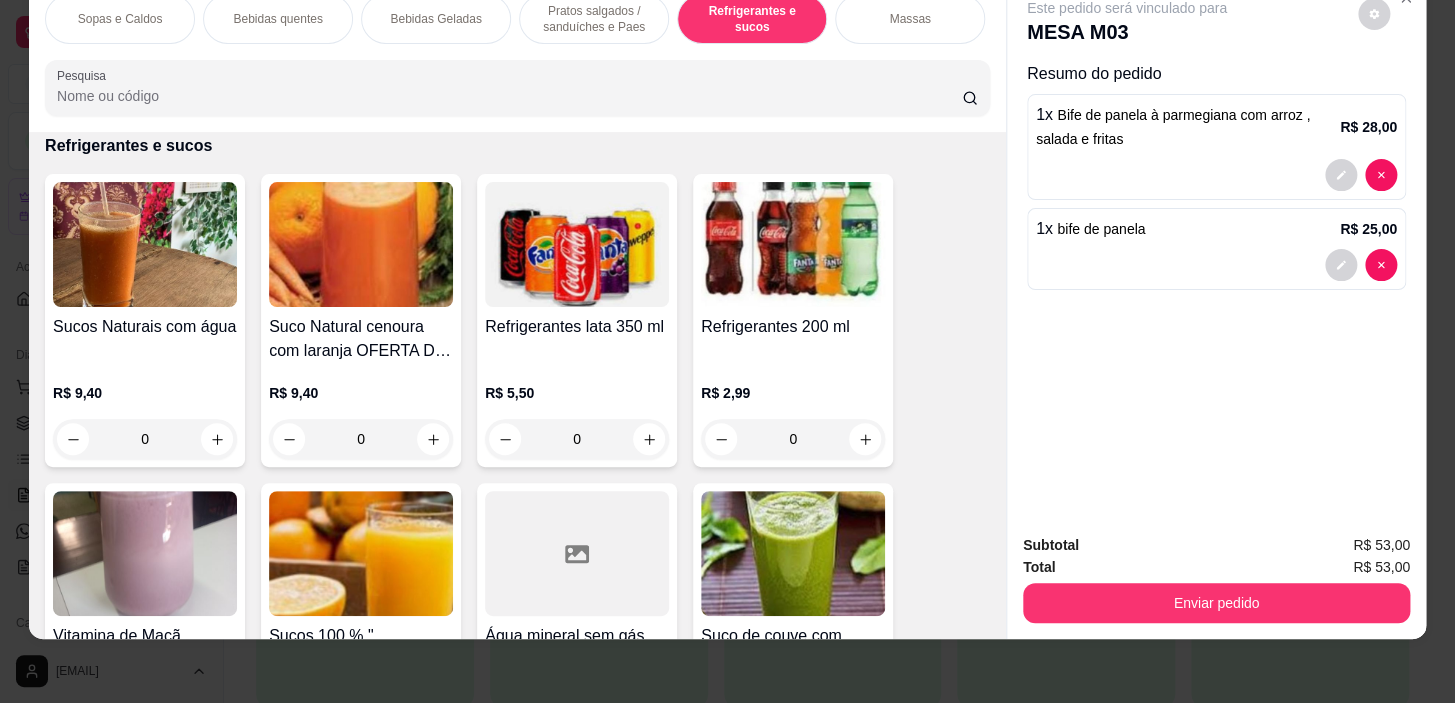 click on "0" at bounding box center (145, 439) 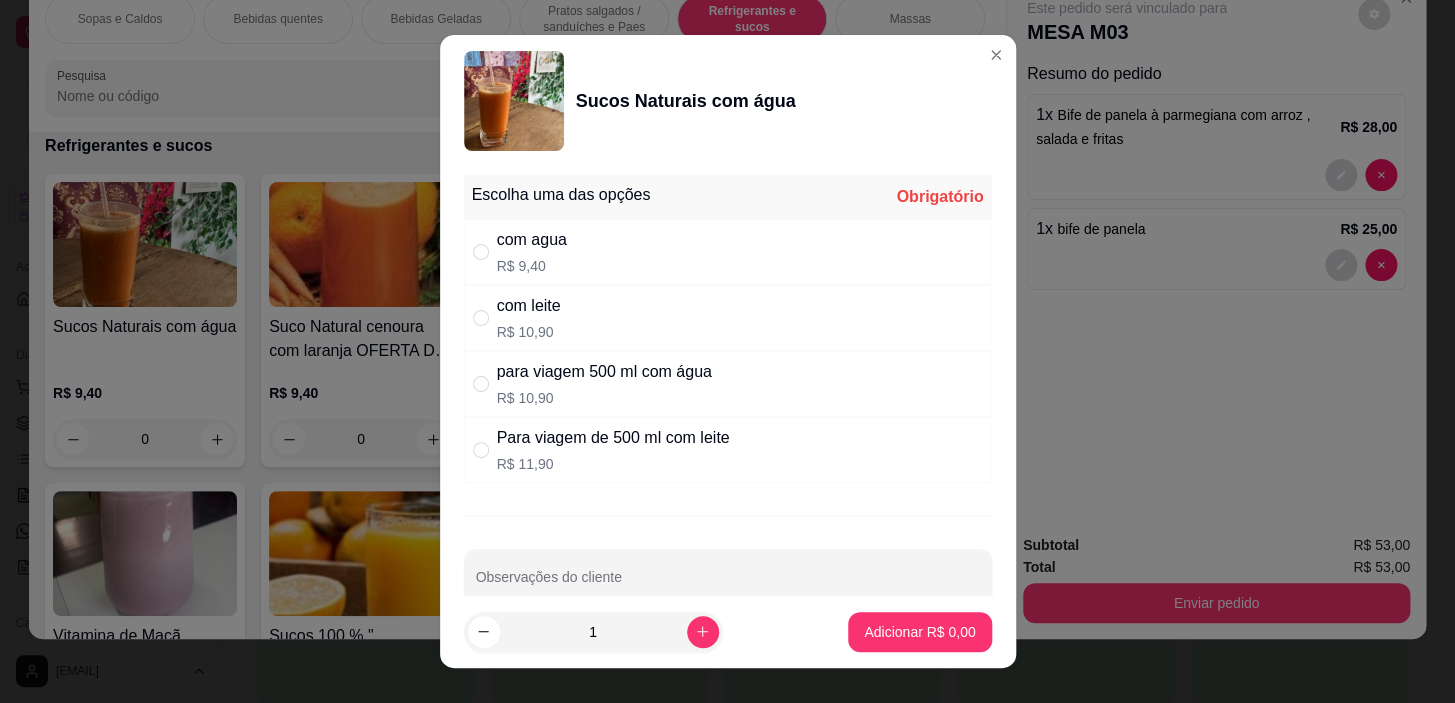 click on "com agua  R$ 9,40" at bounding box center [728, 252] 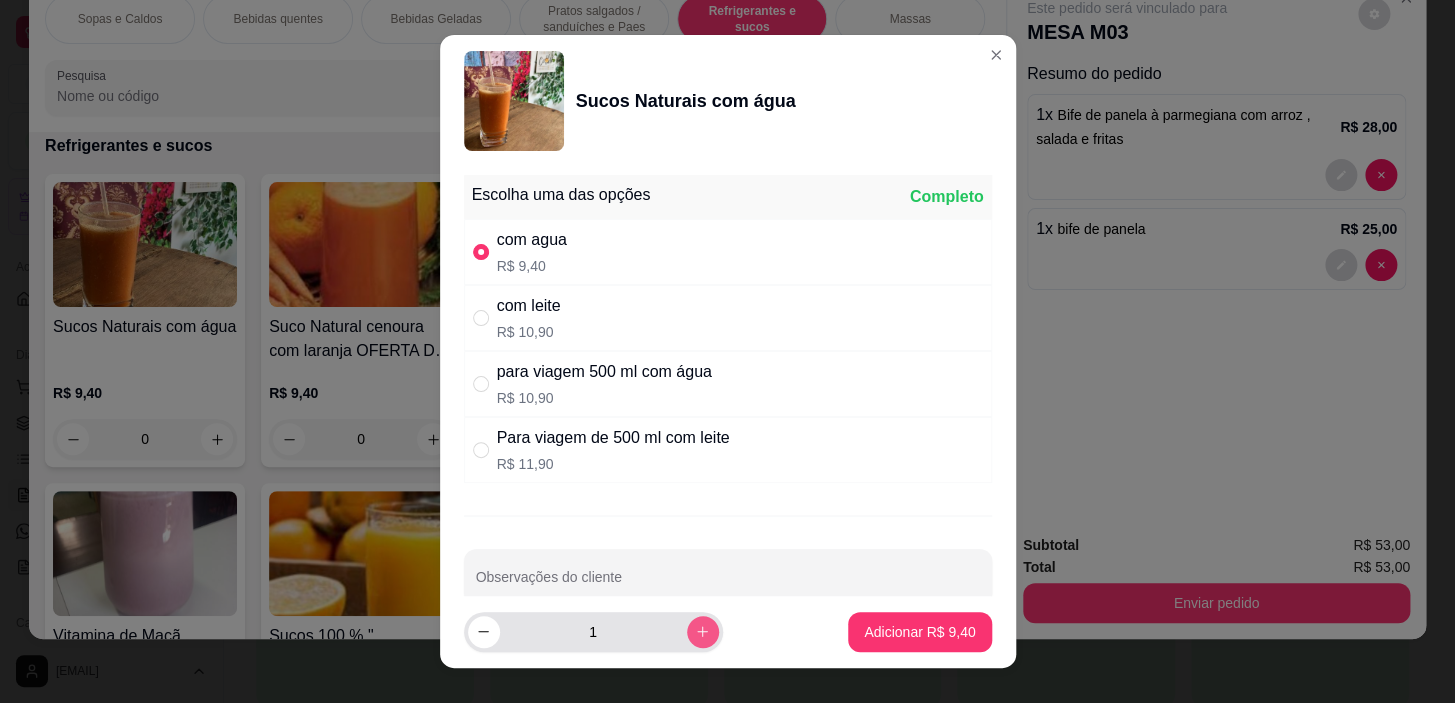 click 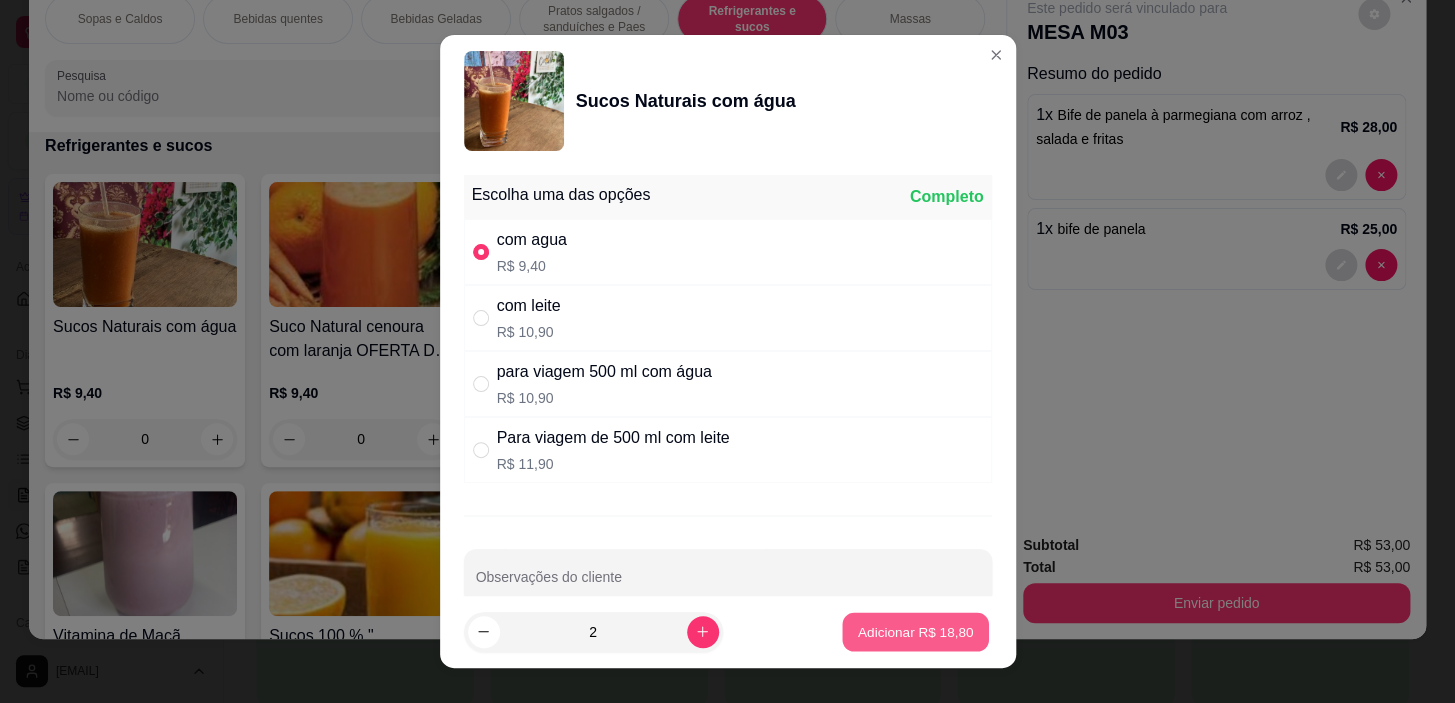 click on "Adicionar   R$ 18,80" at bounding box center [916, 631] 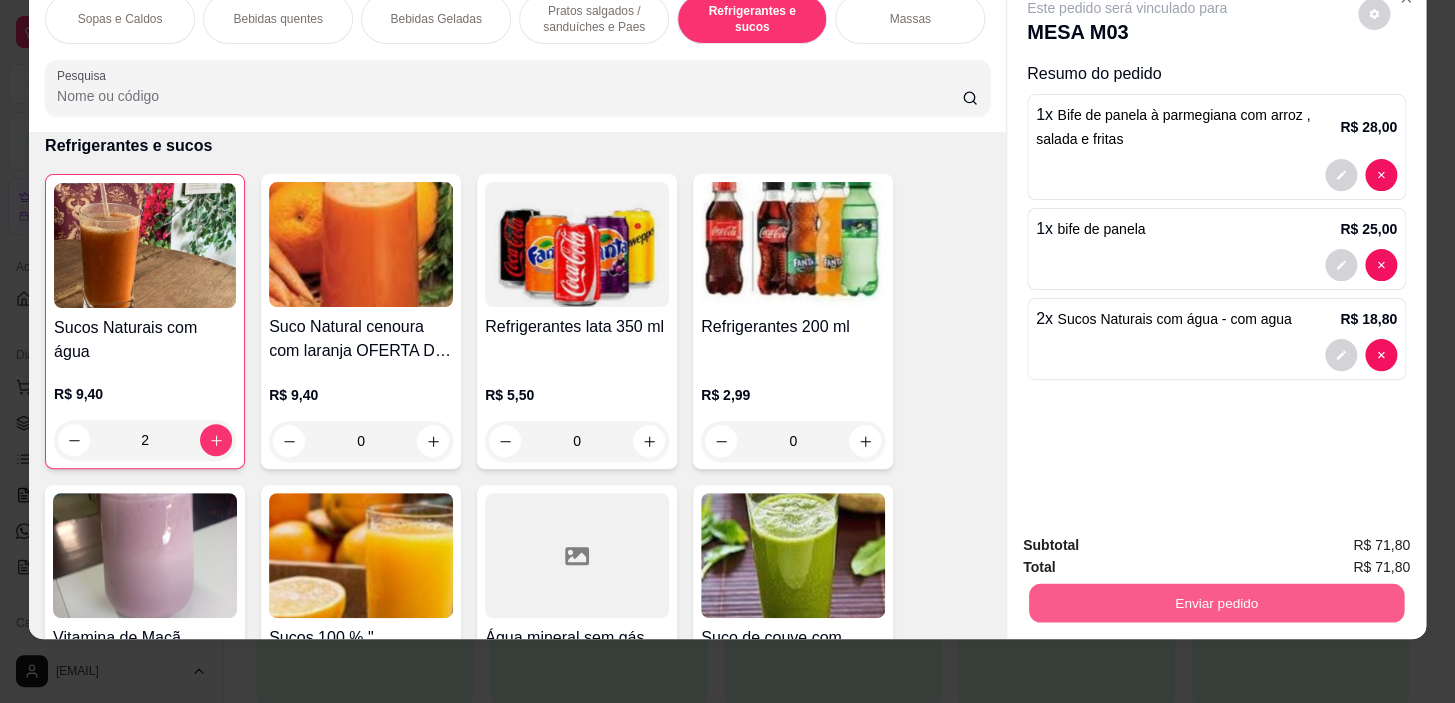 click on "Enviar pedido" at bounding box center (1216, 603) 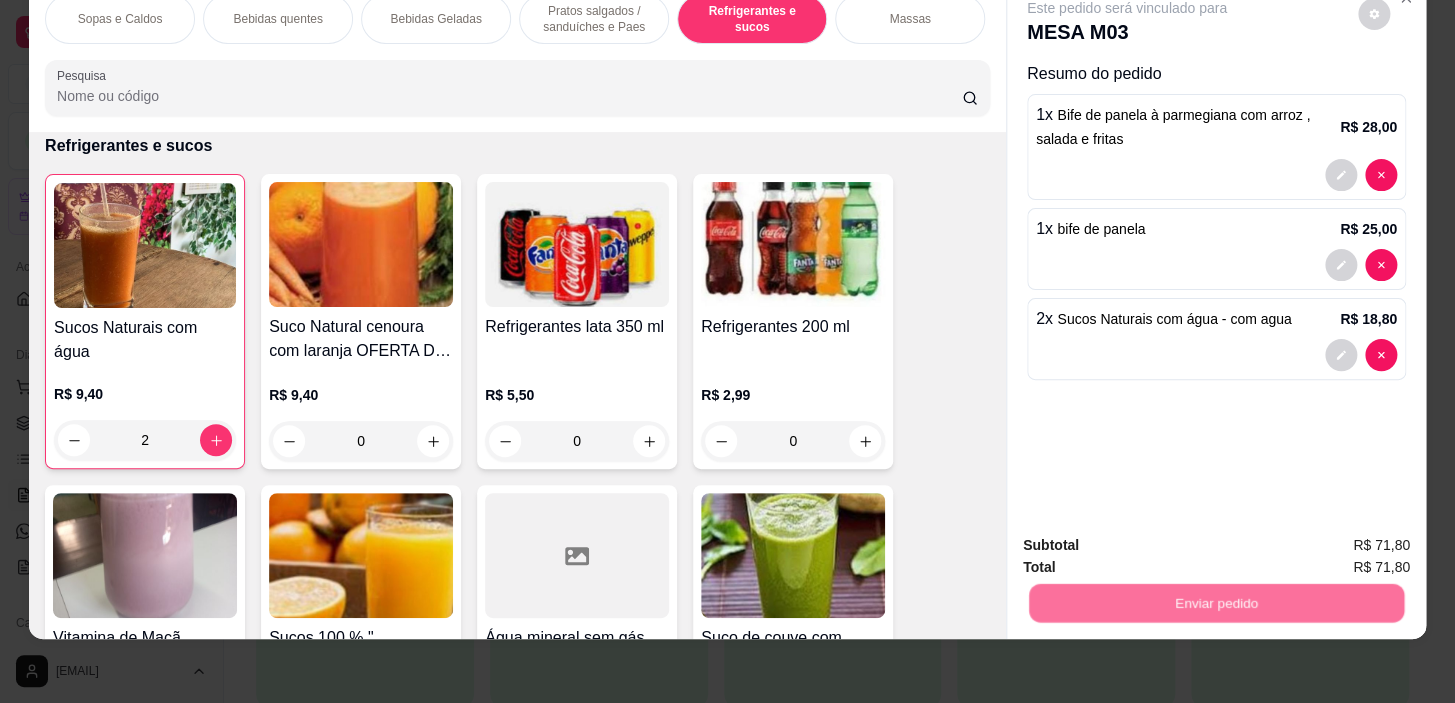 click on "Não registrar e enviar pedido" at bounding box center [1150, 540] 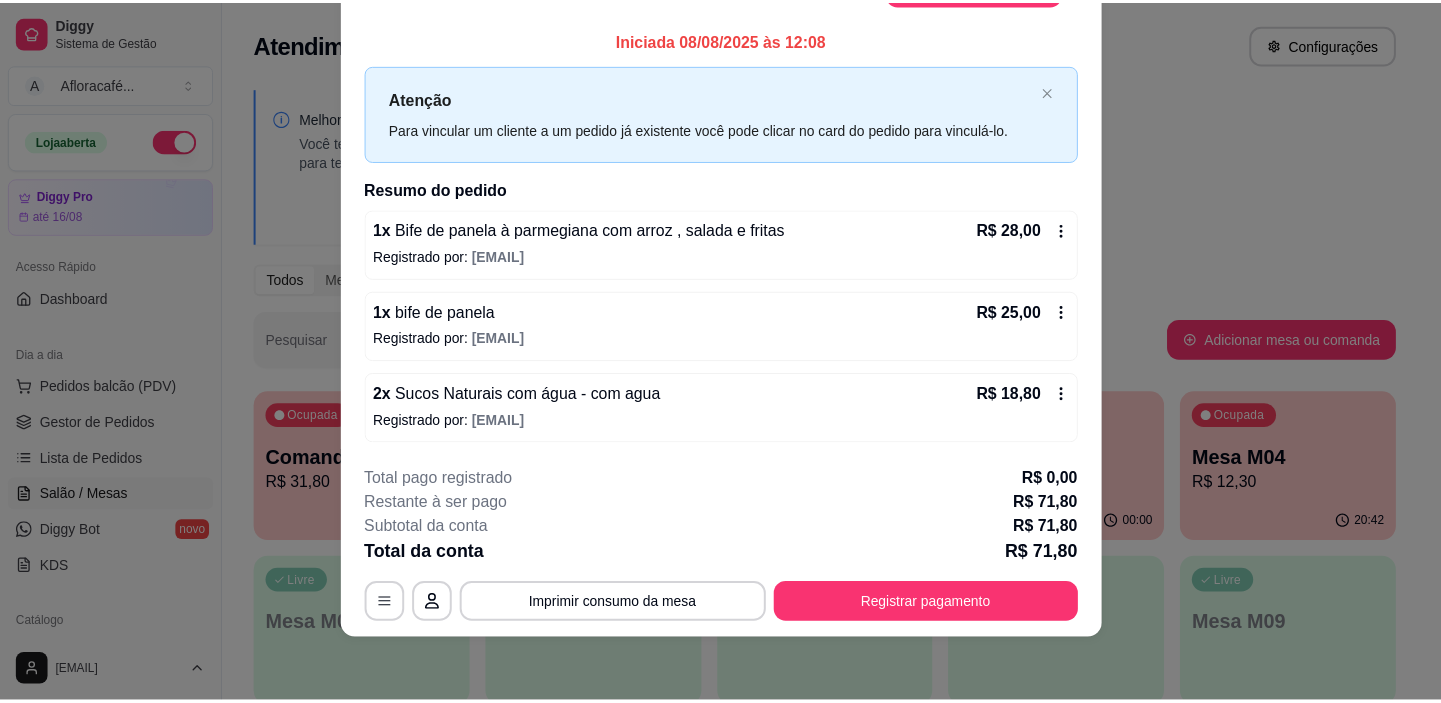 scroll, scrollTop: 0, scrollLeft: 0, axis: both 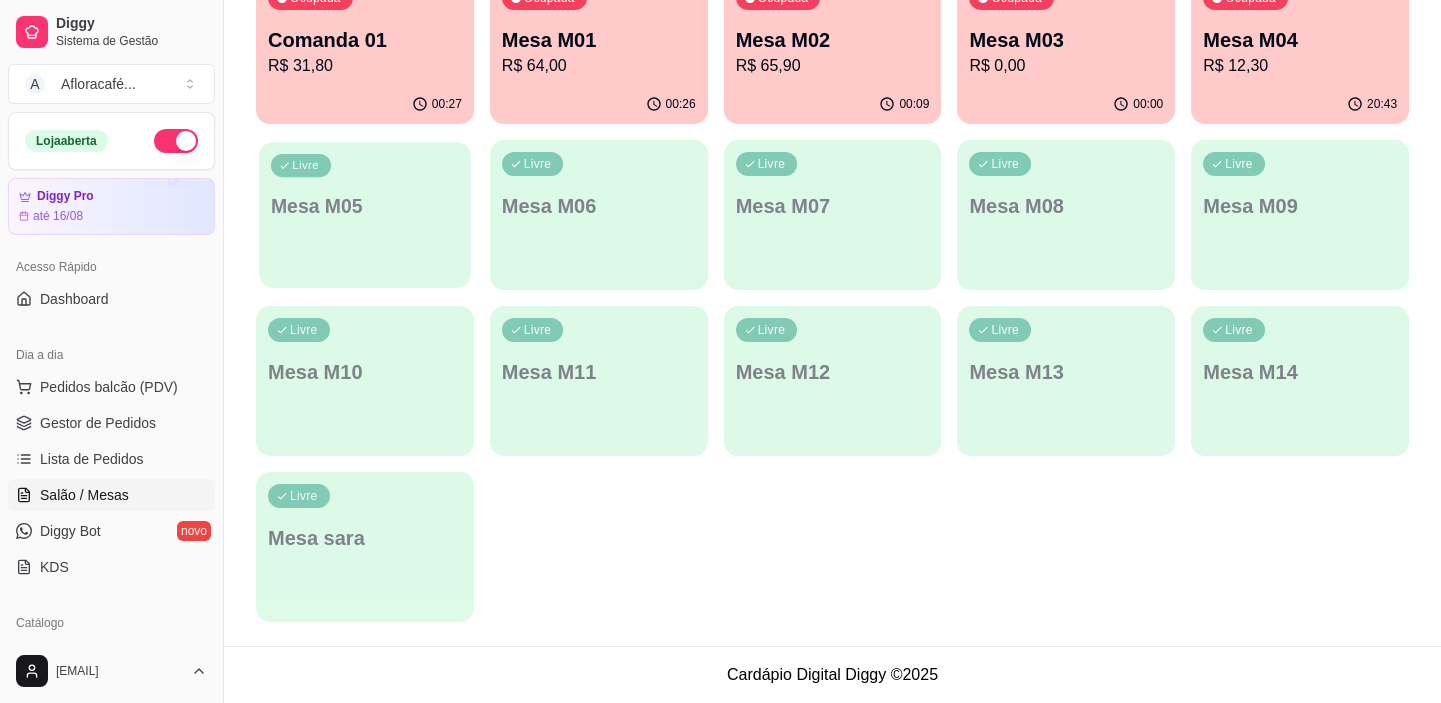 click on "Mesa M05" at bounding box center [365, 206] 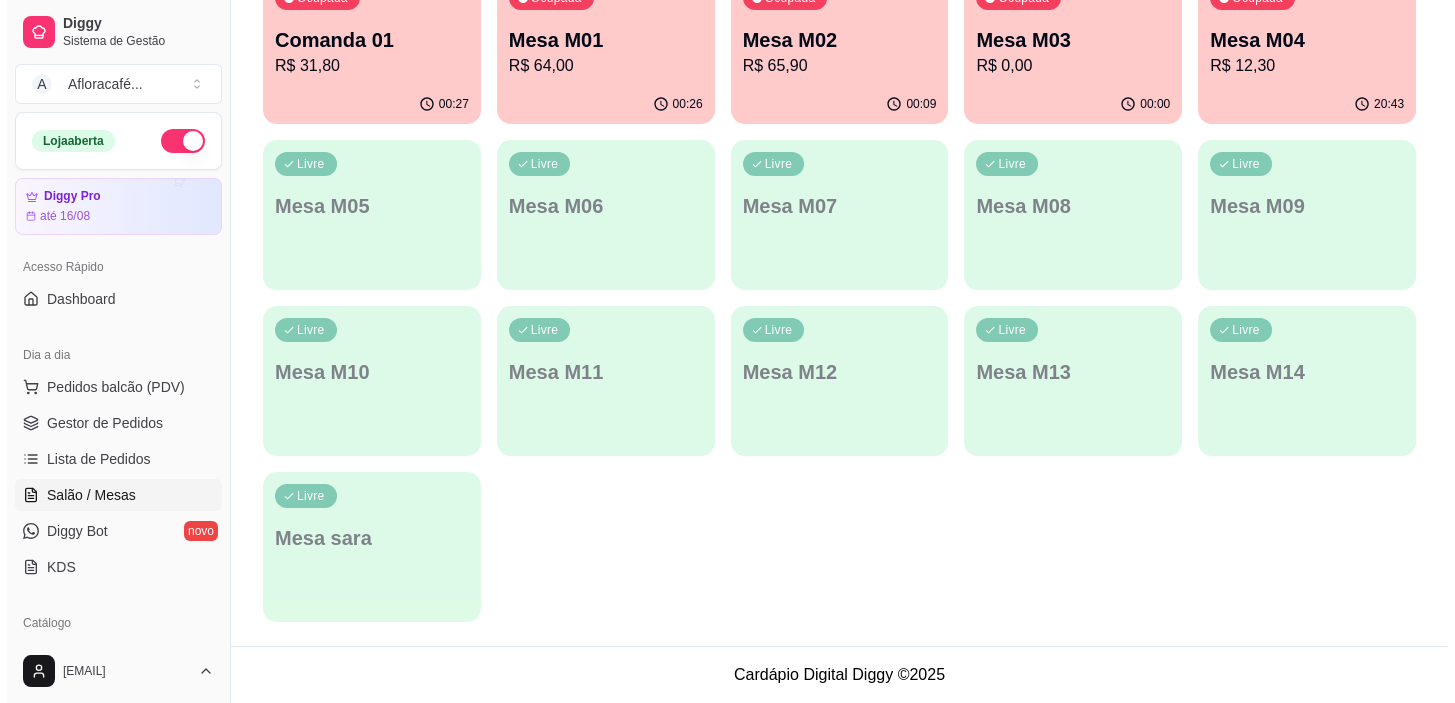 scroll, scrollTop: 0, scrollLeft: 0, axis: both 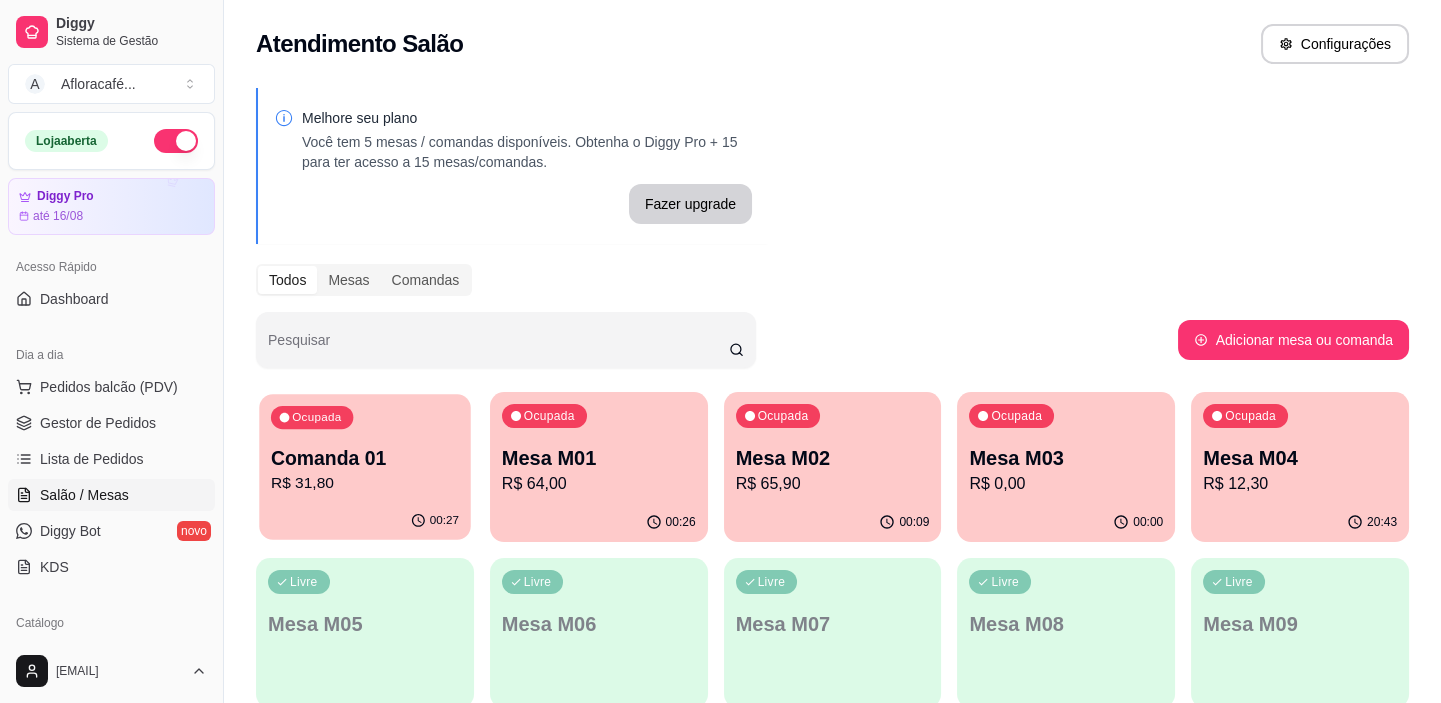 click on "Comanda 01" at bounding box center (365, 458) 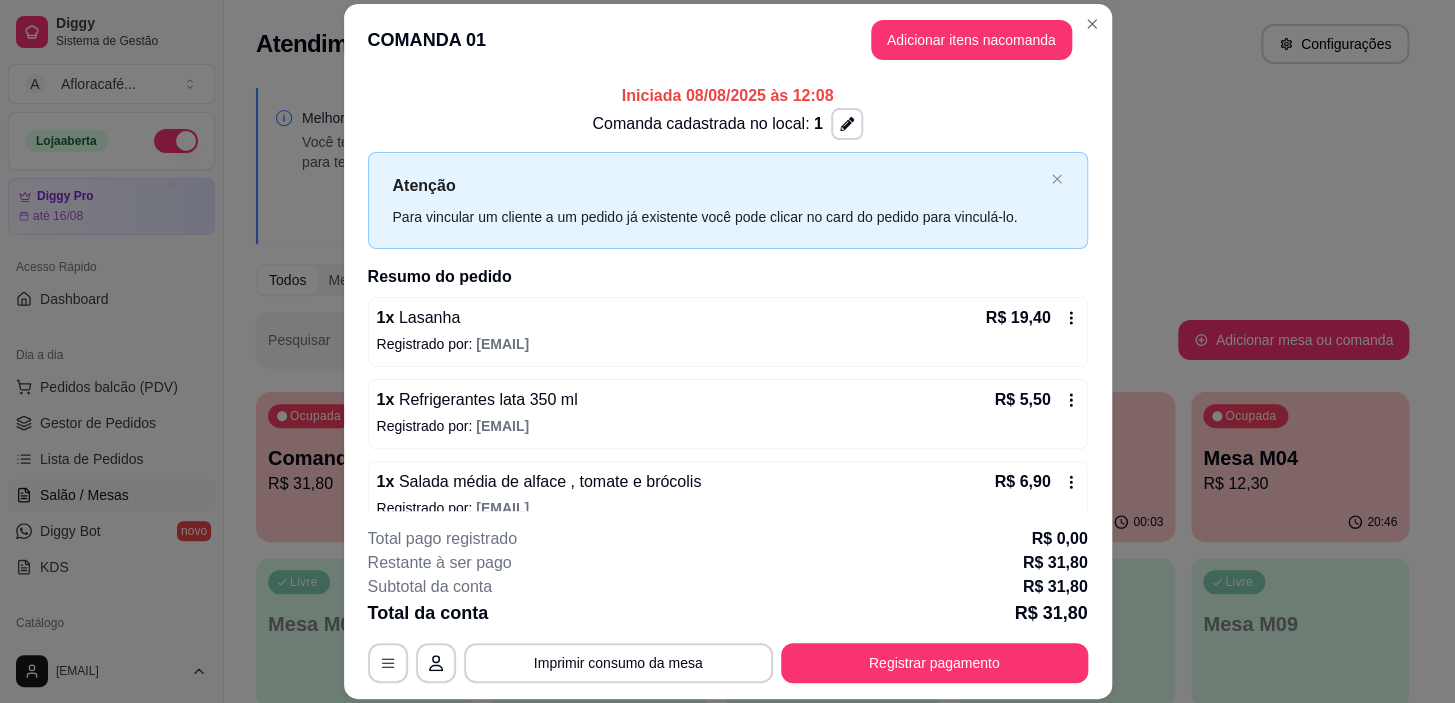 scroll, scrollTop: 26, scrollLeft: 0, axis: vertical 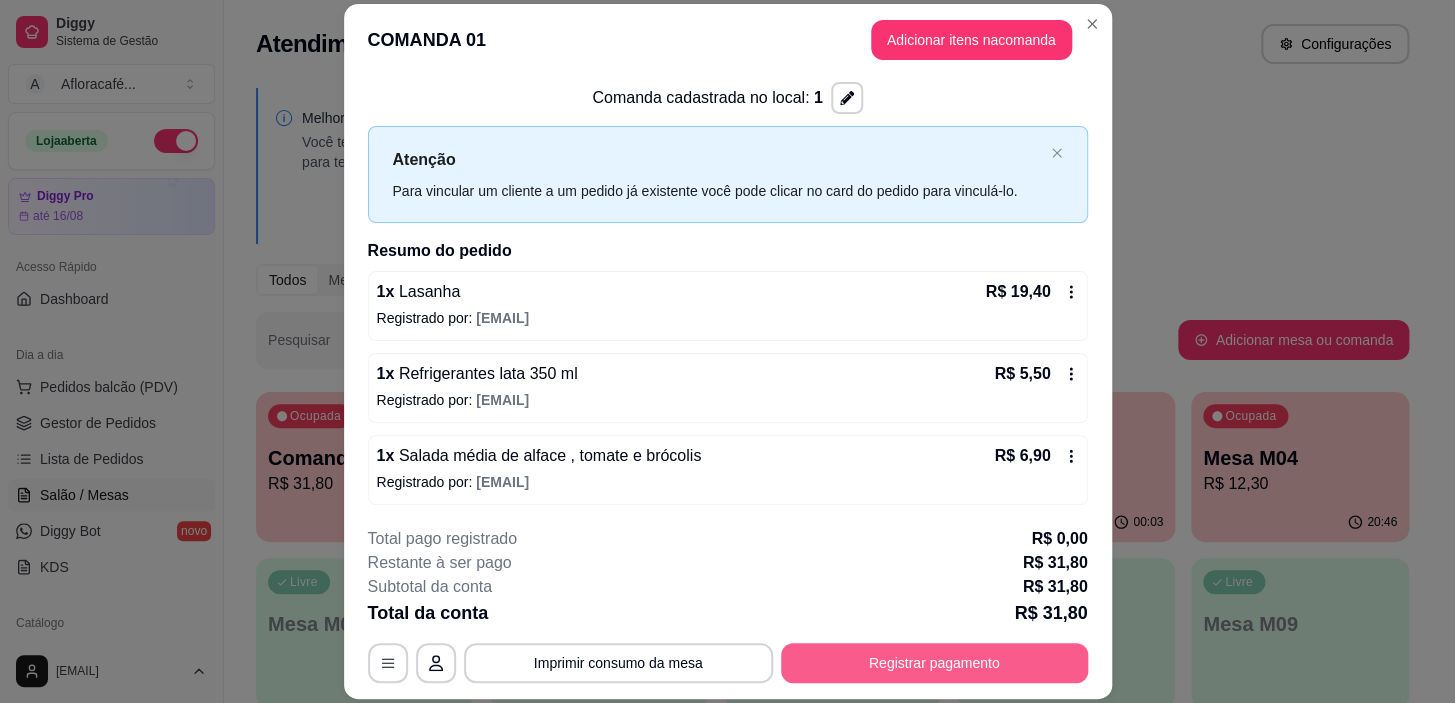 click on "Registrar pagamento" at bounding box center (934, 663) 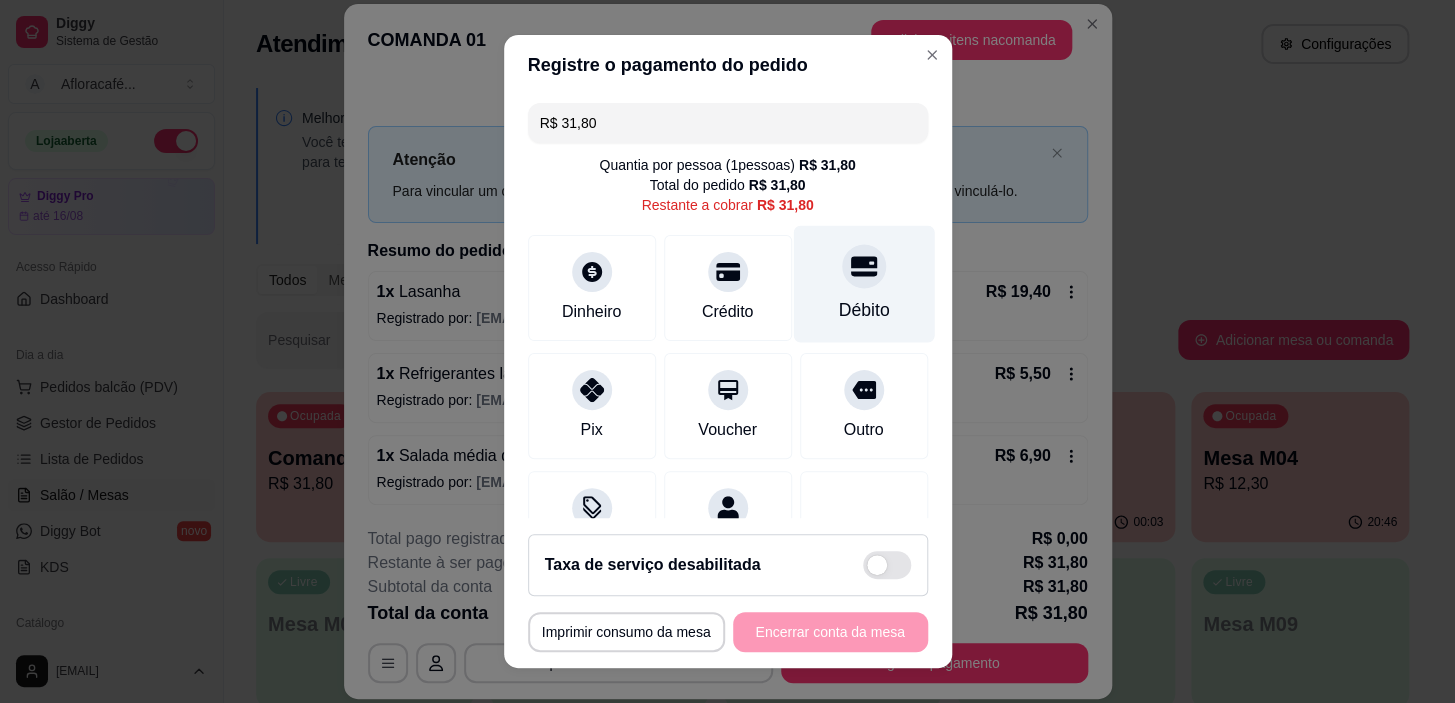 click at bounding box center [864, 267] 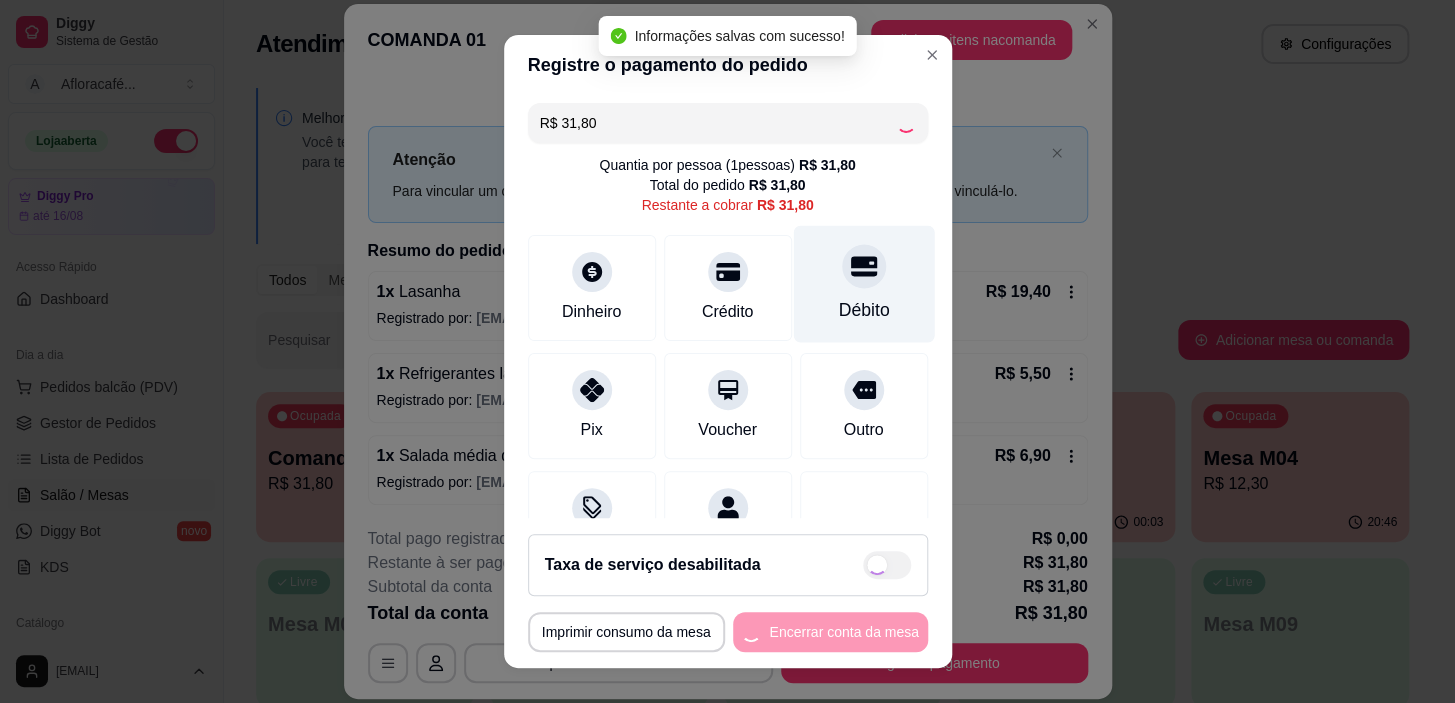 type on "R$ 0,00" 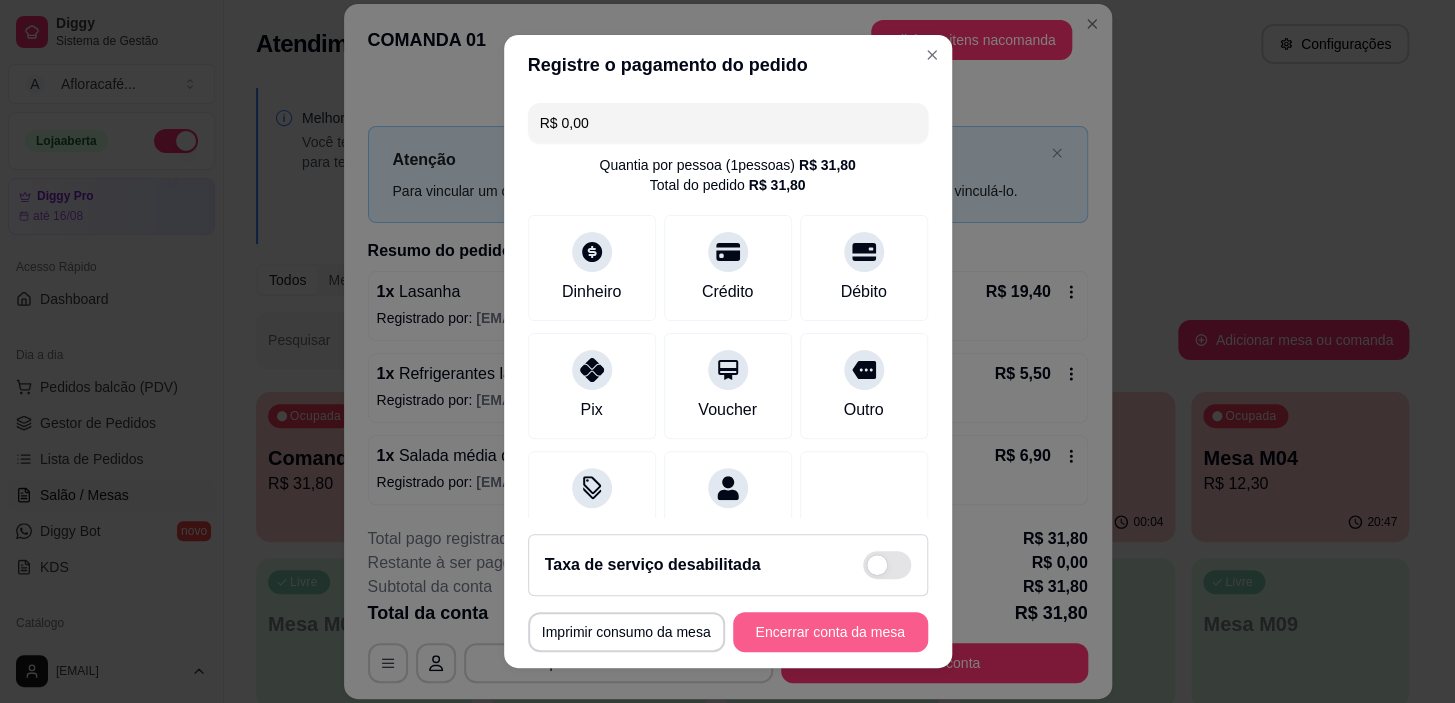 click on "Encerrar conta da mesa" at bounding box center (830, 632) 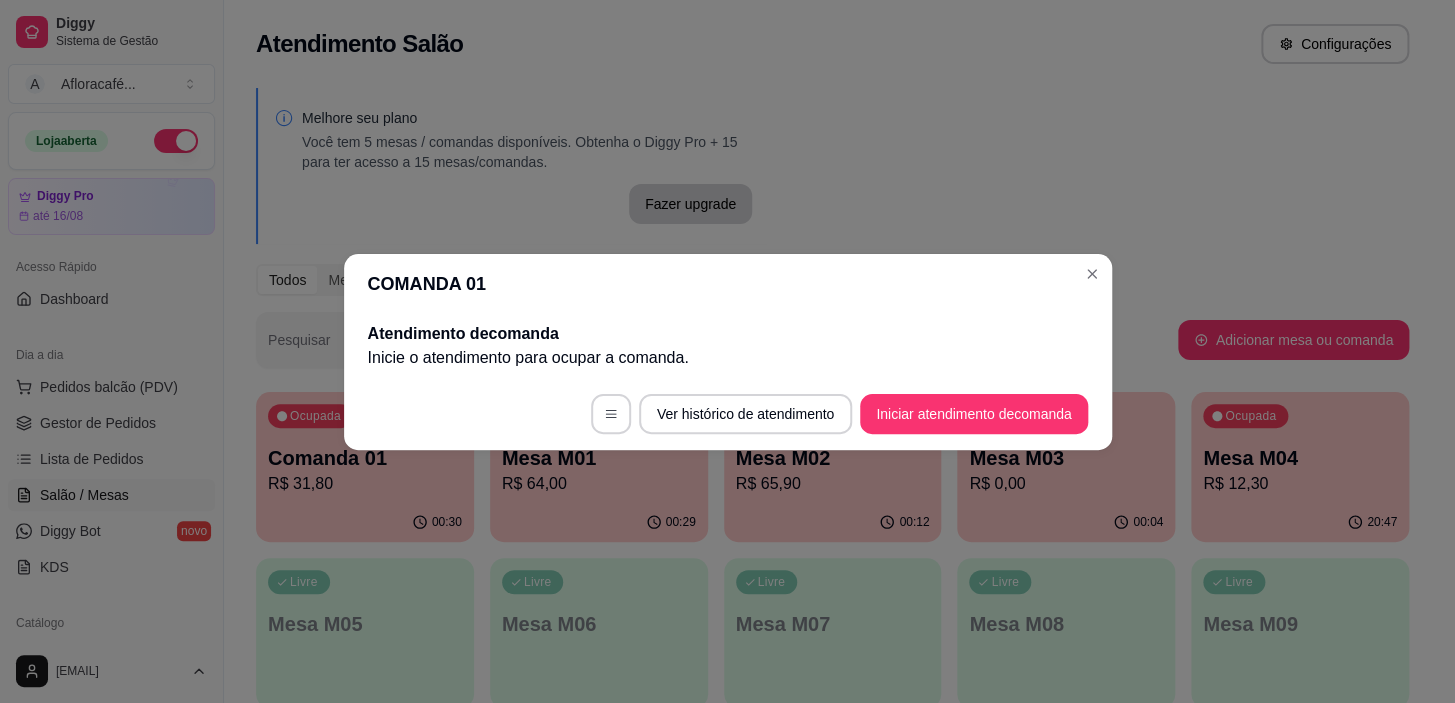 scroll, scrollTop: 0, scrollLeft: 0, axis: both 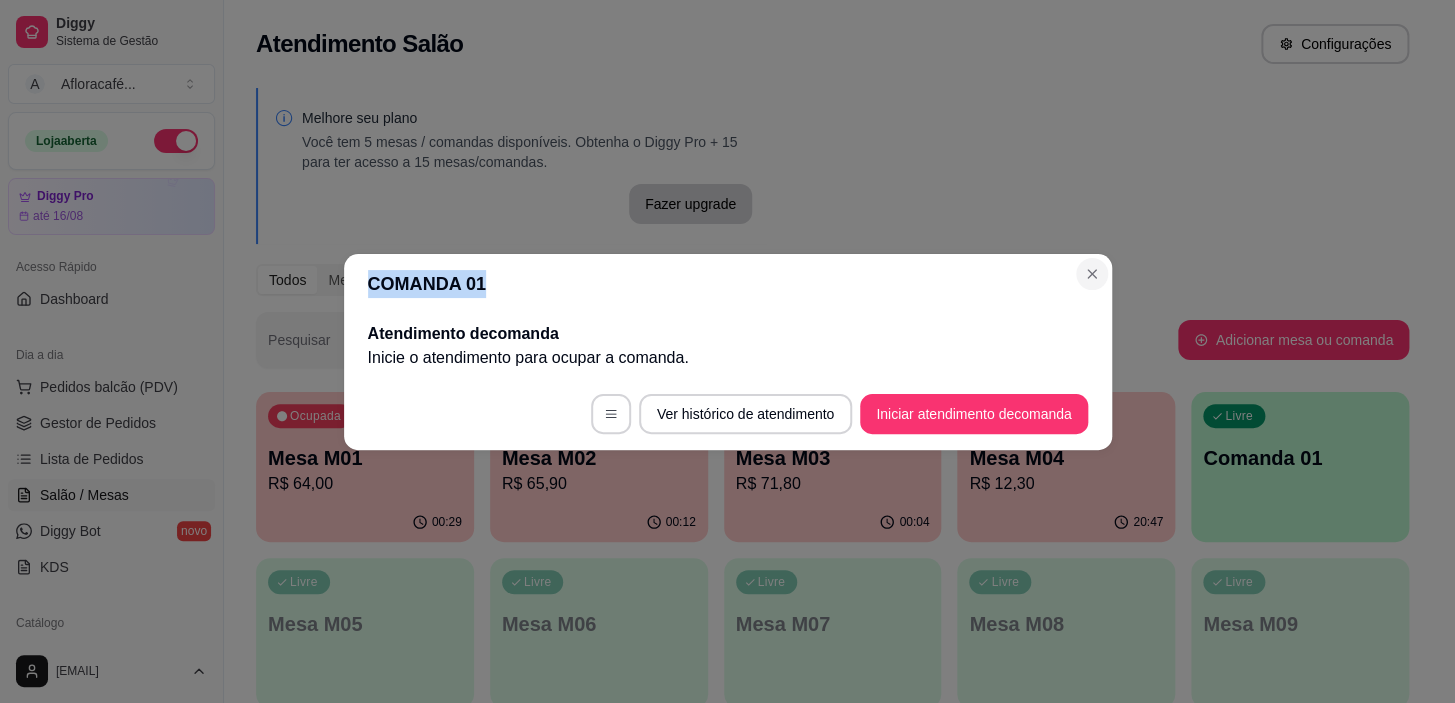 drag, startPoint x: 1097, startPoint y: 253, endPoint x: 1093, endPoint y: 264, distance: 11.7046995 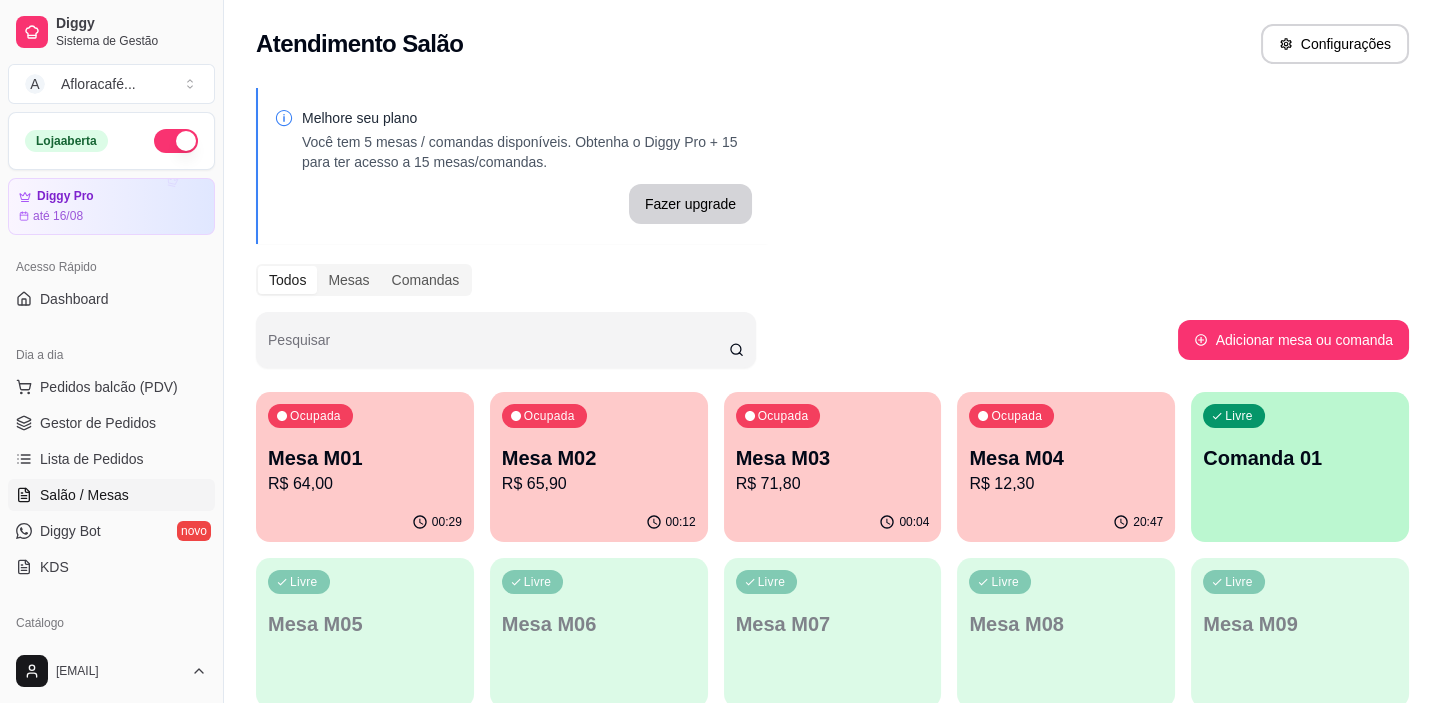 click on "Mesa M01" at bounding box center [365, 458] 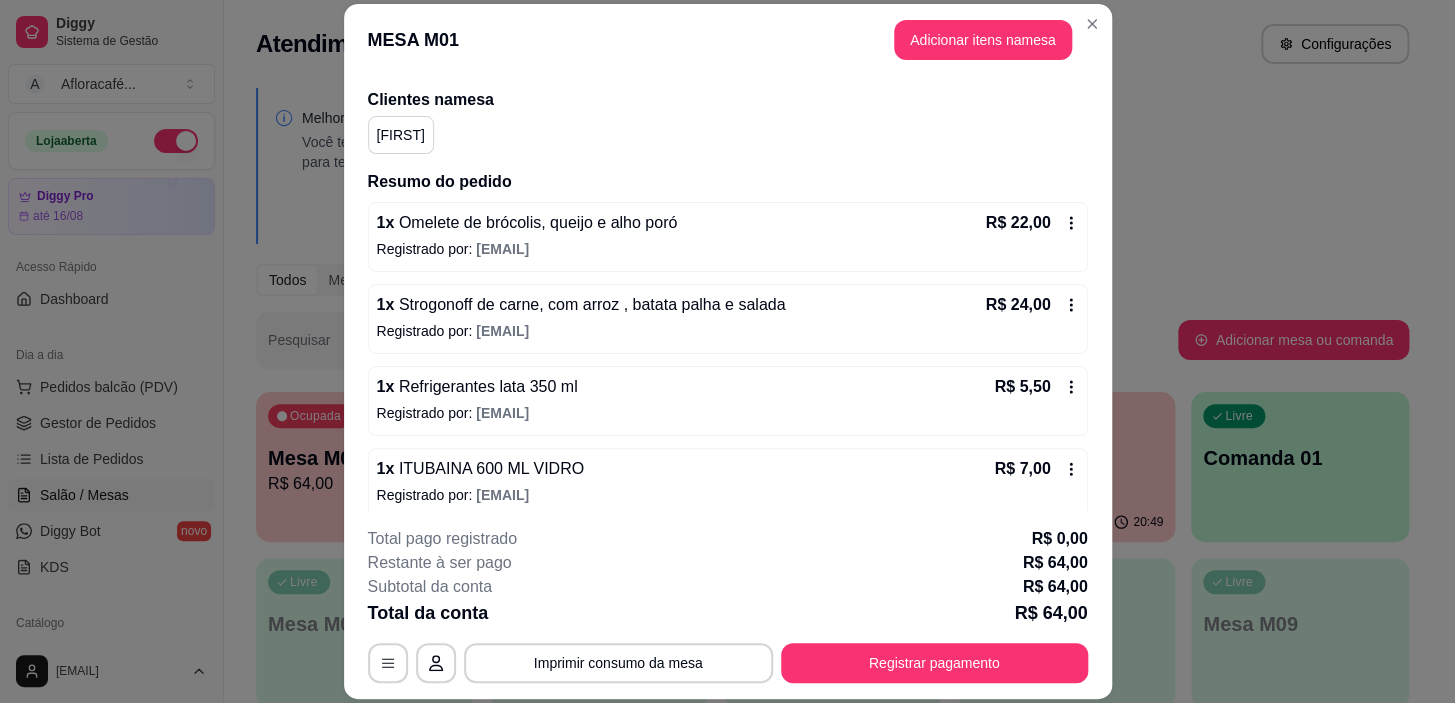 scroll, scrollTop: 236, scrollLeft: 0, axis: vertical 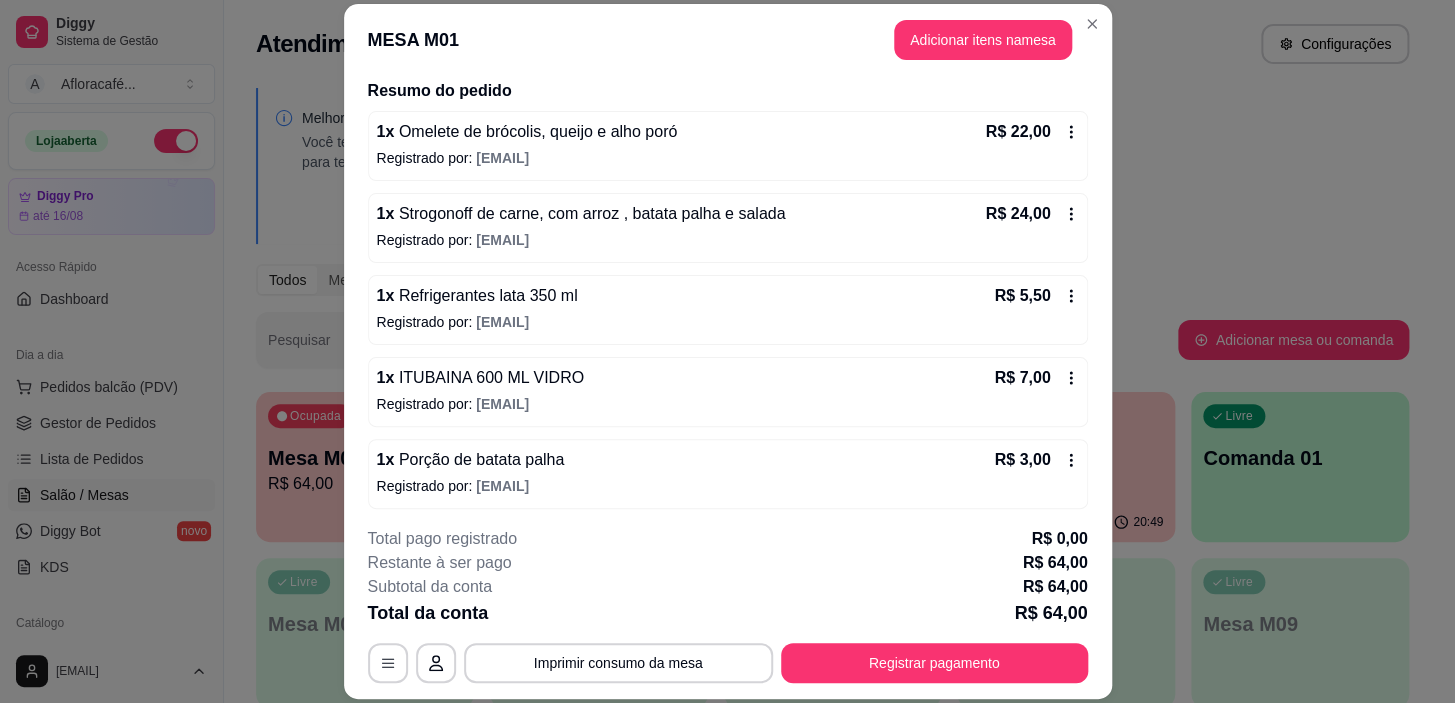 click on "MESA M01 Adicionar itens na  mesa" at bounding box center [728, 40] 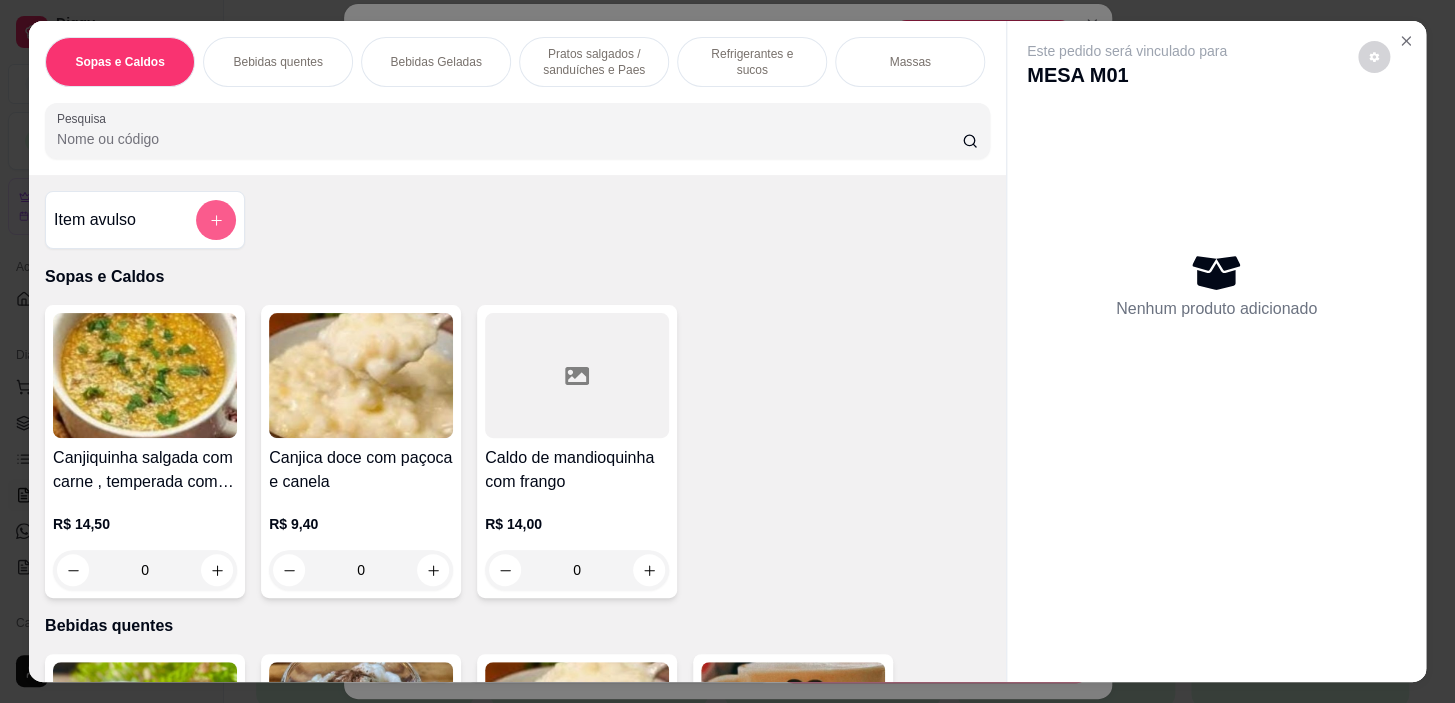 click on "Sopas e Caldos  Bebidas quentes Bebidas Geladas Pratos salgados / sanduíches e Paes  Refrigerantes e sucos  Massas  Refeições  Cervejas e drinks alcoólicos e não alcoólicos  Acompanhamentos das refeições  Pratos Doces e sobremesas  Descartáveis para consumos de alimentos que não são da loja  Pesquisa" at bounding box center [517, 98] 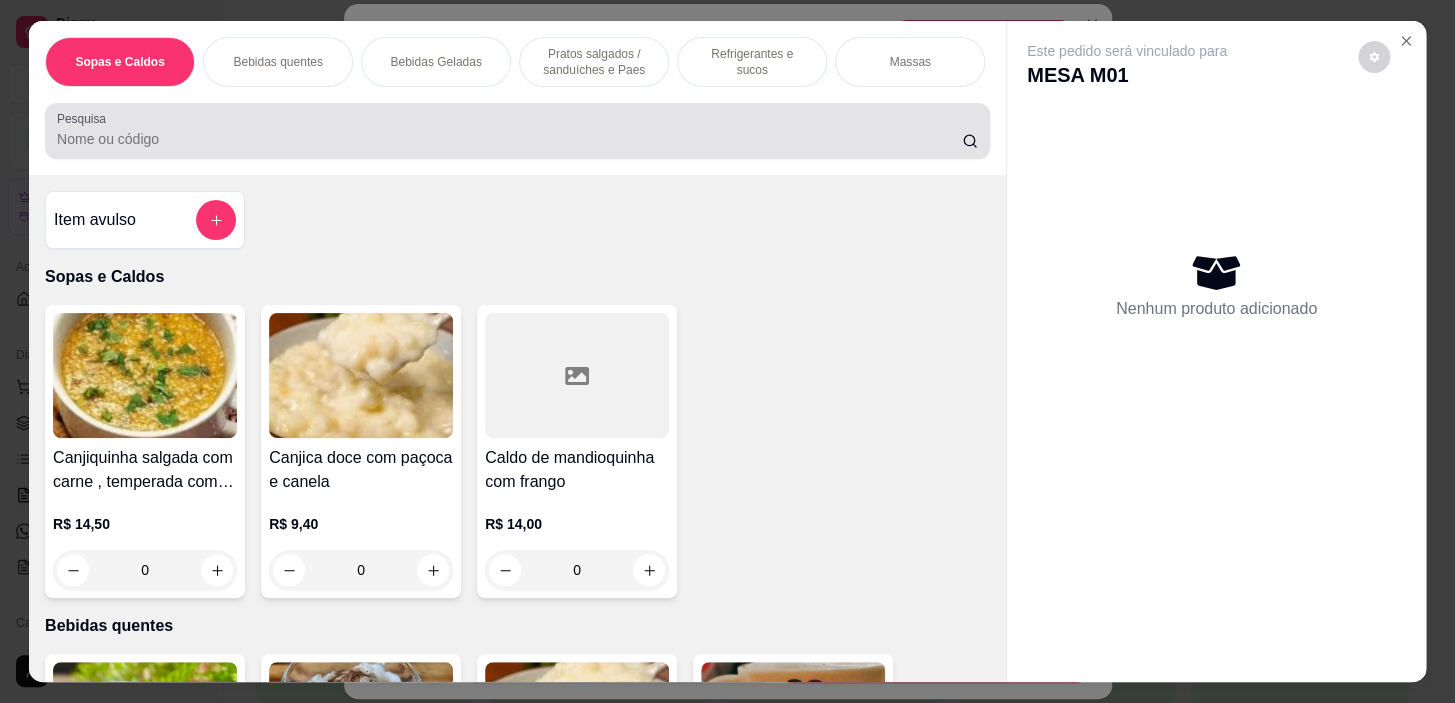 click at bounding box center (517, 131) 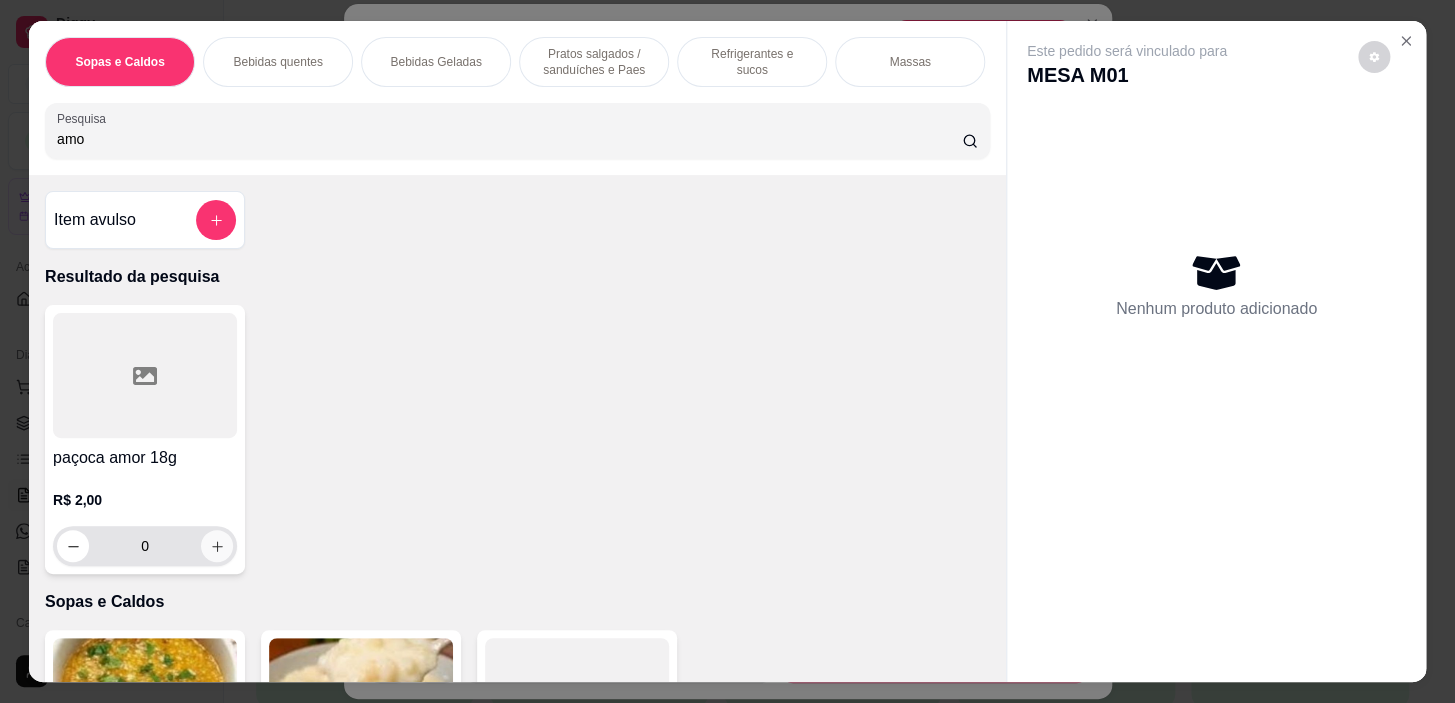 type on "amo" 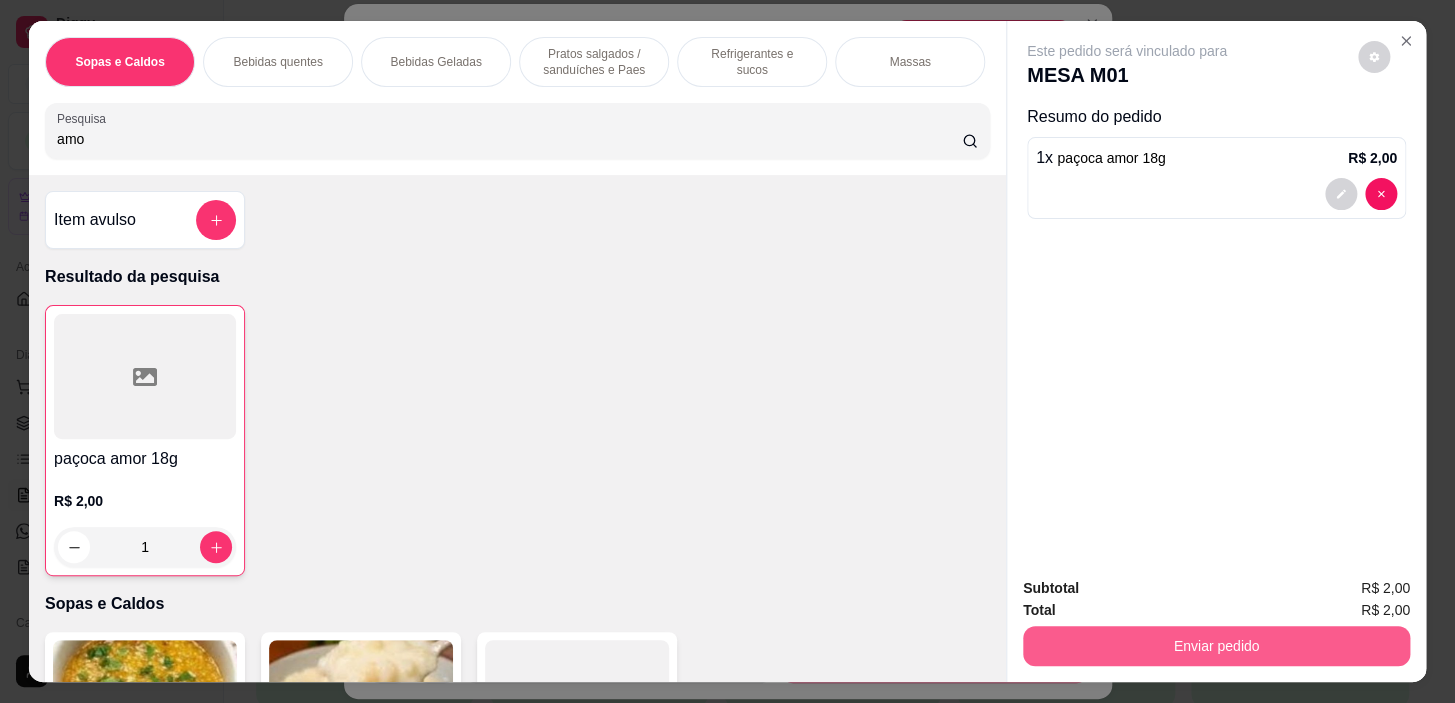 click on "Enviar pedido" at bounding box center (1216, 646) 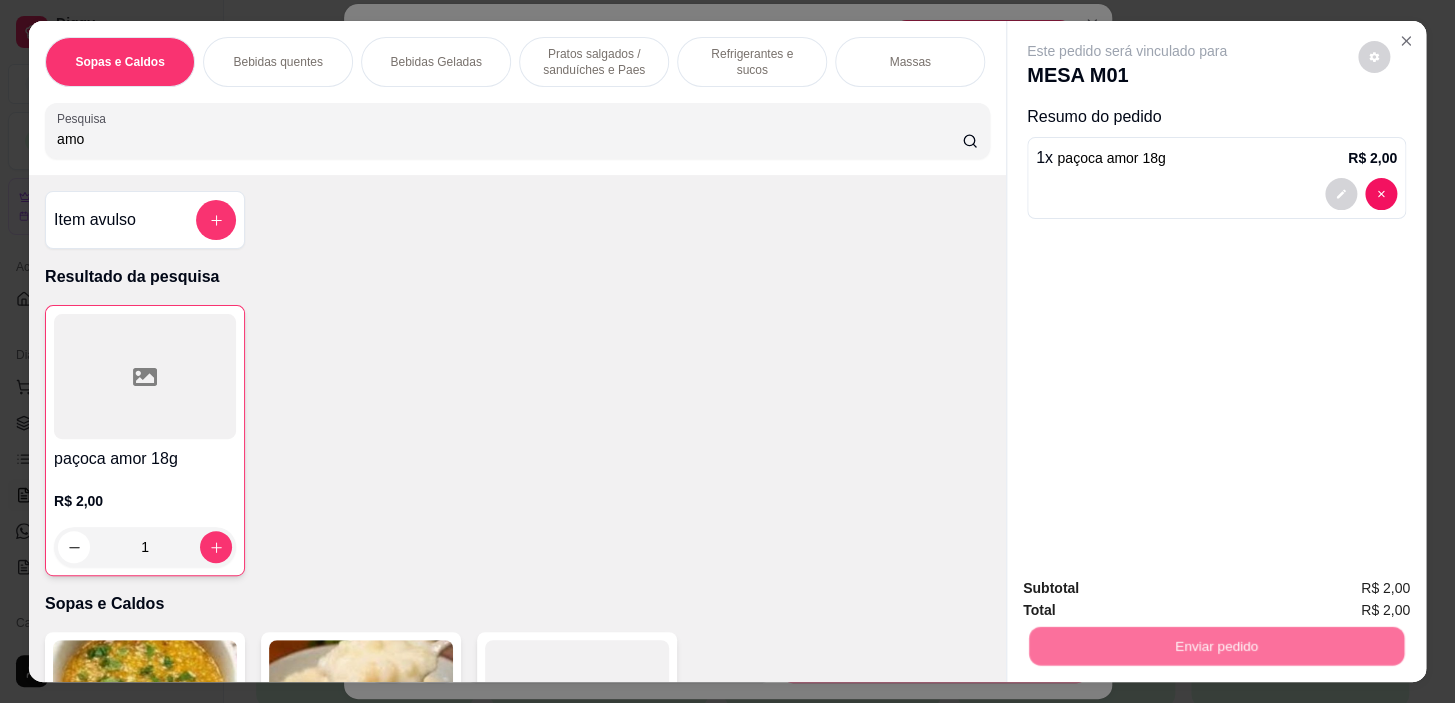 click on "Não registrar e enviar pedido" at bounding box center [1150, 589] 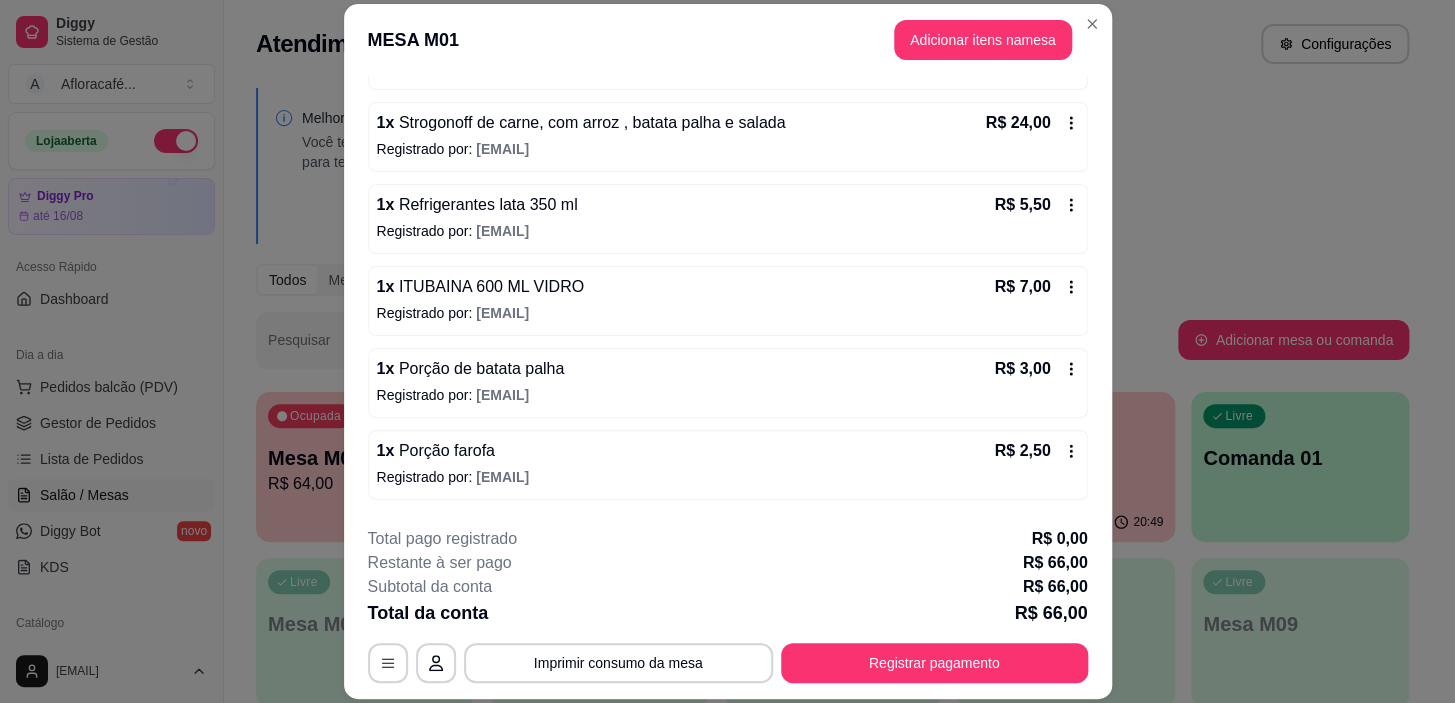 scroll, scrollTop: 418, scrollLeft: 0, axis: vertical 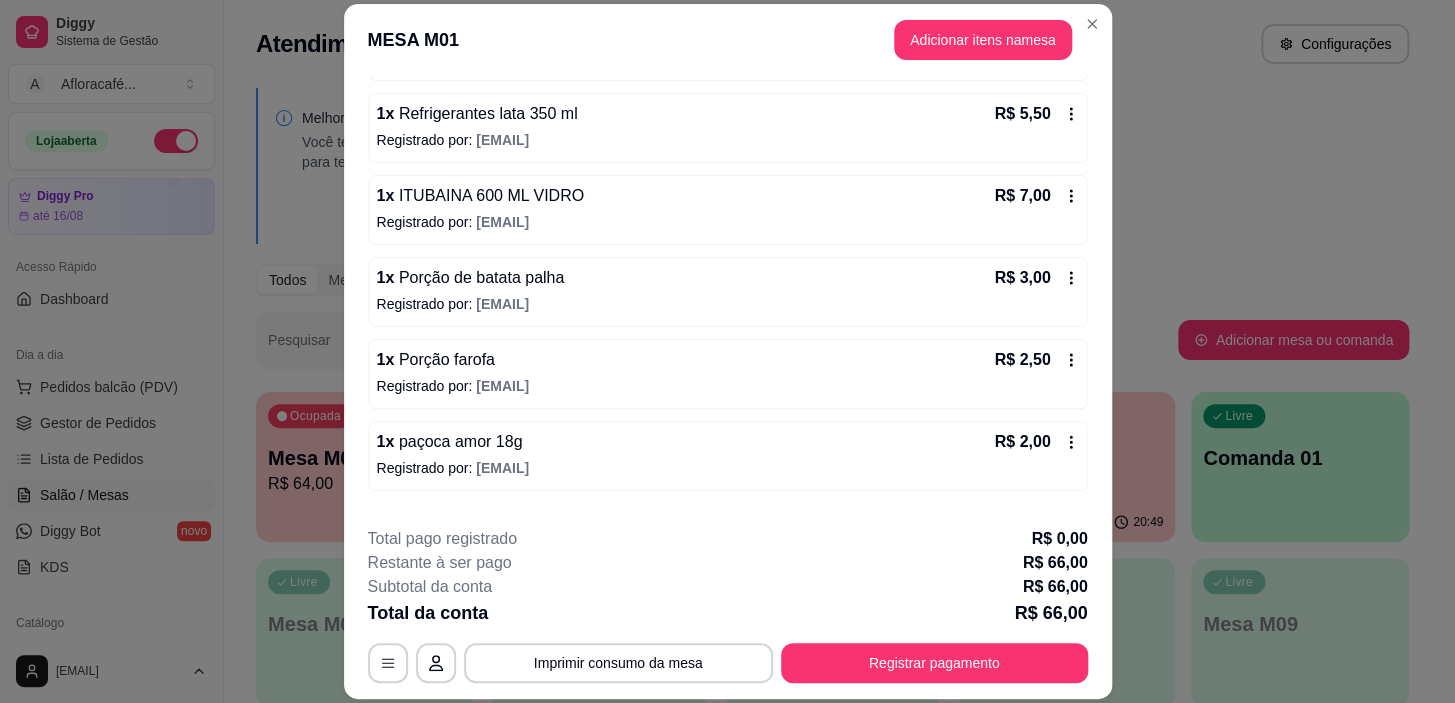 drag, startPoint x: 963, startPoint y: 627, endPoint x: 967, endPoint y: 644, distance: 17.464249 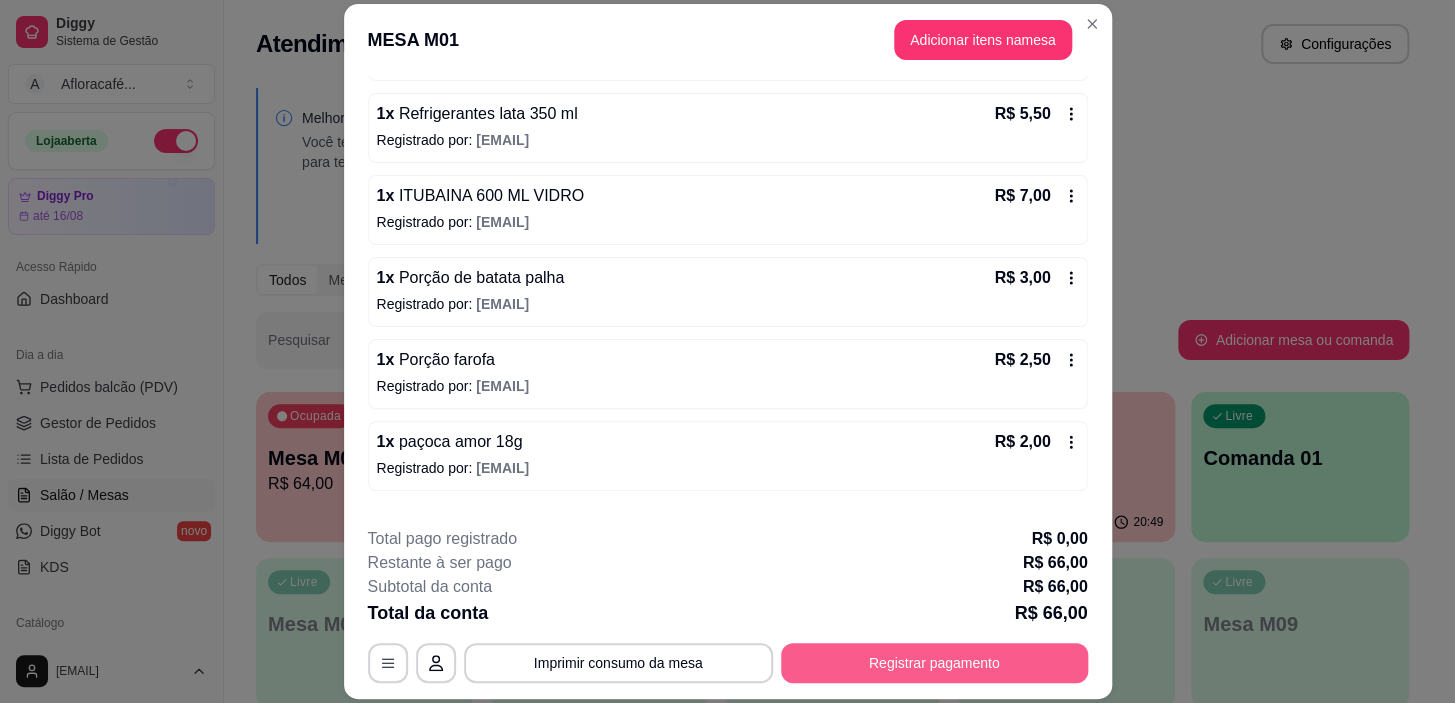 click on "Registrar pagamento" at bounding box center (934, 663) 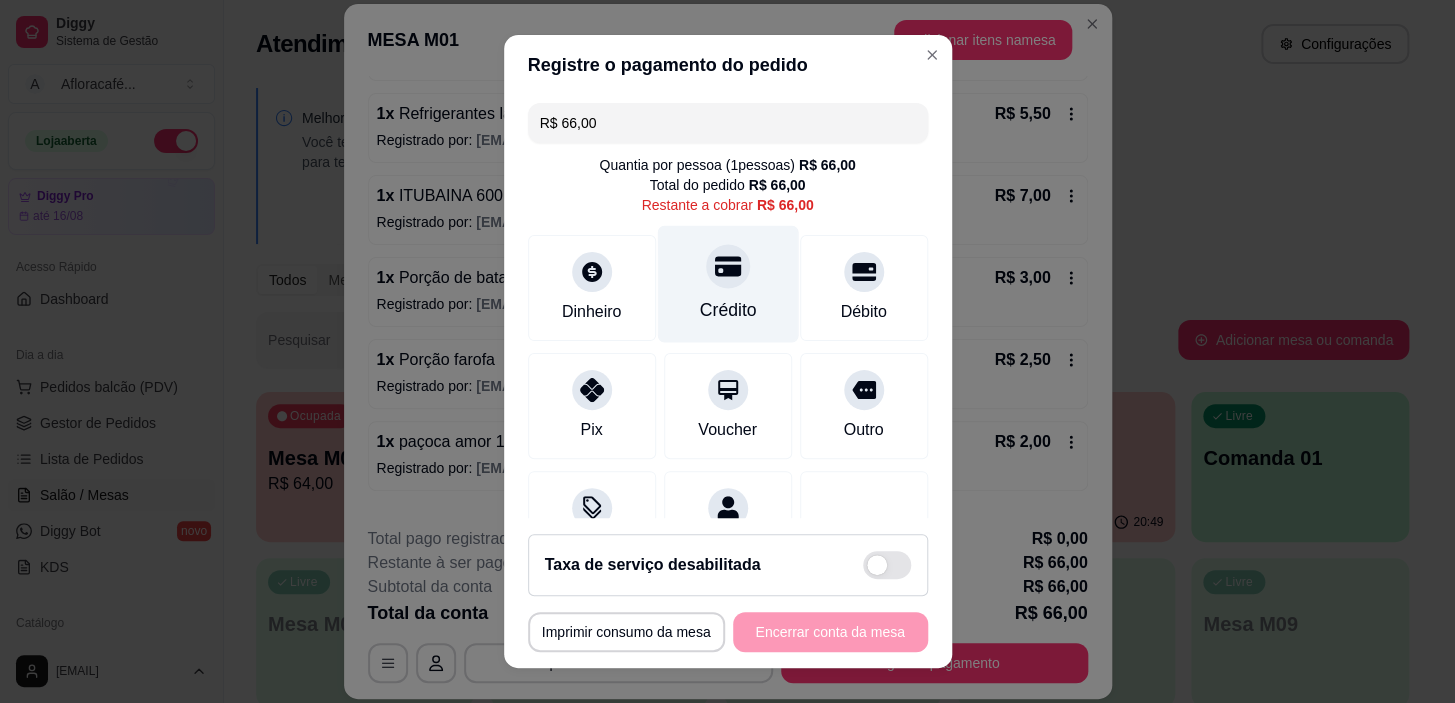 click on "Crédito" at bounding box center [727, 284] 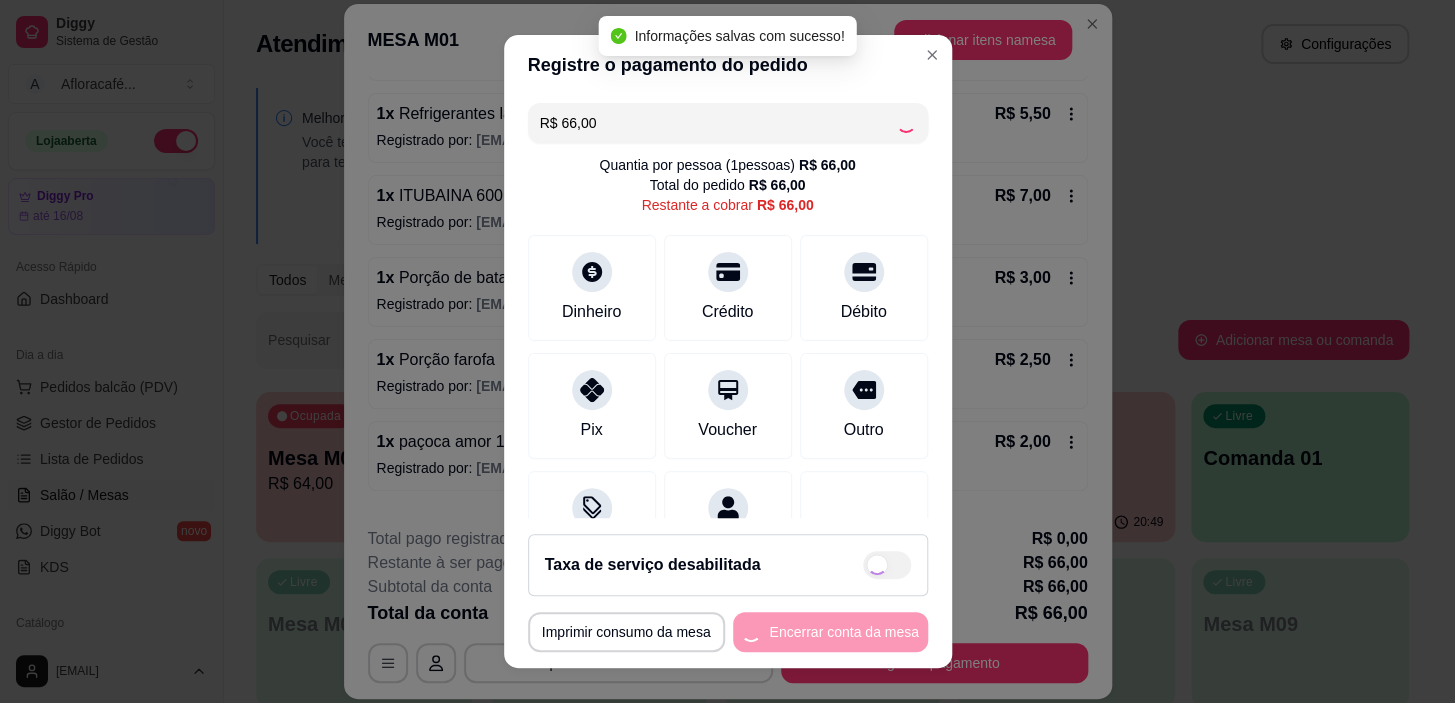 type on "R$ 0,00" 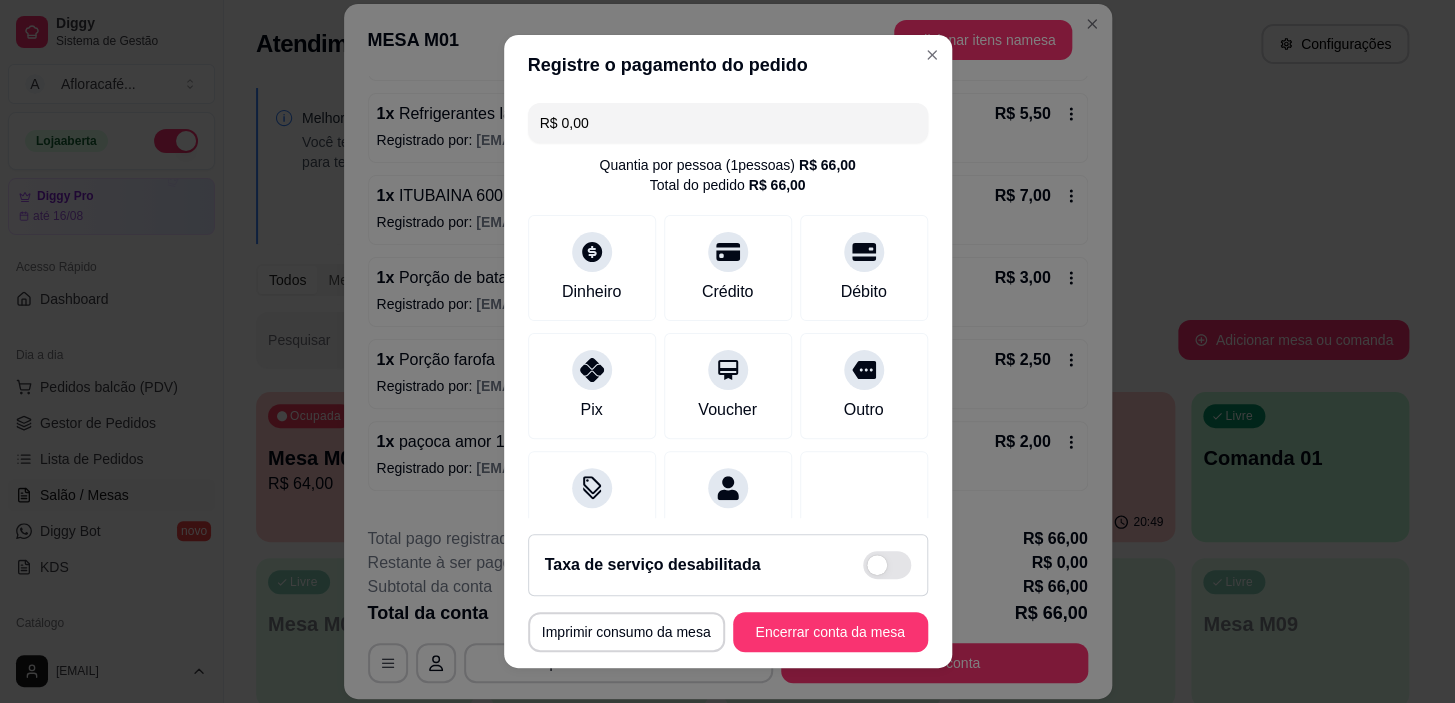 click on "**********" at bounding box center (728, 593) 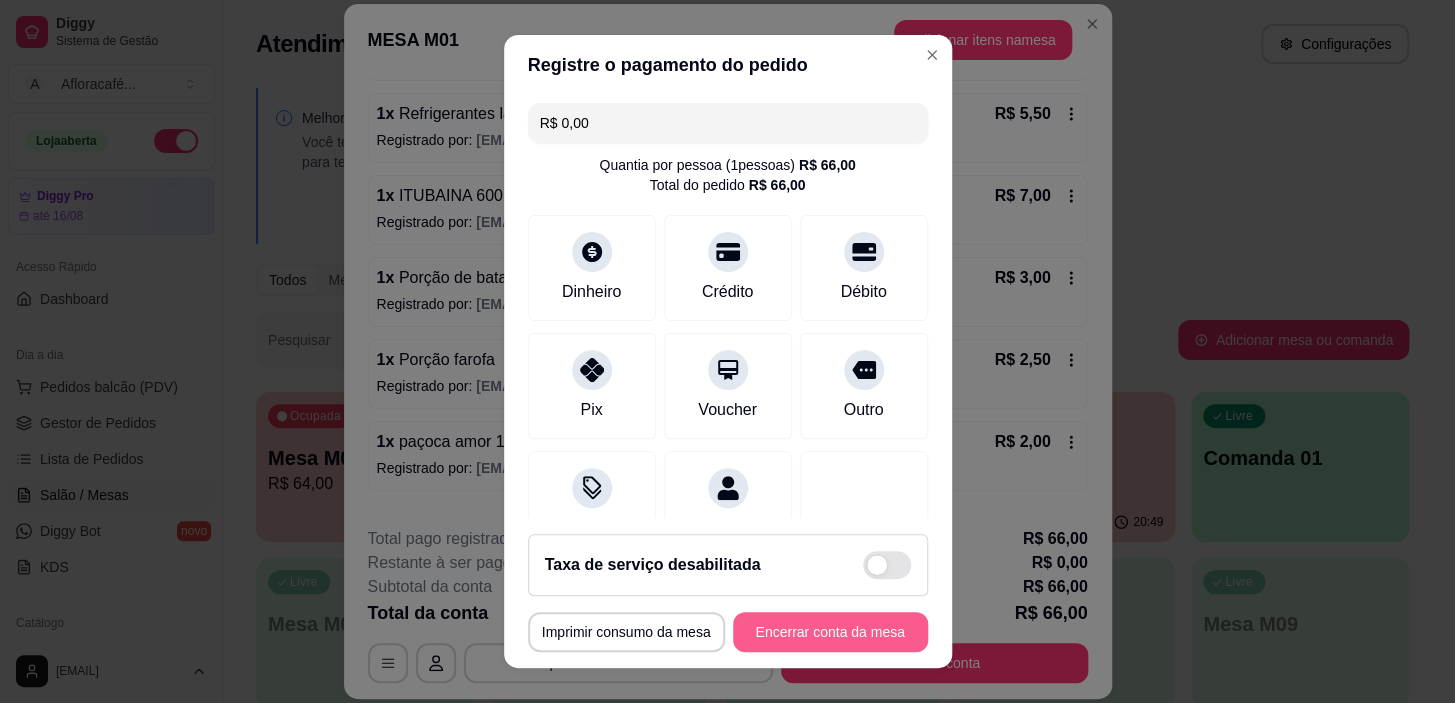 click on "Encerrar conta da mesa" at bounding box center (830, 632) 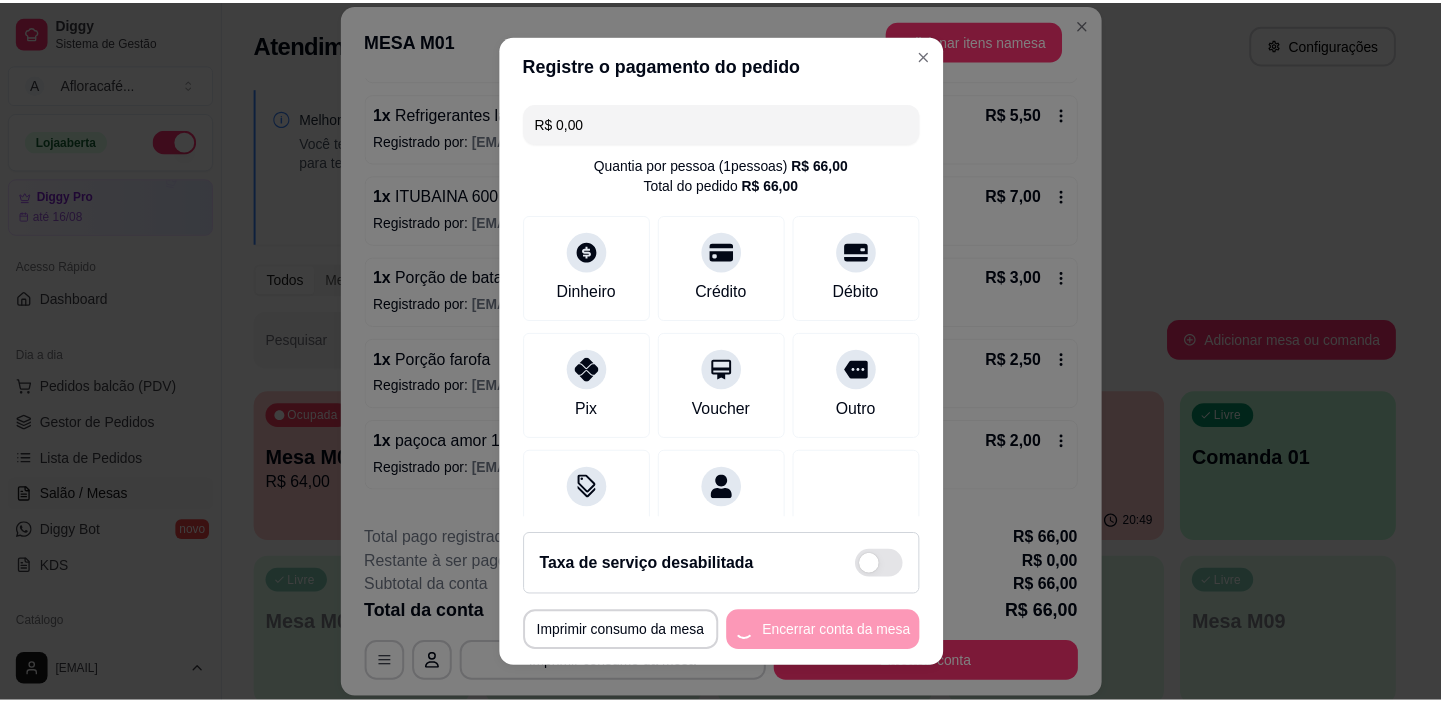 scroll, scrollTop: 0, scrollLeft: 0, axis: both 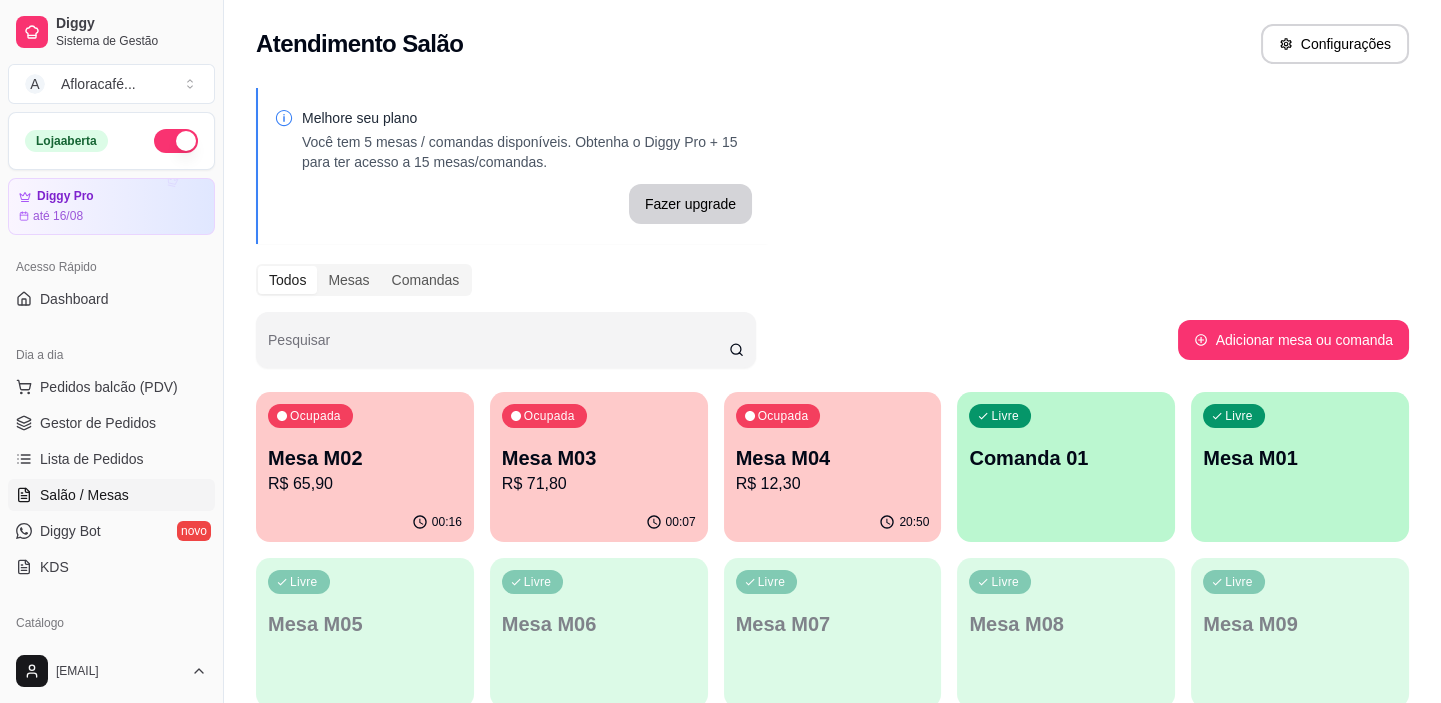 type 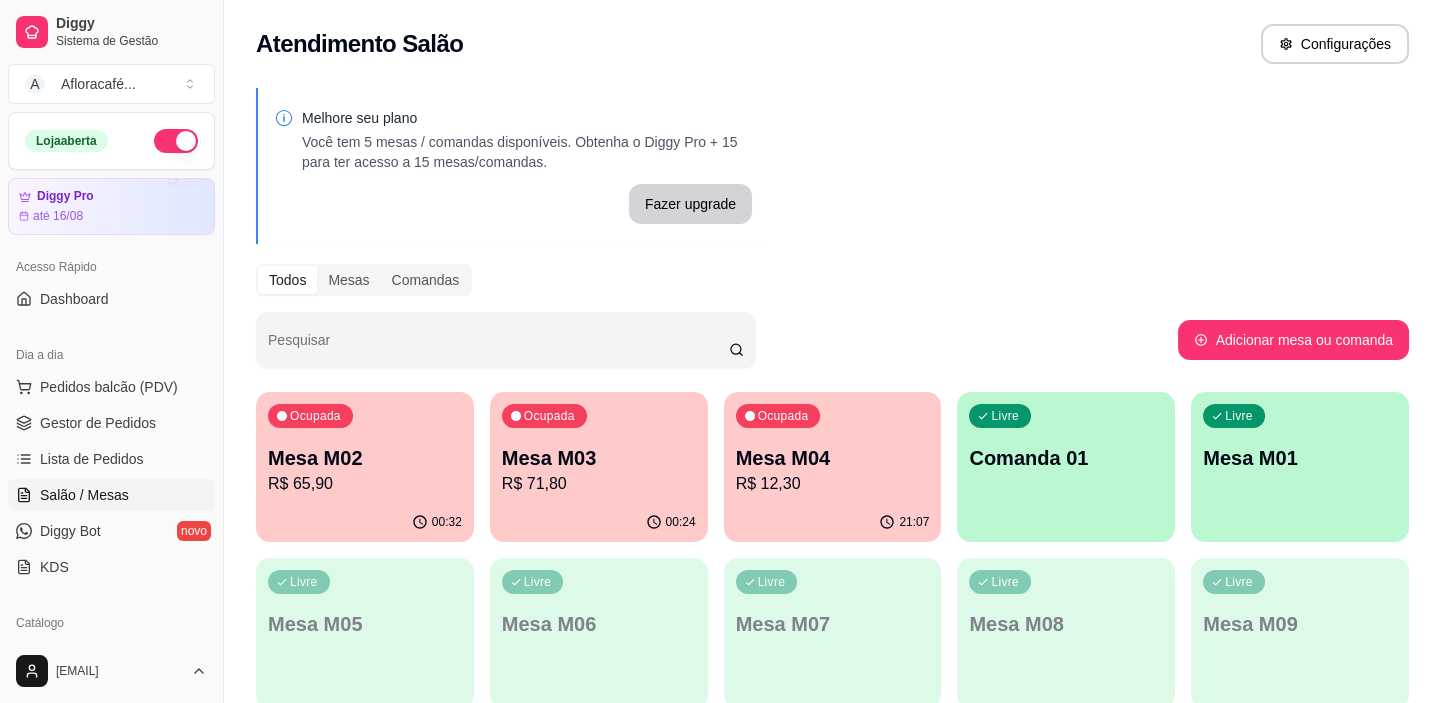 click on "Ocupada Mesa M02 R$ 65,90" at bounding box center [365, 447] 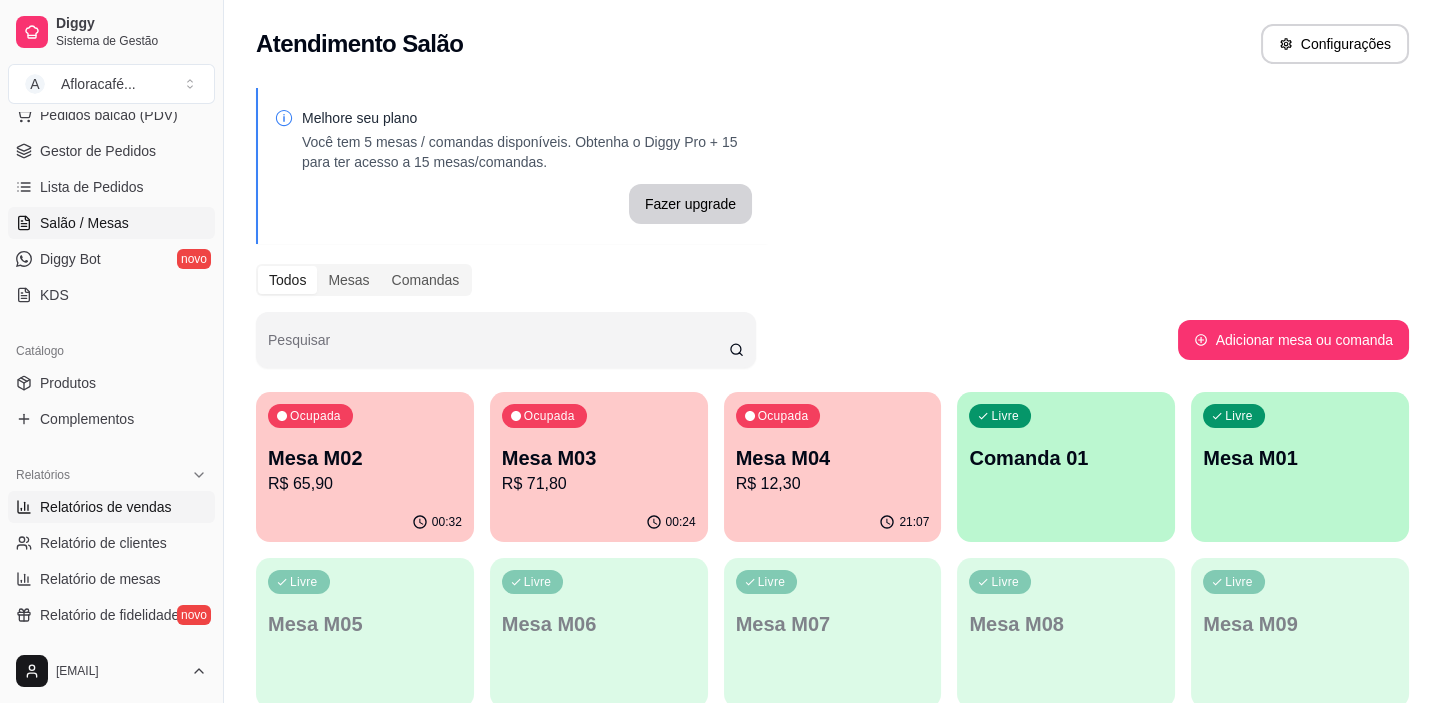 click on "Relatórios de vendas" at bounding box center [106, 507] 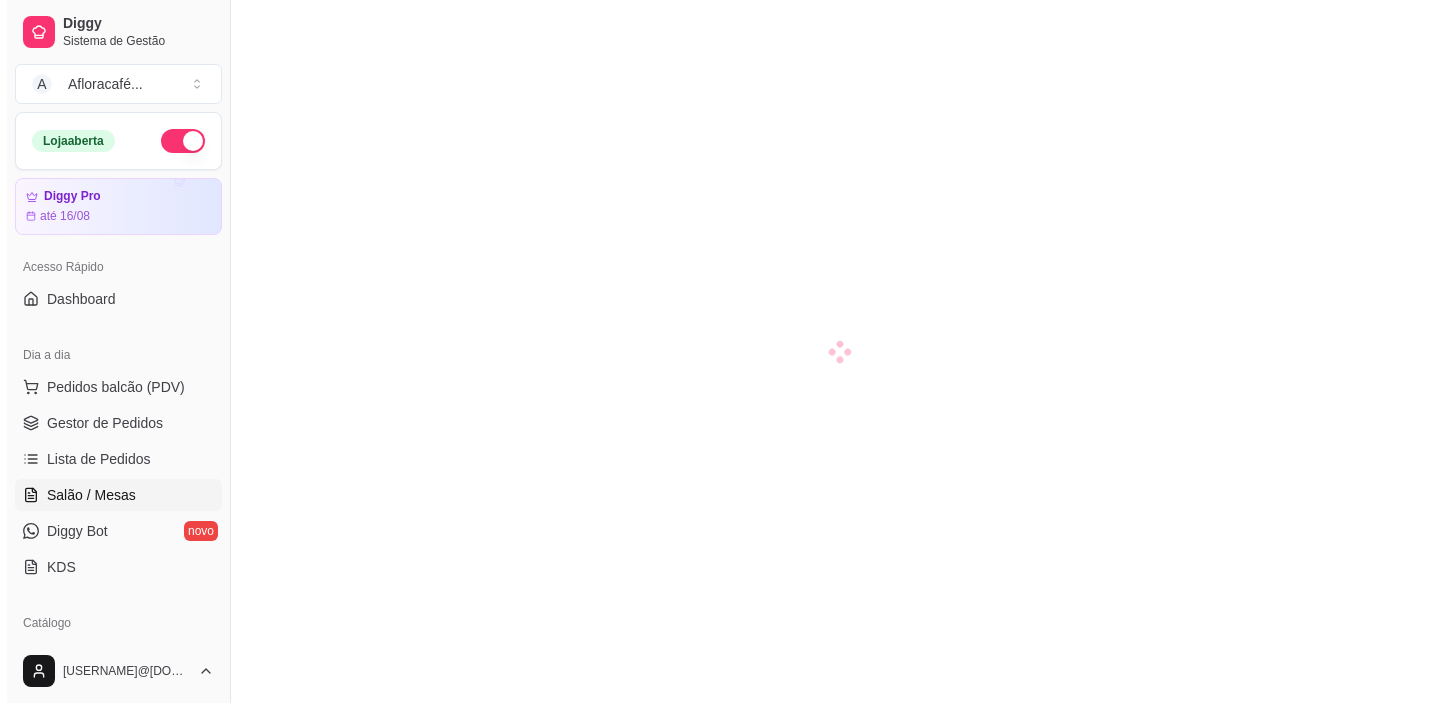 scroll, scrollTop: 0, scrollLeft: 0, axis: both 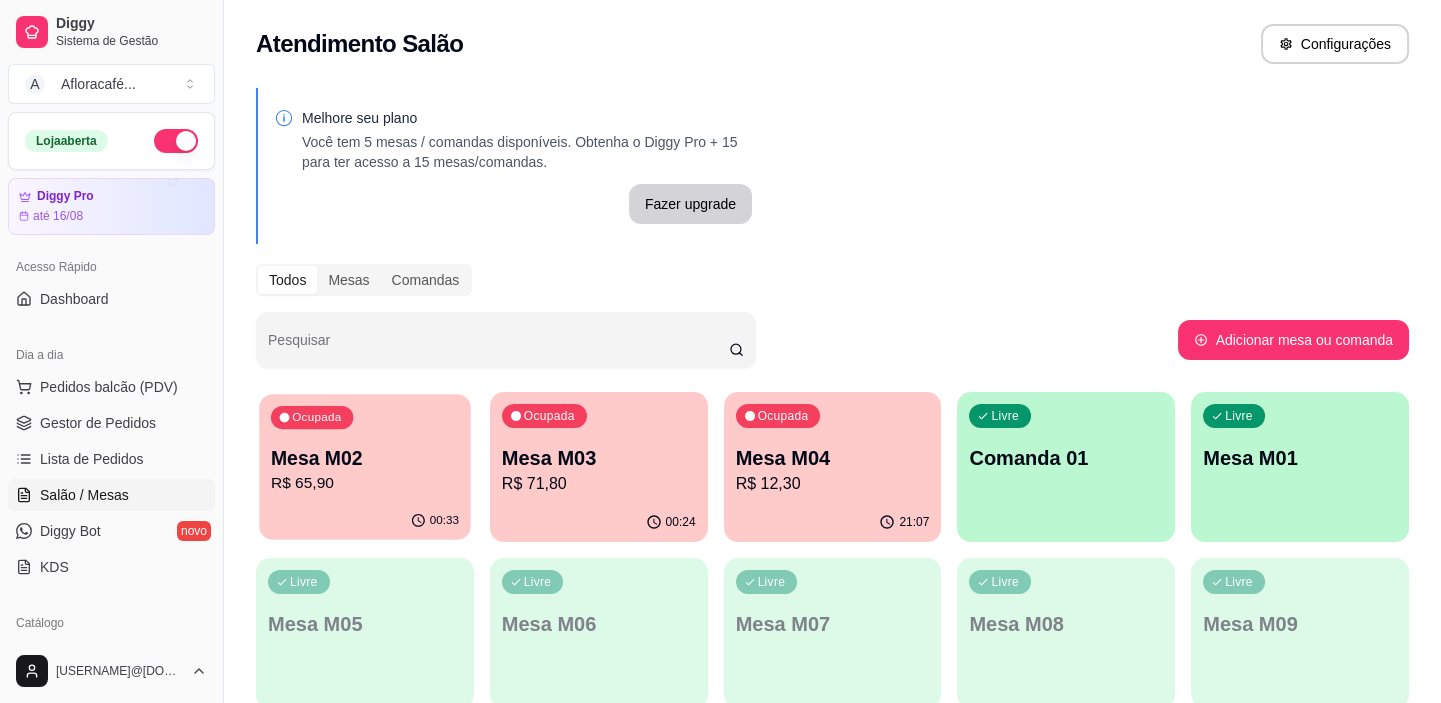 click on "Mesa M02" at bounding box center [365, 458] 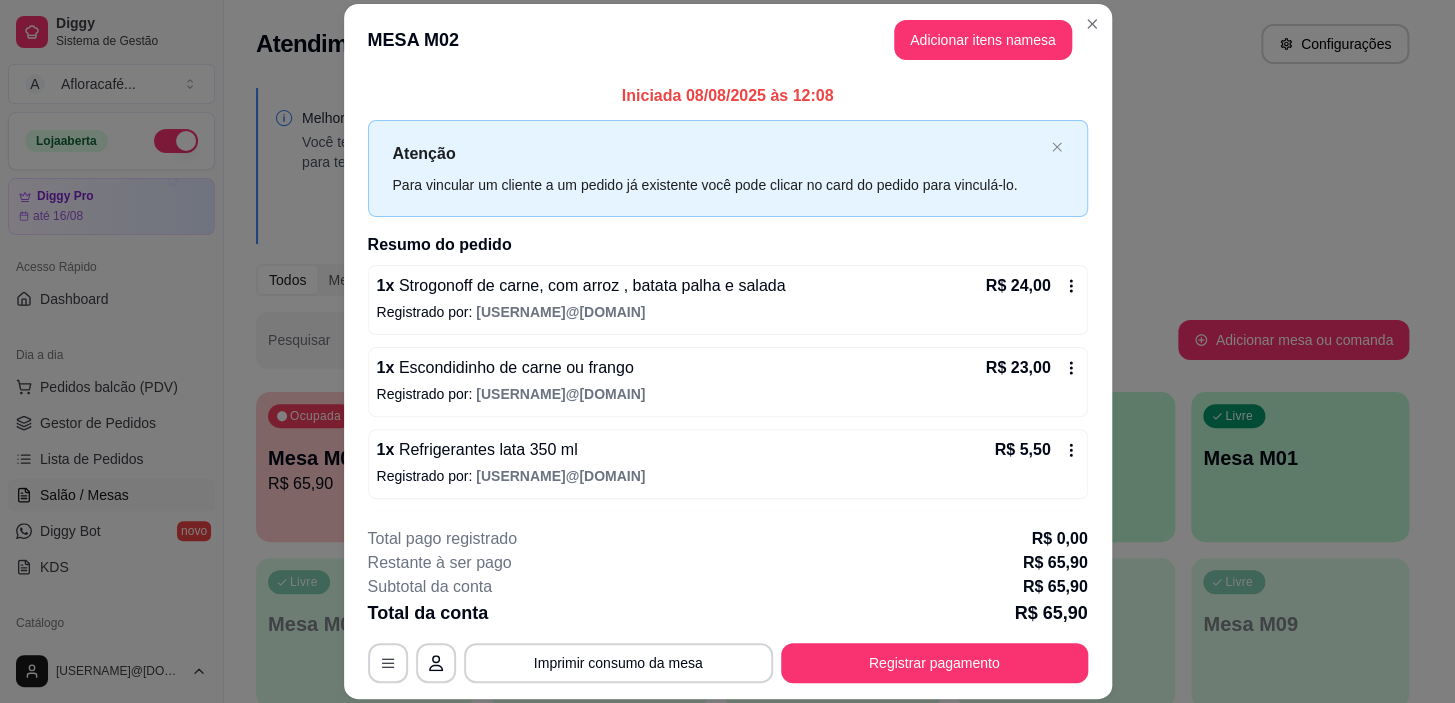scroll, scrollTop: 76, scrollLeft: 0, axis: vertical 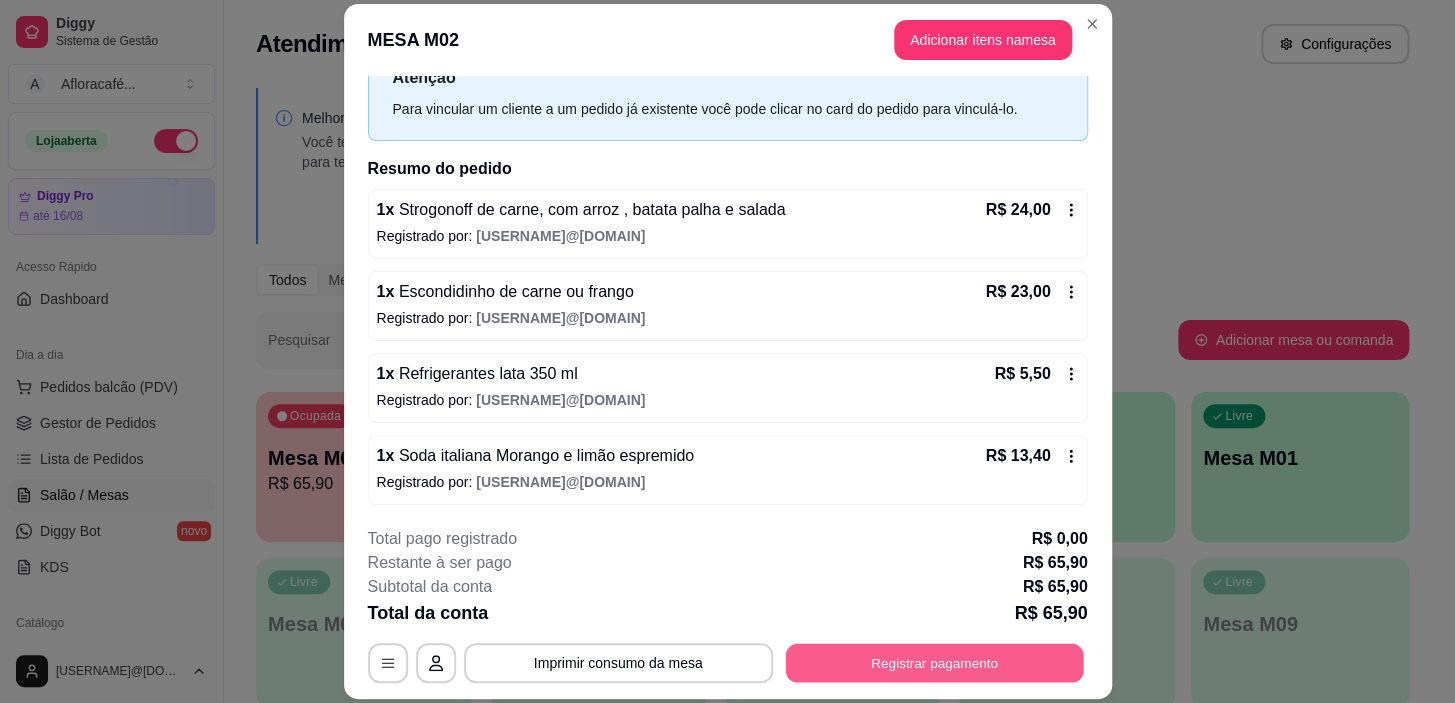 click on "Registrar pagamento" at bounding box center [934, 663] 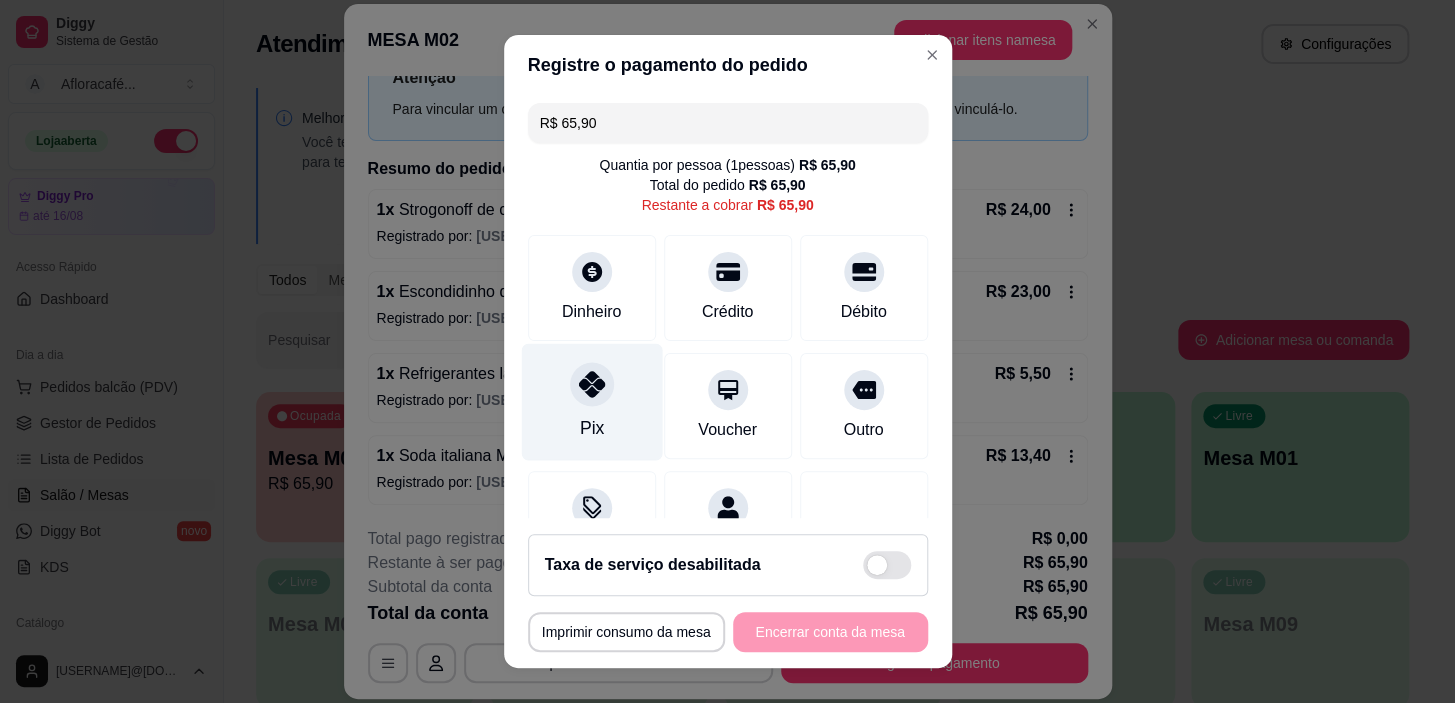 click 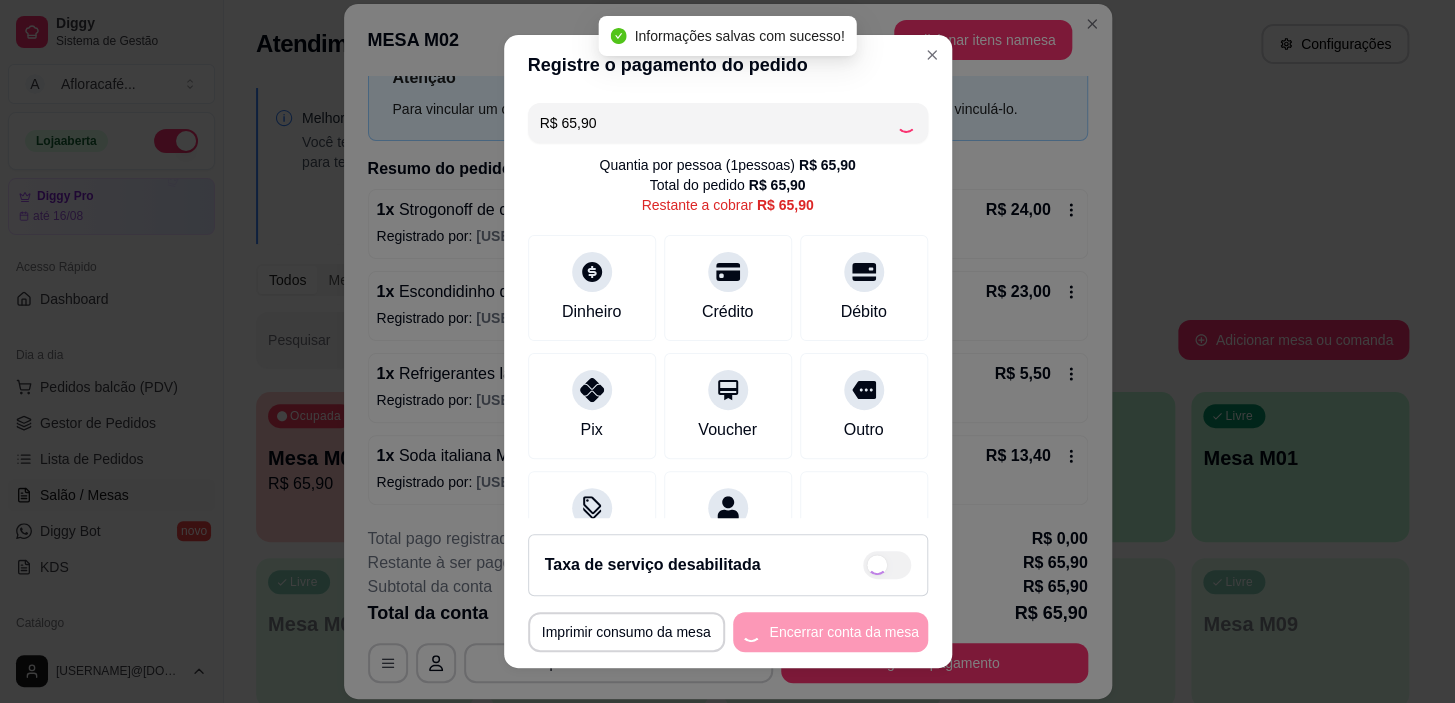 type on "R$ 0,00" 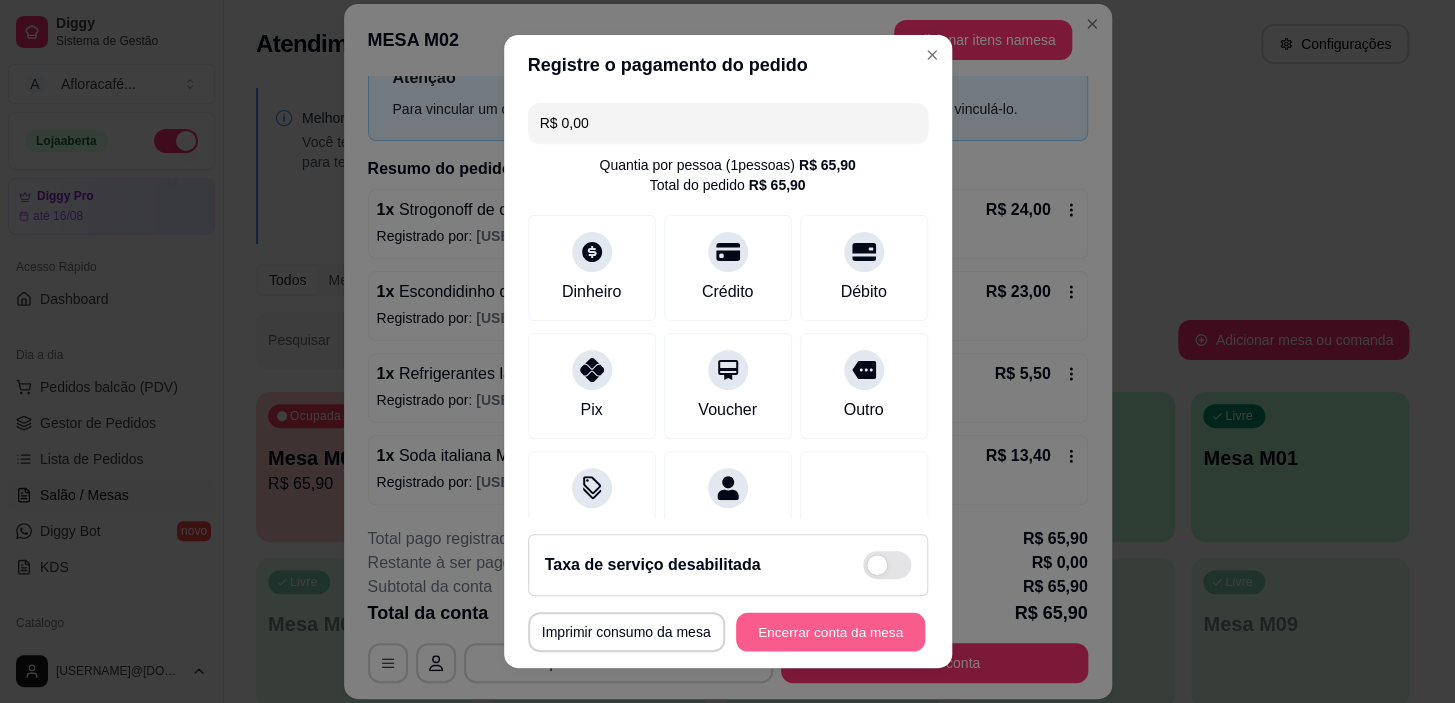 click on "Encerrar conta da mesa" at bounding box center [830, 631] 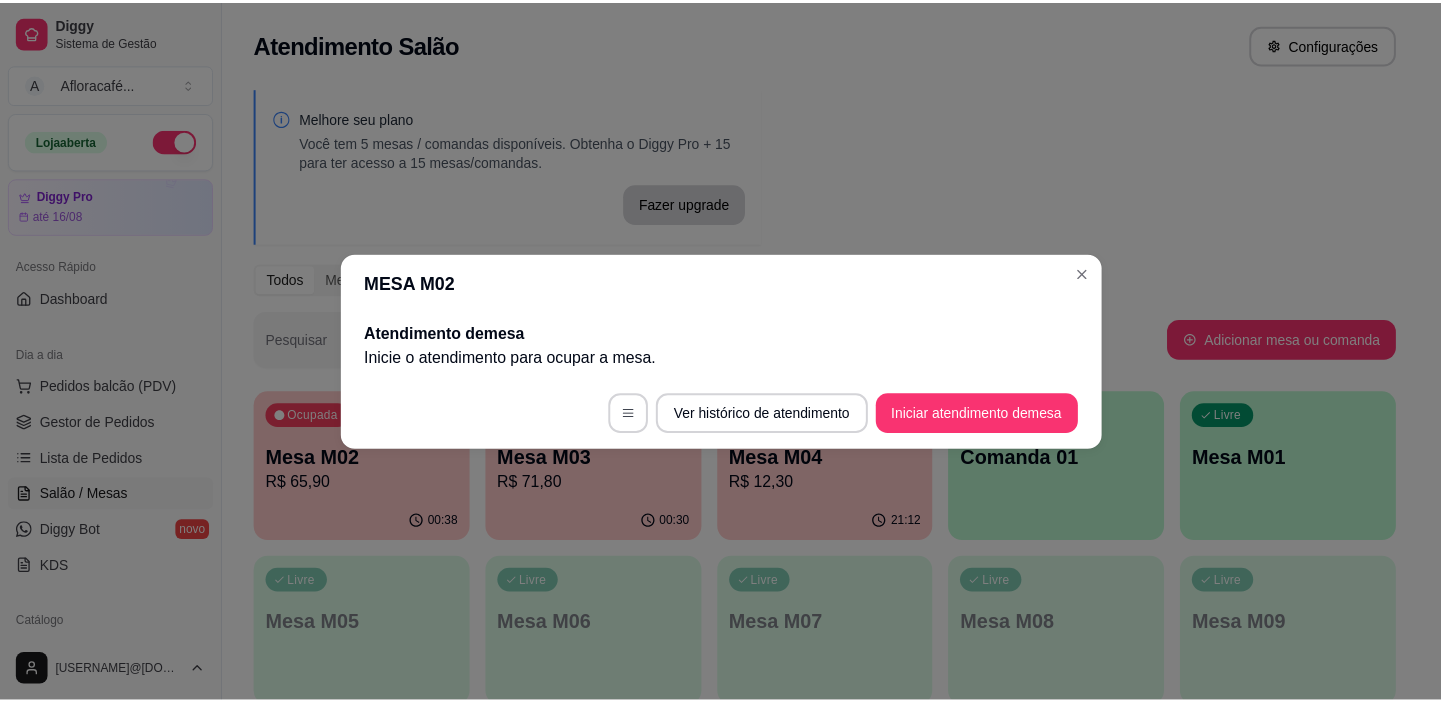 scroll, scrollTop: 0, scrollLeft: 0, axis: both 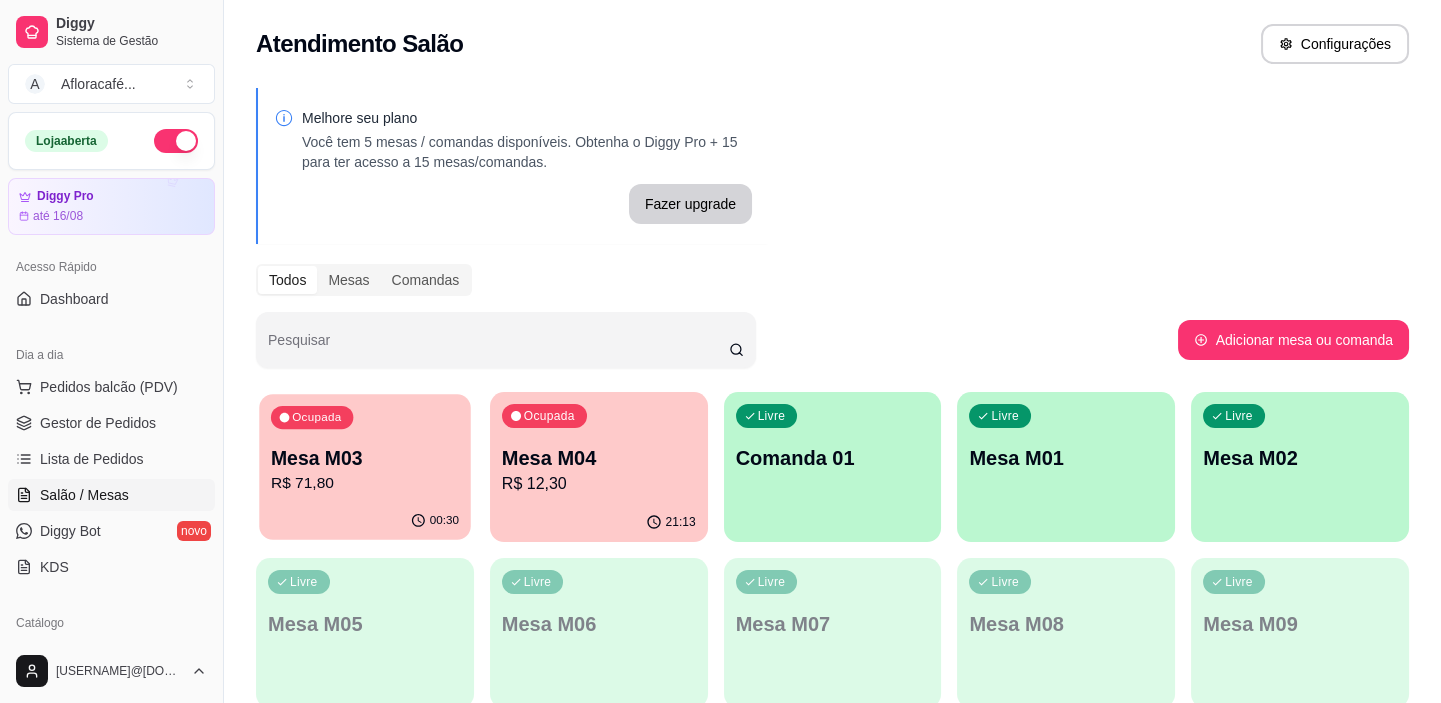 click on "00:30" at bounding box center [364, 521] 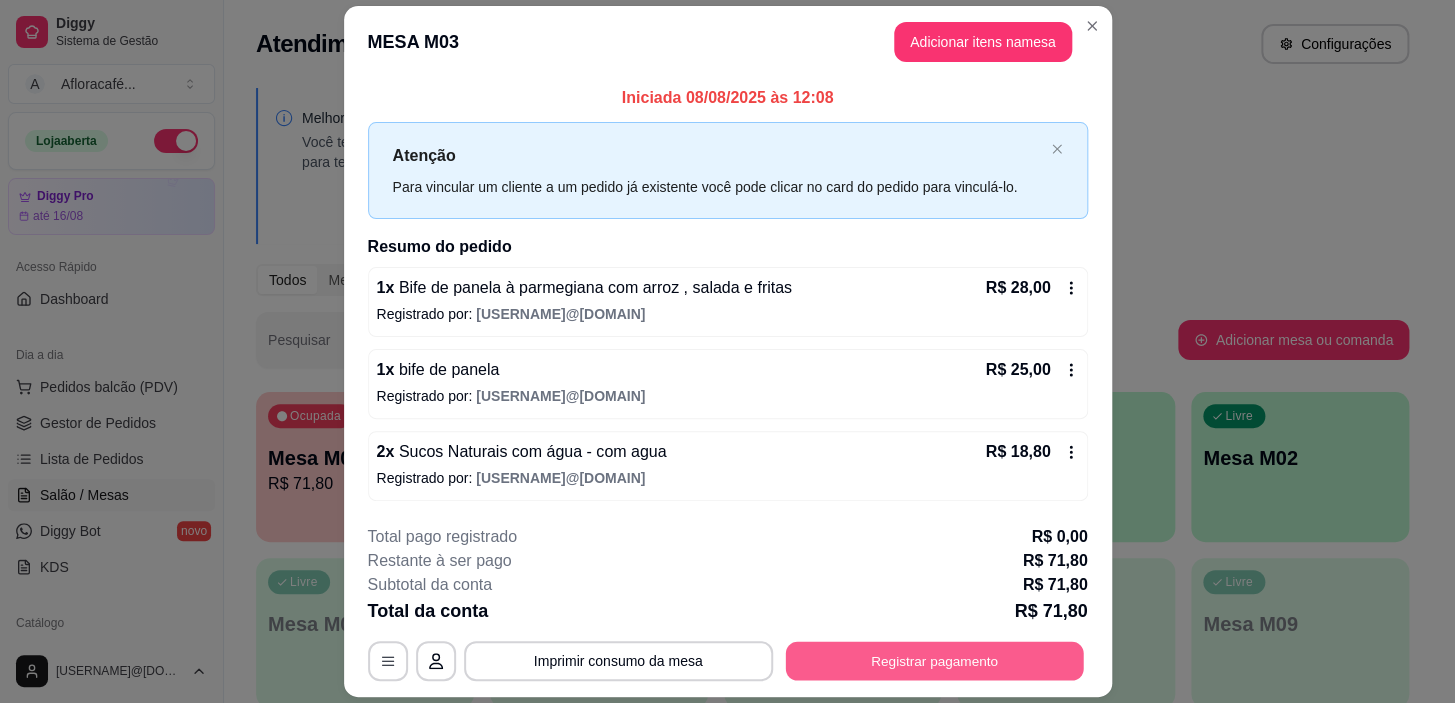 click on "Registrar pagamento" at bounding box center (934, 661) 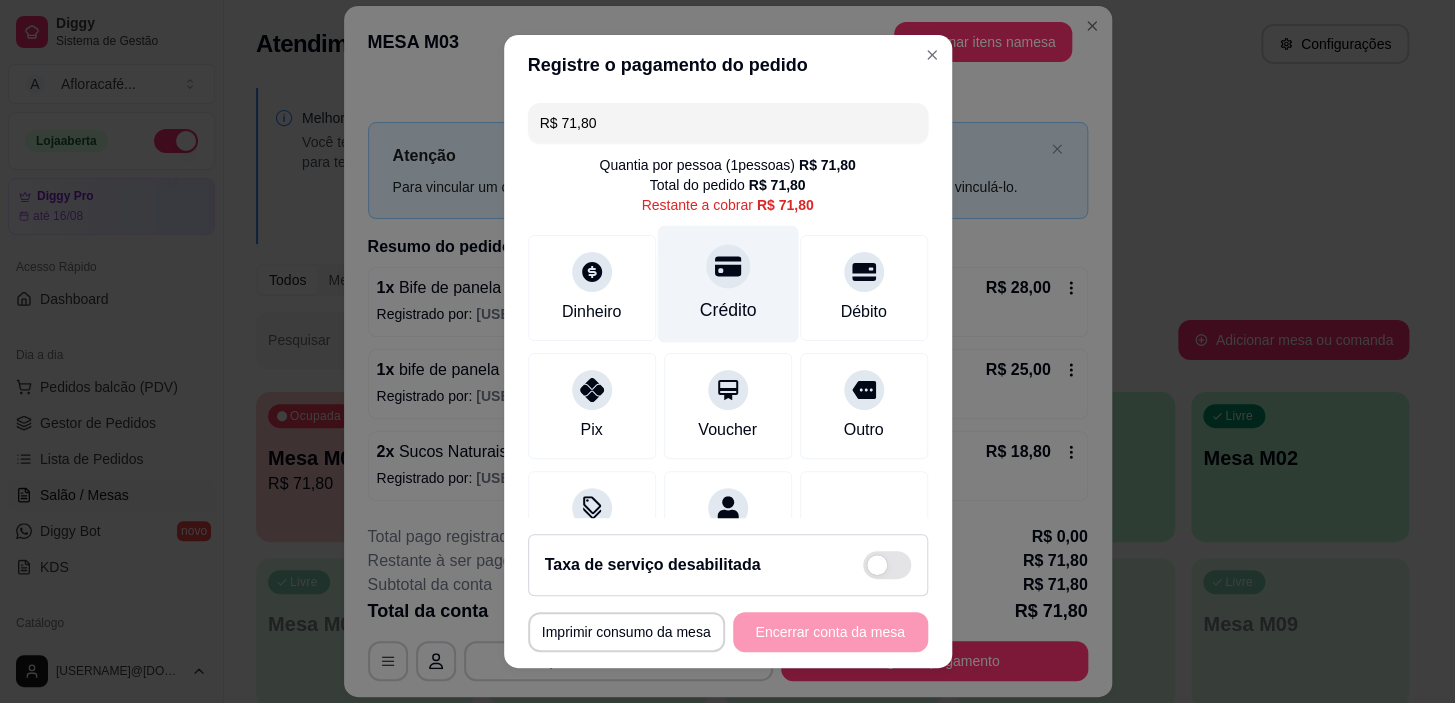 click on "Crédito" at bounding box center (727, 284) 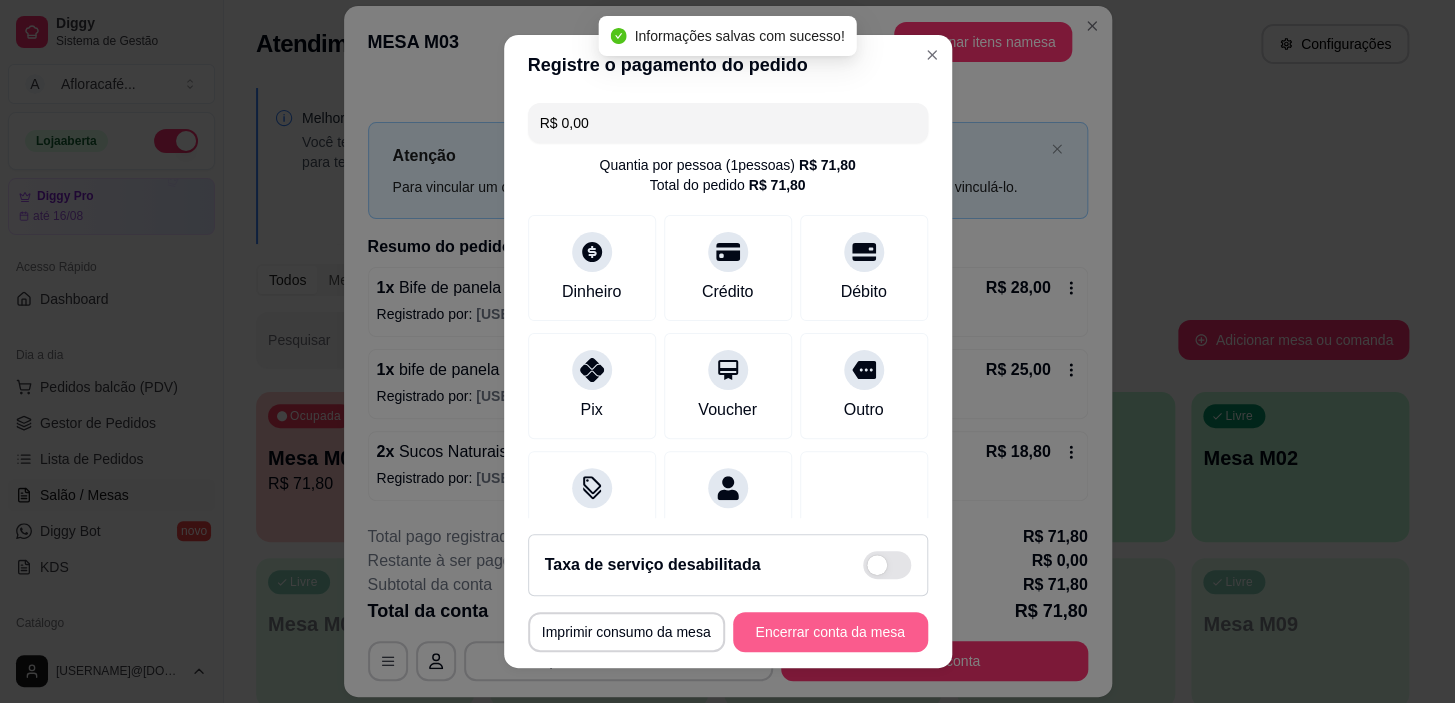 type on "R$ 0,00" 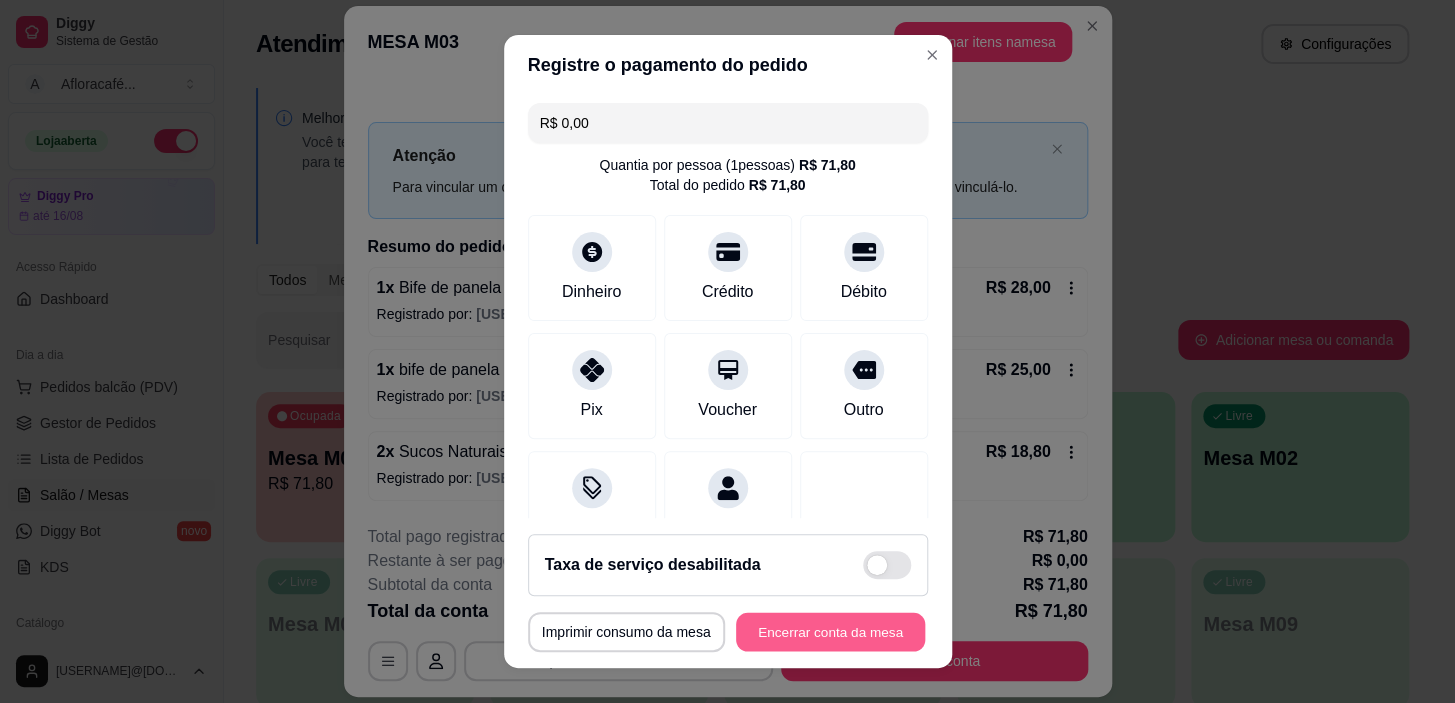 click on "Encerrar conta da mesa" at bounding box center [830, 631] 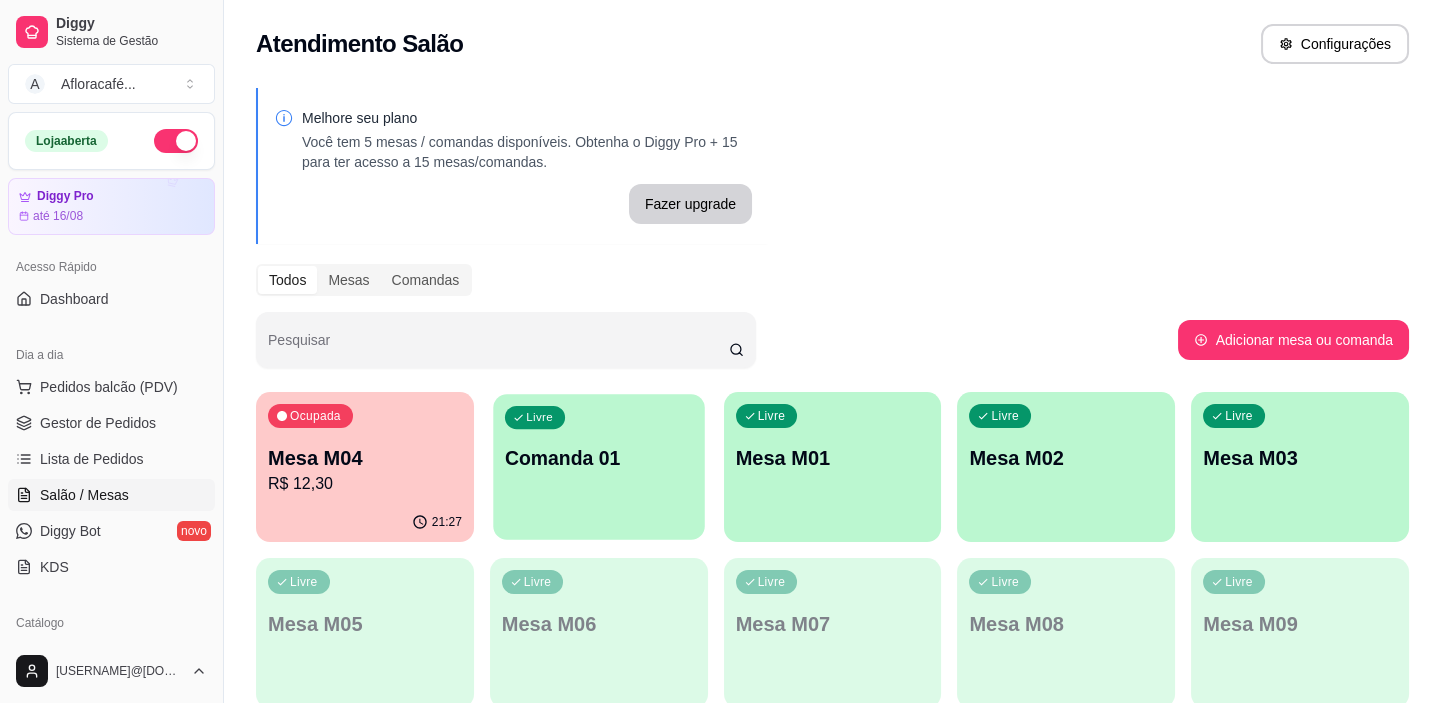 click on "Livre Comanda 01" at bounding box center (598, 455) 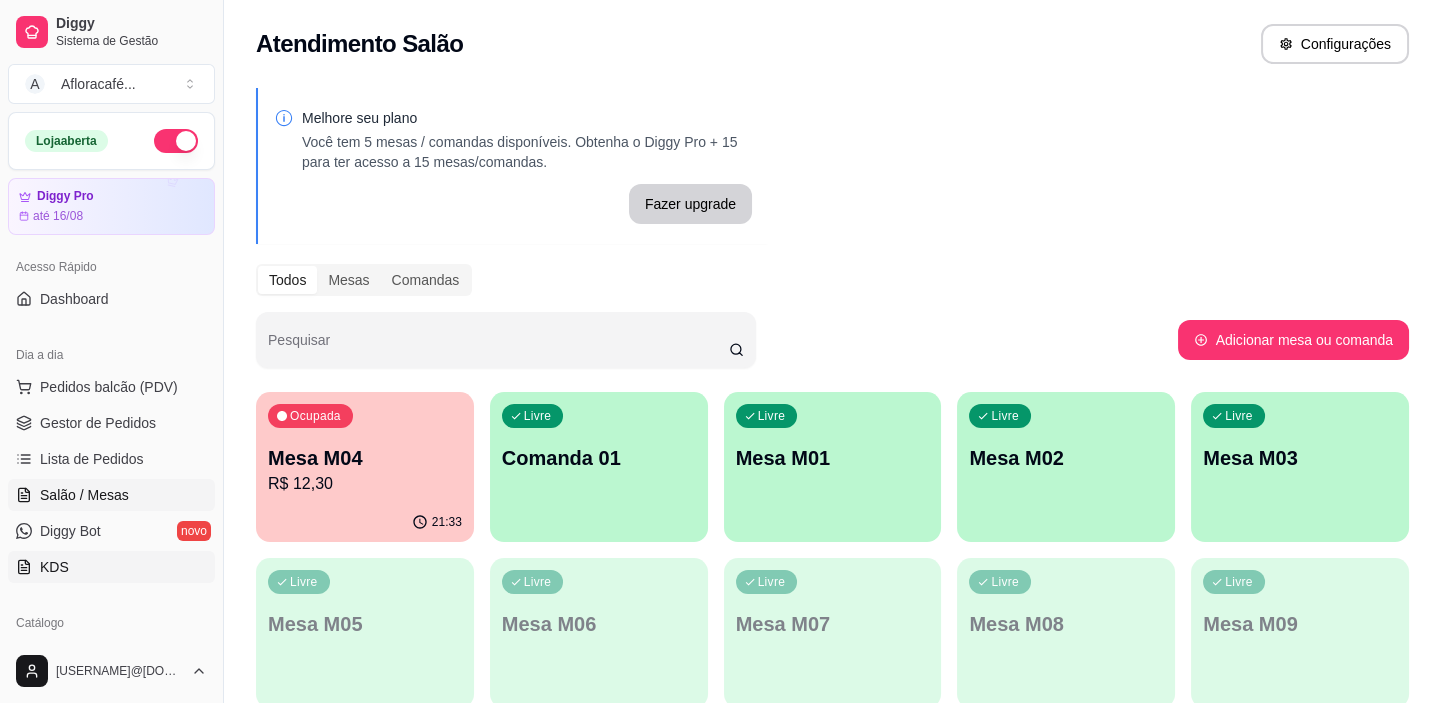 scroll, scrollTop: 272, scrollLeft: 0, axis: vertical 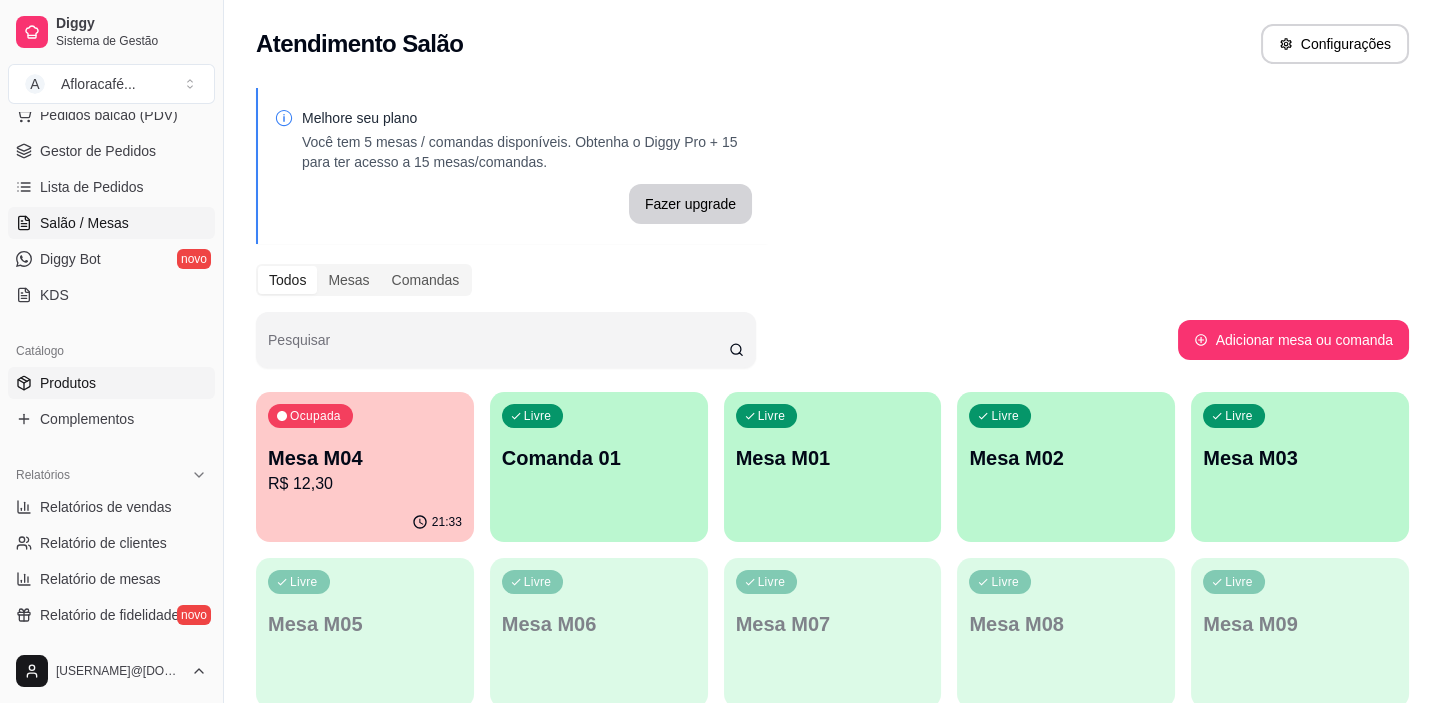 click on "Produtos" at bounding box center [111, 383] 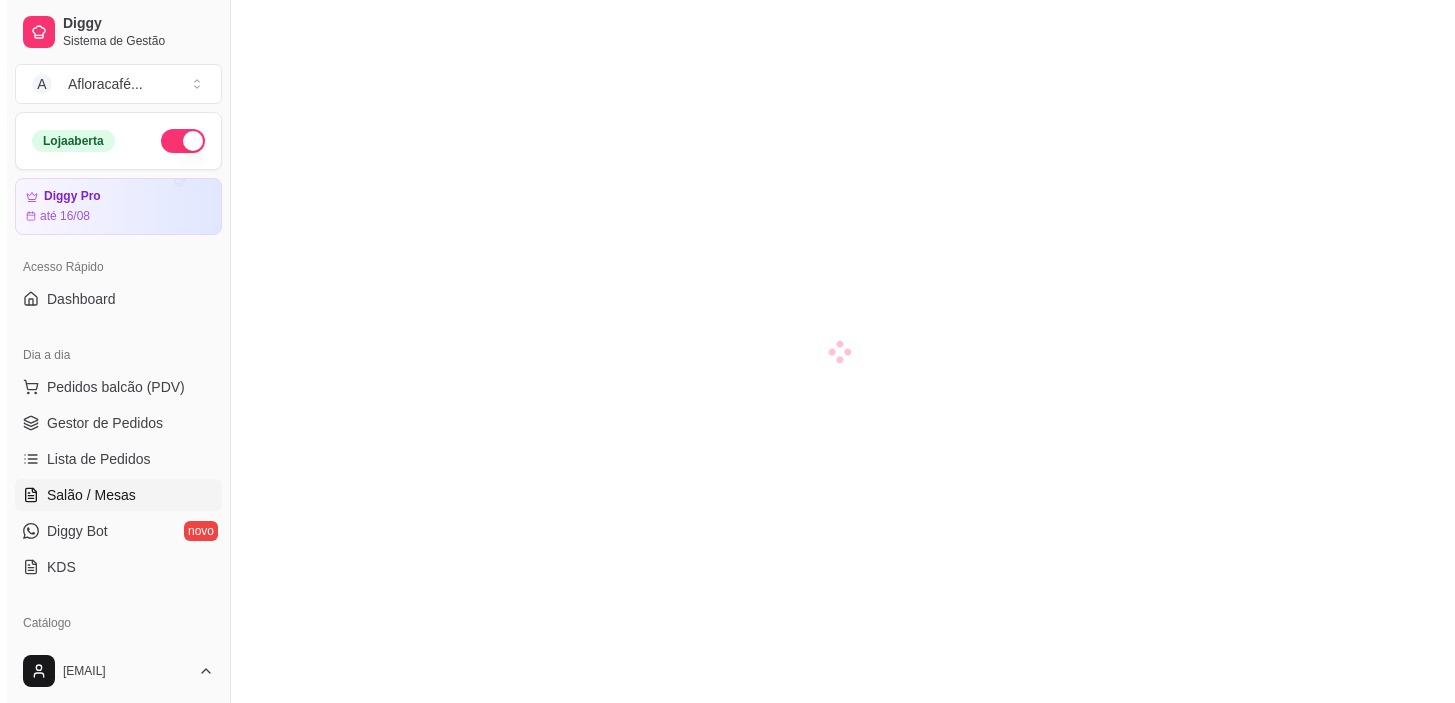 scroll, scrollTop: 0, scrollLeft: 0, axis: both 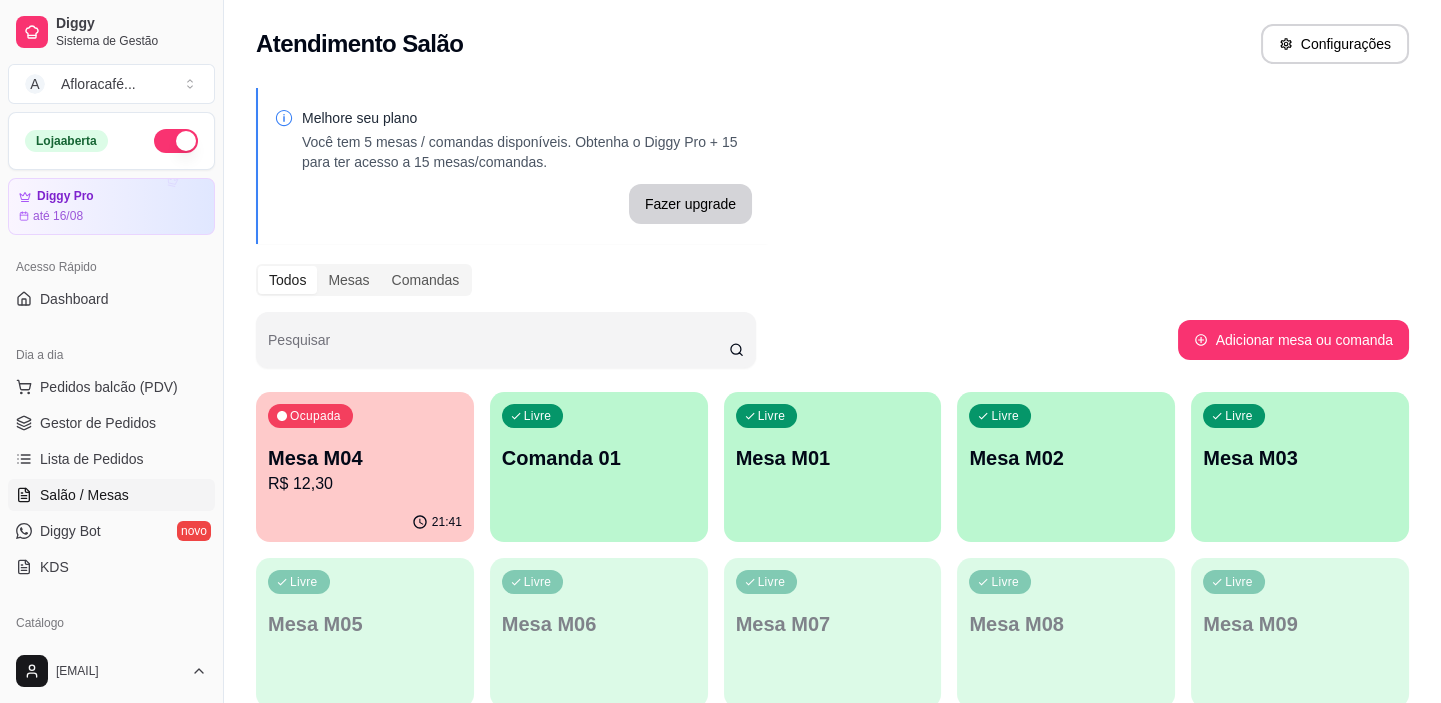 click on "Comanda 01" at bounding box center (599, 458) 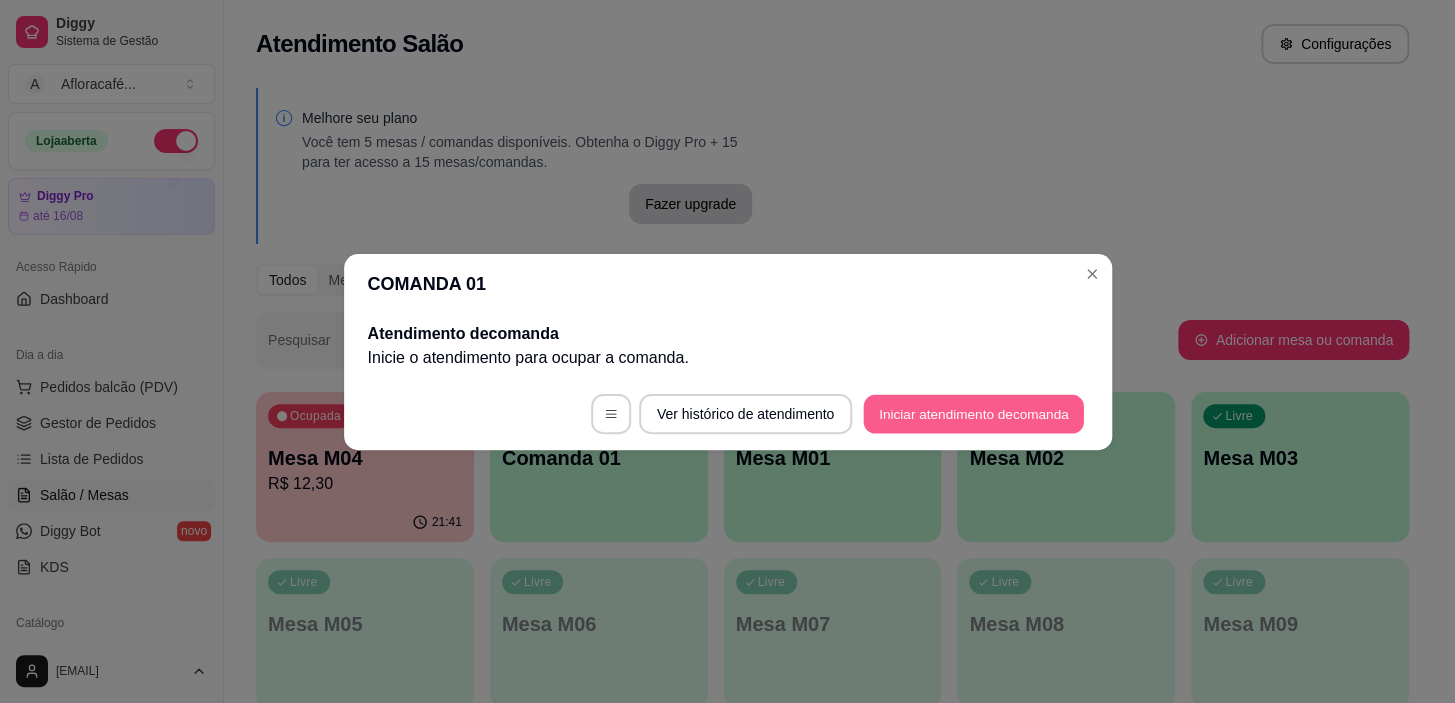 click on "Iniciar atendimento de  comanda" at bounding box center (974, 413) 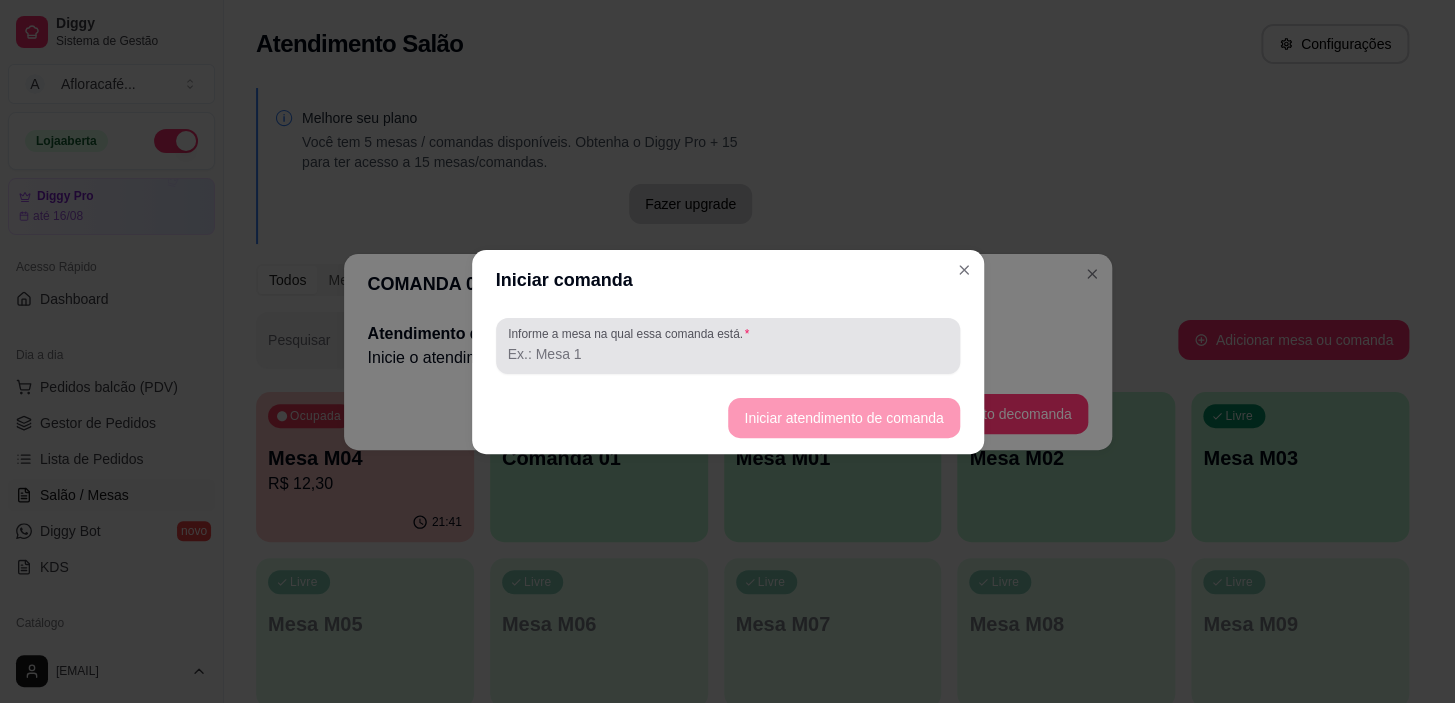 click on "Informe a mesa na qual essa comanda está." at bounding box center (728, 354) 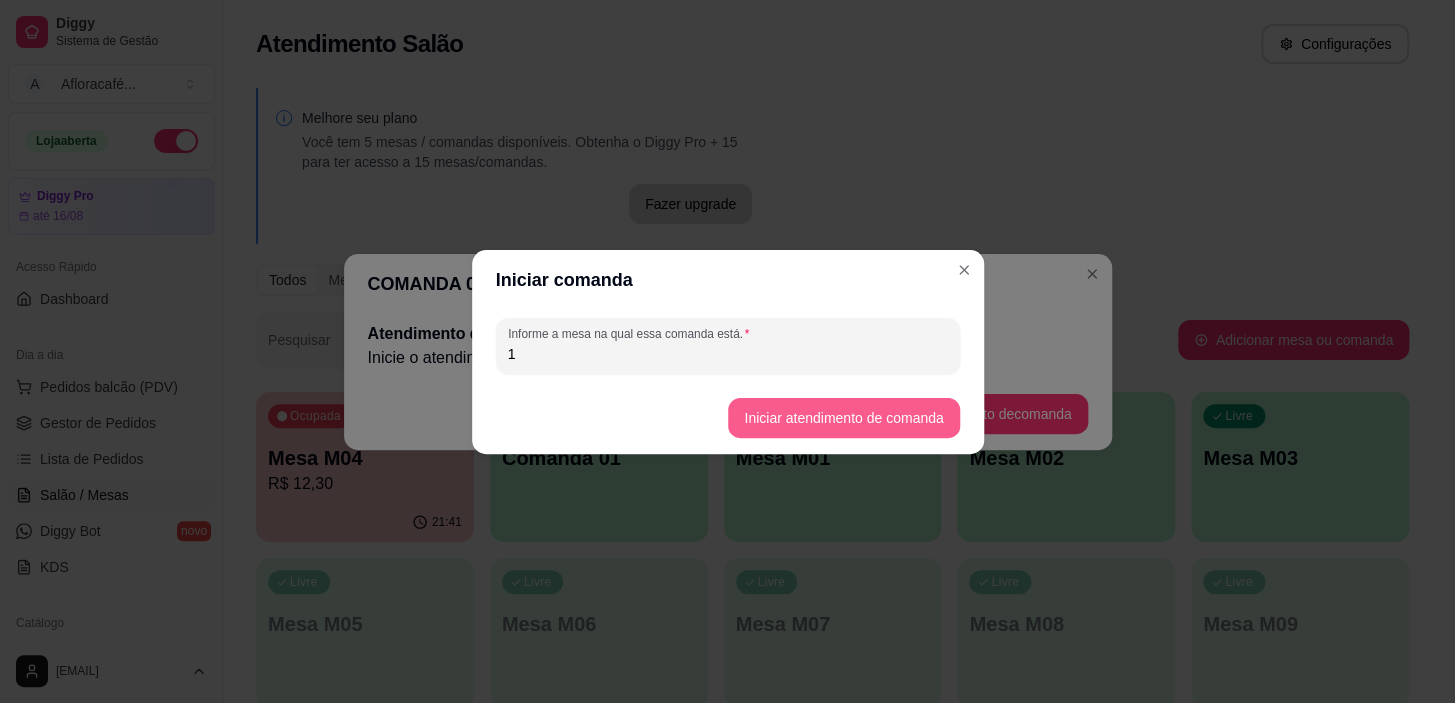 type on "1" 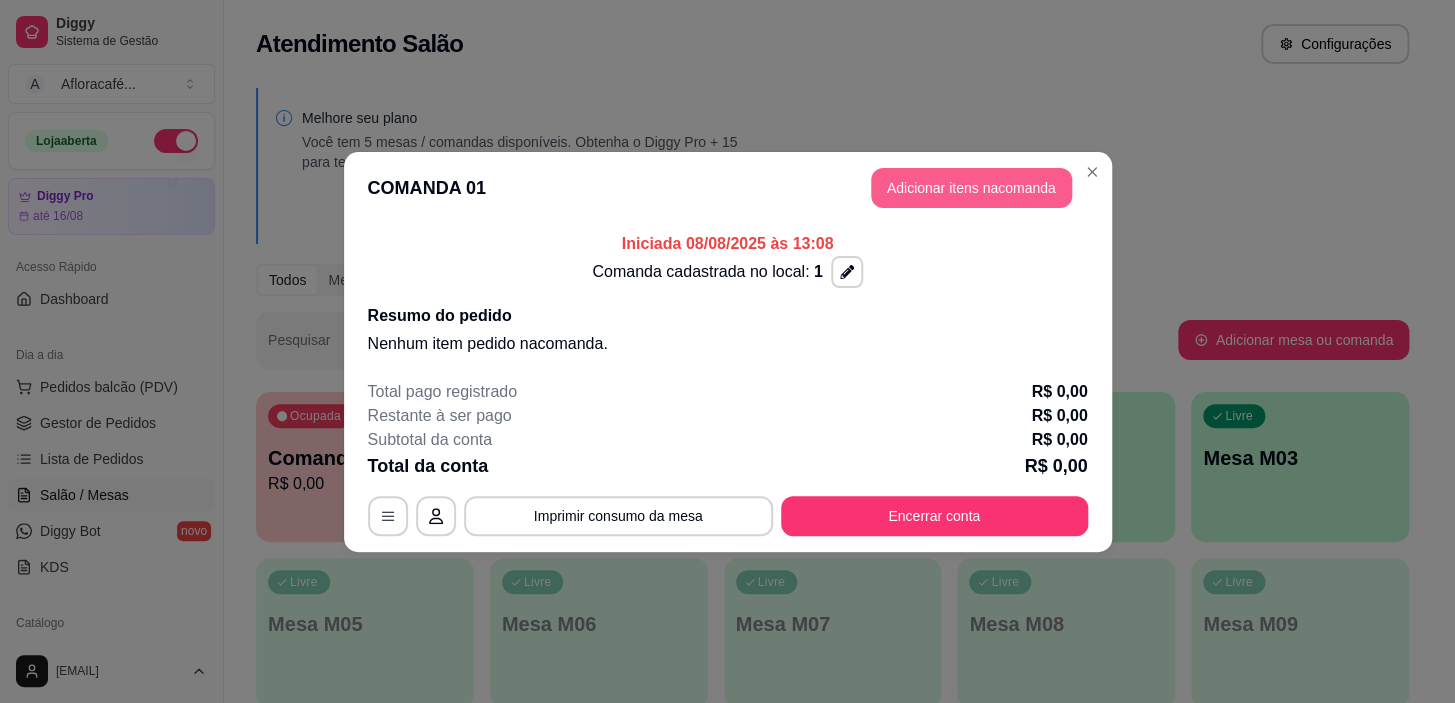 click on "Adicionar itens na  comanda" at bounding box center (971, 188) 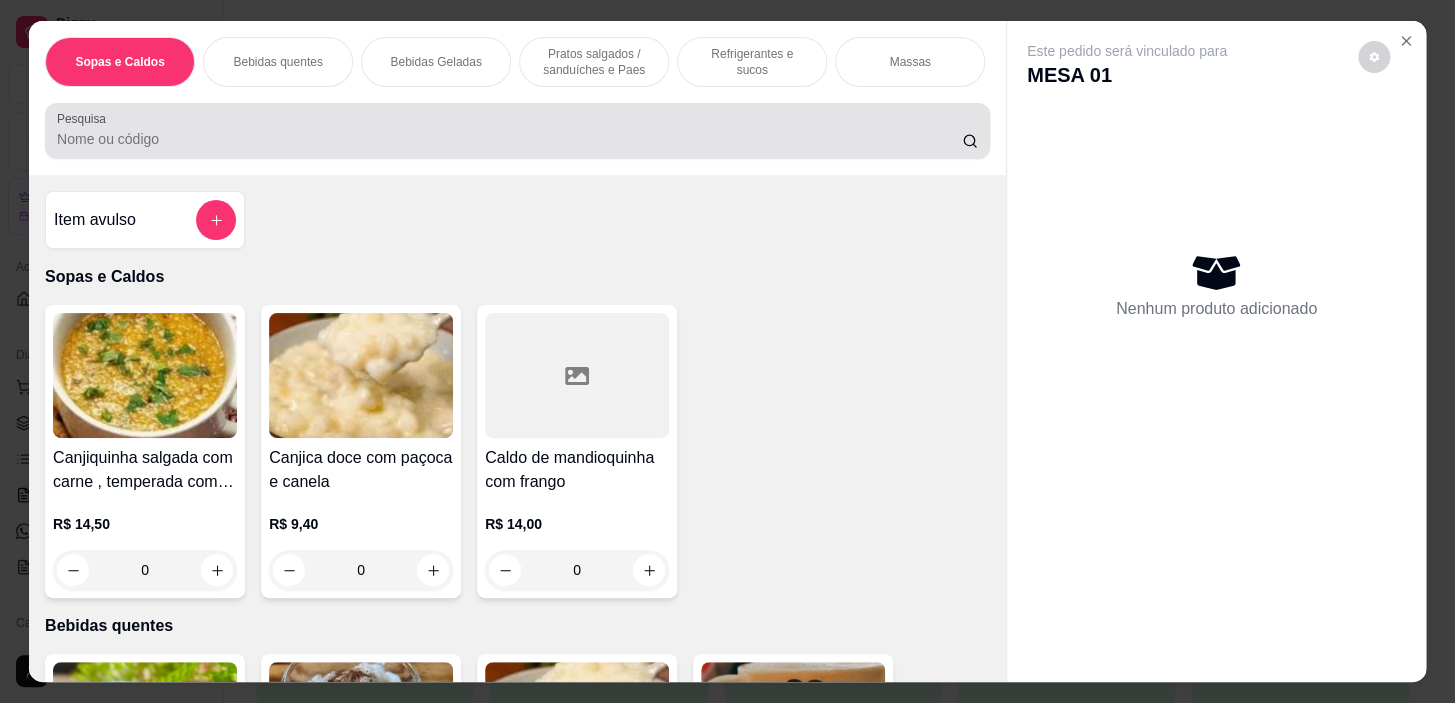 click on "Sopas e Caldos  Bebidas quentes Bebidas Geladas Pratos salgados / sanduíches e Paes  Refrigerantes e sucos  Massas  Refeições  Cervejas e drinks alcoólicos e não alcoólicos  Acompanhamentos das refeições  Pratos Doces e sobremesas  Descartáveis para consumos de alimentos que não são da loja  Pesquisa" at bounding box center [517, 98] 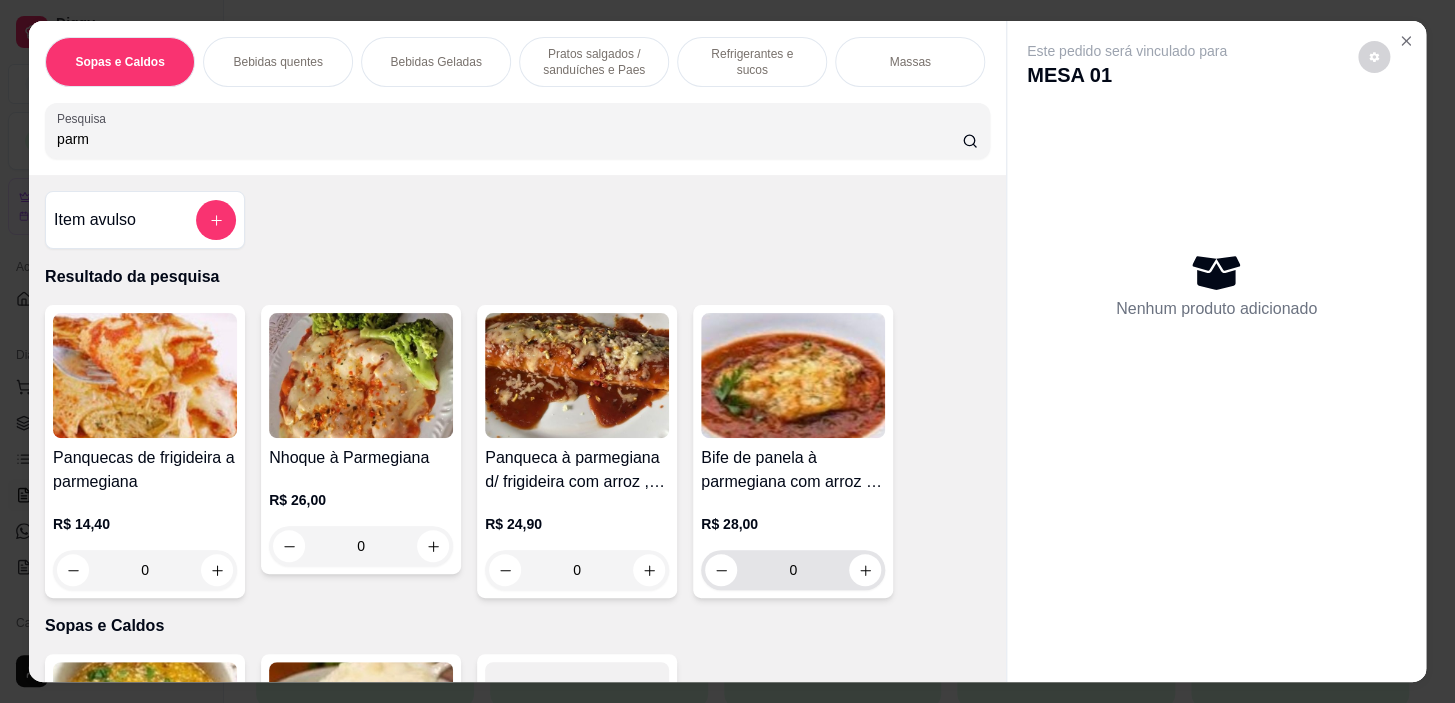 type on "parm" 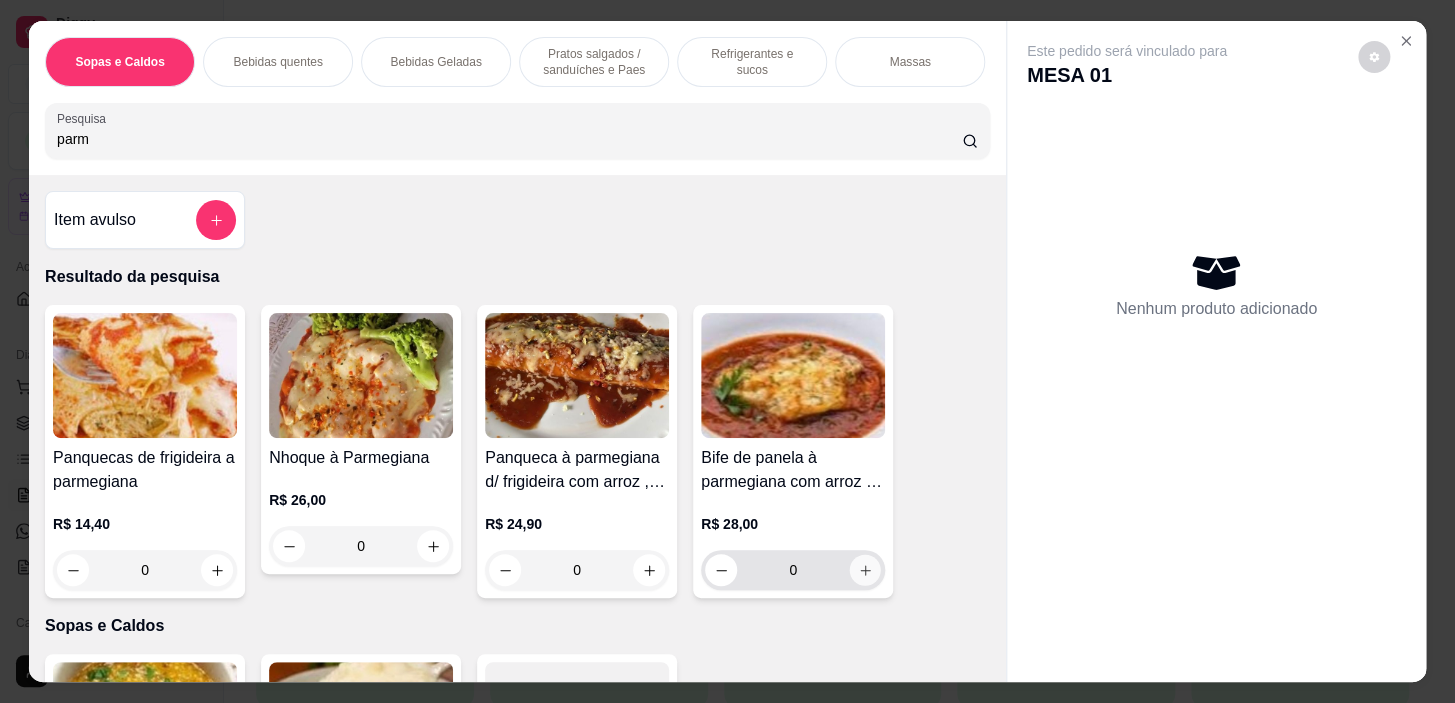 click 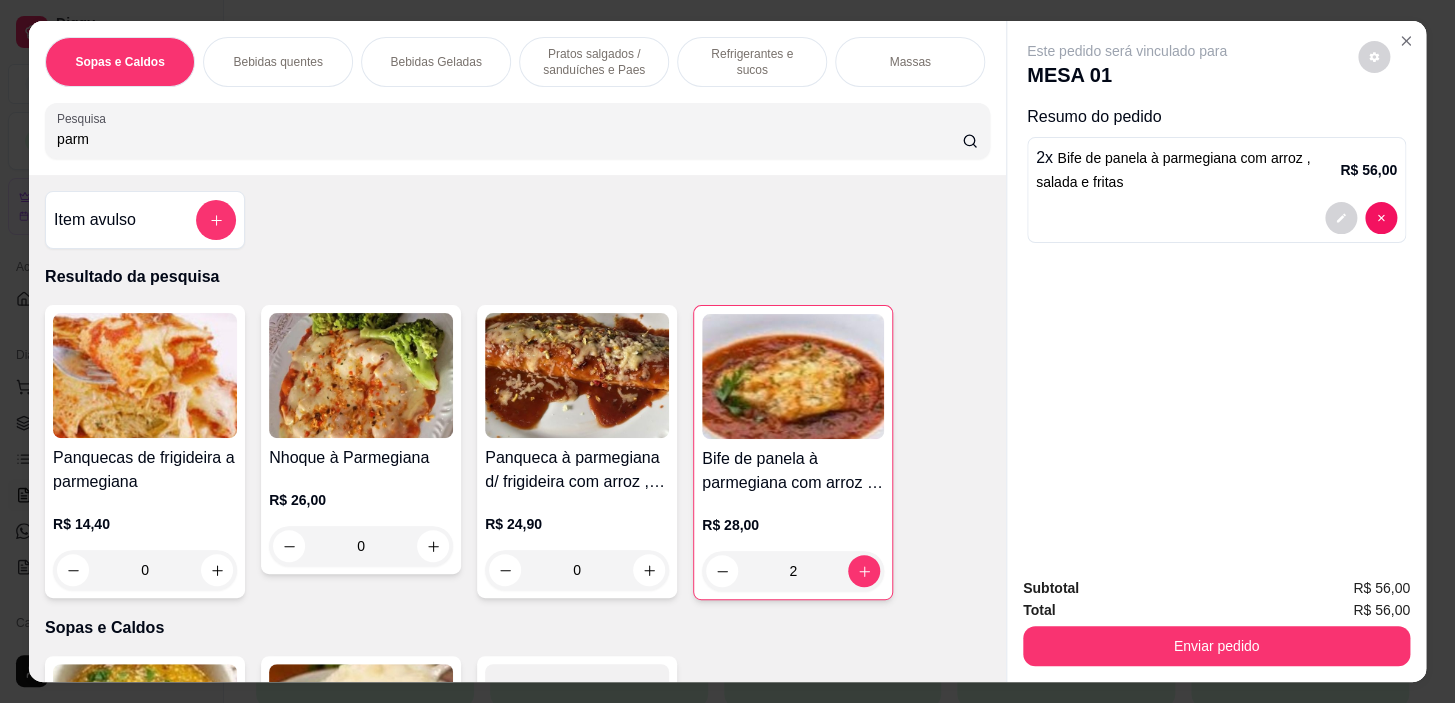 click on "Pratos salgados / sanduíches e Paes" at bounding box center (594, 62) 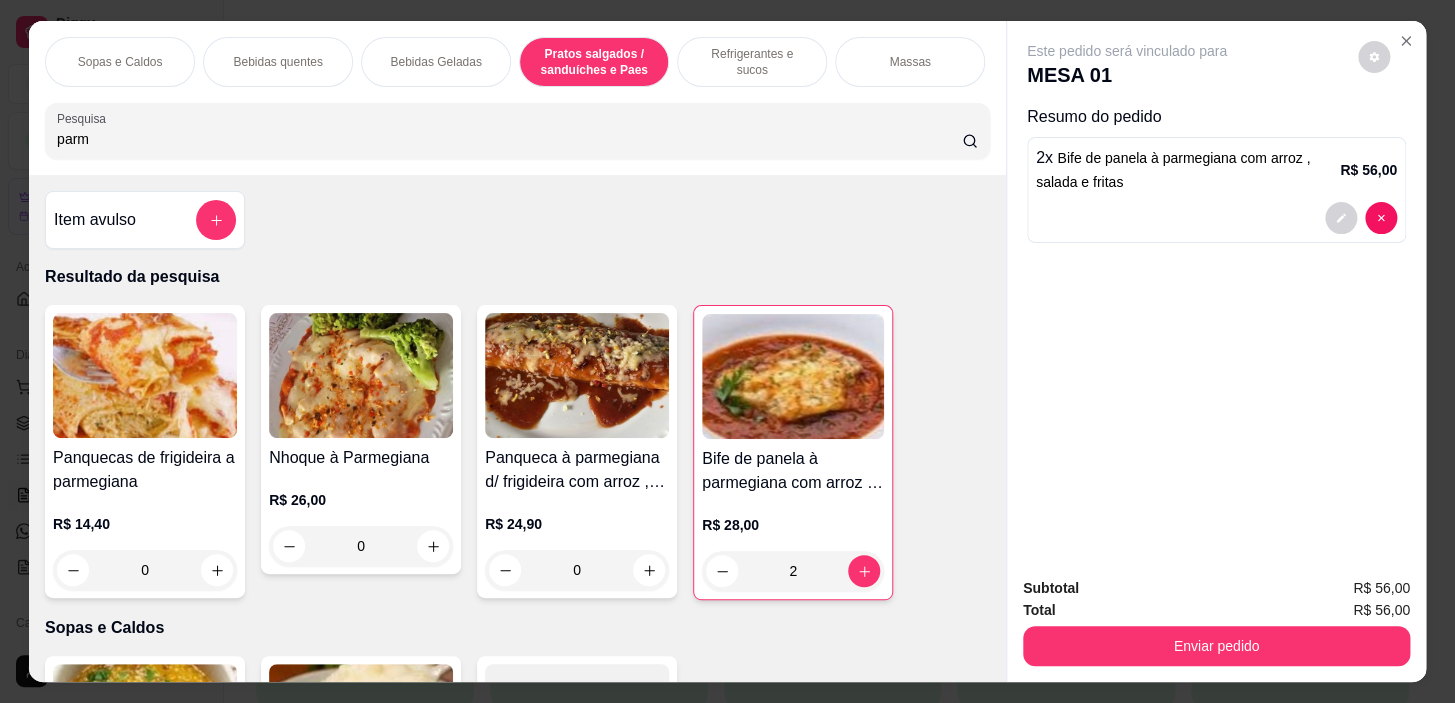 scroll, scrollTop: 5764, scrollLeft: 0, axis: vertical 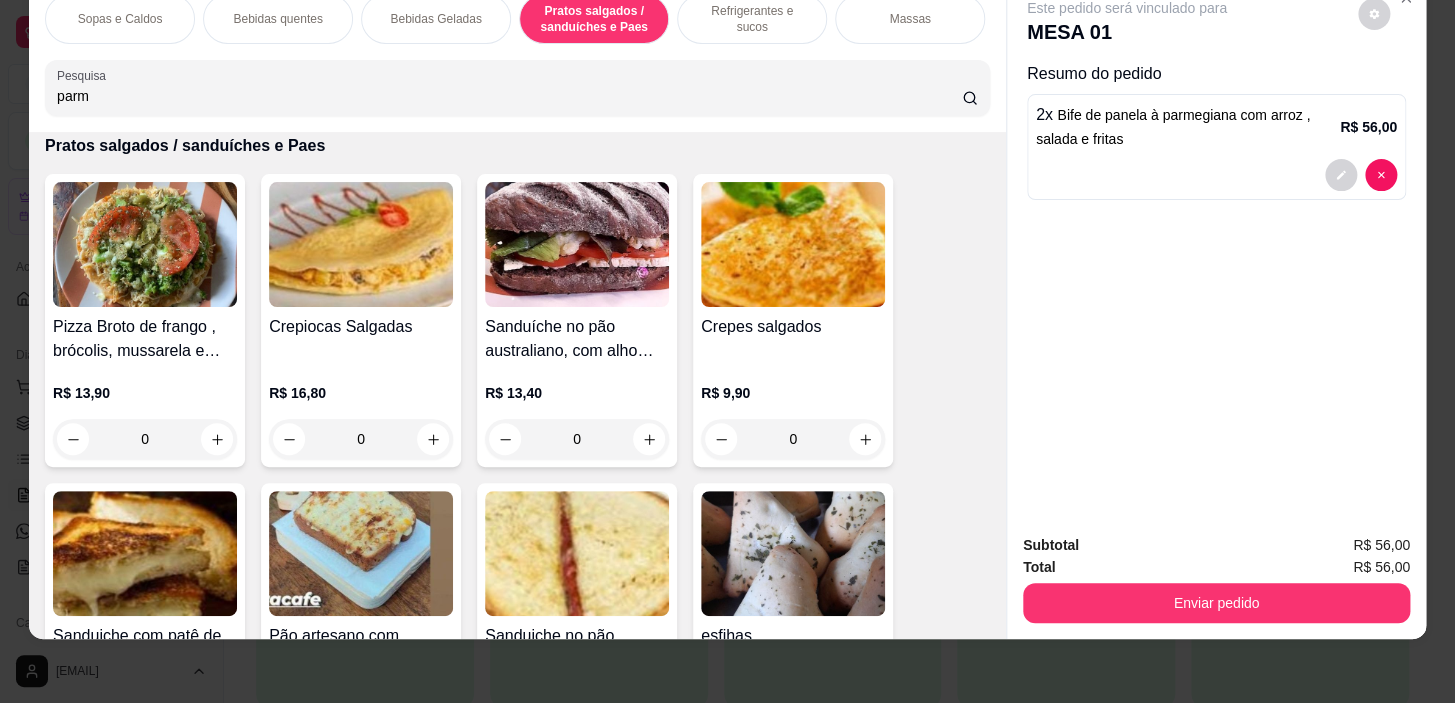 click on "Refrigerantes e sucos" at bounding box center [752, 19] 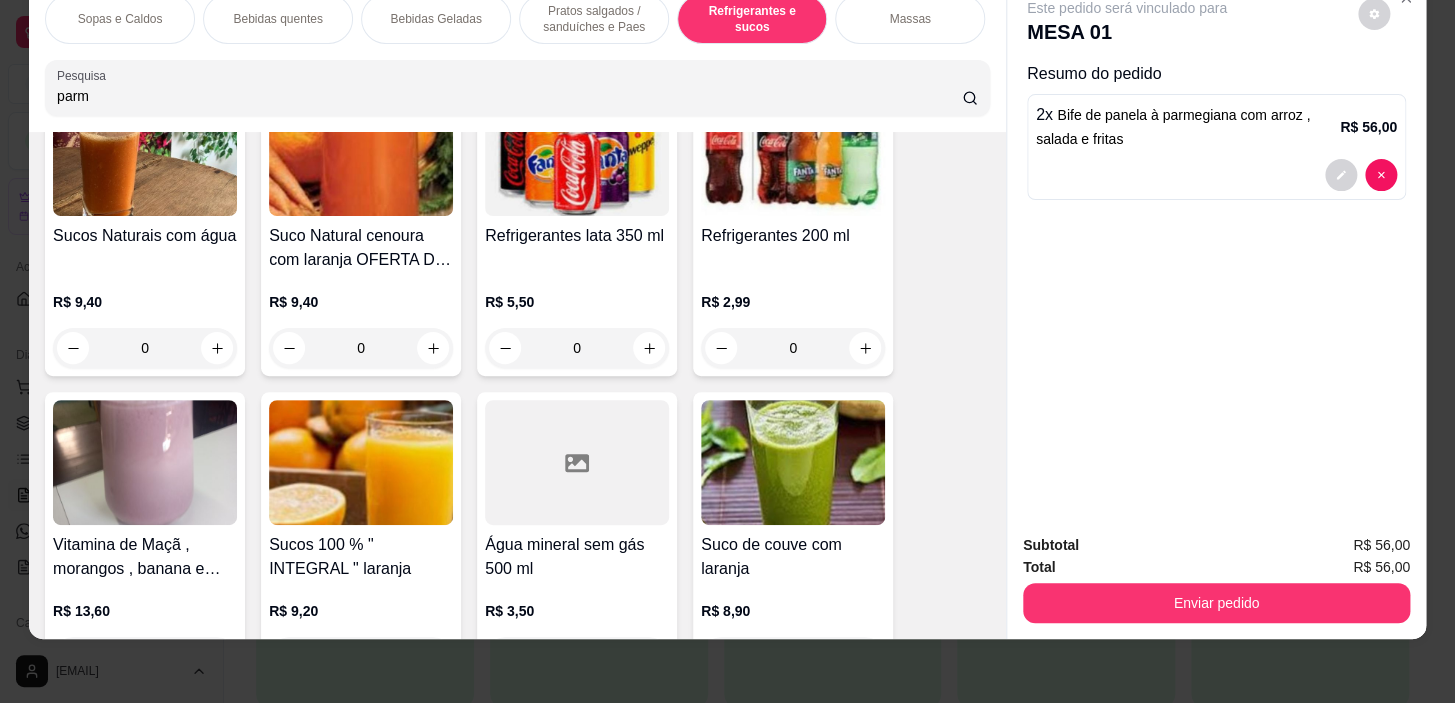 scroll, scrollTop: 8858, scrollLeft: 0, axis: vertical 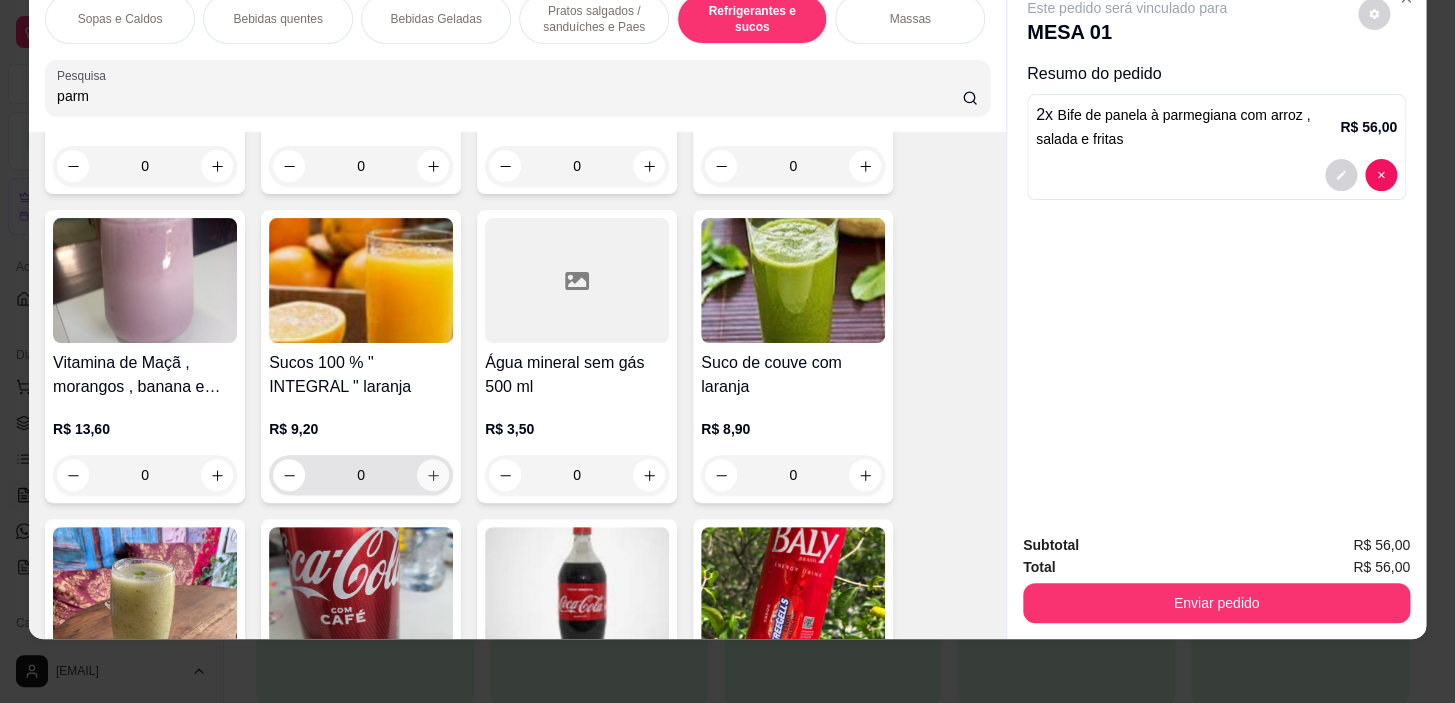 click 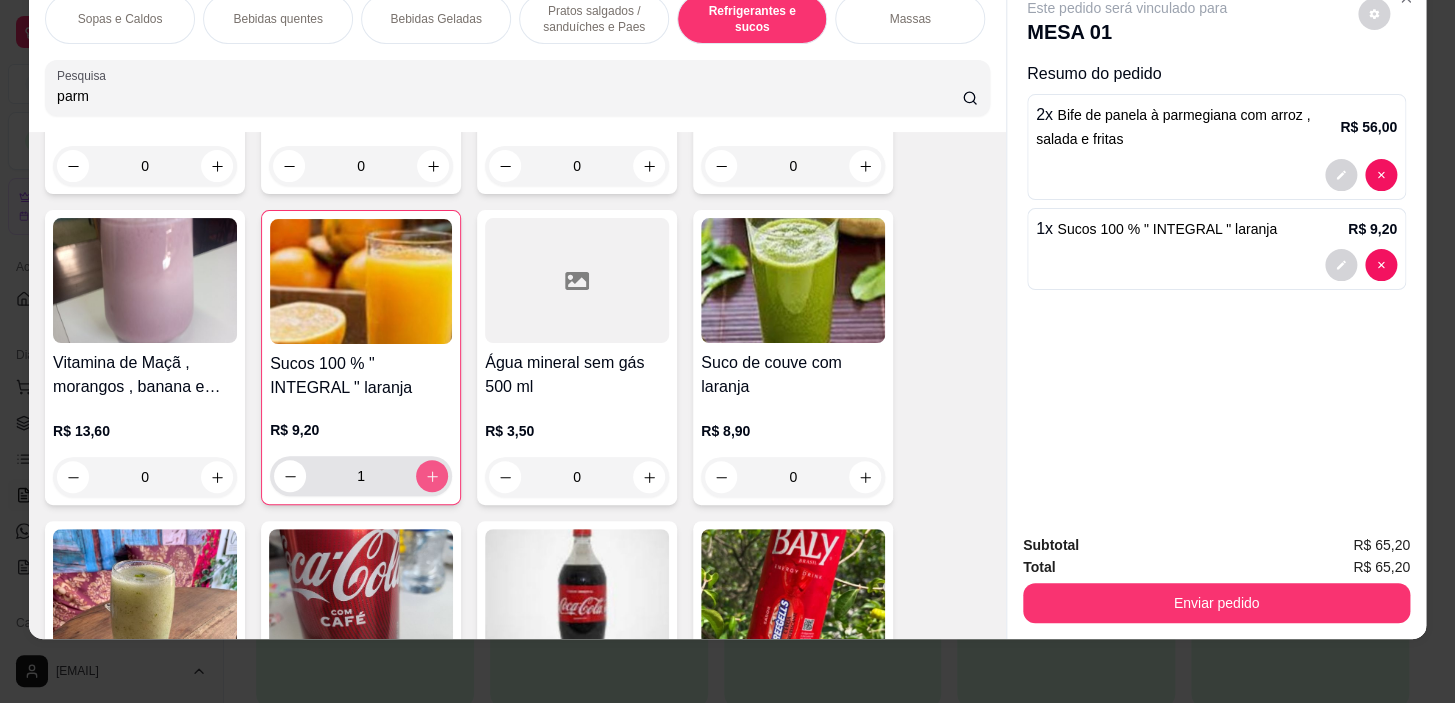 type on "1" 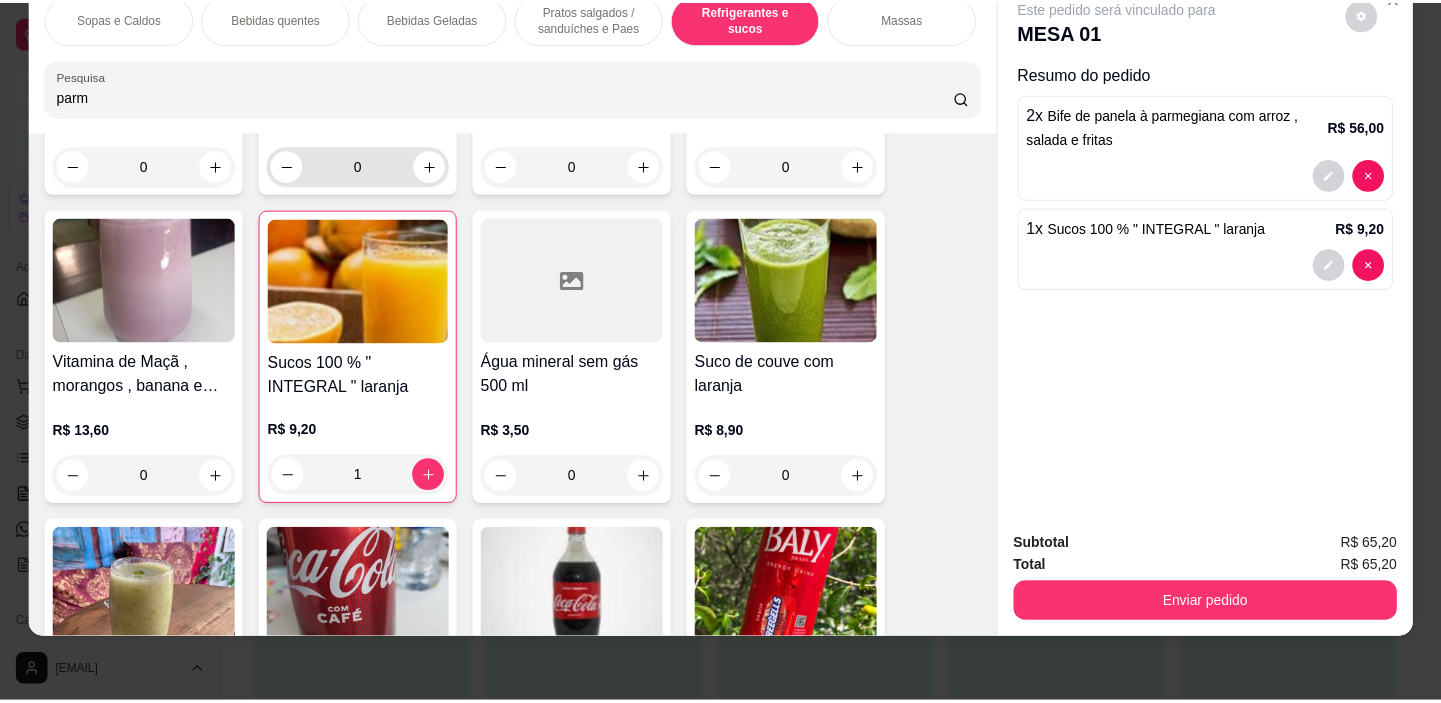 scroll, scrollTop: 8676, scrollLeft: 0, axis: vertical 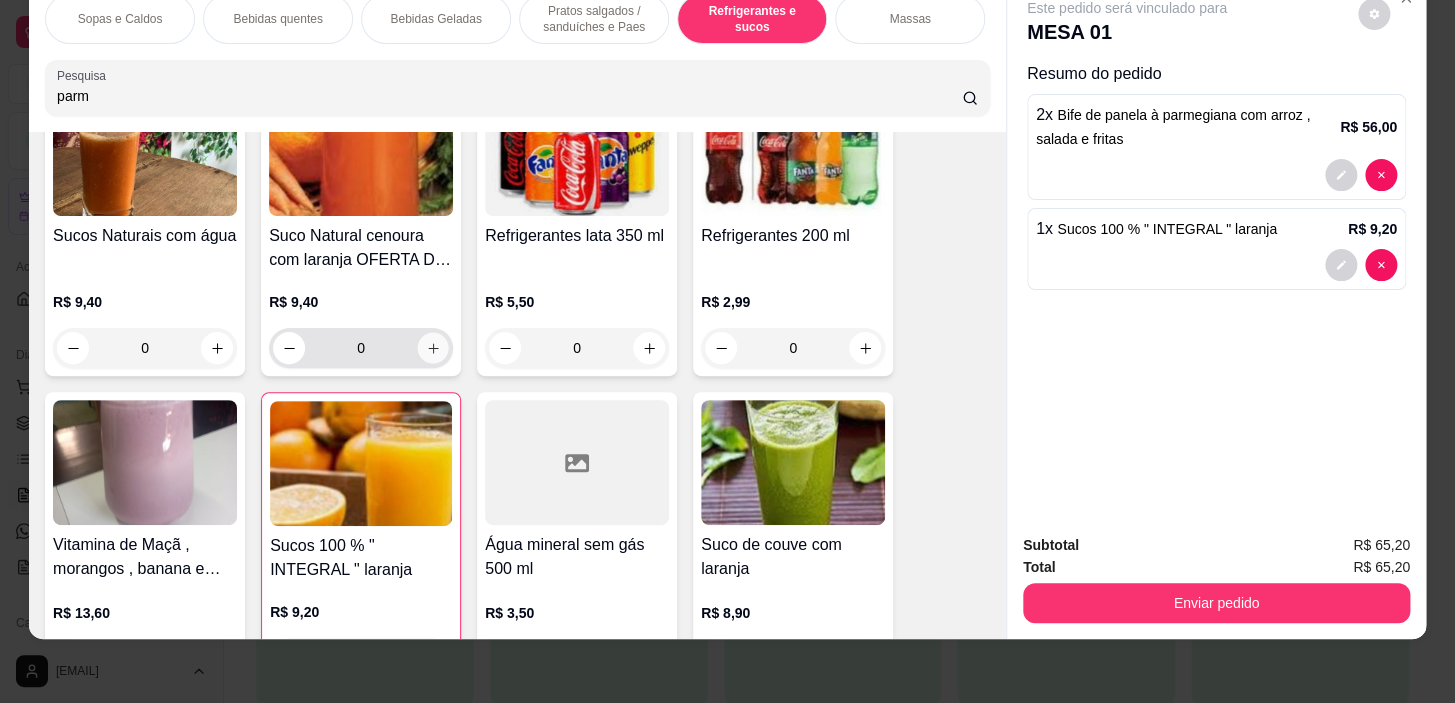 click 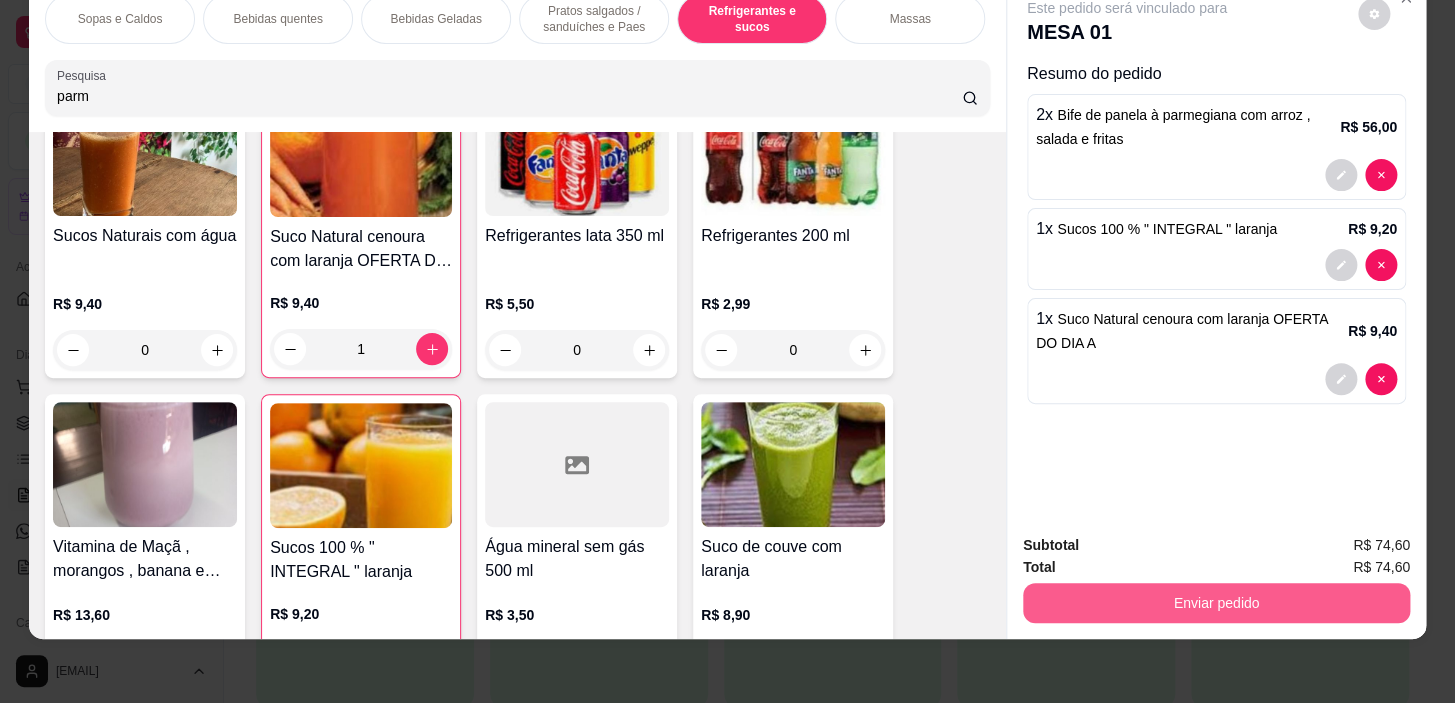click on "Enviar pedido" at bounding box center (1216, 603) 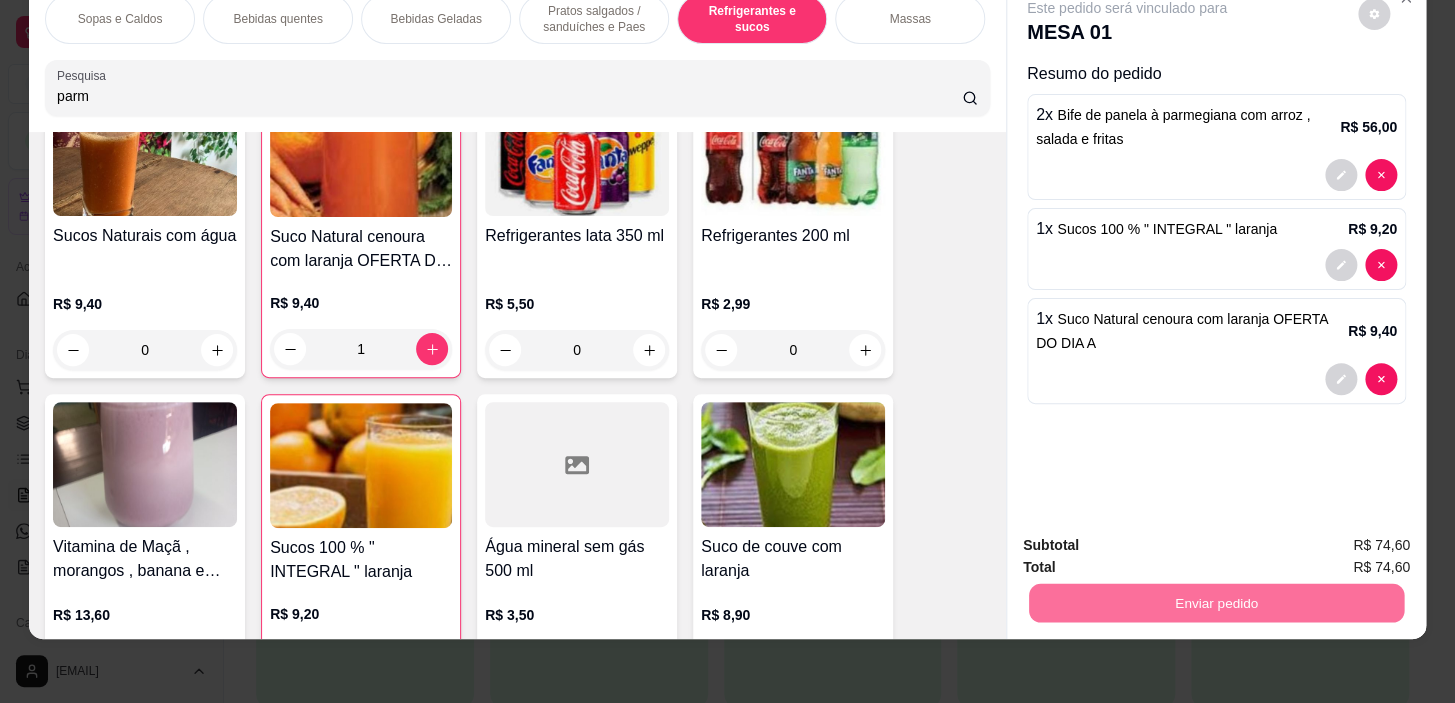 click on "Não registrar e enviar pedido" at bounding box center (1150, 539) 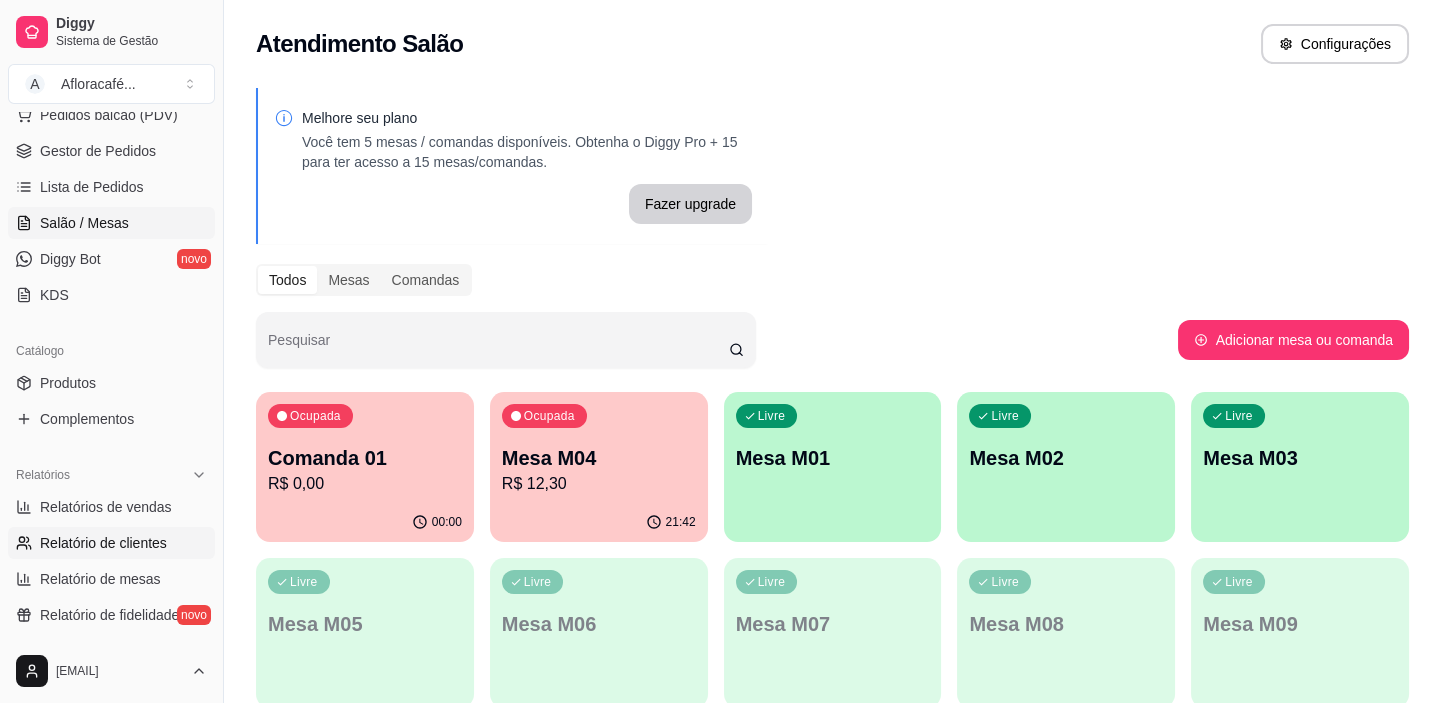 scroll, scrollTop: 363, scrollLeft: 0, axis: vertical 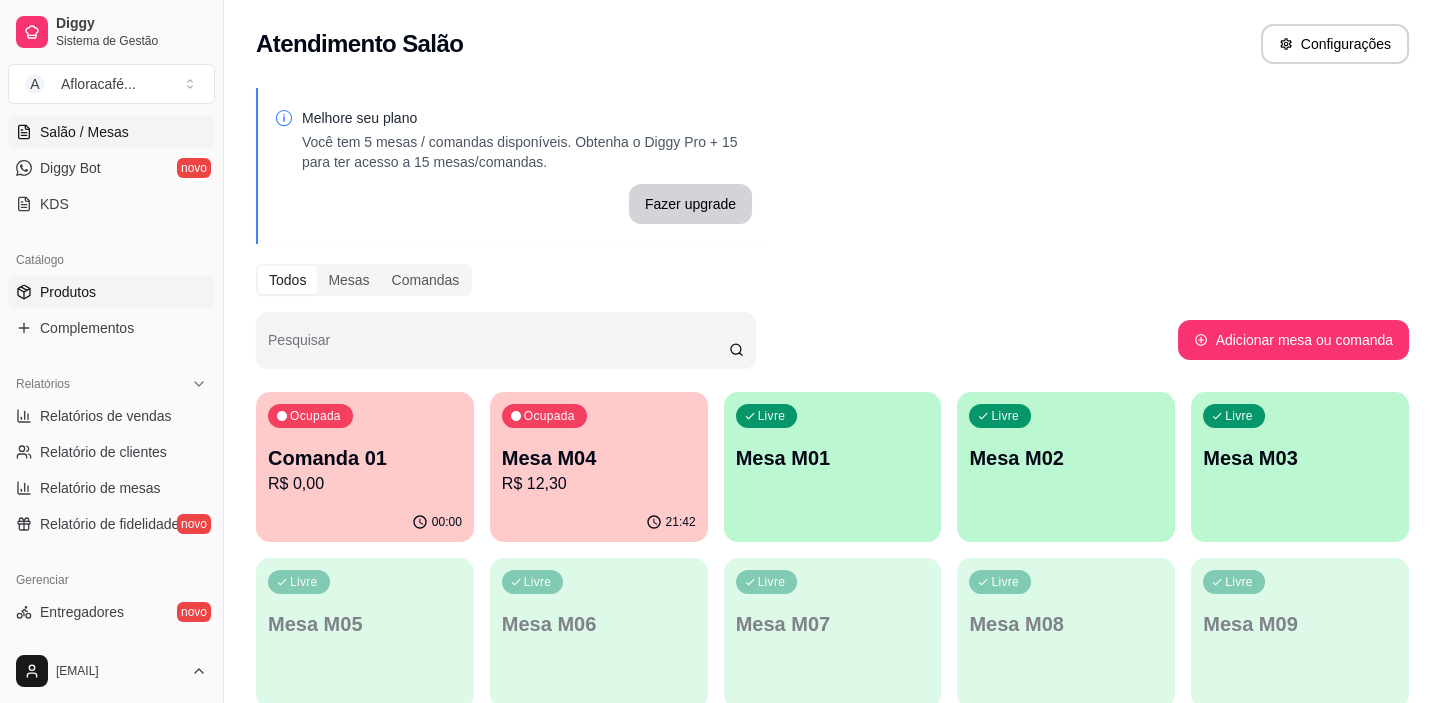 click on "Produtos" at bounding box center [111, 292] 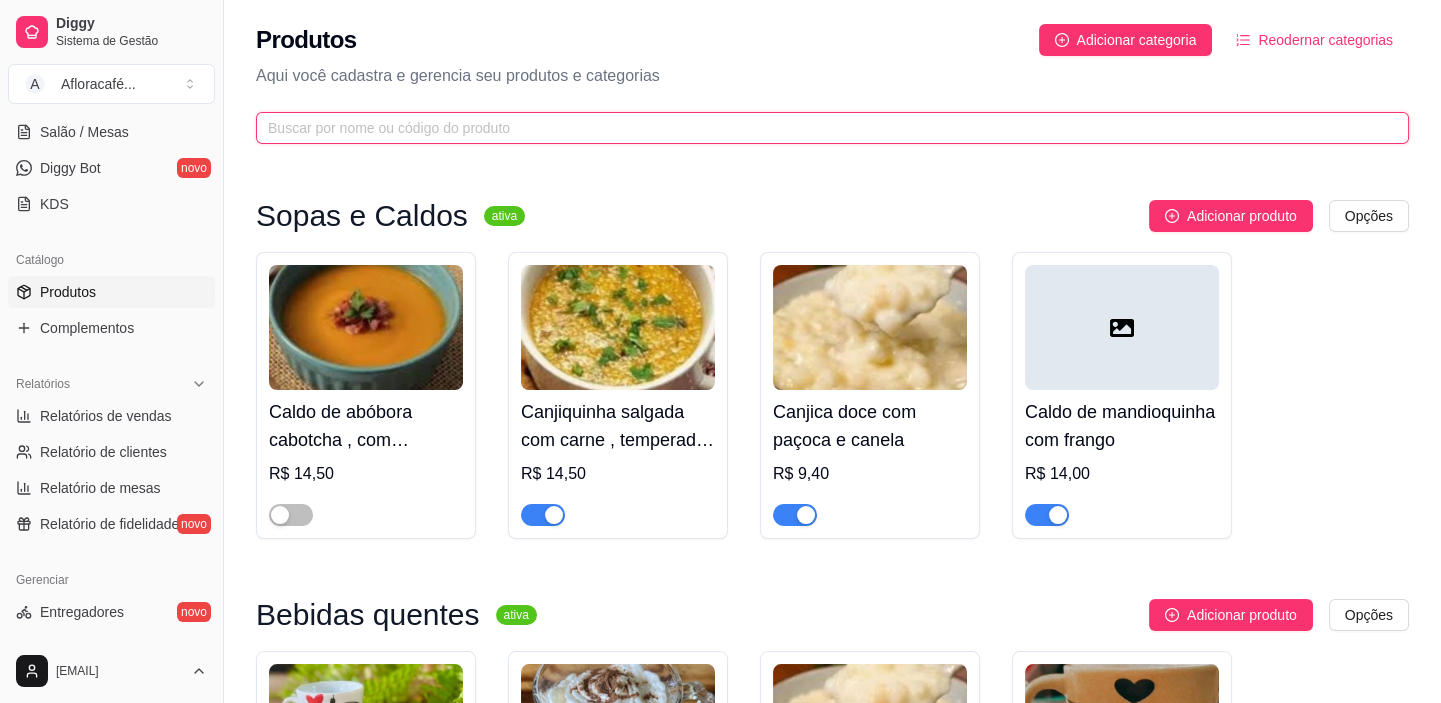 click at bounding box center (824, 128) 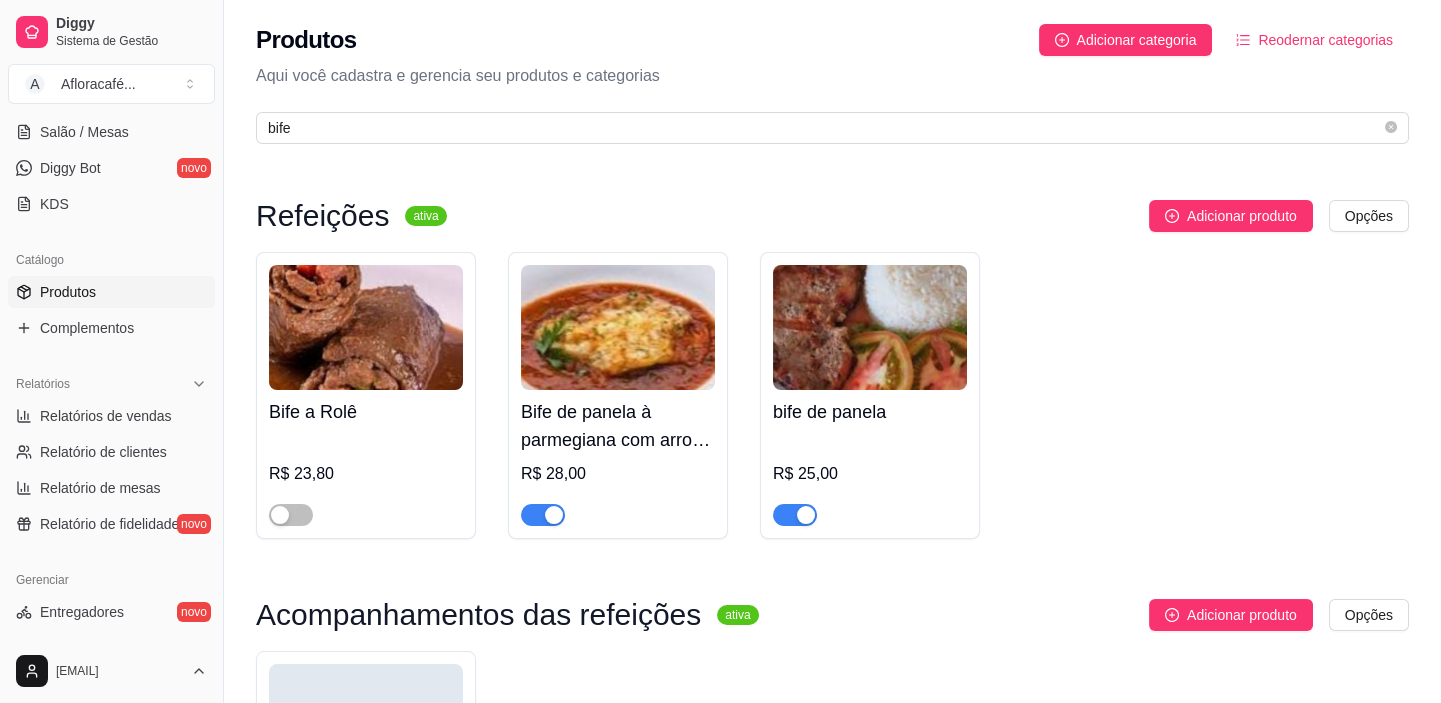 drag, startPoint x: 550, startPoint y: 513, endPoint x: 604, endPoint y: 511, distance: 54.037025 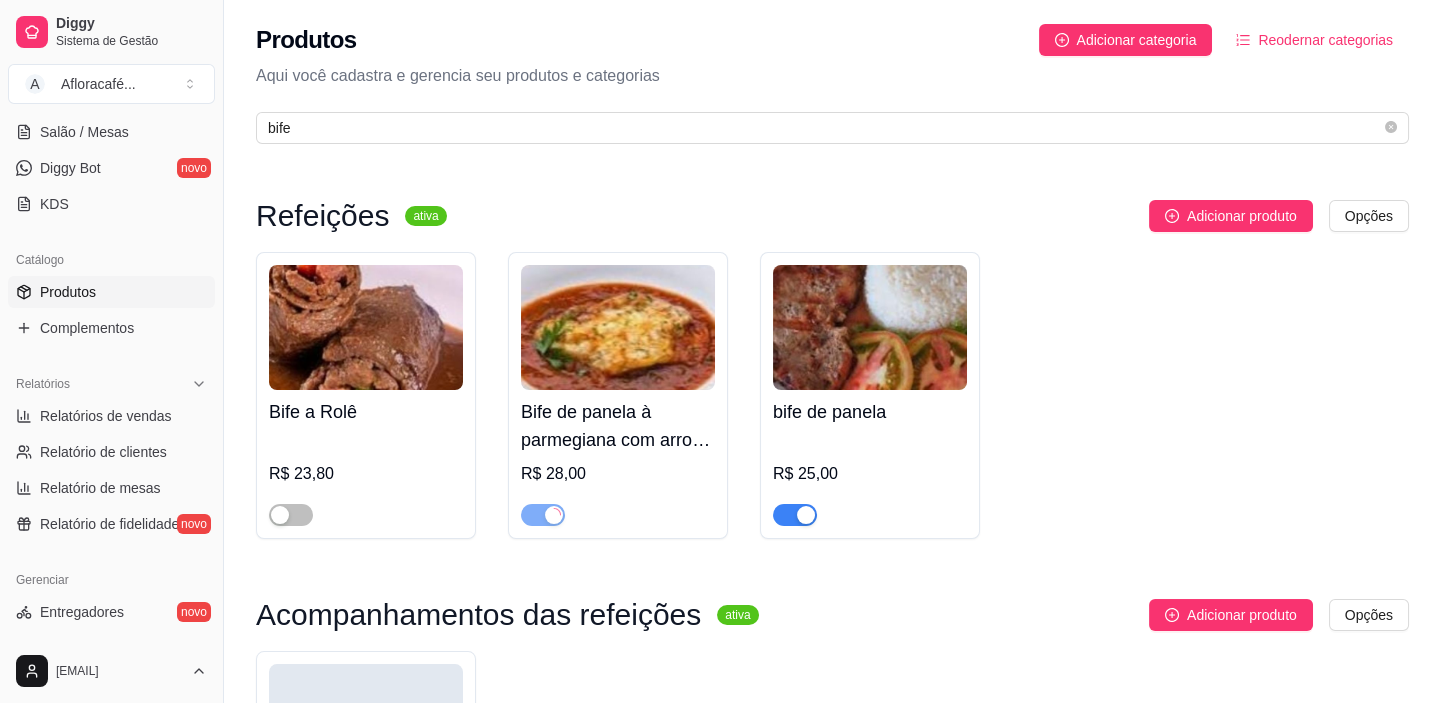 click at bounding box center (806, 515) 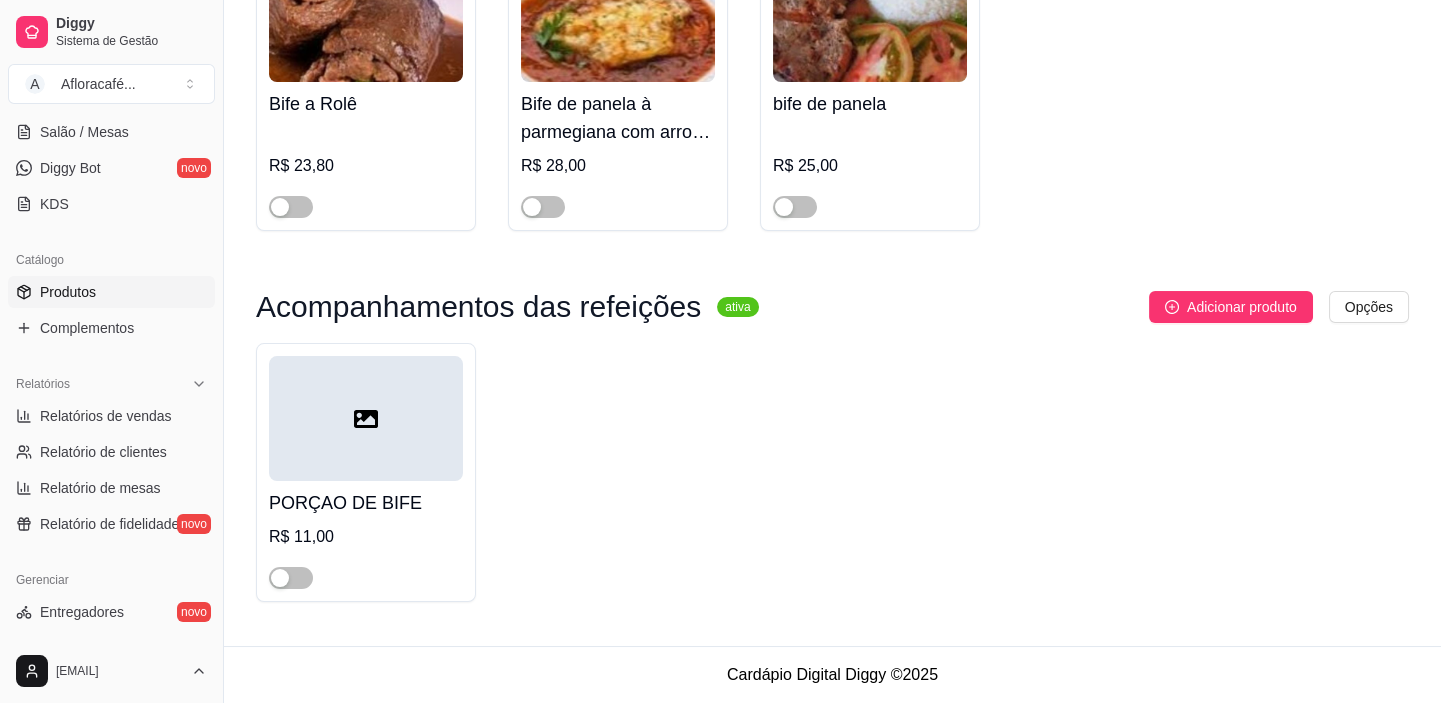 scroll, scrollTop: 0, scrollLeft: 0, axis: both 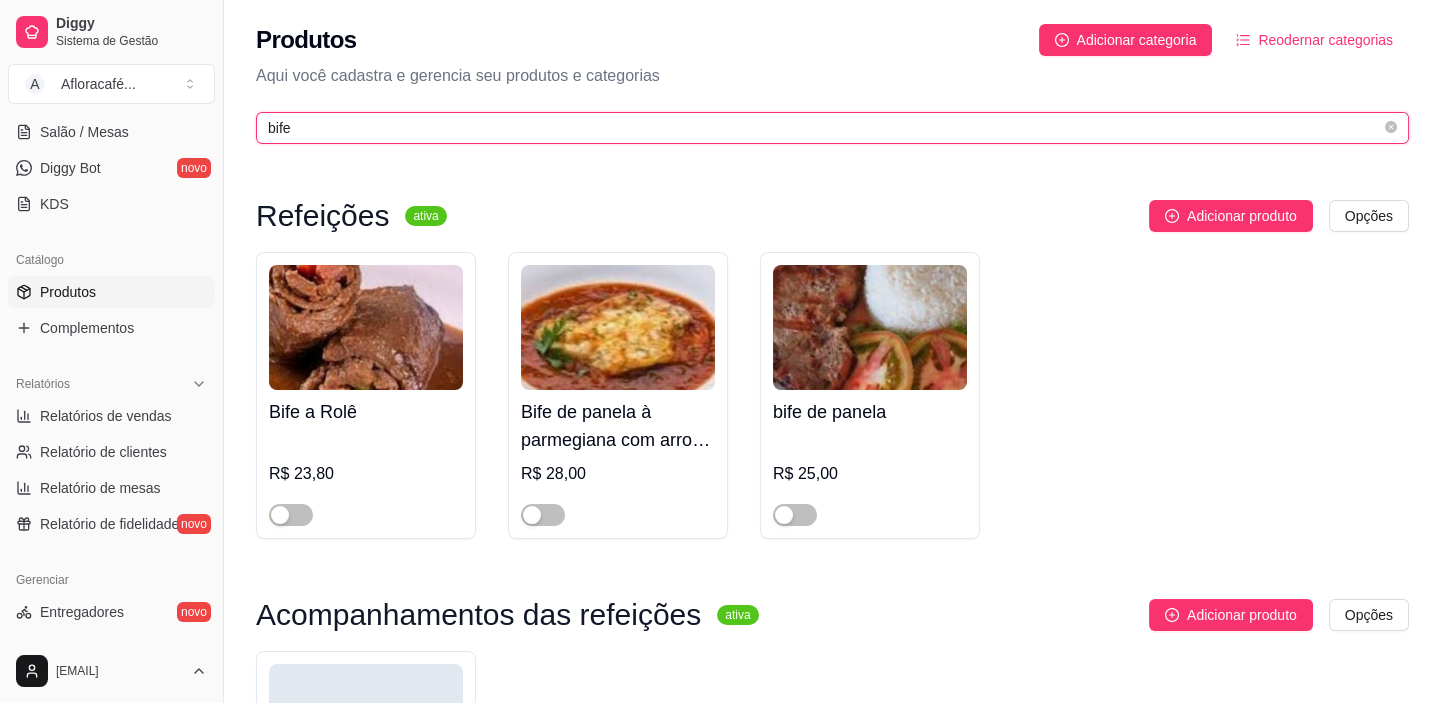 click on "bife" at bounding box center (824, 128) 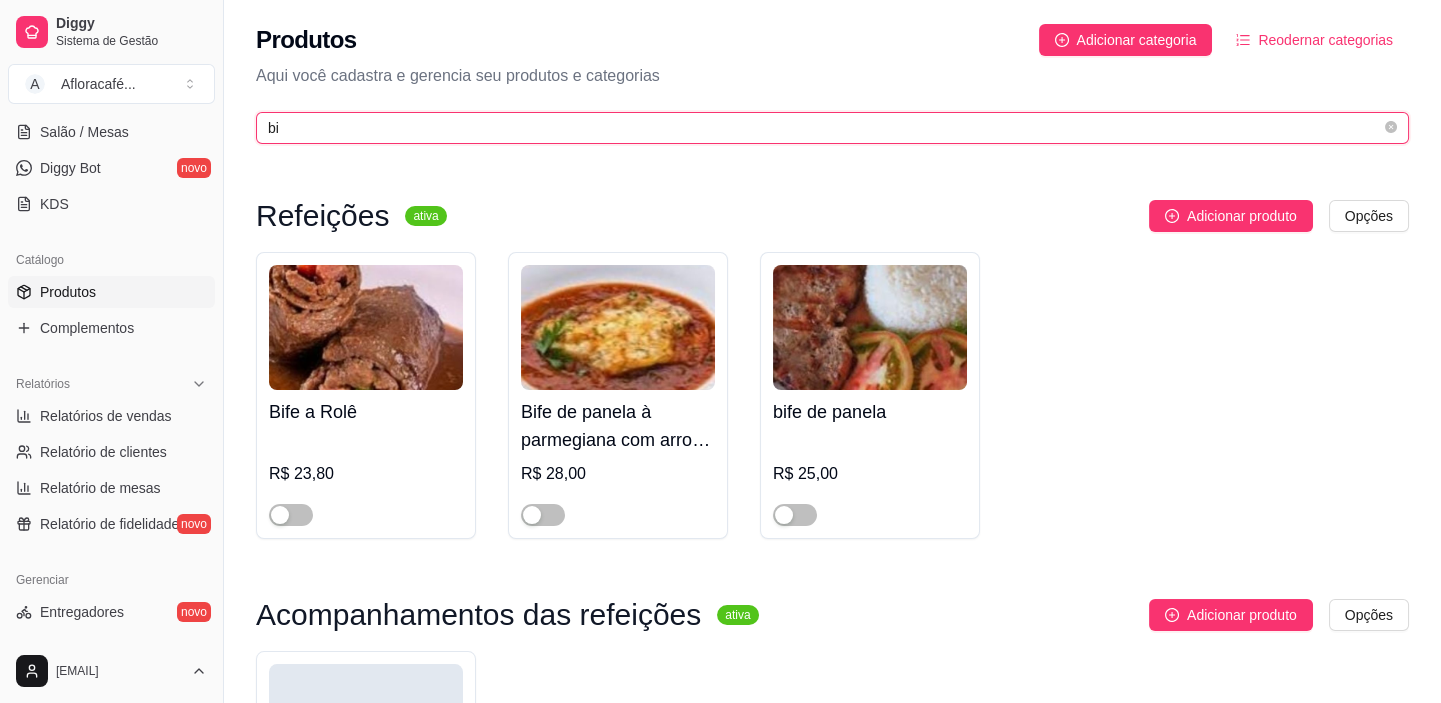type on "b" 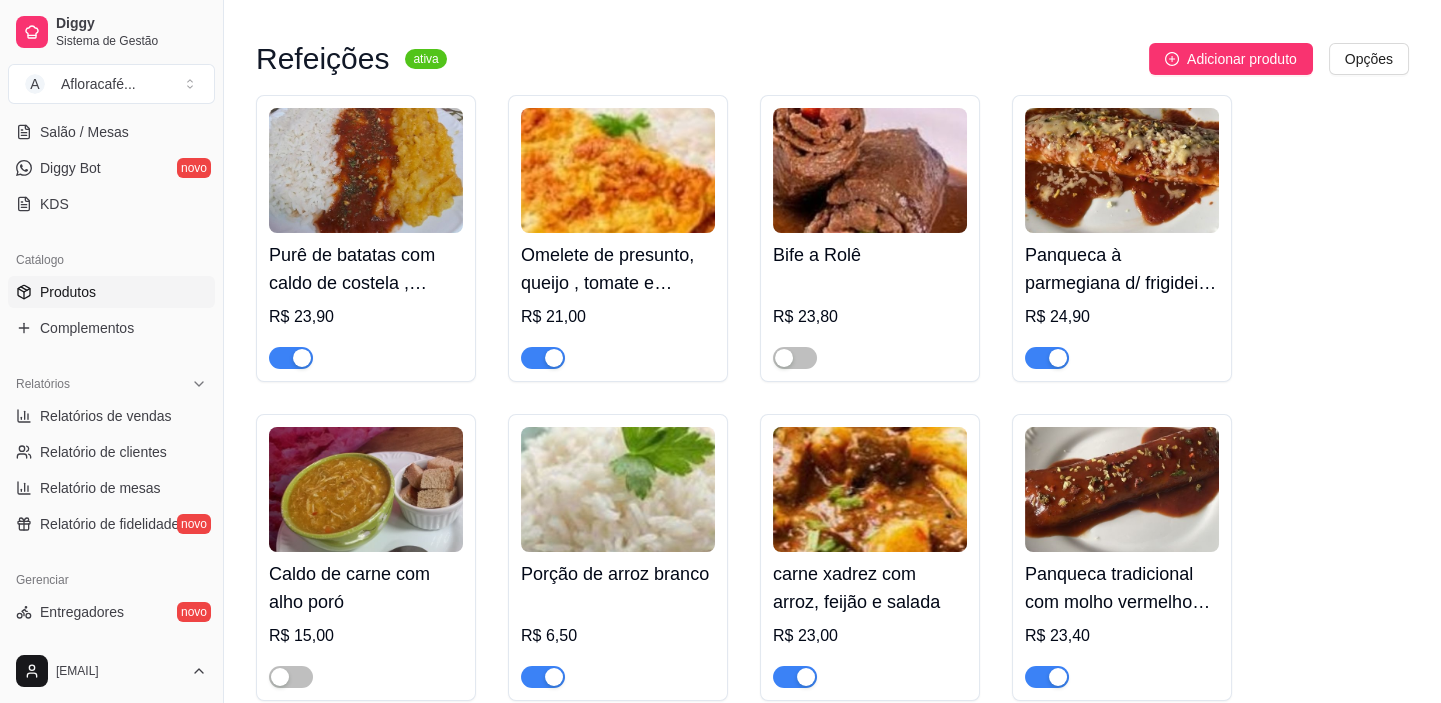 scroll, scrollTop: 15272, scrollLeft: 0, axis: vertical 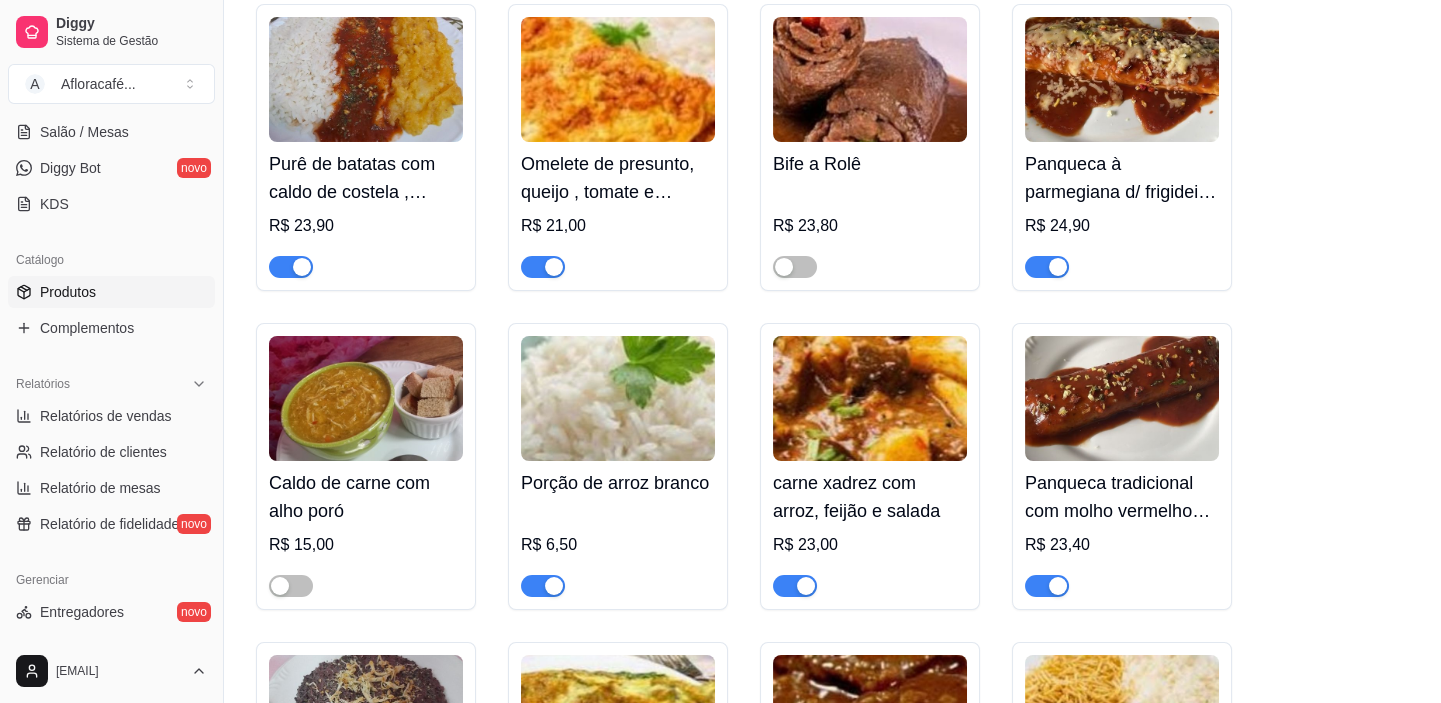 type 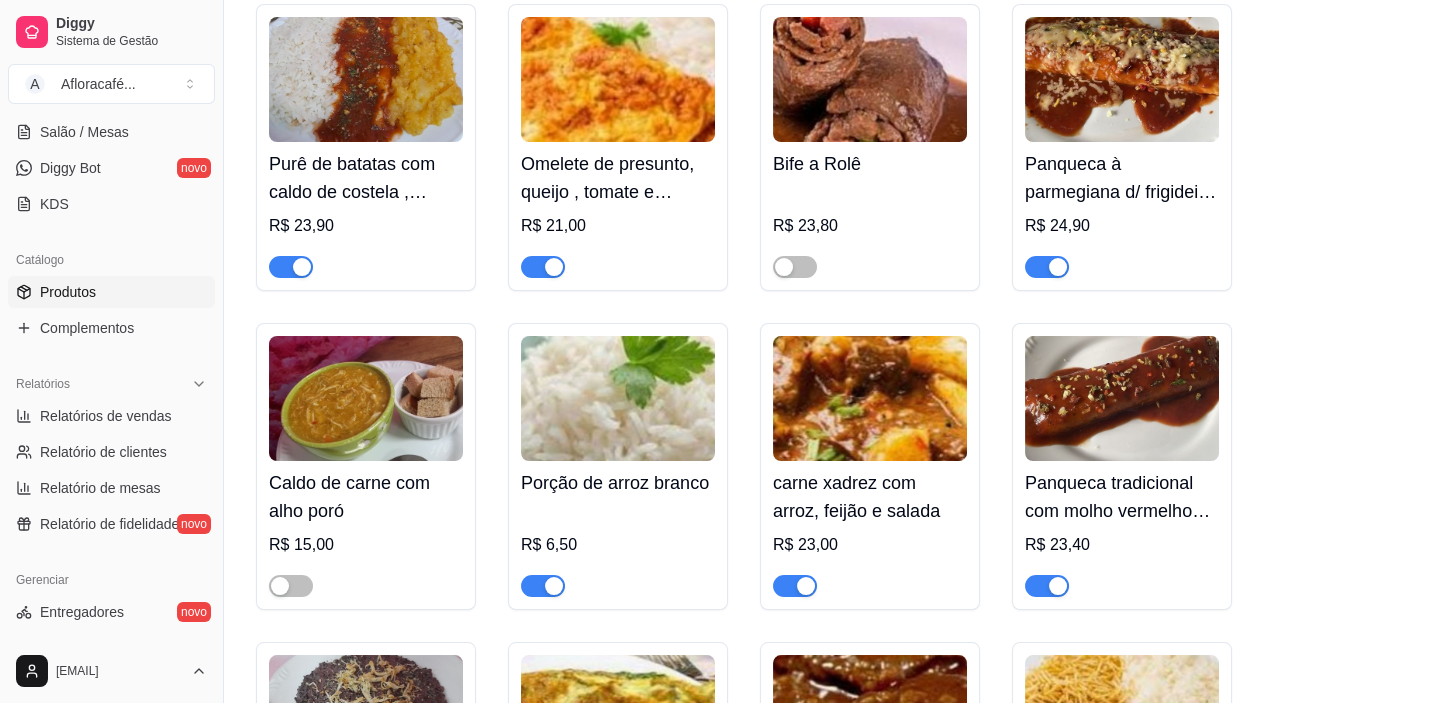 type 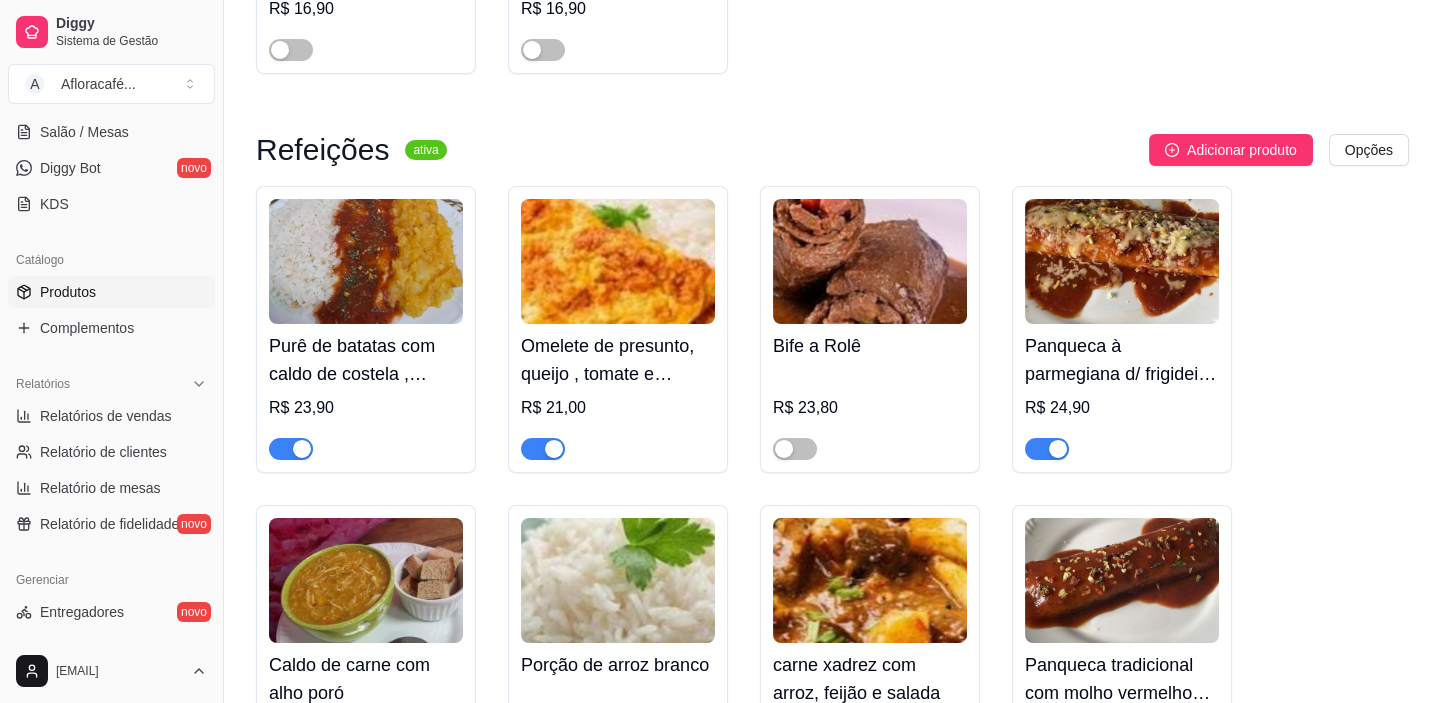scroll, scrollTop: 14909, scrollLeft: 0, axis: vertical 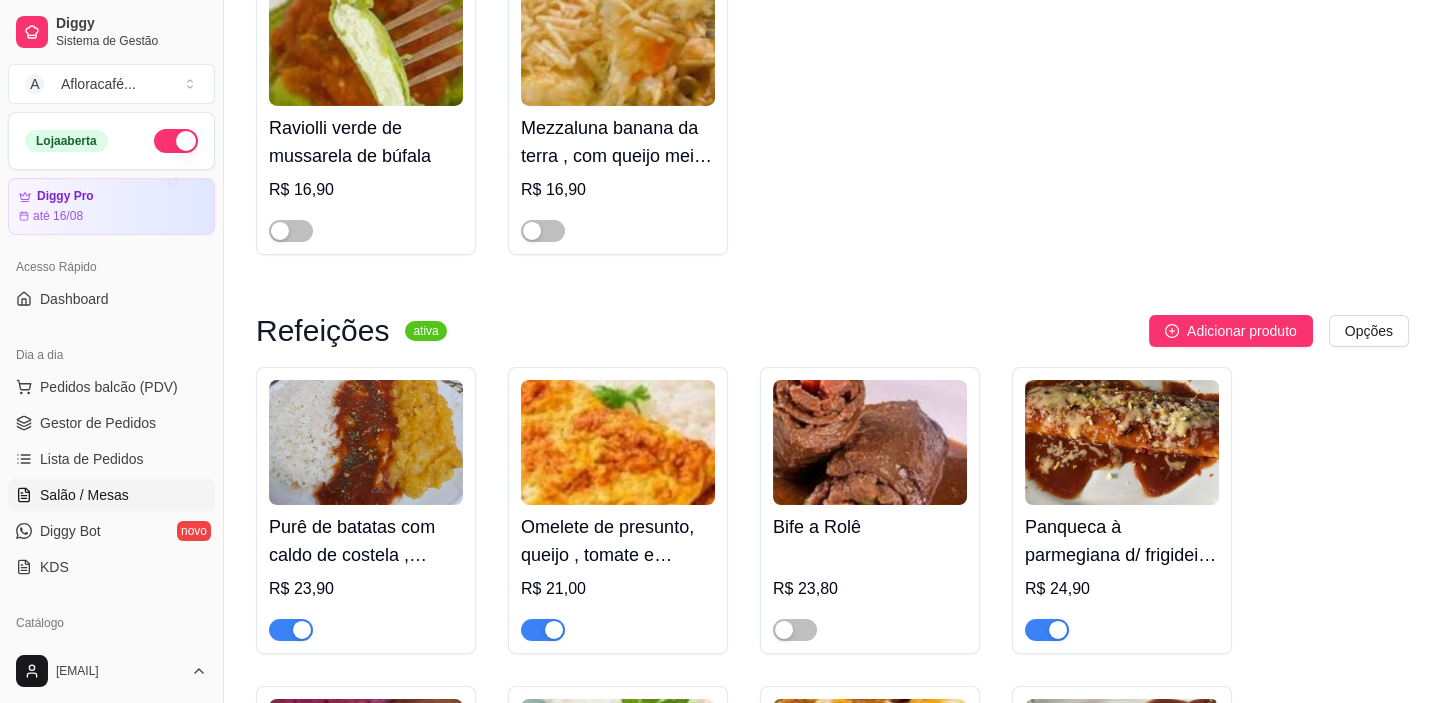 click on "Salão / Mesas" at bounding box center [84, 495] 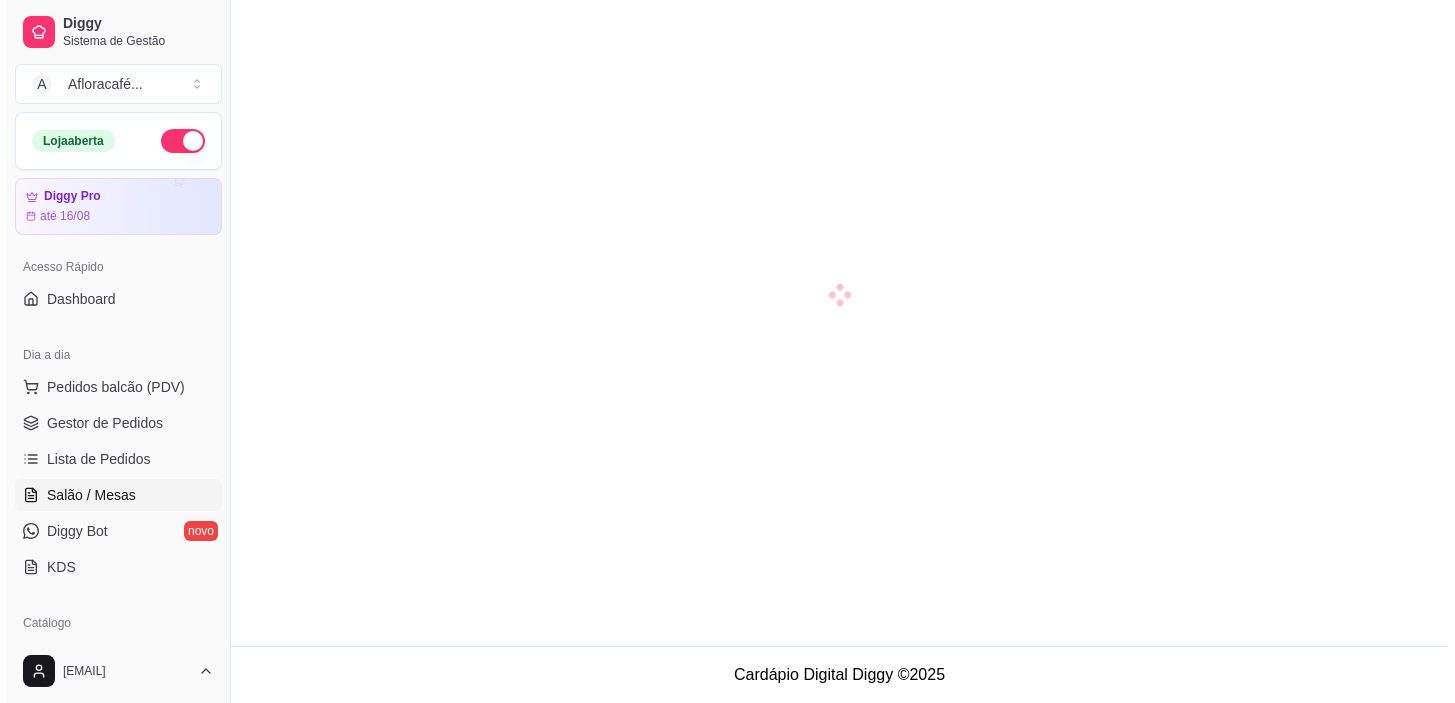 scroll, scrollTop: 0, scrollLeft: 0, axis: both 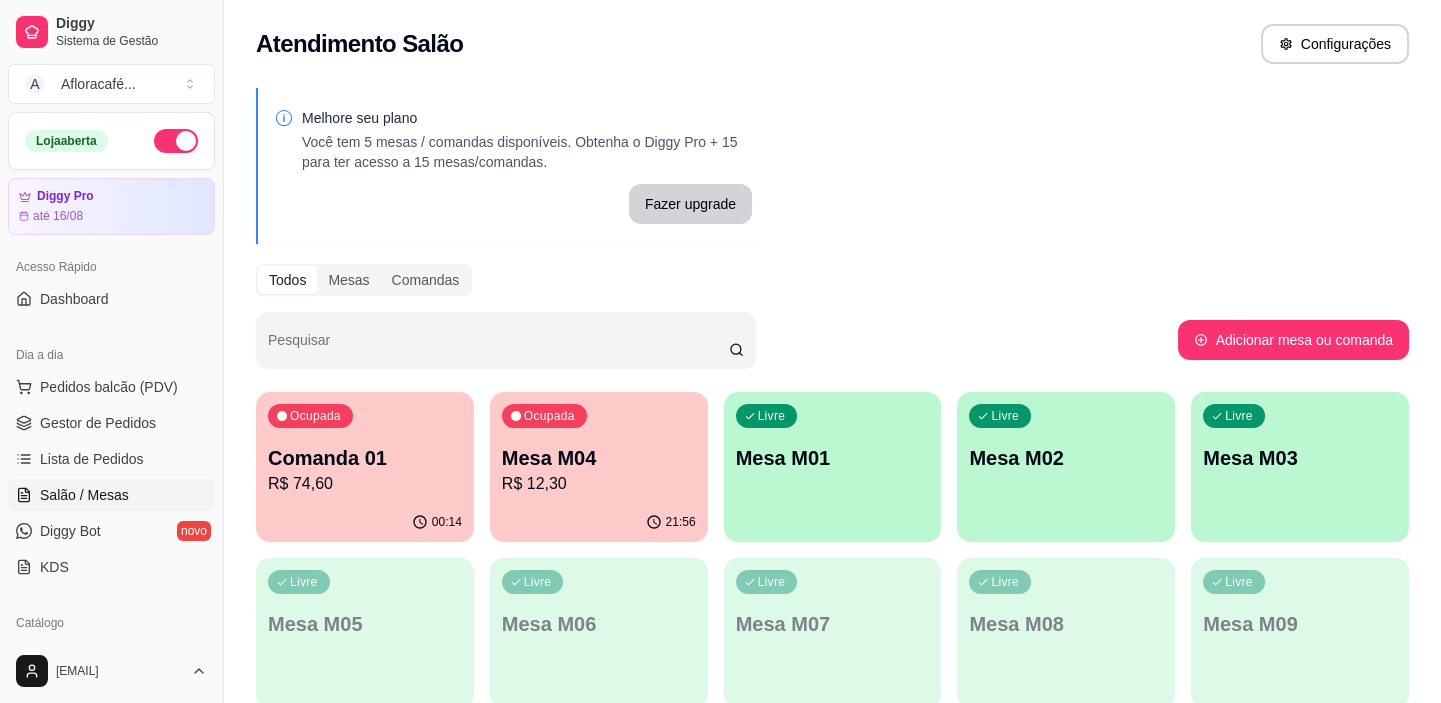 click on "Mesa M01" at bounding box center [833, 458] 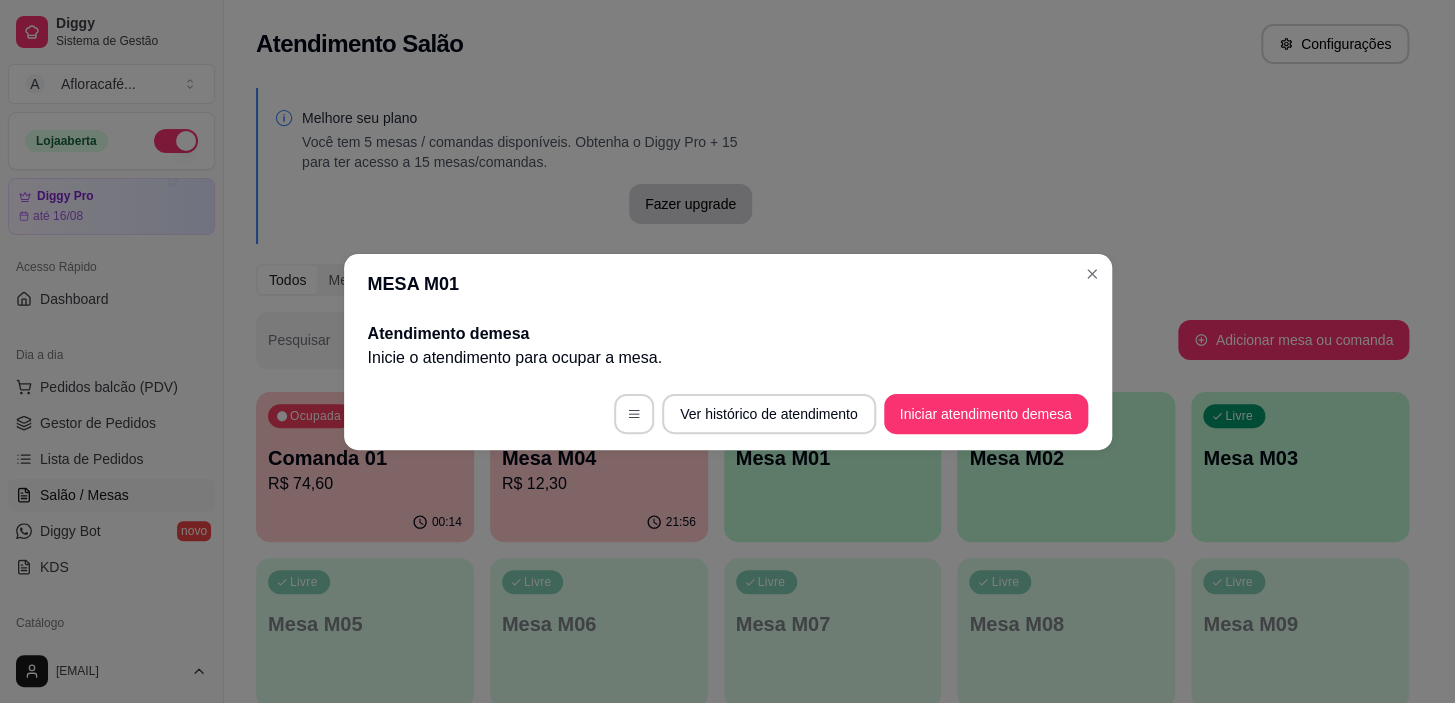 click on "Iniciar atendimento de  mesa" at bounding box center [986, 414] 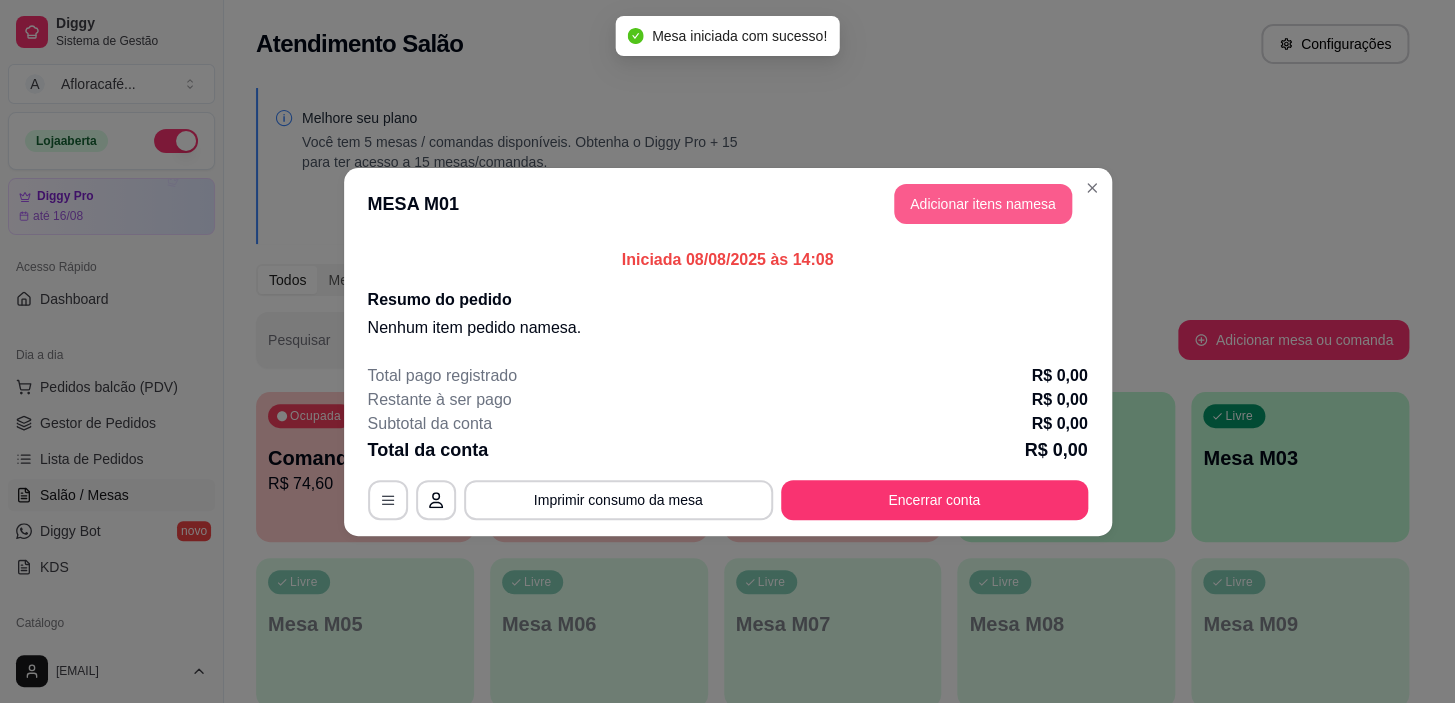 click on "Adicionar itens na  mesa" at bounding box center (983, 204) 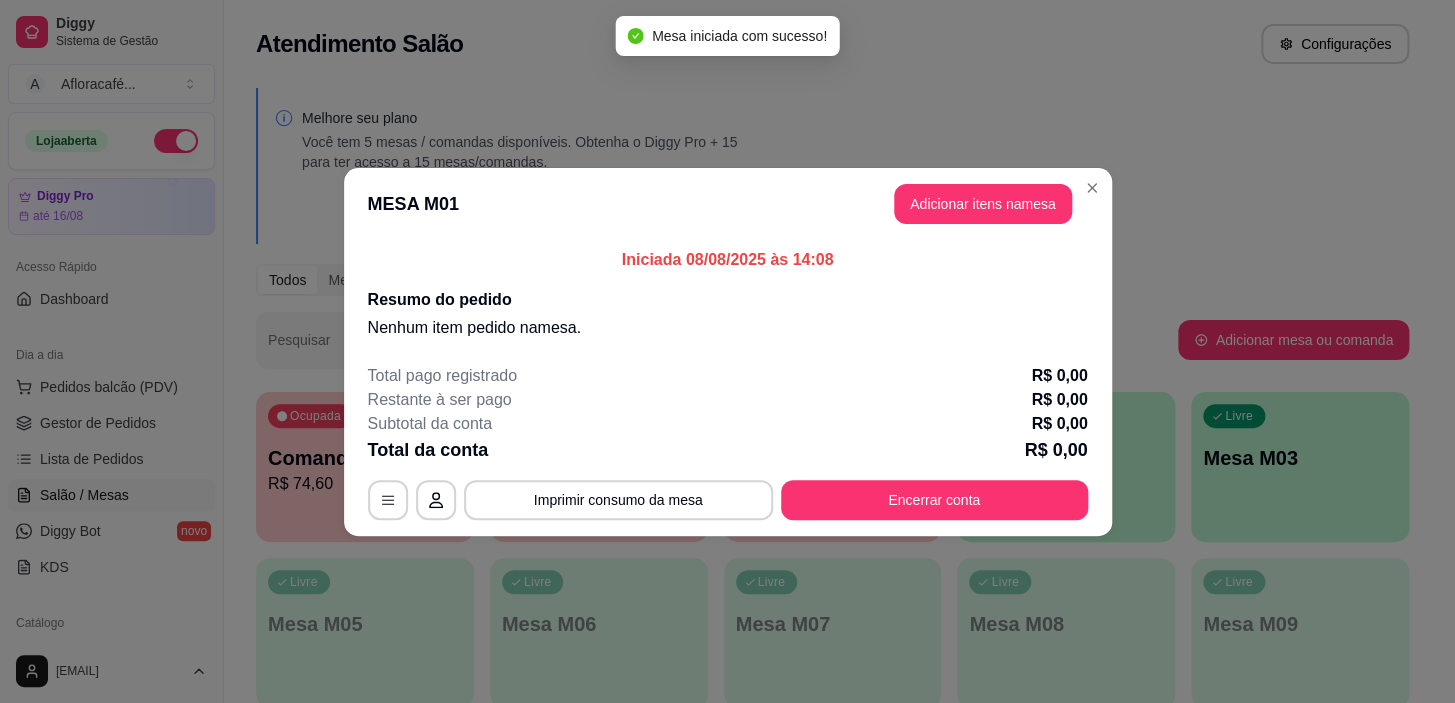 click on "Pesquisa" at bounding box center (517, 131) 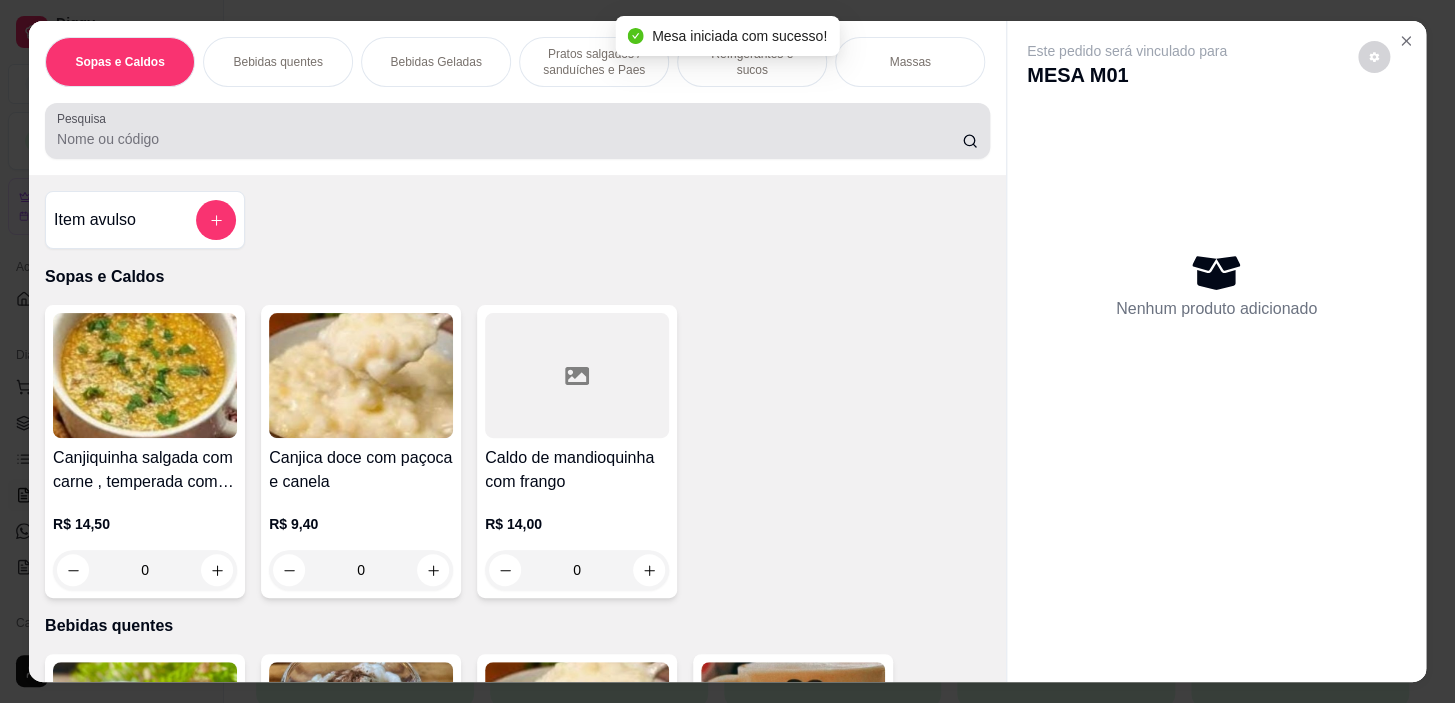 click at bounding box center (517, 131) 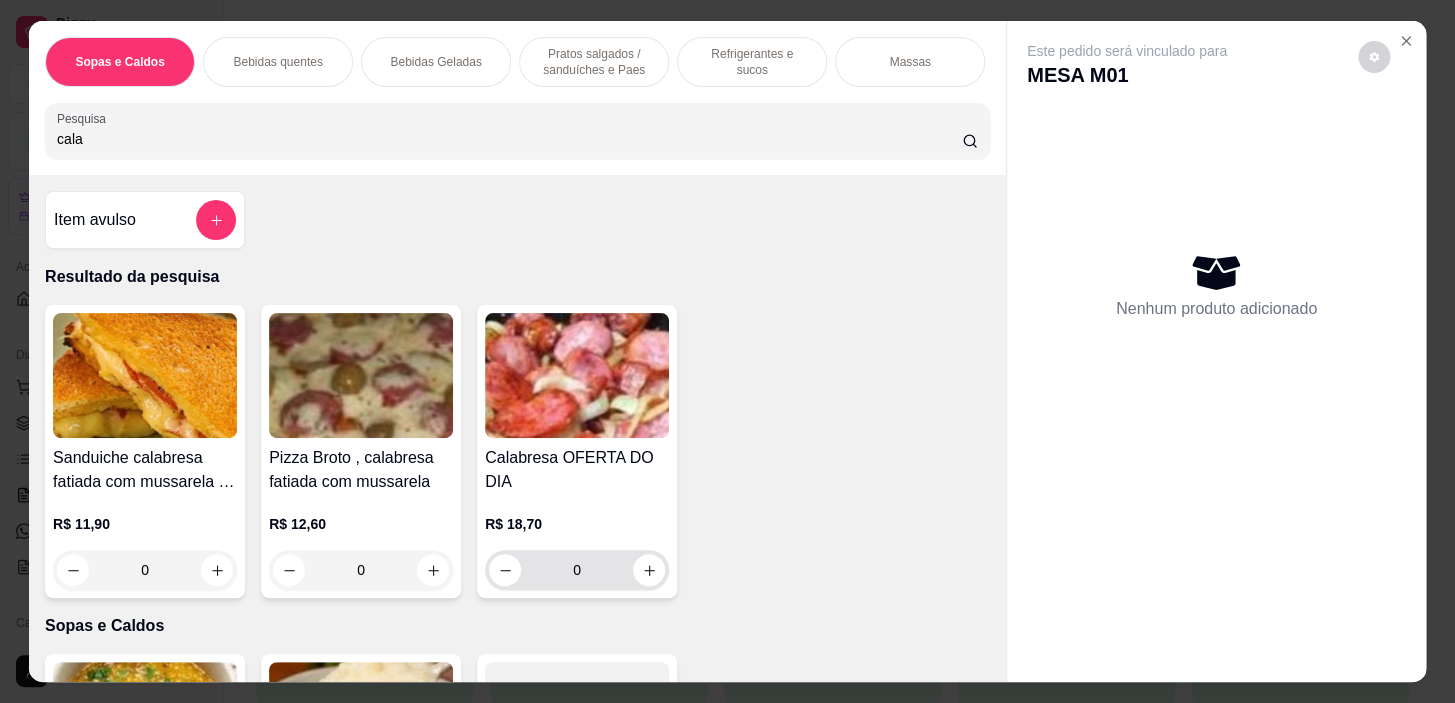 type on "cala" 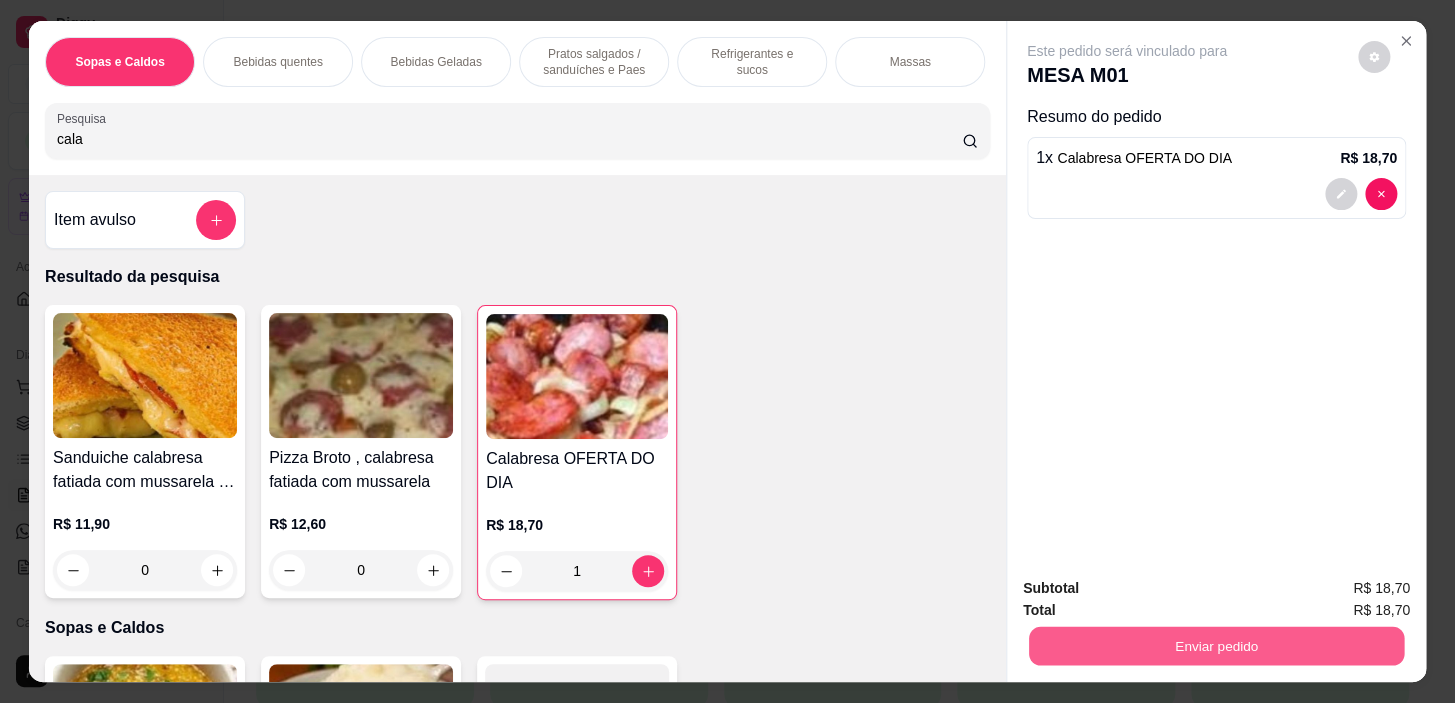 click on "Enviar pedido" at bounding box center [1216, 646] 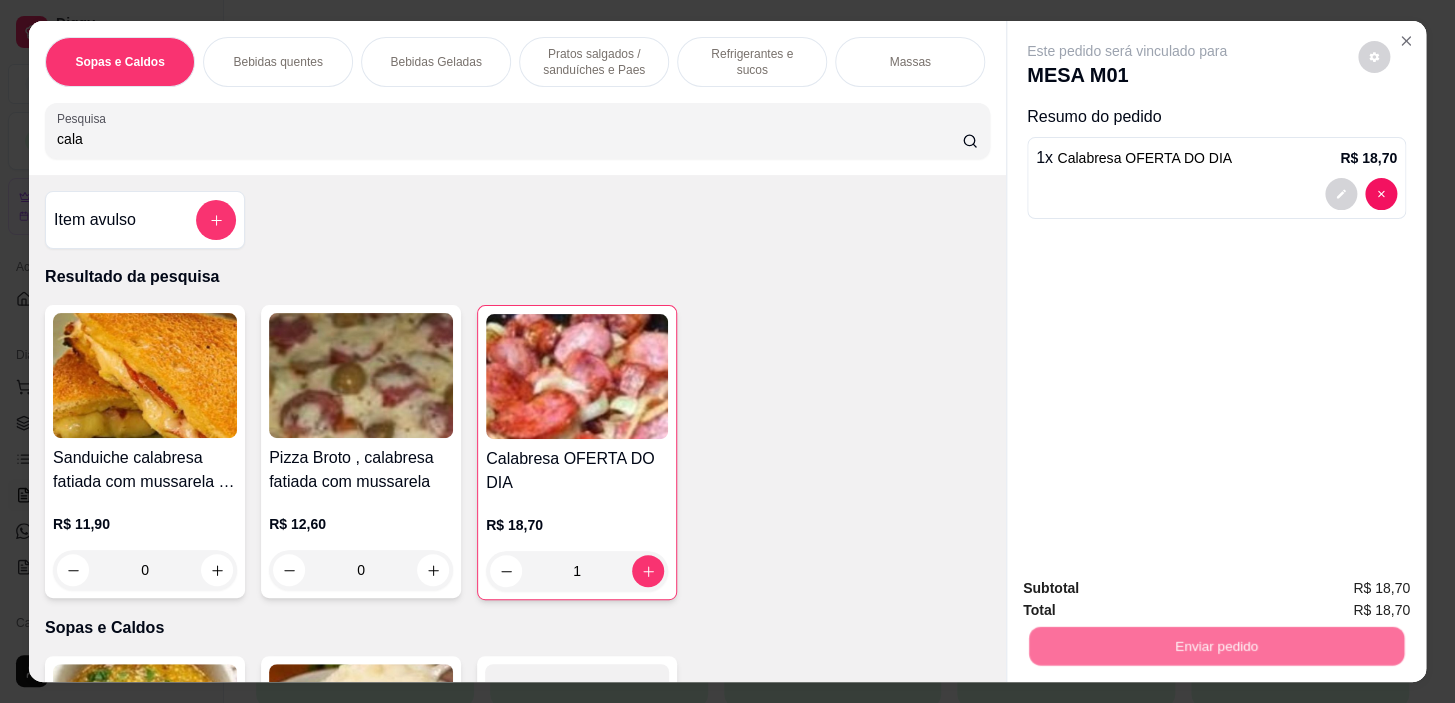 click on "Não registrar e enviar pedido" at bounding box center (1150, 589) 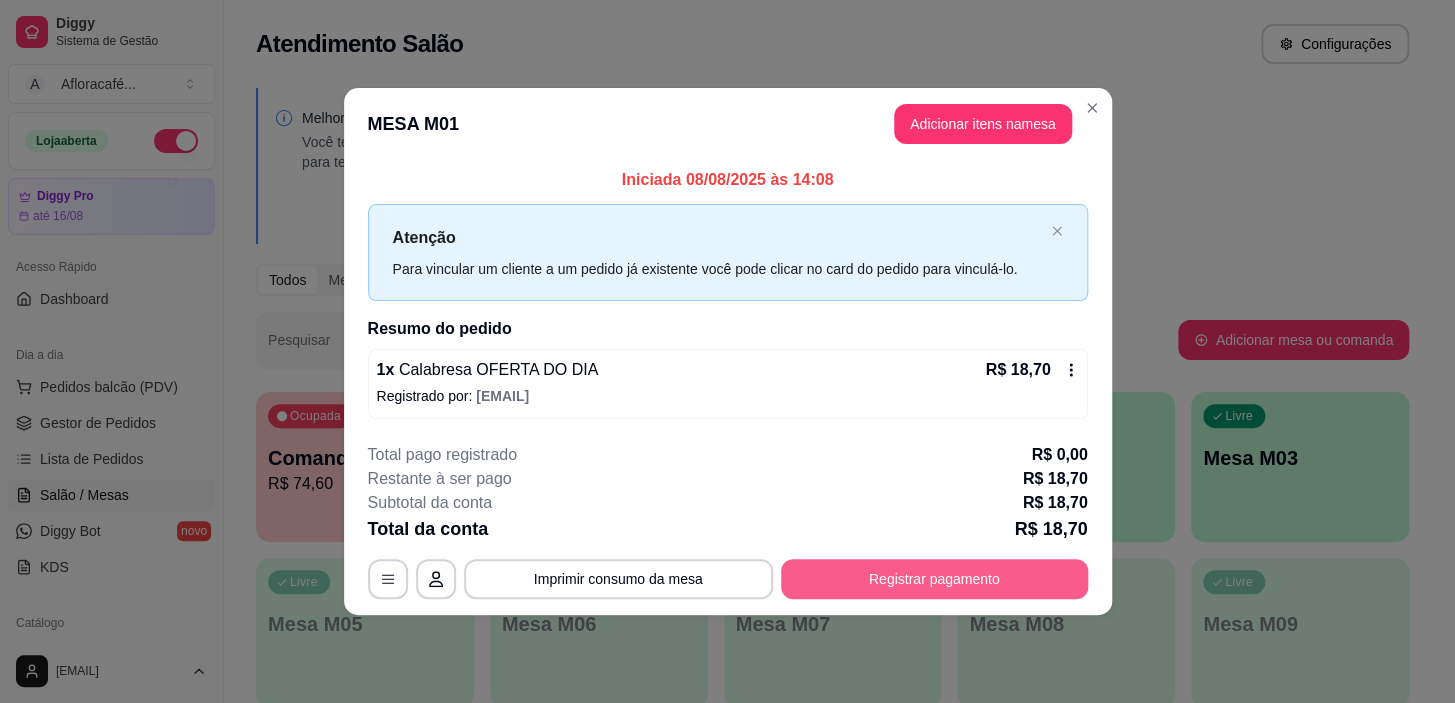 click on "Registrar pagamento" at bounding box center (934, 579) 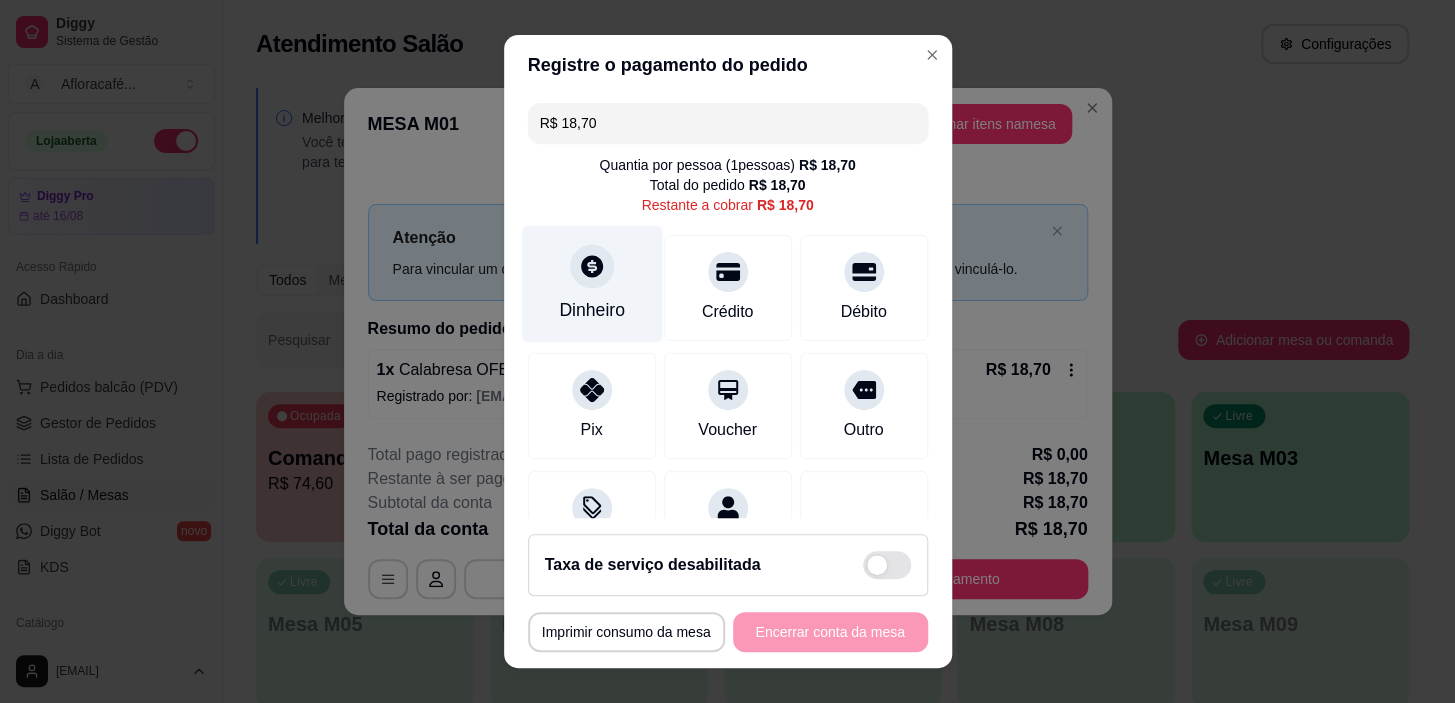 click on "Dinheiro" at bounding box center [591, 284] 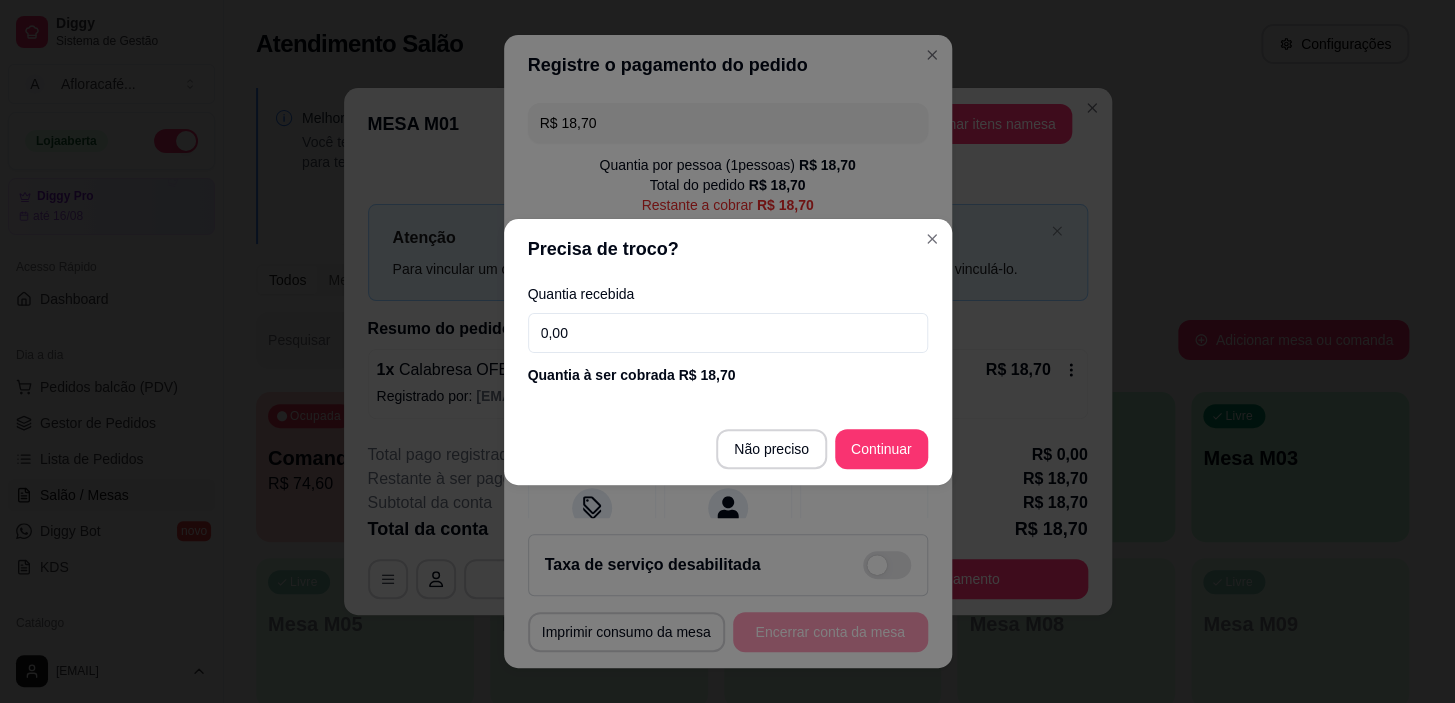 click on "0,00" at bounding box center (728, 333) 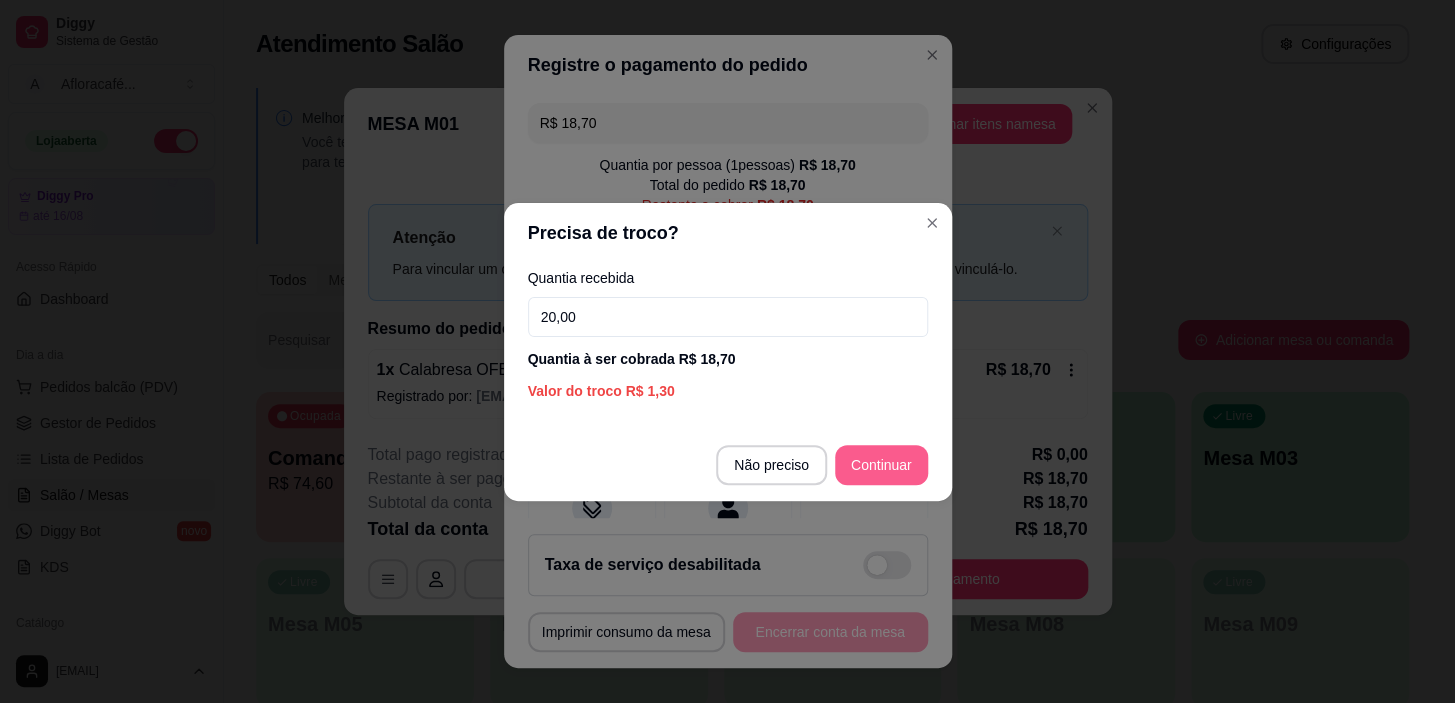type on "20,00" 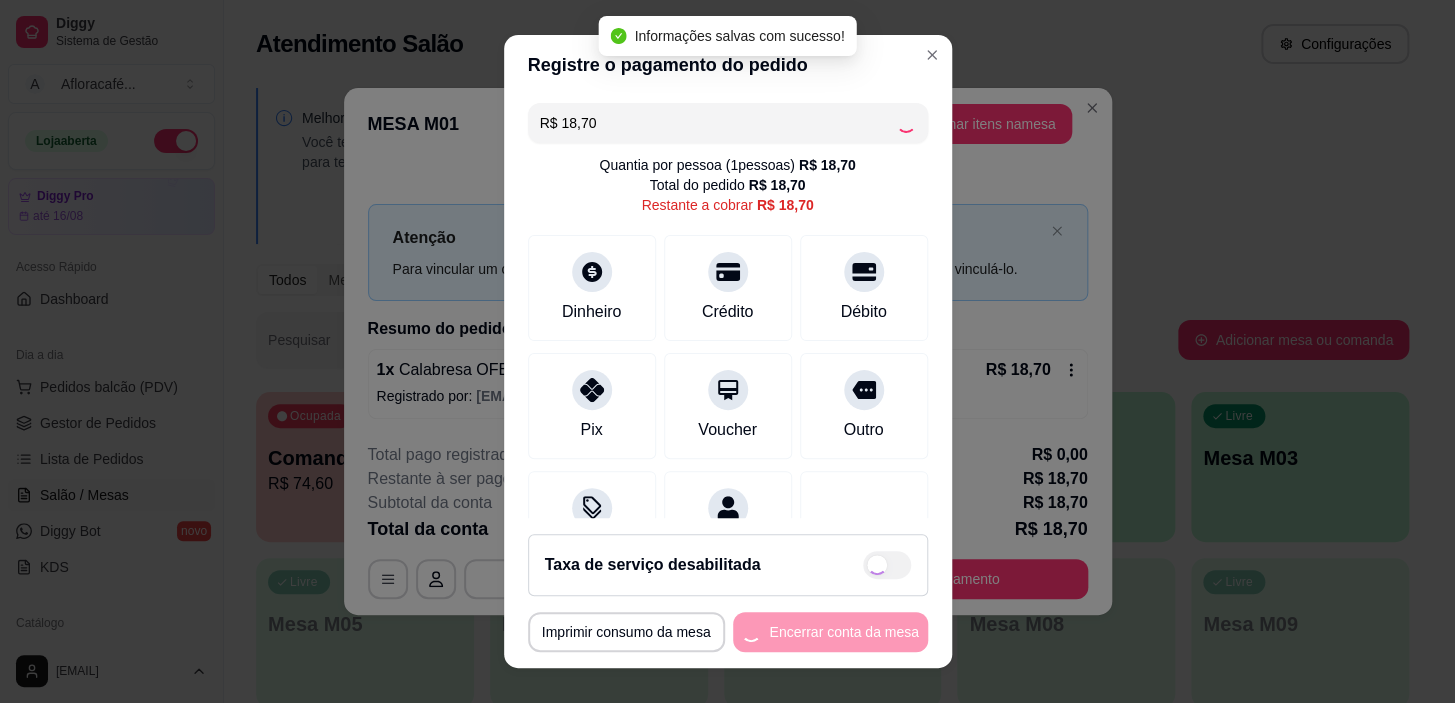 type on "R$ 0,00" 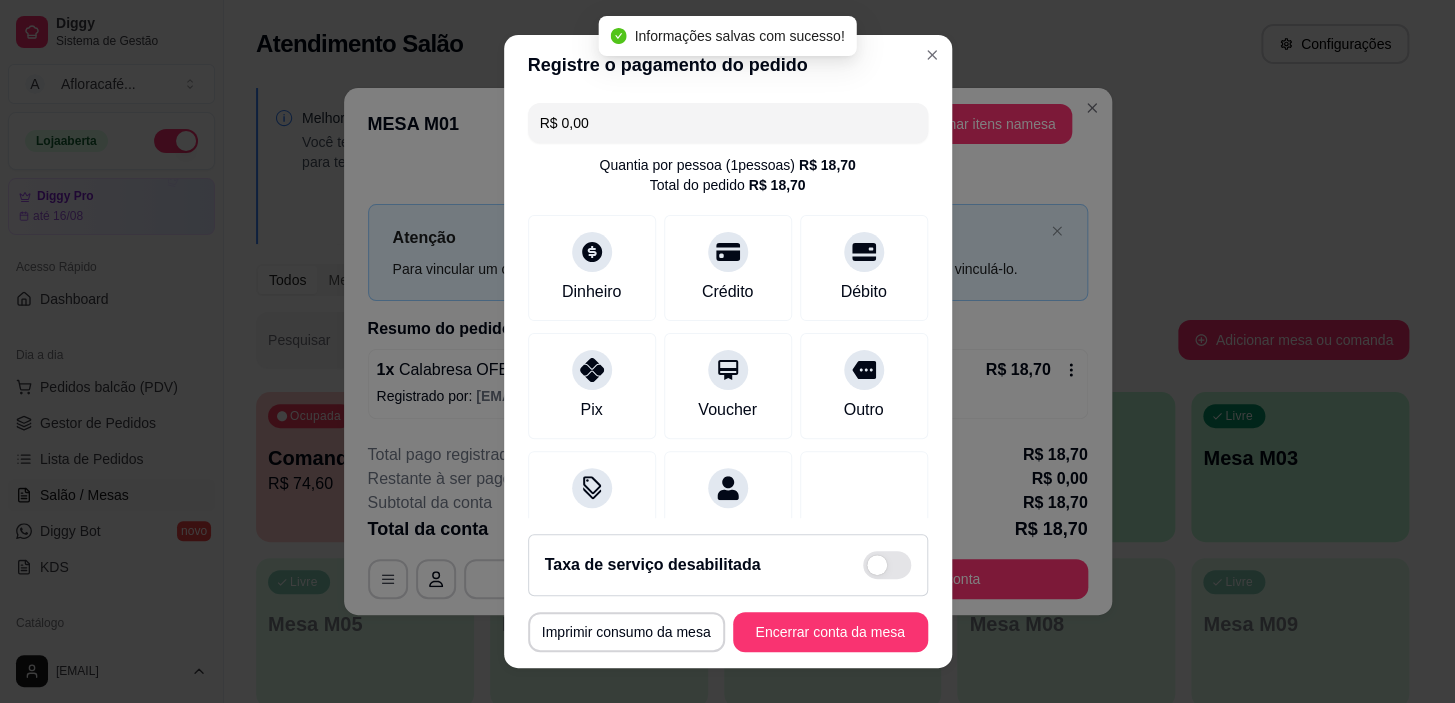 drag, startPoint x: 844, startPoint y: 653, endPoint x: 889, endPoint y: 605, distance: 65.795135 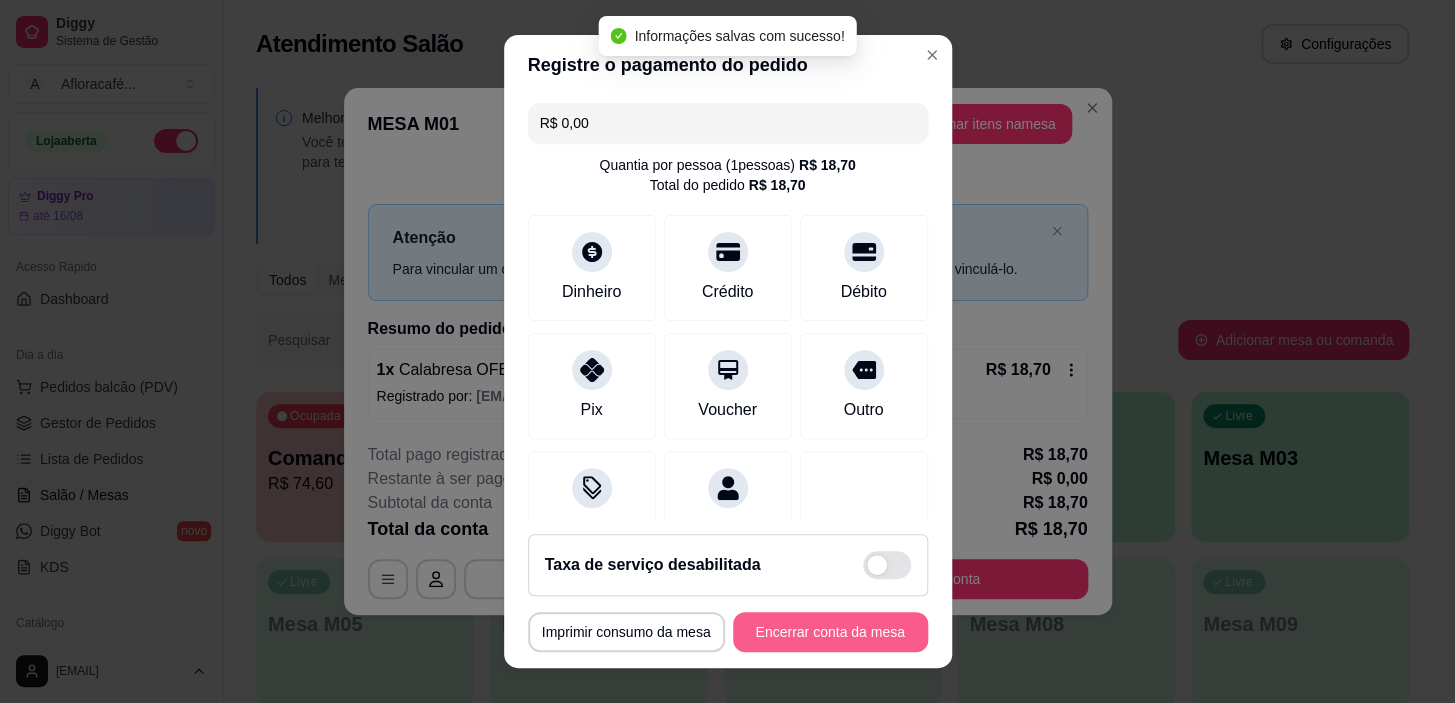 click on "Encerrar conta da mesa" at bounding box center (830, 632) 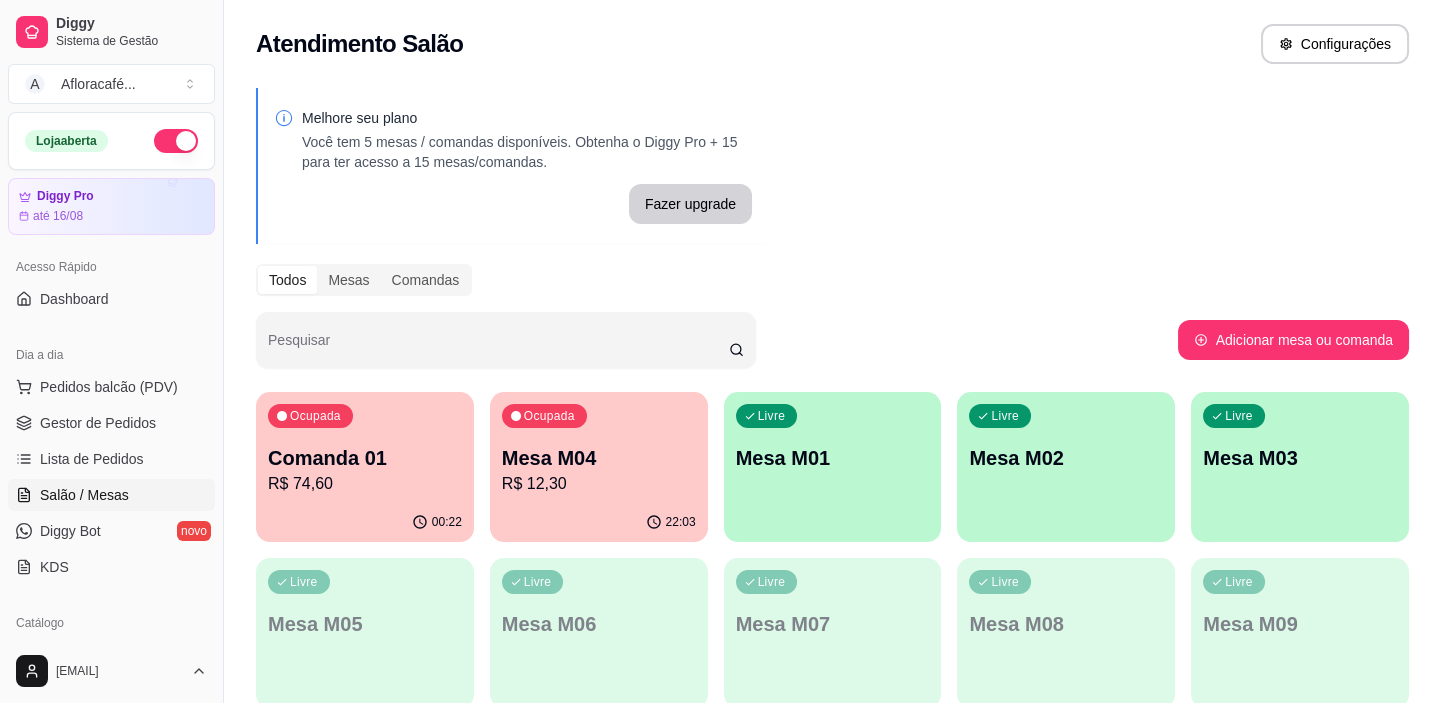 click on "R$ 74,60" at bounding box center (365, 484) 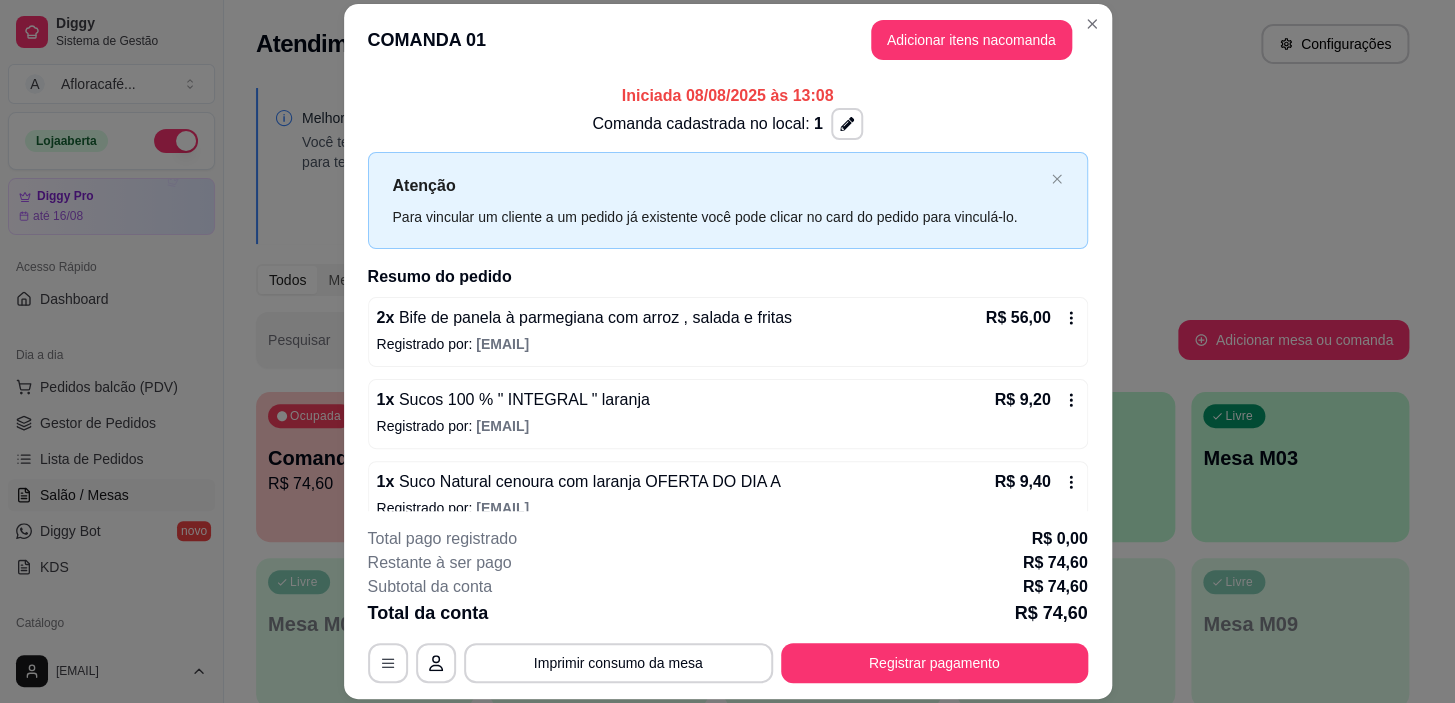 scroll, scrollTop: 26, scrollLeft: 0, axis: vertical 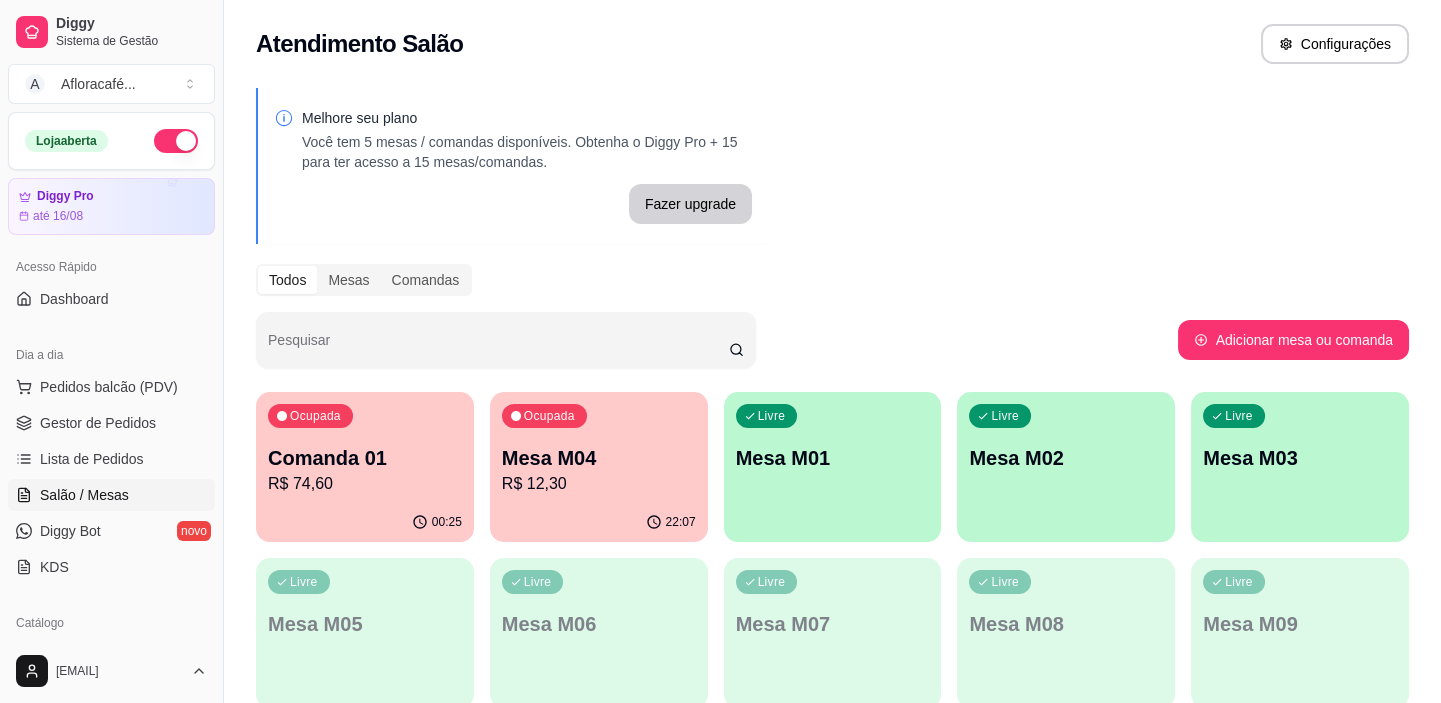 click on "Livre Mesa M01" at bounding box center [833, 455] 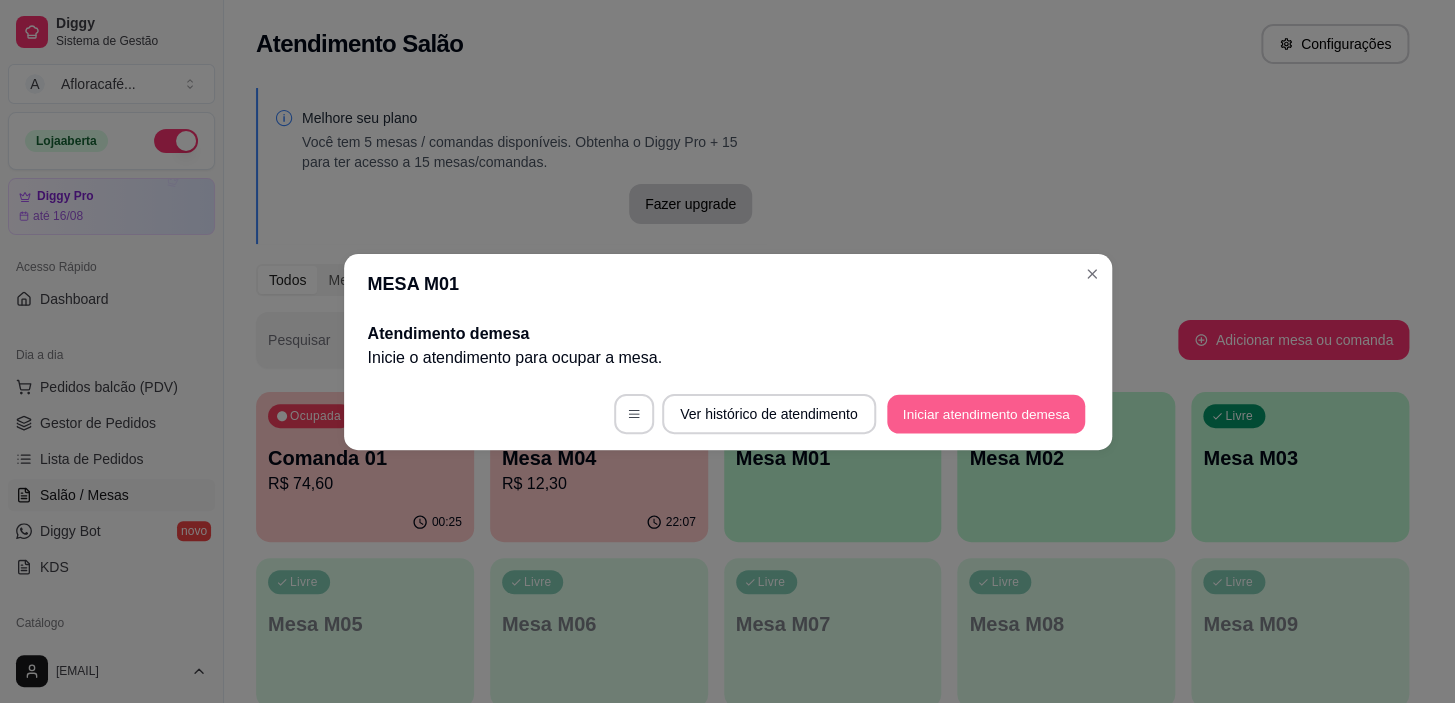 click on "Iniciar atendimento de  mesa" at bounding box center (986, 413) 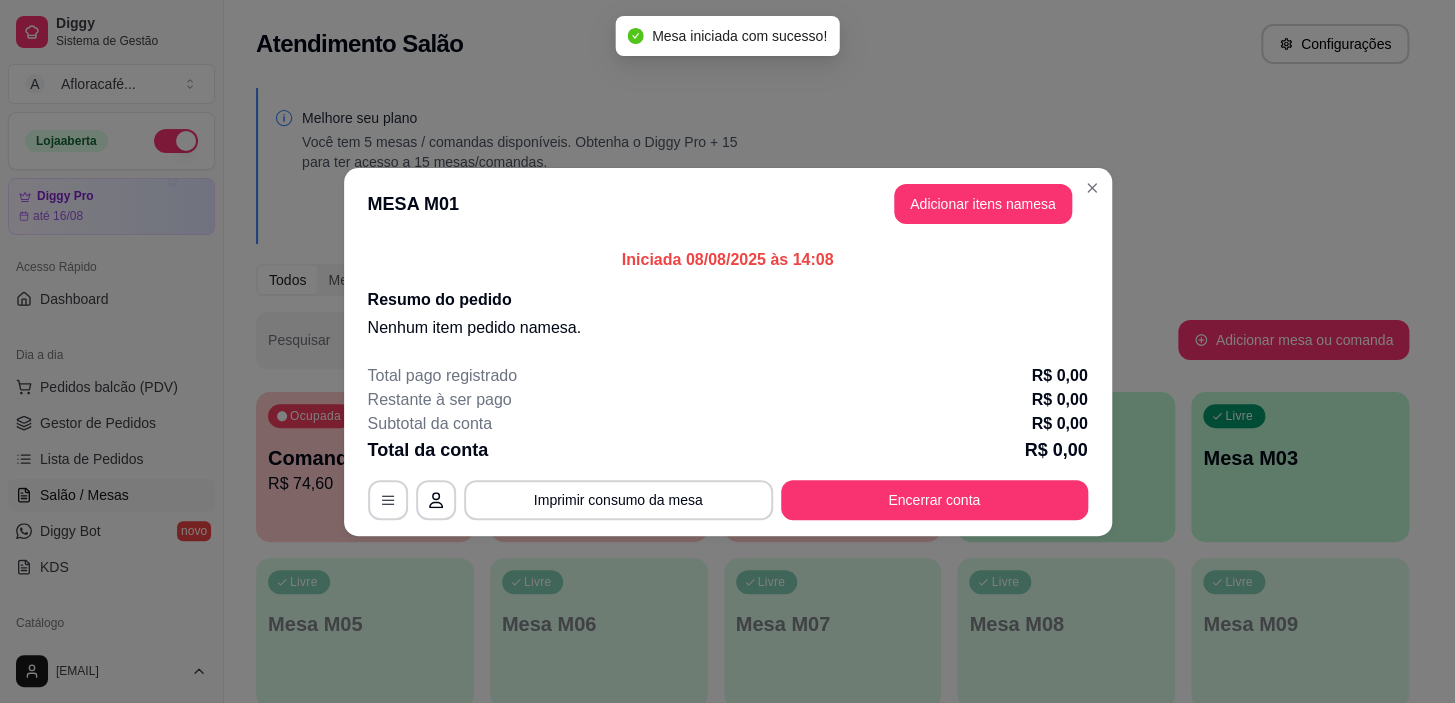 drag, startPoint x: 1021, startPoint y: 226, endPoint x: 1002, endPoint y: 202, distance: 30.610456 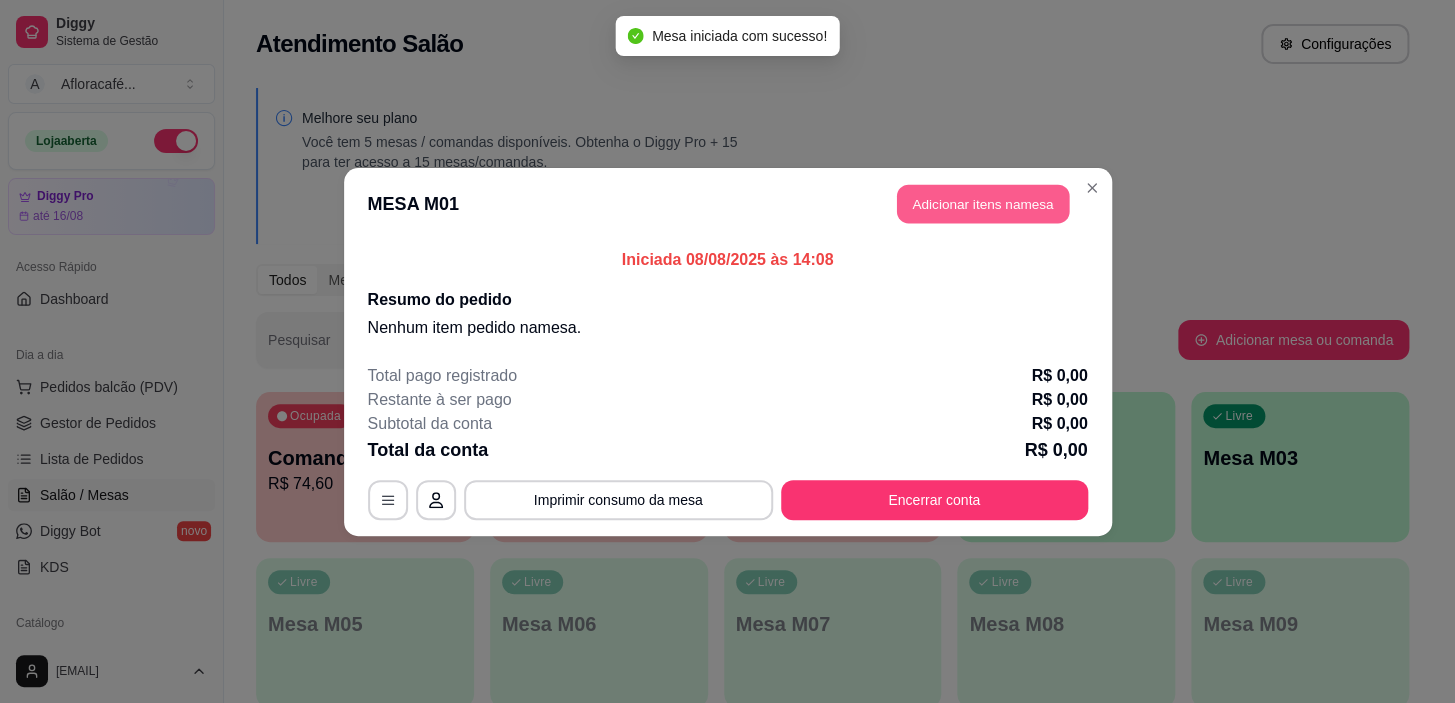 click on "Adicionar itens na  mesa" at bounding box center (983, 203) 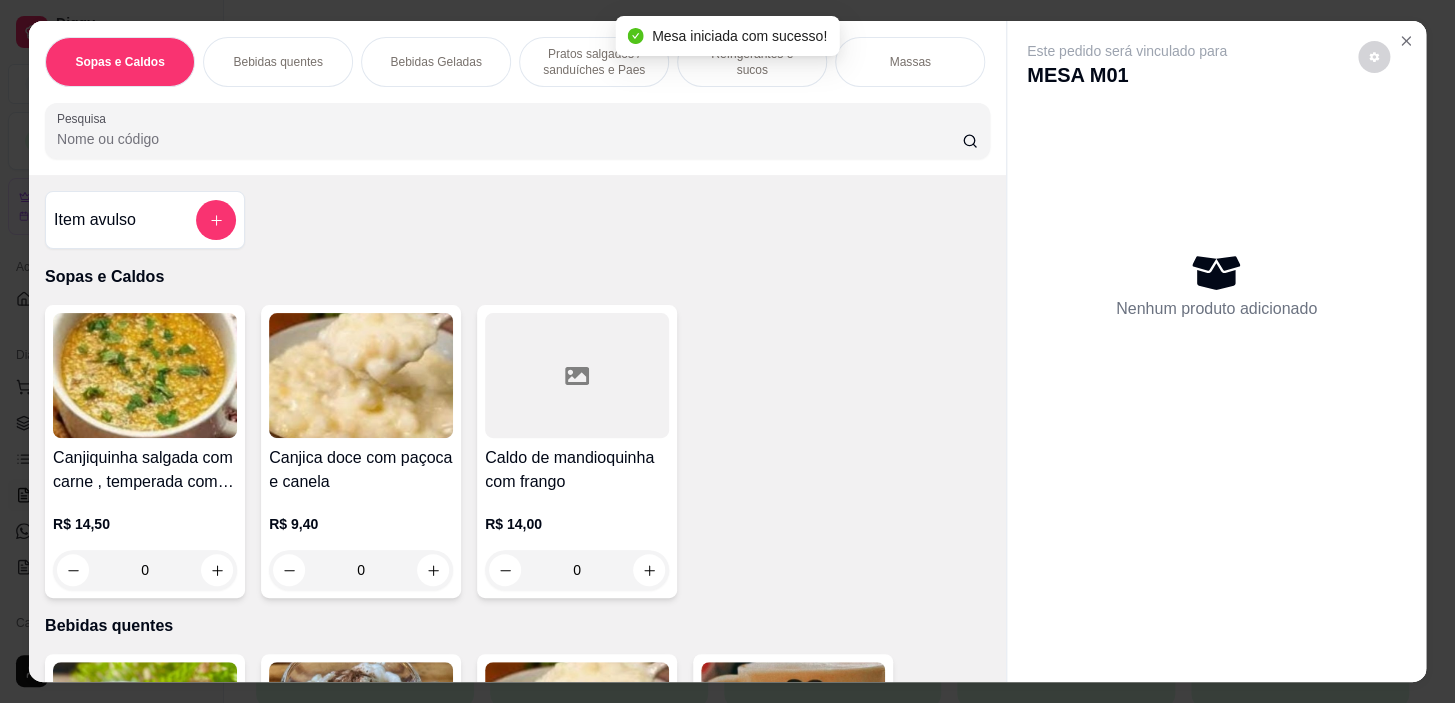 click on "Pesquisa" at bounding box center [509, 139] 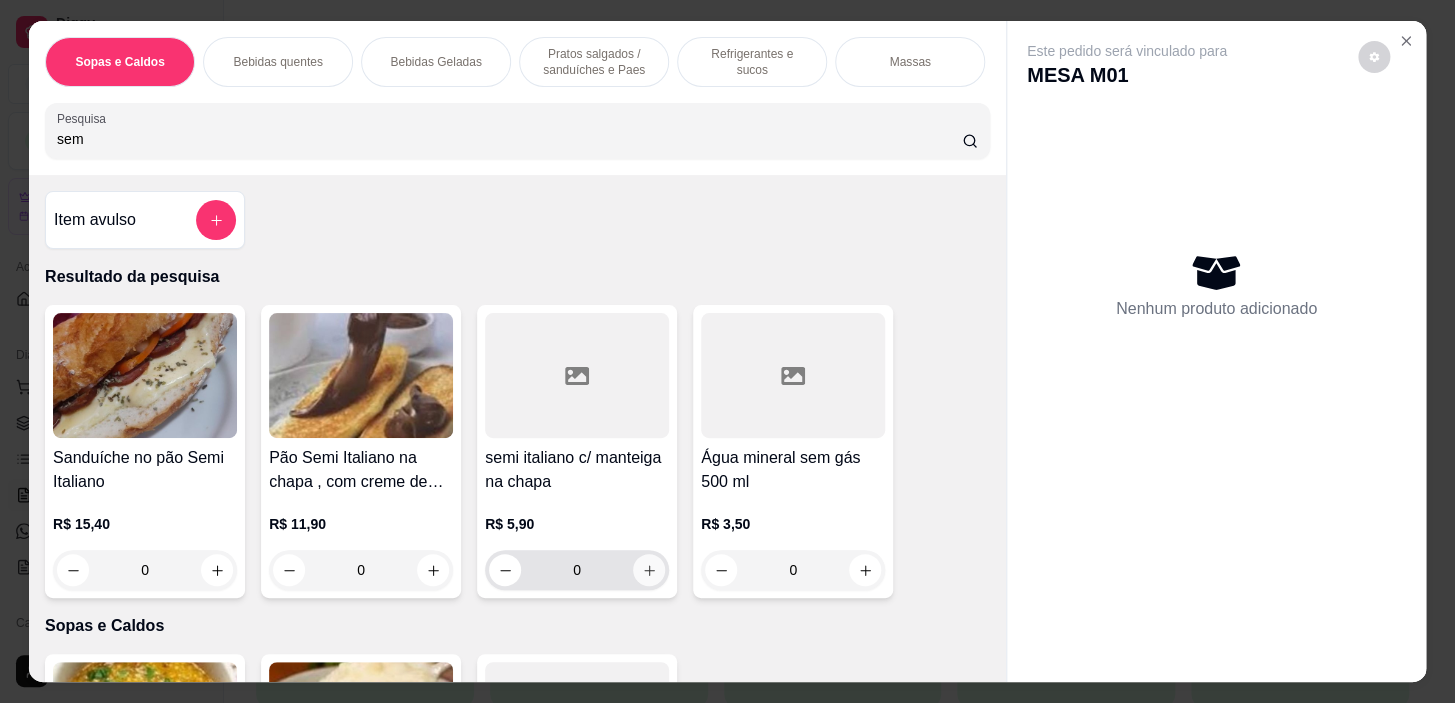 type on "sem" 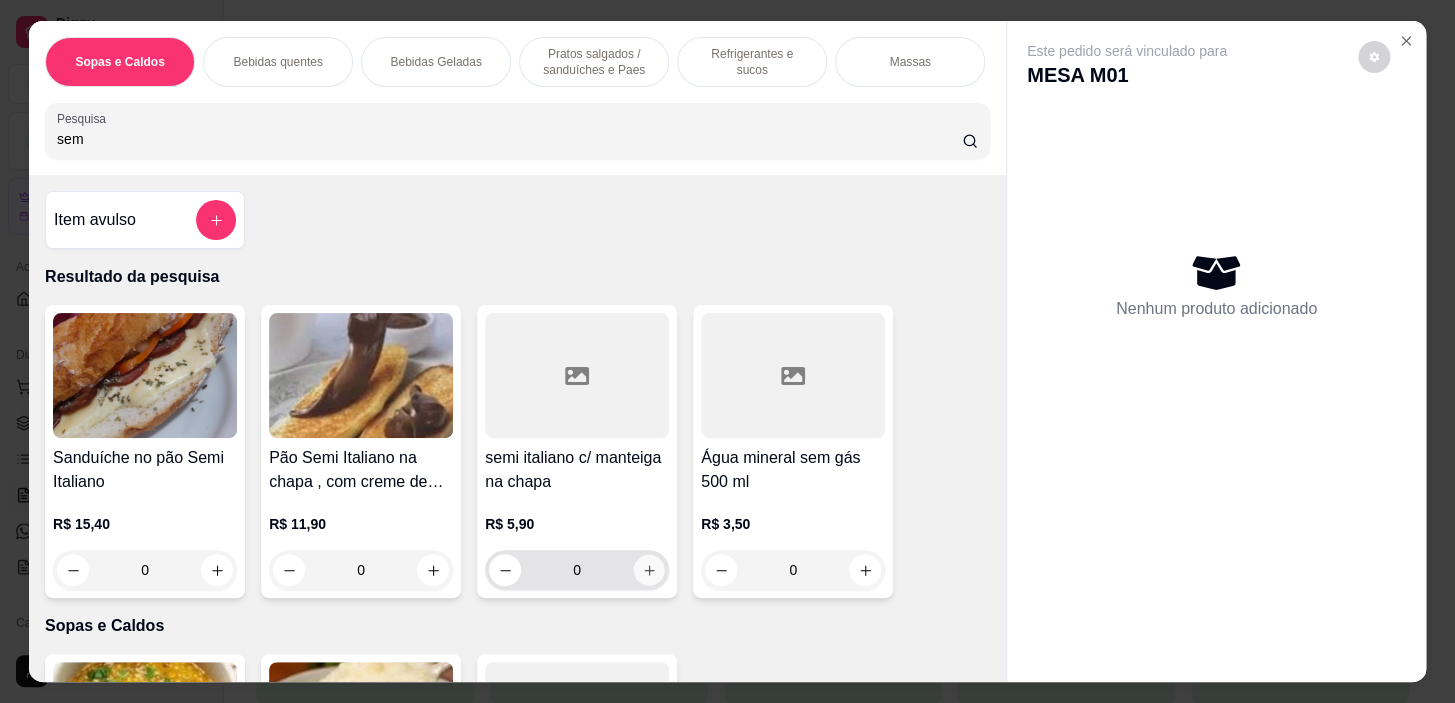 click 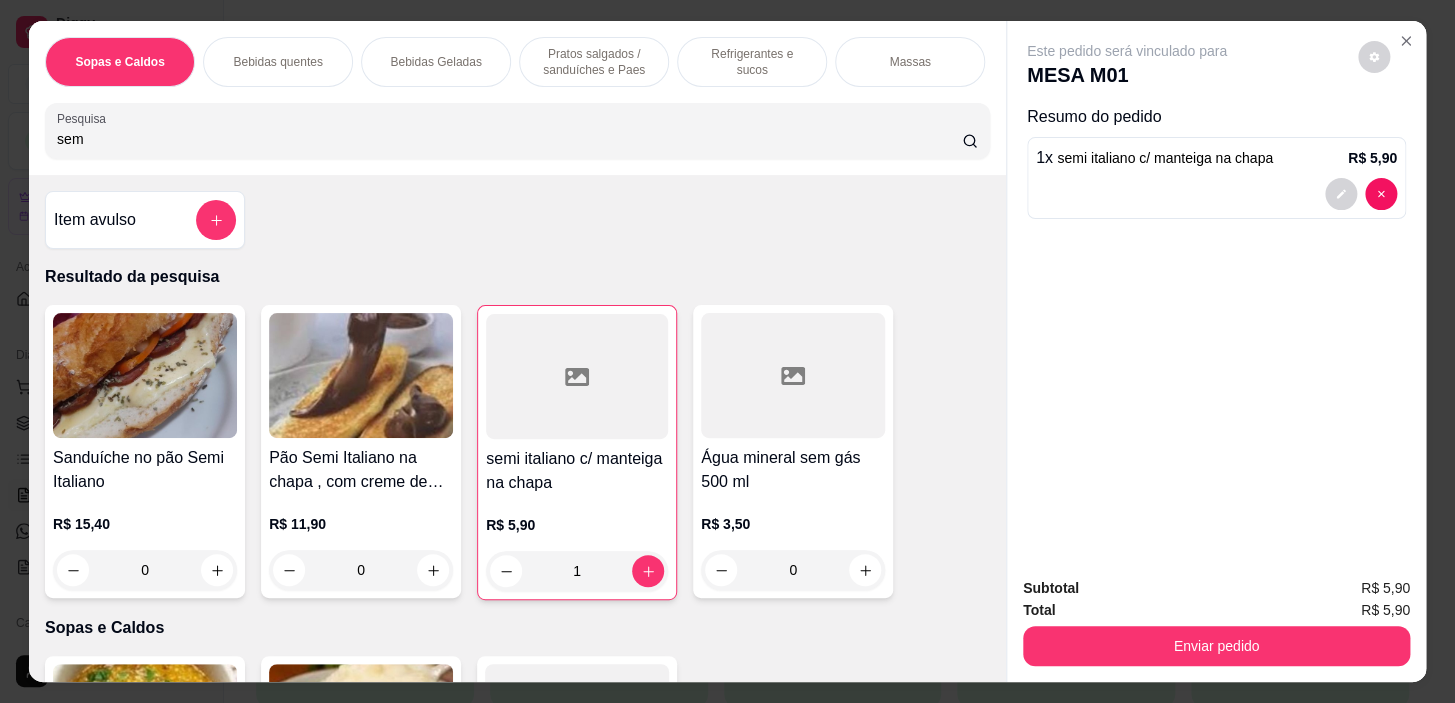 click on "Bebidas quentes" at bounding box center (277, 62) 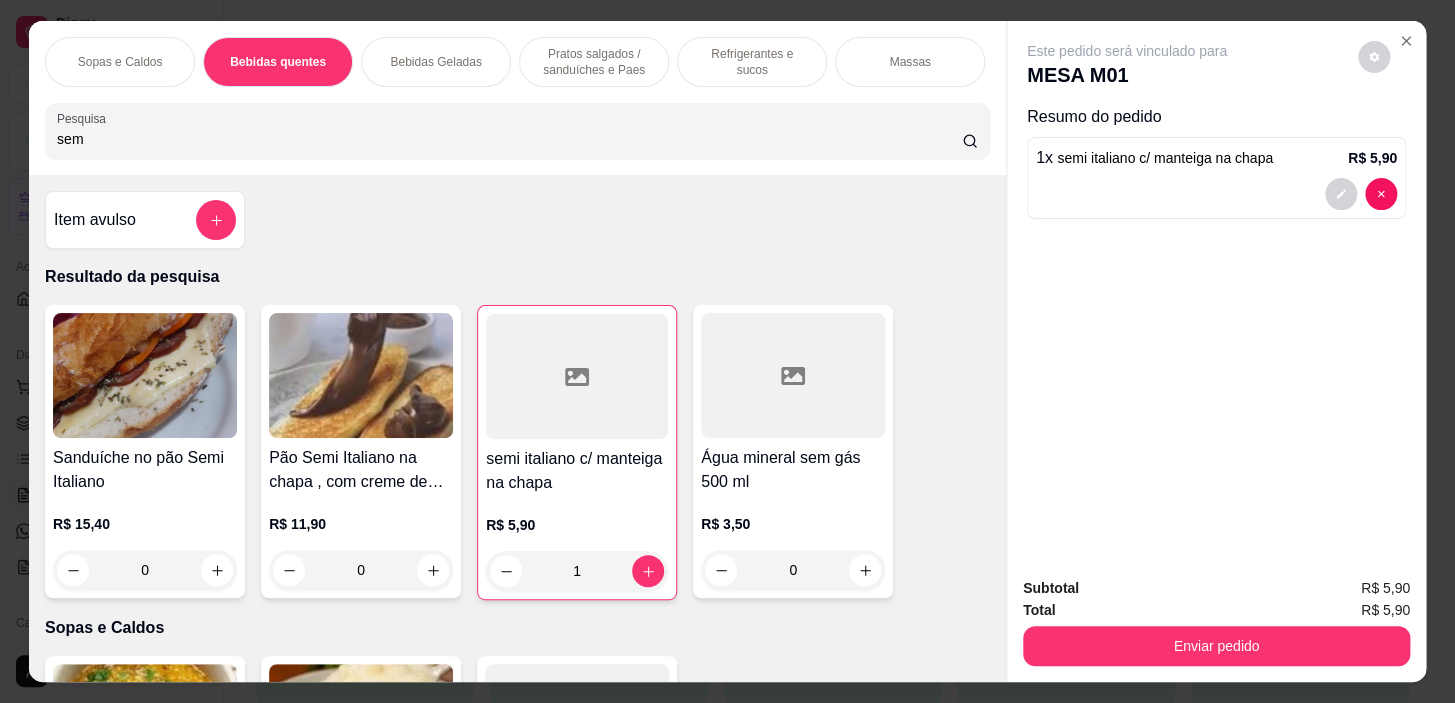 scroll, scrollTop: 790, scrollLeft: 0, axis: vertical 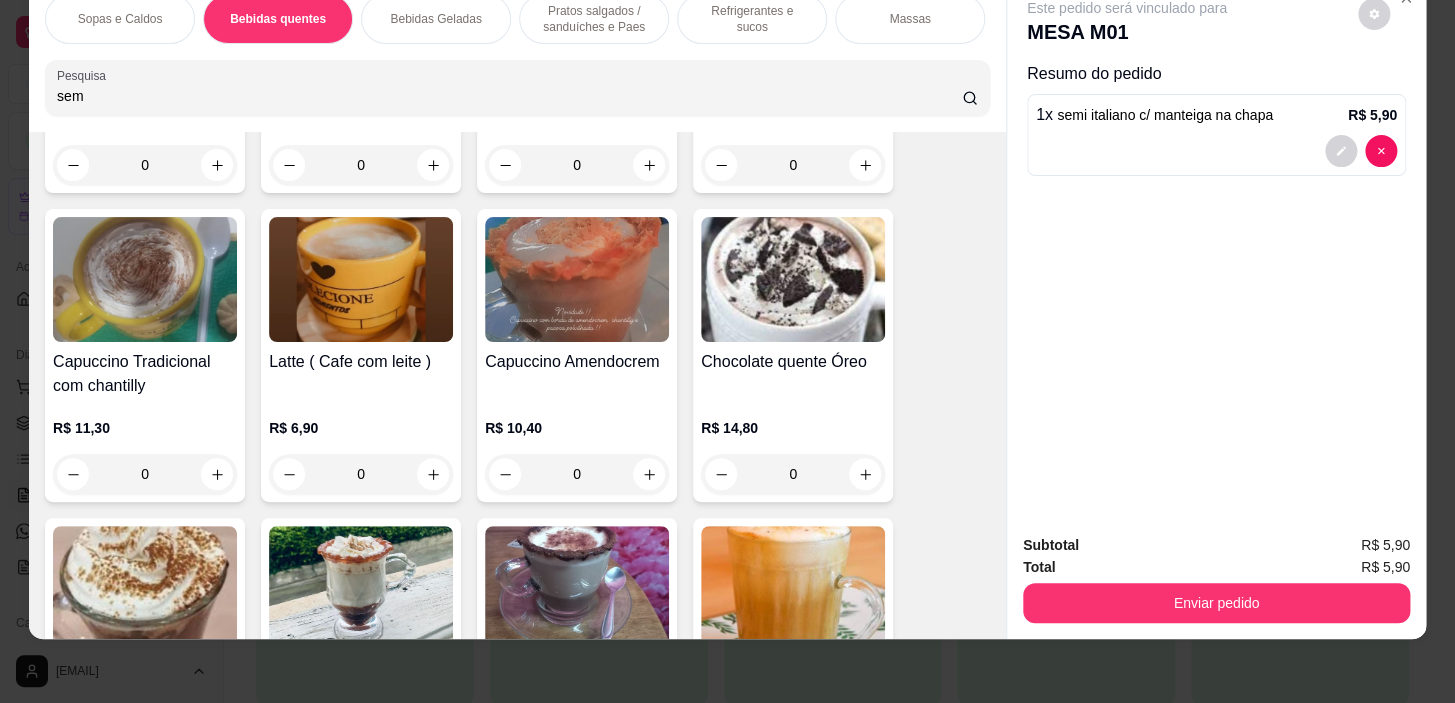 click on "0" at bounding box center (361, 474) 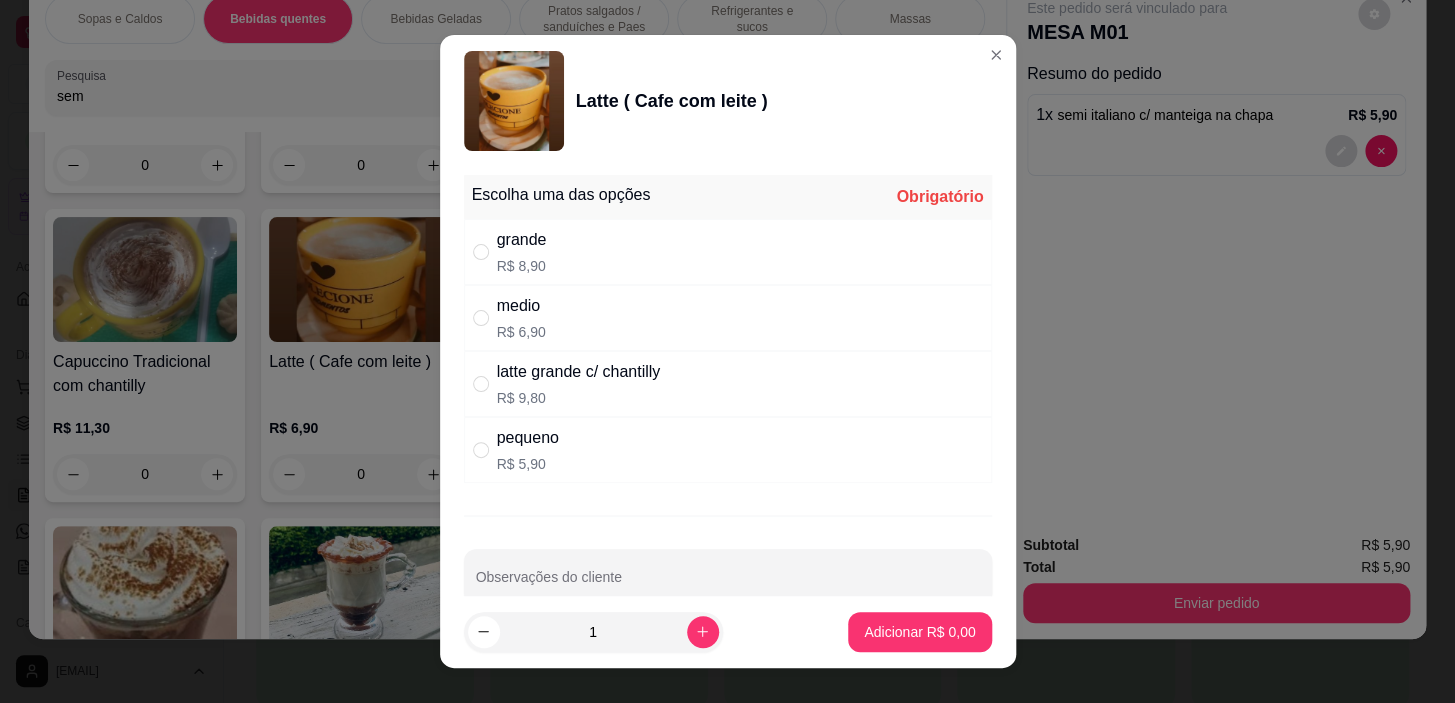 click on "grande R$ 8,90" at bounding box center [728, 252] 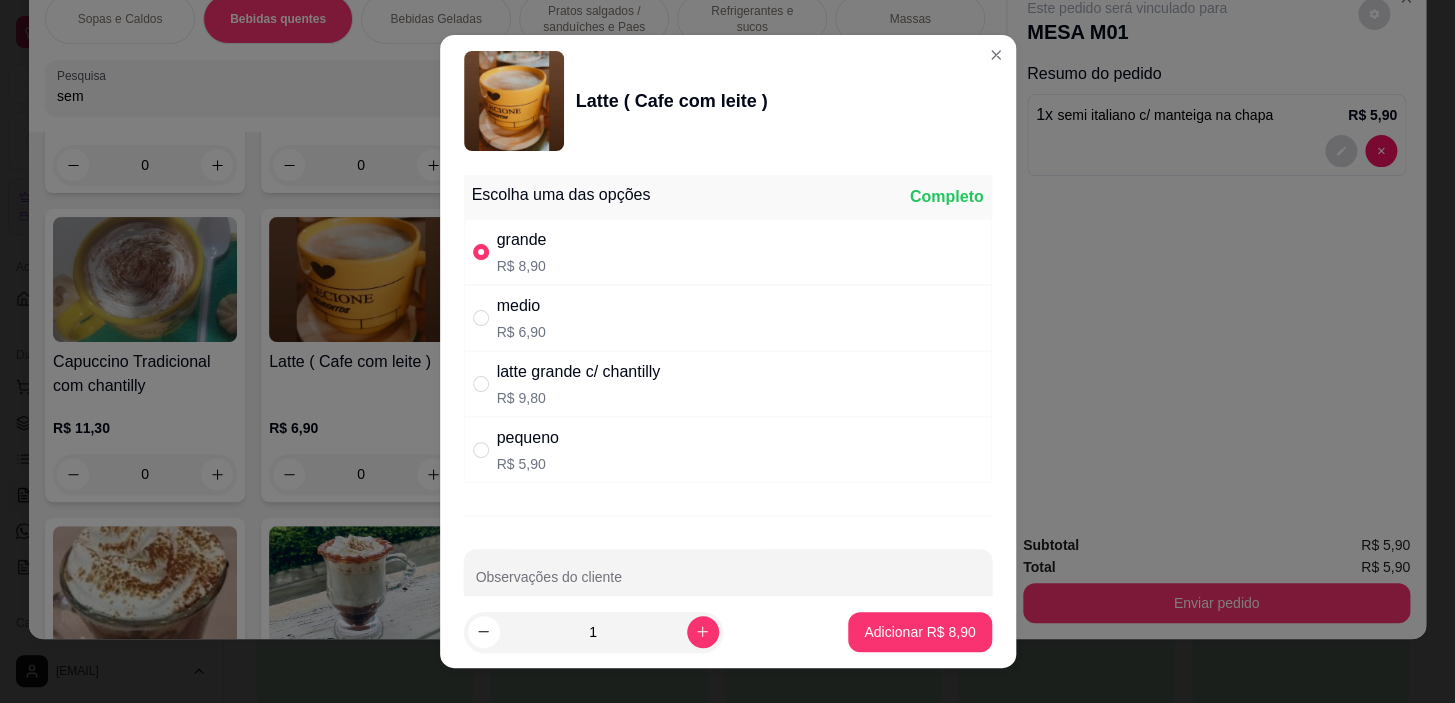 click on "medio R$ 6,90" at bounding box center [728, 318] 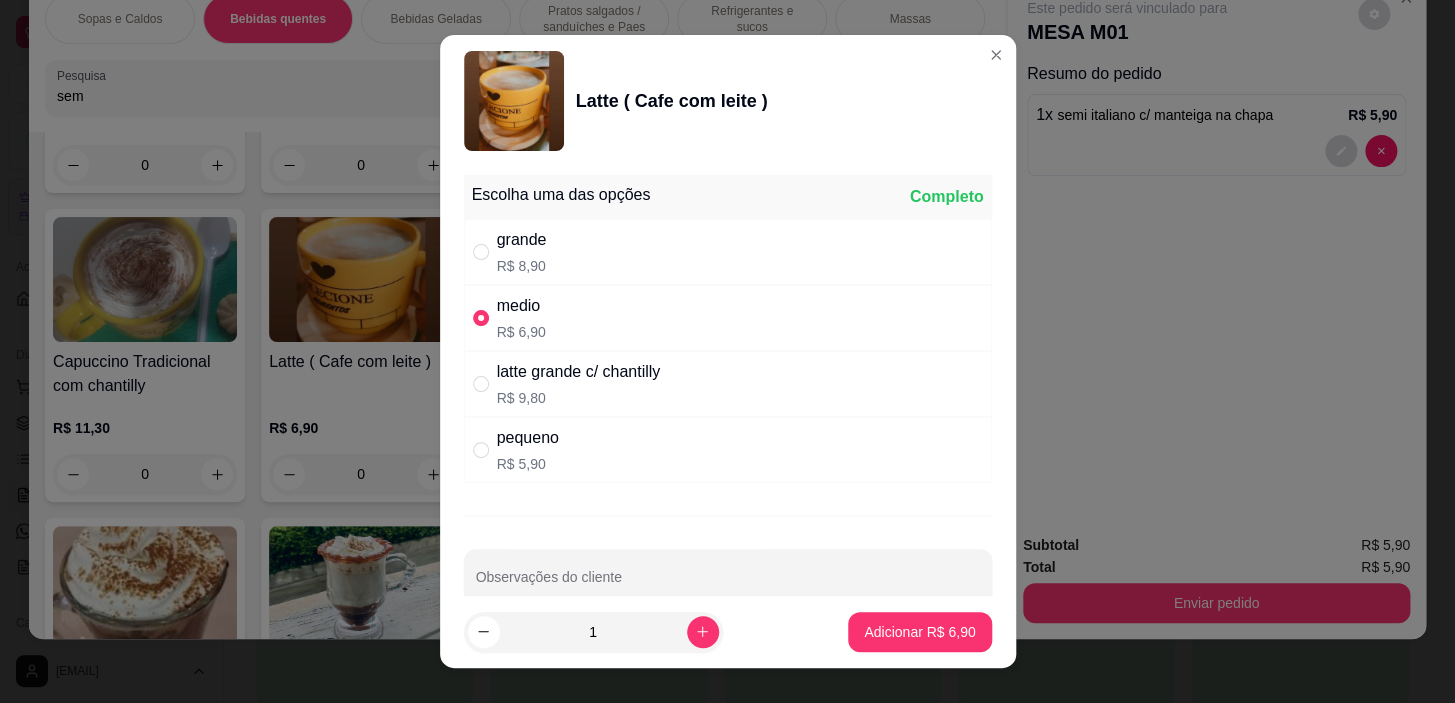 click on "R$ 5,90" at bounding box center [528, 464] 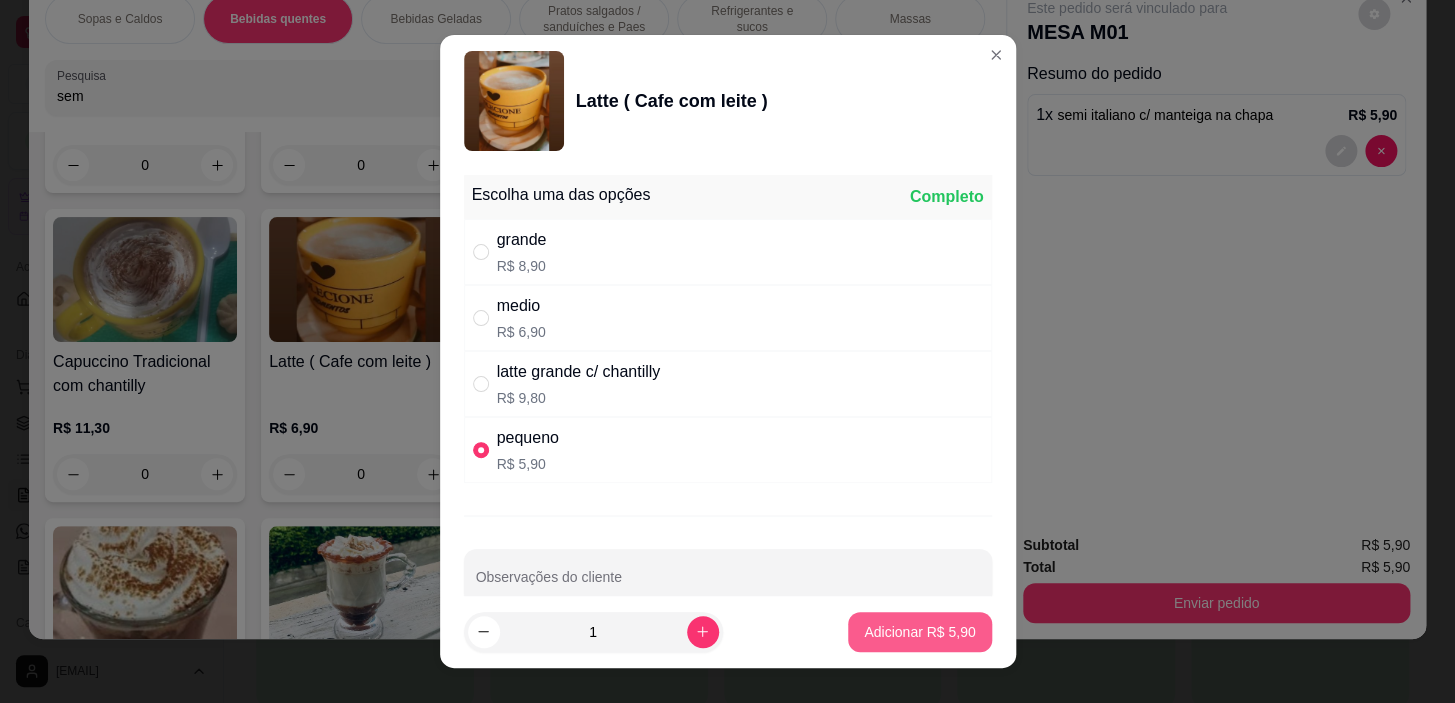 click on "Adicionar   R$ 5,90" at bounding box center (919, 632) 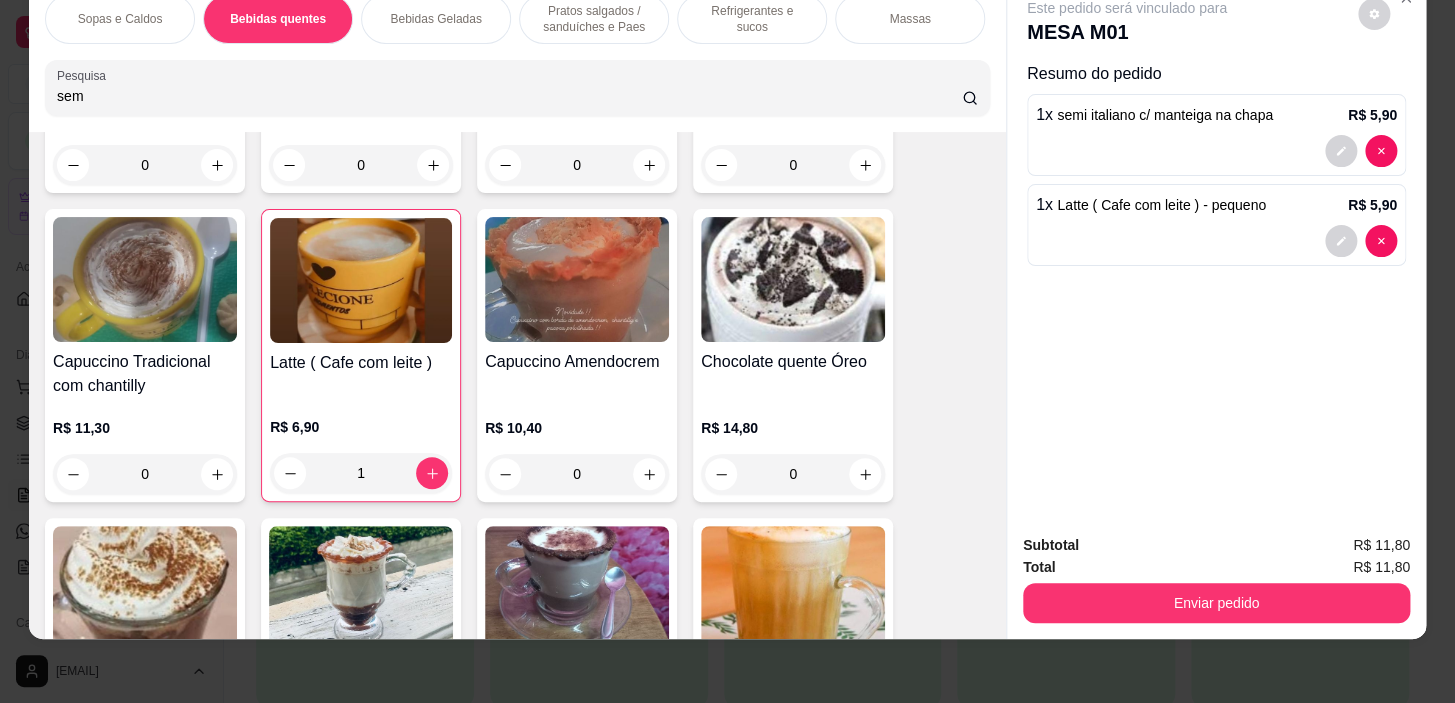 click on "Pratos salgados / sanduíches e Paes" at bounding box center [594, 19] 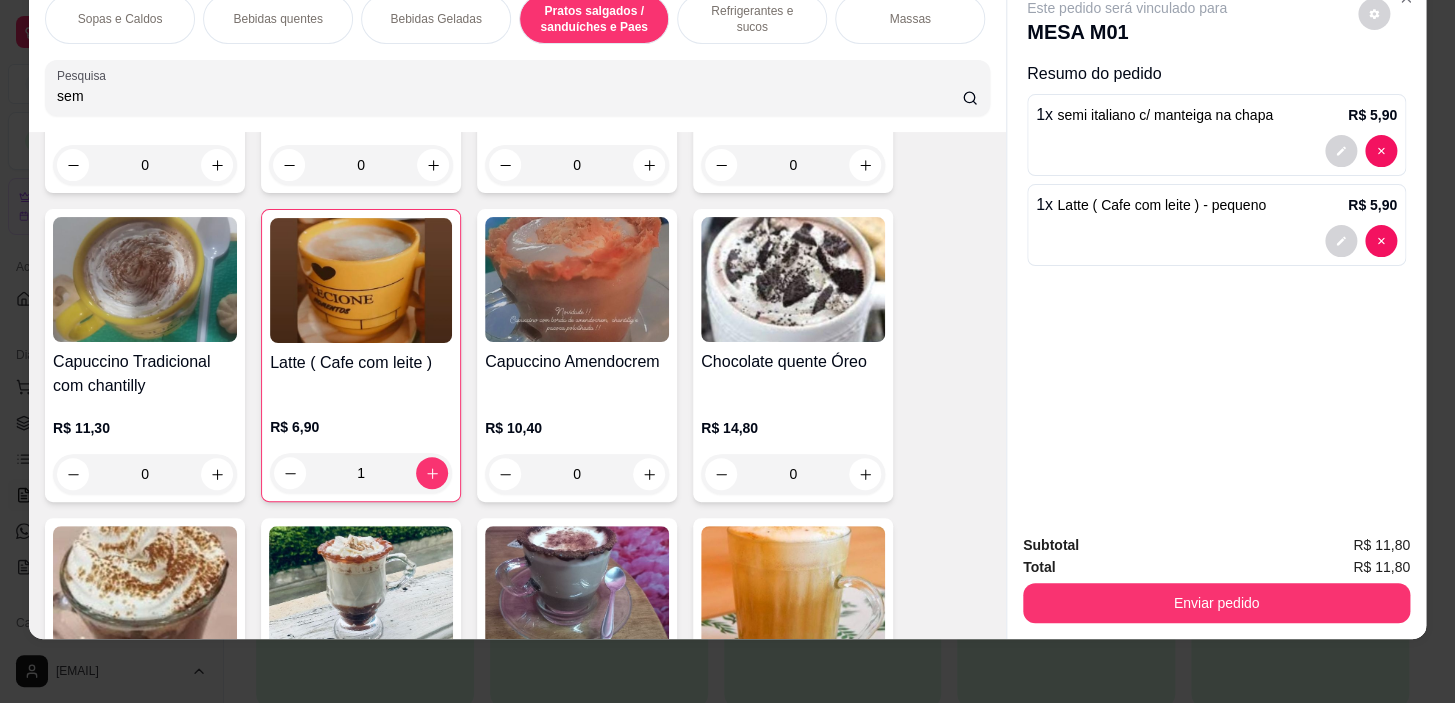 scroll, scrollTop: 5764, scrollLeft: 0, axis: vertical 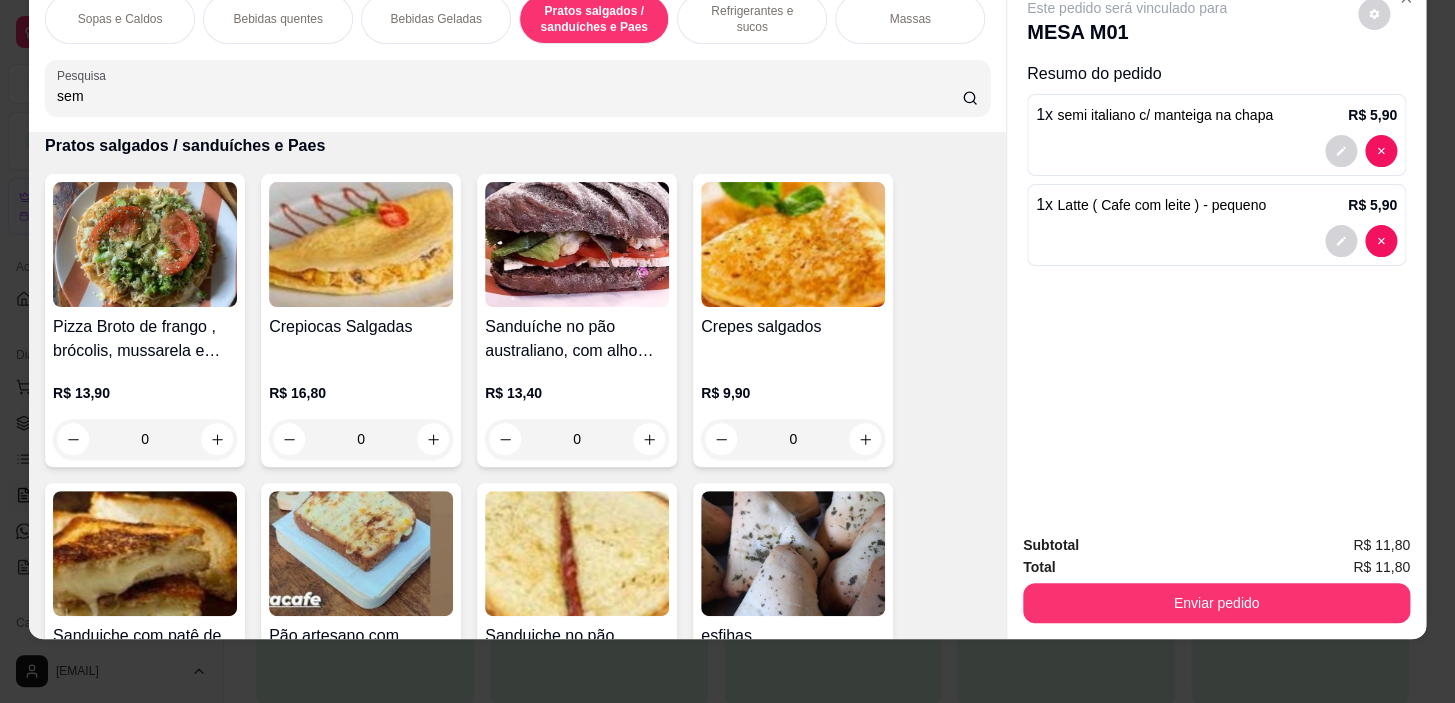 drag, startPoint x: 727, startPoint y: 10, endPoint x: 621, endPoint y: 235, distance: 248.71872 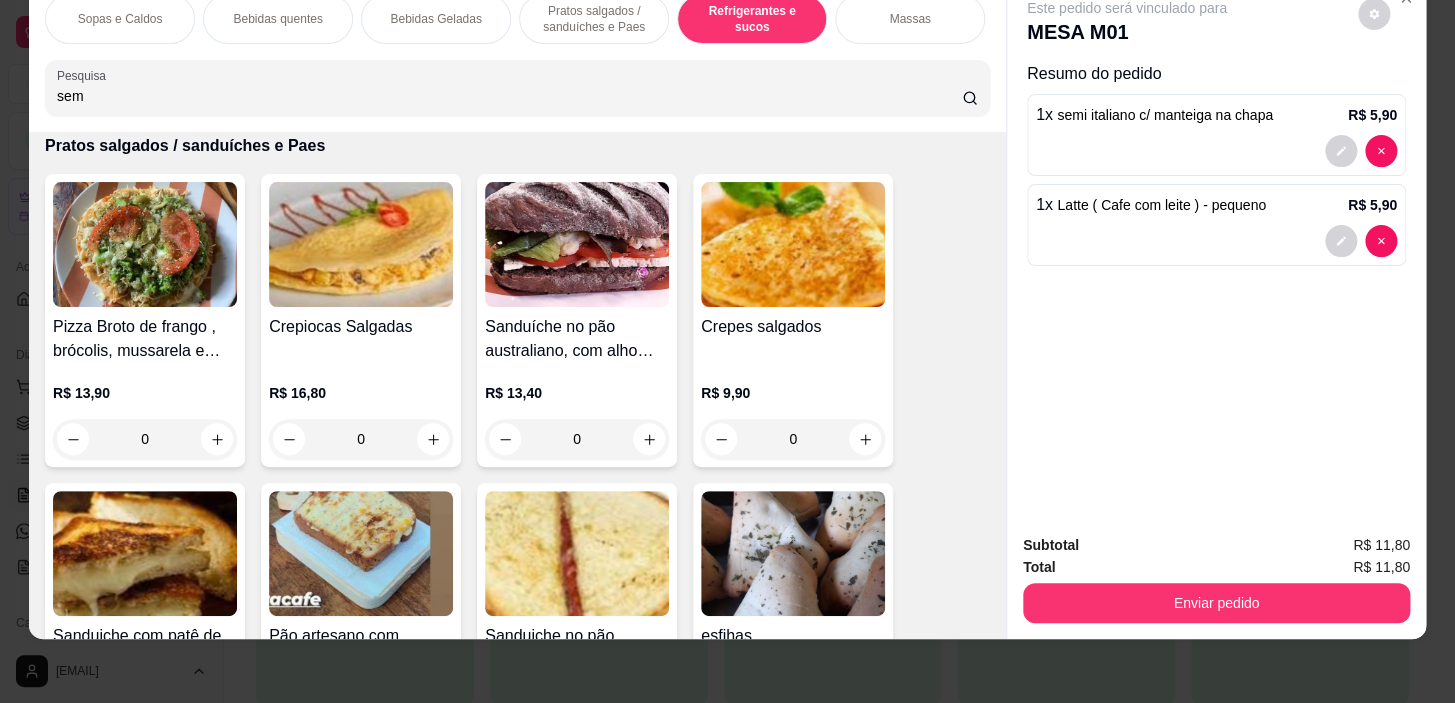 scroll, scrollTop: 8587, scrollLeft: 0, axis: vertical 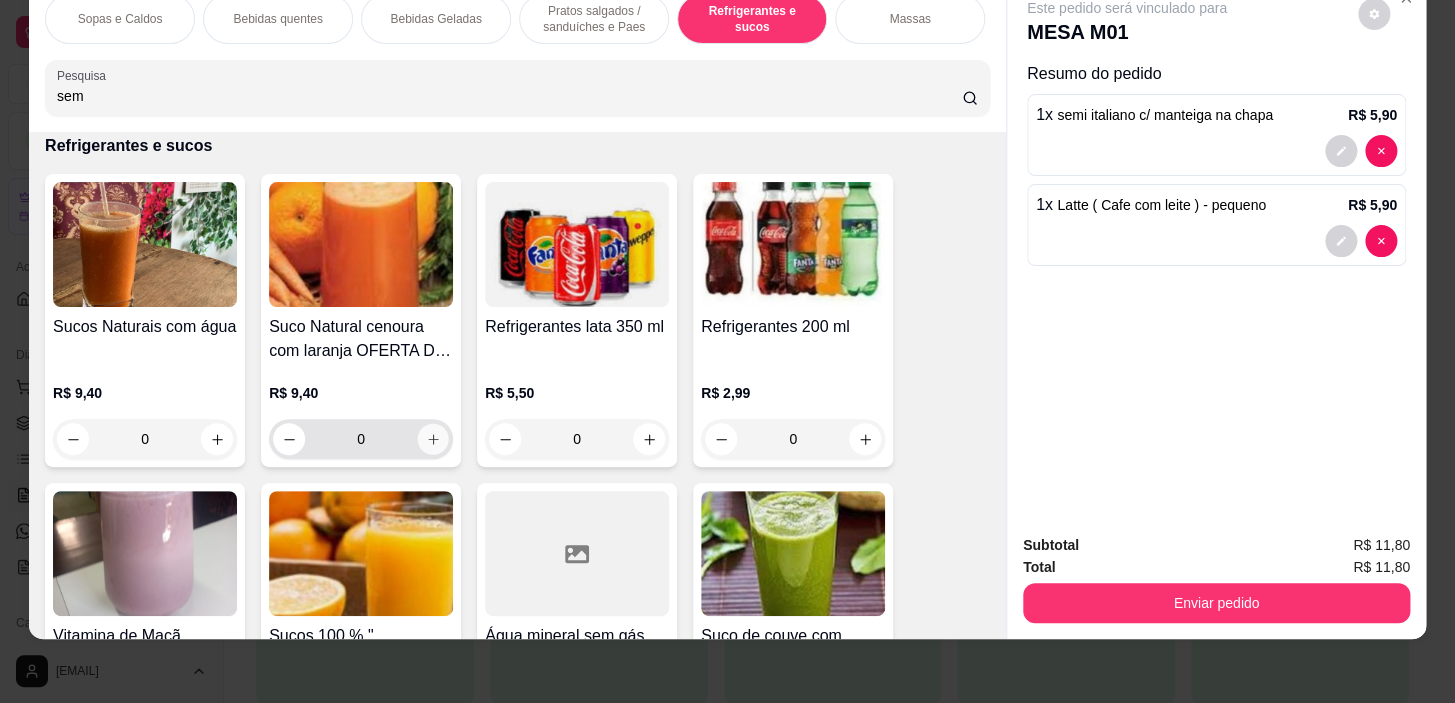 click at bounding box center [433, 439] 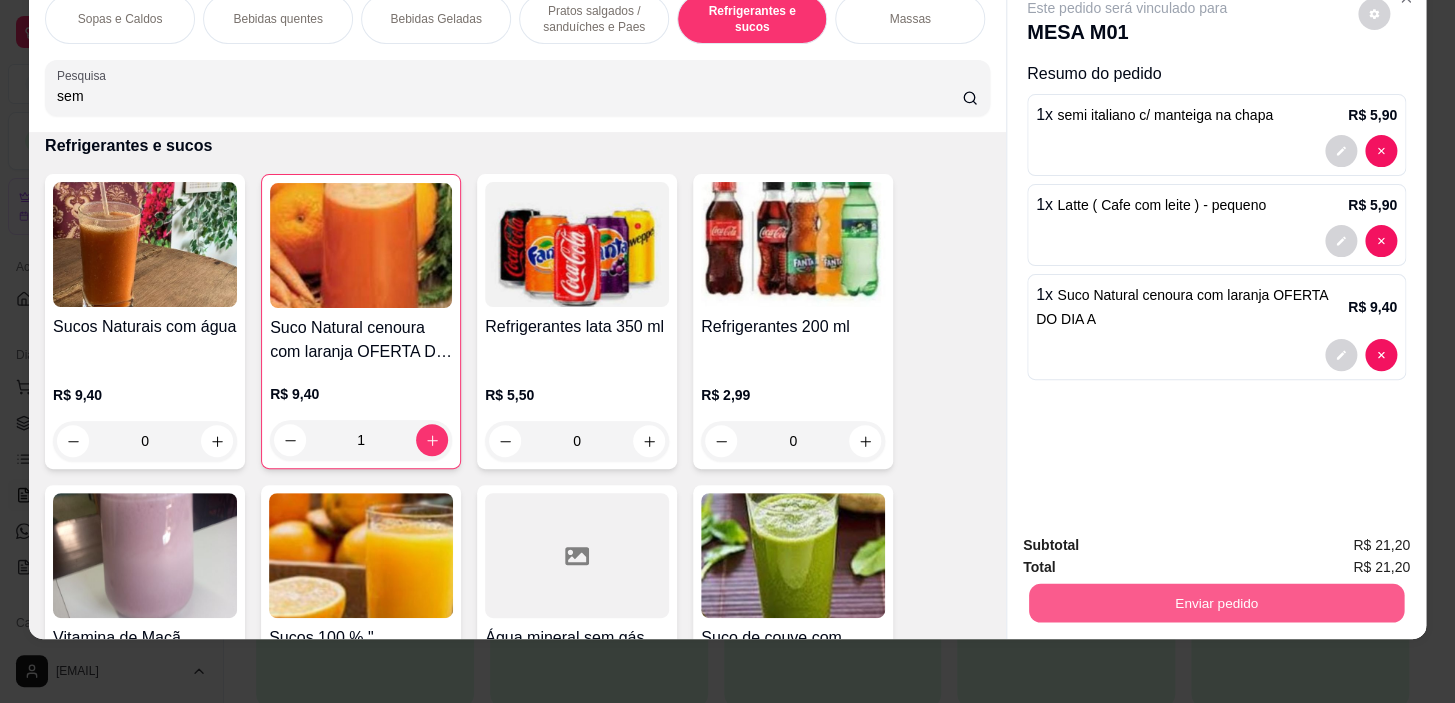 click on "Enviar pedido" at bounding box center [1216, 603] 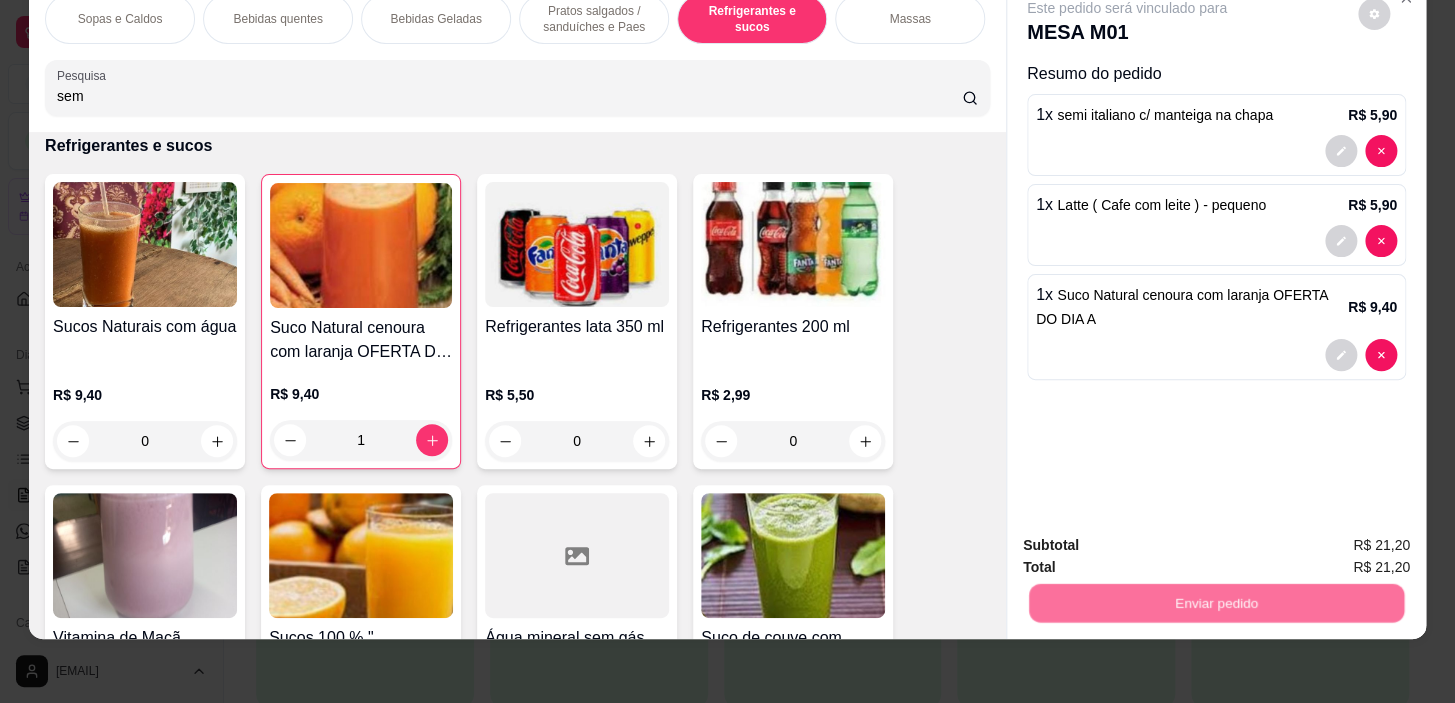 click on "Não registrar e enviar pedido" at bounding box center [1150, 539] 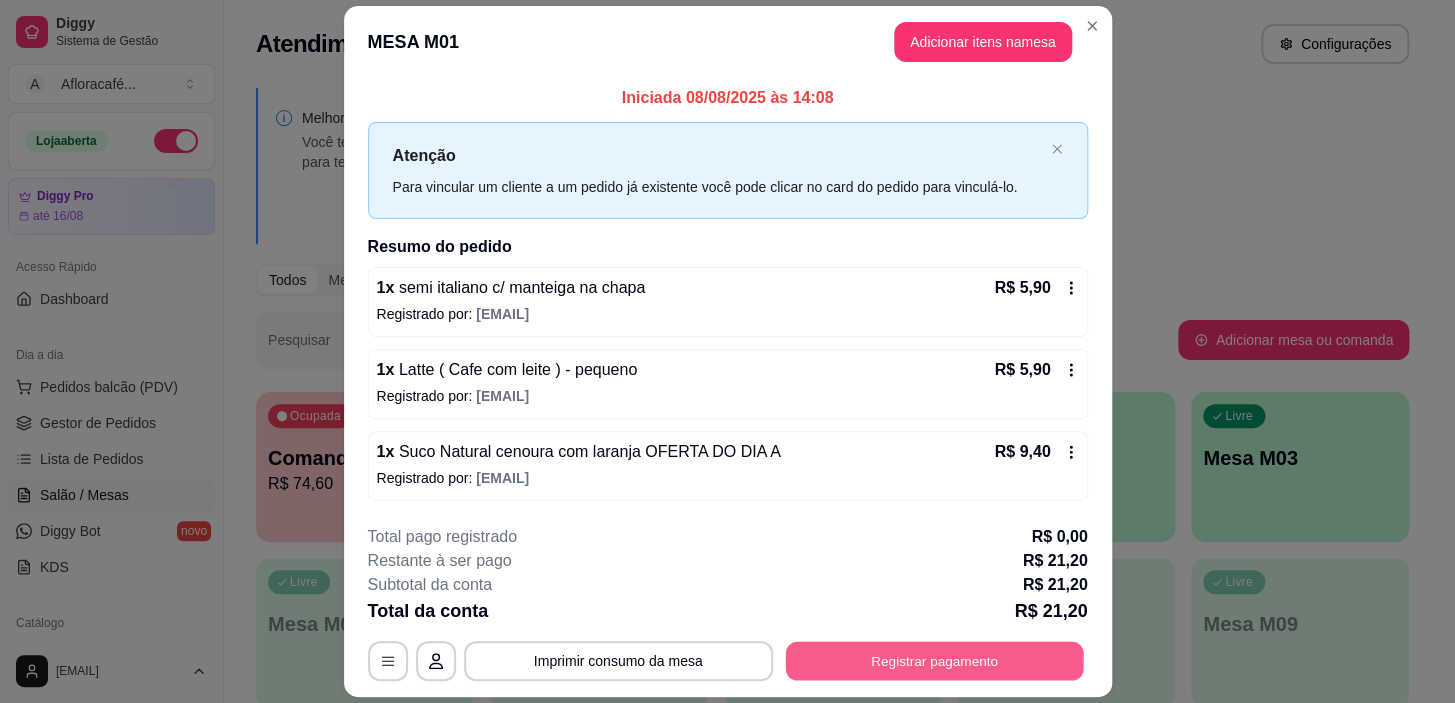 click on "Registrar pagamento" at bounding box center [934, 661] 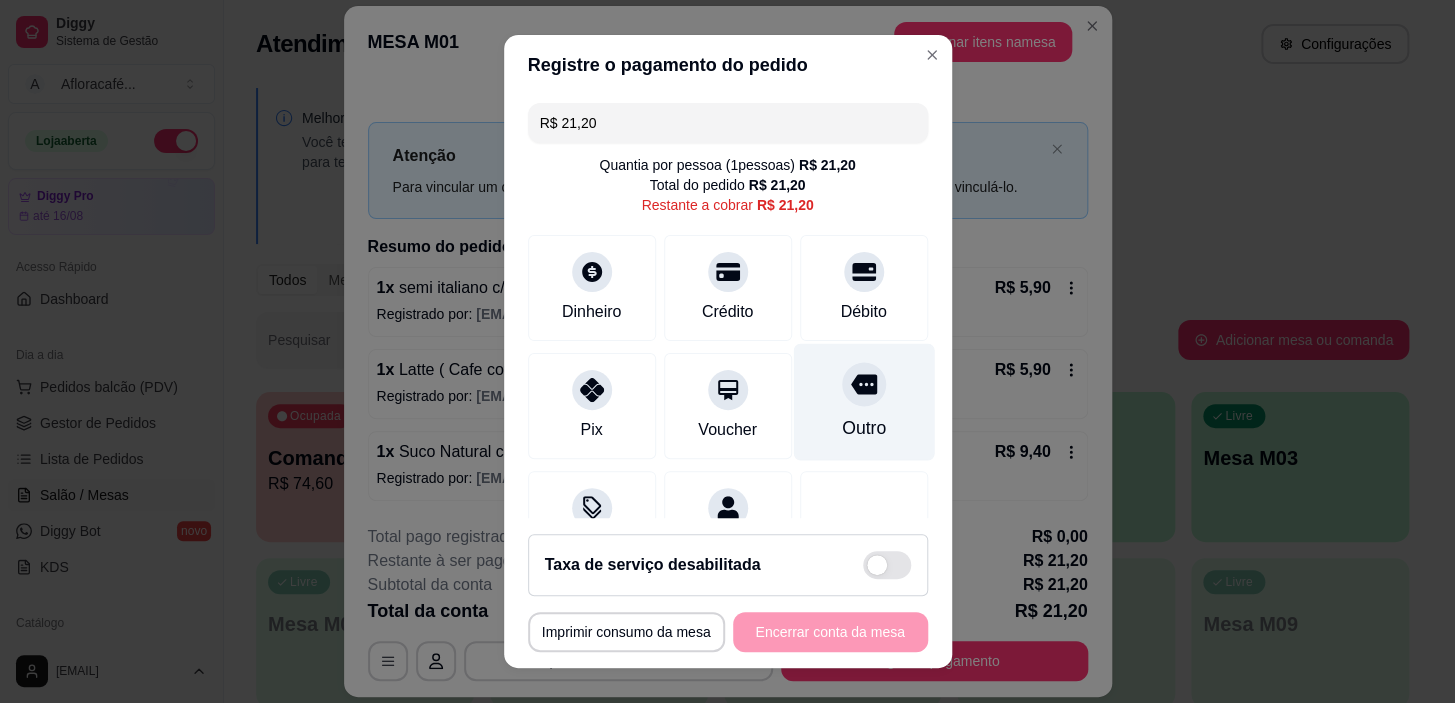 drag, startPoint x: 840, startPoint y: 294, endPoint x: 818, endPoint y: 367, distance: 76.243034 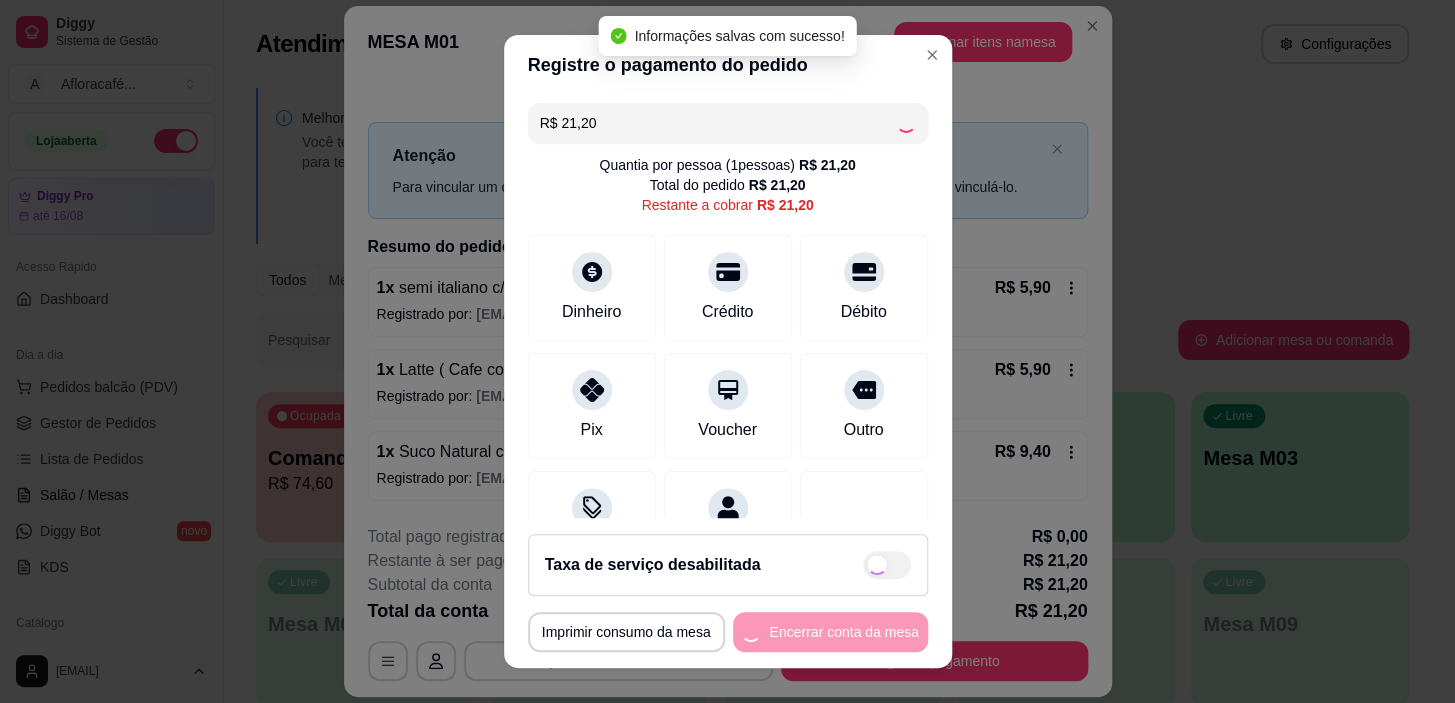 type on "R$ 0,00" 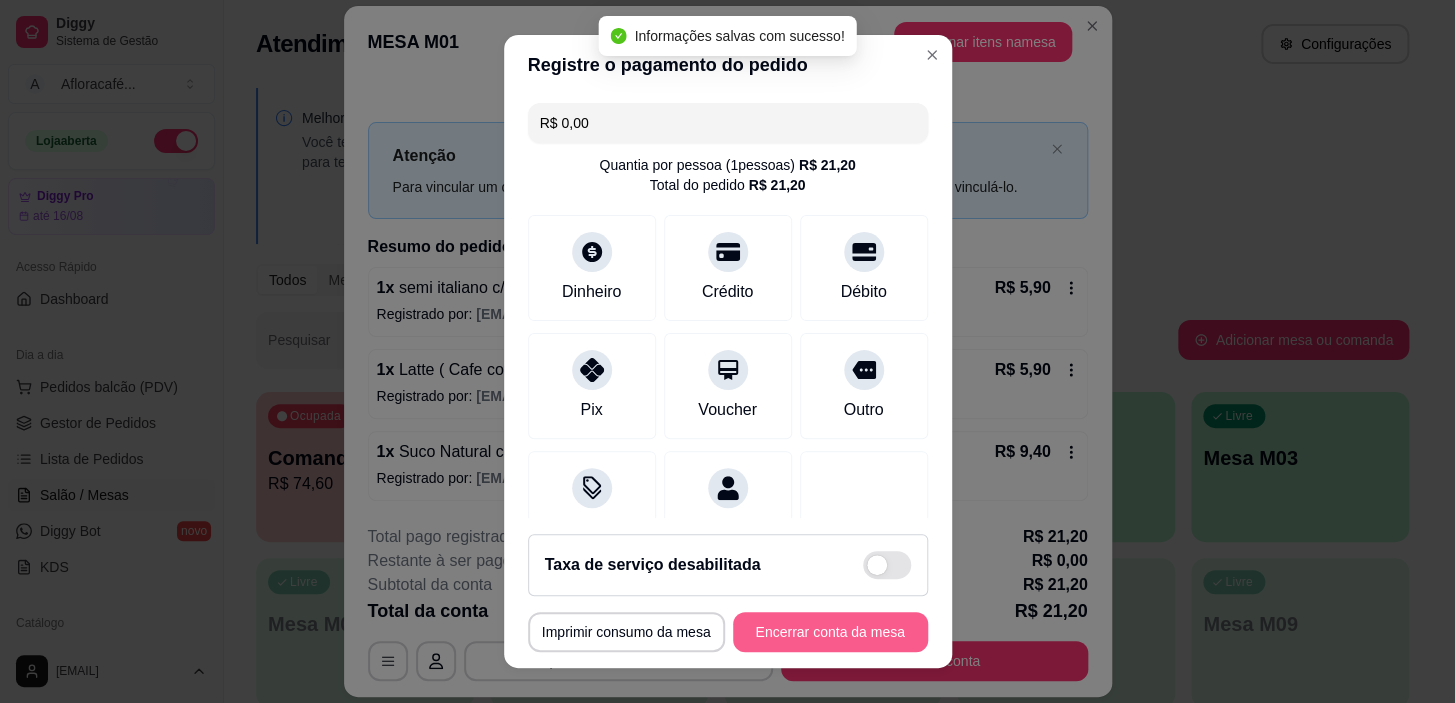 click on "Encerrar conta da mesa" at bounding box center (830, 632) 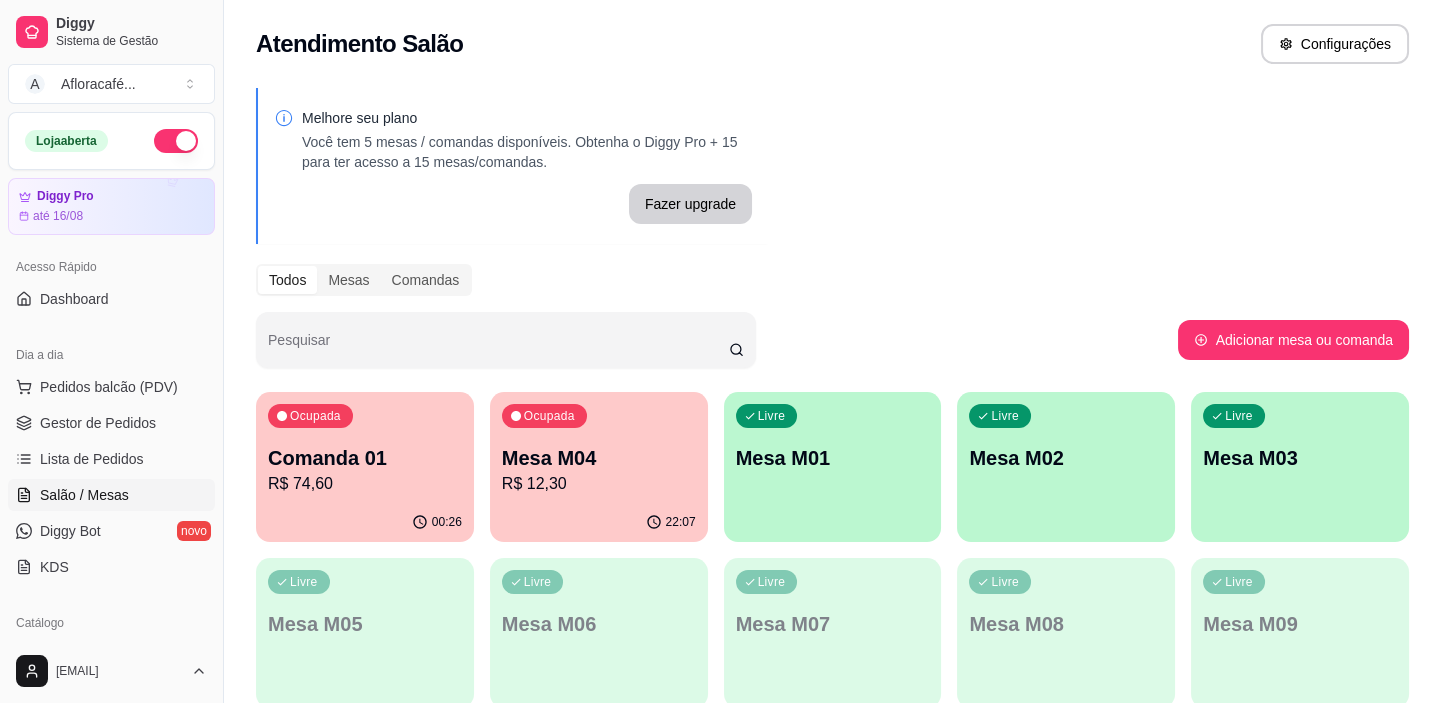 type 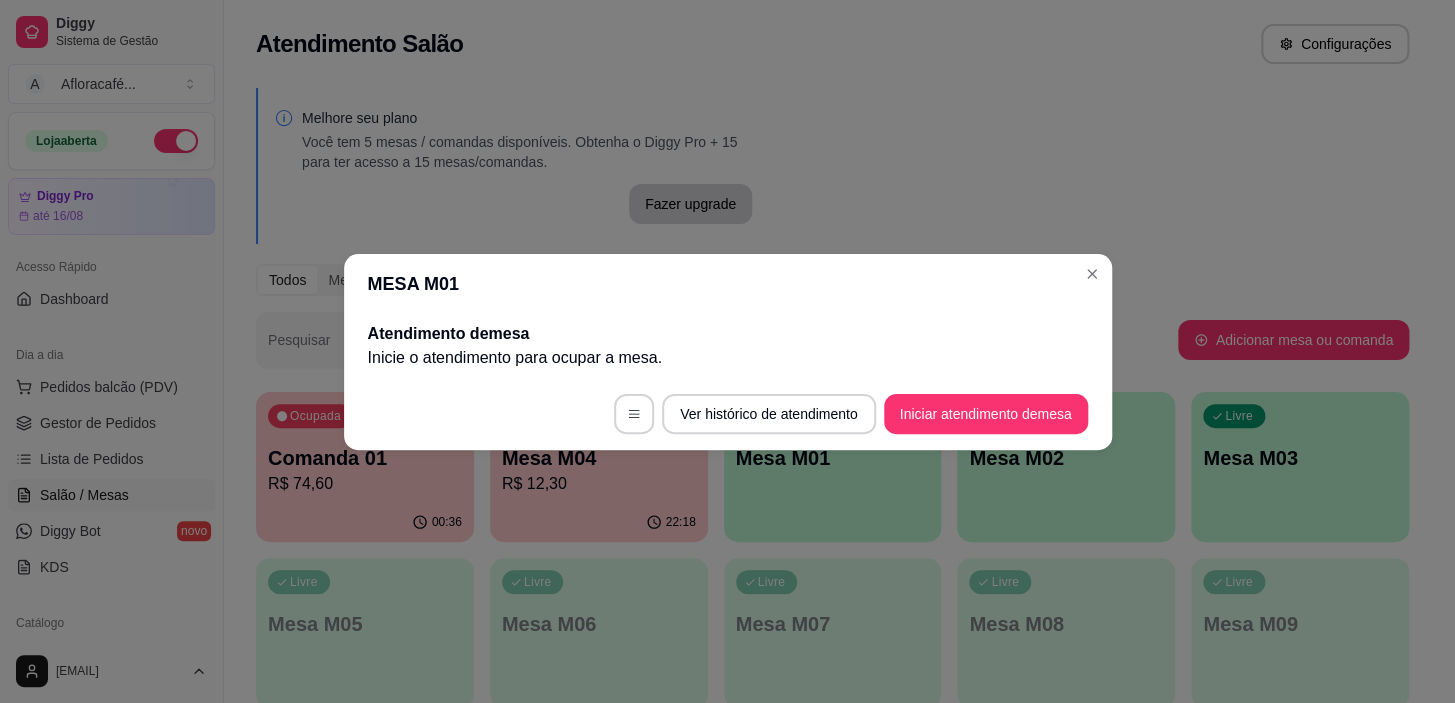 click on "MESA M01" at bounding box center (728, 284) 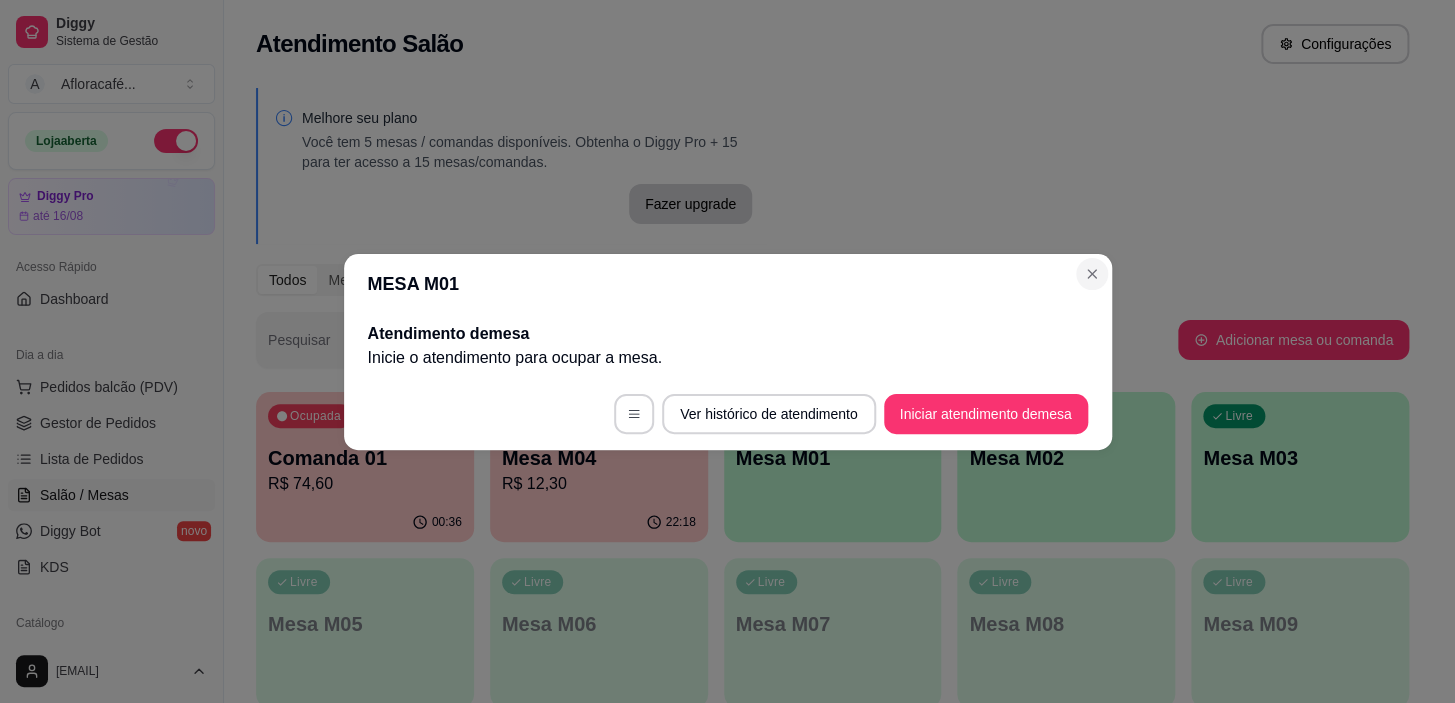 click on "MESA M01 Atendimento de  mesa Inicie o atendimento para ocupar a   mesa . Ver histórico de atendimento Iniciar atendimento de  mesa" at bounding box center (728, 352) 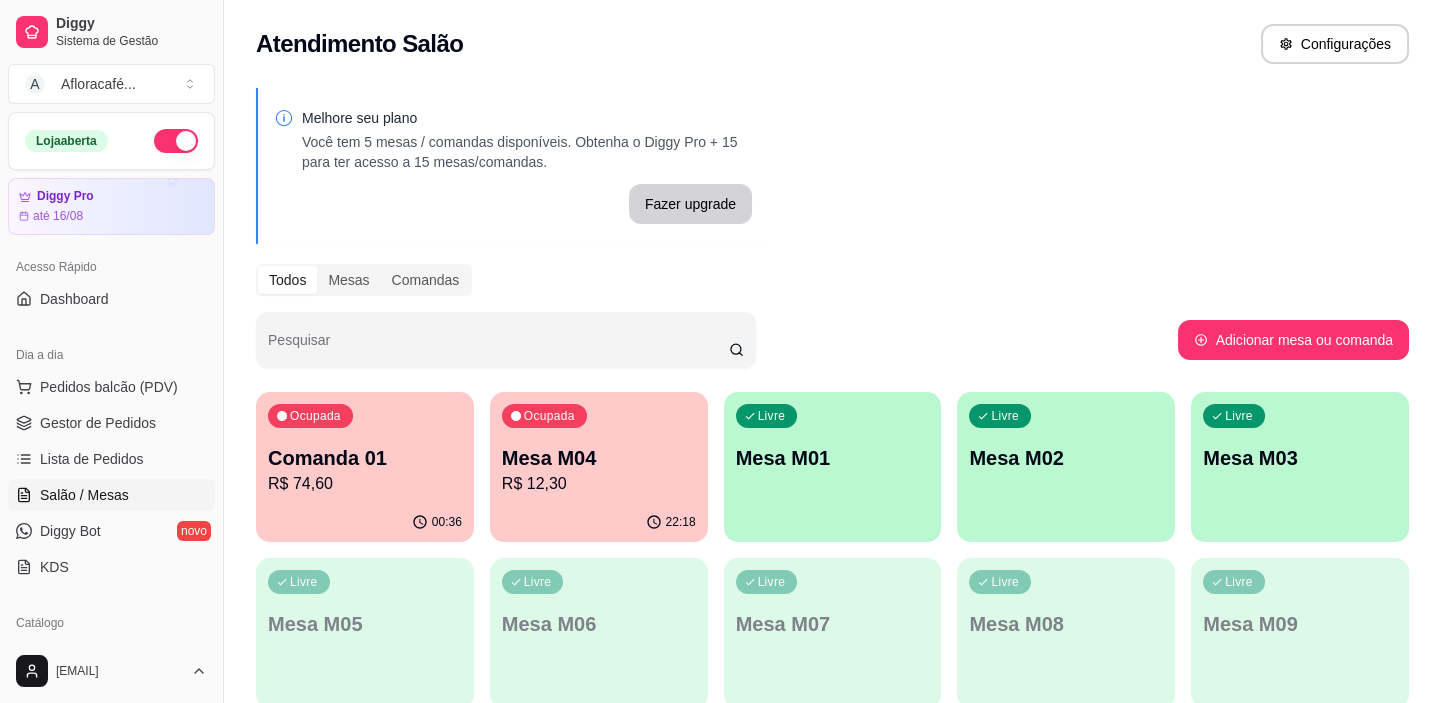 click on "Comanda 01" at bounding box center [365, 458] 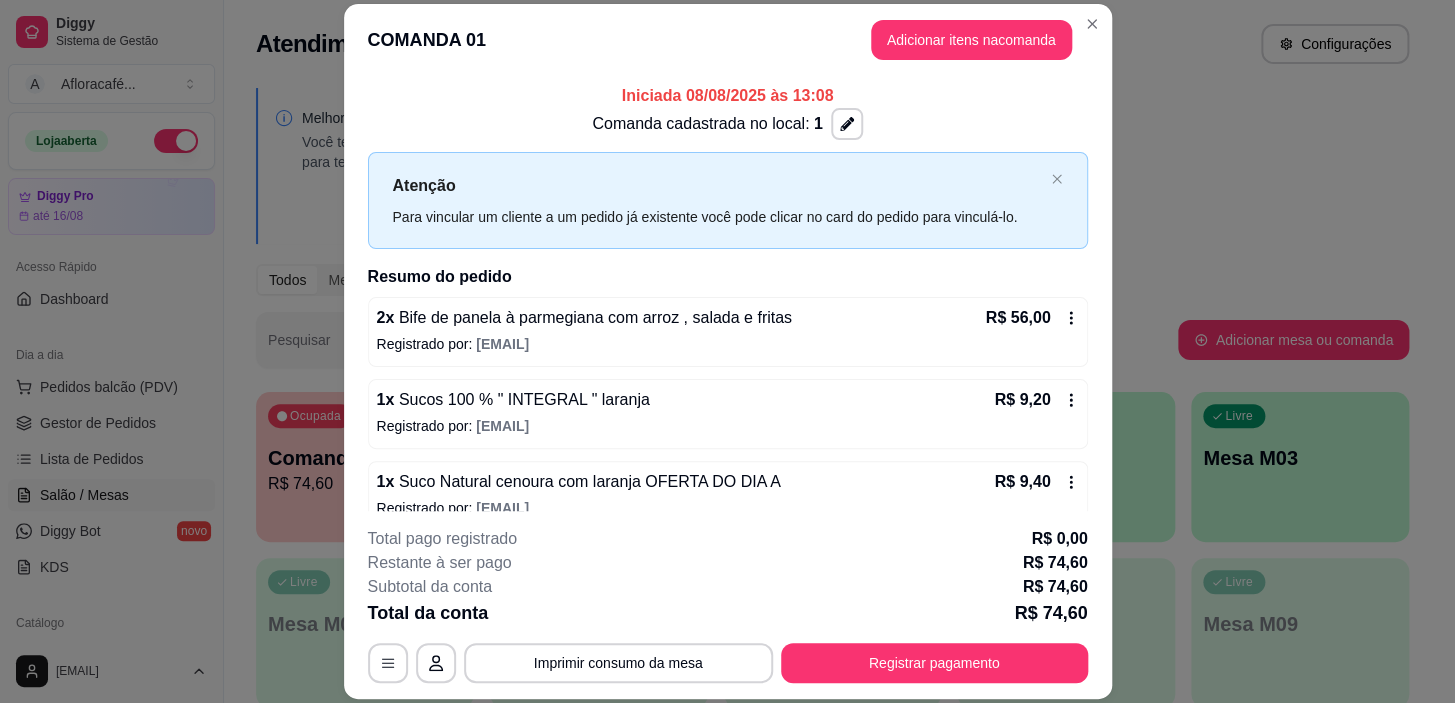 scroll, scrollTop: 26, scrollLeft: 0, axis: vertical 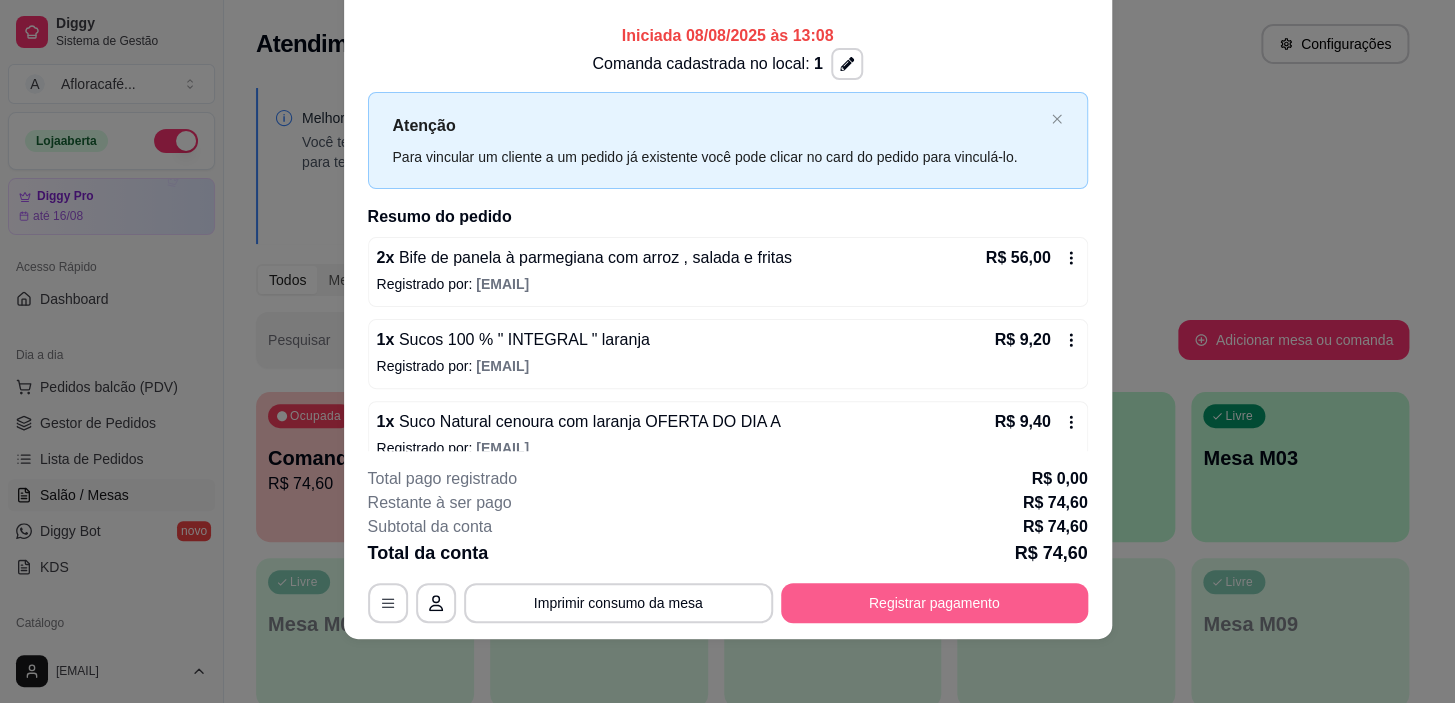 click on "Registrar pagamento" at bounding box center [934, 603] 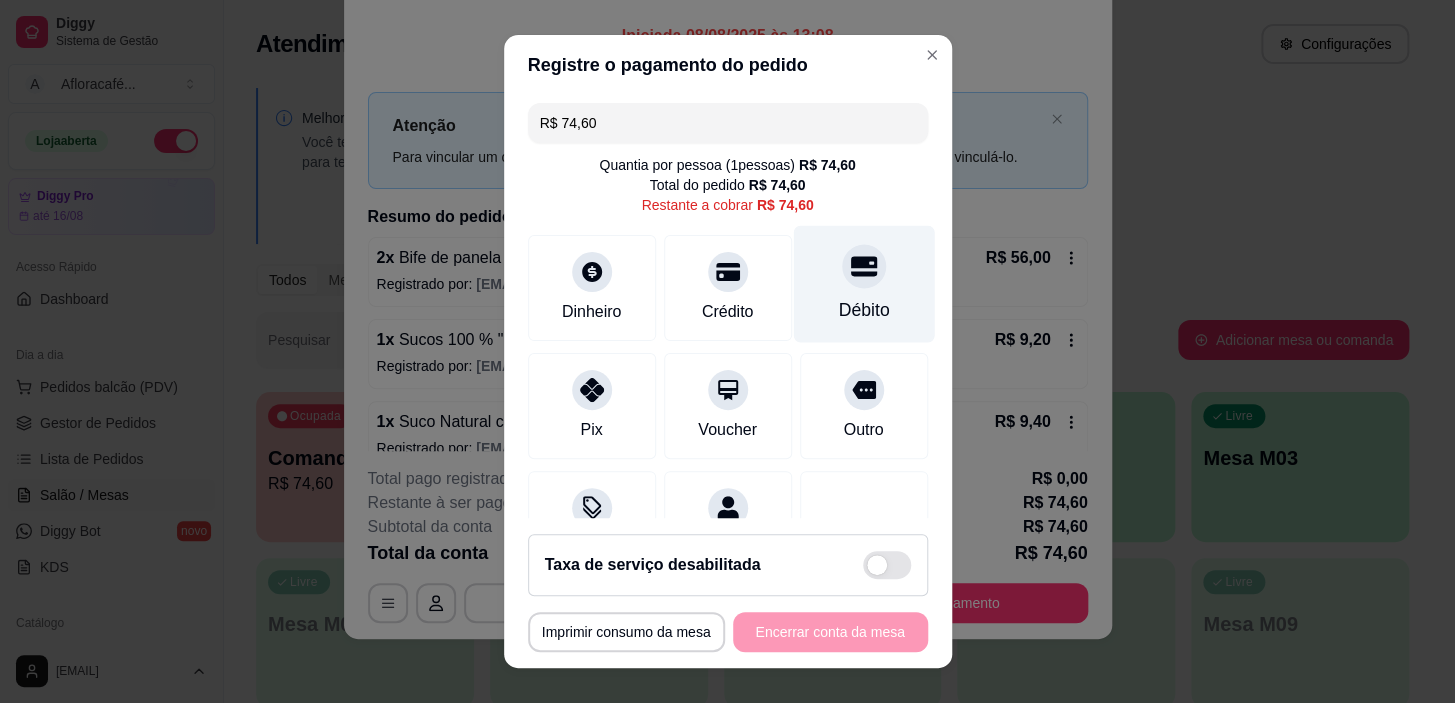 click on "Débito" at bounding box center [863, 284] 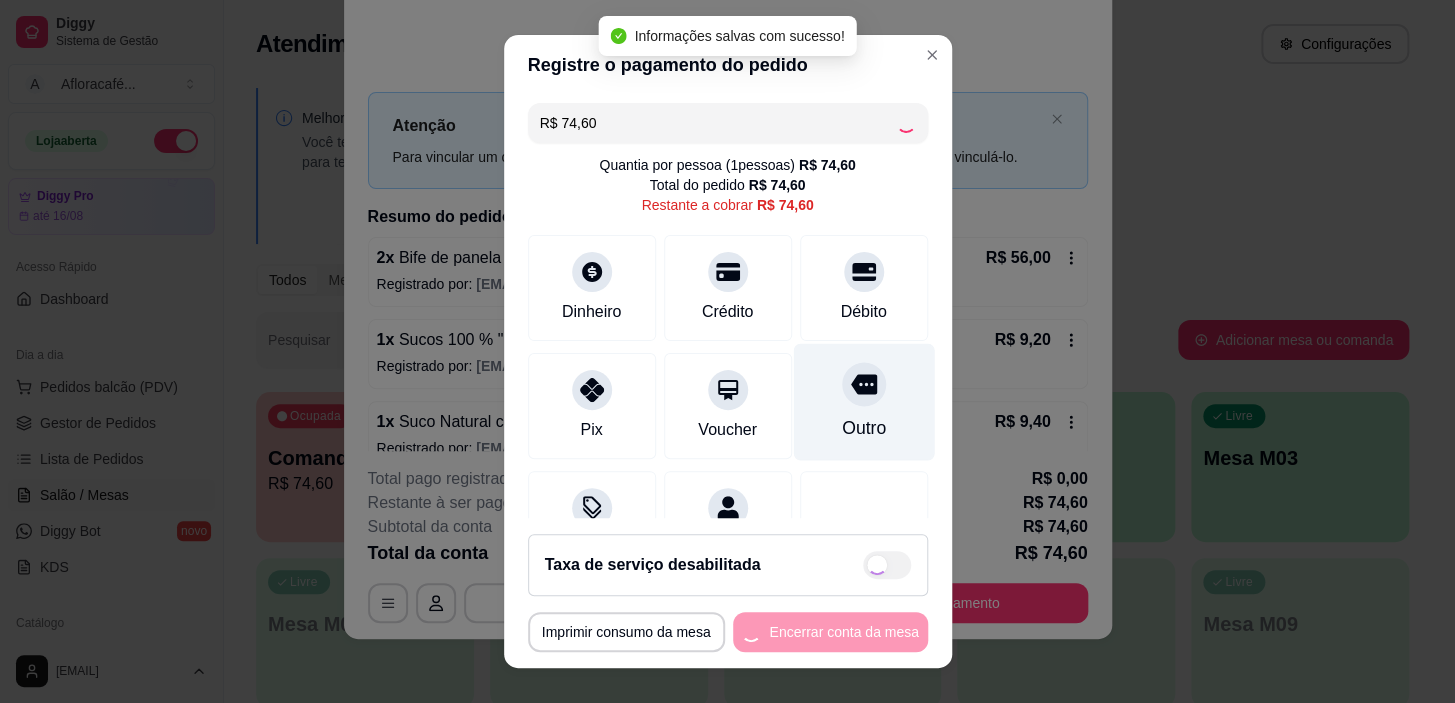 type on "R$ 0,00" 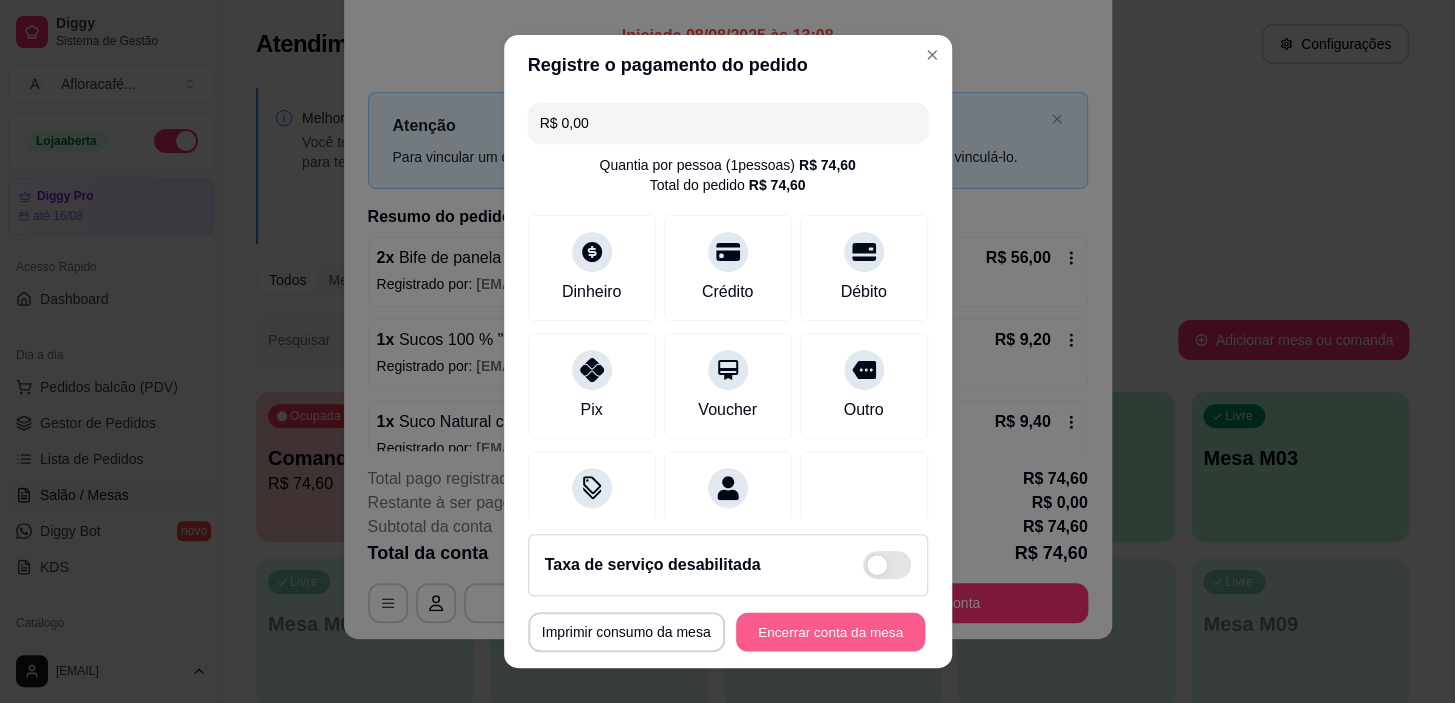 click on "Encerrar conta da mesa" at bounding box center [830, 631] 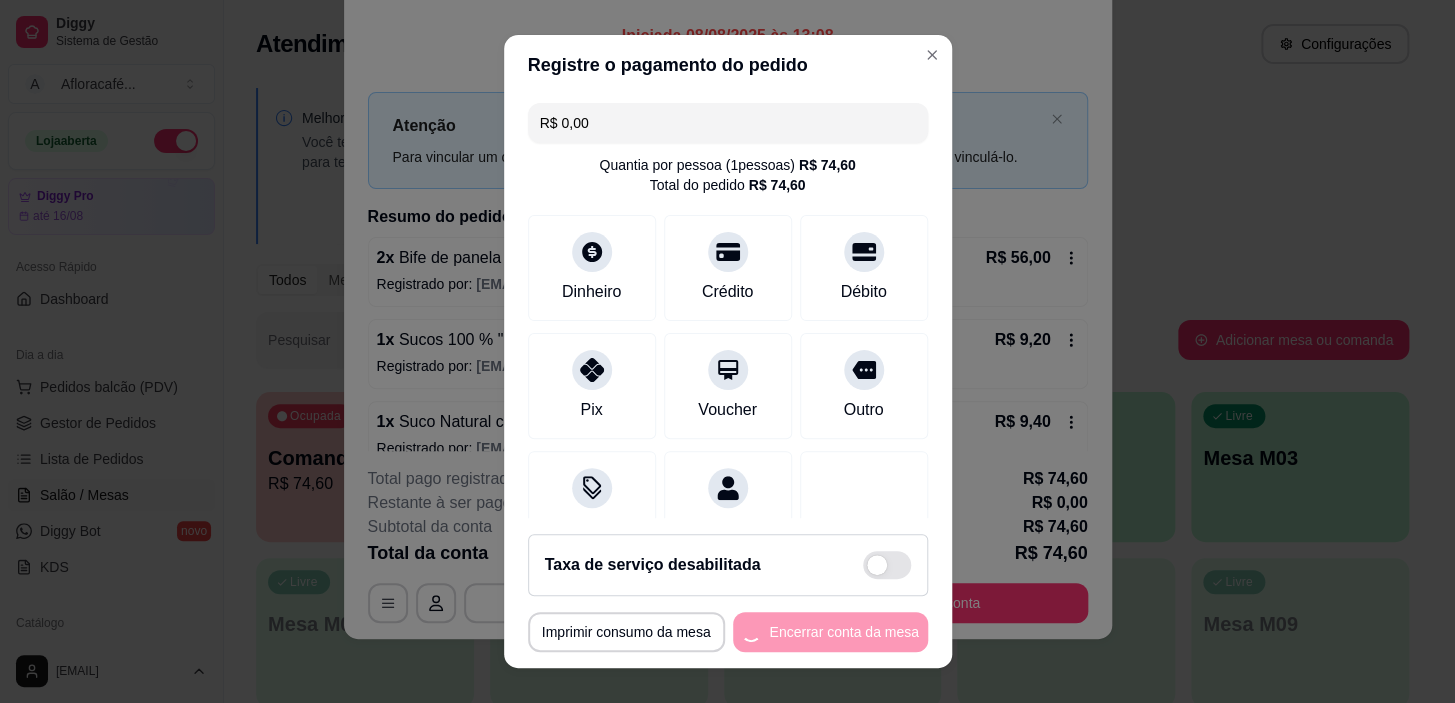 scroll, scrollTop: 0, scrollLeft: 0, axis: both 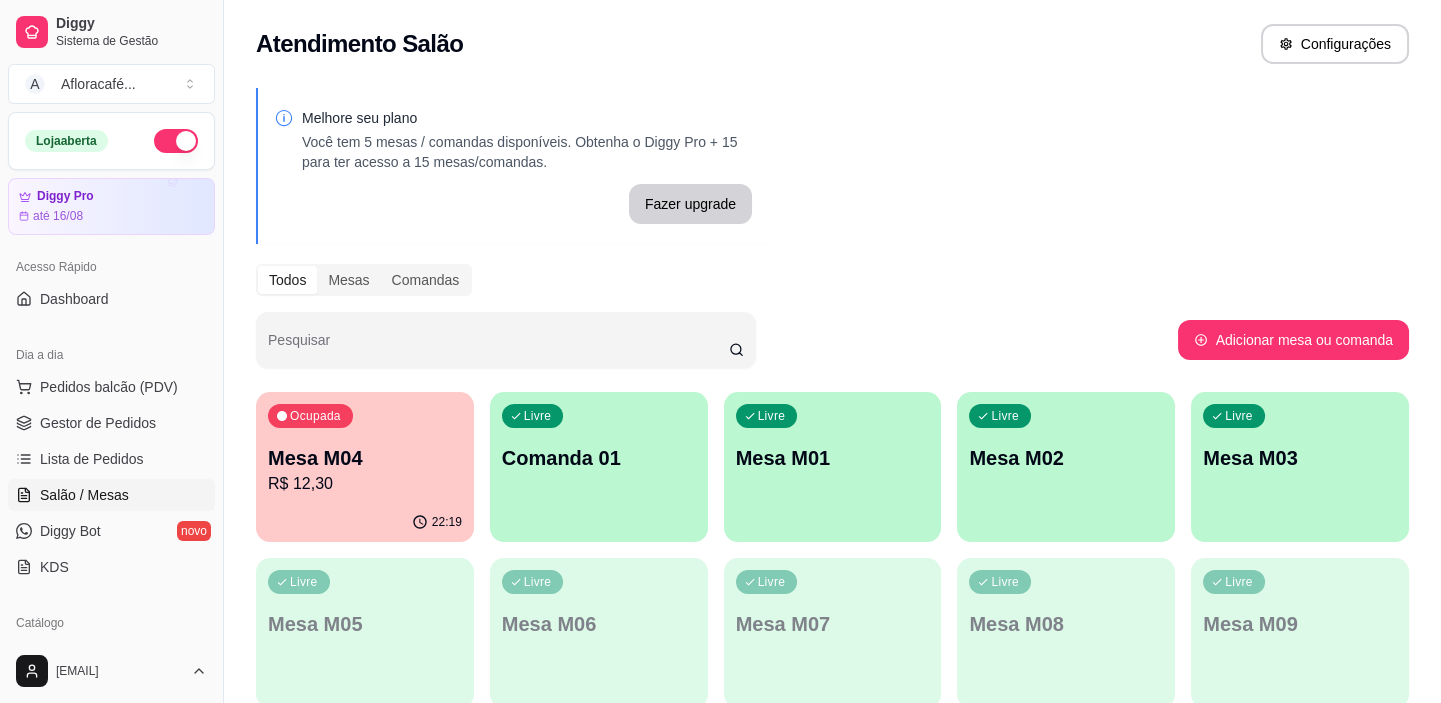 type 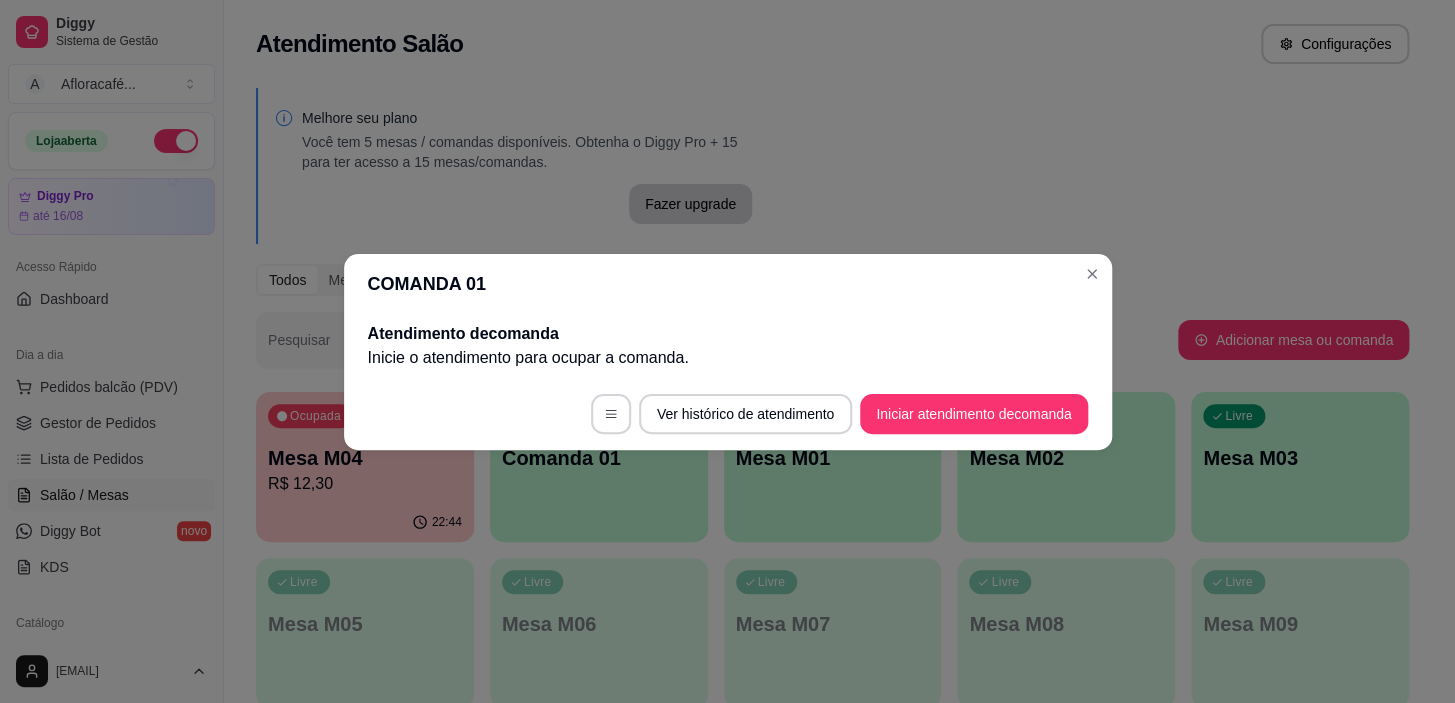 click on "COMANDA 01" at bounding box center [728, 284] 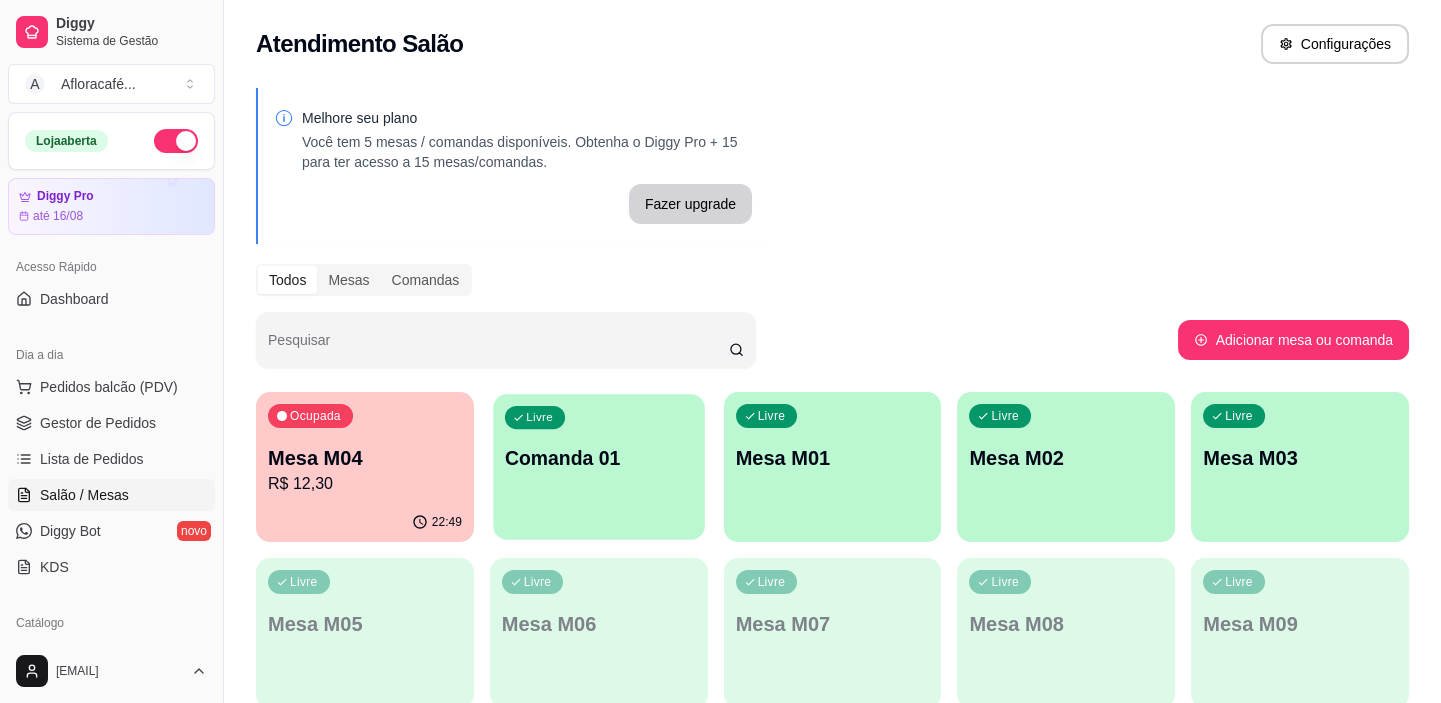 click on "Livre Comanda 01" at bounding box center (598, 455) 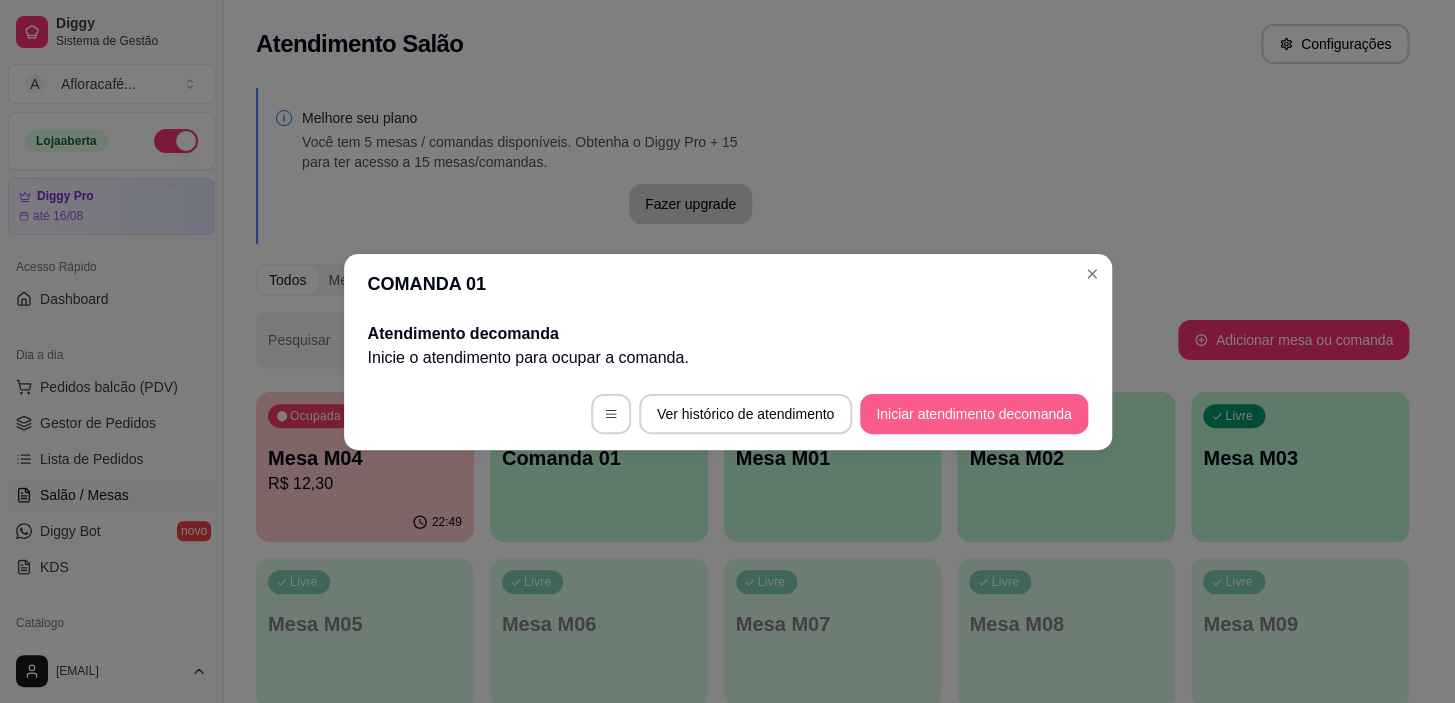 click on "Iniciar atendimento de  comanda" at bounding box center (973, 414) 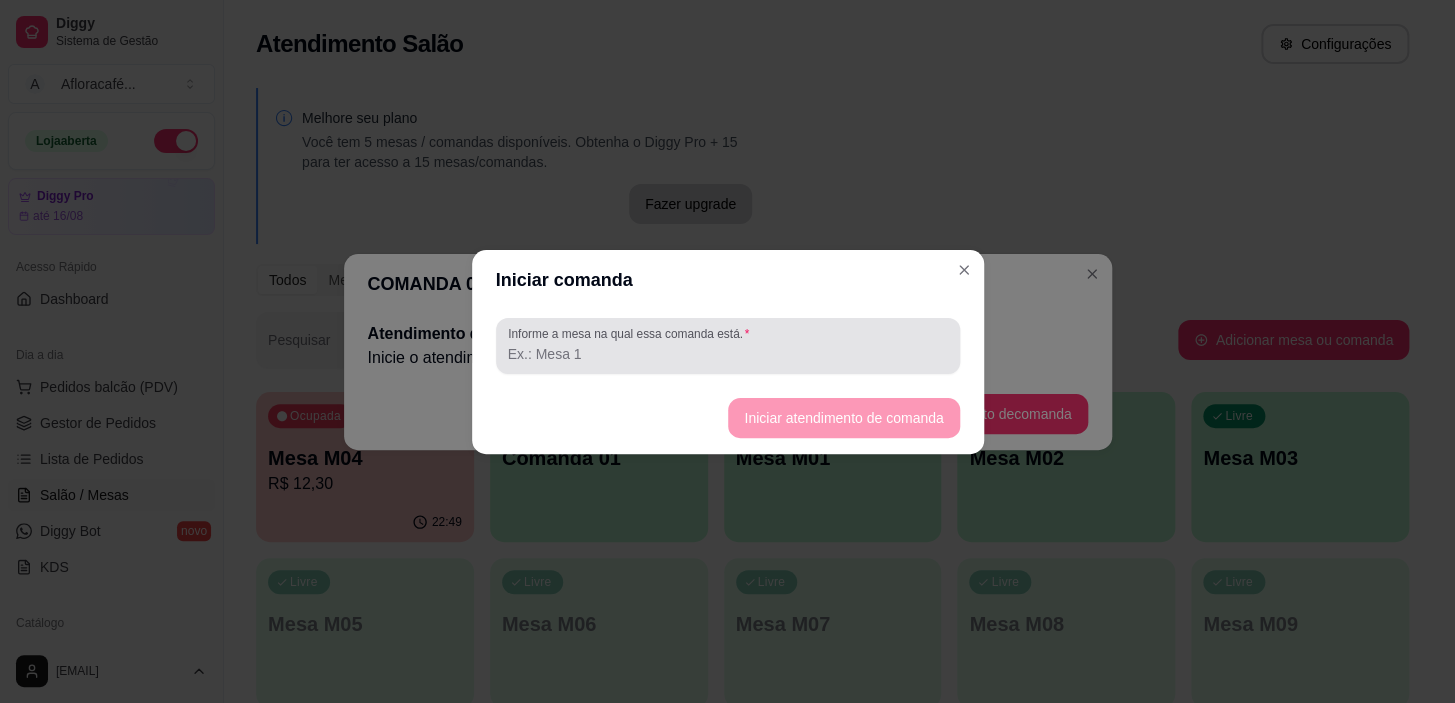 click at bounding box center [728, 346] 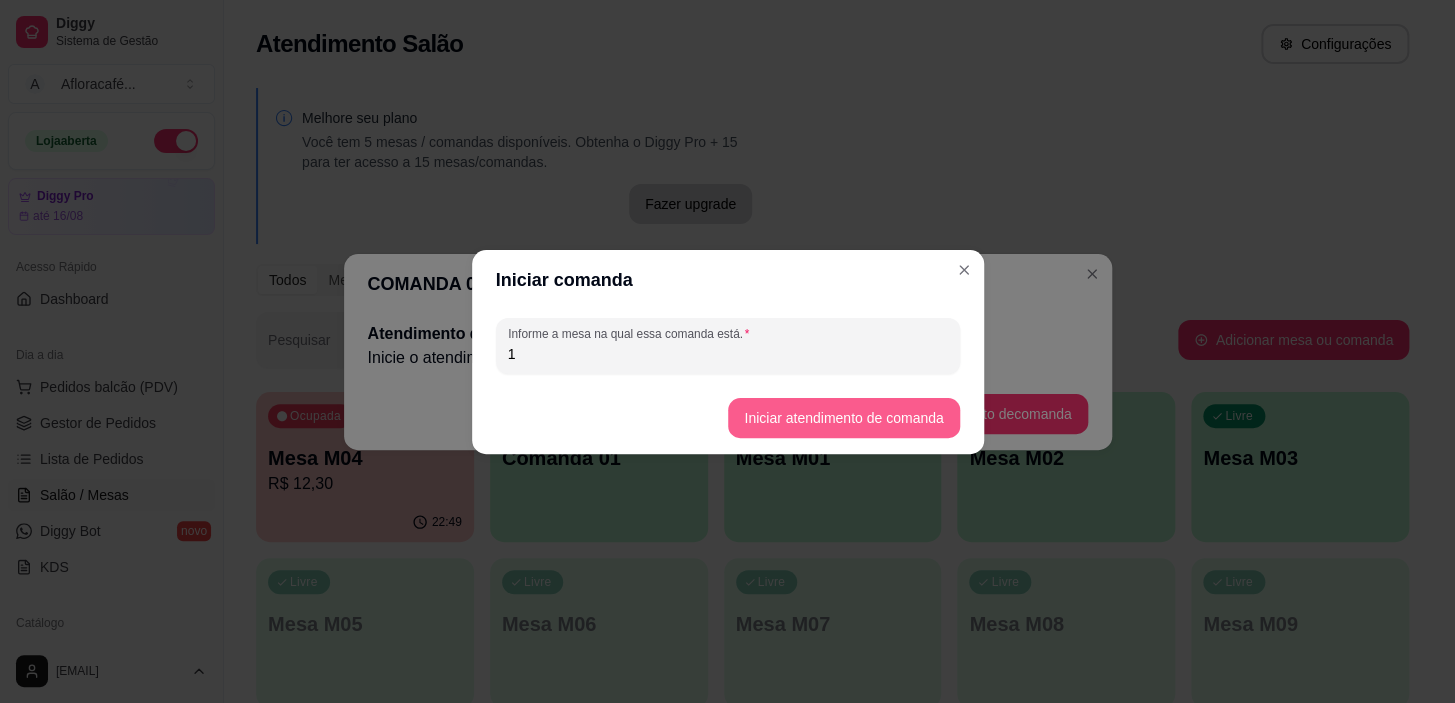 type on "1" 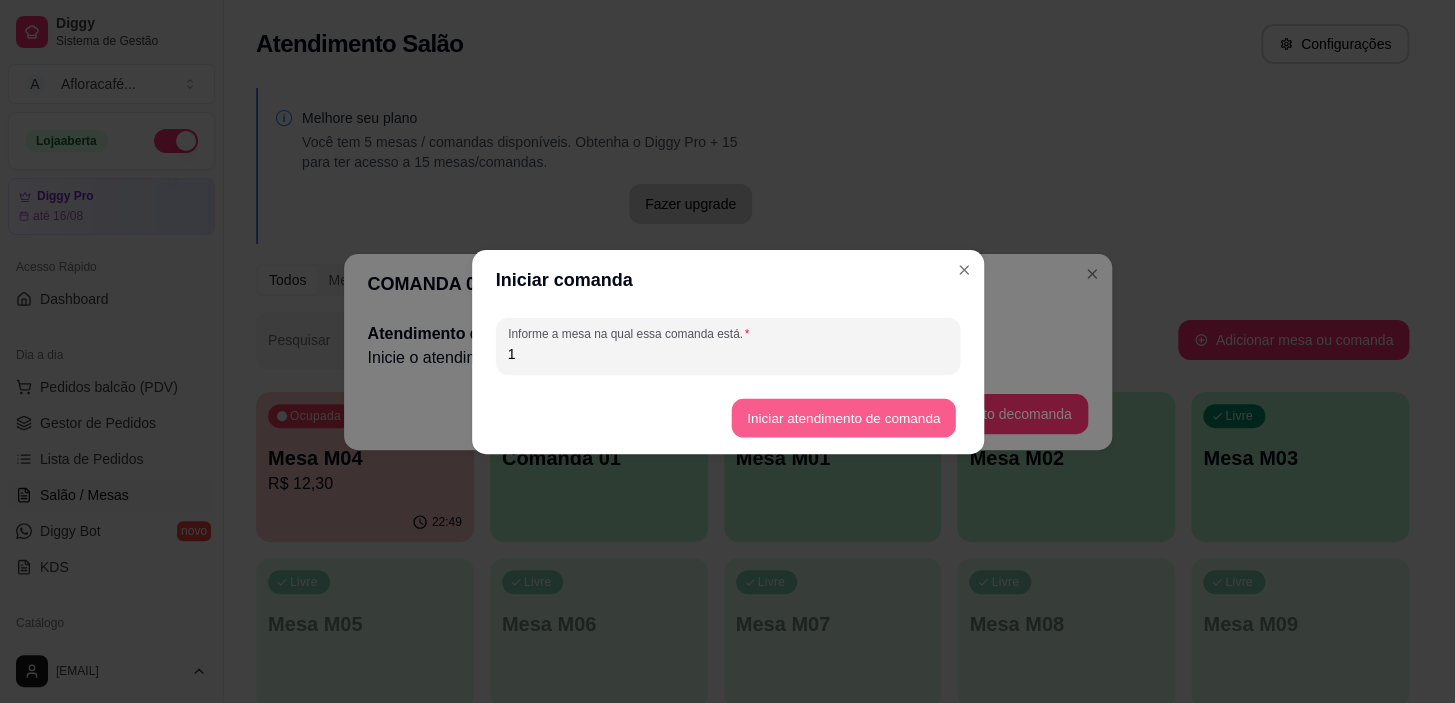 click on "Iniciar atendimento de comanda" at bounding box center [844, 417] 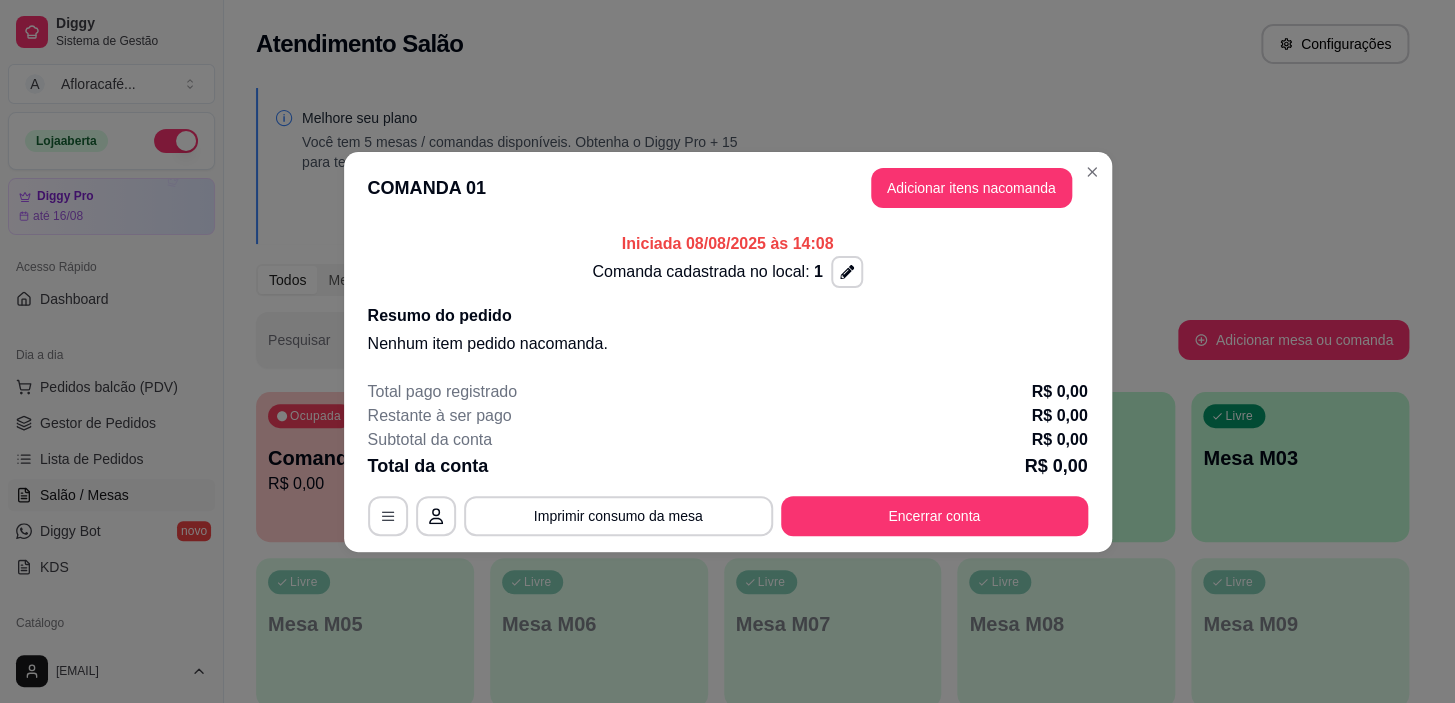 click on "COMANDA 01 Adicionar itens na  comanda" at bounding box center [728, 188] 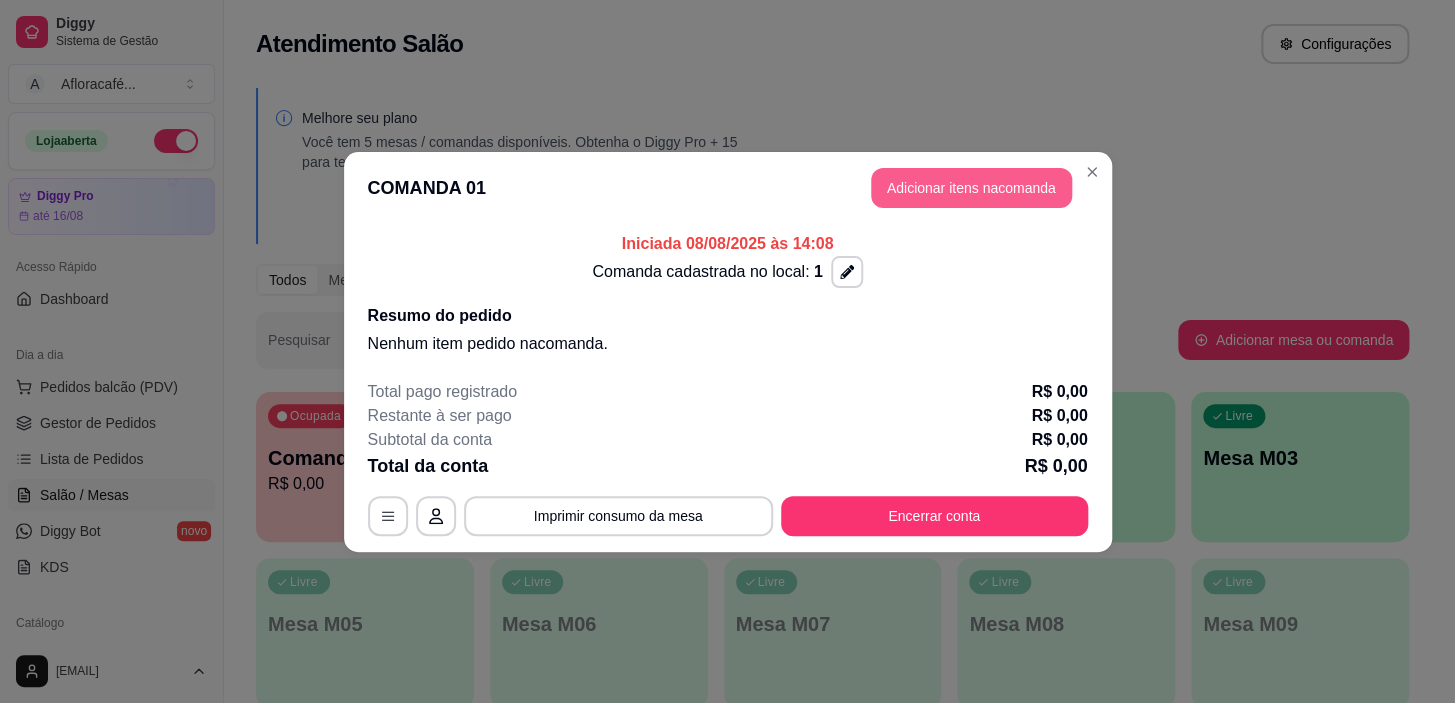 click on "Adicionar itens na  comanda" at bounding box center (971, 188) 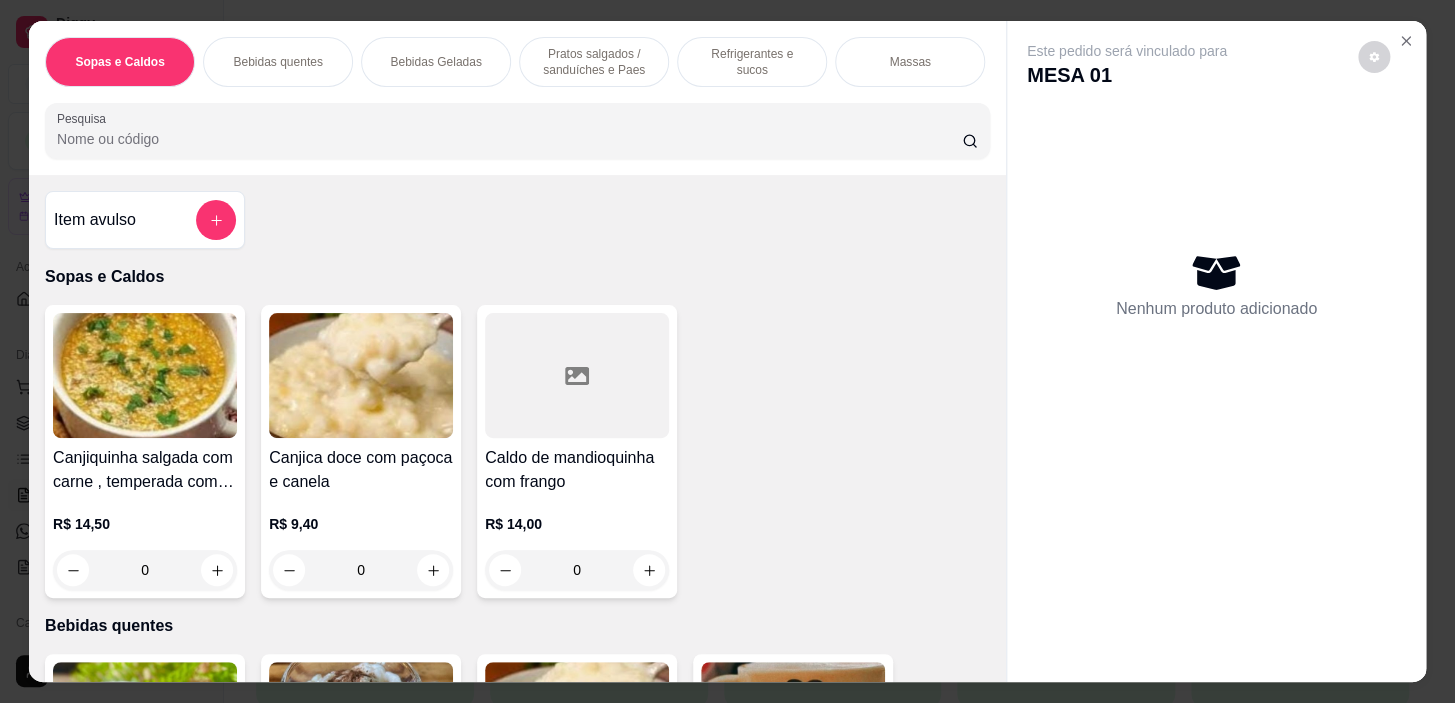 click on "Refrigerantes e sucos" at bounding box center (752, 62) 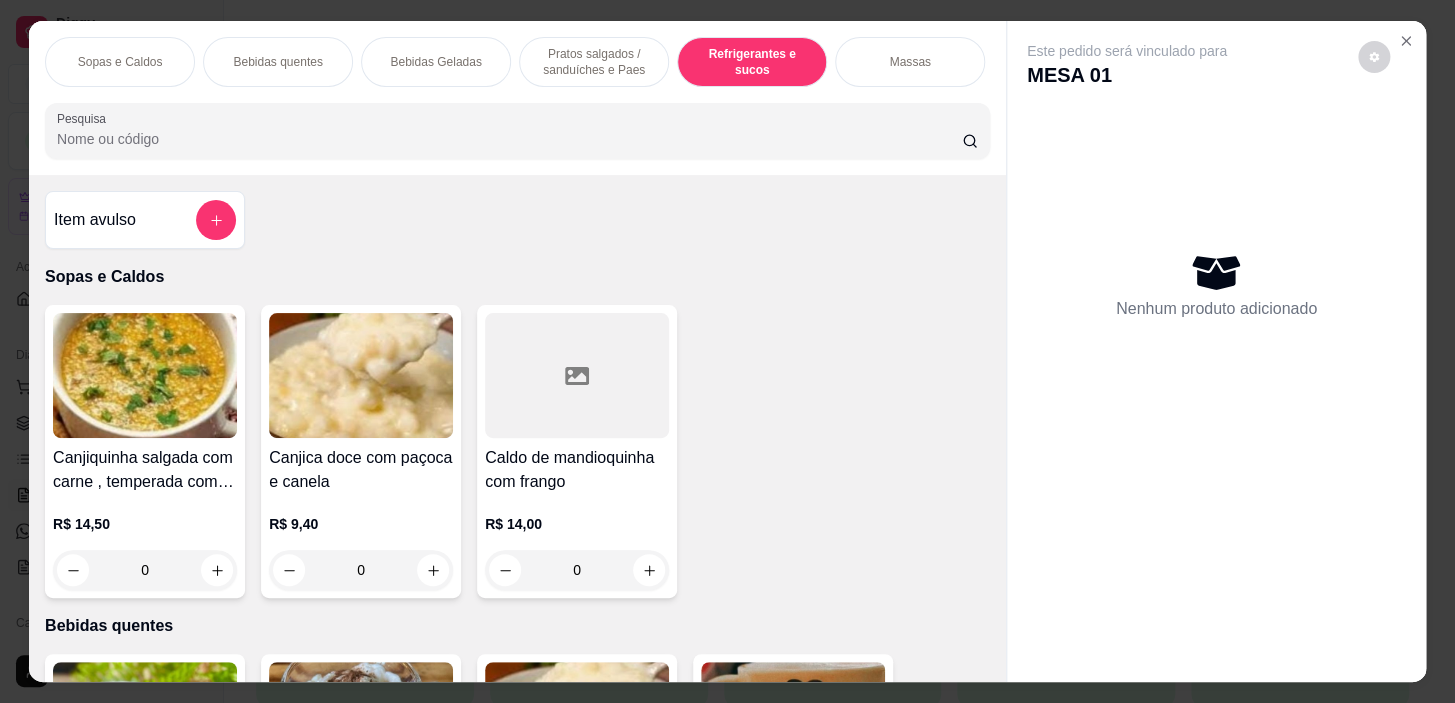 scroll, scrollTop: 8234, scrollLeft: 0, axis: vertical 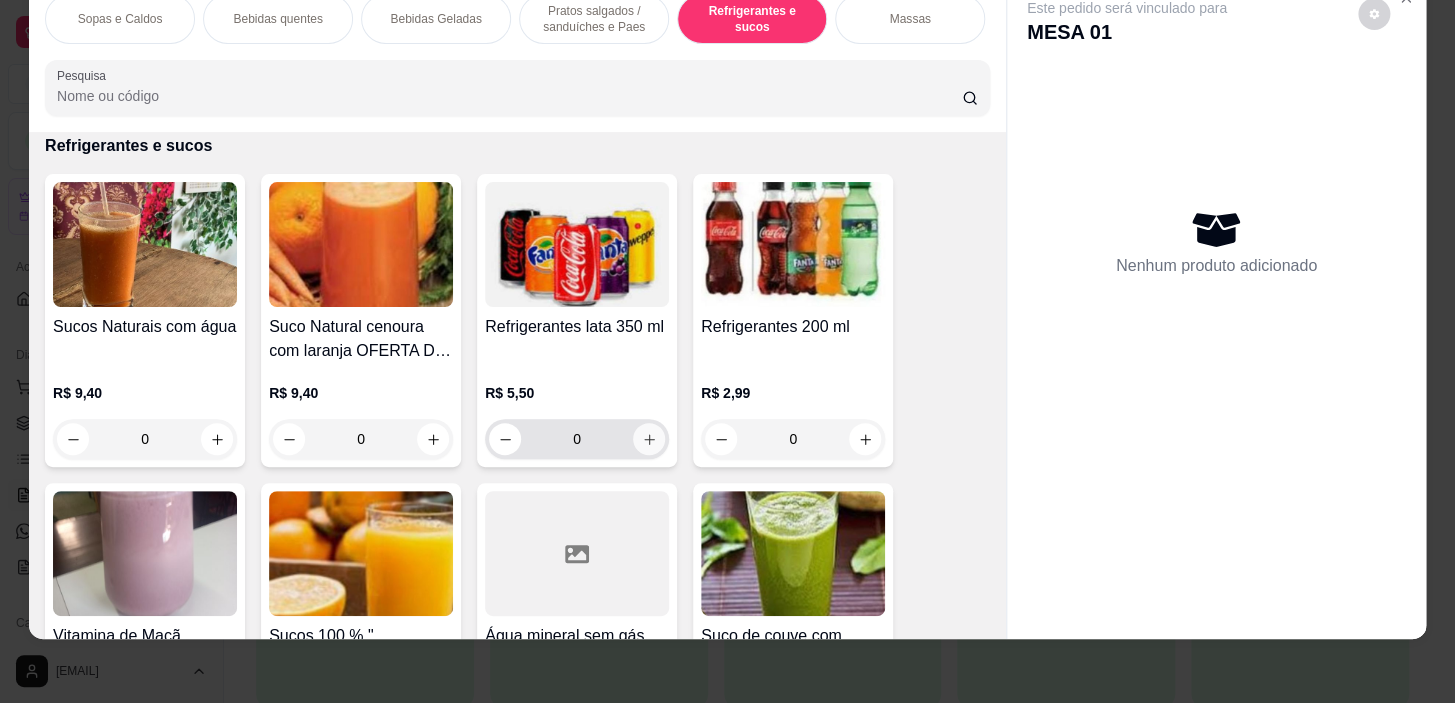 click 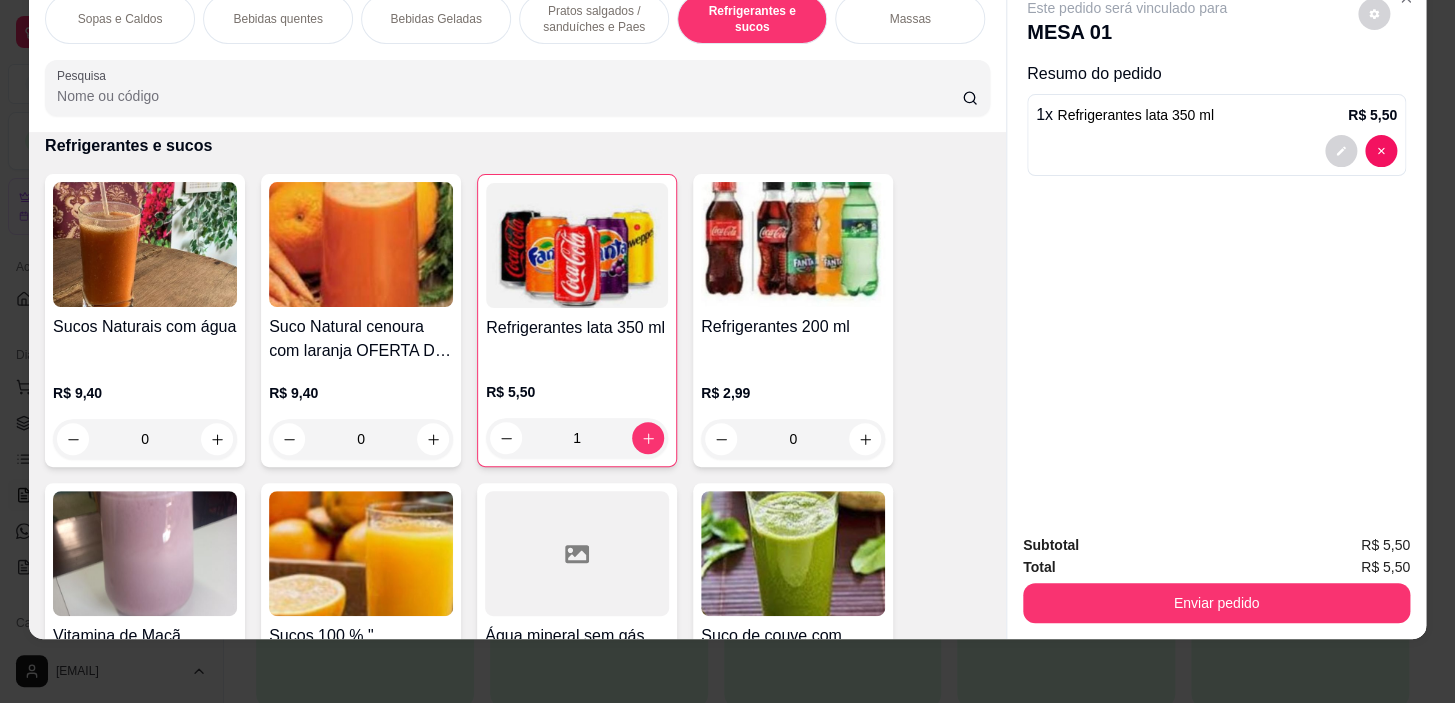 drag, startPoint x: 288, startPoint y: 2, endPoint x: 280, endPoint y: 43, distance: 41.773197 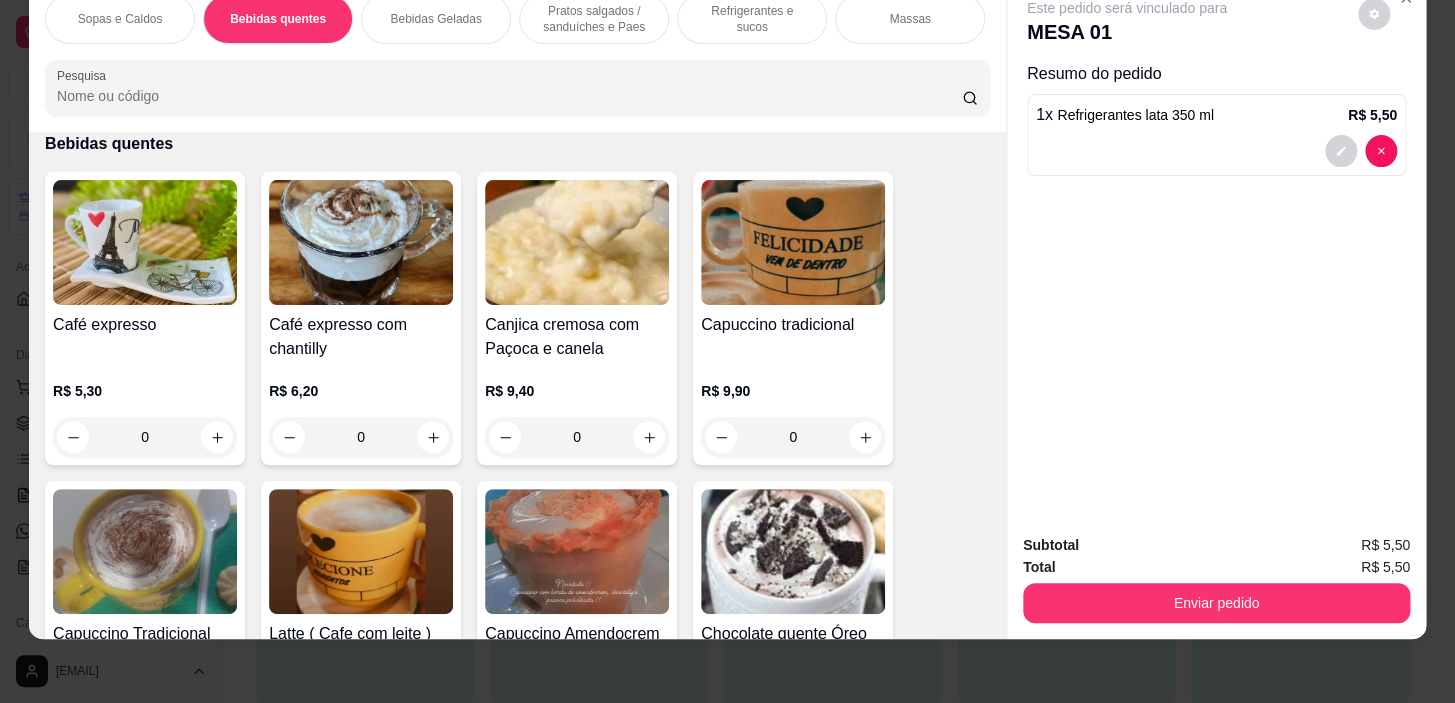 scroll, scrollTop: 711, scrollLeft: 0, axis: vertical 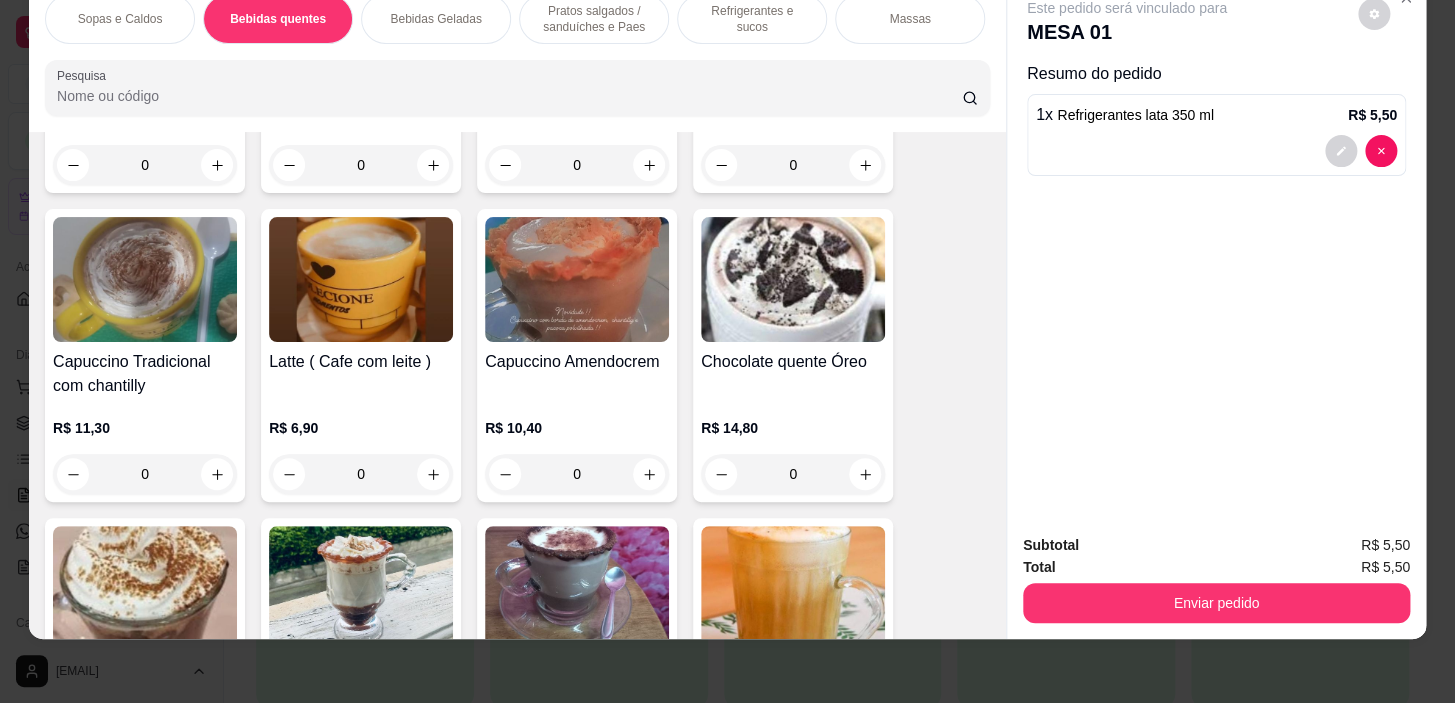 click on "0" at bounding box center (361, 474) 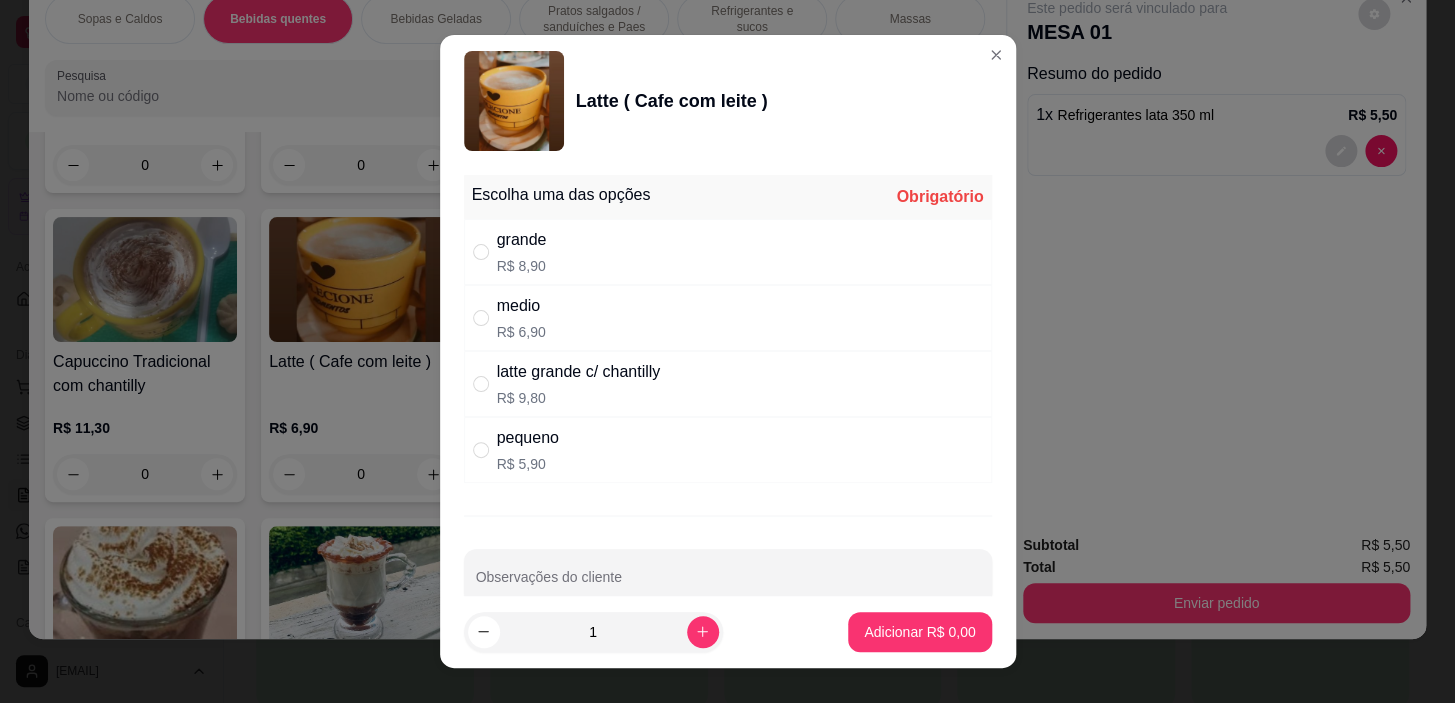 click on "pequeno R$ 5,90" at bounding box center (728, 450) 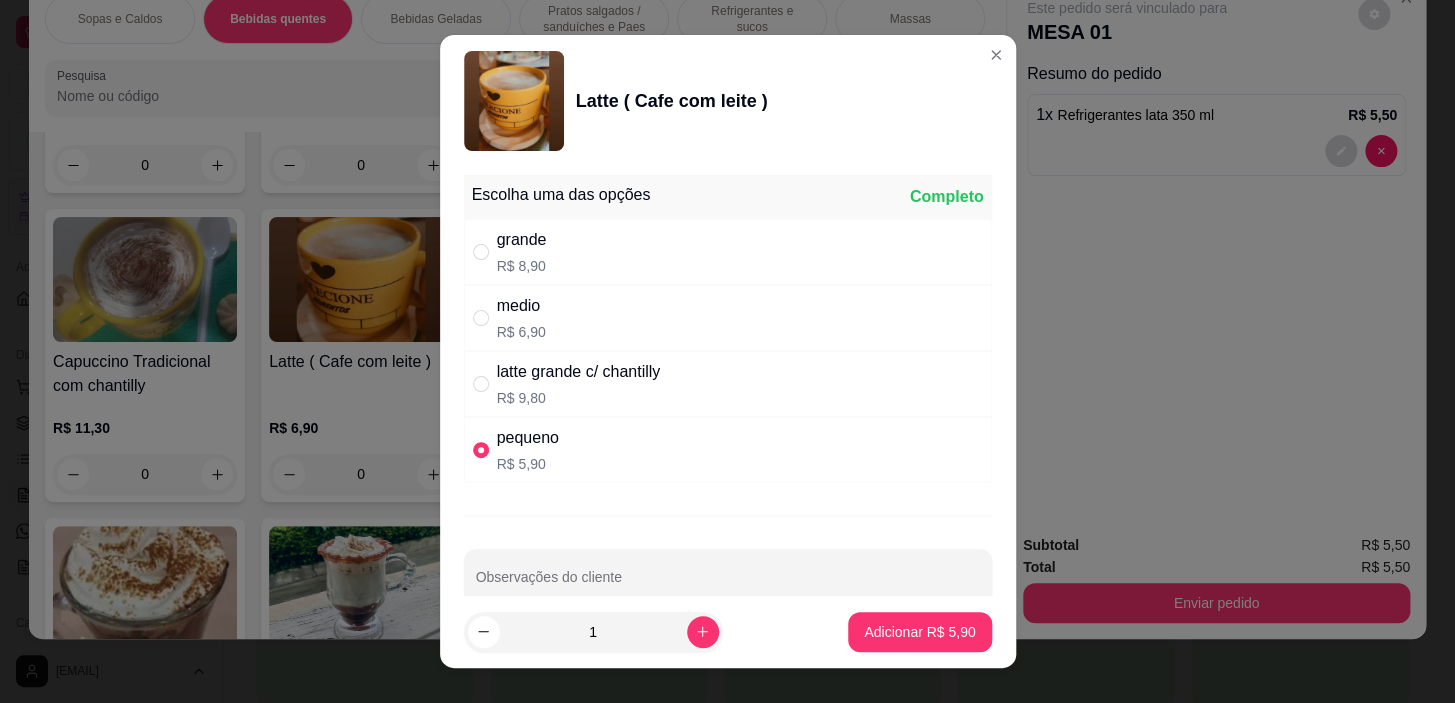 click on "Latte ( Cafe com leite )  Escolha uma das opções Completo grande R$ 8,90 medio R$ 6,90 latte grande c/ chantilly R$ 9,80 pequeno R$ 5,90 Observações do cliente 1 Adicionar   R$ 5,90" at bounding box center (727, 351) 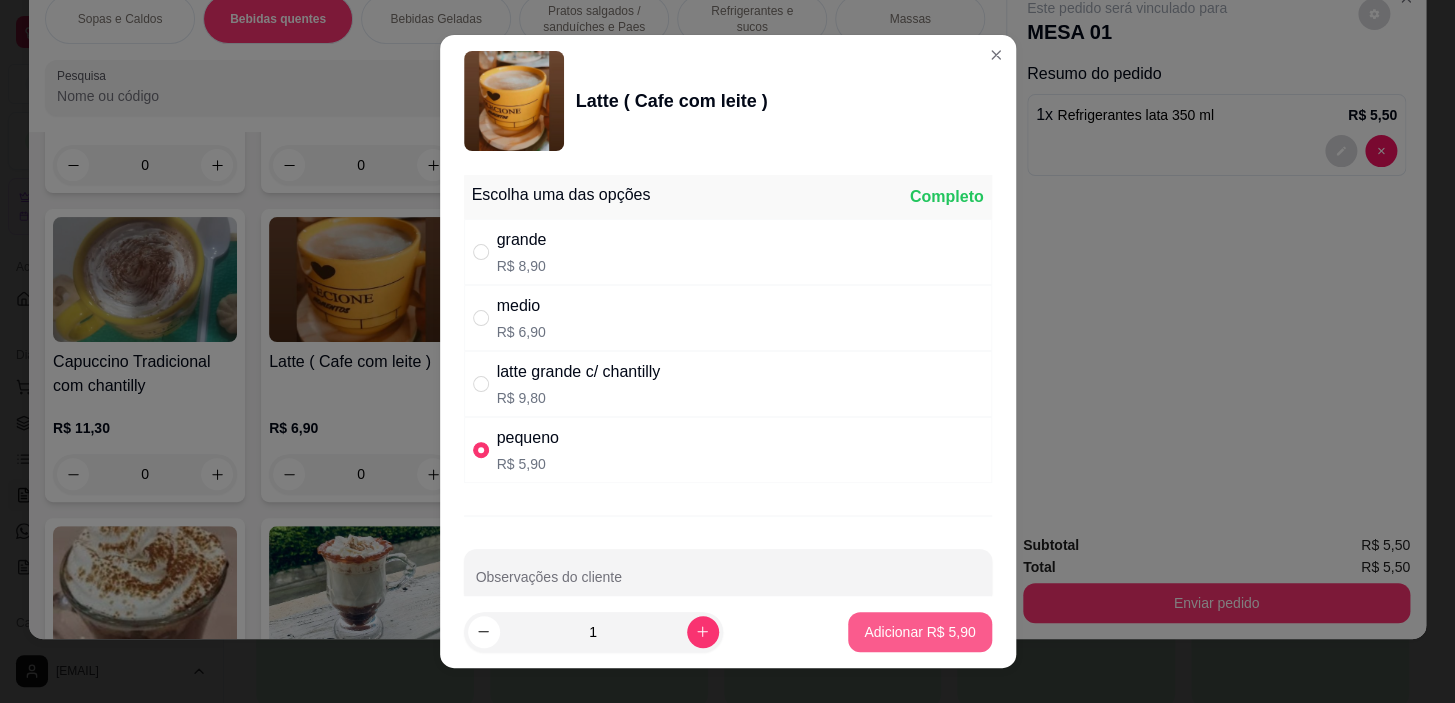 click on "Adicionar   R$ 5,90" at bounding box center [919, 632] 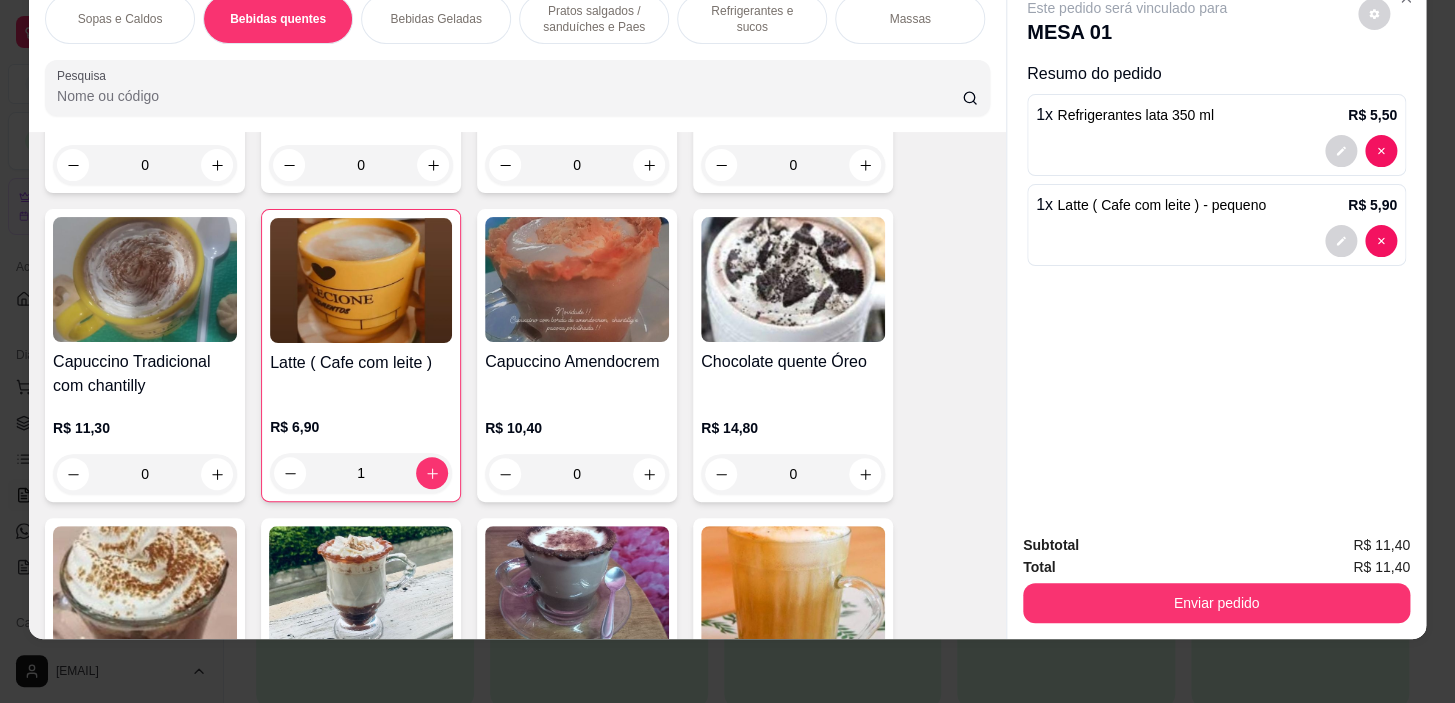 click on "Pratos salgados / sanduíches e Paes" at bounding box center [594, 19] 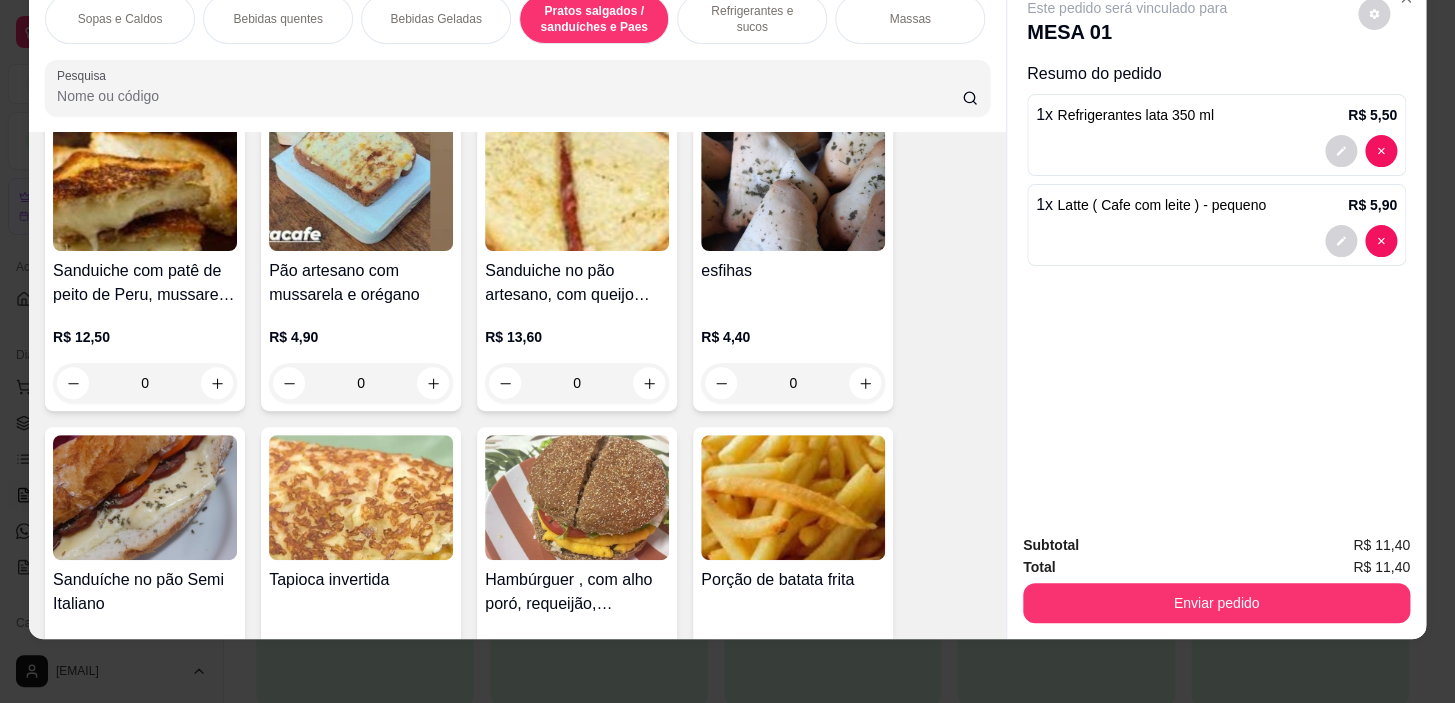 scroll, scrollTop: 6050, scrollLeft: 0, axis: vertical 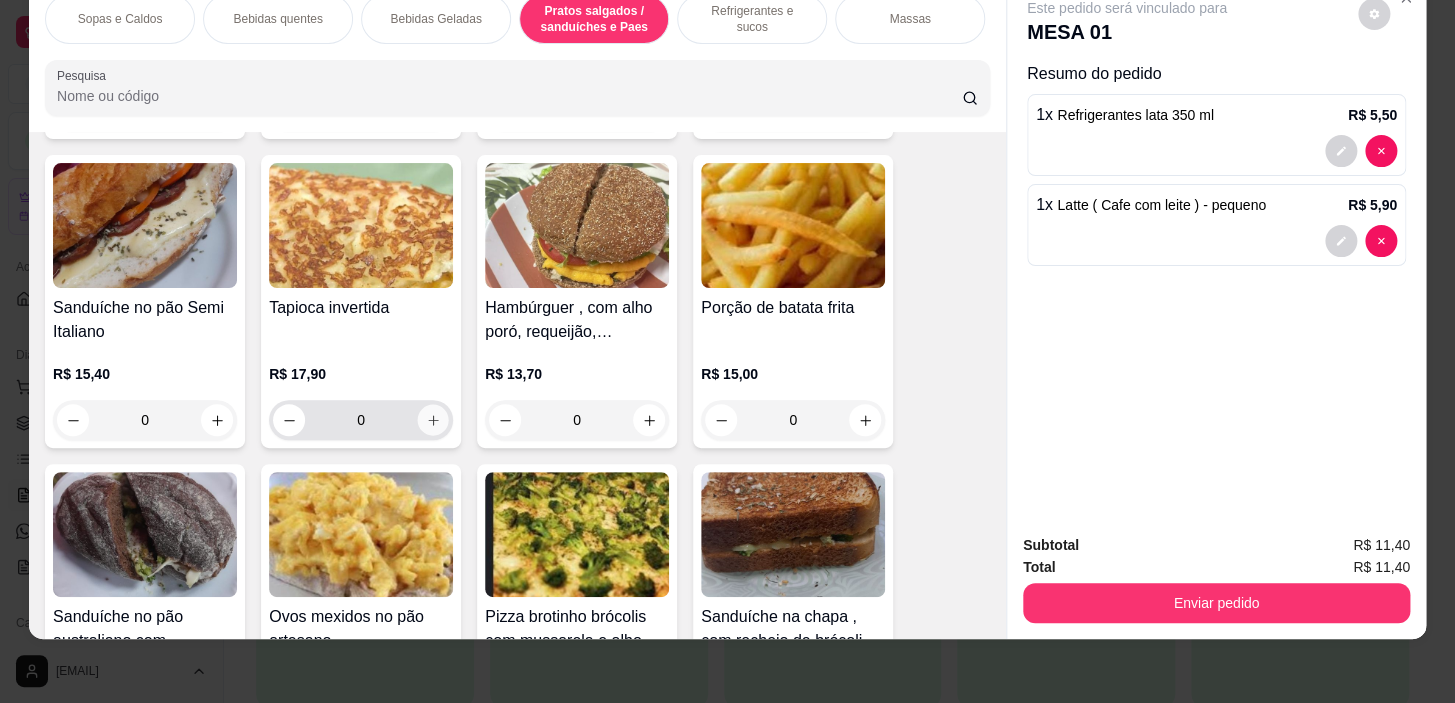 click 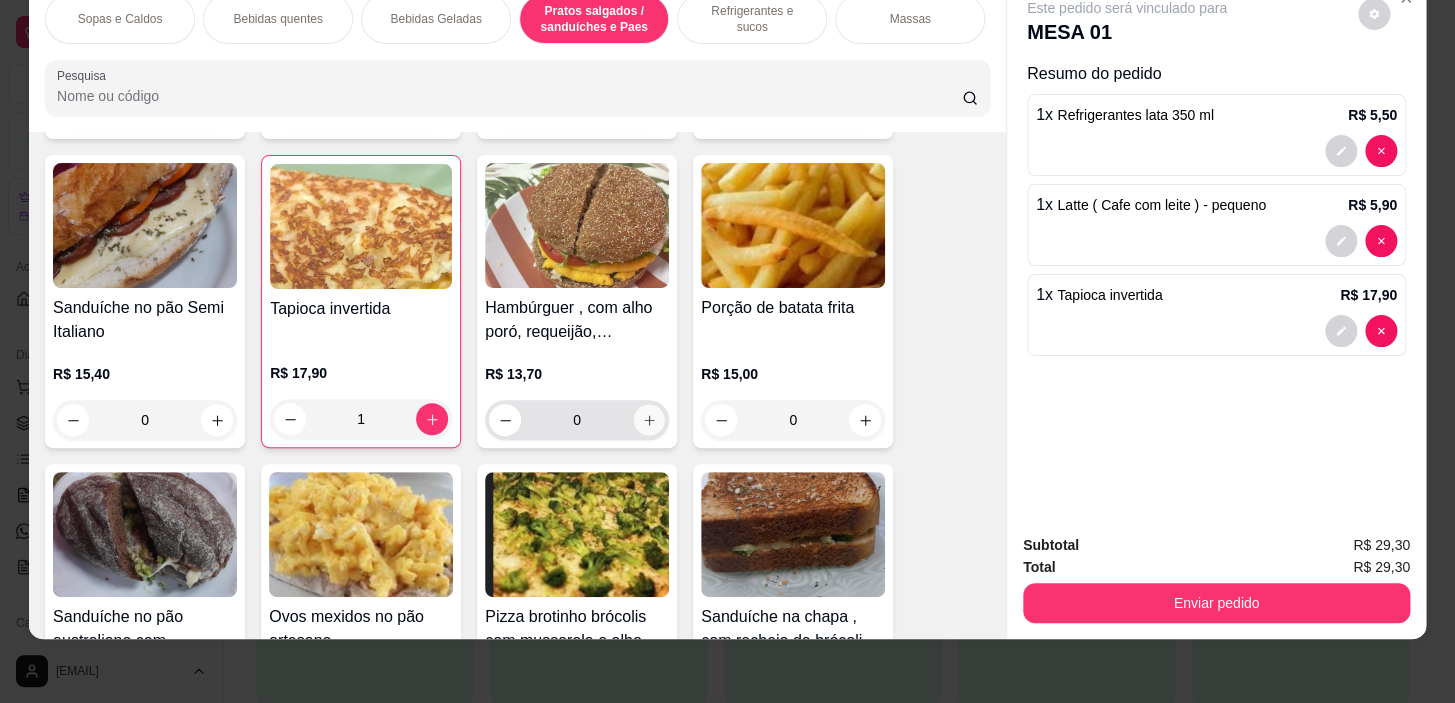 click at bounding box center [649, 420] 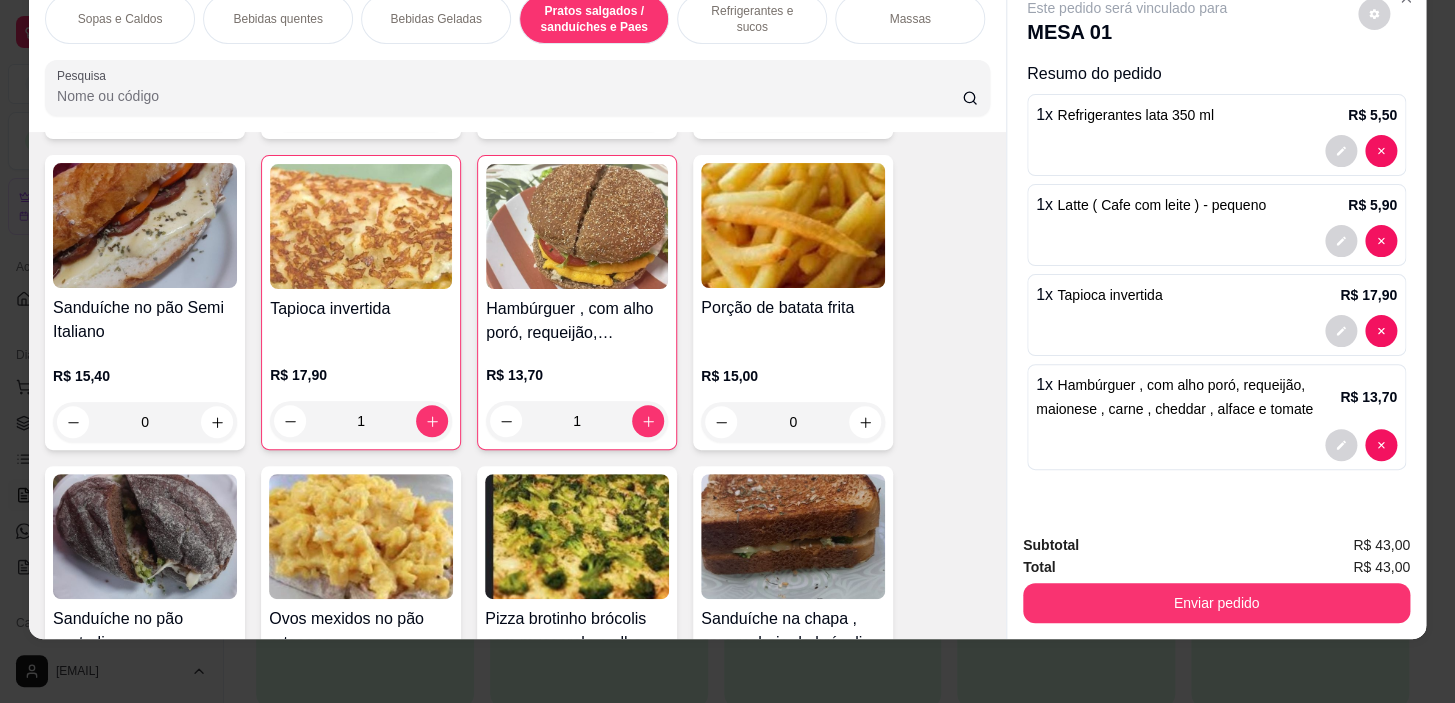 click on "0" at bounding box center (793, 422) 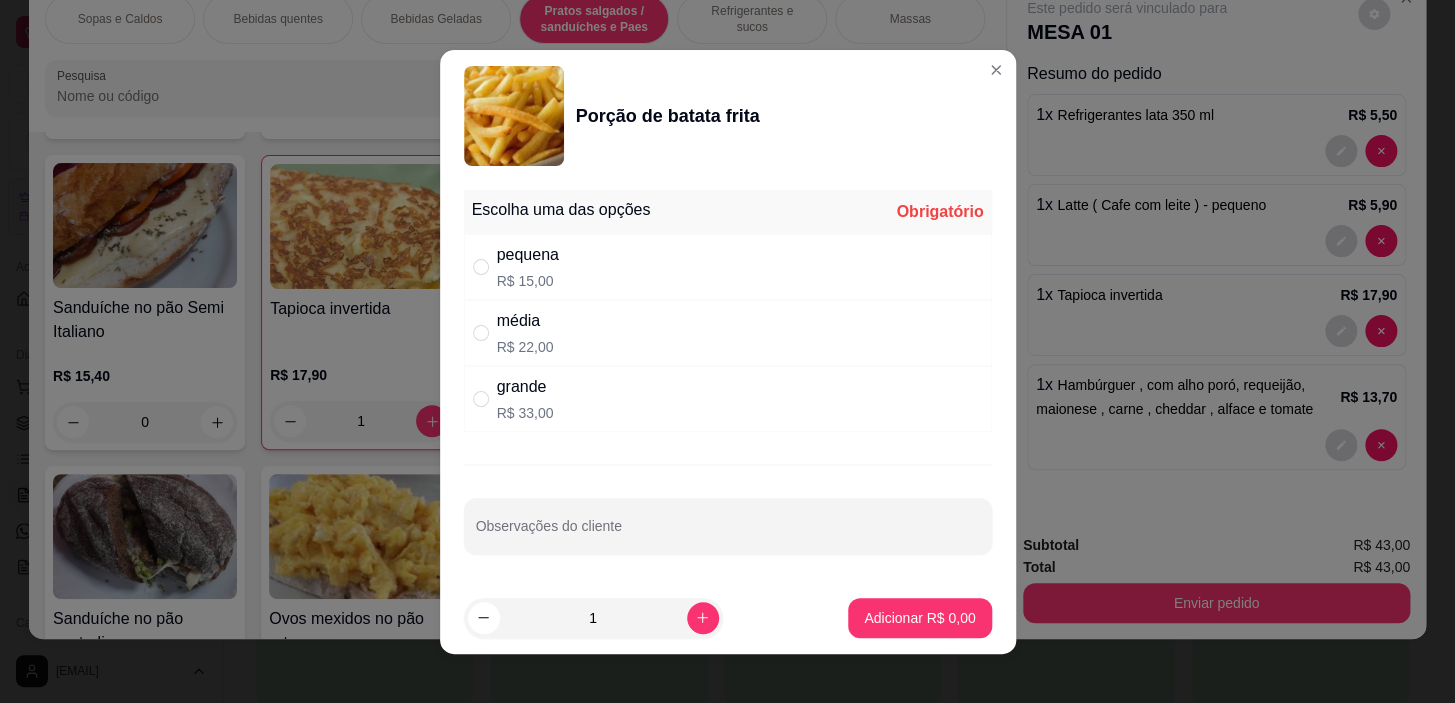 click on "Escolha uma das opções Obrigatório pequena  R$ 15,00 média R$ 22,00 grande R$ 33,00 Observações do cliente" at bounding box center [728, 382] 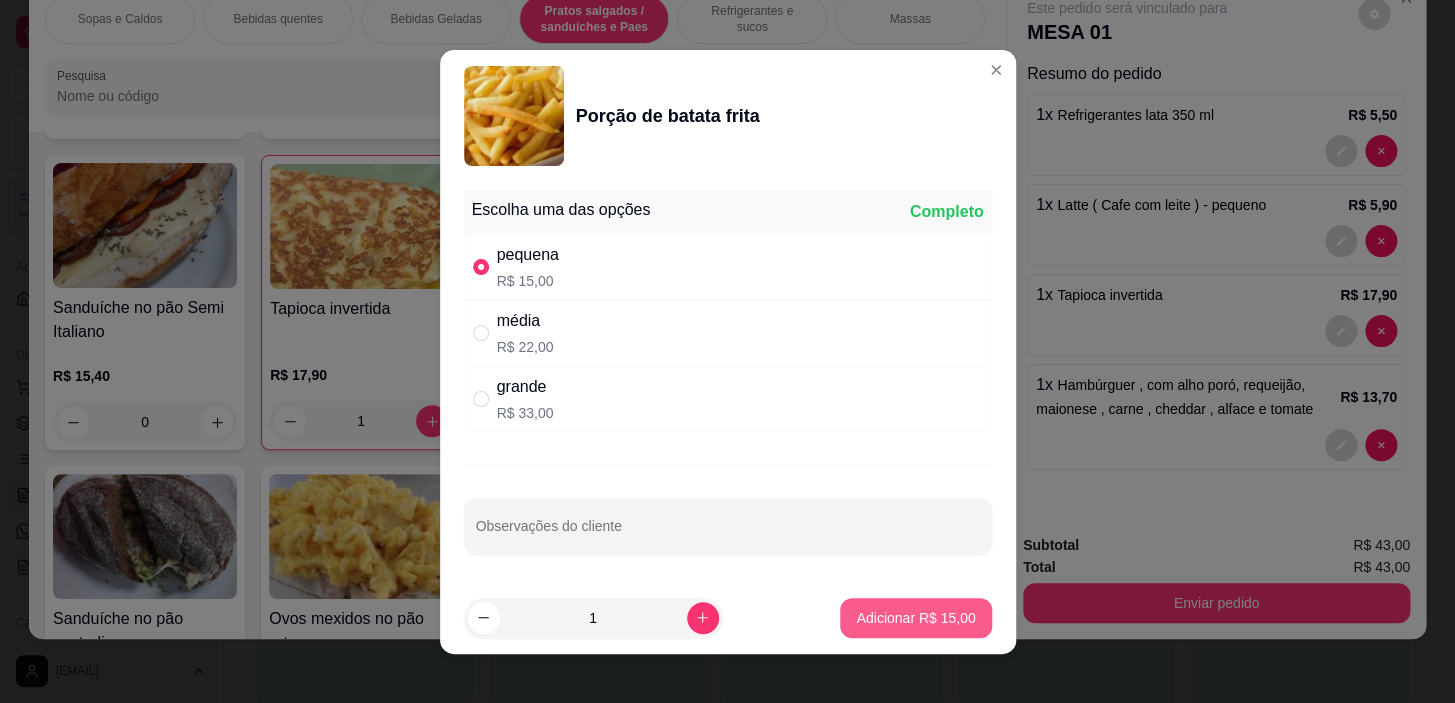 click on "Adicionar   R$ 15,00" at bounding box center [915, 618] 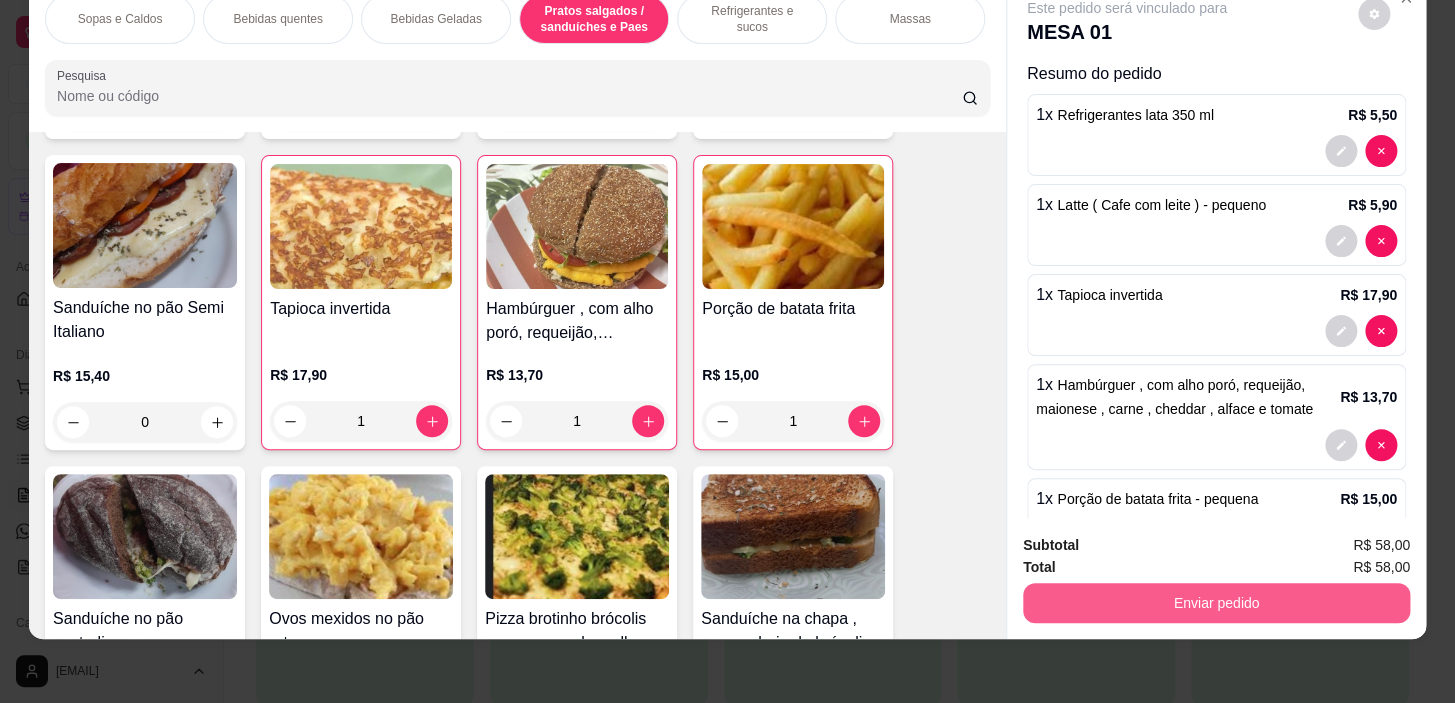 click on "Enviar pedido" at bounding box center (1216, 603) 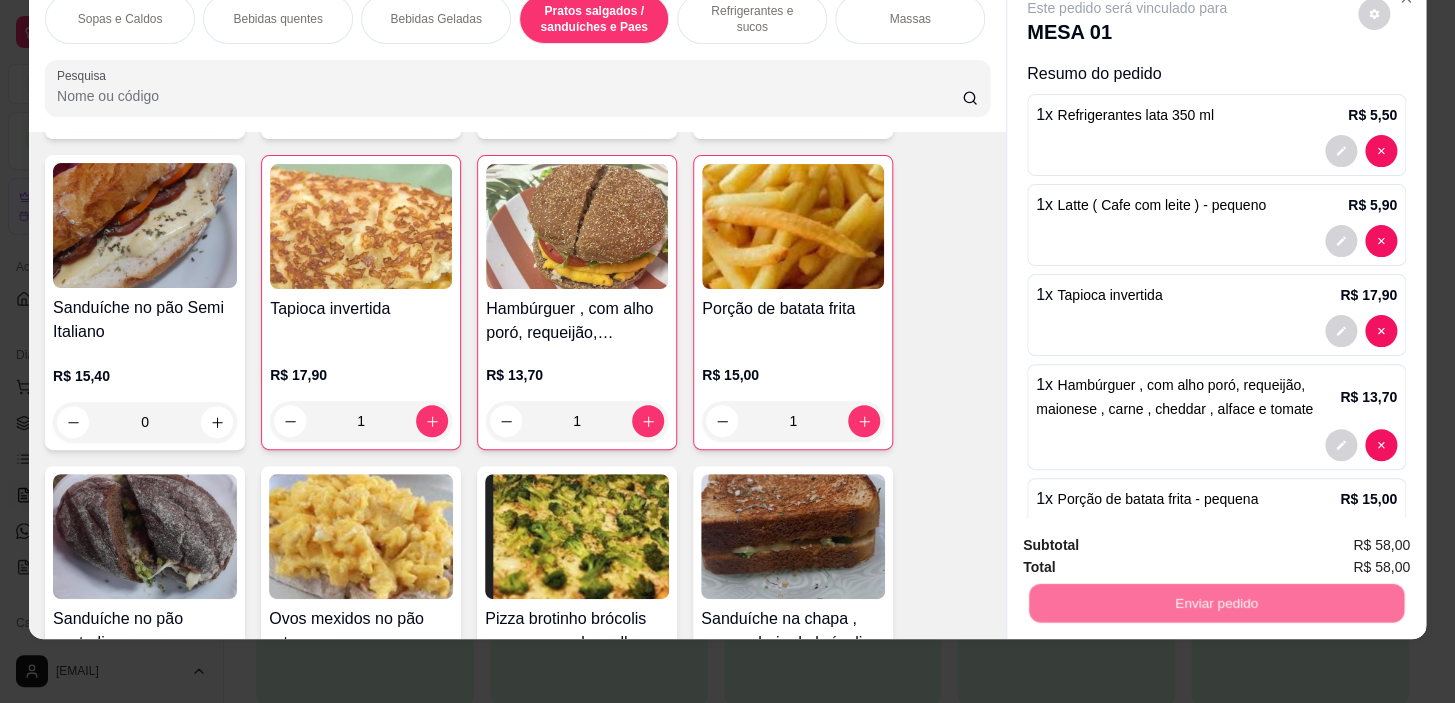 click on "Não registrar e enviar pedido" at bounding box center [1150, 540] 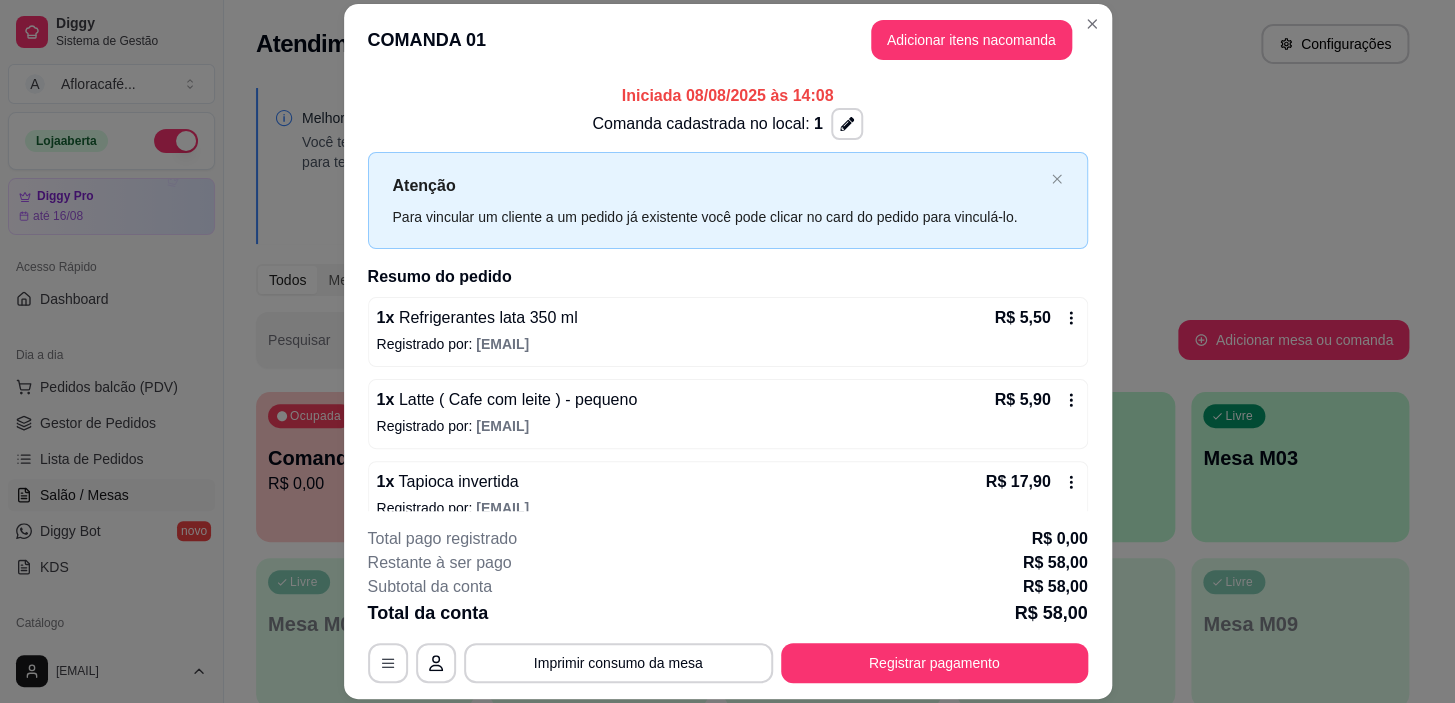 type 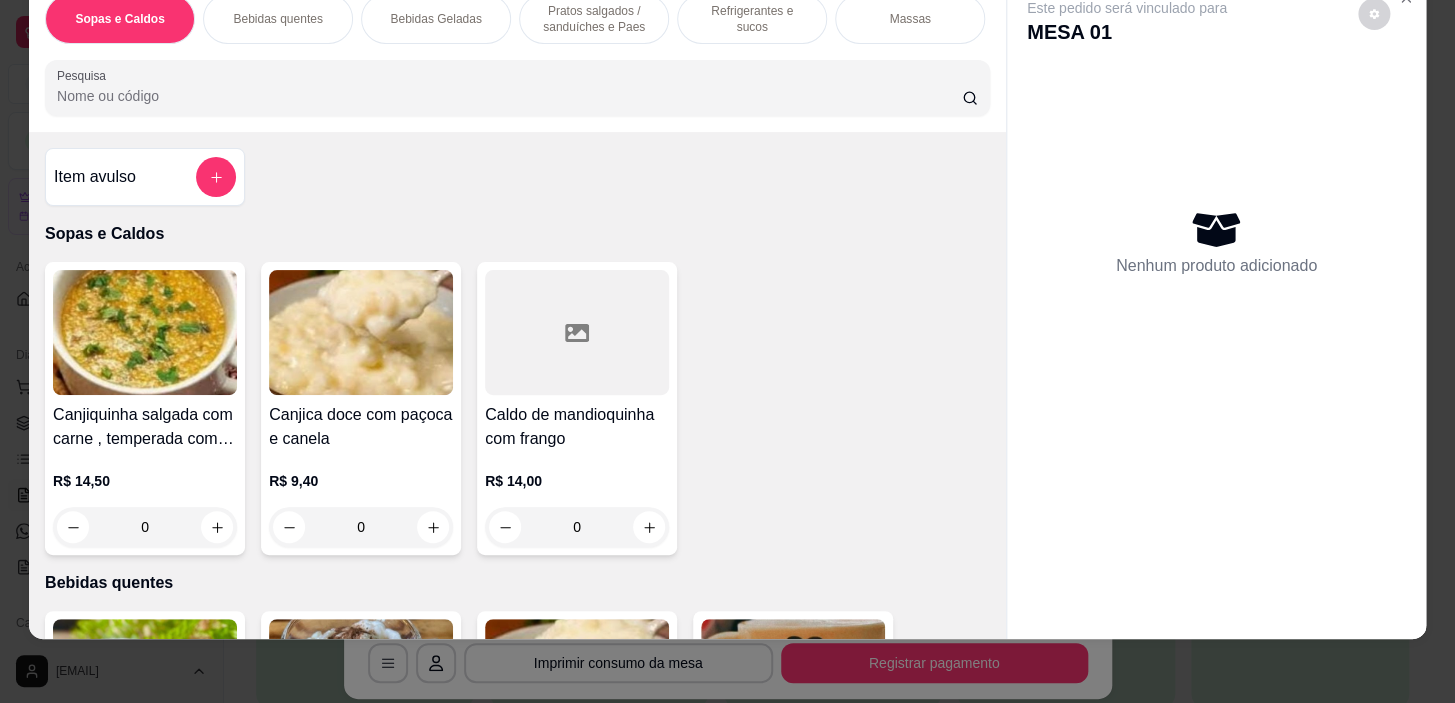 scroll, scrollTop: 0, scrollLeft: 0, axis: both 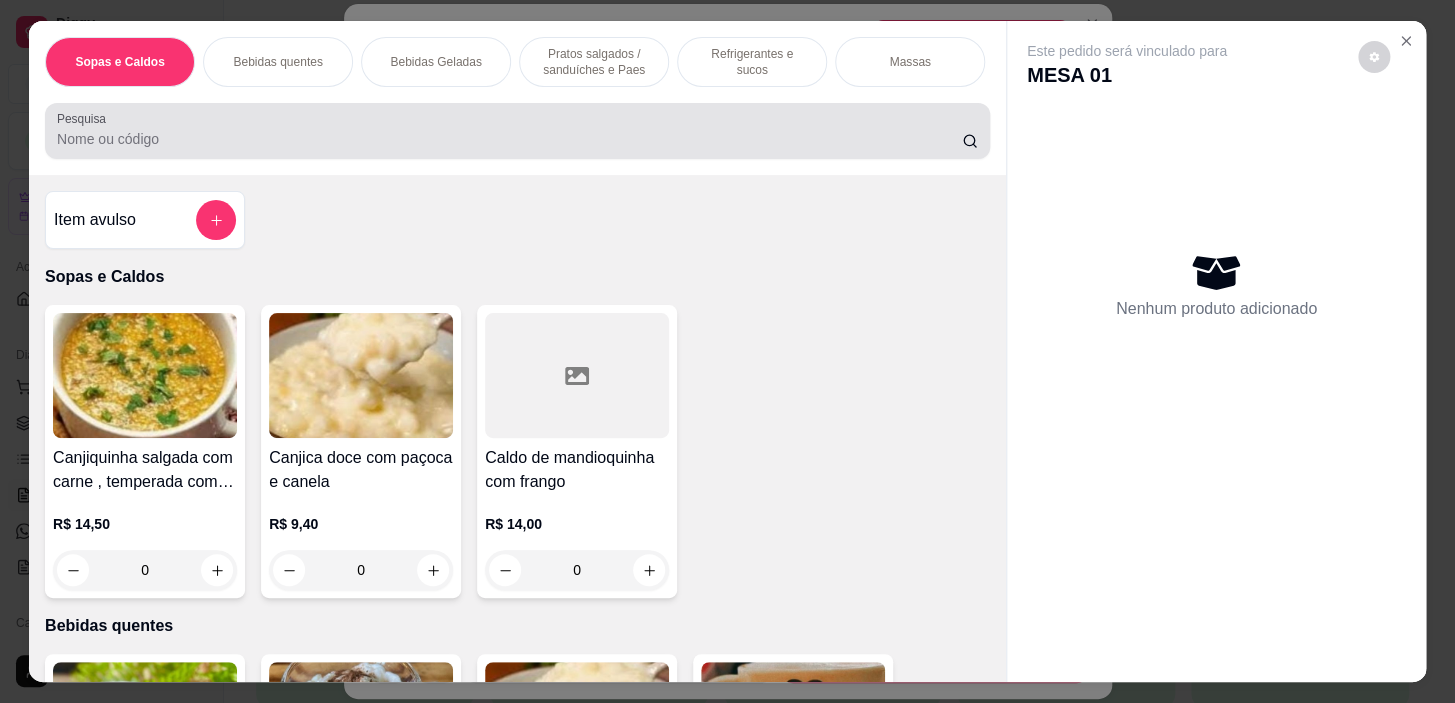 click at bounding box center [517, 131] 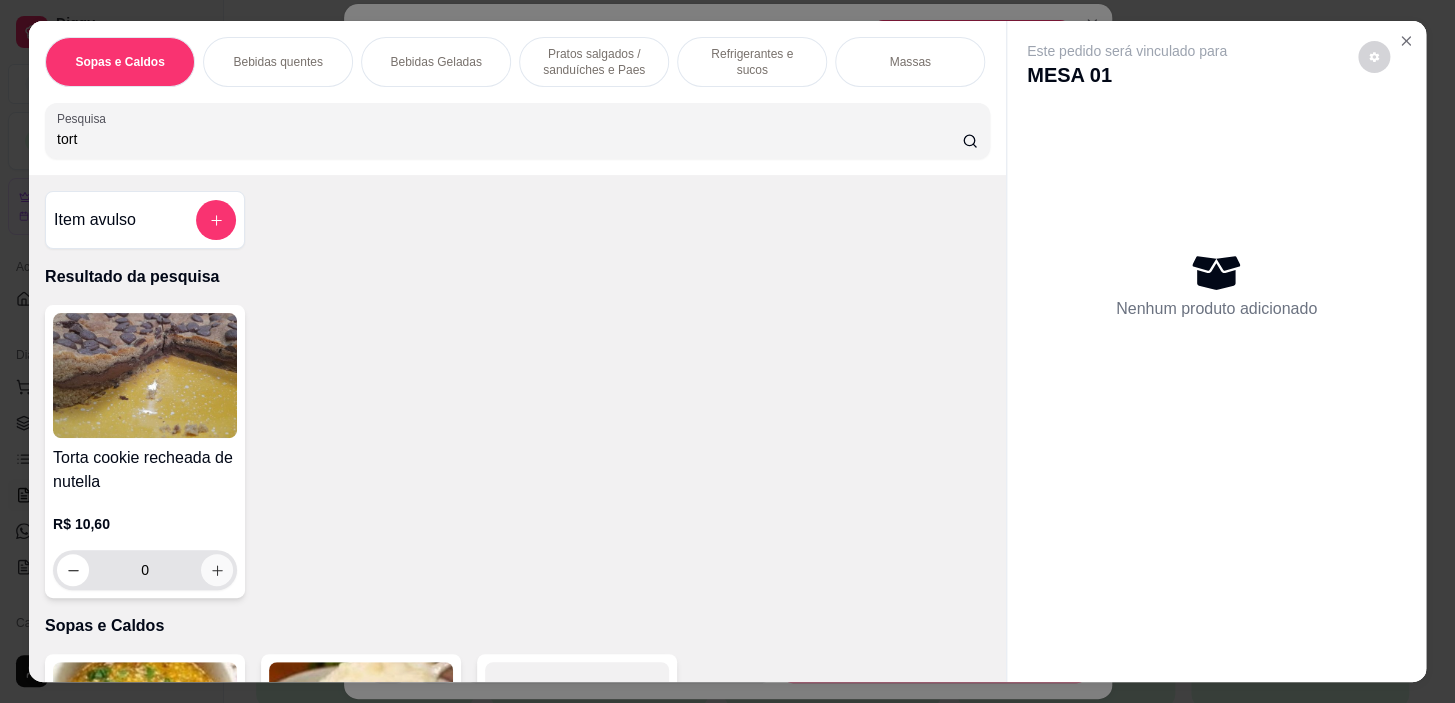 type on "tort" 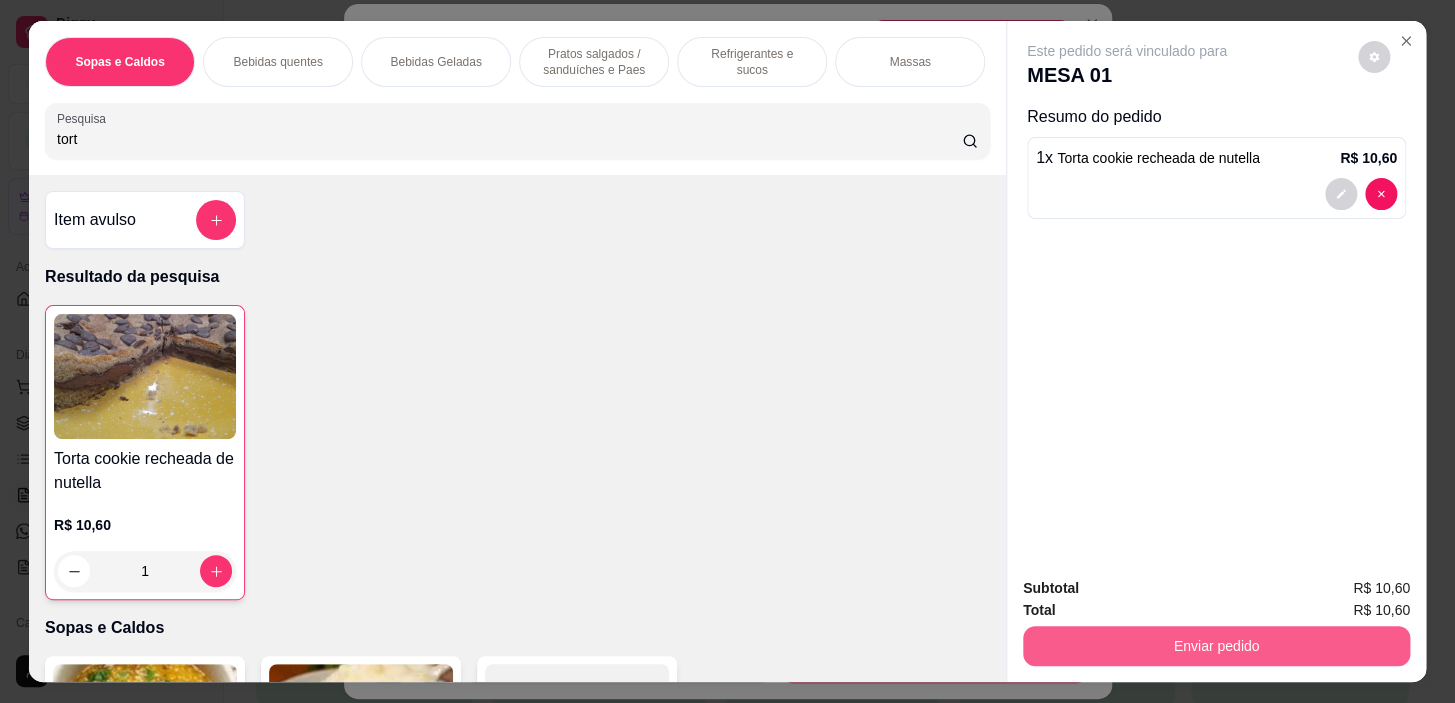 click on "Enviar pedido" at bounding box center [1216, 646] 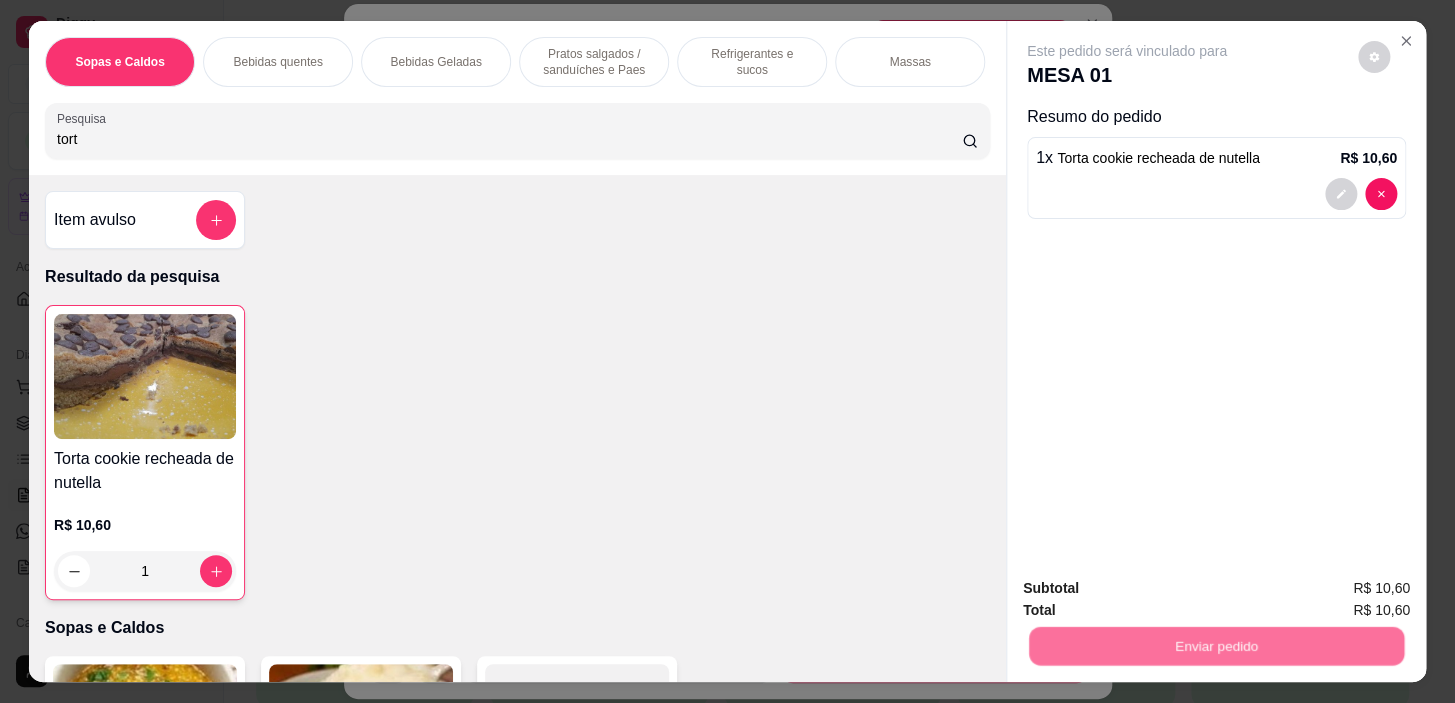click on "Não registrar e enviar pedido" at bounding box center [1150, 590] 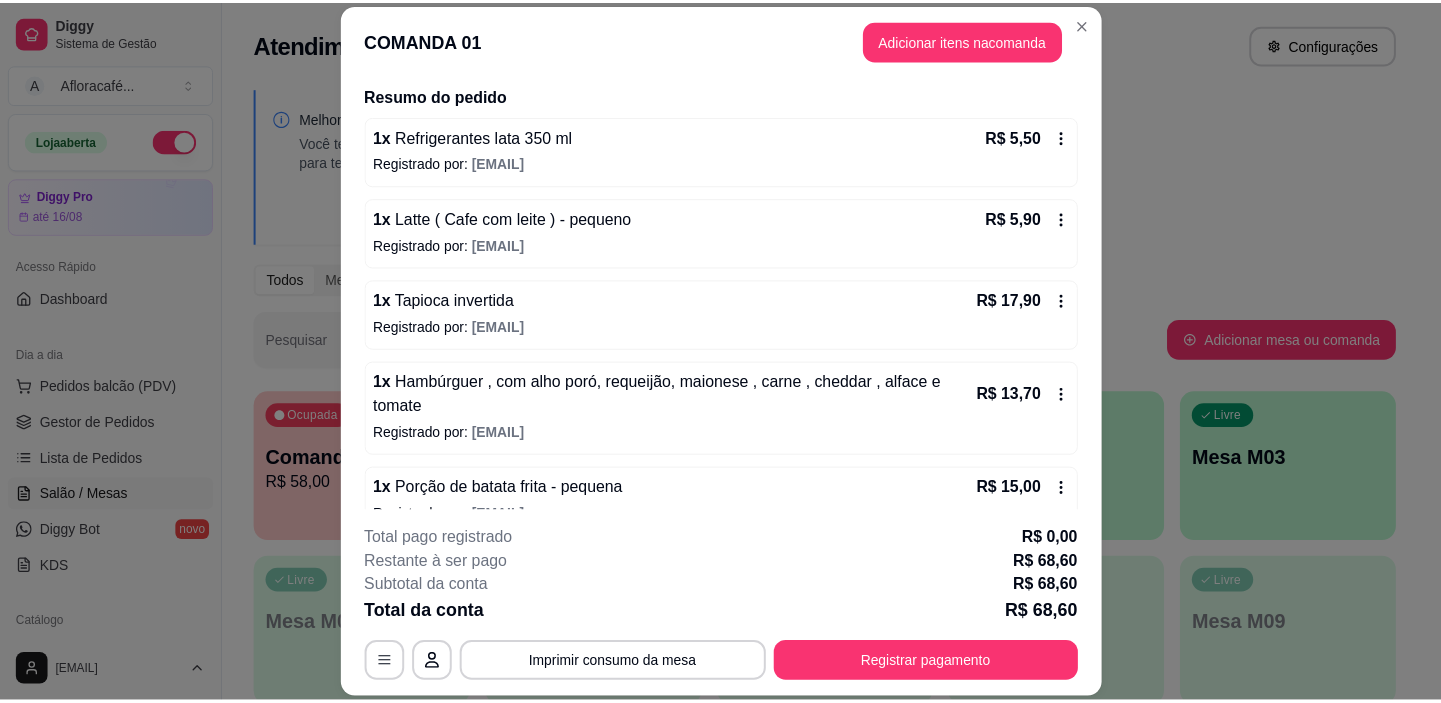 scroll, scrollTop: 296, scrollLeft: 0, axis: vertical 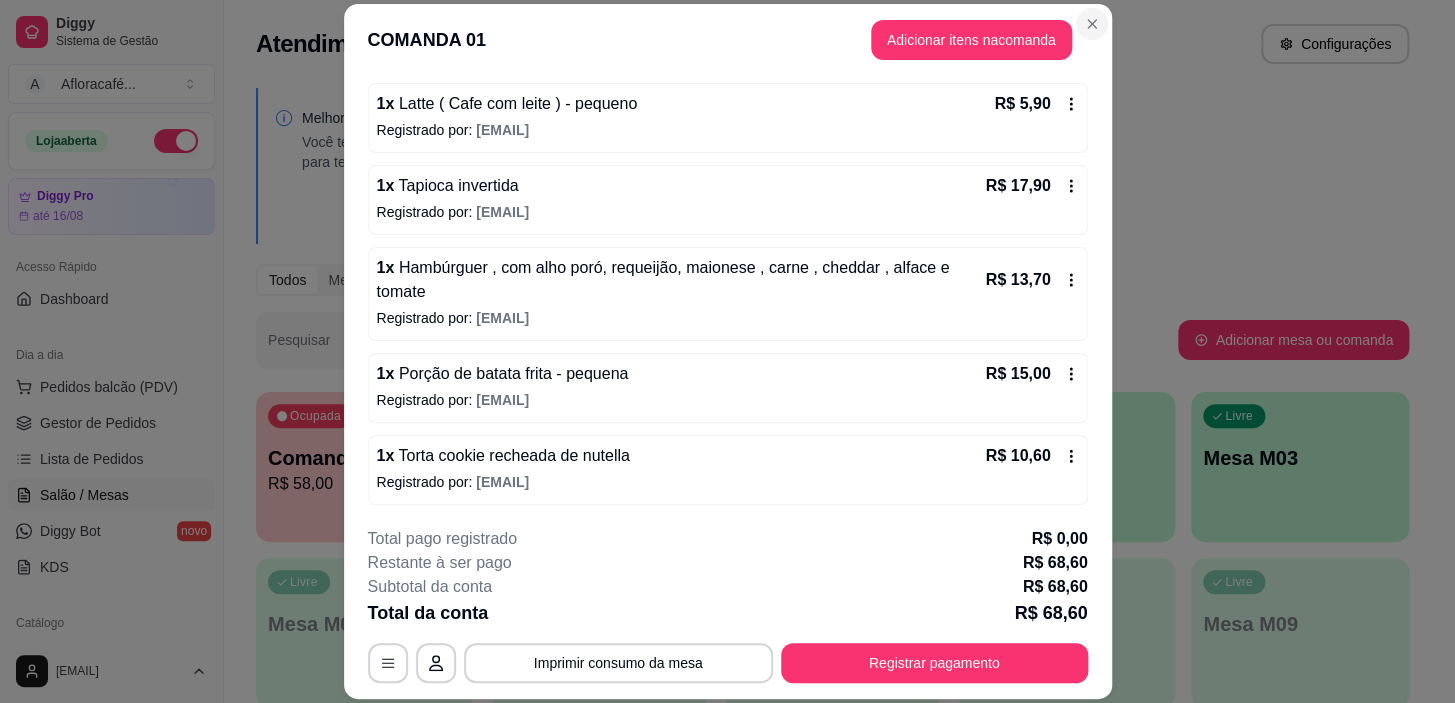 drag, startPoint x: 1070, startPoint y: 37, endPoint x: 1080, endPoint y: 24, distance: 16.40122 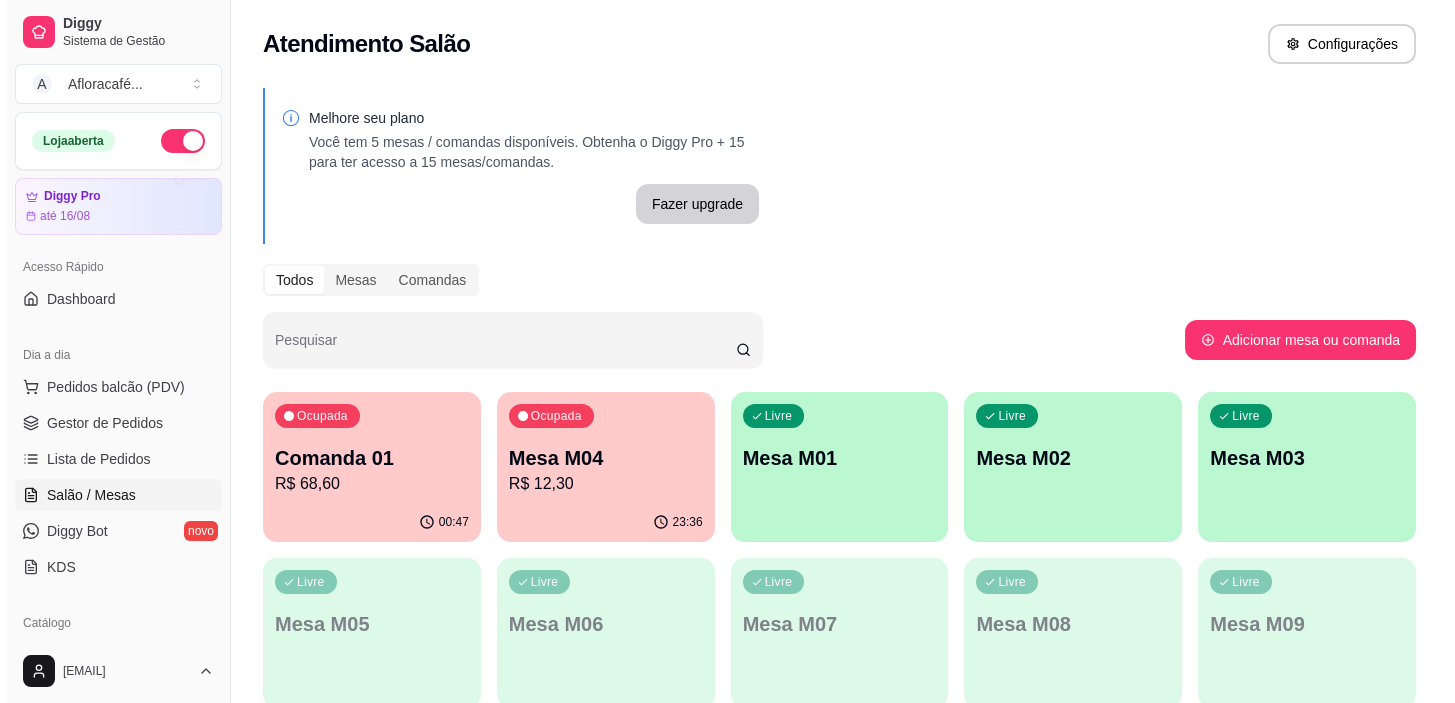 scroll, scrollTop: 272, scrollLeft: 0, axis: vertical 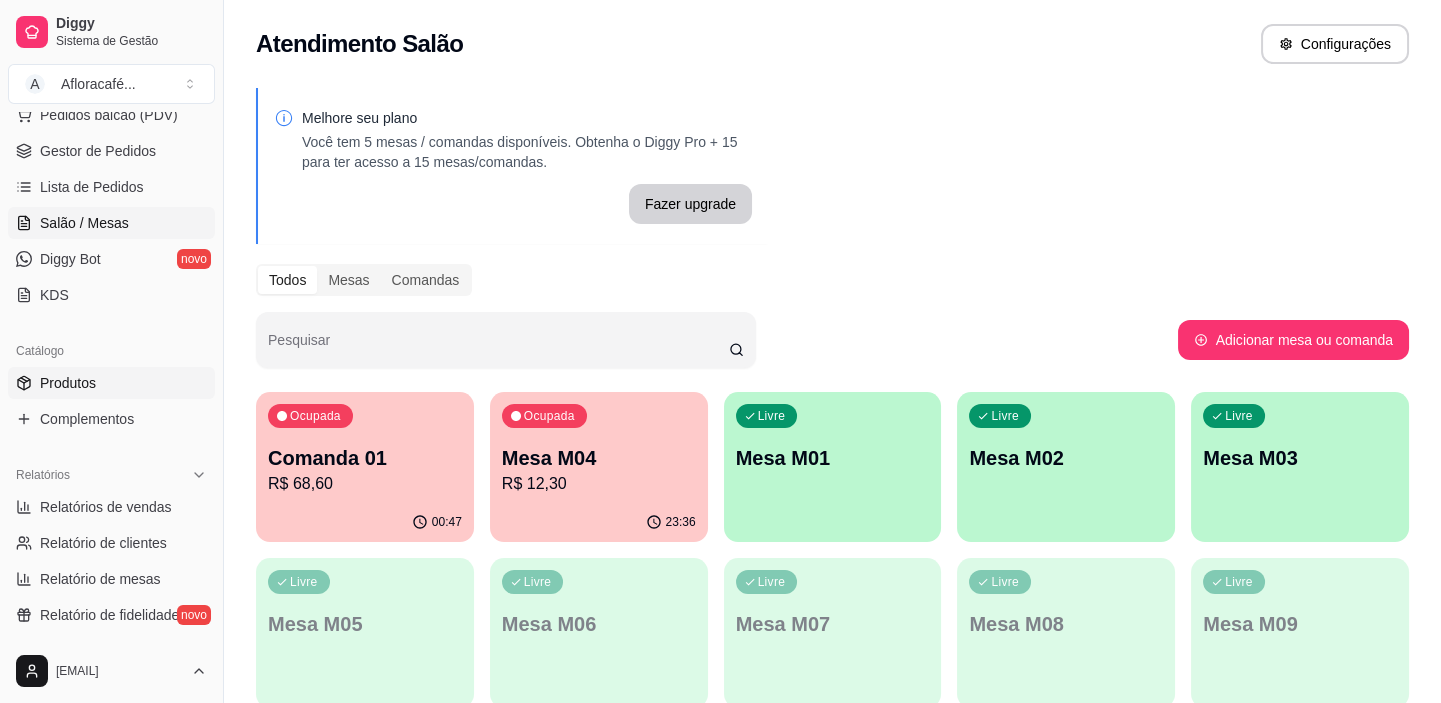 click on "Produtos" at bounding box center [111, 383] 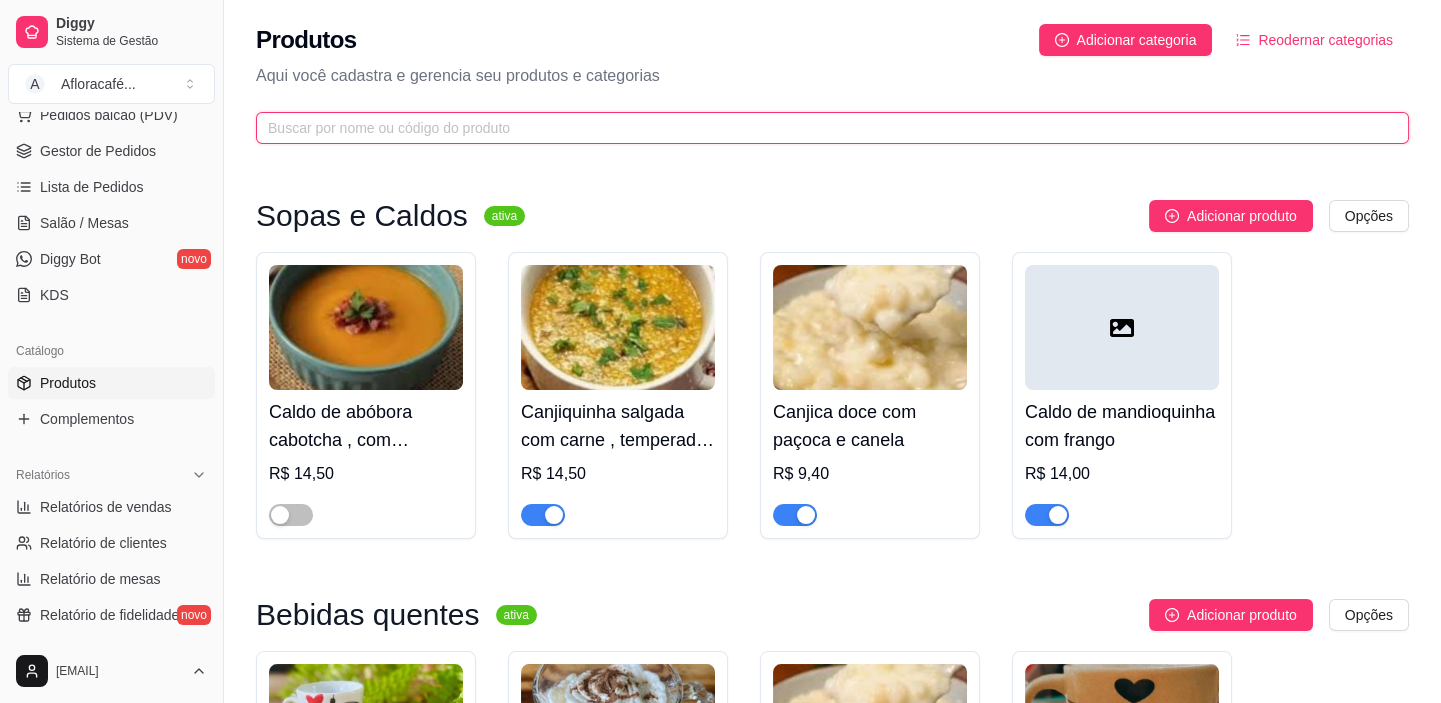 click at bounding box center (824, 128) 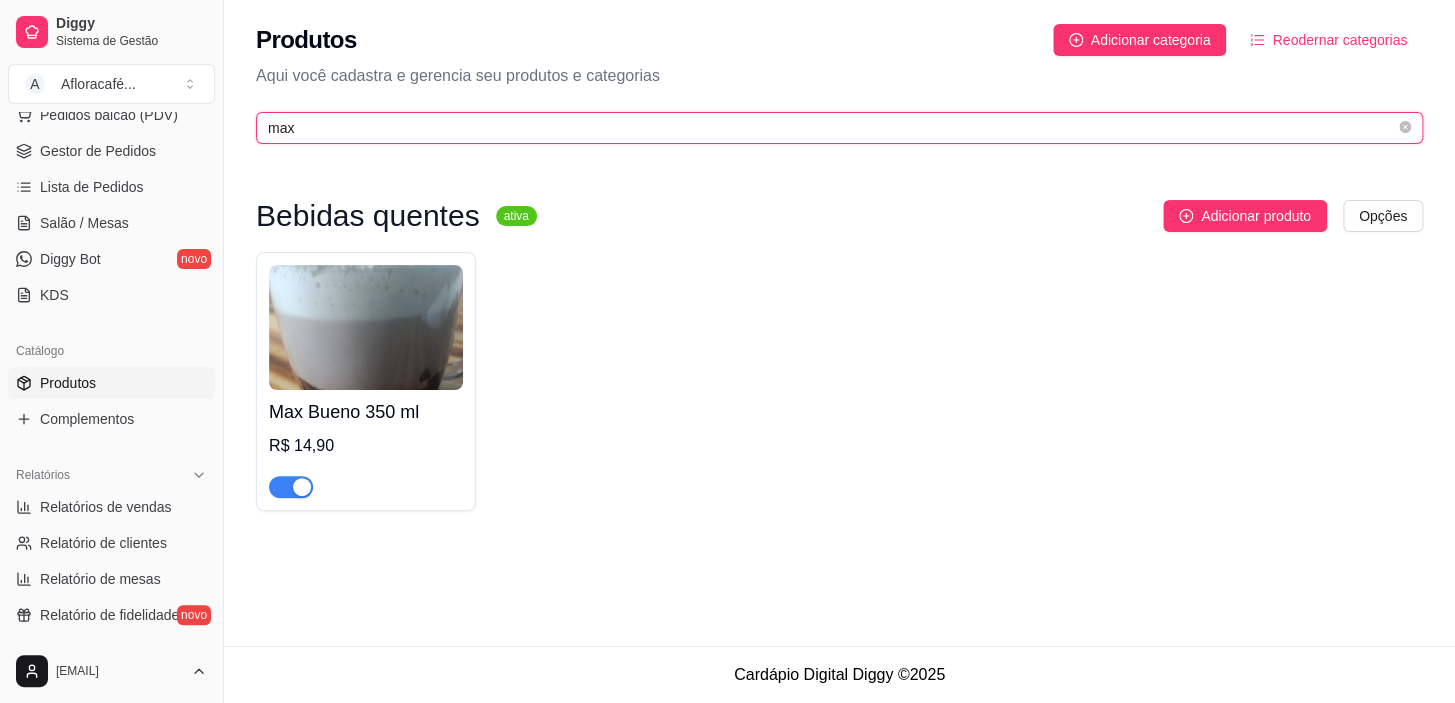 type on "max" 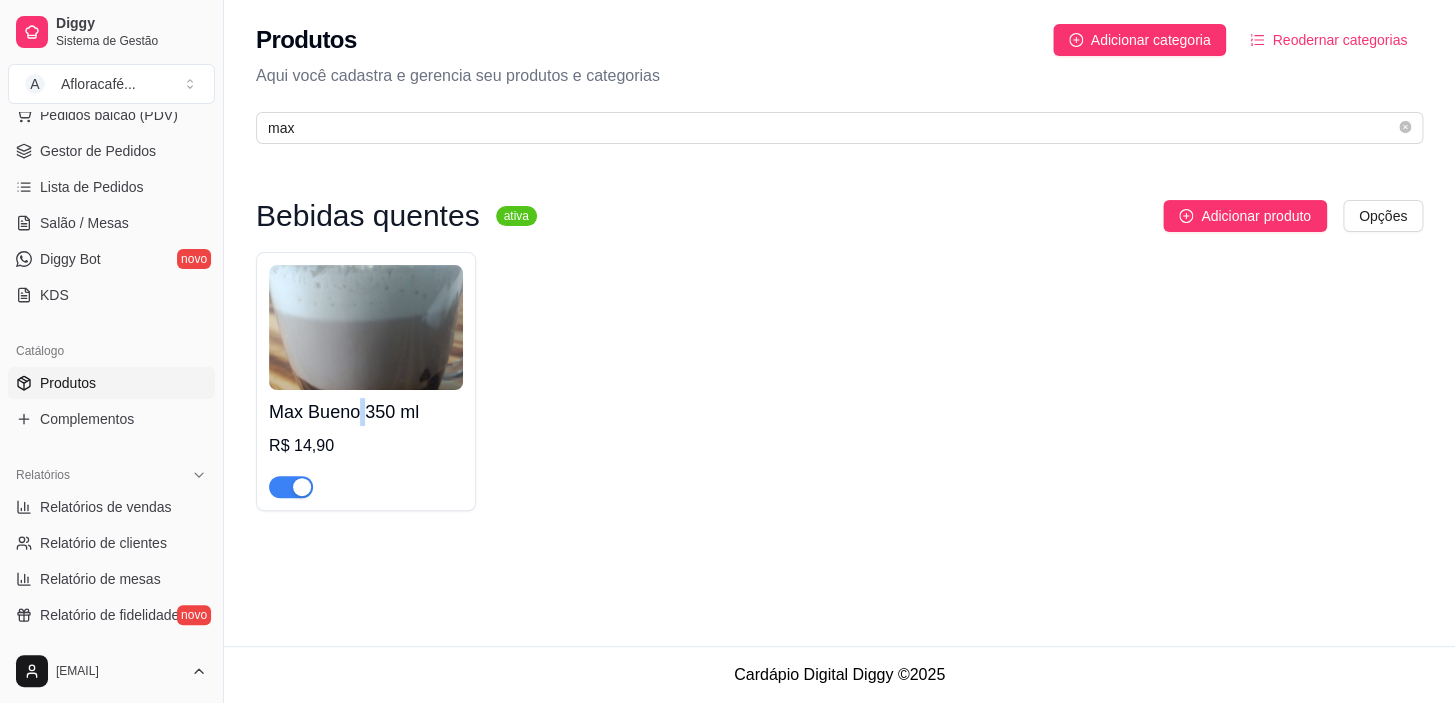 click on "Max Bueno 350 ml" at bounding box center (366, 412) 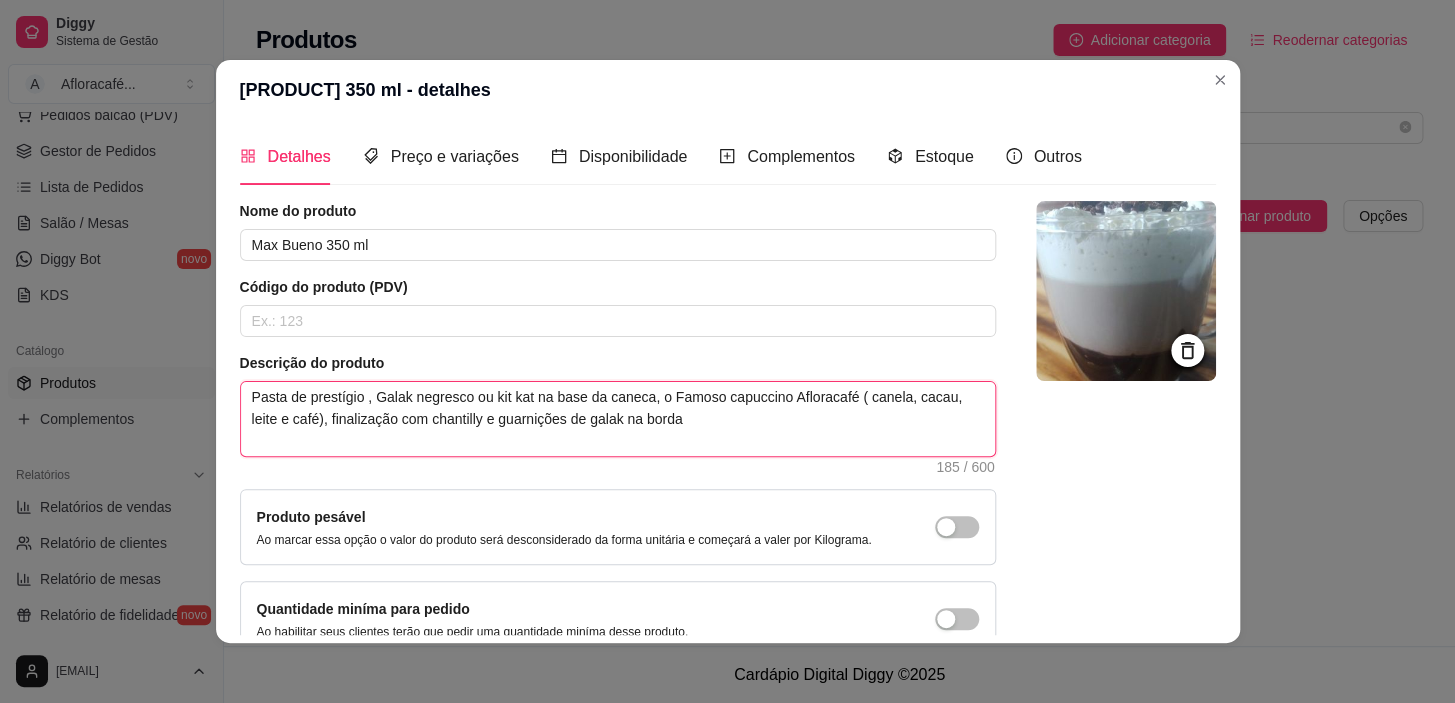 click on "Pasta de prestígio , Galak negresco ou kit kat na base da caneca, o Famoso capuccino Afloracafé ( canela, cacau, leite e café), finalização com chantilly e guarnições de galak na borda" at bounding box center (618, 419) 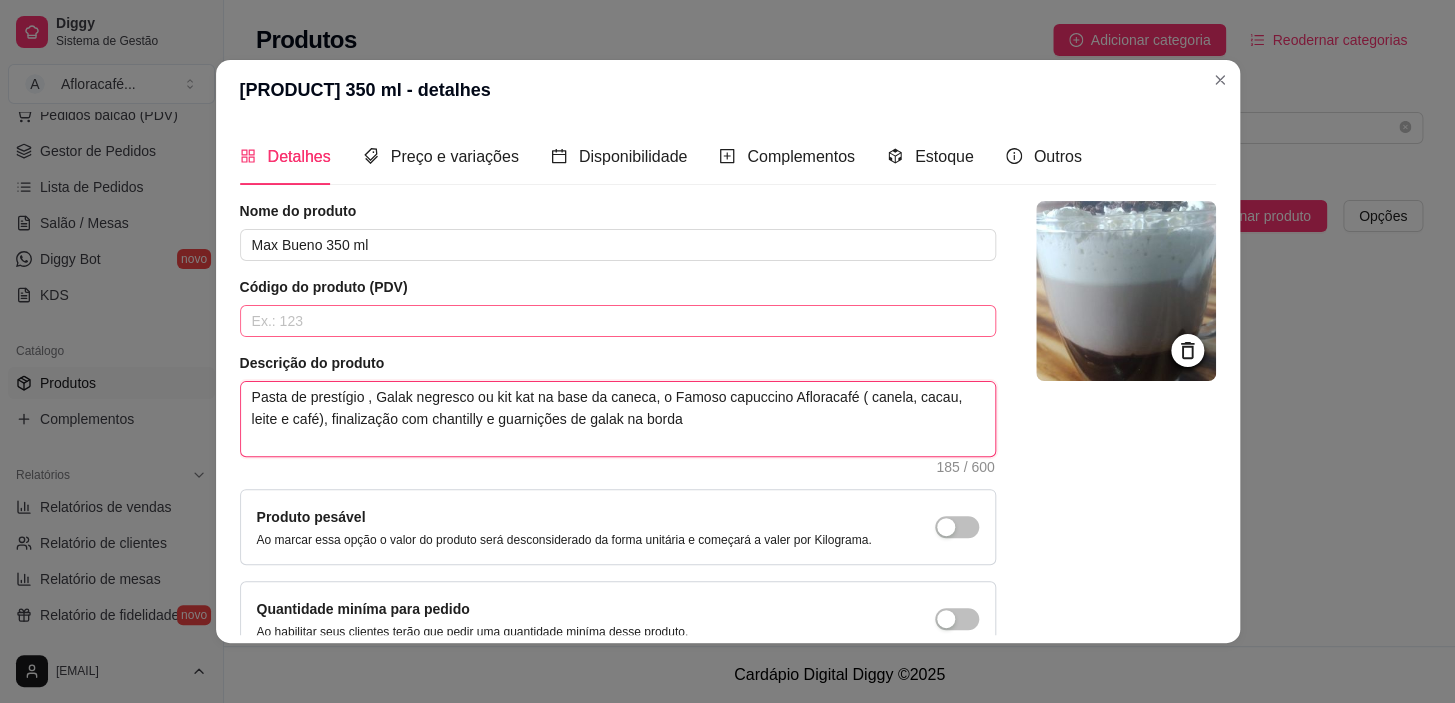 type 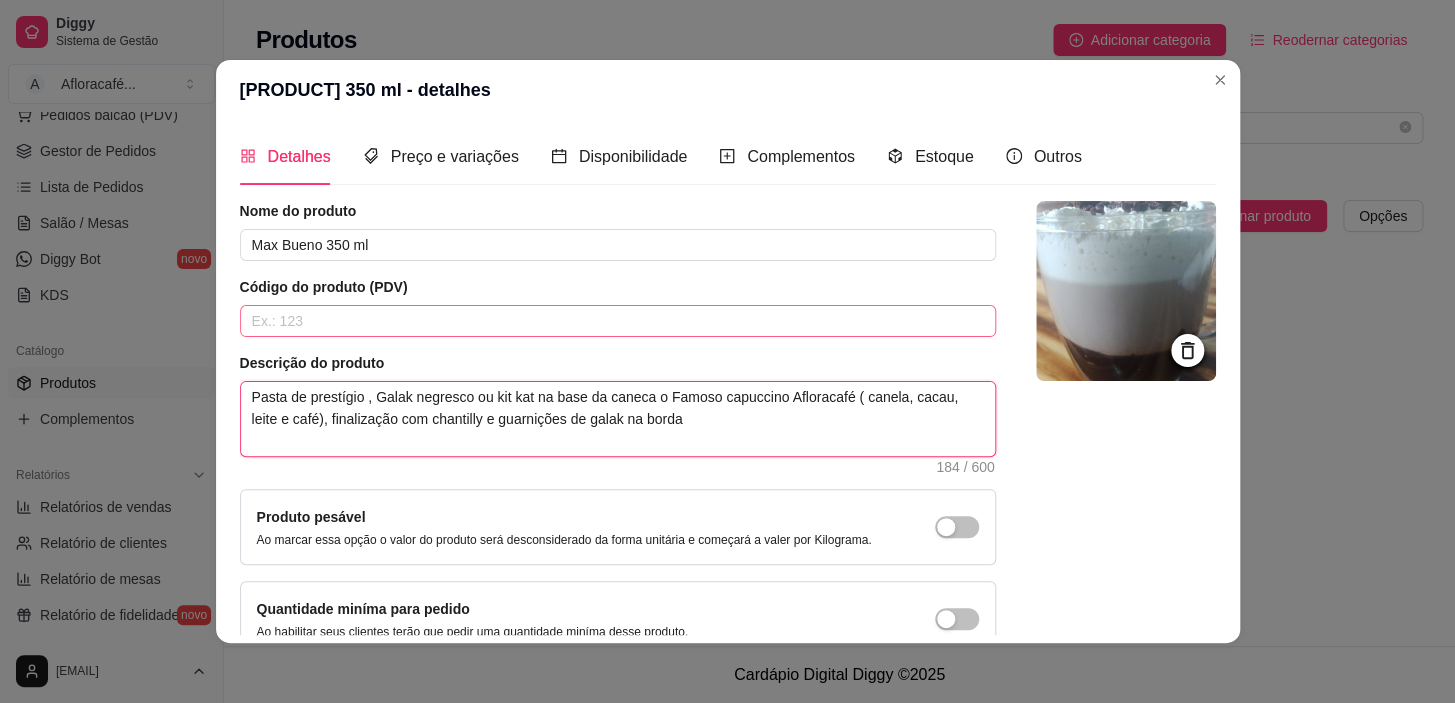 type 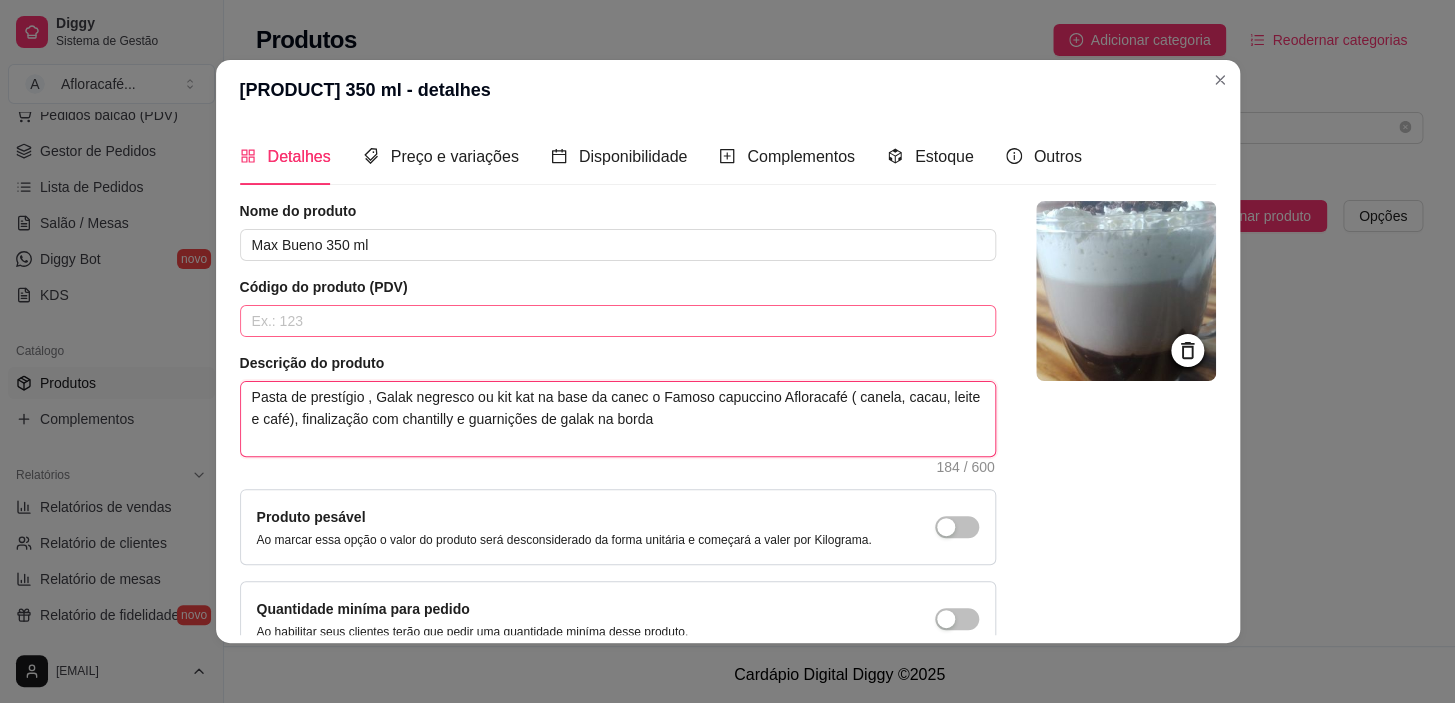 type 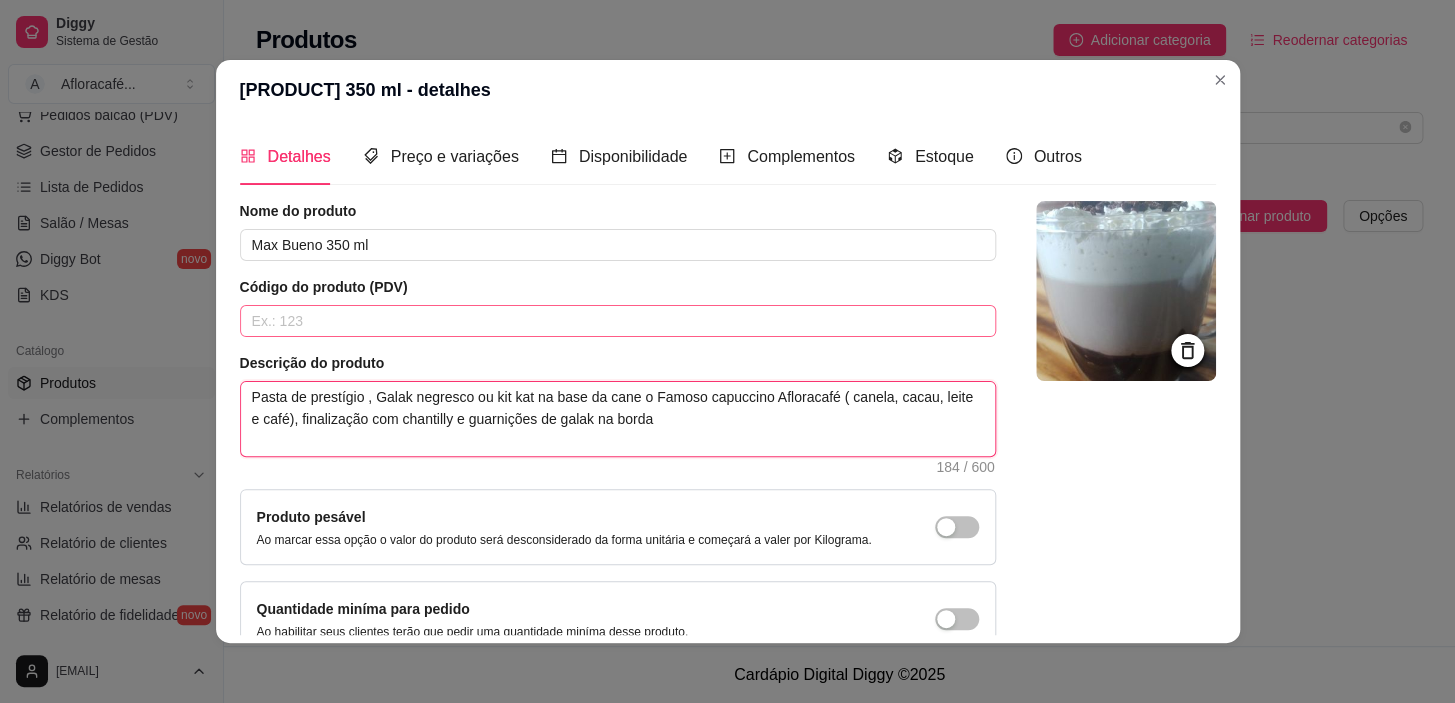 type 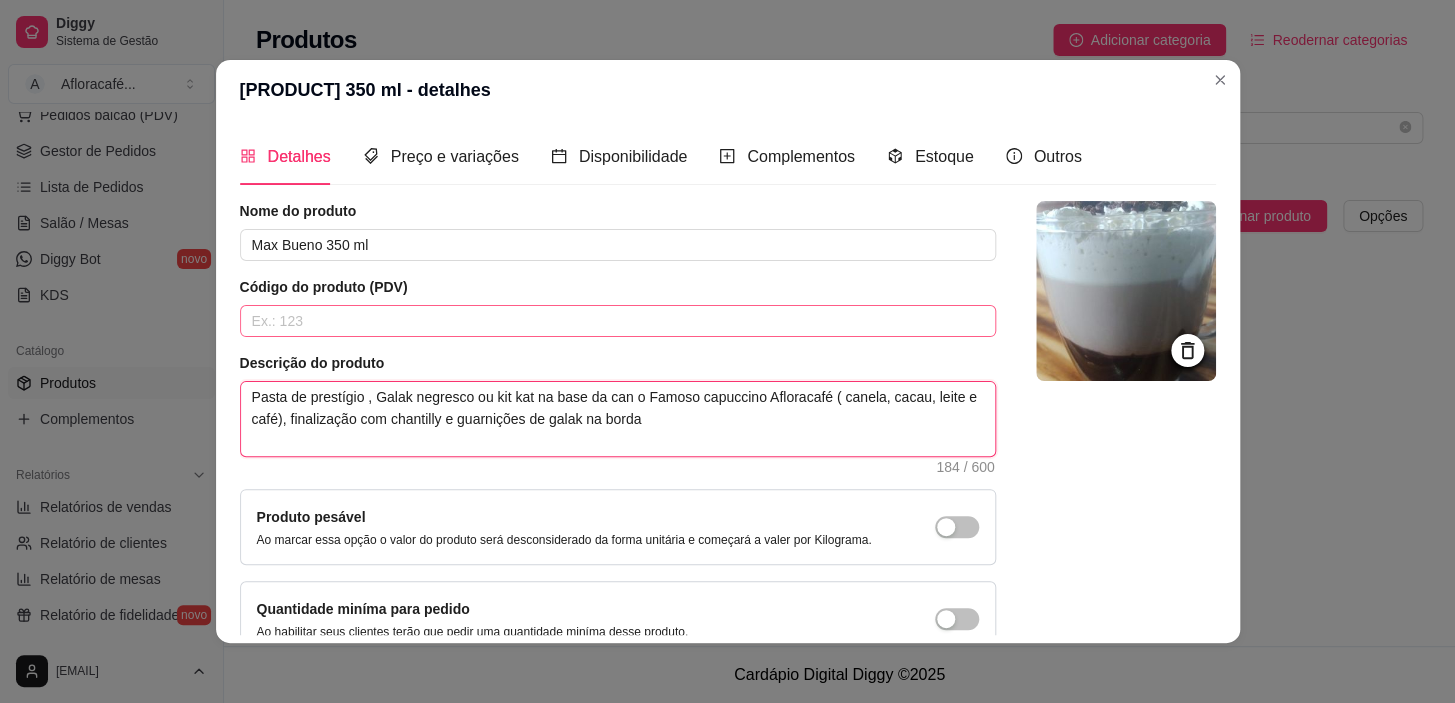 type 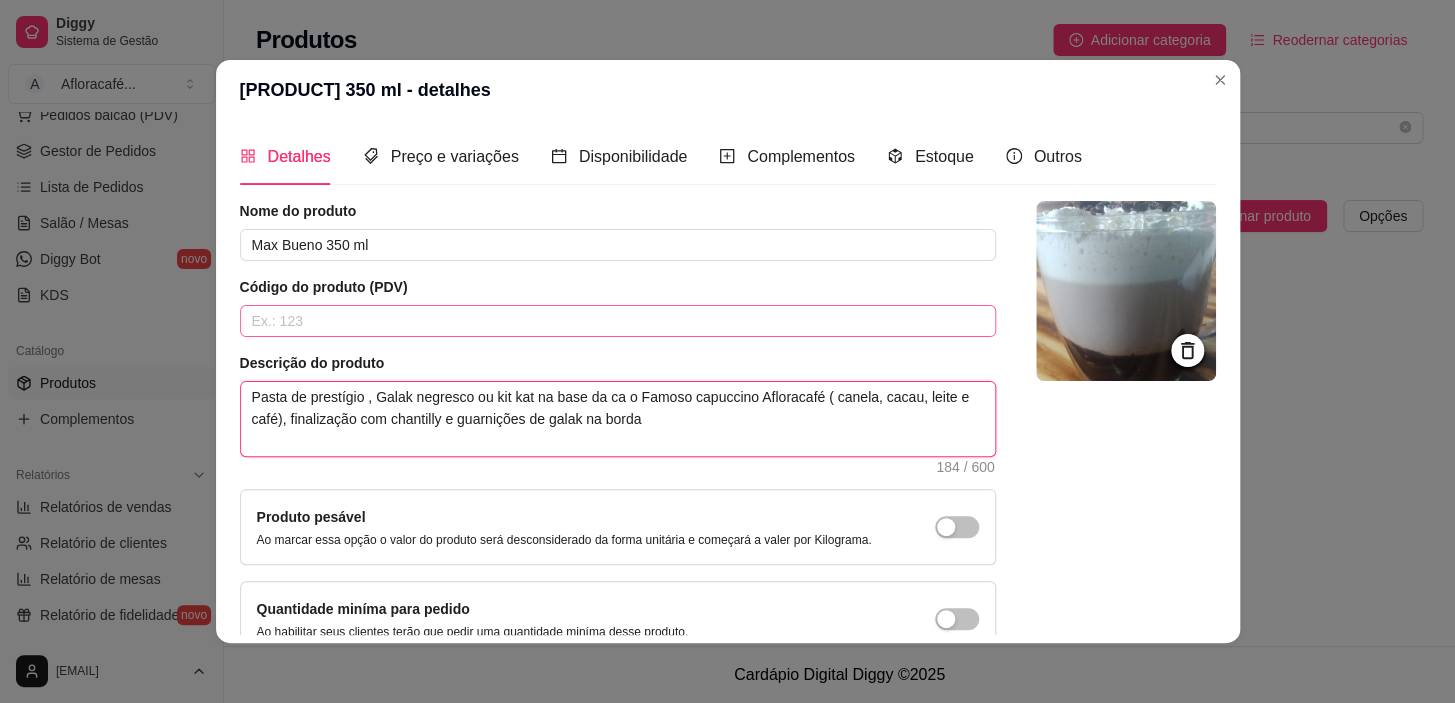 type 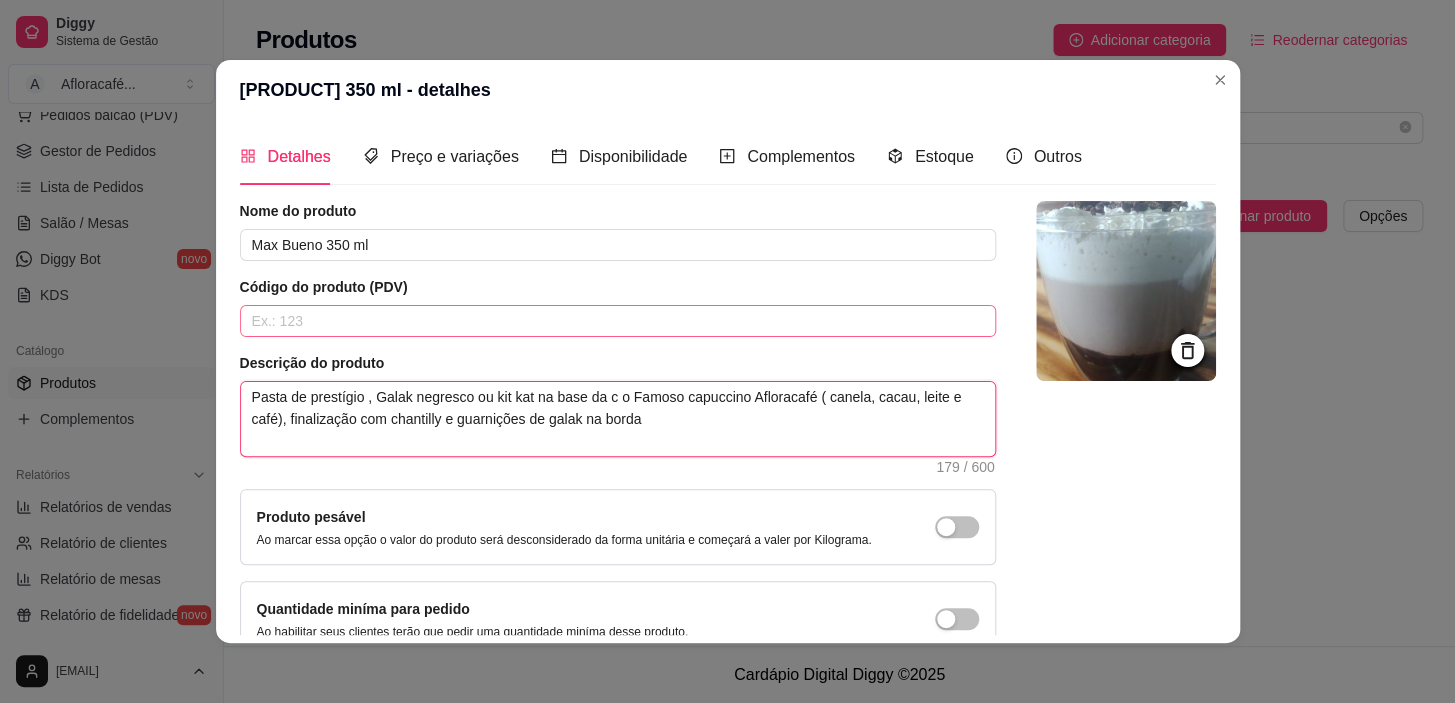 type 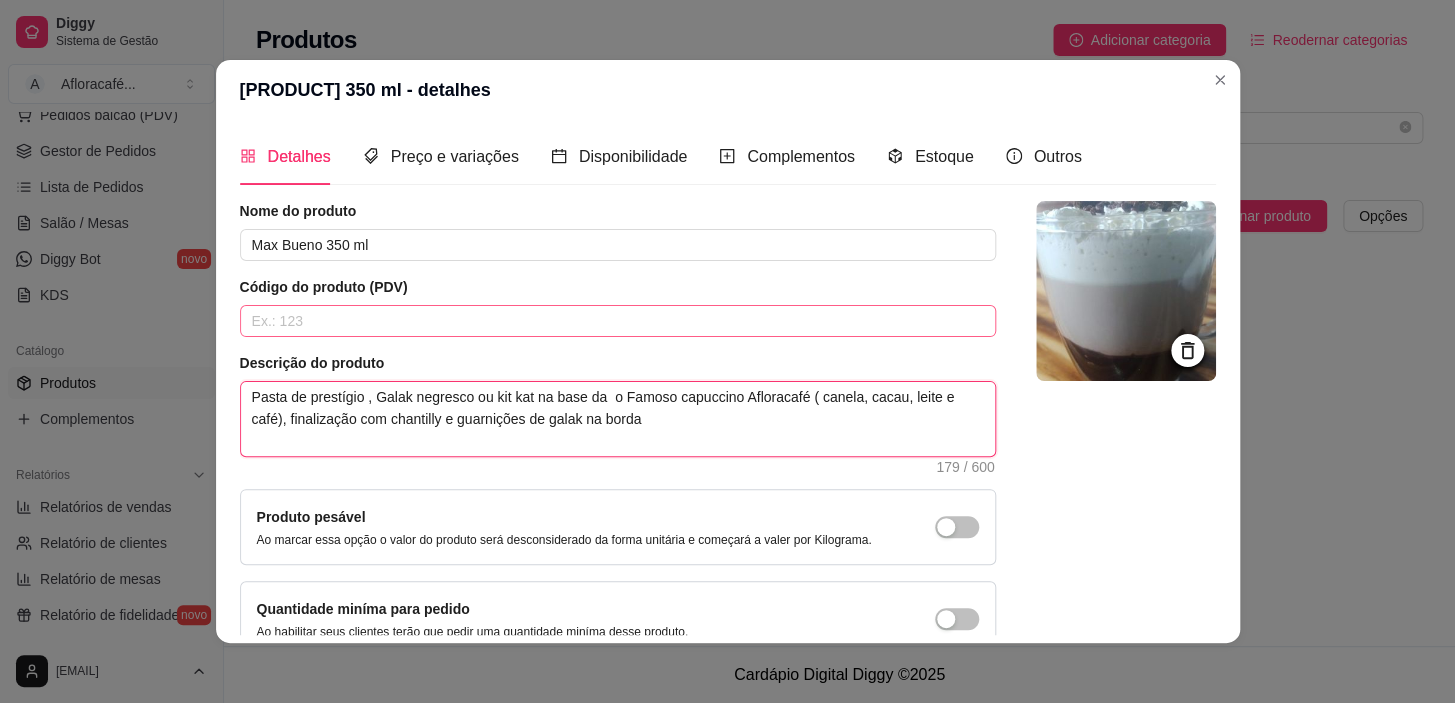type 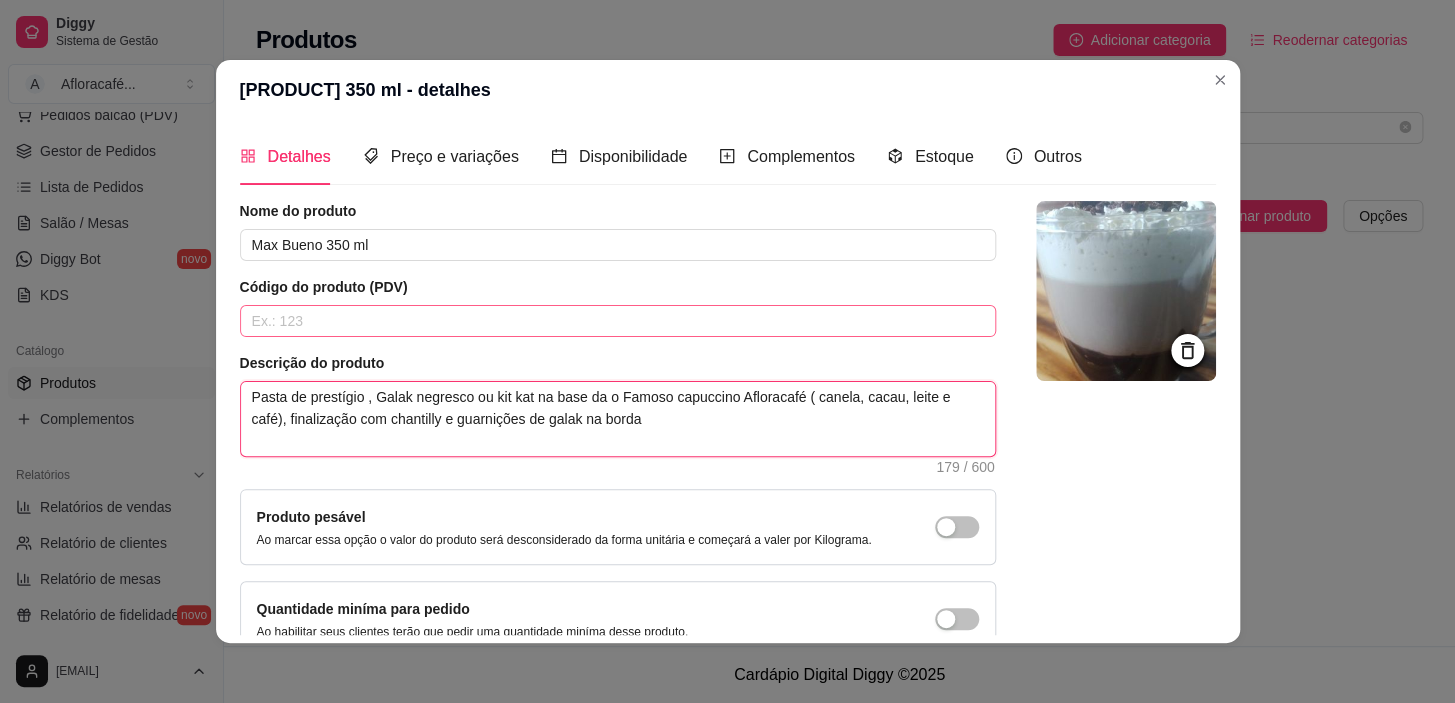 type 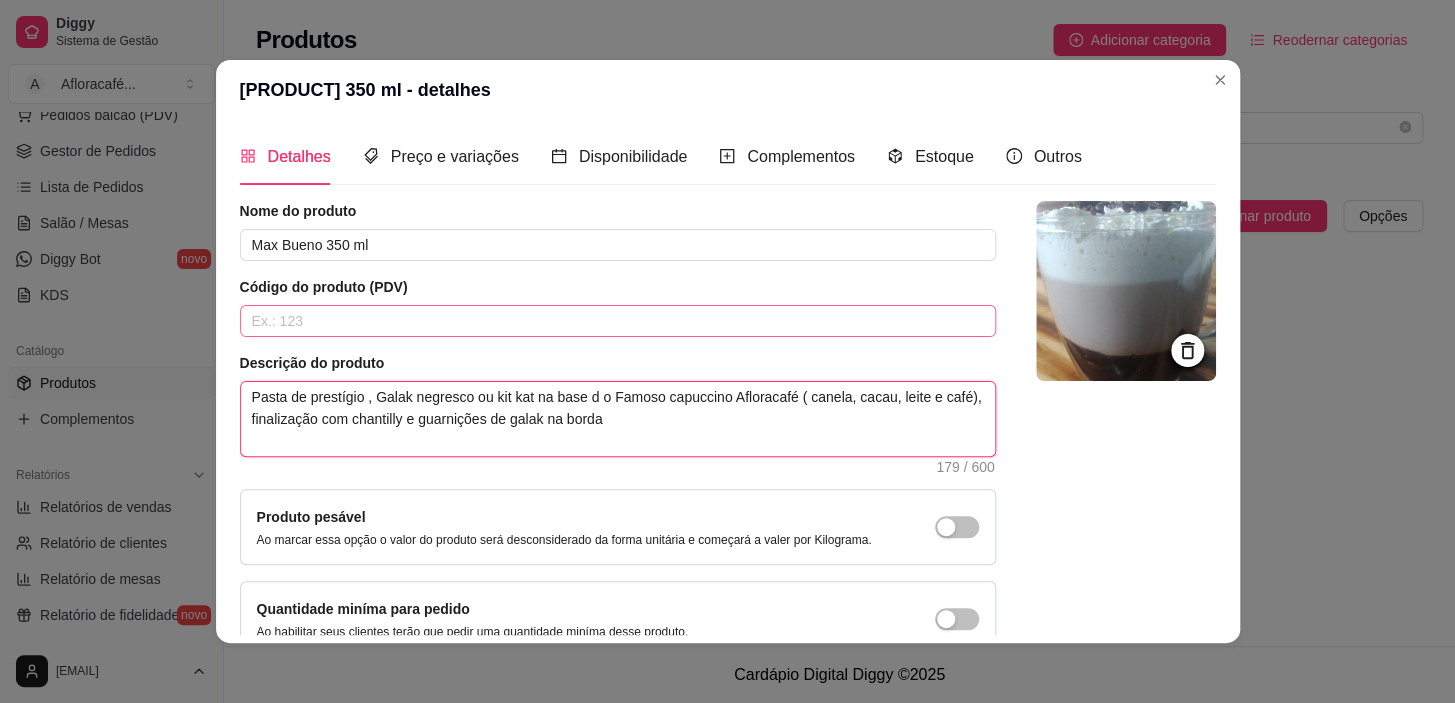 type on "Pasta de prestígio , Galak negresco ou kit kat na base  o Famoso capuccino Afloracafé ( canela, cacau, leite e café), finalização com chantilly e guarnições de galak na borda" 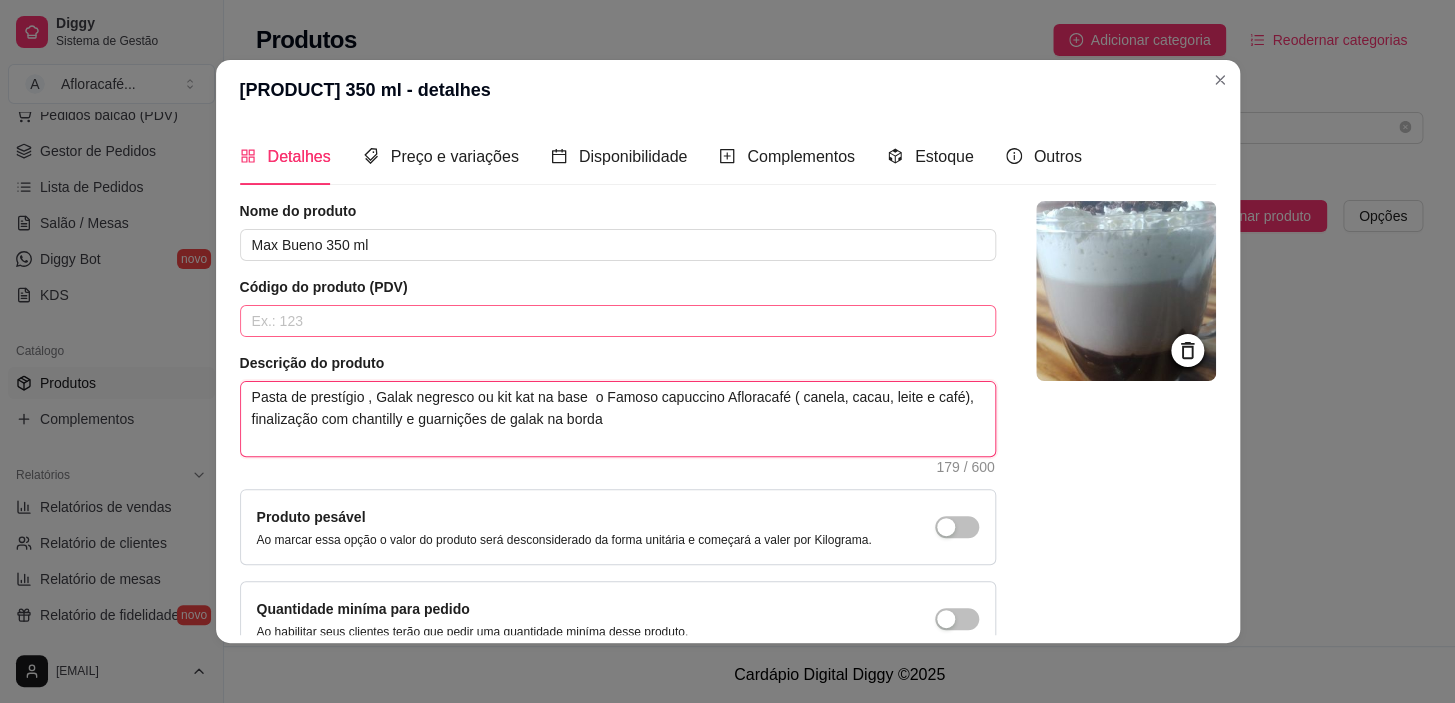 type 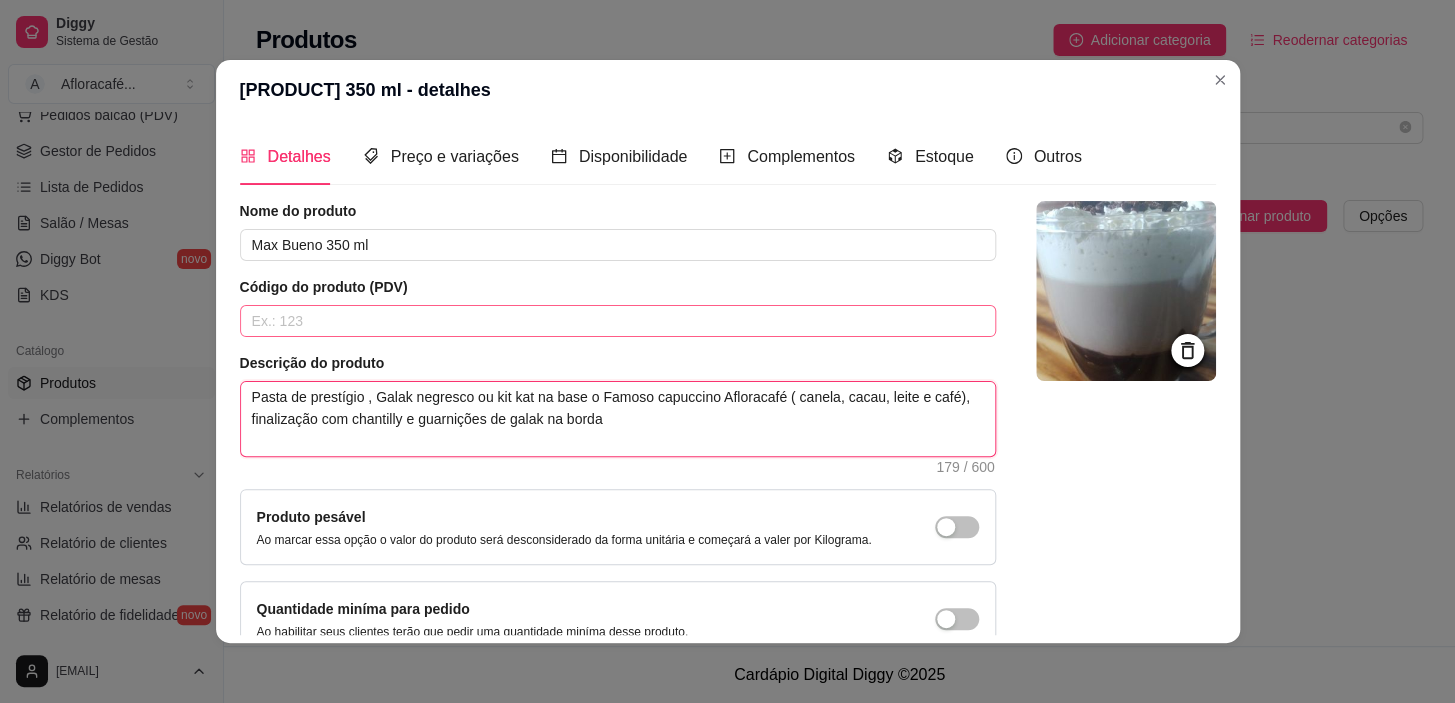 type 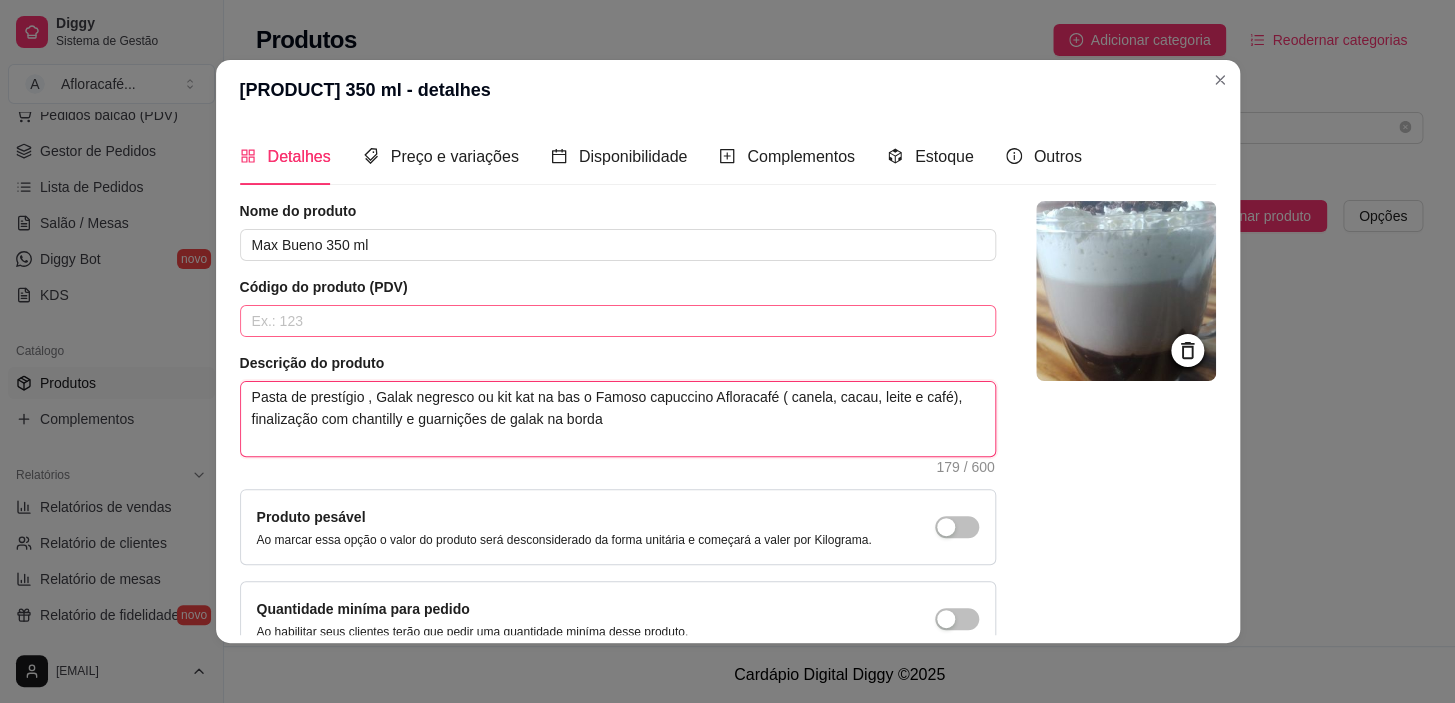 type on "Pasta de prestígio , Galak negresco ou kit kat na ba o Famoso capuccino Afloracafé ( canela, cacau, leite e café), finalização com chantilly e guarnições de galak na borda" 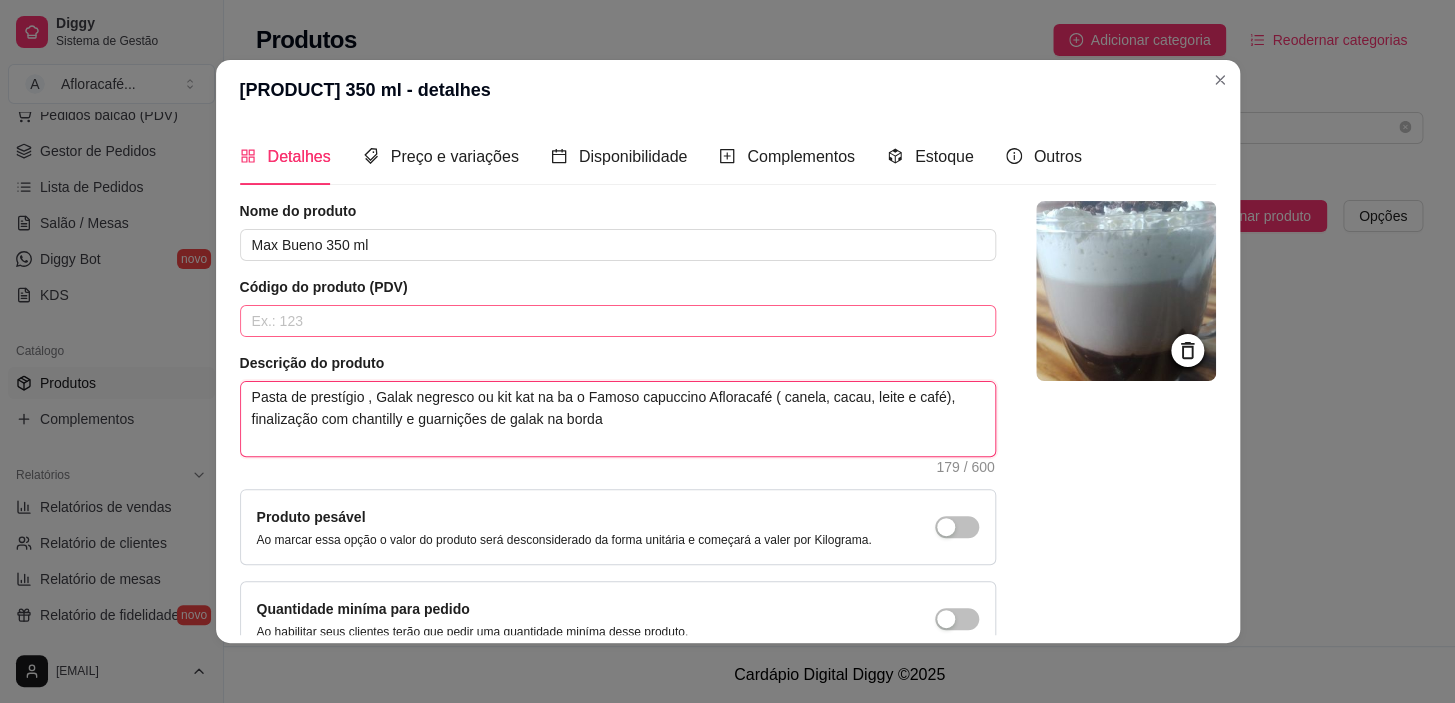 type 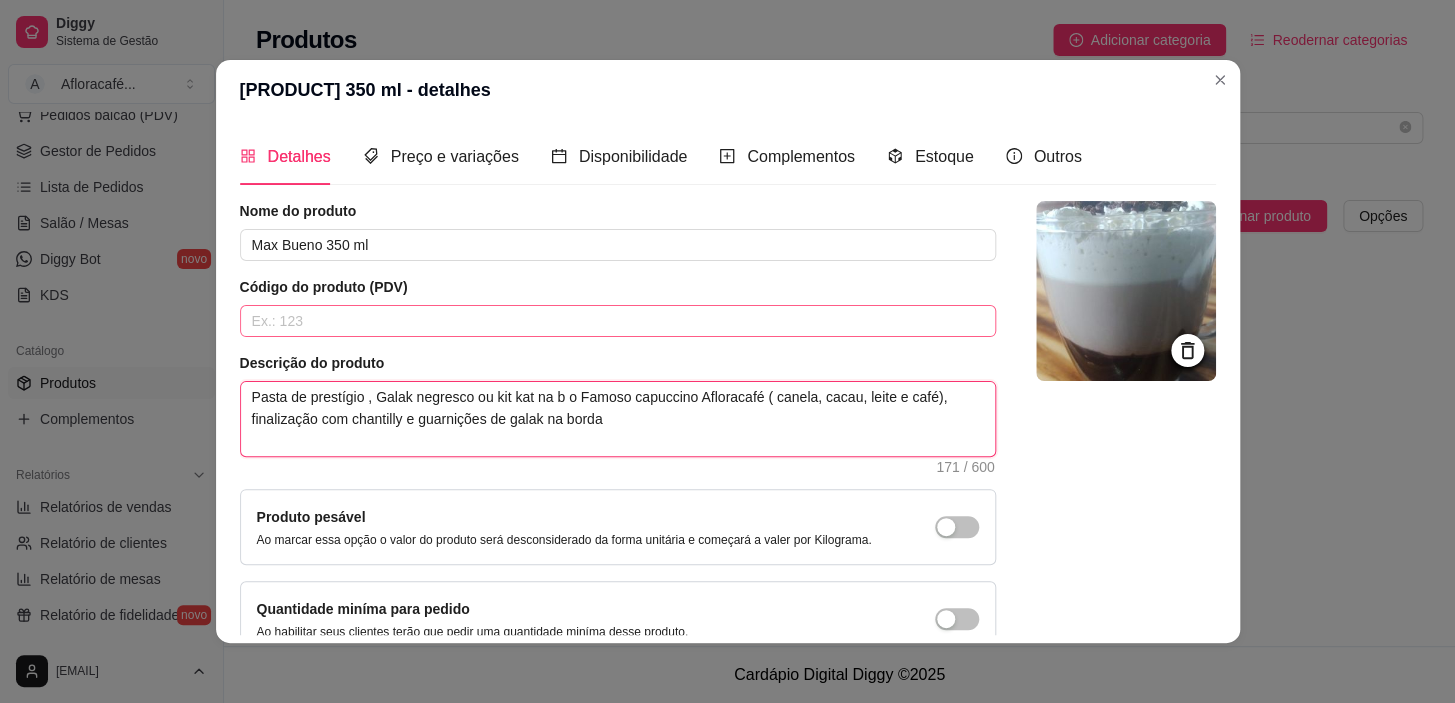 type 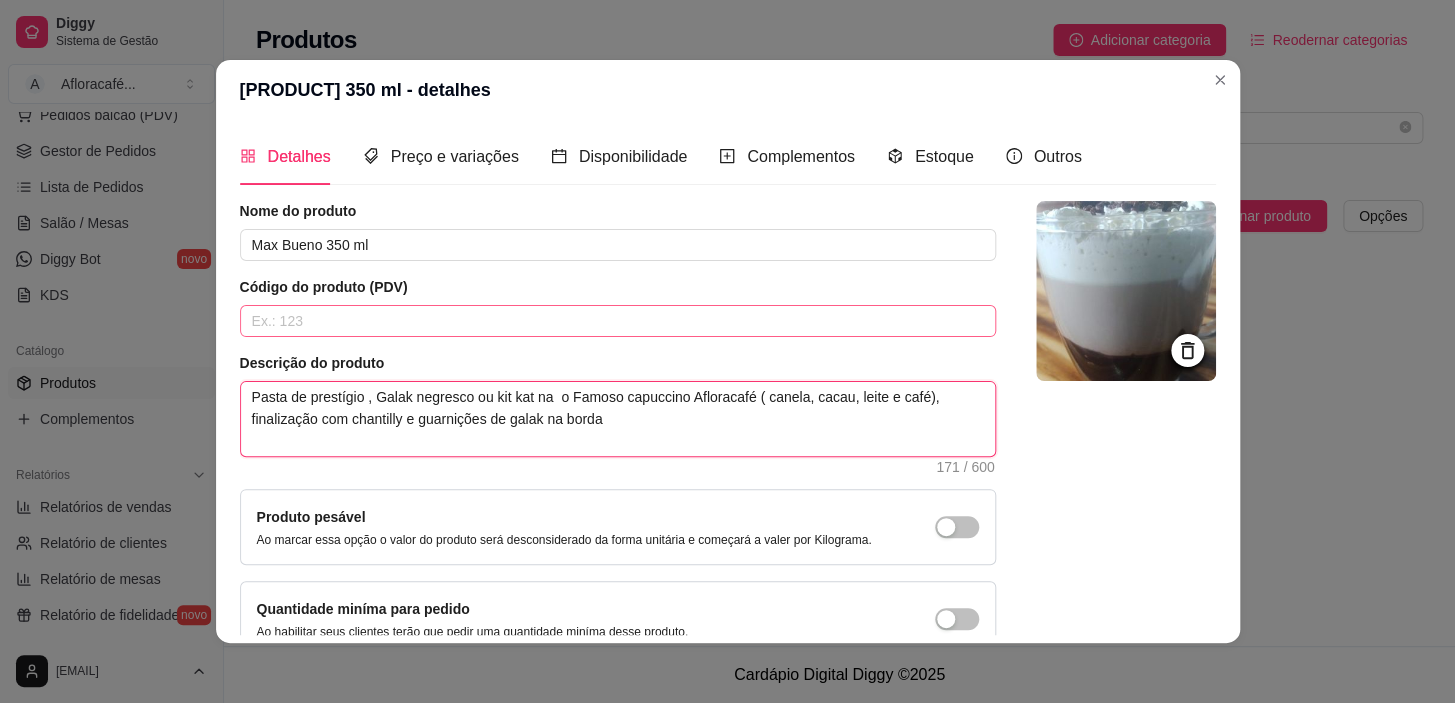 type 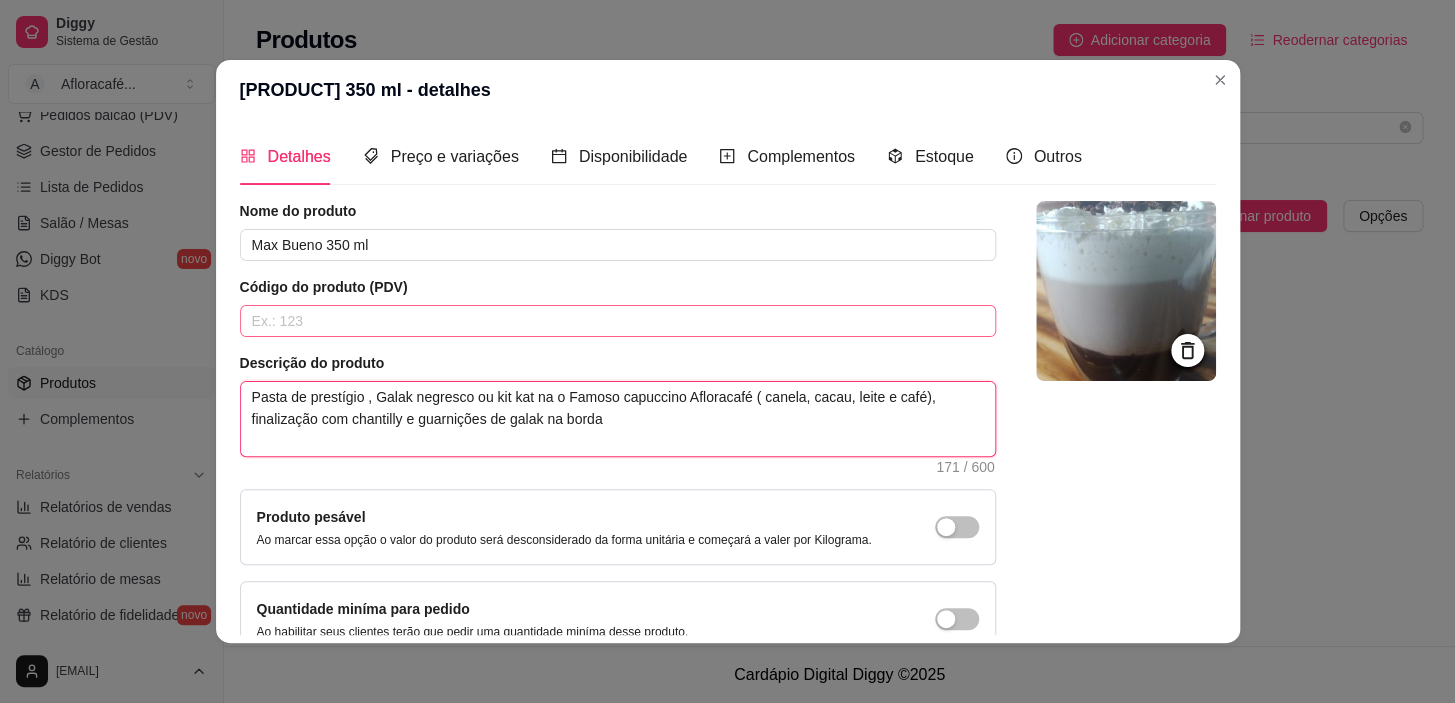 type 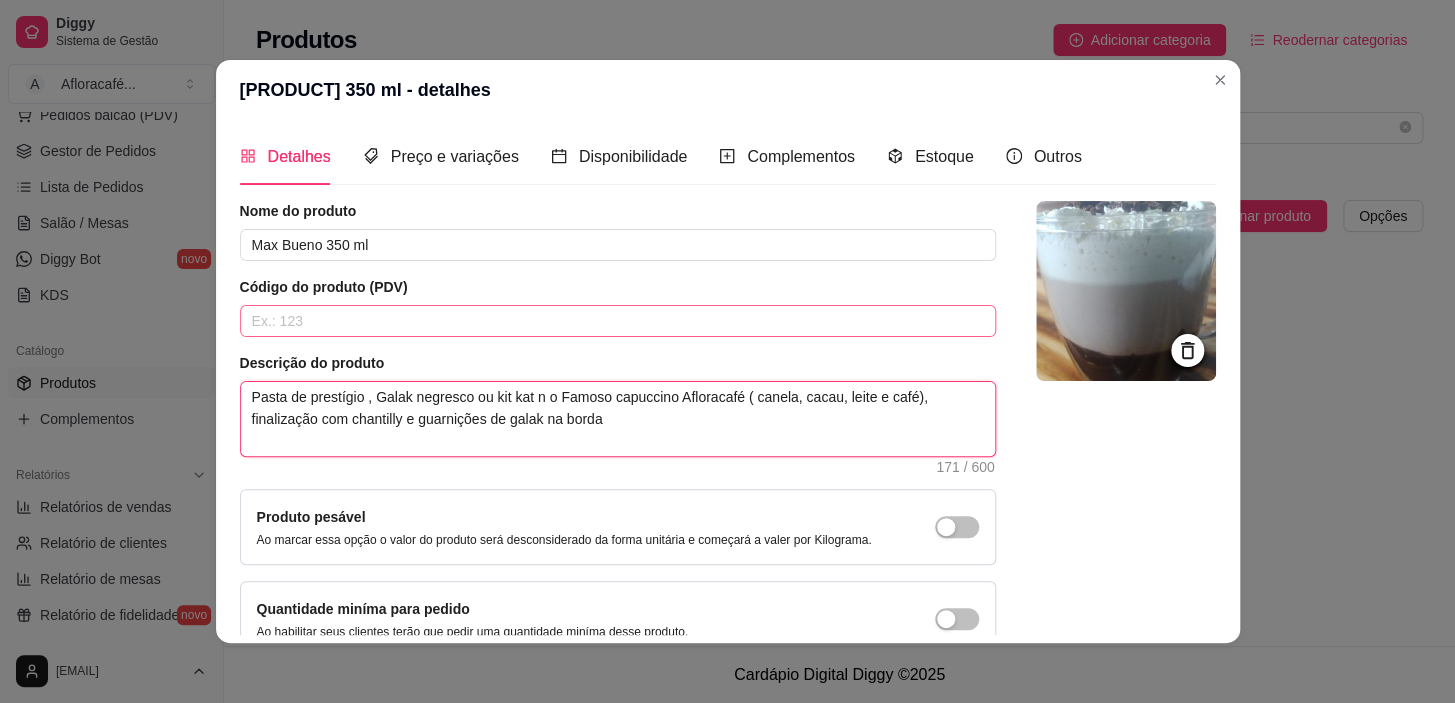 type 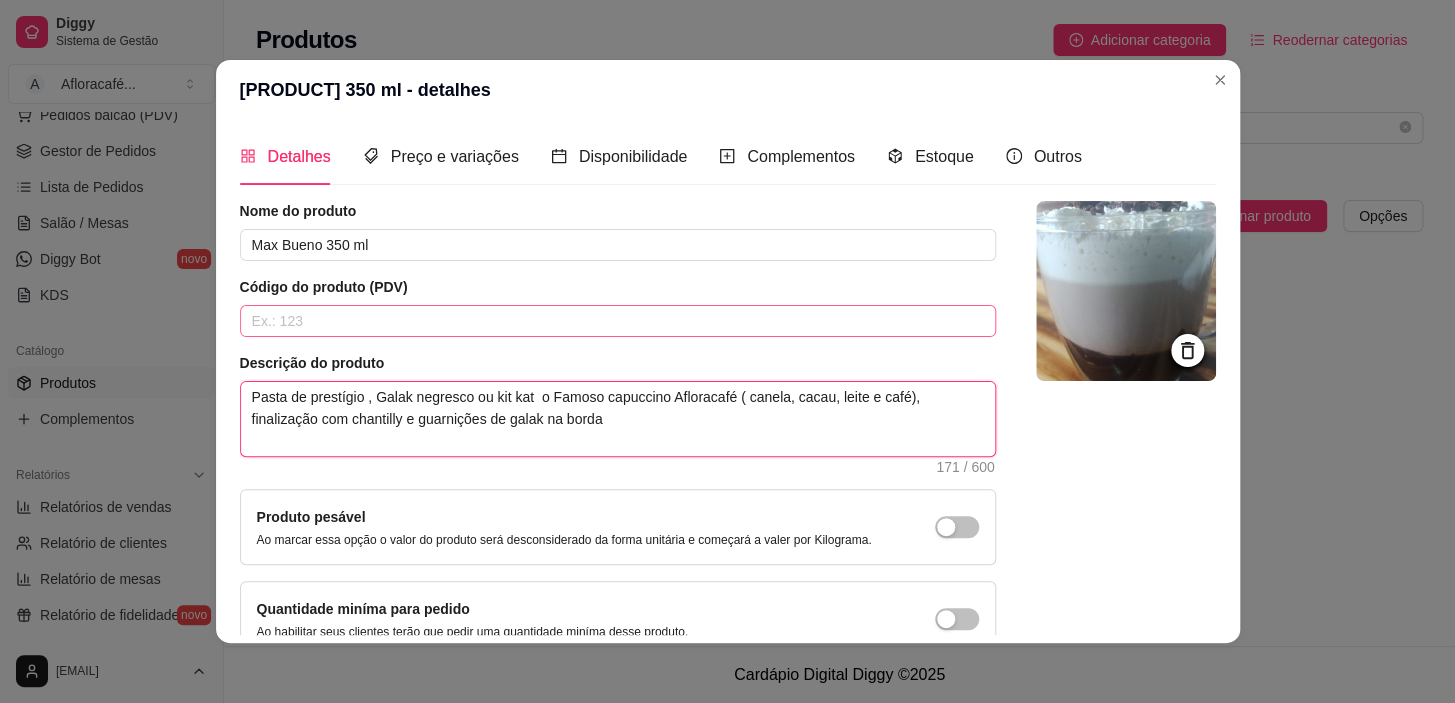 type 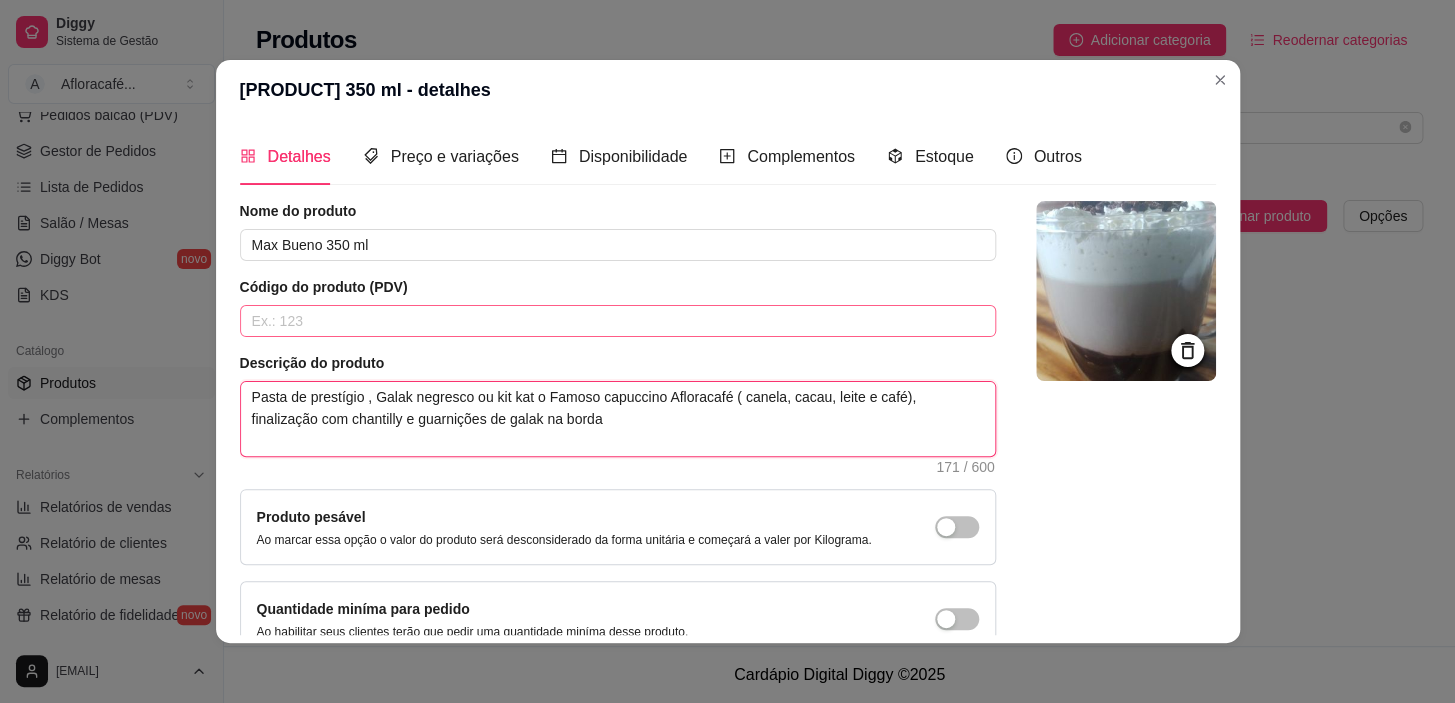 type 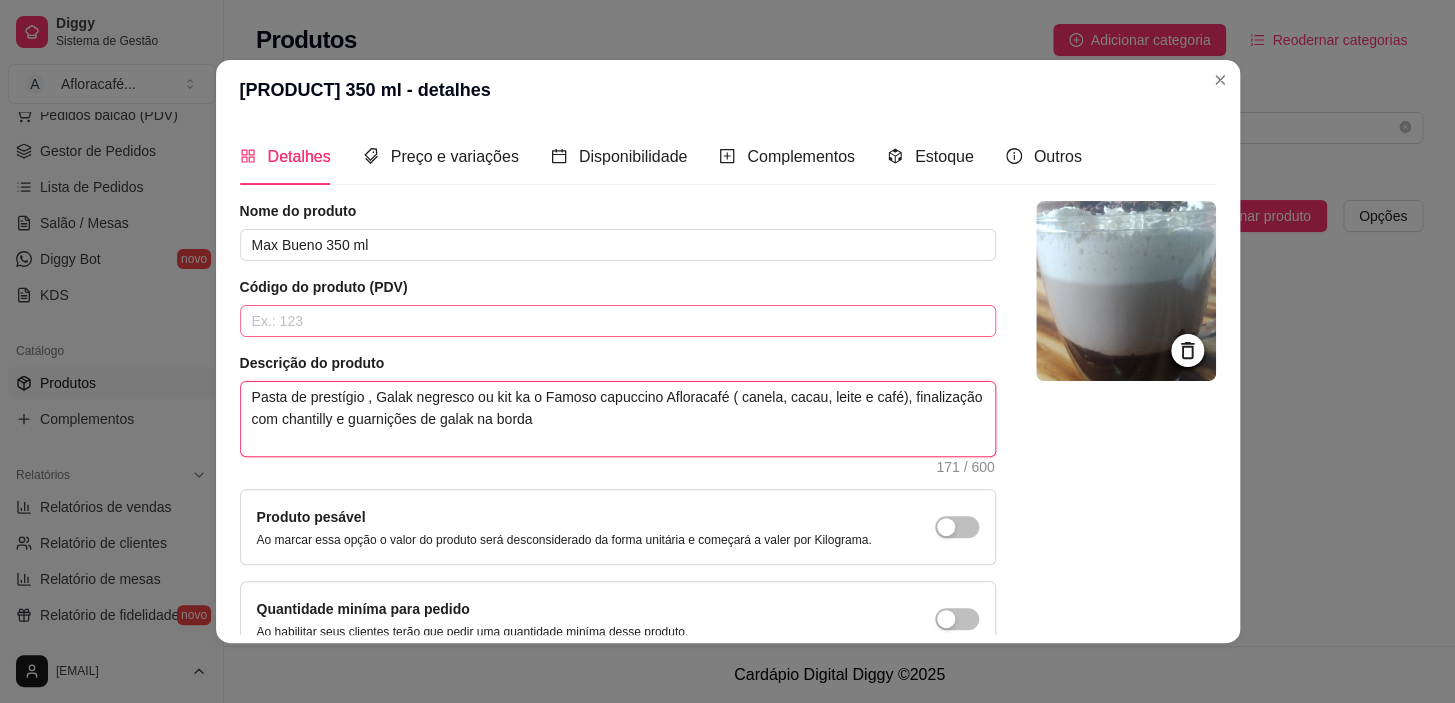 type 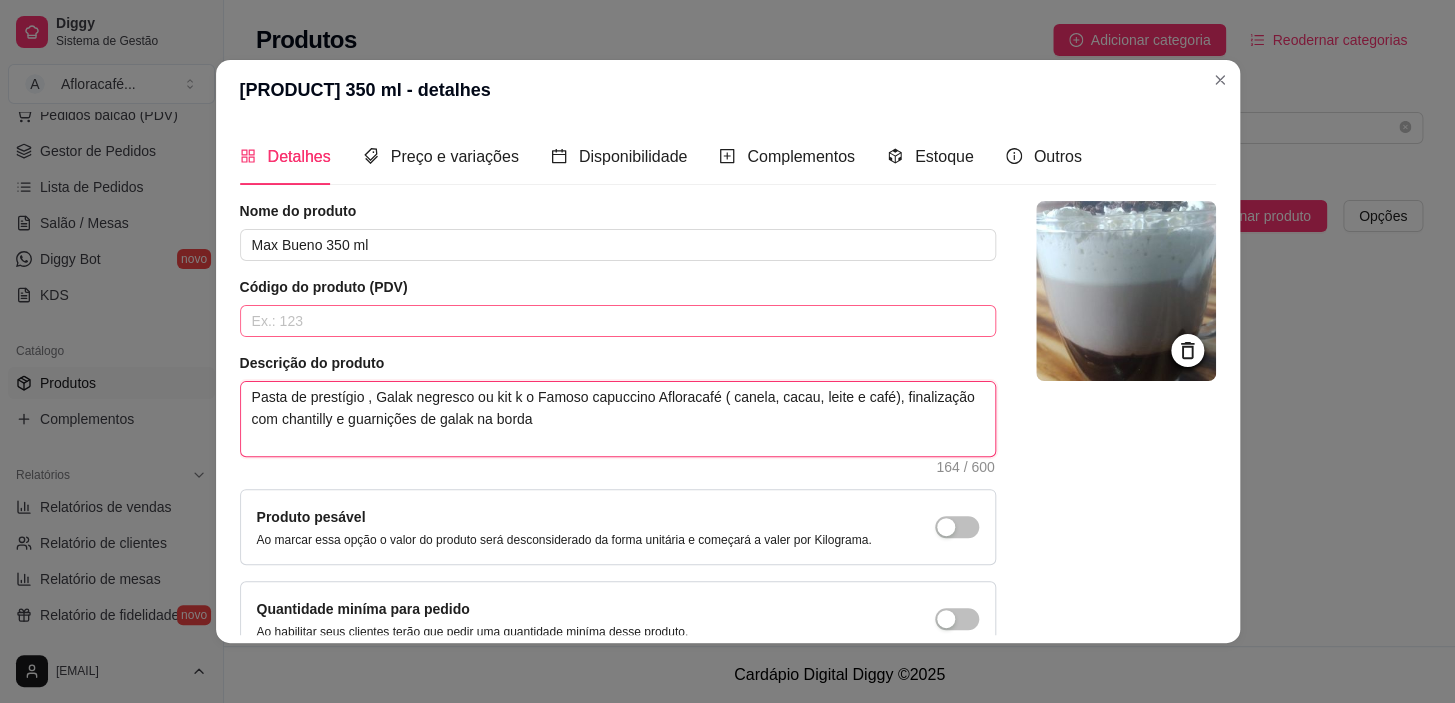 type 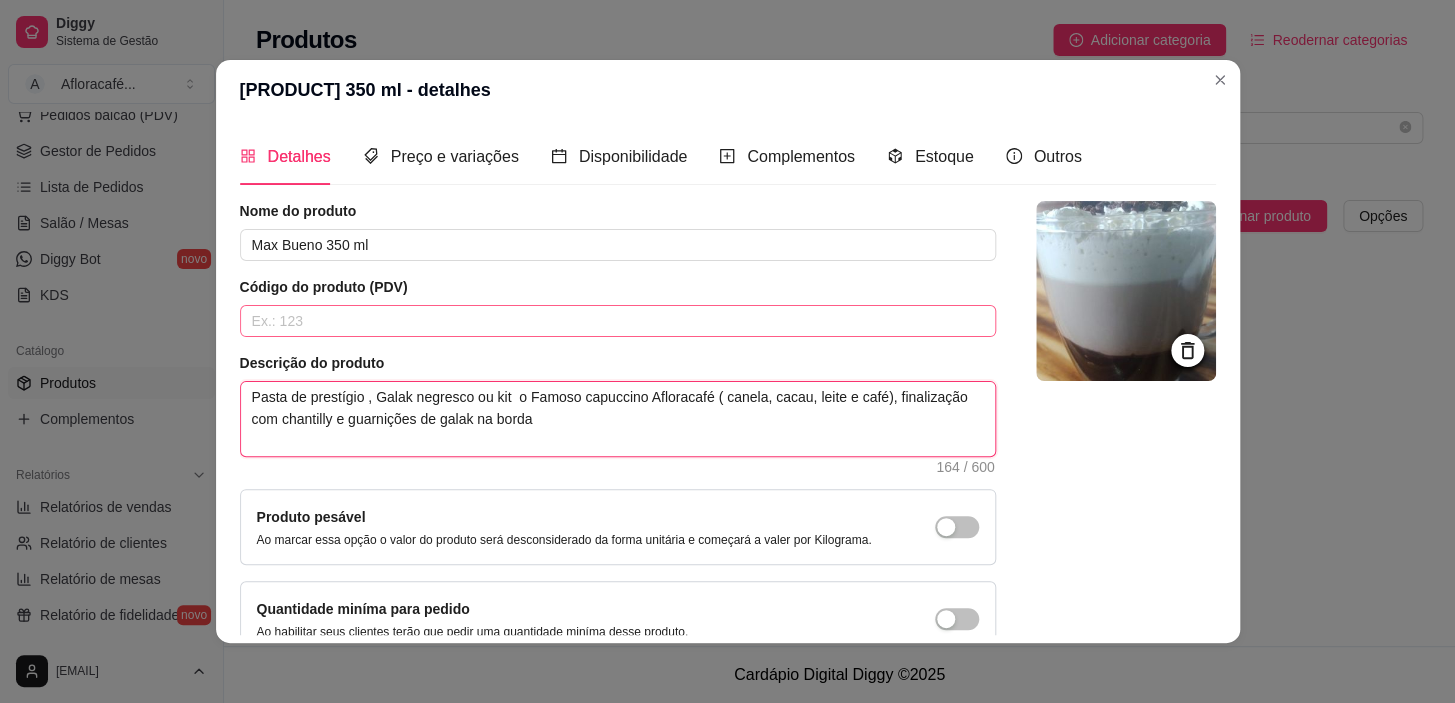 type 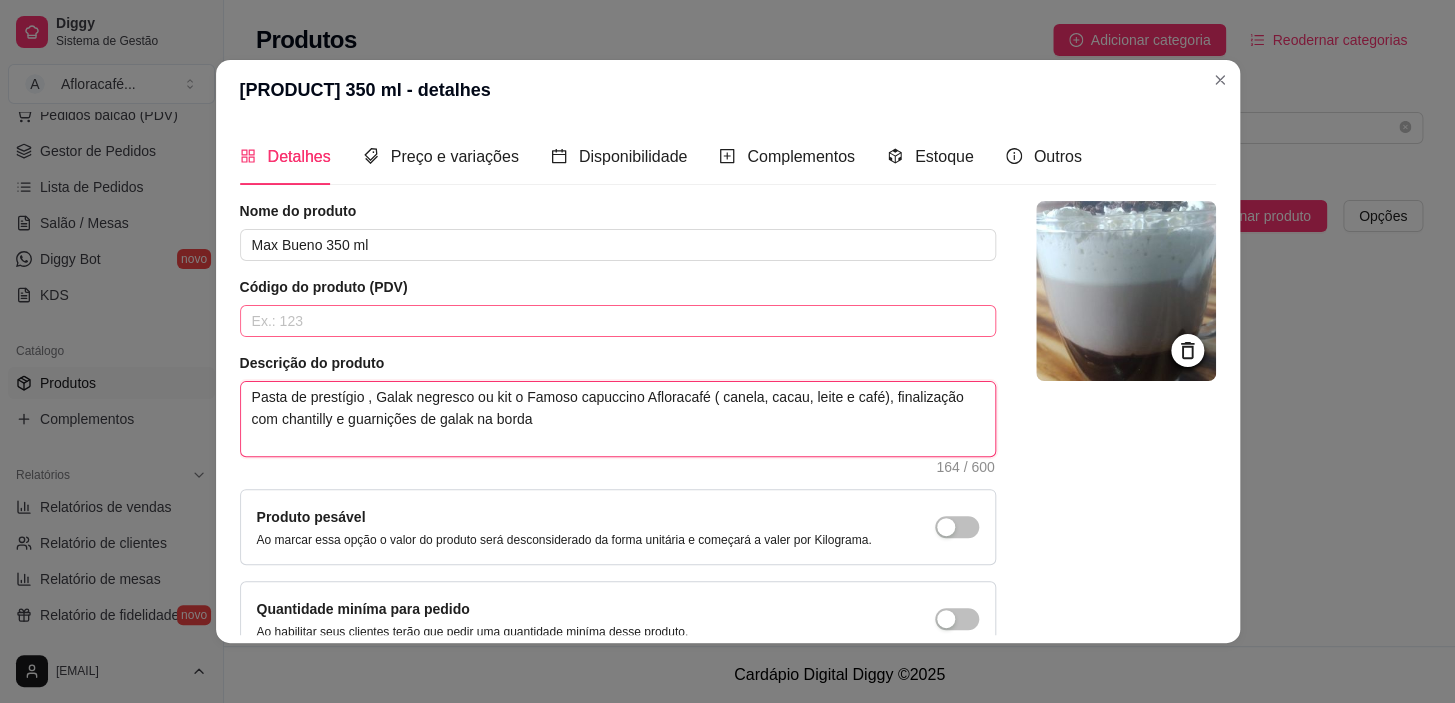 type 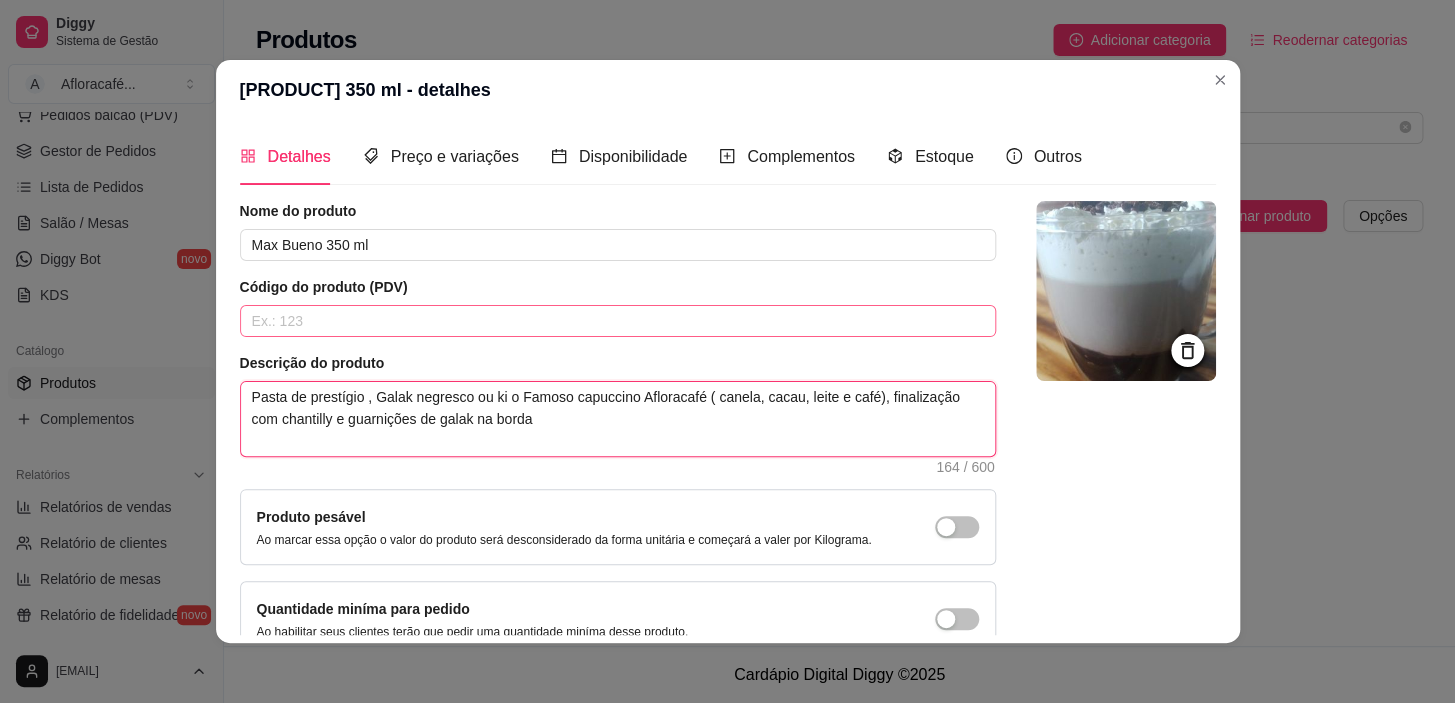 type 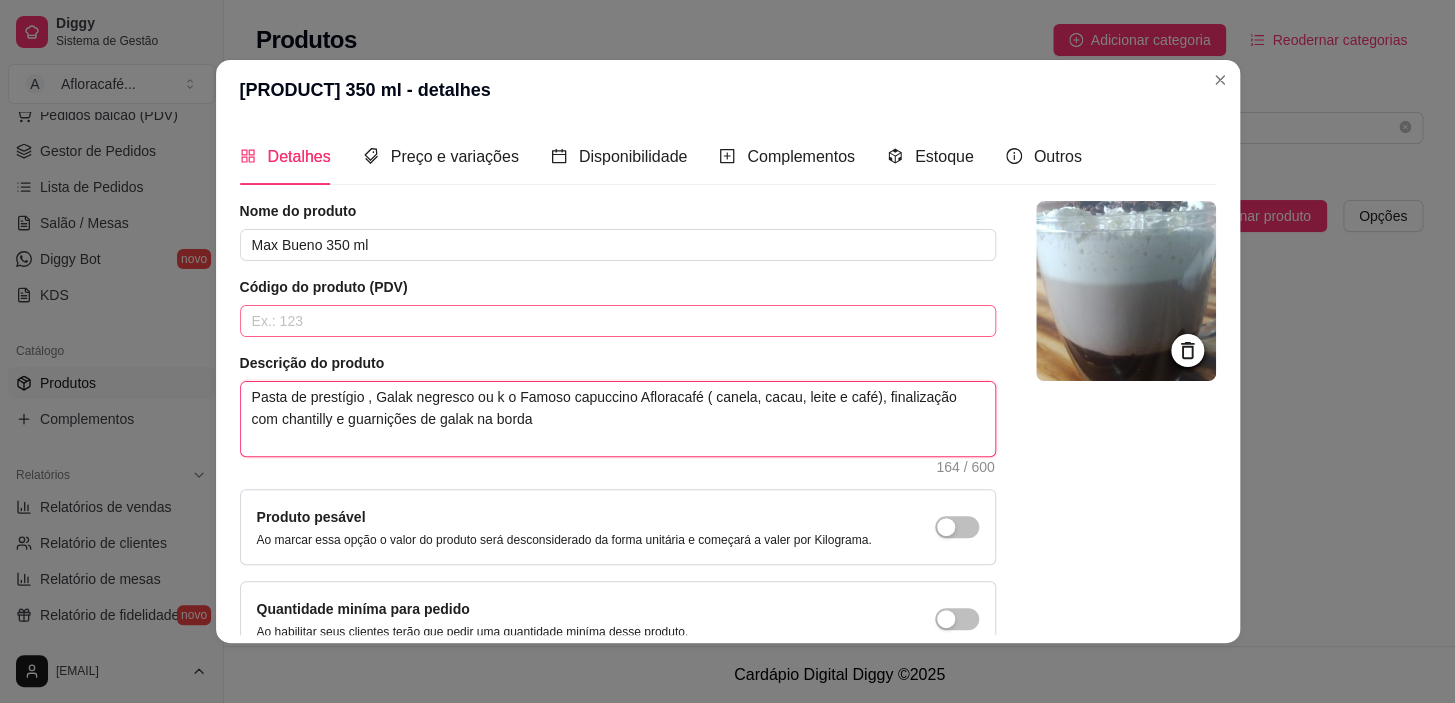 type 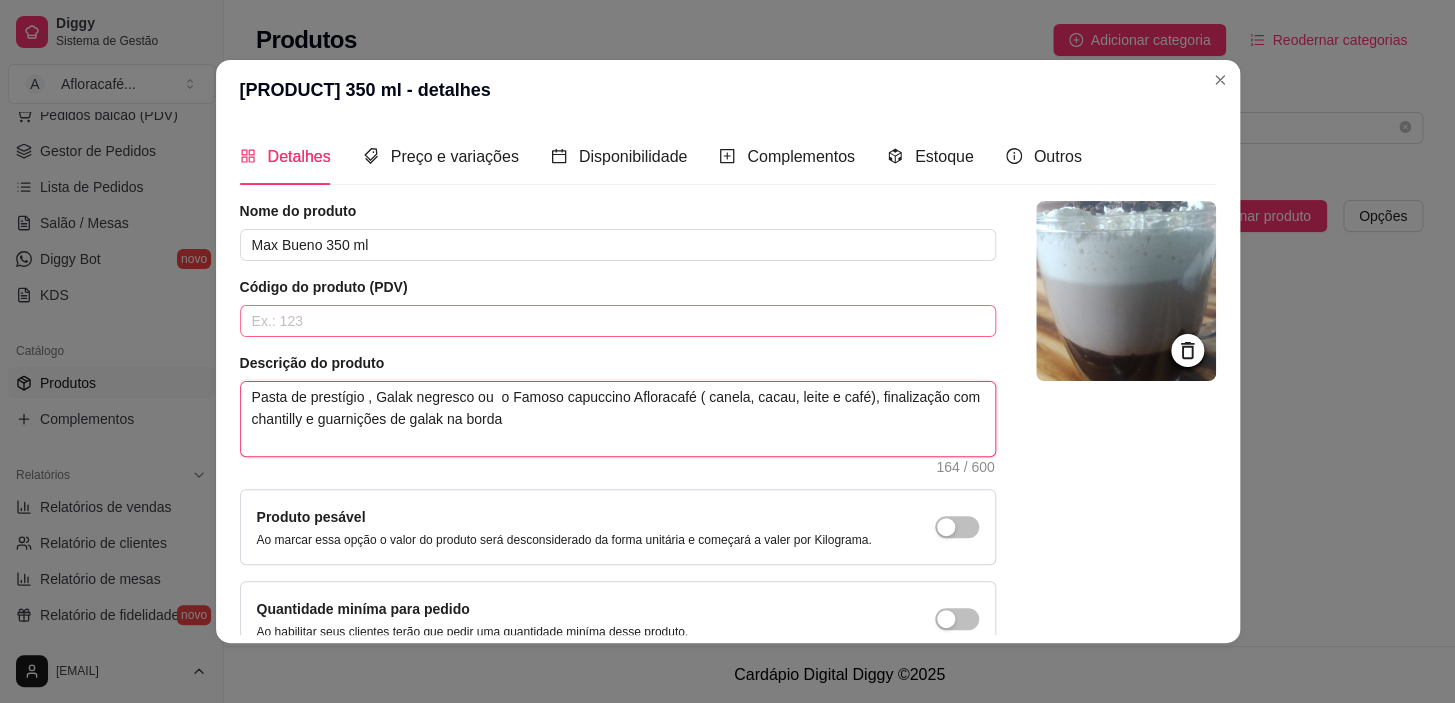 type 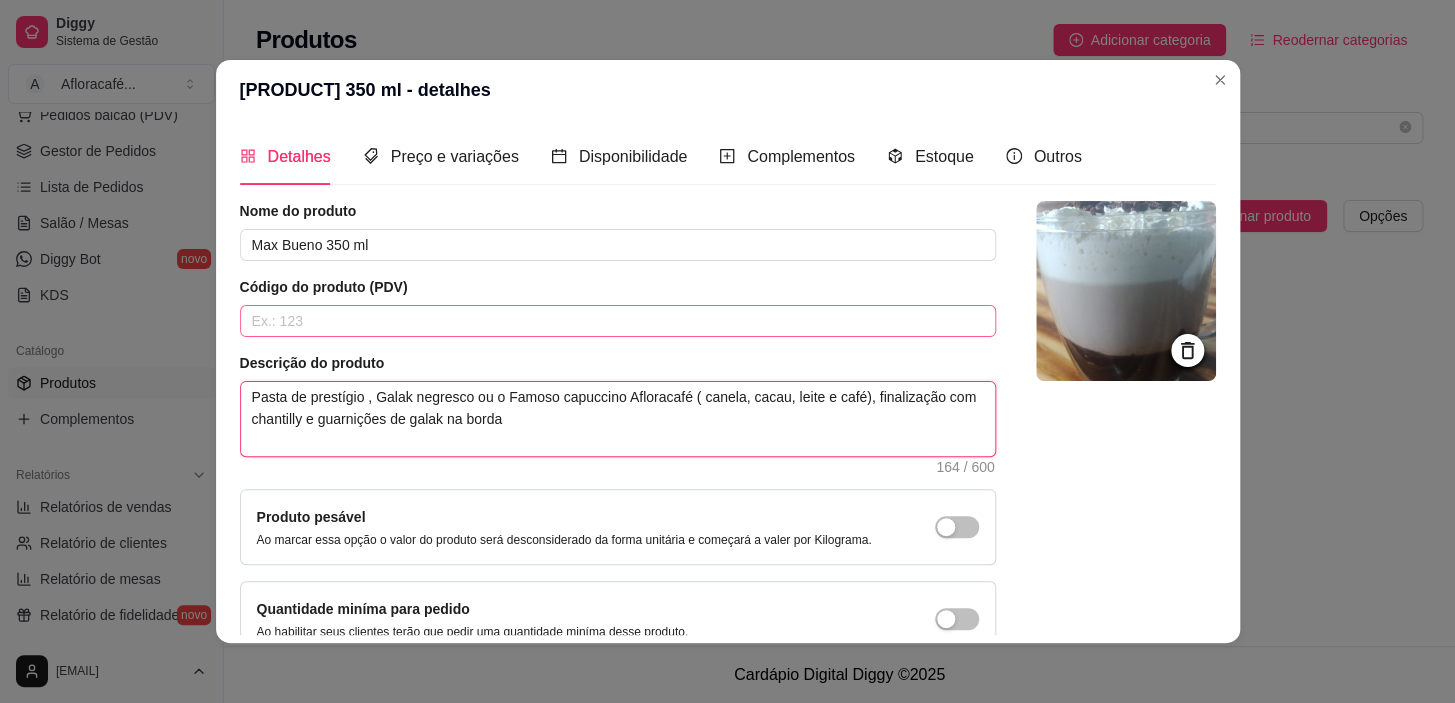 type 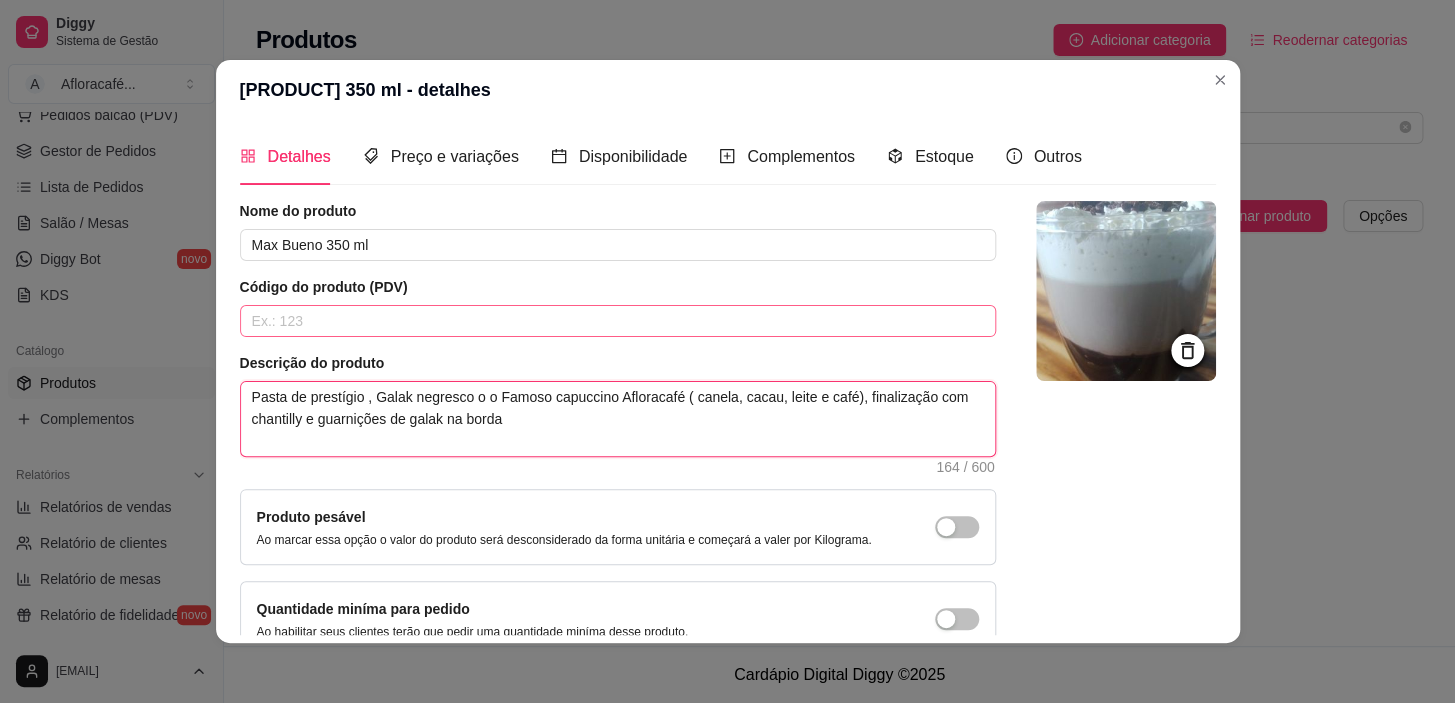 type 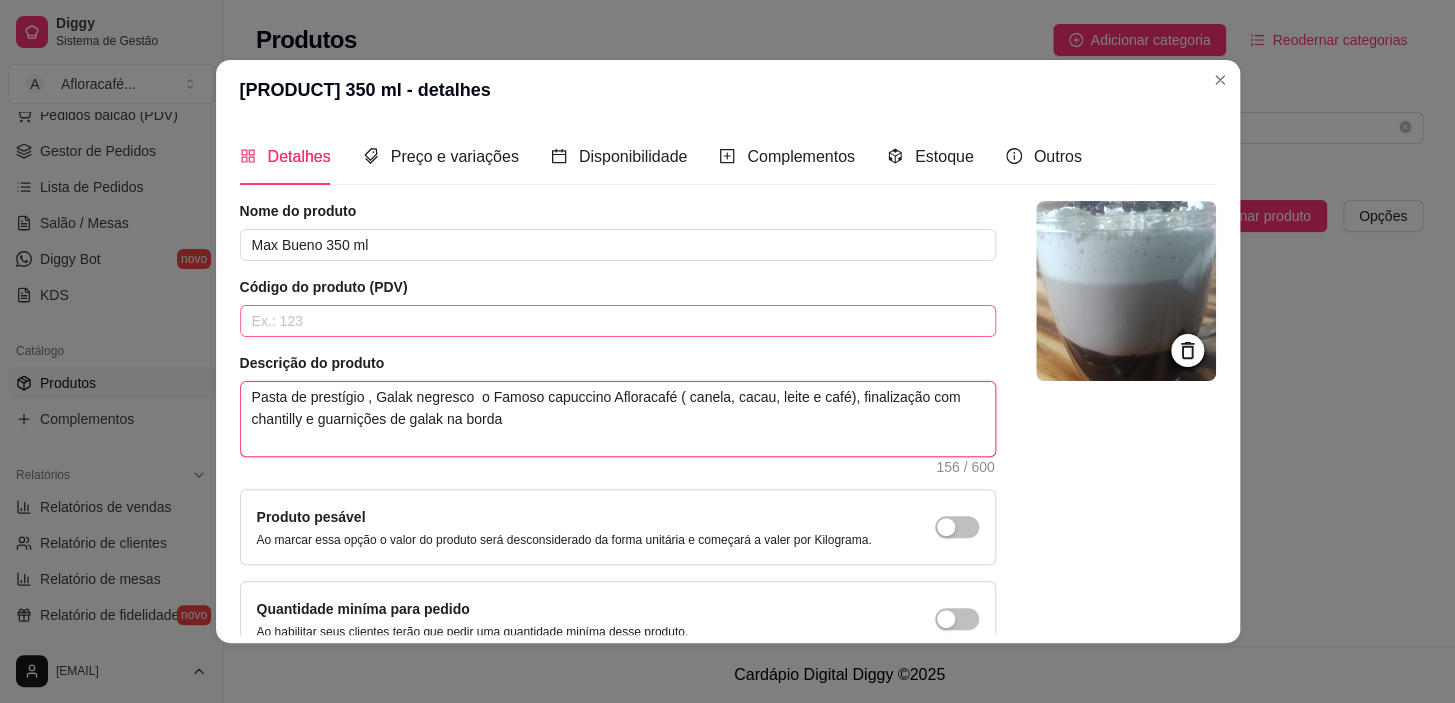 type 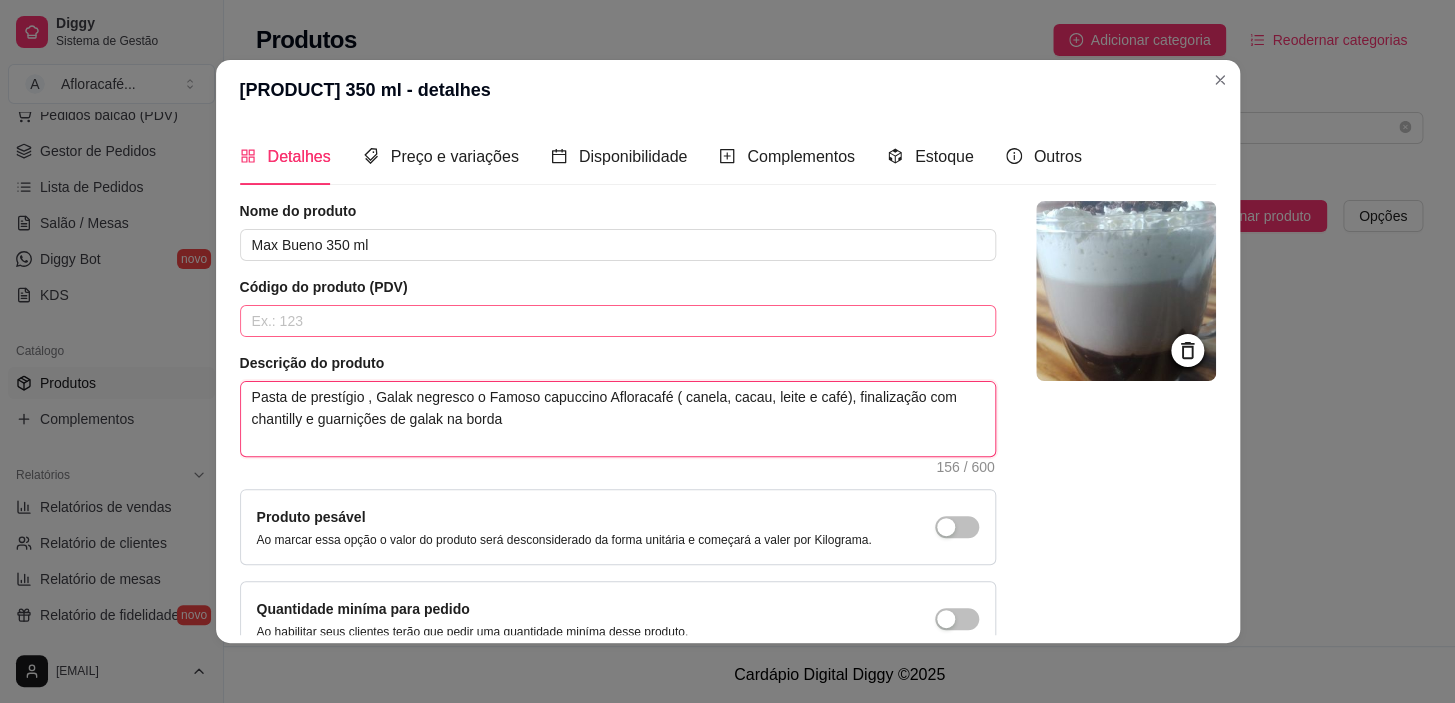 type 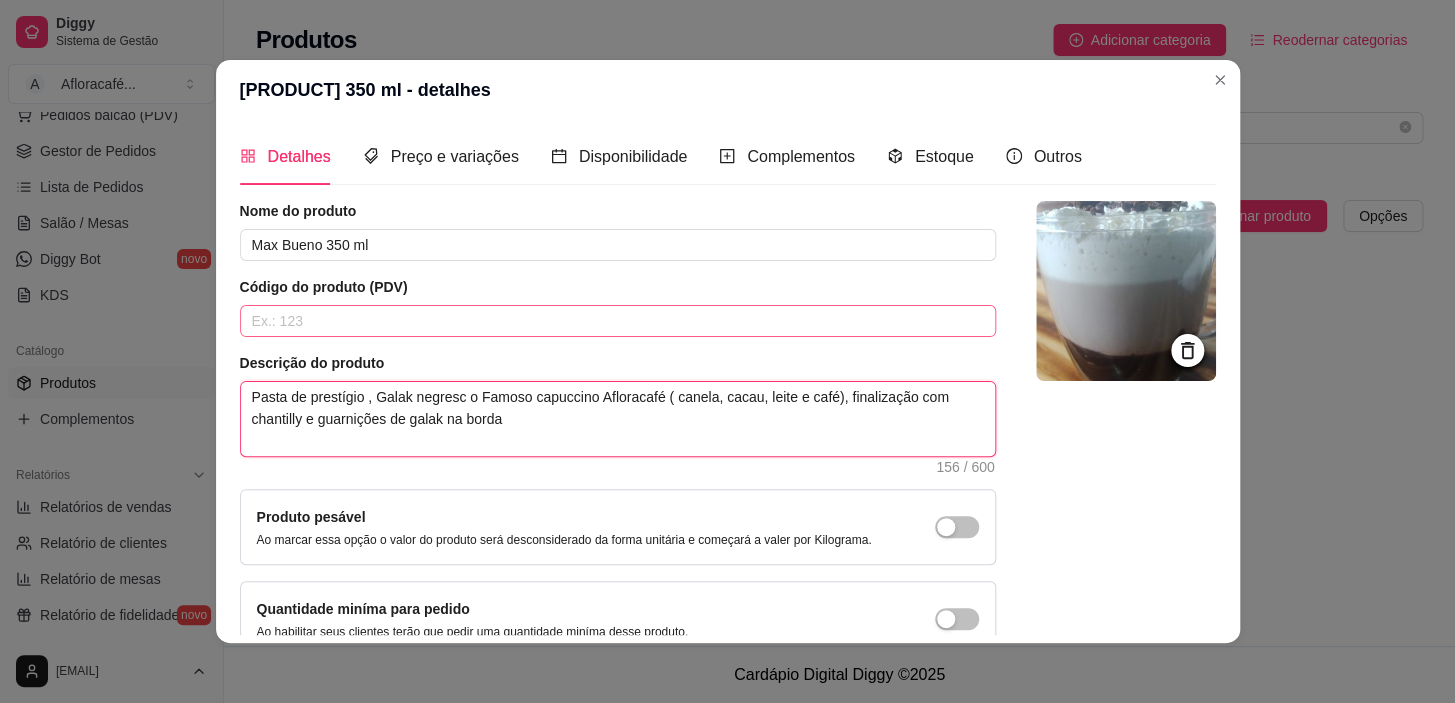 type 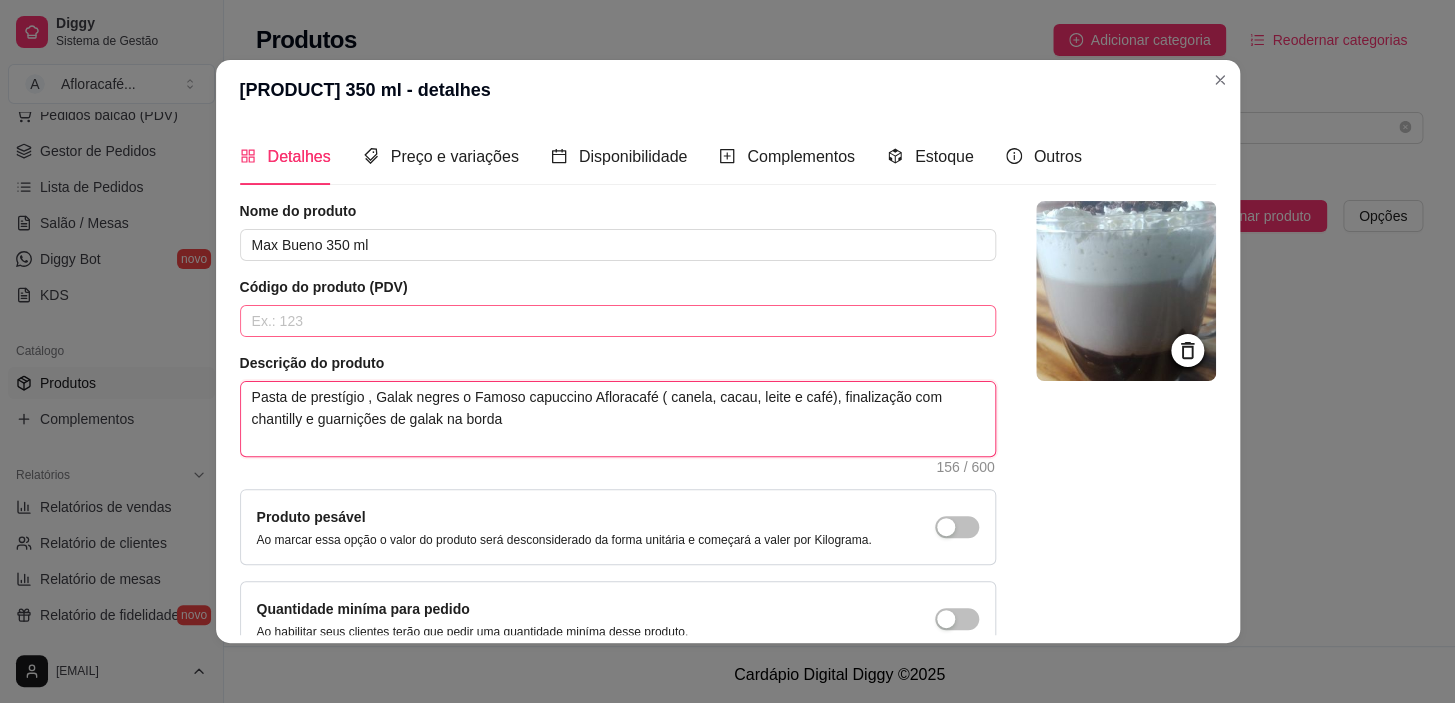 type 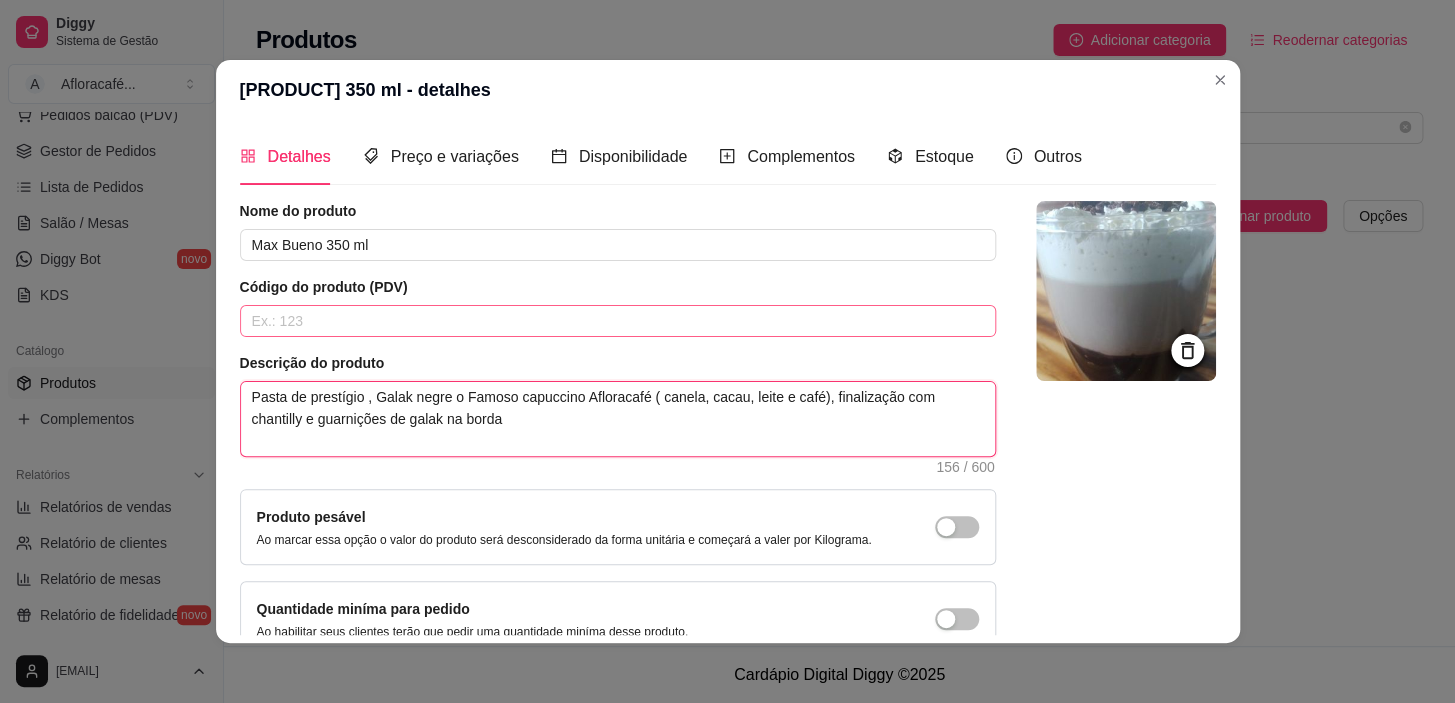 type 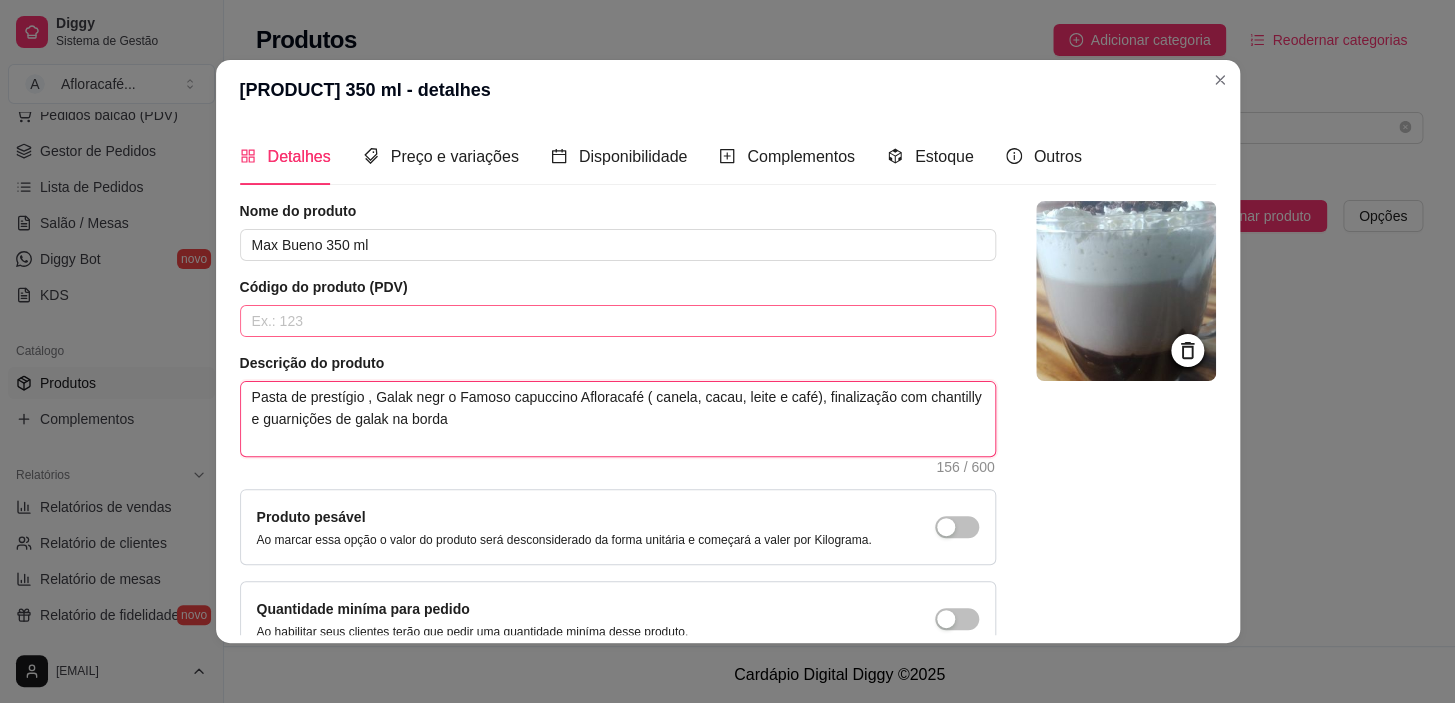 type 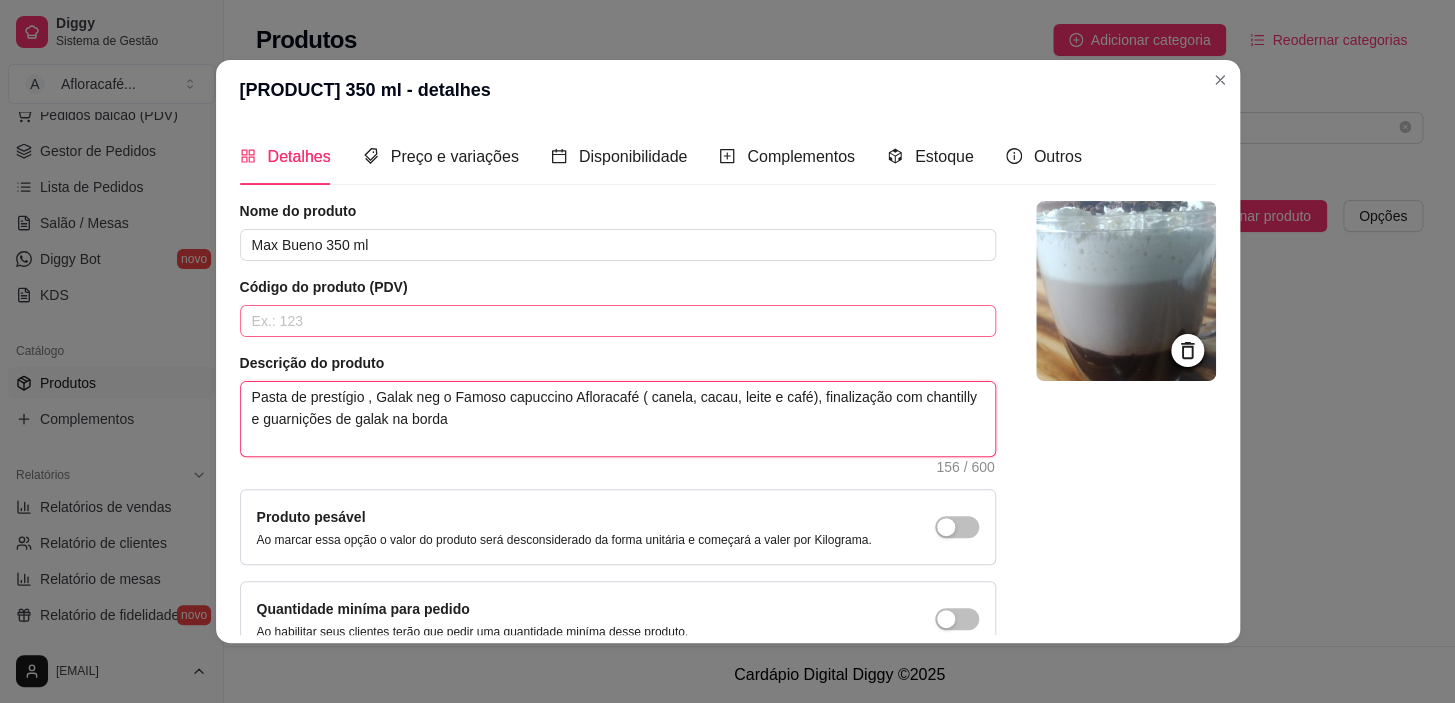 type 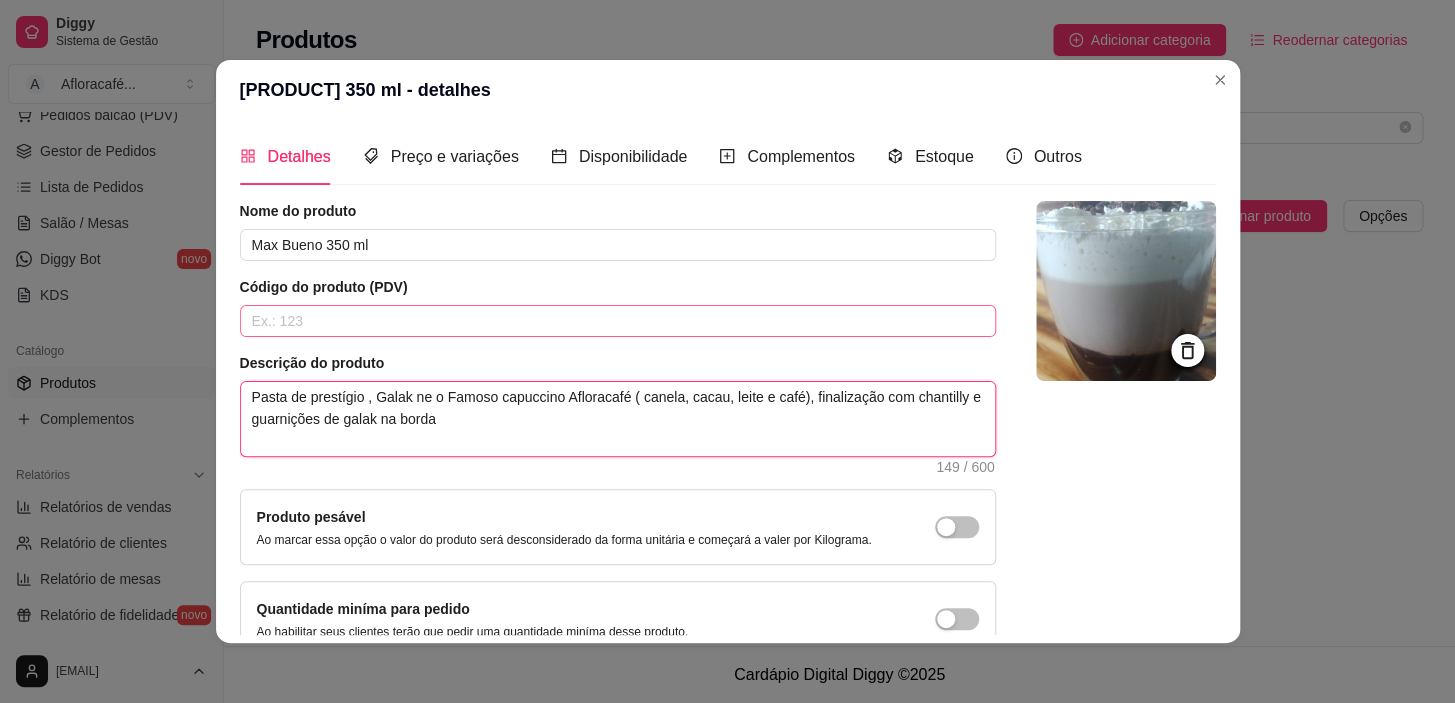 type 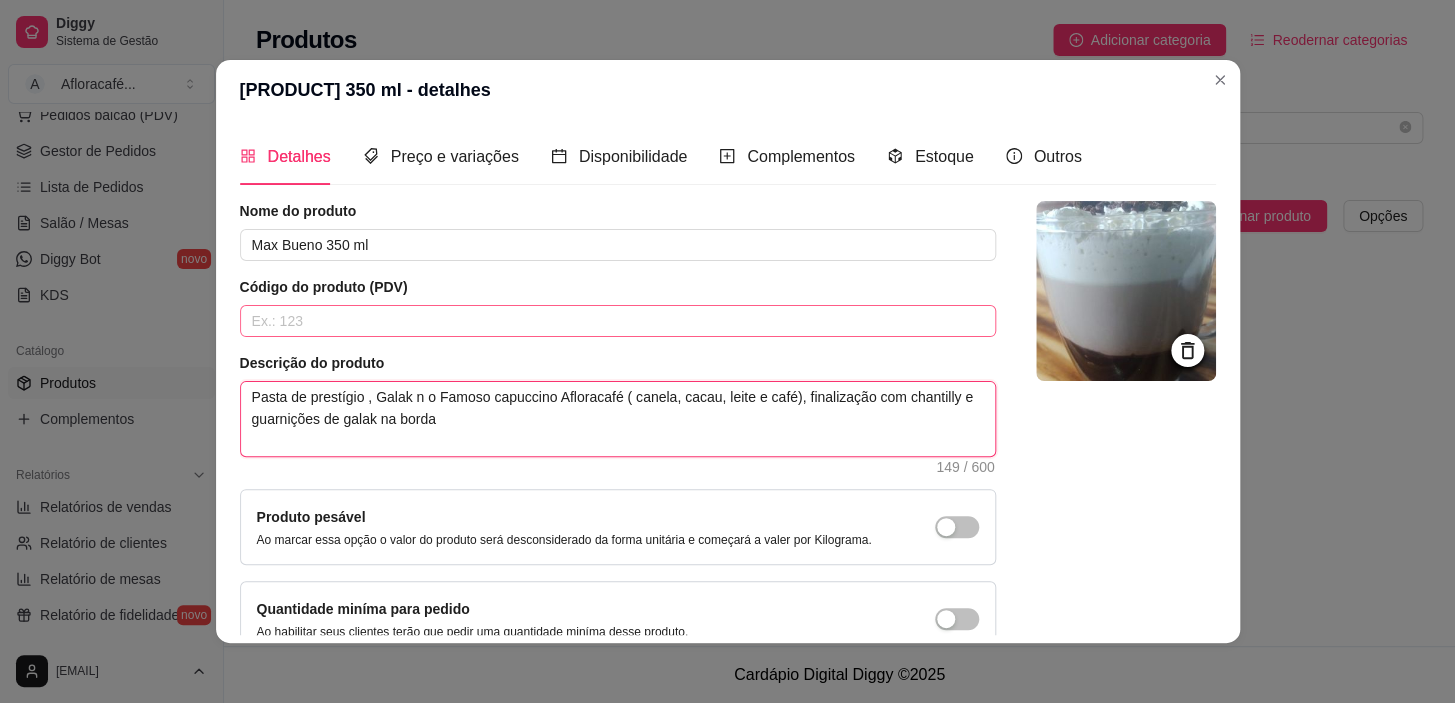 type 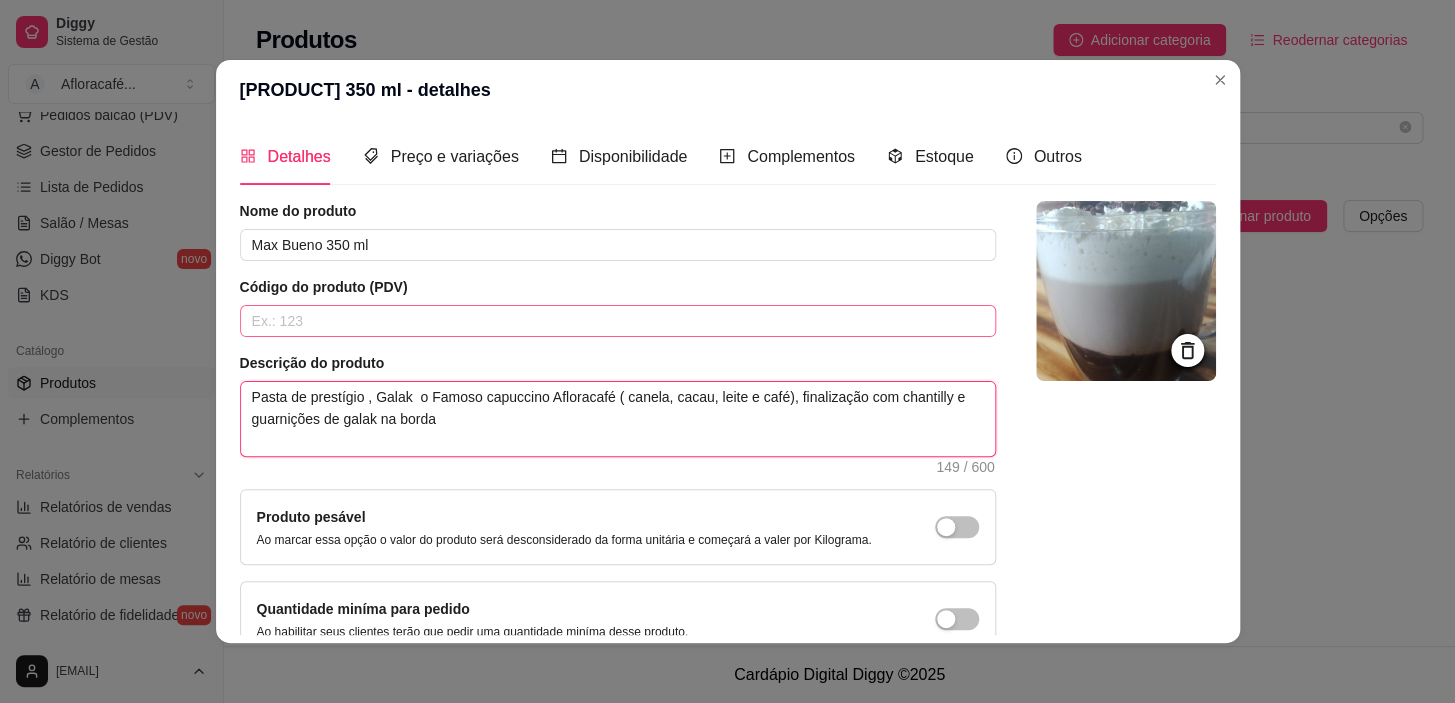 type 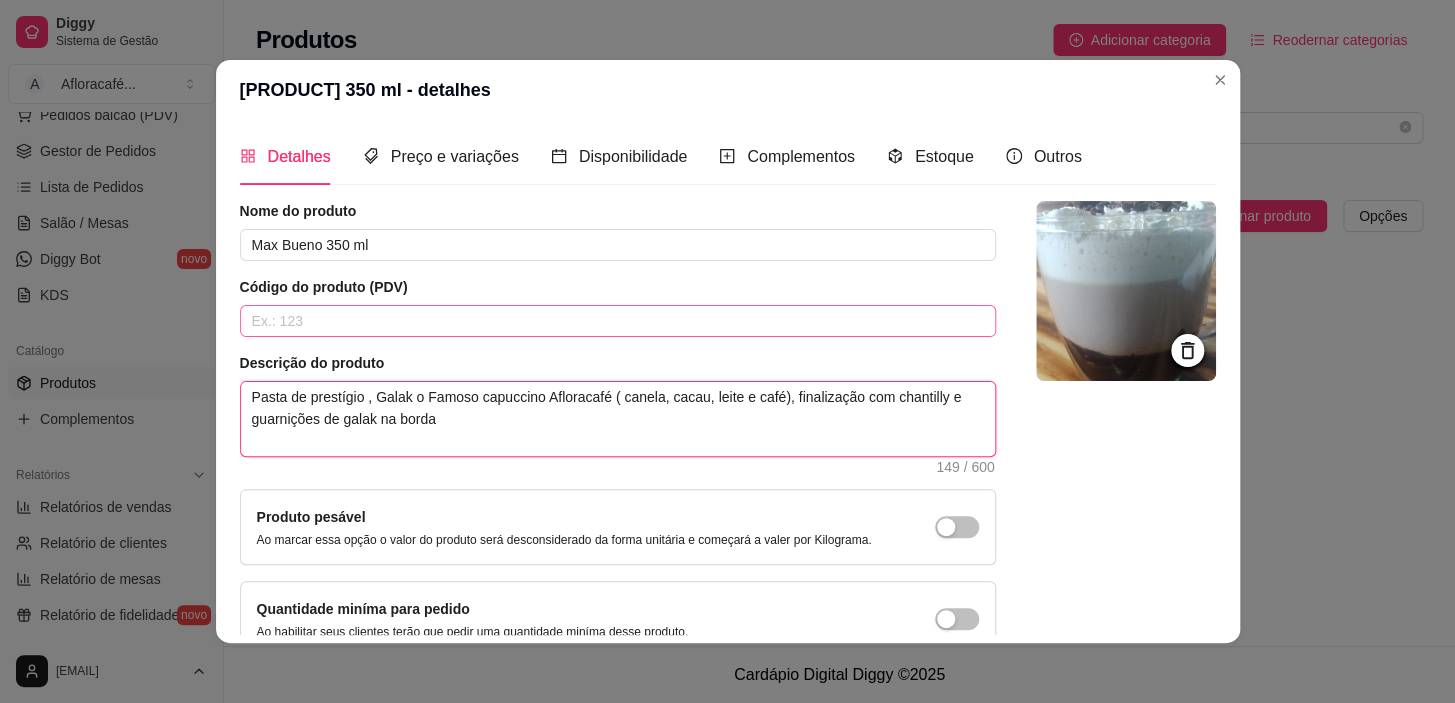 type 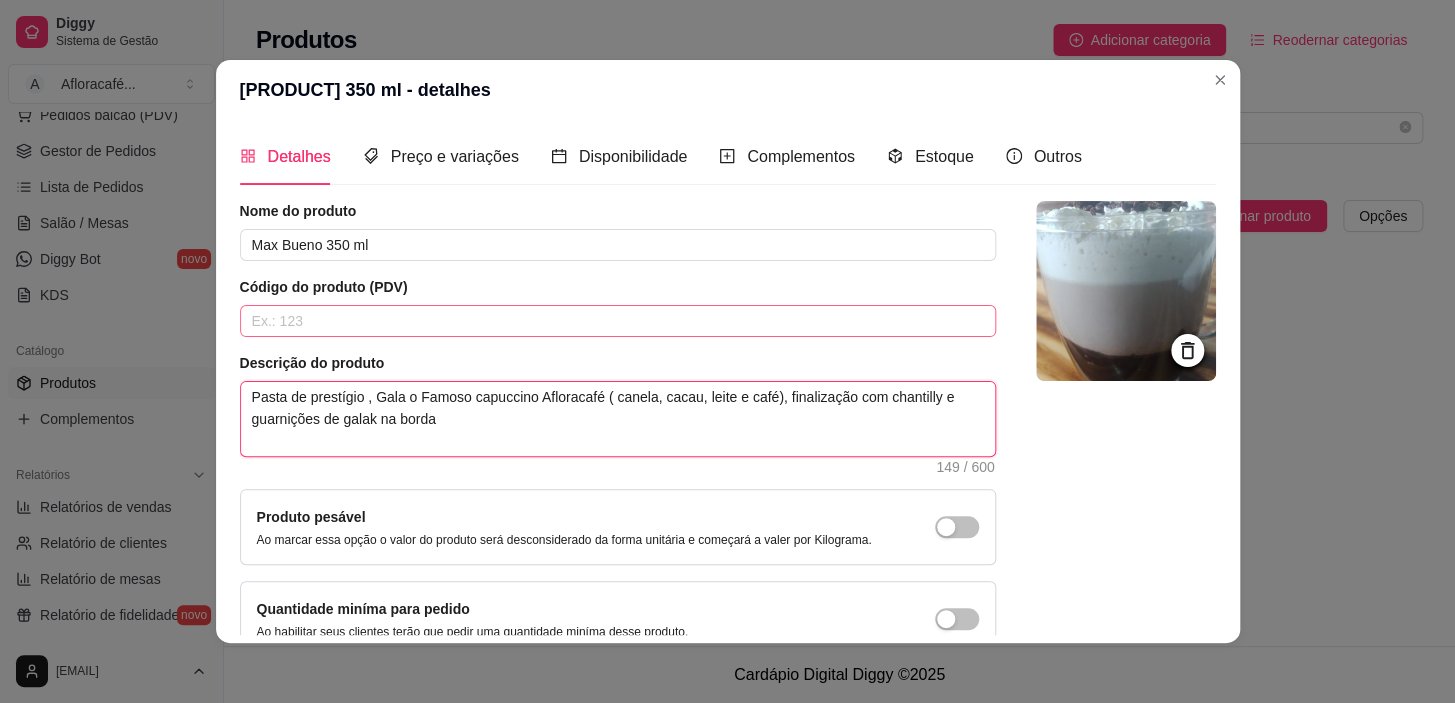 type 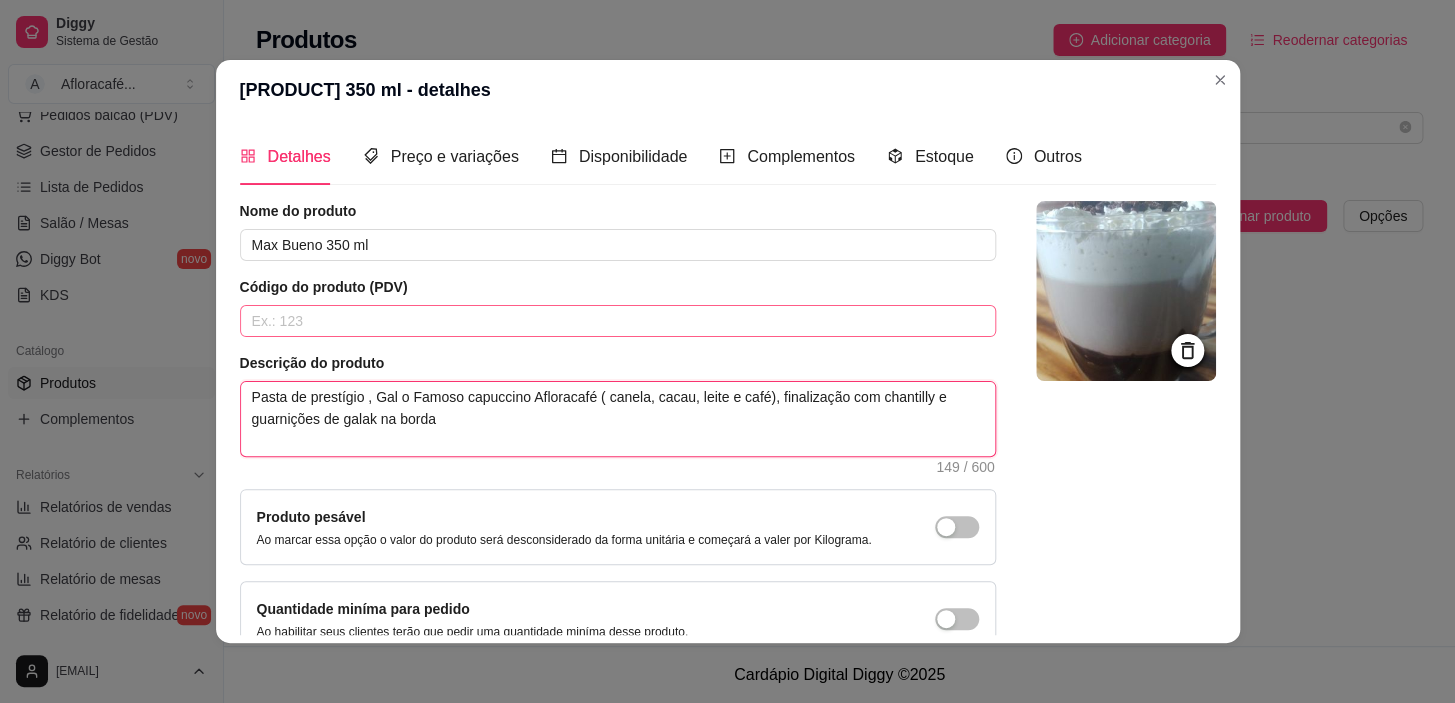 type 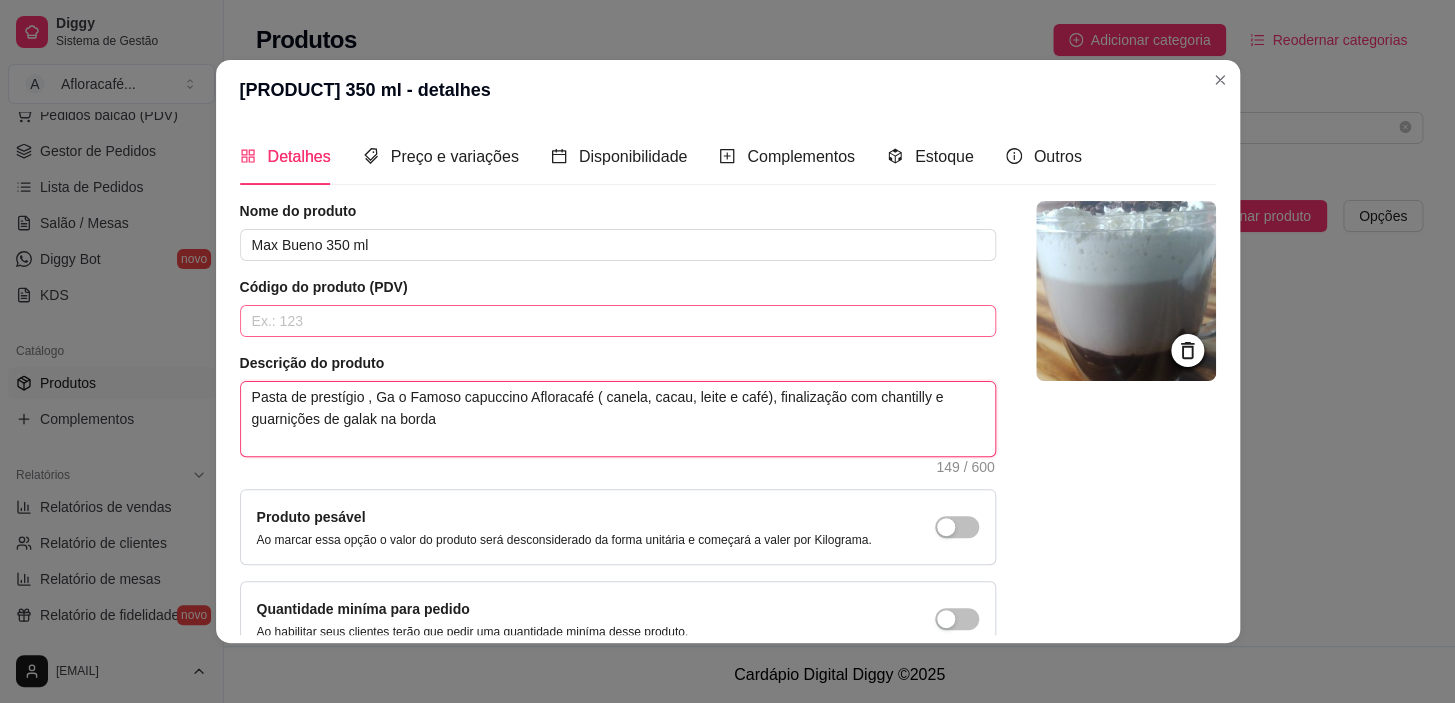 type 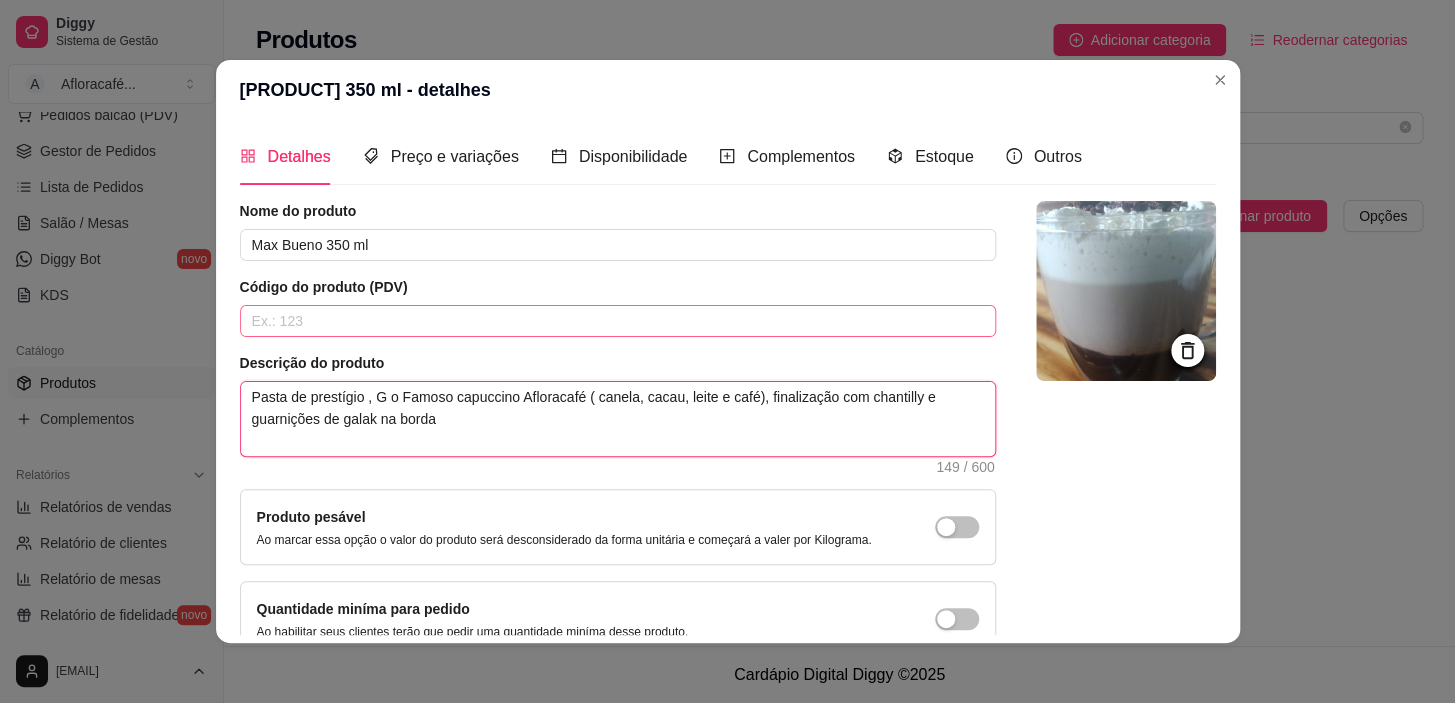type 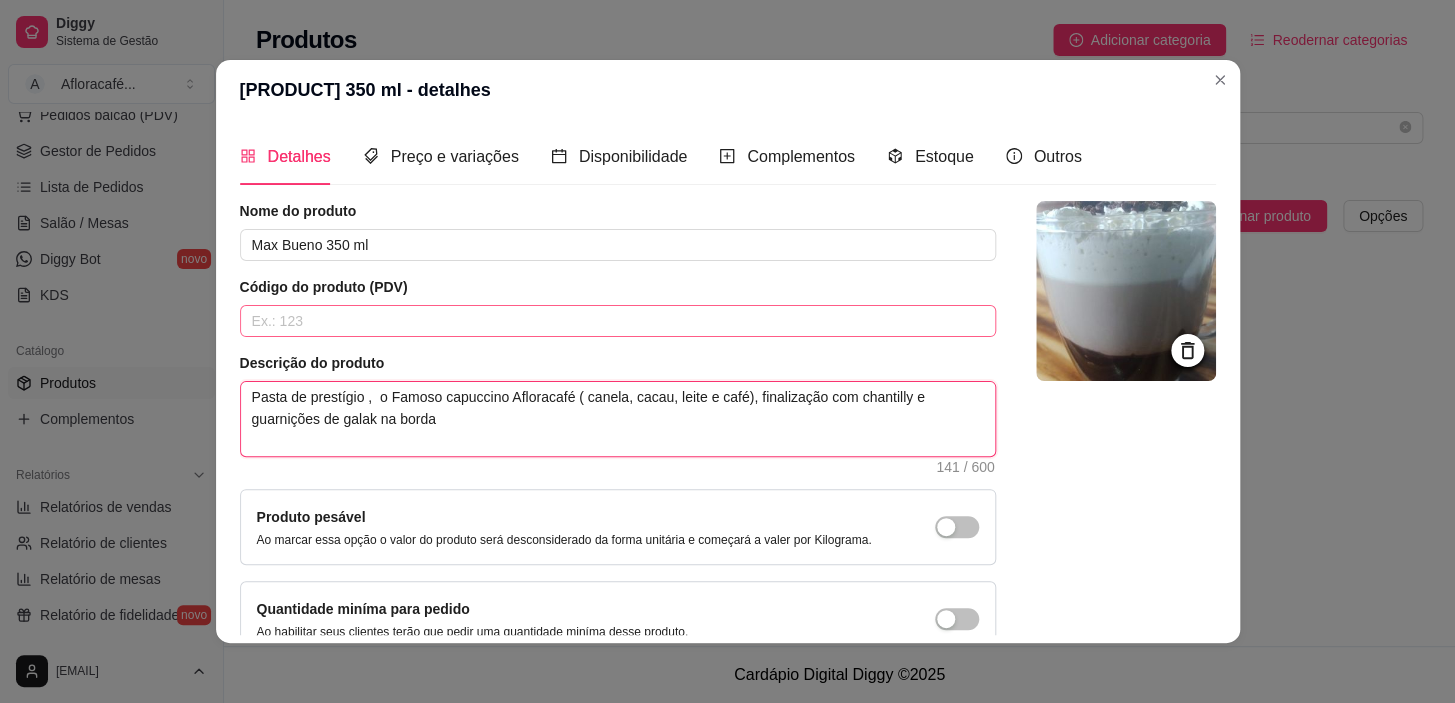 type 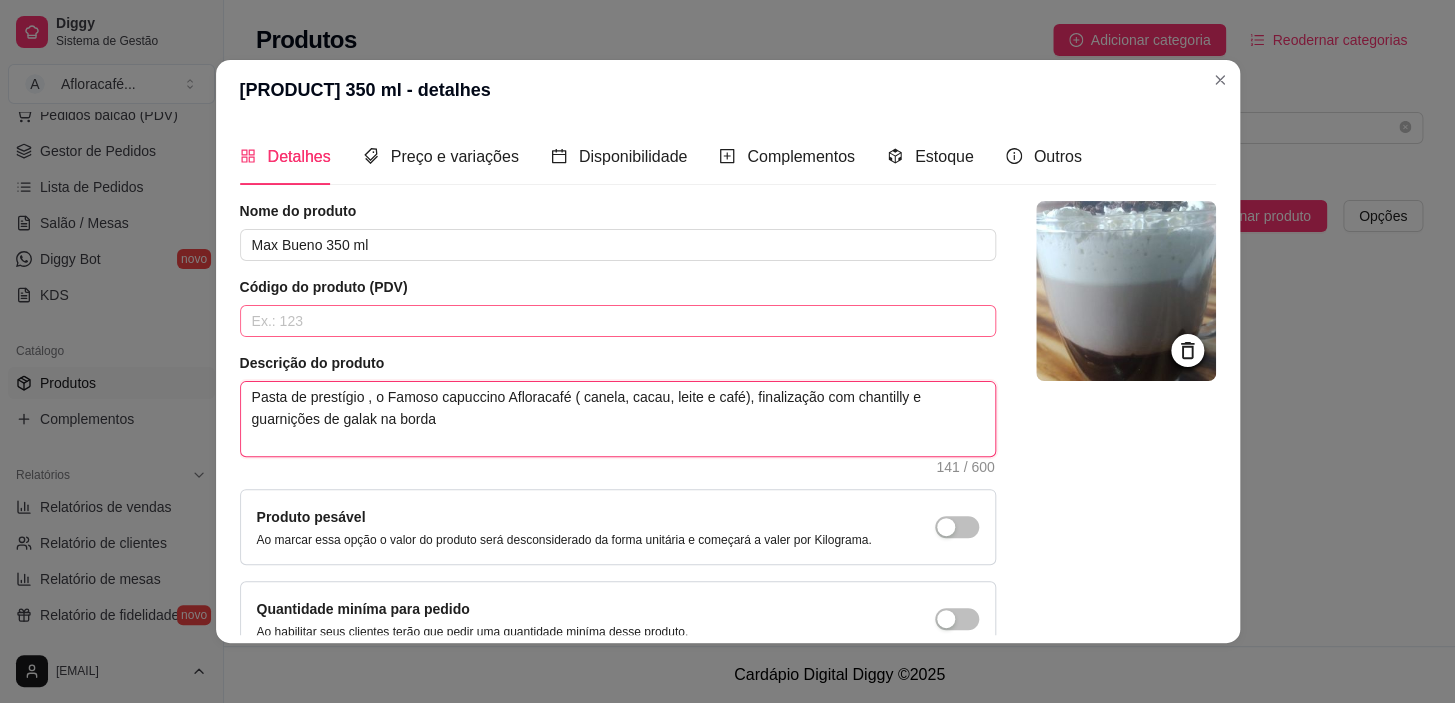 type 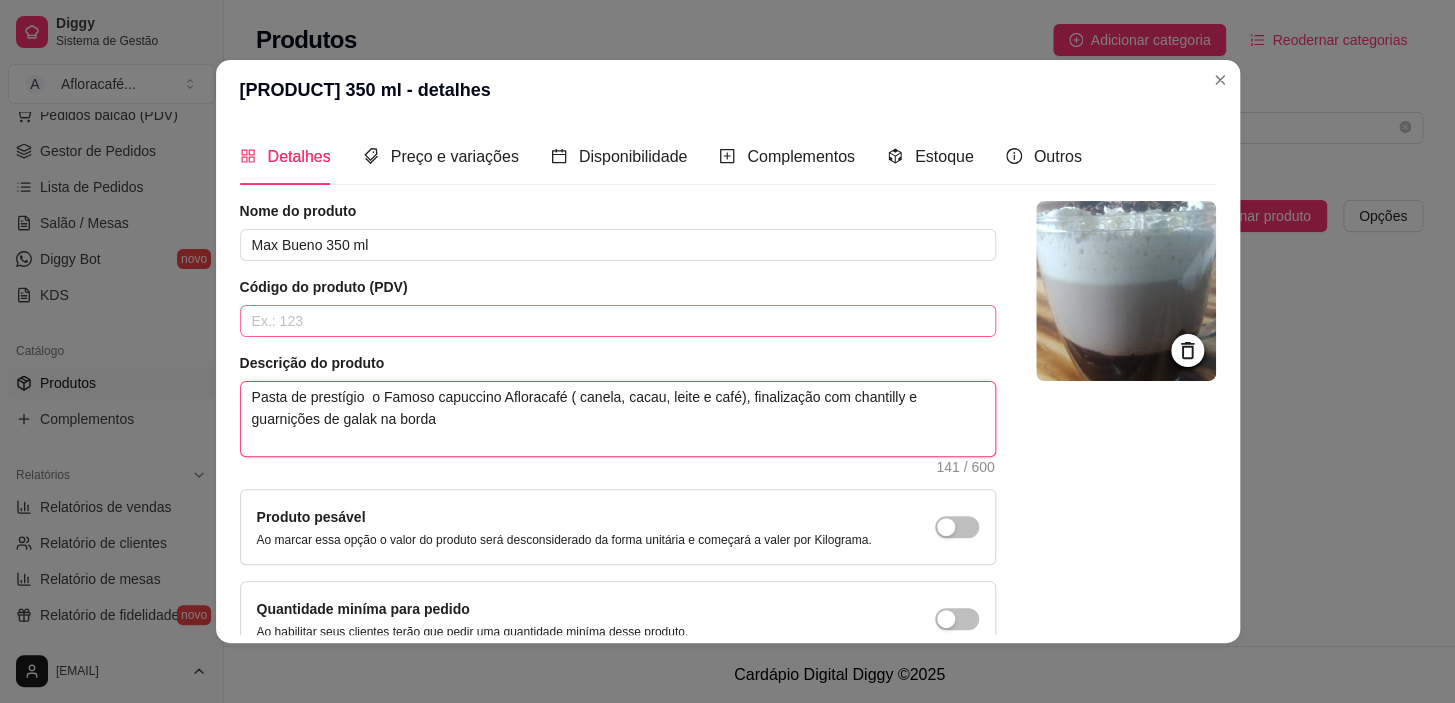 type 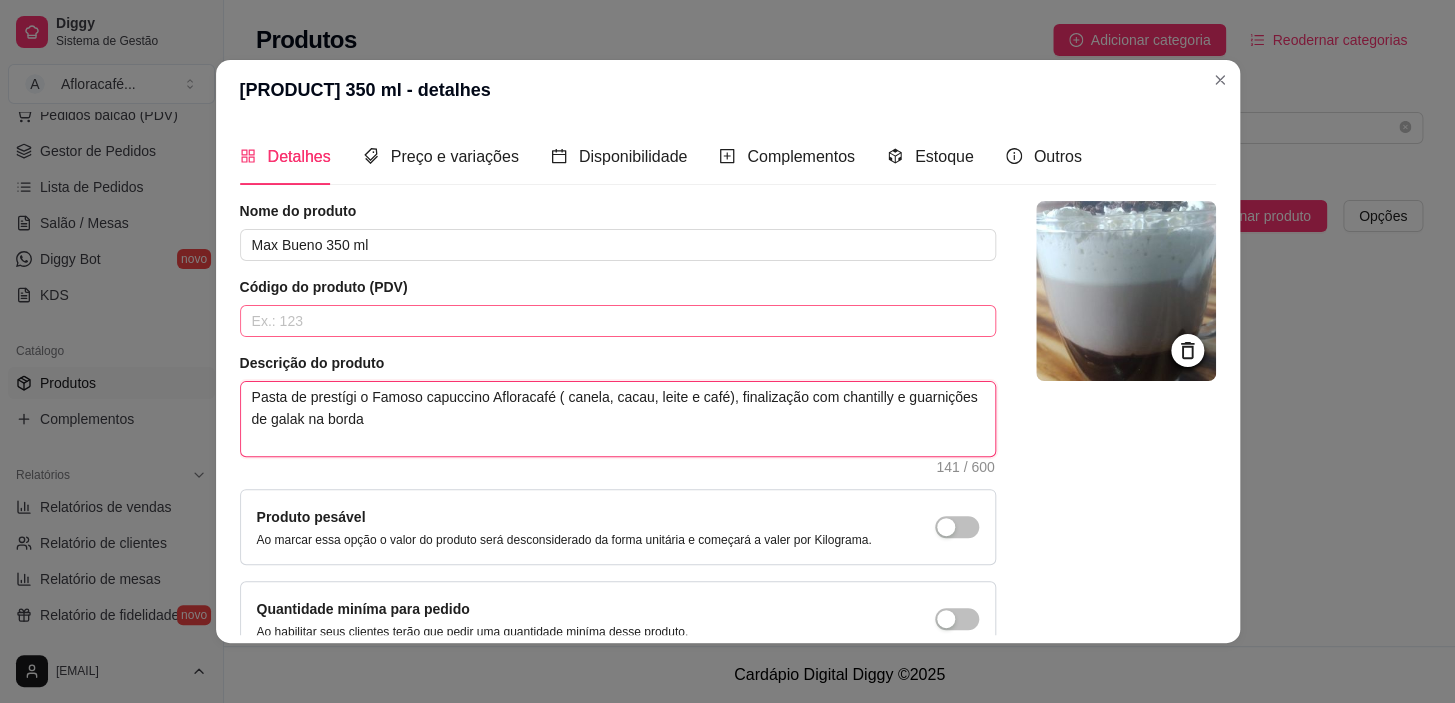 type on "Pasta de prestíg o Famoso capuccino Afloracafé ( canela, cacau, leite e café), finalização com chantilly e guarnições de galak na borda" 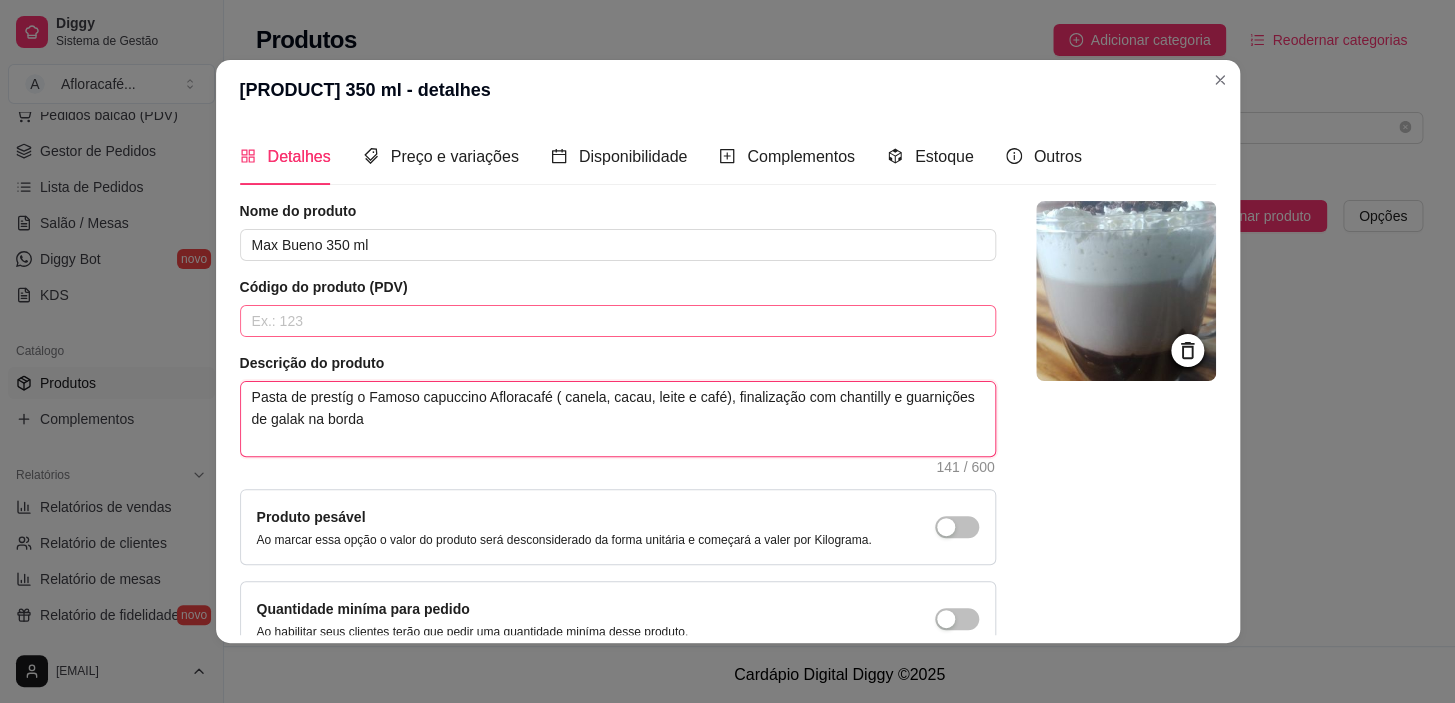 type 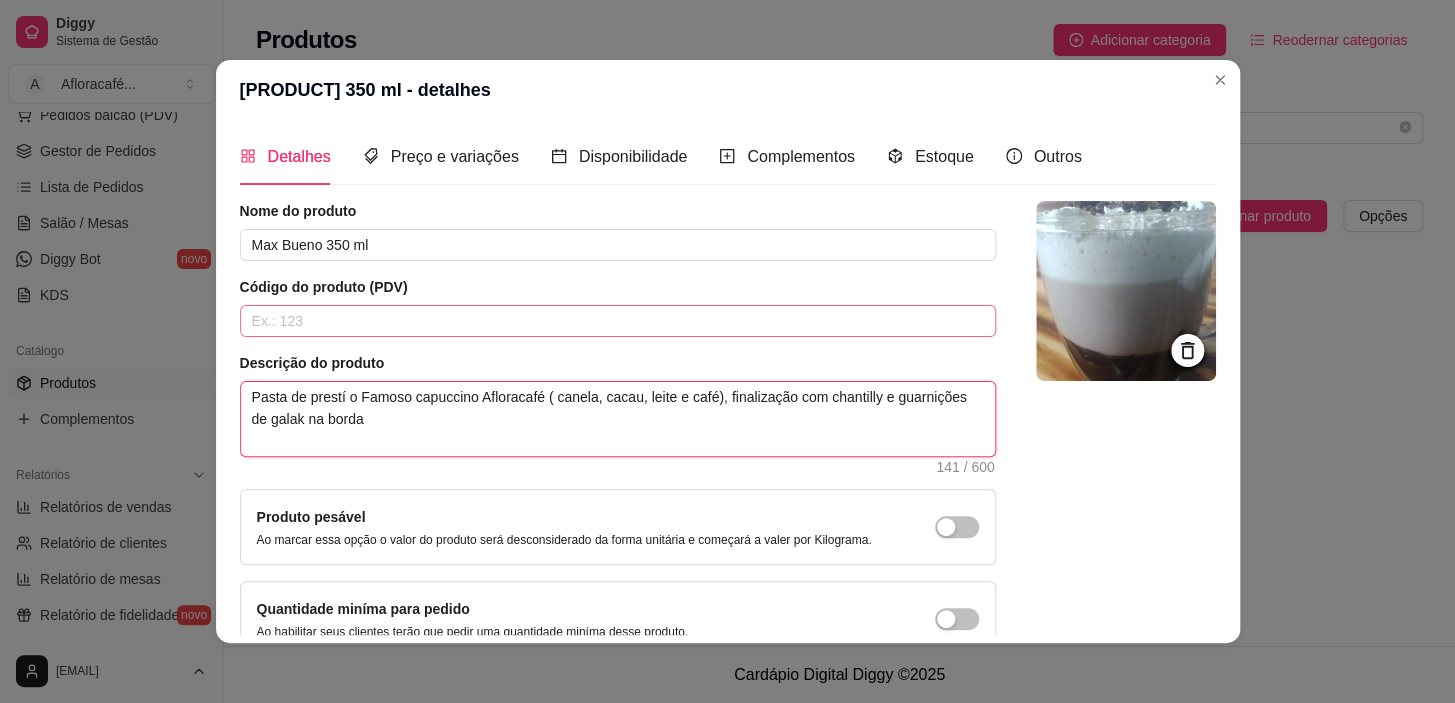 type 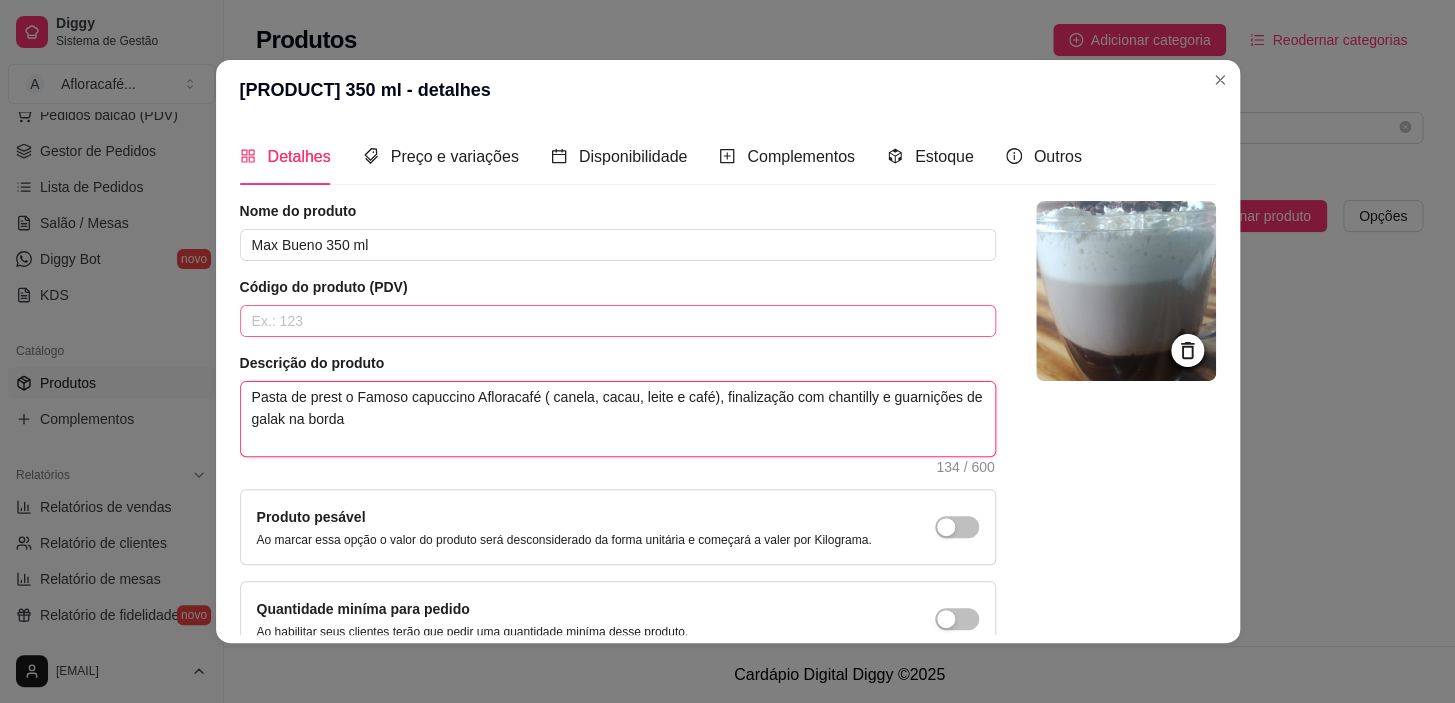 type 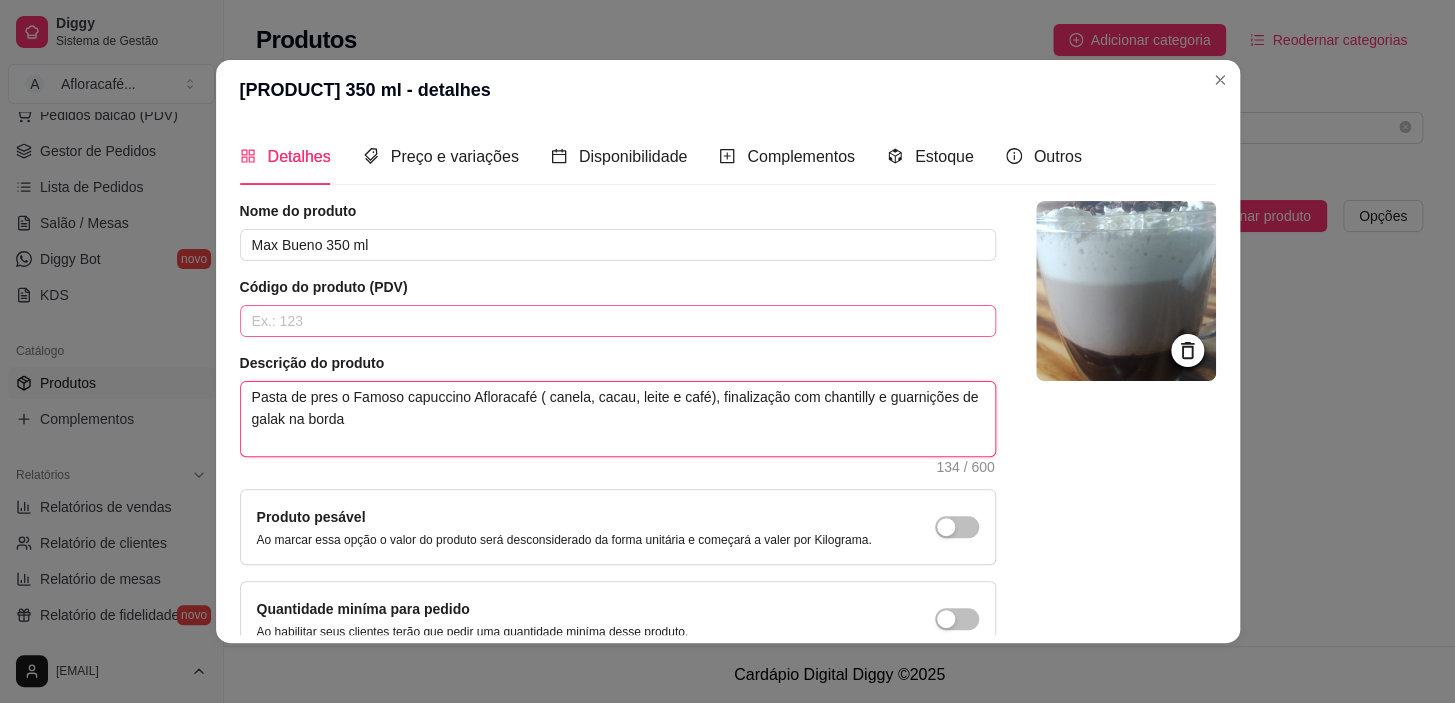 type 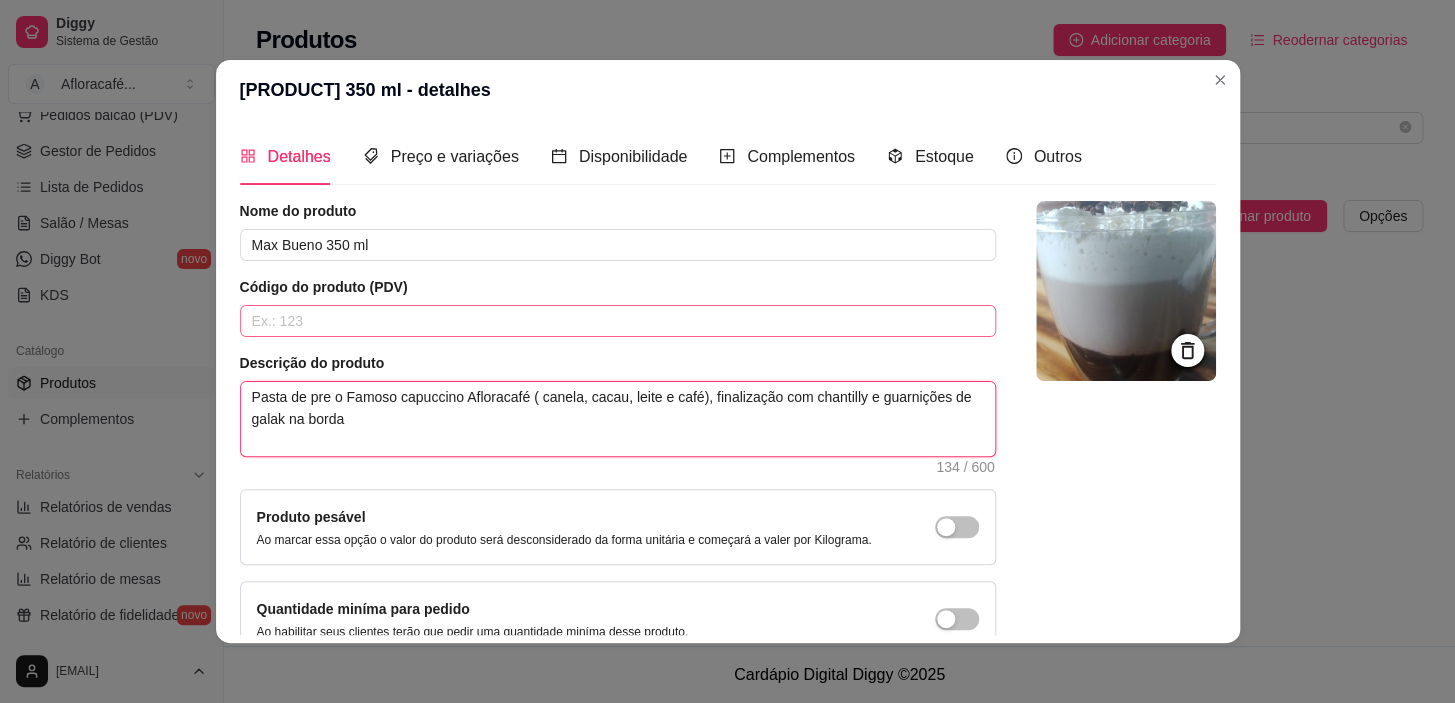 type 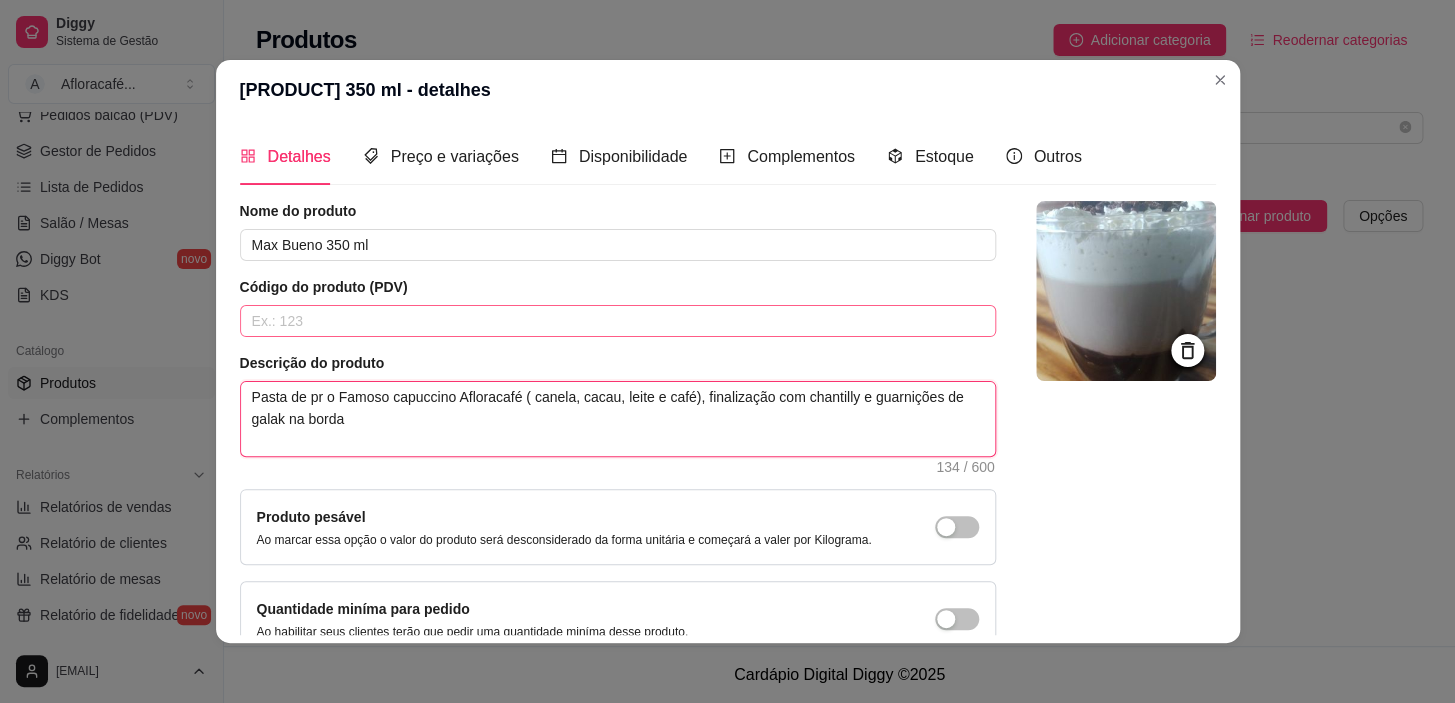 type 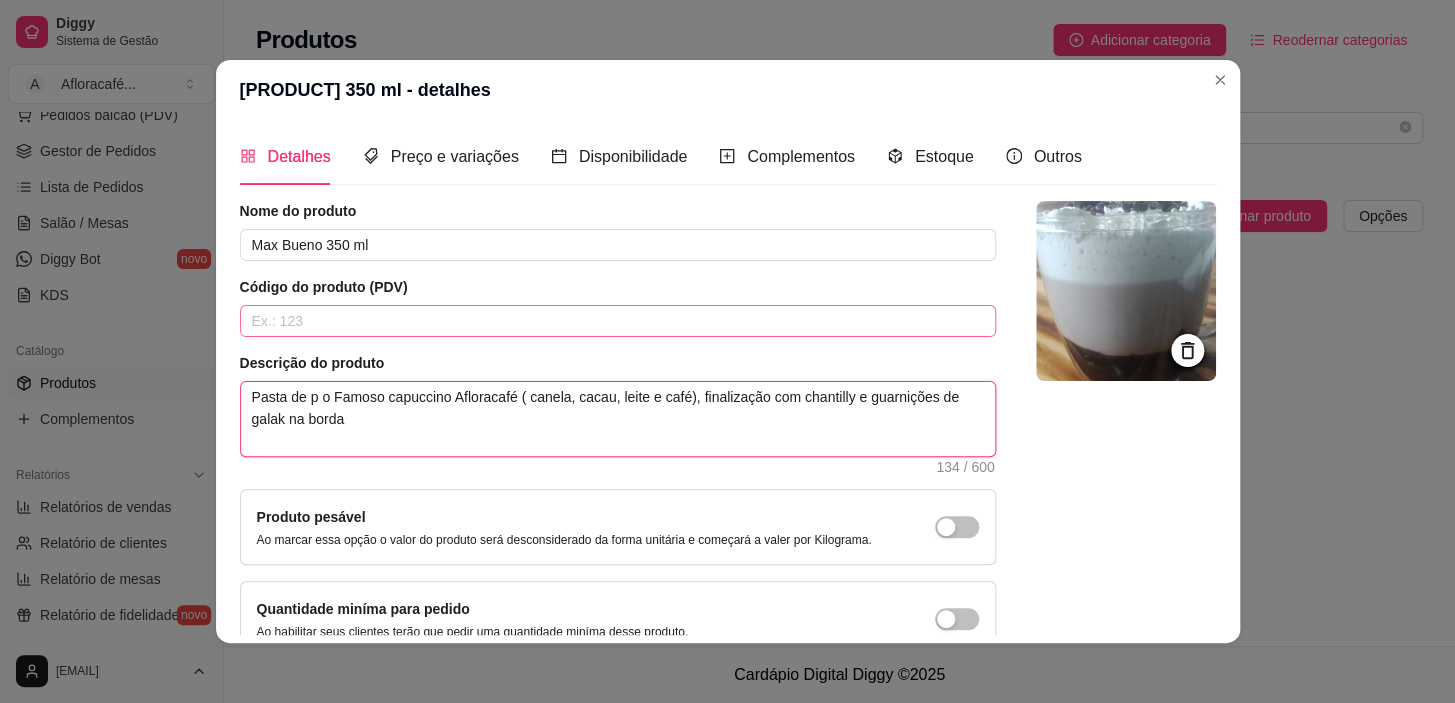 type 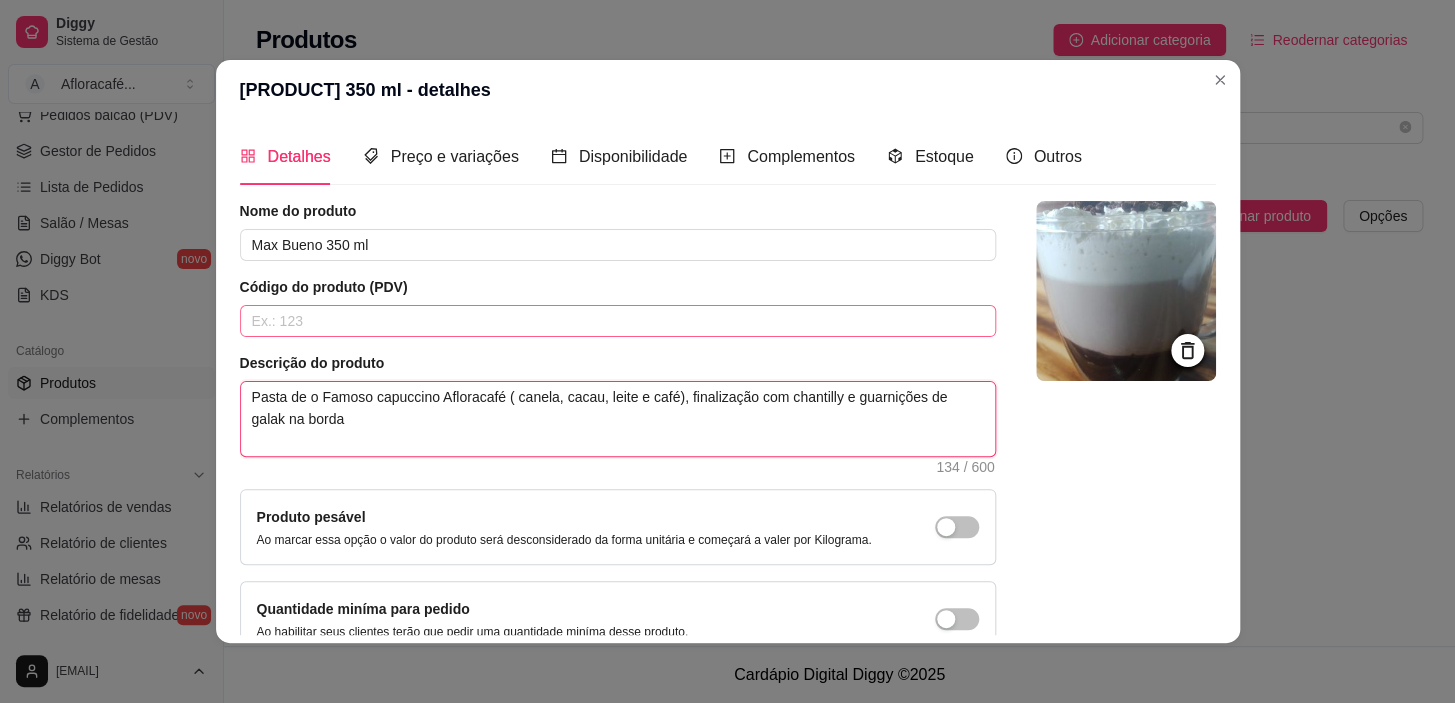type 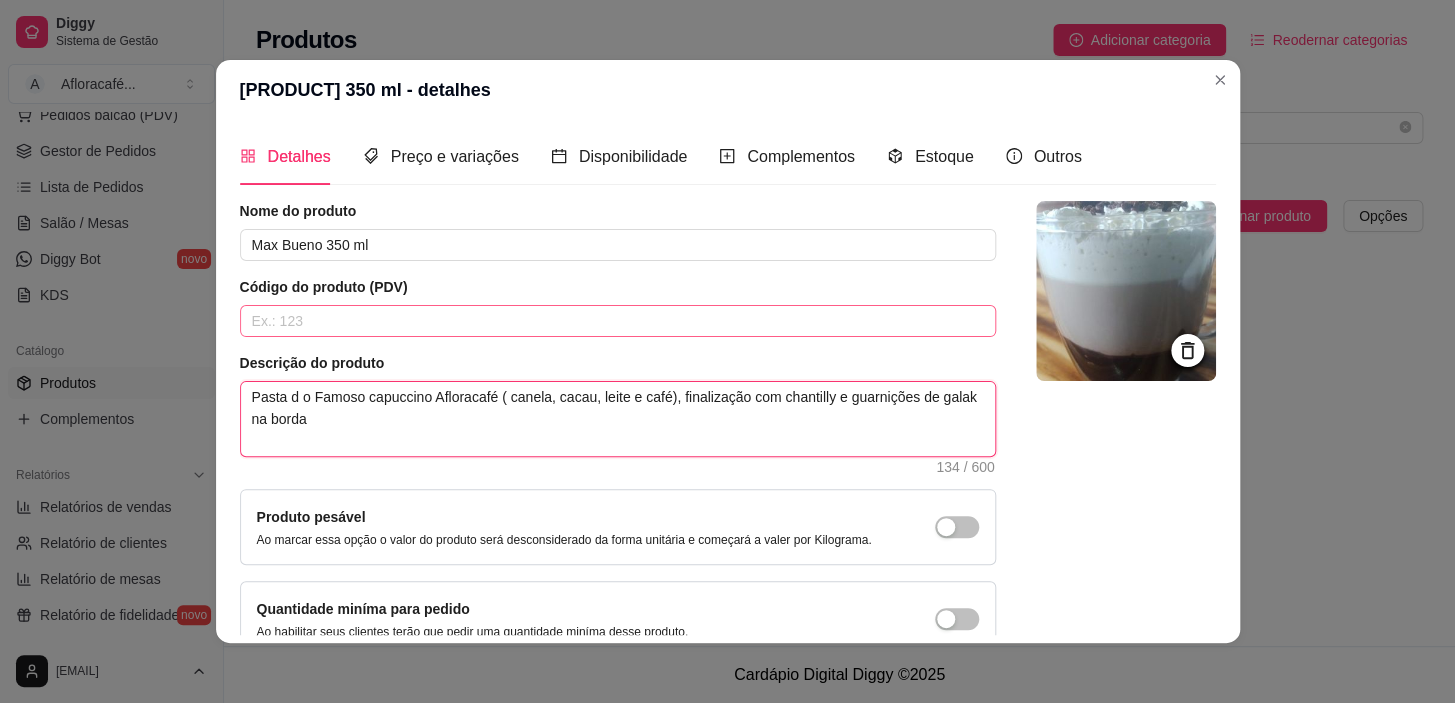 type 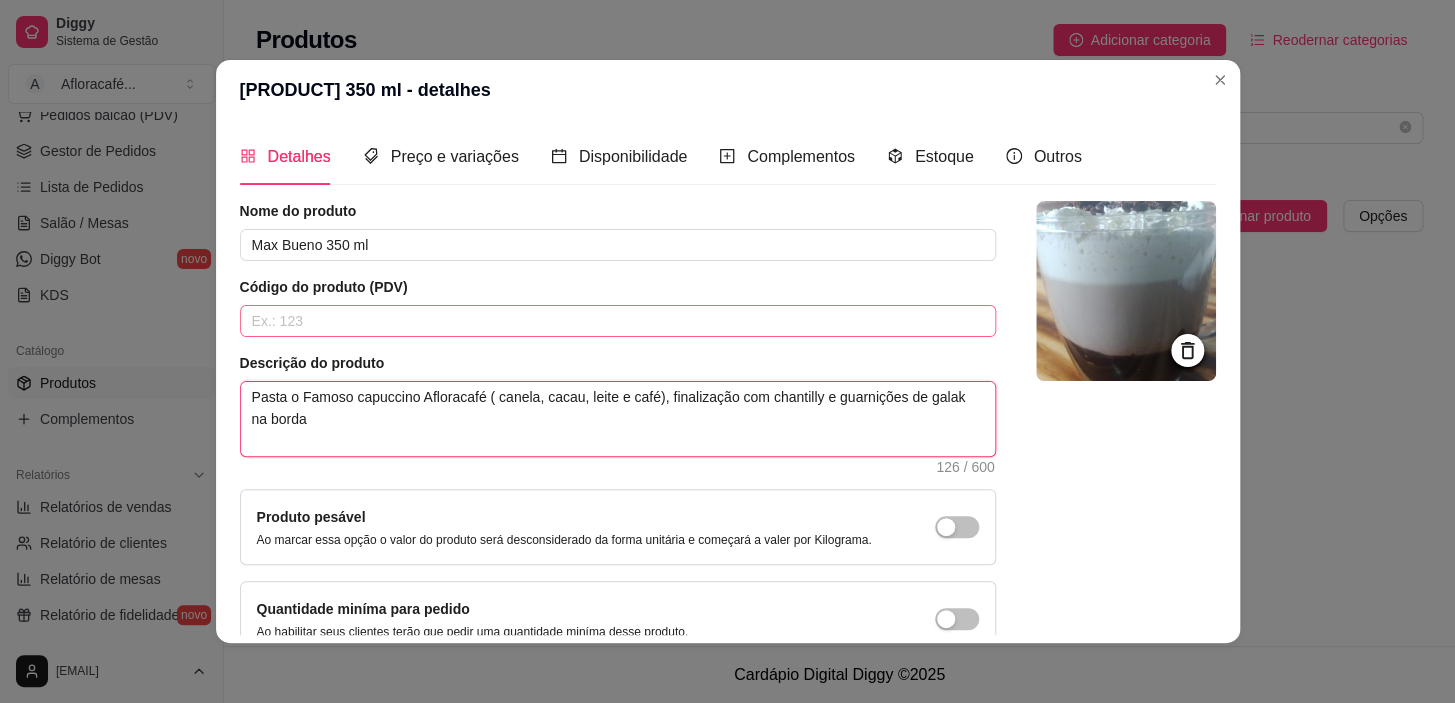 type 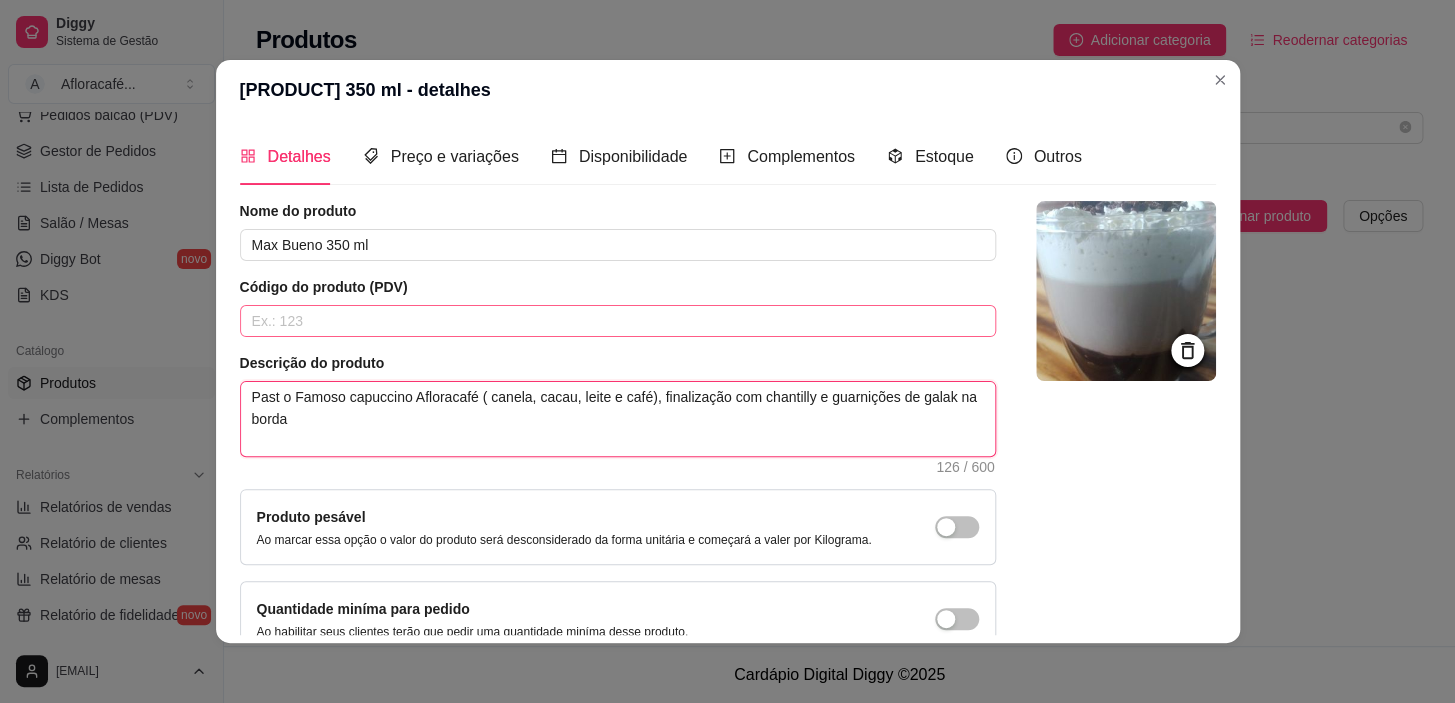 type 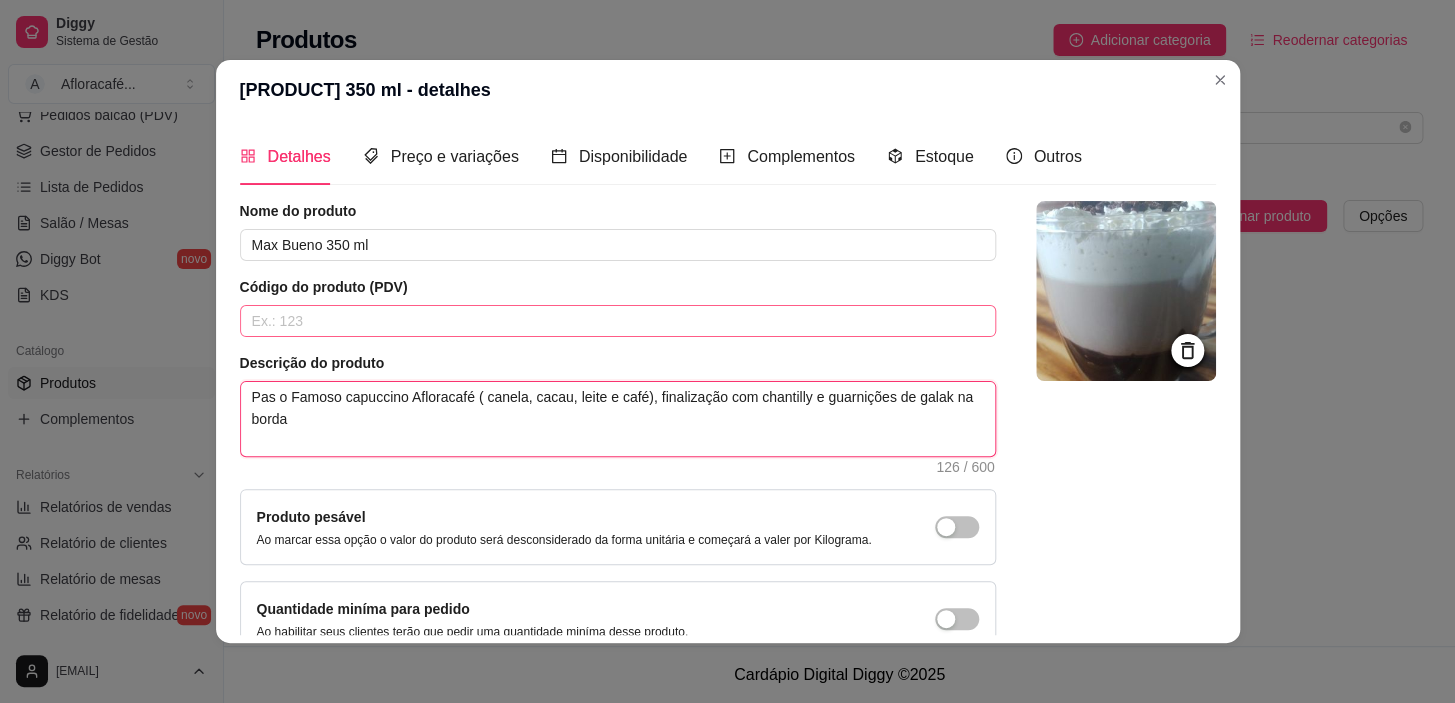 type 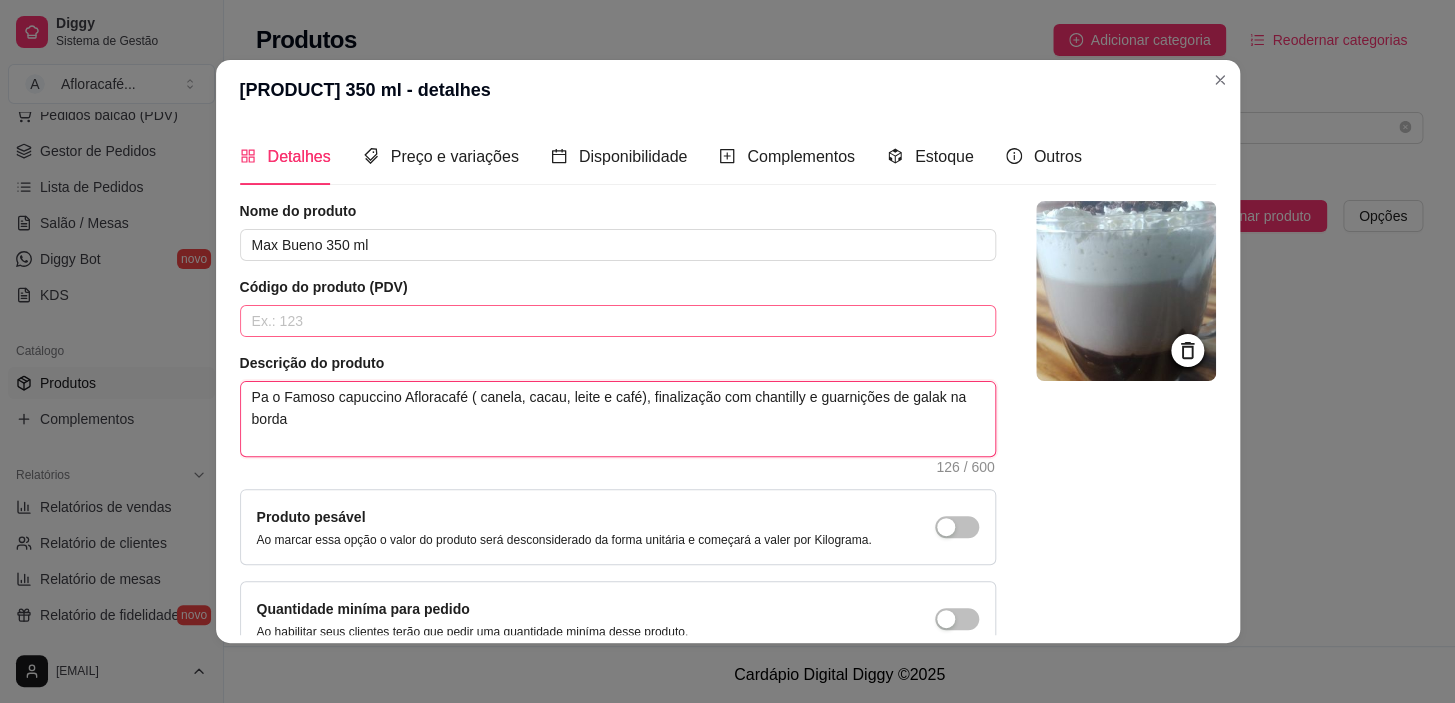 type on "P o Famoso capuccino Afloracafé ( canela, cacau, leite e café), finalização com chantilly e guarnições de galak na borda" 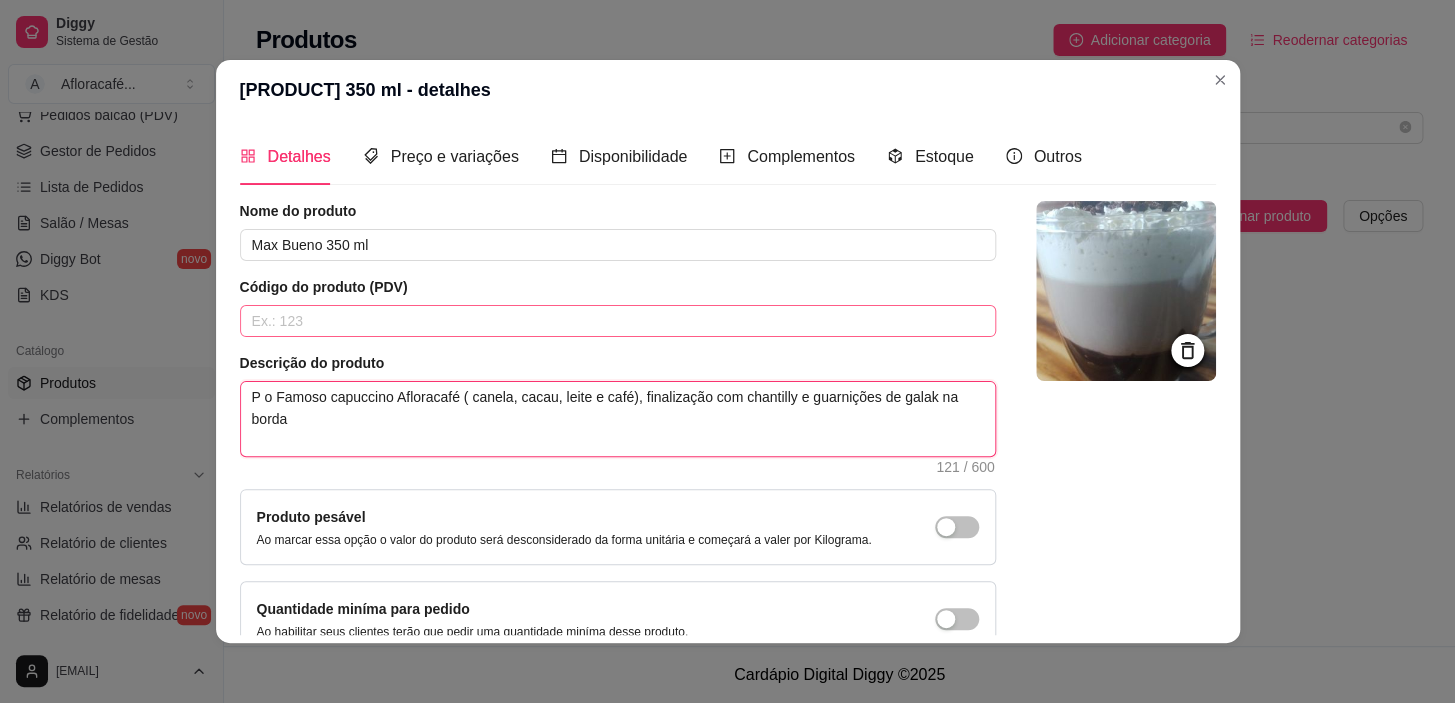type 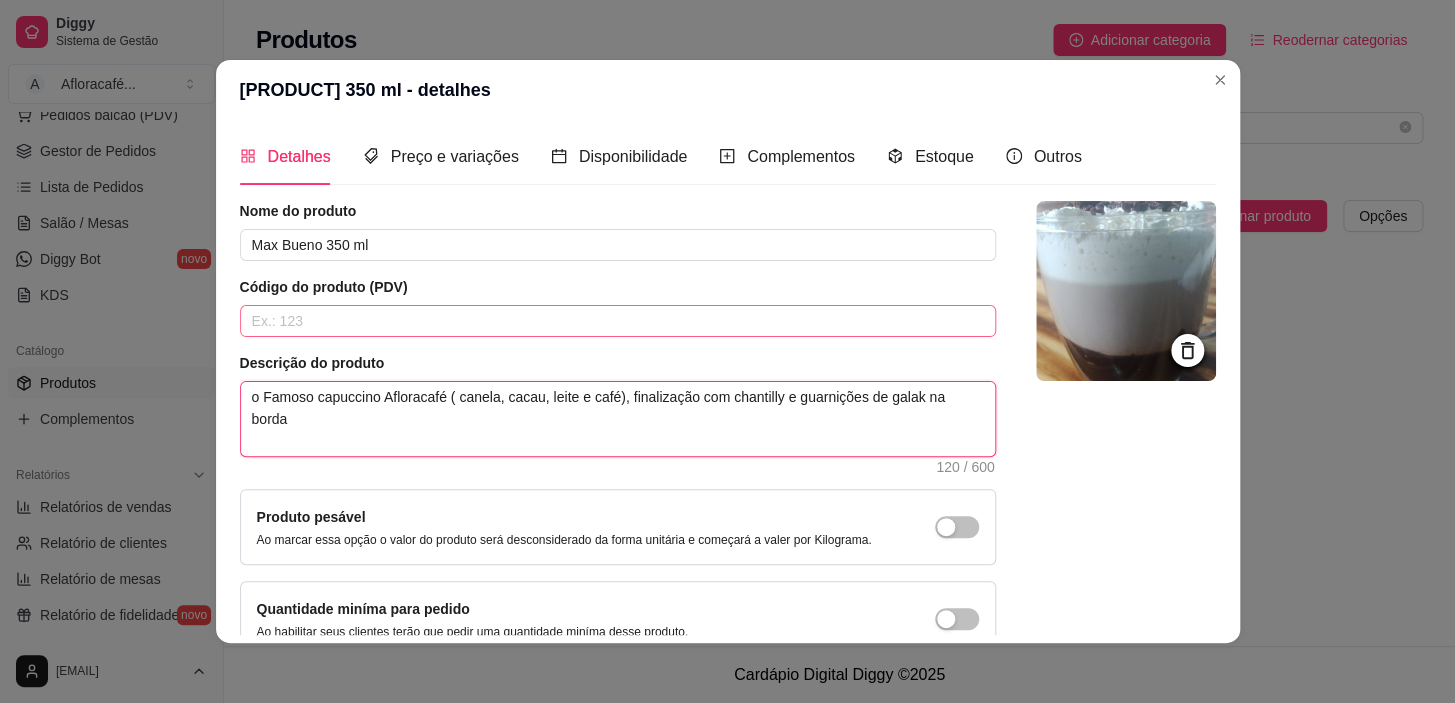 type 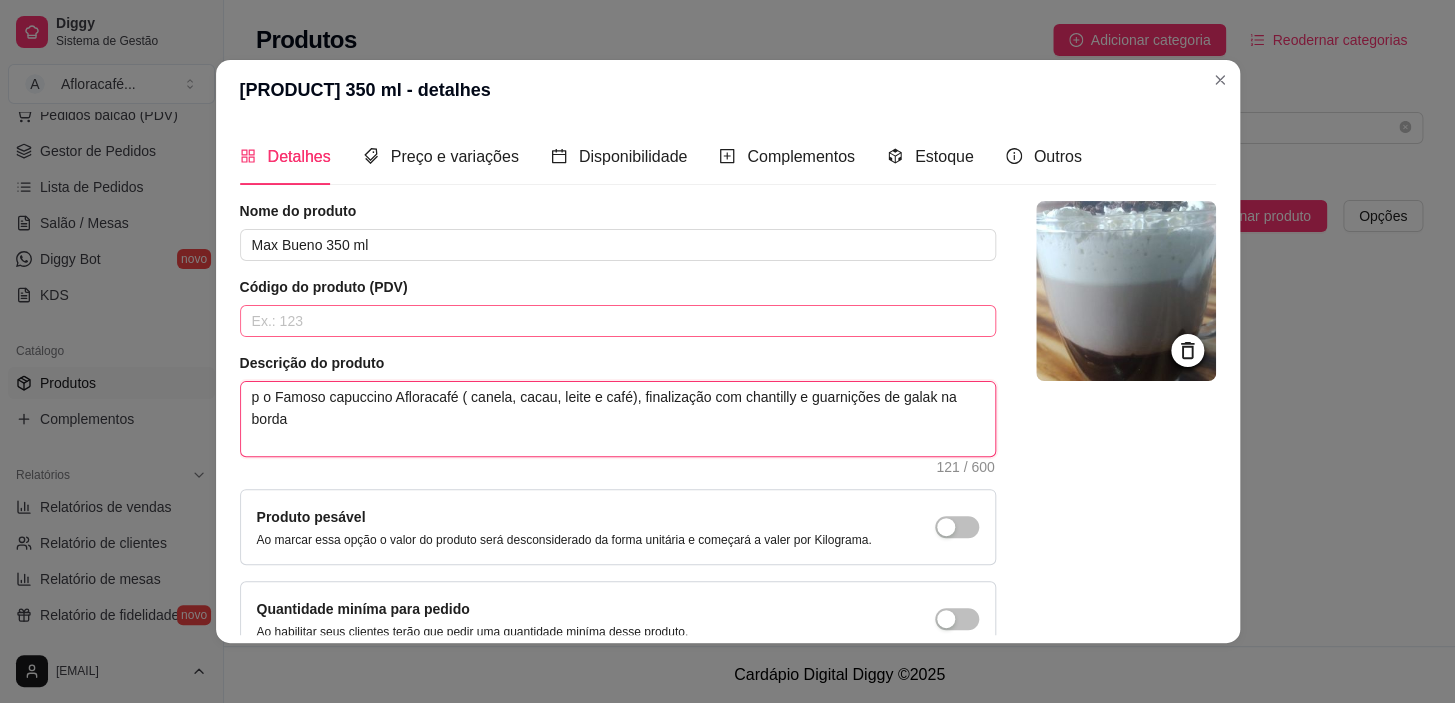 type 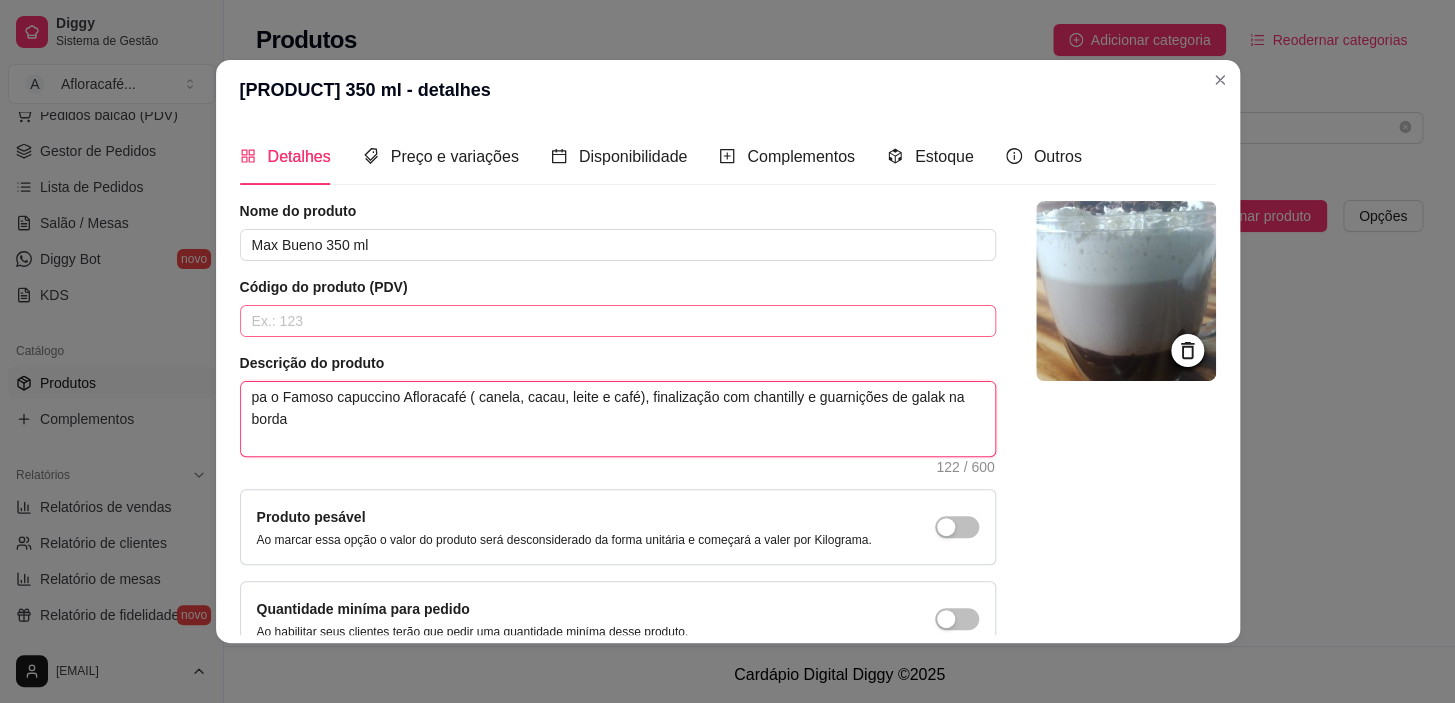 type 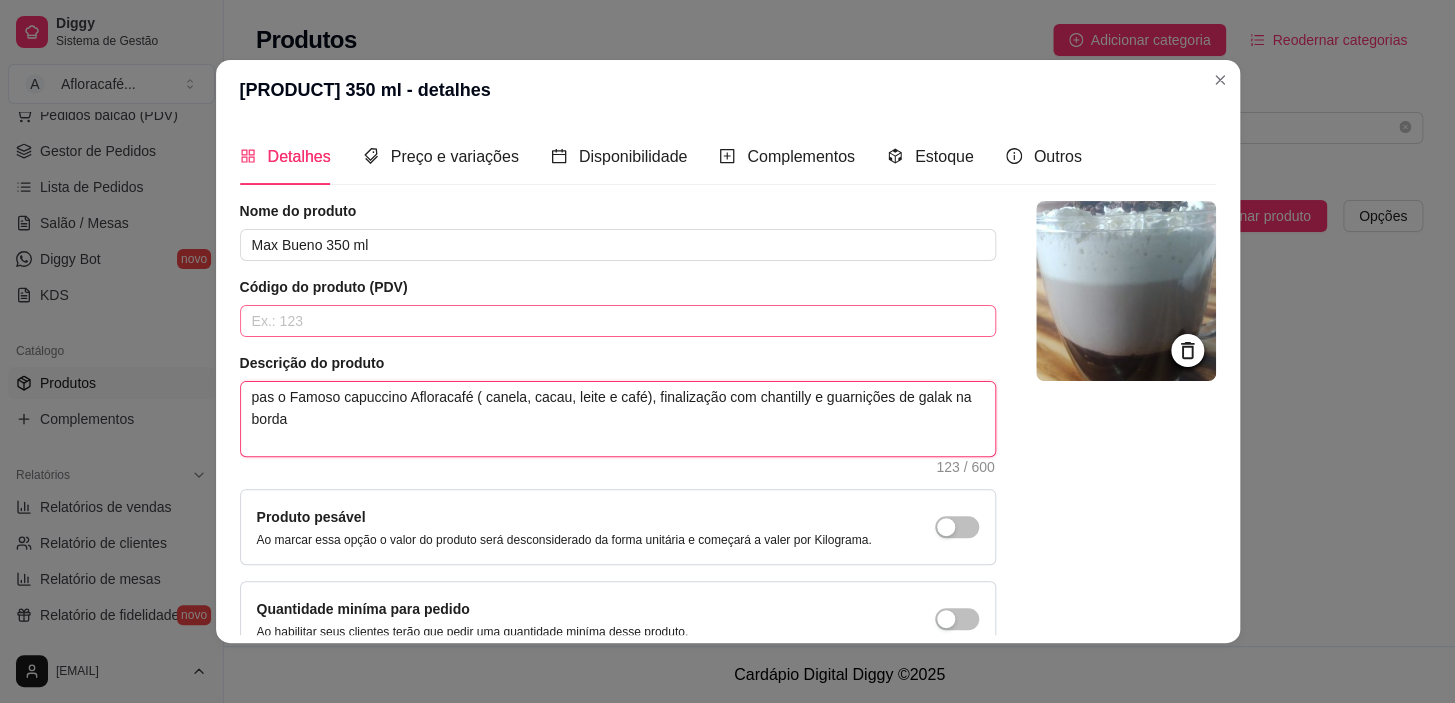 type 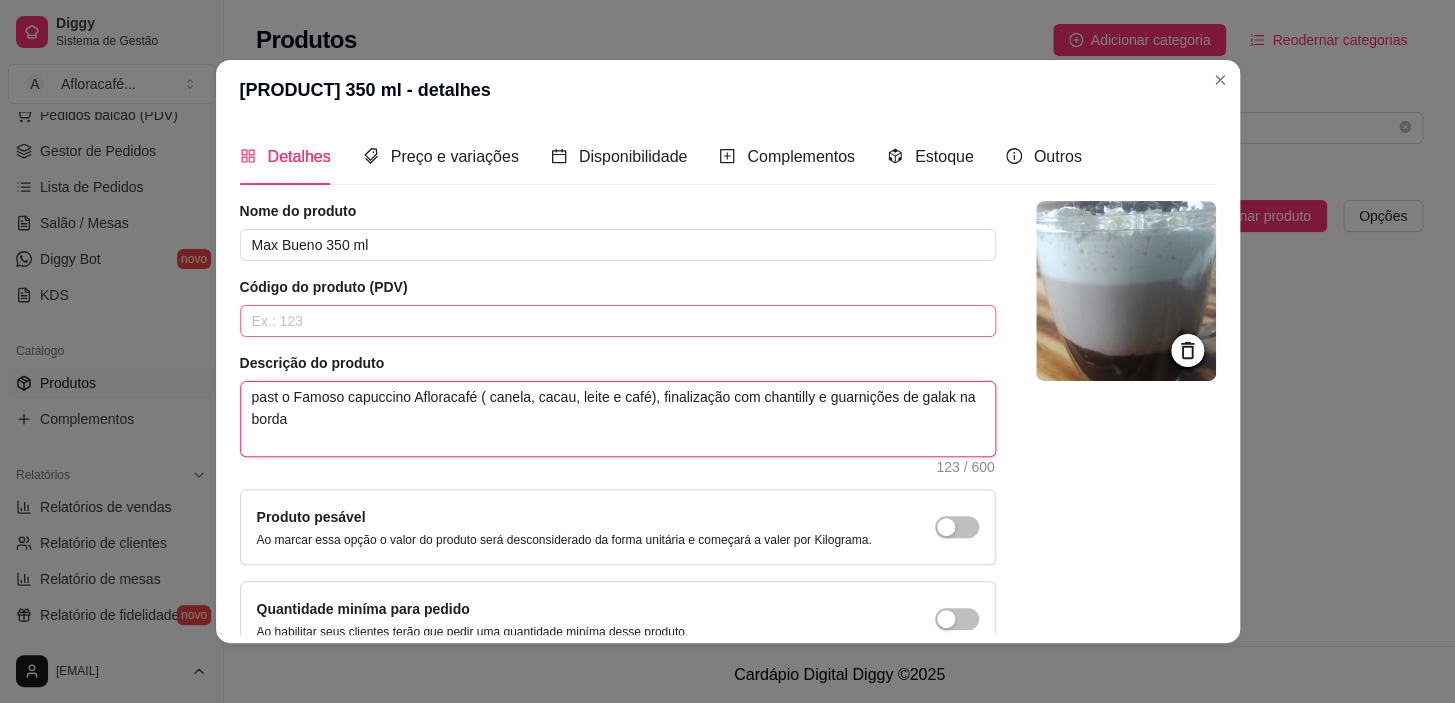 type 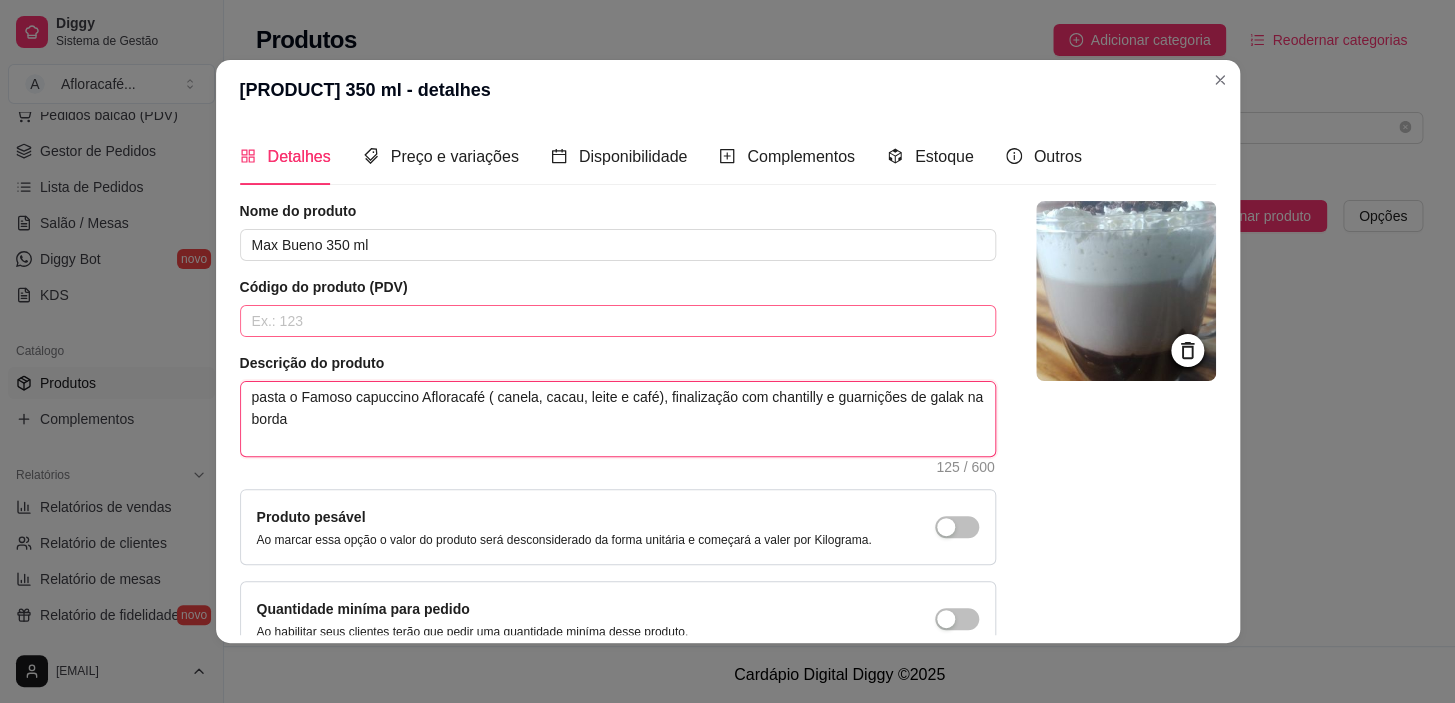 type 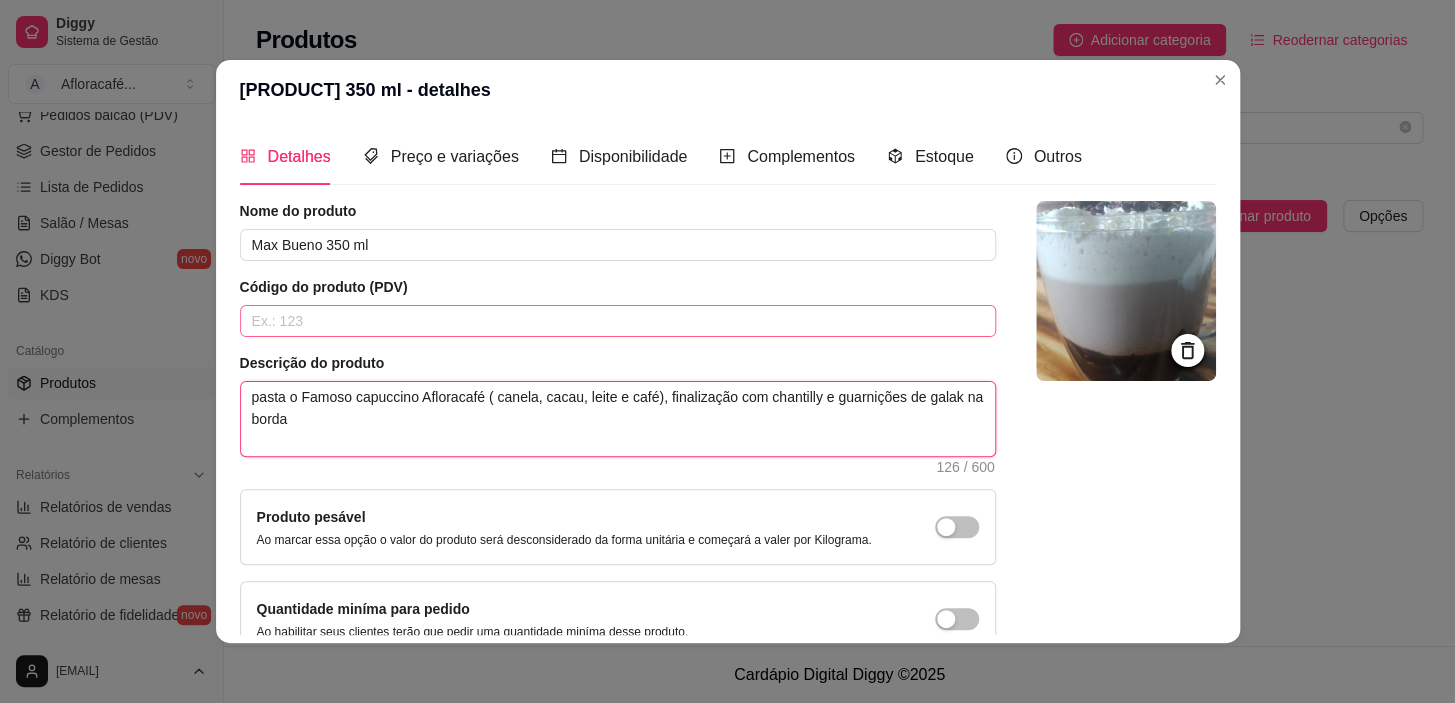 type 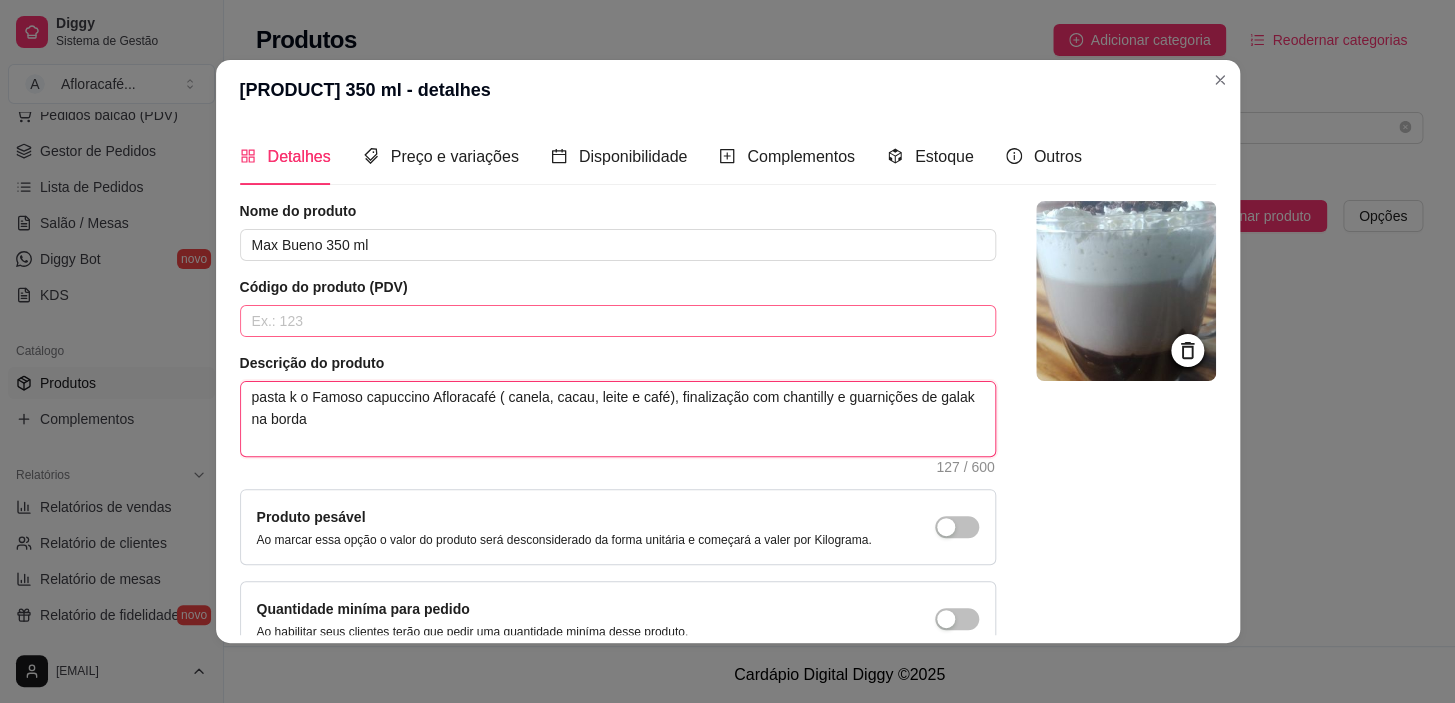 type 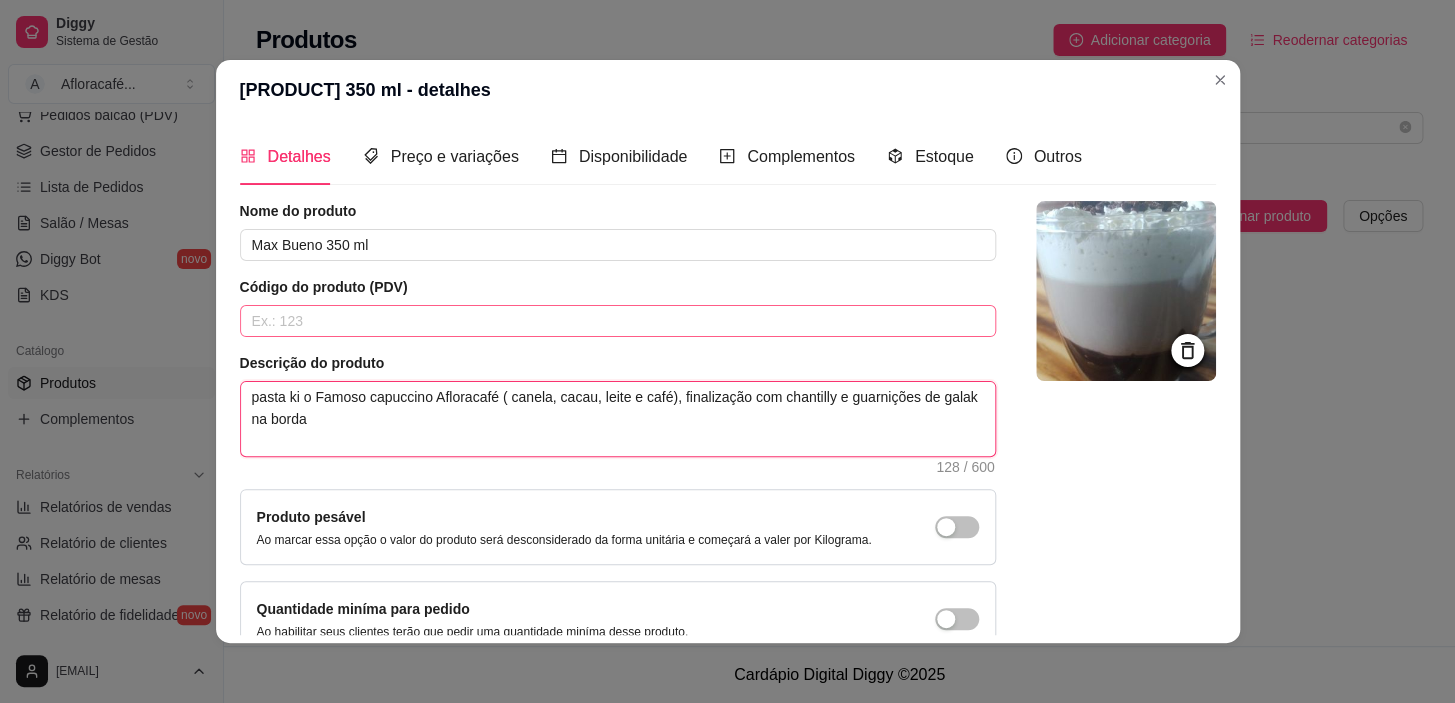 type 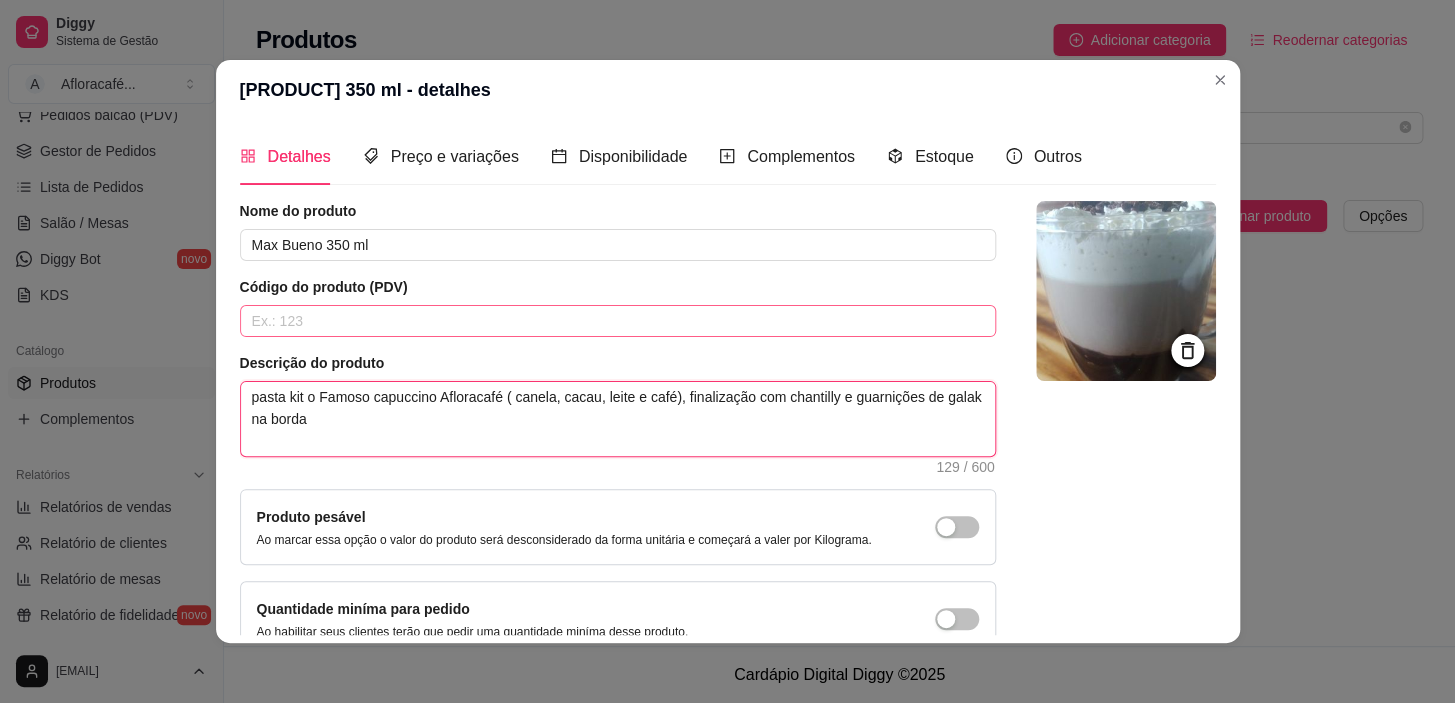 type 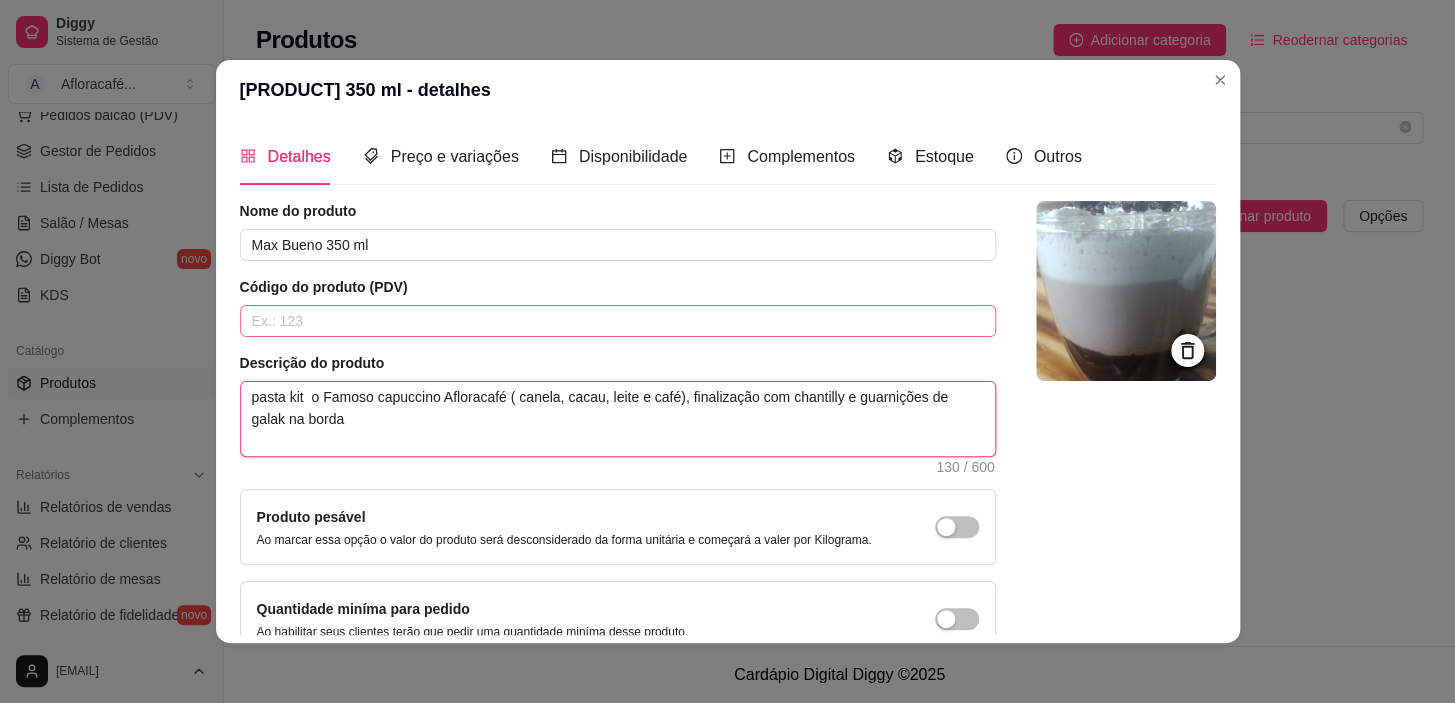 type 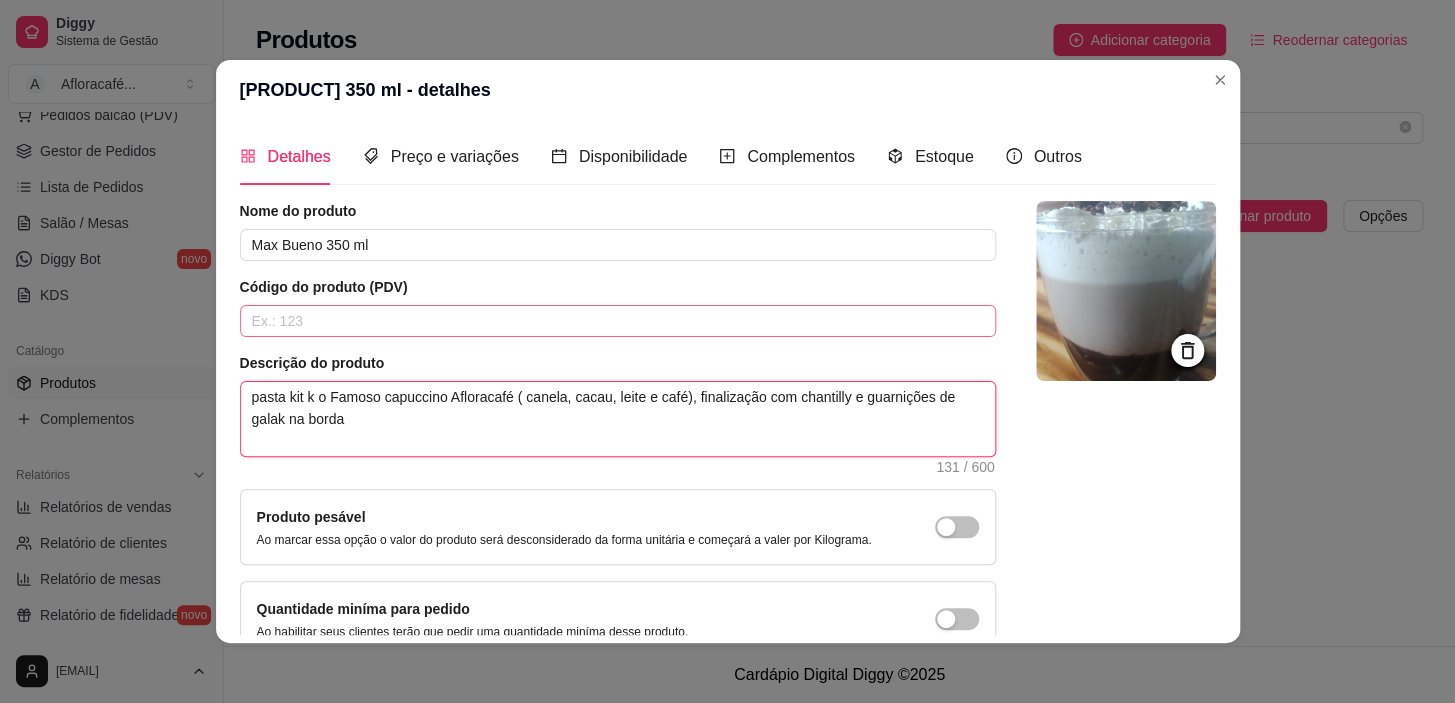 type 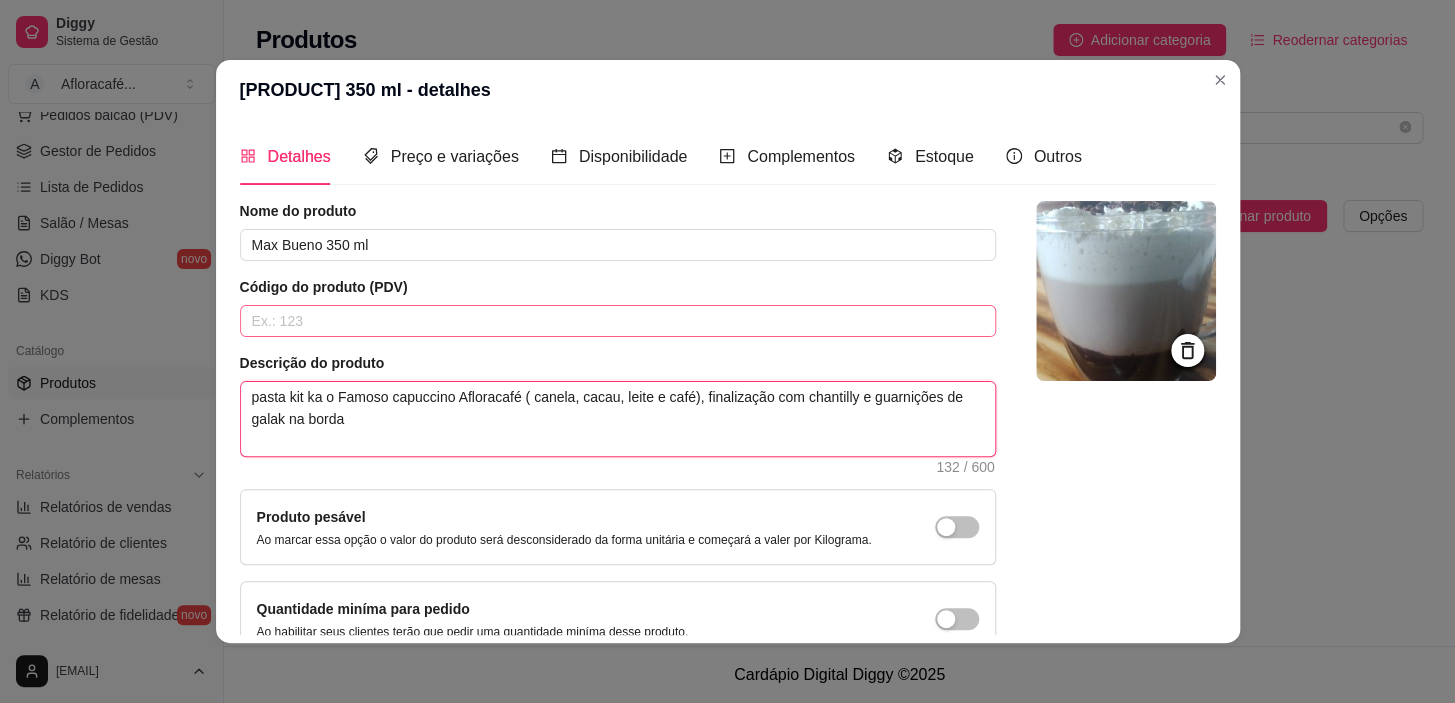 type 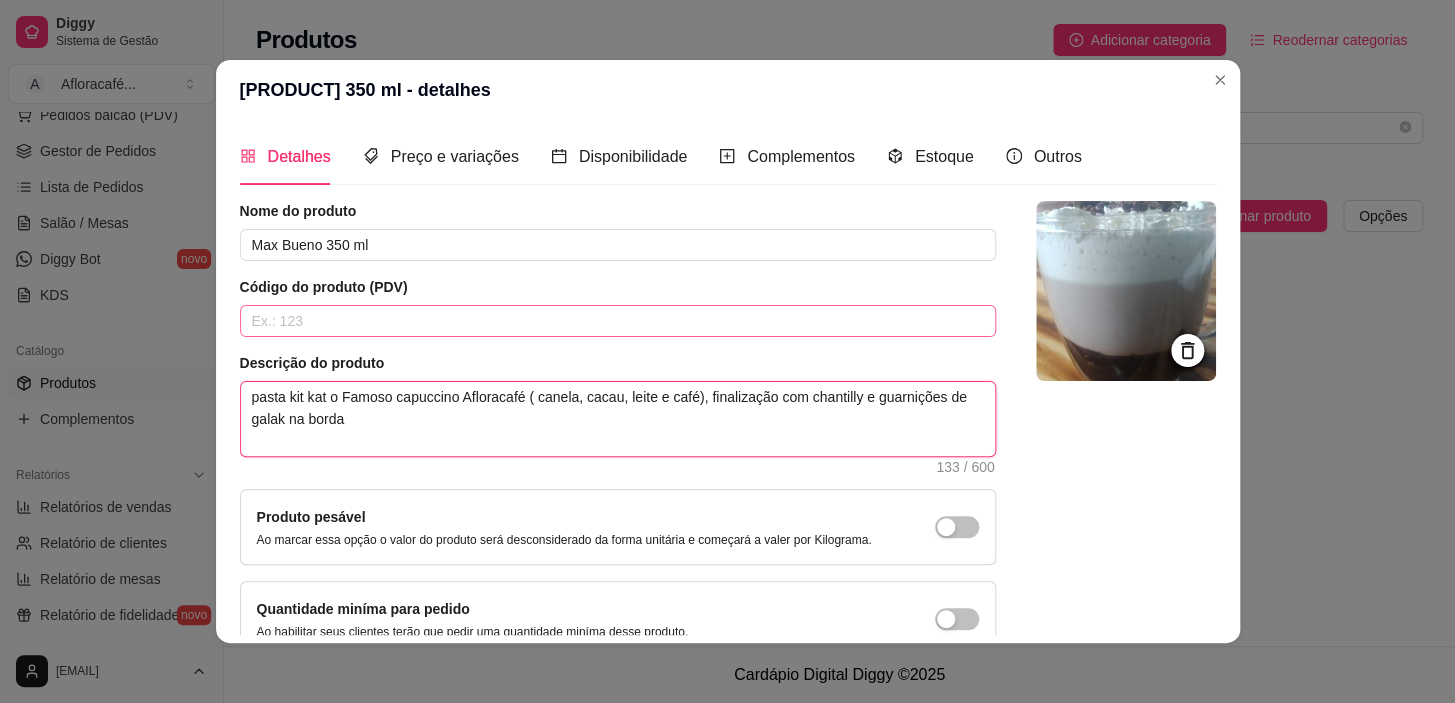 type 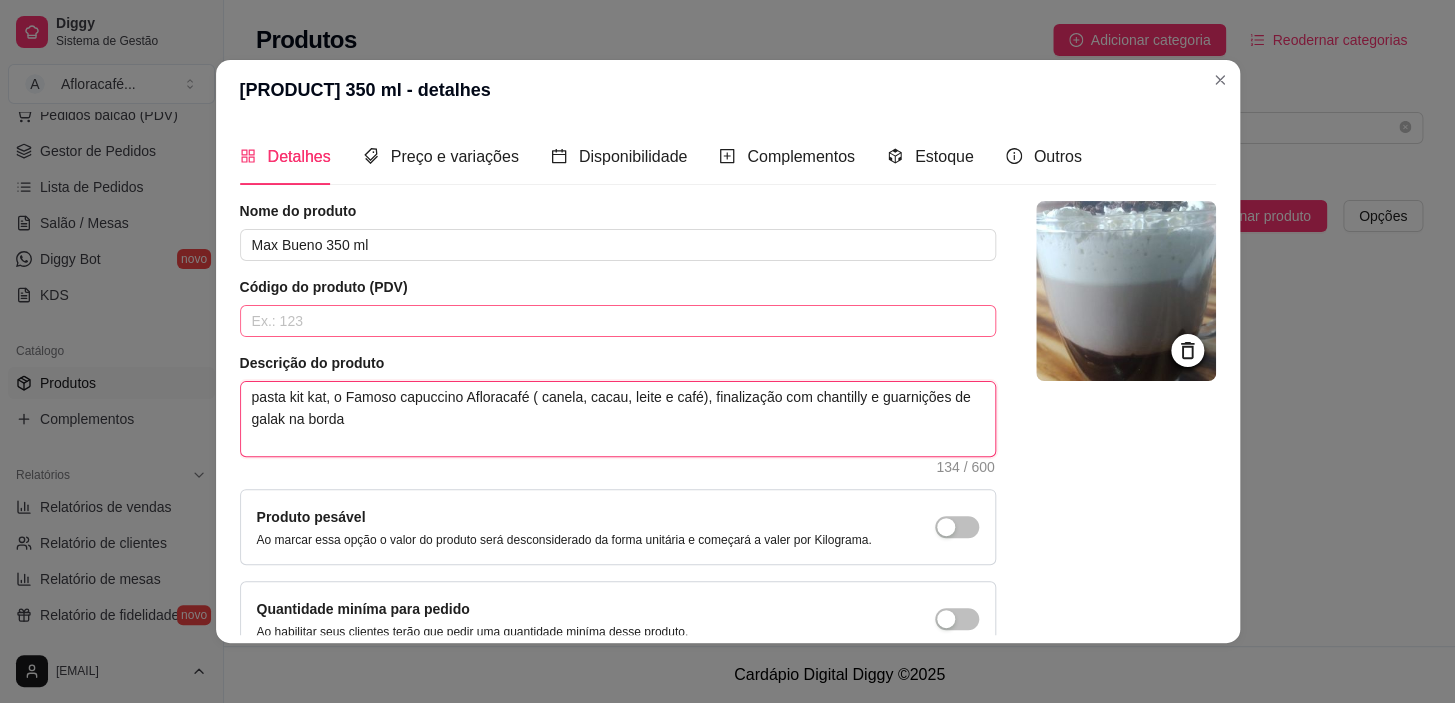 type 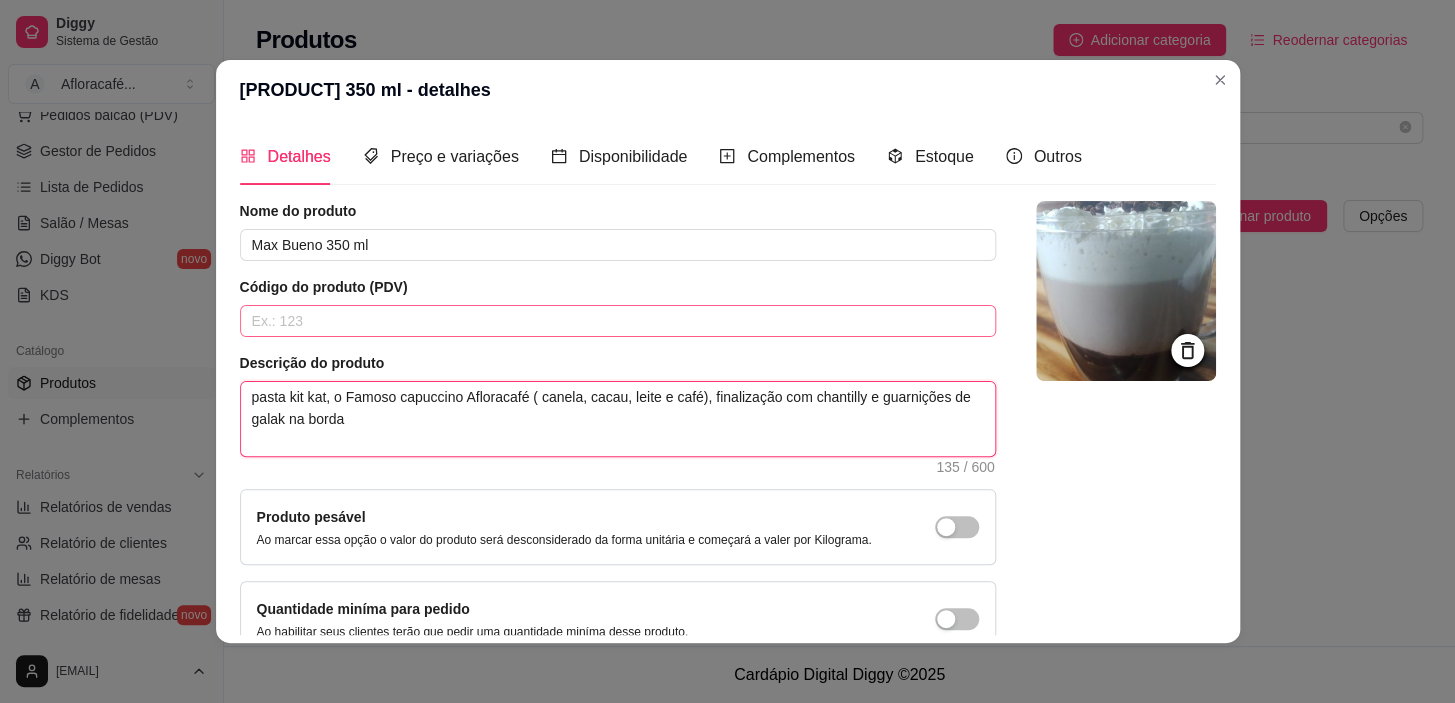type 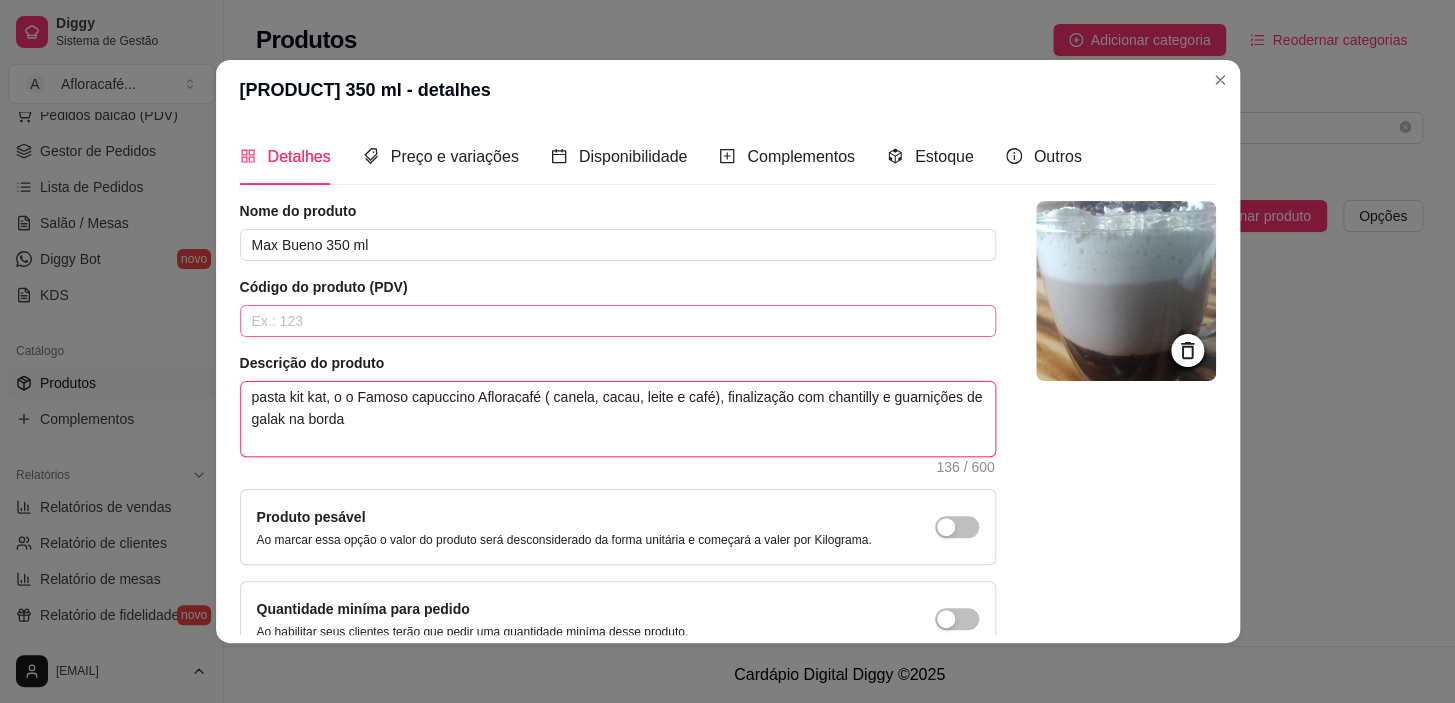 type 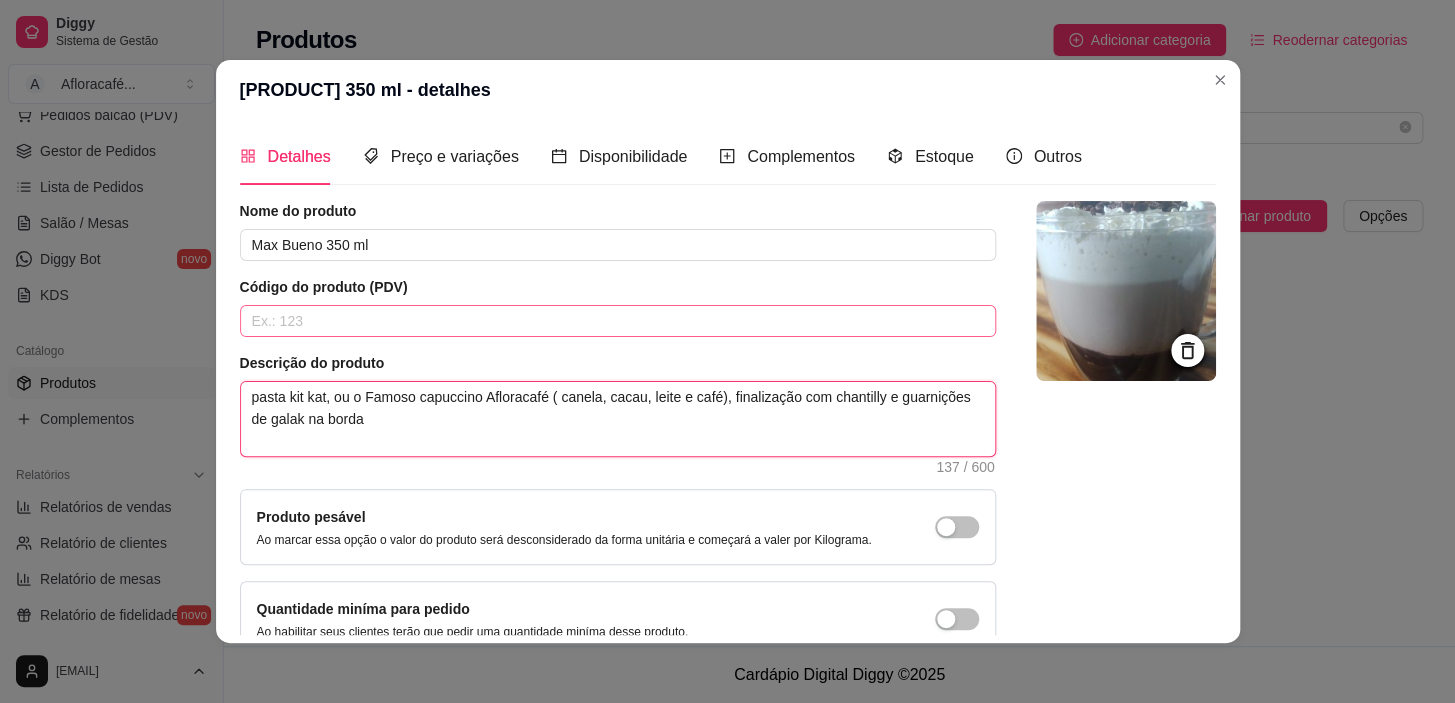 type 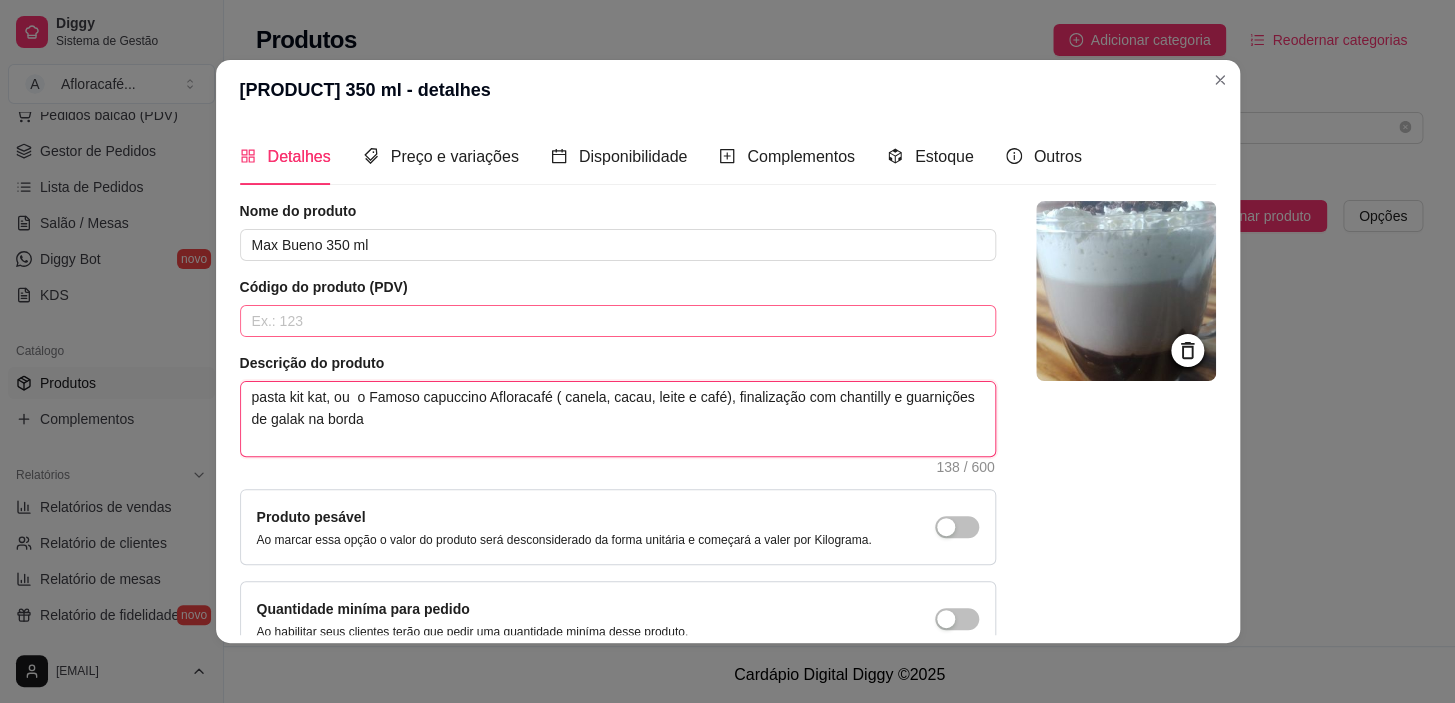 type 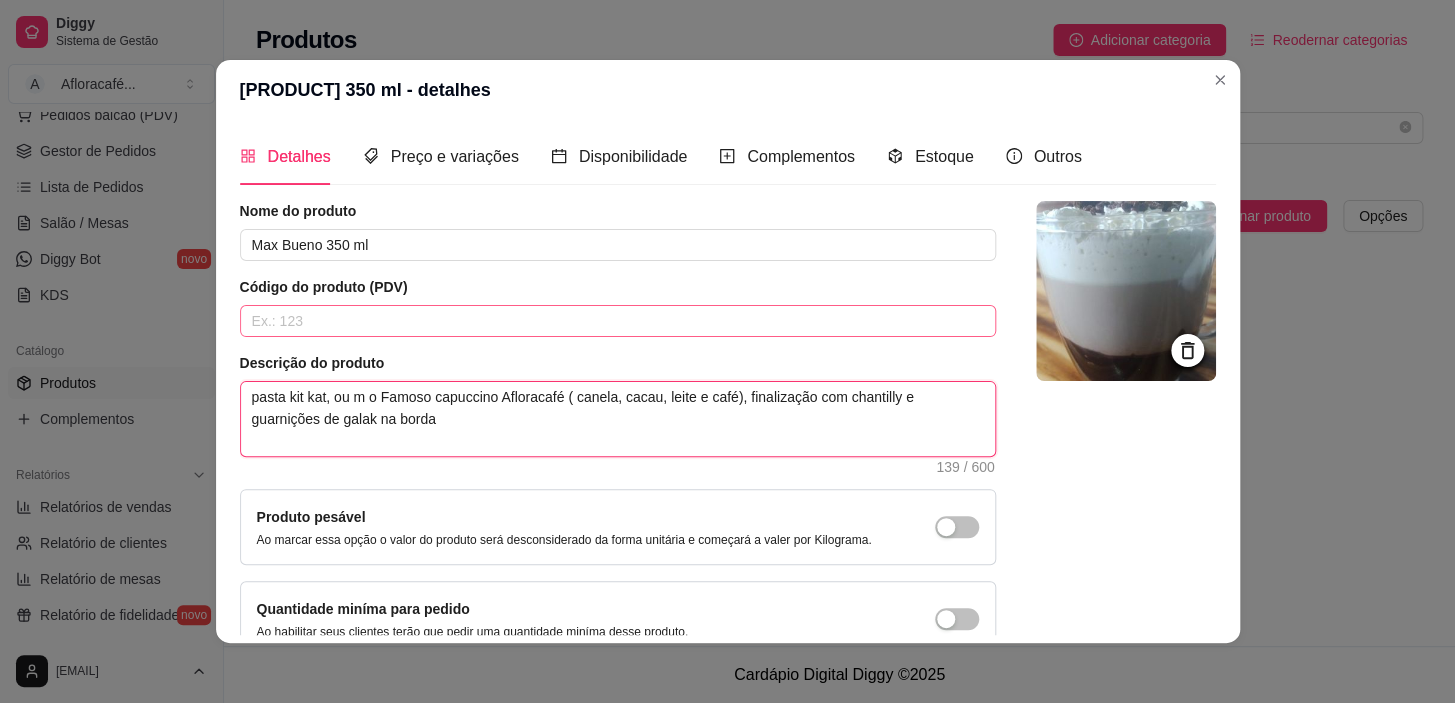 type 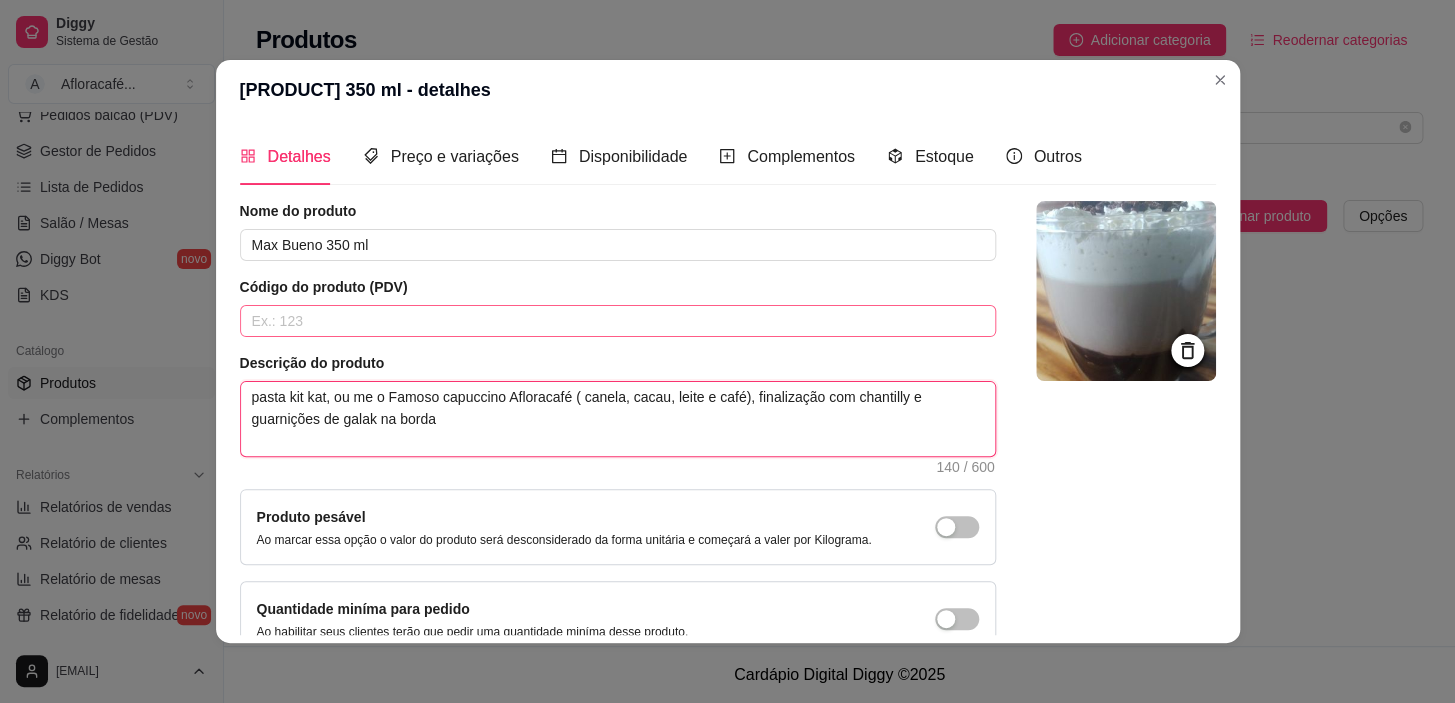 type 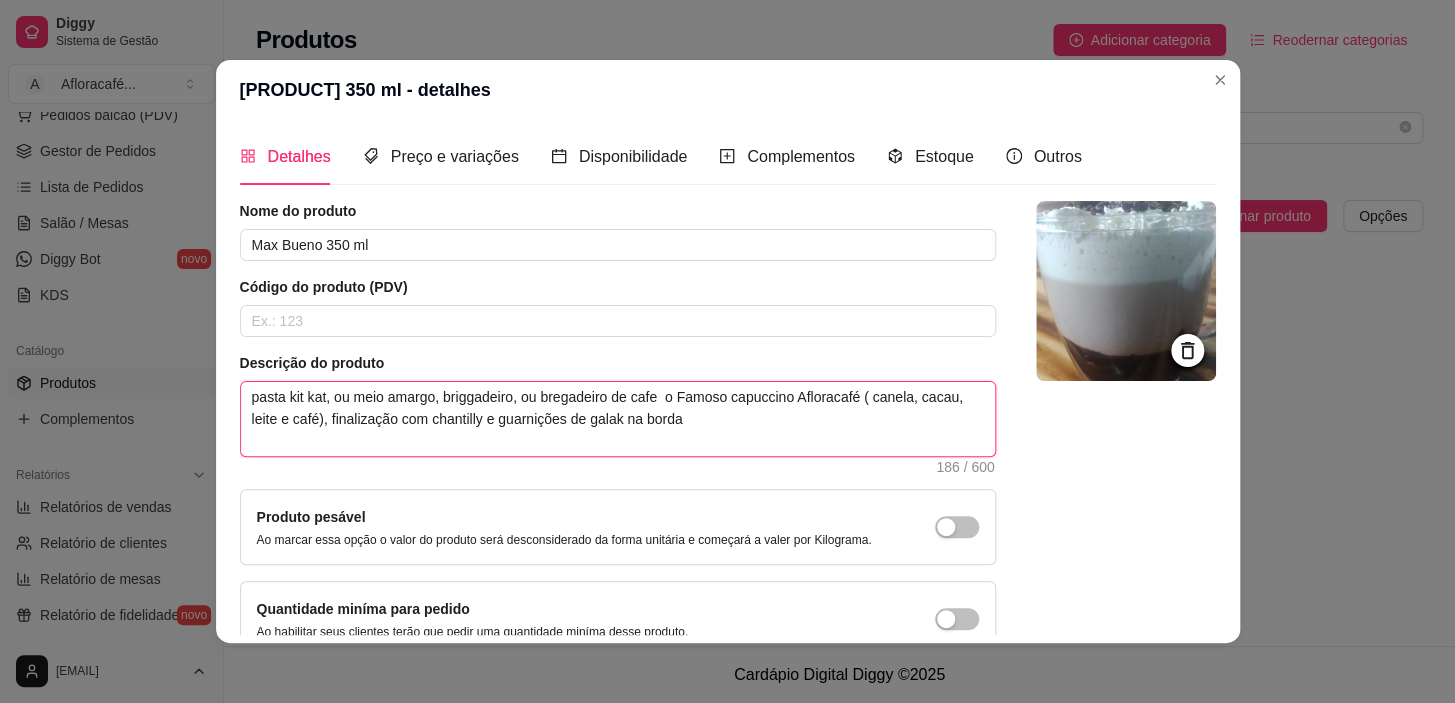 scroll, scrollTop: 126, scrollLeft: 0, axis: vertical 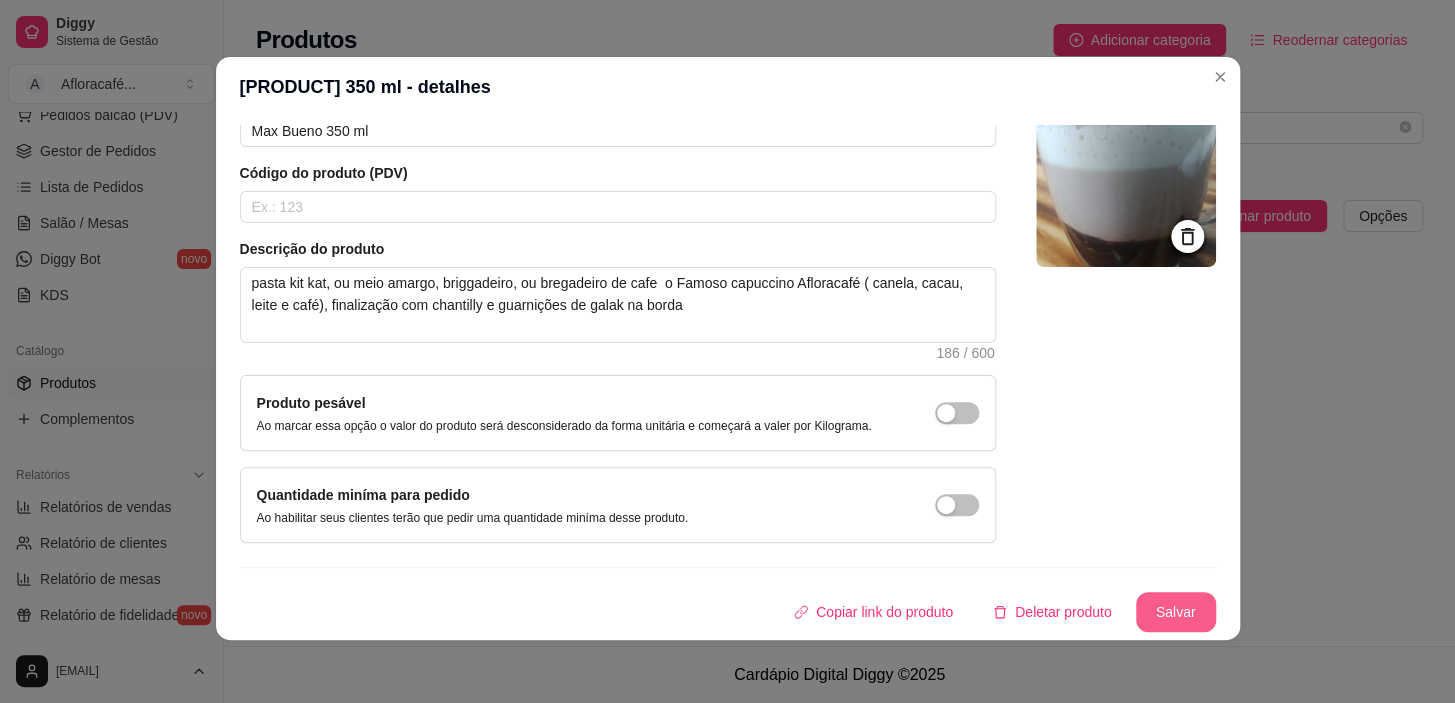 click on "Salvar" at bounding box center (1176, 612) 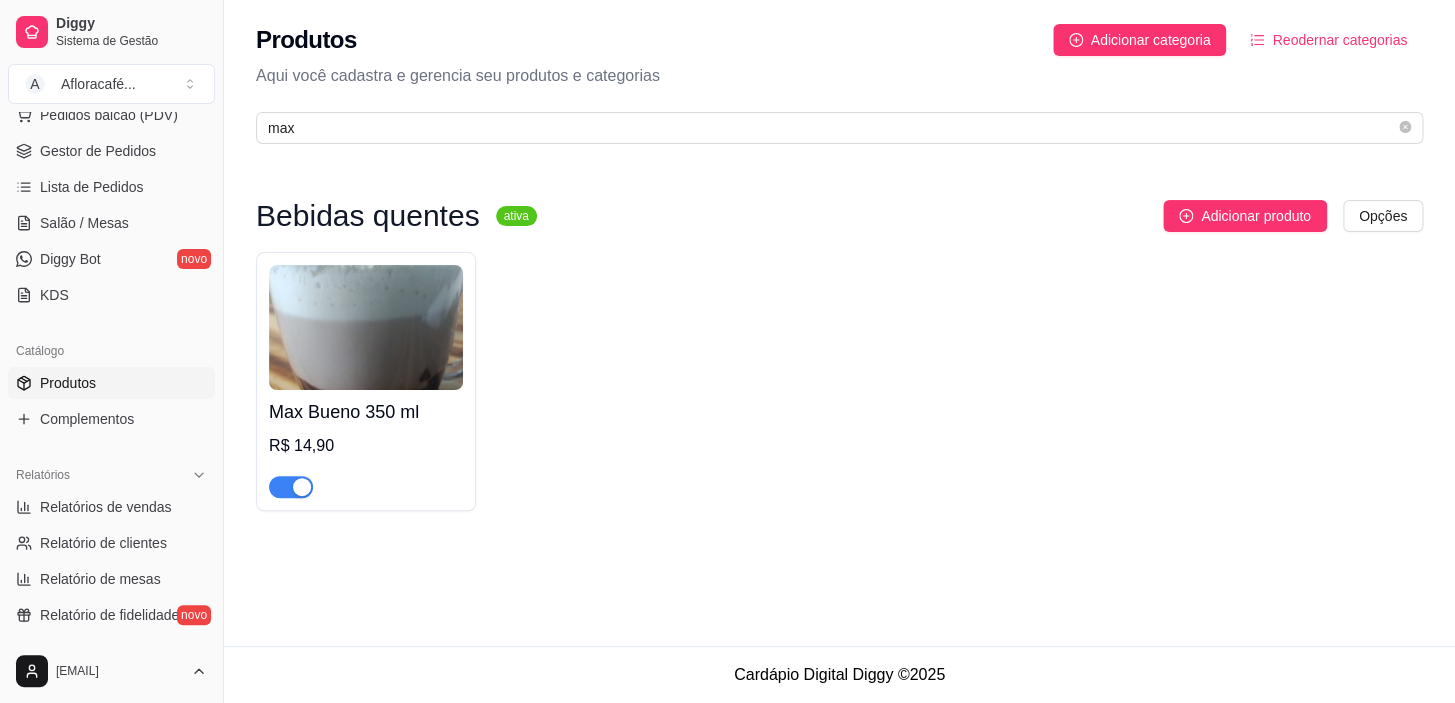 scroll, scrollTop: 0, scrollLeft: 0, axis: both 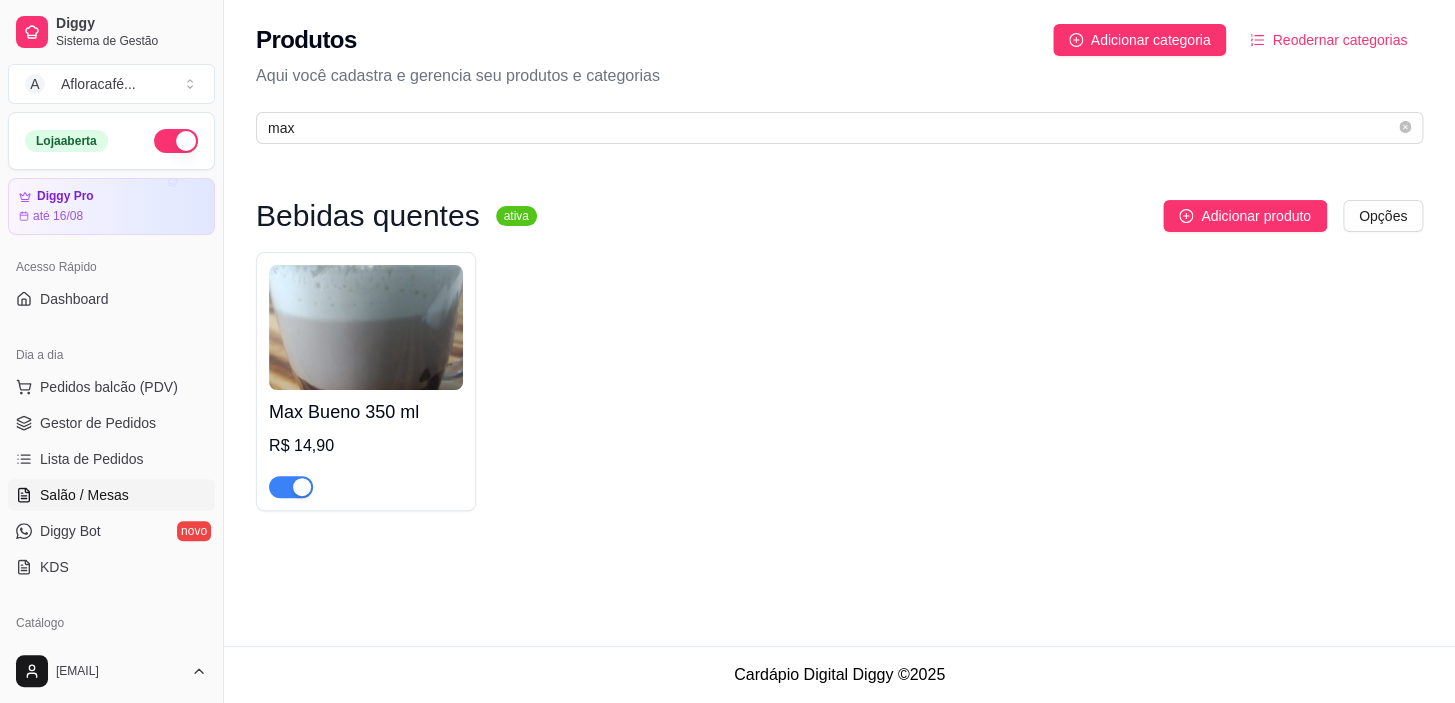 click on "Salão / Mesas" at bounding box center [111, 495] 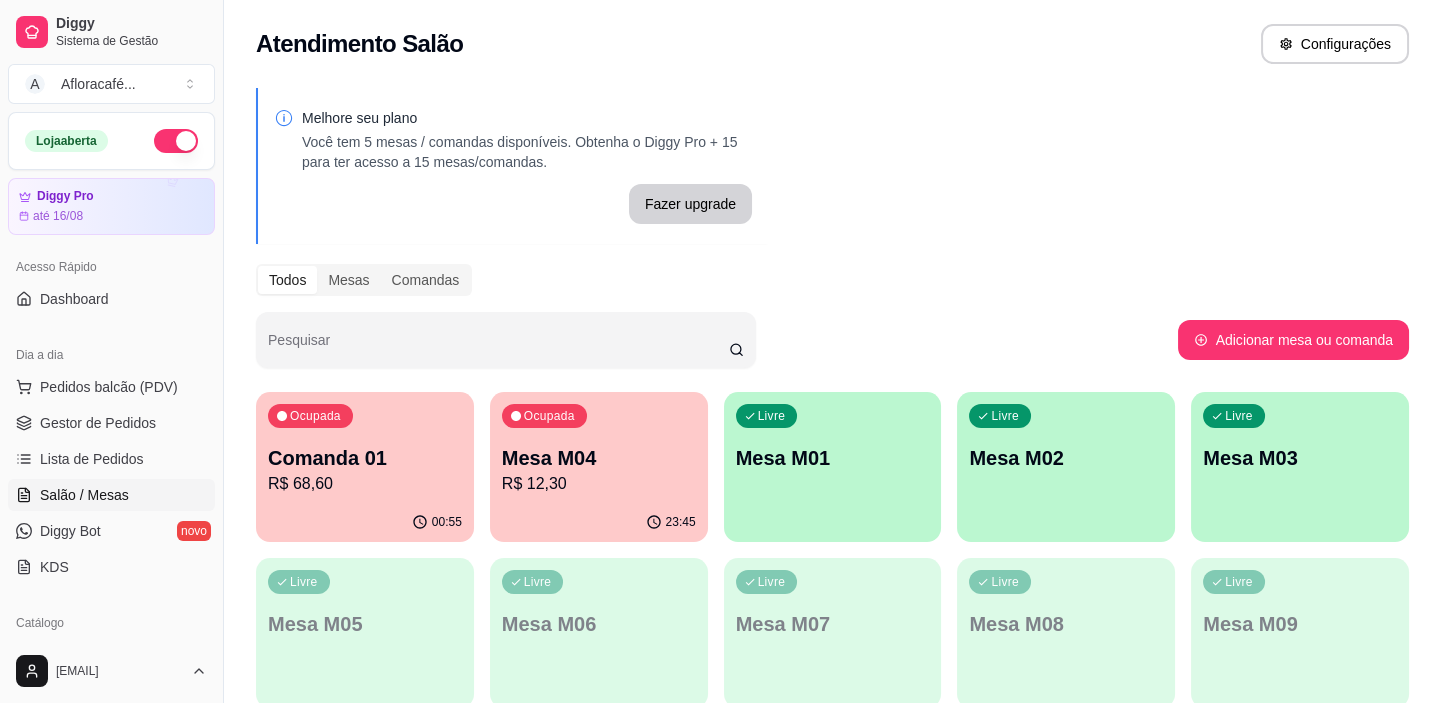 click on "Livre Mesa M01" at bounding box center (833, 455) 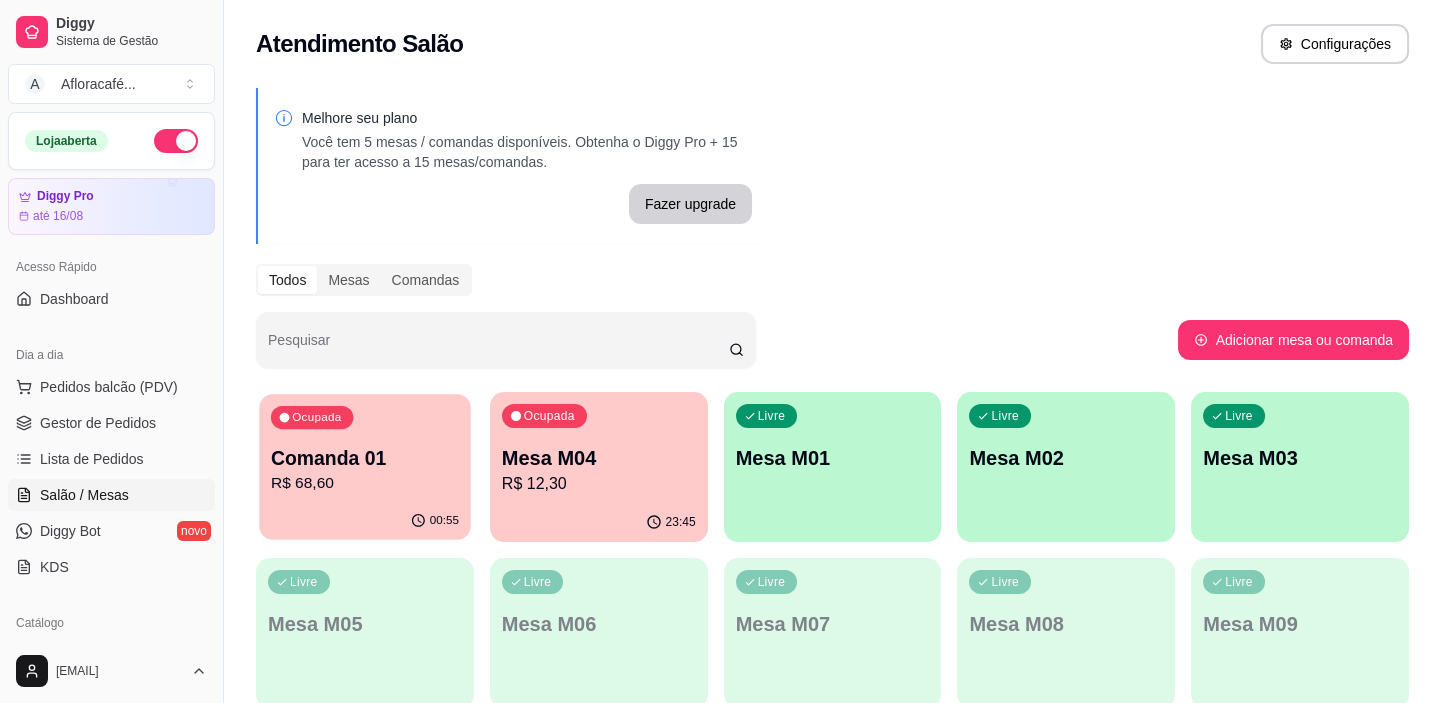click on "Comanda 01" at bounding box center (365, 458) 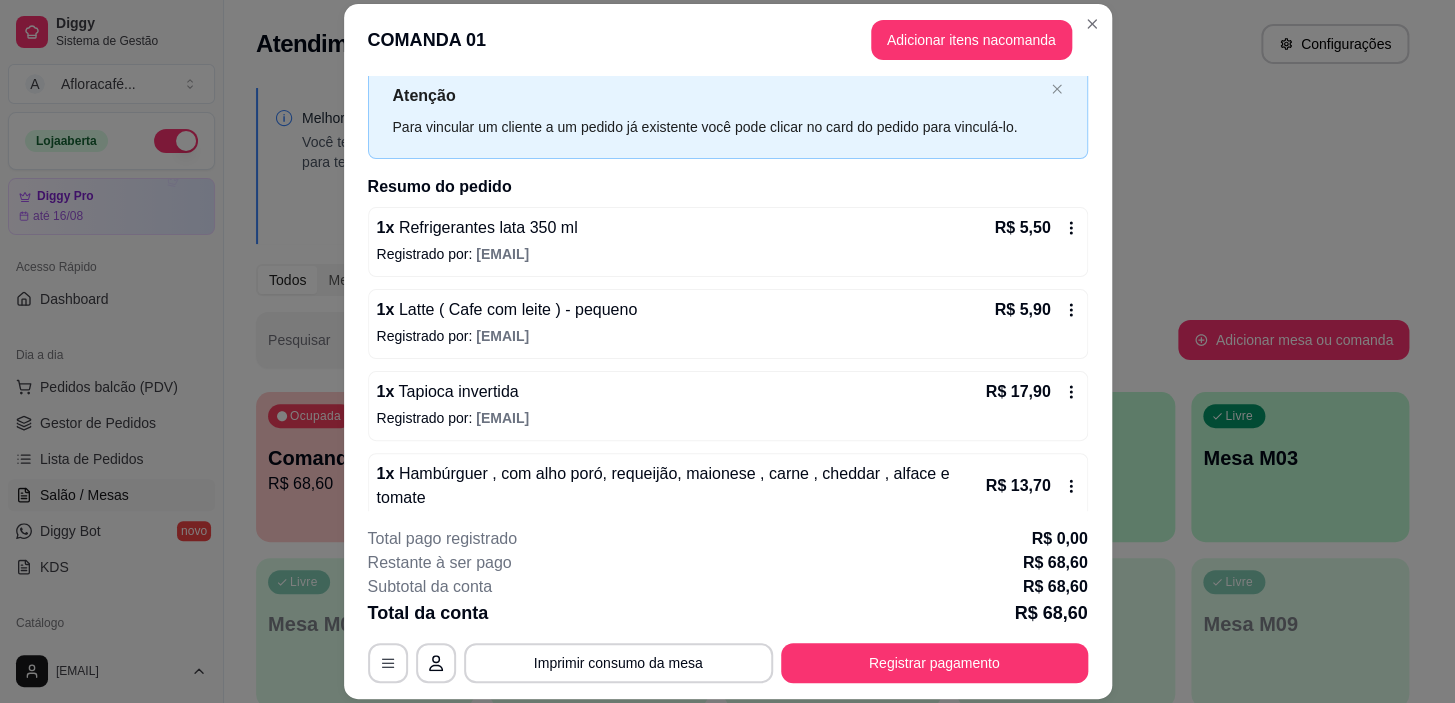 scroll, scrollTop: 181, scrollLeft: 0, axis: vertical 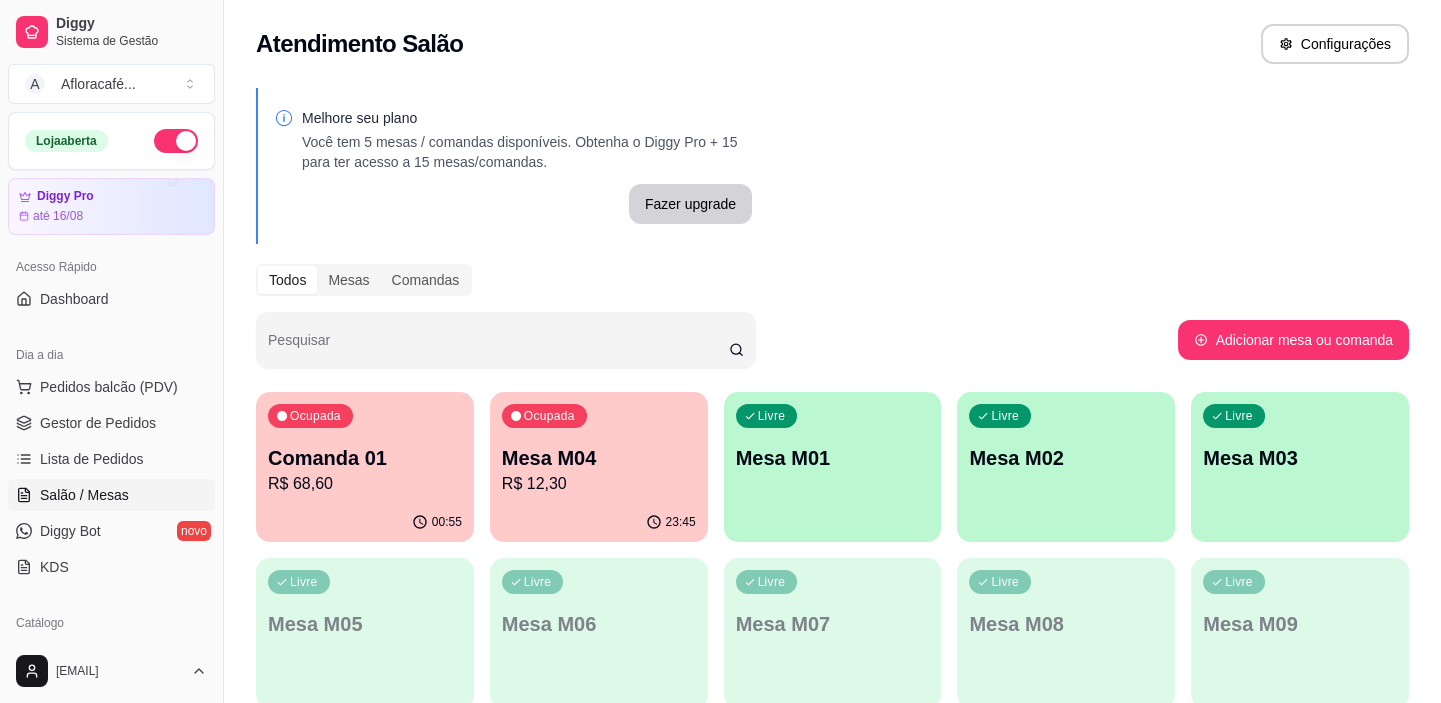click on "Livre Mesa M01" at bounding box center (833, 455) 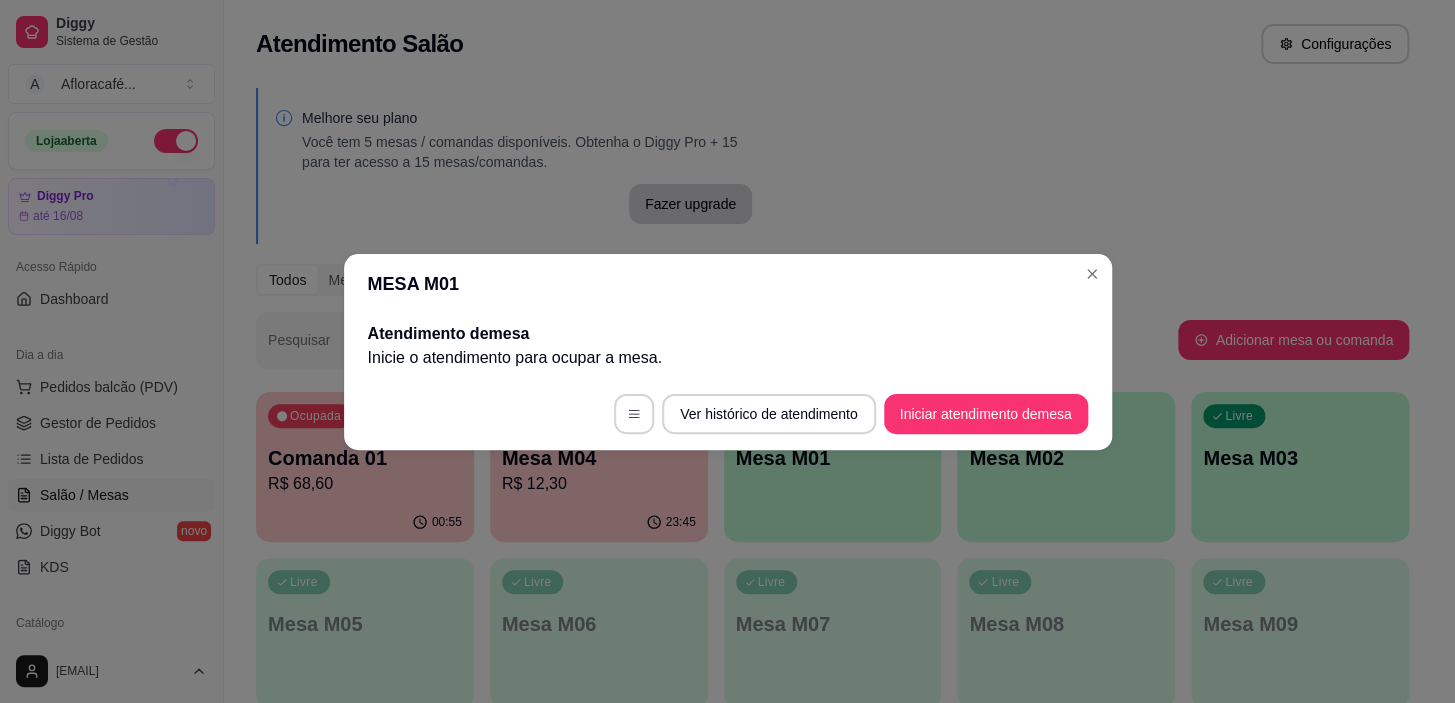 drag, startPoint x: 1093, startPoint y: 426, endPoint x: 1075, endPoint y: 420, distance: 18.973665 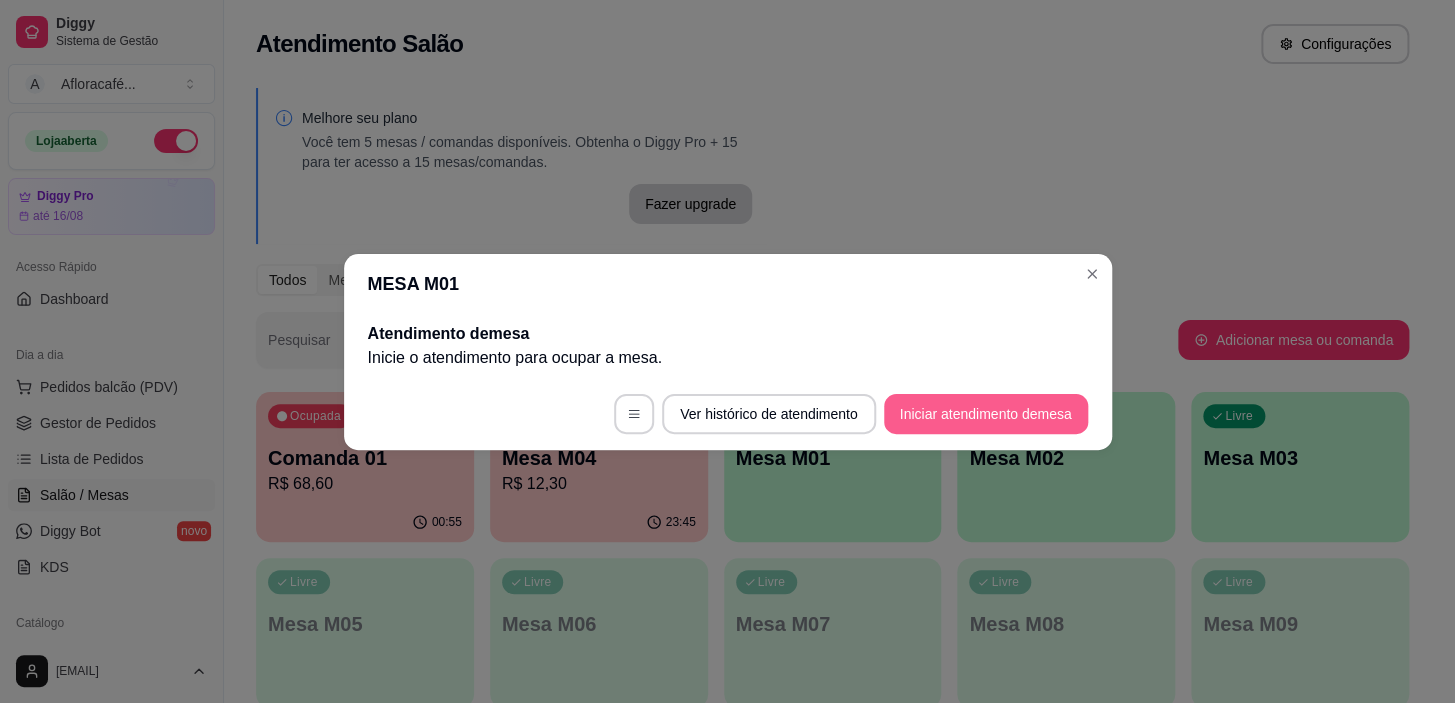click on "Iniciar atendimento de  mesa" at bounding box center (986, 414) 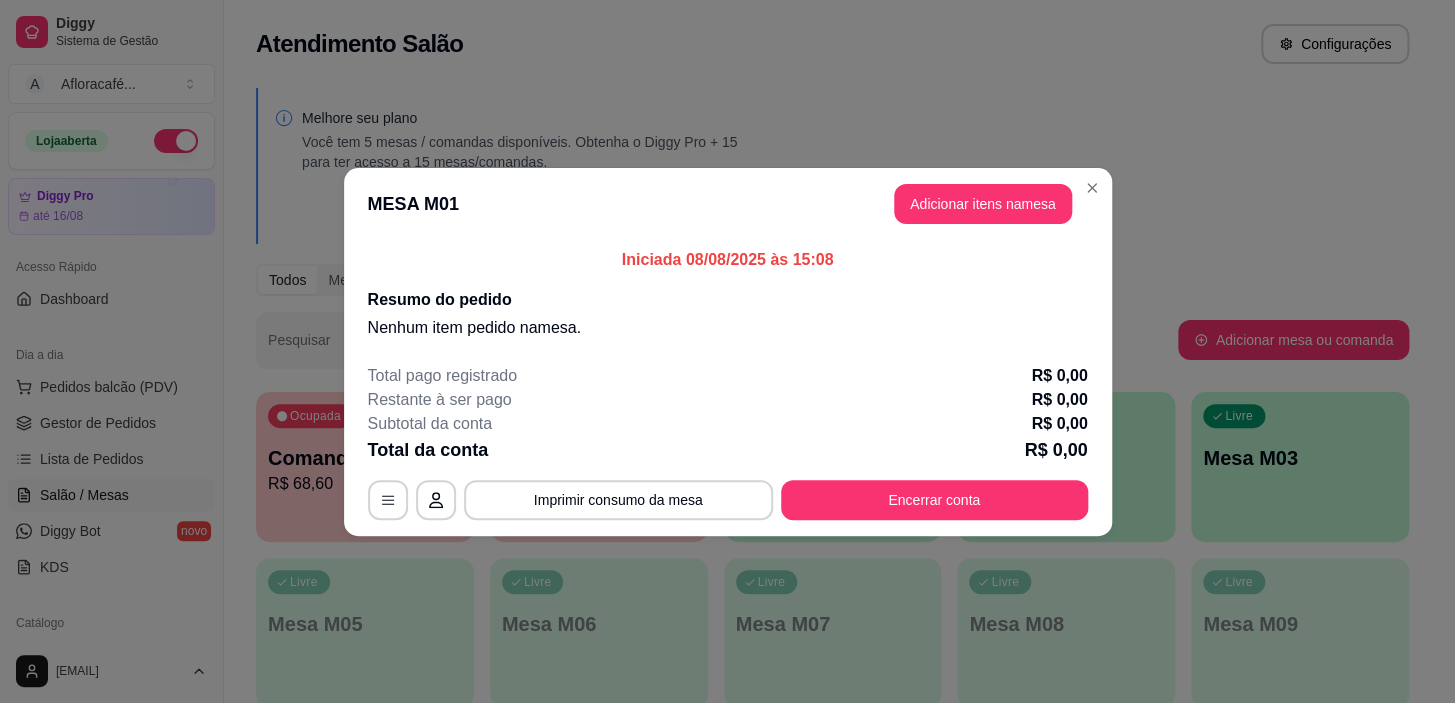 click on "MESA M01 Adicionar itens na  mesa" at bounding box center (728, 204) 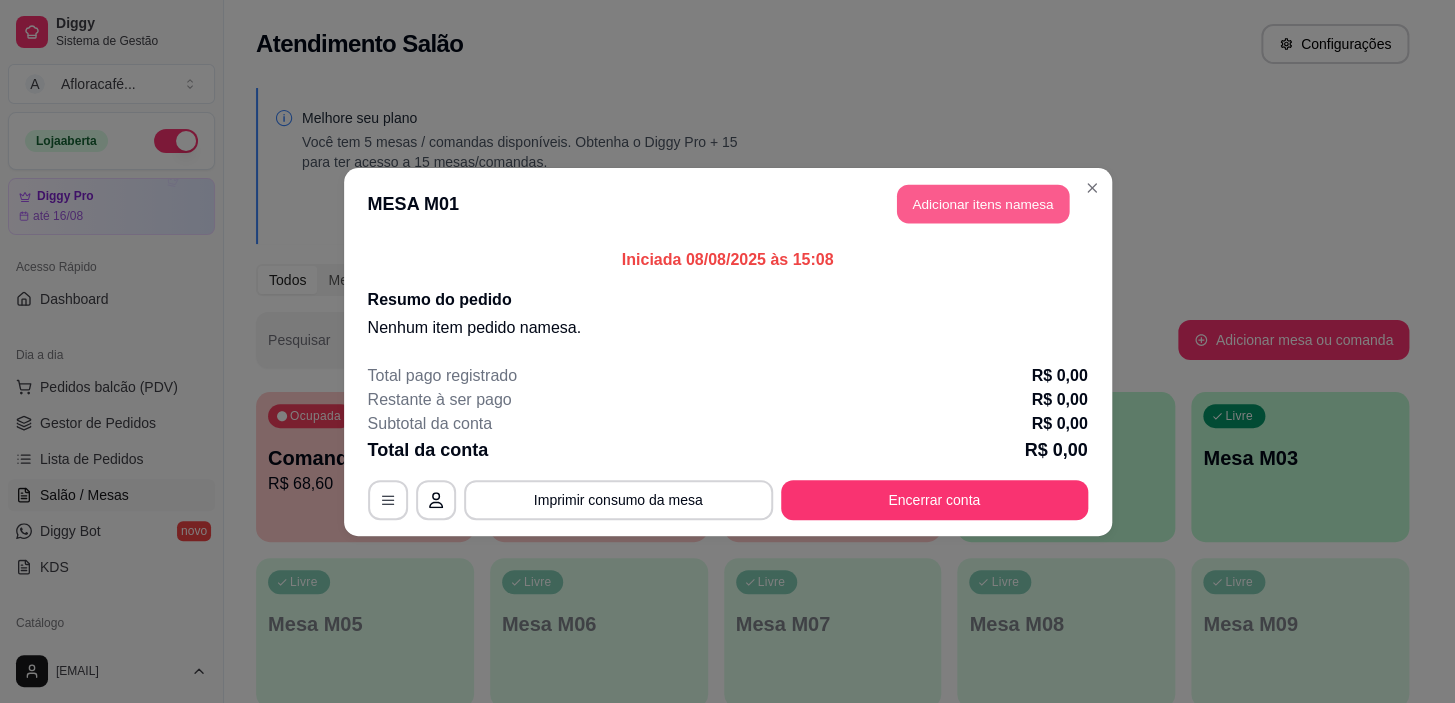 click on "Adicionar itens na  mesa" at bounding box center [983, 203] 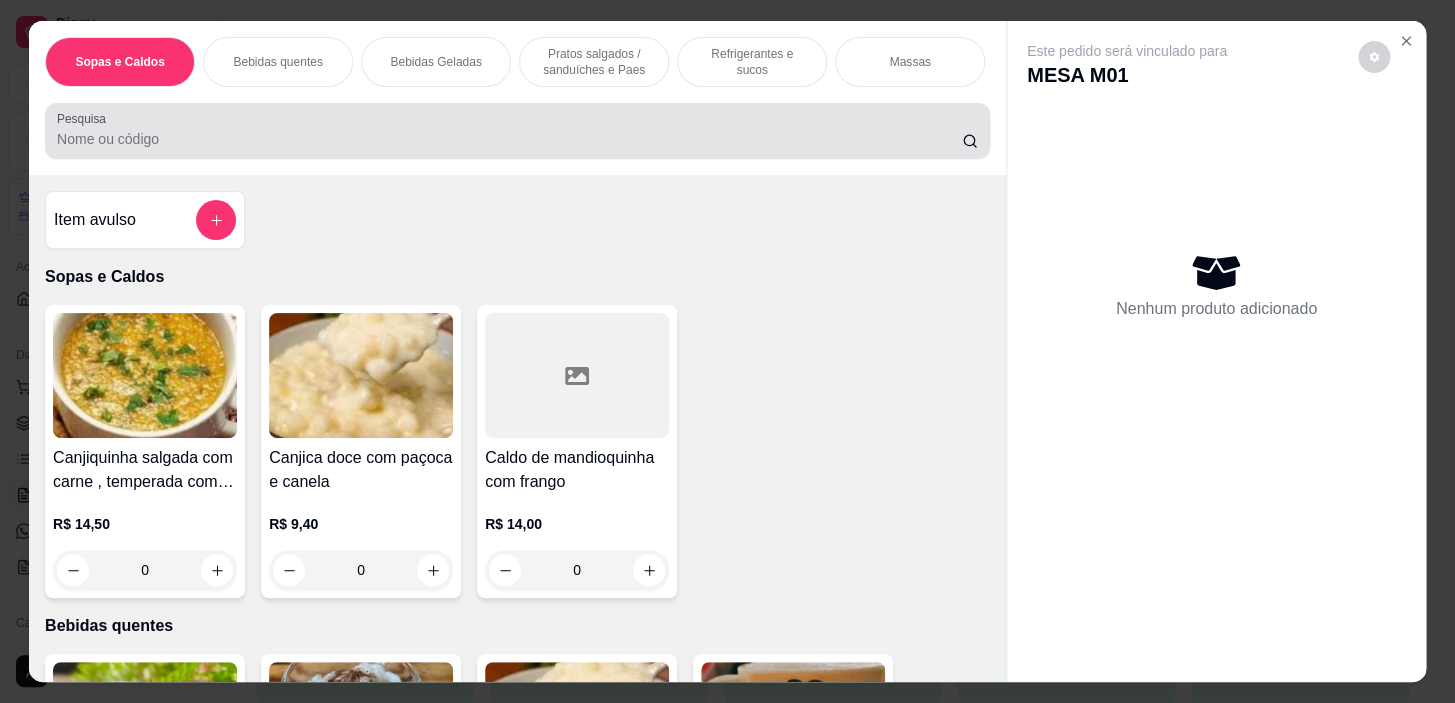 click on "Pesquisa" at bounding box center [517, 131] 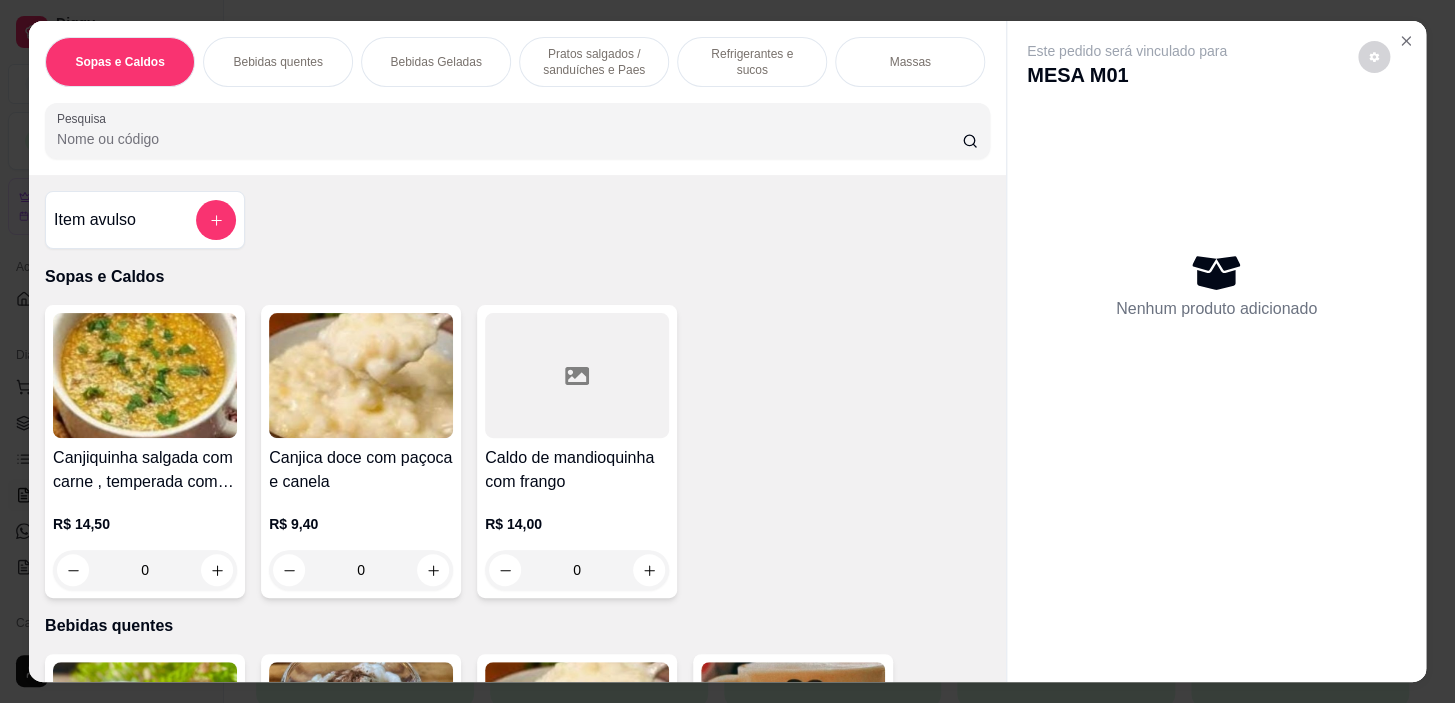 click on "Pratos salgados / sanduíches e Paes" at bounding box center (594, 62) 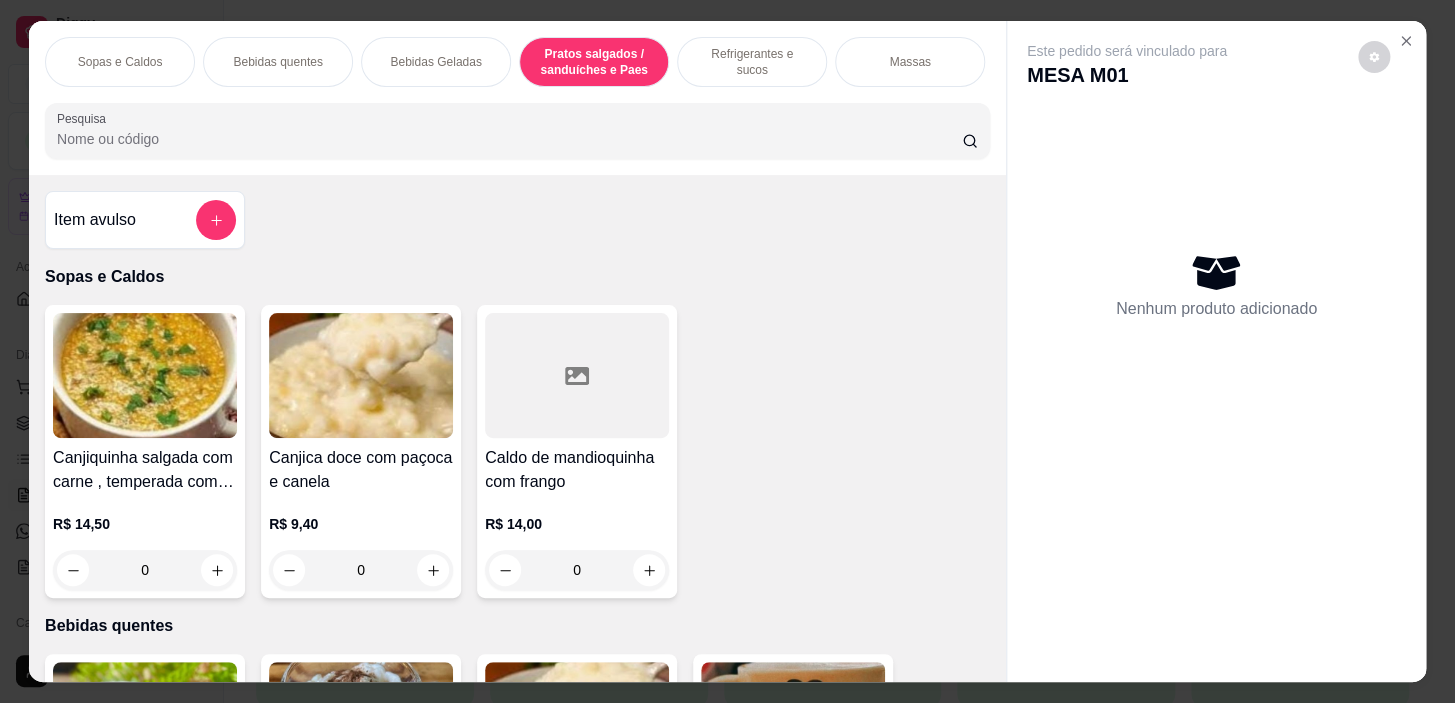 scroll, scrollTop: 5414, scrollLeft: 0, axis: vertical 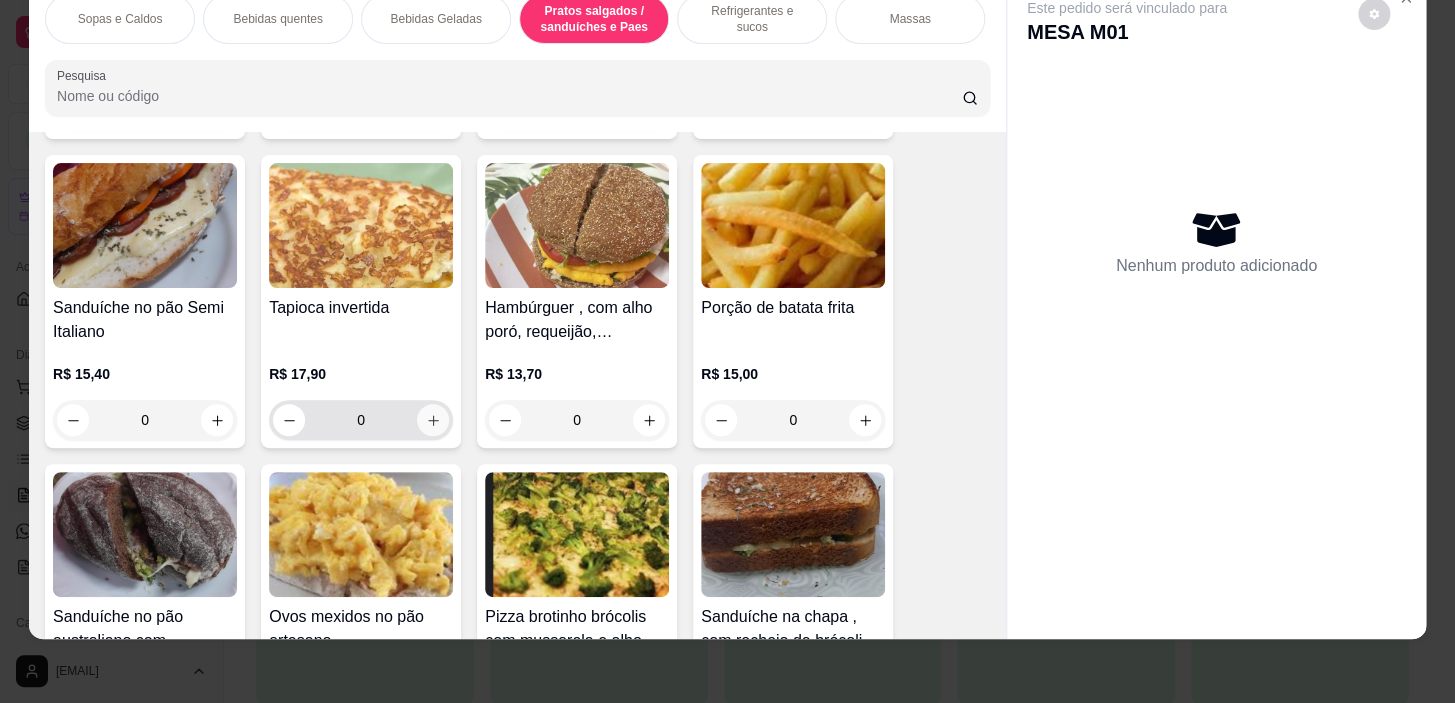 click 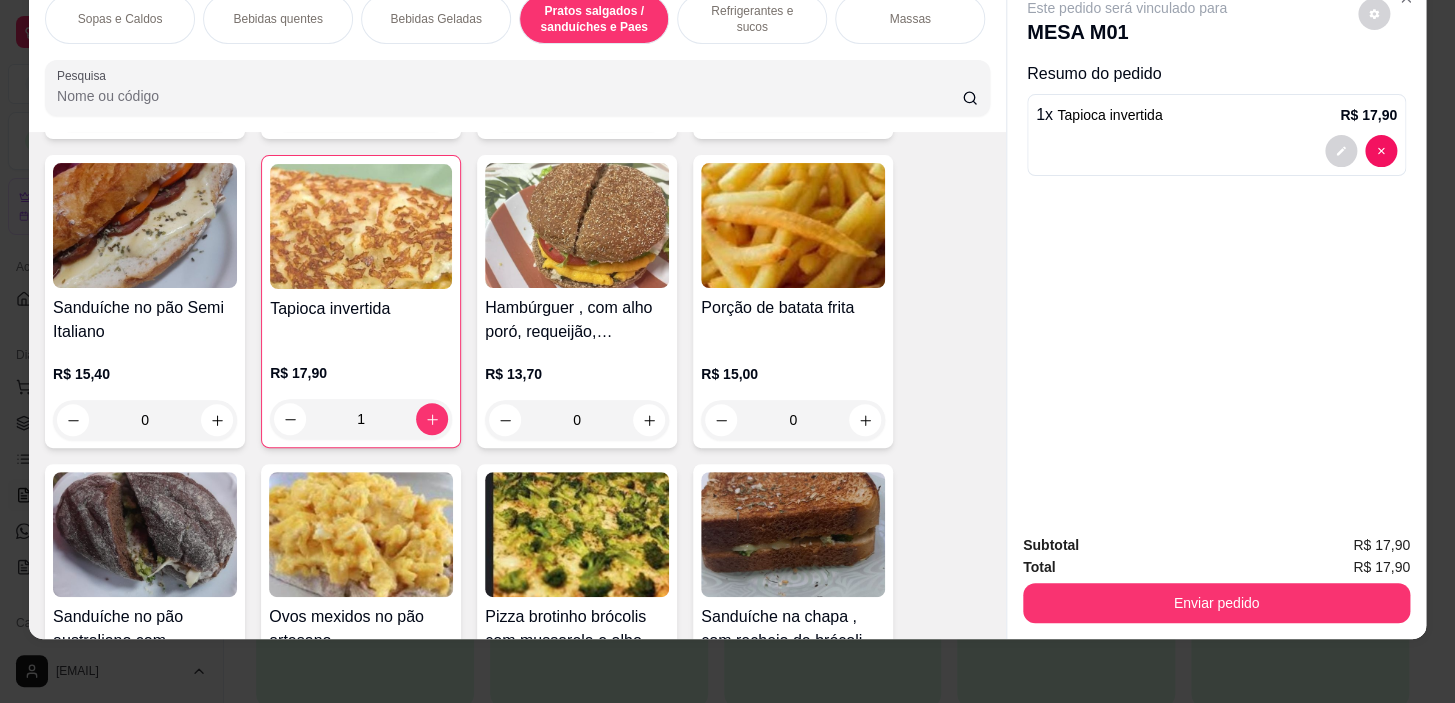 click on "Bebidas quentes" at bounding box center (277, 19) 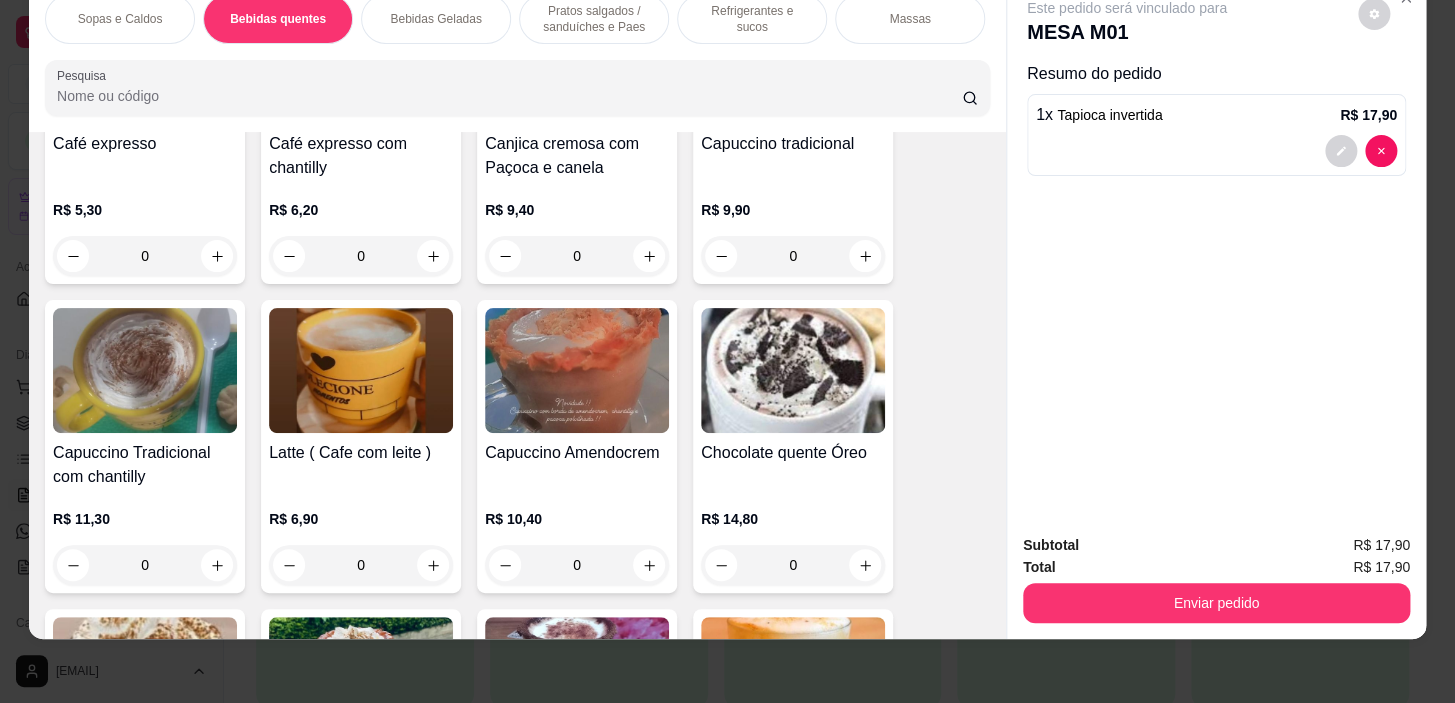 scroll, scrollTop: 802, scrollLeft: 0, axis: vertical 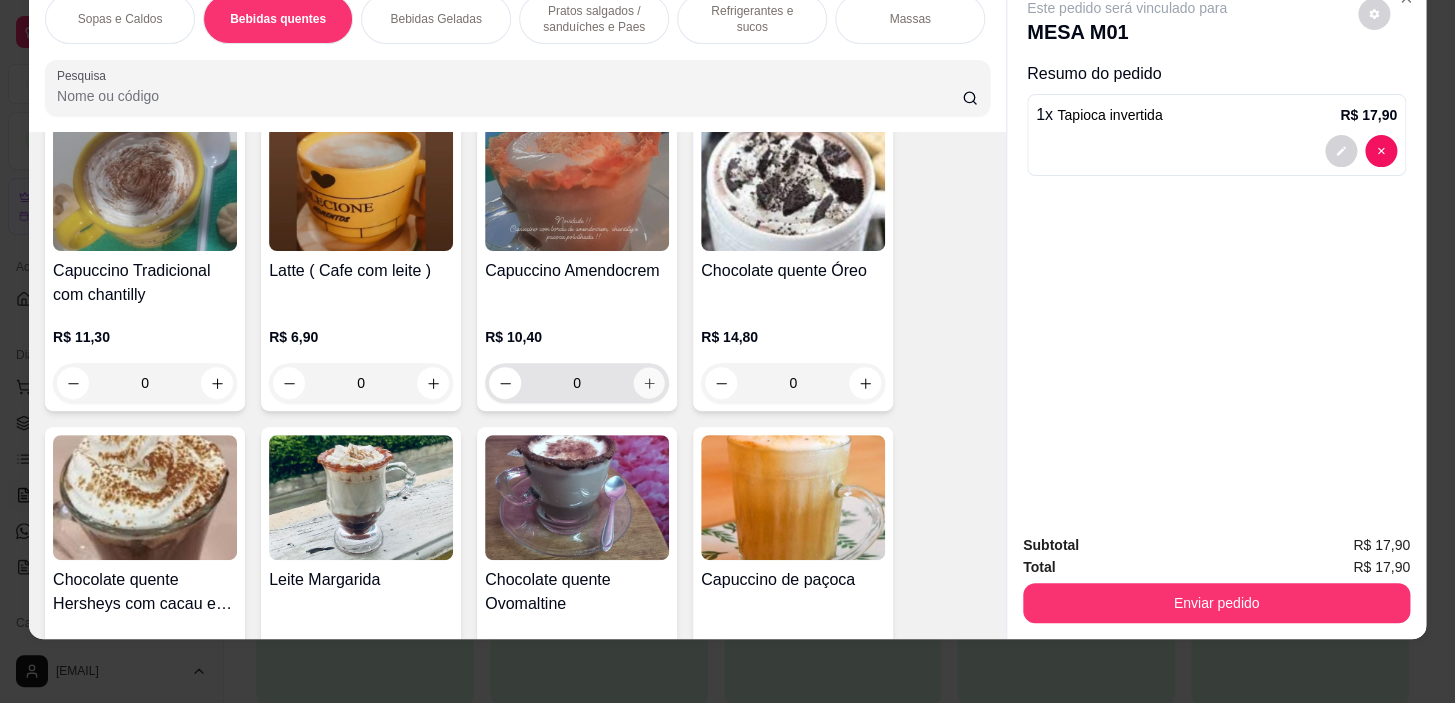 click 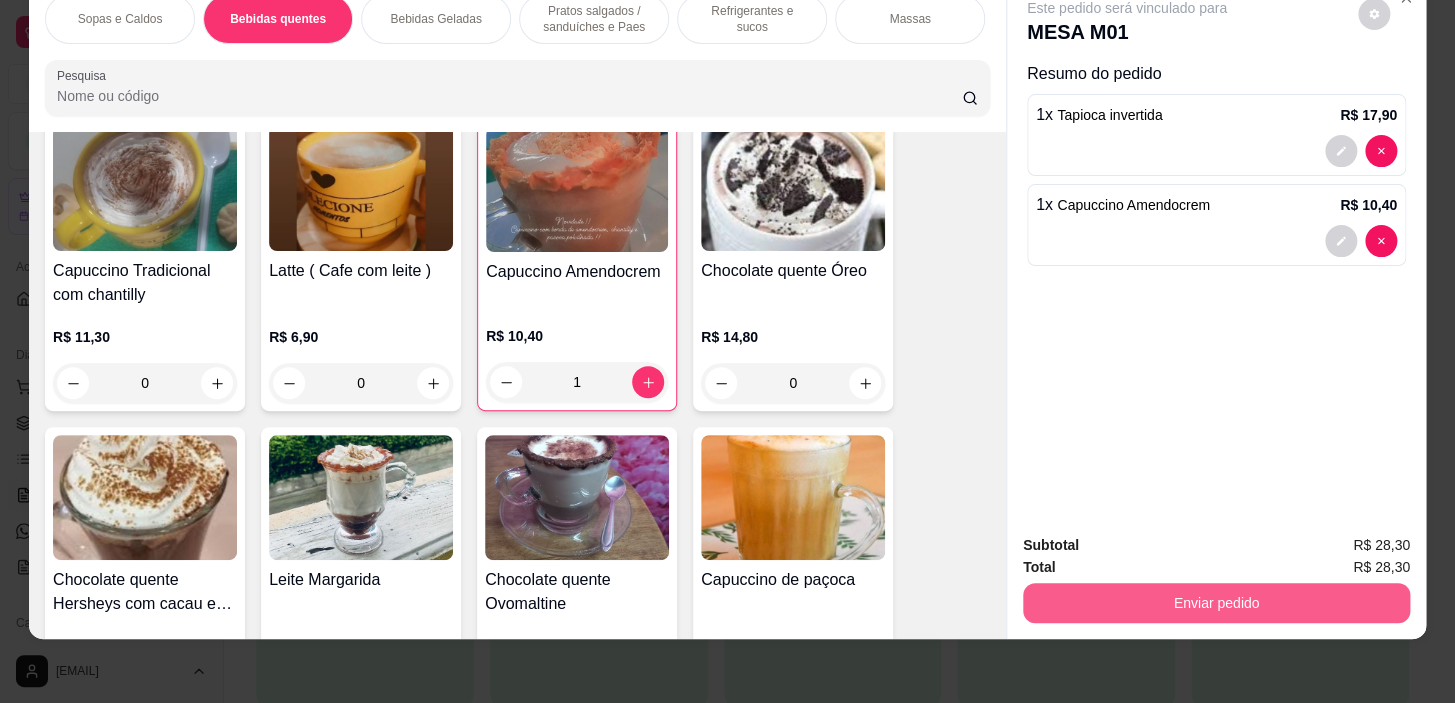 click on "Enviar pedido" at bounding box center (1216, 603) 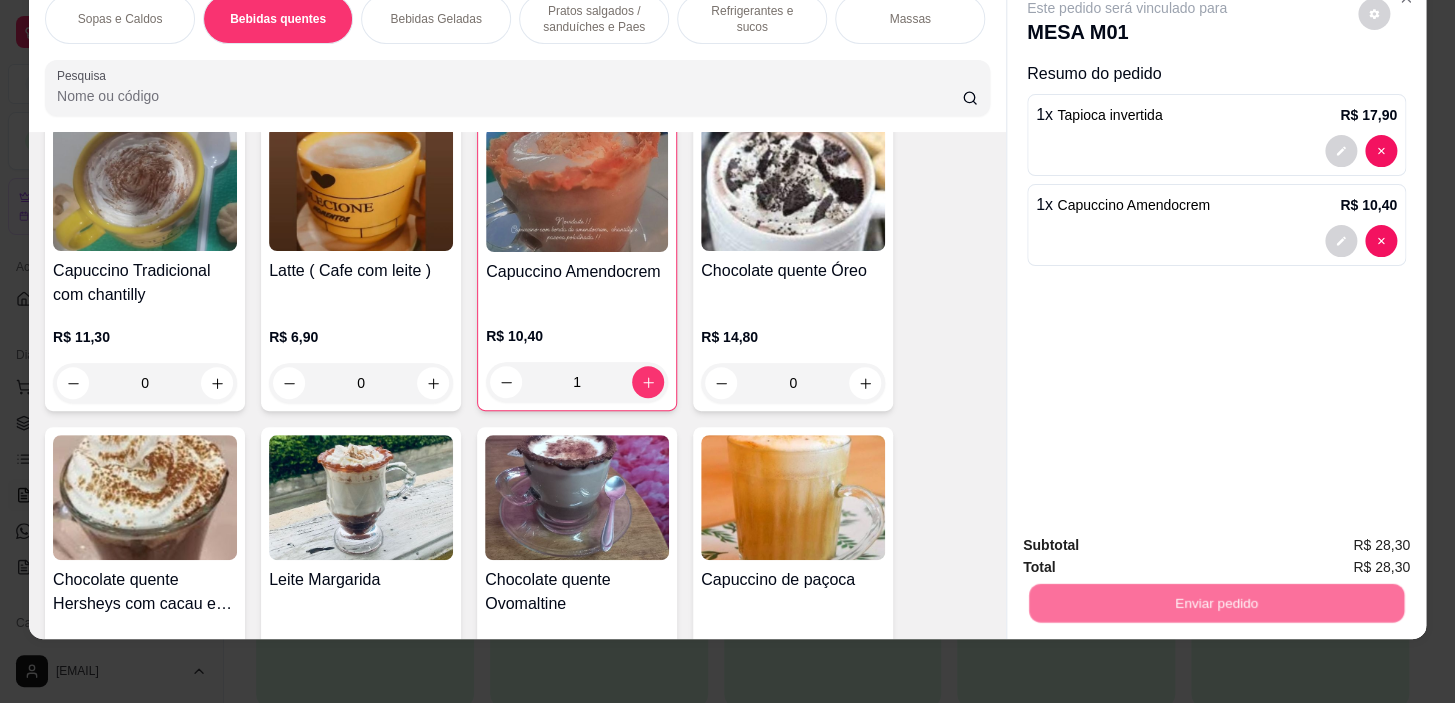click on "Sim, quero registrar" at bounding box center (1340, 540) 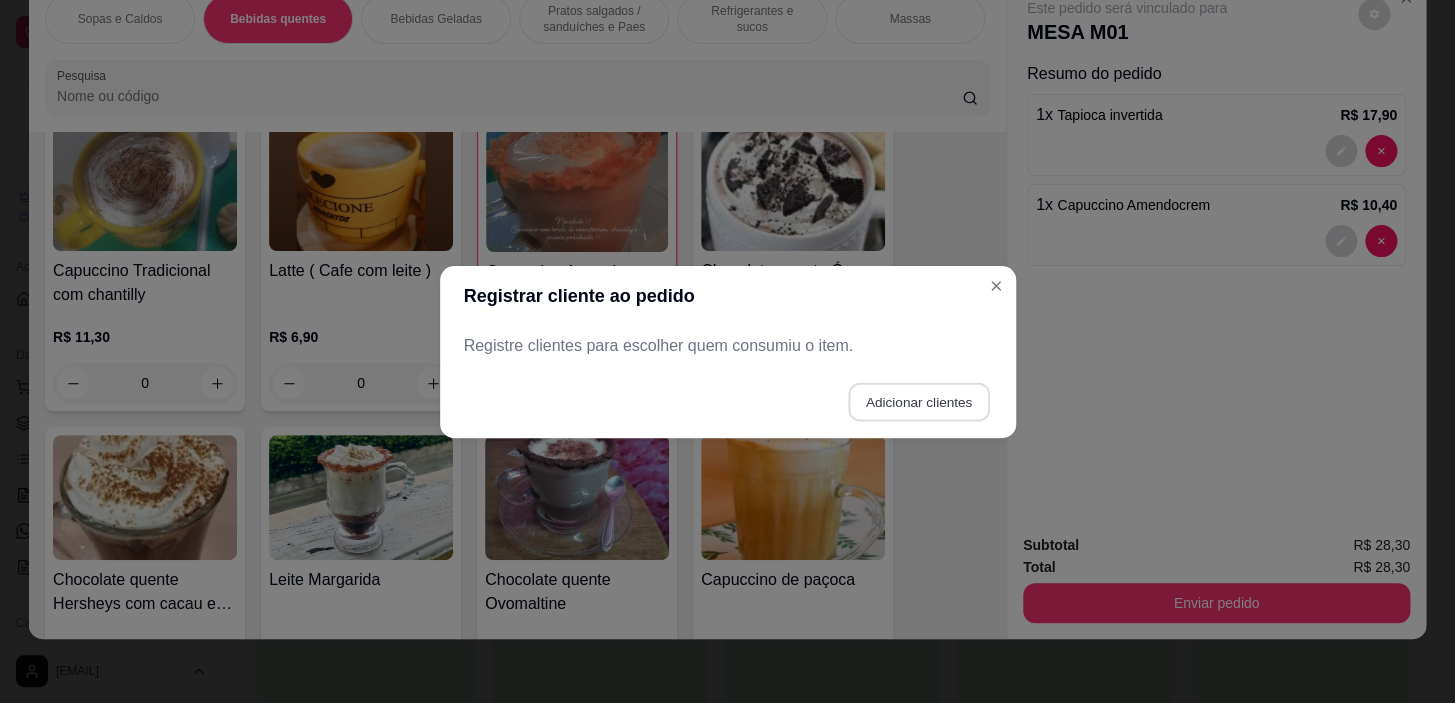 click on "Adicionar clientes" at bounding box center [918, 401] 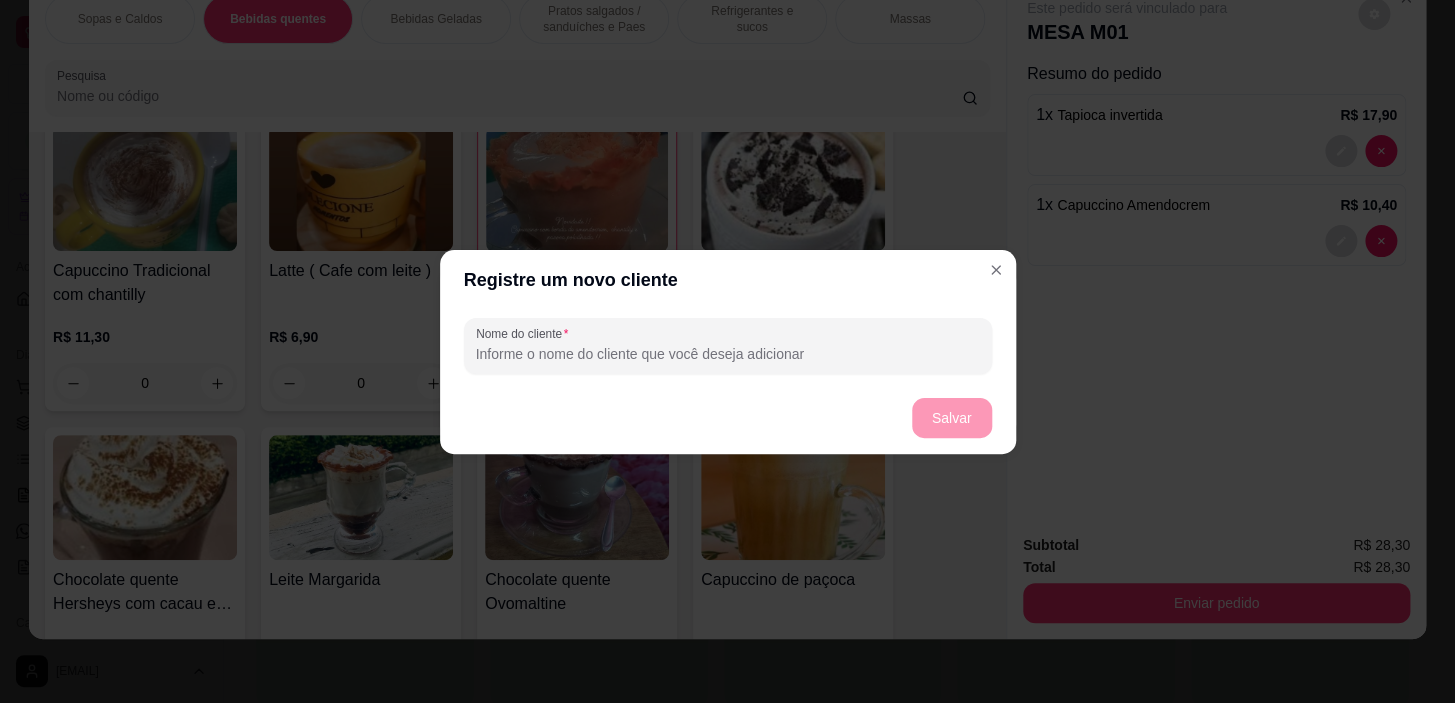 click on "Nome do cliente" at bounding box center (728, 354) 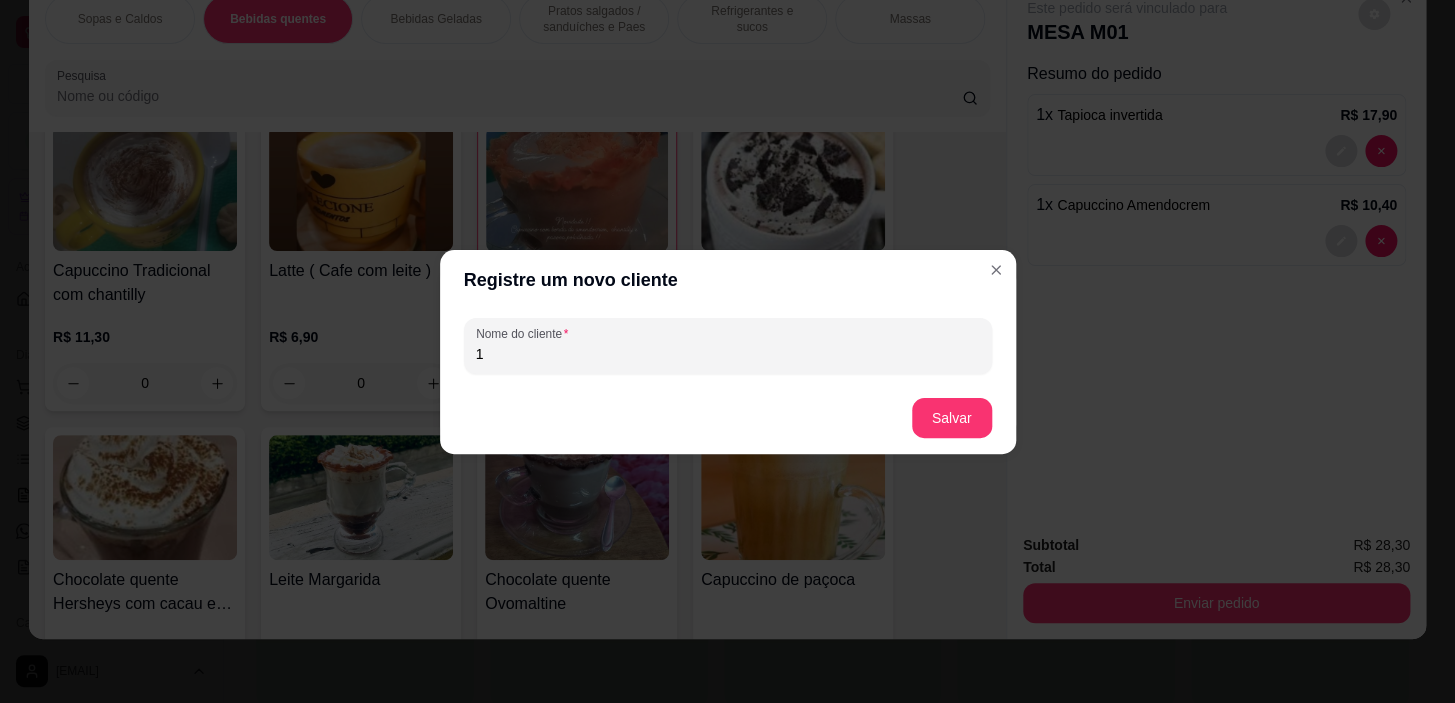drag, startPoint x: 1001, startPoint y: 330, endPoint x: 990, endPoint y: 359, distance: 31.016125 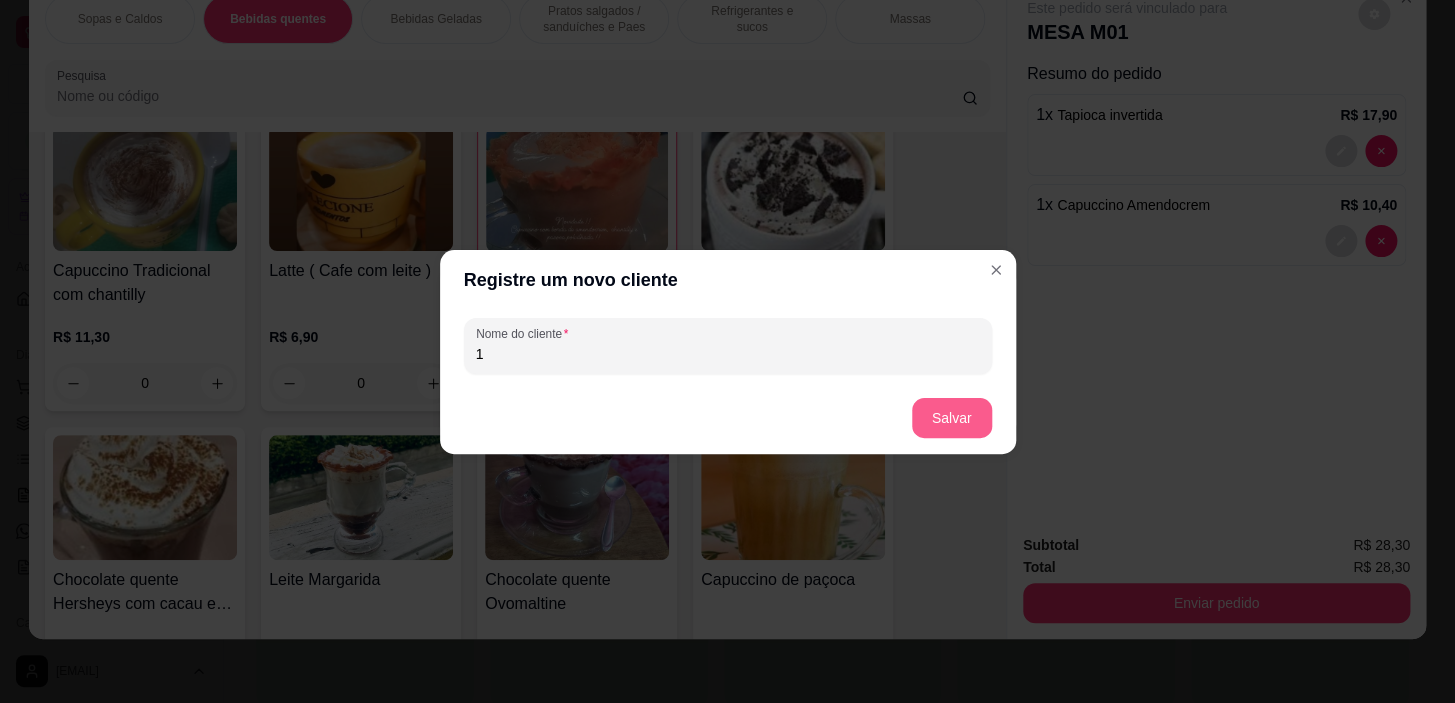 drag, startPoint x: 980, startPoint y: 383, endPoint x: 967, endPoint y: 408, distance: 28.178005 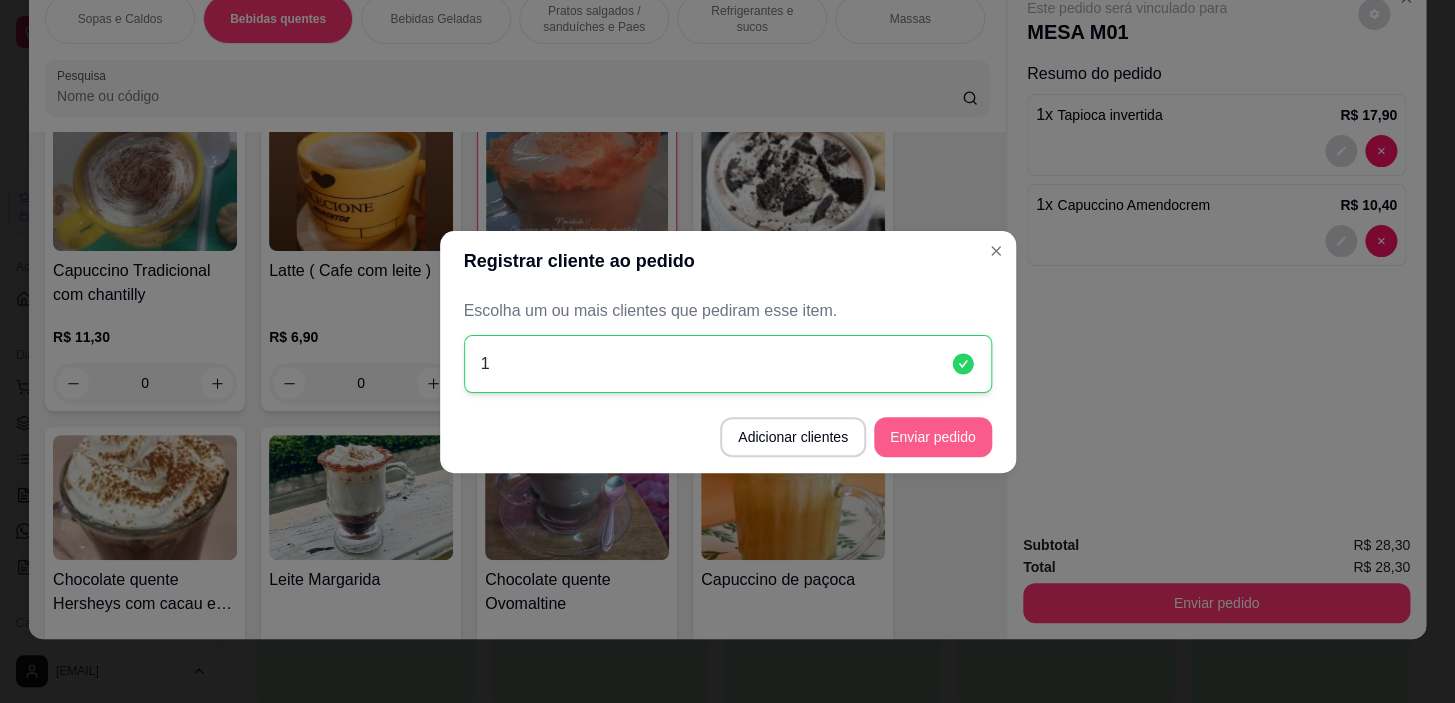click on "Enviar pedido" at bounding box center (933, 437) 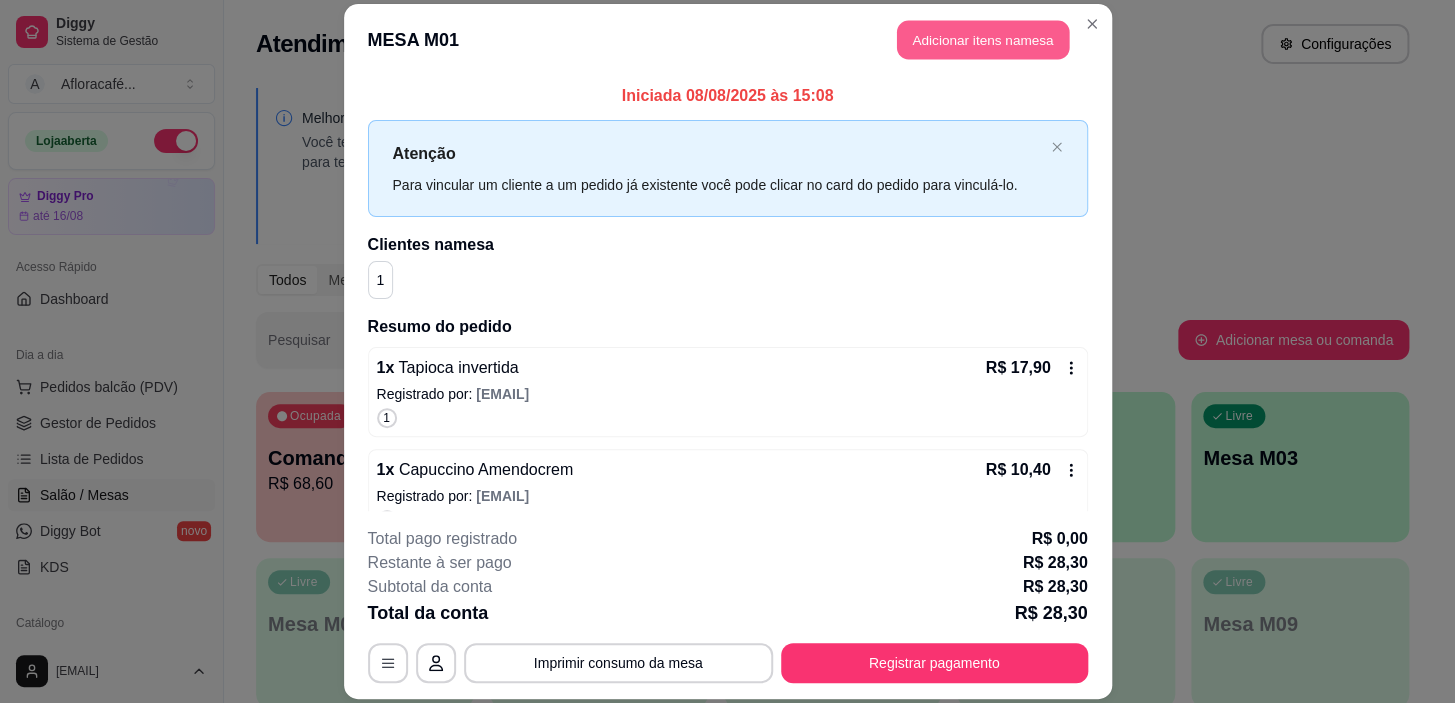 click on "Adicionar itens na  mesa" at bounding box center [983, 39] 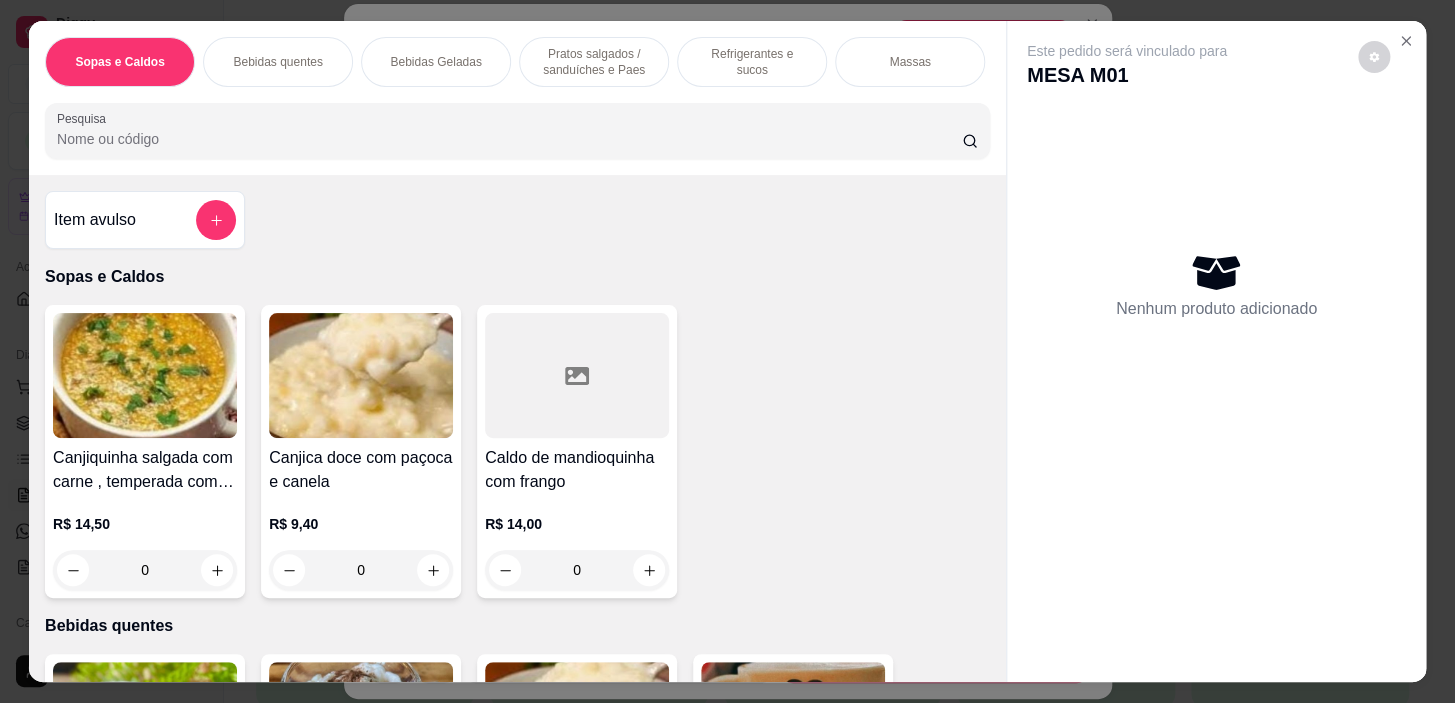click on "Pratos salgados / sanduíches e Paes" at bounding box center (594, 62) 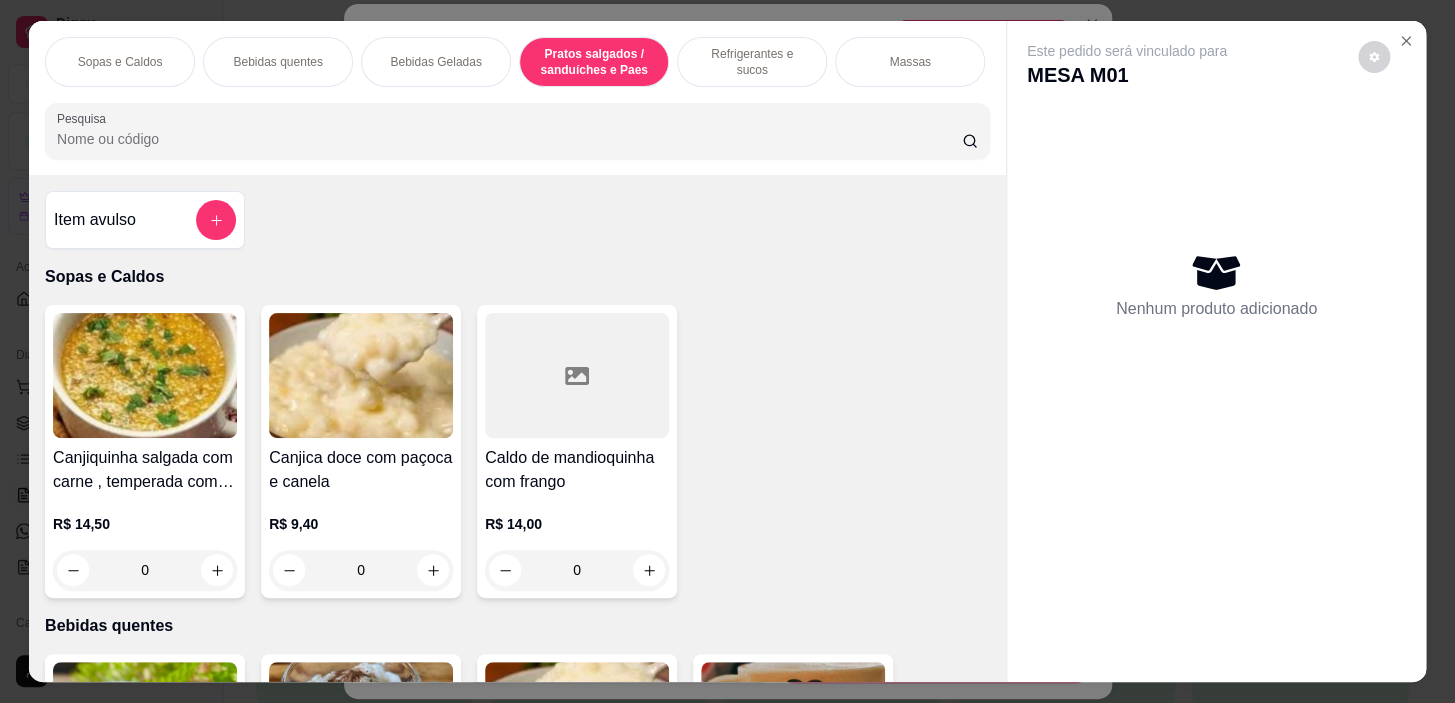 scroll, scrollTop: 5414, scrollLeft: 0, axis: vertical 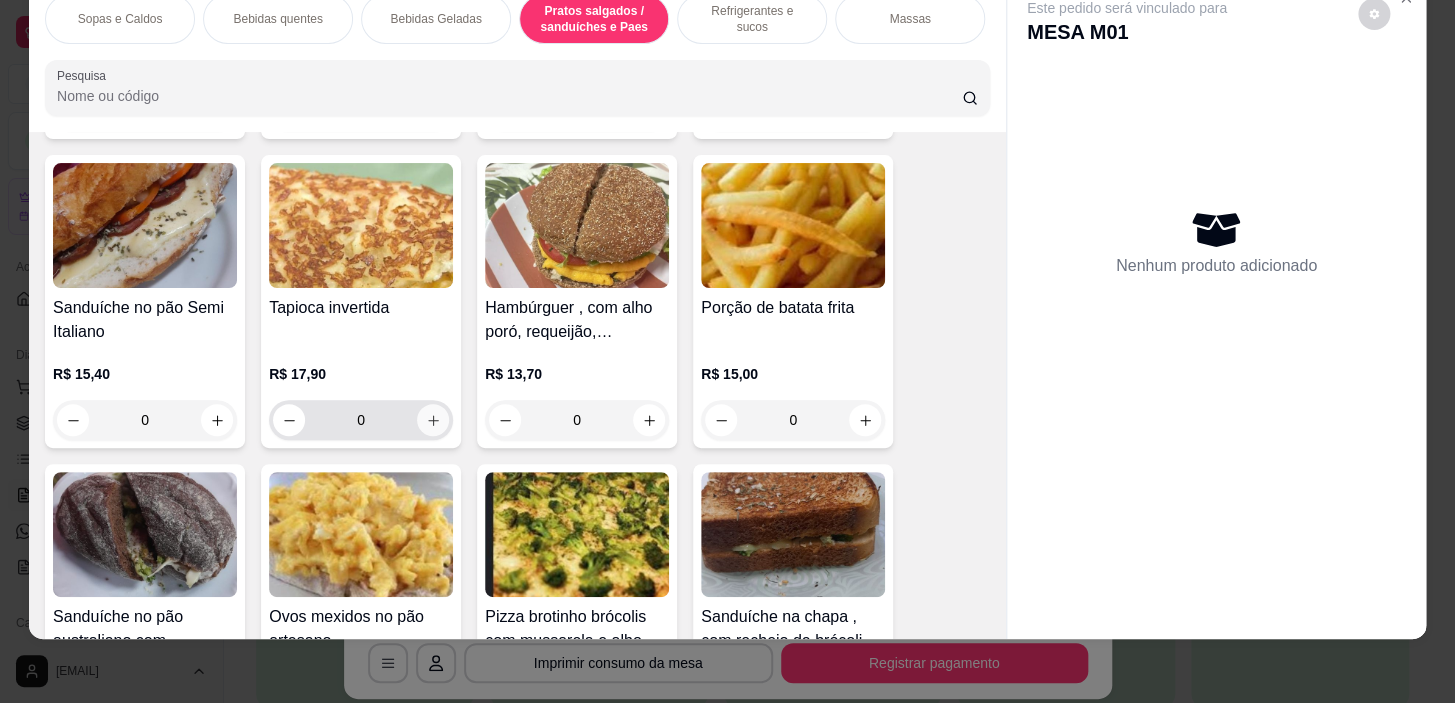 click at bounding box center (433, 420) 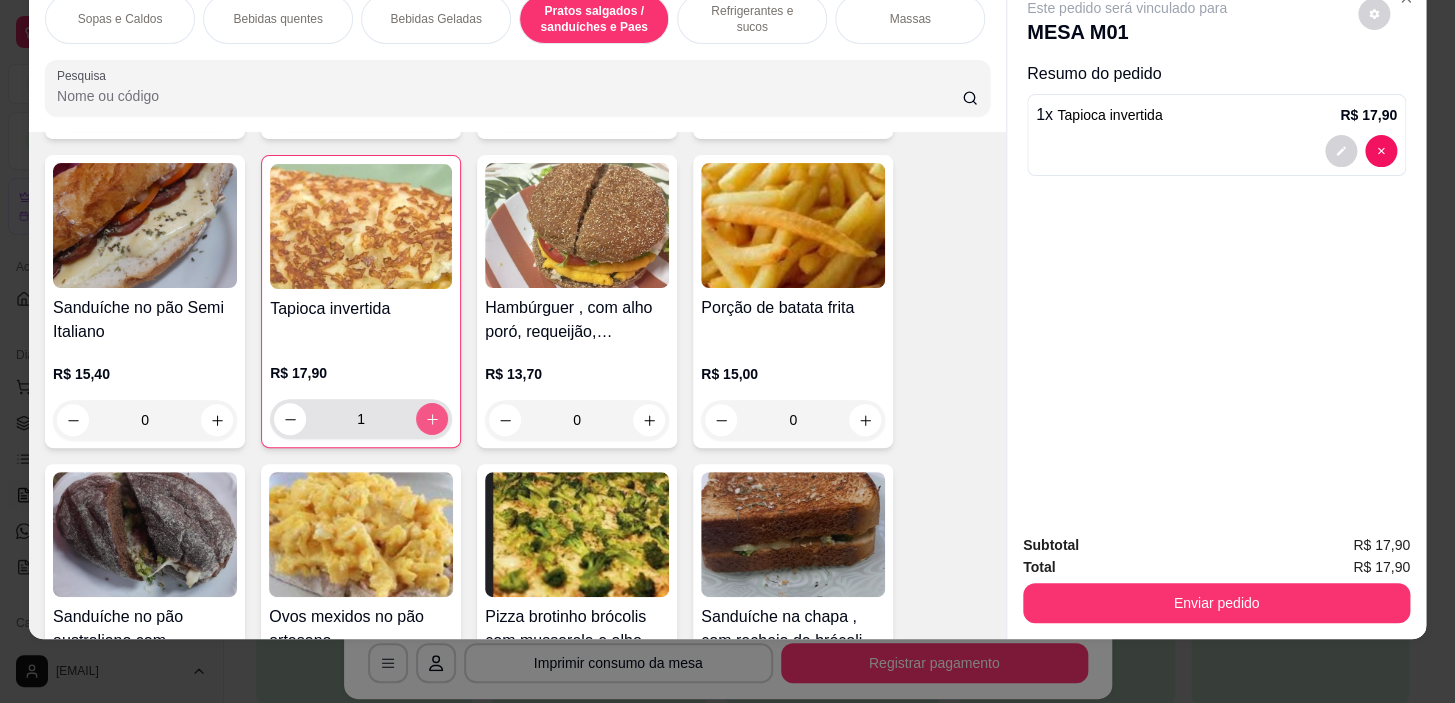 scroll, scrollTop: 6596, scrollLeft: 0, axis: vertical 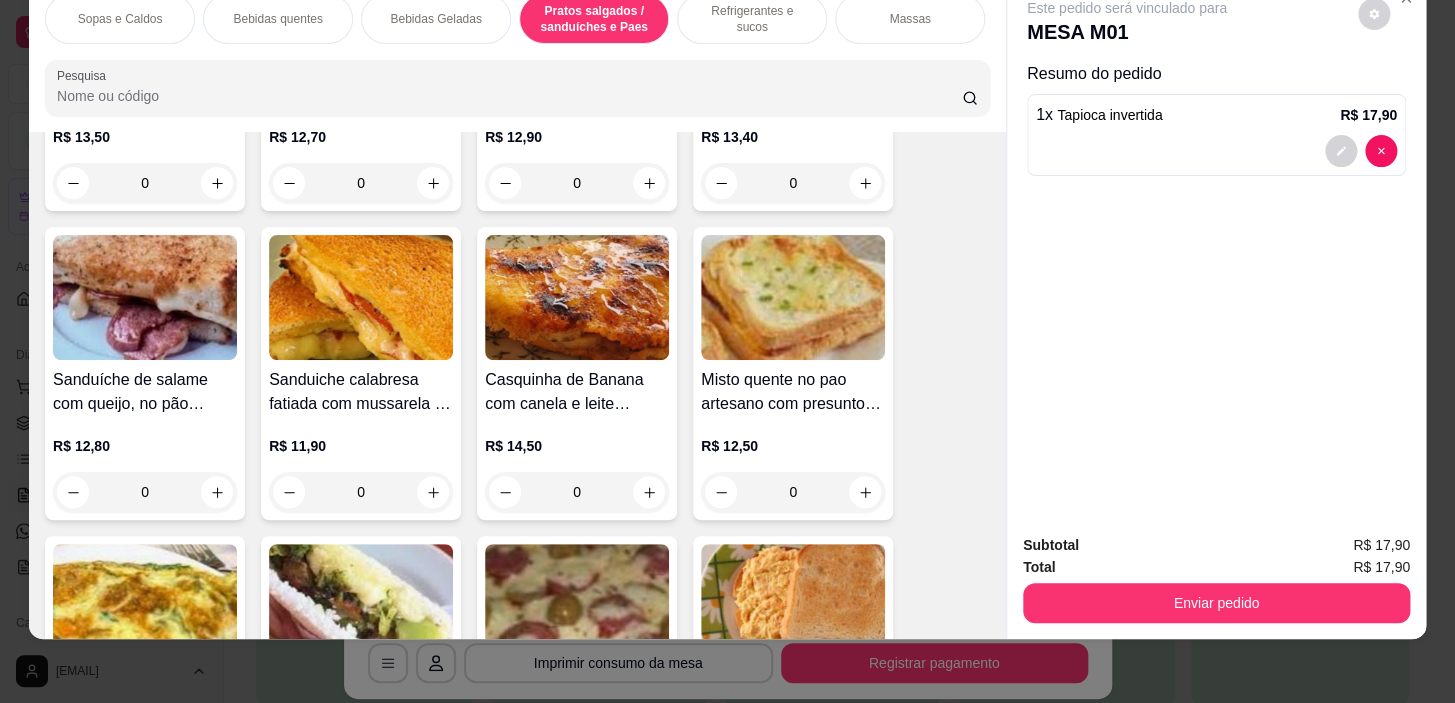click on "Refrigerantes e sucos" at bounding box center [752, 19] 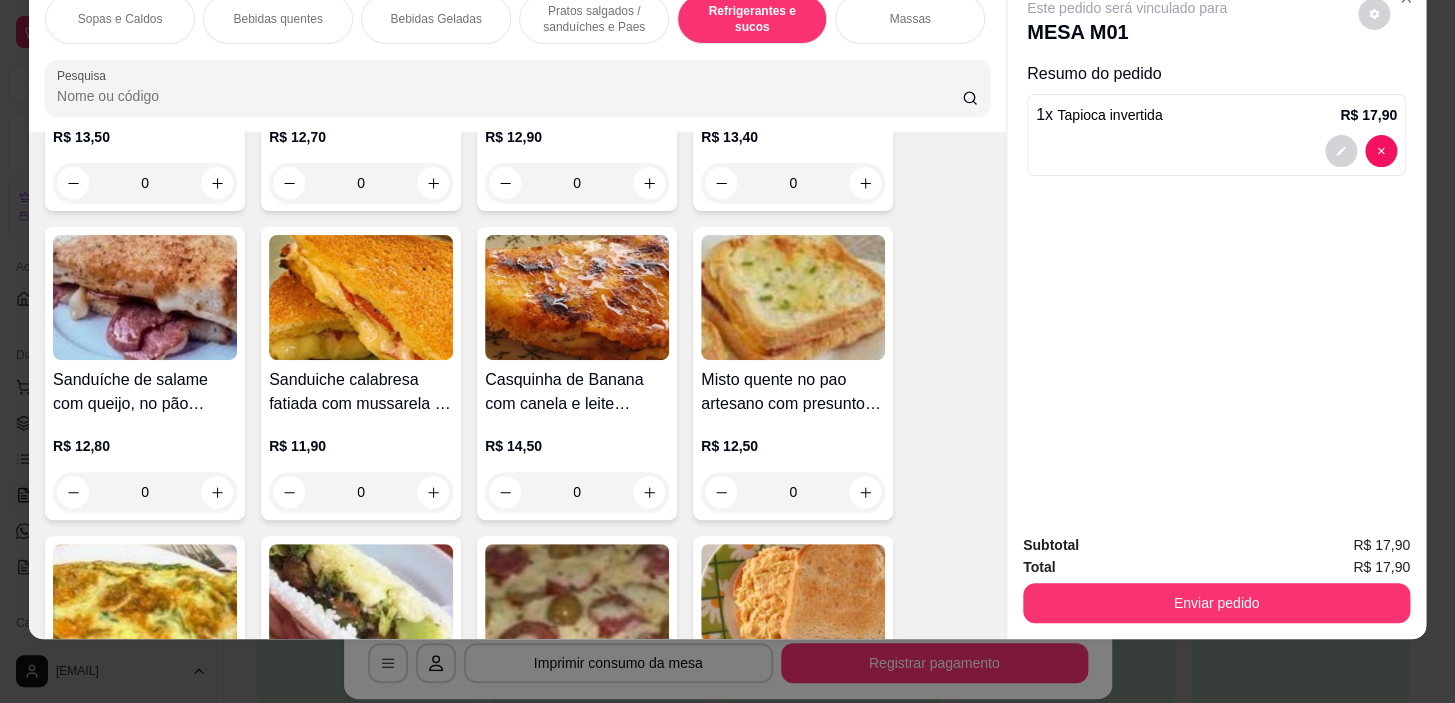 scroll, scrollTop: 8234, scrollLeft: 0, axis: vertical 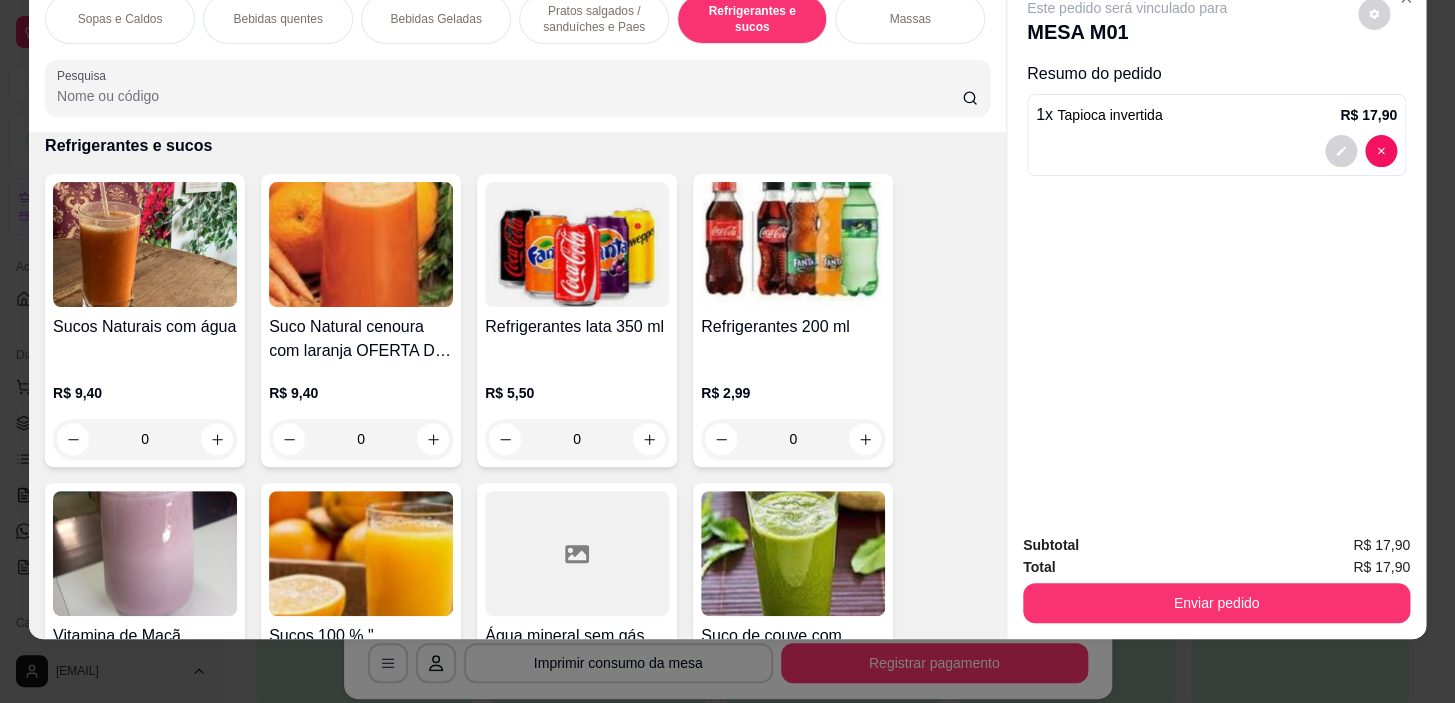 click on "Pratos salgados / sanduíches e Paes" at bounding box center [594, 19] 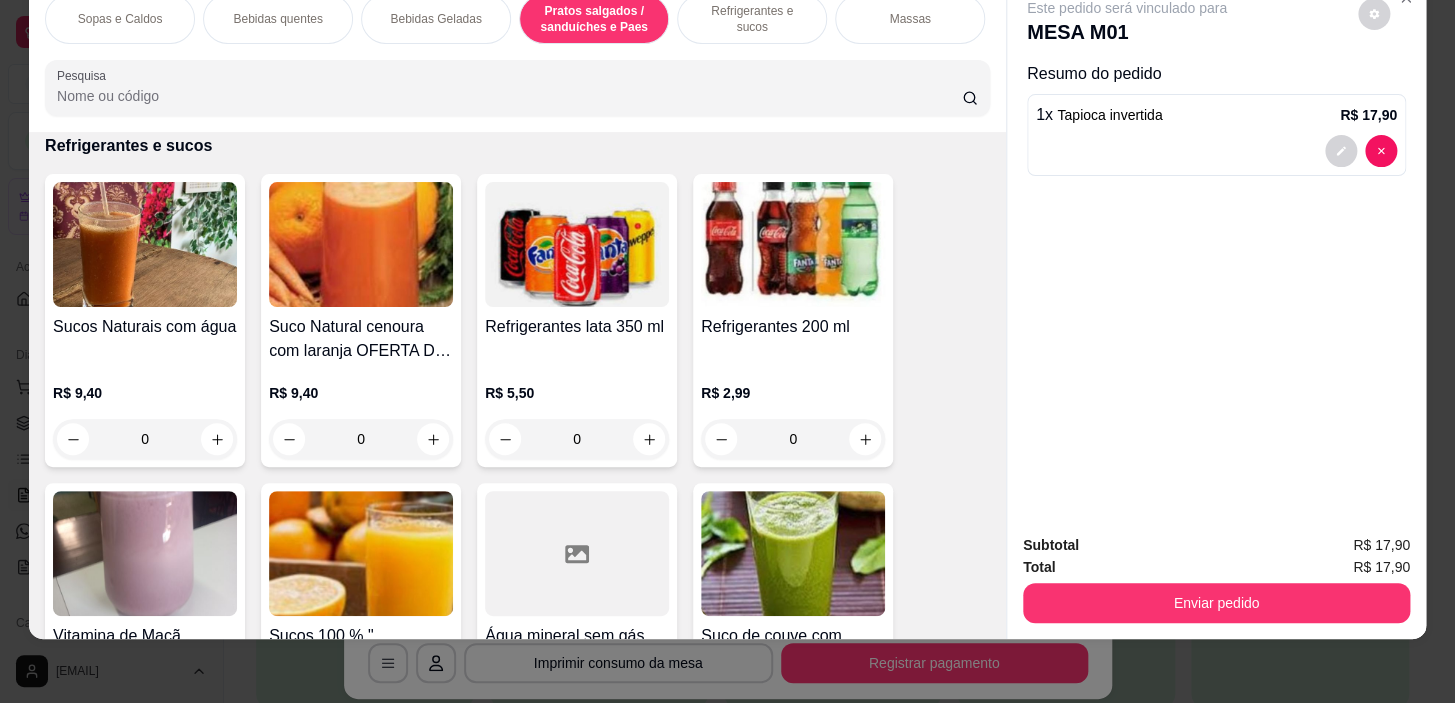 scroll, scrollTop: 5414, scrollLeft: 0, axis: vertical 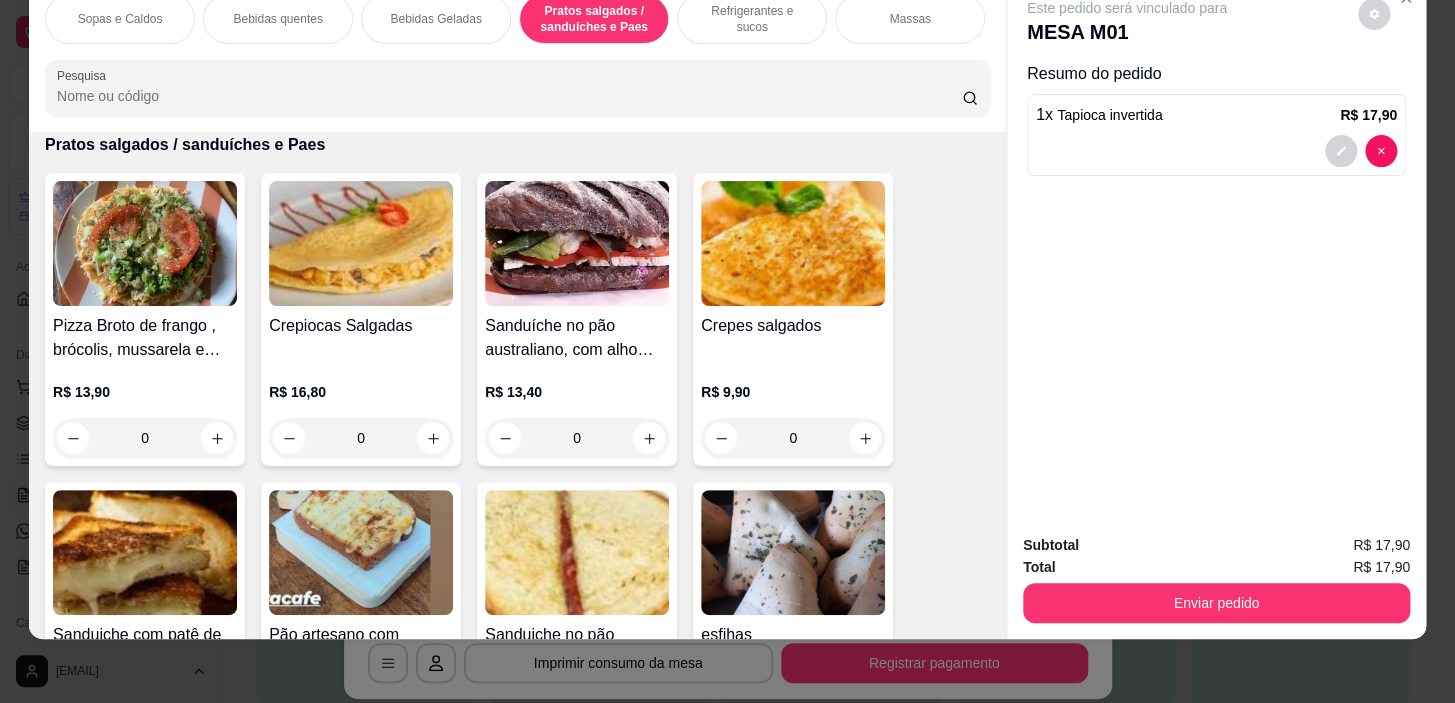 click on "Bebidas quentes" at bounding box center [277, 19] 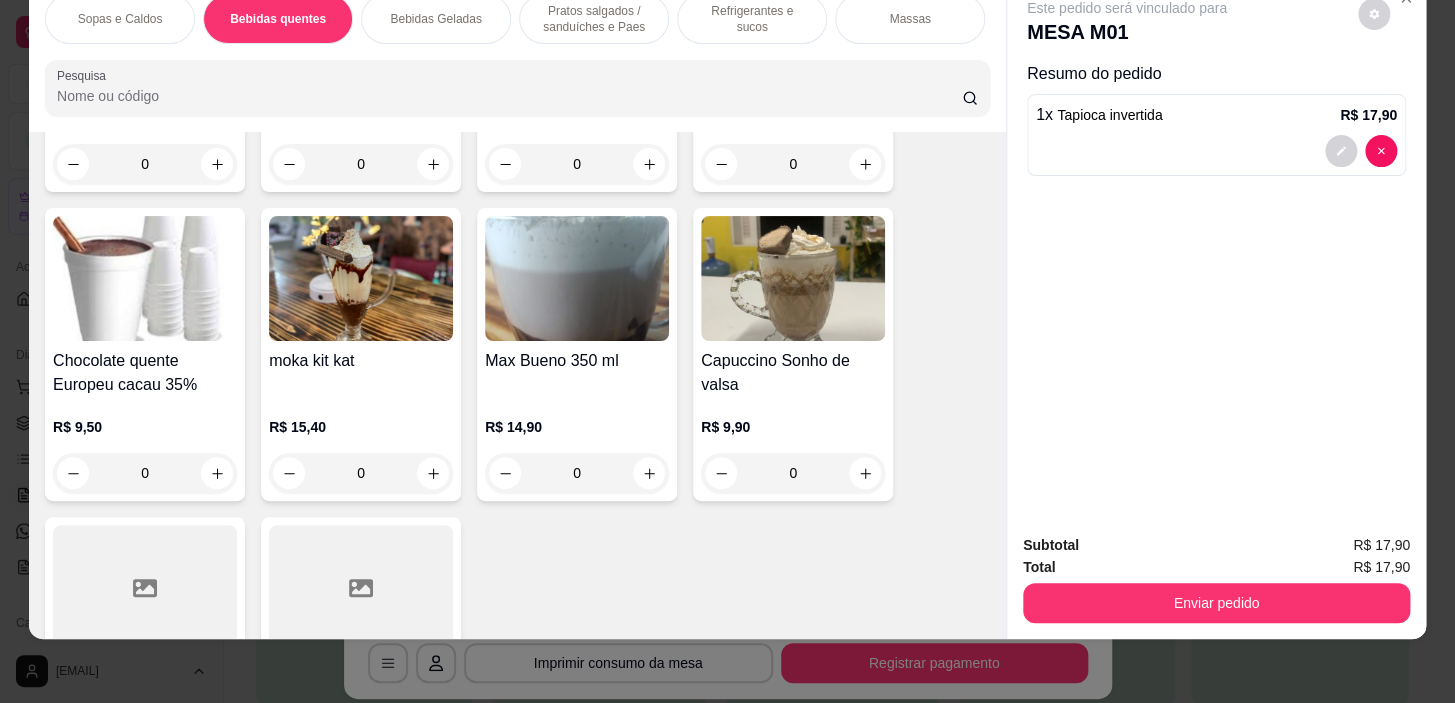 scroll, scrollTop: 2348, scrollLeft: 0, axis: vertical 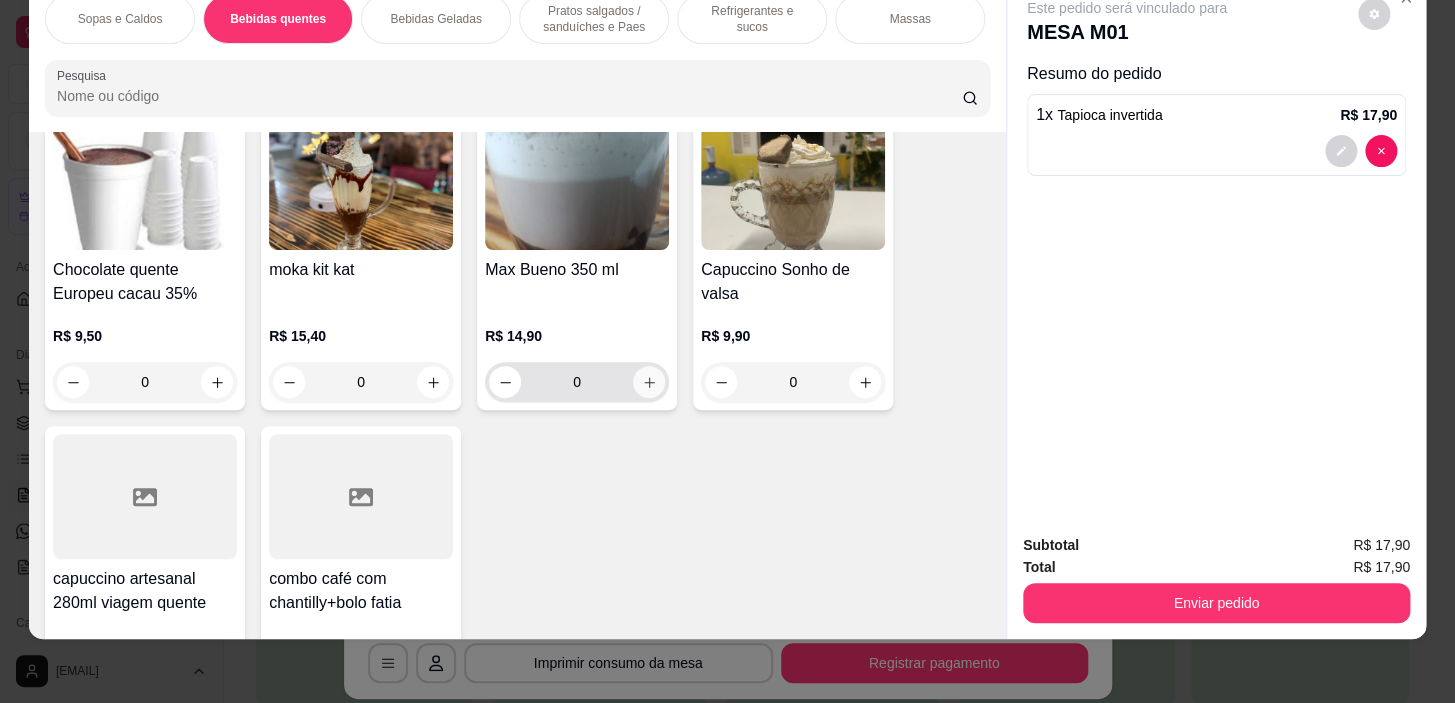 click 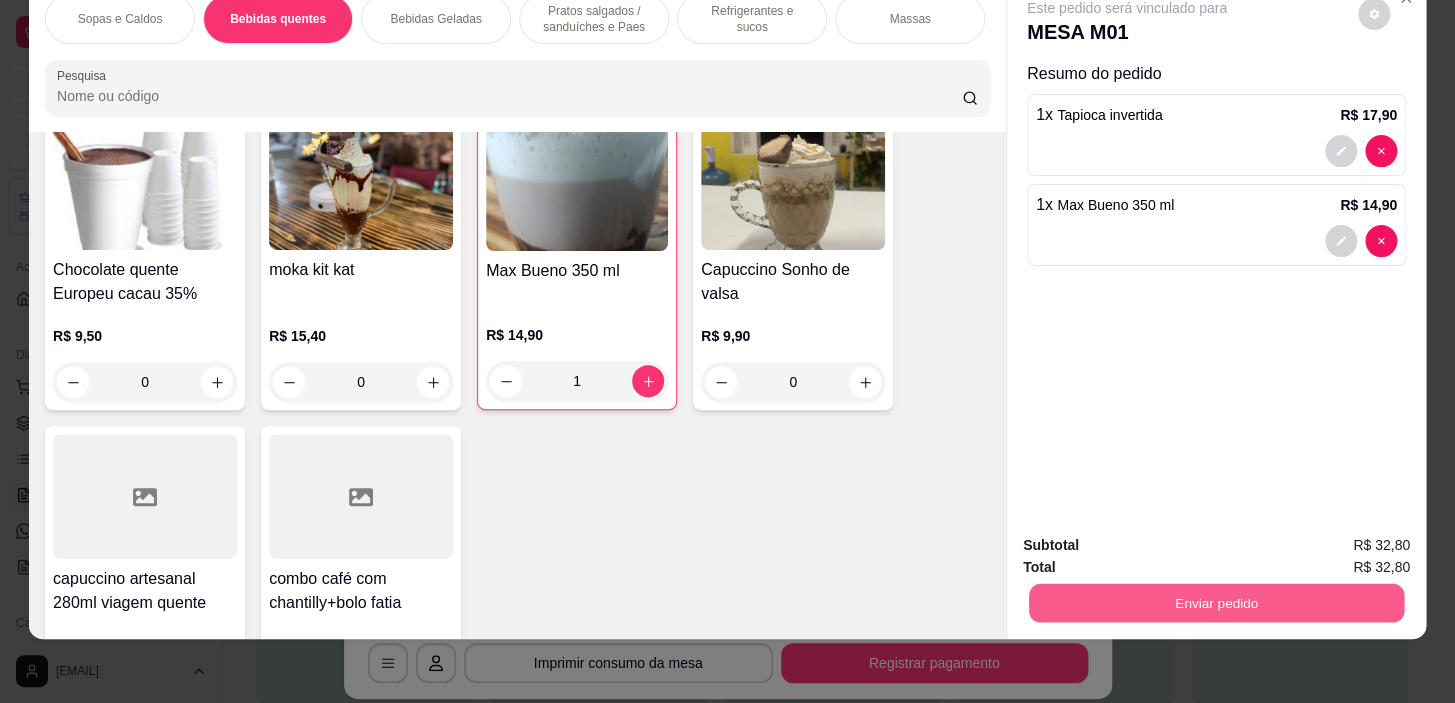 click on "Enviar pedido" at bounding box center [1216, 603] 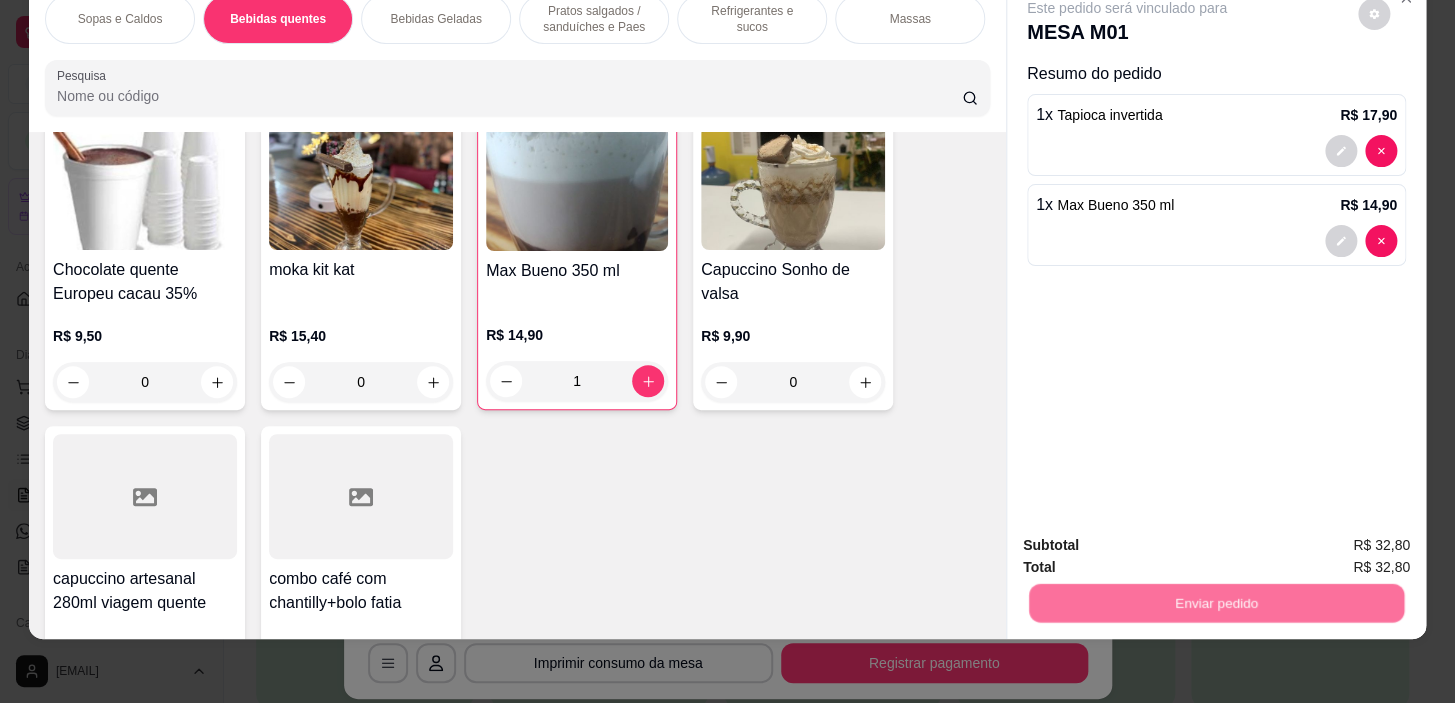 click on "Sim, quero registrar" at bounding box center (1340, 539) 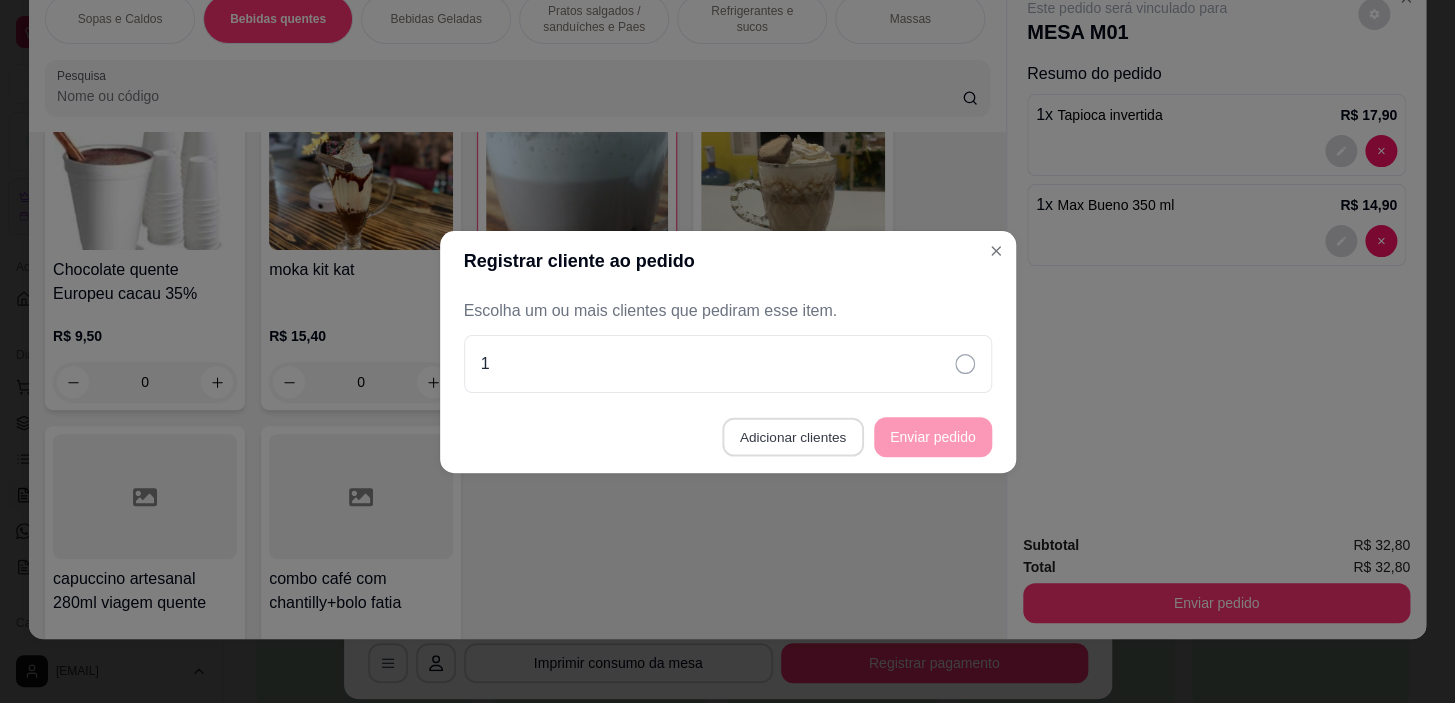 click on "Adicionar clientes" at bounding box center (792, 436) 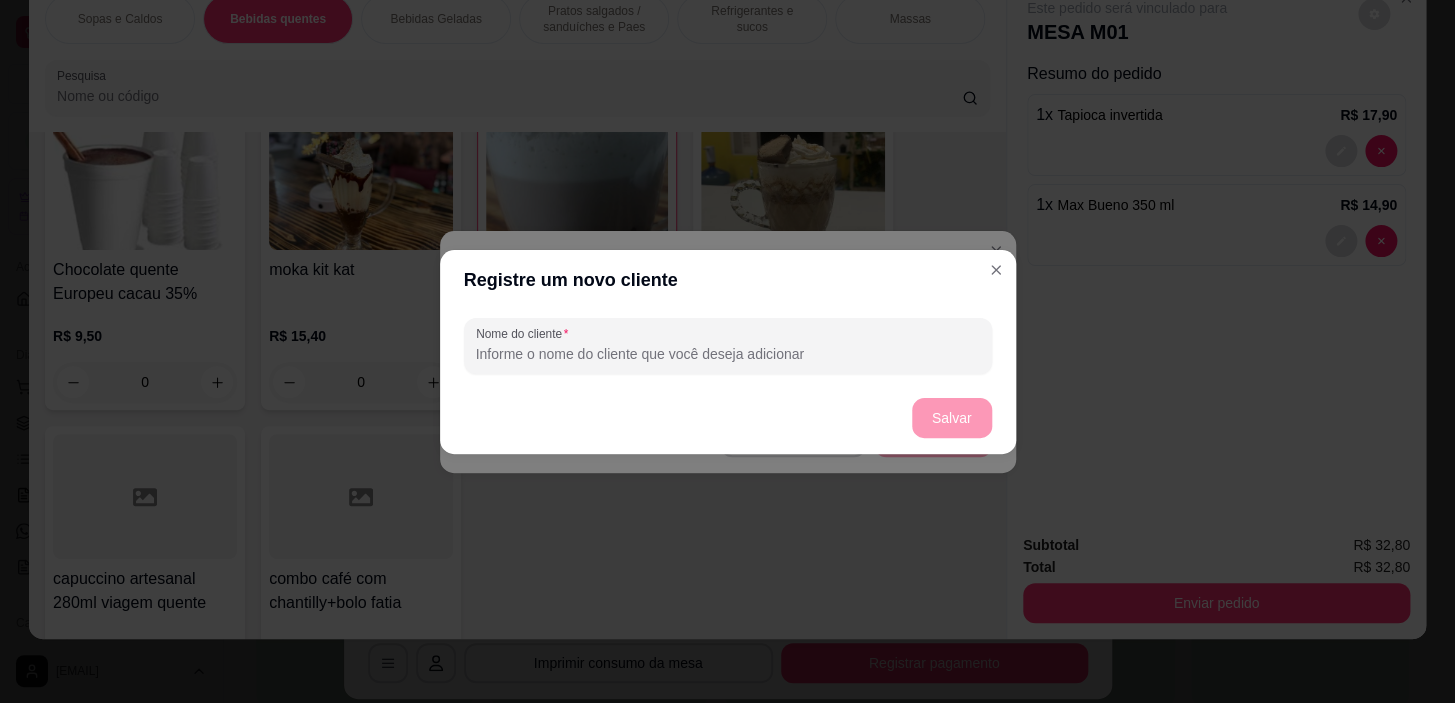 click on "Nome do cliente" at bounding box center (728, 354) 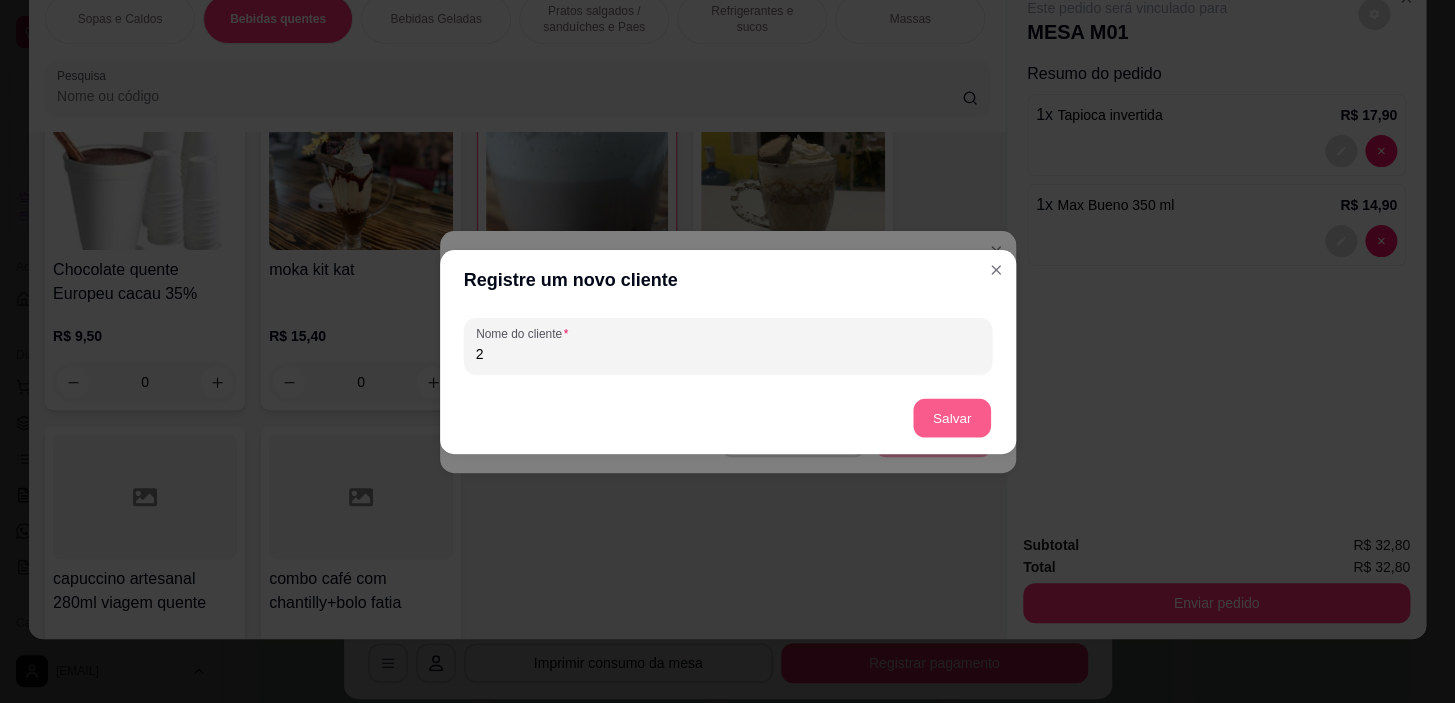 click on "Salvar" at bounding box center [952, 417] 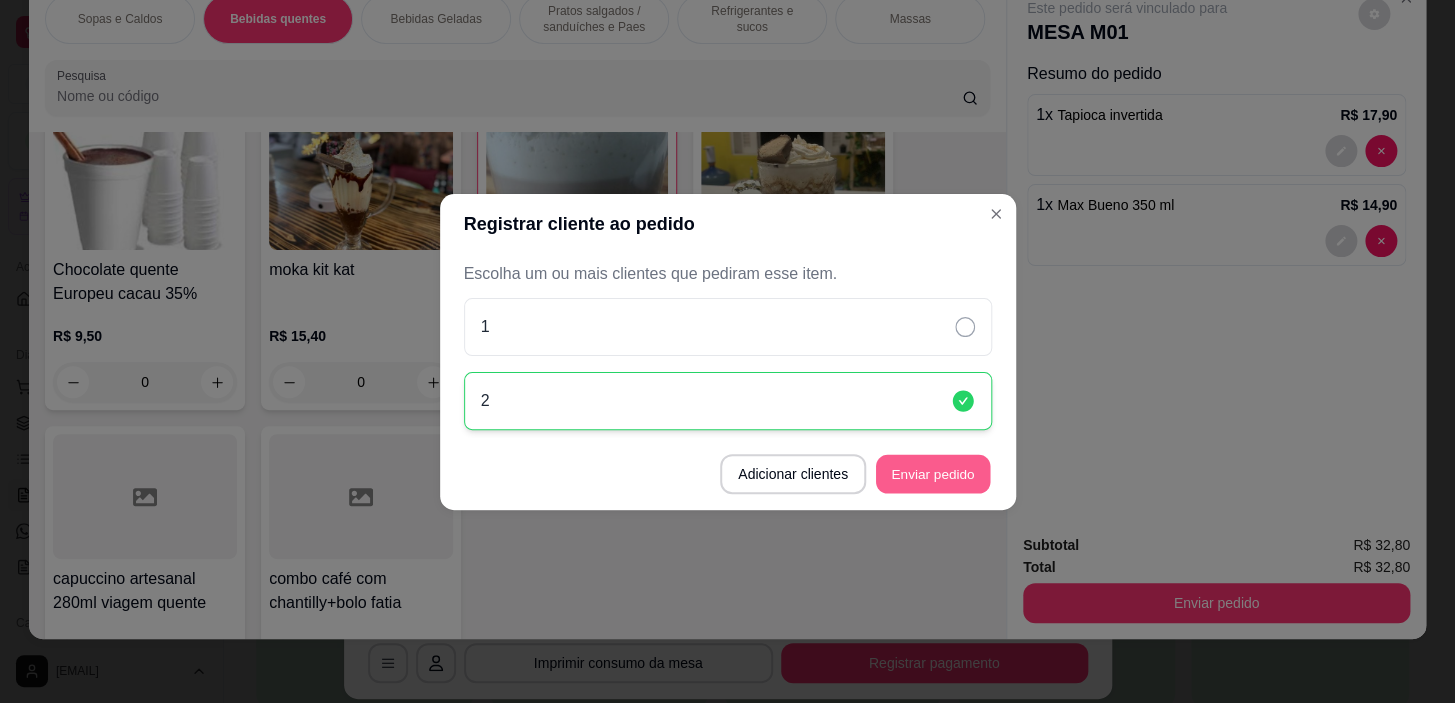 click on "Enviar pedido" at bounding box center [933, 473] 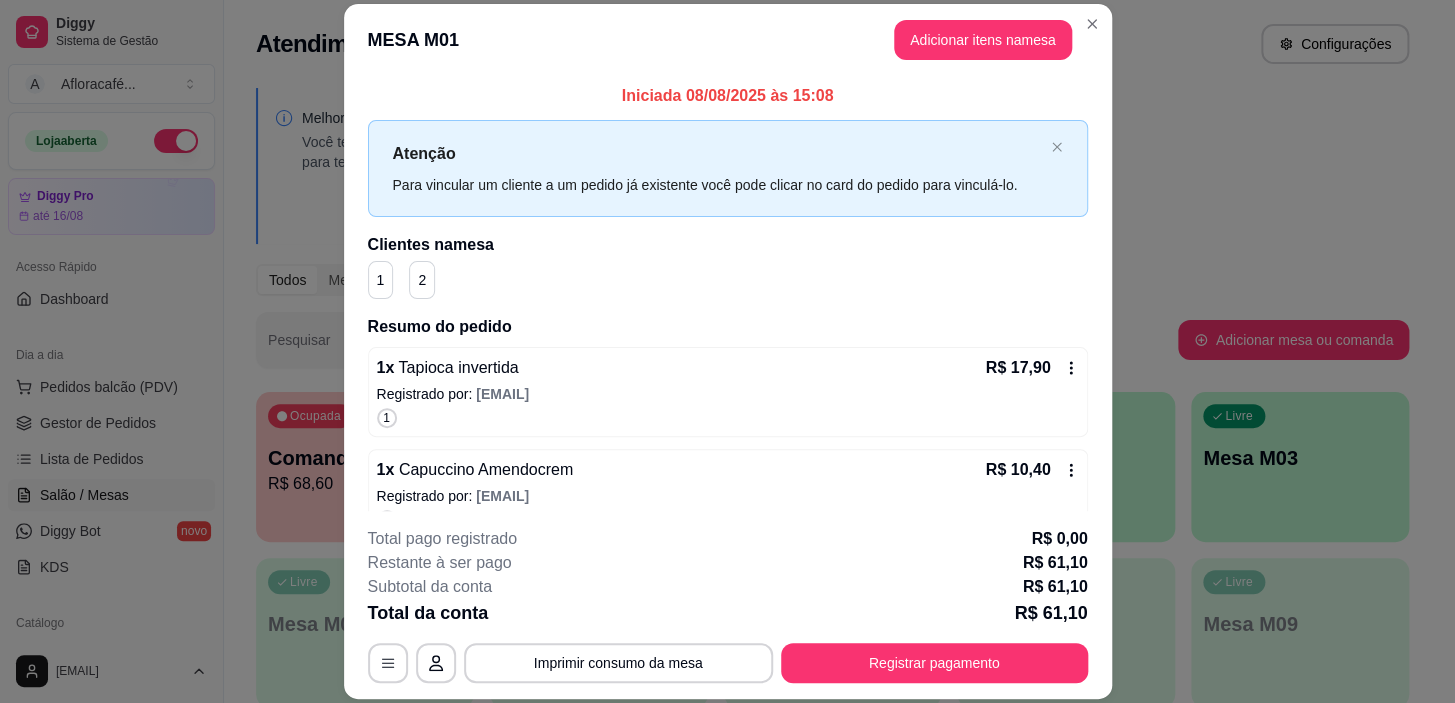 click on "MESA M01 Adicionar itens na  mesa" at bounding box center (728, 40) 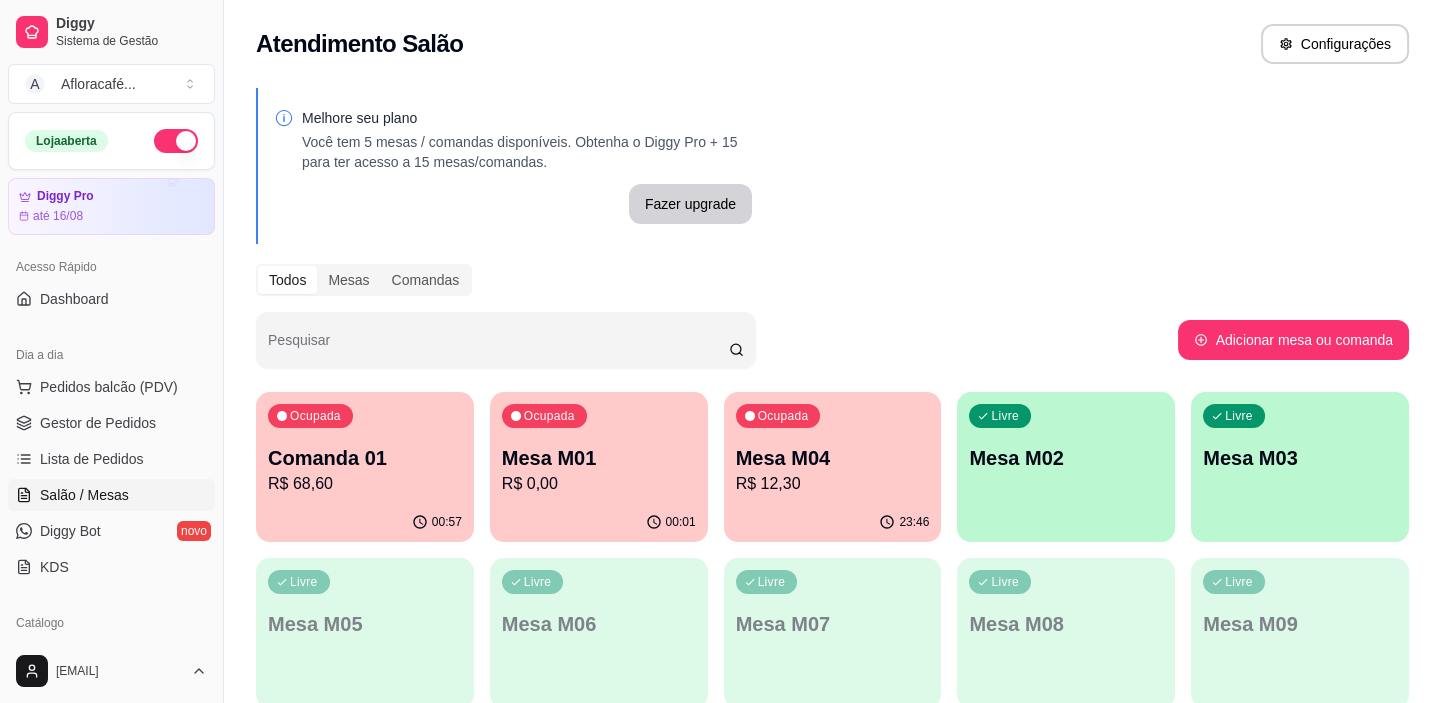 click on "Melhore seu plano Você tem 5 mesas / comandas disponíveis. Obtenha o Diggy Pro + 15 para ter acesso a 15 mesas/comandas. Fazer upgrade Todos Mesas Comandas Pesquisar Adicionar mesa ou comanda Ocupada Comanda 01 R$ 68,60 00:57 Ocupada Mesa M01 R$ 0,00 00:01 Ocupada Mesa M04 R$ 12,30 23:46 Livre Mesa M02 Livre Mesa M03 Livre Mesa M05 Livre Mesa M06 Livre Mesa M07 Livre Mesa M08 Livre Mesa M09 Livre Mesa M10 Livre Mesa M11 Livre Mesa M12 Livre Mesa M13 Livre Mesa M14 Livre Mesa [NAME]" at bounding box center [832, 570] 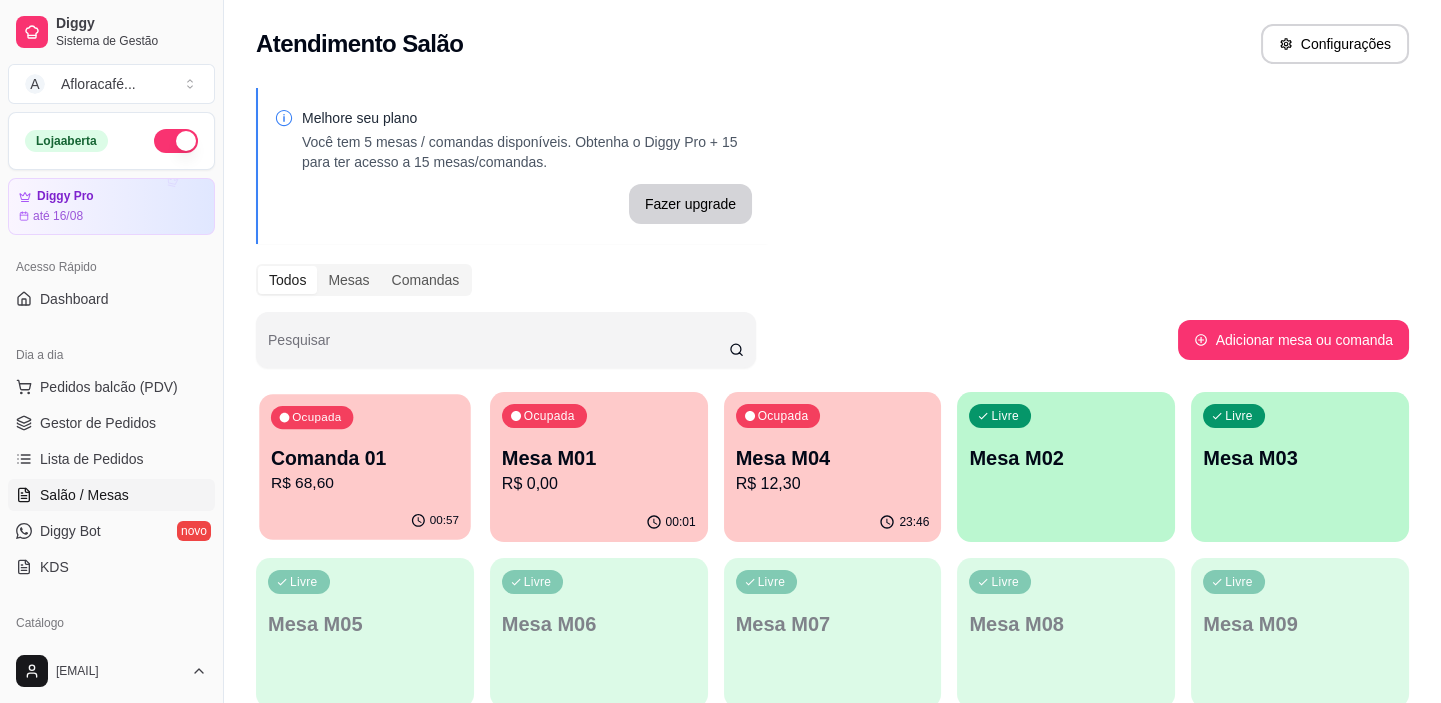click on "Comanda 01" at bounding box center [365, 458] 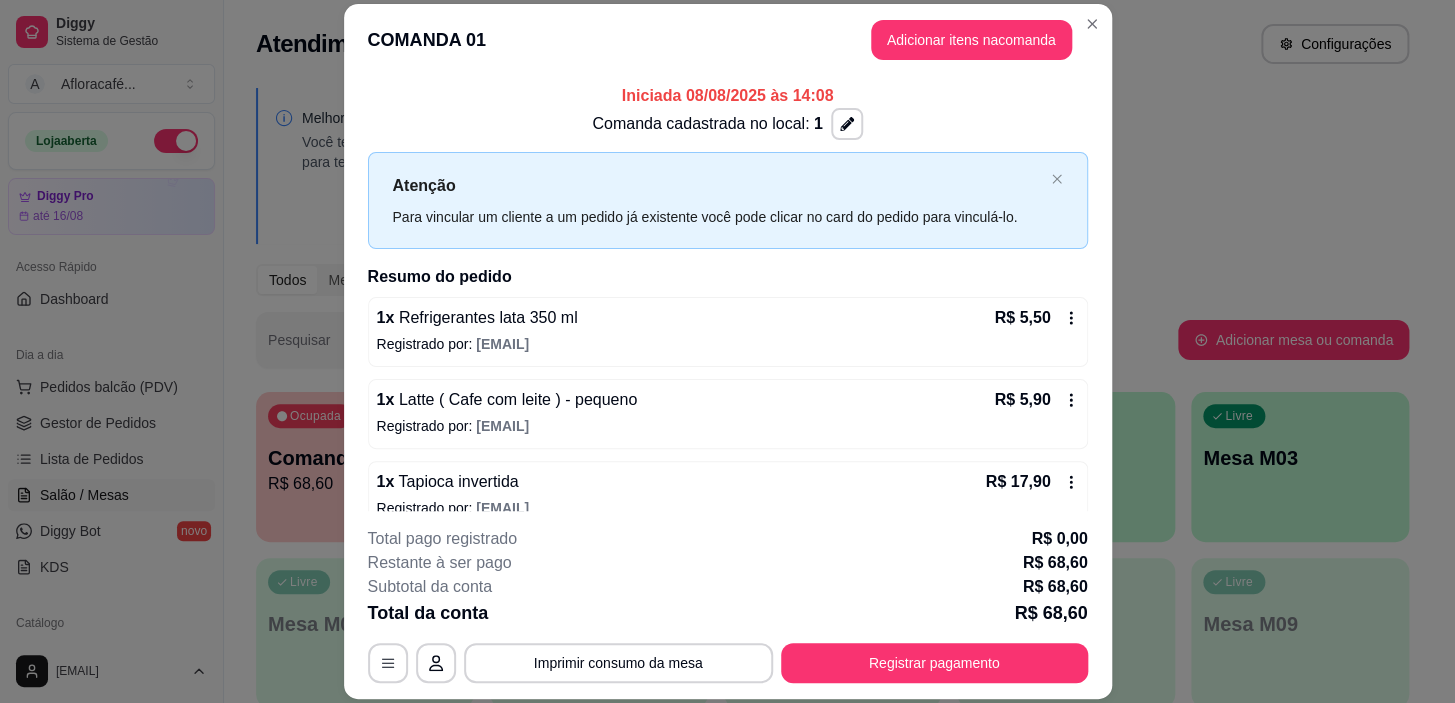 scroll, scrollTop: 296, scrollLeft: 0, axis: vertical 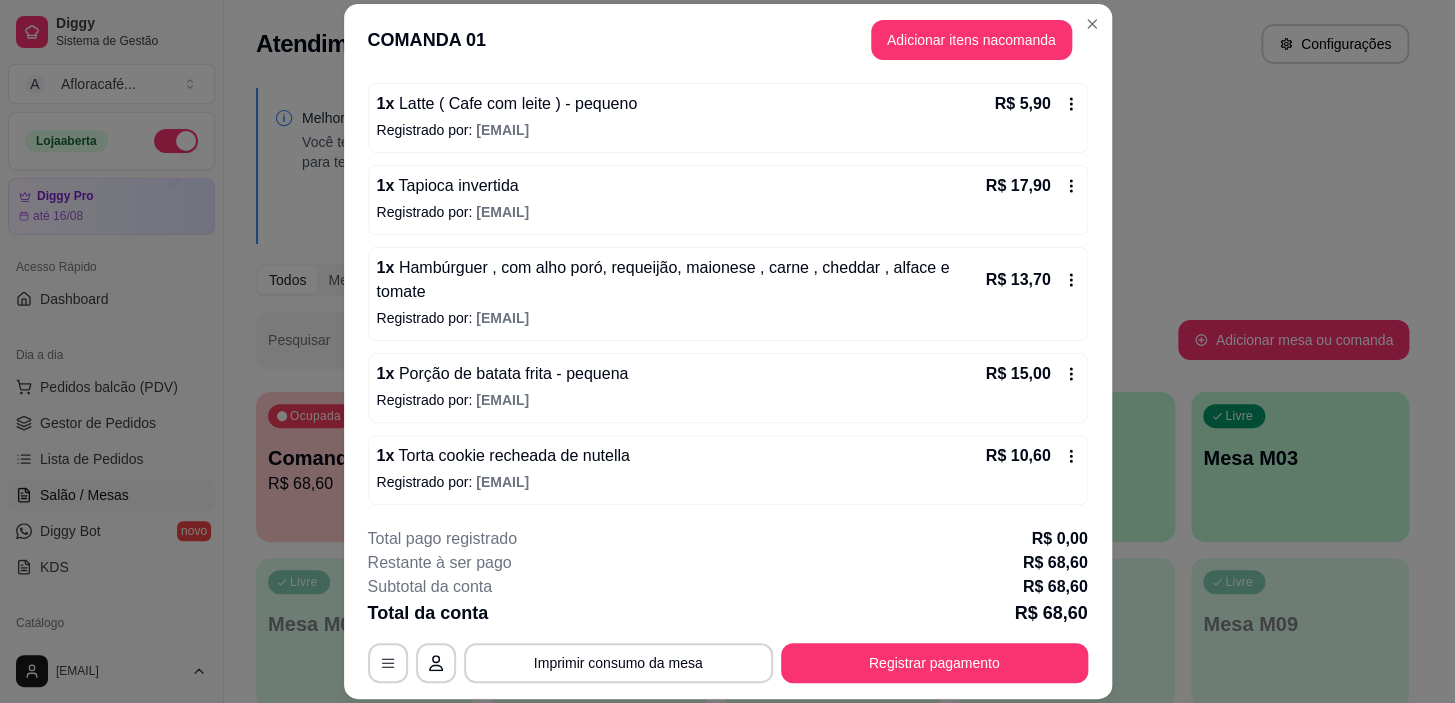 drag, startPoint x: 873, startPoint y: 640, endPoint x: 874, endPoint y: 651, distance: 11.045361 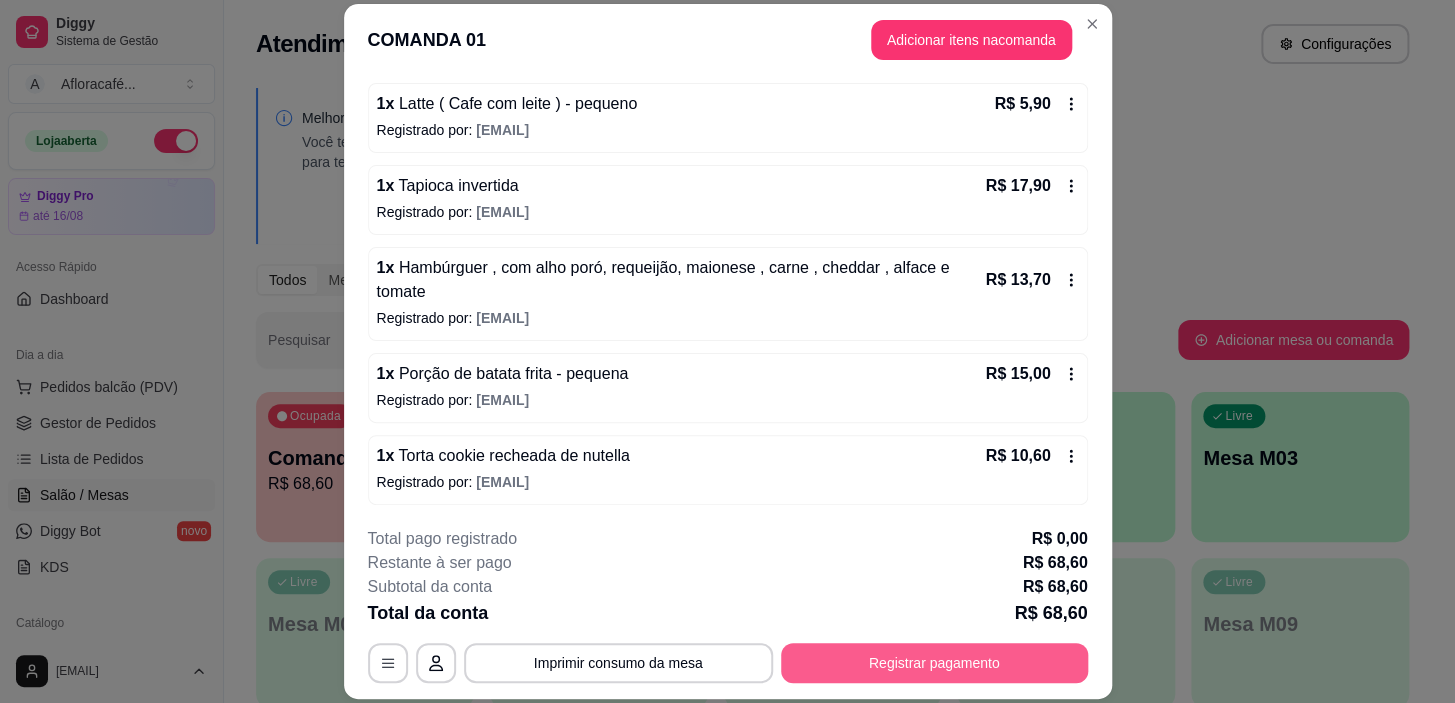 click on "Registrar pagamento" at bounding box center (934, 663) 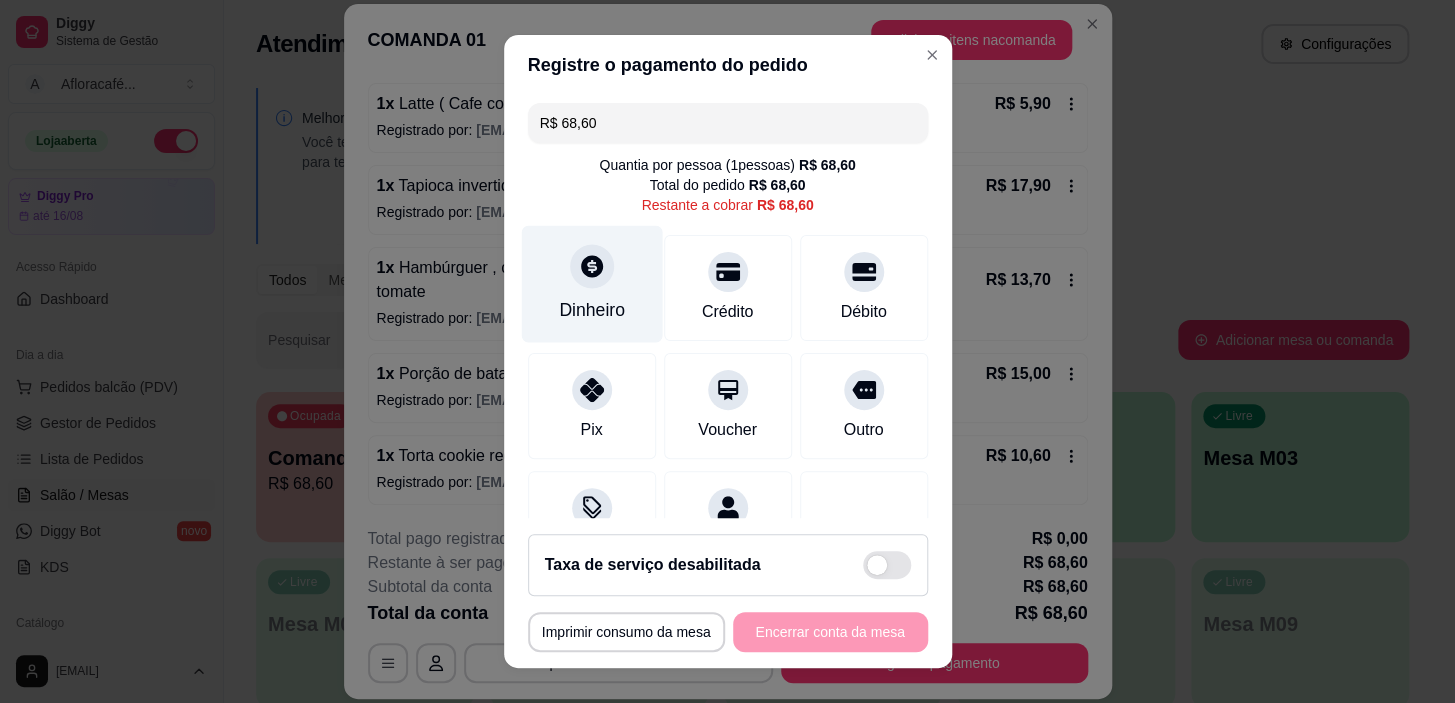 click on "Dinheiro" at bounding box center [591, 284] 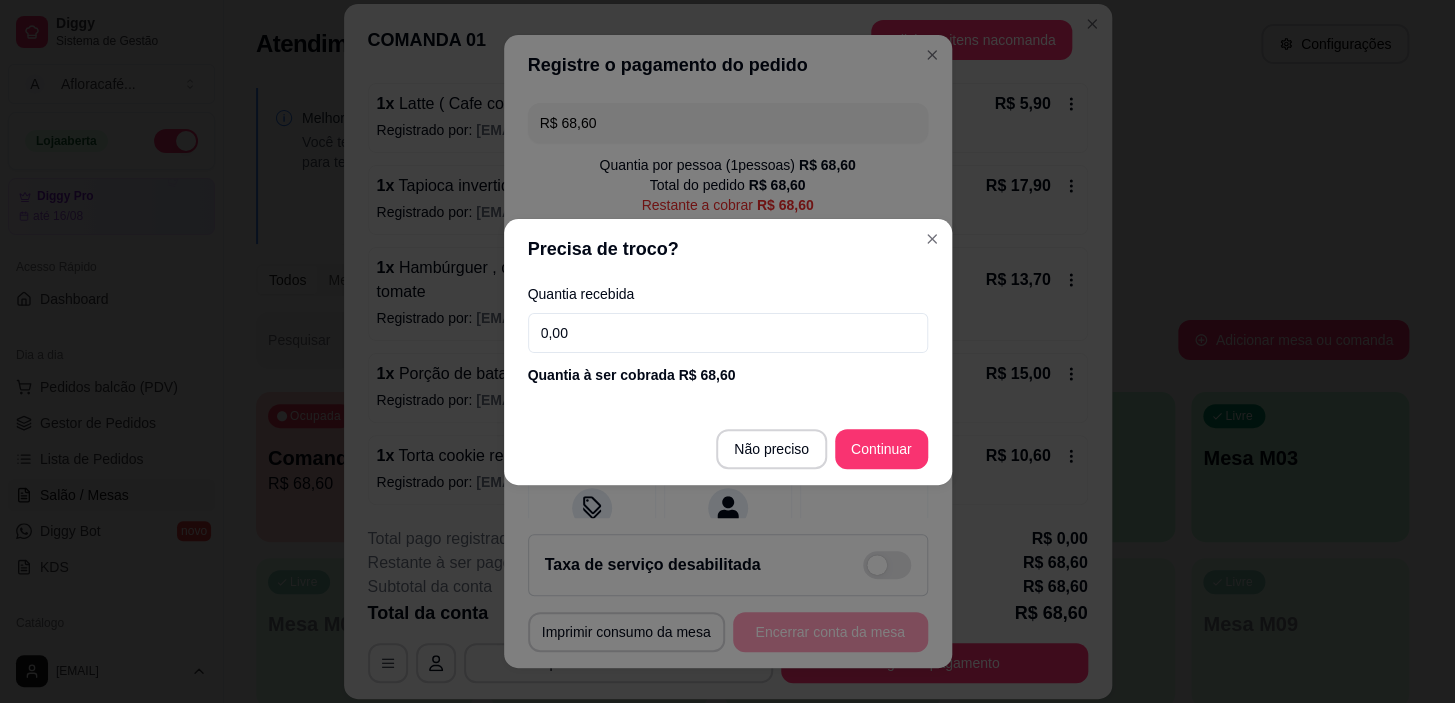 drag, startPoint x: 706, startPoint y: 334, endPoint x: 720, endPoint y: 329, distance: 14.866069 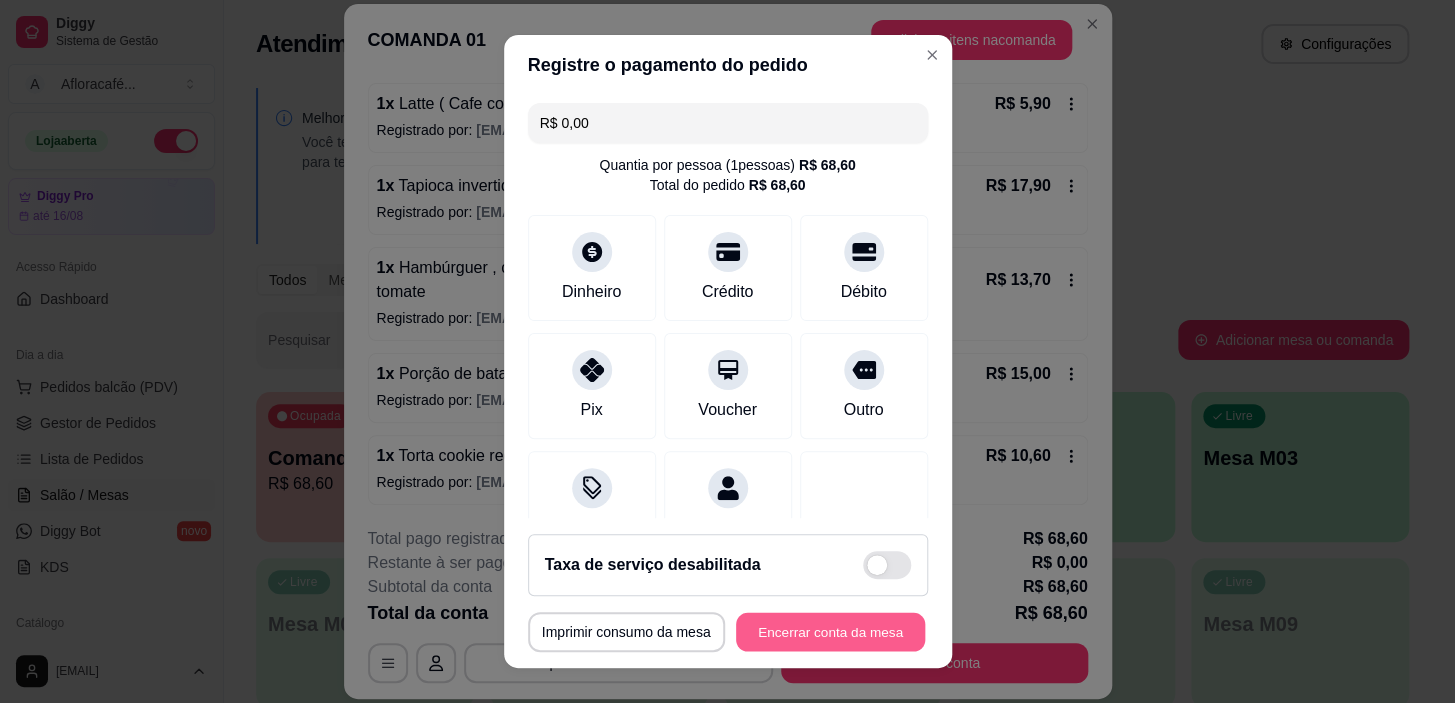click on "Encerrar conta da mesa" at bounding box center [830, 631] 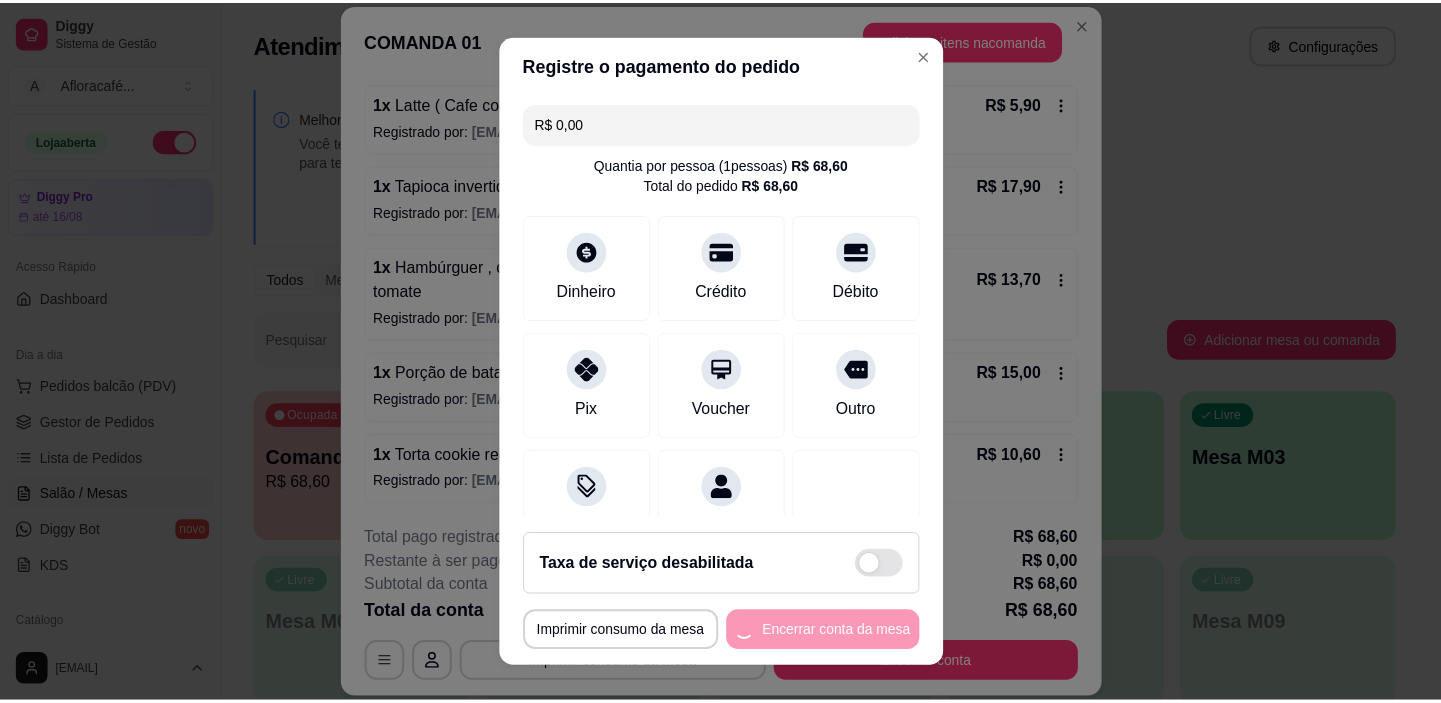 scroll, scrollTop: 0, scrollLeft: 0, axis: both 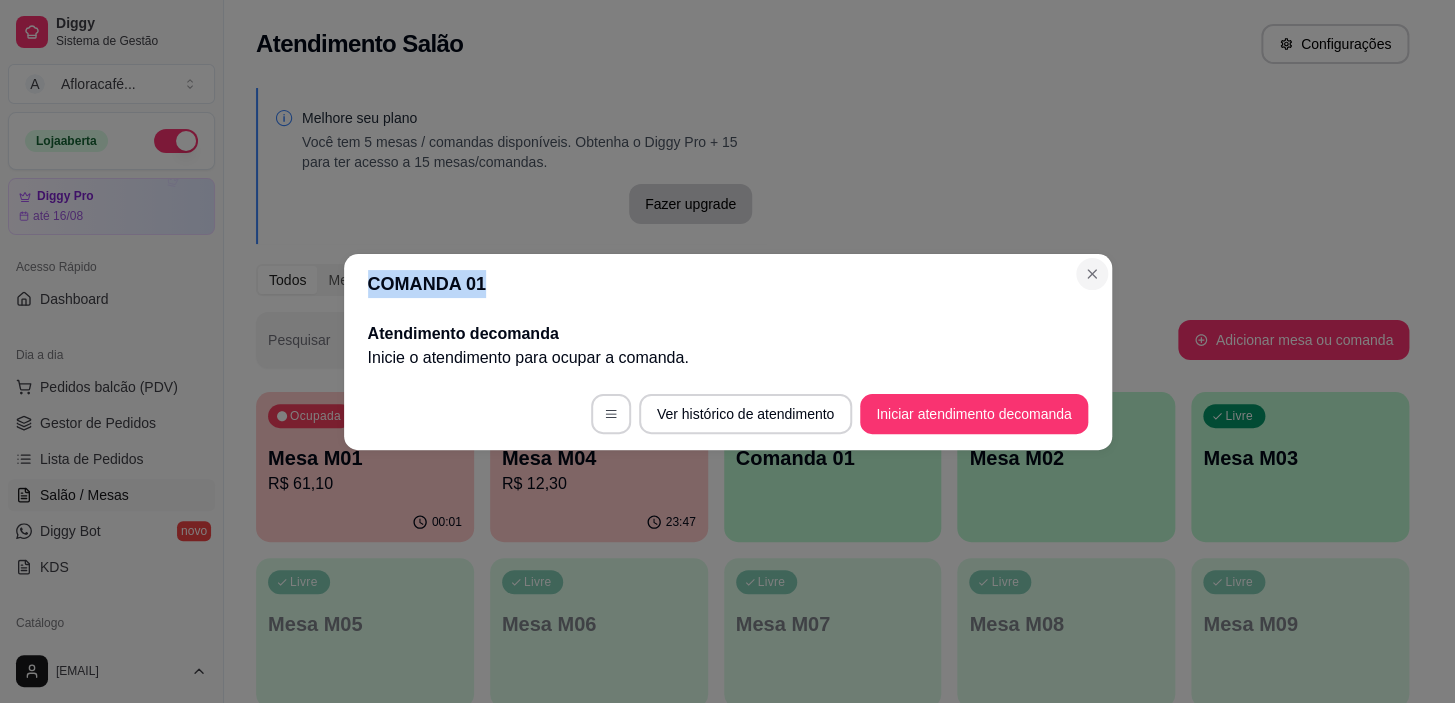 drag, startPoint x: 1072, startPoint y: 284, endPoint x: 1087, endPoint y: 277, distance: 16.552946 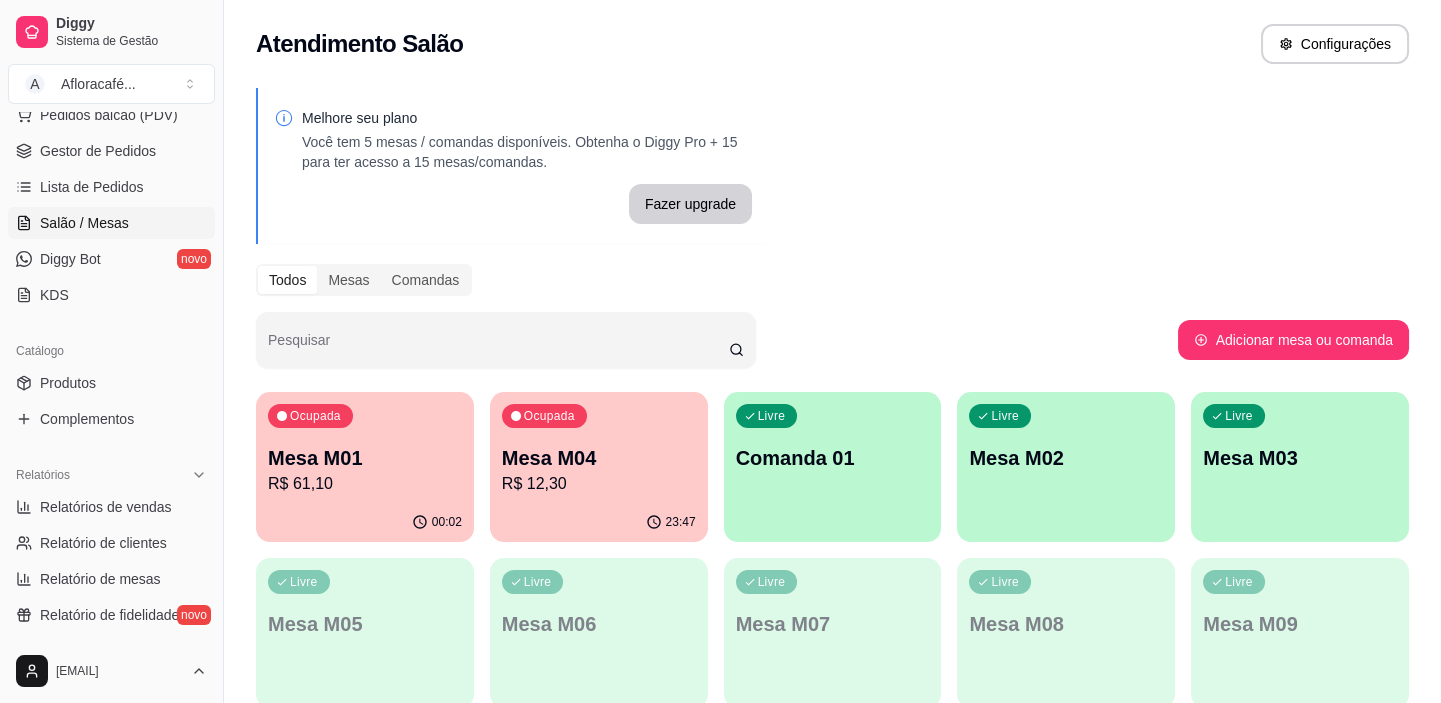 scroll, scrollTop: 454, scrollLeft: 0, axis: vertical 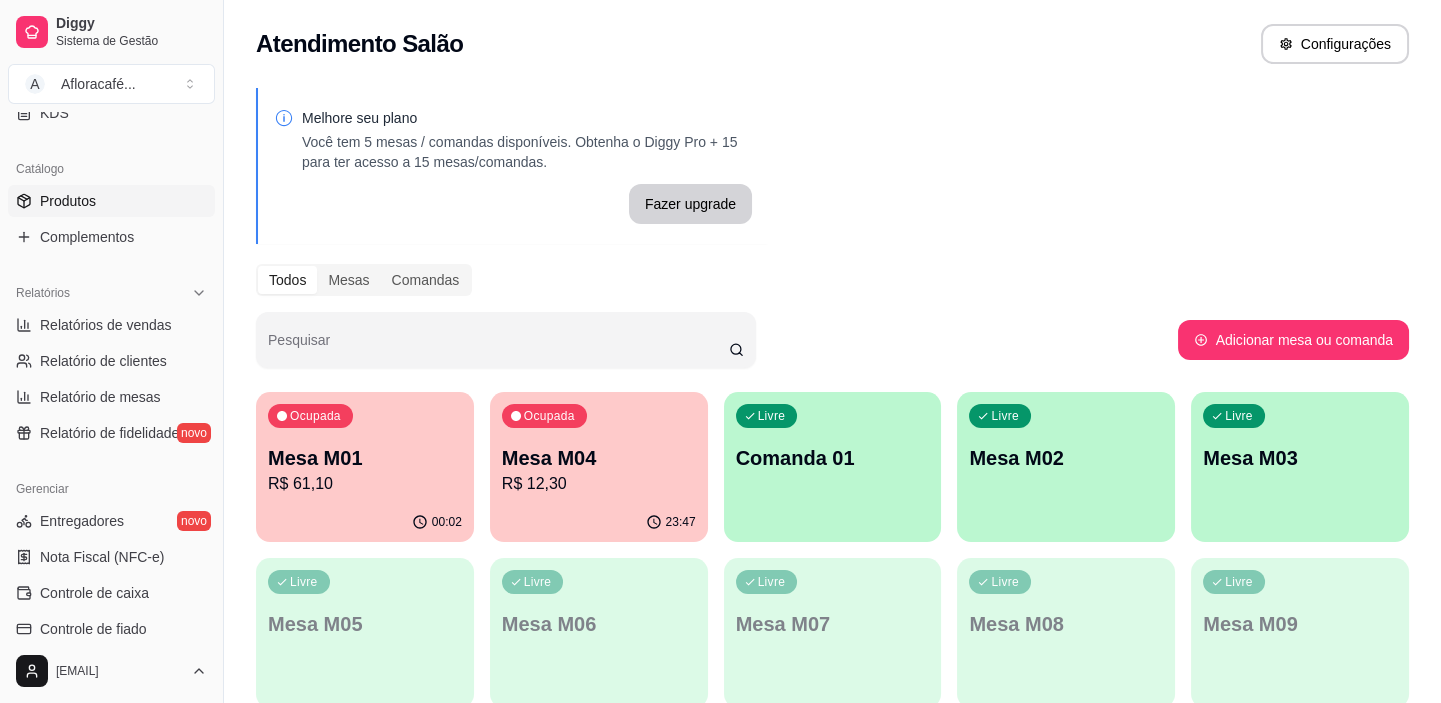 click on "Produtos" at bounding box center (111, 201) 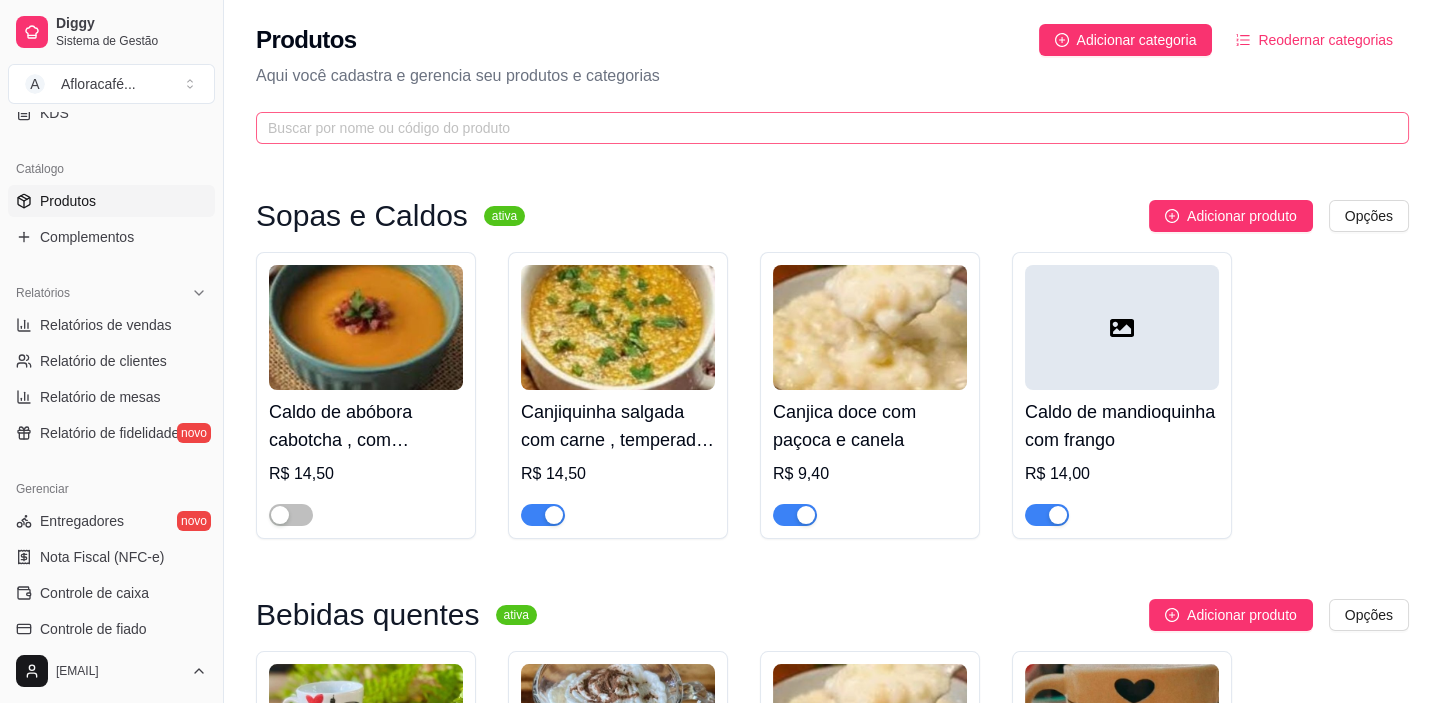 click at bounding box center (832, 128) 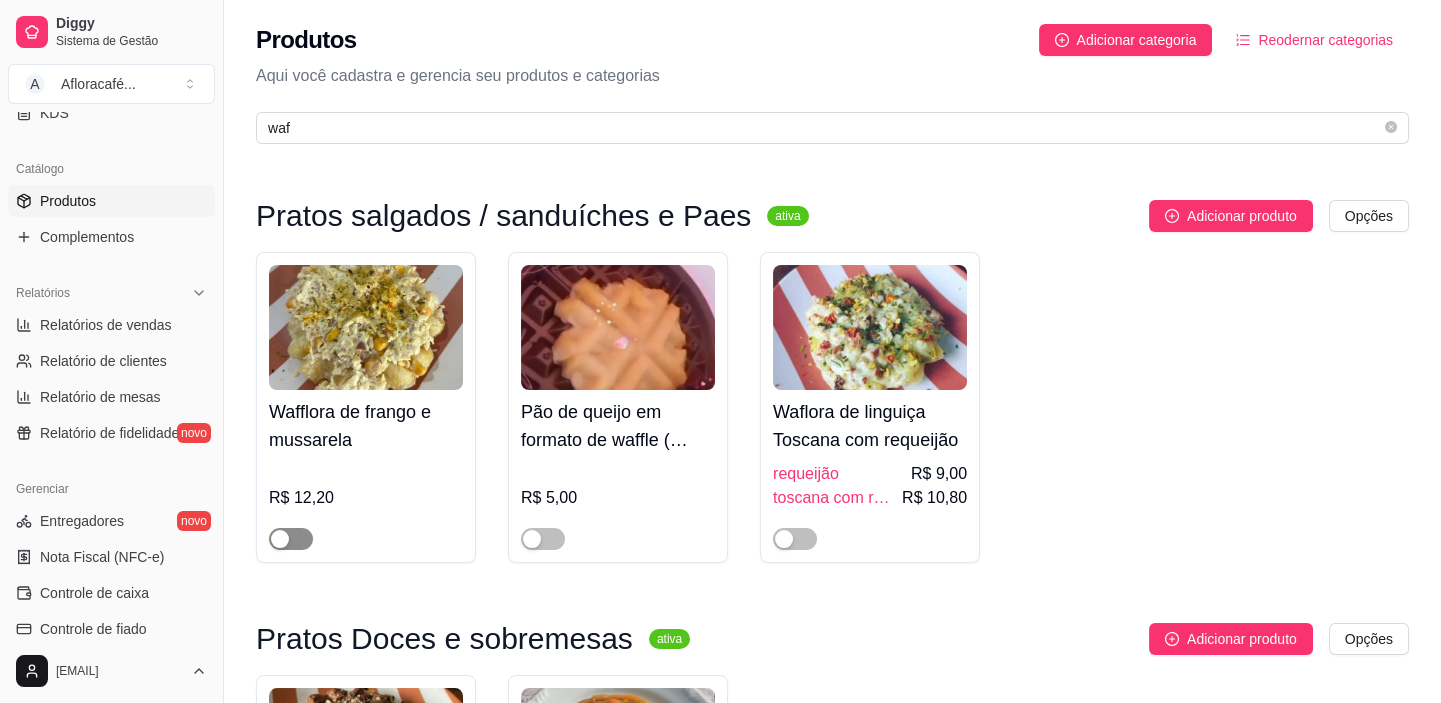 click at bounding box center (291, 539) 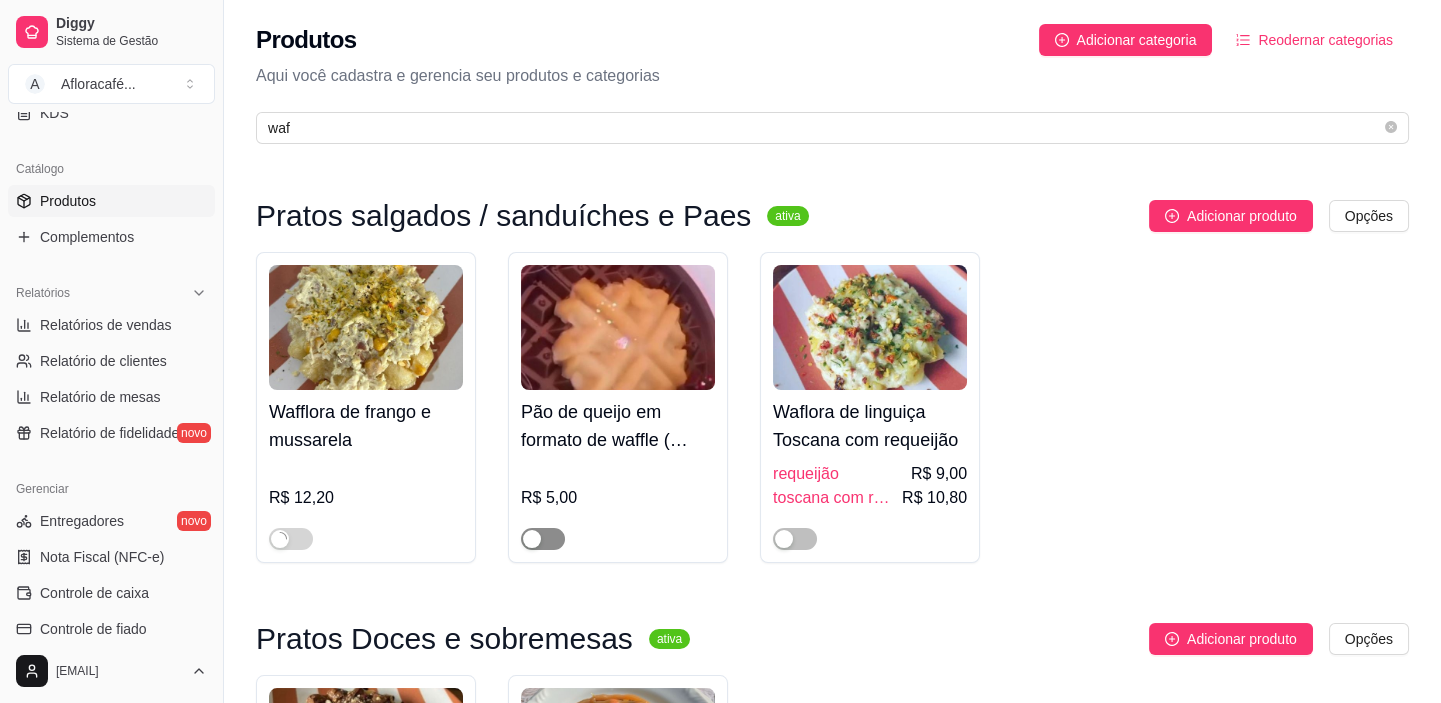 click at bounding box center (543, 539) 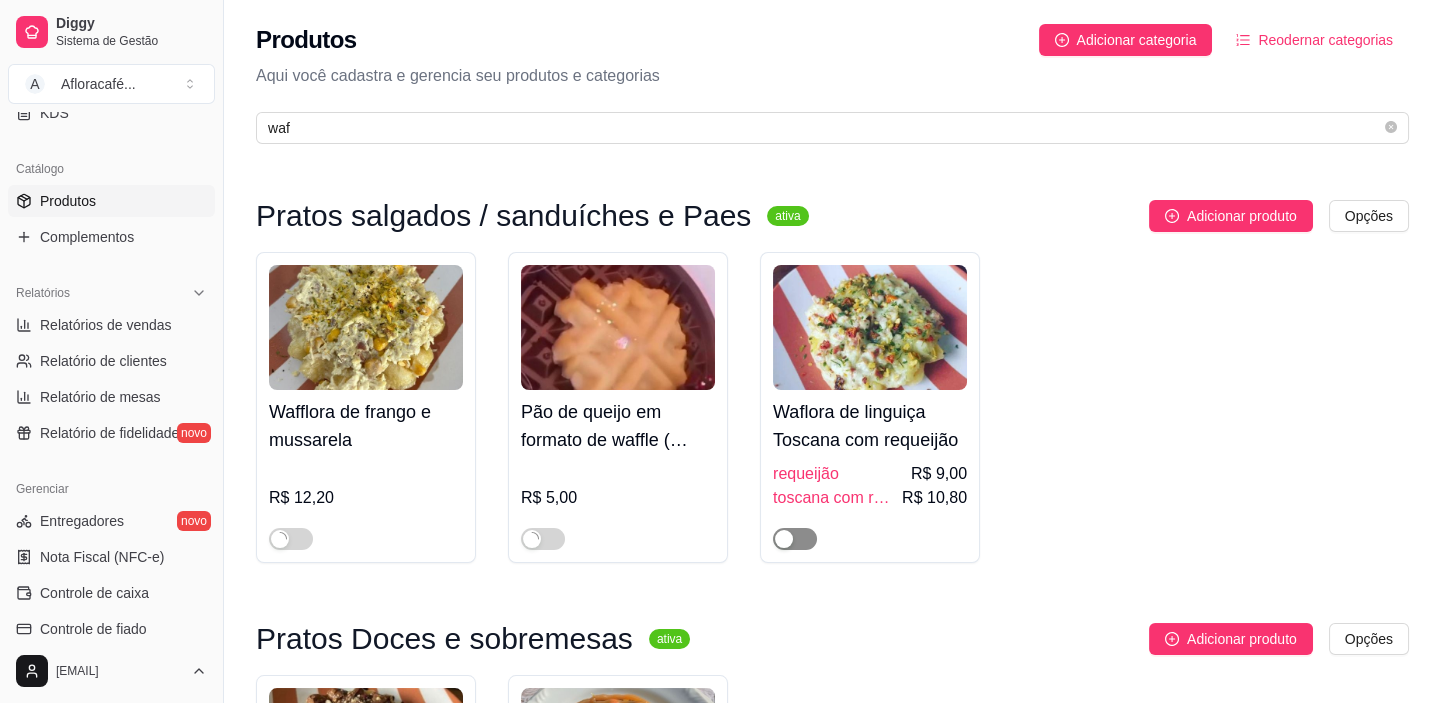 click at bounding box center [795, 539] 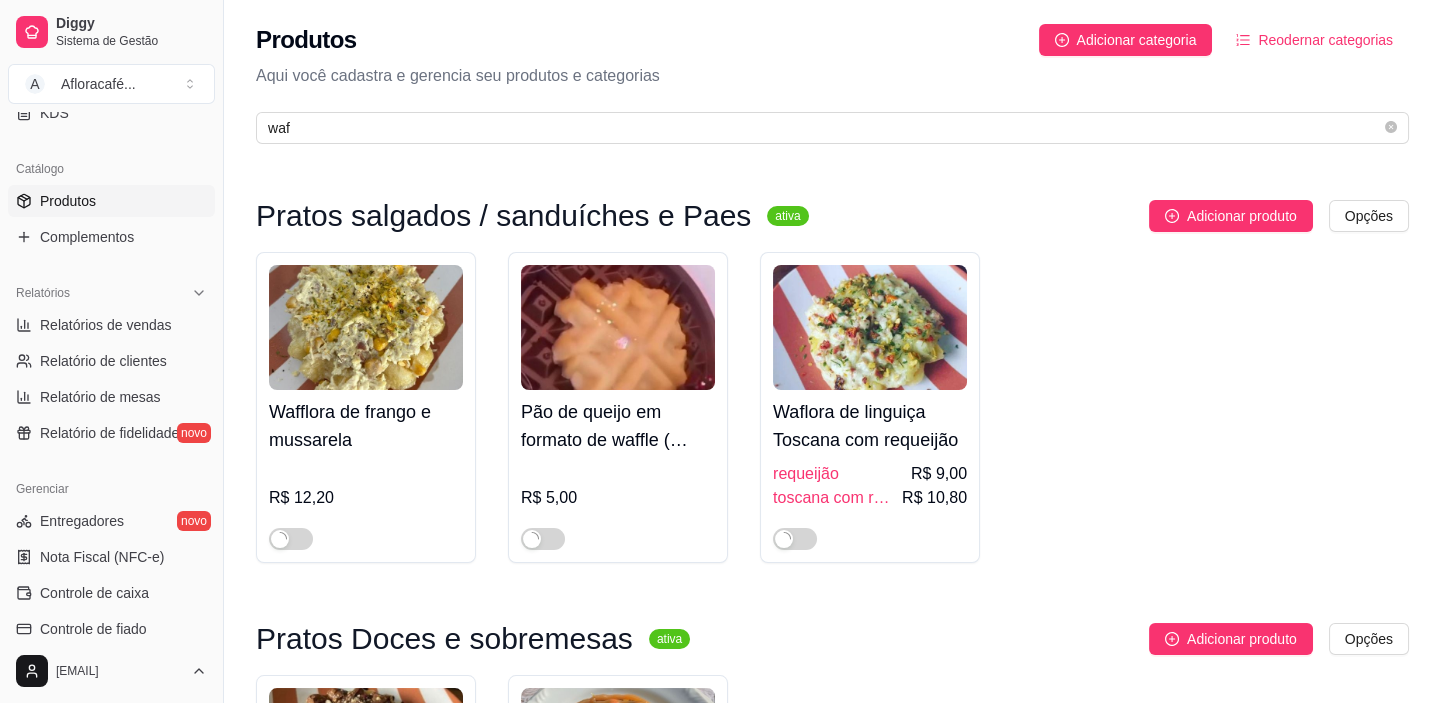 scroll, scrollTop: 385, scrollLeft: 0, axis: vertical 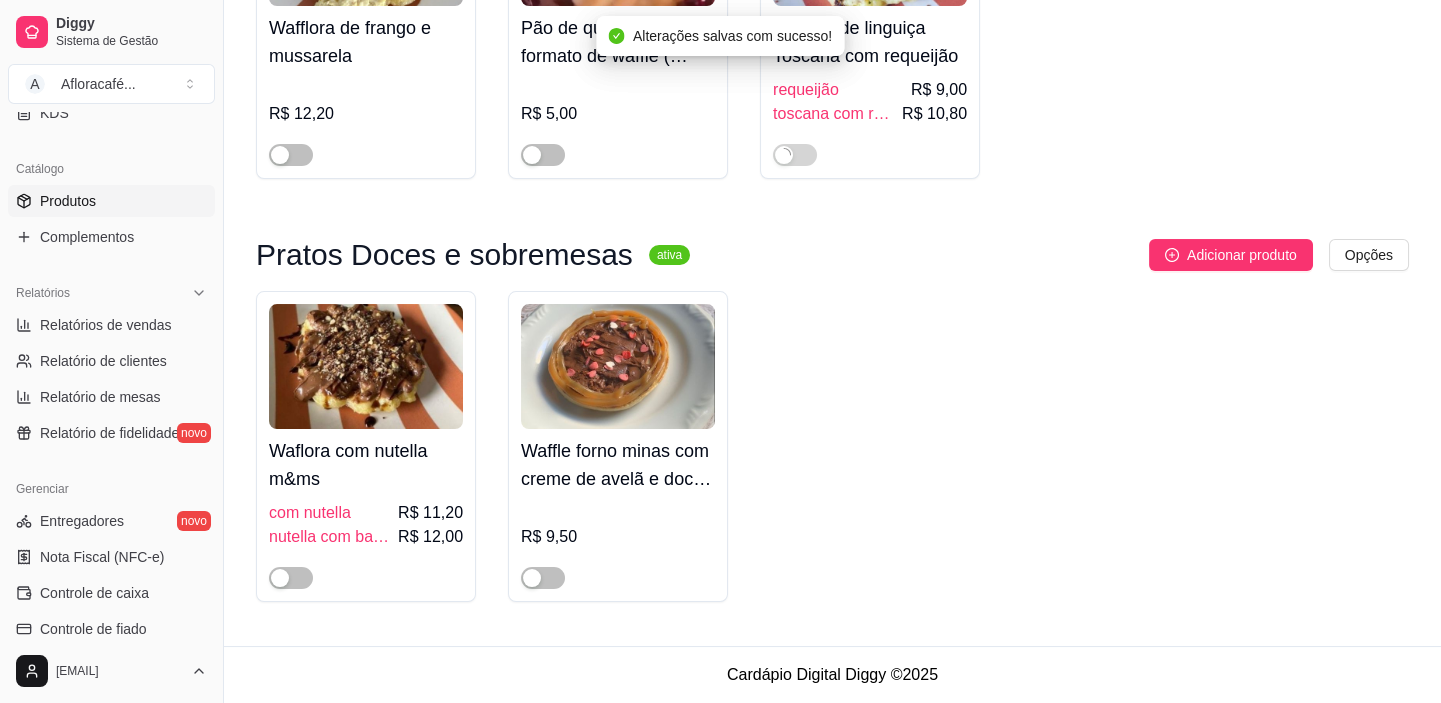 drag, startPoint x: 306, startPoint y: 577, endPoint x: 300, endPoint y: 552, distance: 25.70992 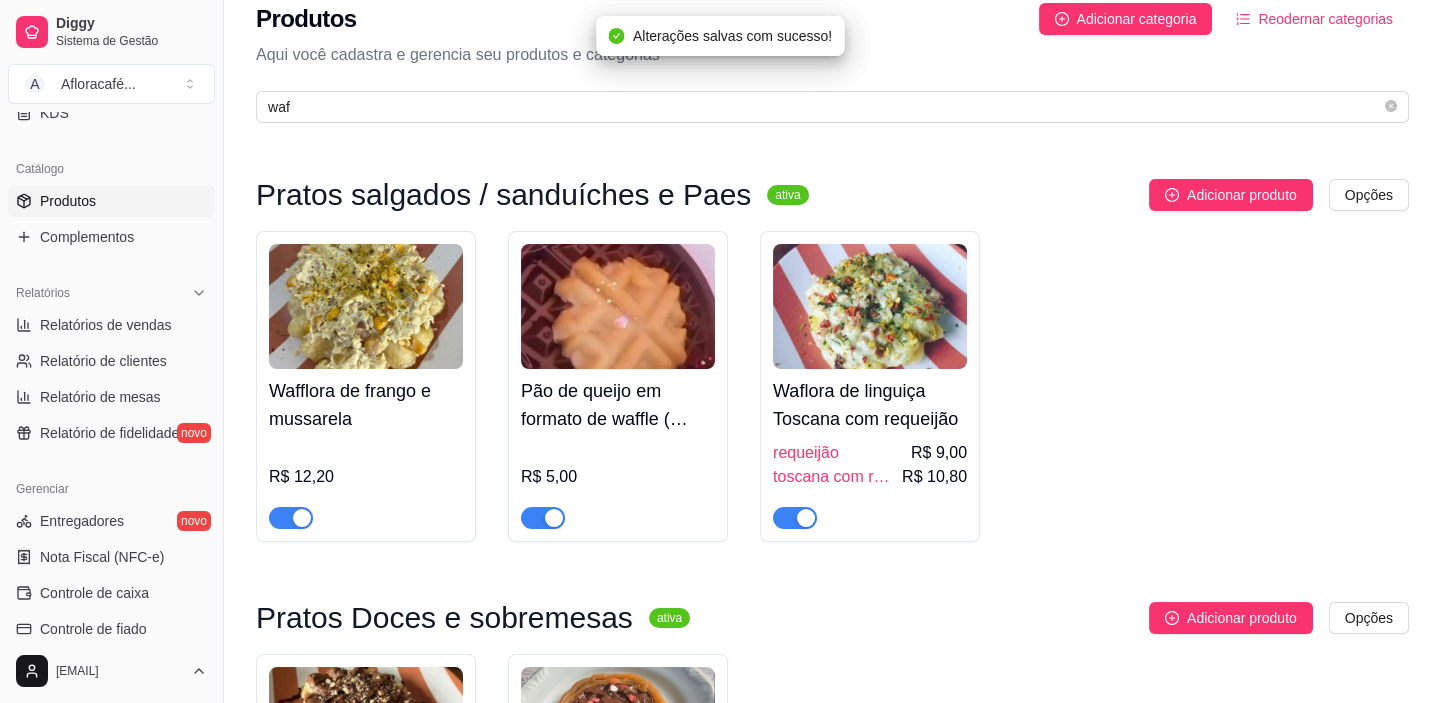 scroll, scrollTop: 0, scrollLeft: 0, axis: both 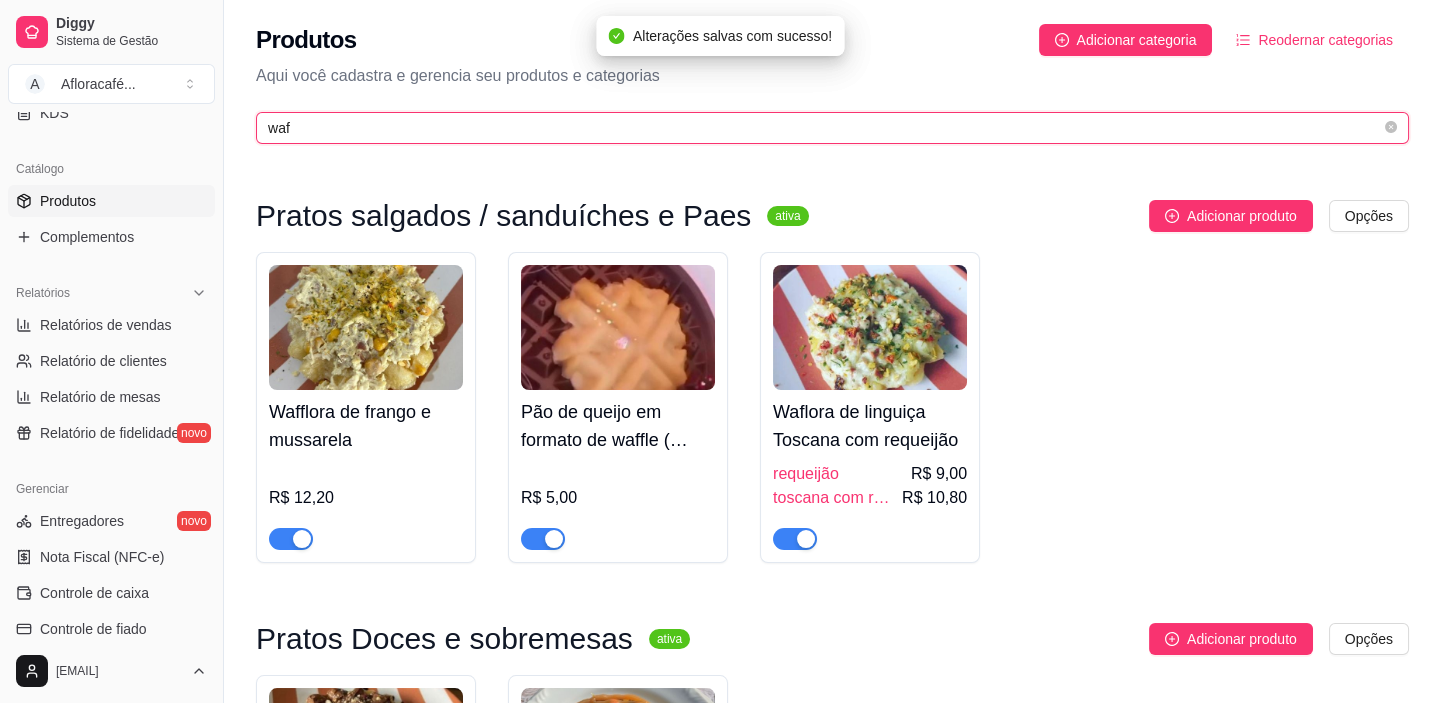 click on "waf" at bounding box center [824, 128] 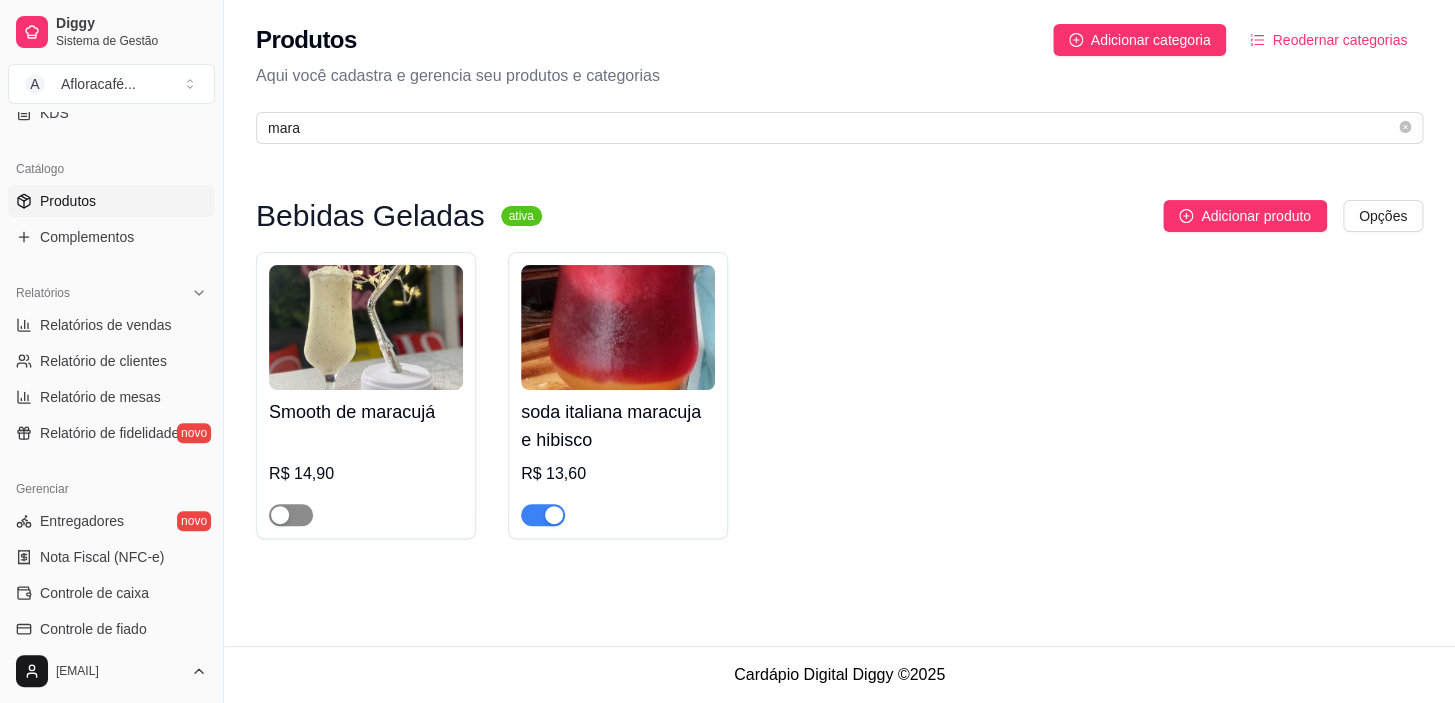 click at bounding box center [291, 515] 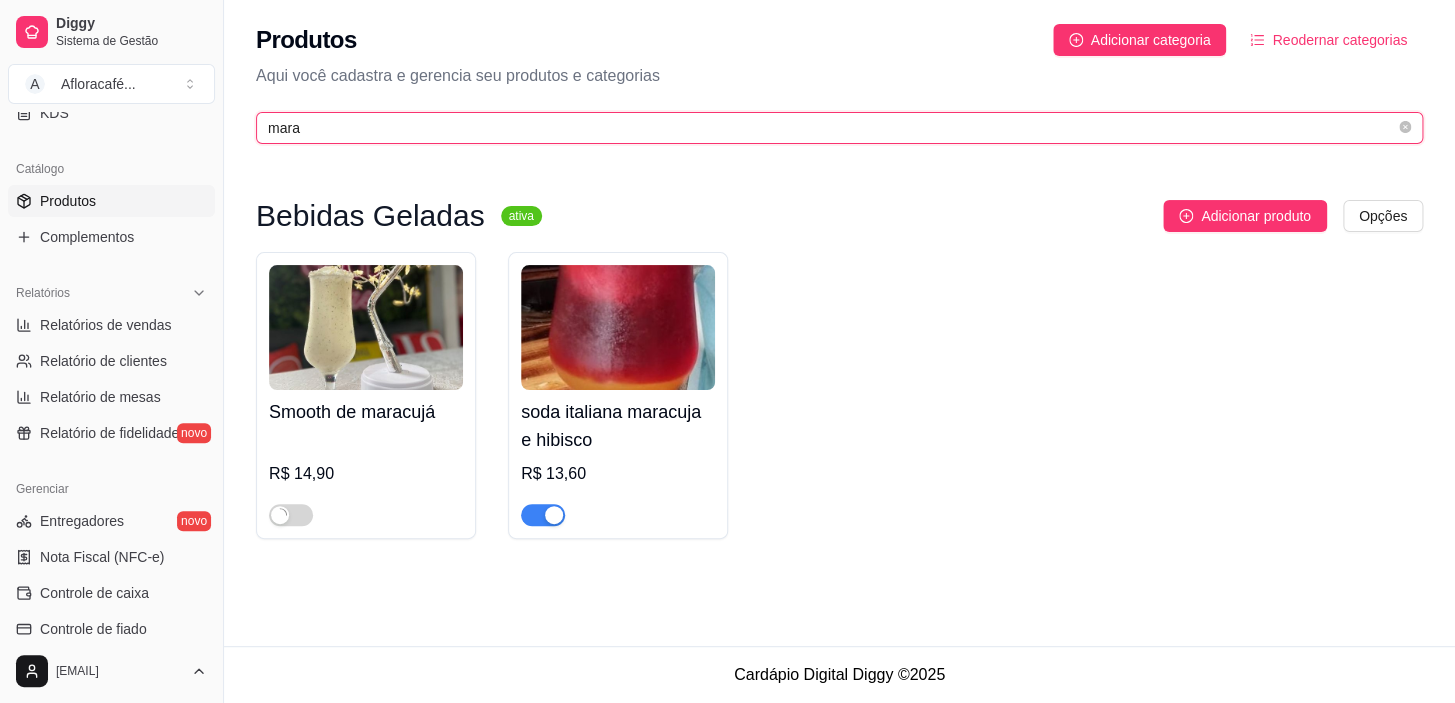 click on "mara" at bounding box center (831, 128) 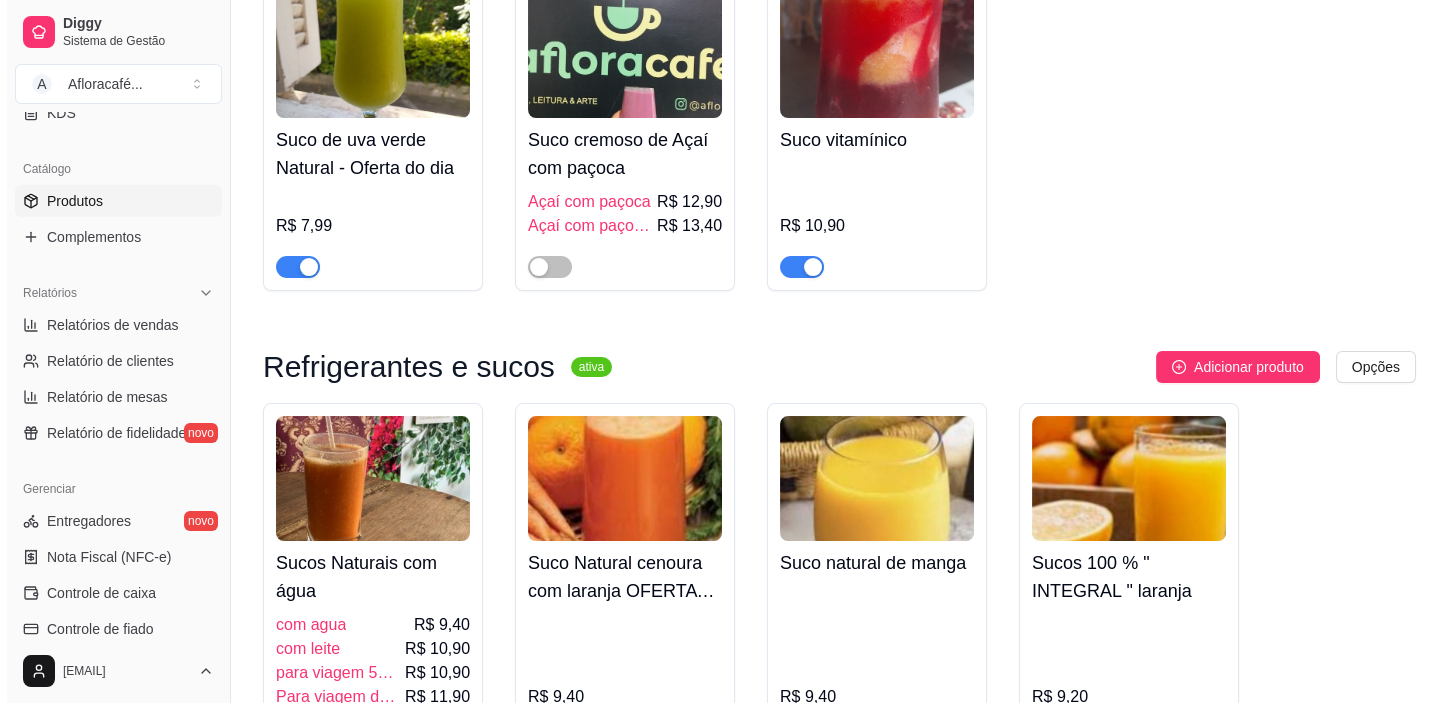 scroll, scrollTop: 363, scrollLeft: 0, axis: vertical 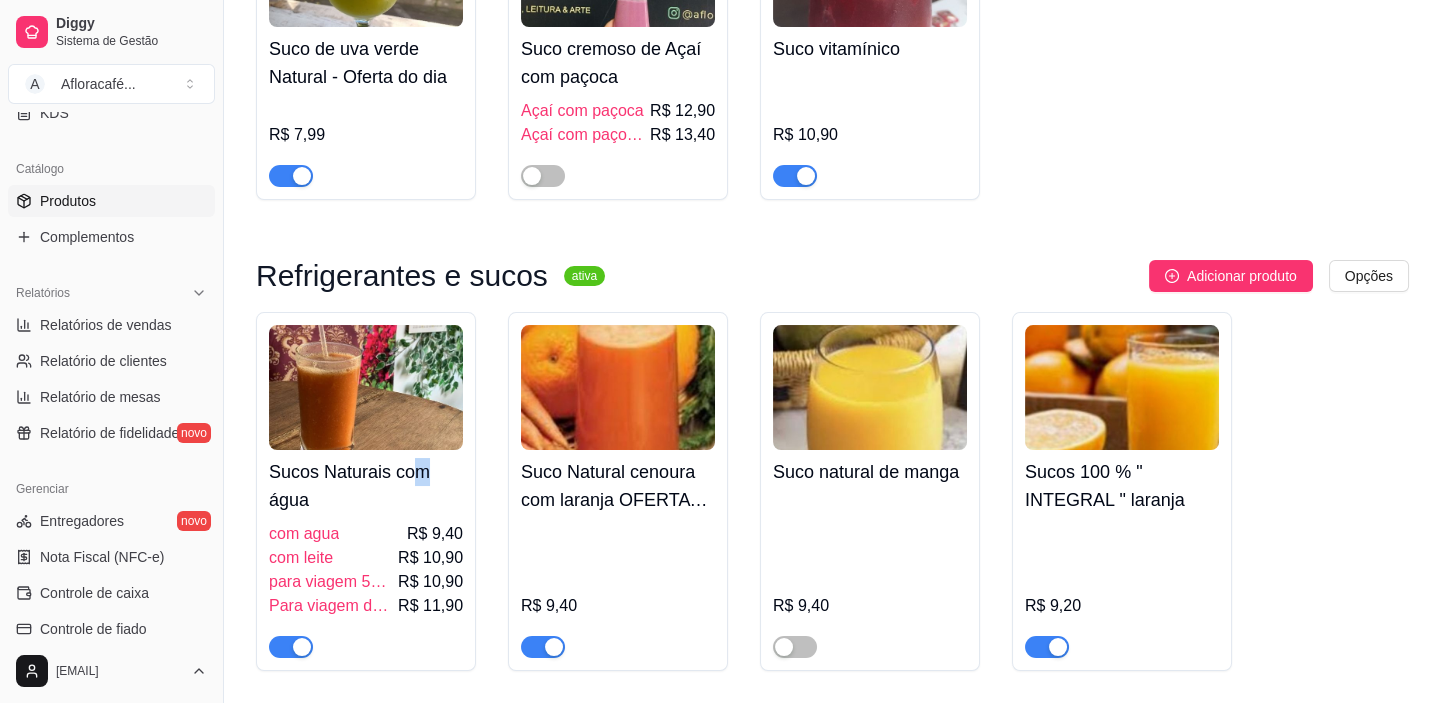 click on "Sucos Naturais com água    com agua  R$ 9,40 com leite R$ 10,90 para viagem 500 ml com água  R$ 10,90 Para viagem de 500 ml com leite  R$ 11,90" at bounding box center (366, 554) 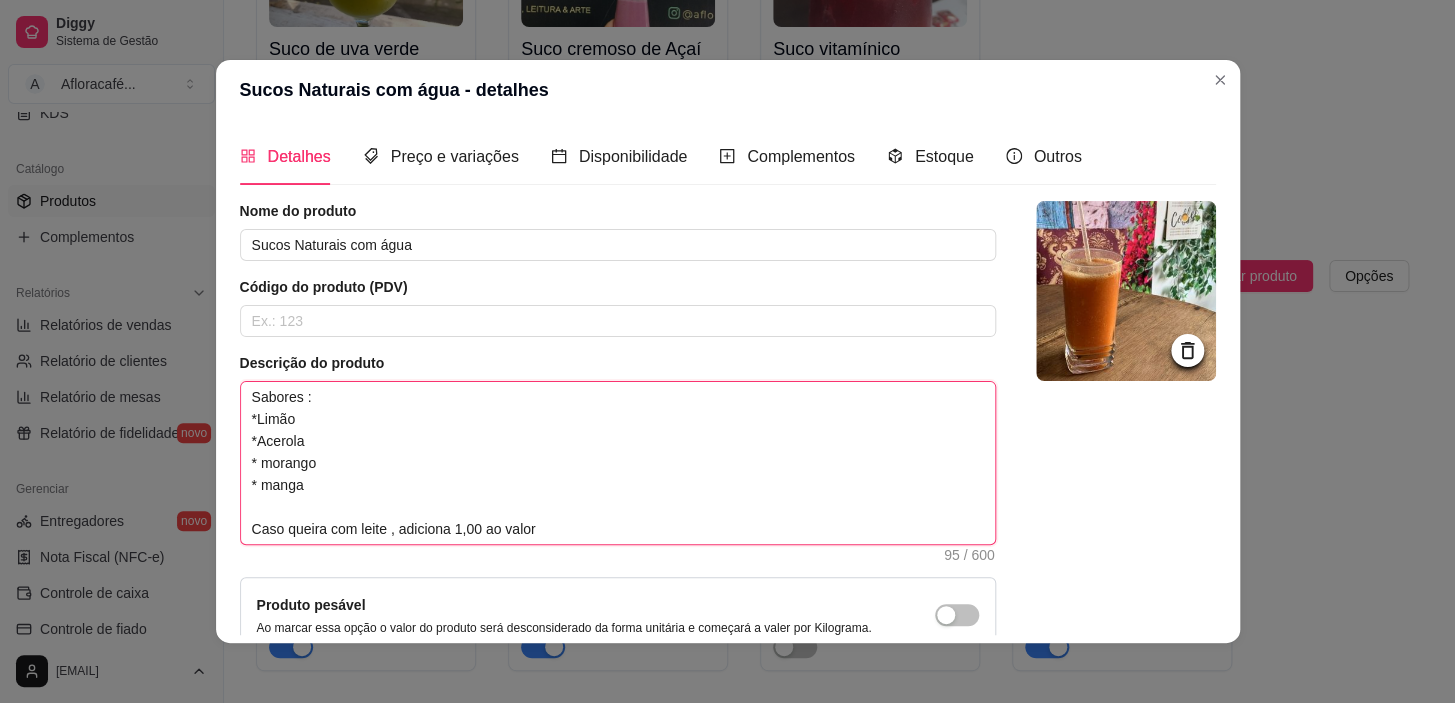 click on "Sabores :
*Limão
*Acerola
* morango
* manga
Caso queira com leite , adiciona 1,00 ao valor" at bounding box center (618, 463) 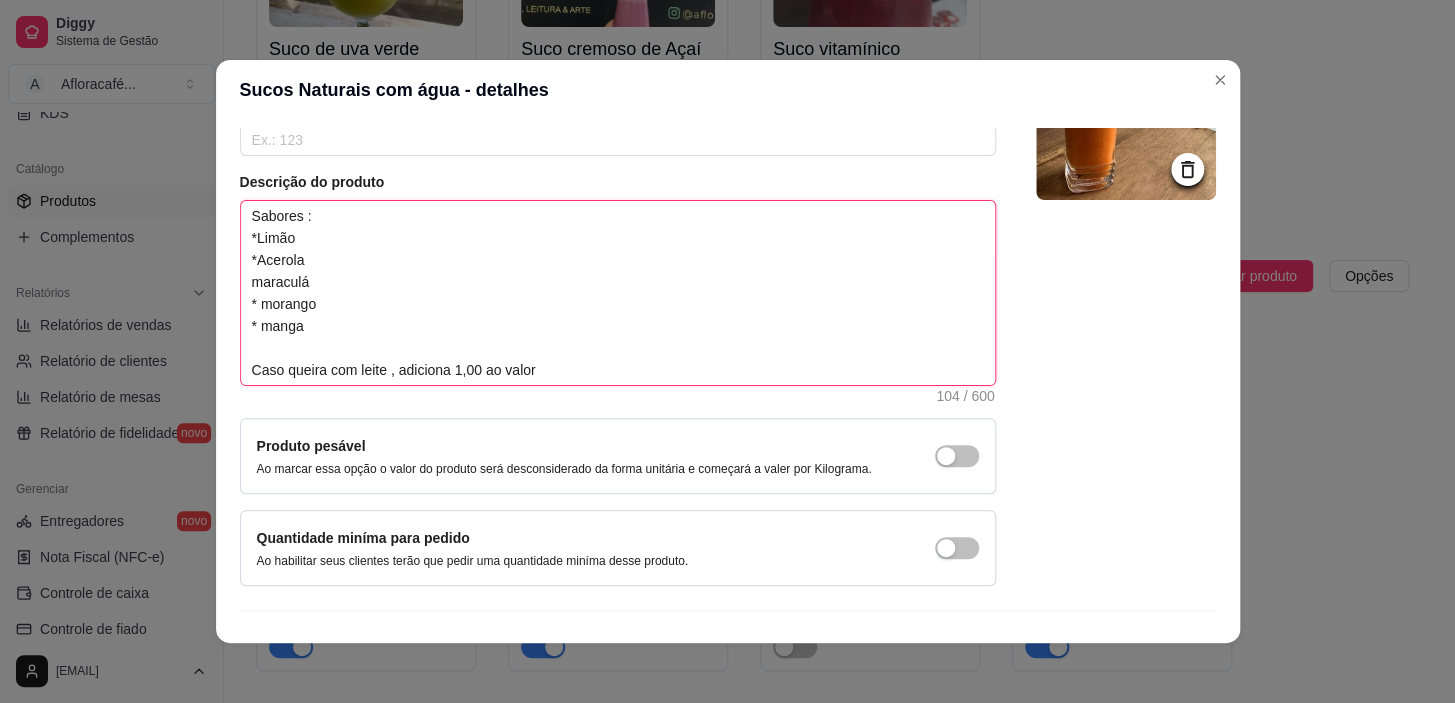 scroll, scrollTop: 236, scrollLeft: 0, axis: vertical 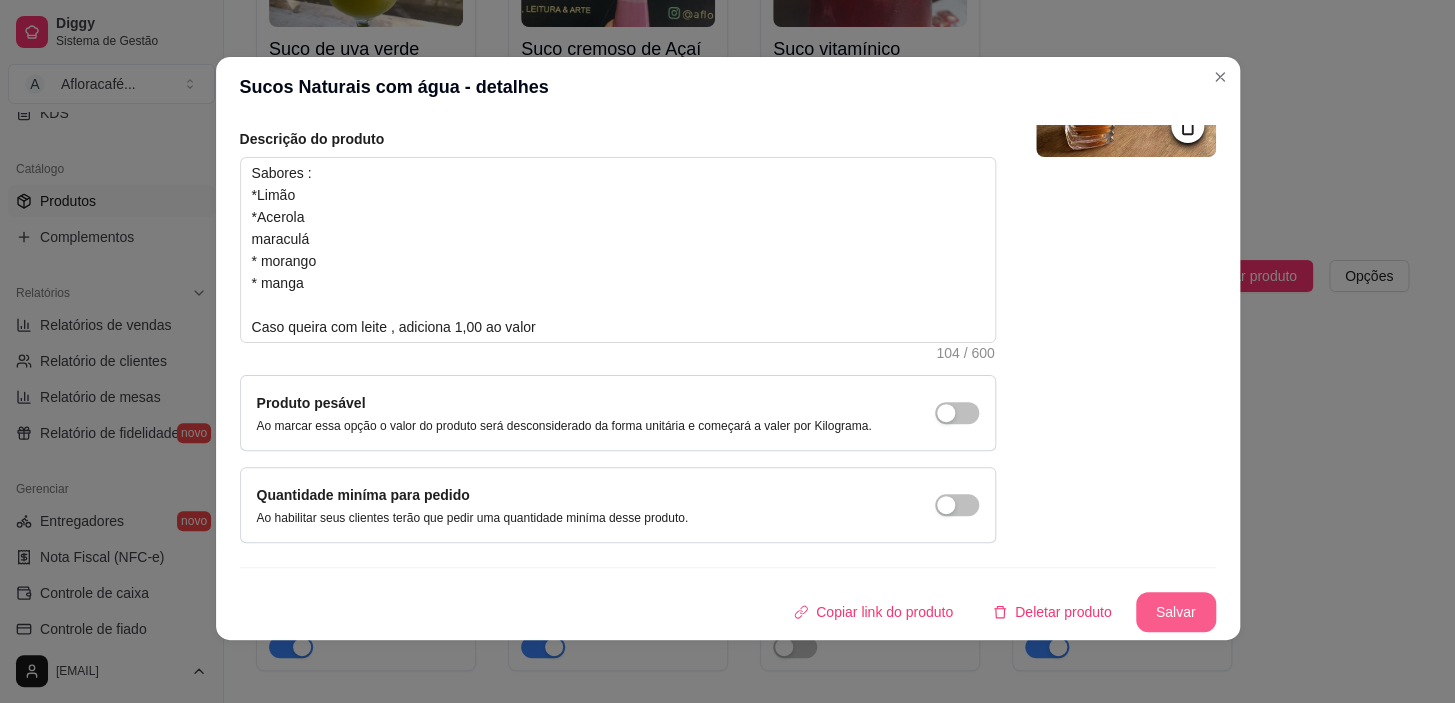 click on "Salvar" at bounding box center [1176, 612] 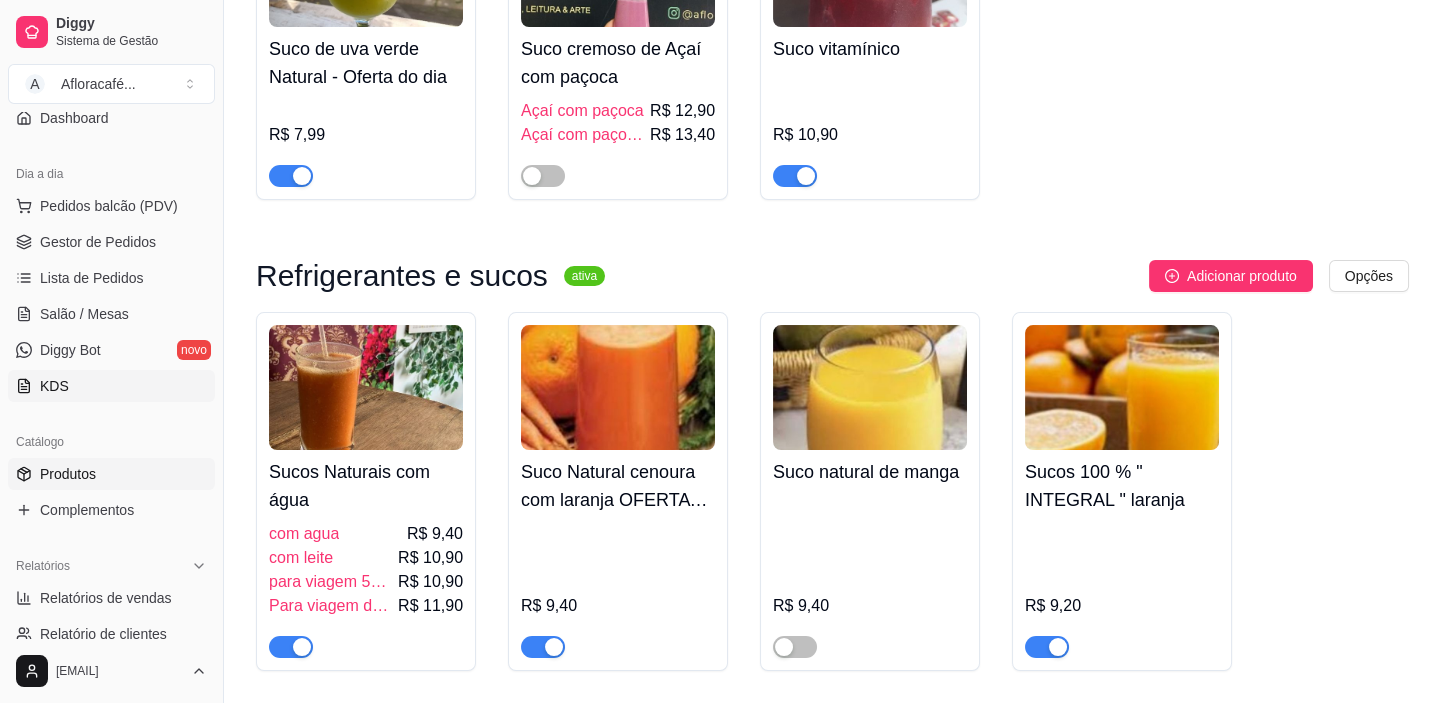 scroll, scrollTop: 0, scrollLeft: 0, axis: both 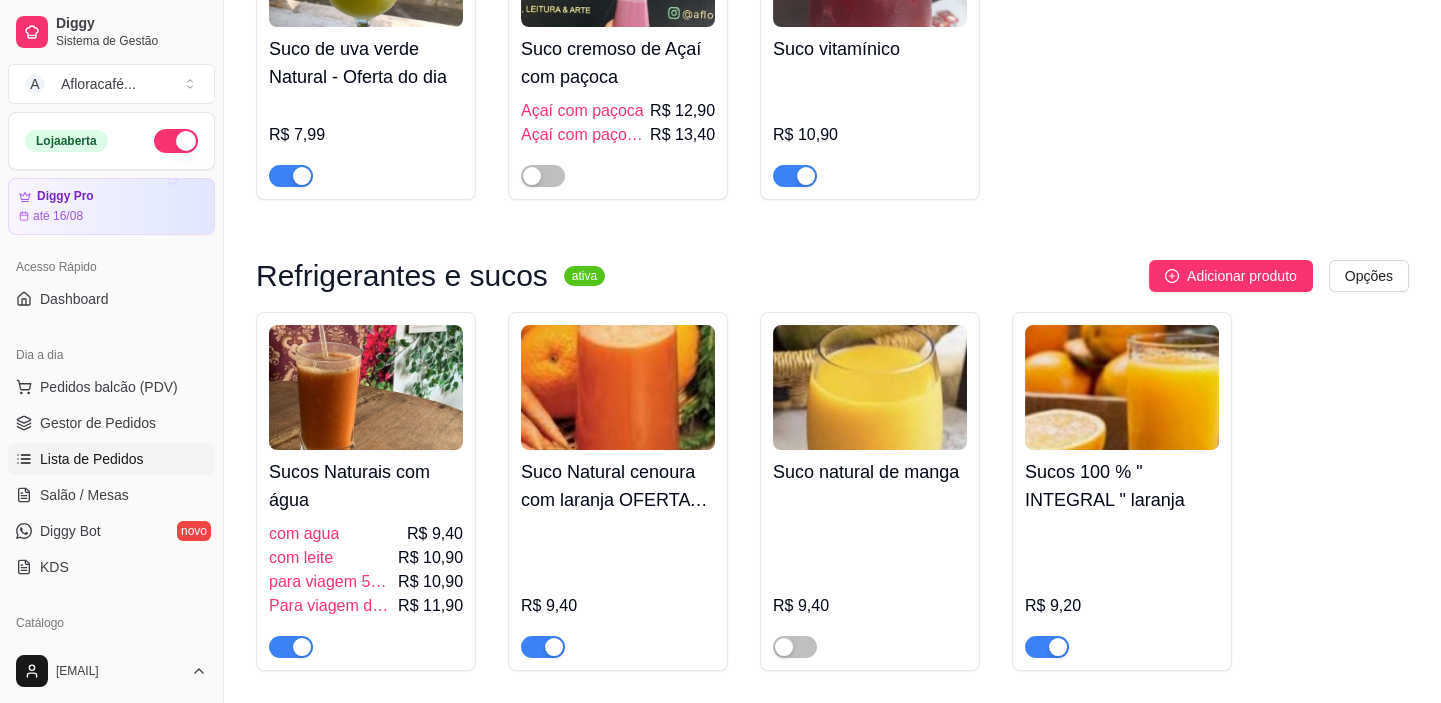 click on "Lista de Pedidos" at bounding box center (92, 459) 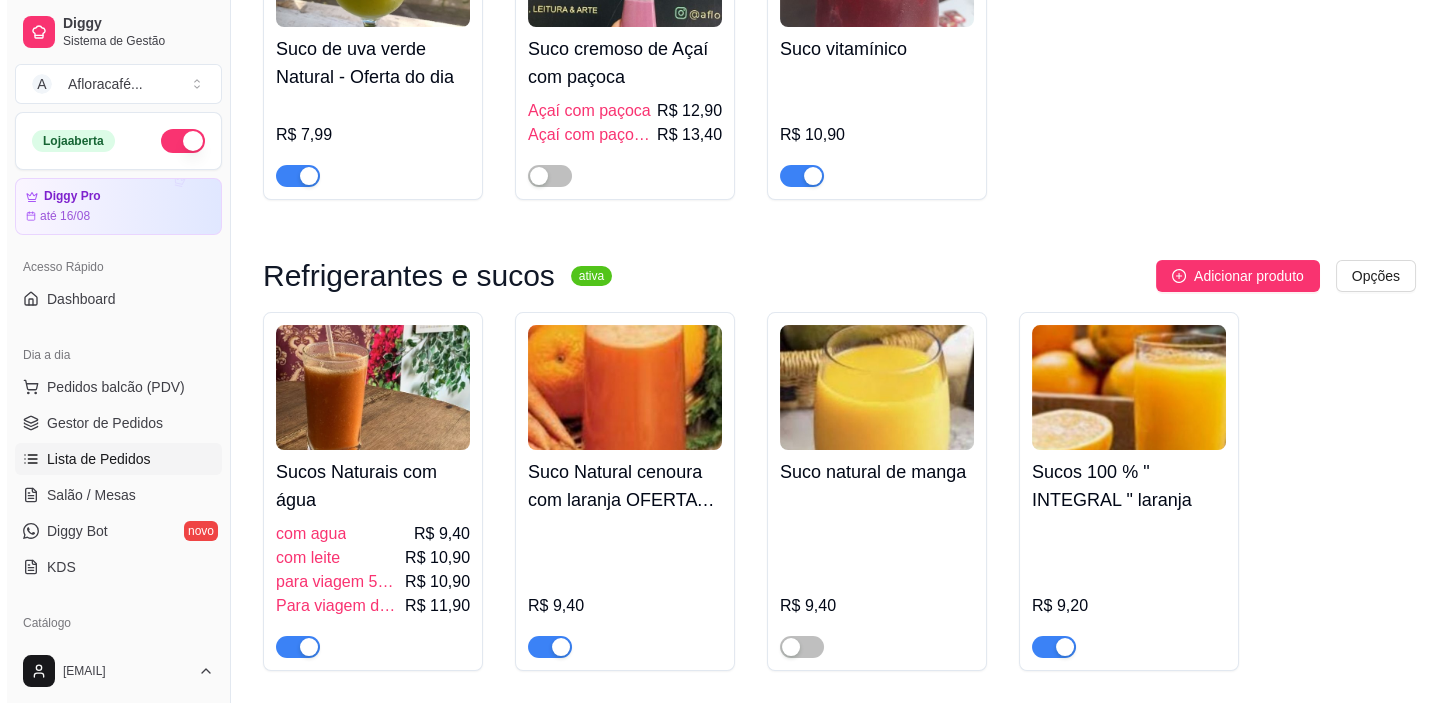 scroll, scrollTop: 0, scrollLeft: 0, axis: both 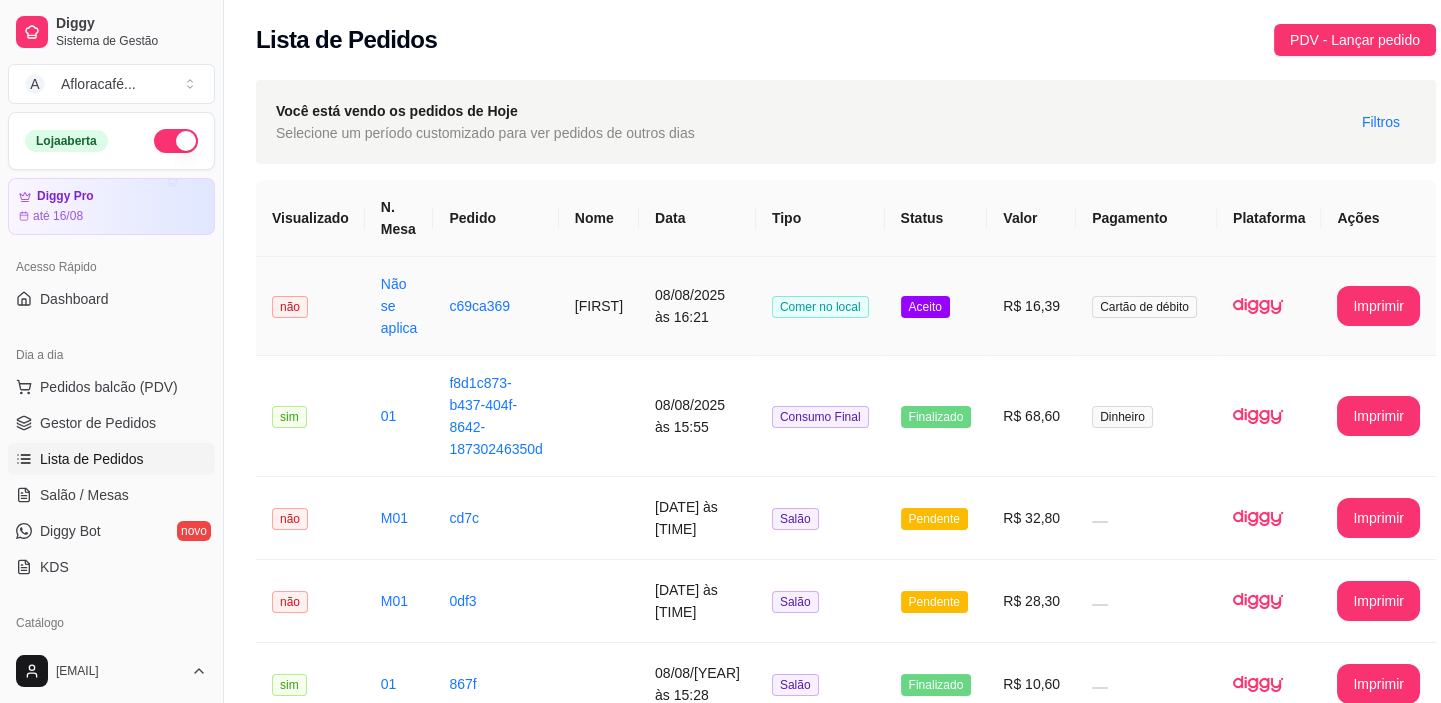 click on "c69ca369" at bounding box center (495, 306) 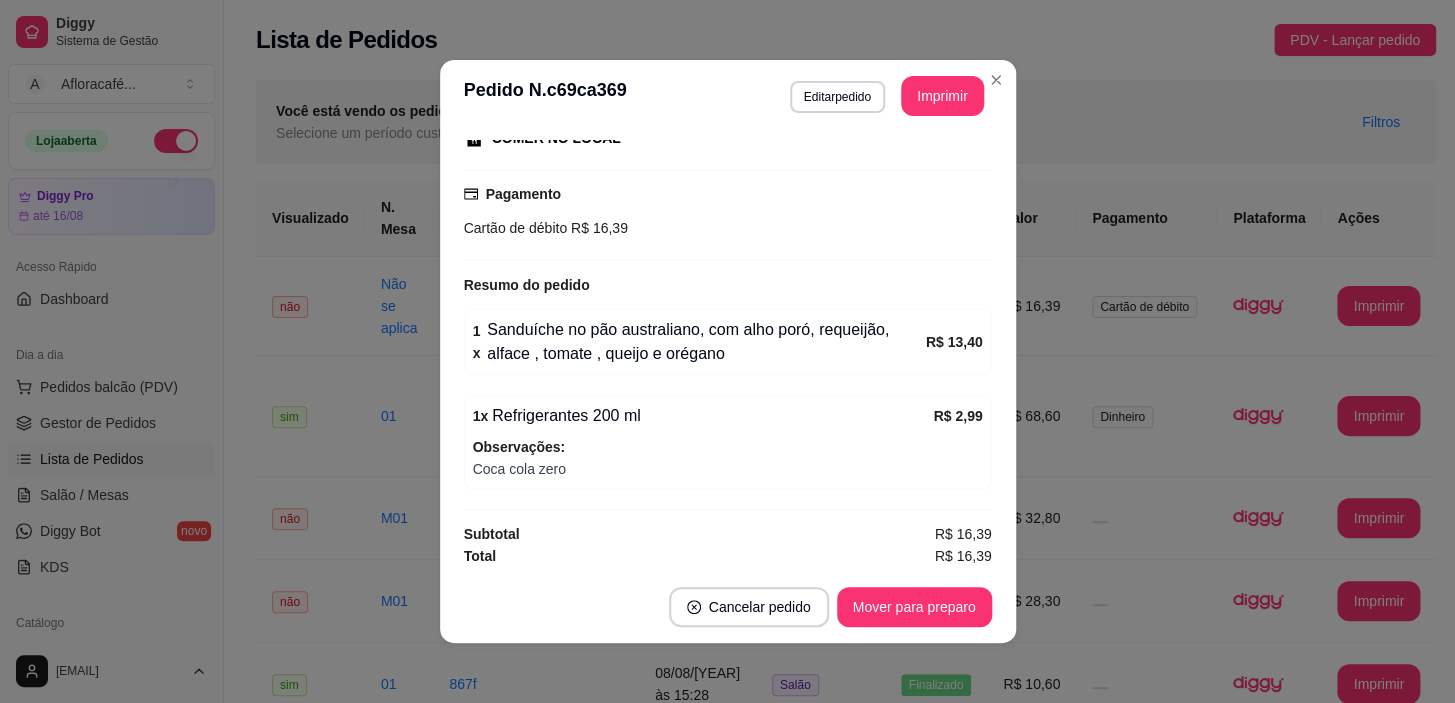 scroll, scrollTop: 274, scrollLeft: 0, axis: vertical 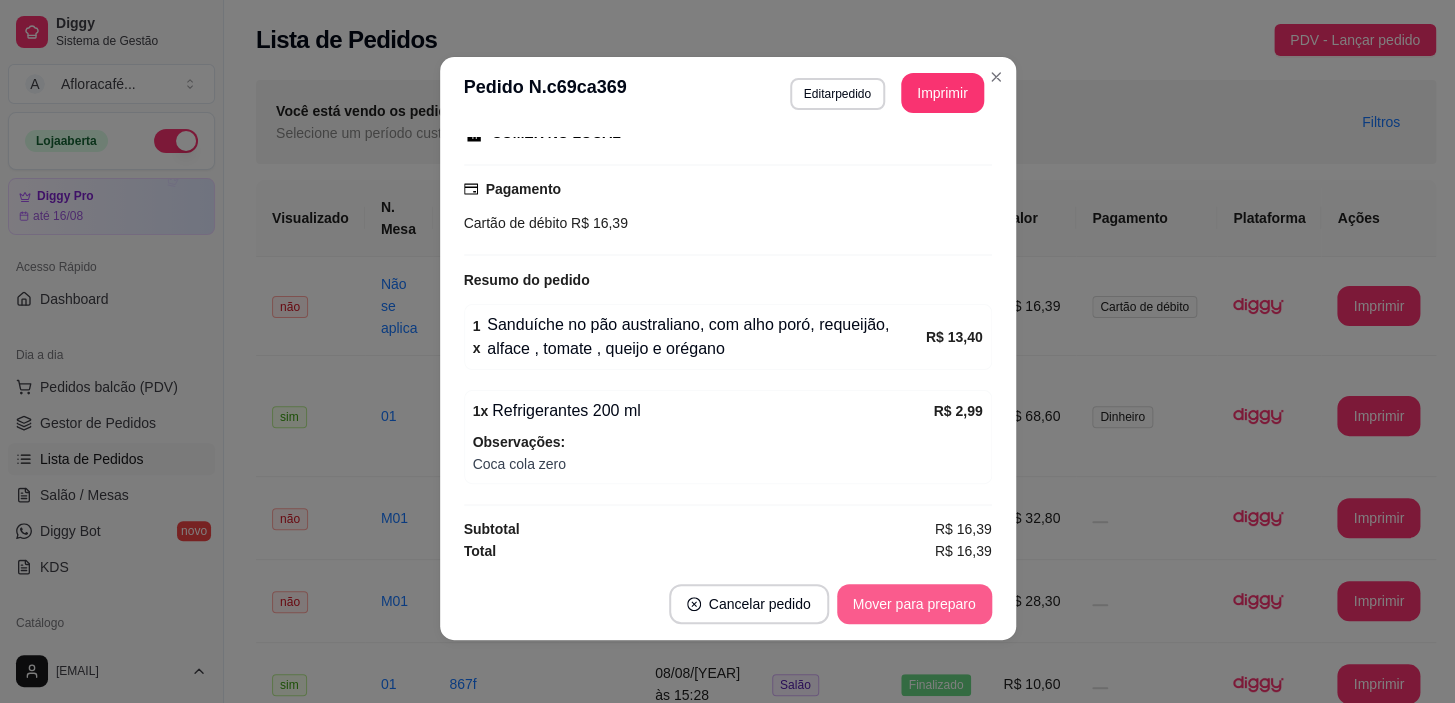 click on "Mover para preparo" at bounding box center (914, 604) 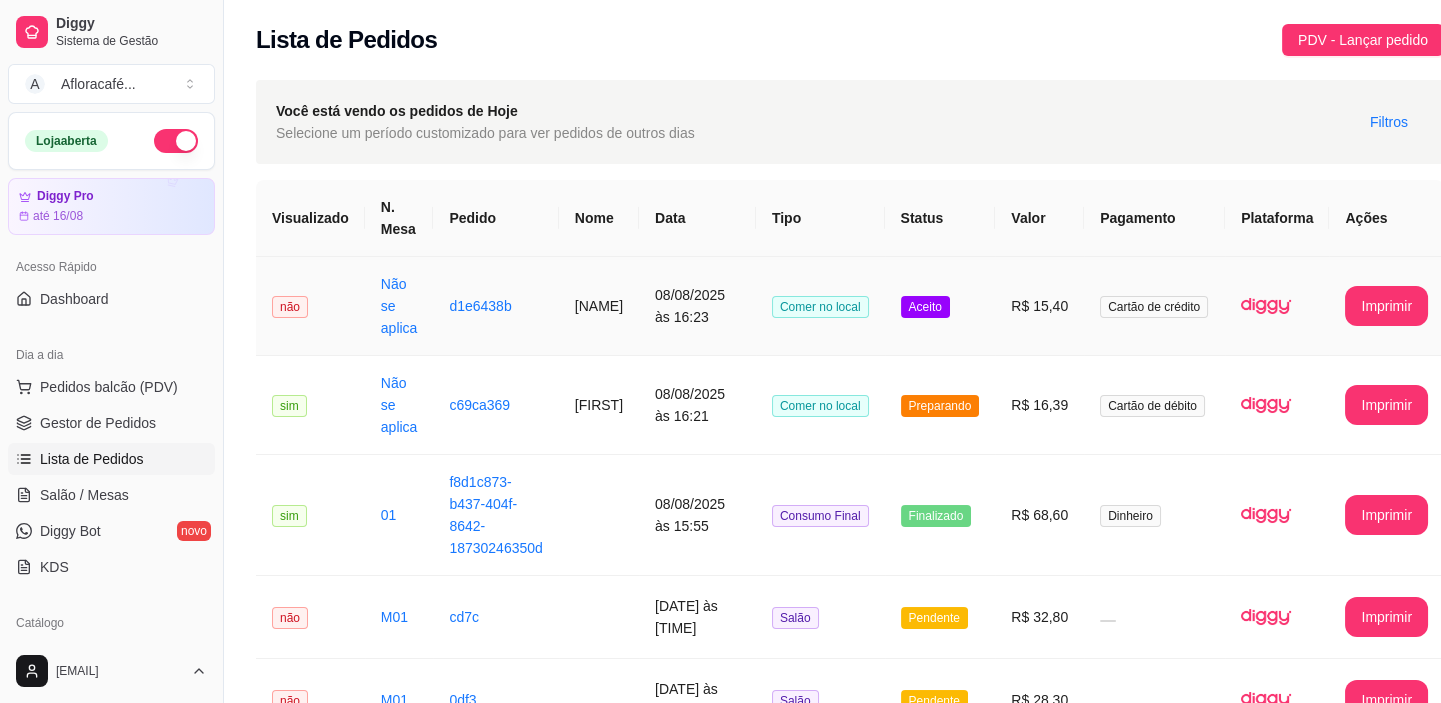 click on "[NAME]" at bounding box center [599, 306] 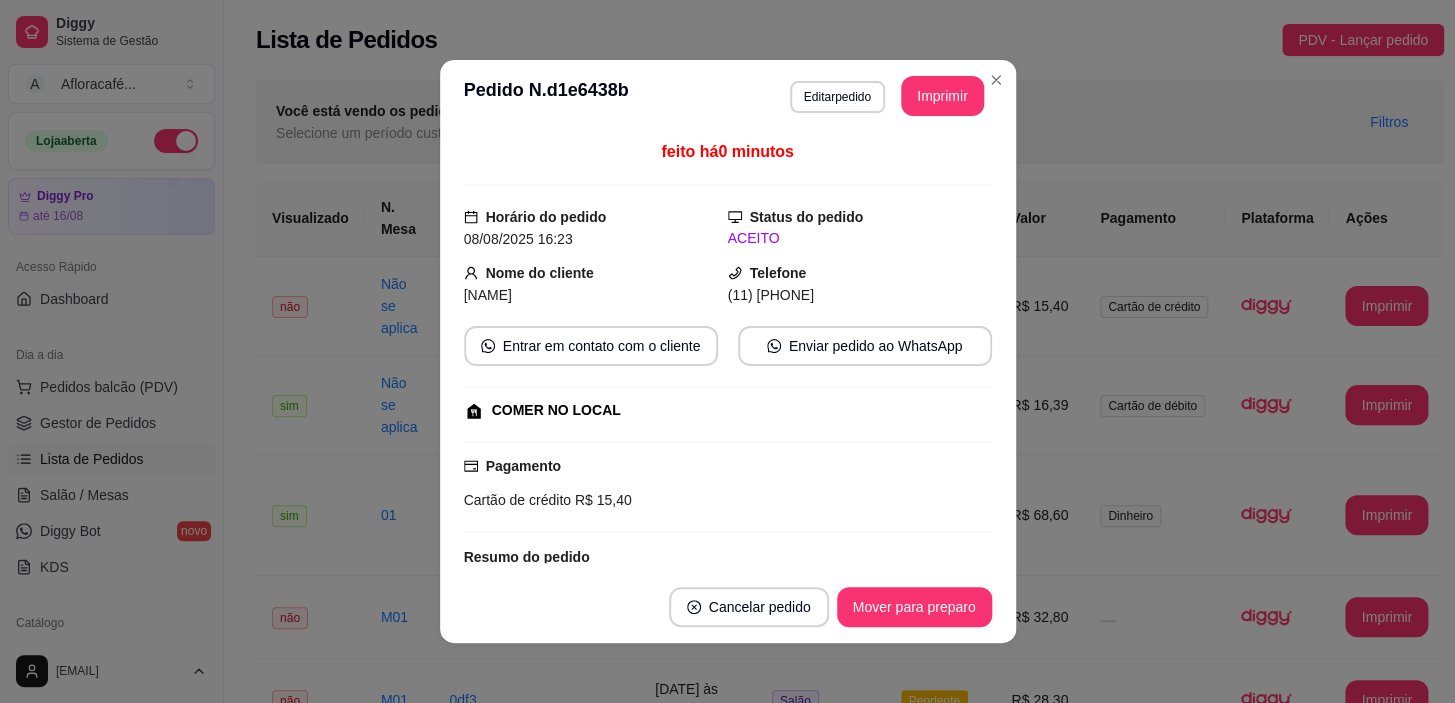 scroll, scrollTop: 137, scrollLeft: 0, axis: vertical 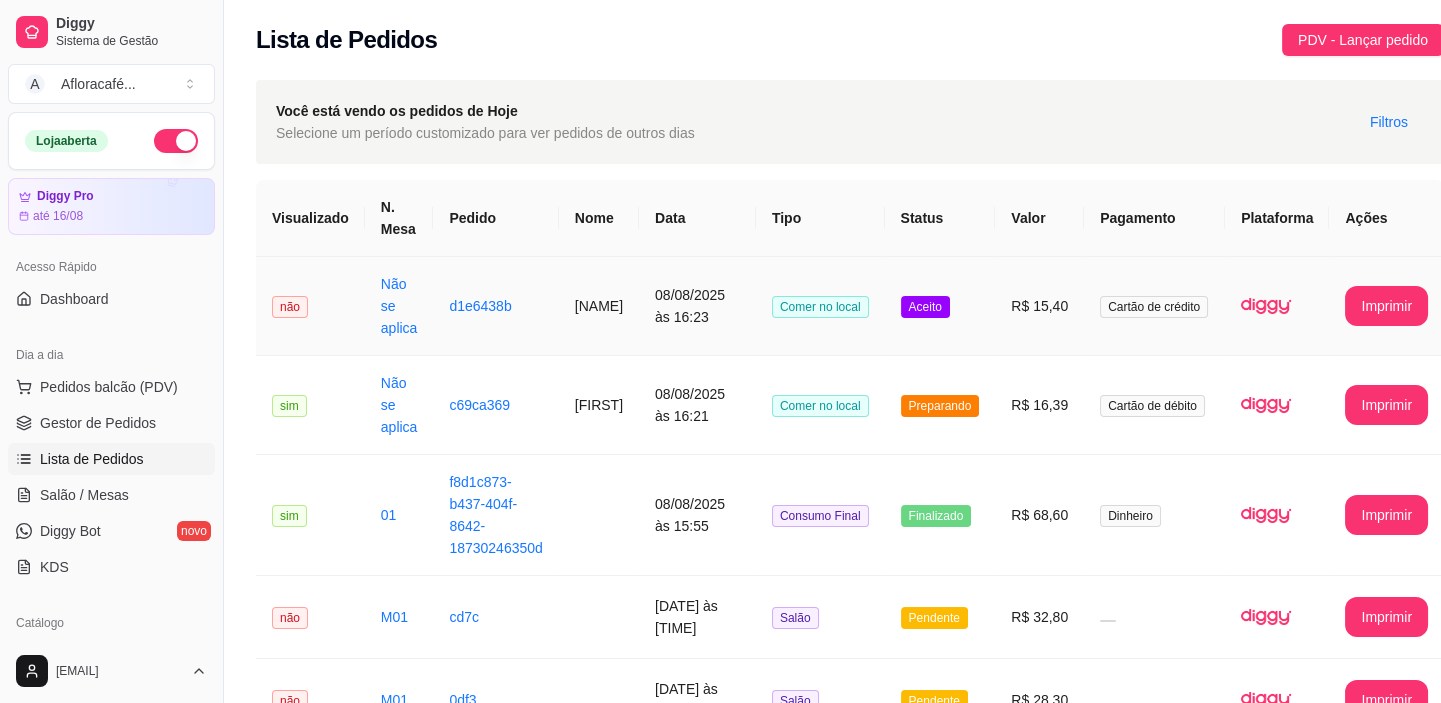click on "08/08/2025 às 16:23" at bounding box center [697, 306] 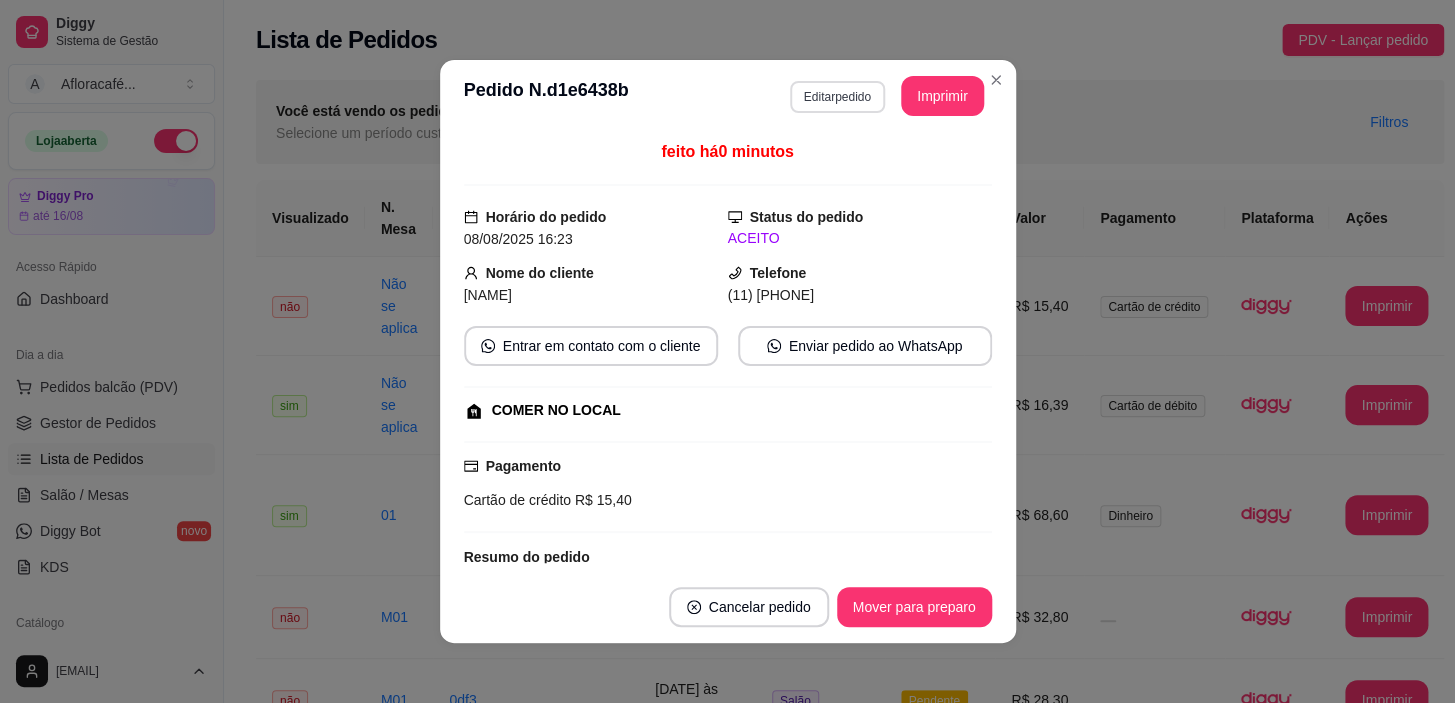 click on "Editar  pedido" at bounding box center [837, 97] 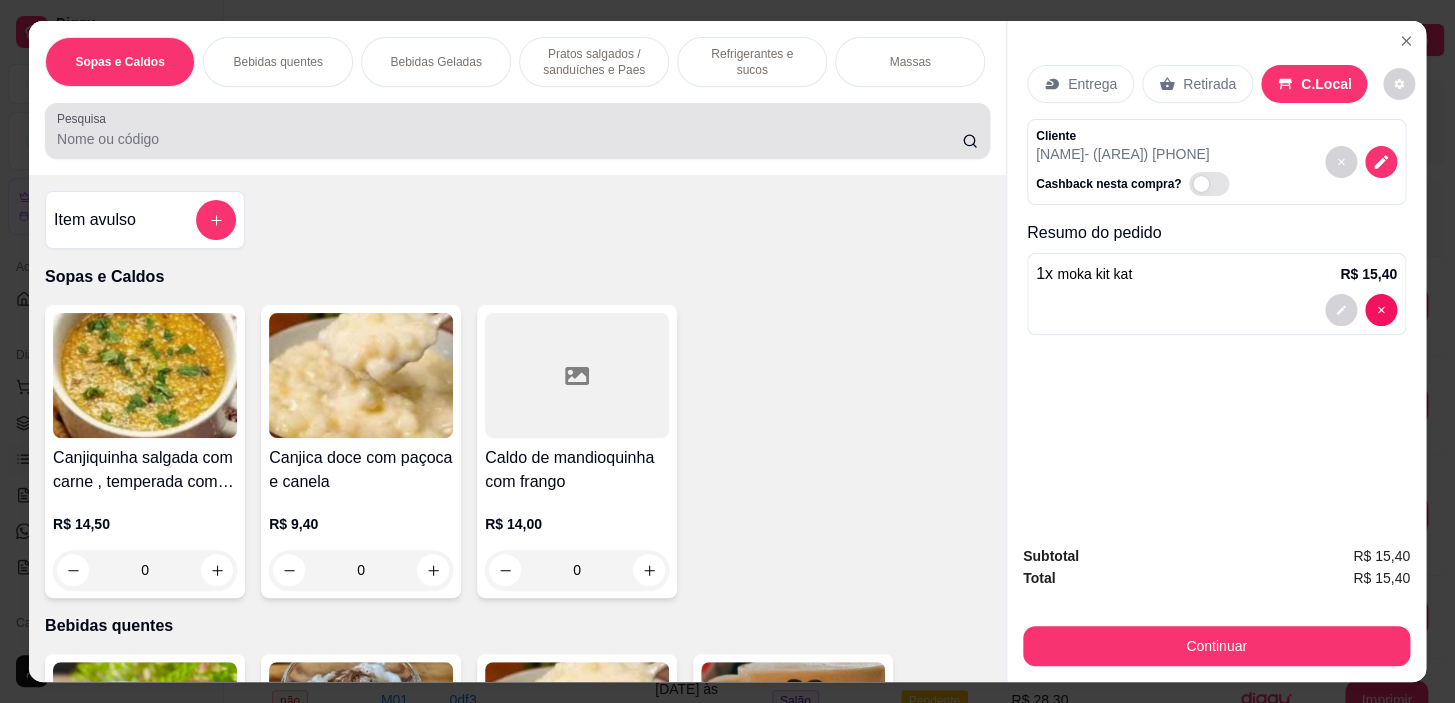 click on "Pesquisa" at bounding box center [509, 139] 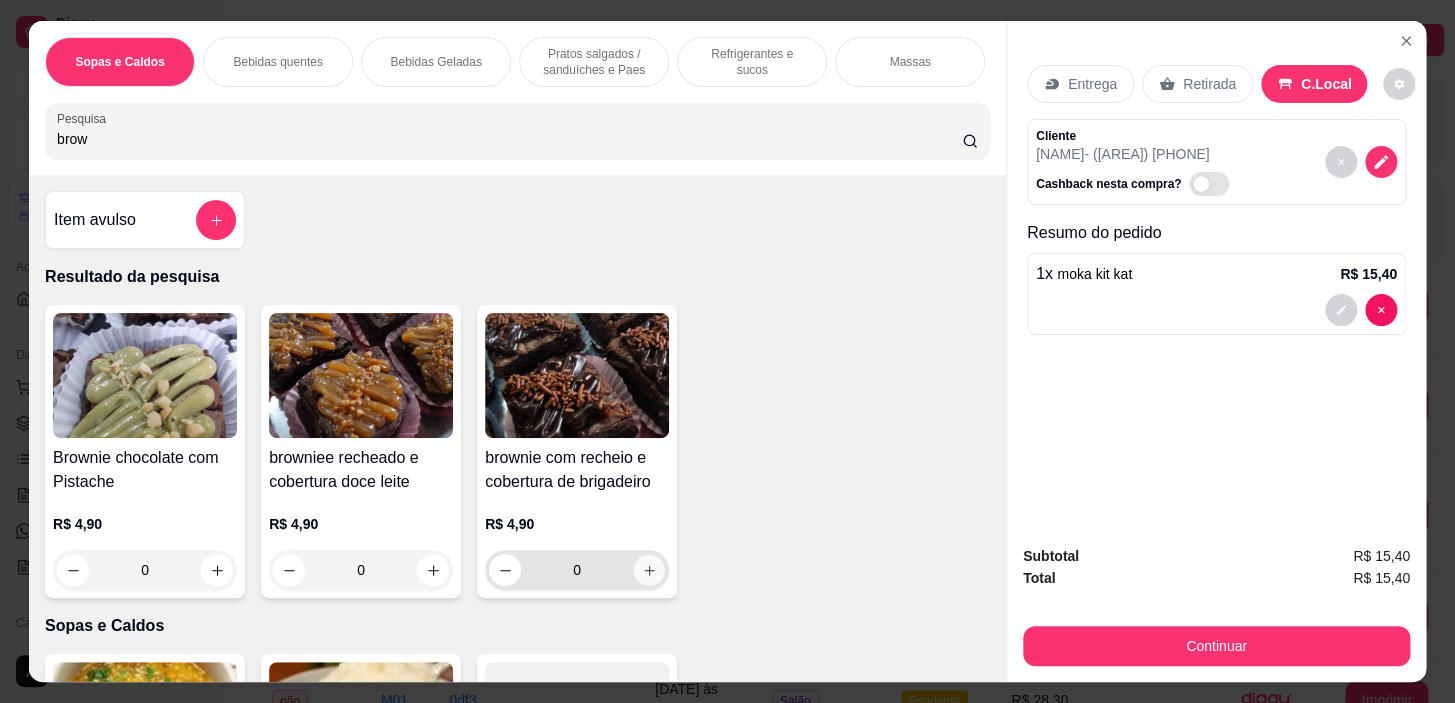 click at bounding box center [649, 570] 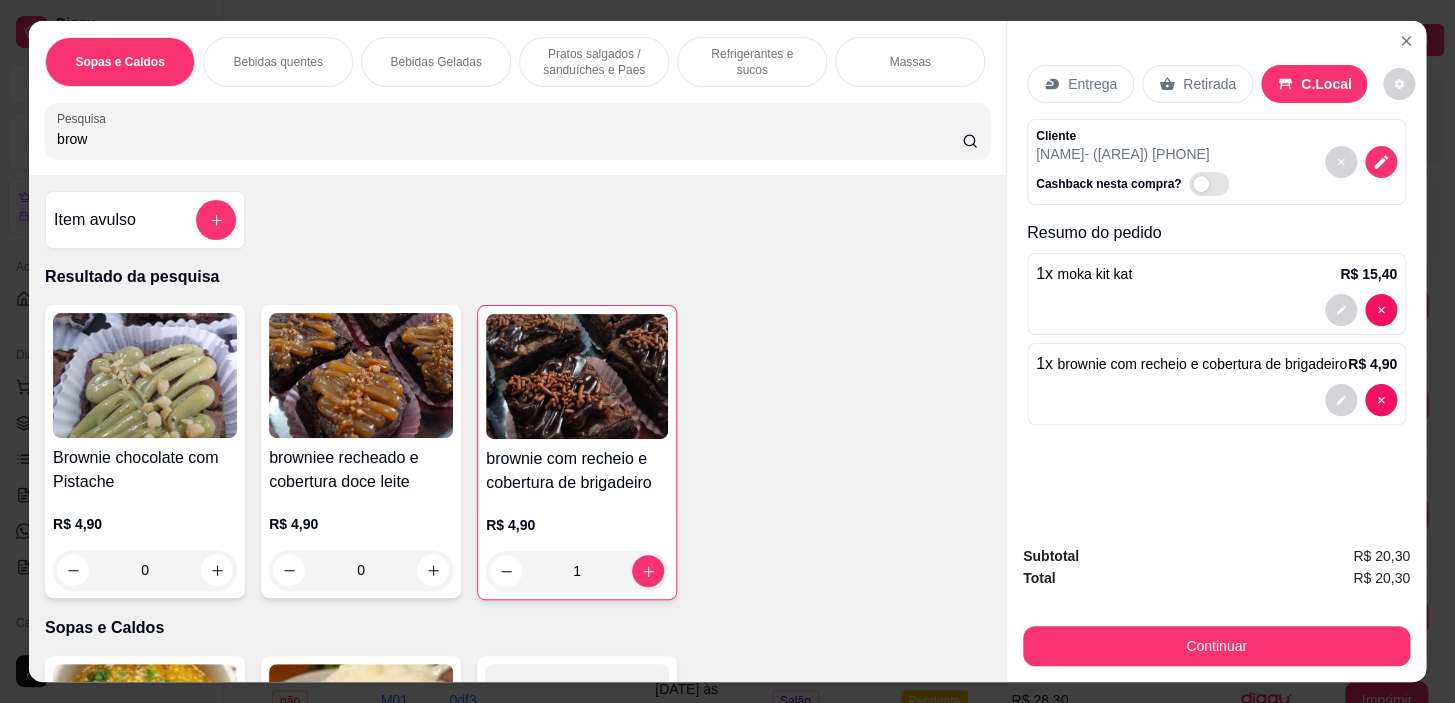 click on "Bebidas quentes" at bounding box center (277, 62) 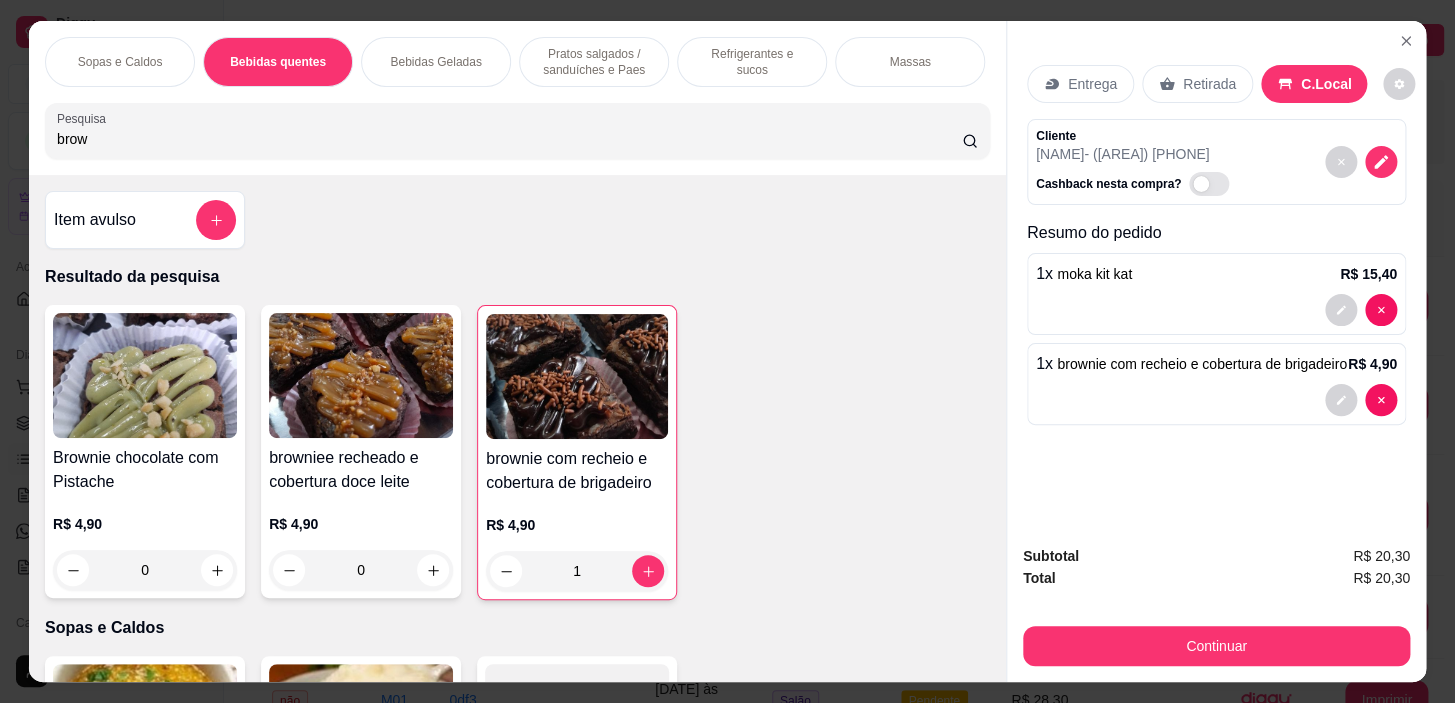 scroll, scrollTop: 790, scrollLeft: 0, axis: vertical 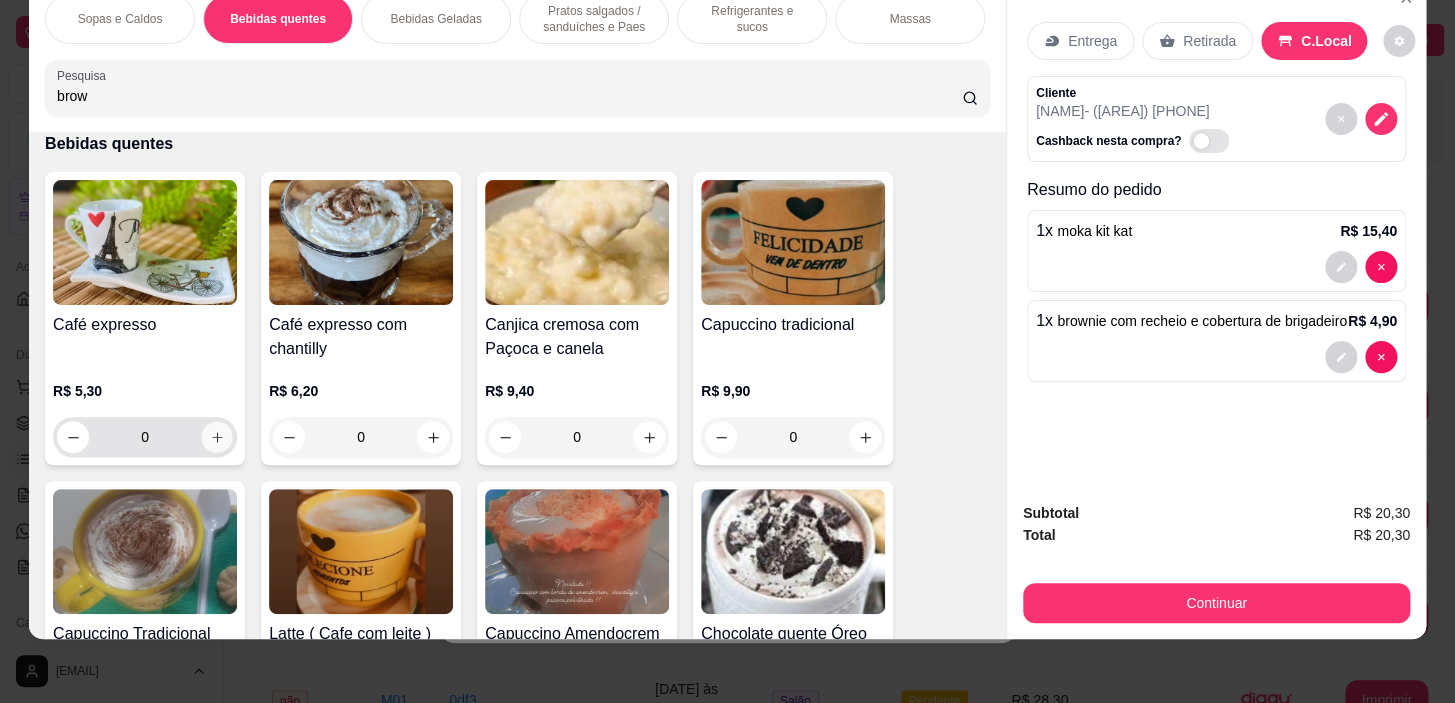 click 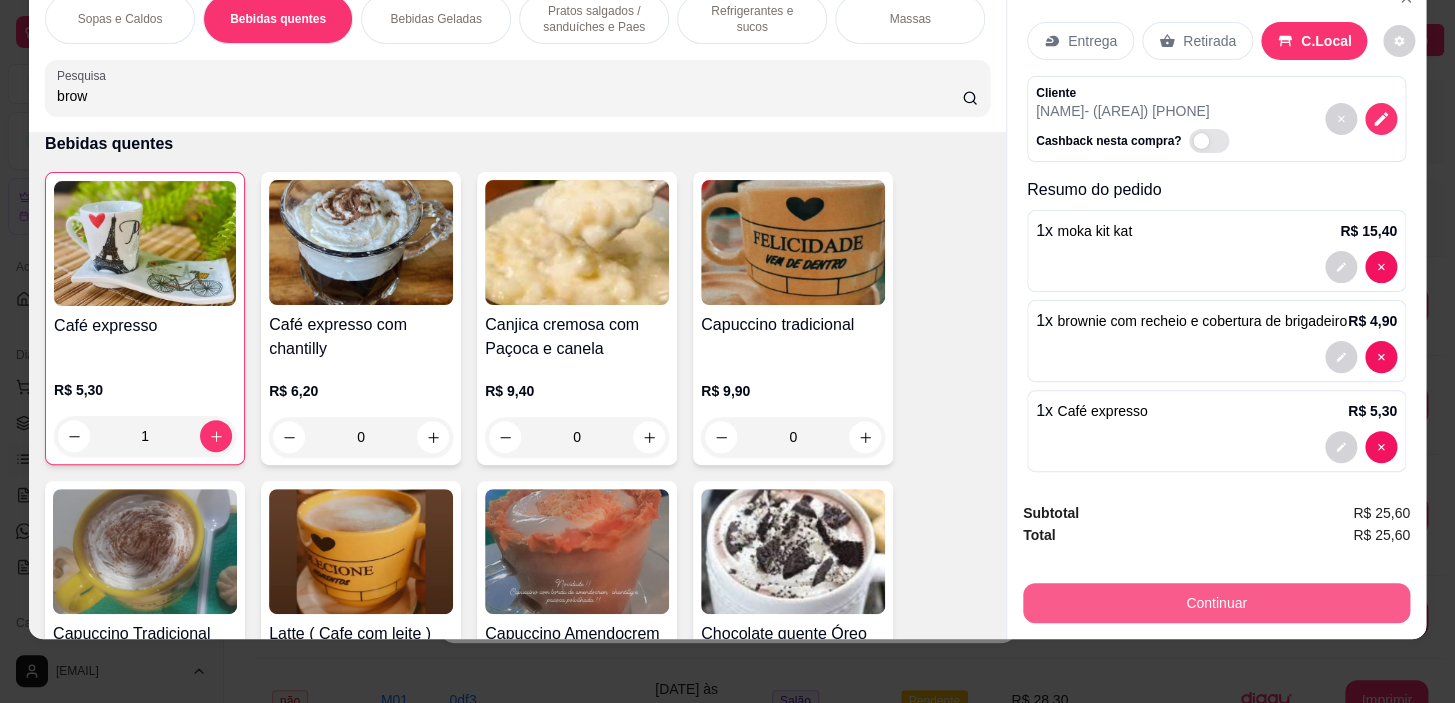 click on "Continuar" at bounding box center [1216, 603] 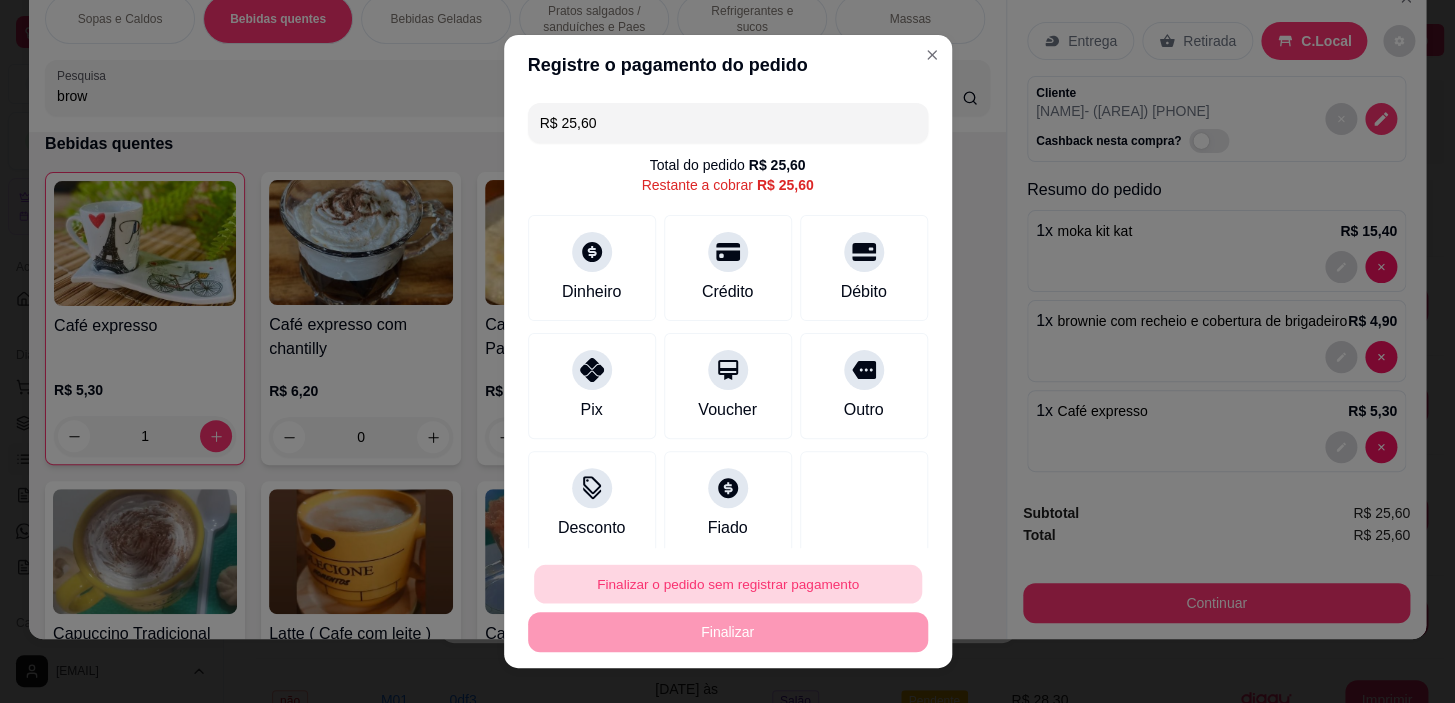 click on "Finalizar o pedido sem registrar pagamento" at bounding box center [728, 583] 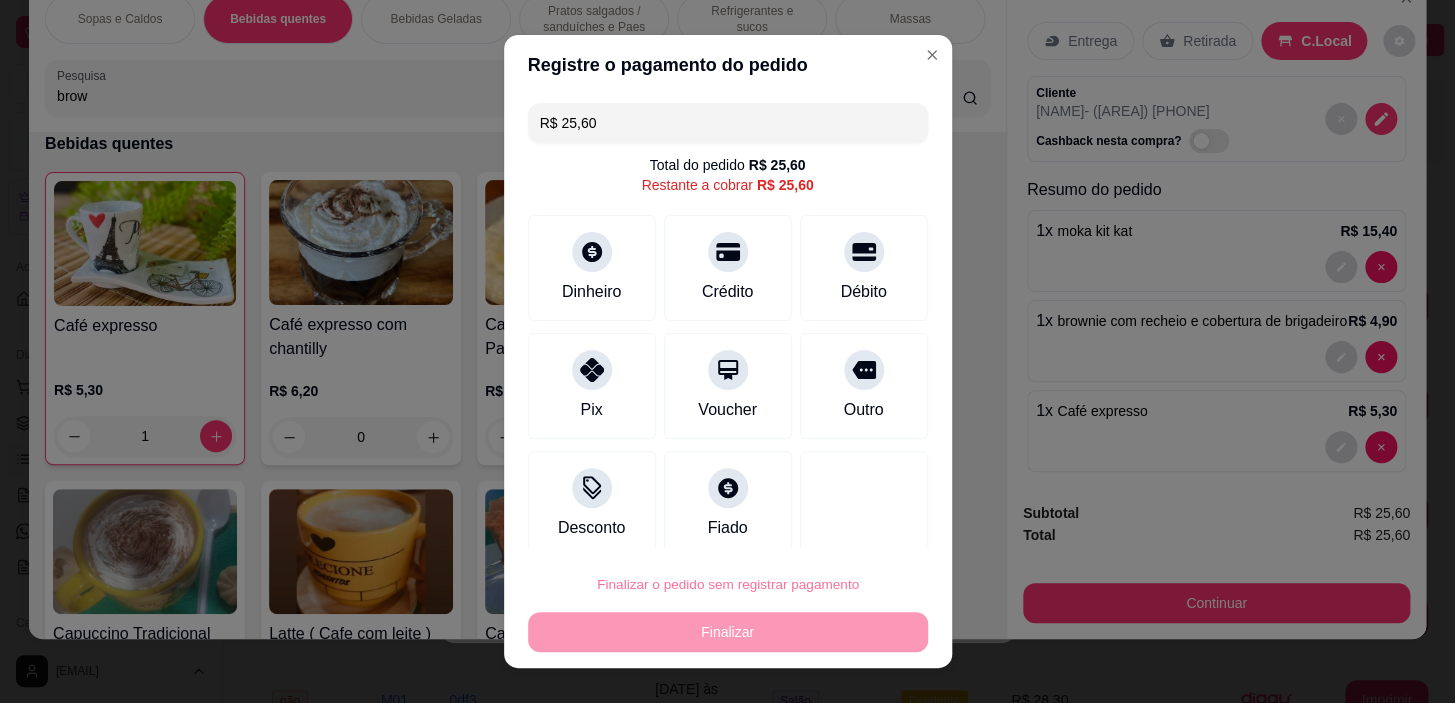 click on "Confirmar" at bounding box center (843, 527) 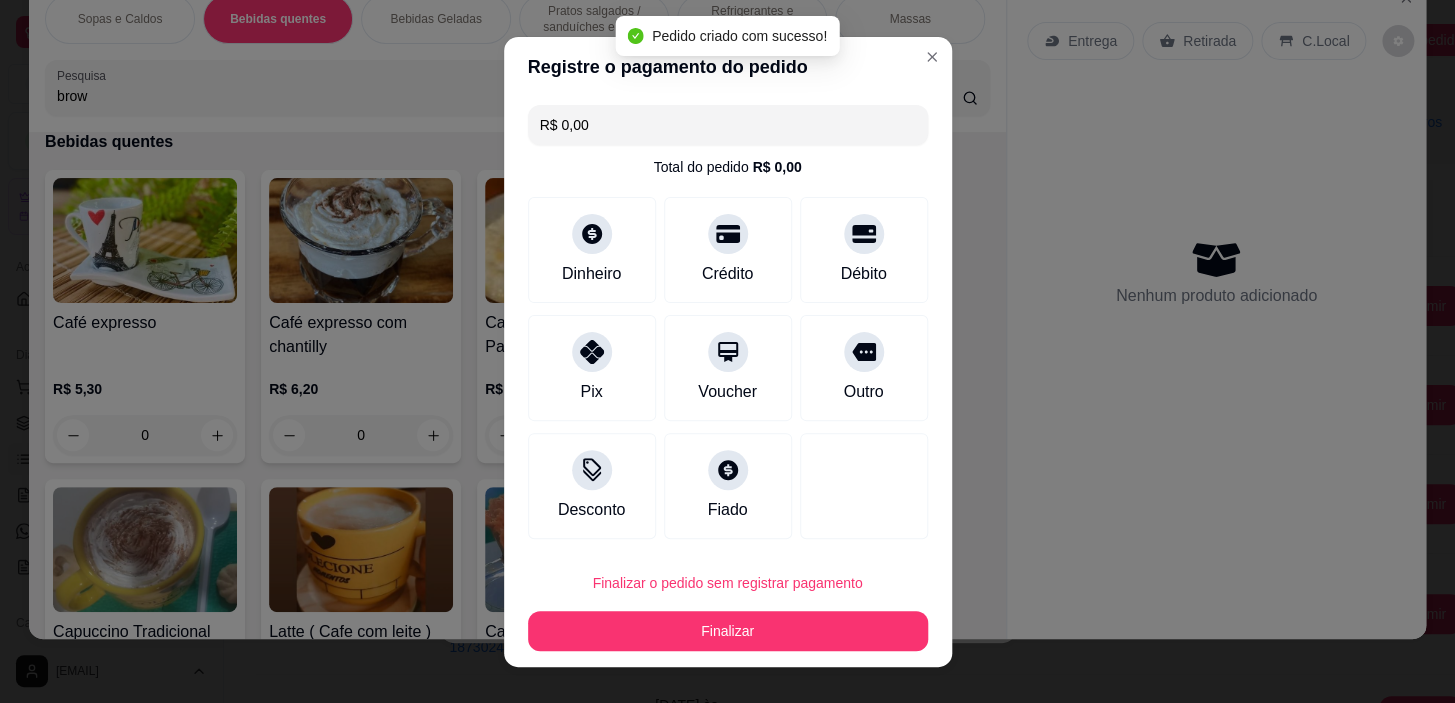scroll, scrollTop: 0, scrollLeft: 0, axis: both 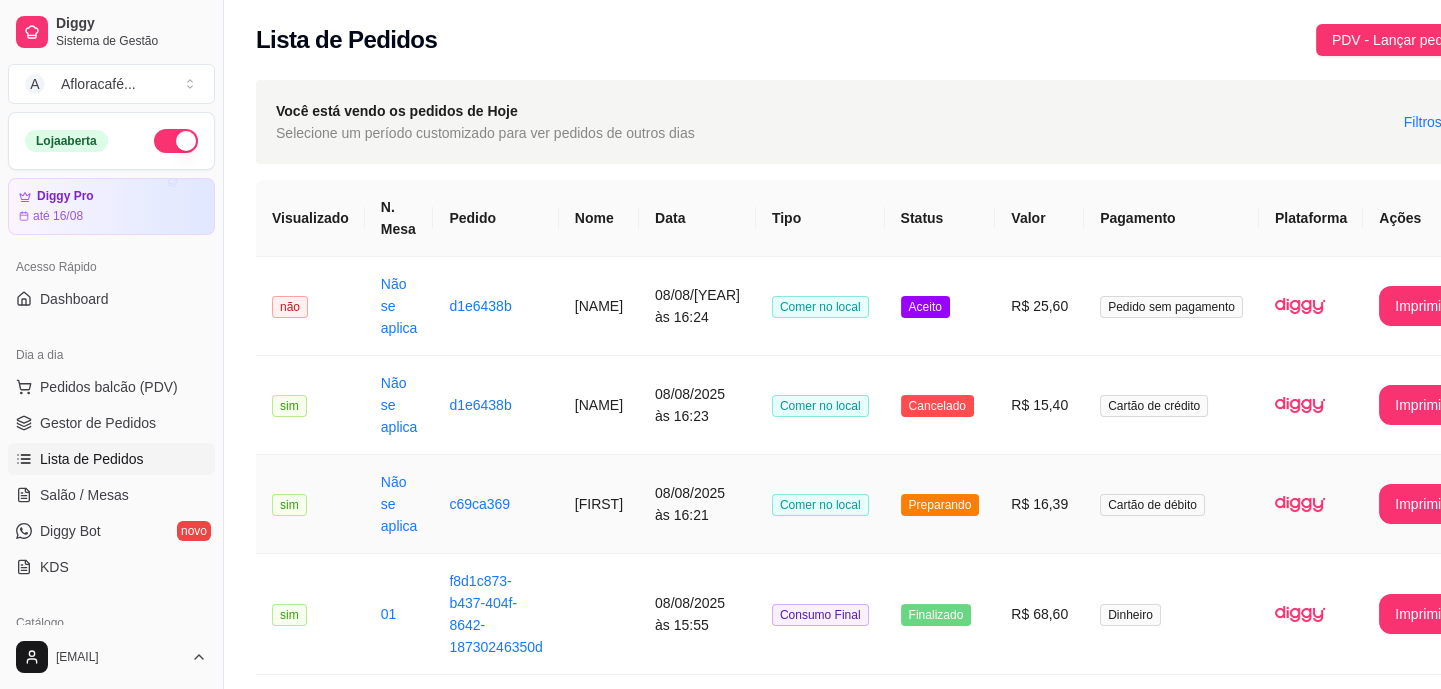 click on "[FIRST]" at bounding box center [599, 504] 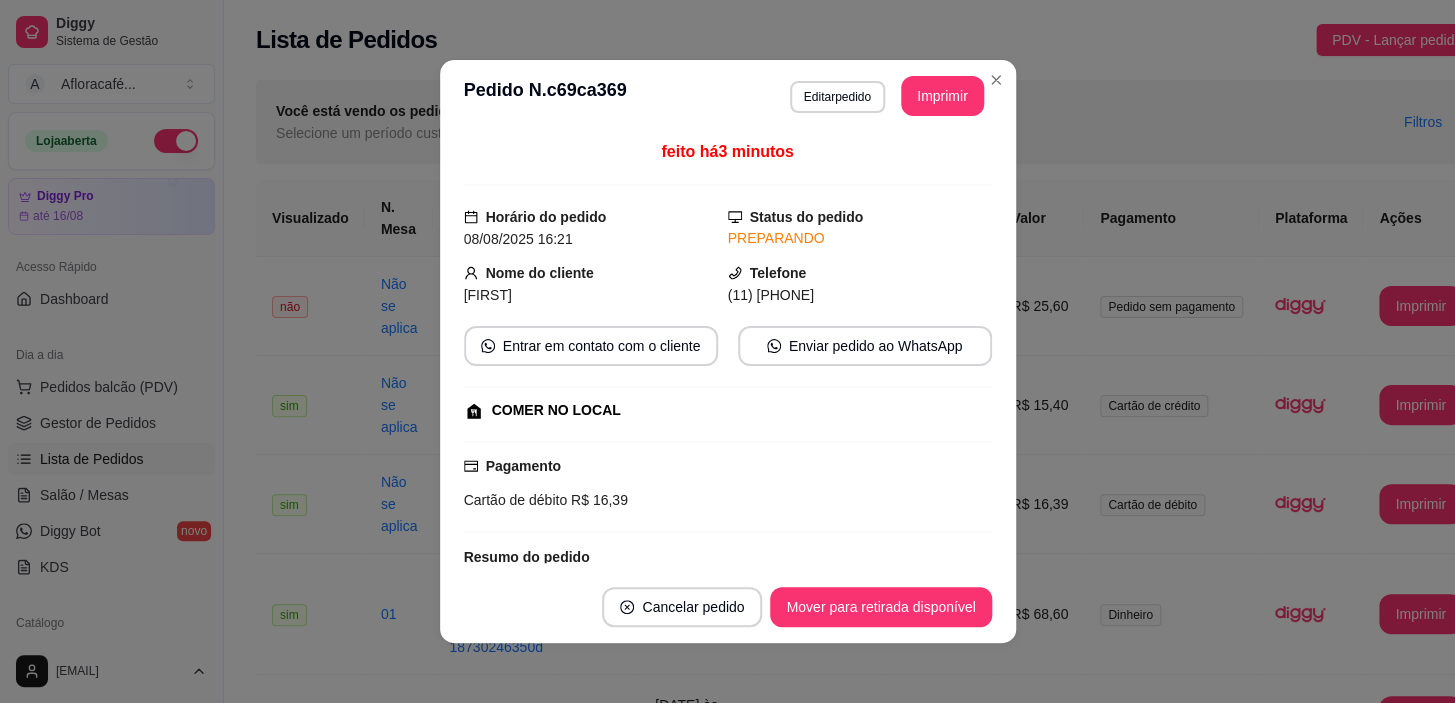 scroll, scrollTop: 274, scrollLeft: 0, axis: vertical 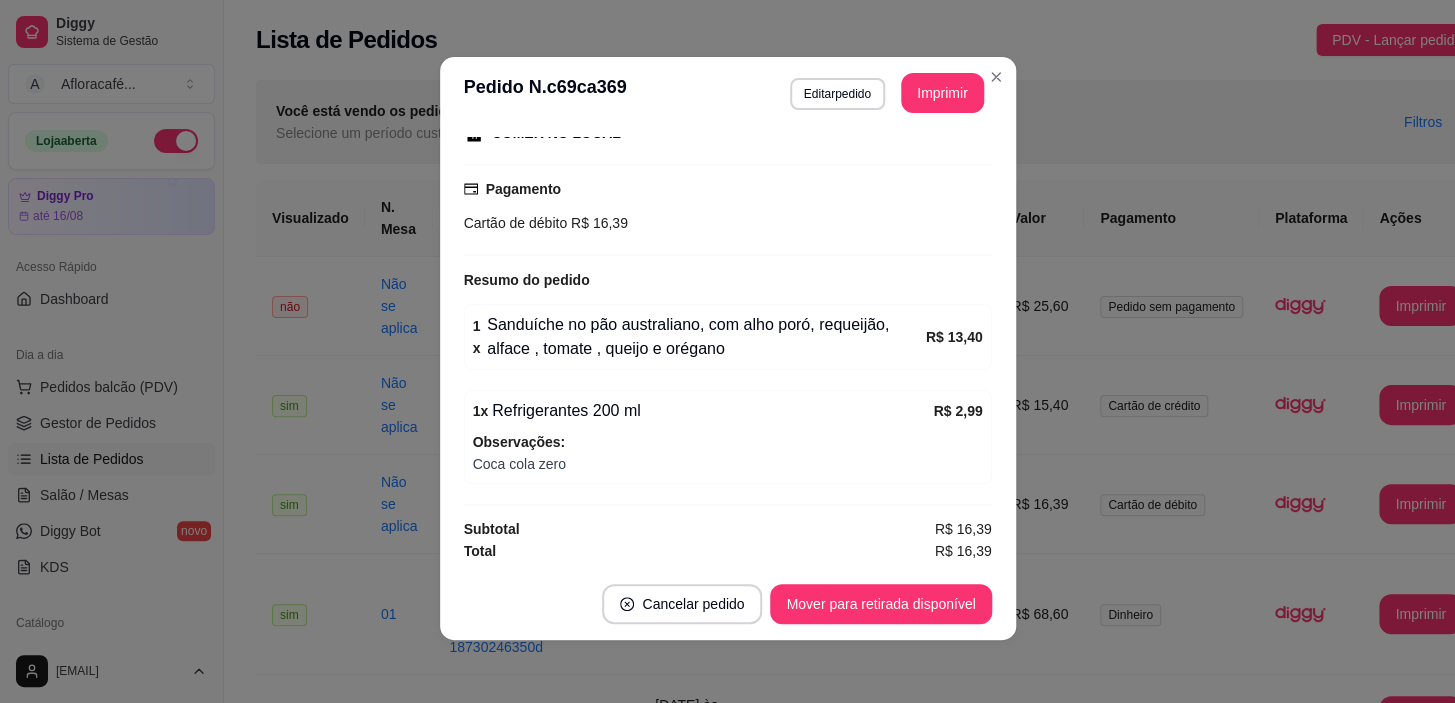 click on "1 x     Sanduíche no pão australiano, com alho poró, requeijão, alface , tomate , queijo e orégano" at bounding box center (699, 337) 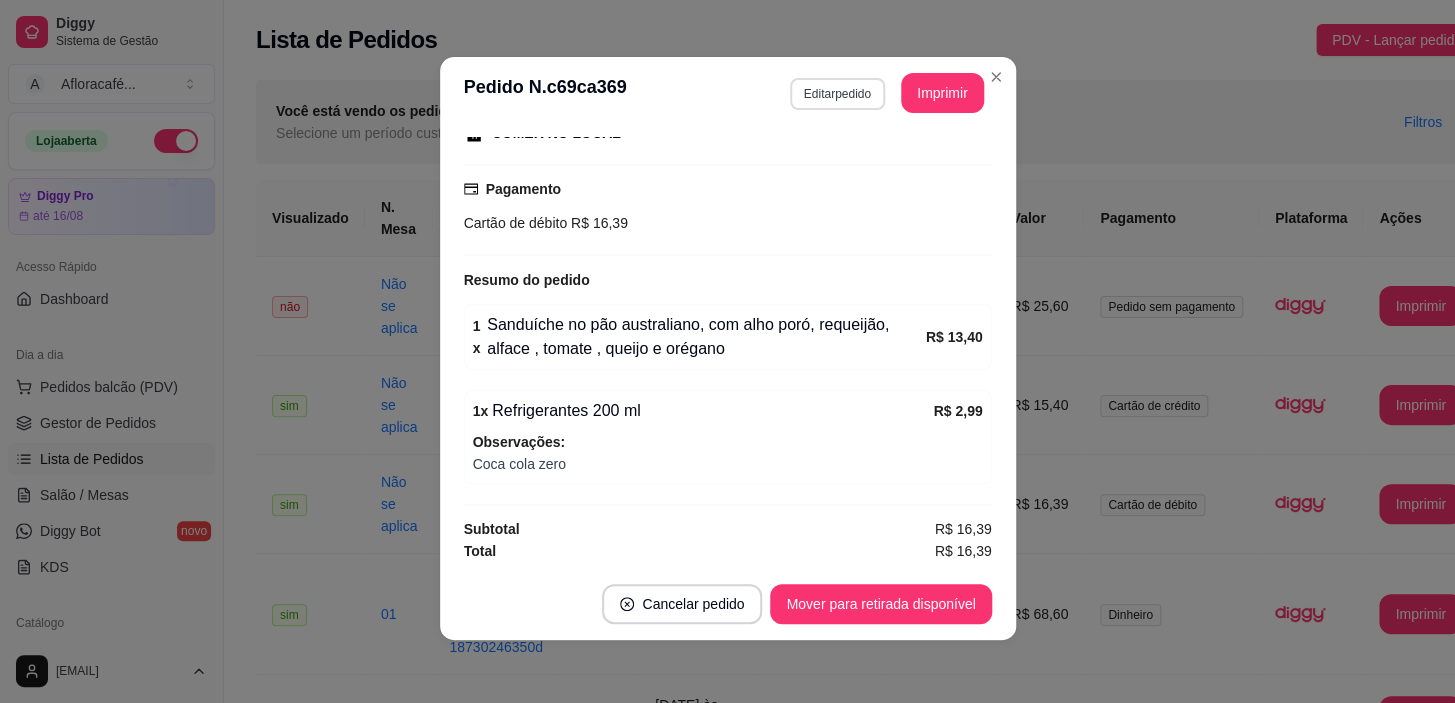click on "Editar  pedido" at bounding box center [837, 94] 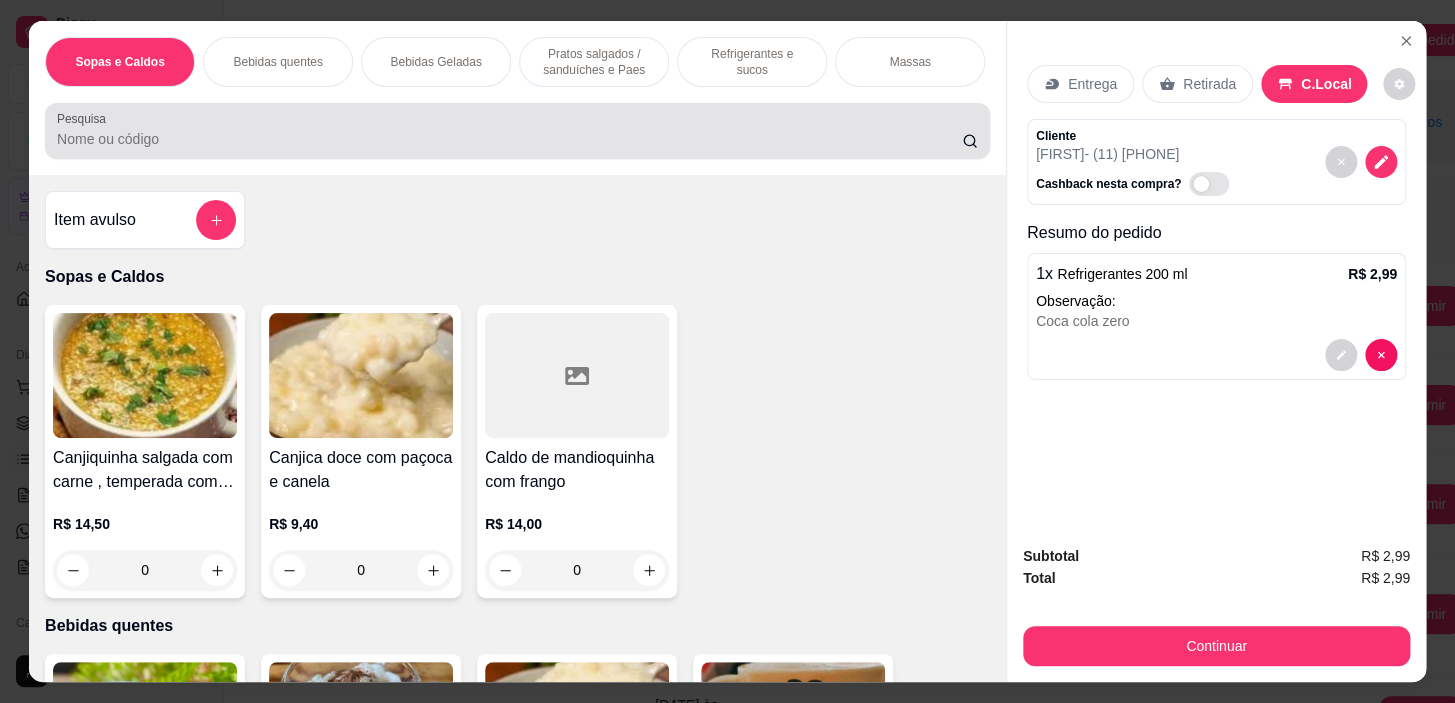 click on "Pesquisa" at bounding box center (509, 139) 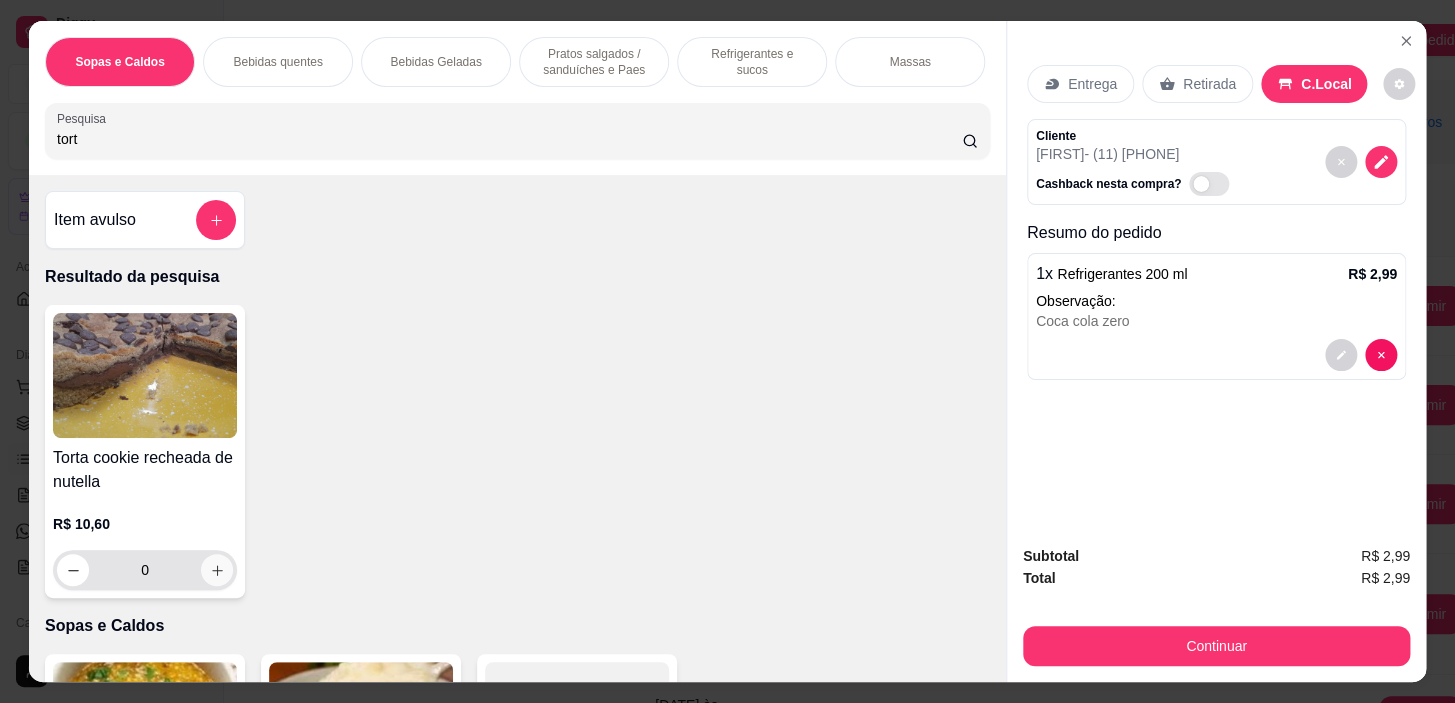 click at bounding box center [217, 570] 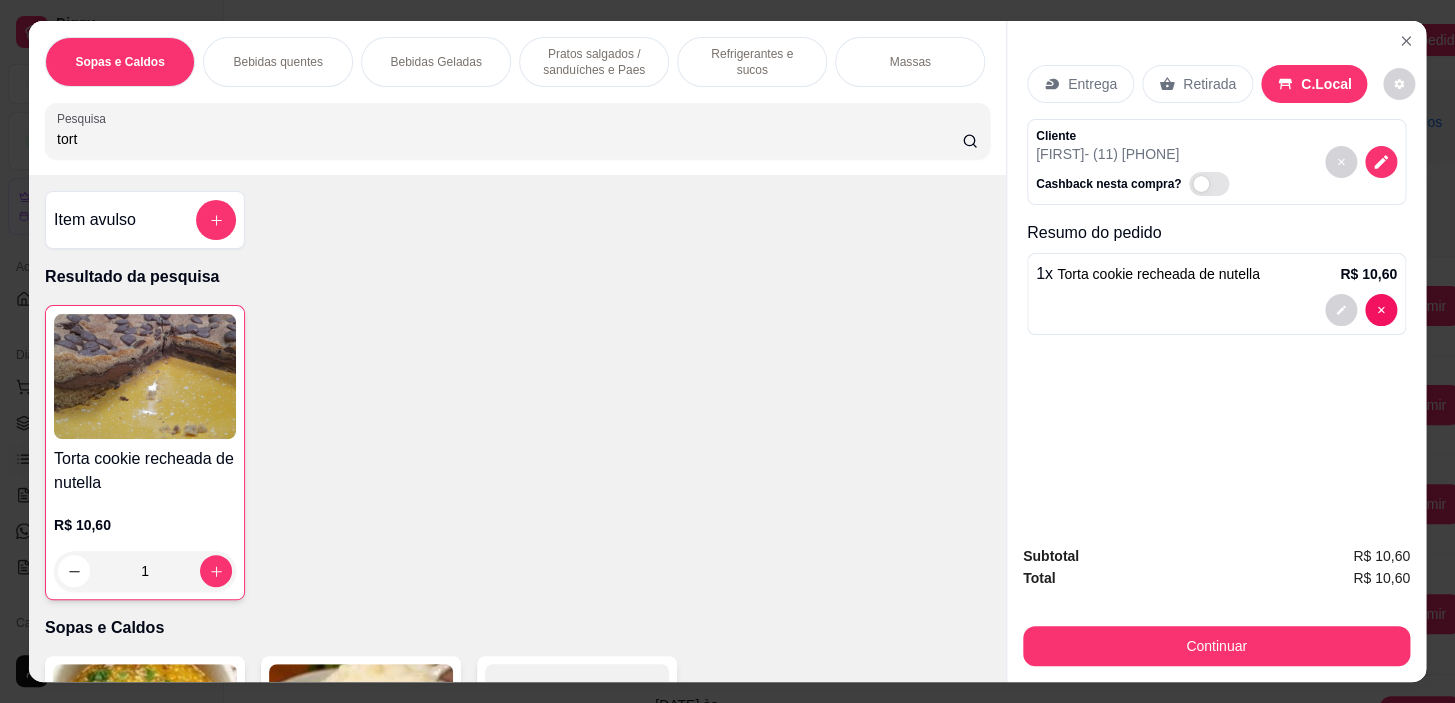 click on "Refrigerantes e sucos" at bounding box center [752, 62] 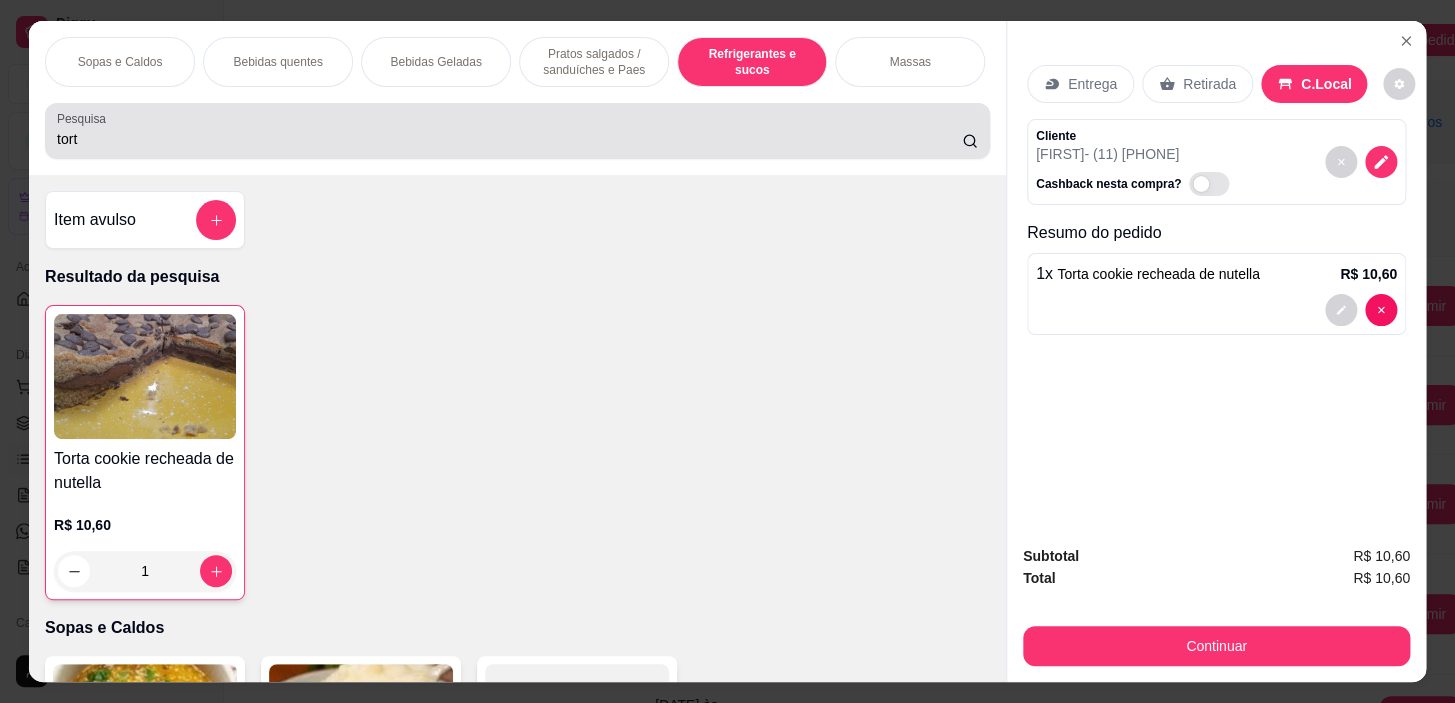 scroll, scrollTop: 8894, scrollLeft: 0, axis: vertical 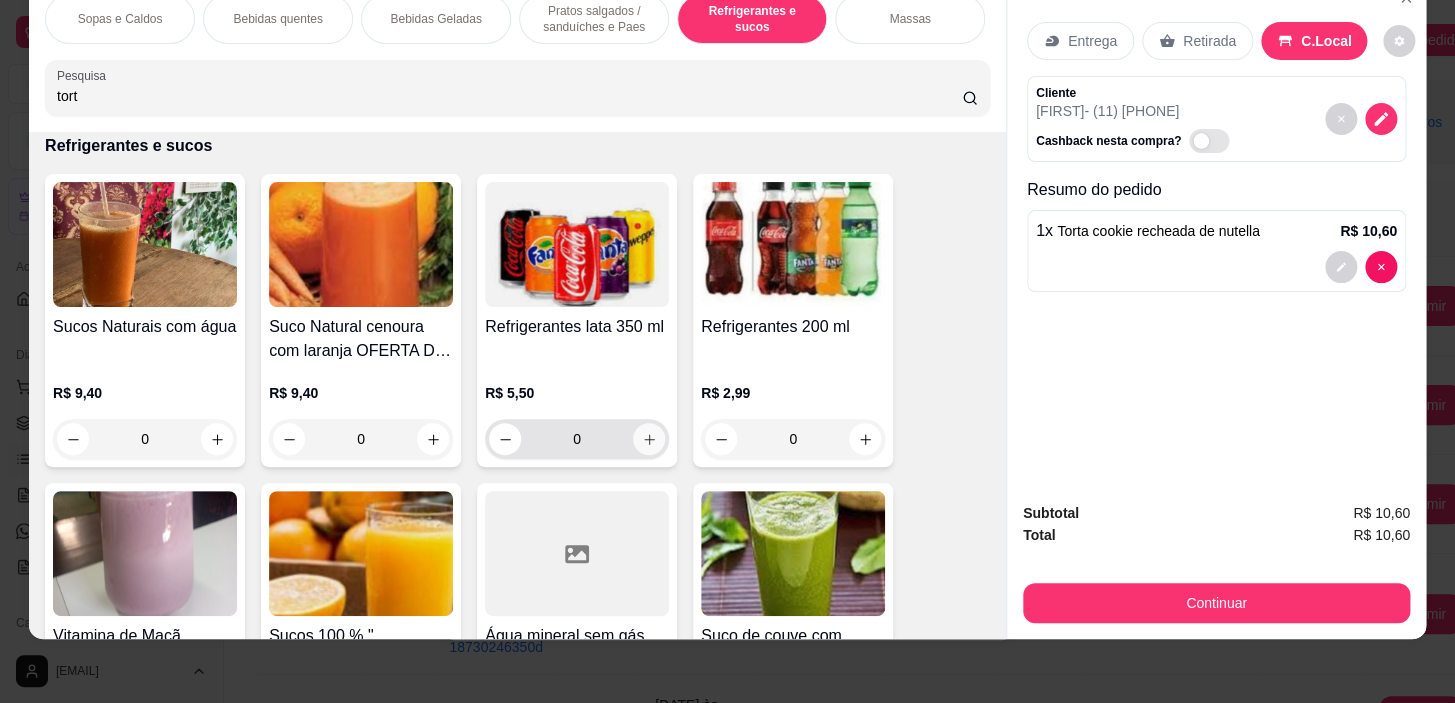 click 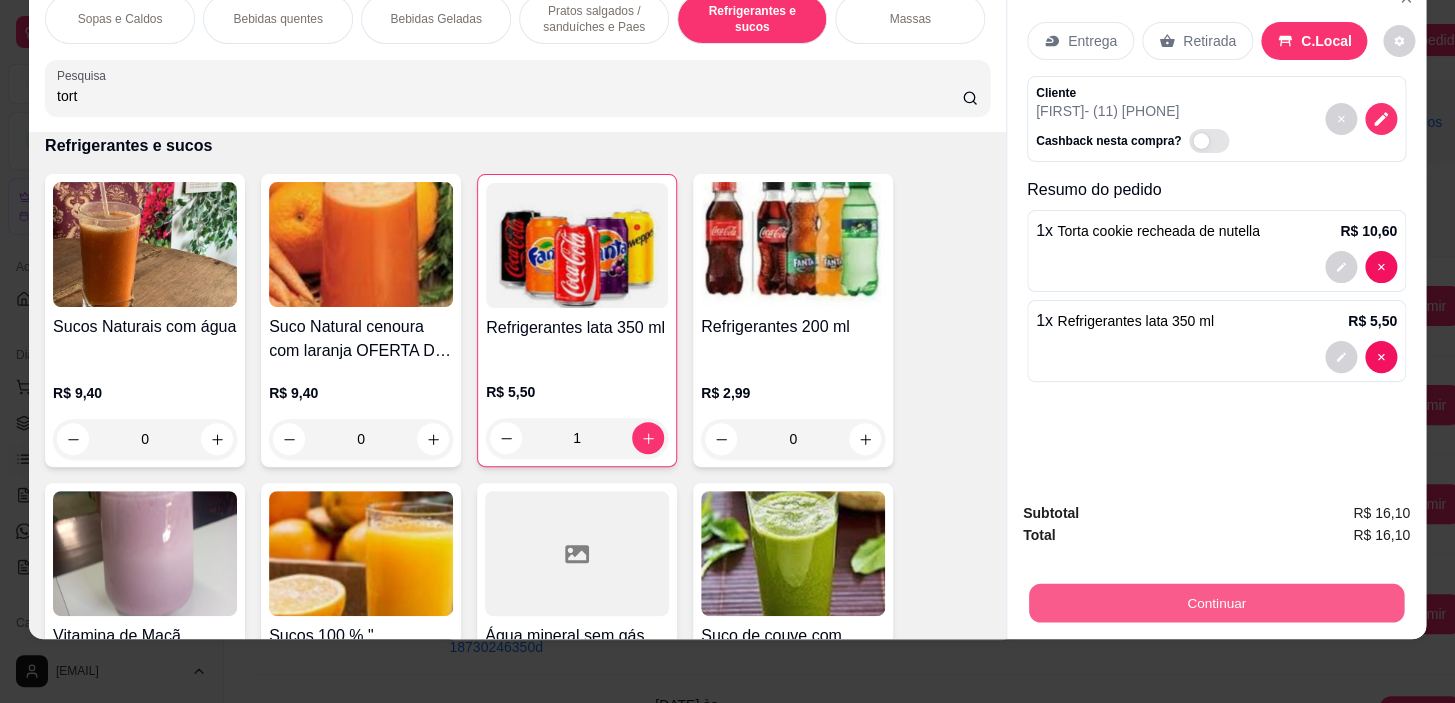 click on "Continuar" at bounding box center [1216, 603] 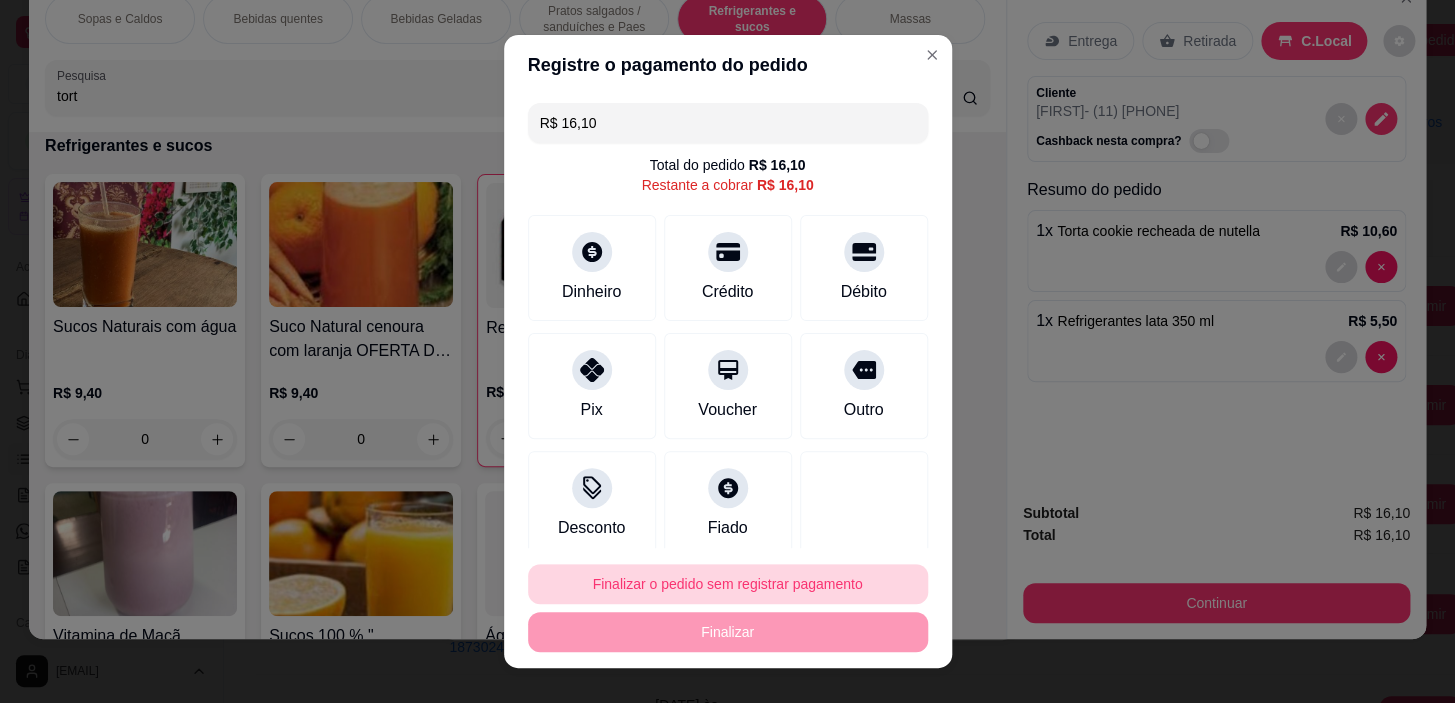 click on "Finalizar o pedido sem registrar pagamento" at bounding box center [728, 584] 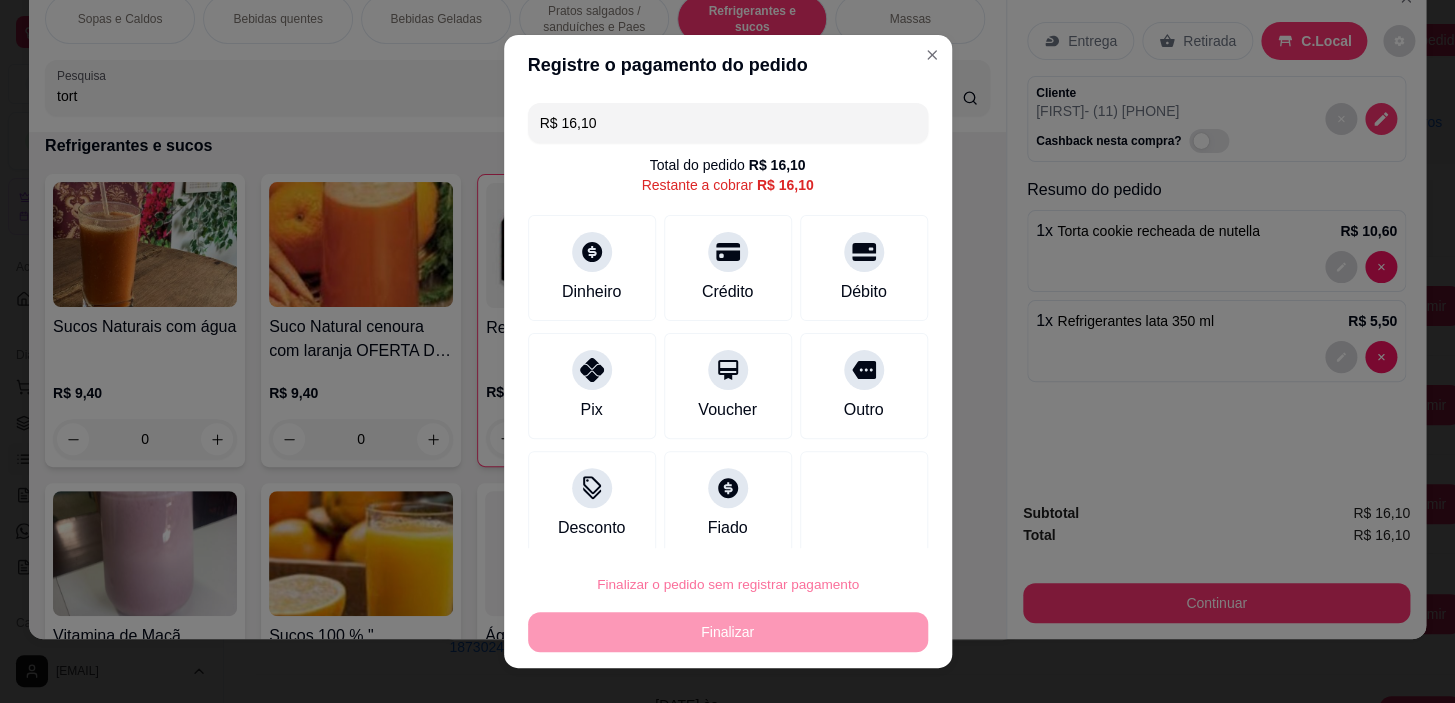 click on "Cancelar" at bounding box center [764, 525] 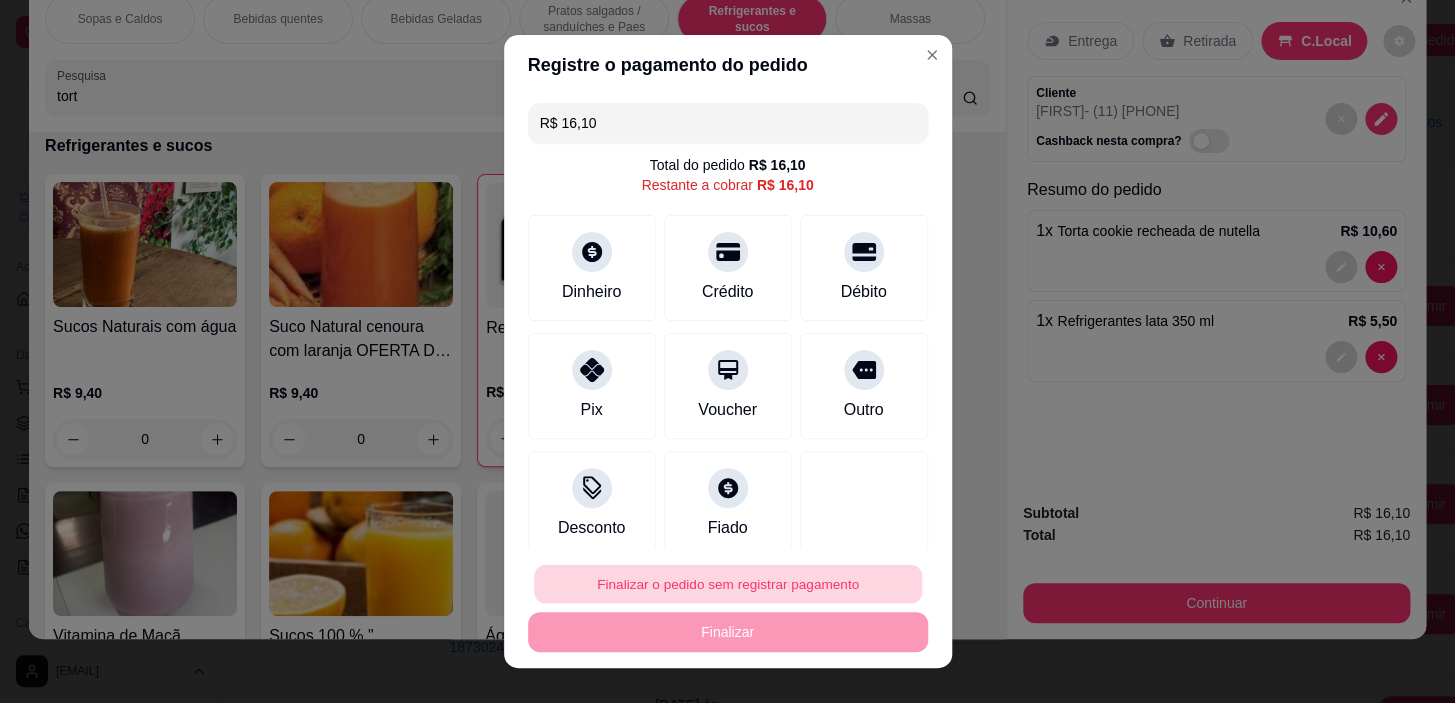click on "Finalizar o pedido sem registrar pagamento" at bounding box center [728, 583] 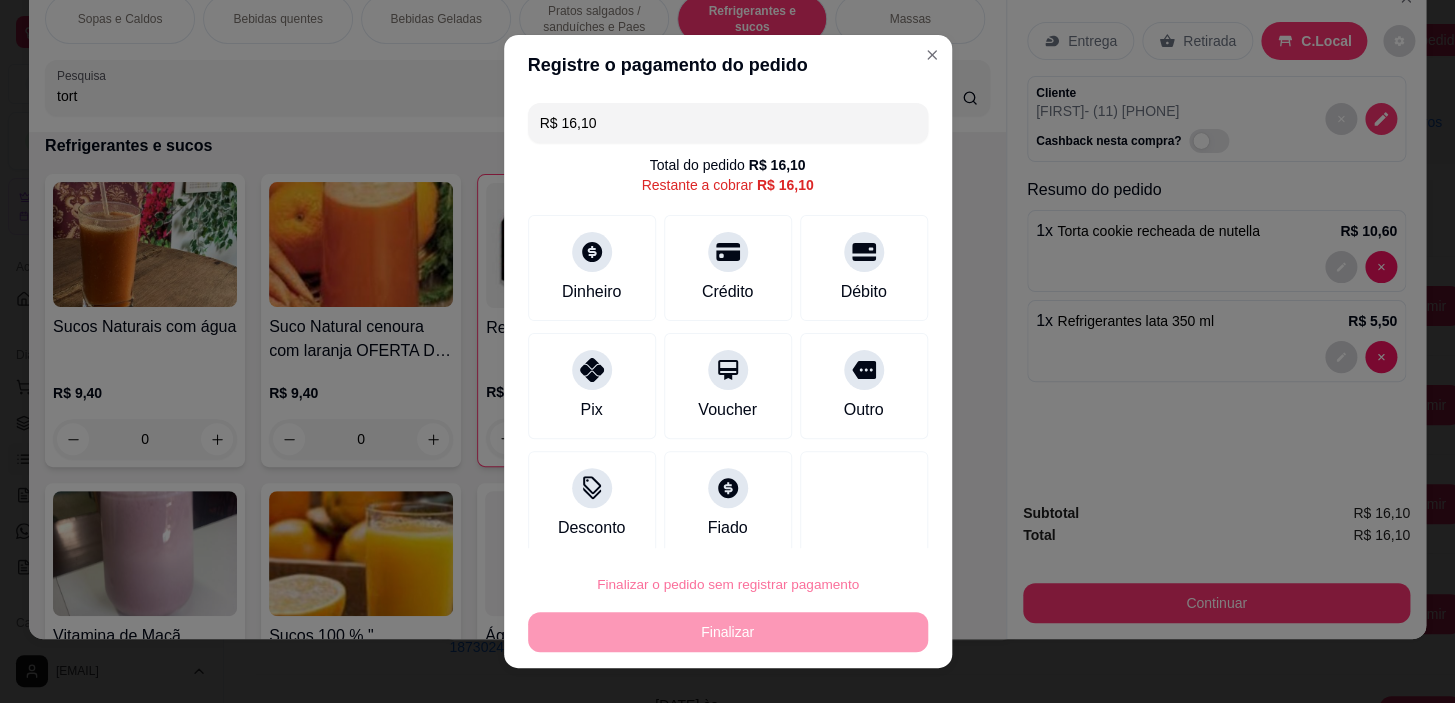 click on "Confirmar" at bounding box center (843, 527) 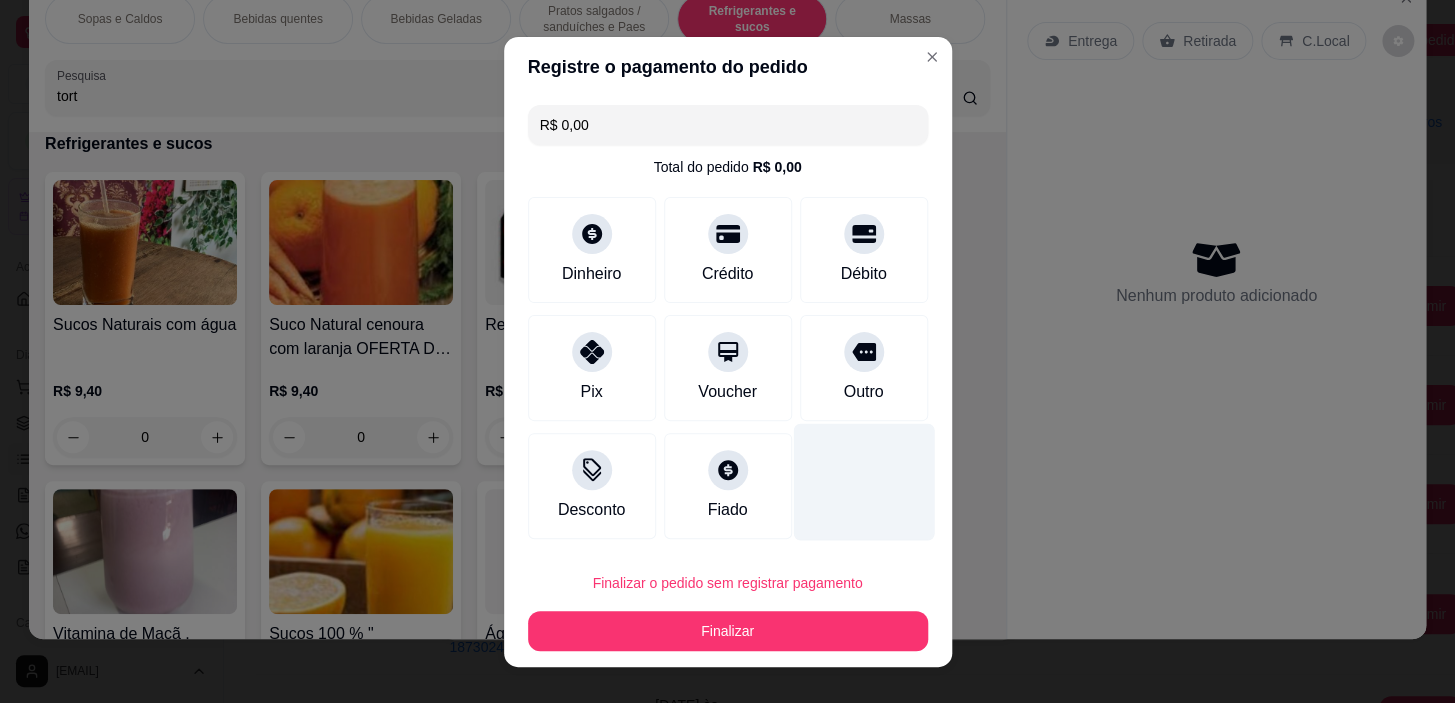 scroll, scrollTop: 8892, scrollLeft: 0, axis: vertical 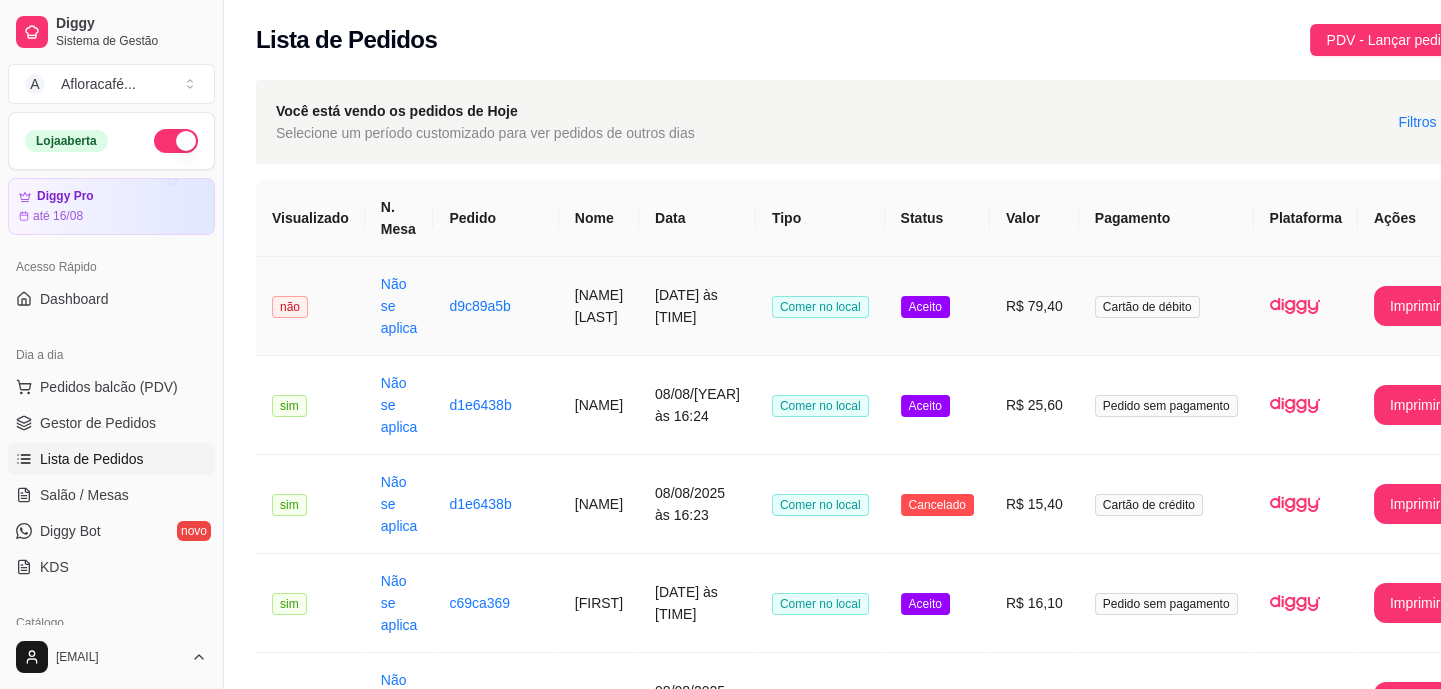 click on "[NAME] [LAST]" at bounding box center (599, 306) 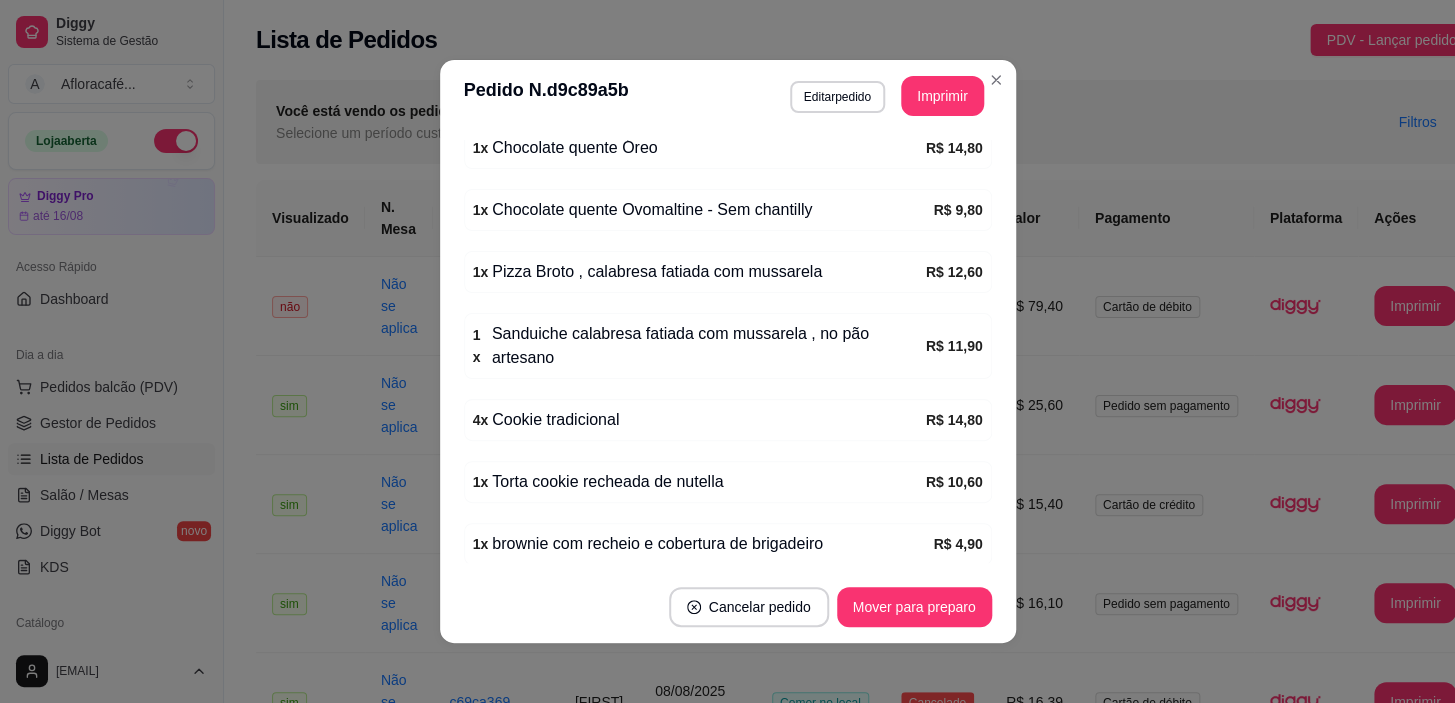 scroll, scrollTop: 531, scrollLeft: 0, axis: vertical 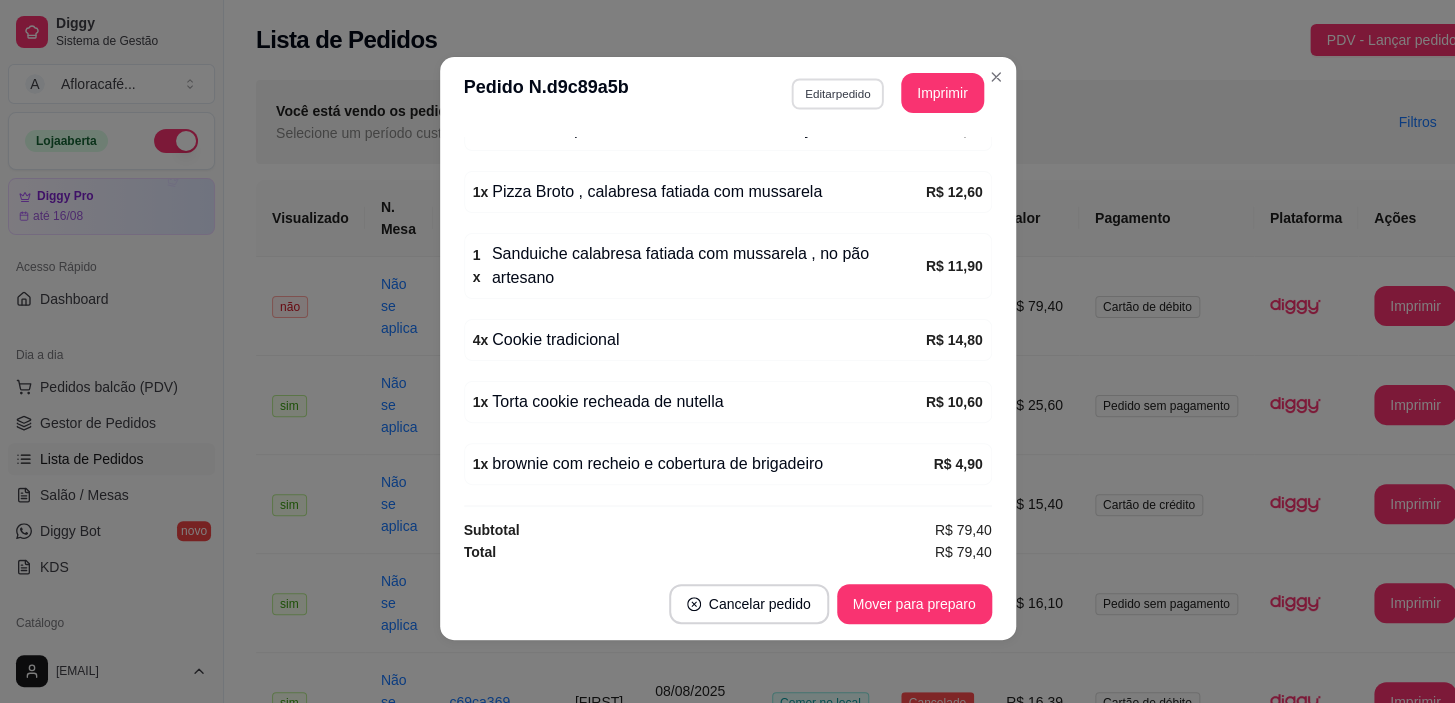 click on "Editar  pedido" at bounding box center (837, 93) 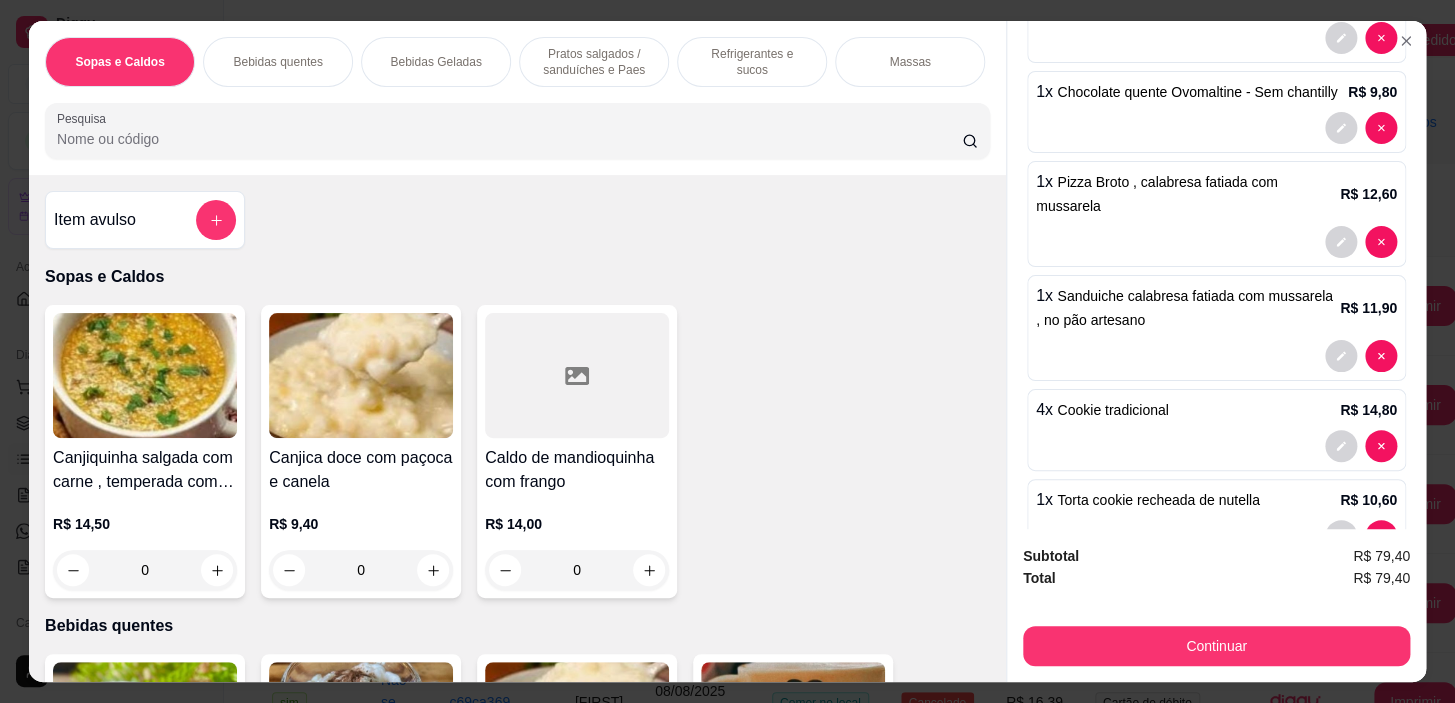 scroll, scrollTop: 420, scrollLeft: 0, axis: vertical 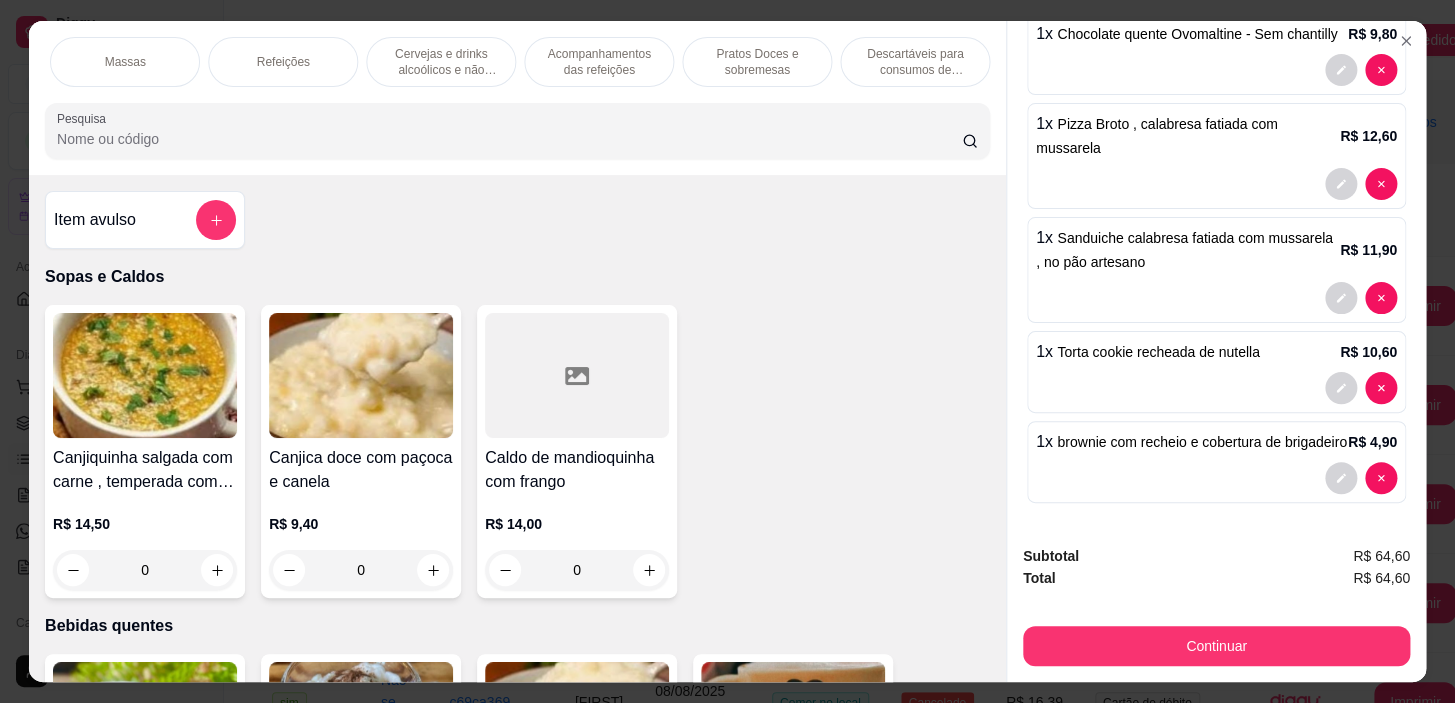 click on "Pratos Doces e sobremesas" at bounding box center (757, 62) 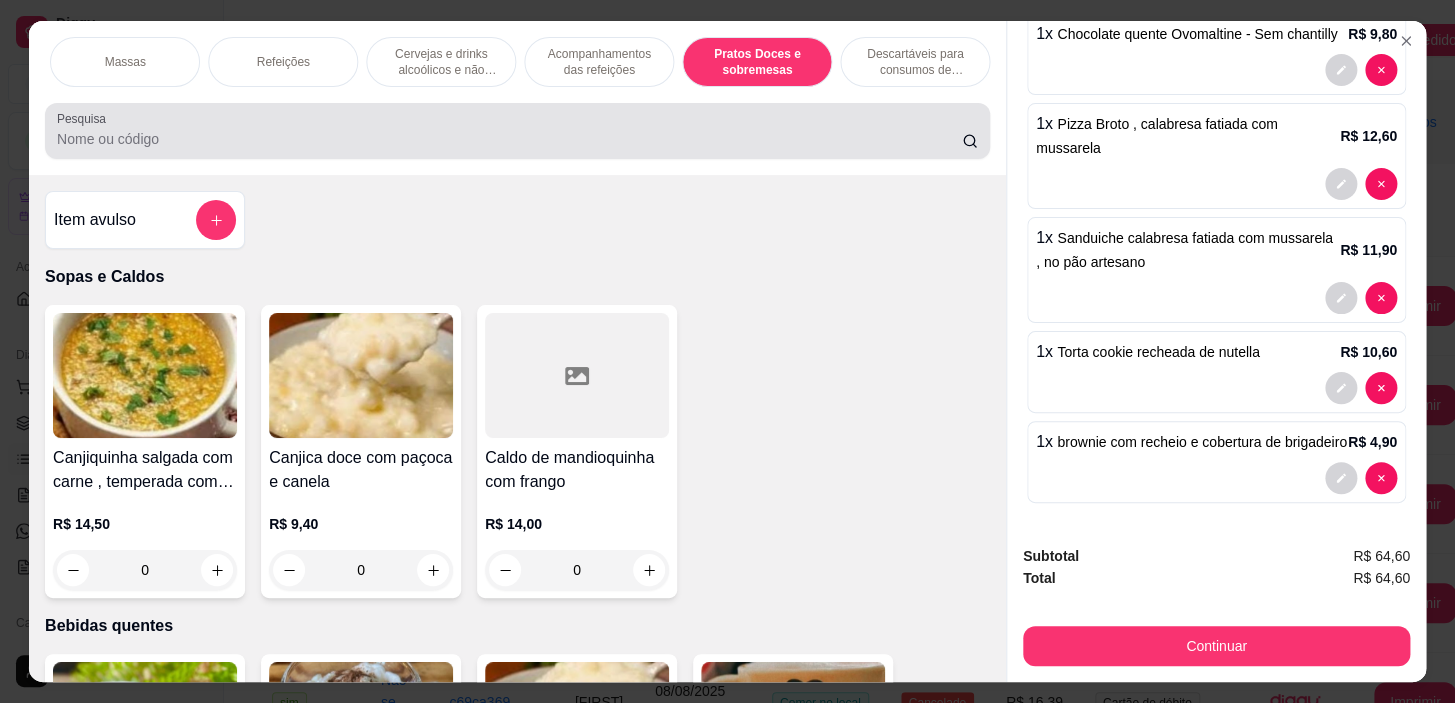 scroll, scrollTop: 14214, scrollLeft: 0, axis: vertical 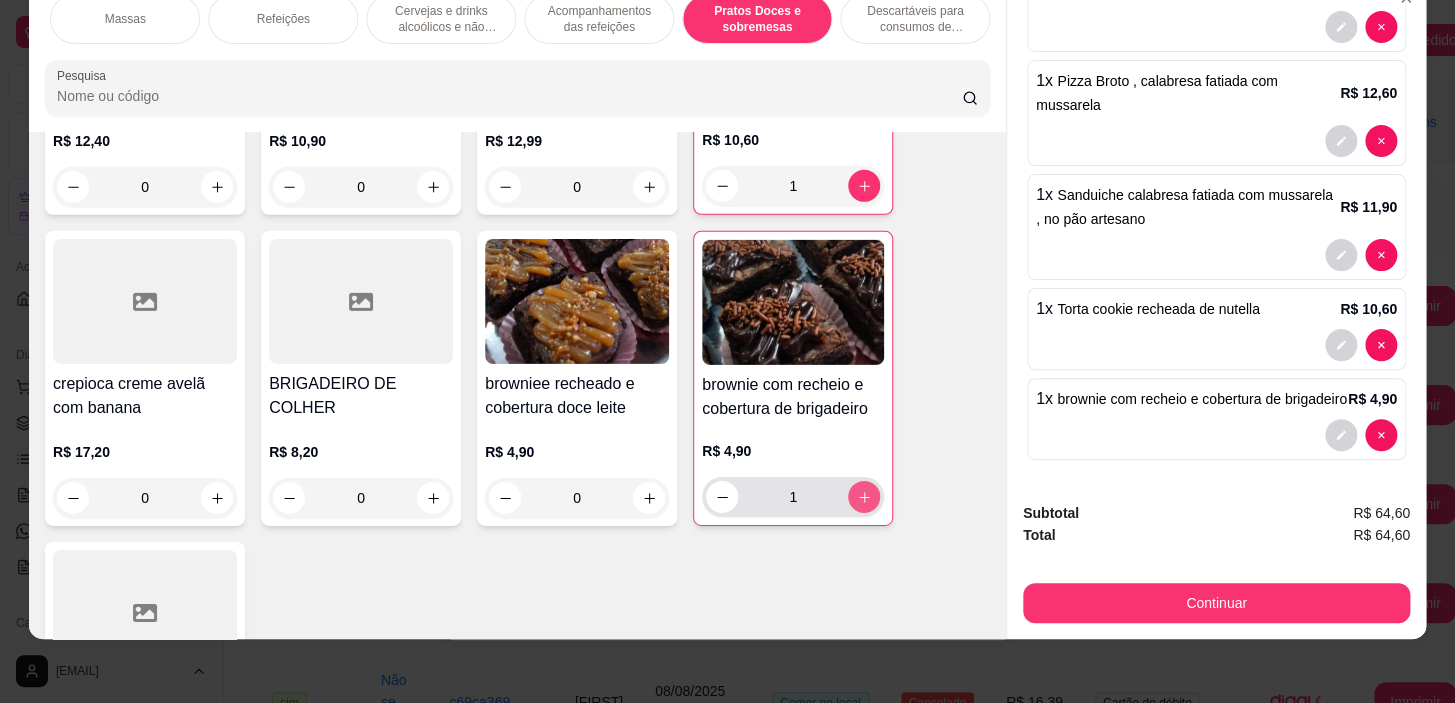 click 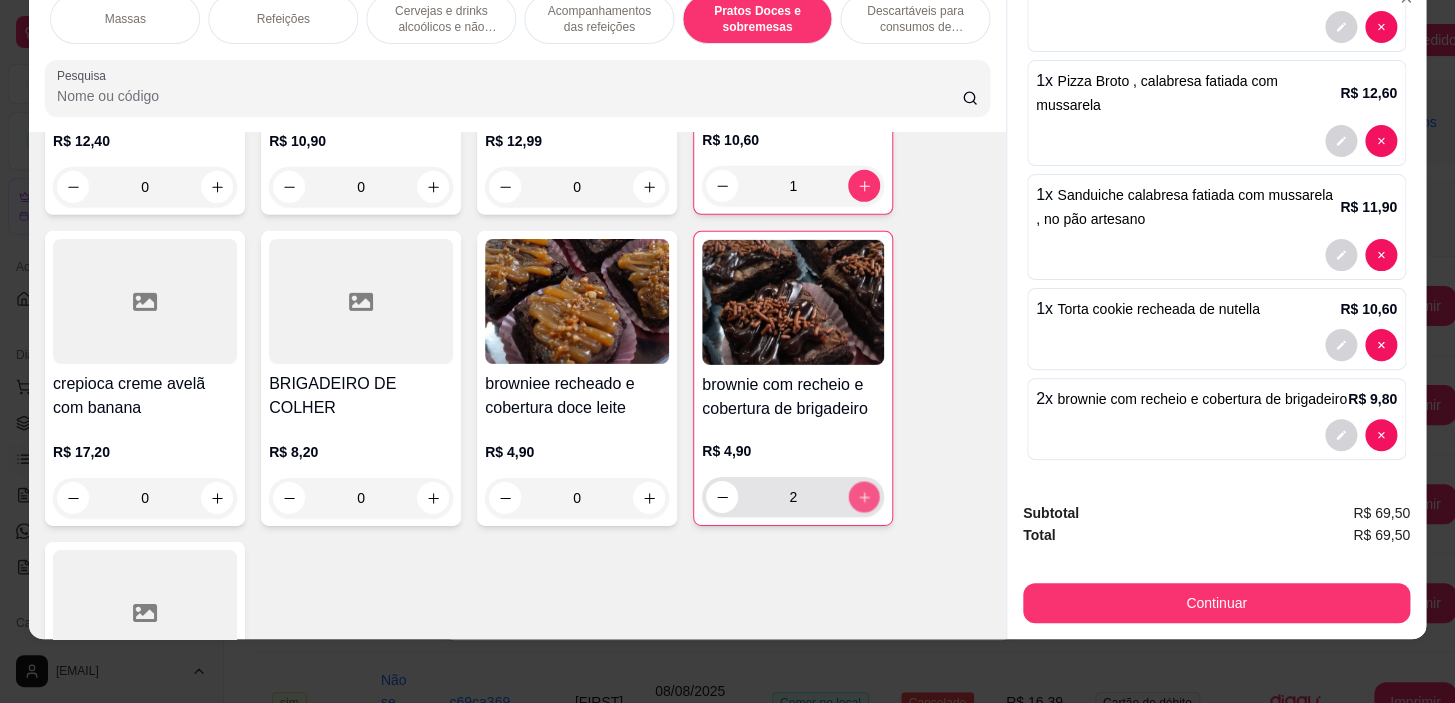 click 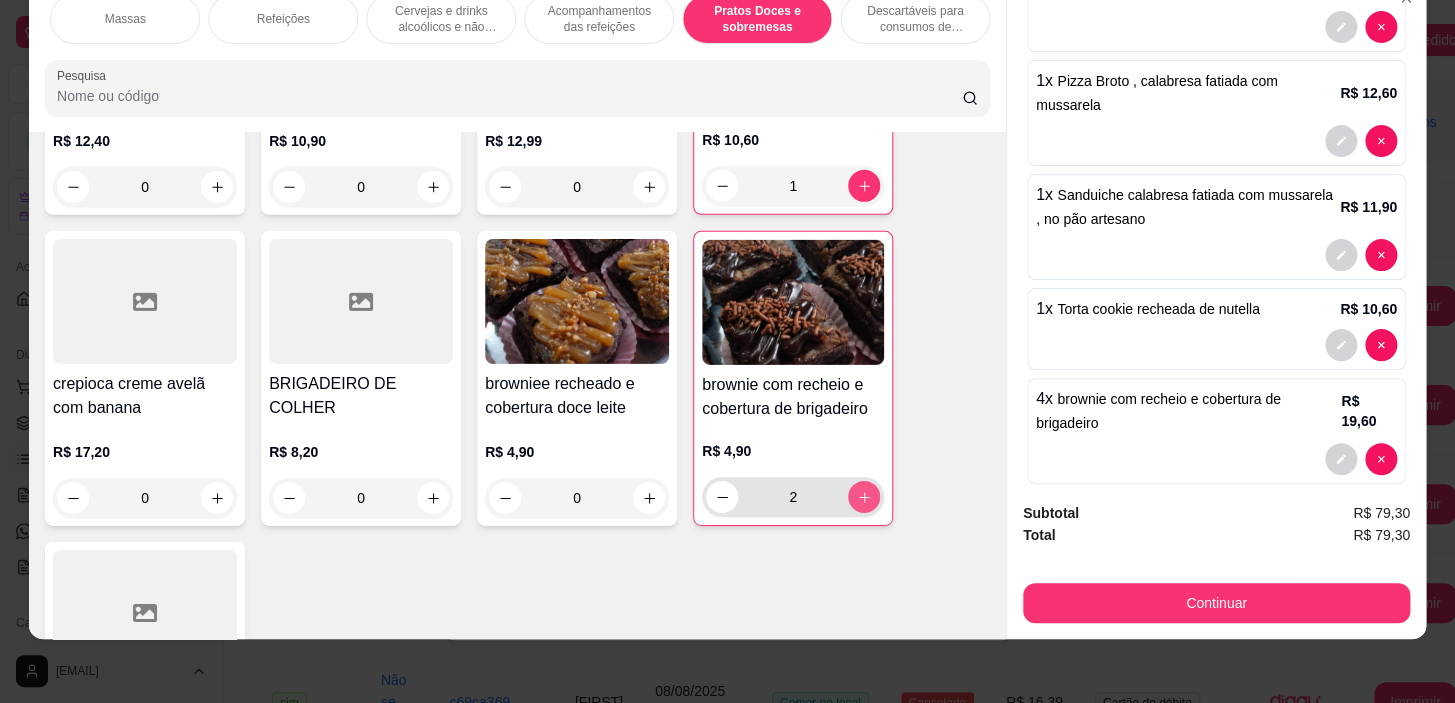 click 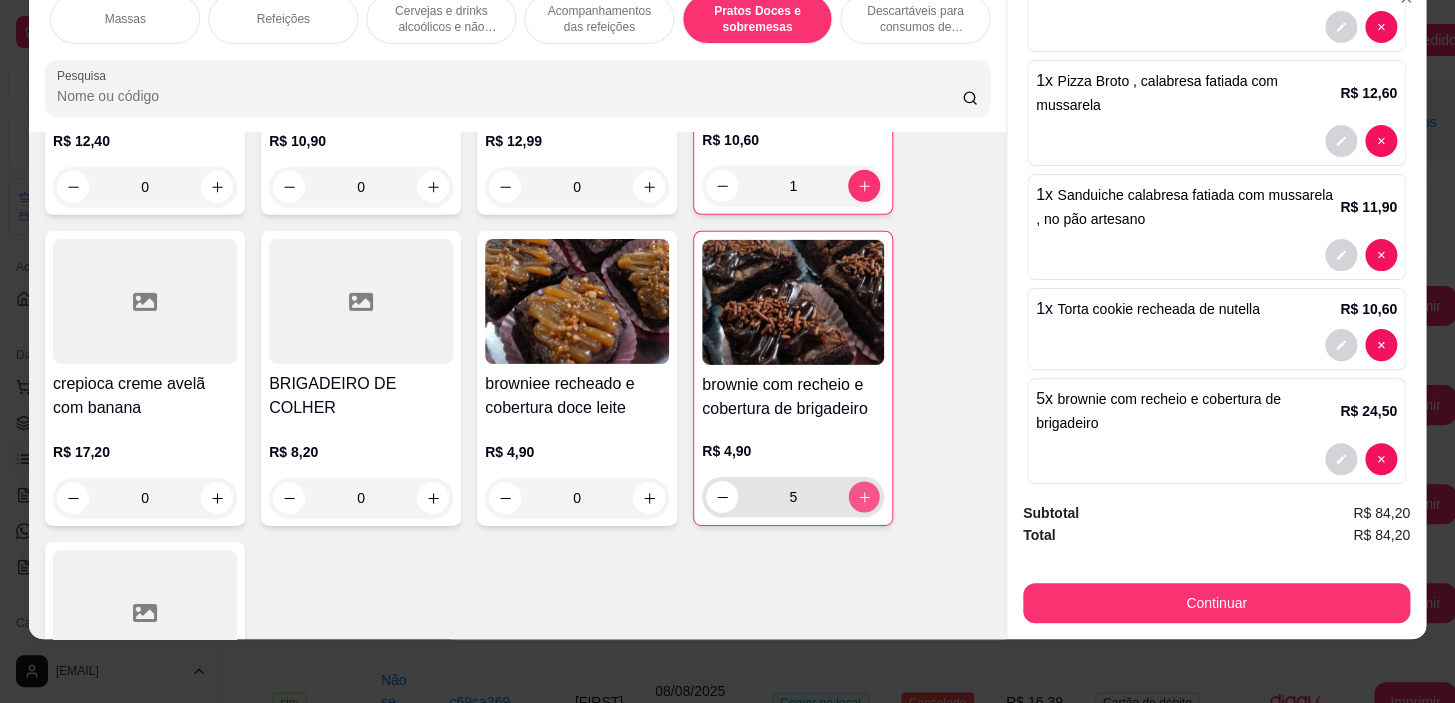 click 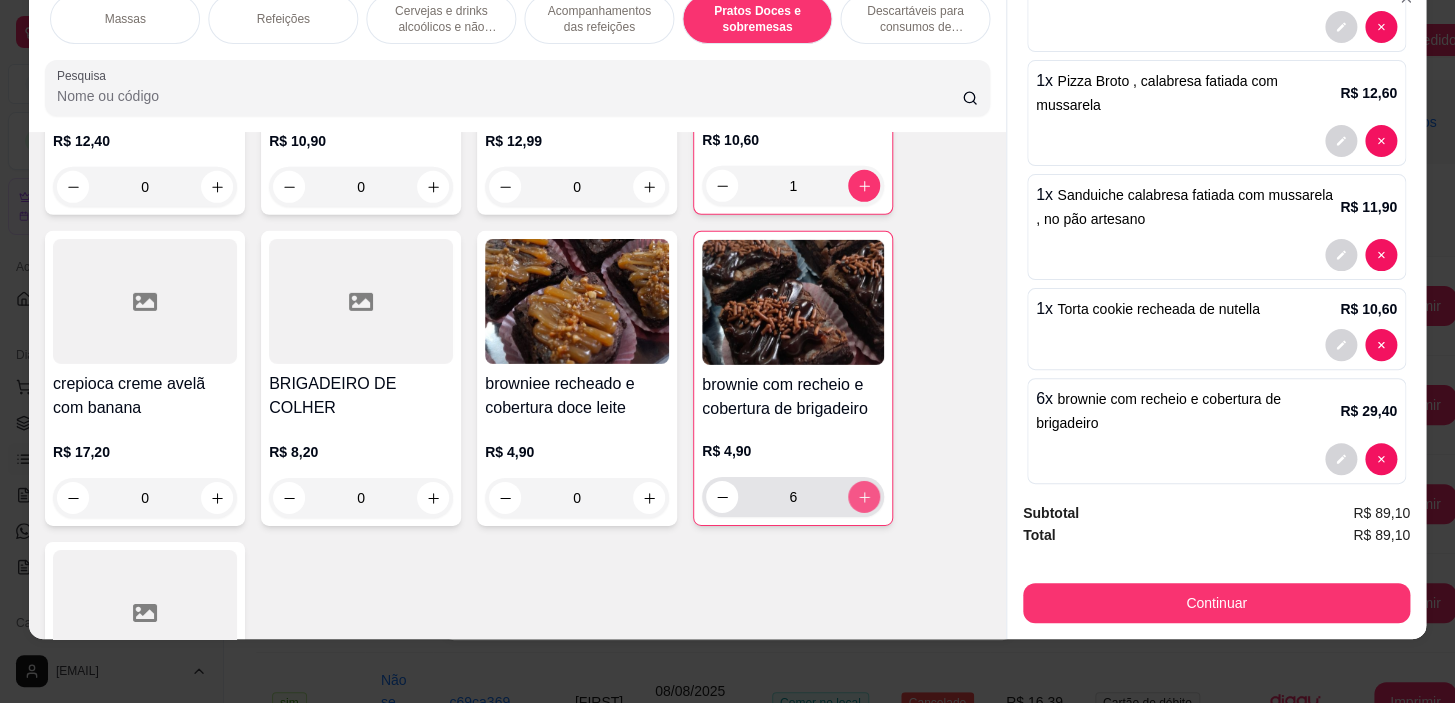 click 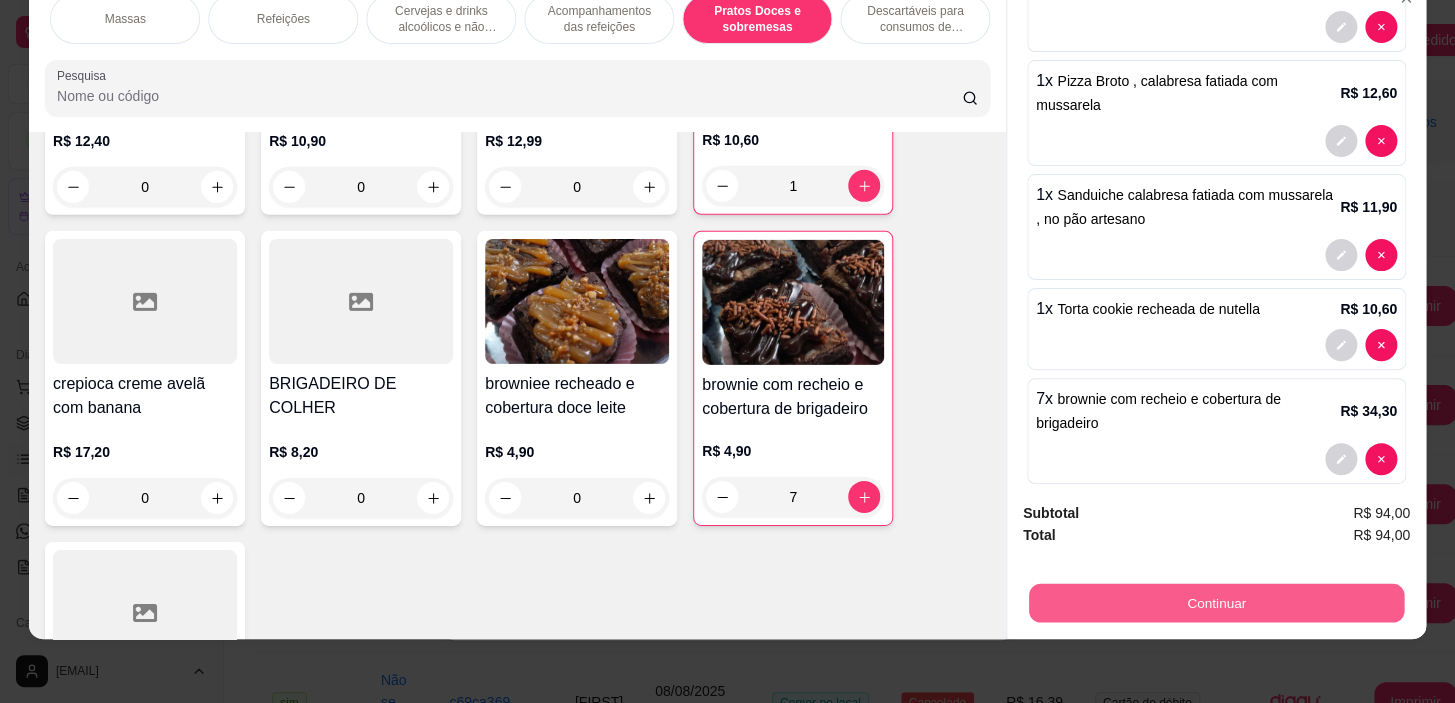 click on "Continuar" at bounding box center (1216, 603) 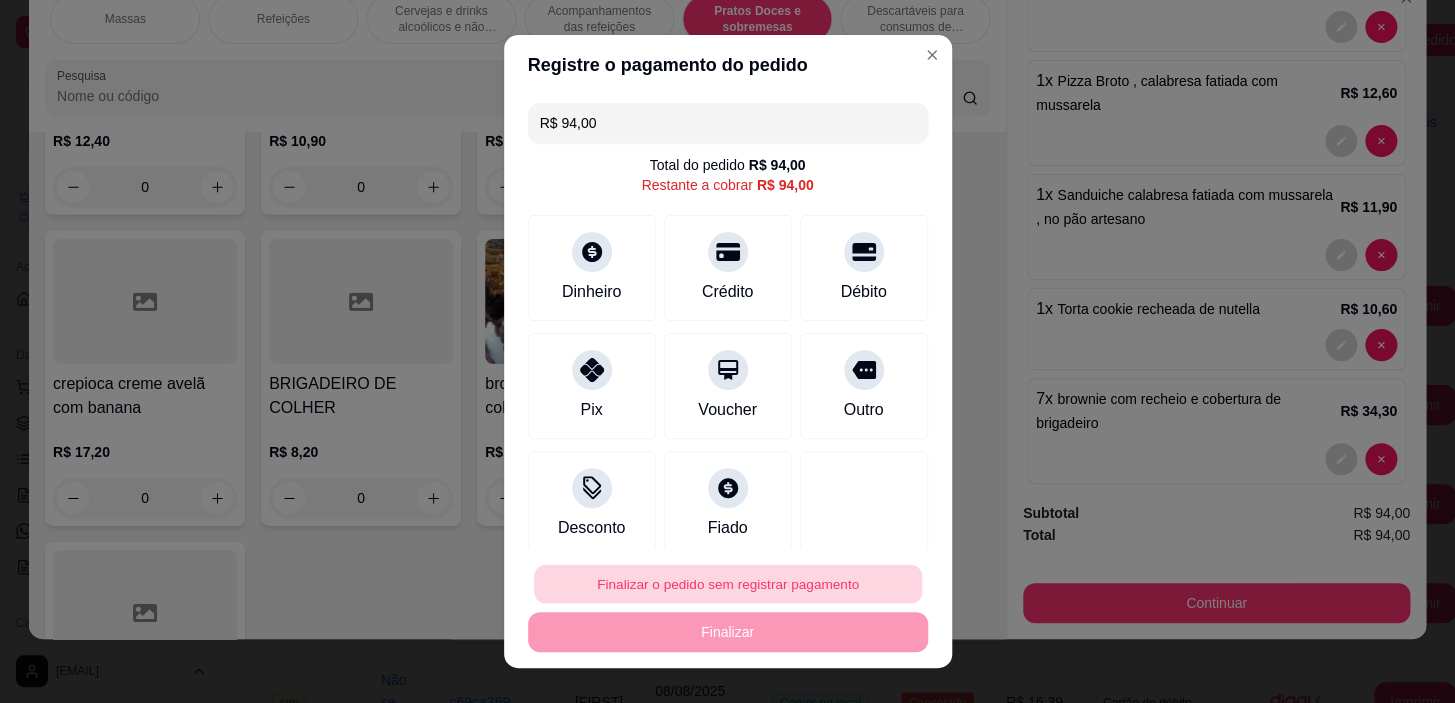 click on "Finalizar o pedido sem registrar pagamento" at bounding box center (728, 583) 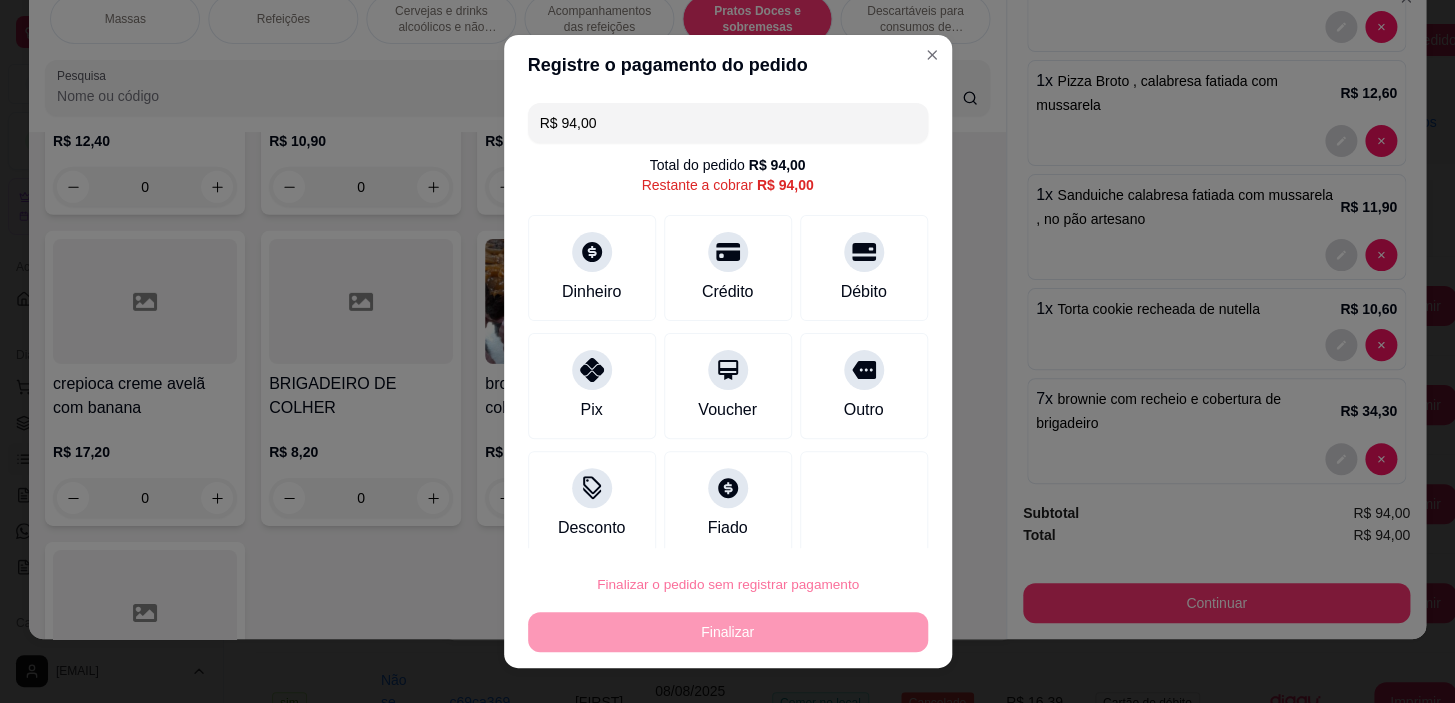 click on "Confirmar" at bounding box center [843, 527] 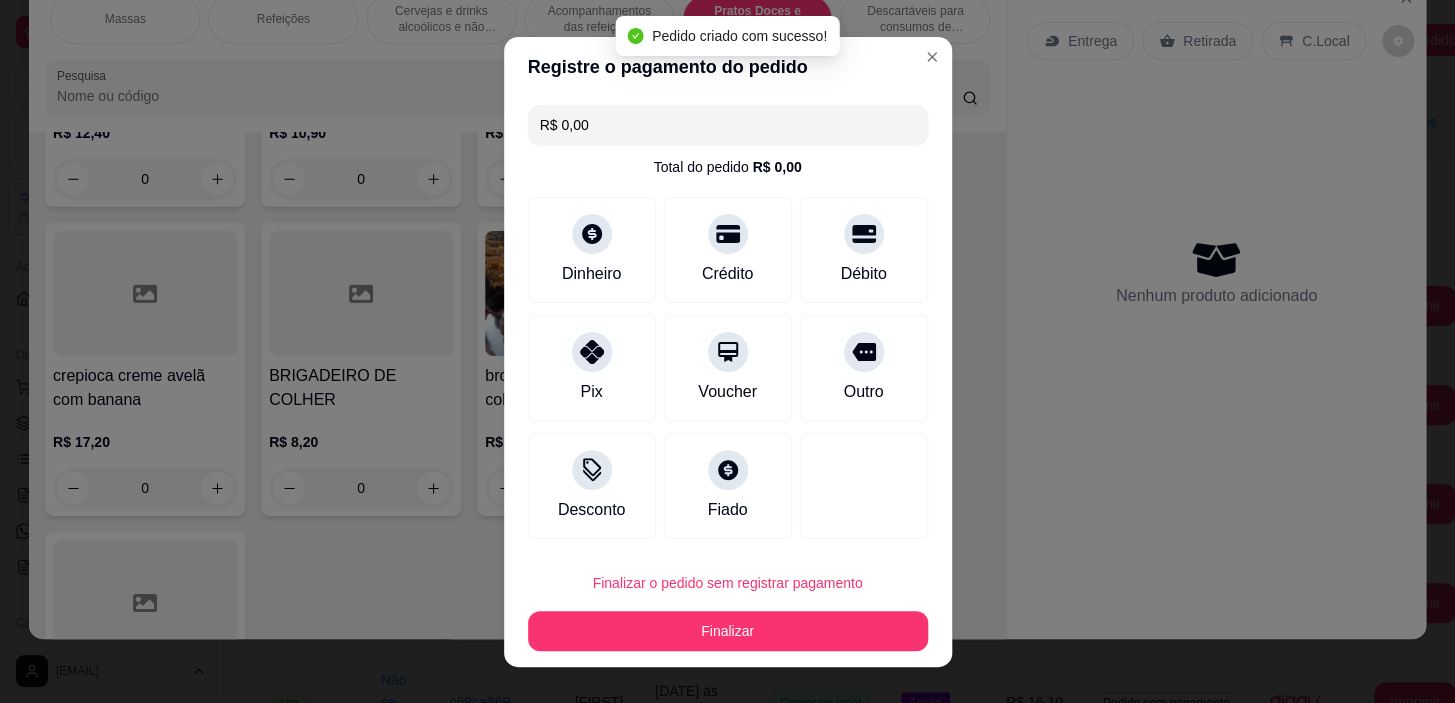 scroll, scrollTop: 0, scrollLeft: 0, axis: both 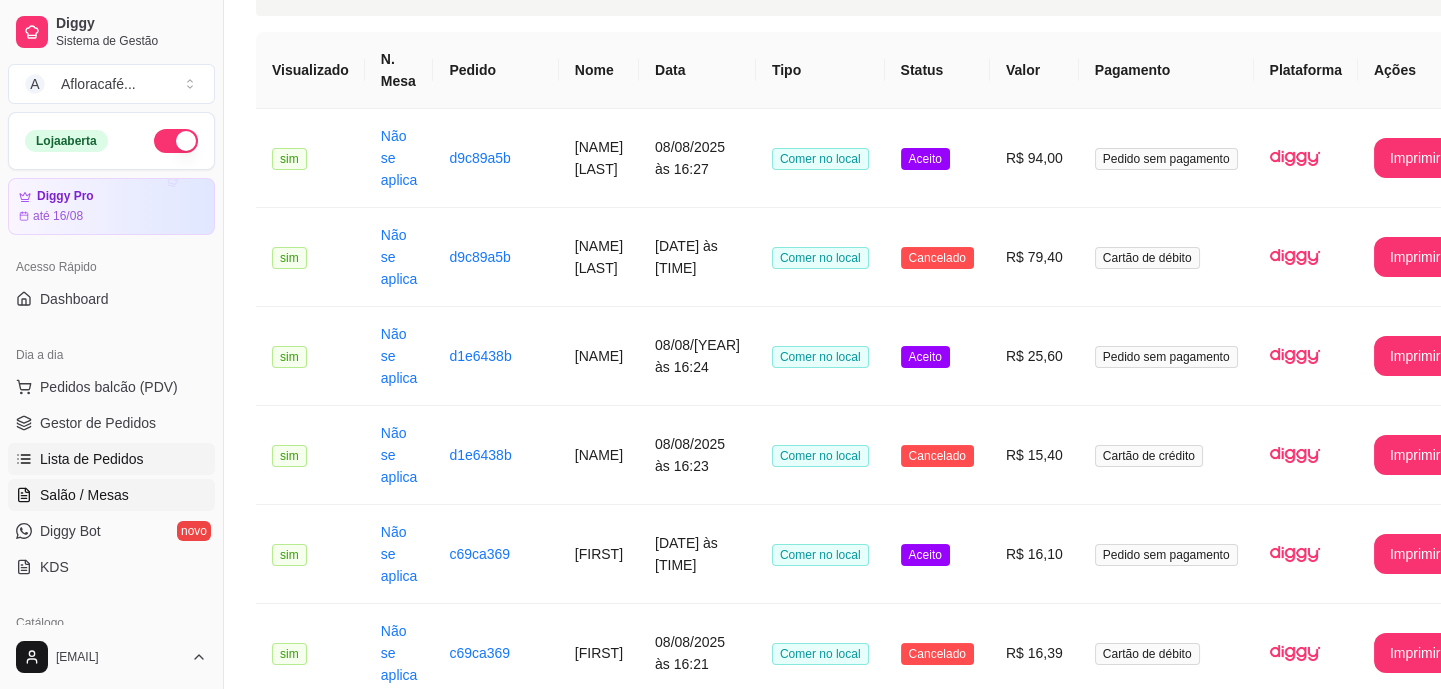 click on "Salão / Mesas" at bounding box center [84, 495] 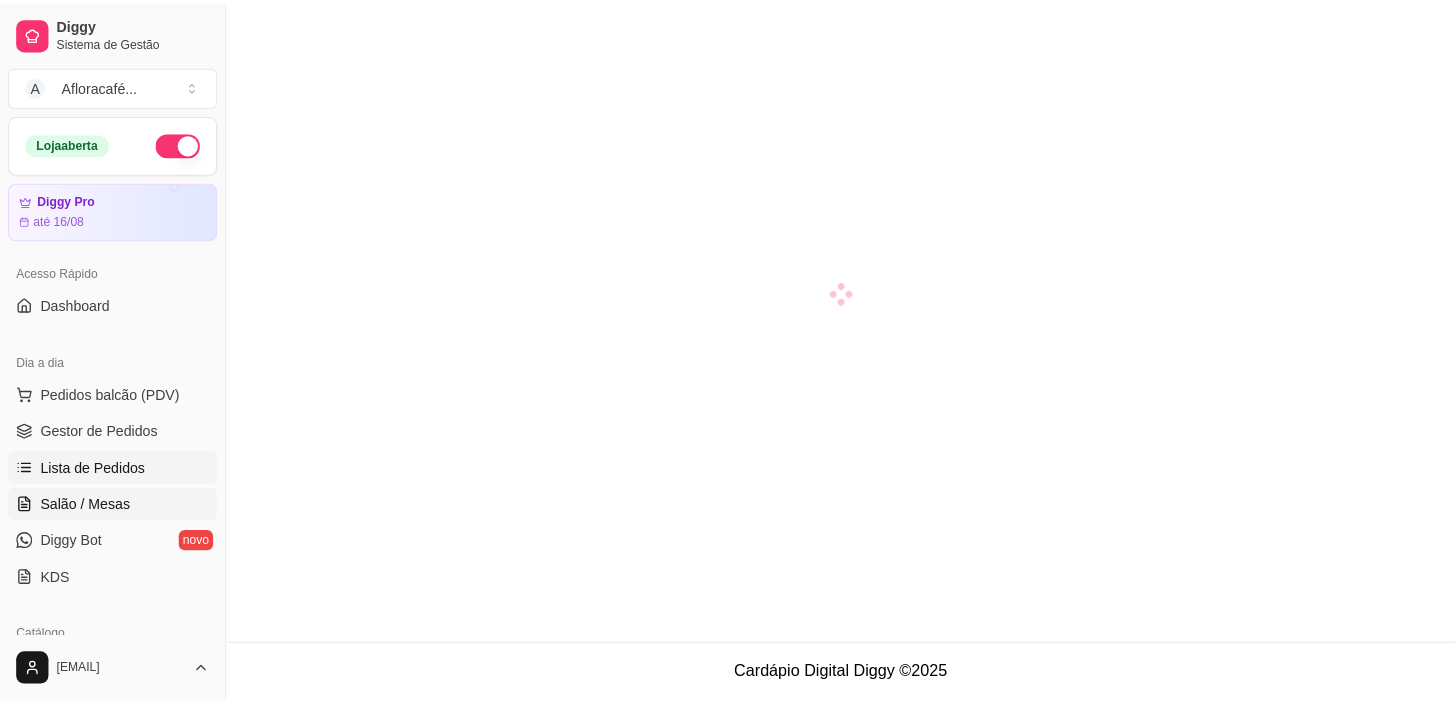 scroll, scrollTop: 0, scrollLeft: 0, axis: both 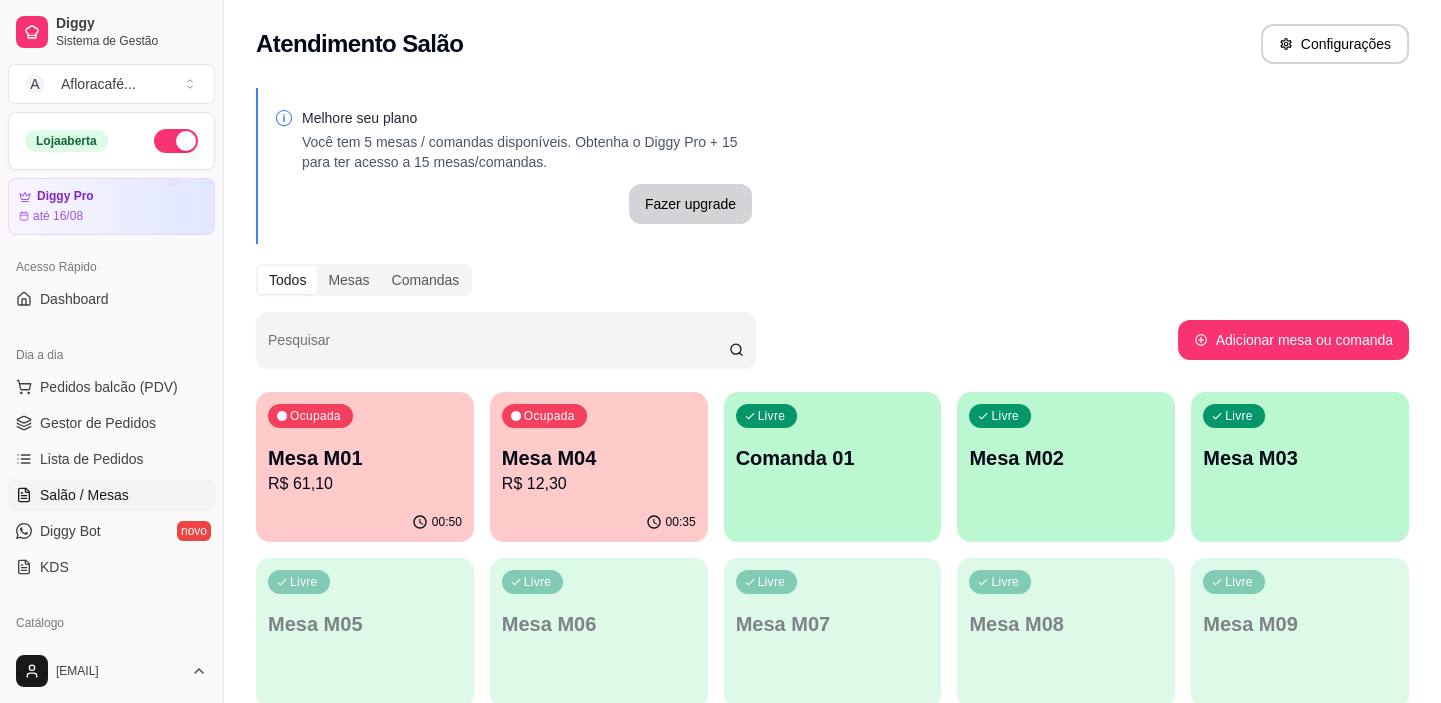 click on "Comanda 01" at bounding box center (833, 458) 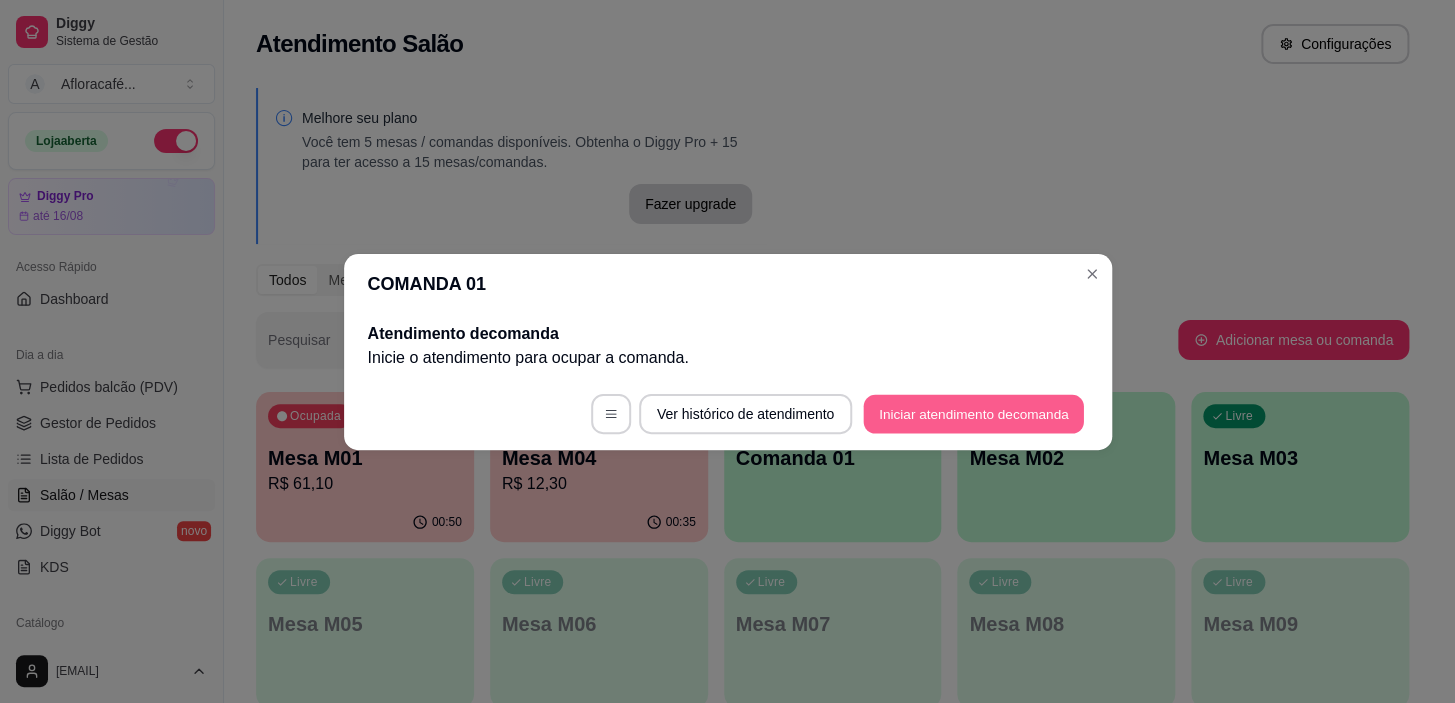 click on "Iniciar atendimento de  comanda" at bounding box center [974, 413] 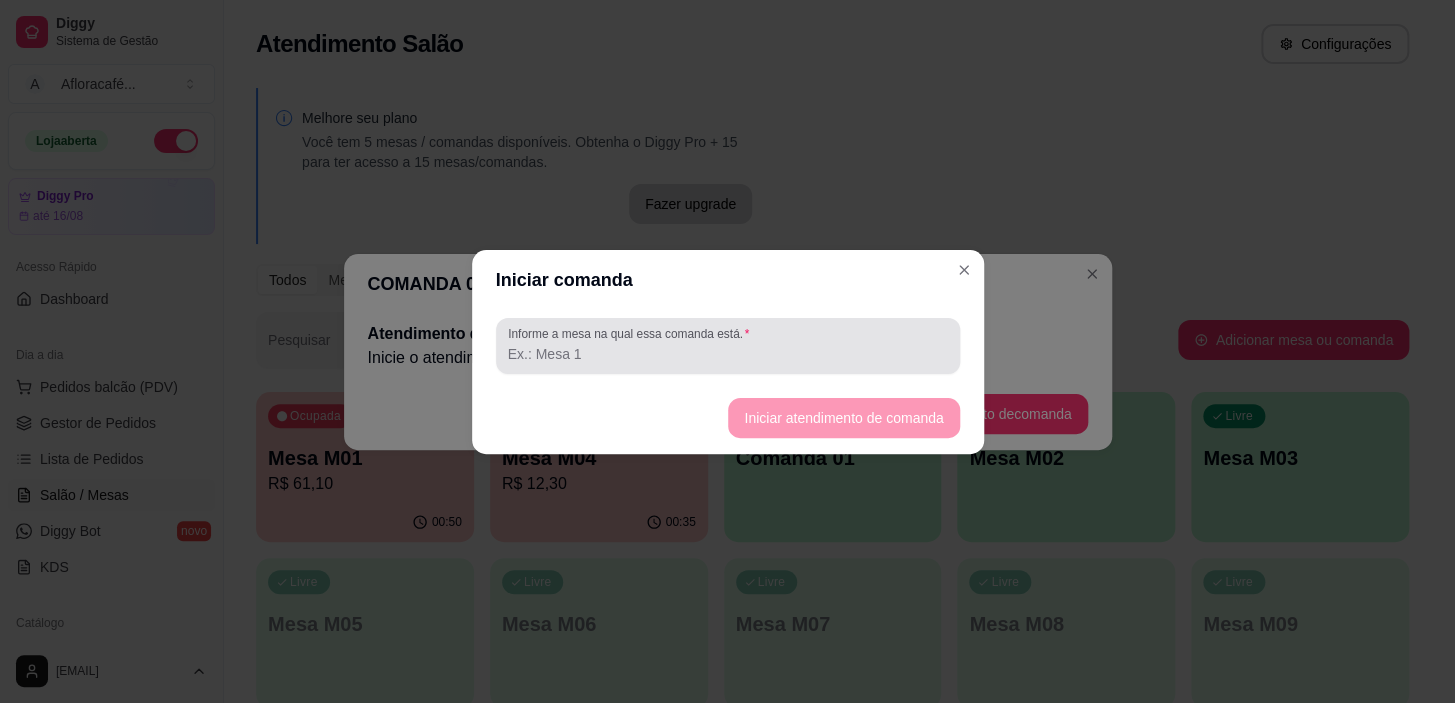 click on "Informe a mesa na qual essa comanda está." at bounding box center [728, 354] 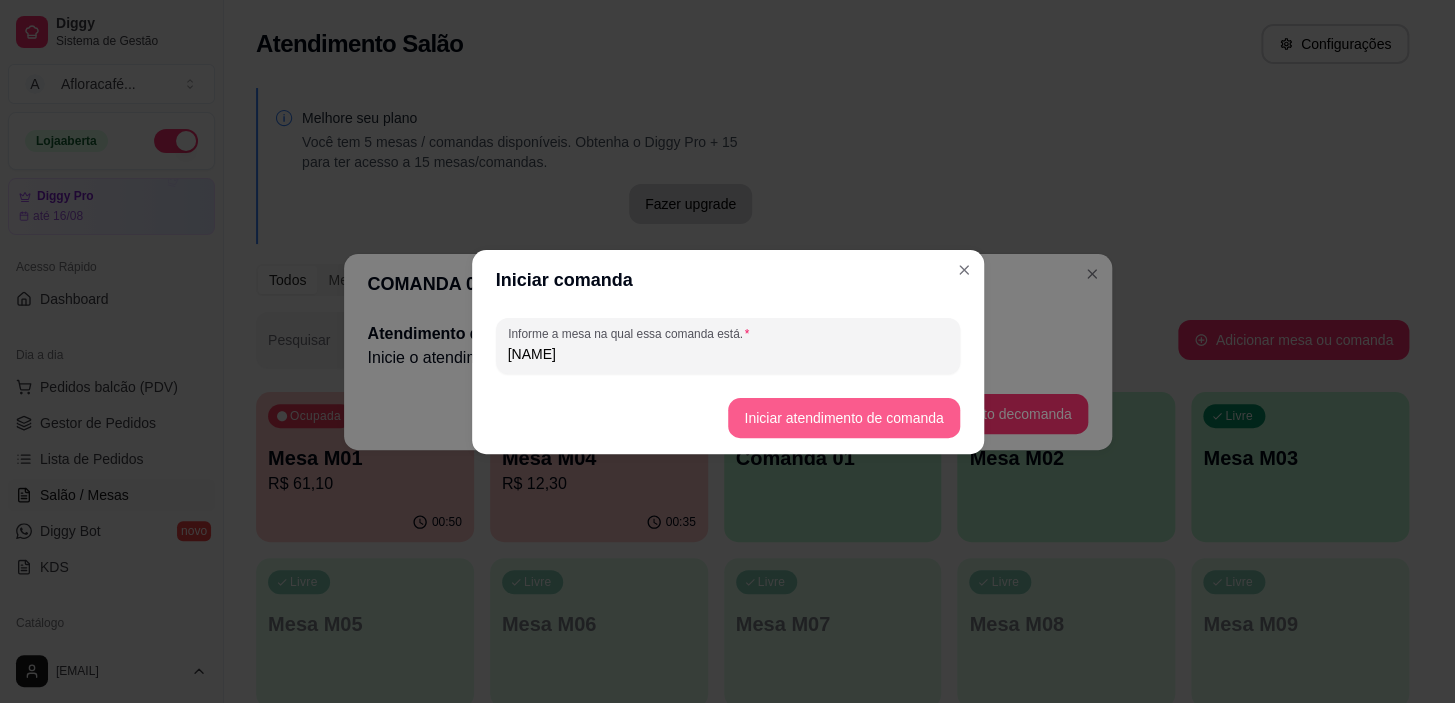 click on "Iniciar atendimento de comanda" at bounding box center (843, 418) 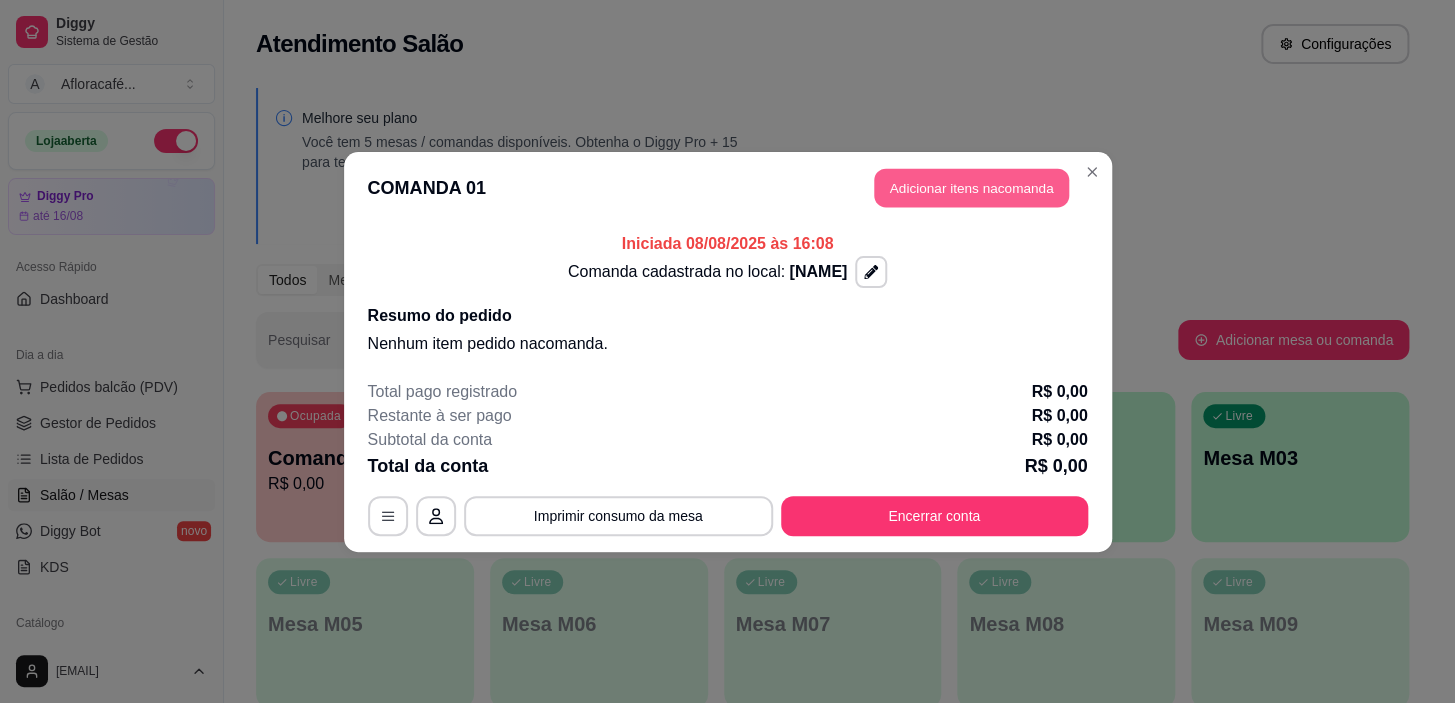 click on "Adicionar itens na  comanda" at bounding box center [971, 187] 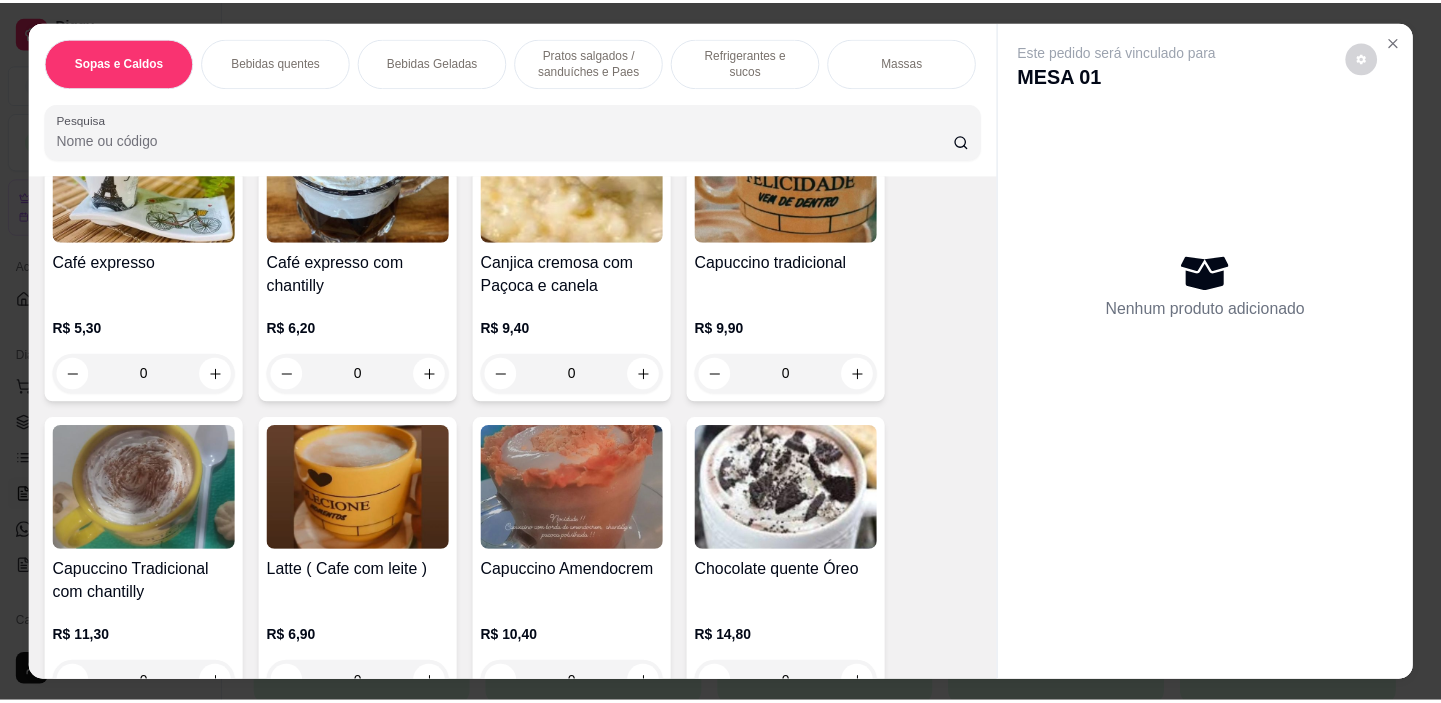 scroll, scrollTop: 636, scrollLeft: 0, axis: vertical 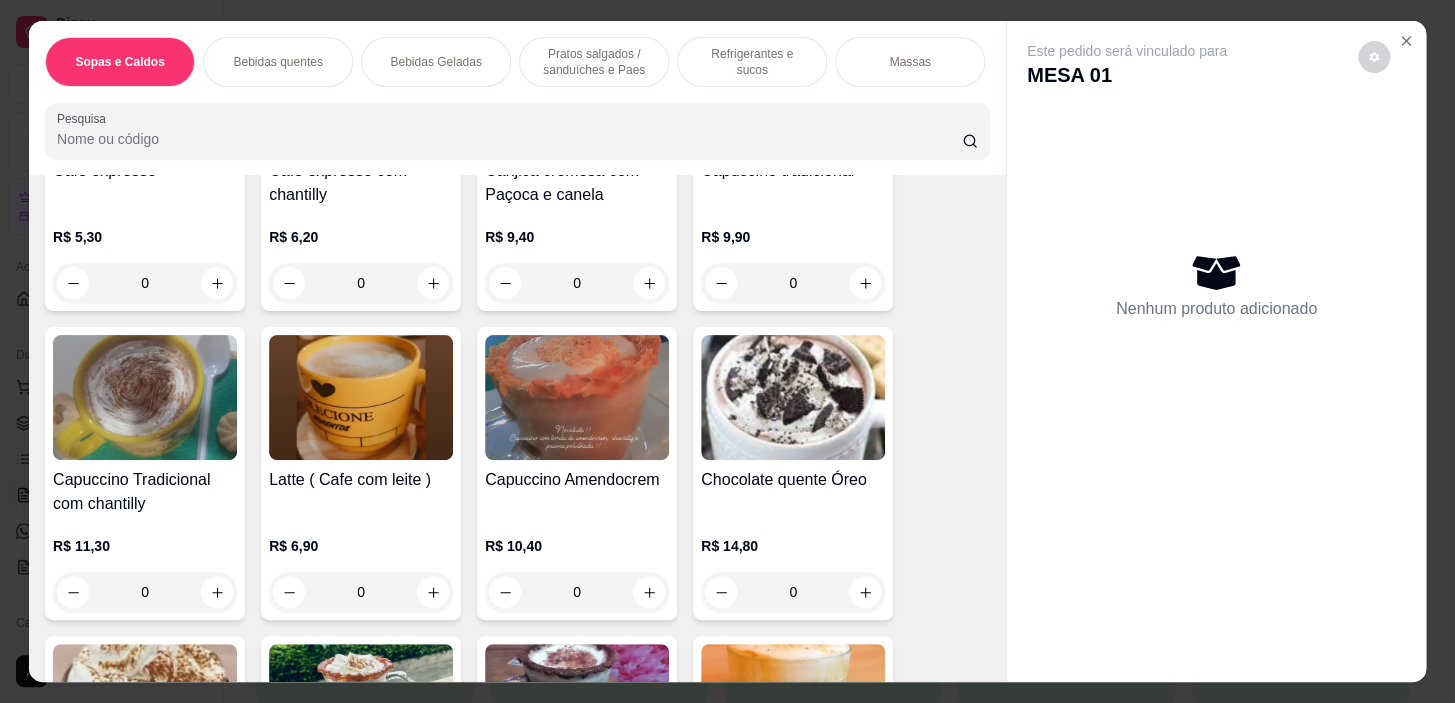 click on "0" at bounding box center (361, 592) 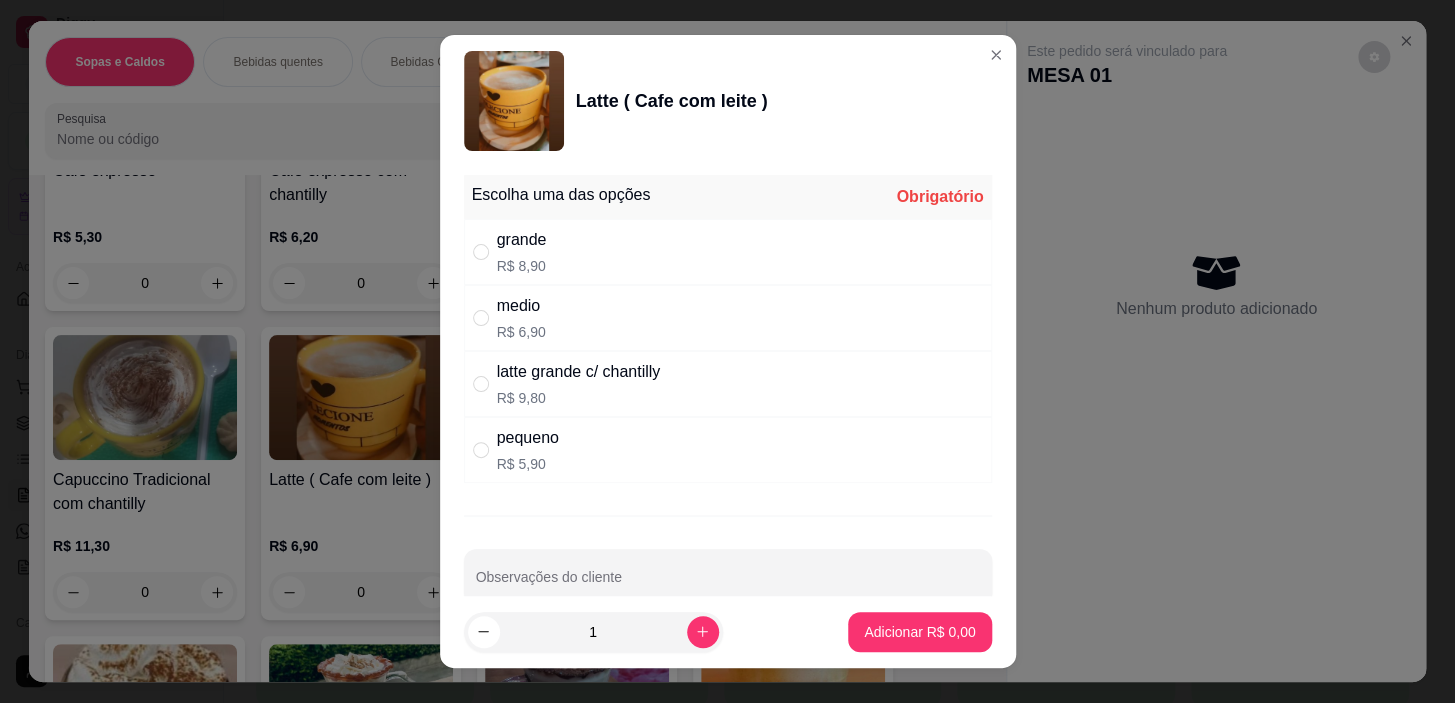 click on "medio R$ 6,90" at bounding box center (728, 318) 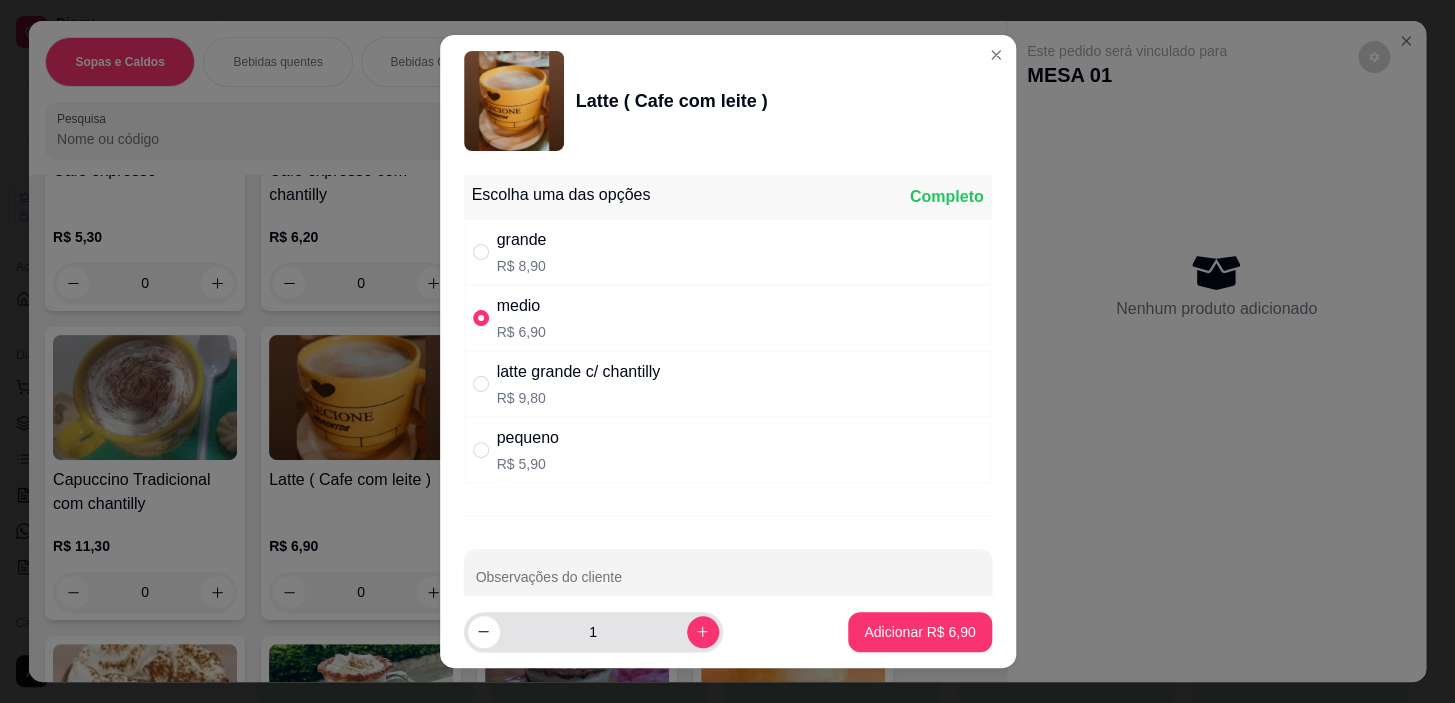 drag, startPoint x: 646, startPoint y: 630, endPoint x: 690, endPoint y: 620, distance: 45.122055 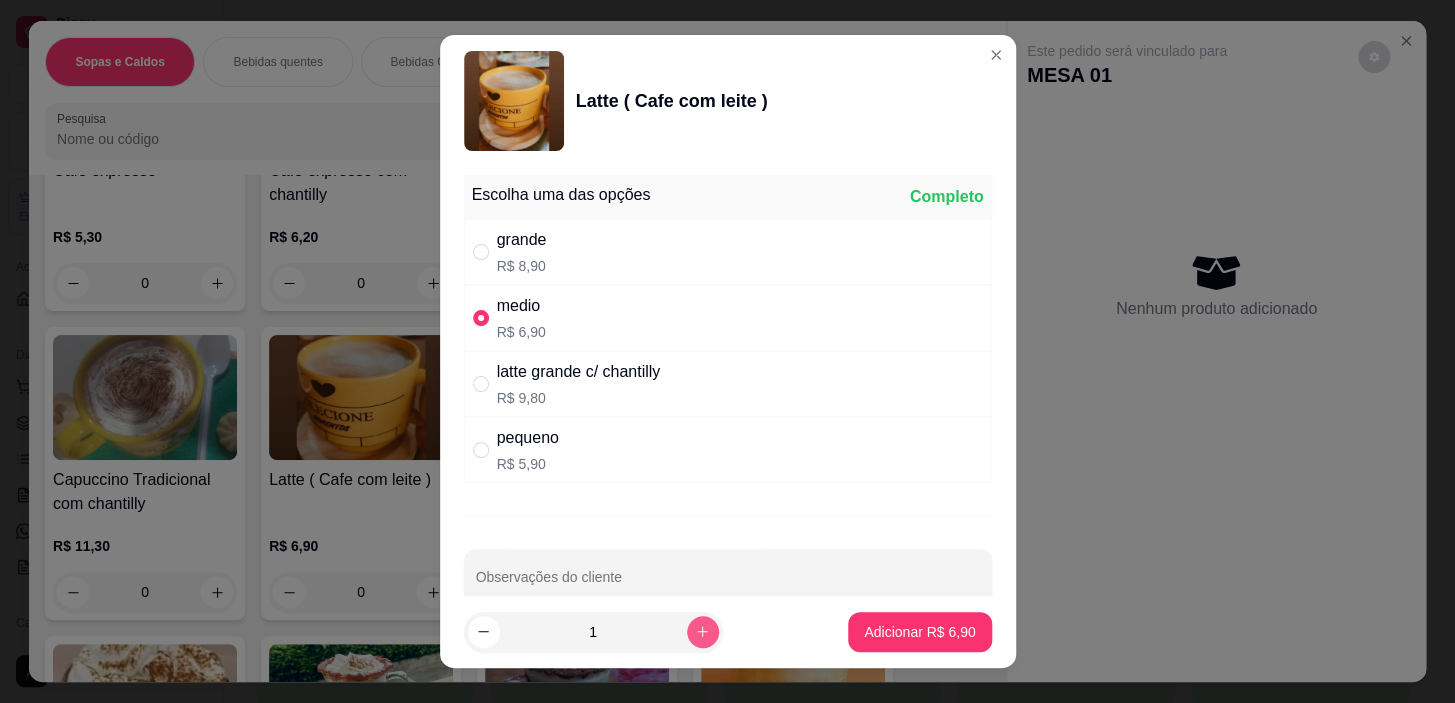 click at bounding box center (703, 632) 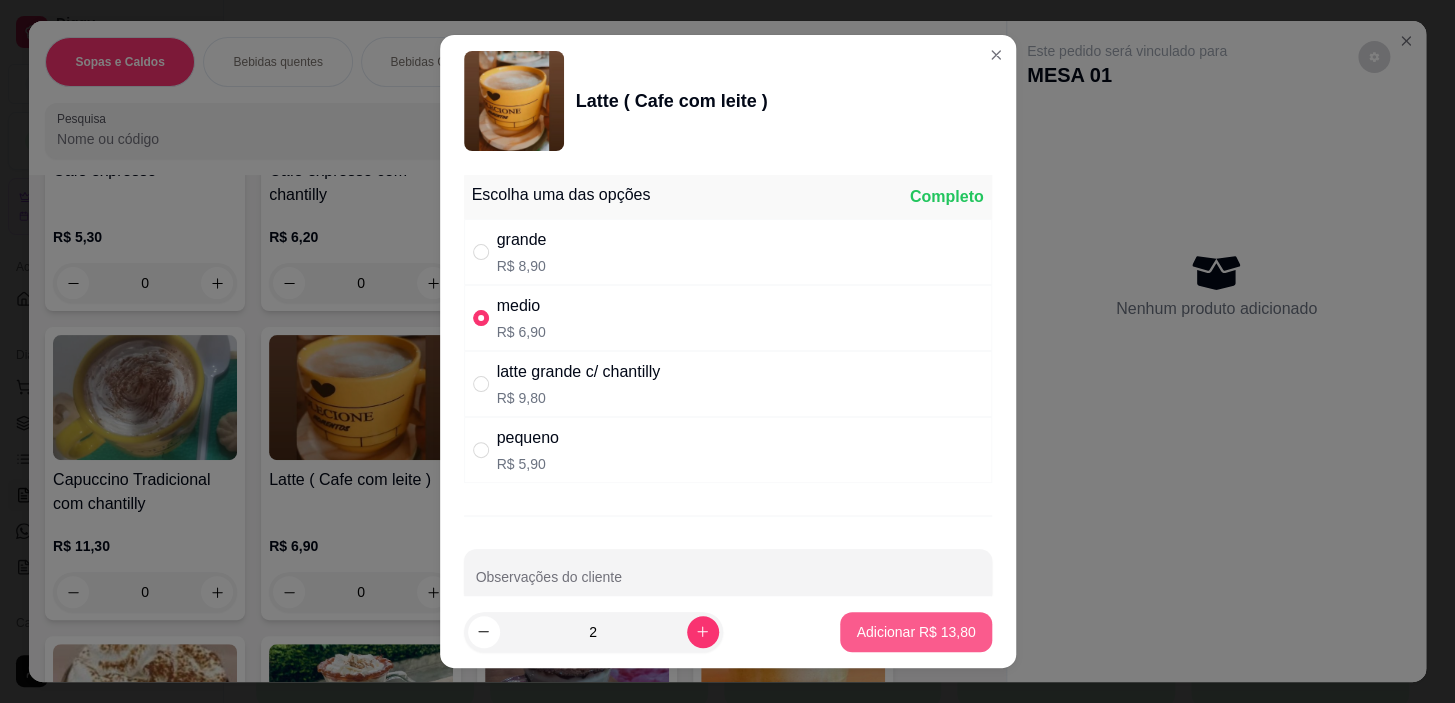 click on "Adicionar   R$ 13,80" at bounding box center (915, 632) 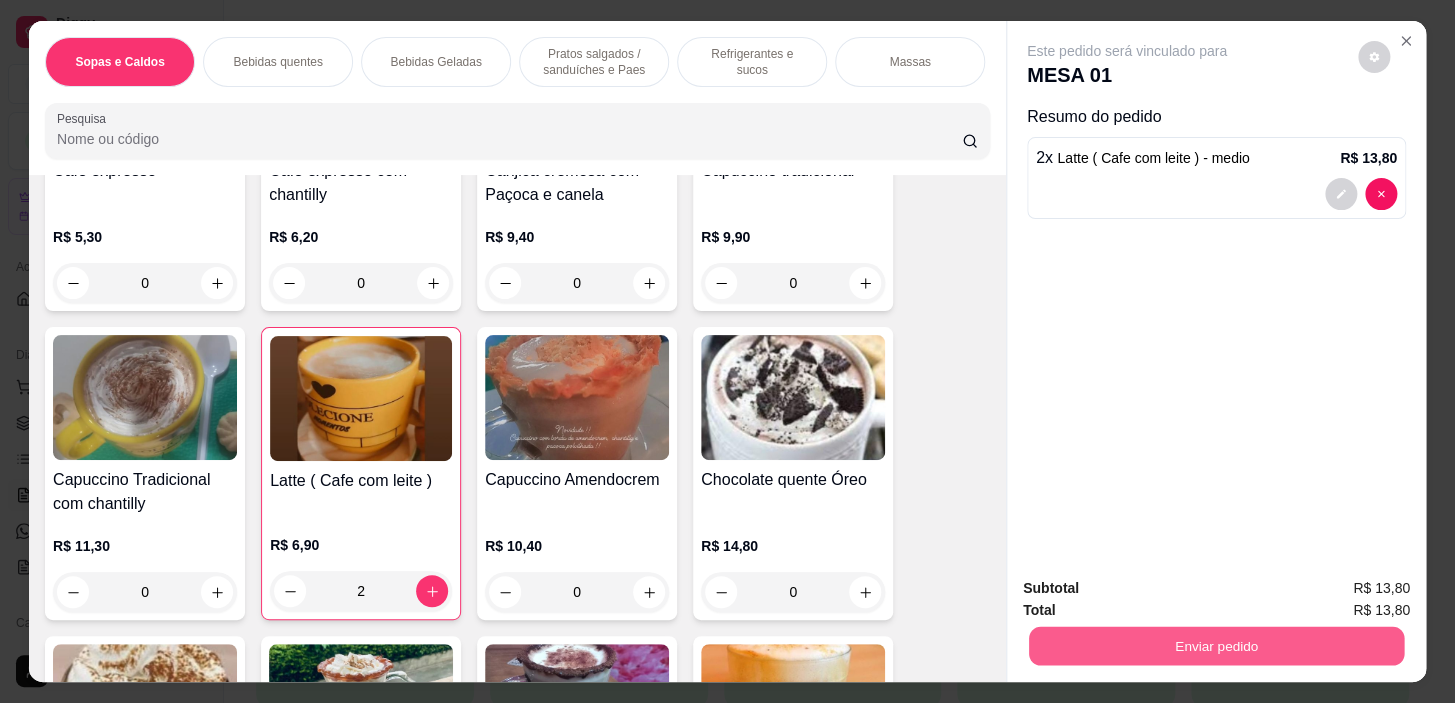 click on "Enviar pedido" at bounding box center [1216, 646] 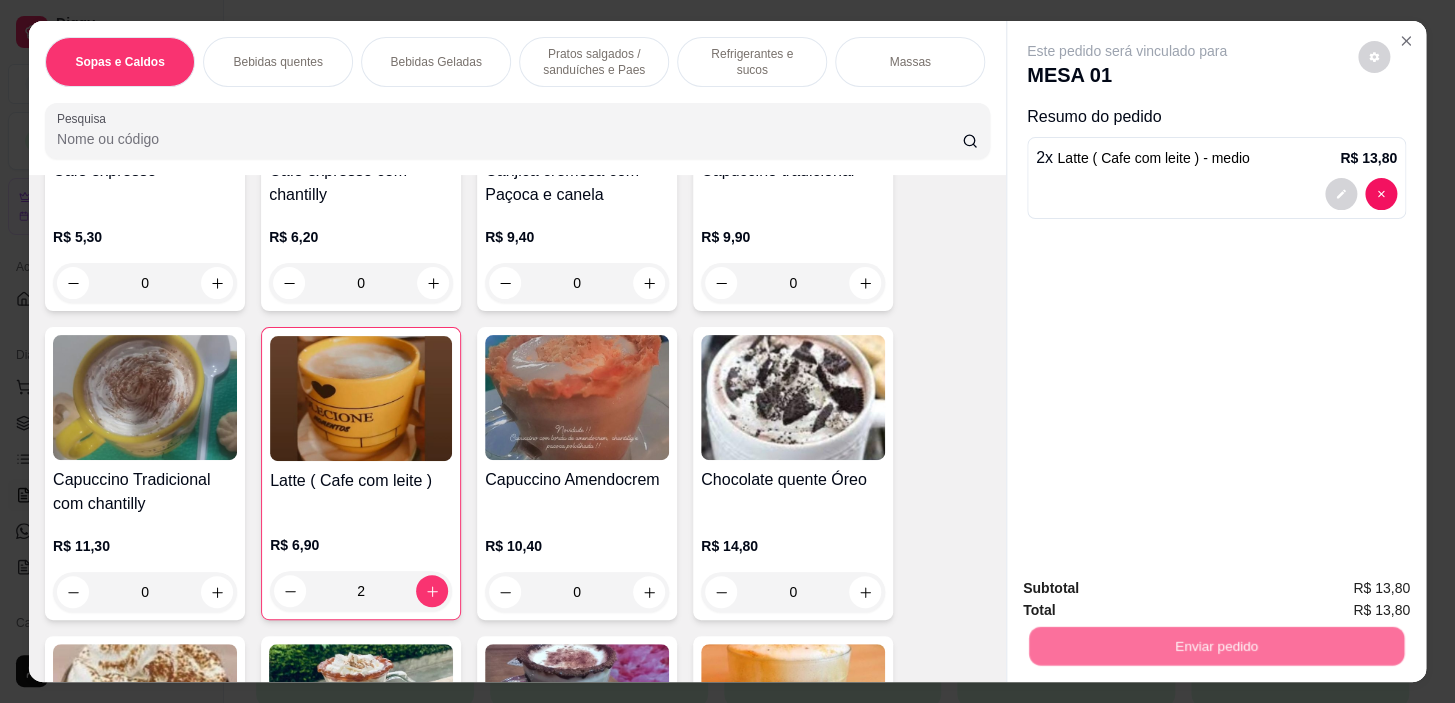 click on "Não registrar e enviar pedido" at bounding box center (1150, 589) 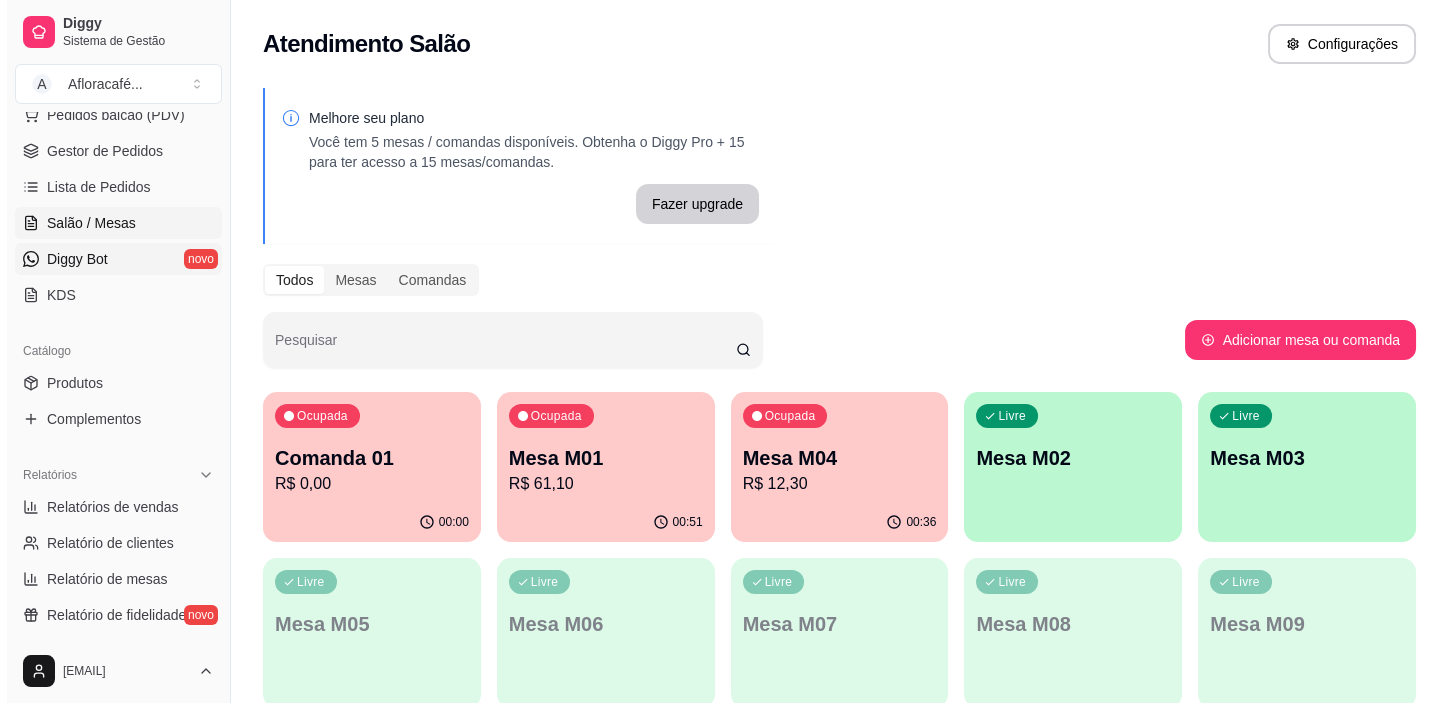 scroll, scrollTop: 363, scrollLeft: 0, axis: vertical 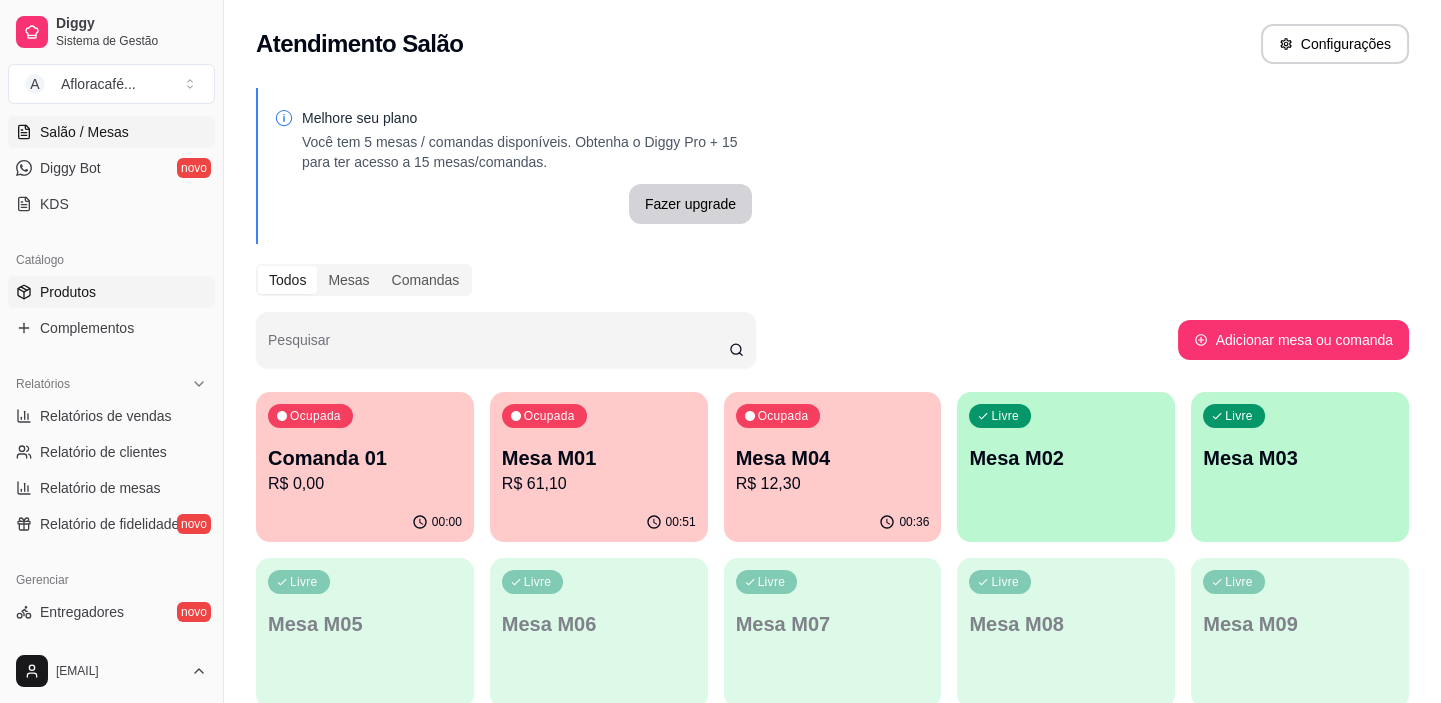 click on "Produtos" at bounding box center [111, 292] 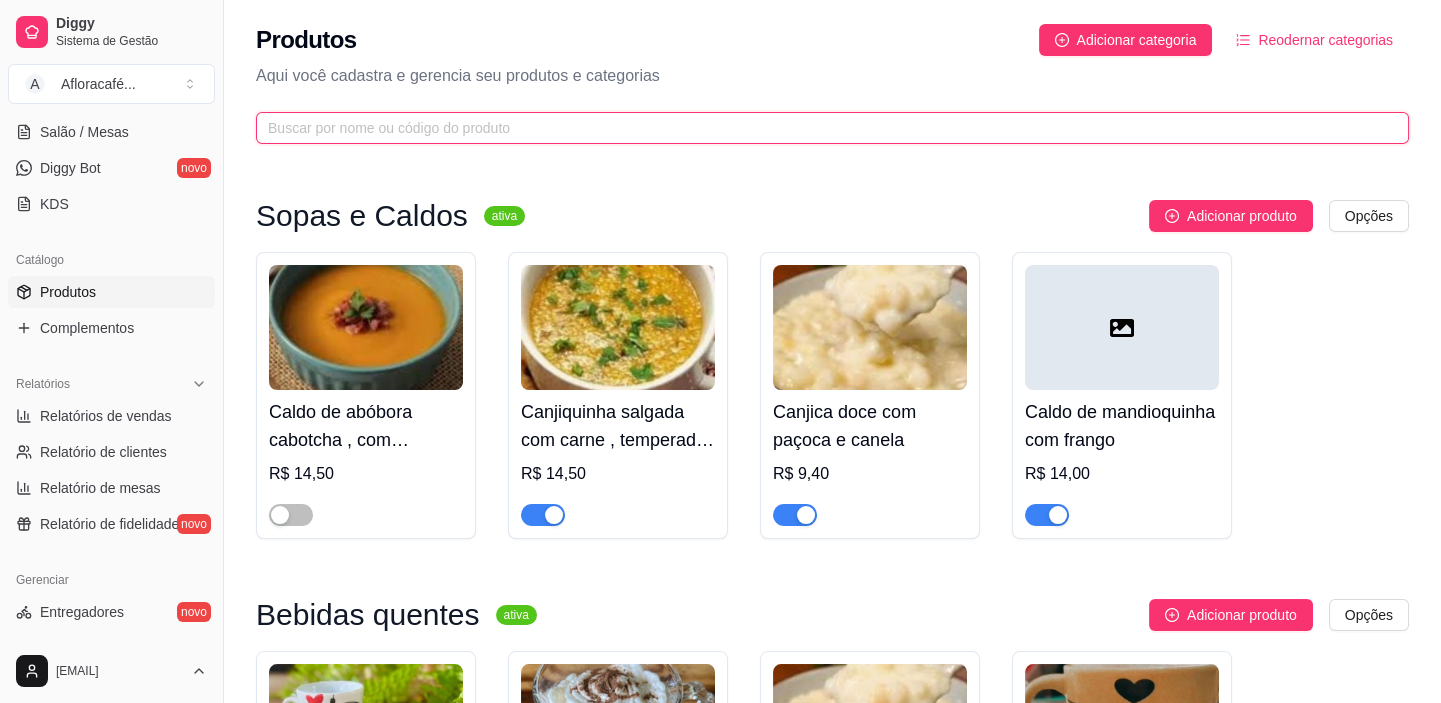 click at bounding box center (824, 128) 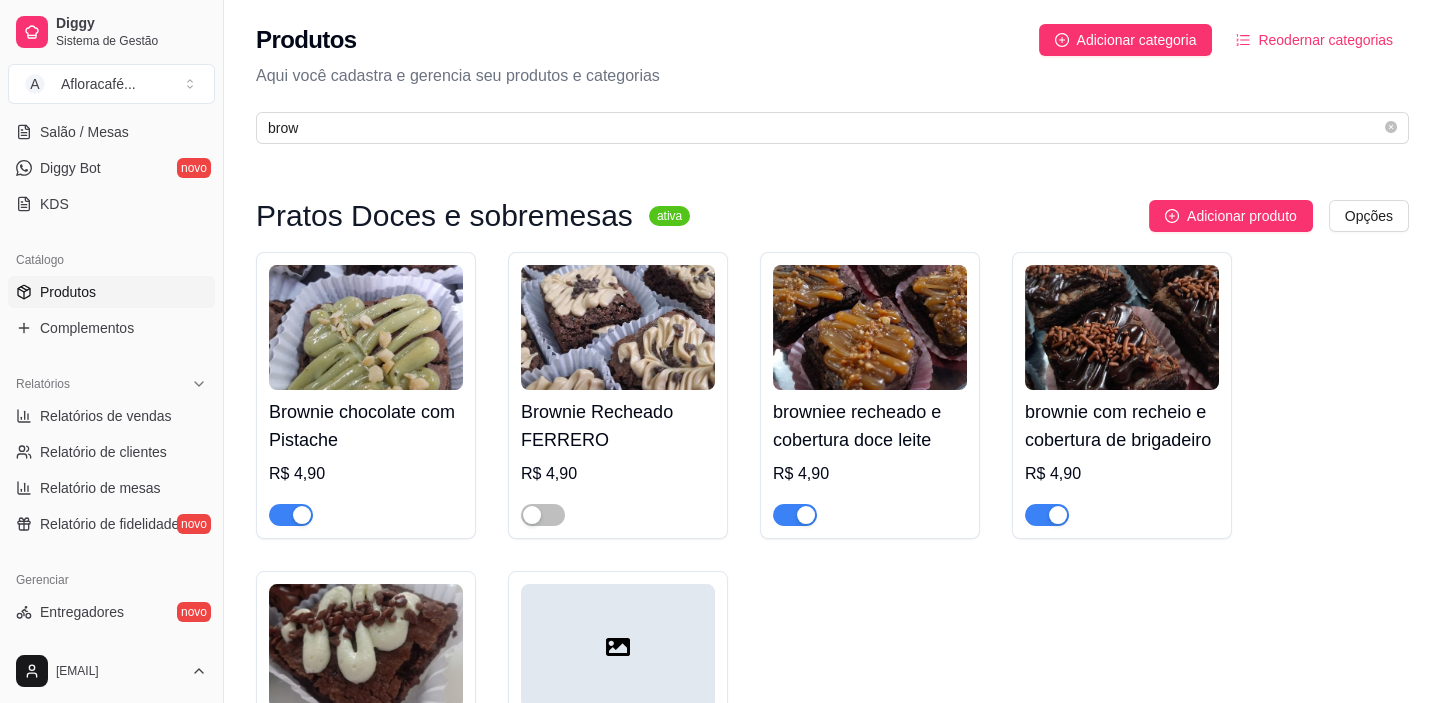 click at bounding box center [1047, 515] 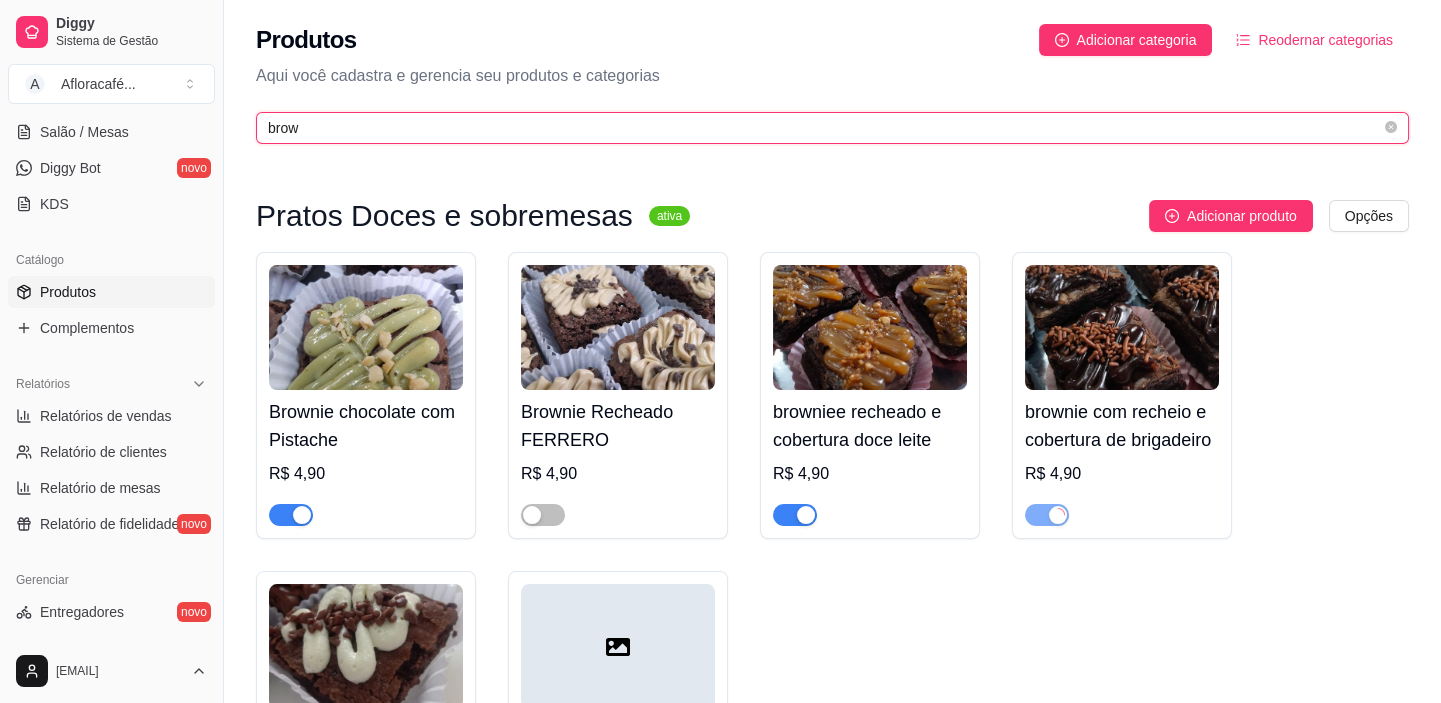 click on "brow" at bounding box center (824, 128) 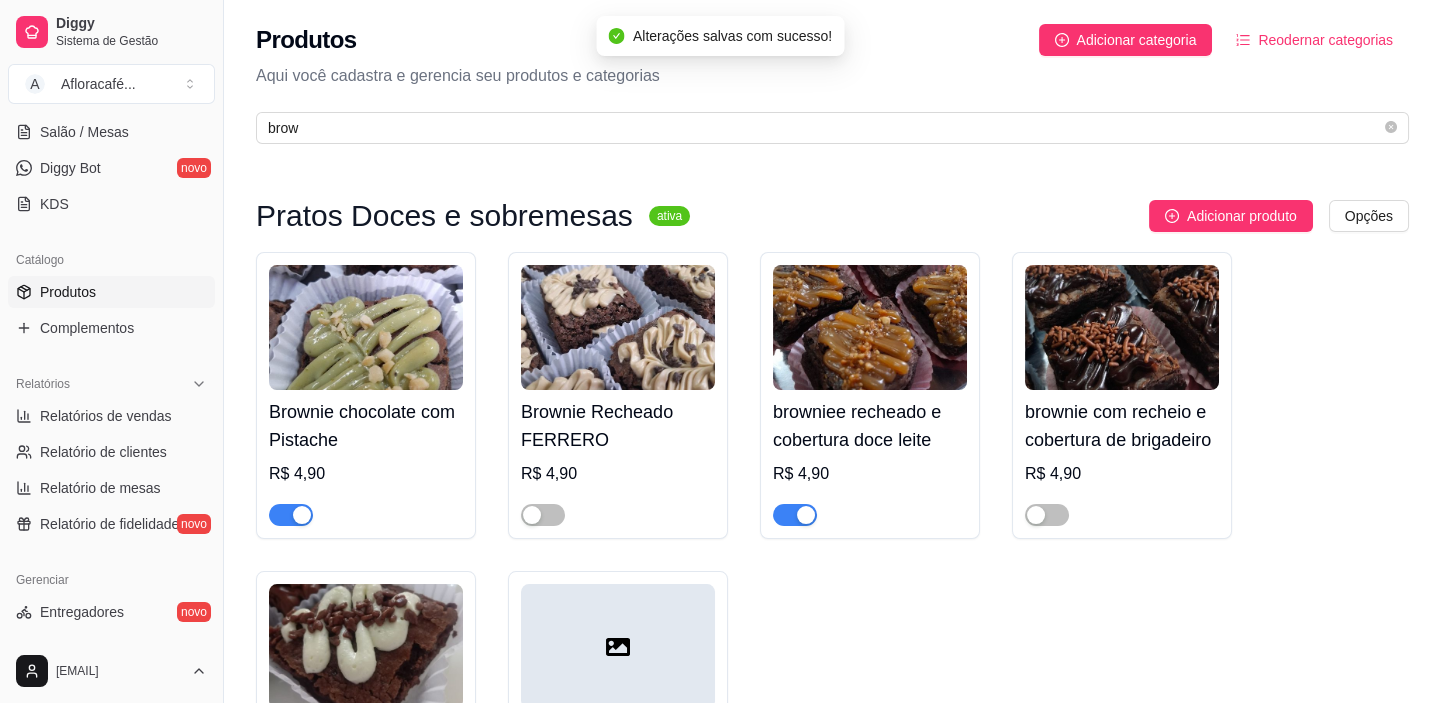 click on "Produtos Adicionar categoria Reodernar categorias Aqui você cadastra e gerencia seu produtos e categorias brow" at bounding box center (832, 78) 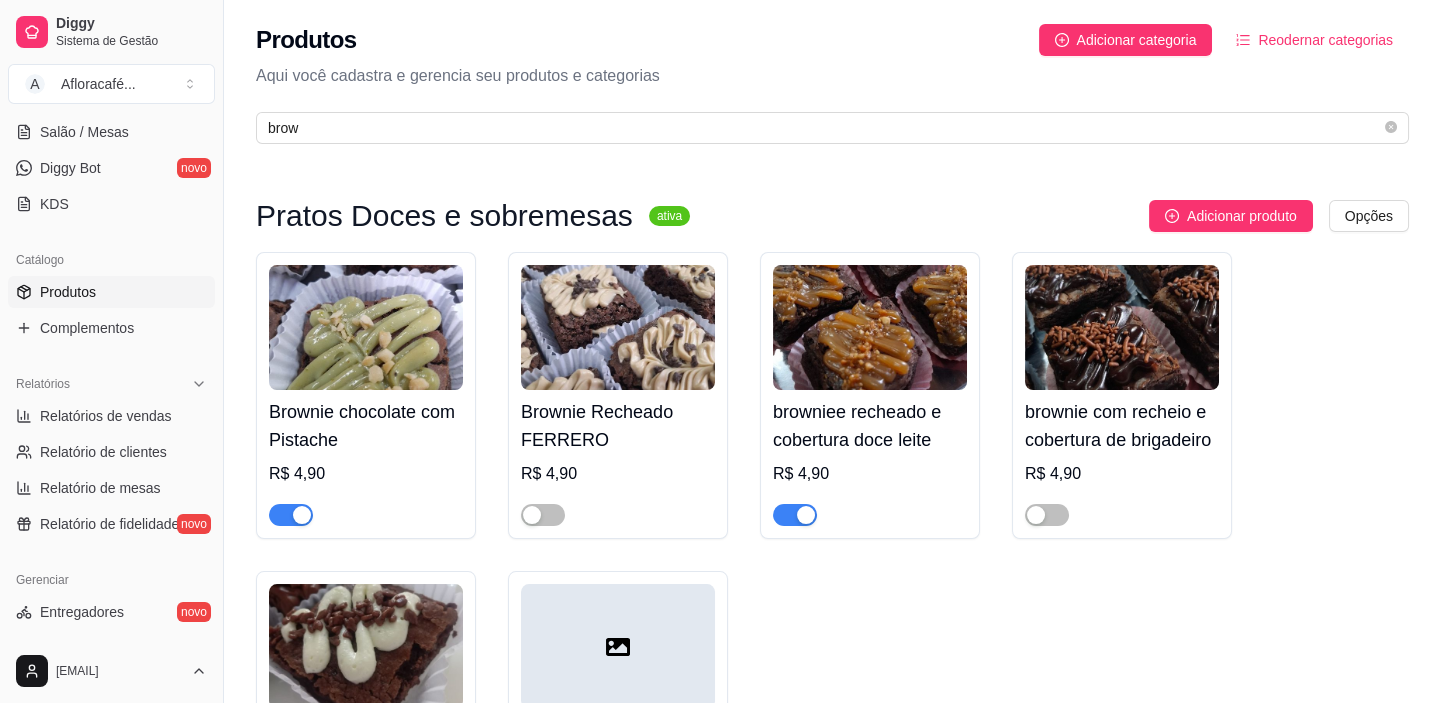 click on "Produtos Adicionar categoria Reodernar categorias Aqui você cadastra e gerencia seu produtos e categorias brow" at bounding box center [832, 78] 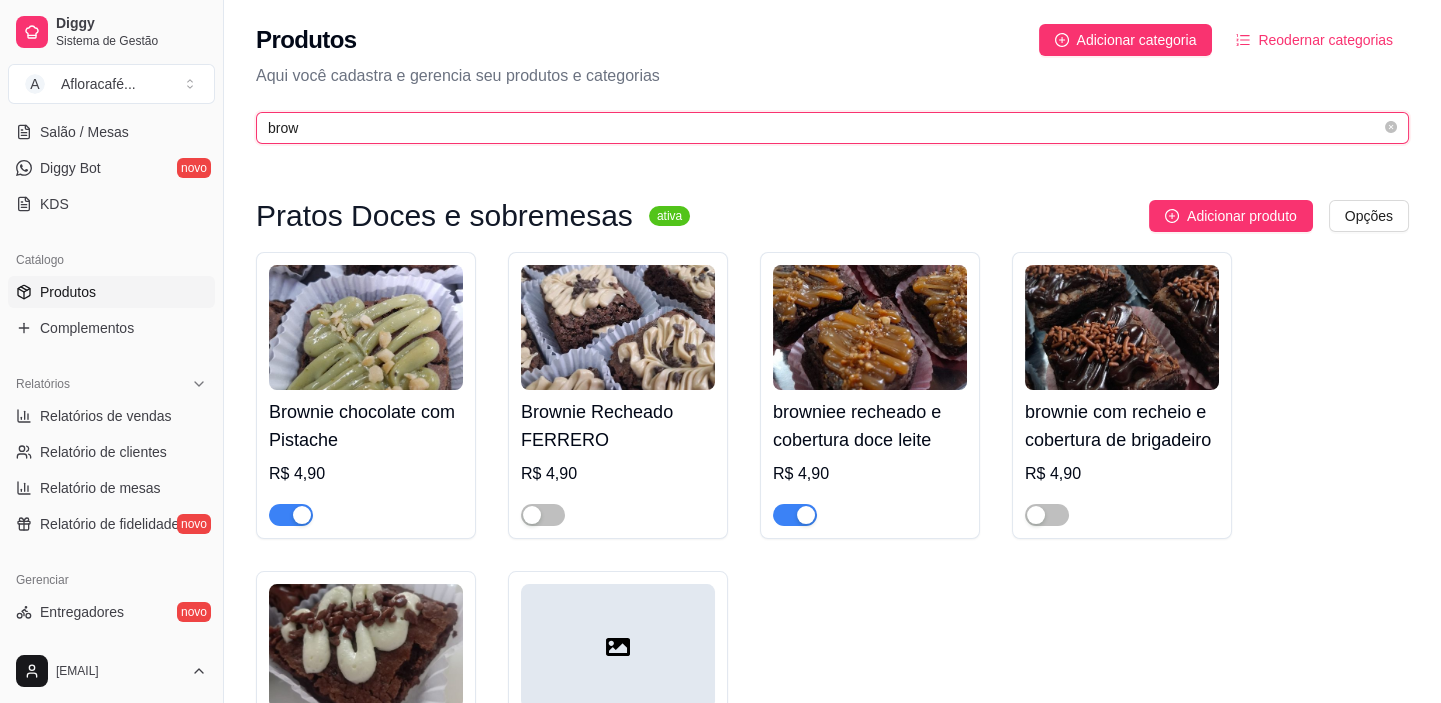 click on "brow" at bounding box center [824, 128] 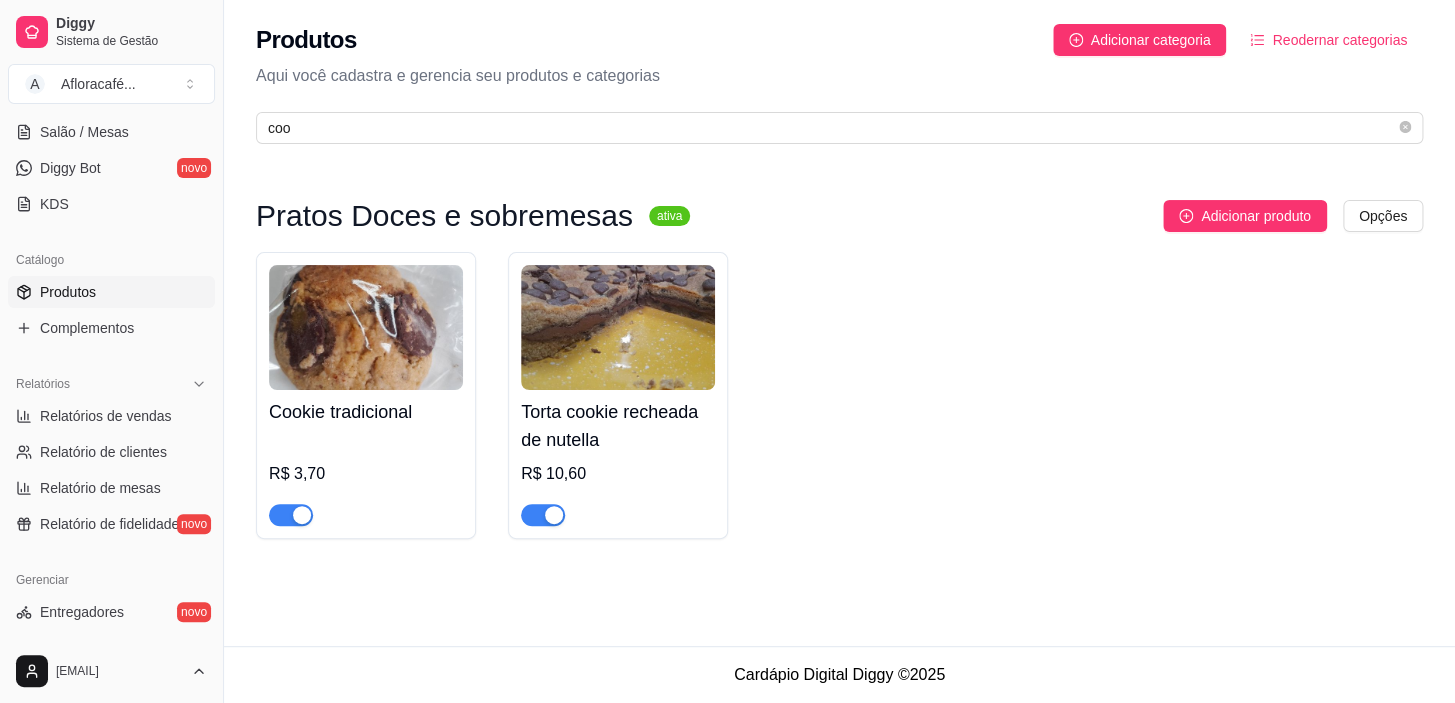click at bounding box center (291, 515) 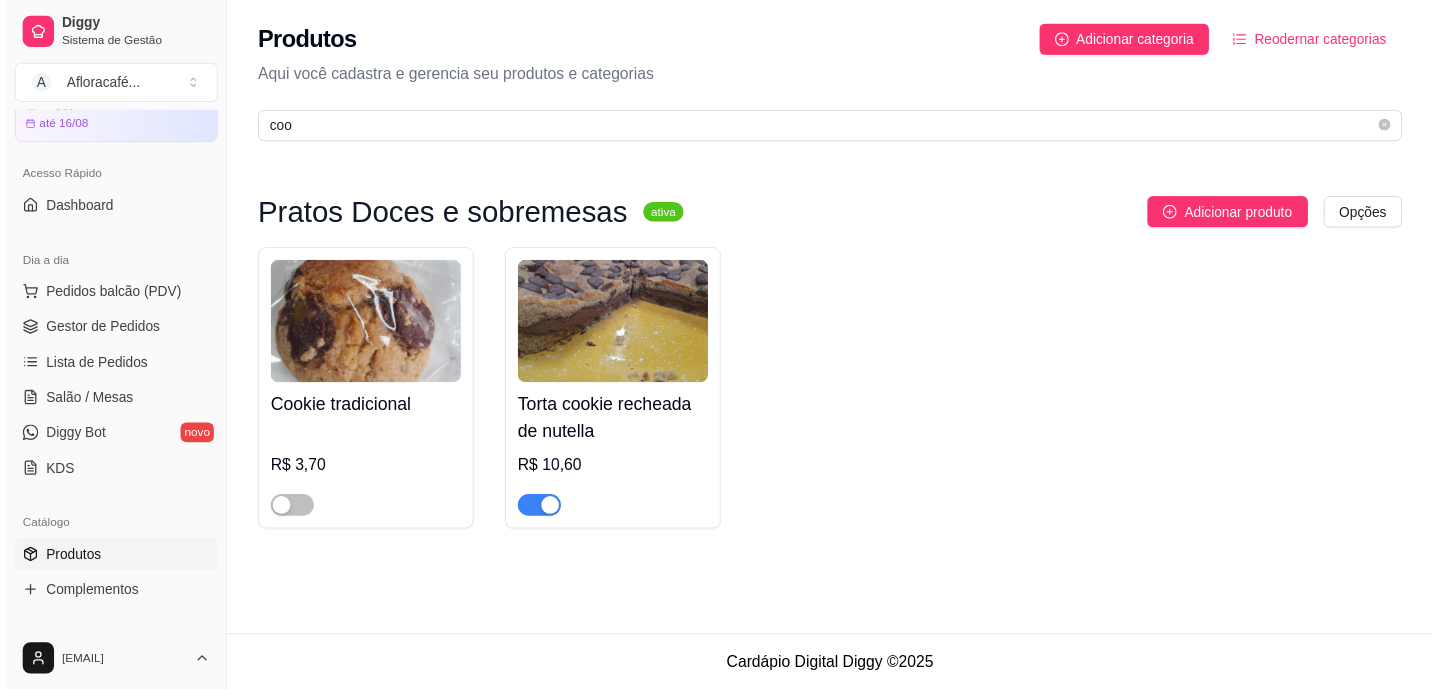 scroll, scrollTop: 0, scrollLeft: 0, axis: both 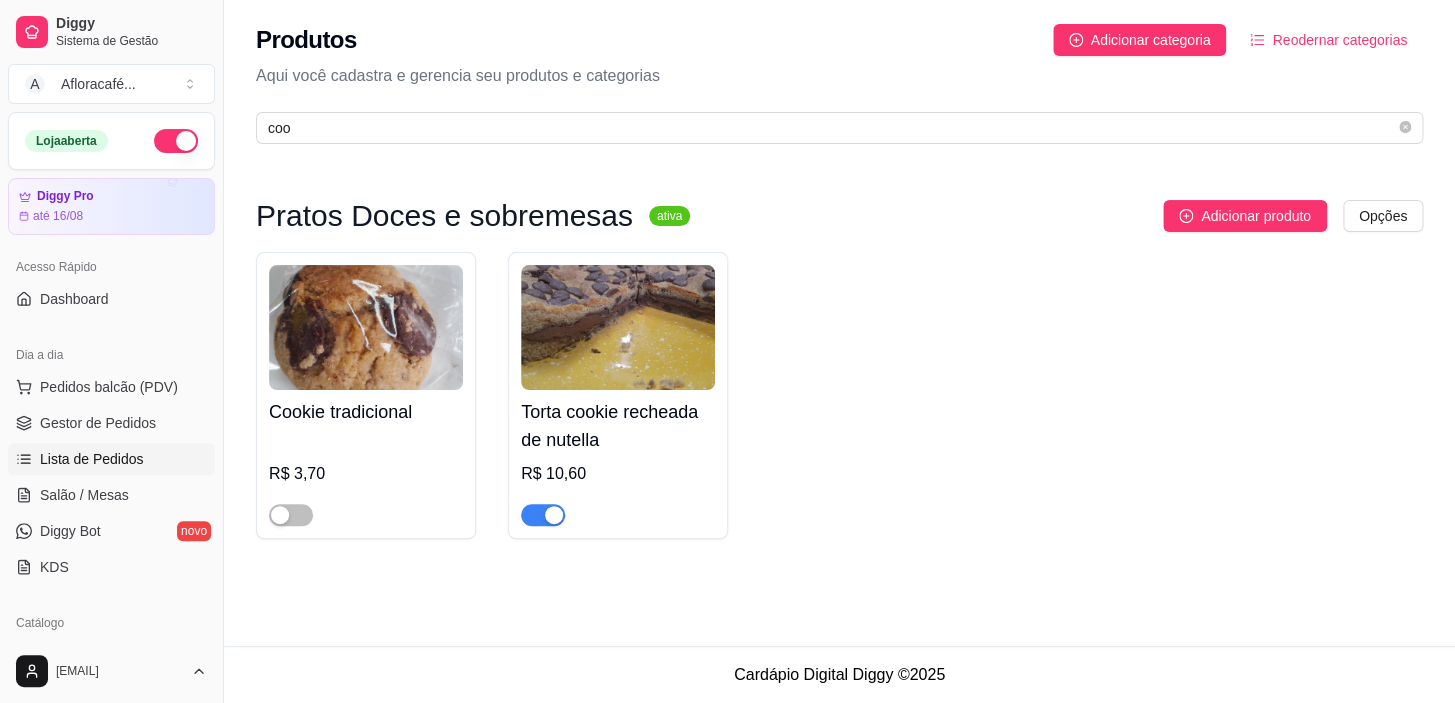 click on "Lista de Pedidos" at bounding box center (92, 459) 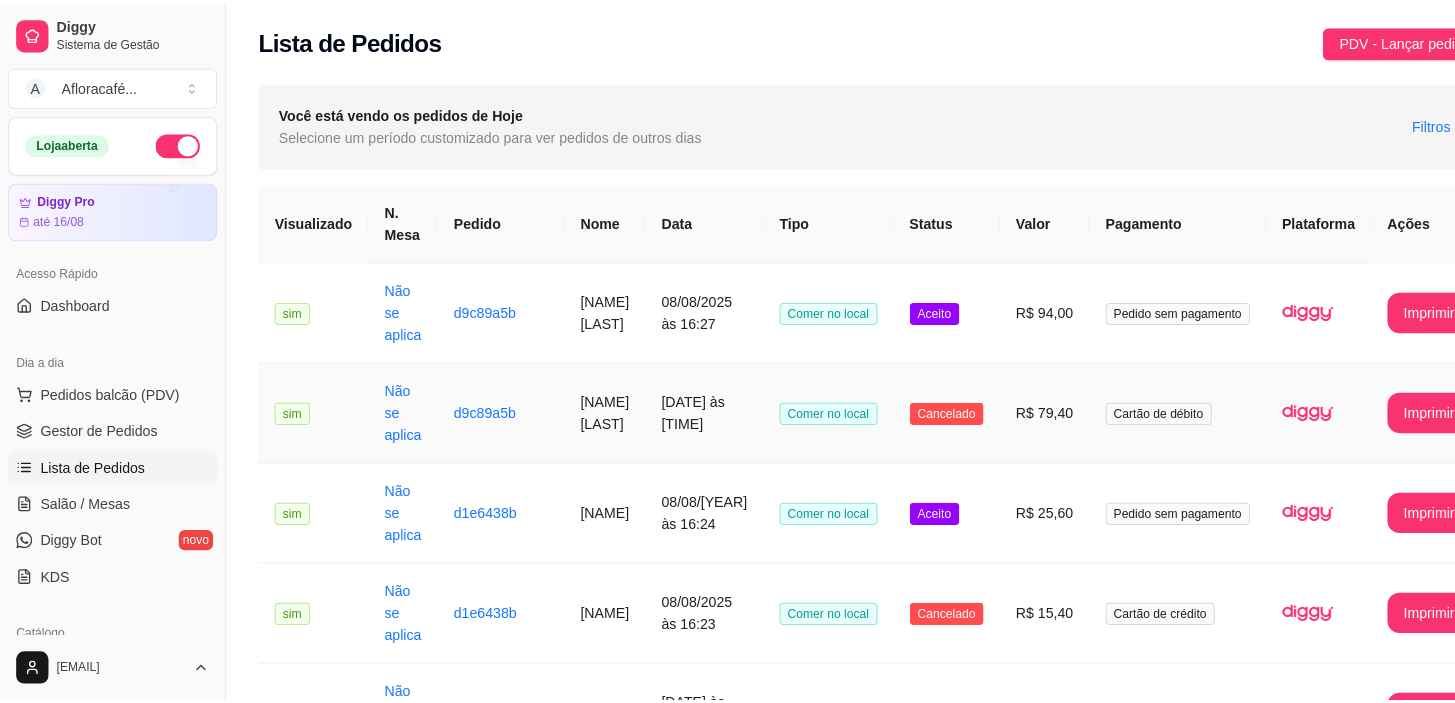 scroll, scrollTop: 181, scrollLeft: 0, axis: vertical 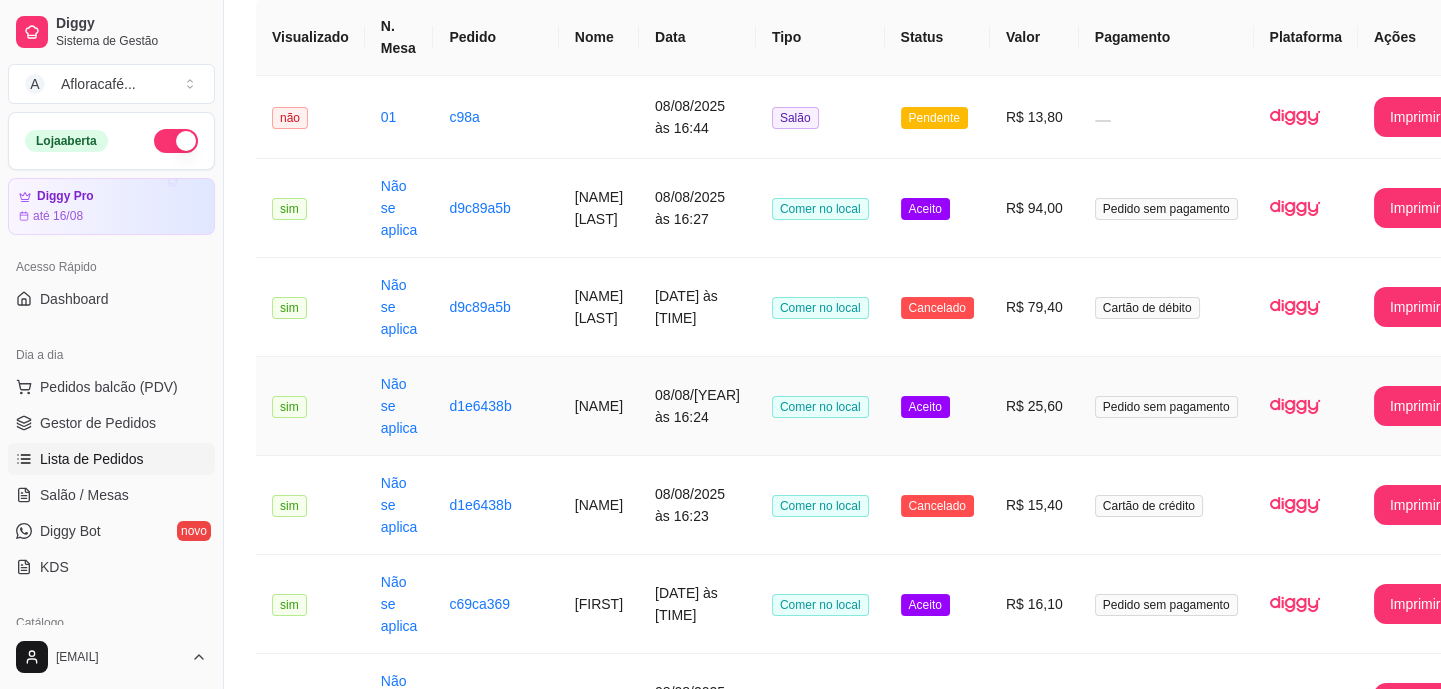 click on "d1e6438b" at bounding box center [495, 406] 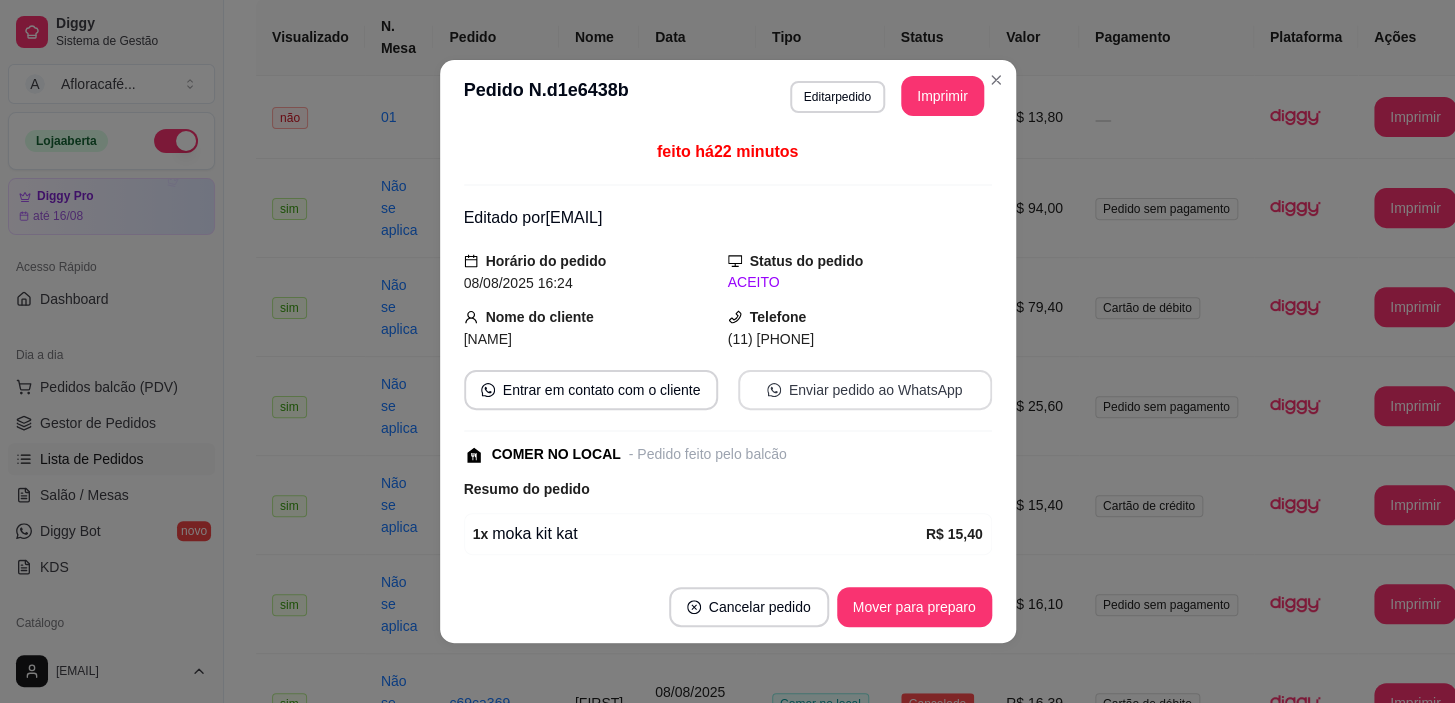 scroll, scrollTop: 260, scrollLeft: 0, axis: vertical 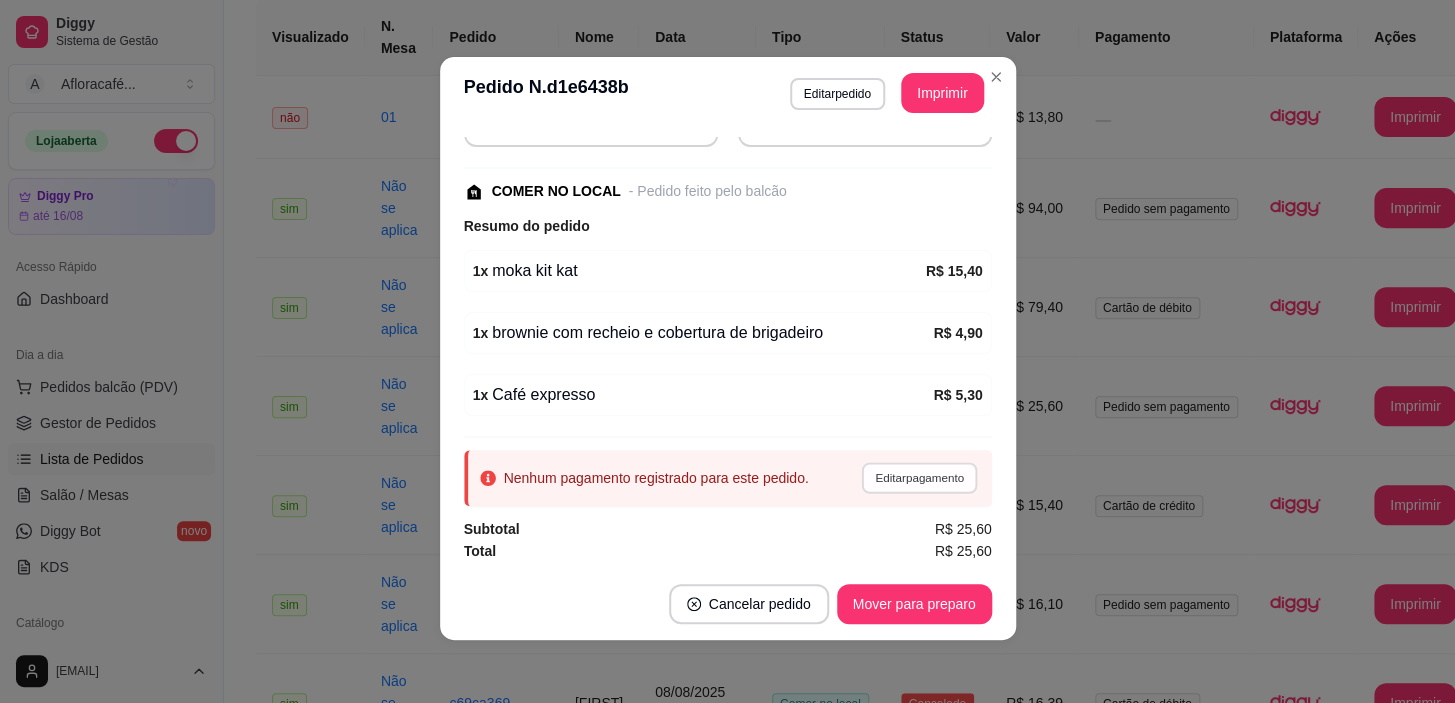 click on "Editar  pagamento" at bounding box center (920, 477) 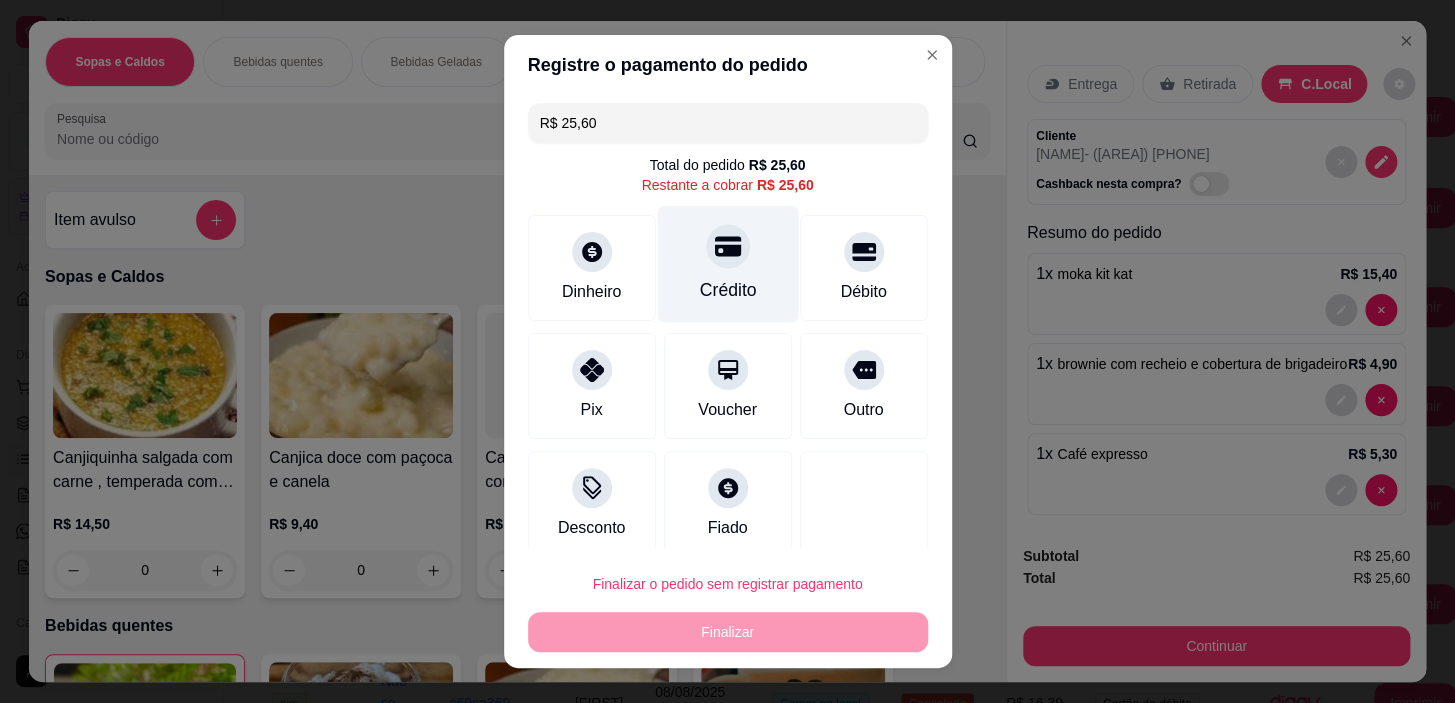 click at bounding box center [728, 247] 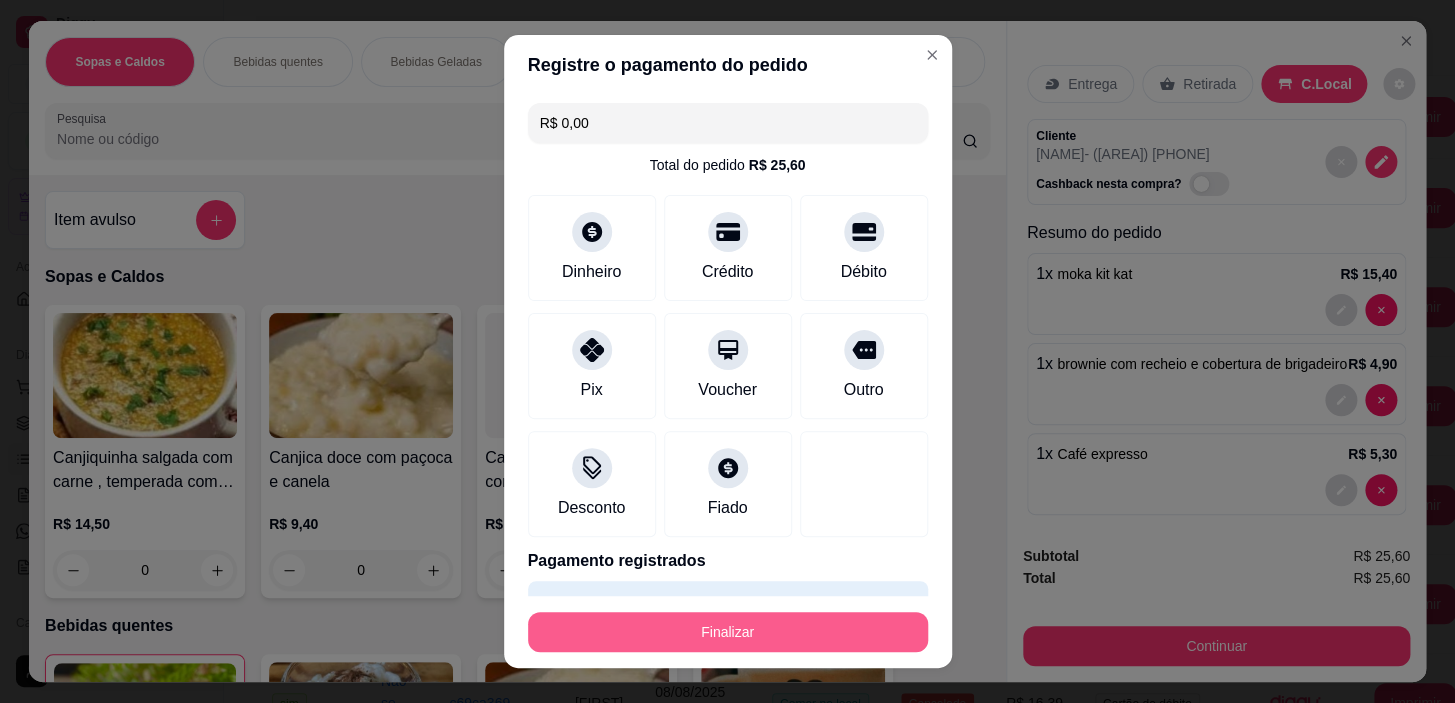 click on "Finalizar" at bounding box center [728, 632] 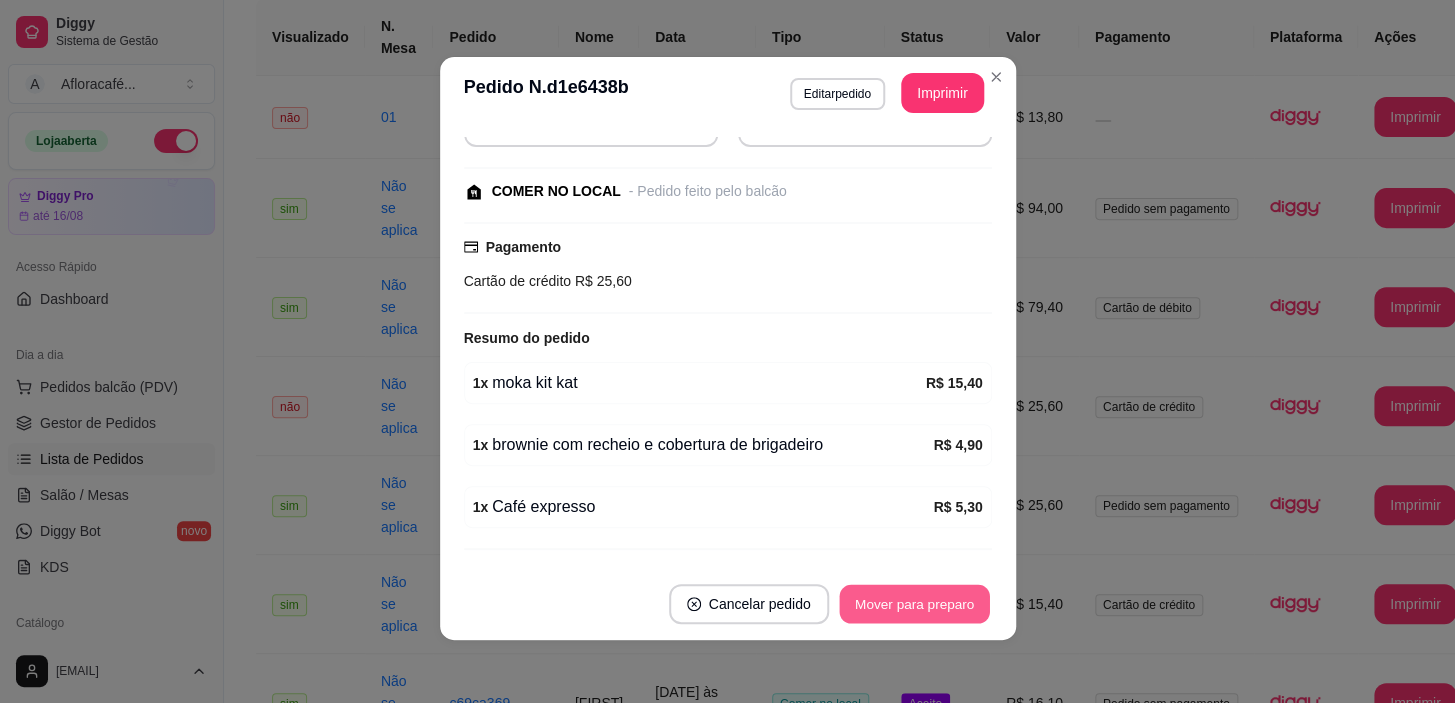 click on "Mover para preparo" at bounding box center (914, 604) 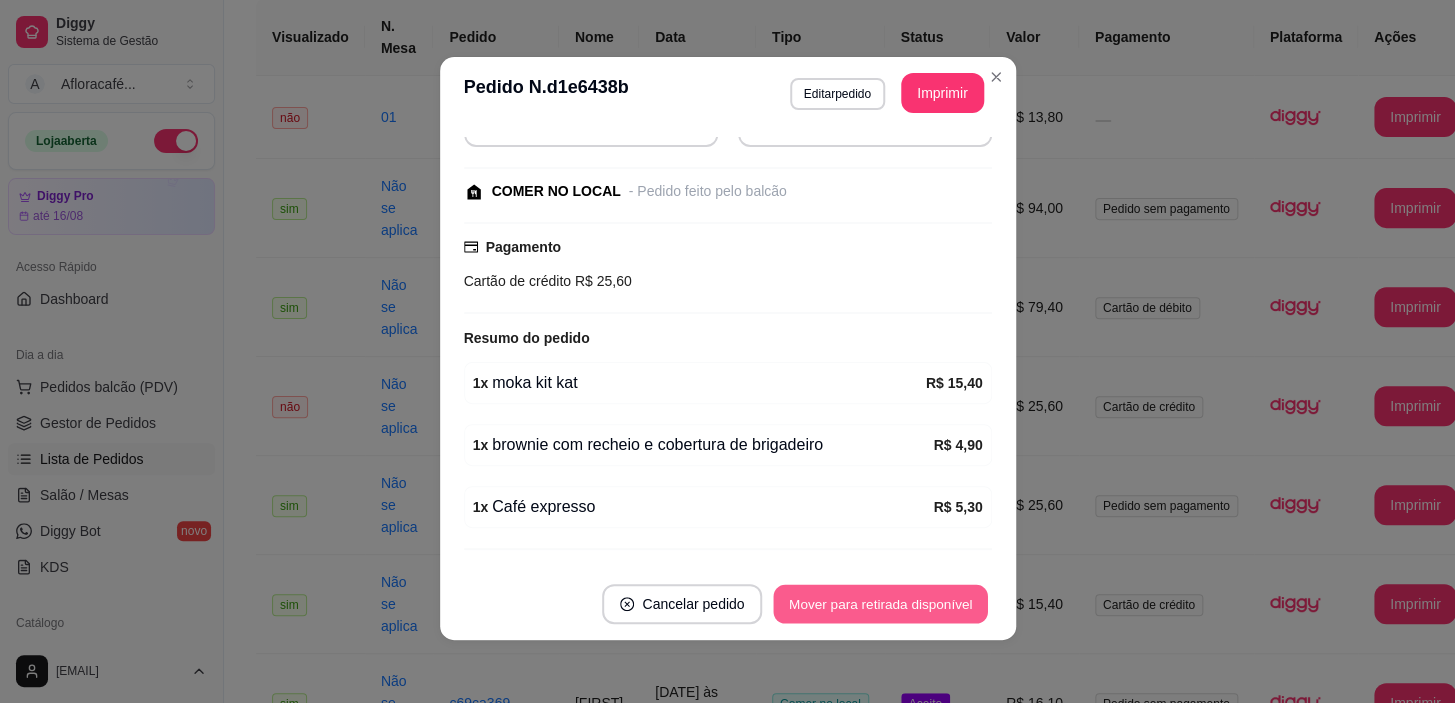 click on "Mover para retirada disponível" at bounding box center (881, 604) 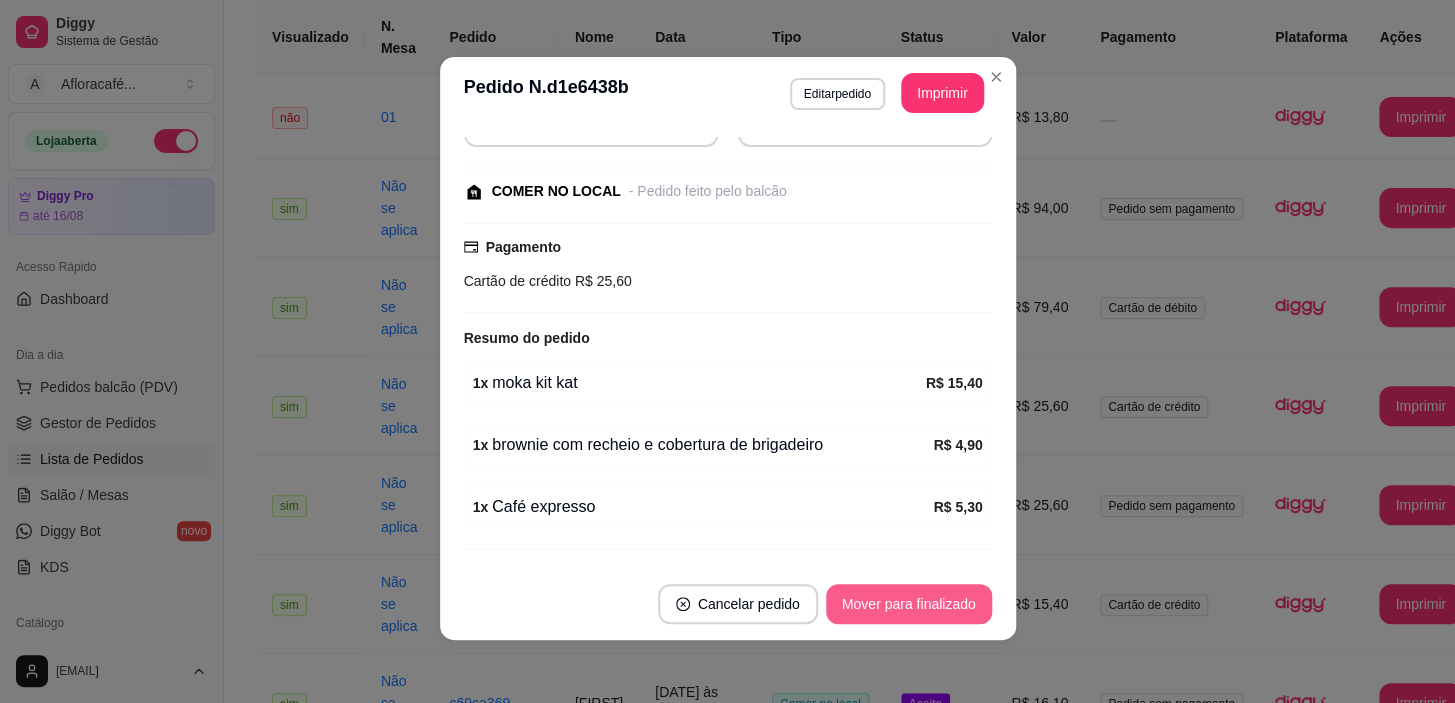 click on "Mover para finalizado" at bounding box center (909, 604) 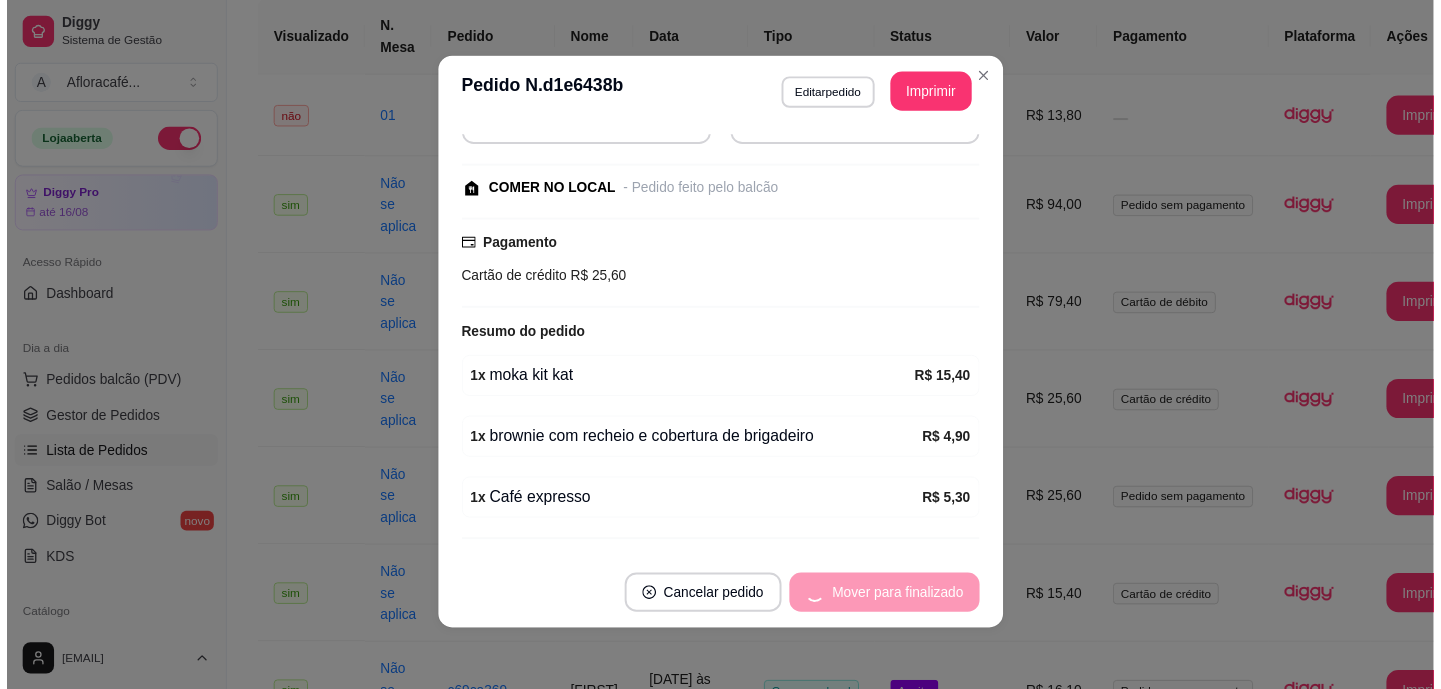 scroll, scrollTop: 194, scrollLeft: 0, axis: vertical 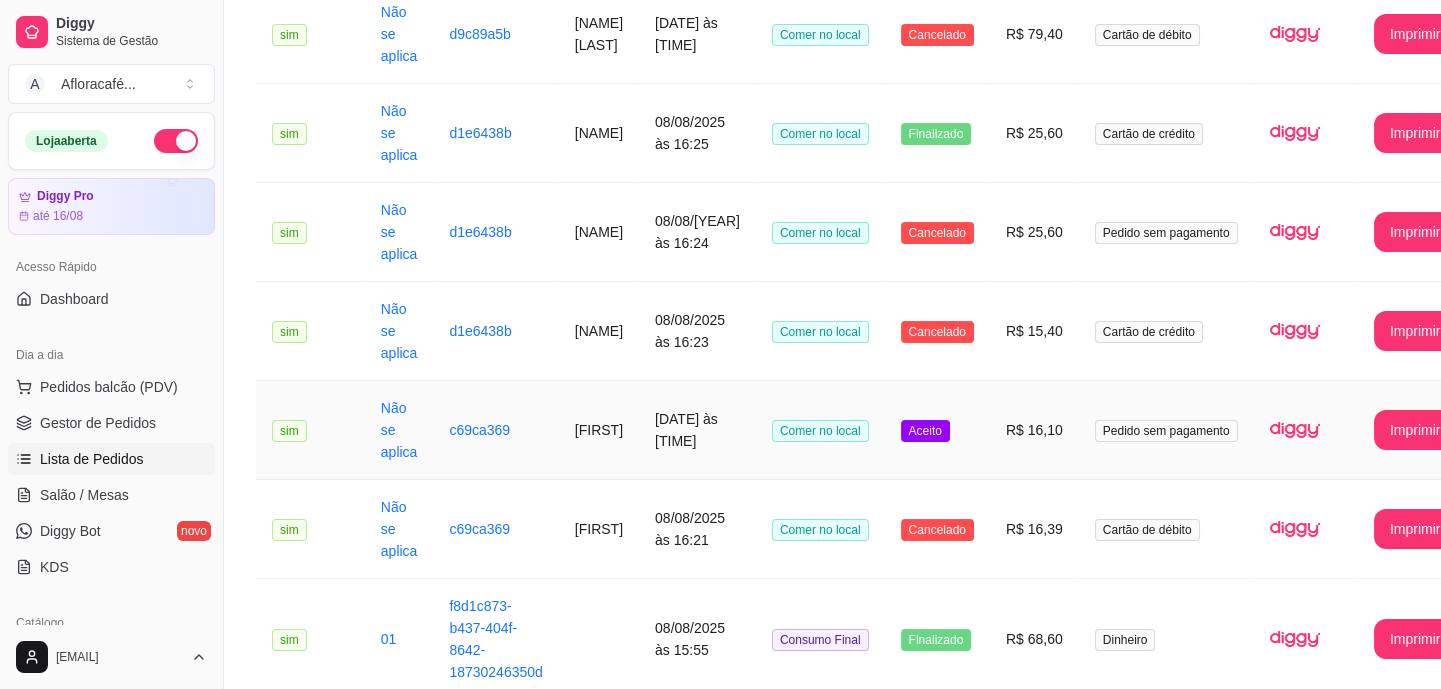 click on "[FIRST]" at bounding box center [599, 430] 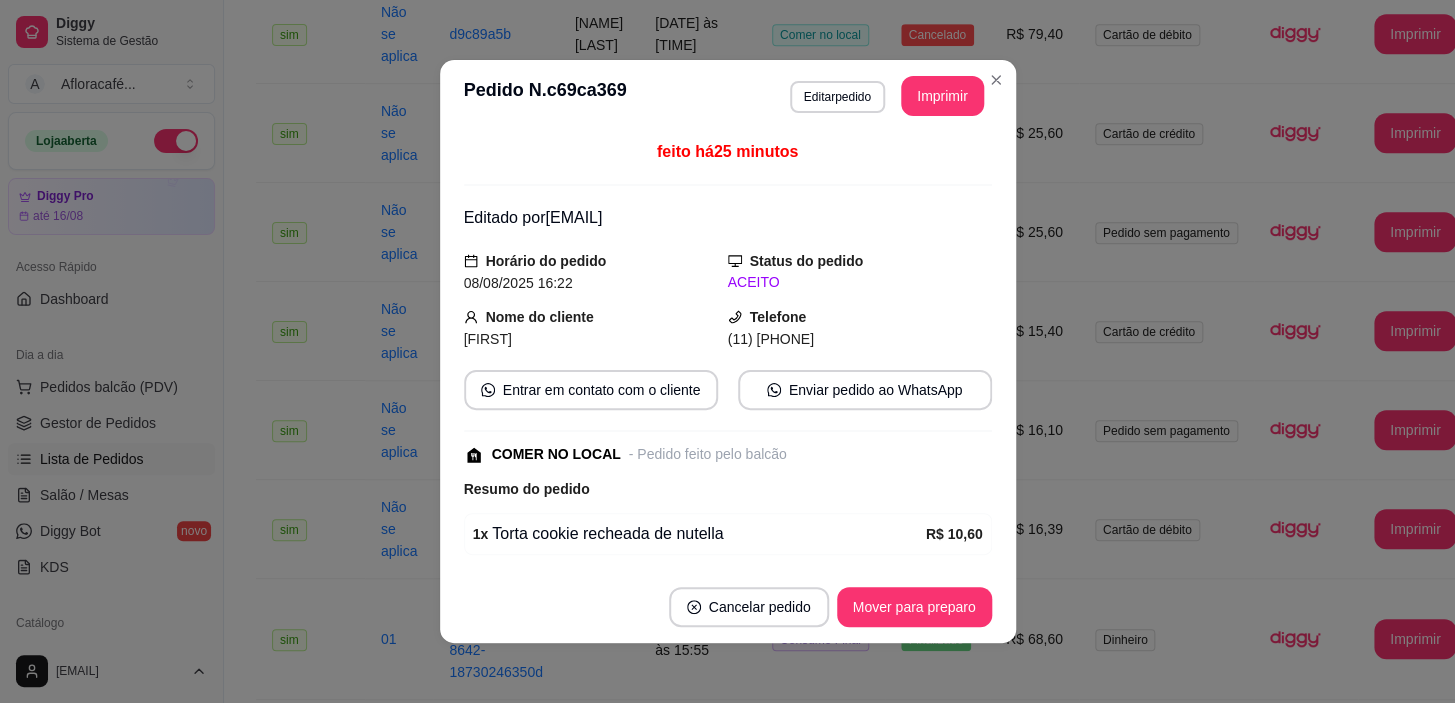 scroll, scrollTop: 199, scrollLeft: 0, axis: vertical 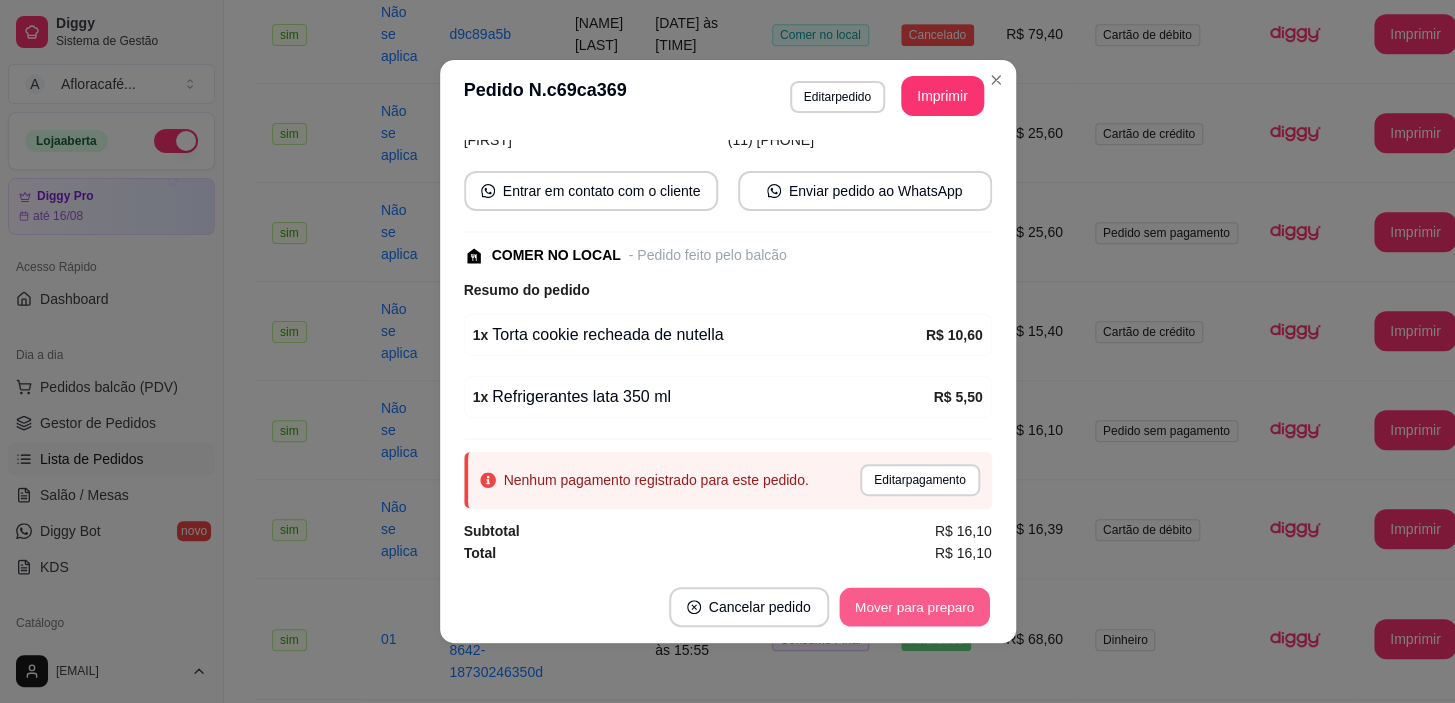 click on "Mover para preparo" at bounding box center (914, 607) 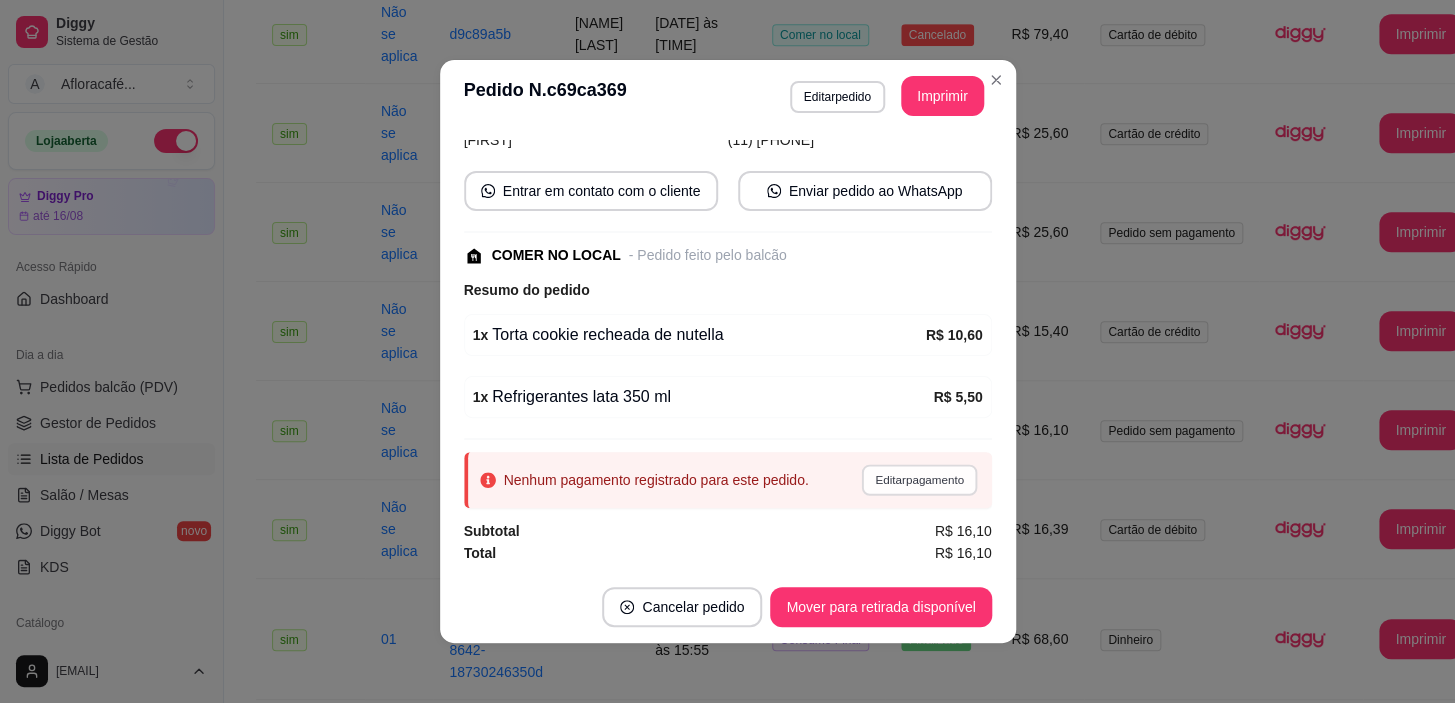 click on "Editar  pagamento" at bounding box center [920, 479] 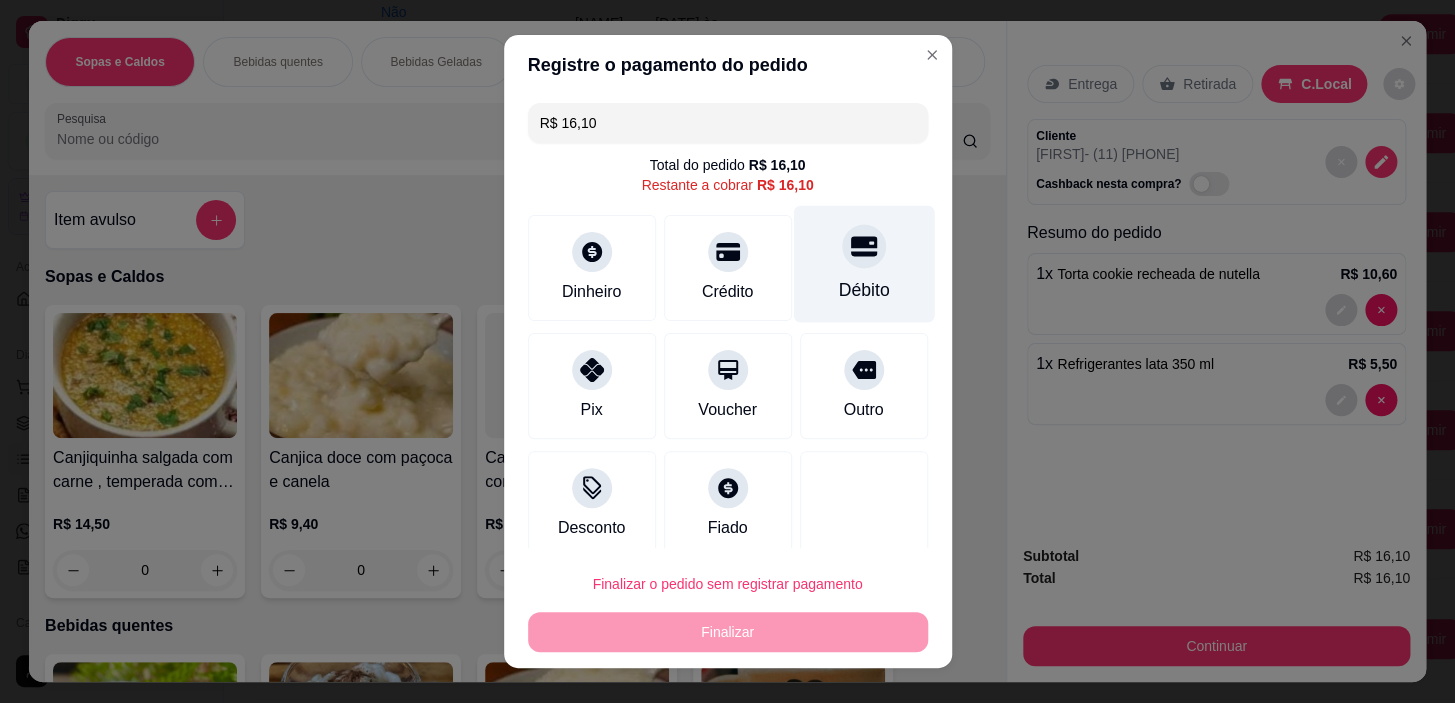 click on "Débito" at bounding box center (863, 264) 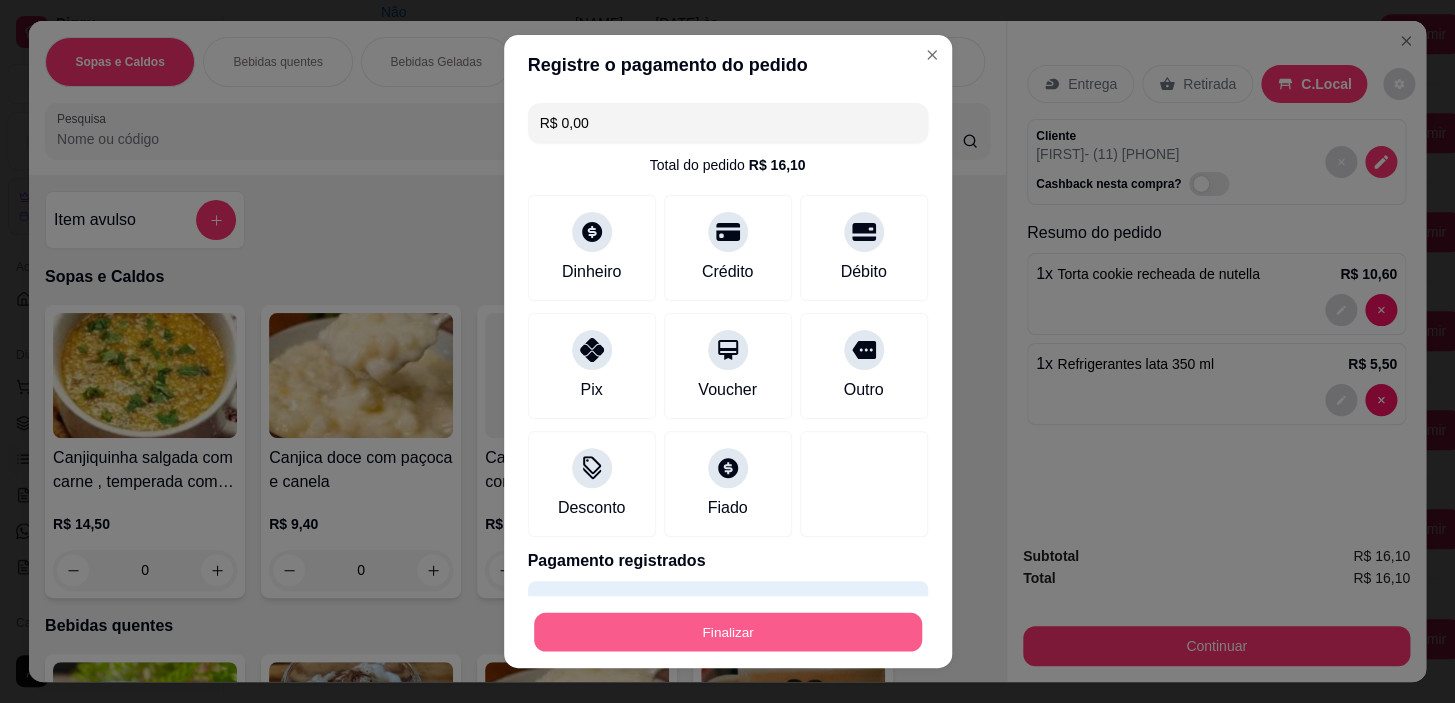 click on "Finalizar" at bounding box center [728, 631] 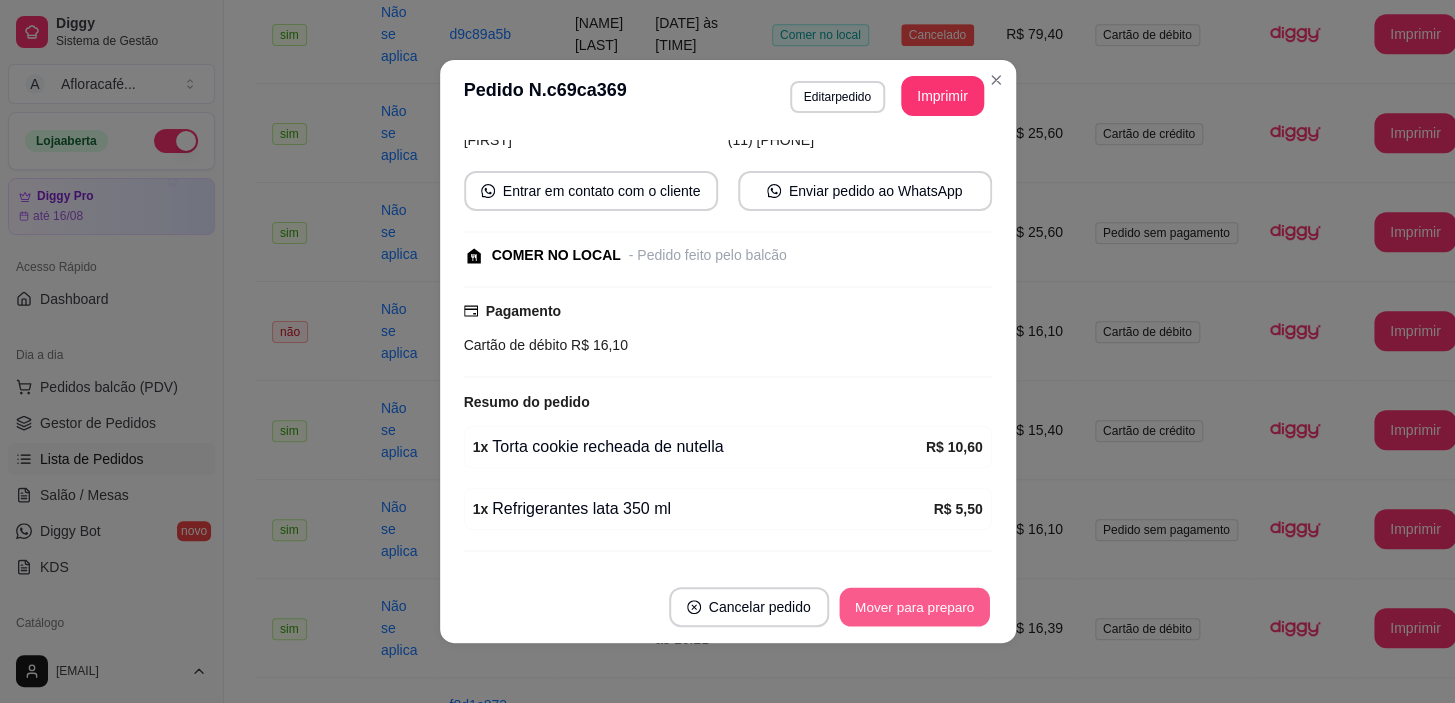 click on "Mover para preparo" at bounding box center (914, 607) 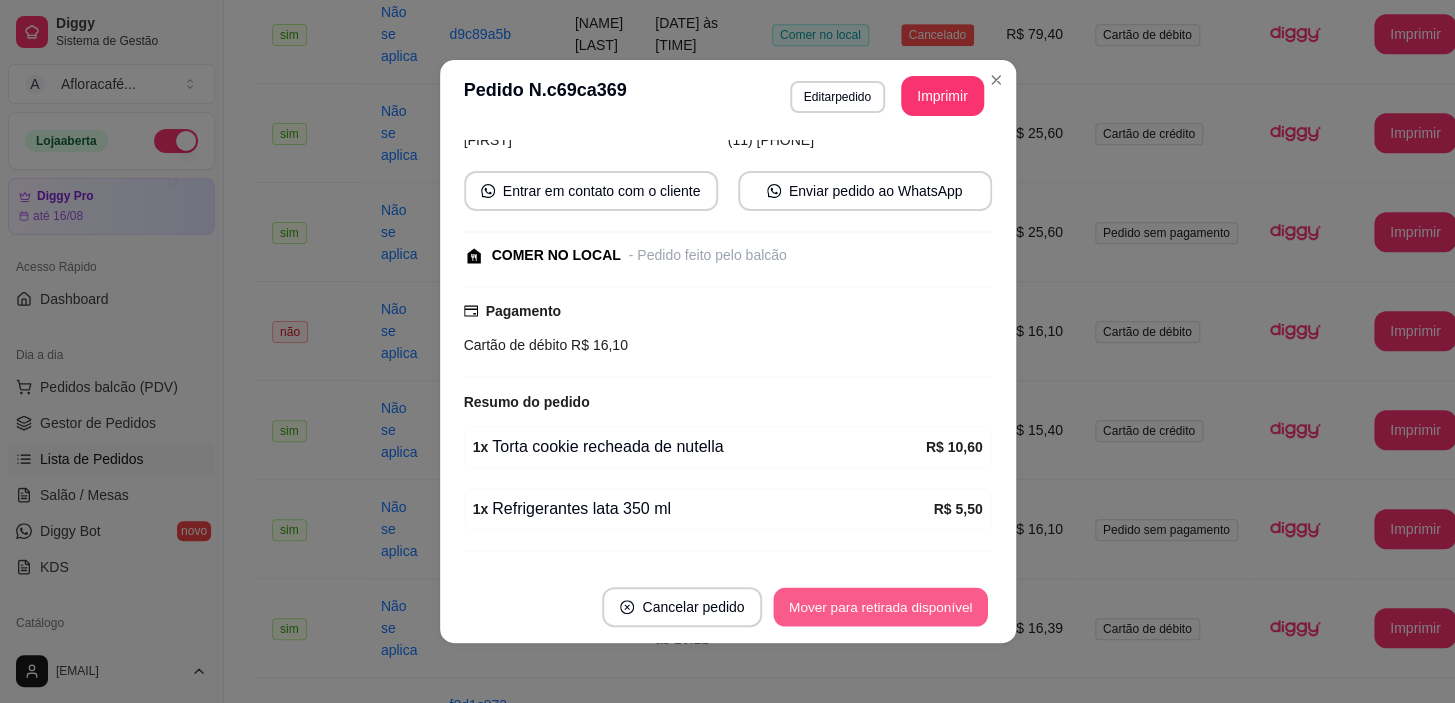 click on "Mover para retirada disponível" at bounding box center [881, 607] 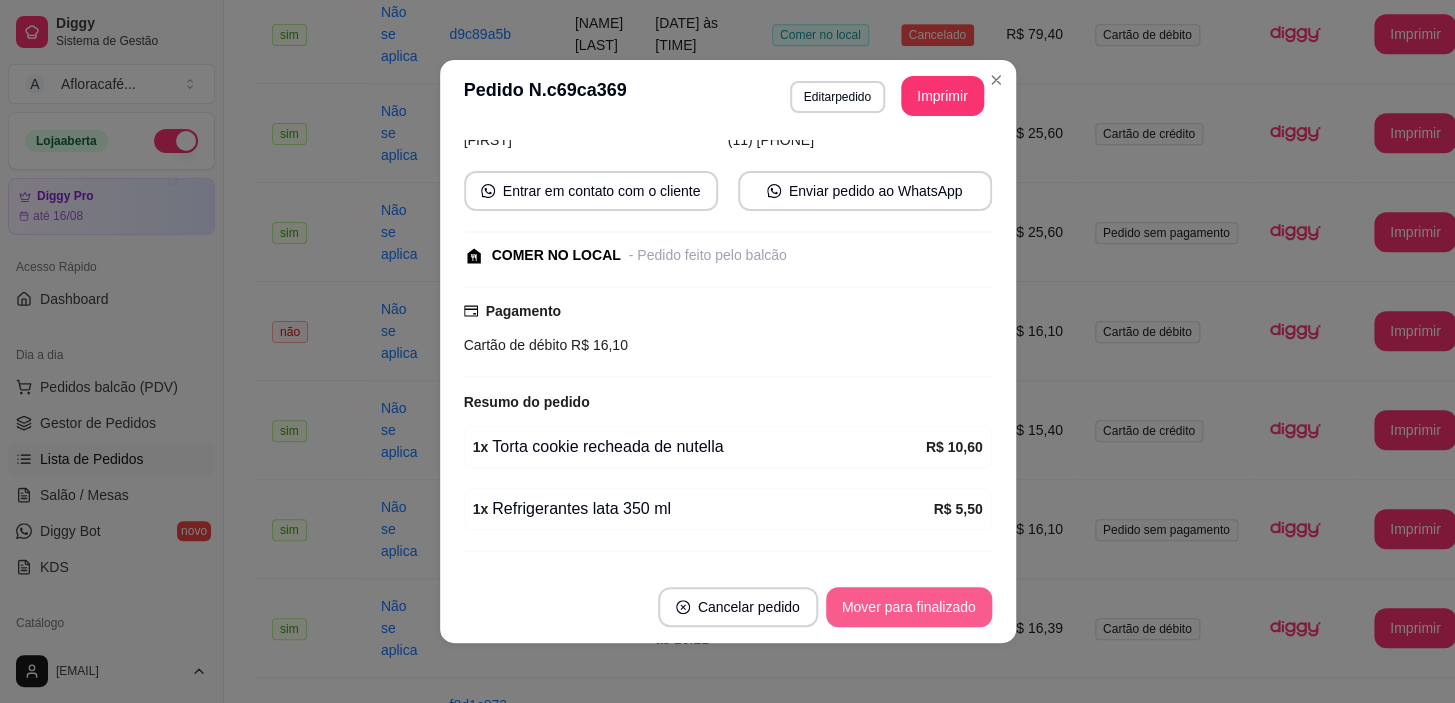 click on "Mover para finalizado" at bounding box center (909, 607) 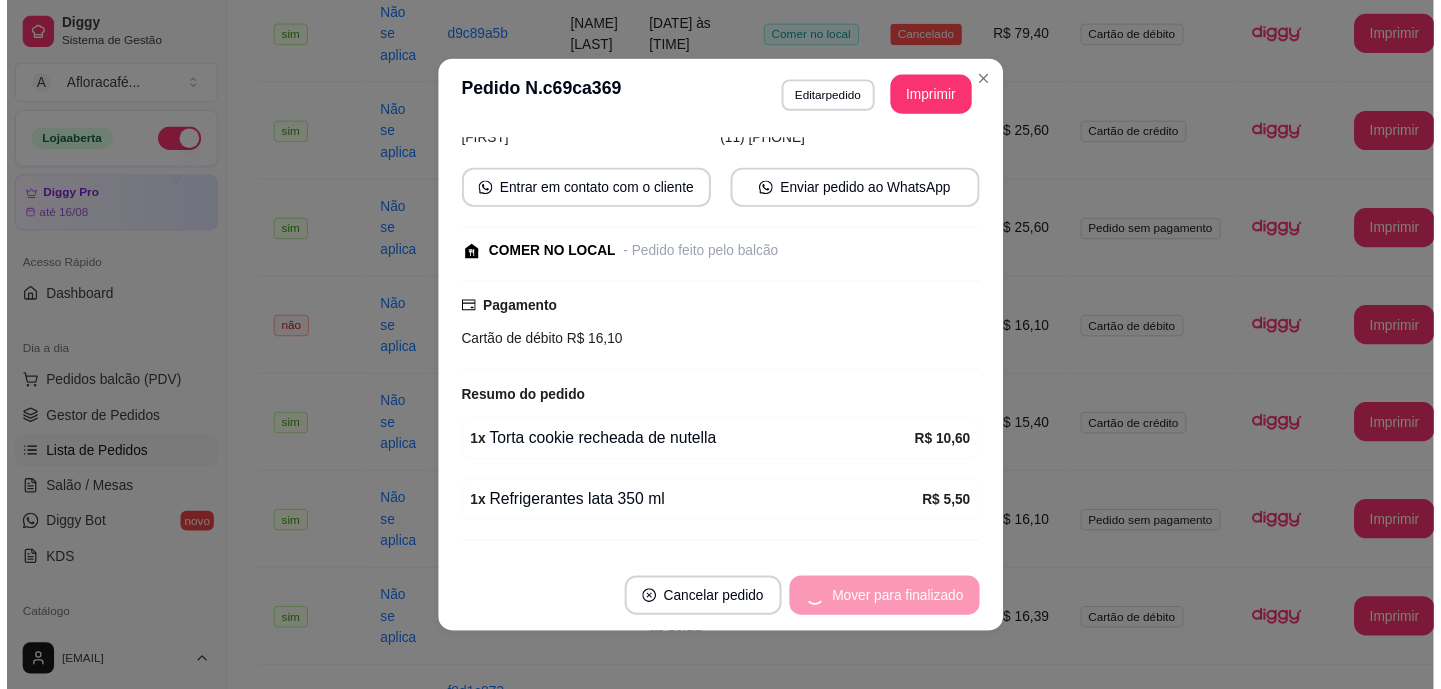 scroll, scrollTop: 132, scrollLeft: 0, axis: vertical 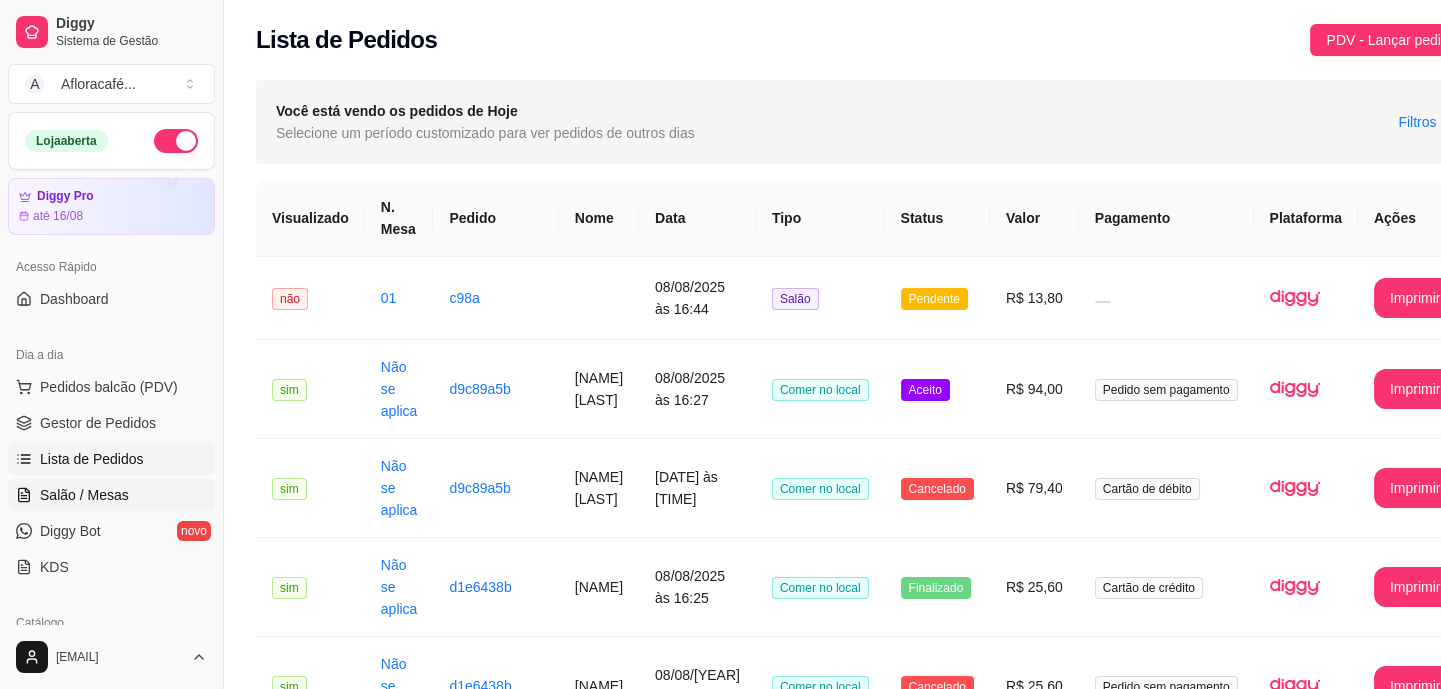 click on "Salão / Mesas" at bounding box center (111, 495) 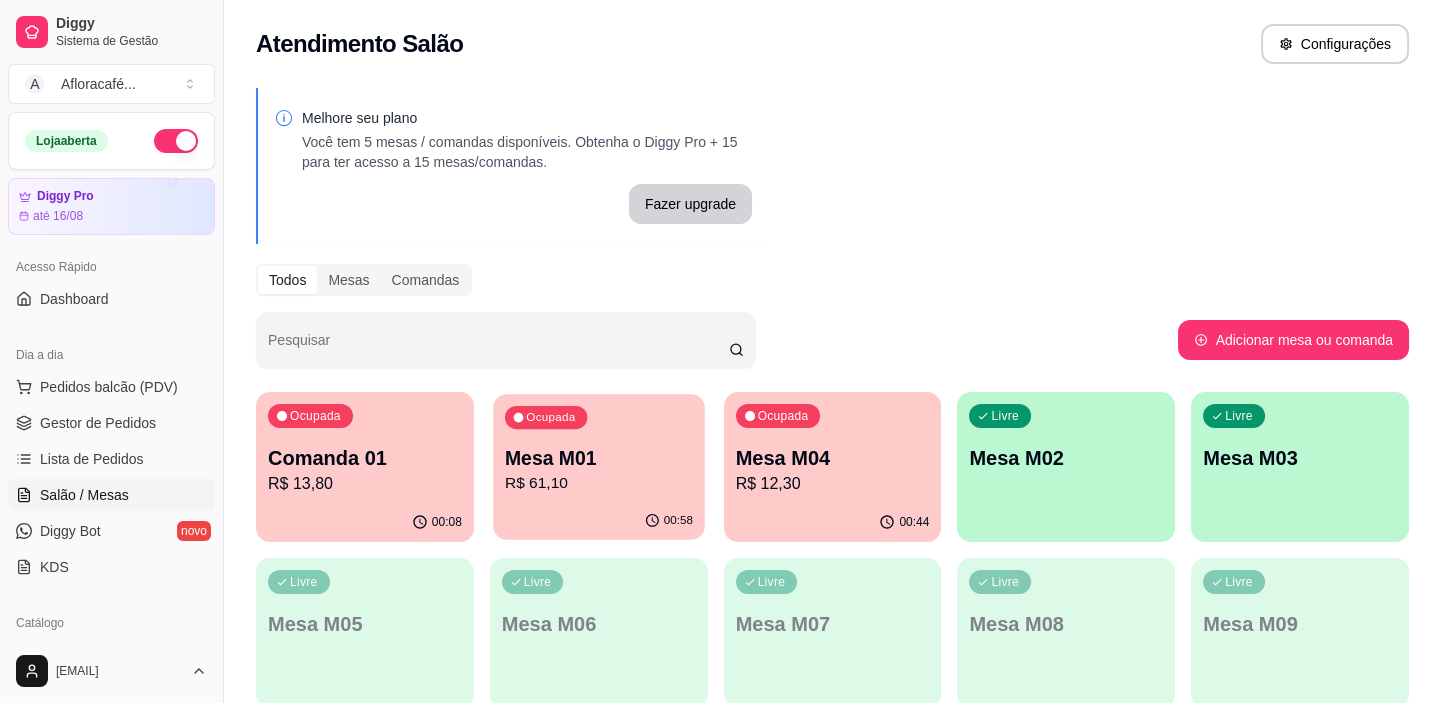 click on "Mesa M01" at bounding box center [599, 458] 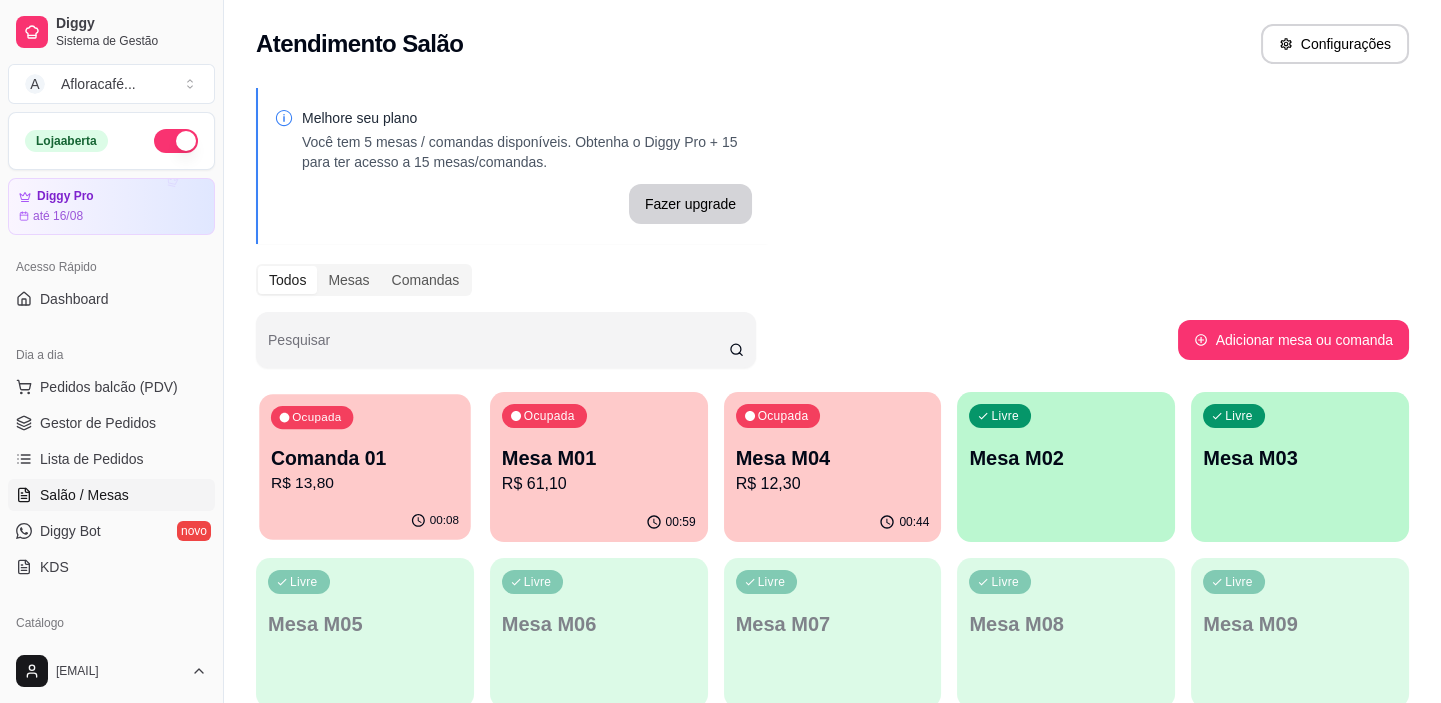 click on "00:08" at bounding box center [364, 521] 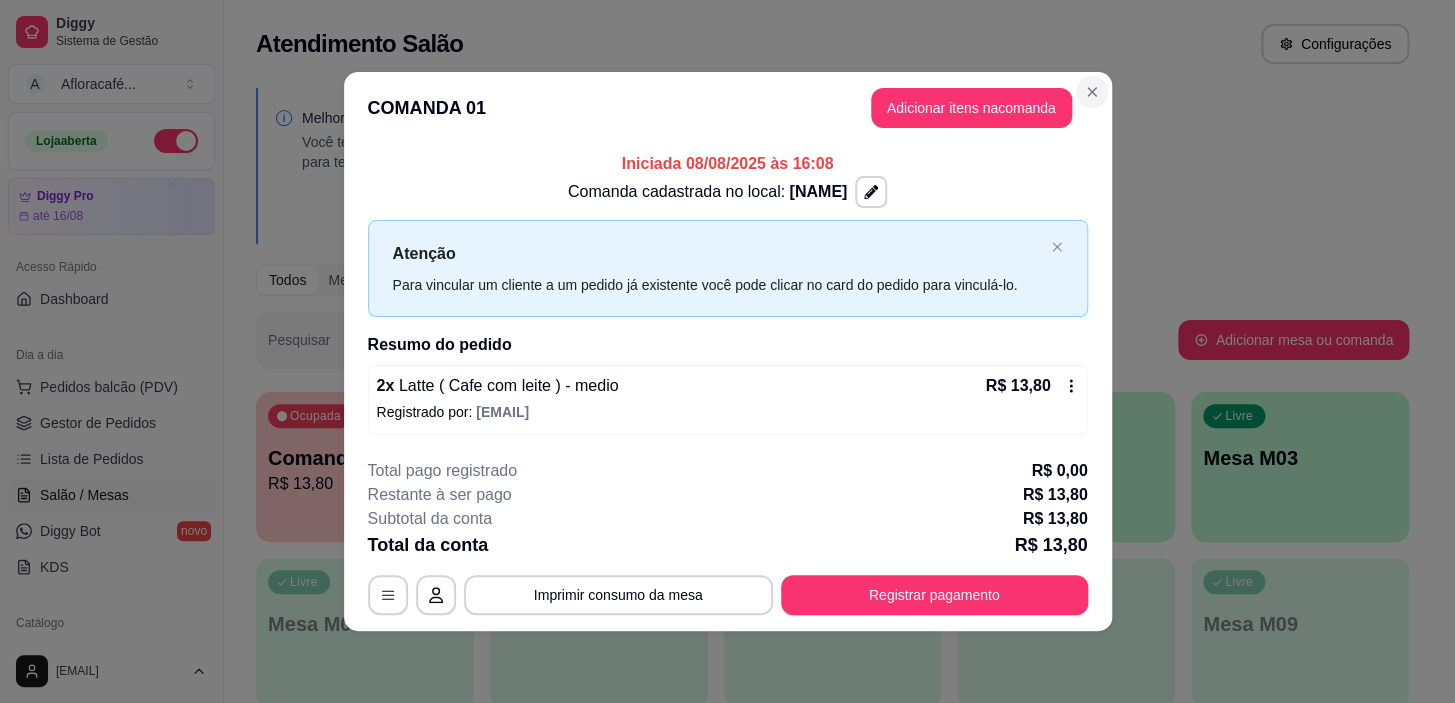 click on "COMANDA 01 Adicionar itens na  comanda" at bounding box center [728, 108] 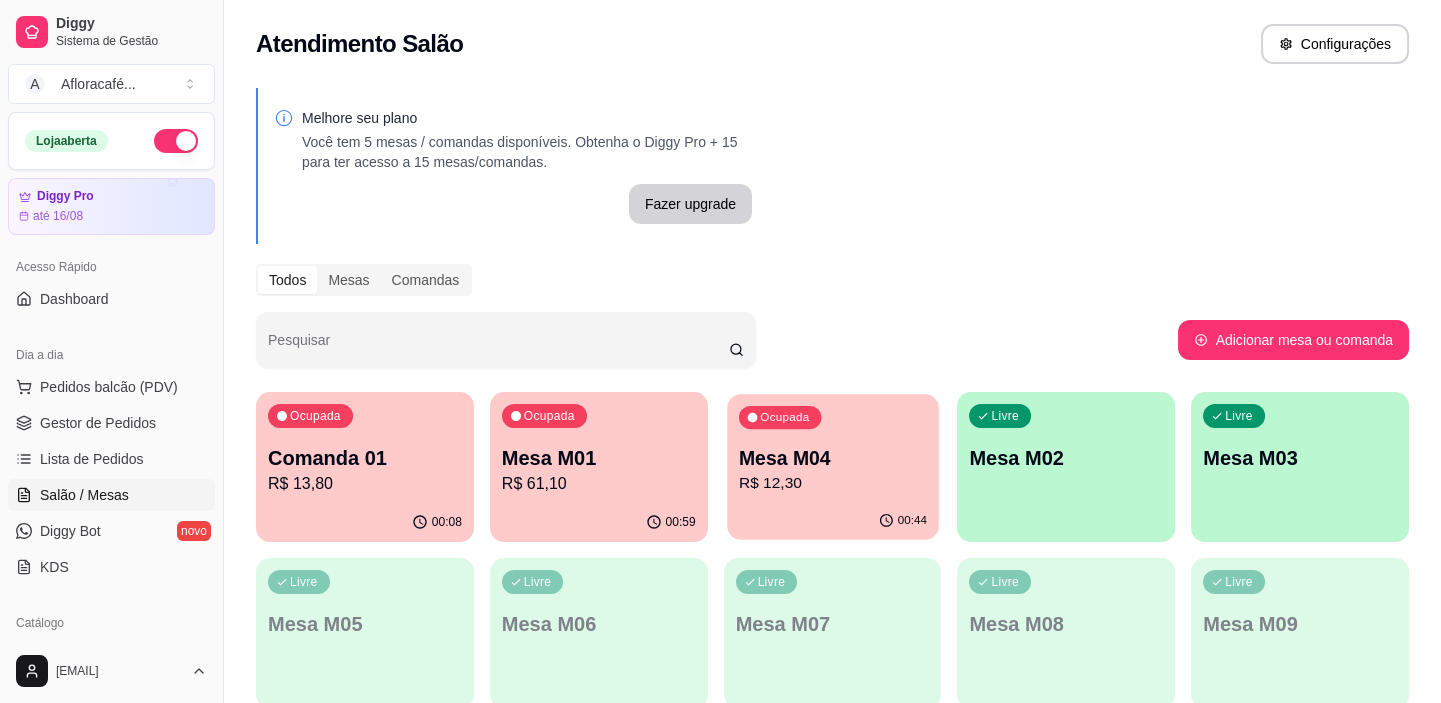 click on "Ocupada Mesa M04 R$ 12,30" at bounding box center [832, 448] 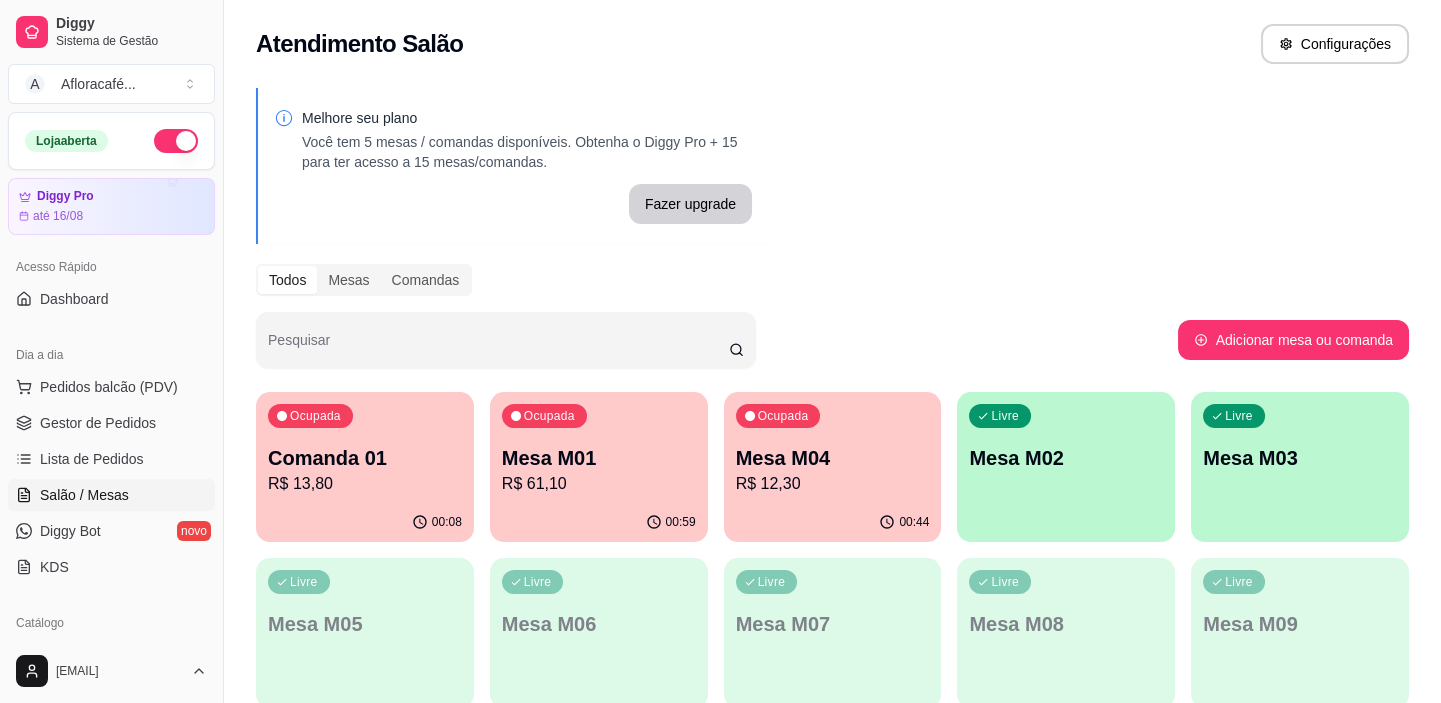 click on "Livre Mesa M02" at bounding box center [1066, 455] 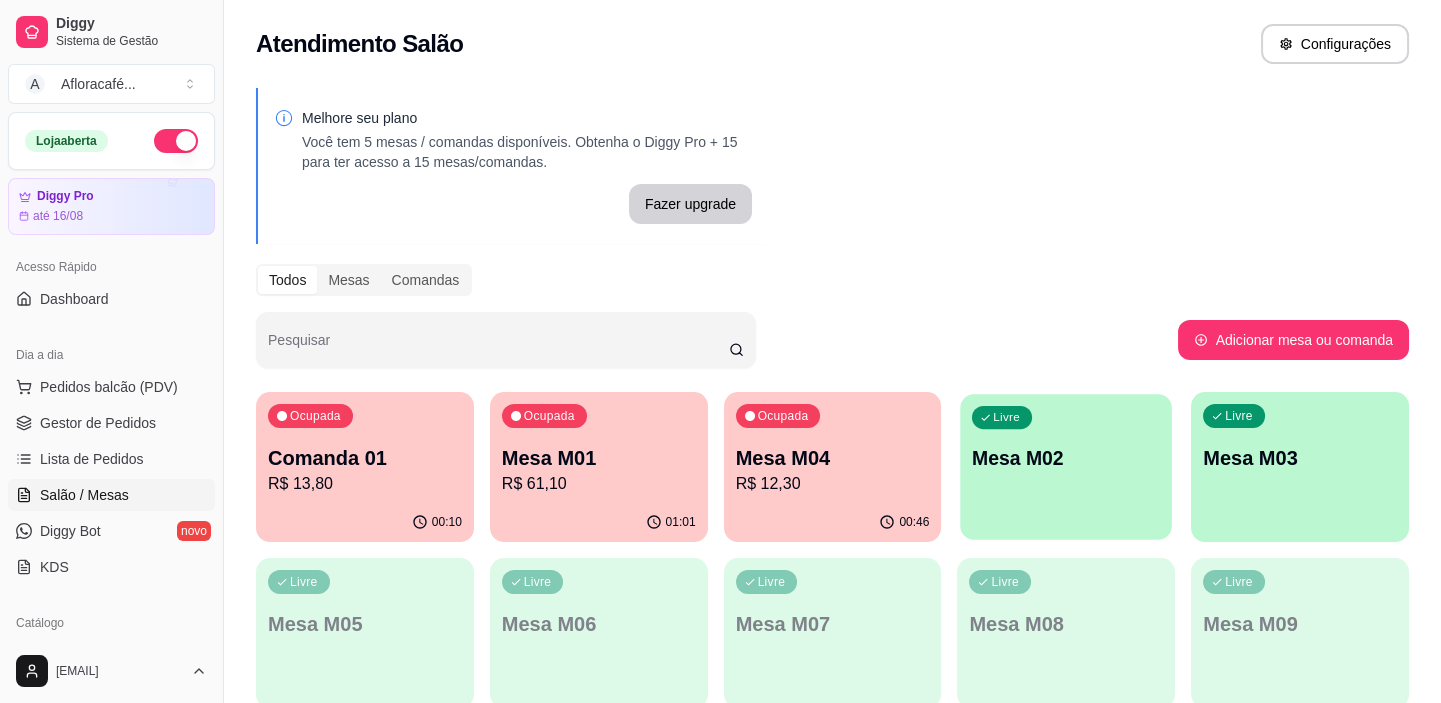 click on "Livre Mesa M02" at bounding box center (1066, 455) 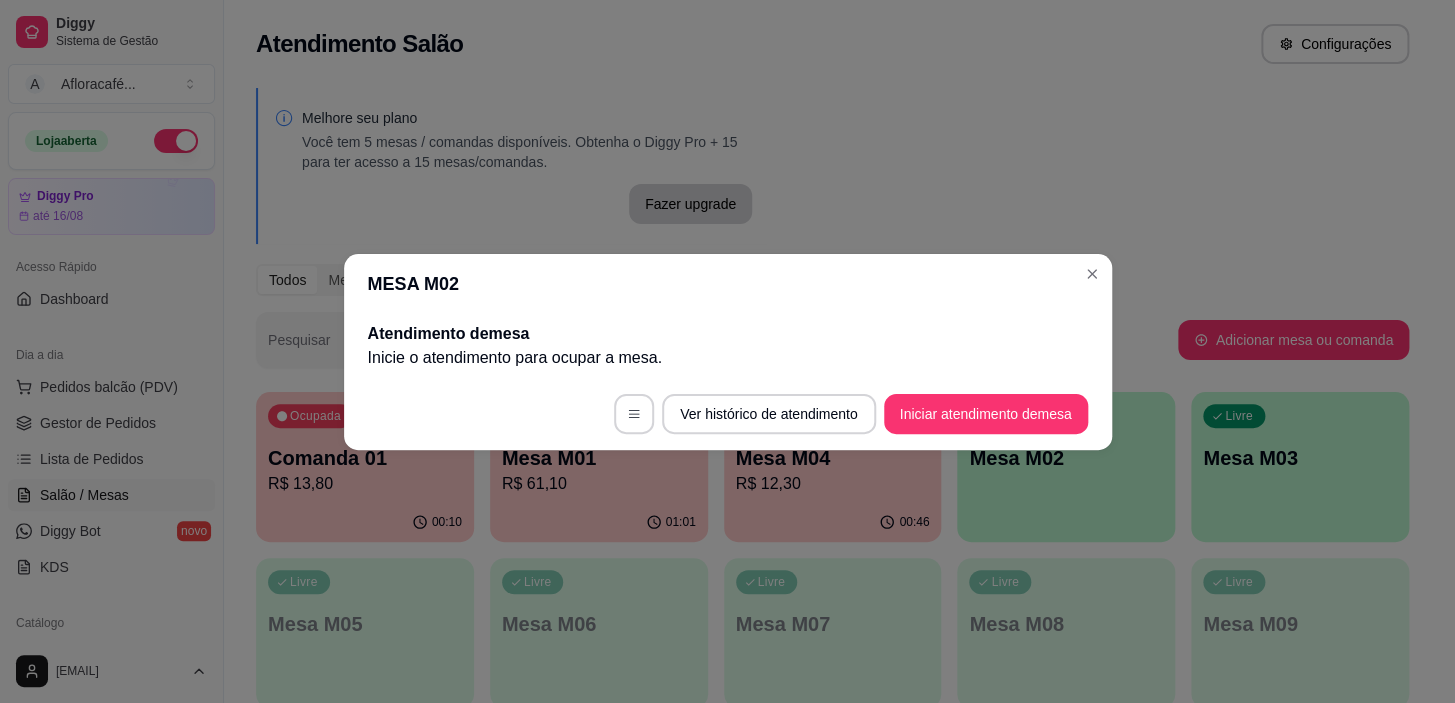 click on "Ver histórico de atendimento Iniciar atendimento de  mesa" at bounding box center [728, 414] 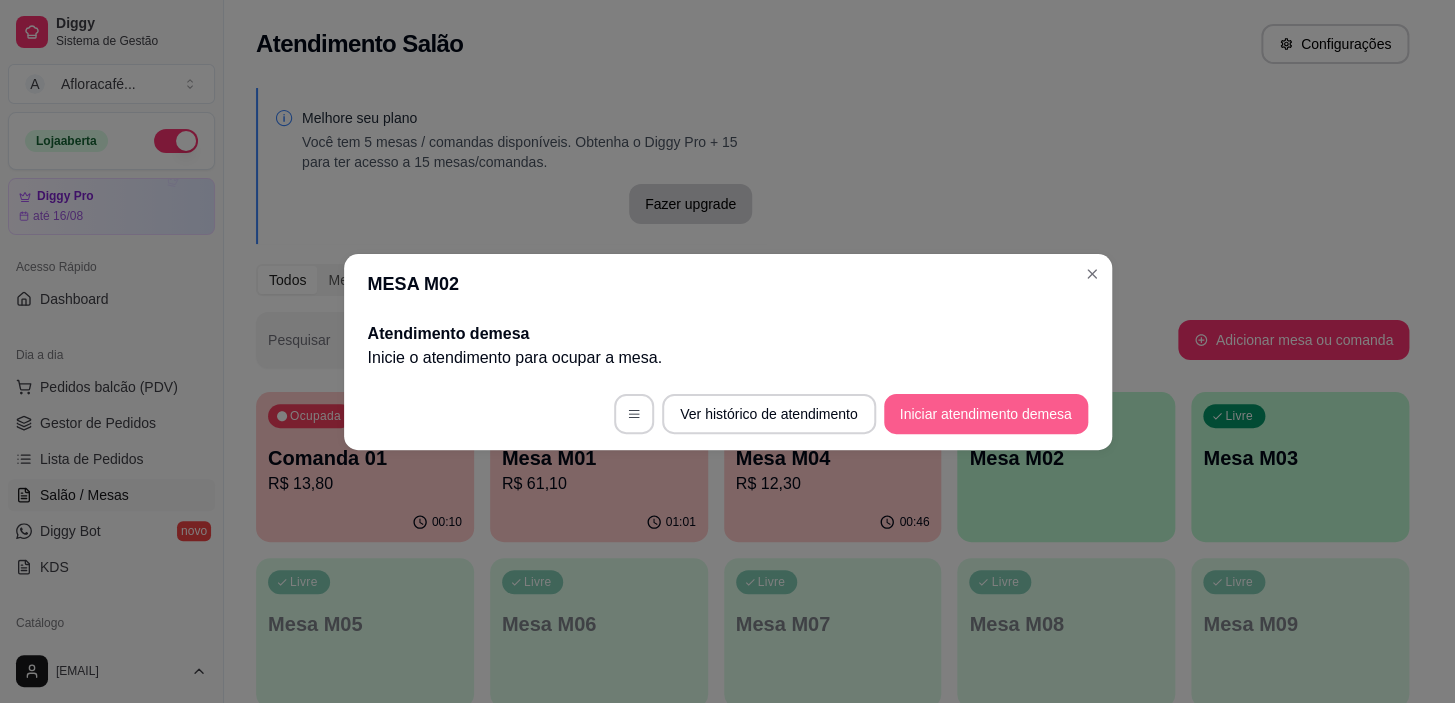 click on "Iniciar atendimento de  mesa" at bounding box center [986, 414] 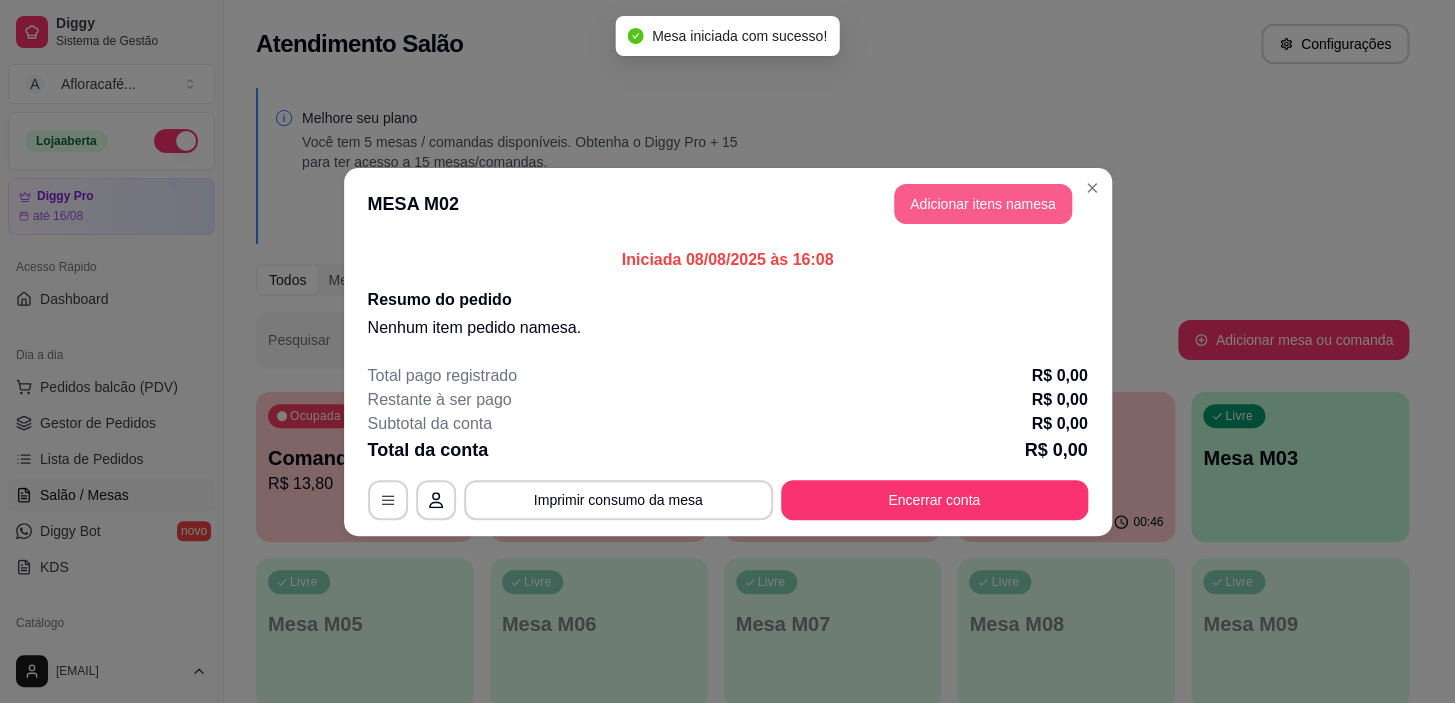 click on "Adicionar itens na  mesa" at bounding box center [983, 204] 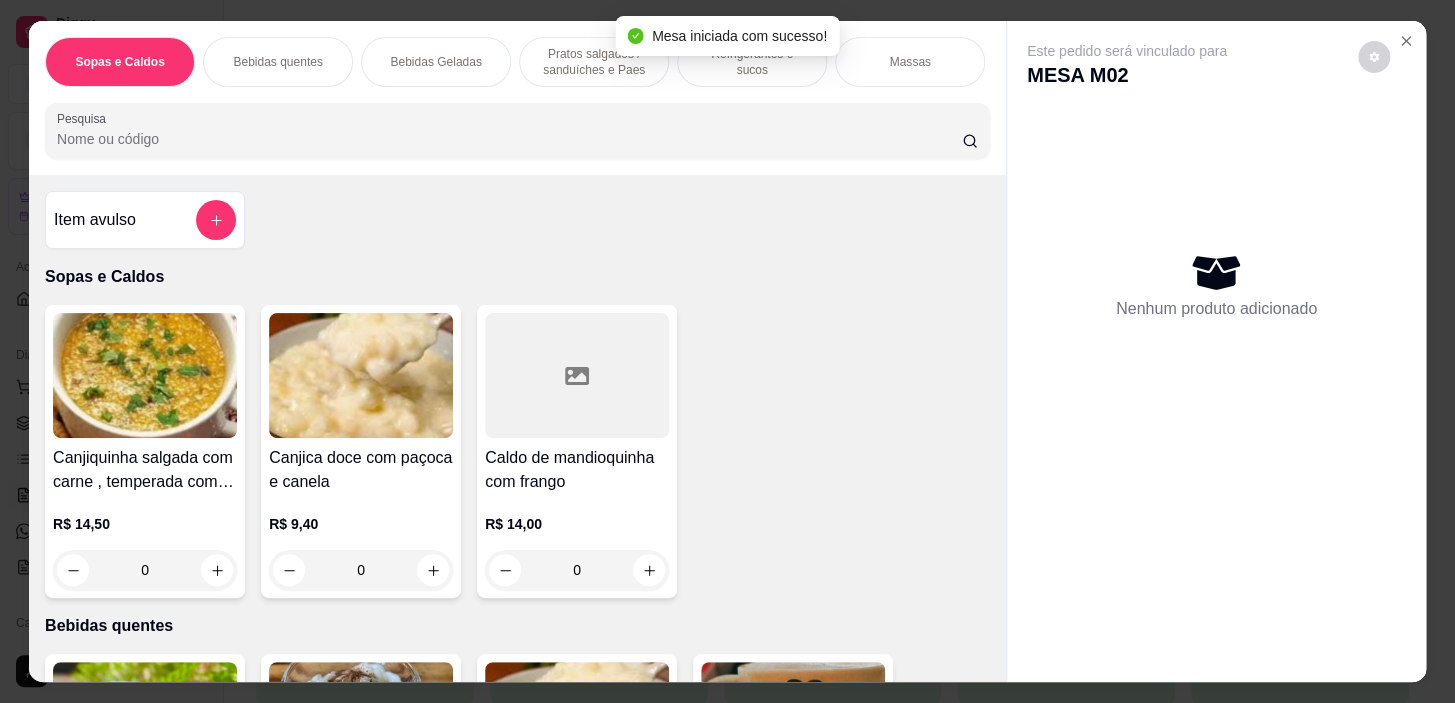 drag, startPoint x: 596, startPoint y: 51, endPoint x: 553, endPoint y: 265, distance: 218.27734 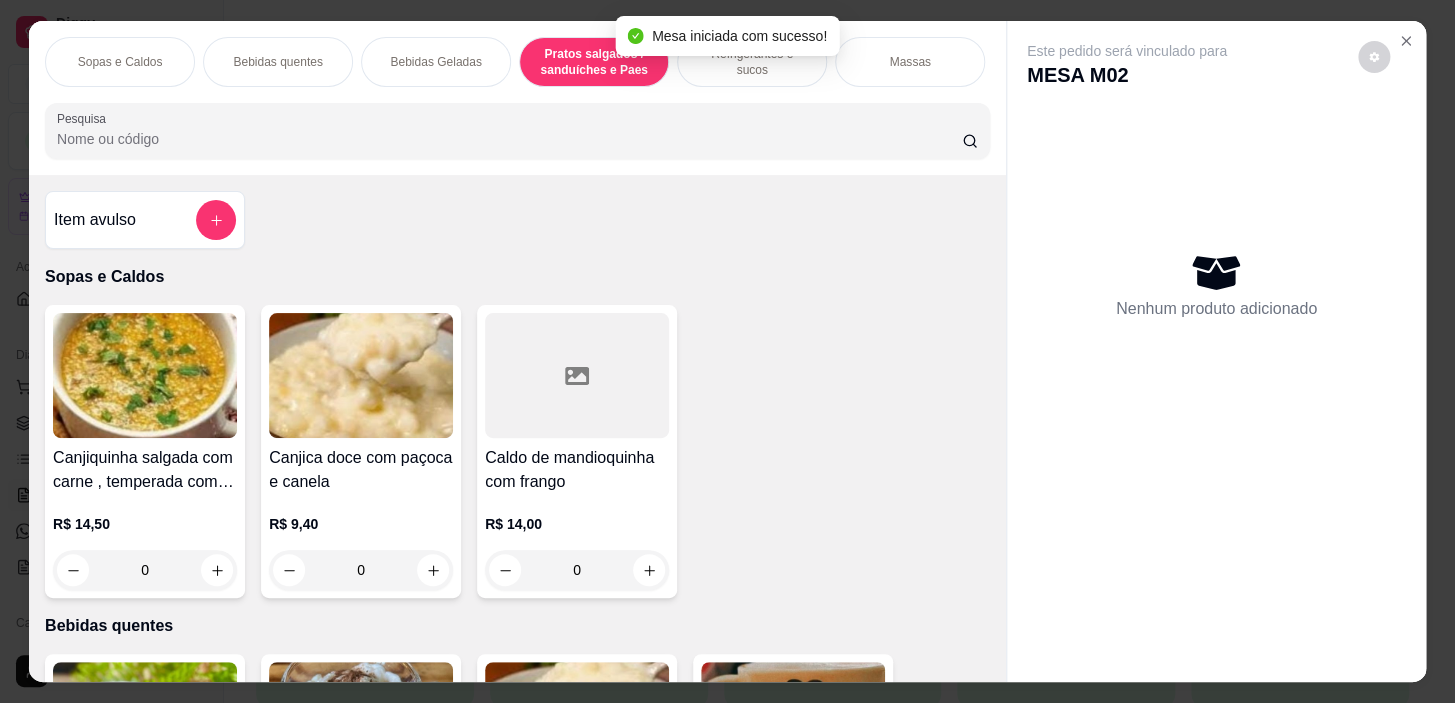 scroll, scrollTop: 5414, scrollLeft: 0, axis: vertical 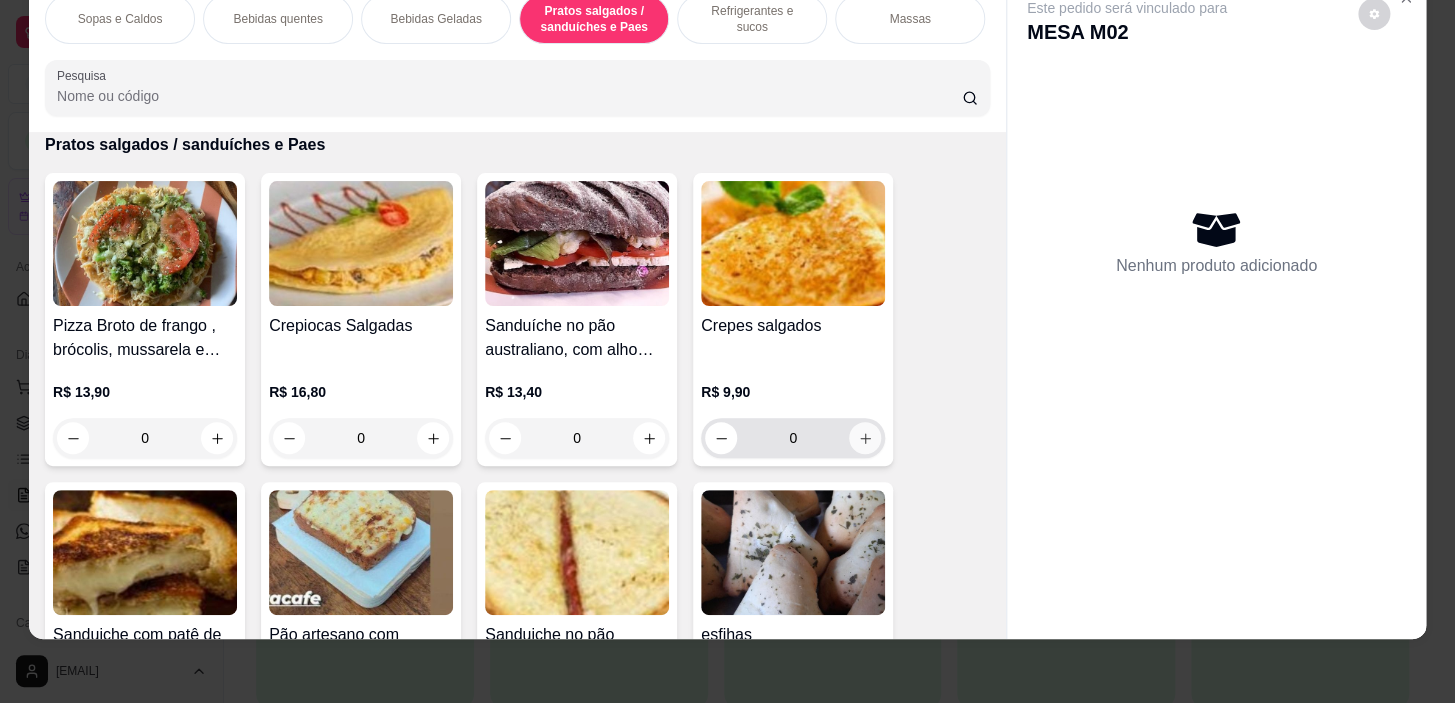 click 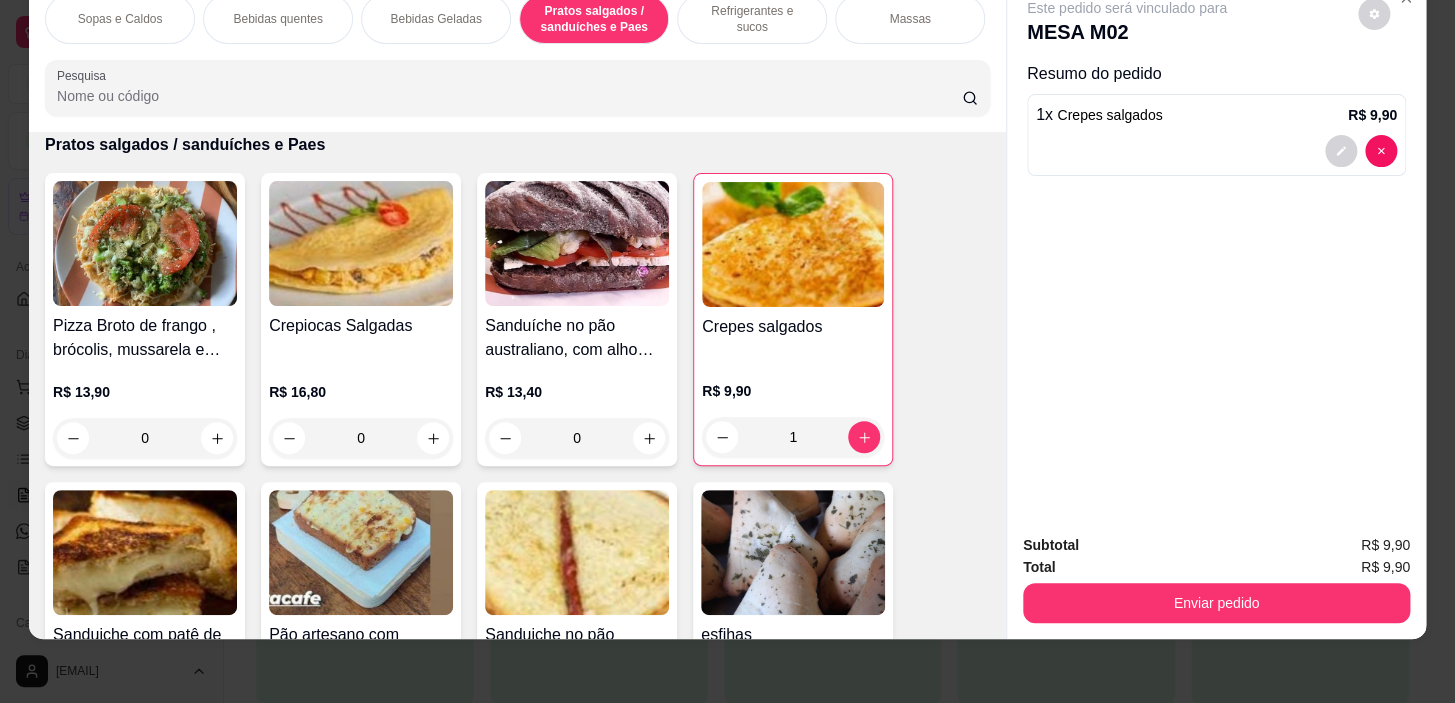 click on "Bebidas Geladas" at bounding box center (436, 19) 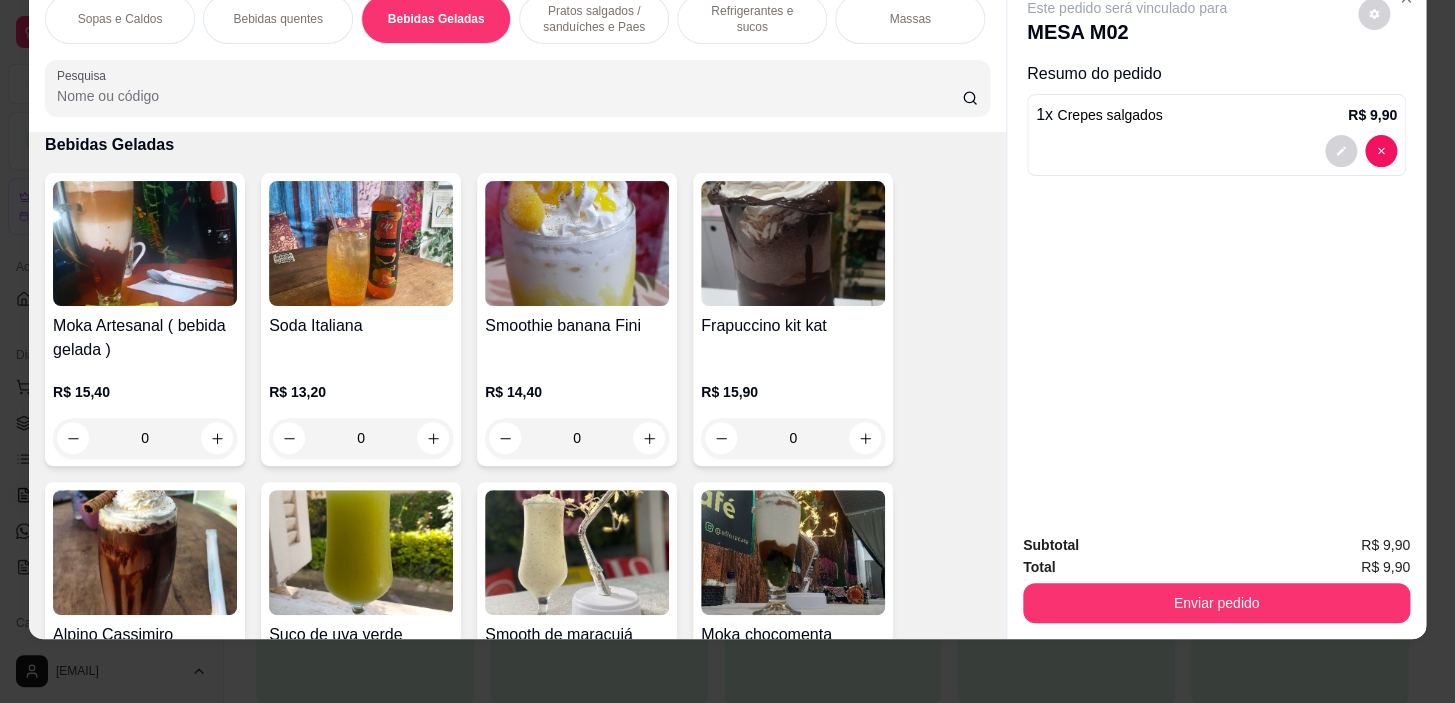 click on "Bebidas quentes" at bounding box center (277, 19) 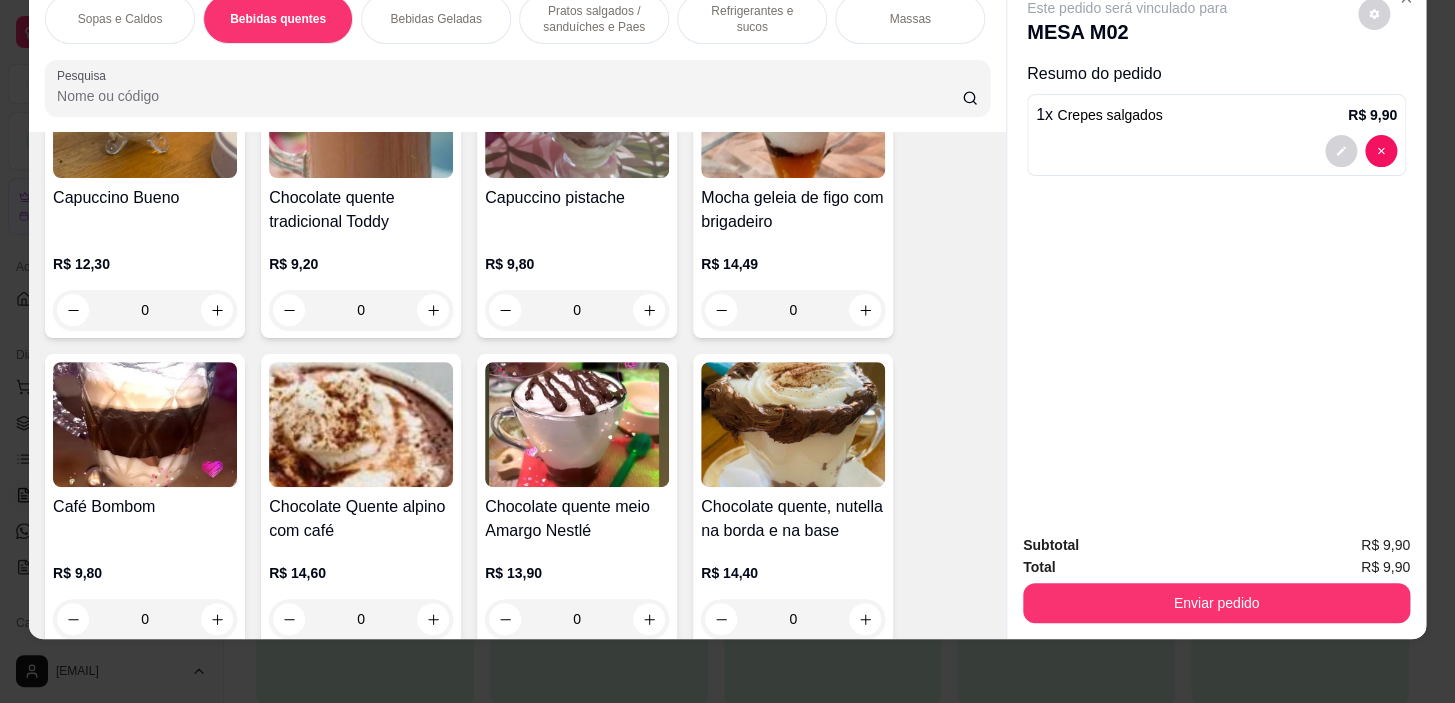 scroll, scrollTop: 2166, scrollLeft: 0, axis: vertical 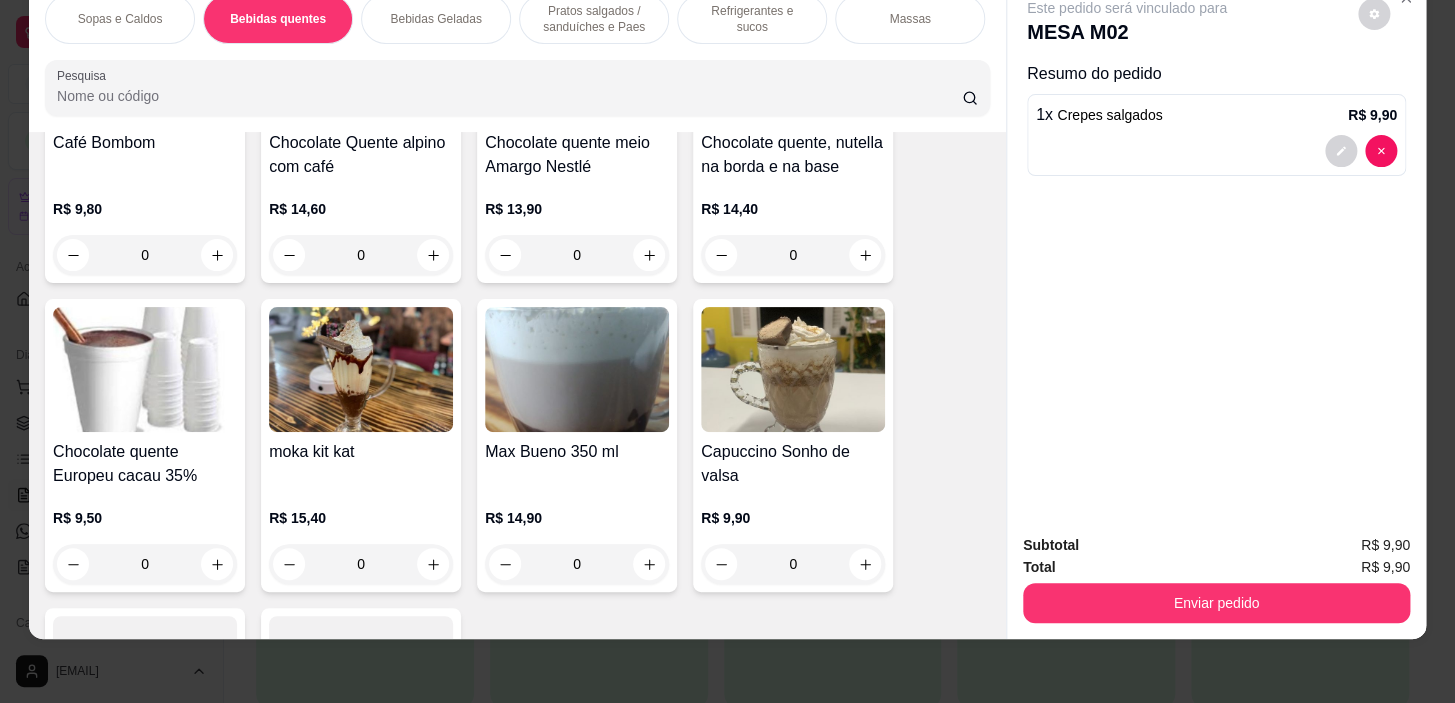 click on "0" at bounding box center (145, 564) 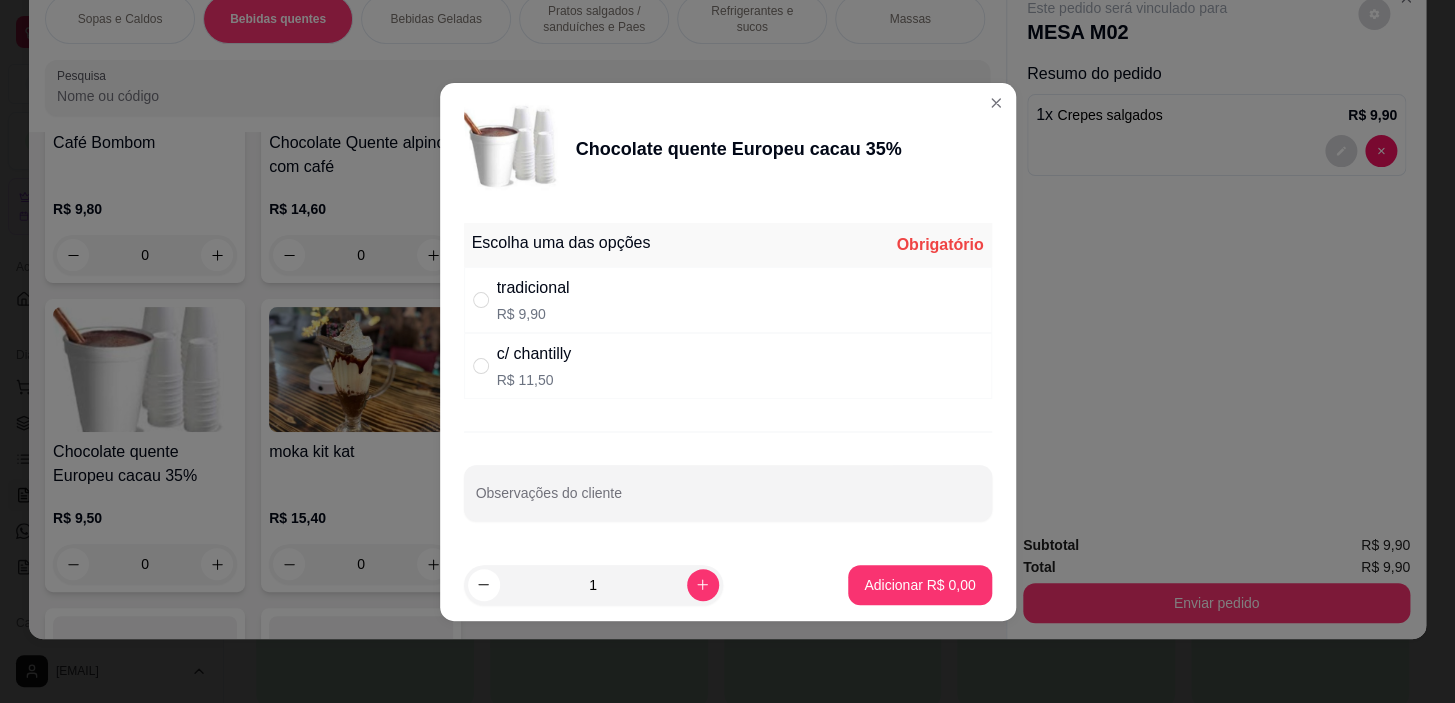 click on "c/ chantilly R$ 11,50" at bounding box center (728, 366) 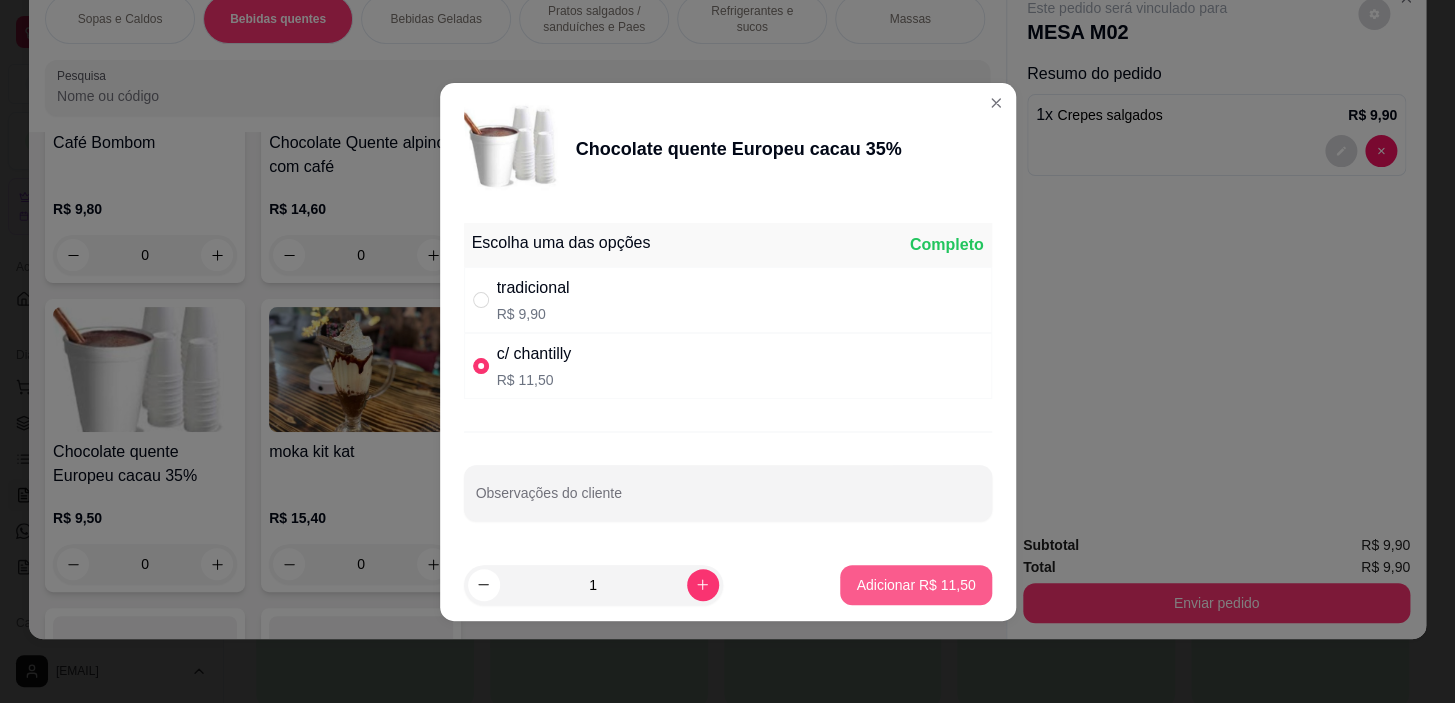 click on "Adicionar   R$ 11,50" at bounding box center (915, 585) 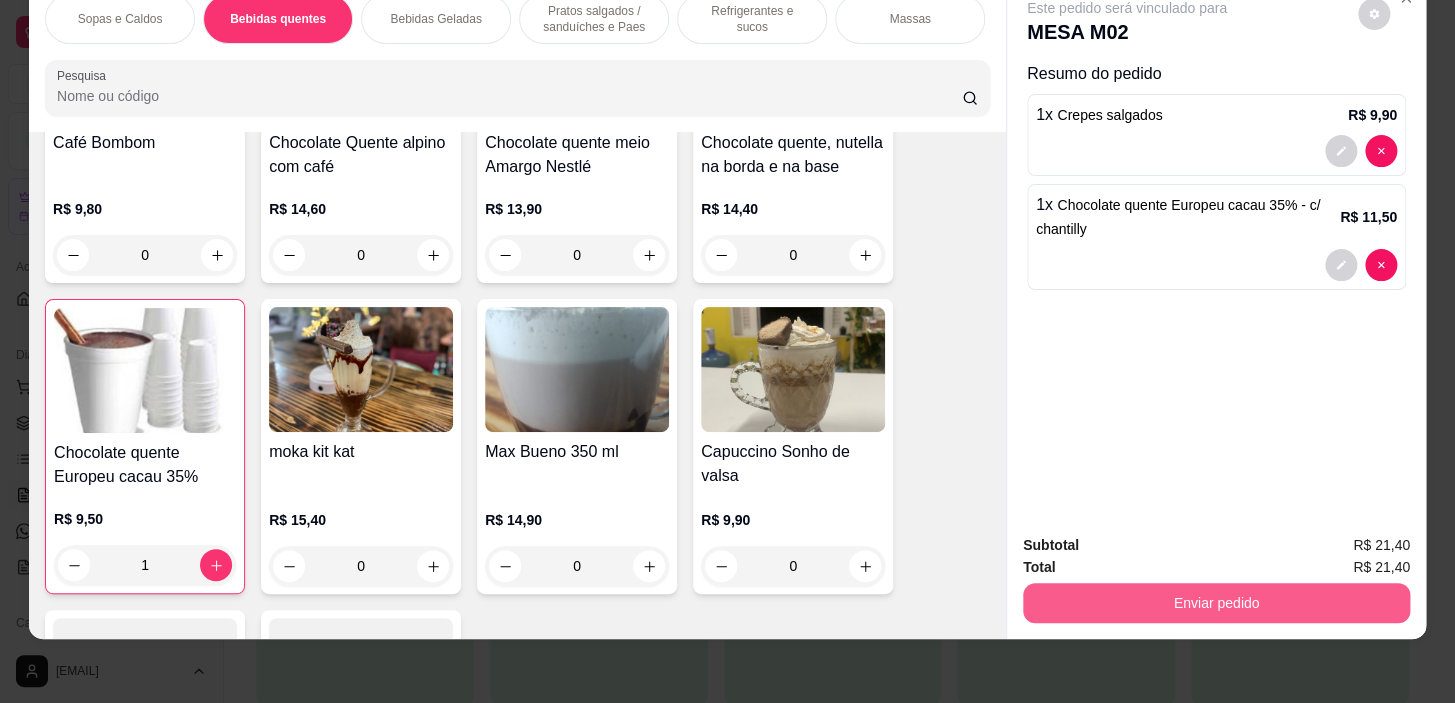 click on "Enviar pedido" at bounding box center (1216, 603) 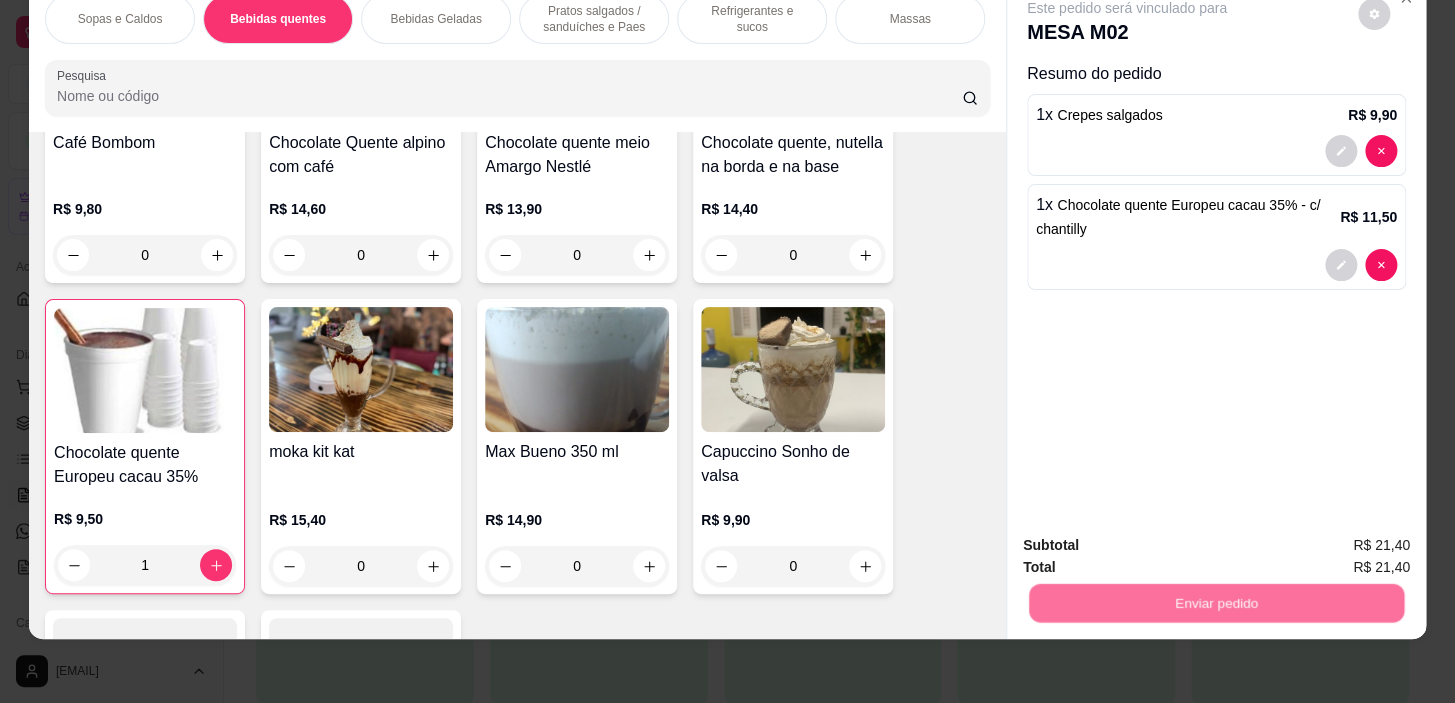 click on "Não registrar e enviar pedido" at bounding box center [1150, 539] 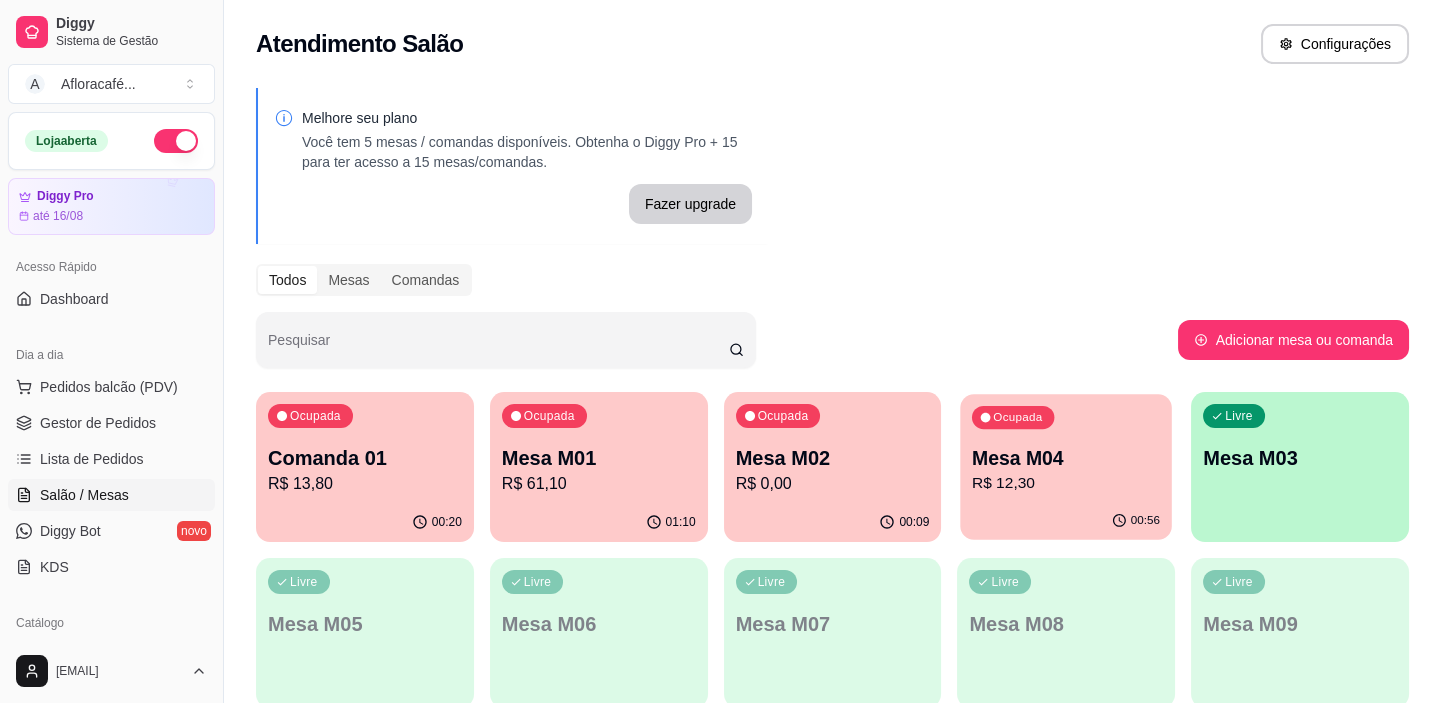 click on "Ocupada Mesa M04 R$ 12,30" at bounding box center (1066, 448) 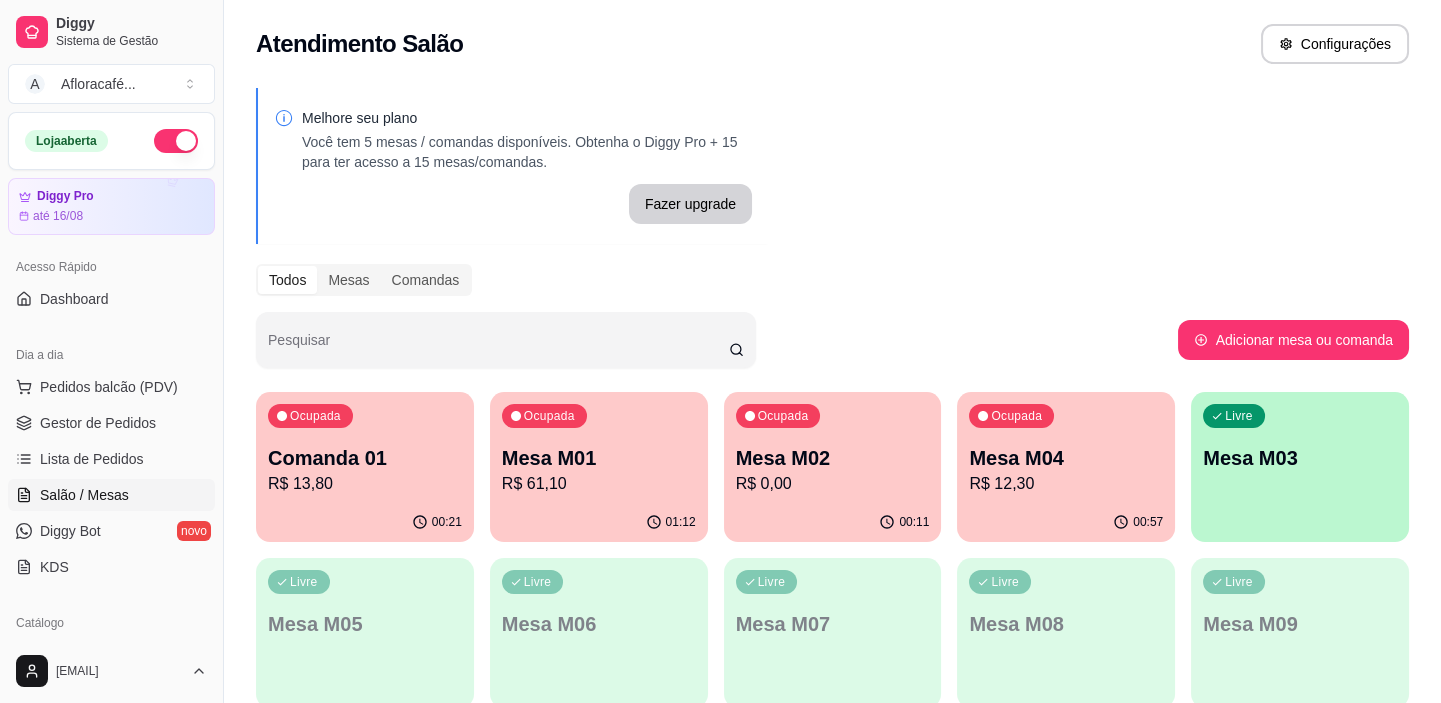 click on "R$ 12,30" at bounding box center (1066, 484) 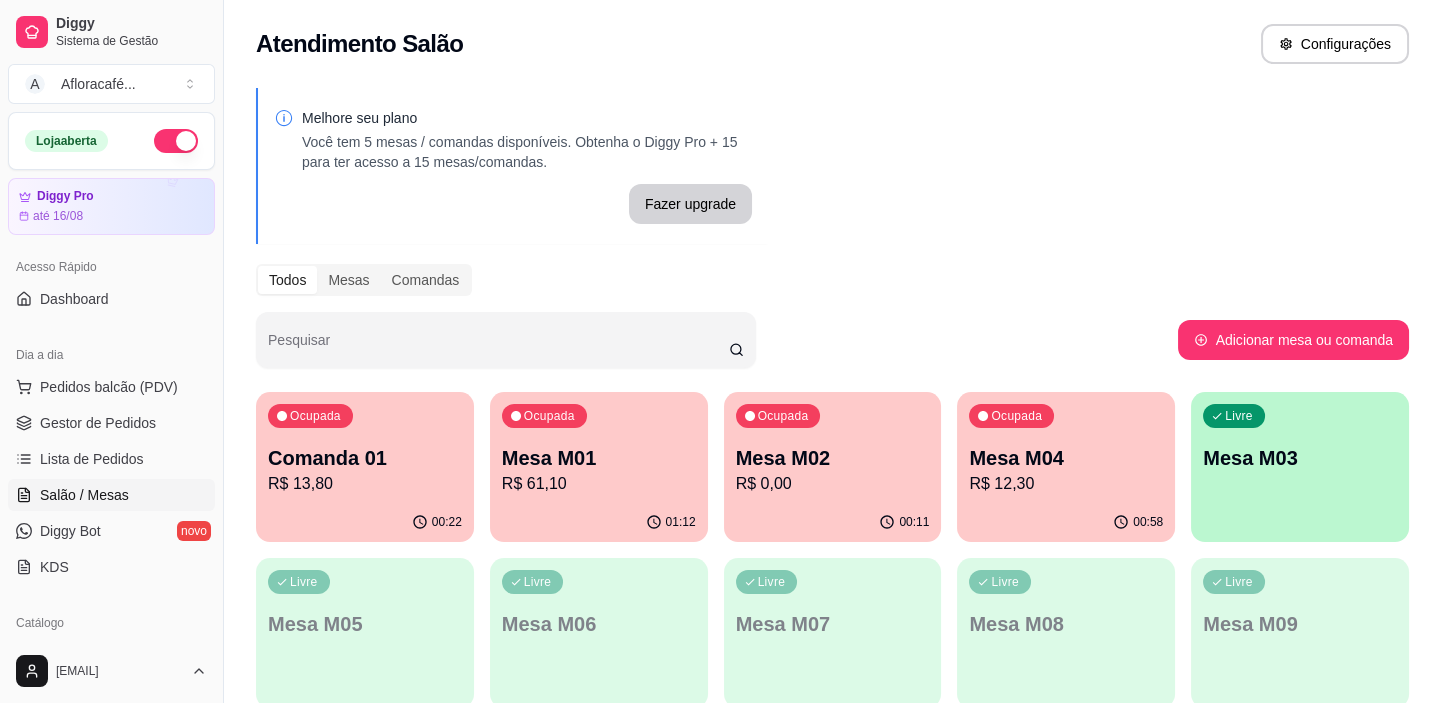 click on "Mesa M02" at bounding box center [833, 458] 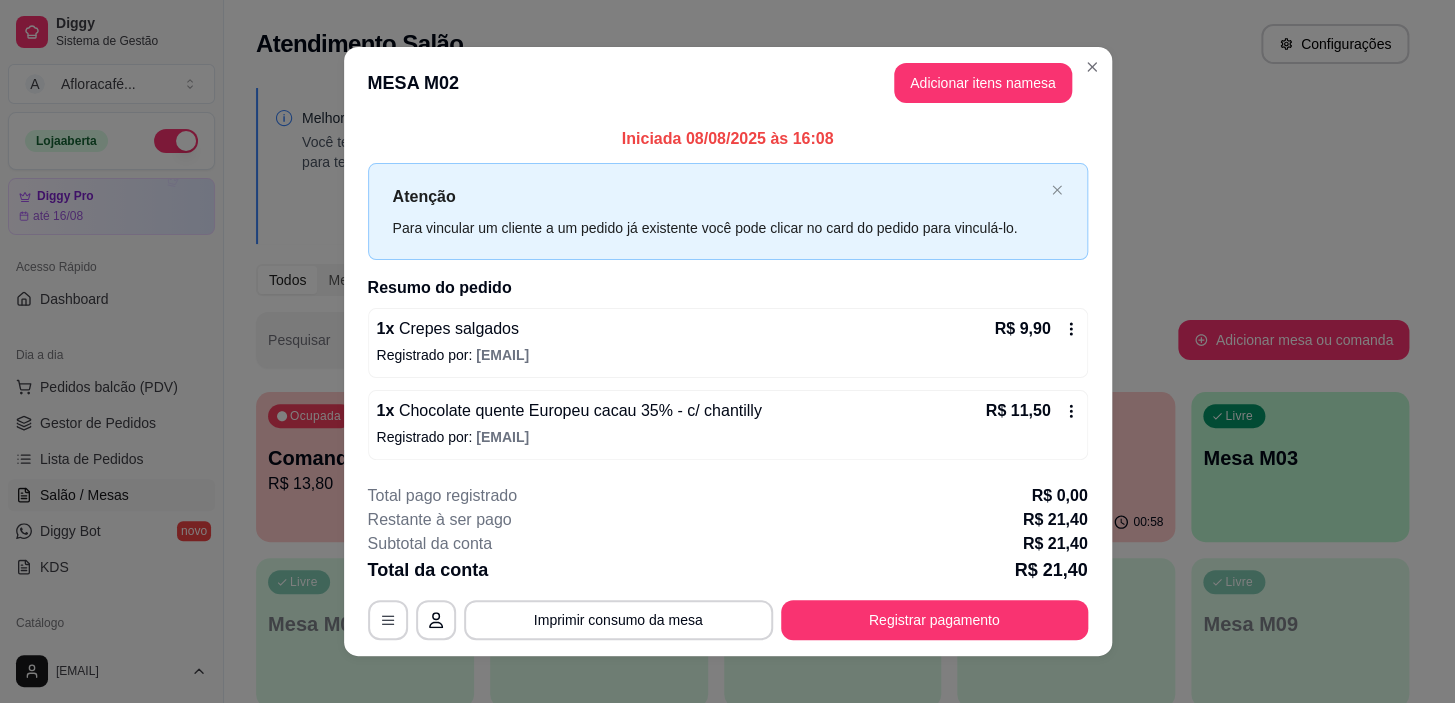 scroll, scrollTop: 17, scrollLeft: 0, axis: vertical 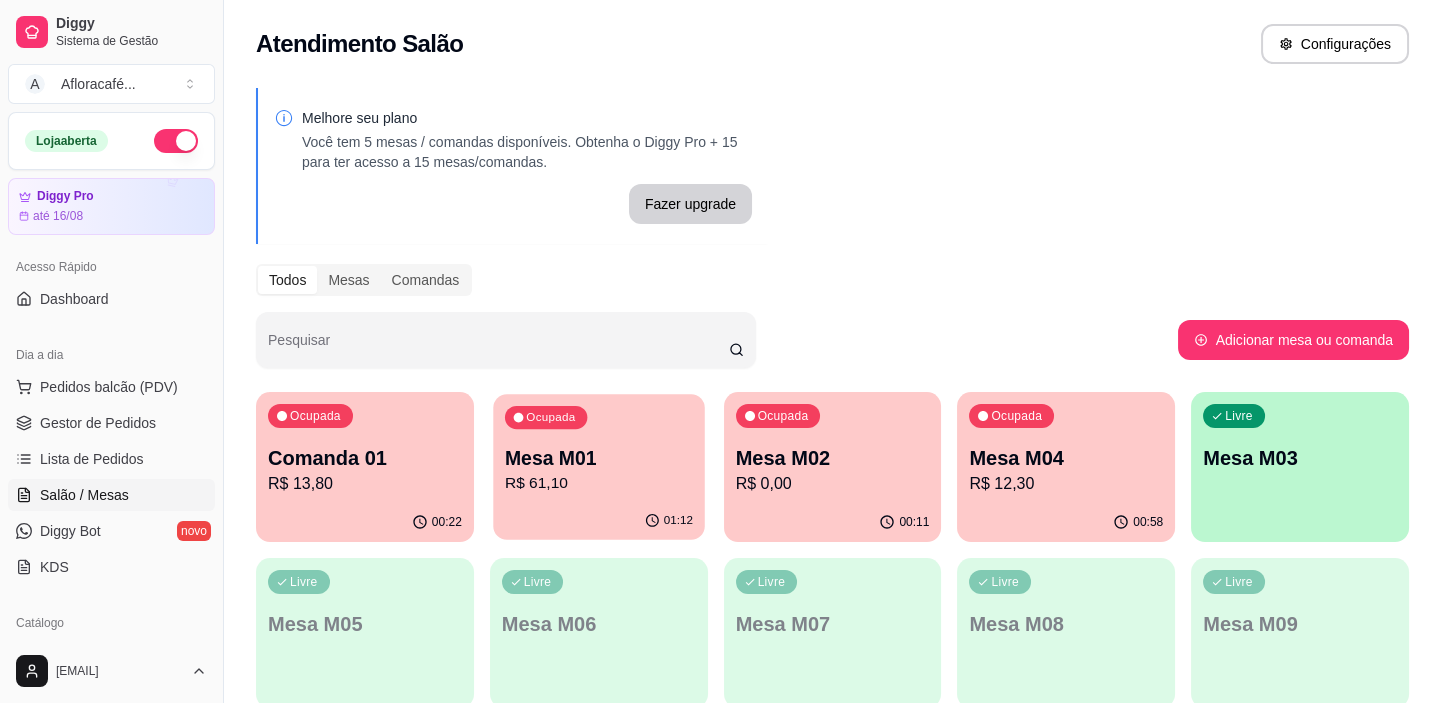 click on "R$ 61,10" at bounding box center [599, 483] 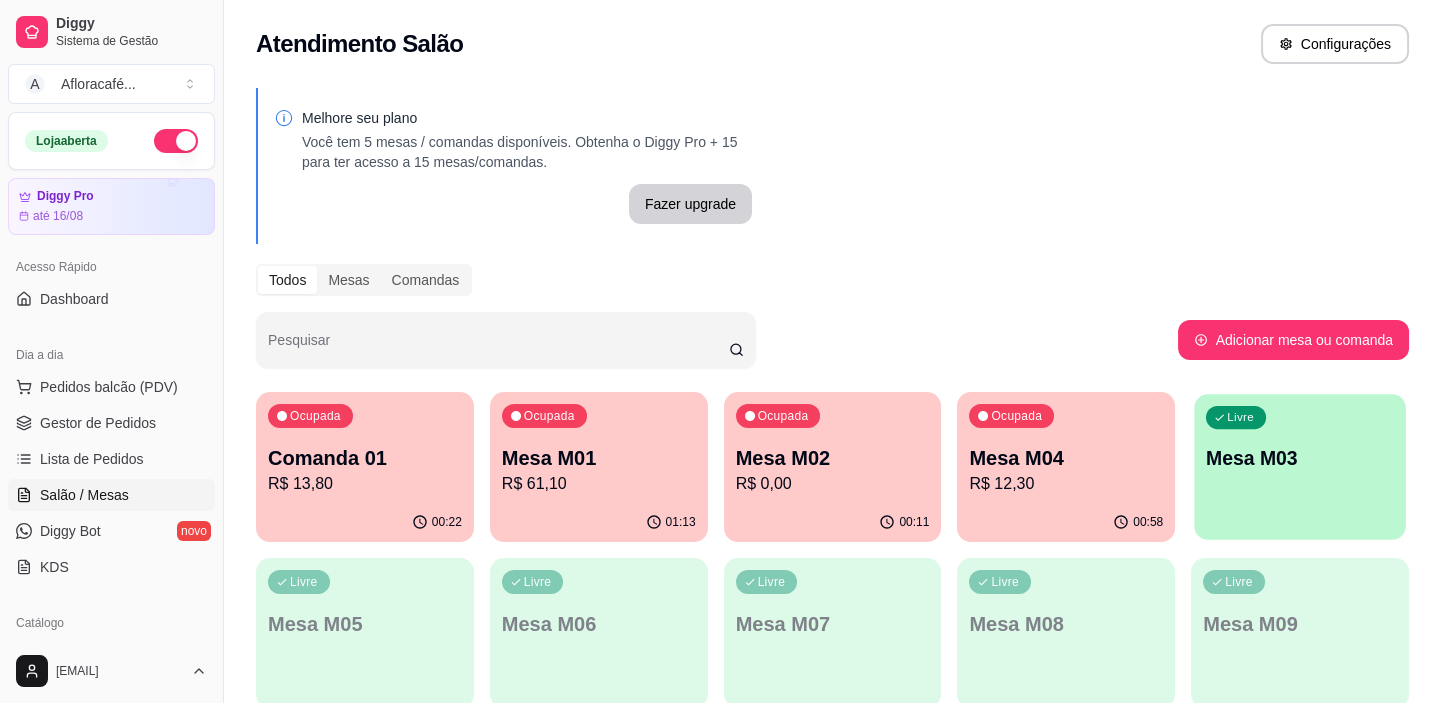 click on "Livre Mesa M03" at bounding box center [1299, 455] 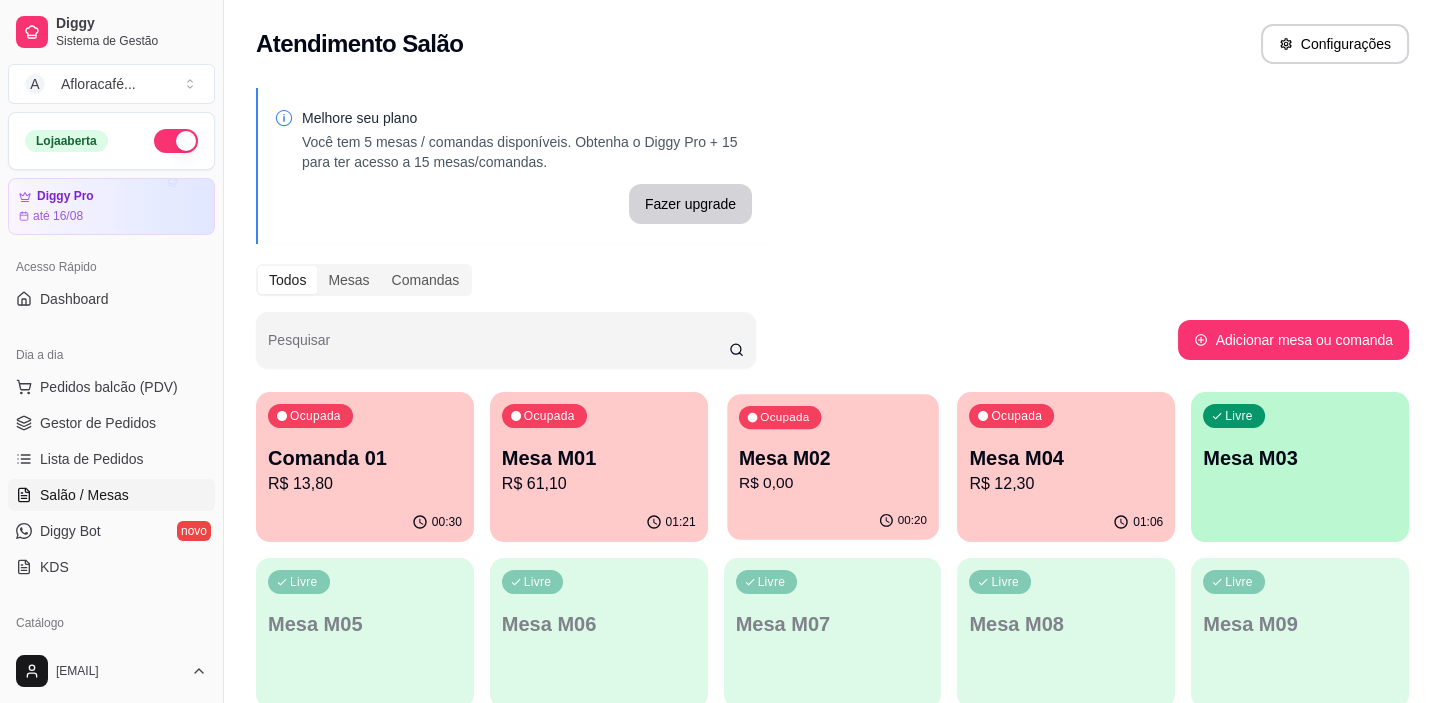 click on "00:20" at bounding box center (832, 521) 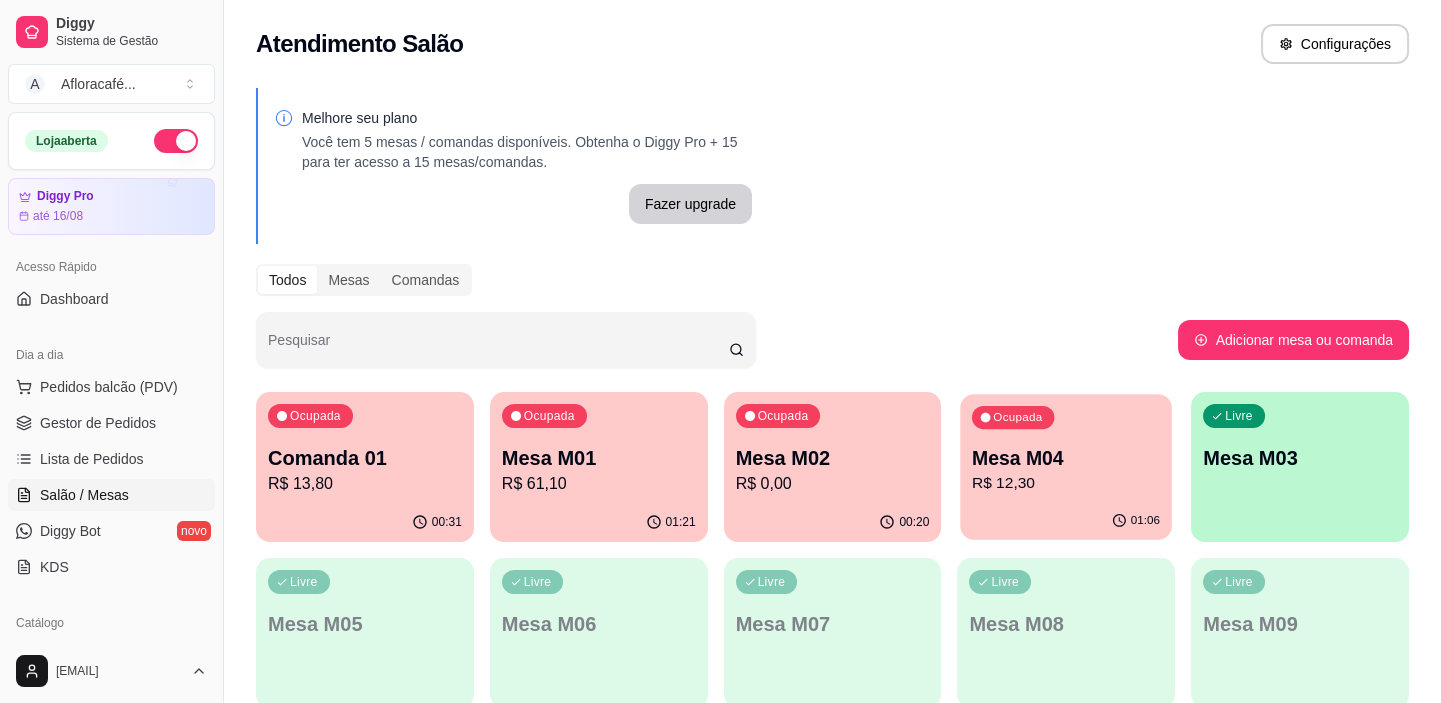 click on "Ocupada Mesa M04 R$ 12,30" at bounding box center (1066, 448) 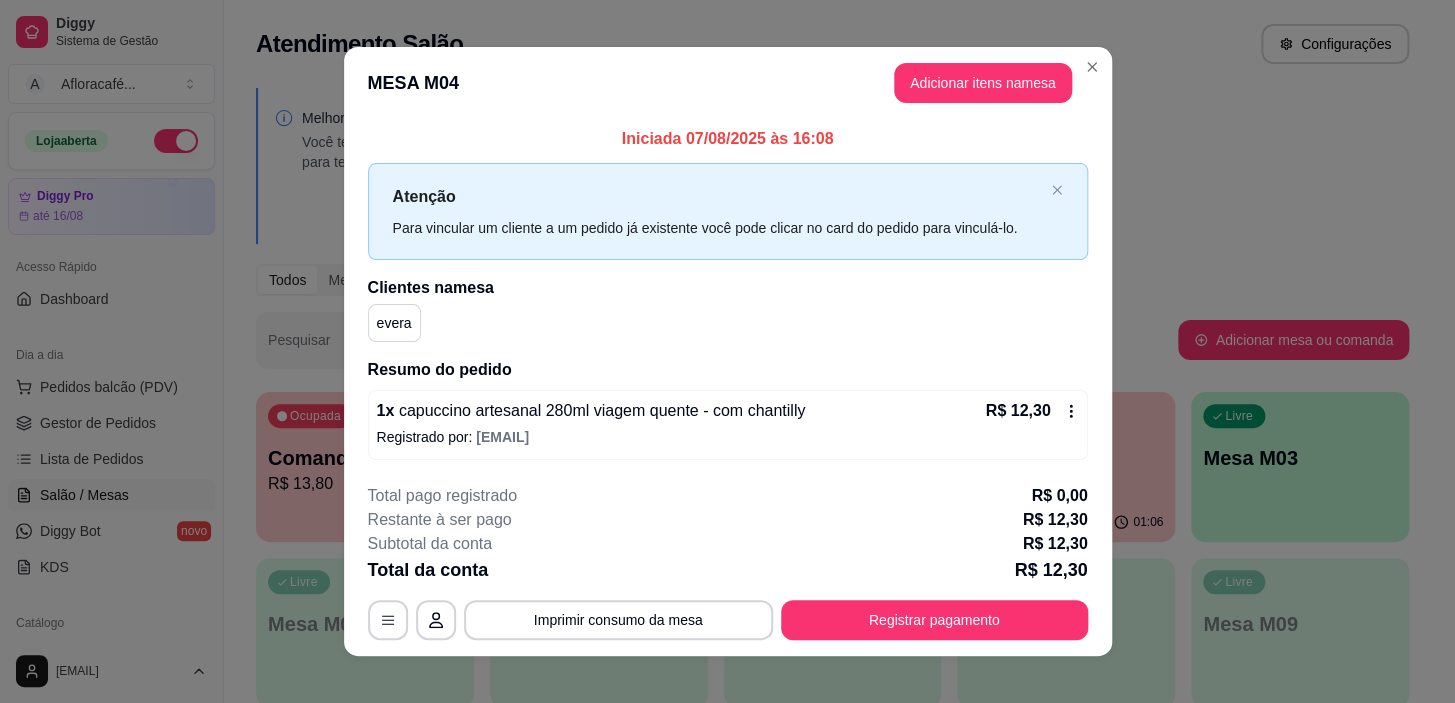 scroll, scrollTop: 17, scrollLeft: 0, axis: vertical 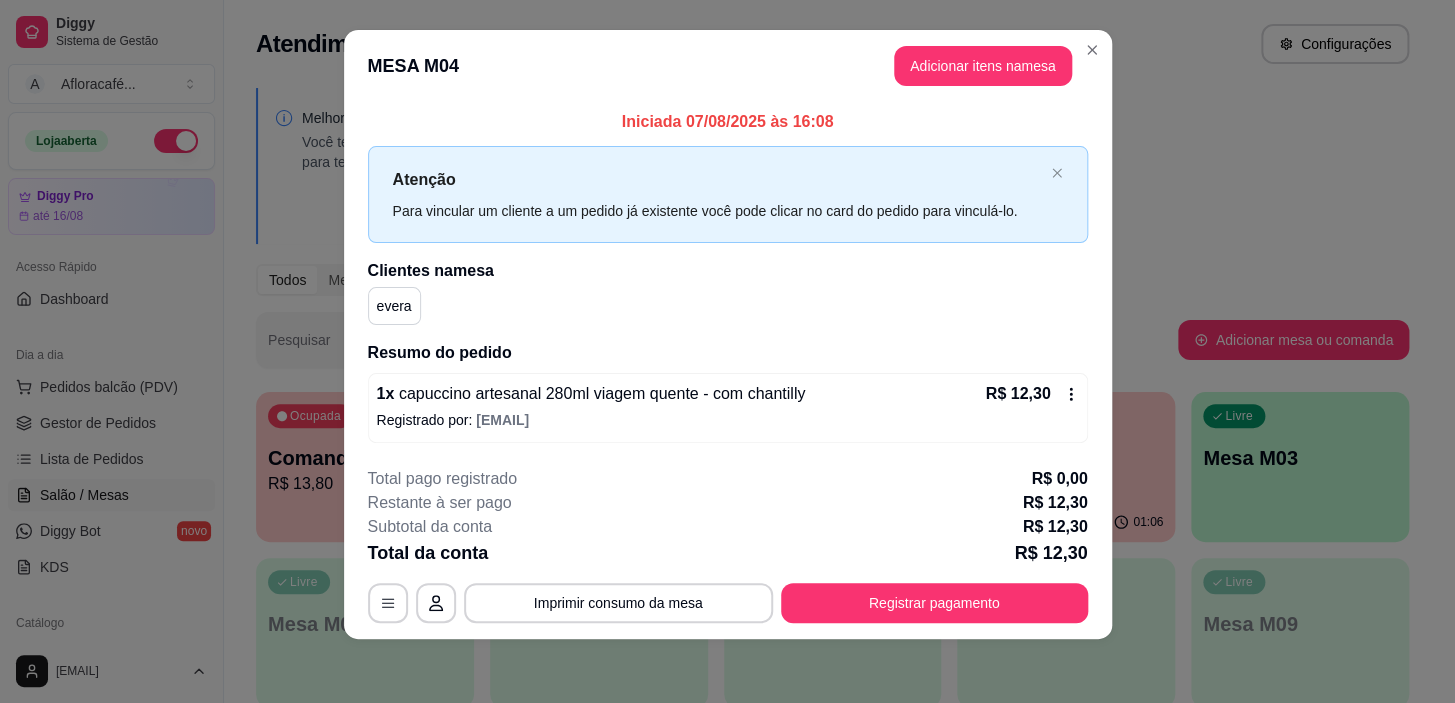 click on "**********" at bounding box center [727, 351] 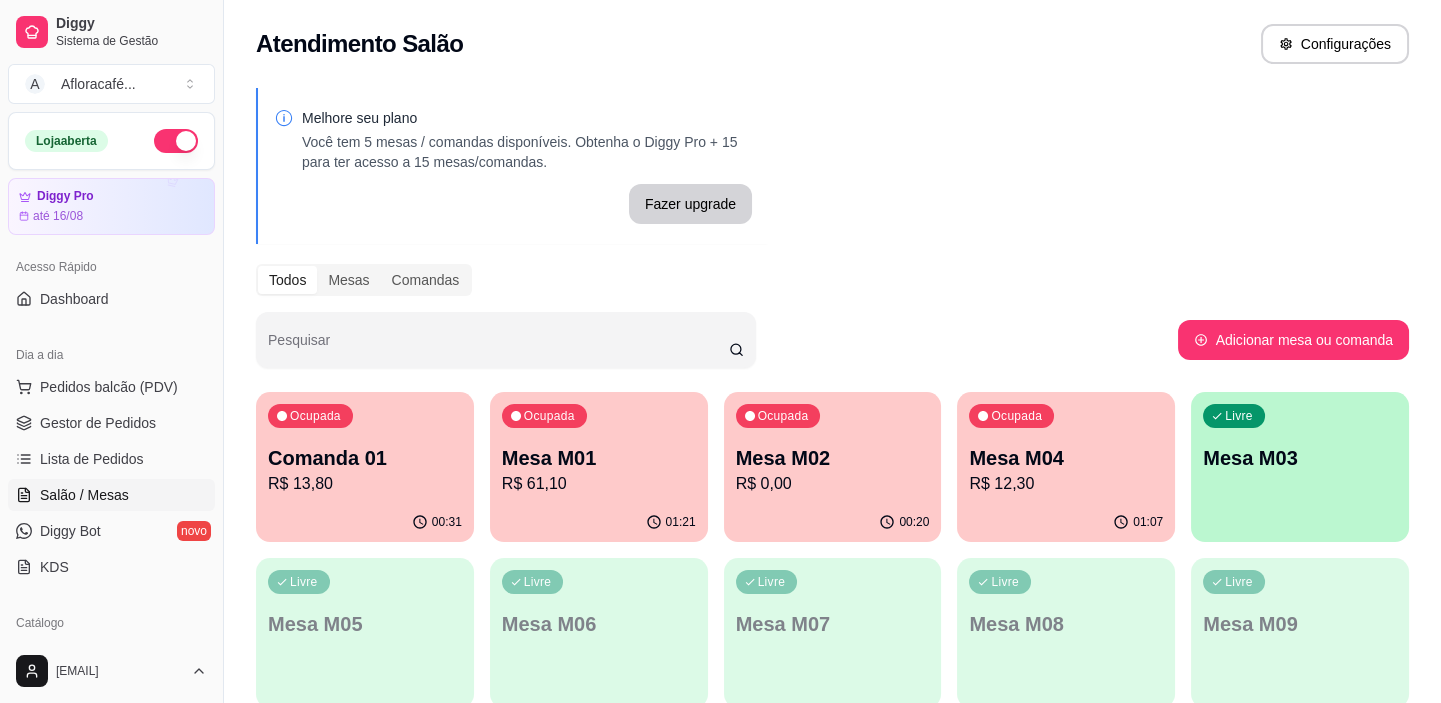 click on "01:21" at bounding box center [599, 522] 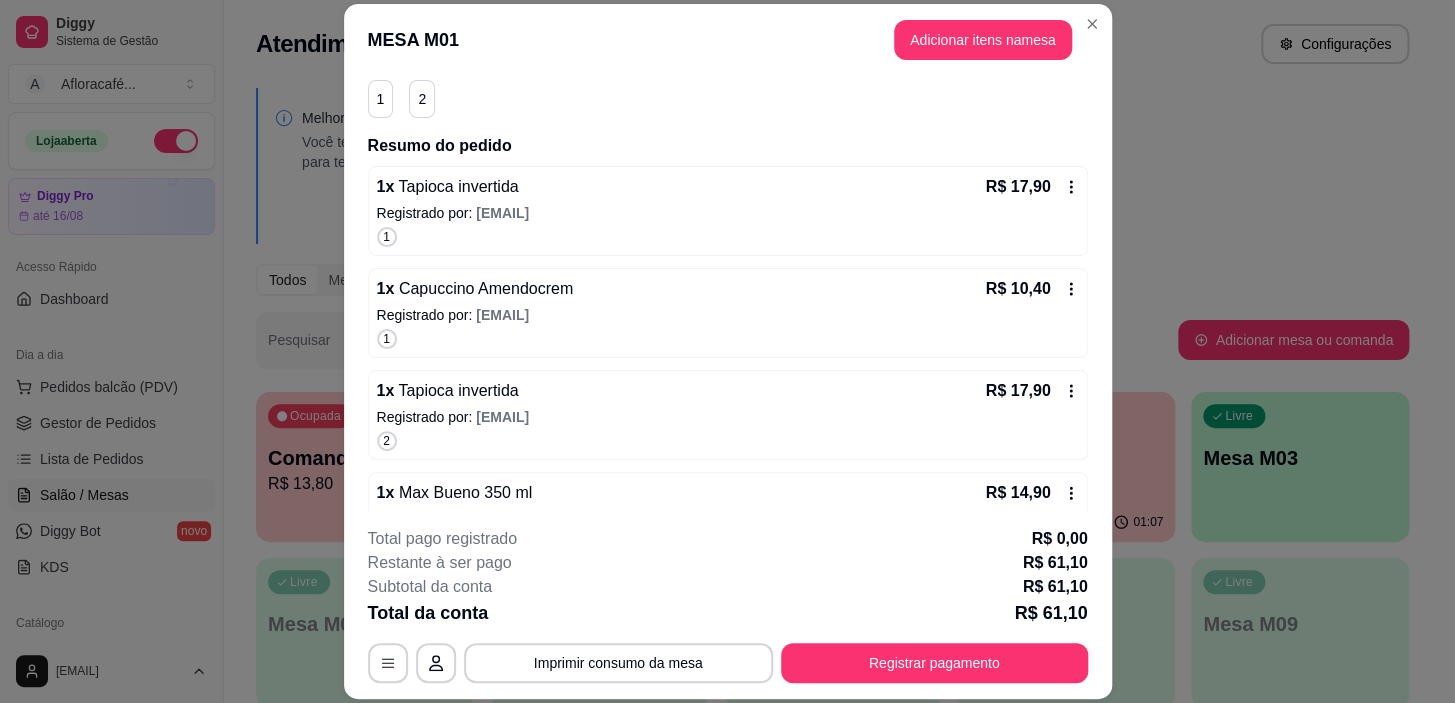 scroll, scrollTop: 238, scrollLeft: 0, axis: vertical 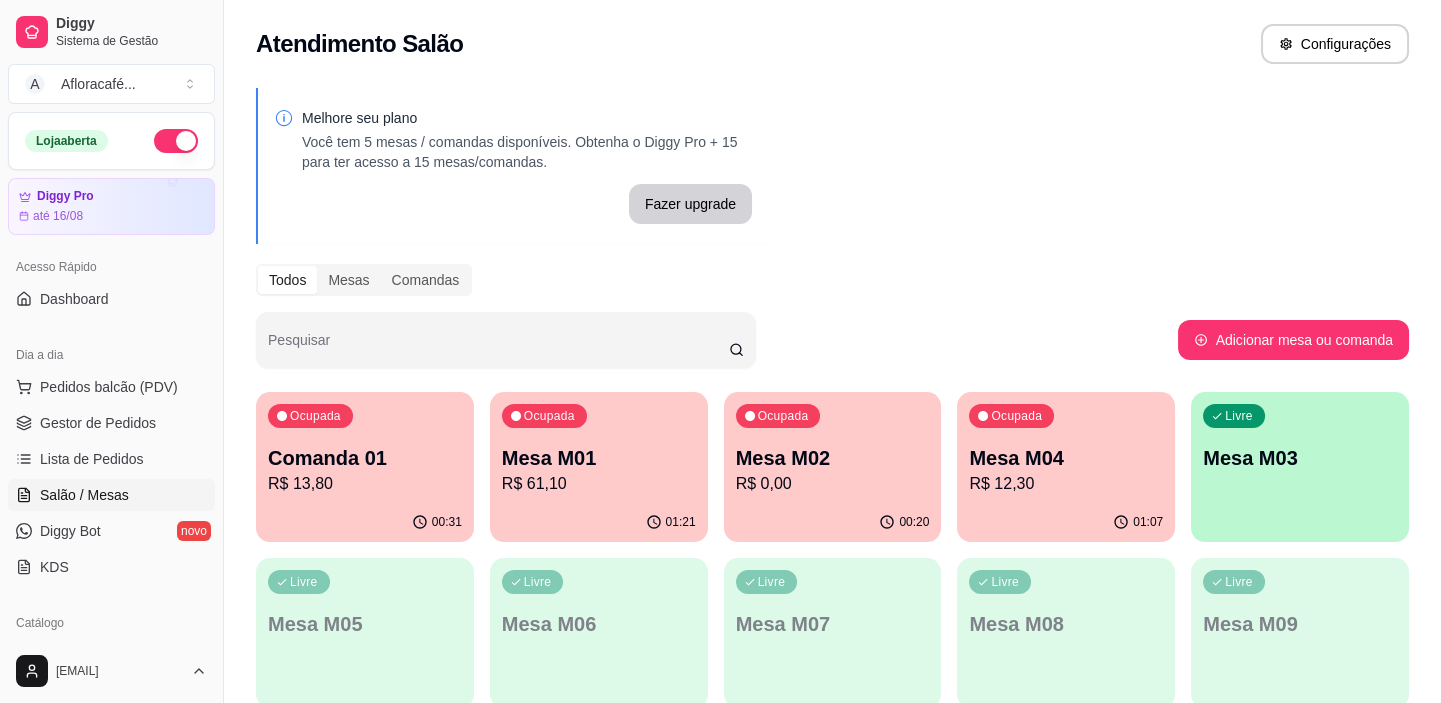 click on "Comanda 01" at bounding box center [365, 458] 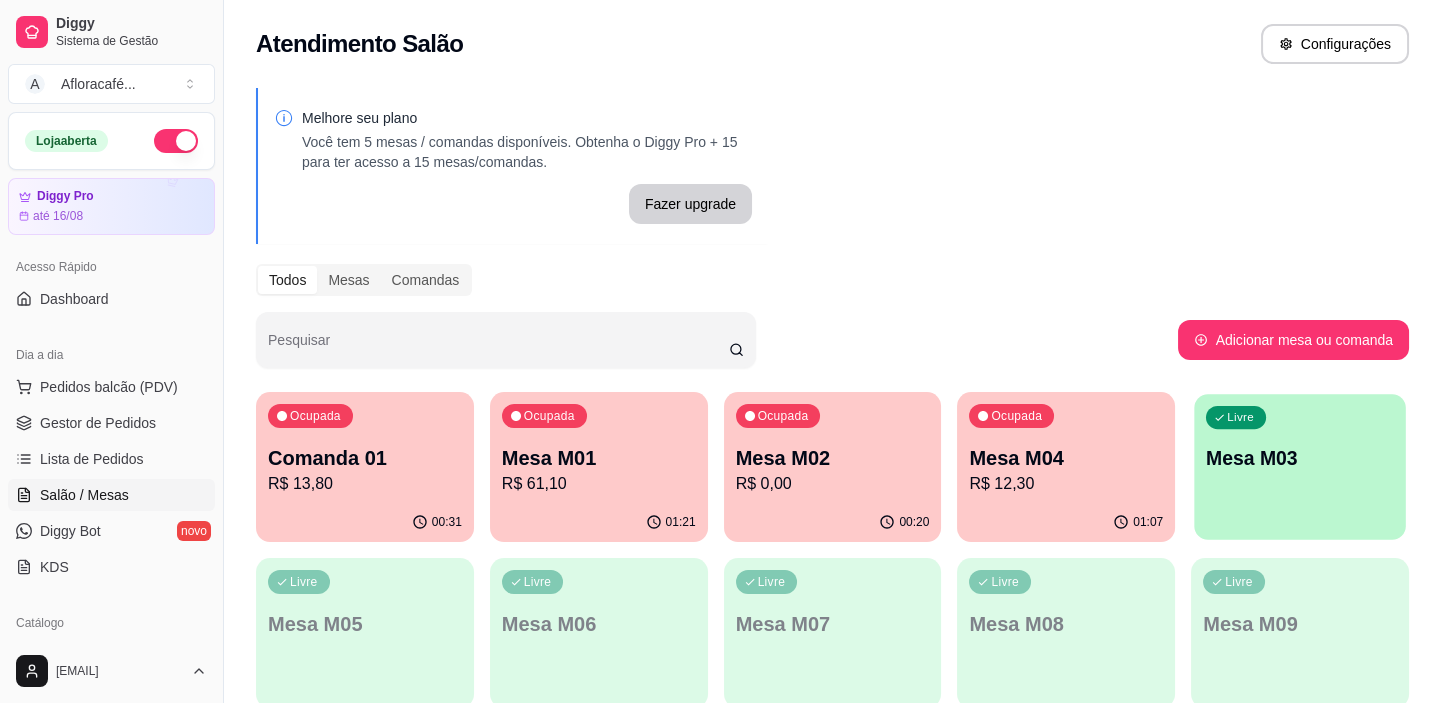 click on "Mesa M03" at bounding box center (1300, 458) 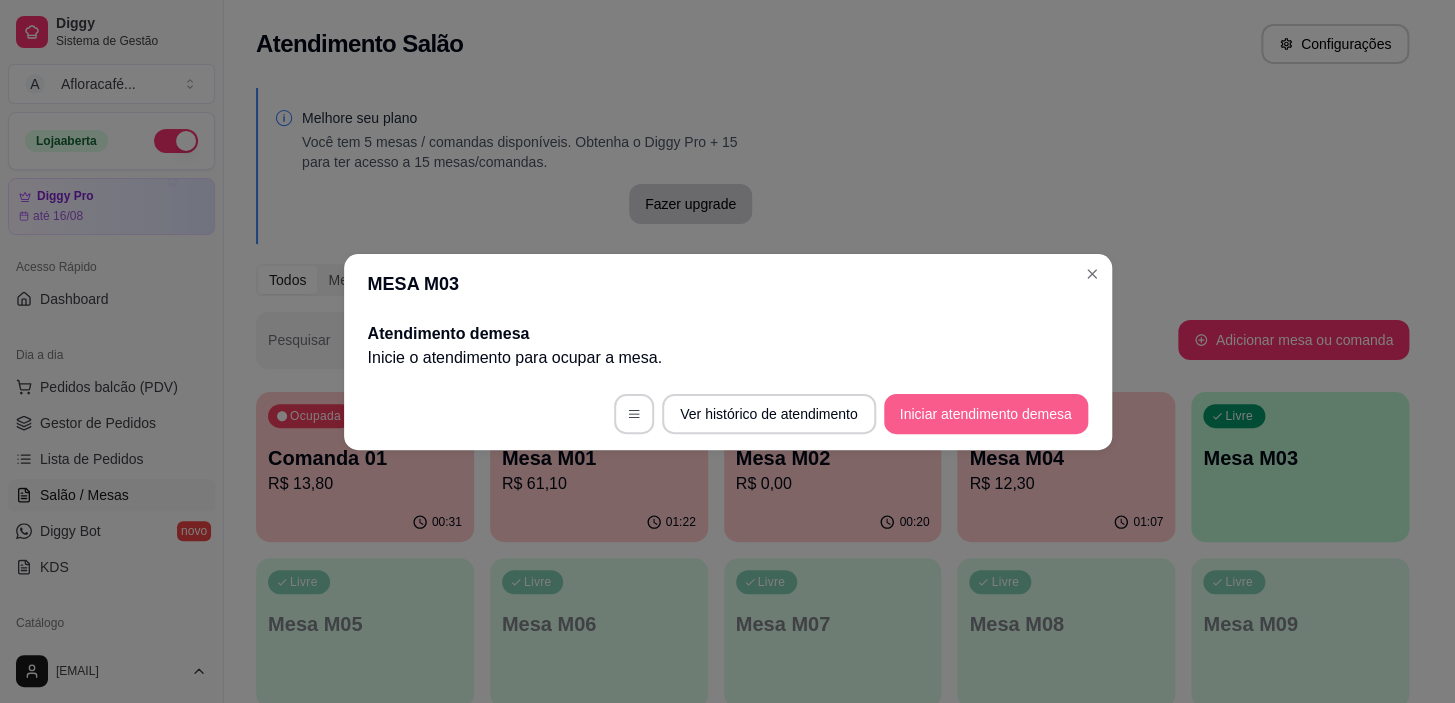 click on "Iniciar atendimento de  mesa" at bounding box center (986, 414) 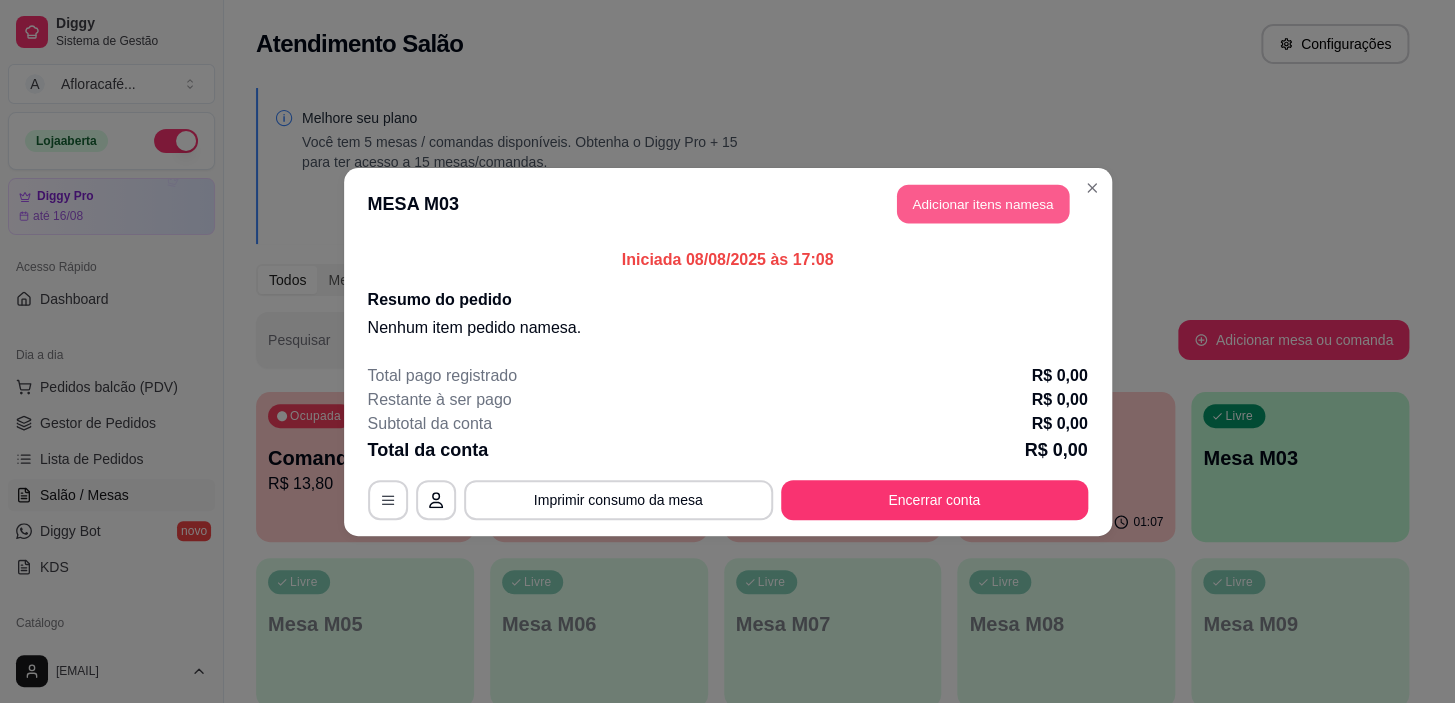 click on "Adicionar itens na  mesa" at bounding box center [983, 203] 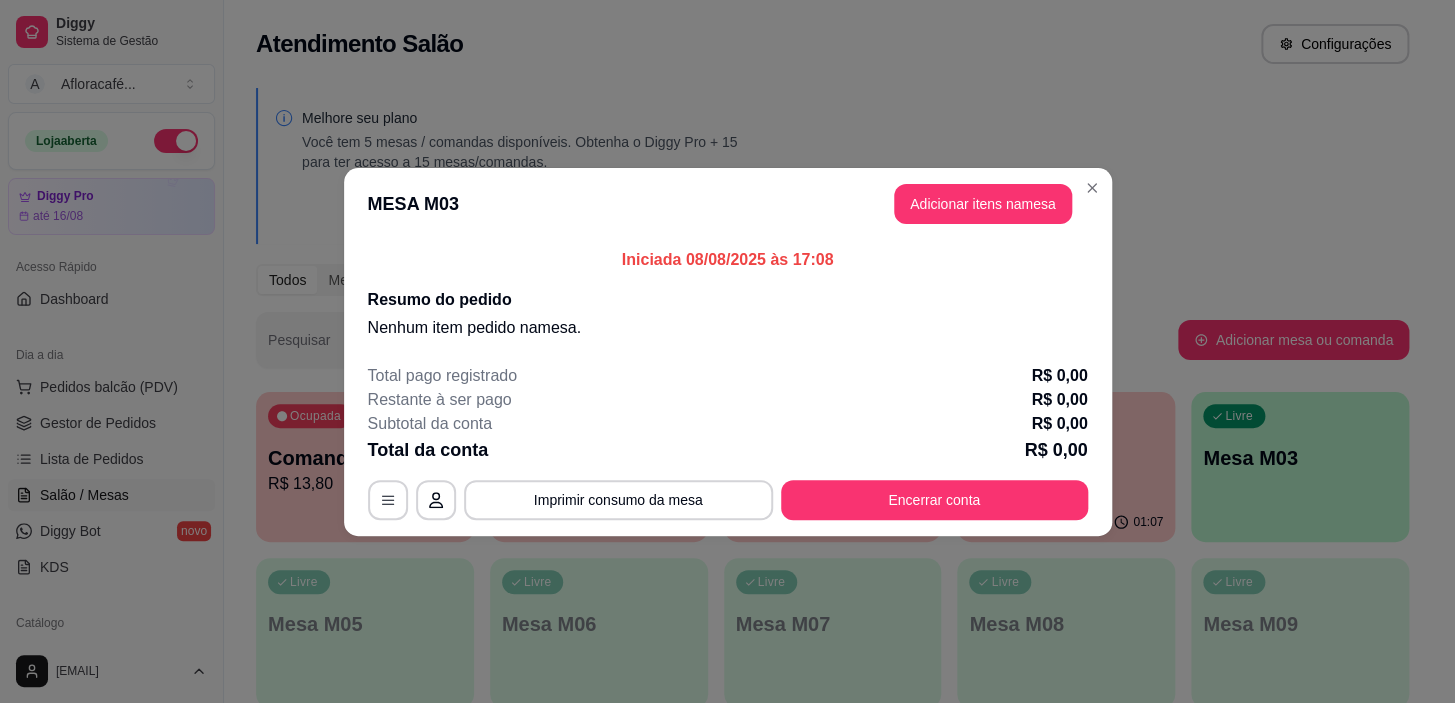 click on "Pesquisa" at bounding box center [509, 139] 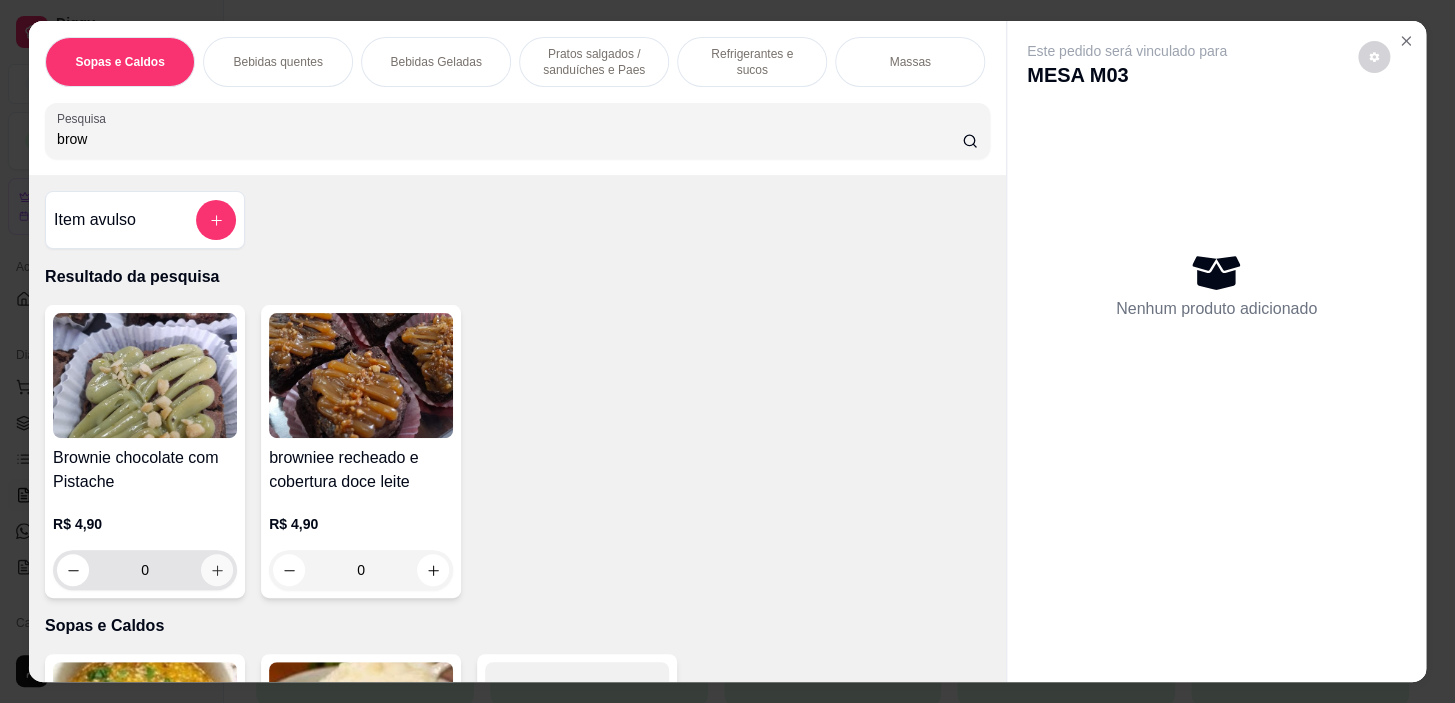 click 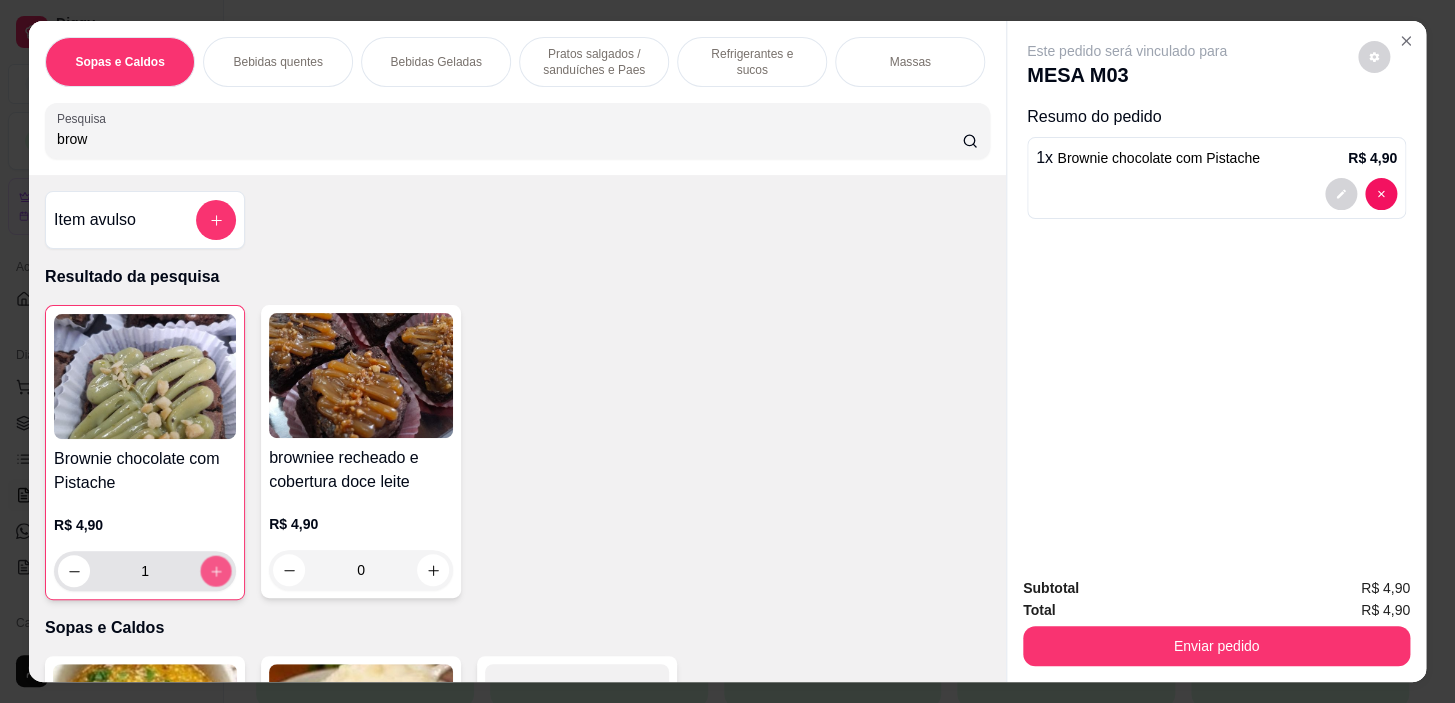 click 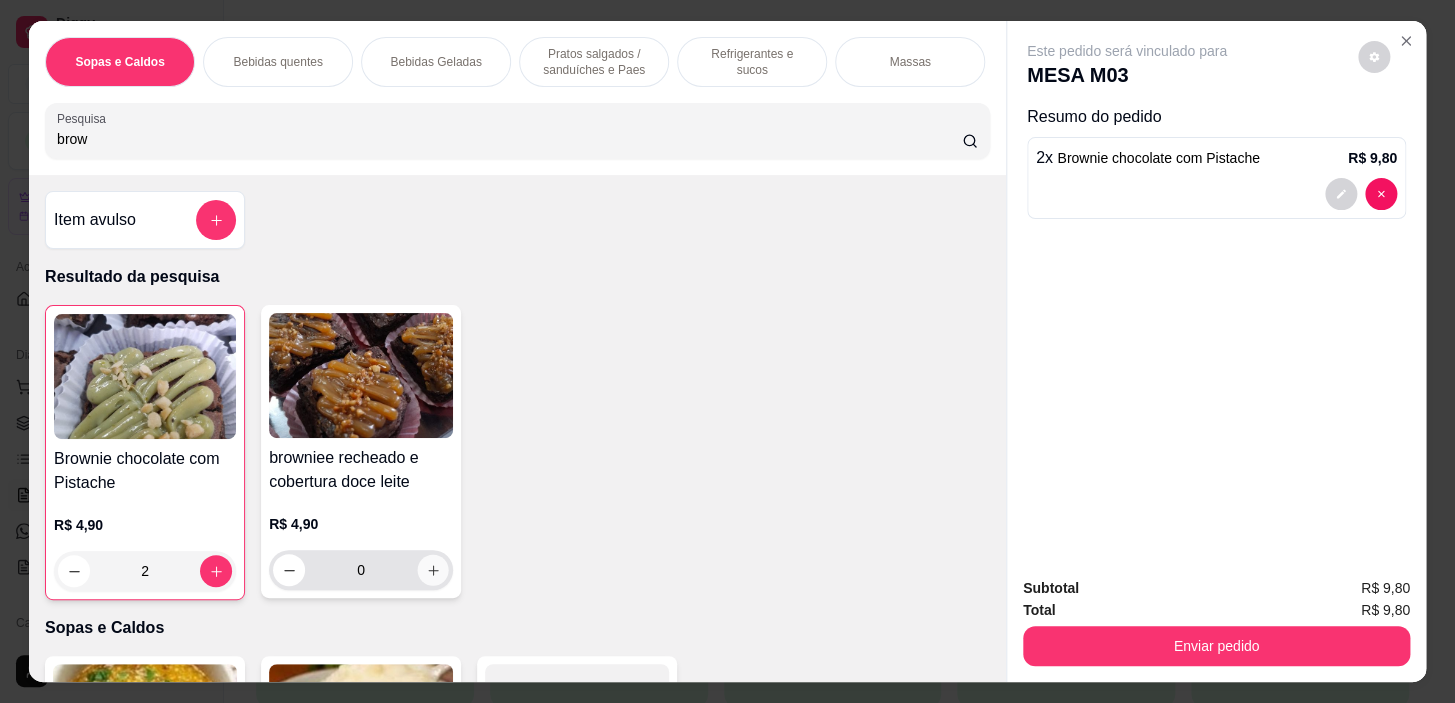 click at bounding box center [433, 570] 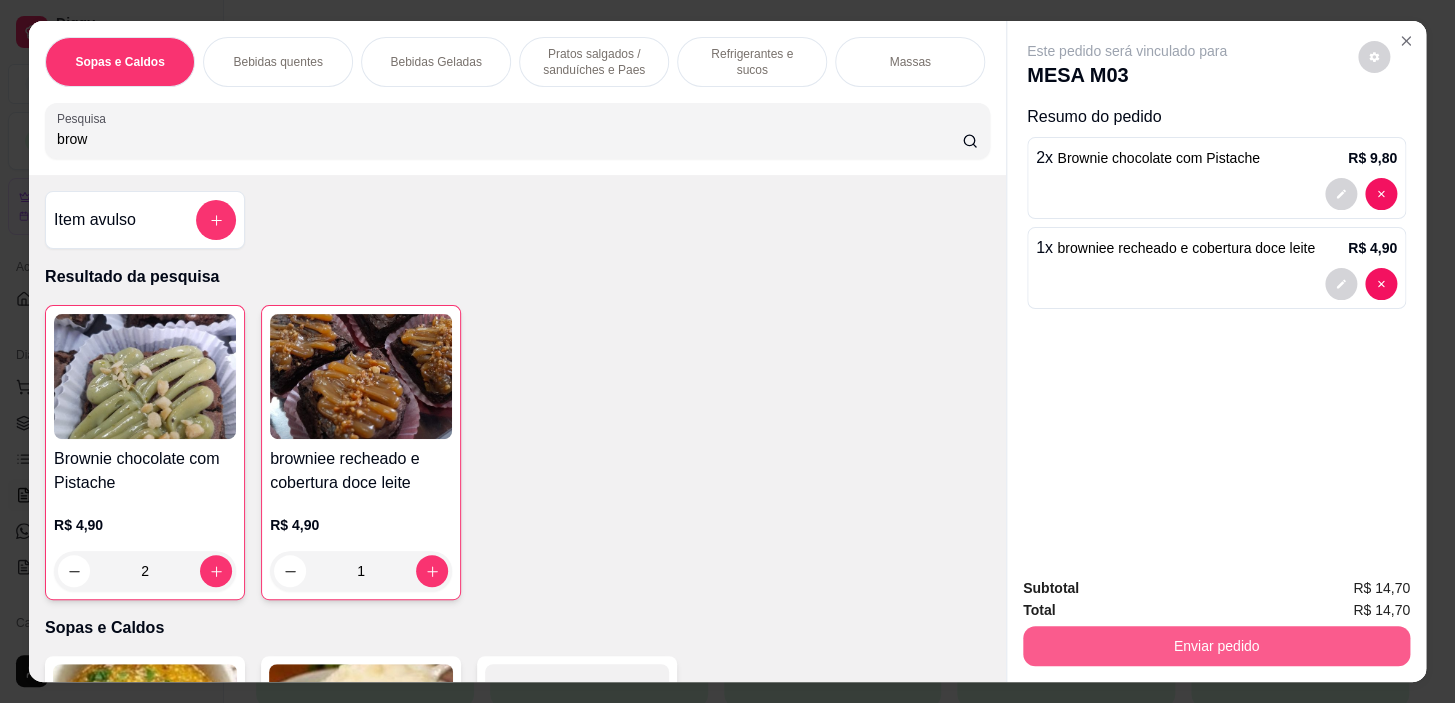 click on "Enviar pedido" at bounding box center (1216, 646) 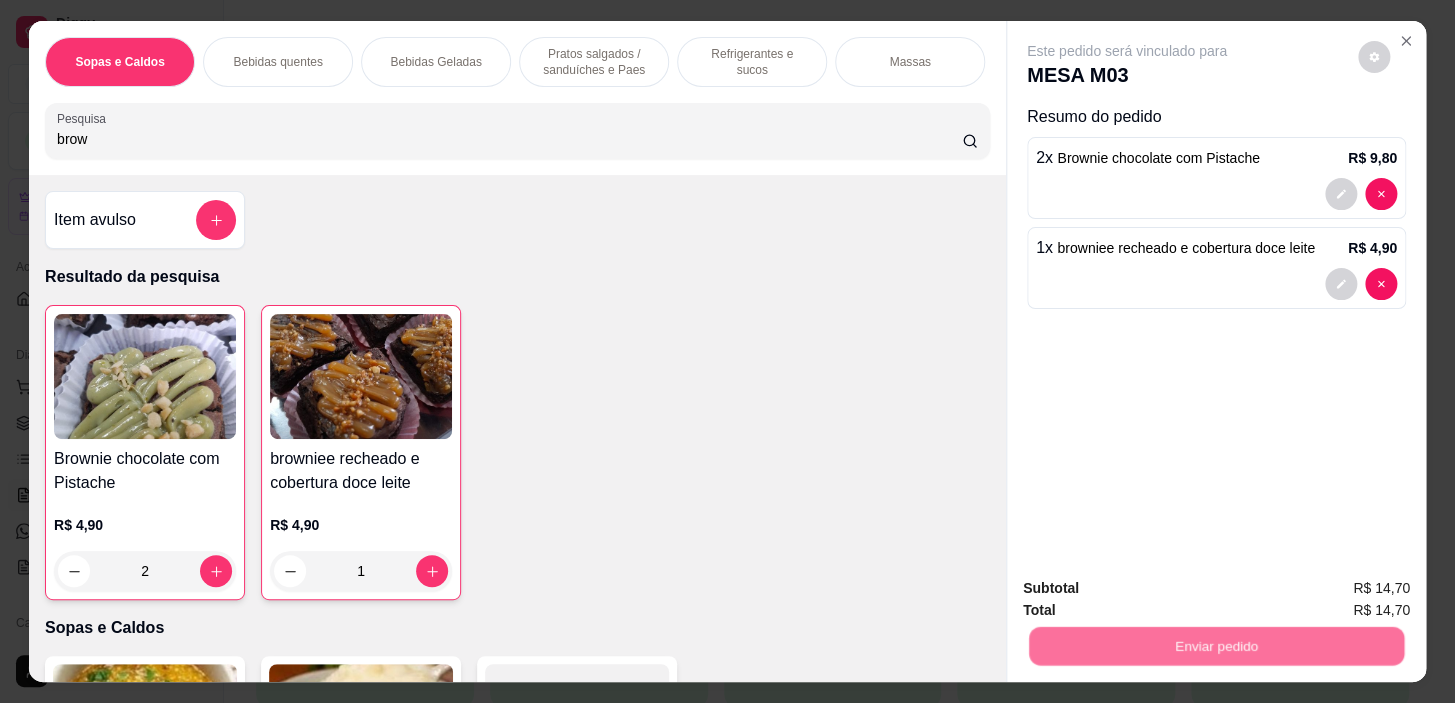 click on "Não registrar e enviar pedido" at bounding box center (1150, 590) 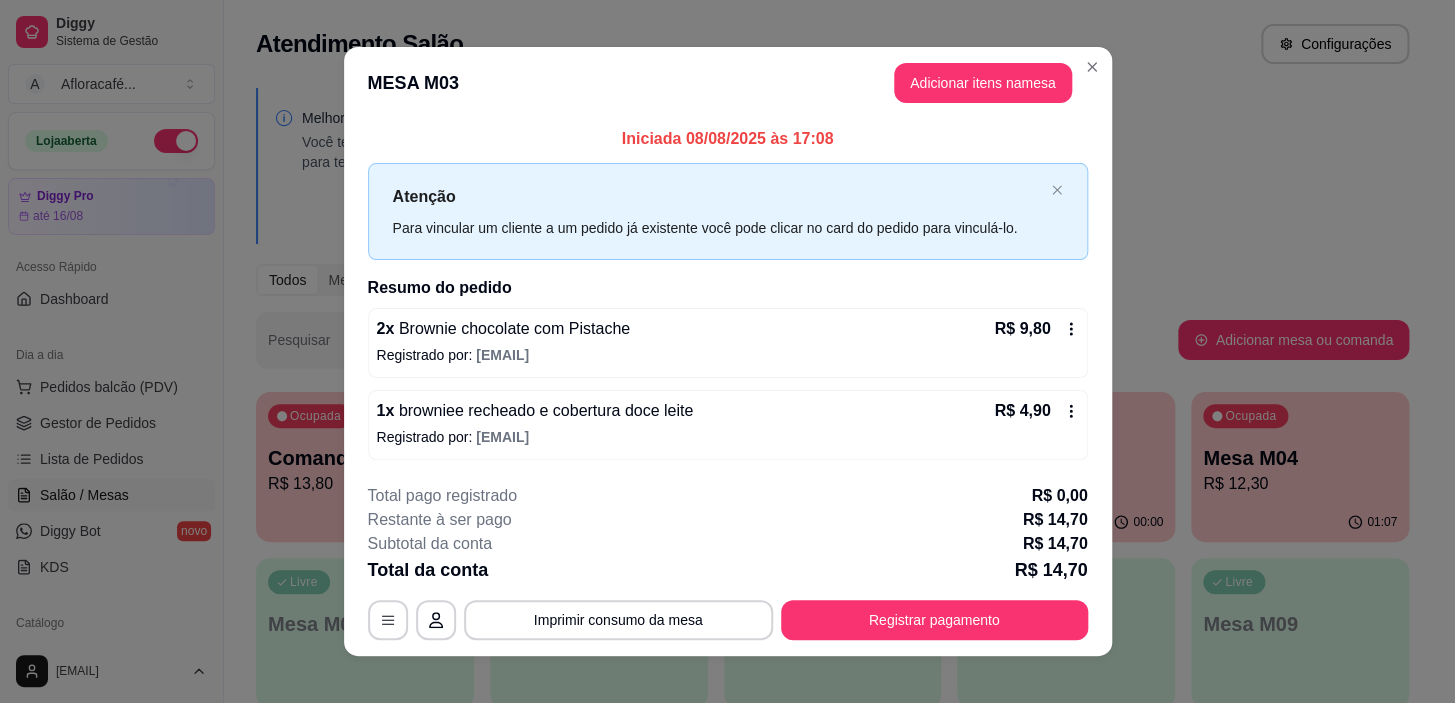 click on "2 x   Brownie chocolate com Pistache  R$ 9,80 Registrado por:   [EMAIL]" at bounding box center (728, 343) 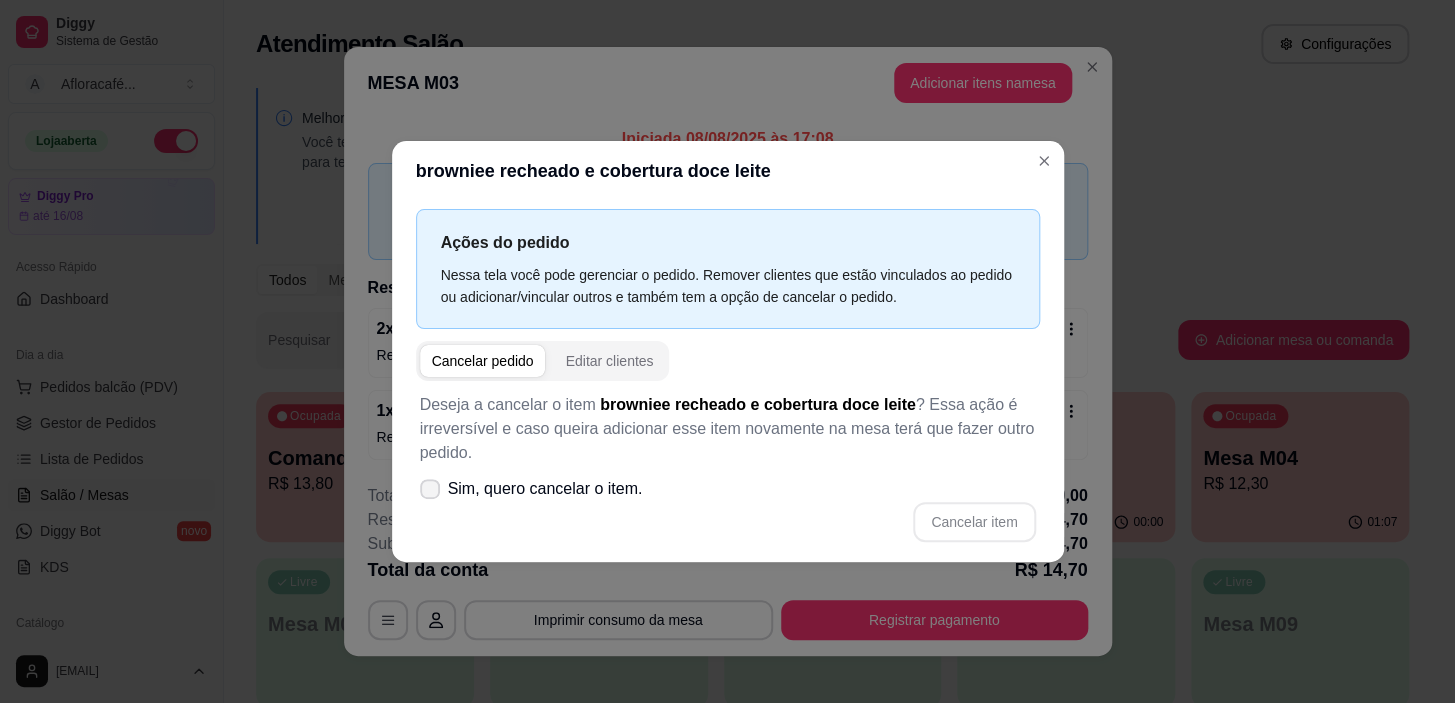 click on "Sim, quero cancelar o item." at bounding box center [531, 489] 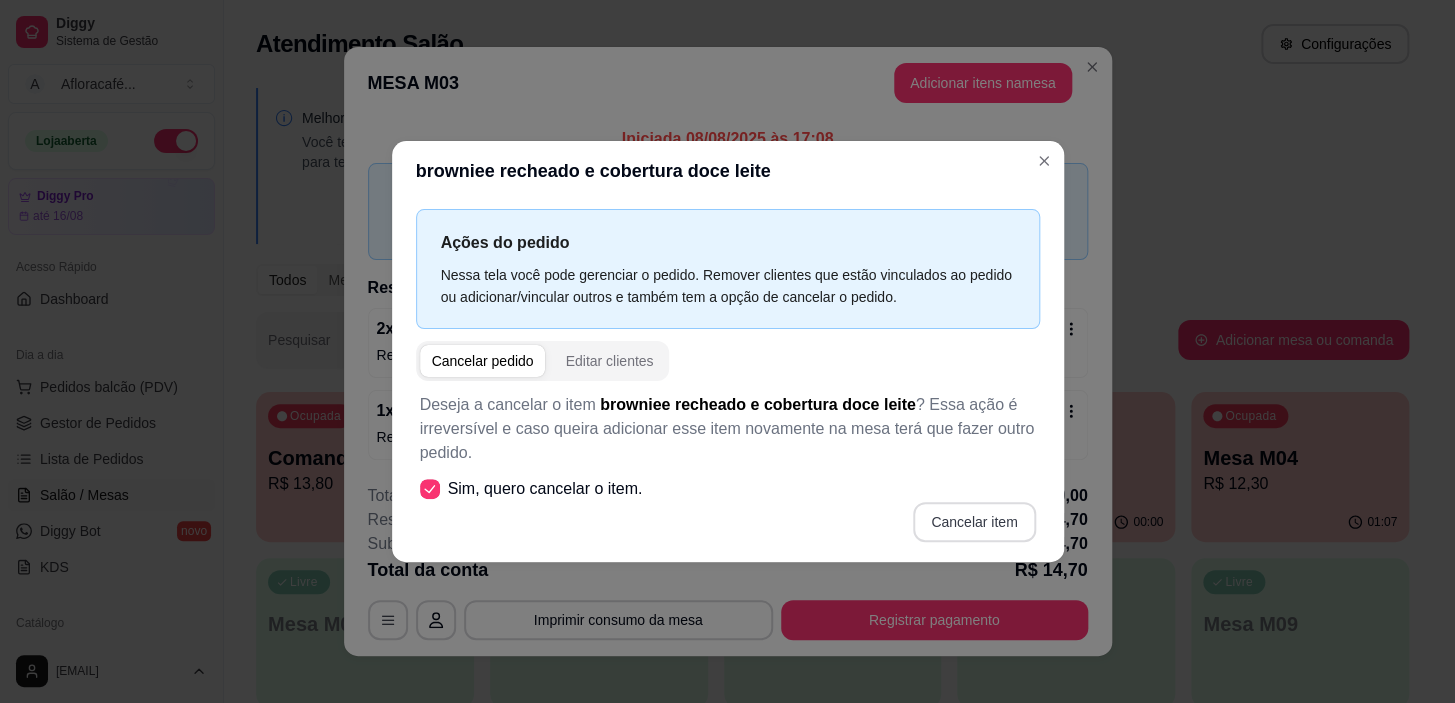 click on "Cancelar item" at bounding box center [974, 522] 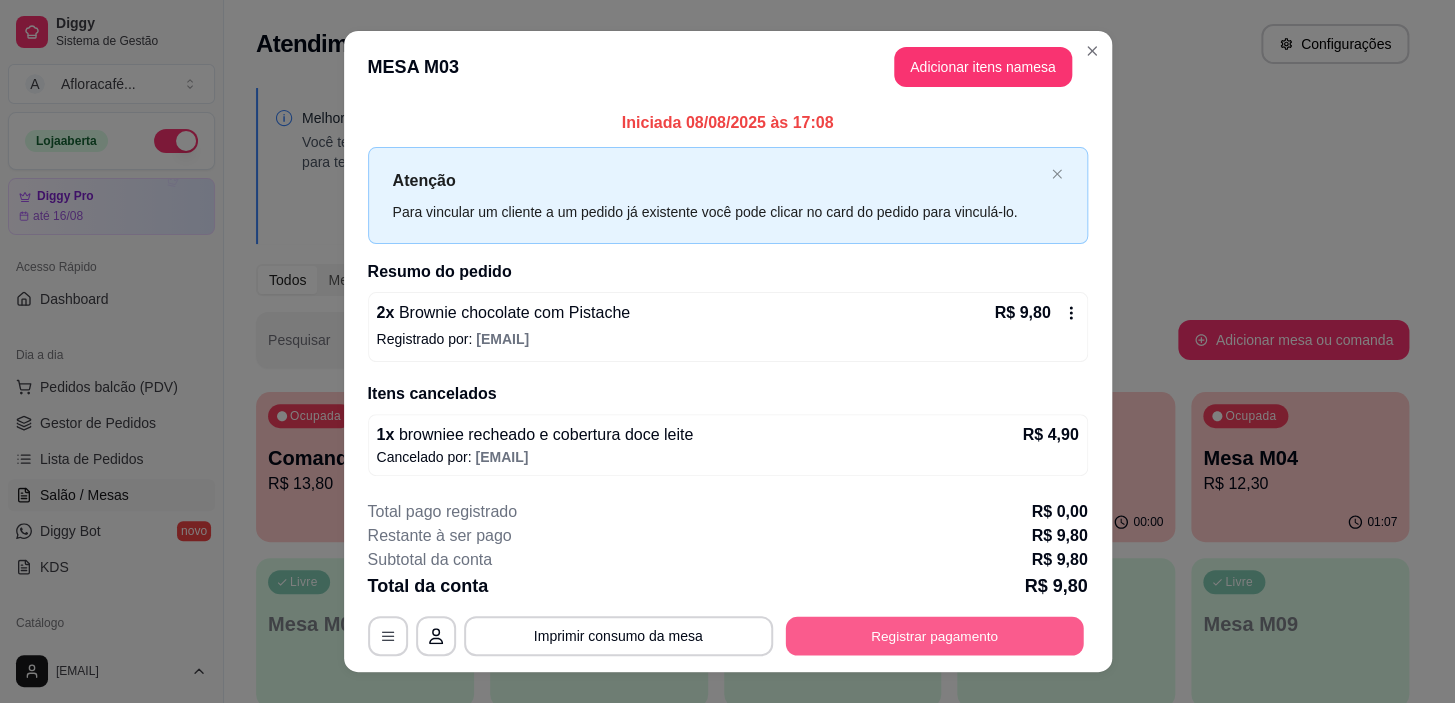 click on "Registrar pagamento" at bounding box center [934, 636] 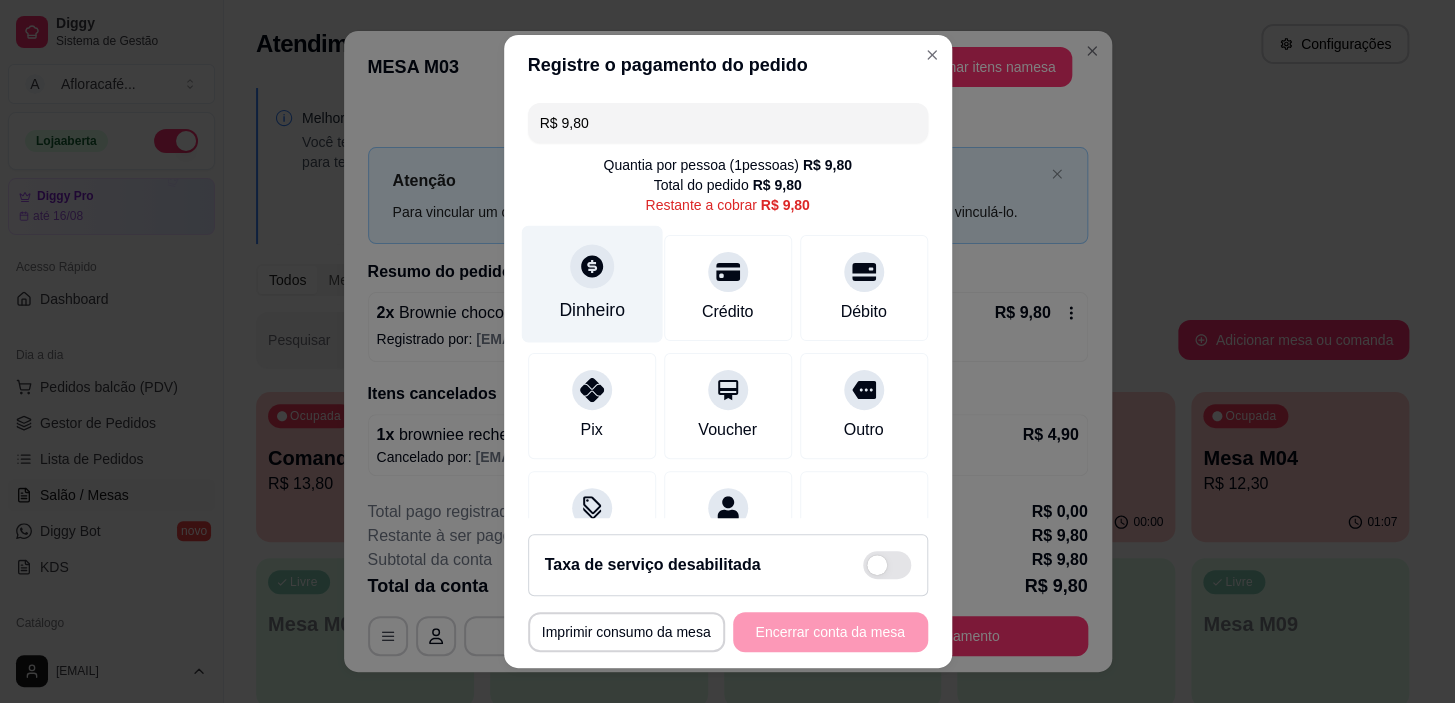 click on "Dinheiro" at bounding box center [591, 284] 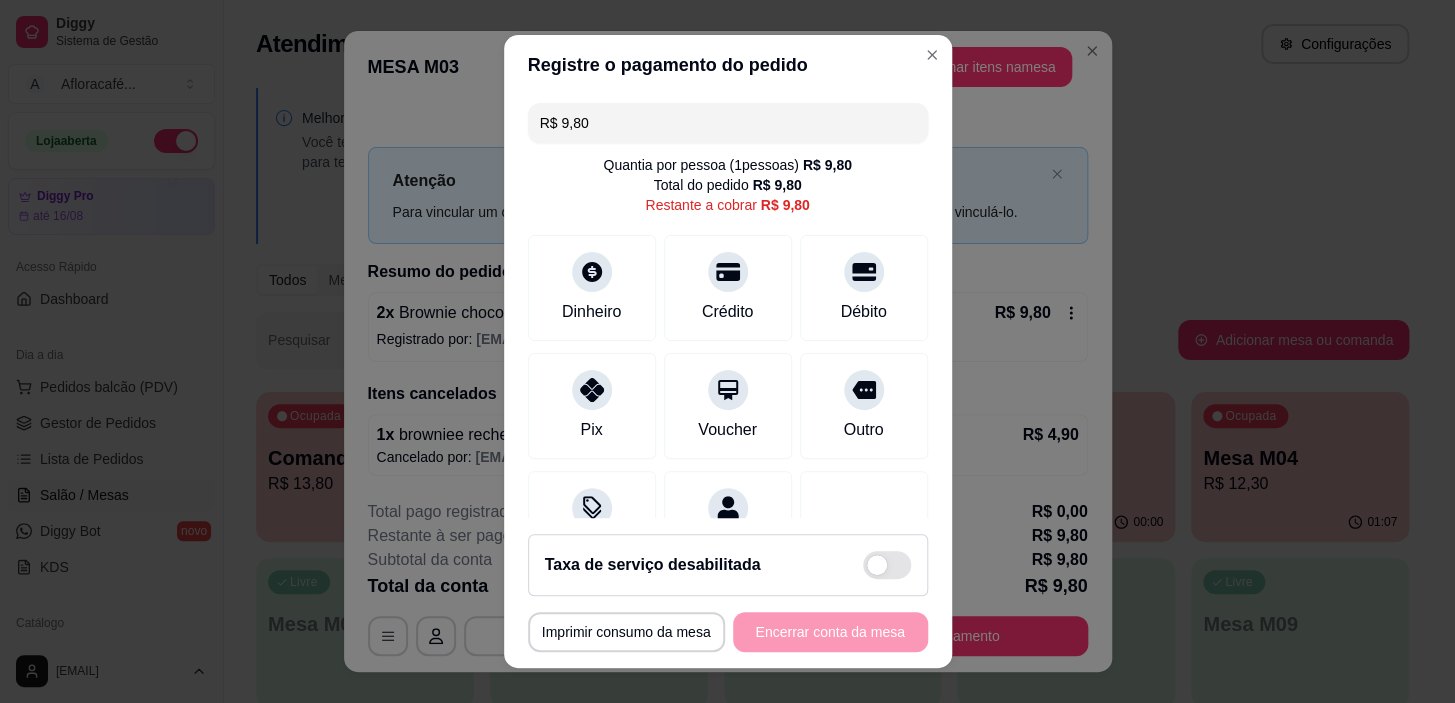 click on "Quantia à ser cobrada   R$ 9,80" at bounding box center [727, 375] 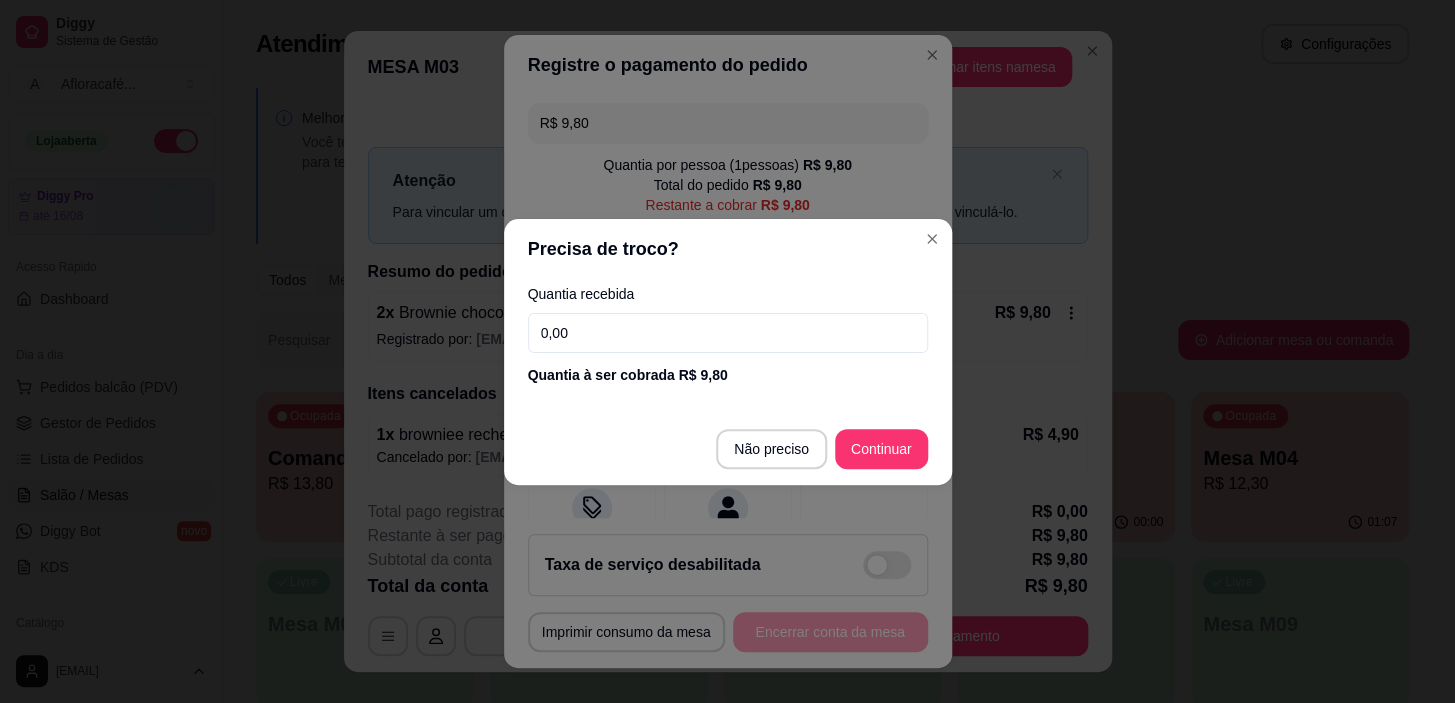 drag, startPoint x: 880, startPoint y: 310, endPoint x: 896, endPoint y: 317, distance: 17.464249 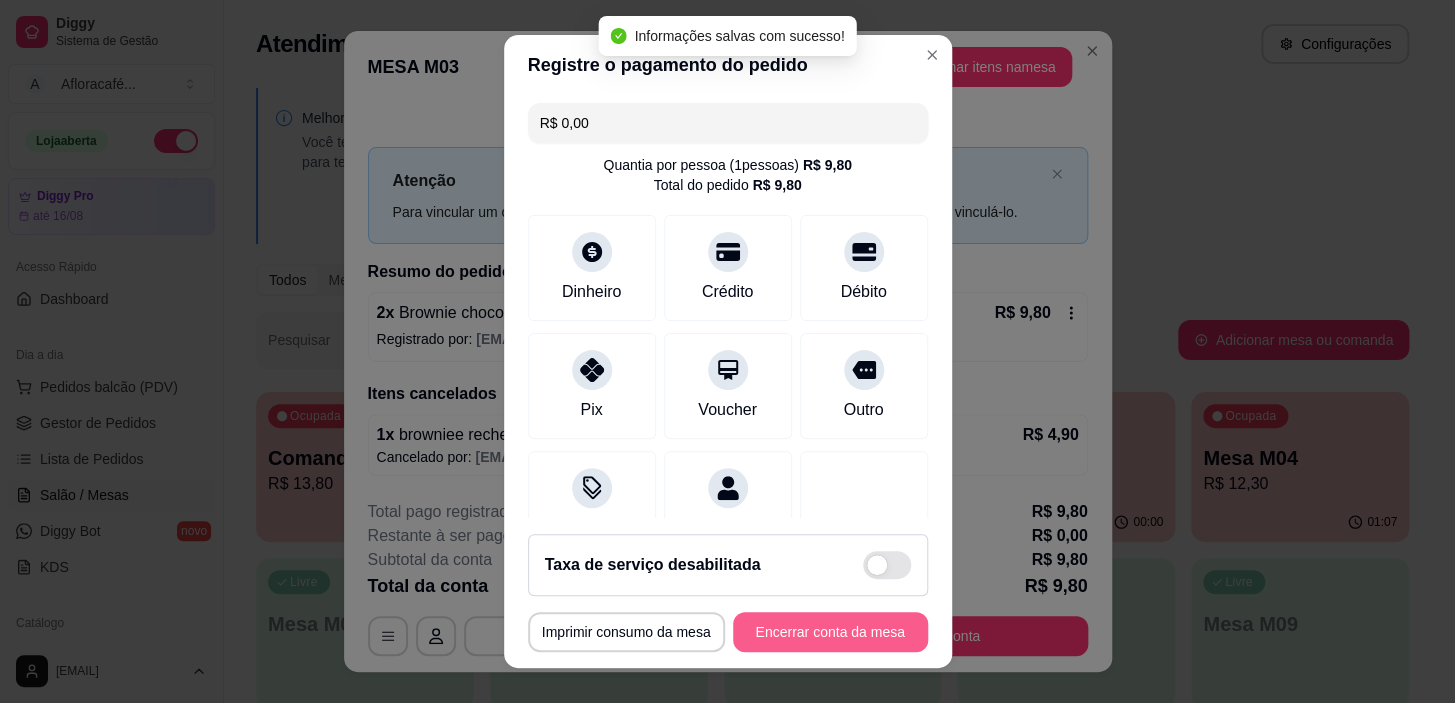 click on "Encerrar conta da mesa" at bounding box center (830, 632) 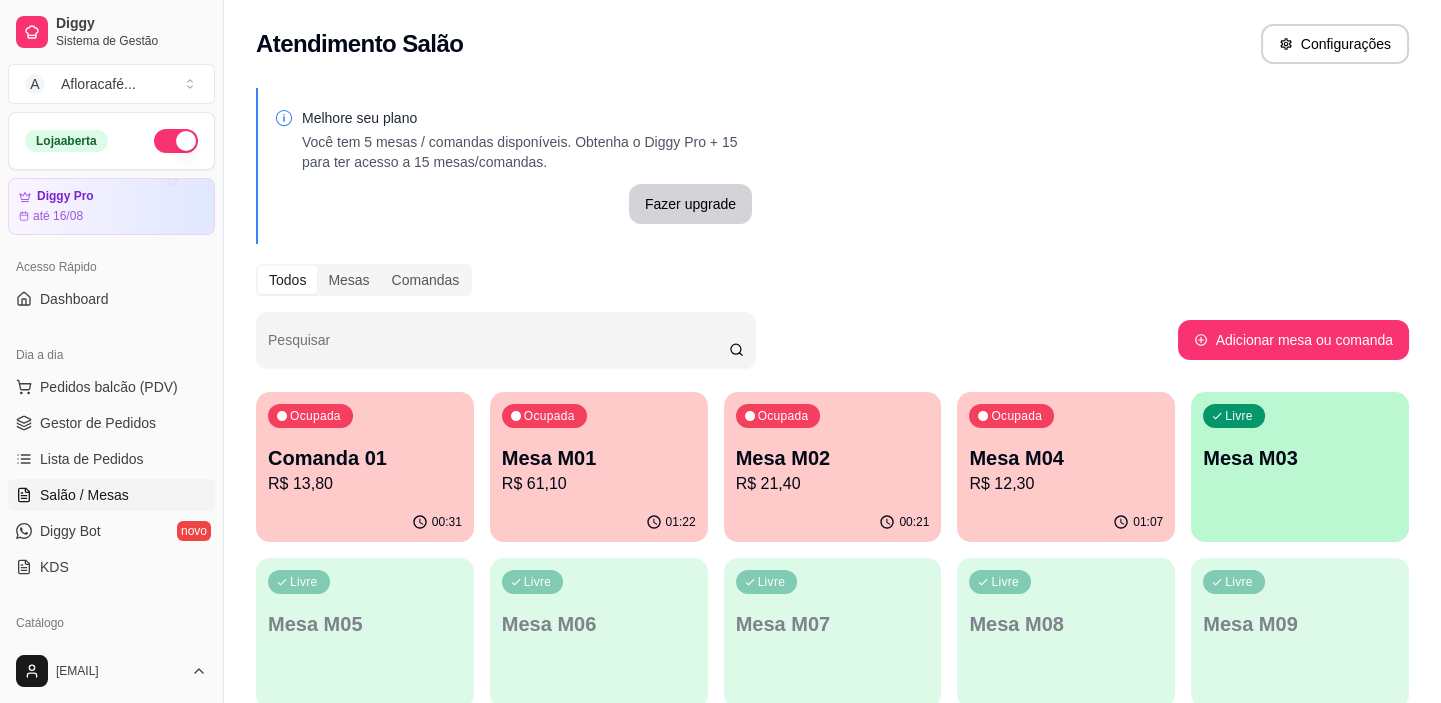 click on "Mesa M04" at bounding box center [1066, 458] 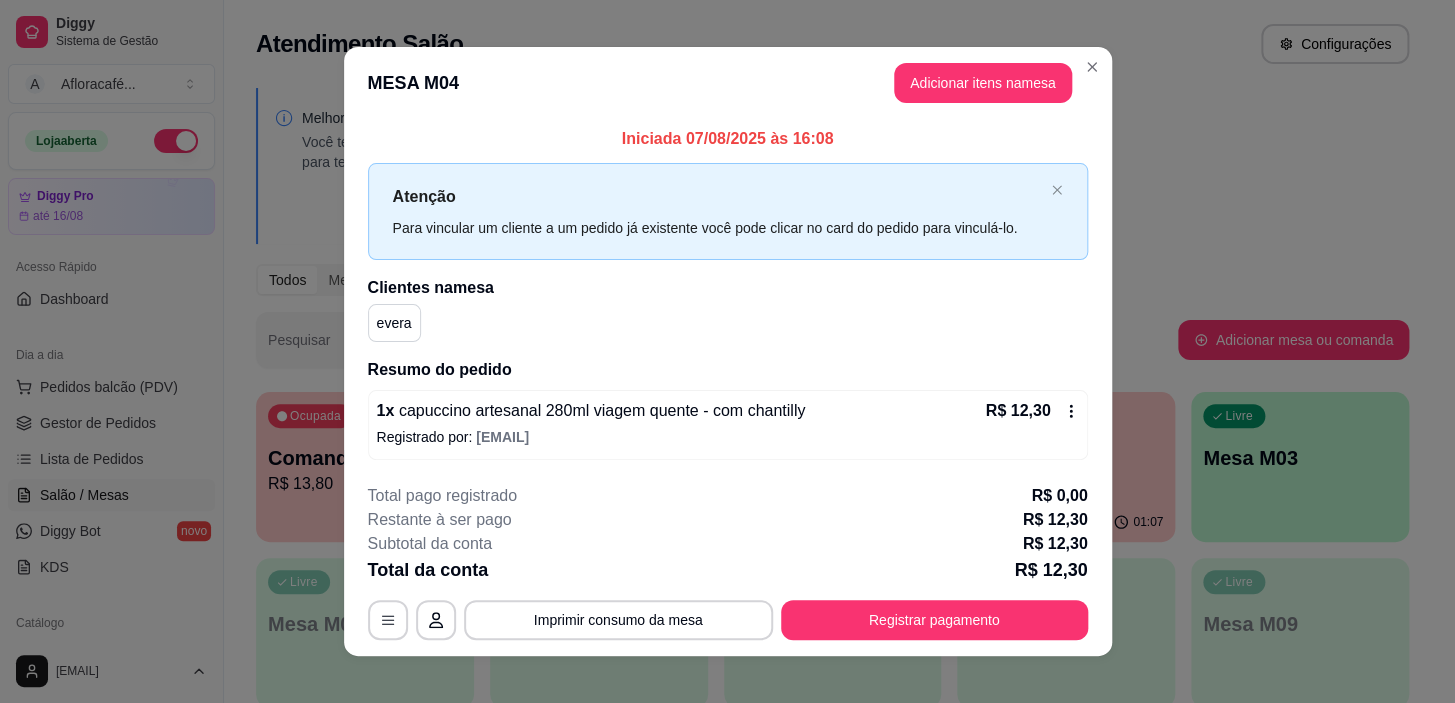 click on "MESA M04 Adicionar itens na  mesa" at bounding box center (728, 83) 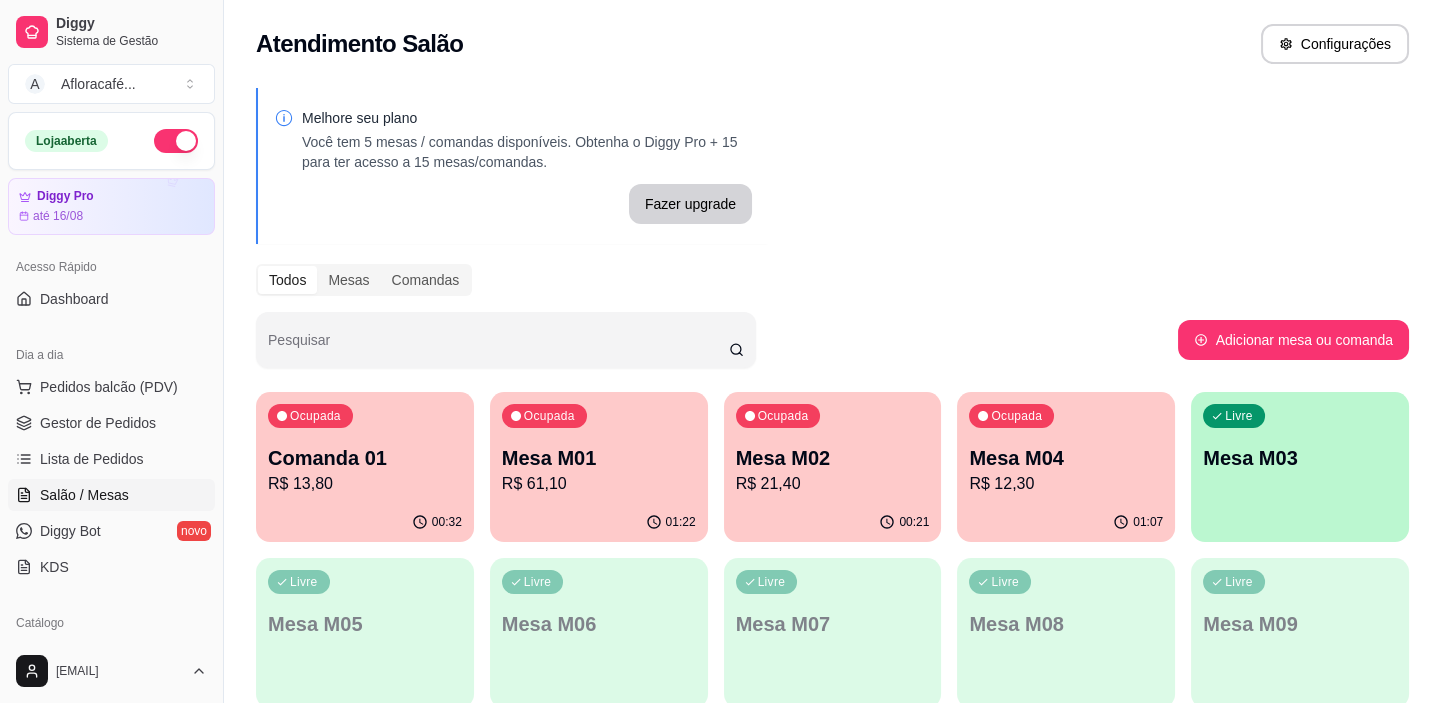 click on "Livre Mesa M03" at bounding box center [1300, 455] 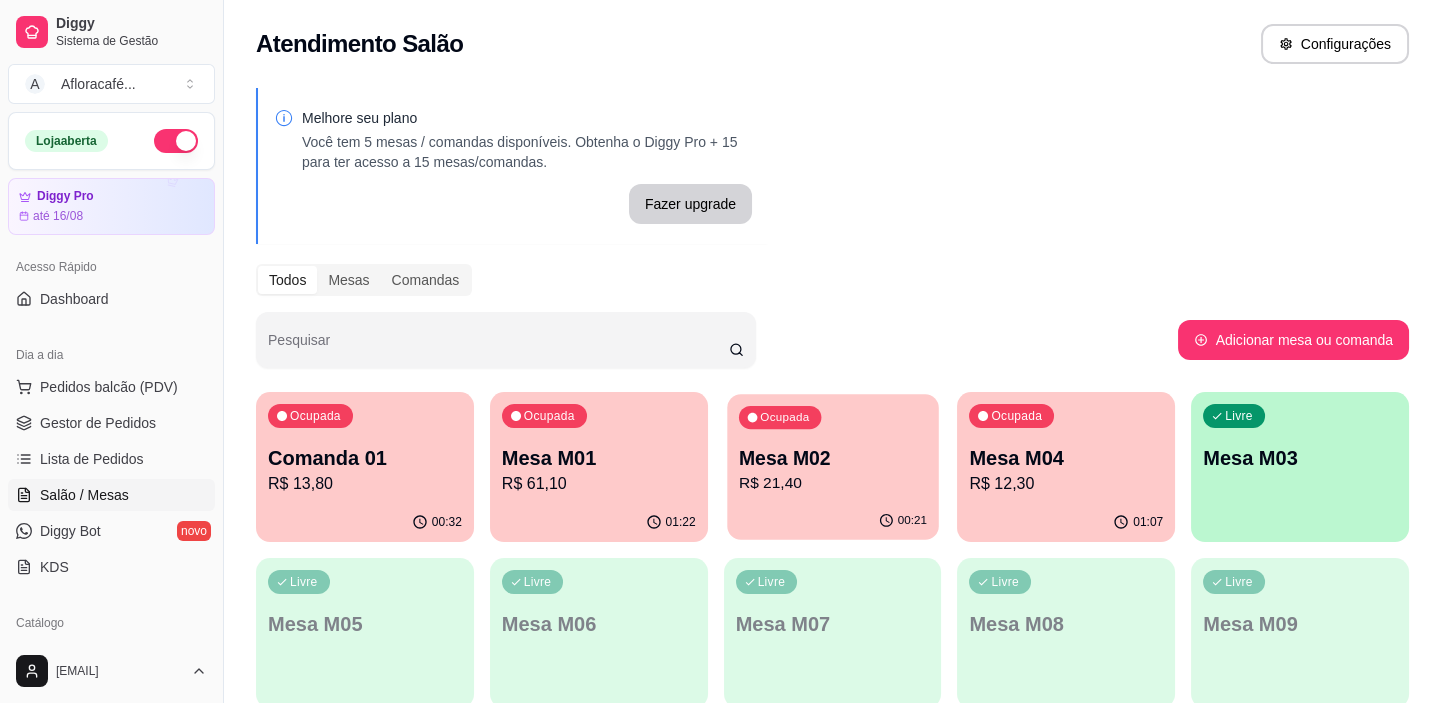 click on "Mesa M02" at bounding box center [833, 458] 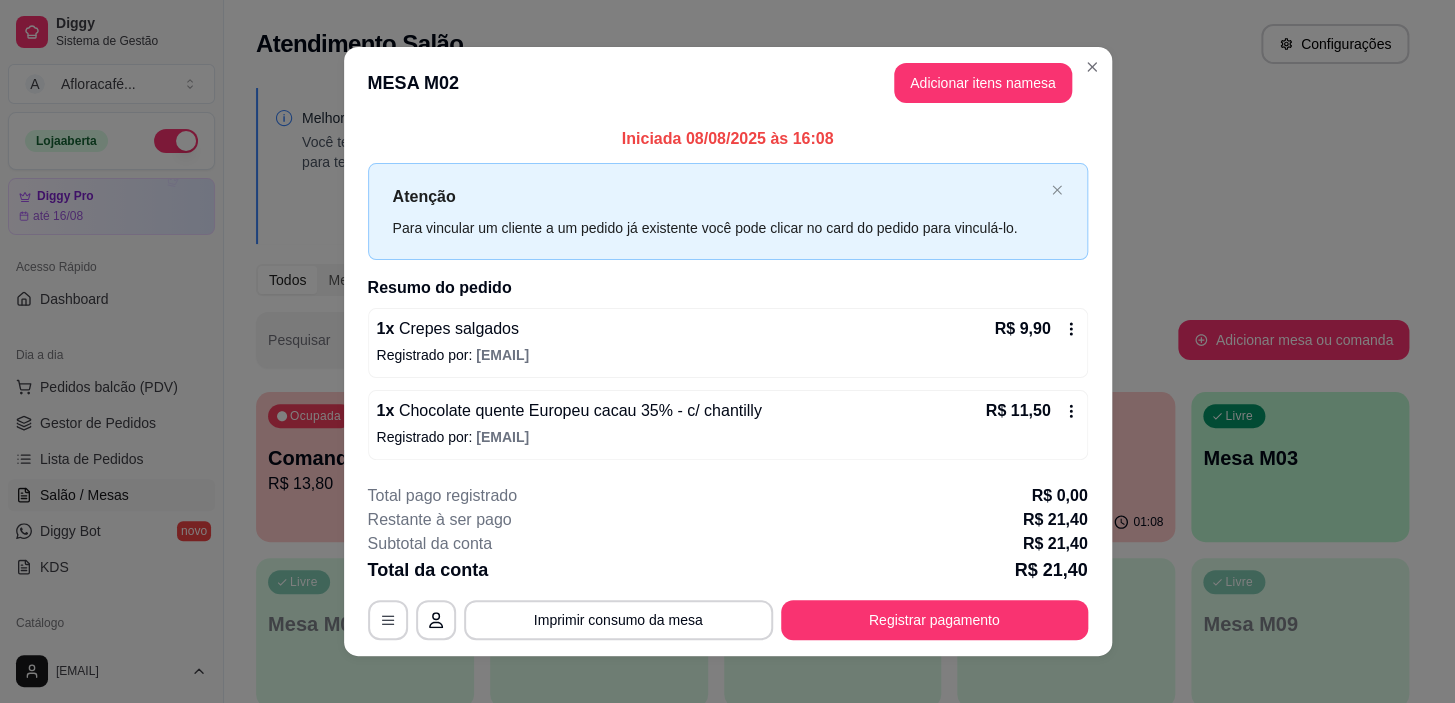 scroll, scrollTop: 17, scrollLeft: 0, axis: vertical 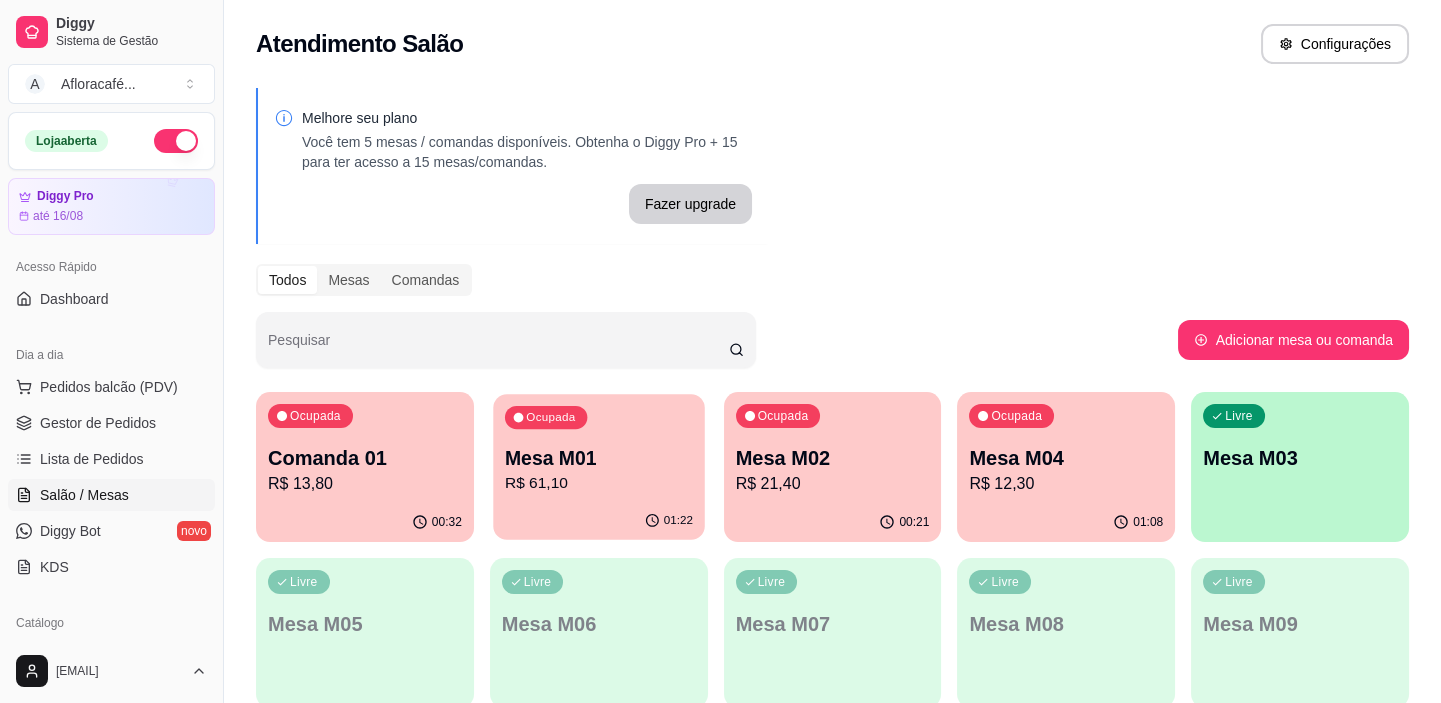 click on "Ocupada Mesa M01 R$ 61,10" at bounding box center (598, 448) 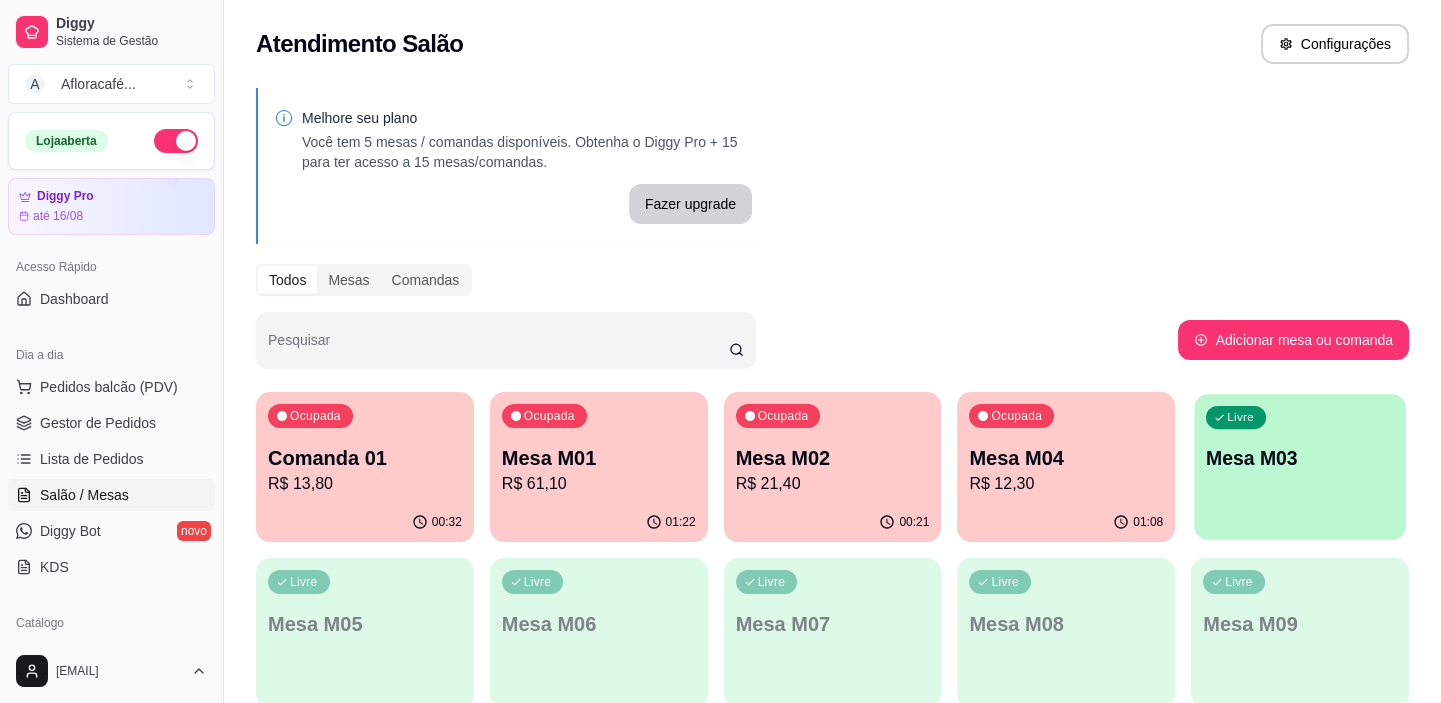 click on "Livre Mesa M03" at bounding box center [1299, 455] 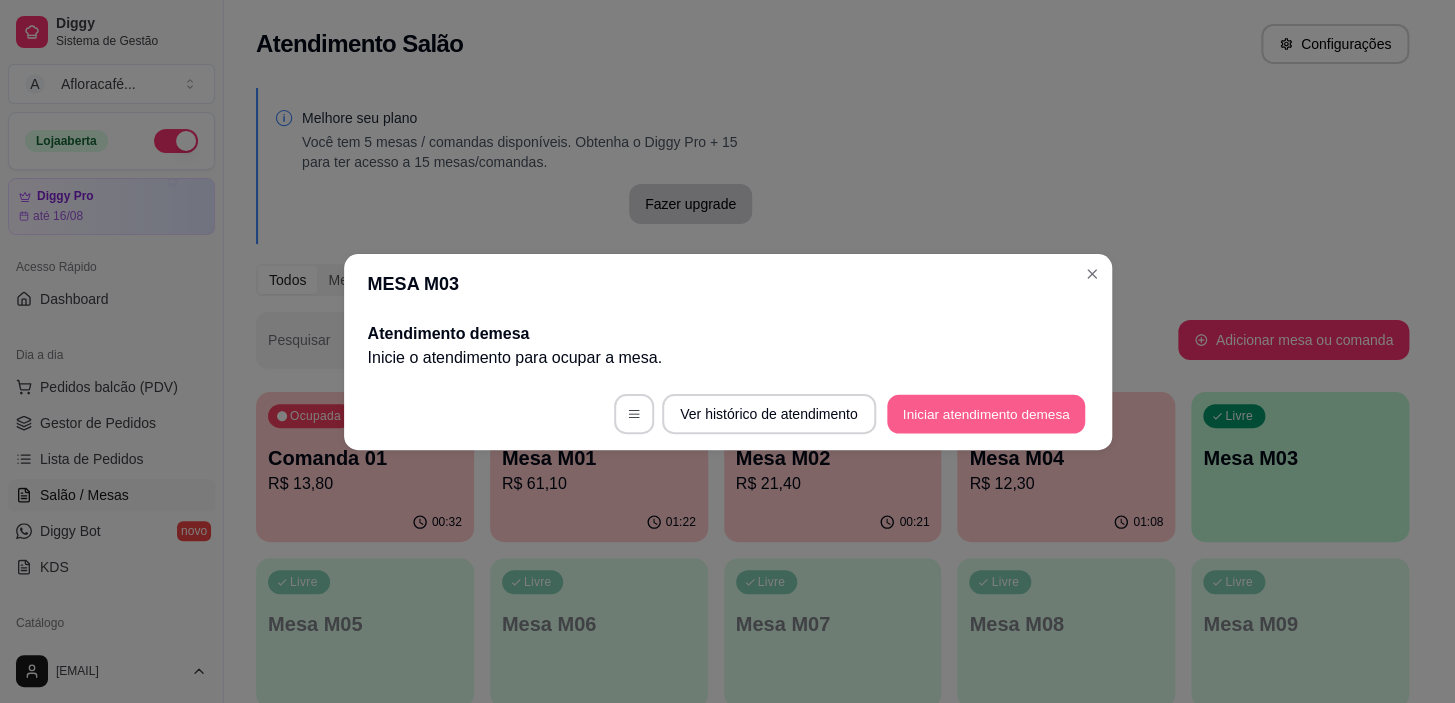 click on "Iniciar atendimento de  mesa" at bounding box center (986, 413) 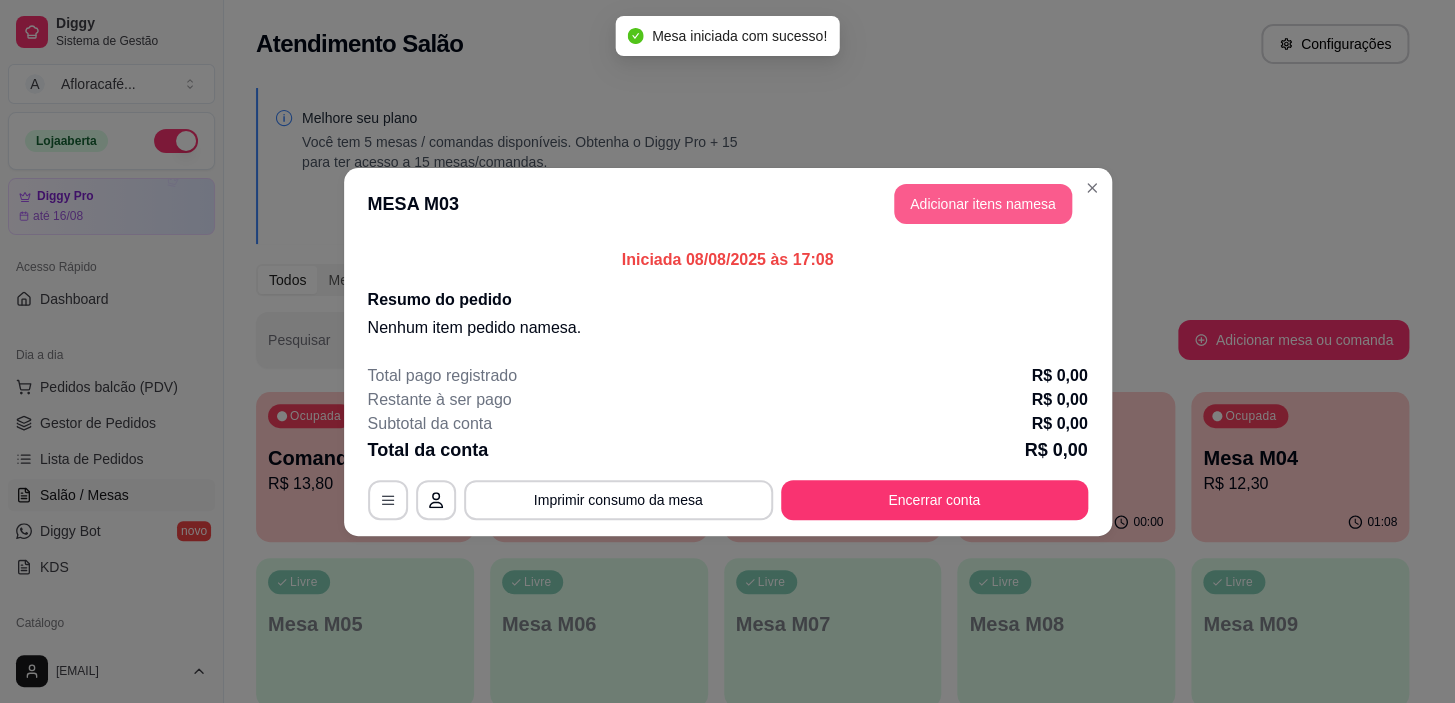 click on "Adicionar itens na  mesa" at bounding box center (983, 204) 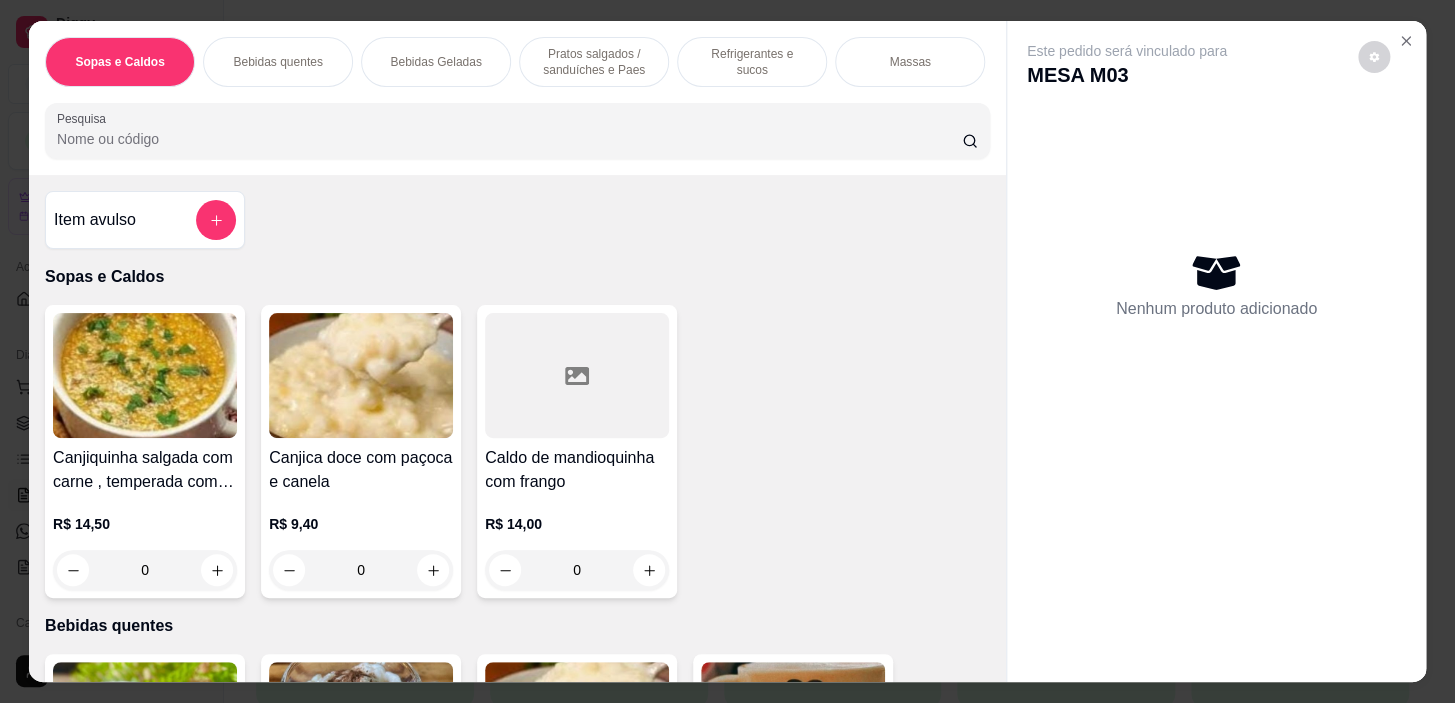 scroll, scrollTop: 272, scrollLeft: 0, axis: vertical 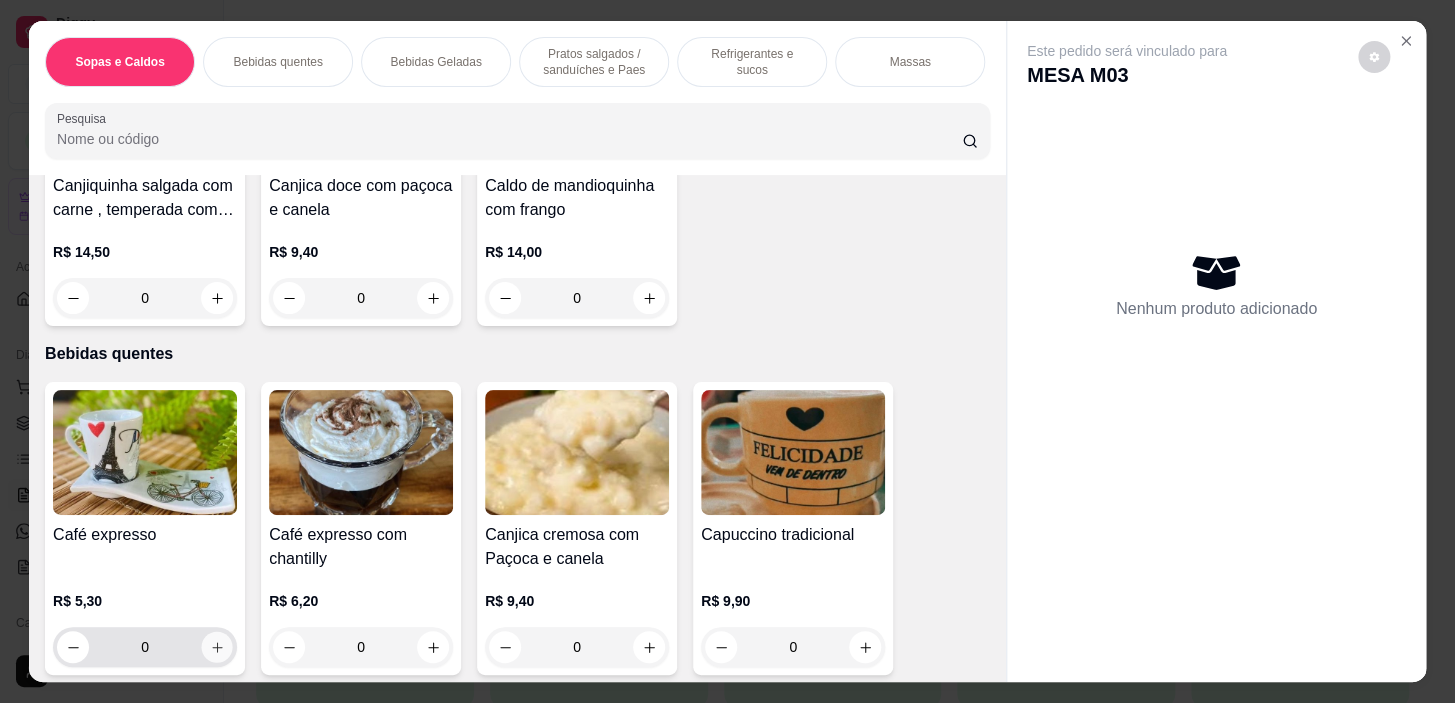 click 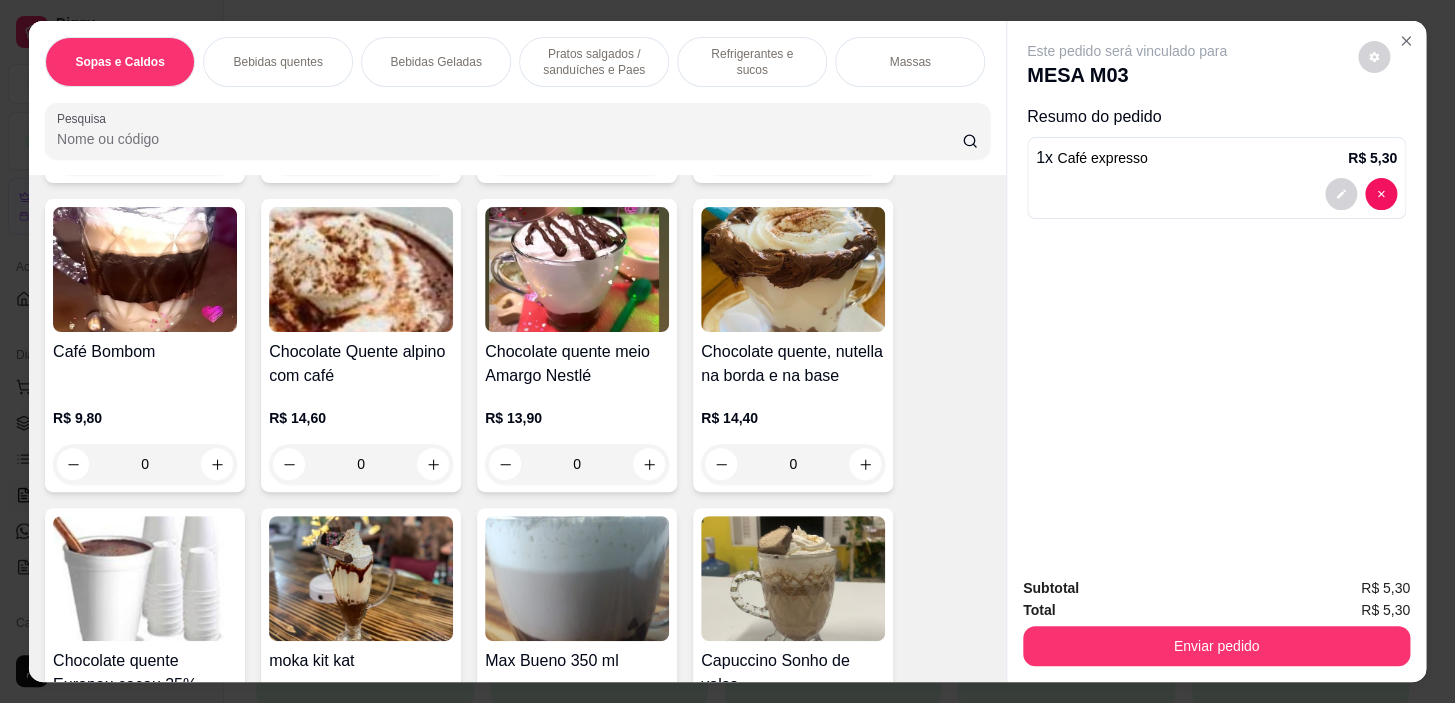scroll, scrollTop: 2272, scrollLeft: 0, axis: vertical 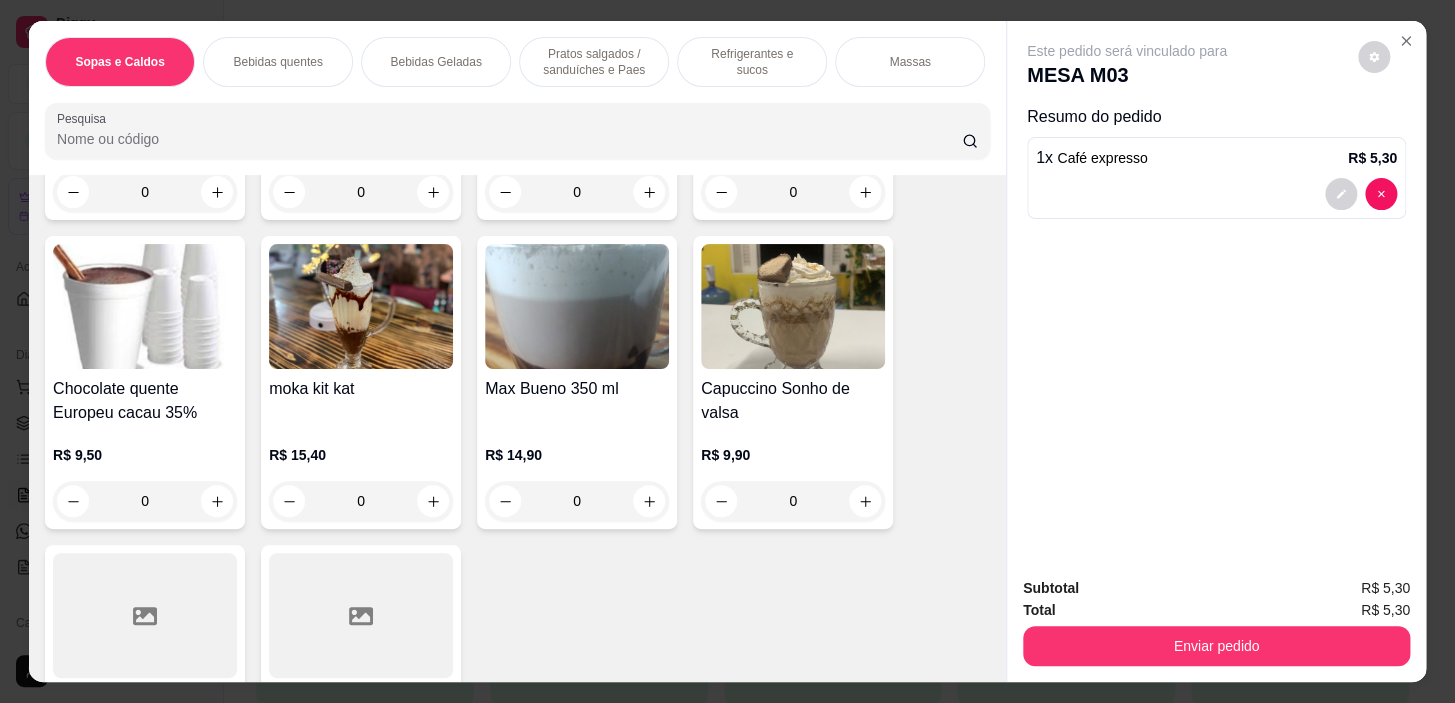 click on "0" at bounding box center [145, 501] 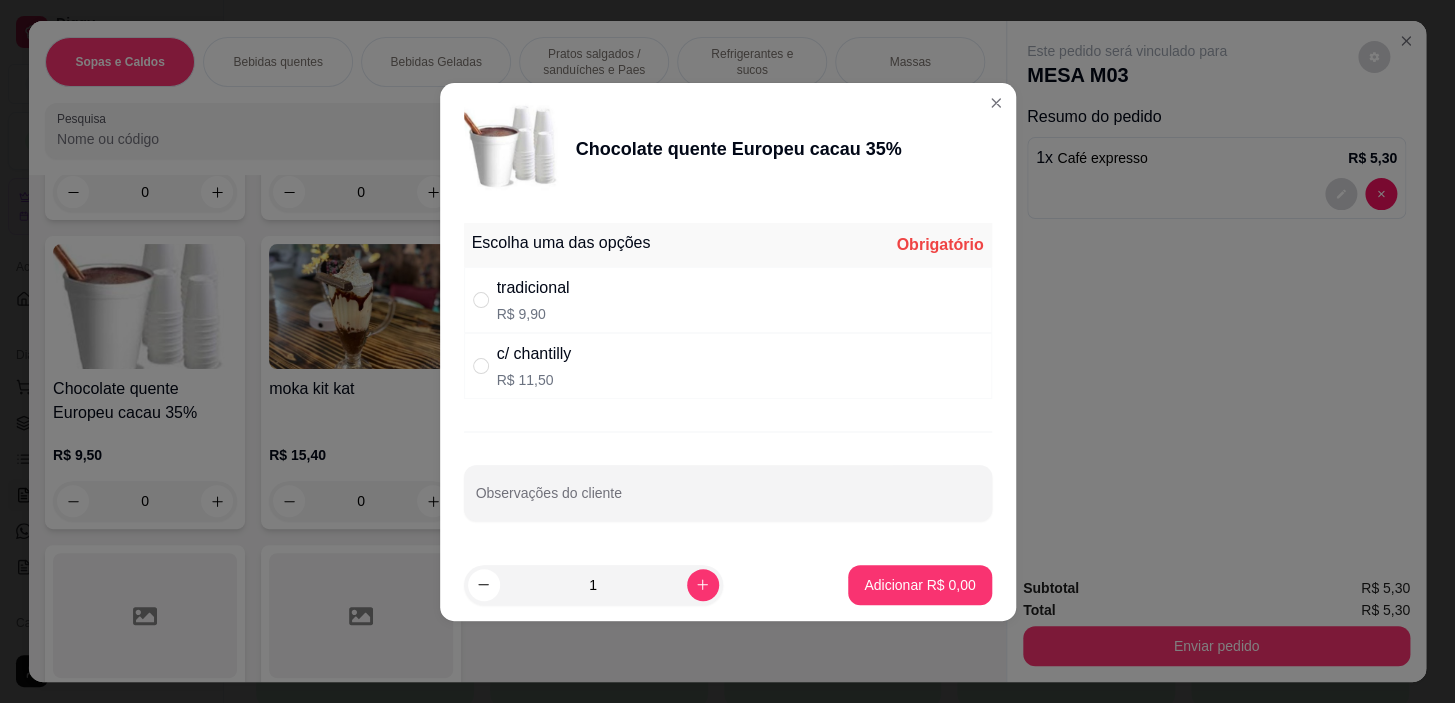 click on "c/ chantilly R$ 11,50" at bounding box center [728, 366] 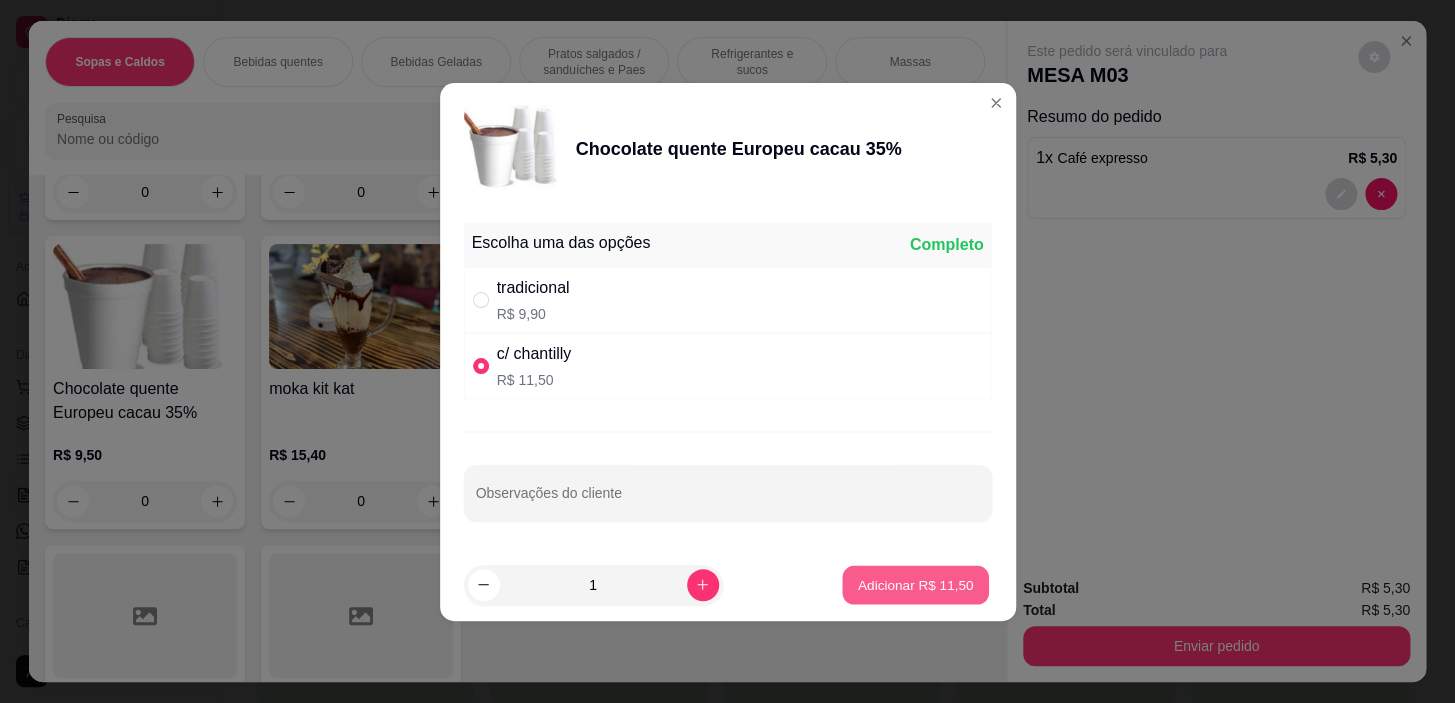 click on "Adicionar   R$ 11,50" at bounding box center (916, 584) 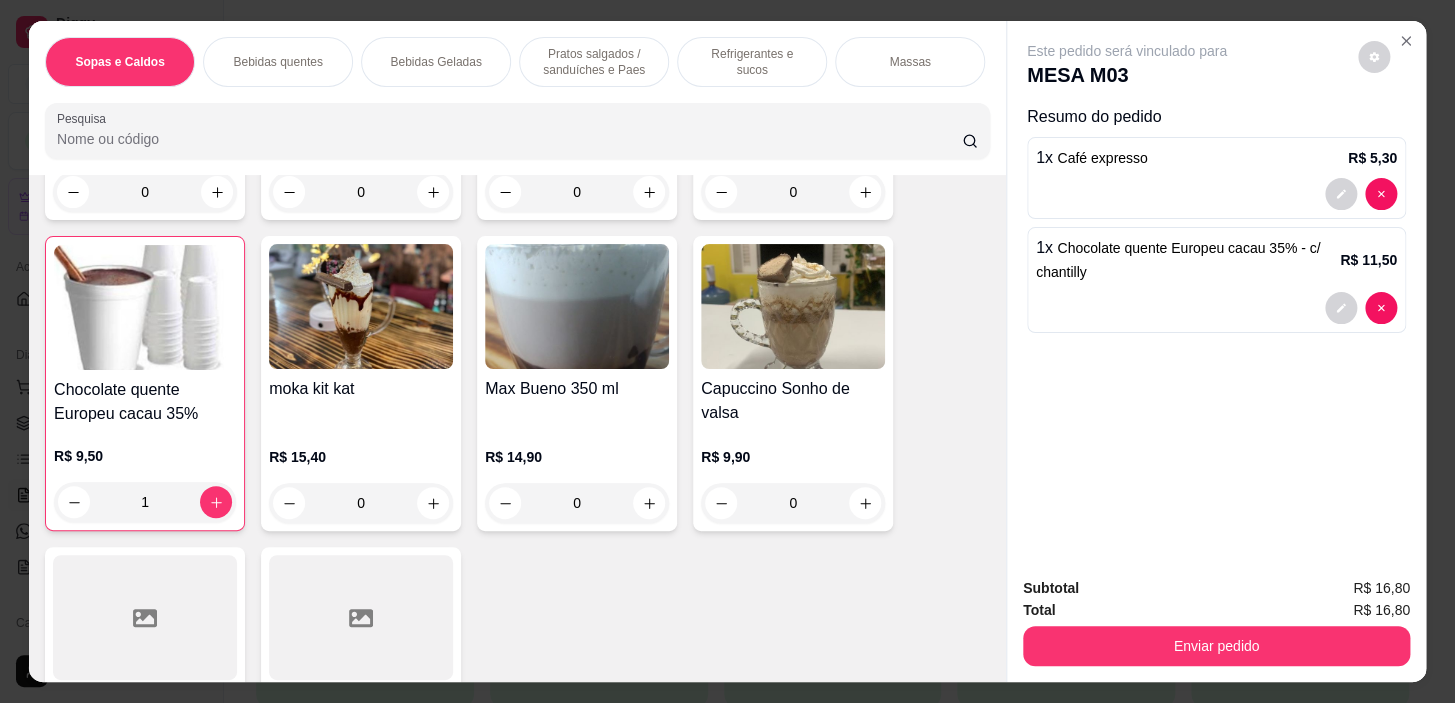 drag, startPoint x: 611, startPoint y: 53, endPoint x: 851, endPoint y: 512, distance: 517.9585 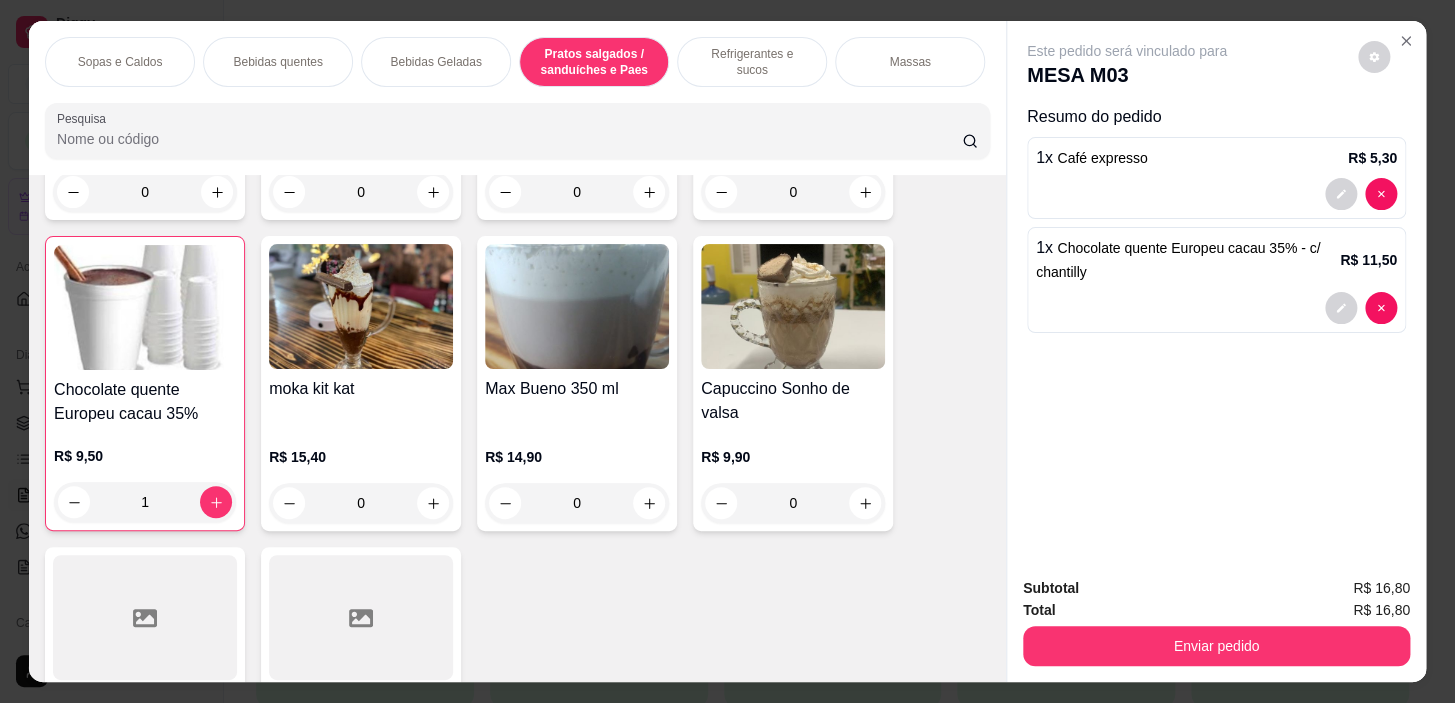 scroll, scrollTop: 5416, scrollLeft: 0, axis: vertical 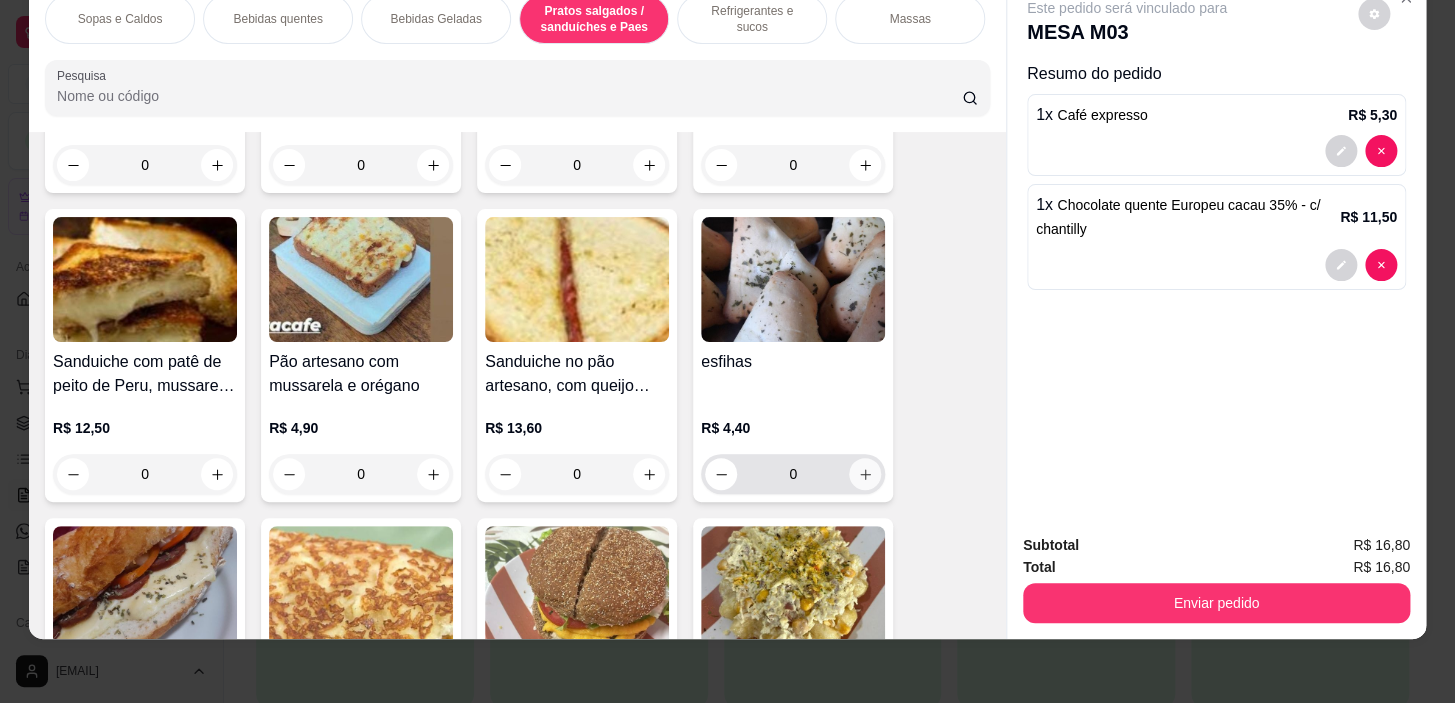 click 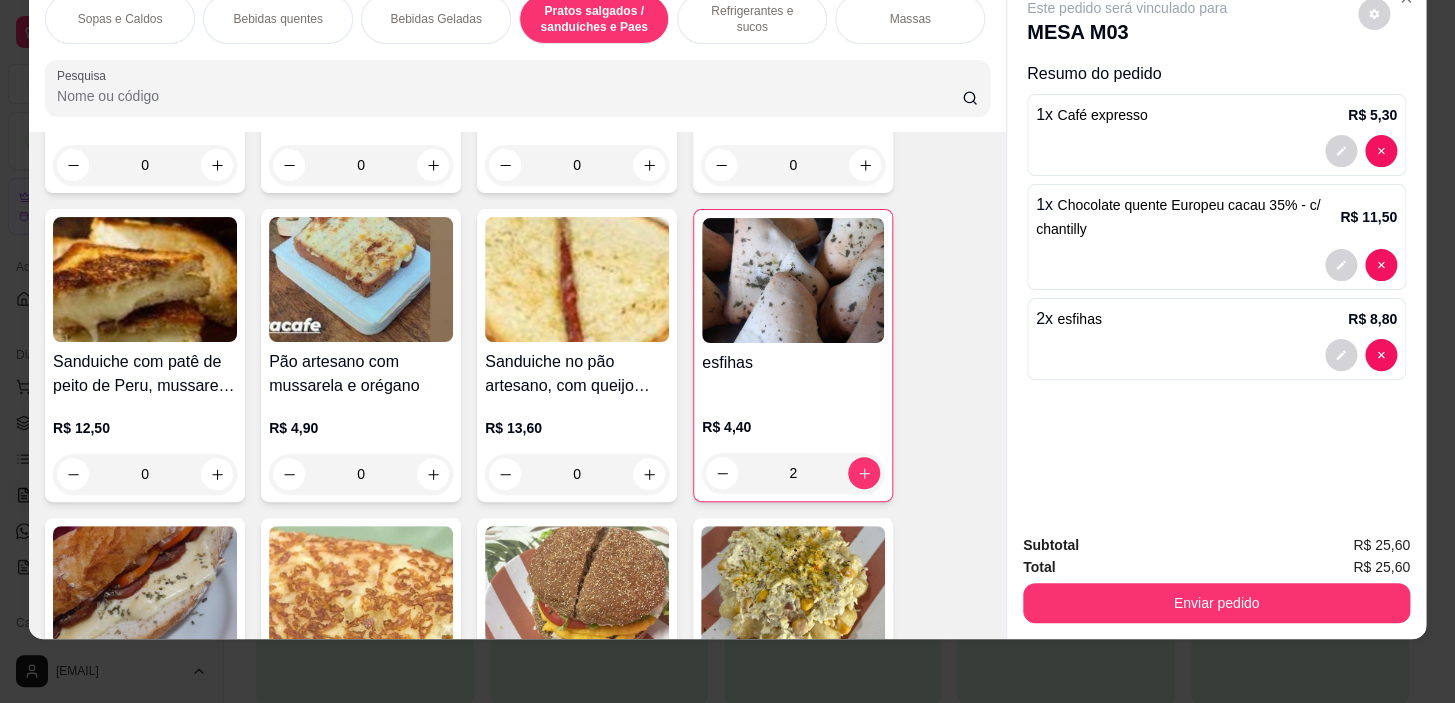 scroll, scrollTop: 0, scrollLeft: 785, axis: horizontal 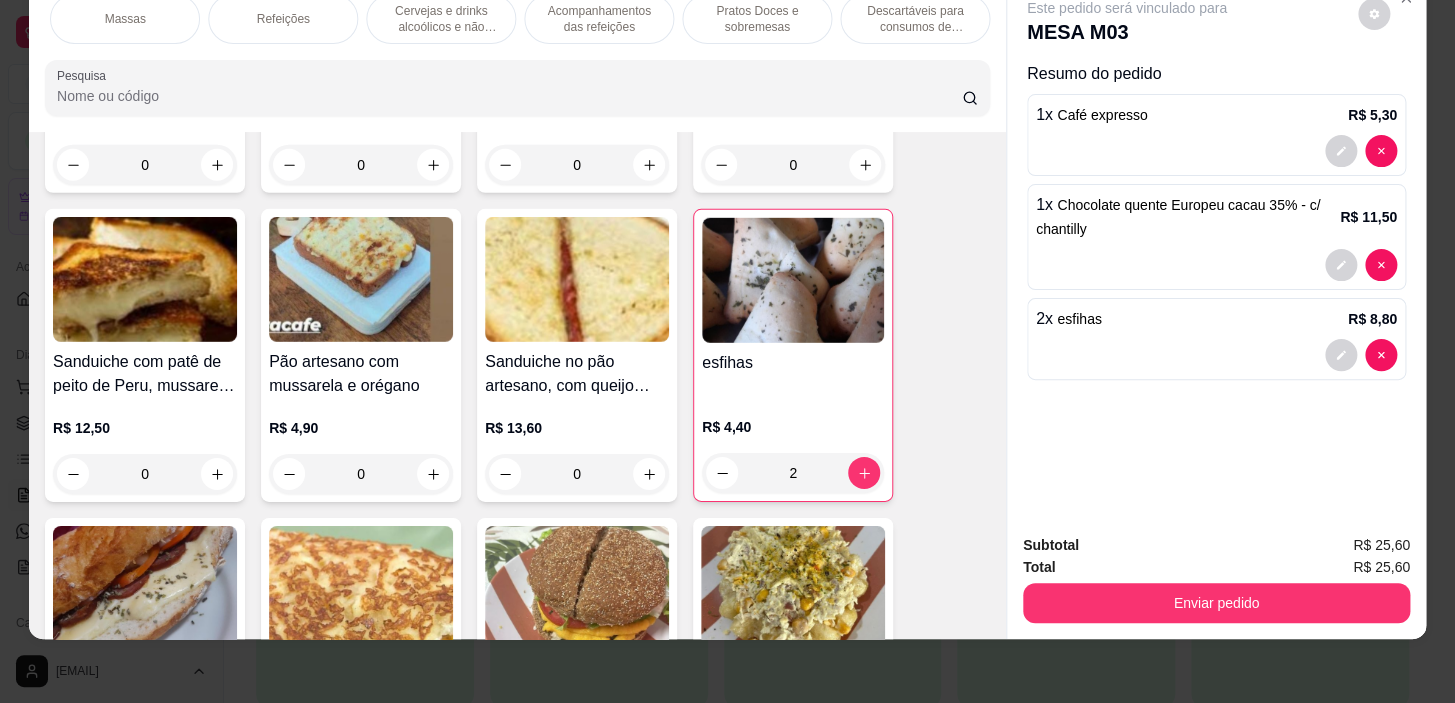 click on "Pratos Doces e sobremesas" at bounding box center [757, 19] 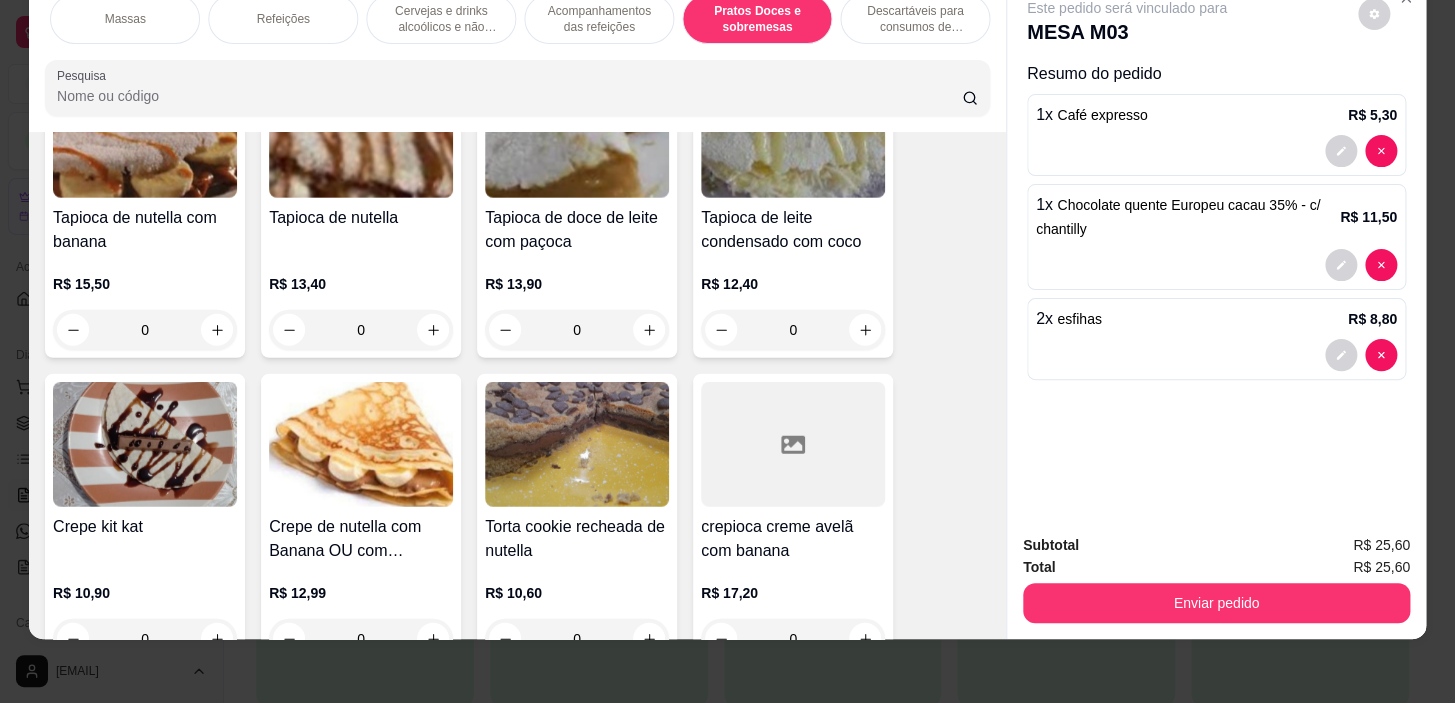 scroll, scrollTop: 15210, scrollLeft: 0, axis: vertical 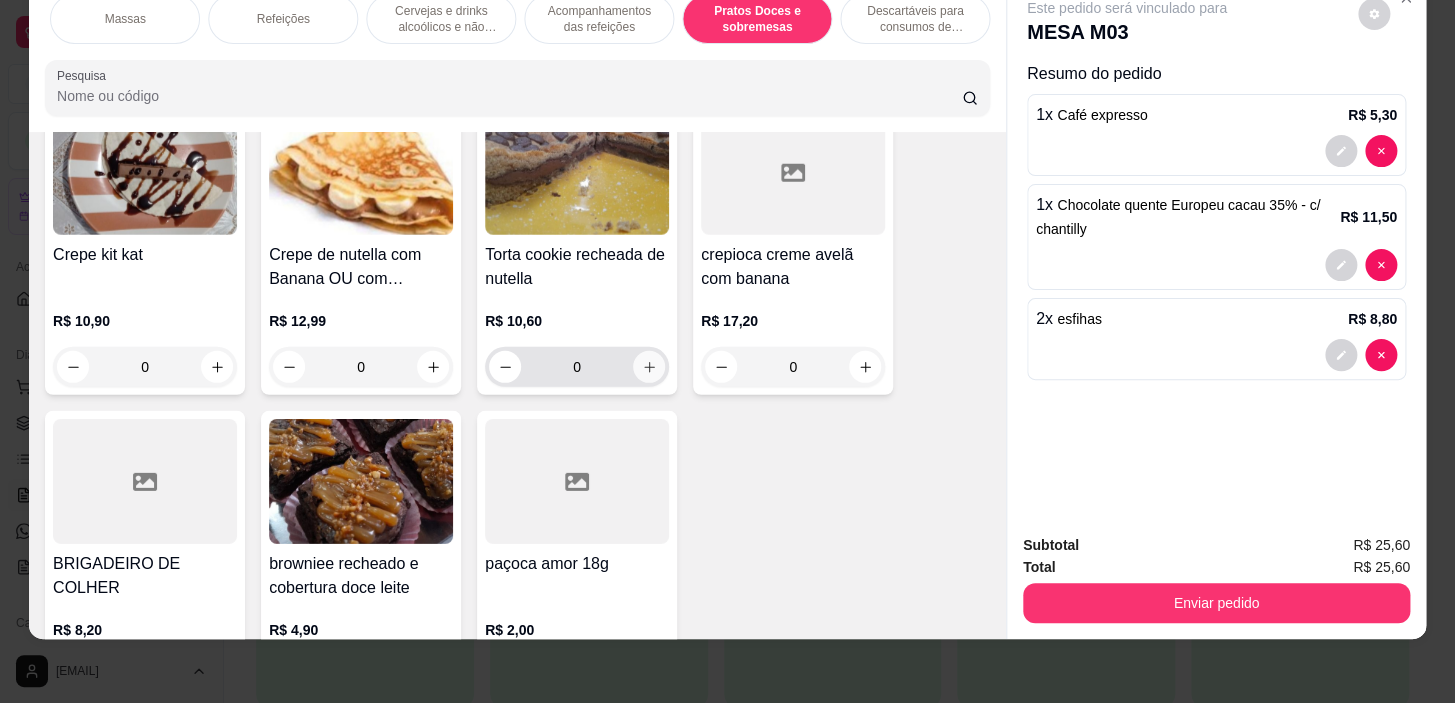 click 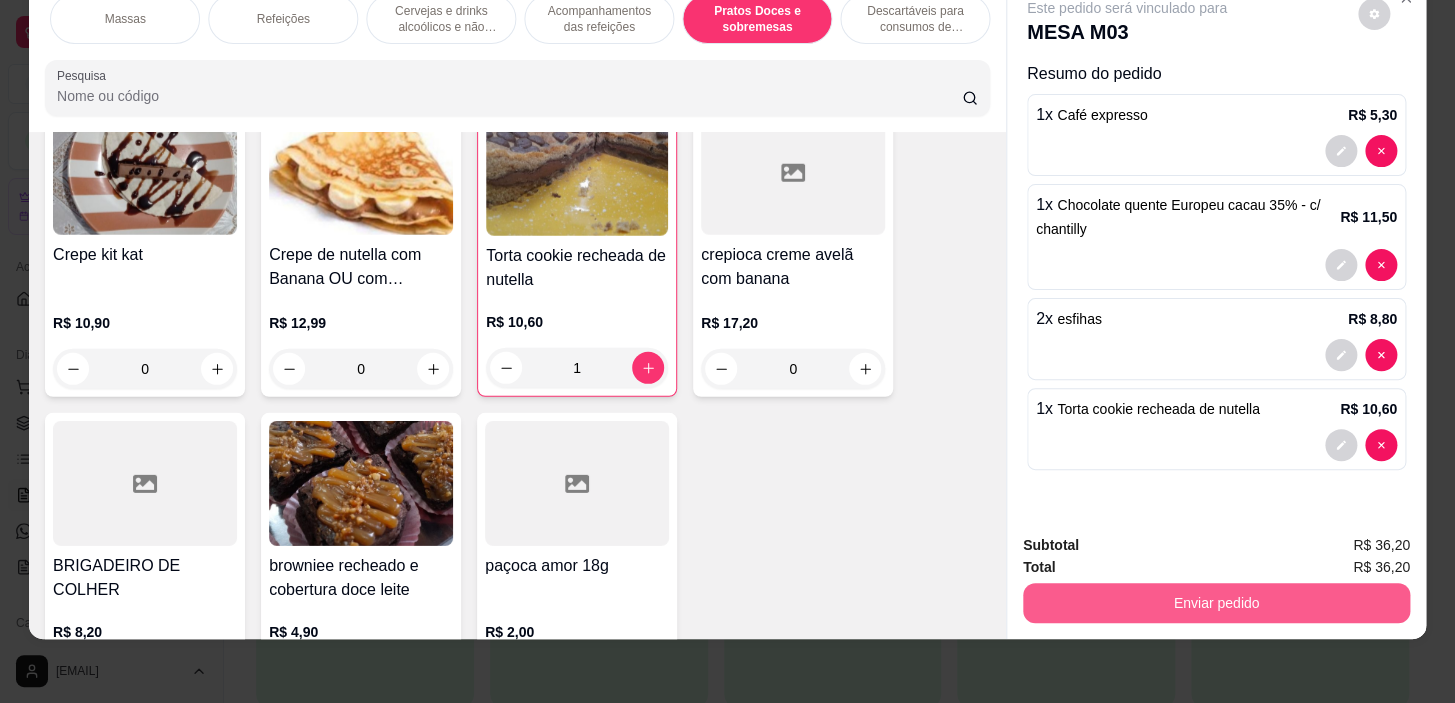 click on "Enviar pedido" at bounding box center [1216, 603] 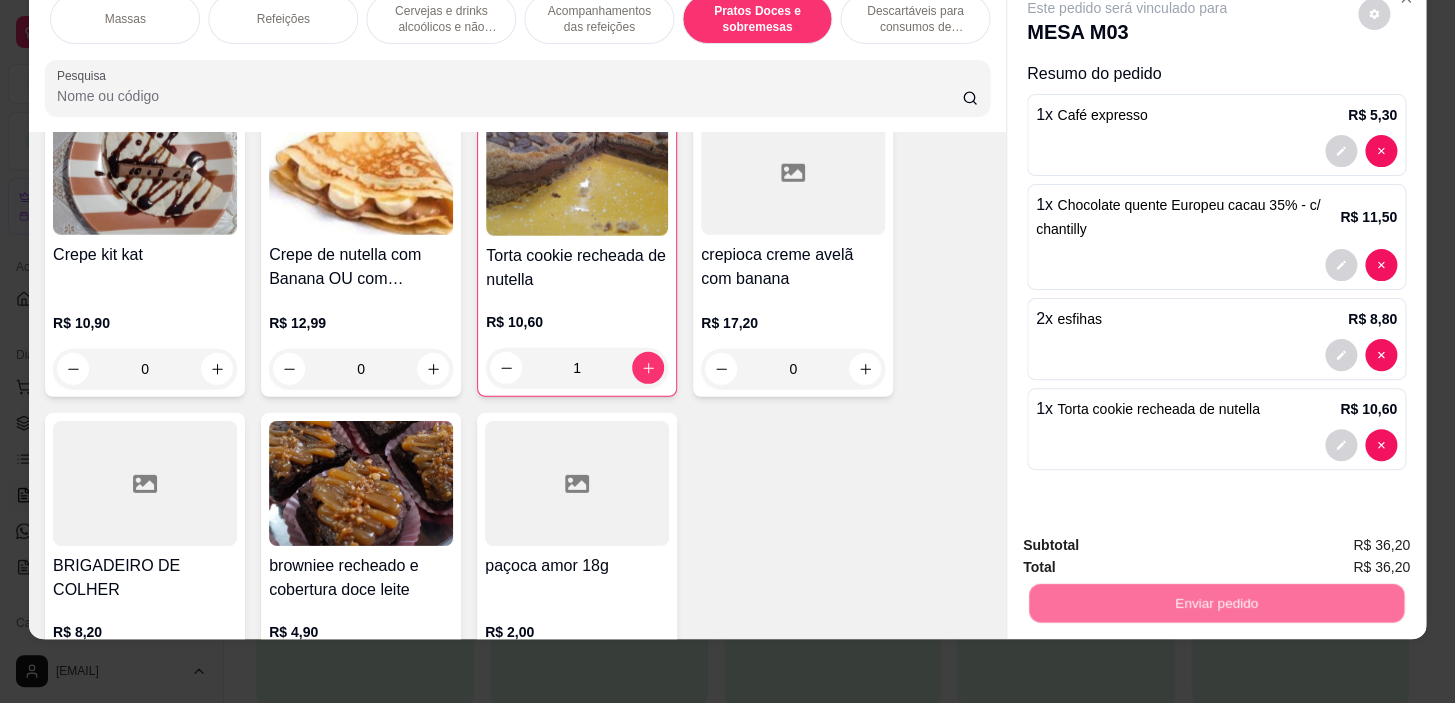 click on "Sim, quero registrar" at bounding box center (1340, 540) 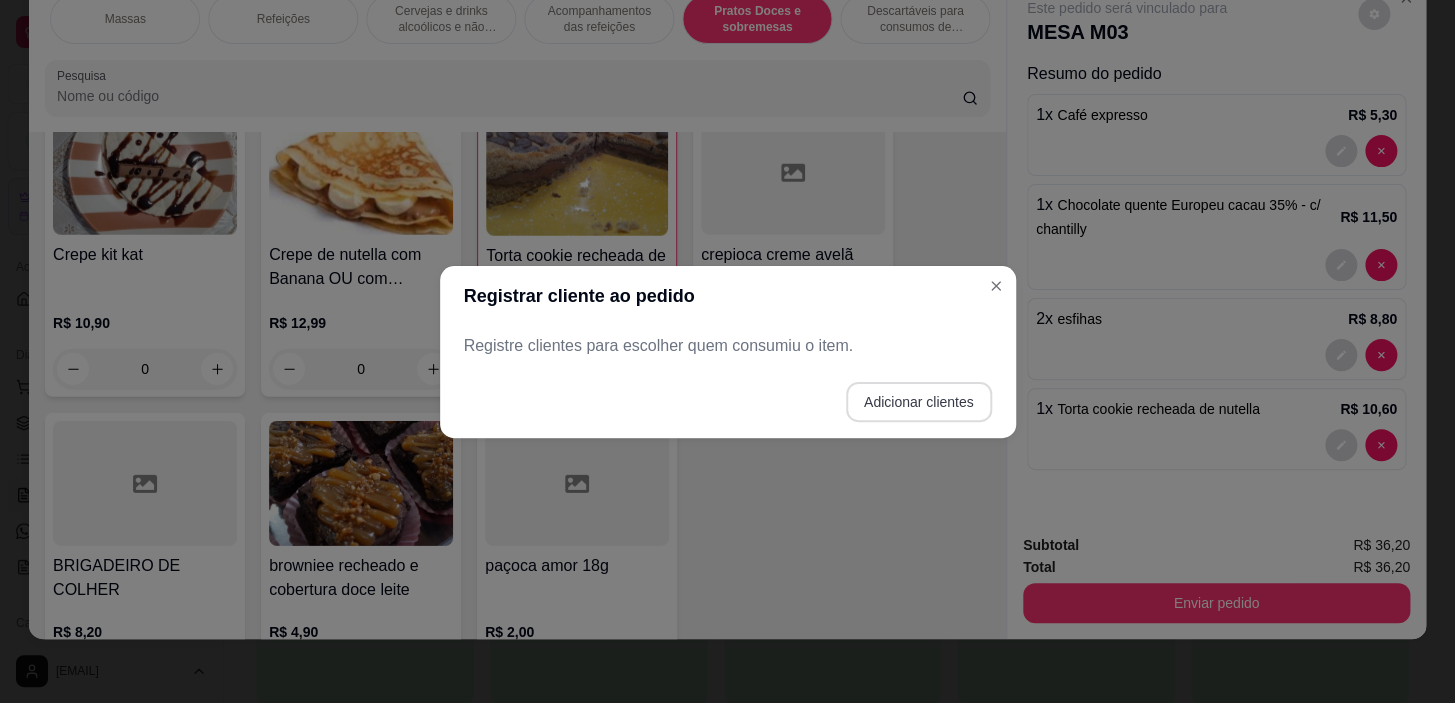 click on "Adicionar clientes" at bounding box center [919, 402] 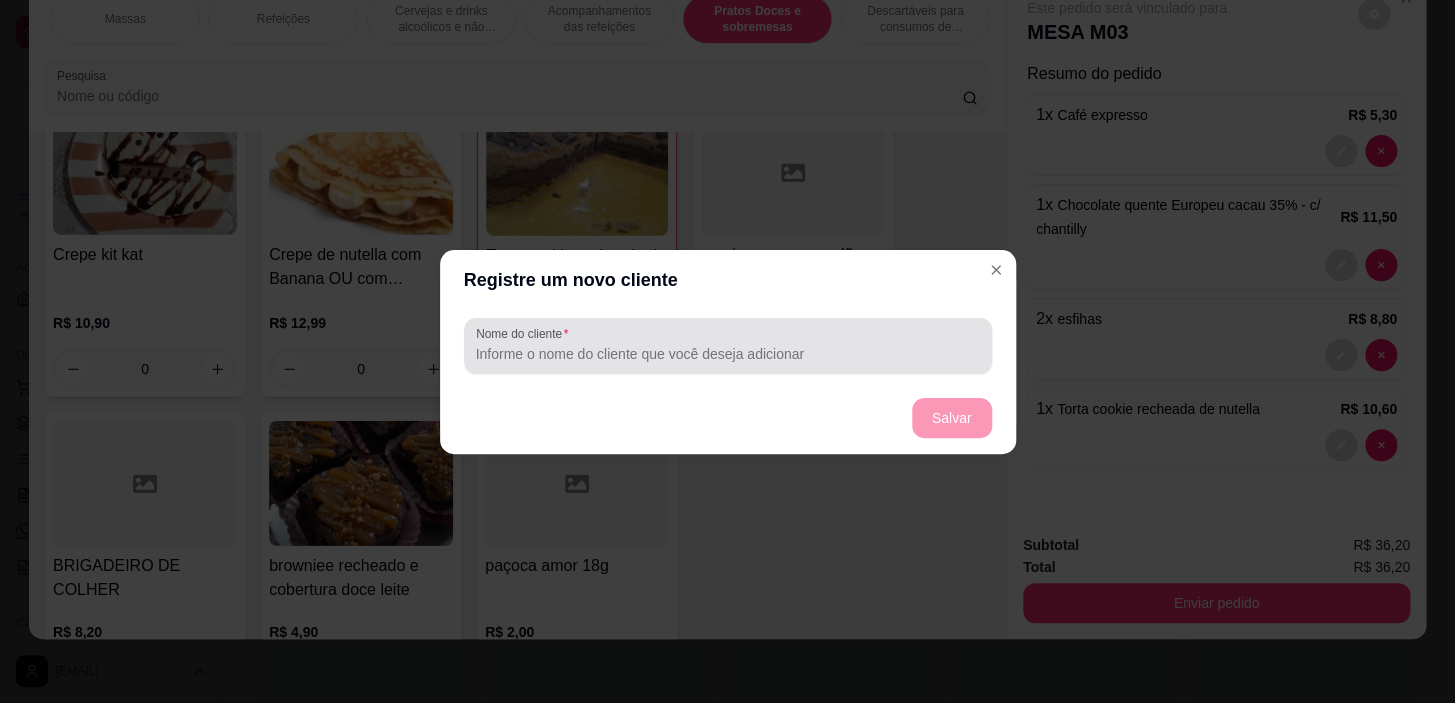 click at bounding box center (728, 346) 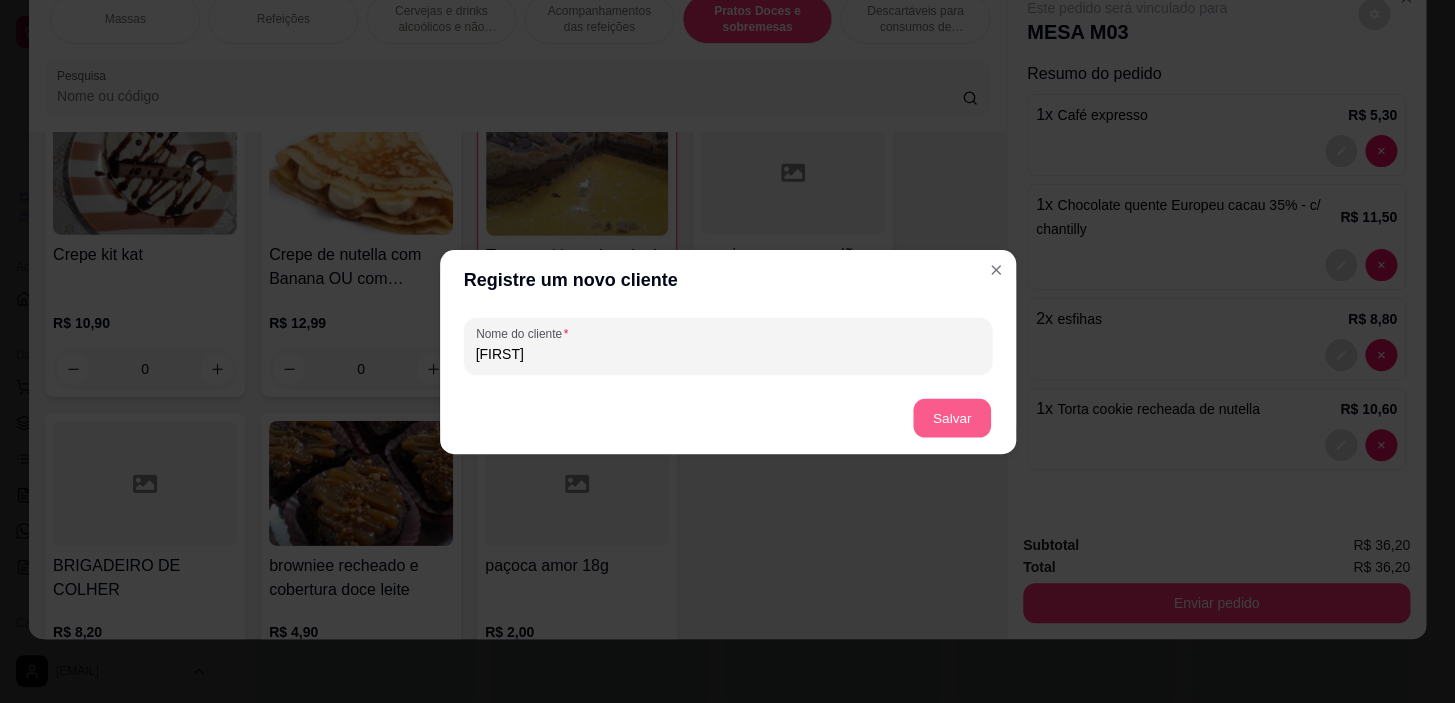 click on "Salvar" at bounding box center (952, 417) 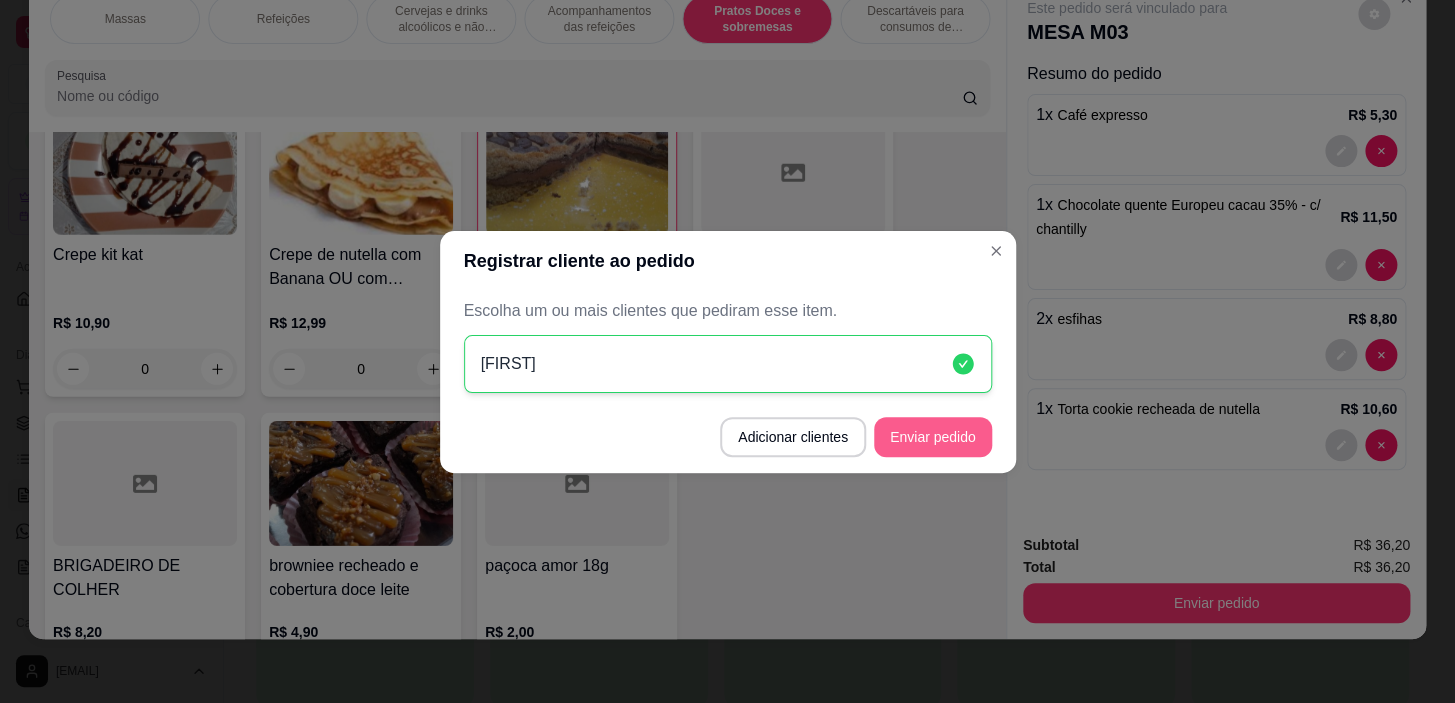 click on "Enviar pedido" at bounding box center (933, 437) 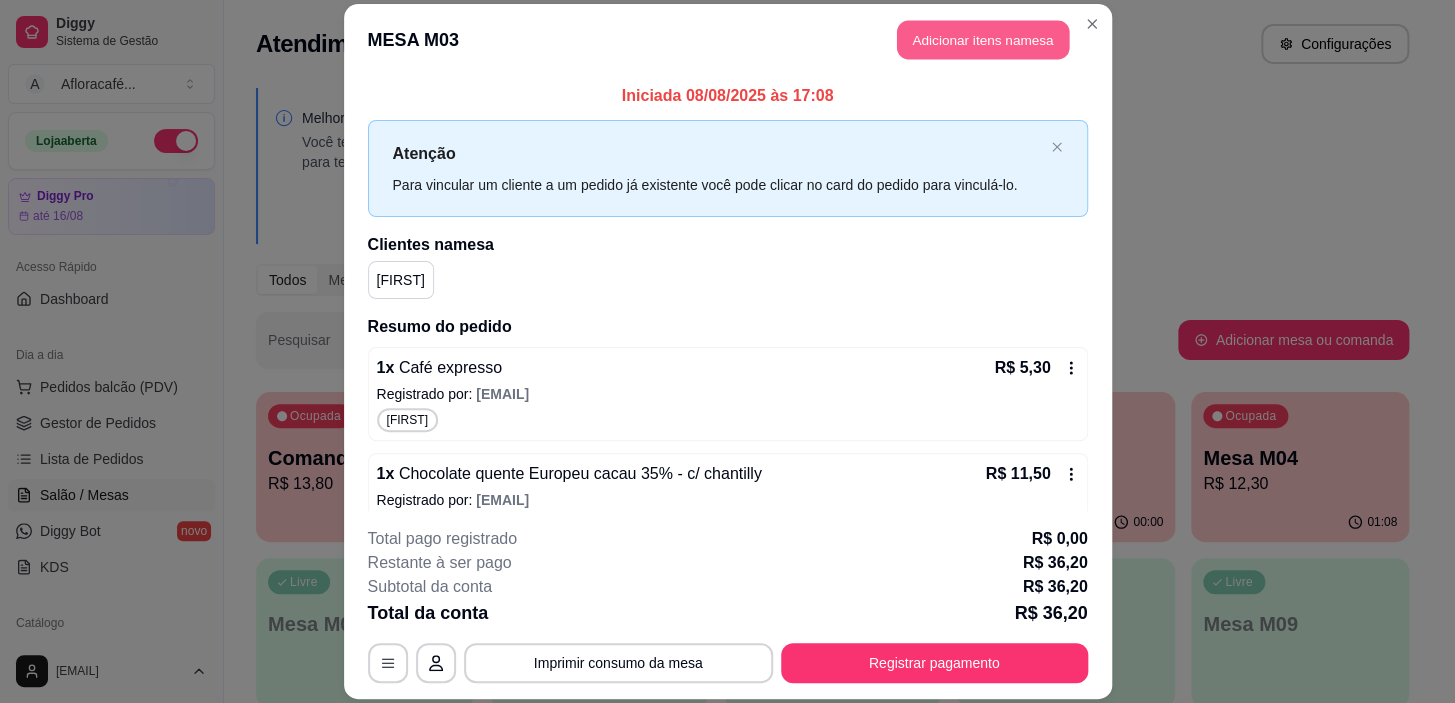 click on "Adicionar itens na  mesa" at bounding box center (983, 39) 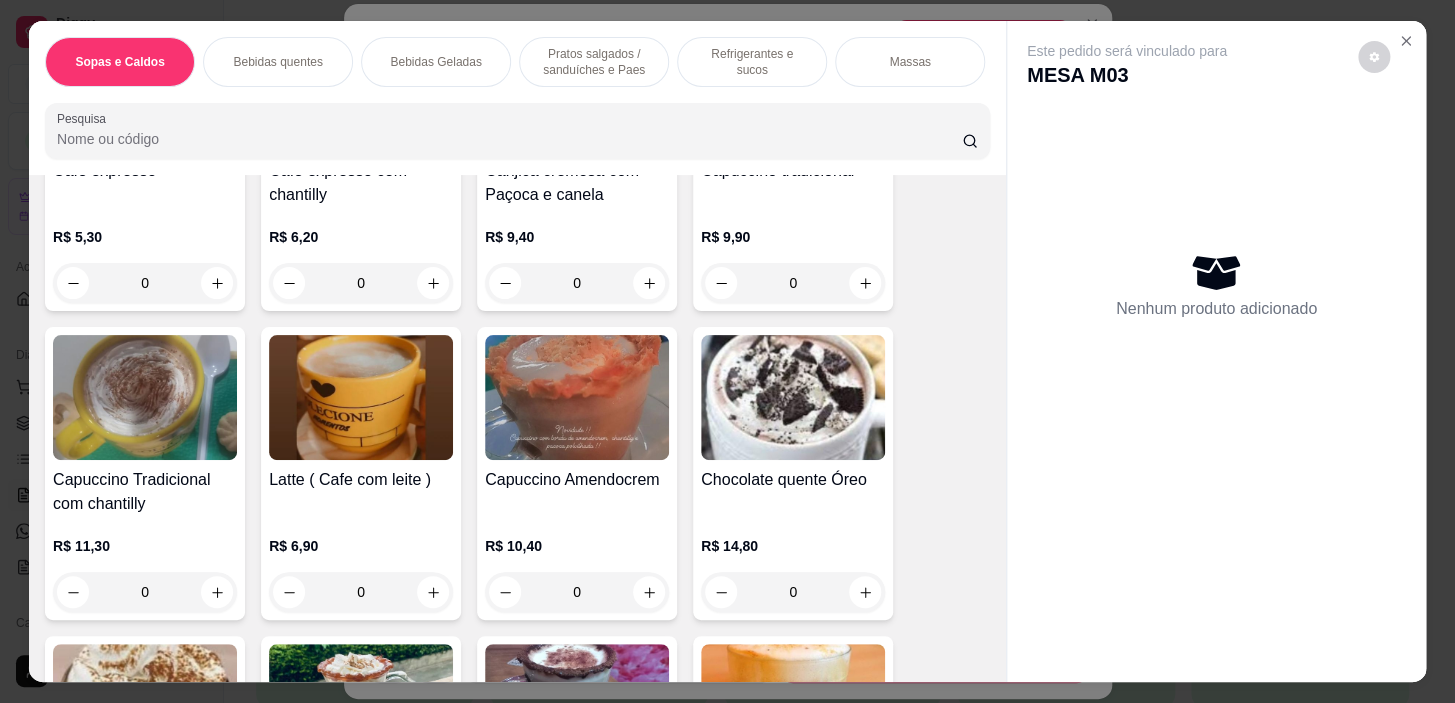 scroll, scrollTop: 363, scrollLeft: 0, axis: vertical 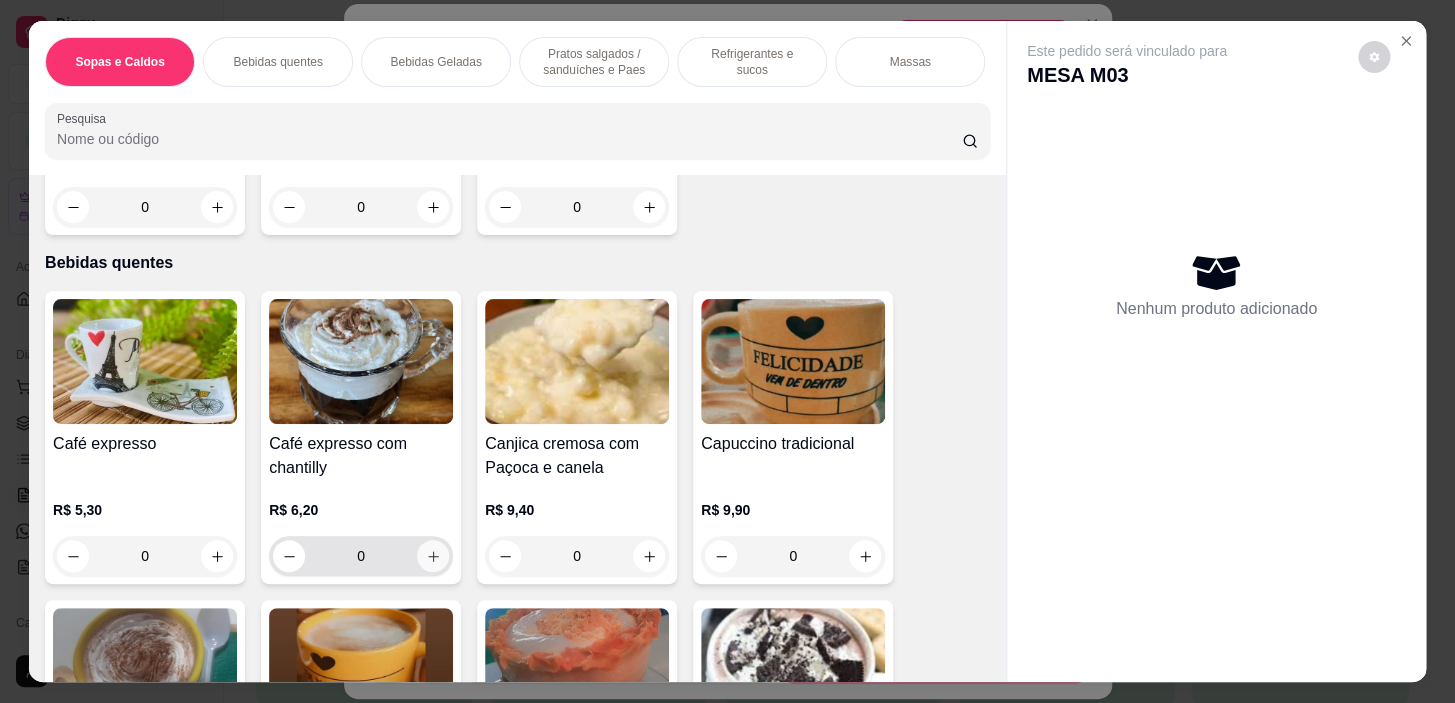 click 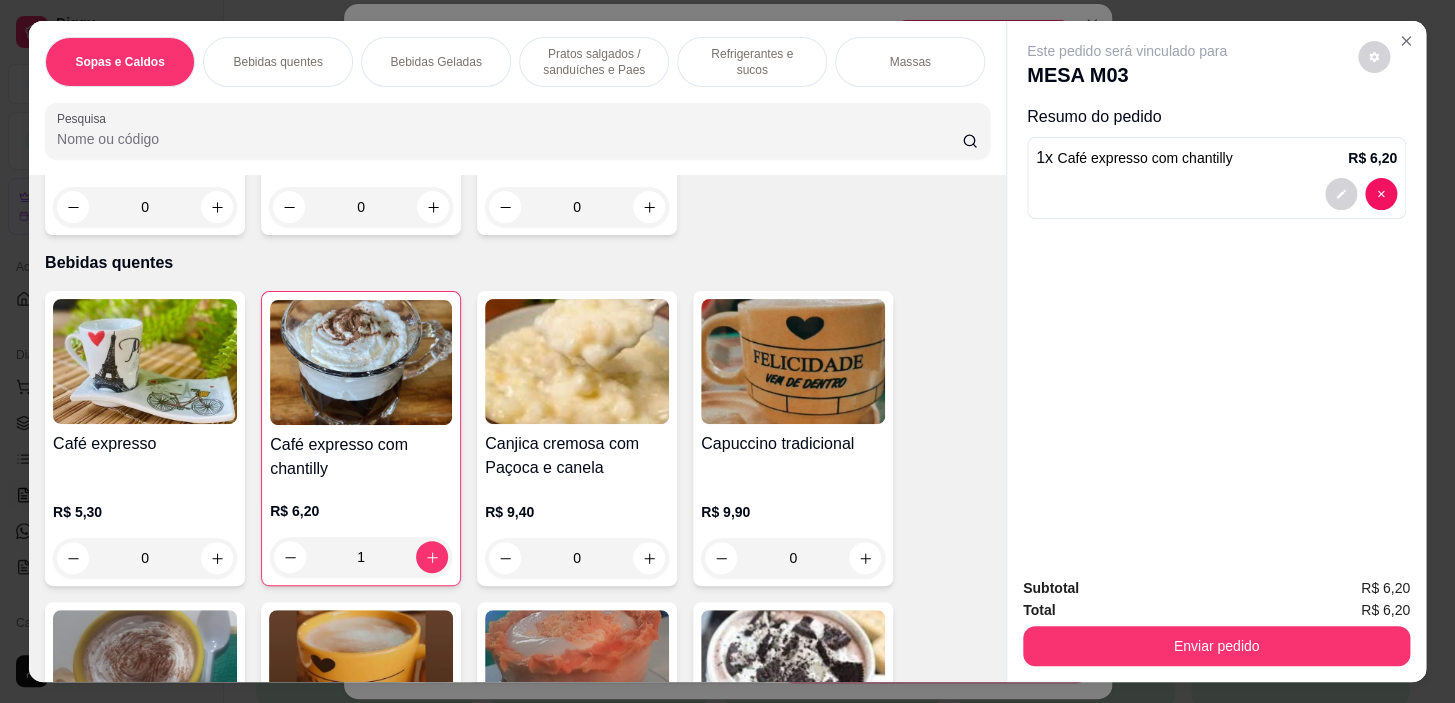 drag, startPoint x: 669, startPoint y: 58, endPoint x: 711, endPoint y: 52, distance: 42.426407 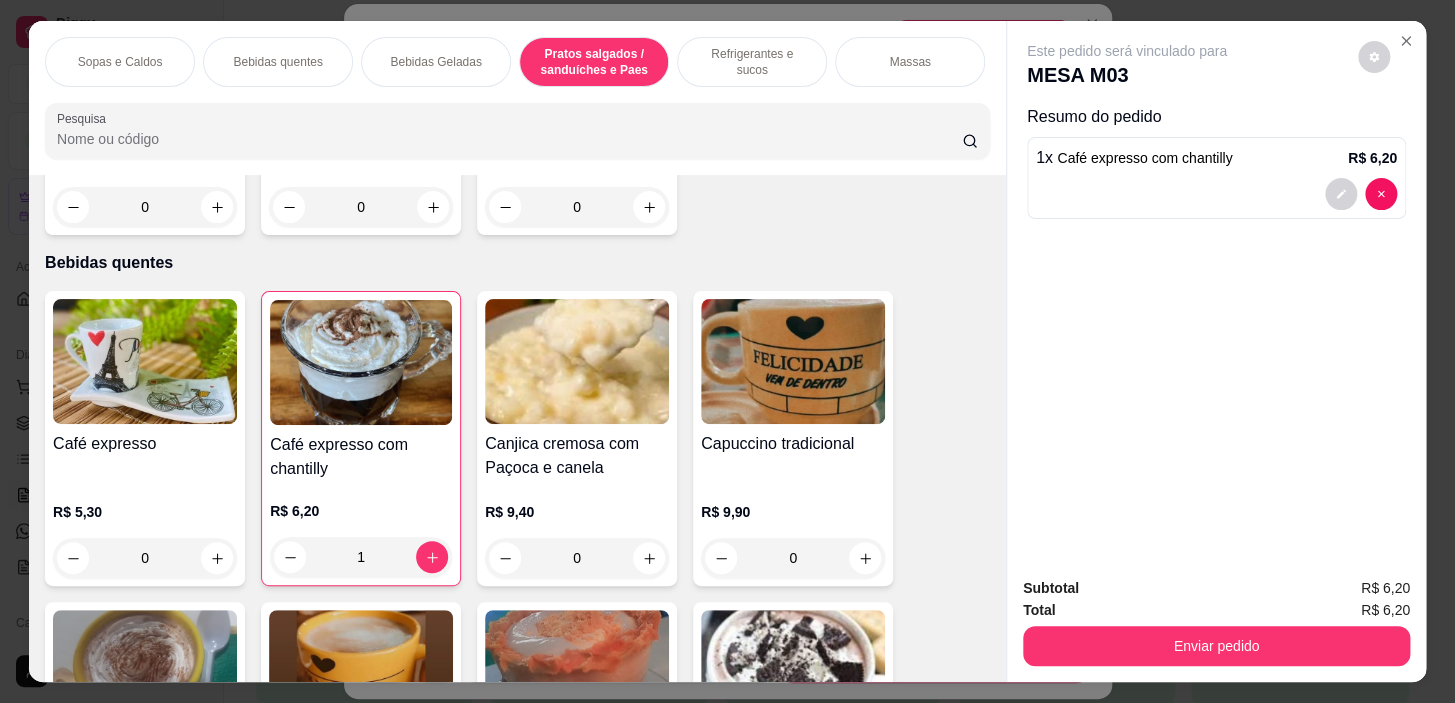 scroll, scrollTop: 5416, scrollLeft: 0, axis: vertical 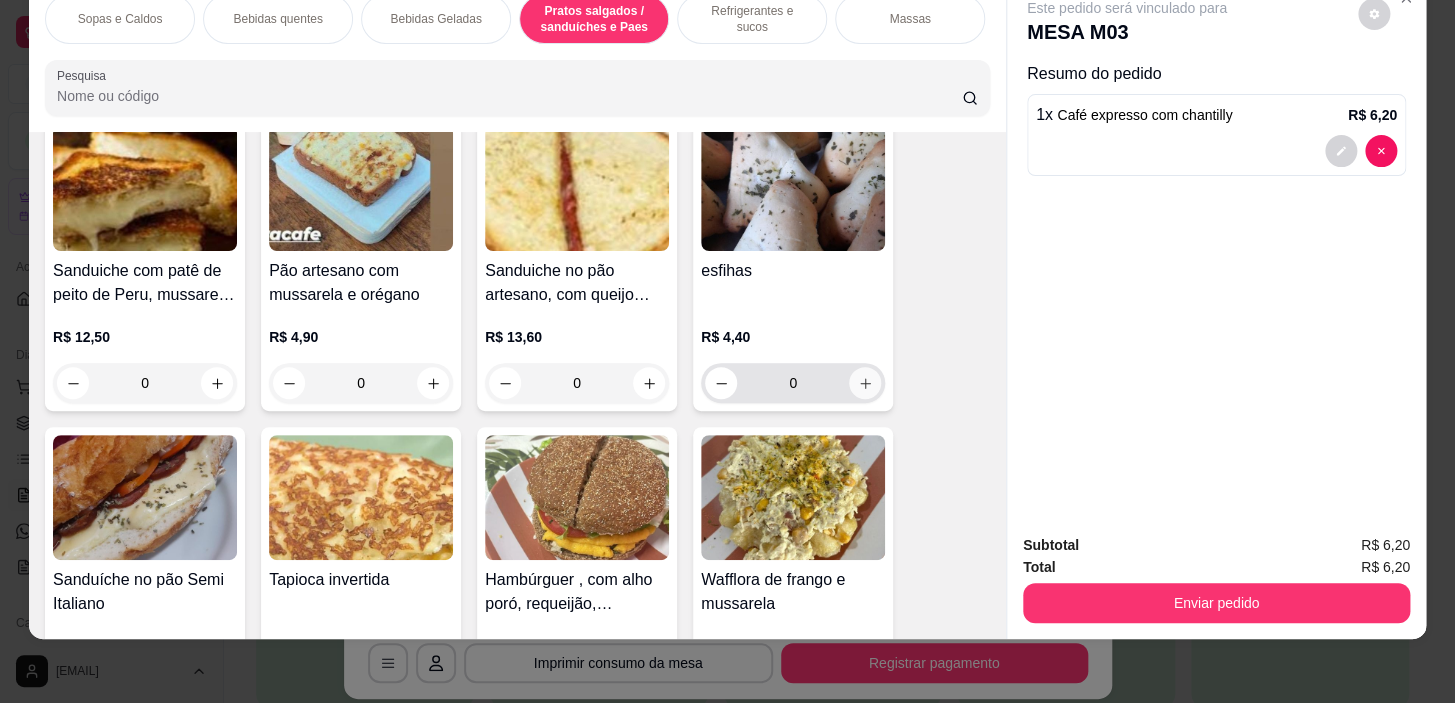 click 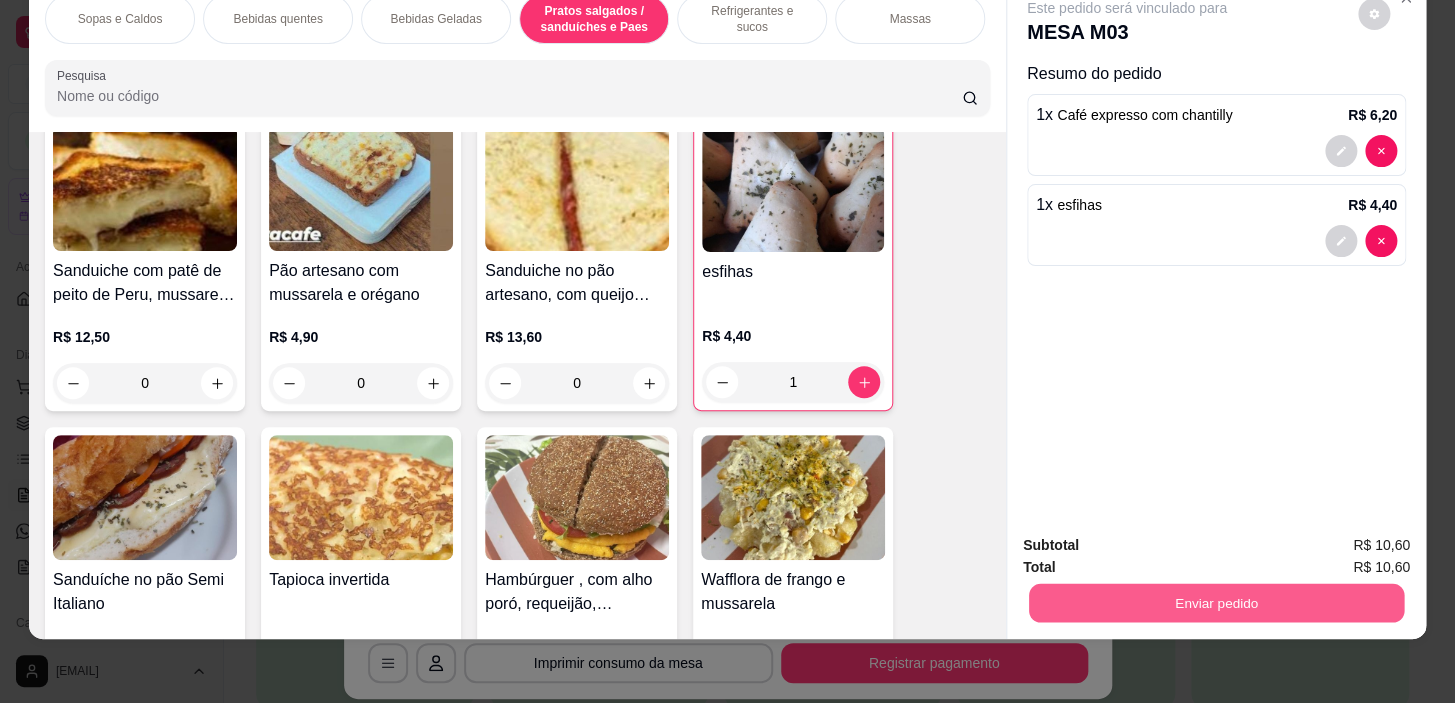 click on "Enviar pedido" at bounding box center [1216, 603] 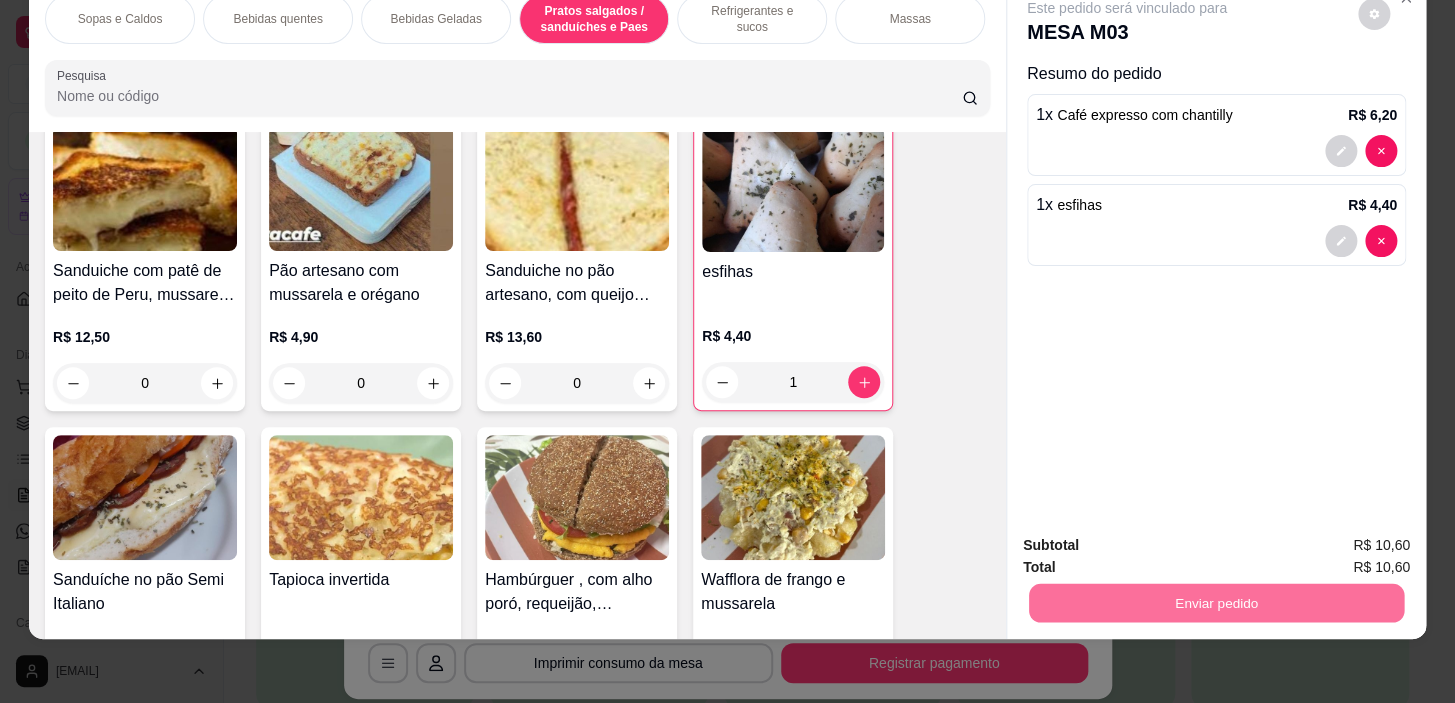 click on "Sim, quero registrar" at bounding box center (1340, 539) 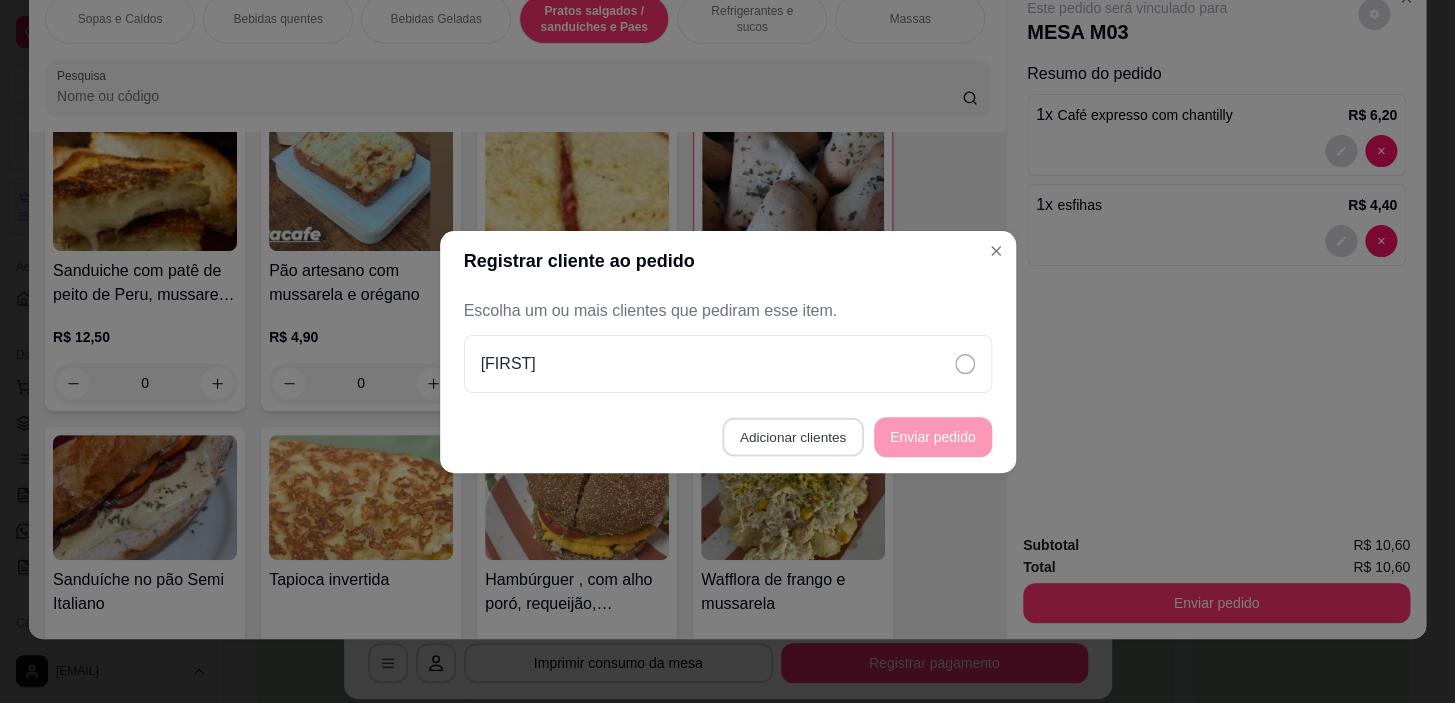 click on "Adicionar clientes" at bounding box center (792, 436) 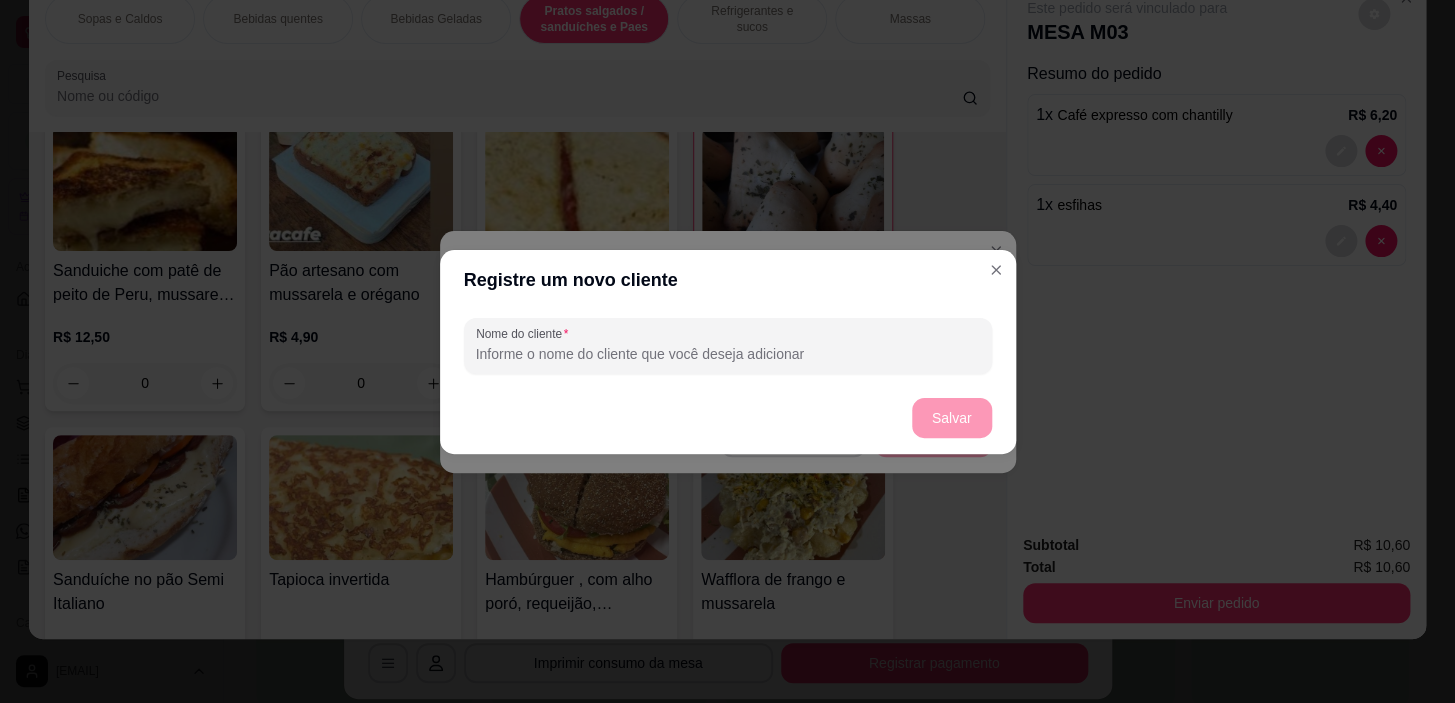 click on "Salvar" at bounding box center (728, 418) 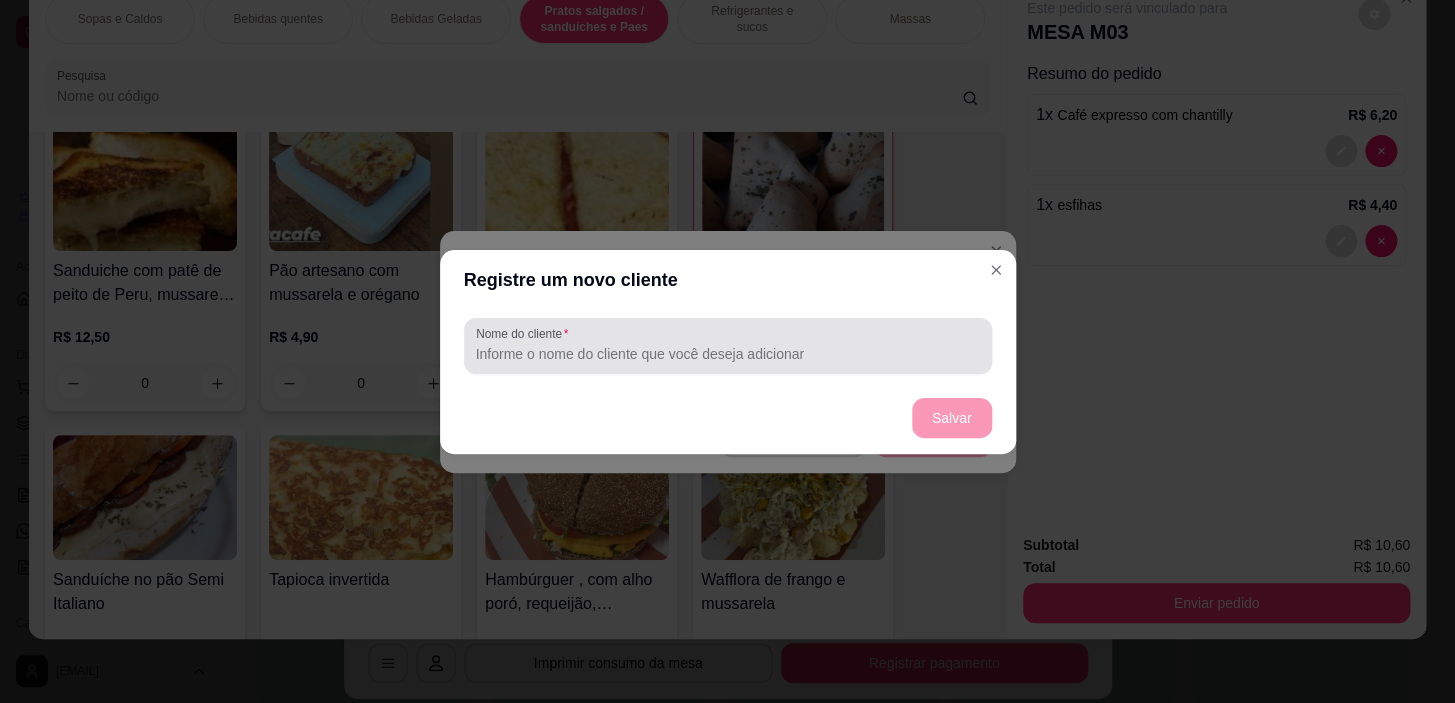 click on "Nome do cliente" at bounding box center (728, 354) 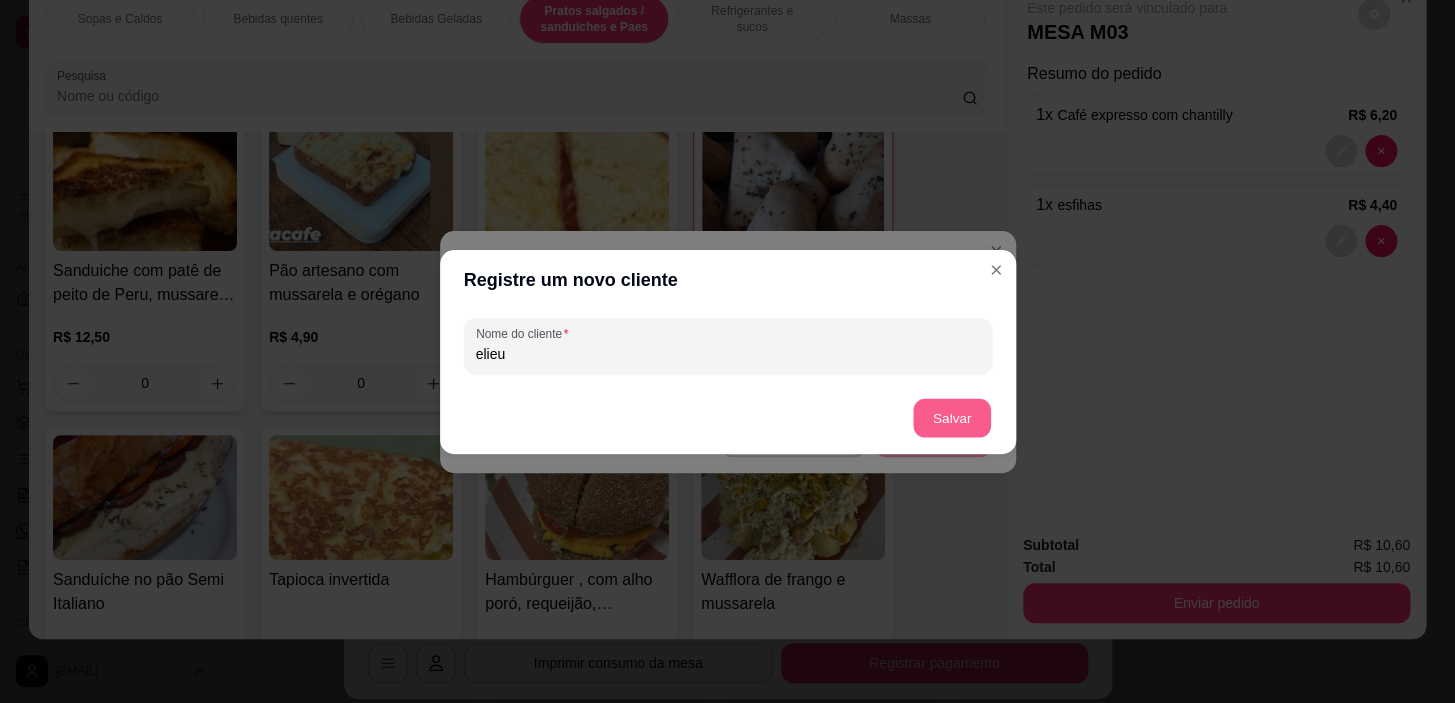 click on "Salvar" at bounding box center (952, 417) 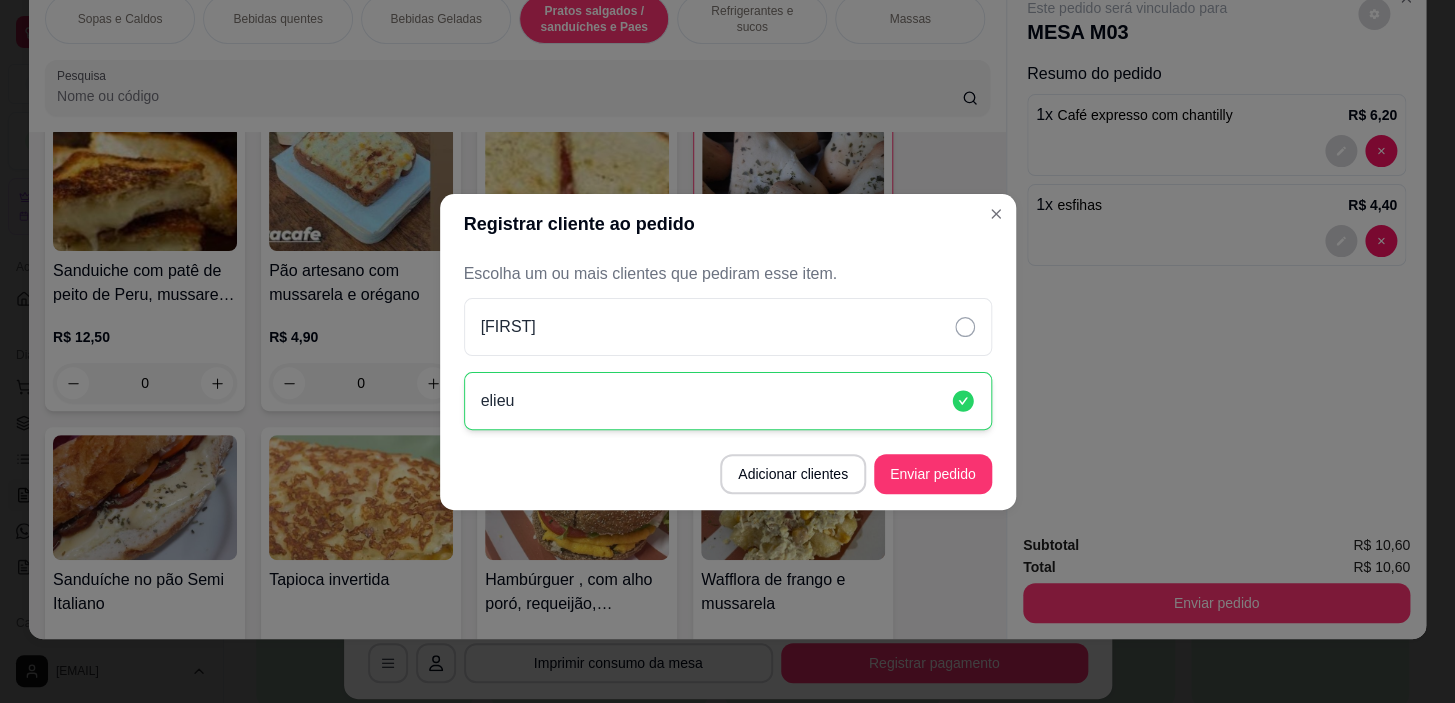 click on "Registrar cliente ao pedido Escolha um ou mais clientes que pediram esse item. [NAME] Adicionar clientes Enviar pedido" at bounding box center [727, 351] 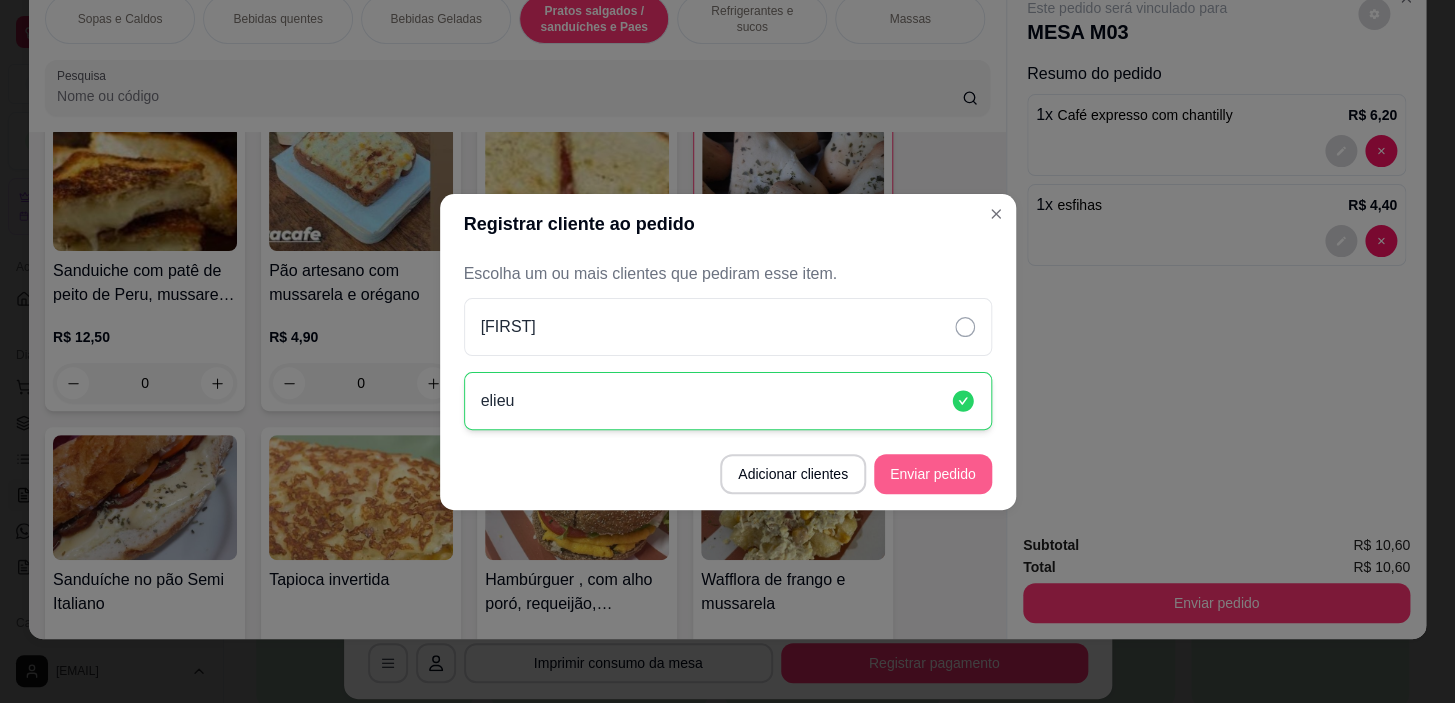 click on "Enviar pedido" at bounding box center (933, 474) 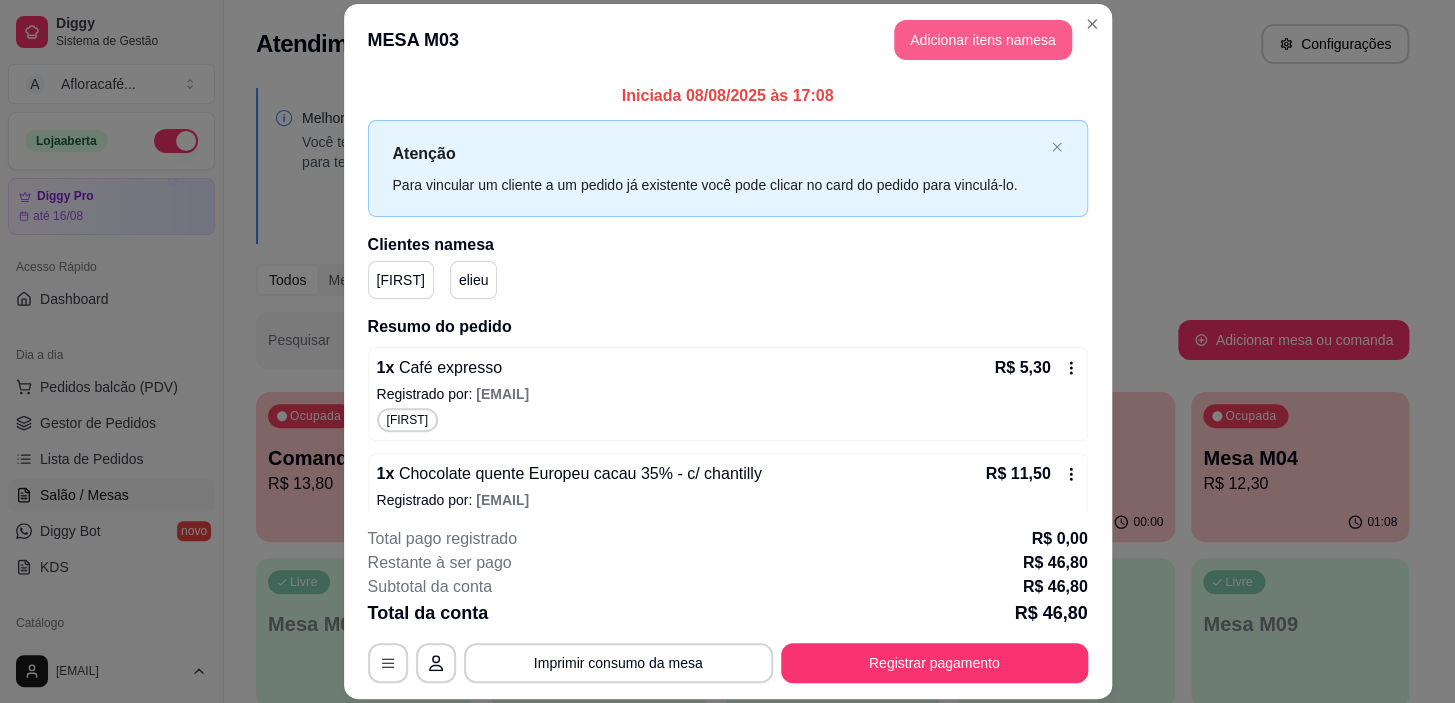 click on "Adicionar itens na  mesa" at bounding box center [983, 40] 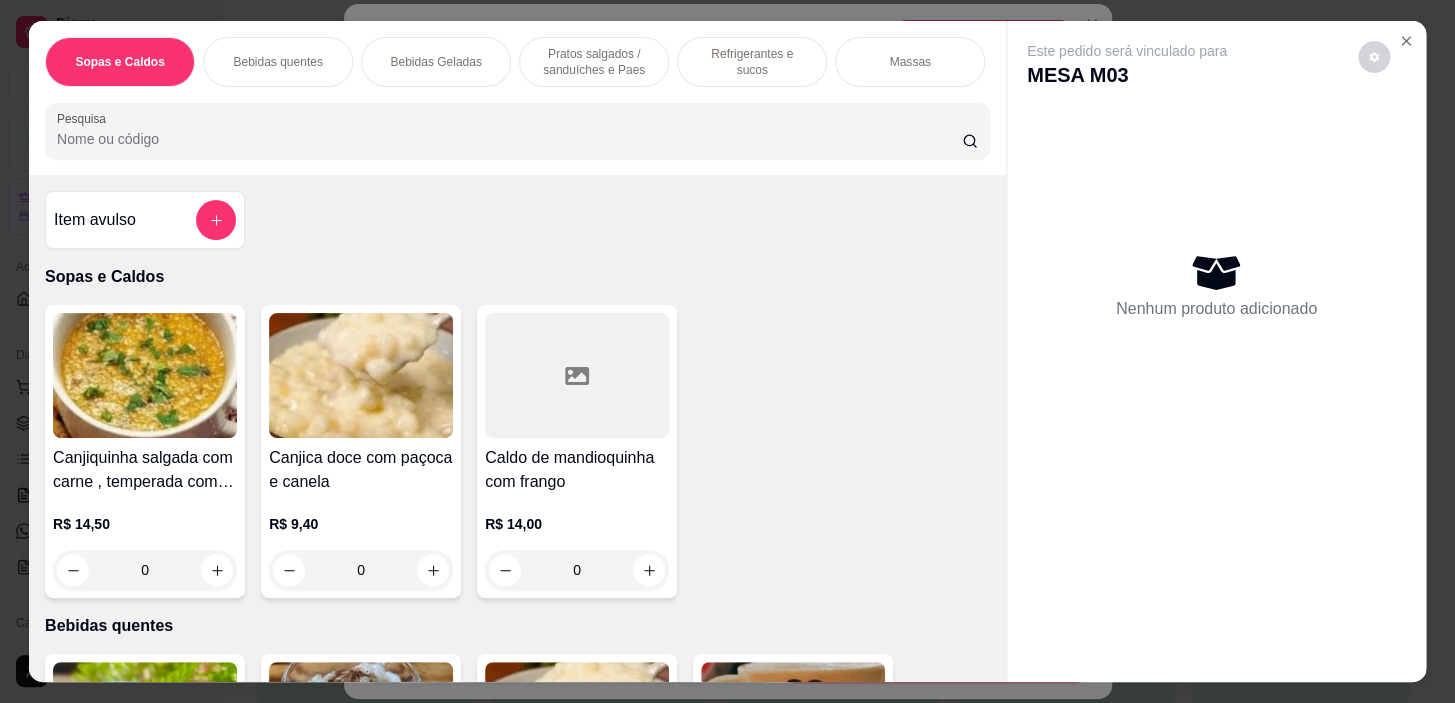 click on "Pesquisa" at bounding box center (509, 139) 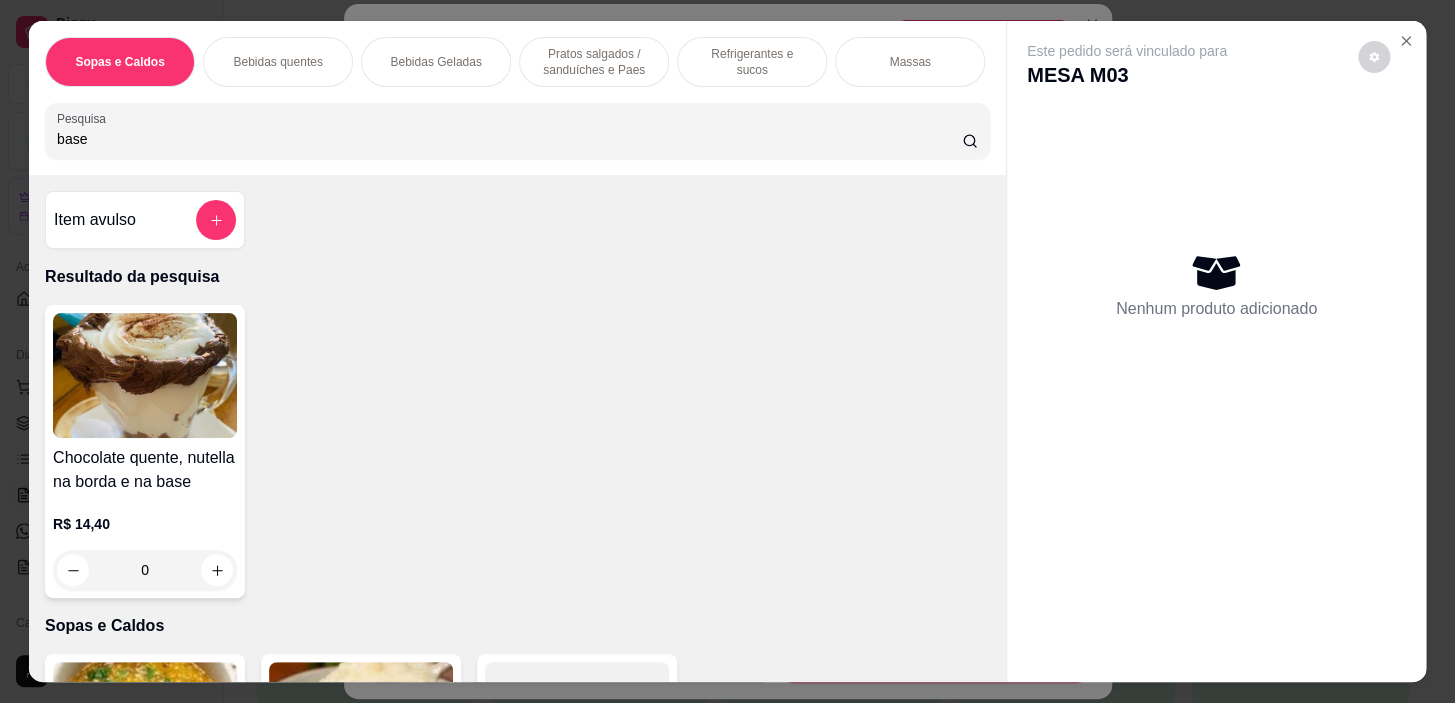 click on "0" at bounding box center (145, 570) 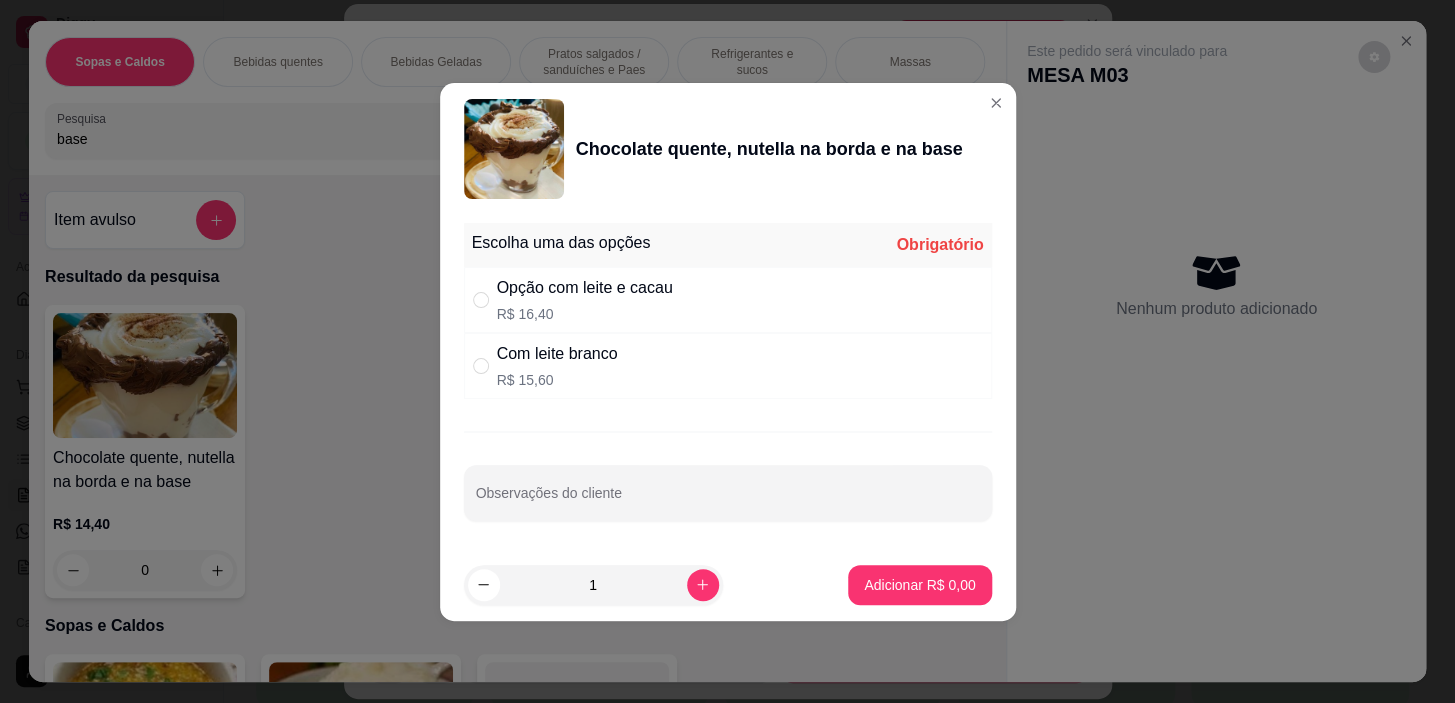 click on "Opção com leite e cacau" at bounding box center [585, 288] 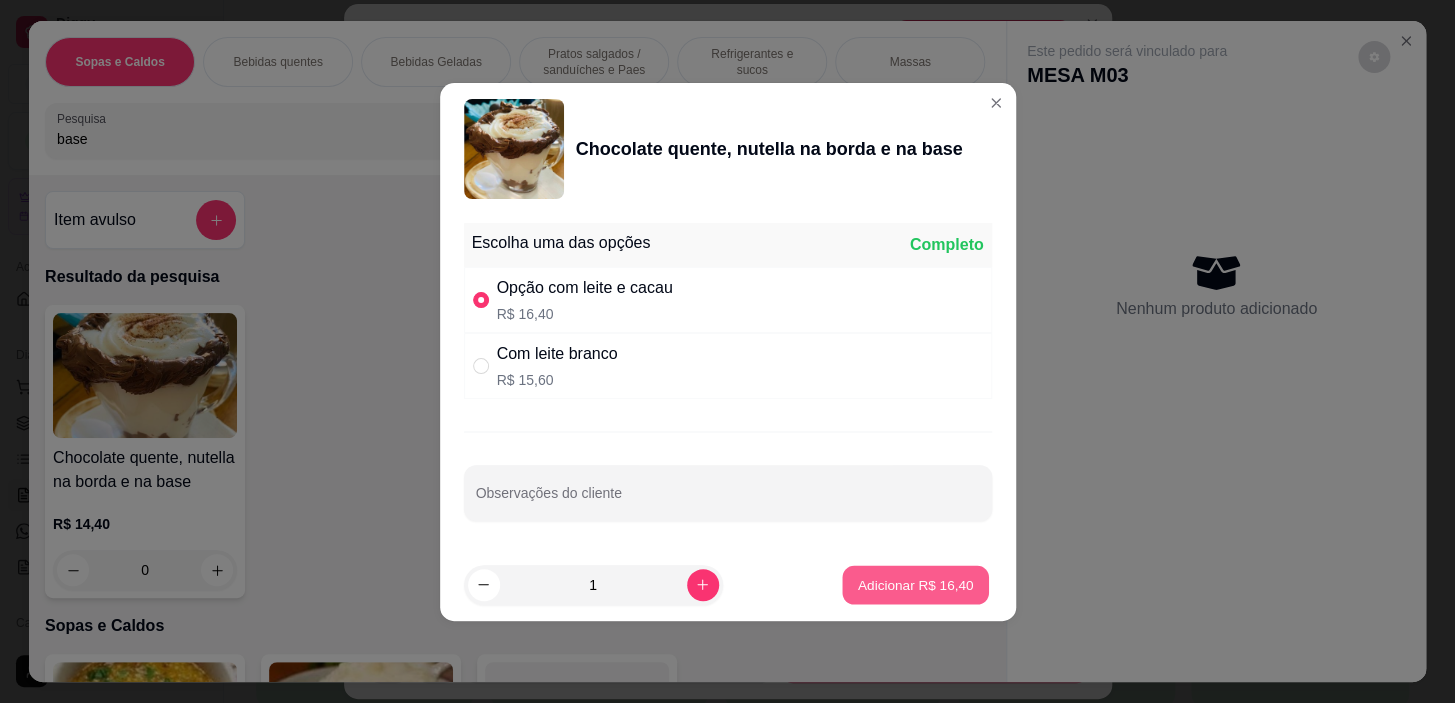 click on "Adicionar   R$ 16,40" at bounding box center [916, 584] 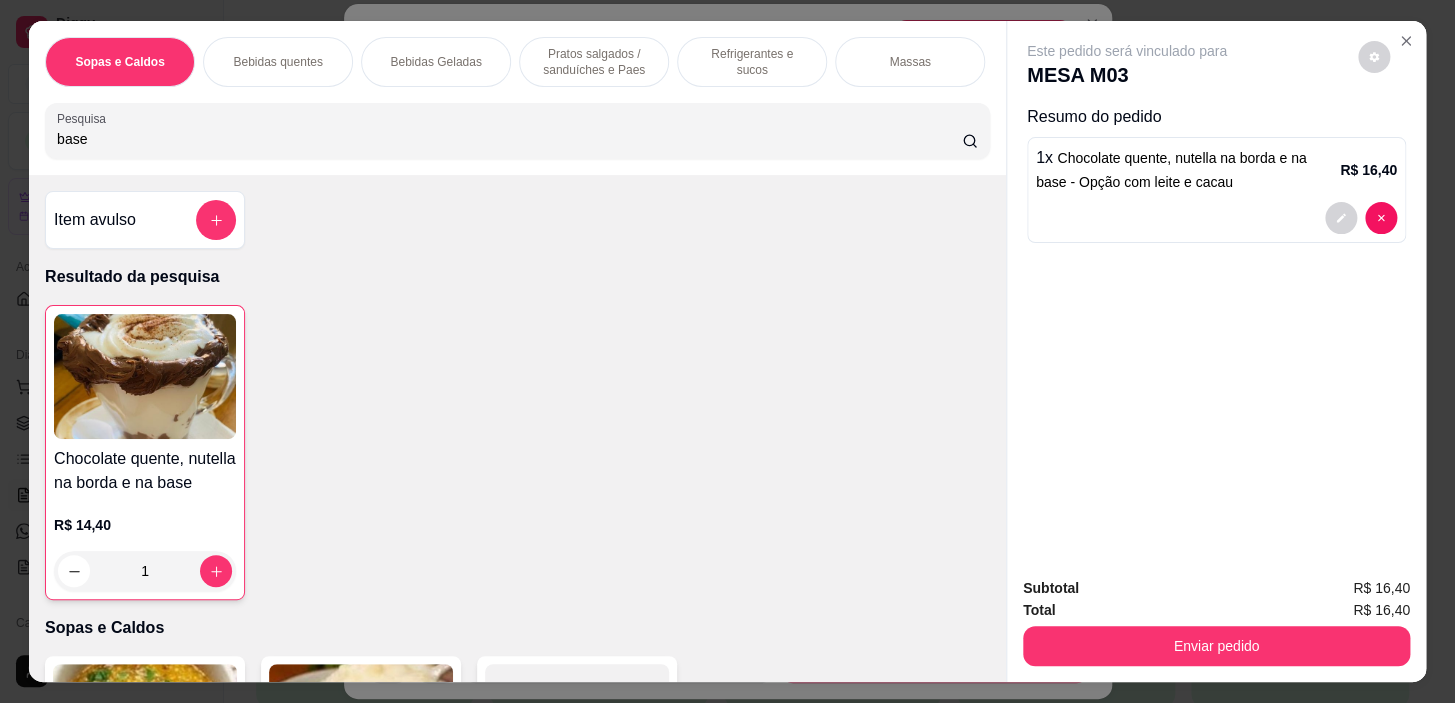 click on "Refrigerantes e sucos" at bounding box center (752, 62) 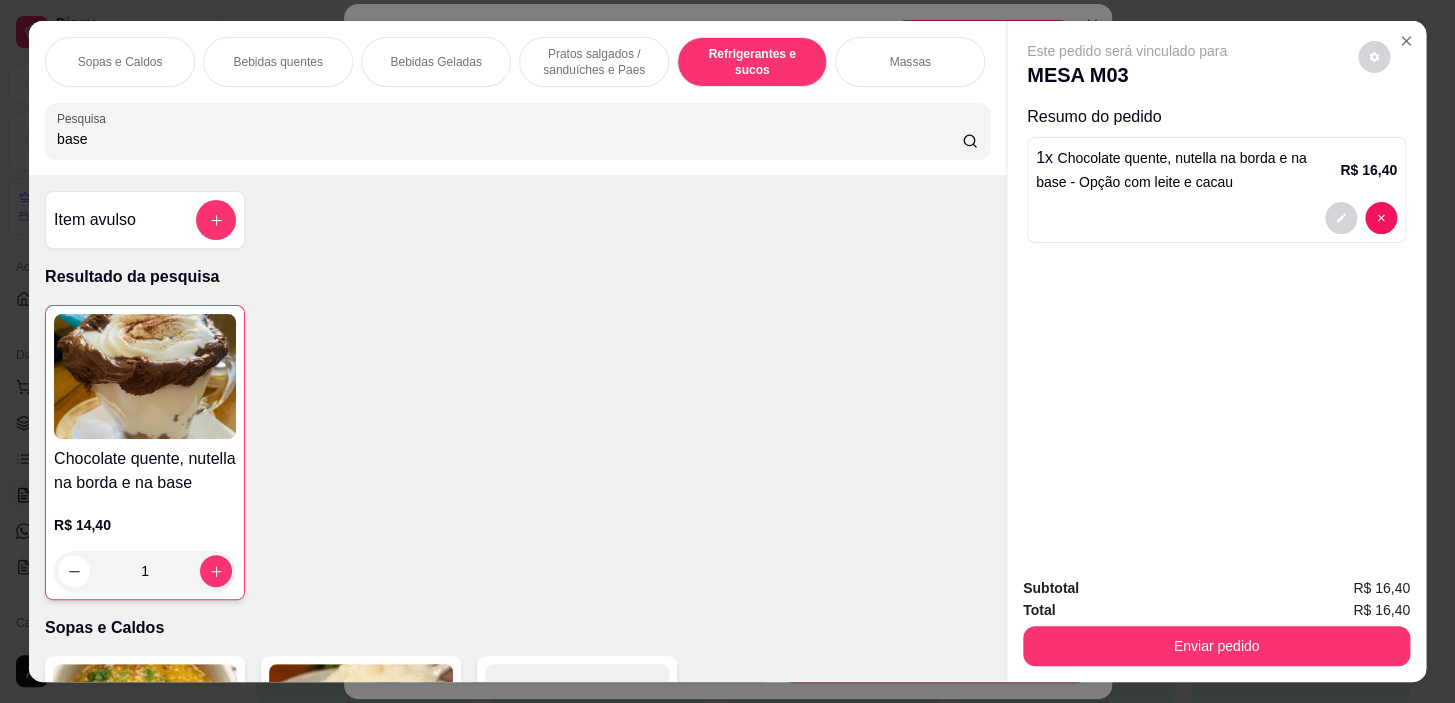 scroll, scrollTop: 8896, scrollLeft: 0, axis: vertical 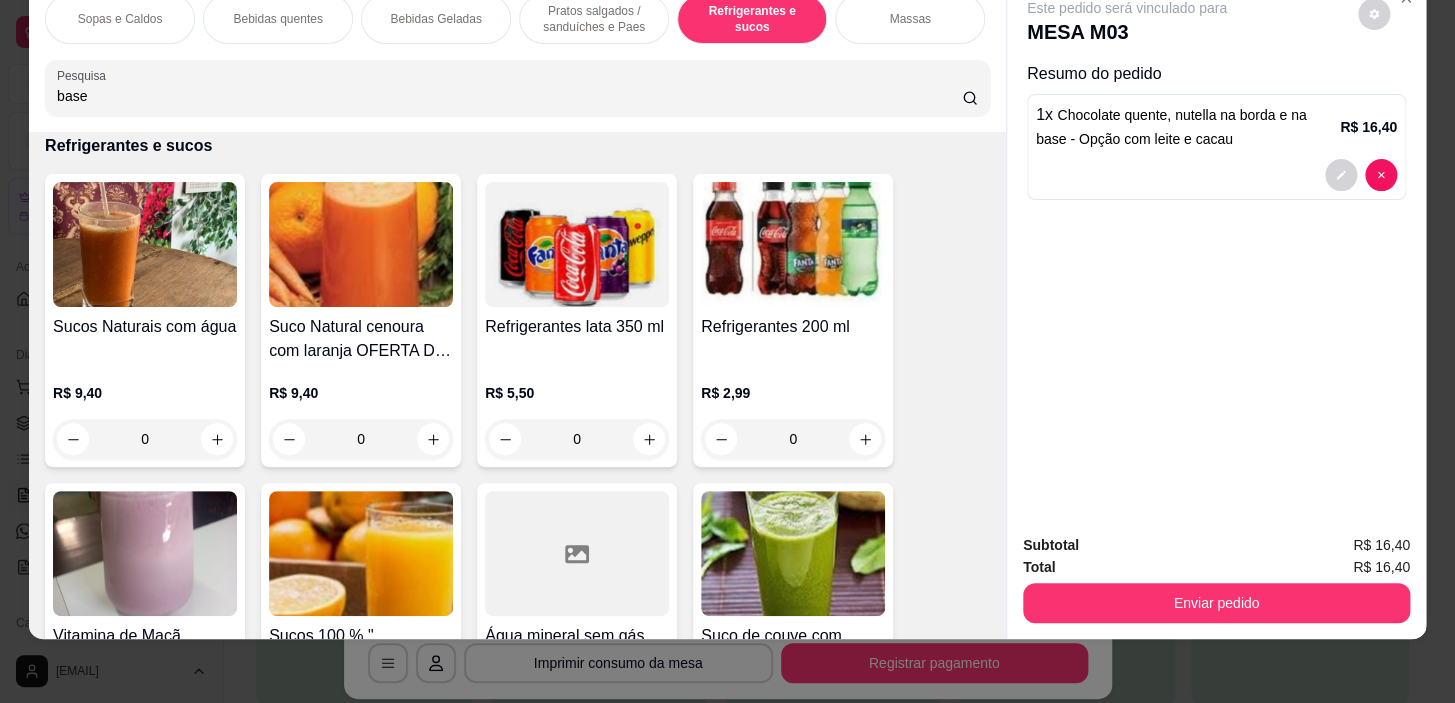 click on "Pratos salgados / sanduíches e Paes" at bounding box center [594, 19] 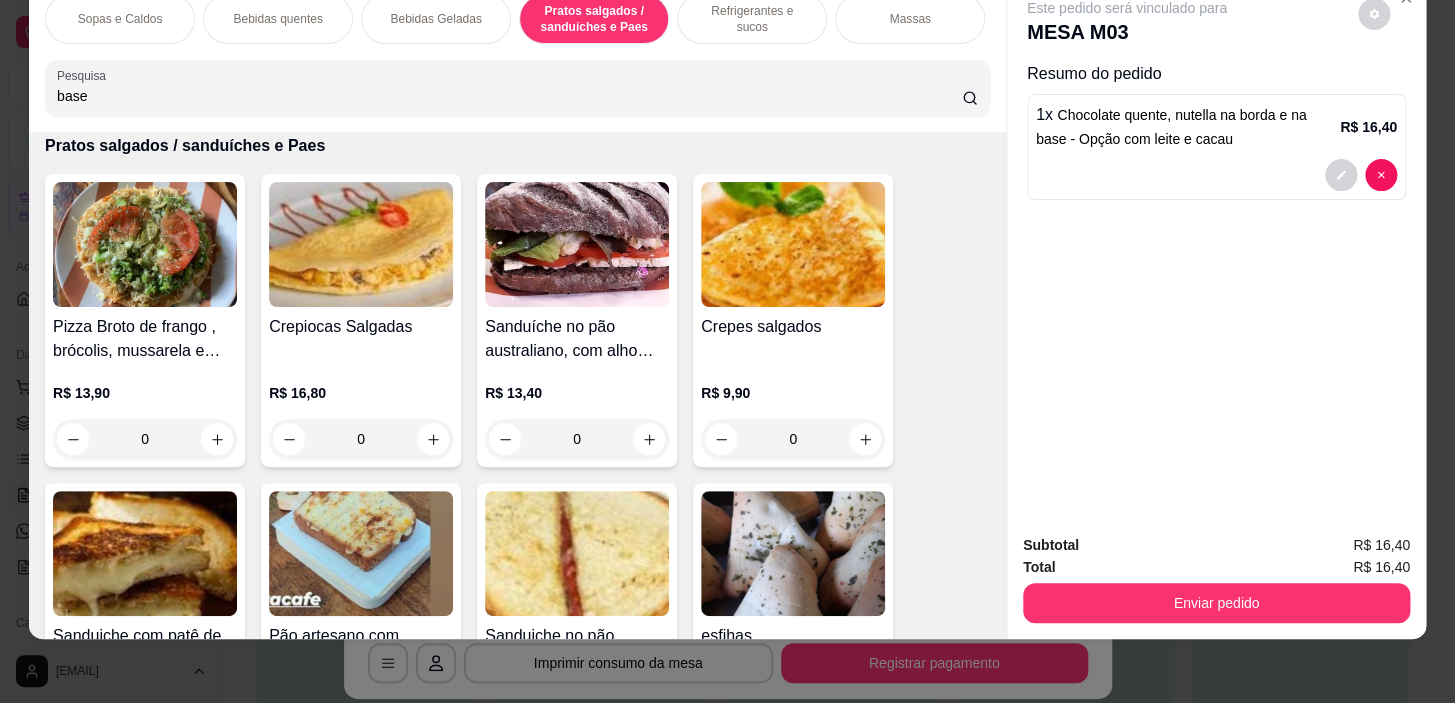 scroll, scrollTop: 5948, scrollLeft: 0, axis: vertical 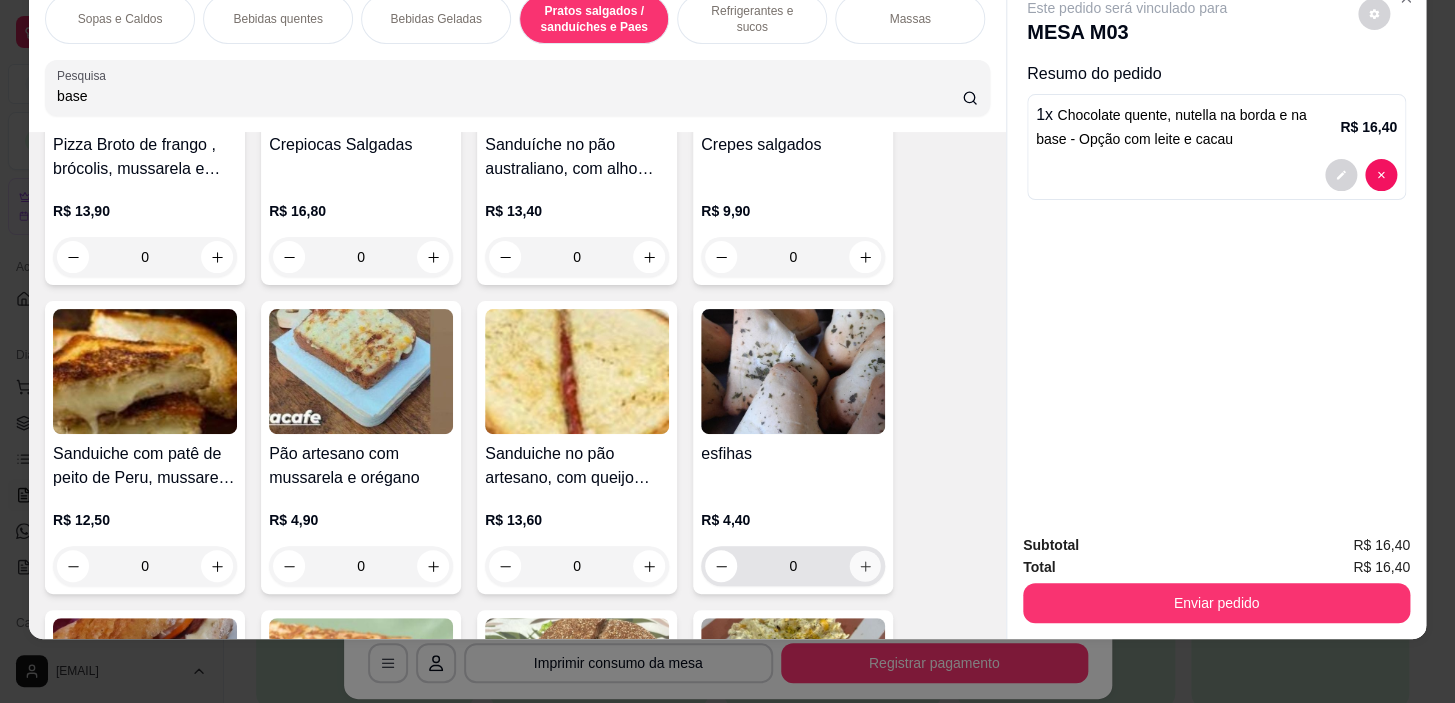 click at bounding box center [865, 566] 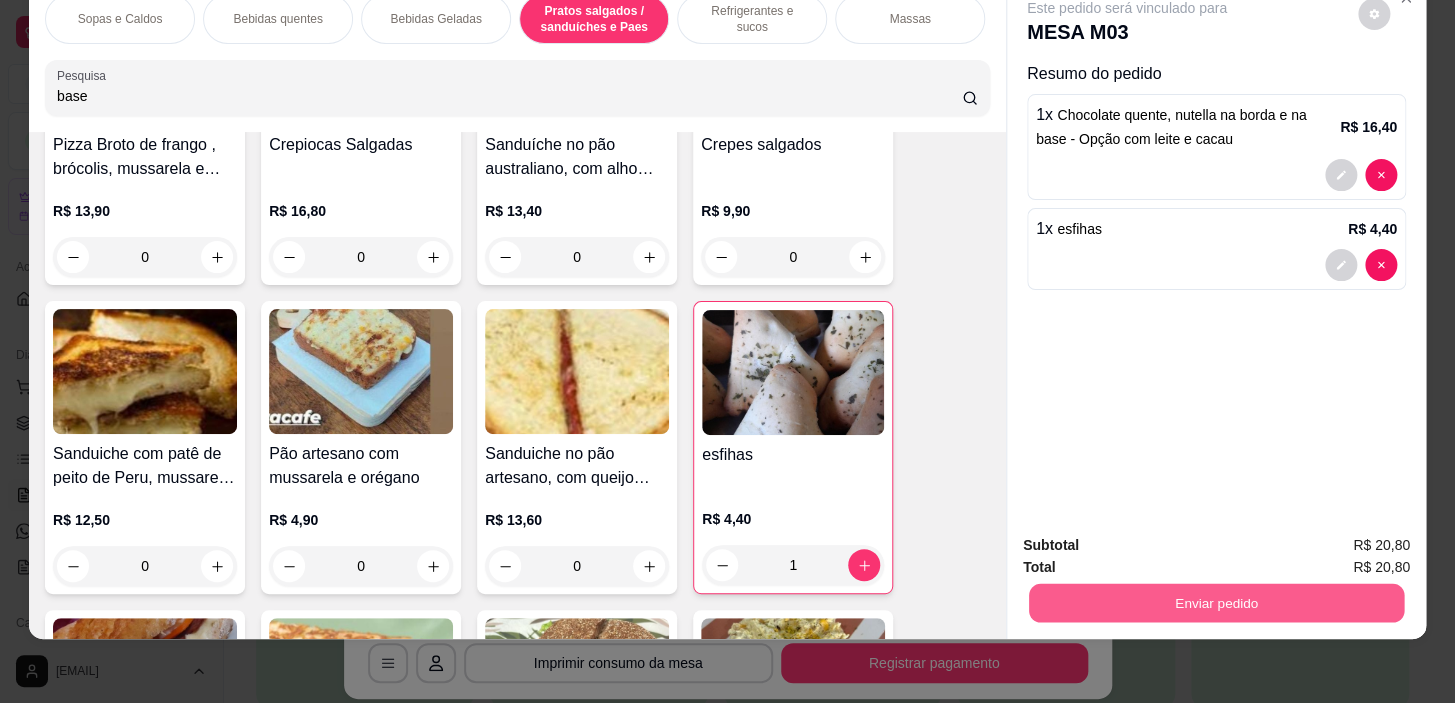 click on "Enviar pedido" at bounding box center (1216, 603) 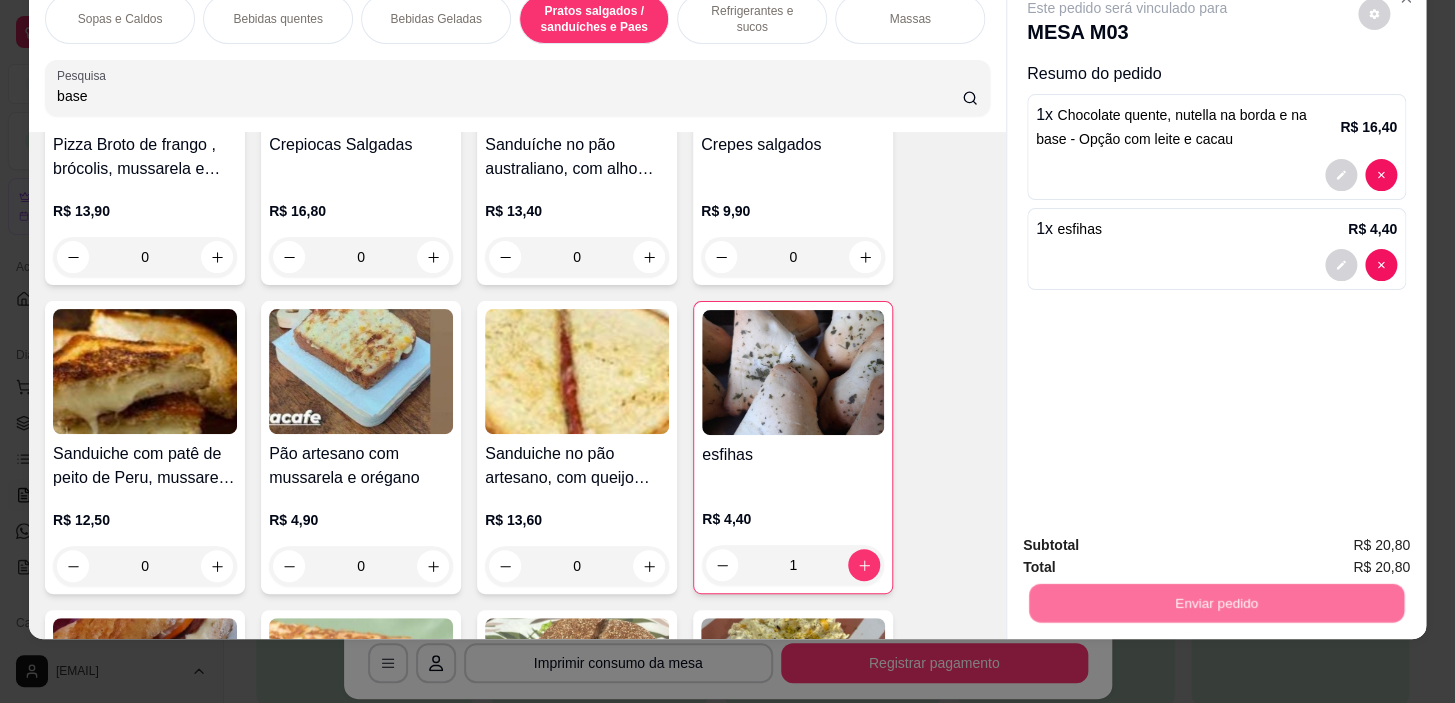 click on "Sim, quero registrar" at bounding box center (1340, 539) 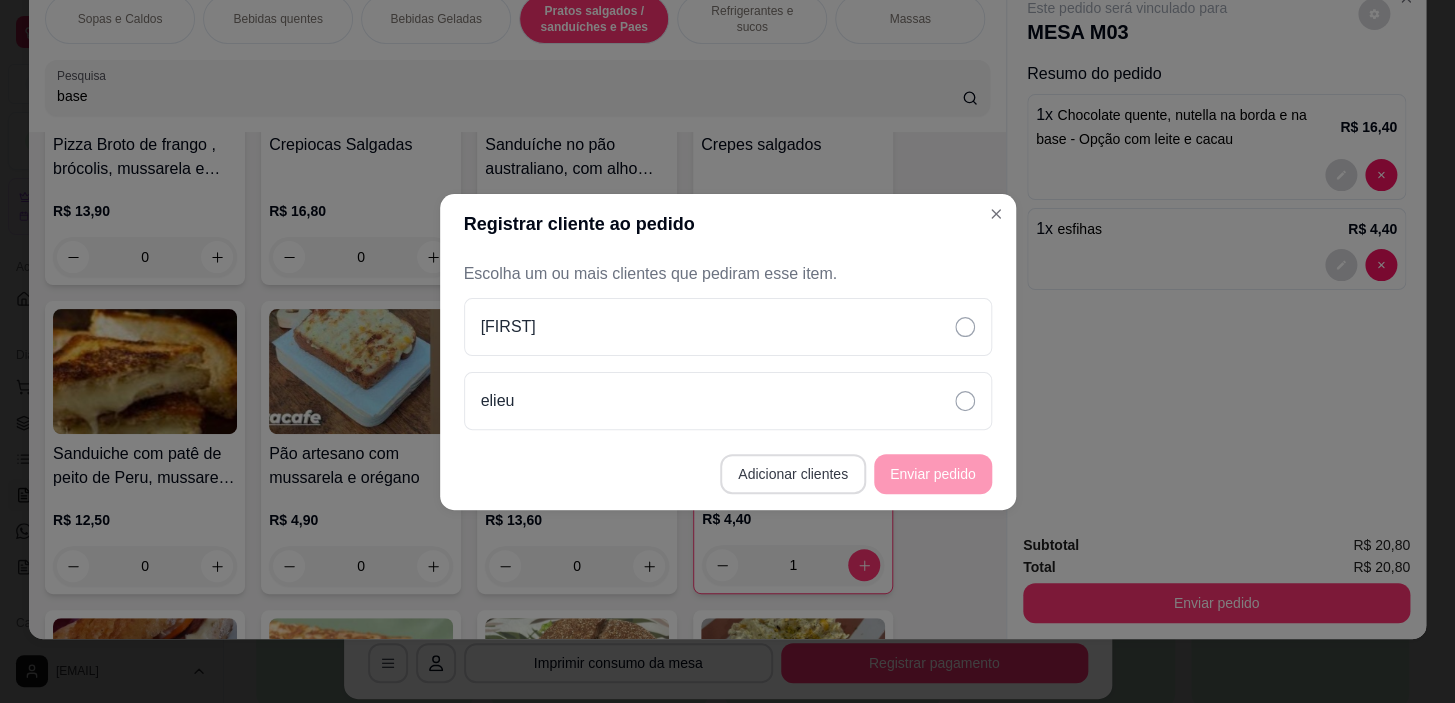 click on "Adicionar clientes" at bounding box center [793, 474] 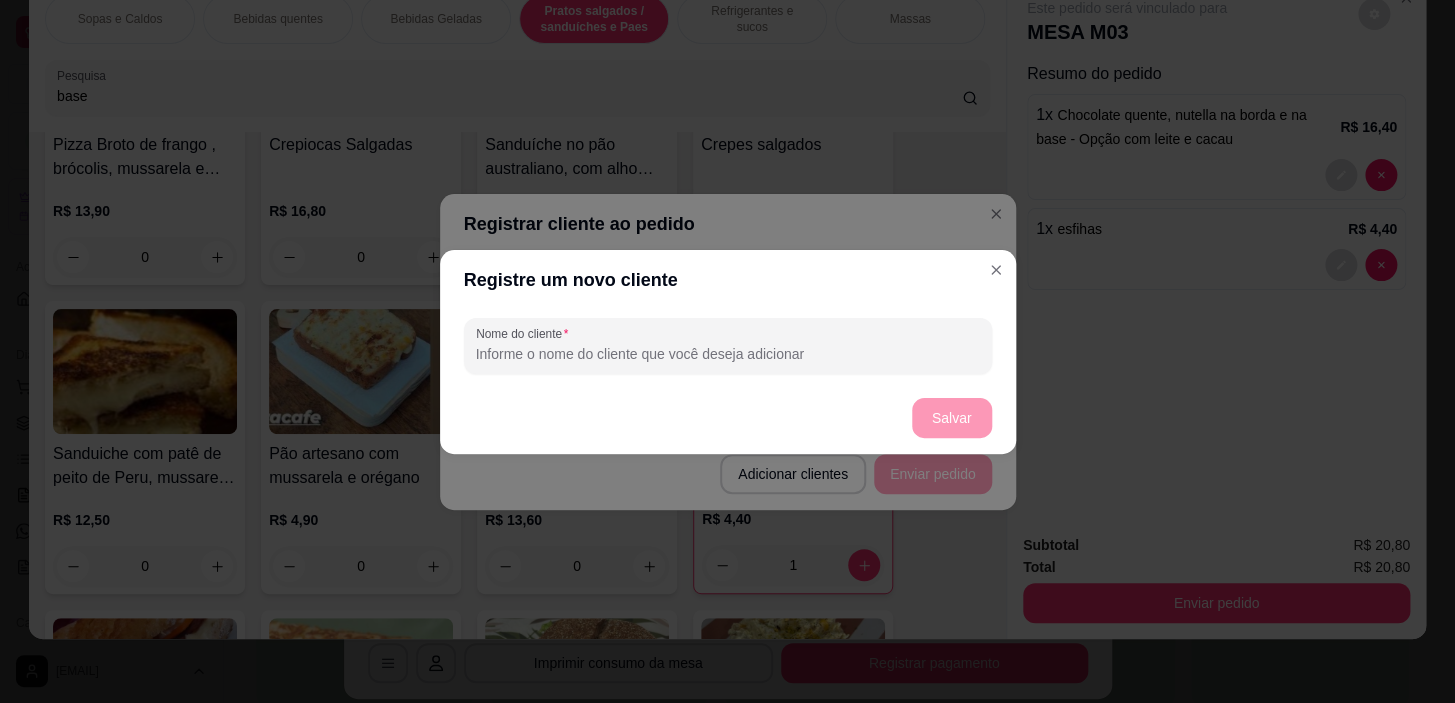 click on "Nome do cliente" at bounding box center (728, 354) 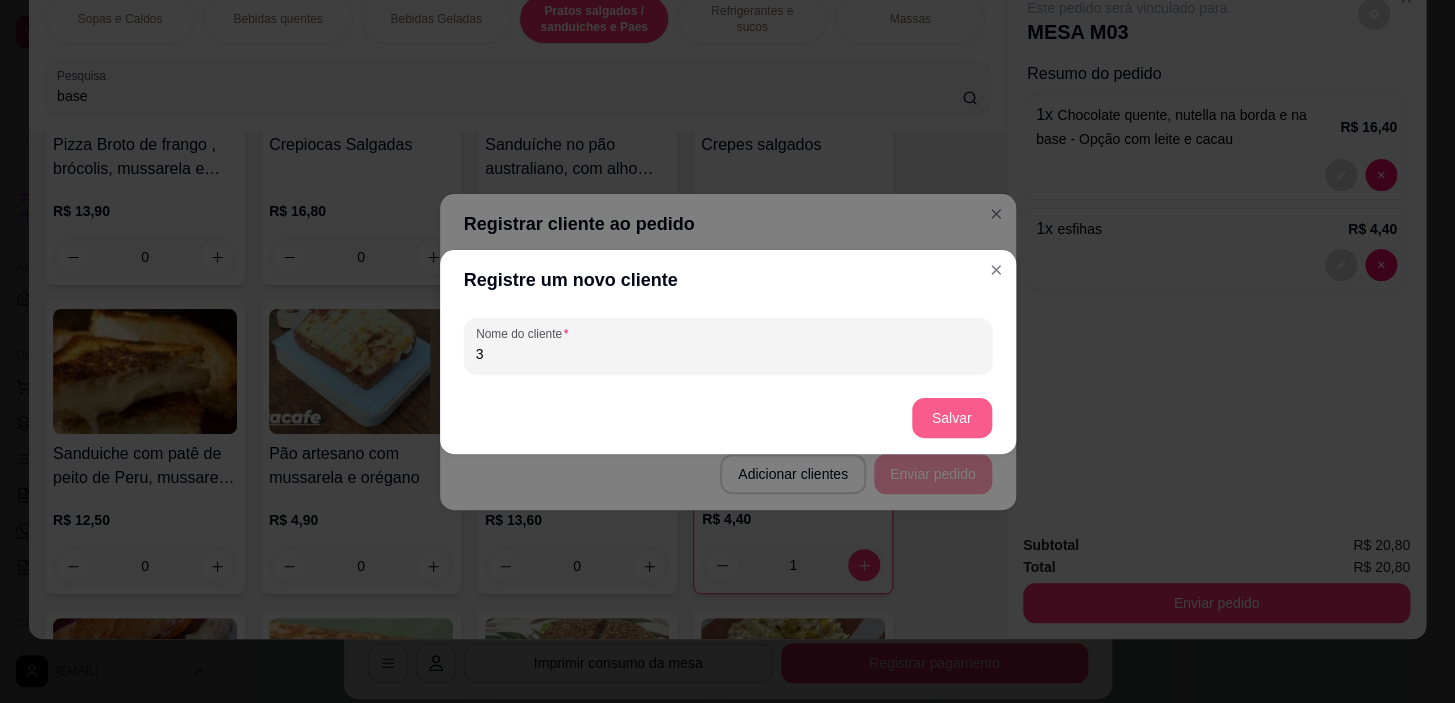 click on "Salvar" at bounding box center [952, 418] 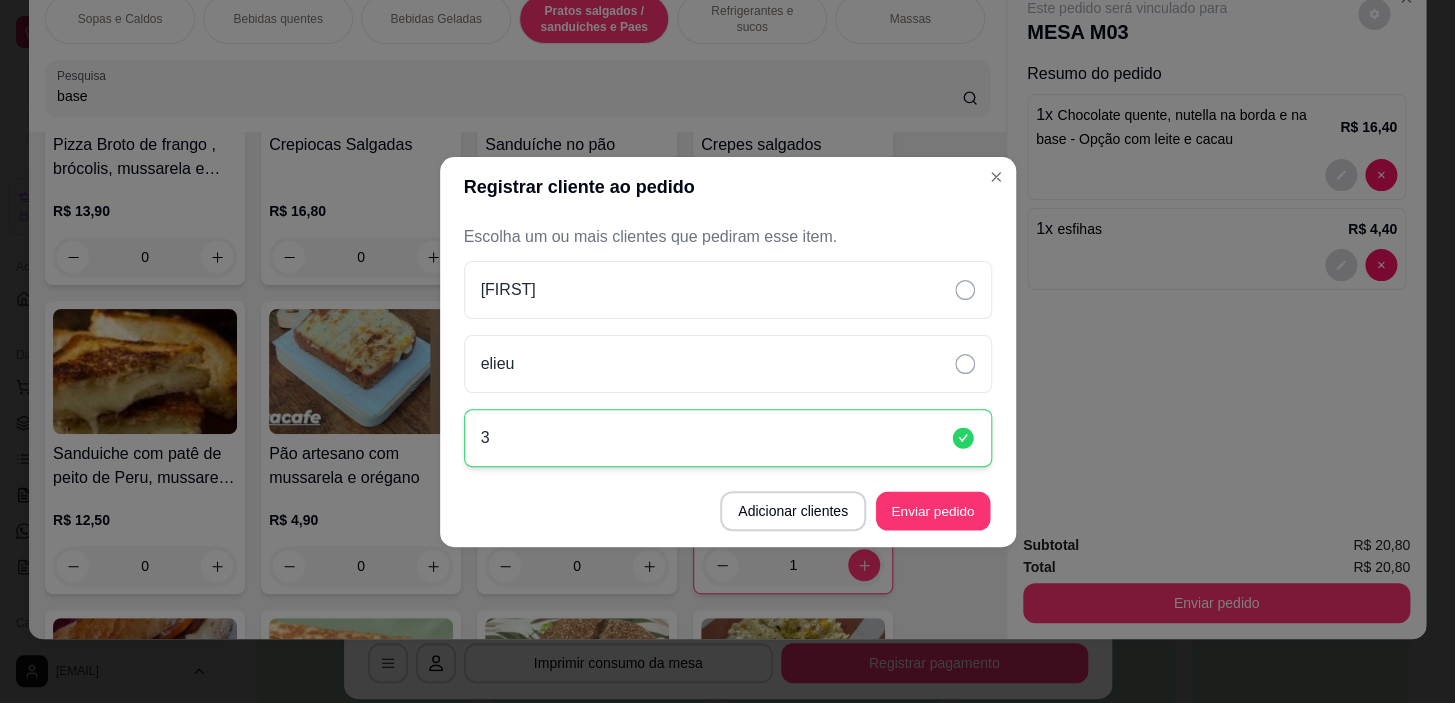 click on "Enviar pedido" at bounding box center (933, 510) 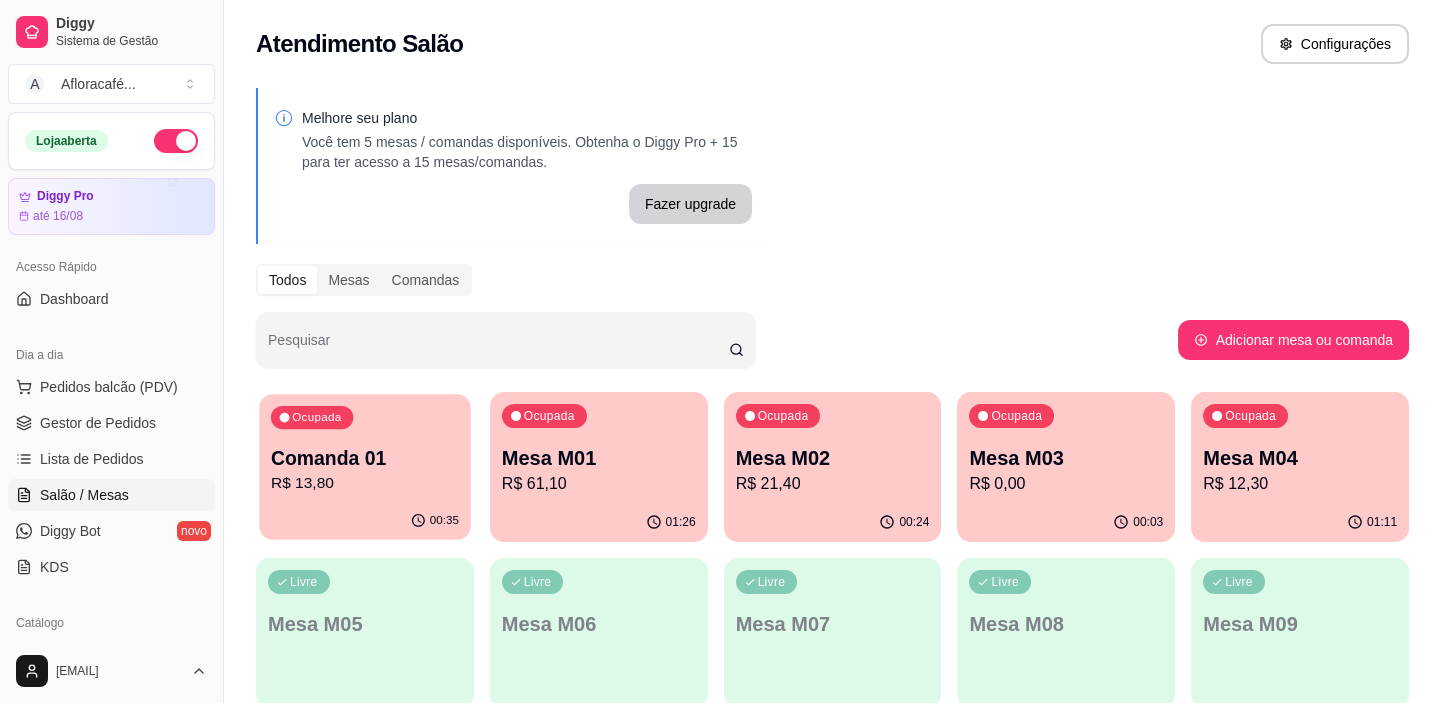 click on "R$ 13,80" at bounding box center (365, 483) 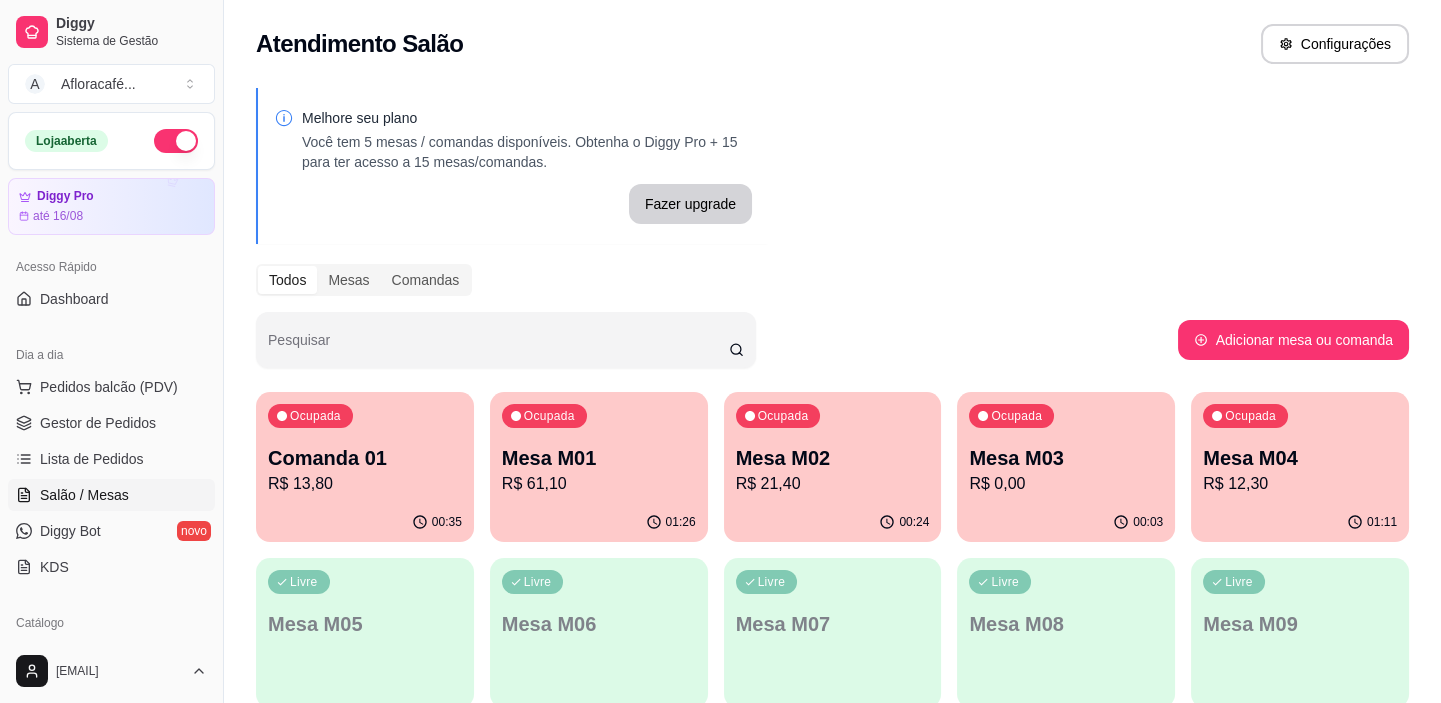 click on "Ocupada Mesa M02 R$ 21,40" at bounding box center [833, 447] 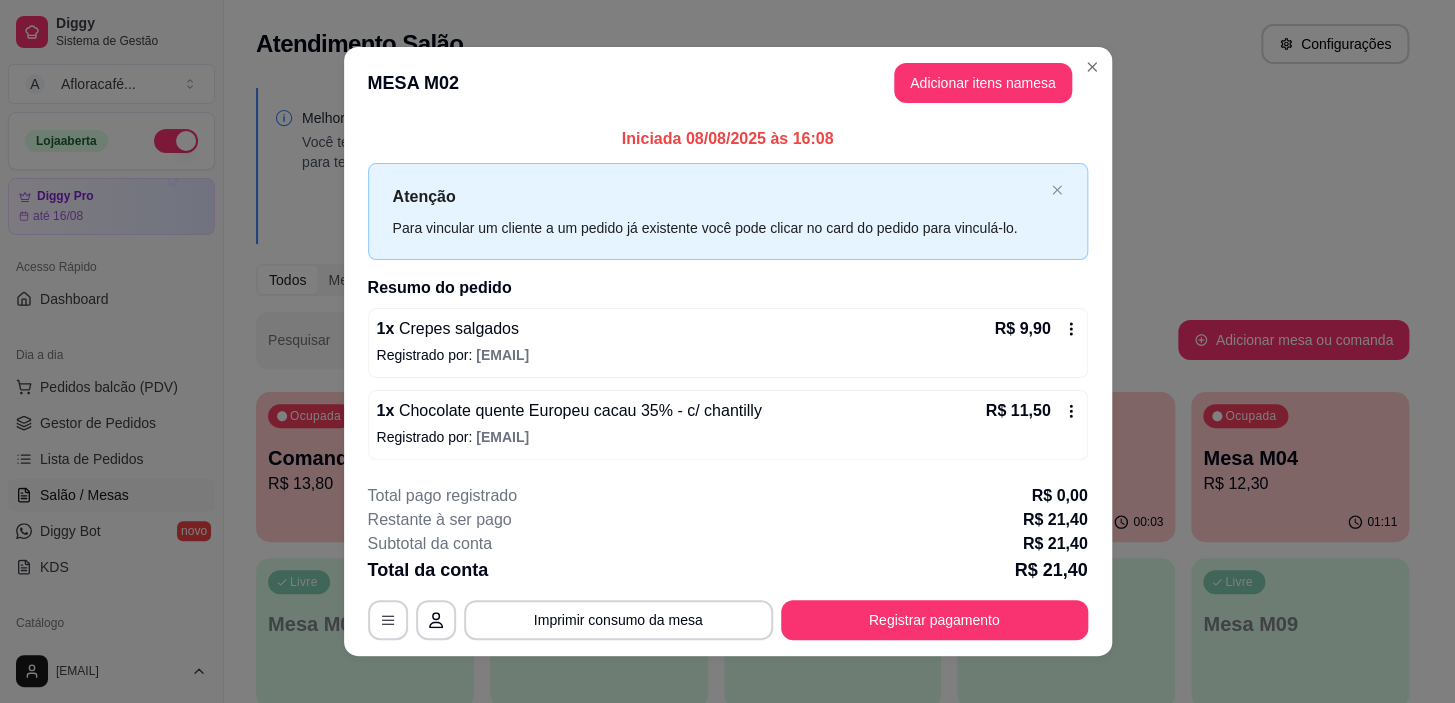 scroll, scrollTop: 17, scrollLeft: 0, axis: vertical 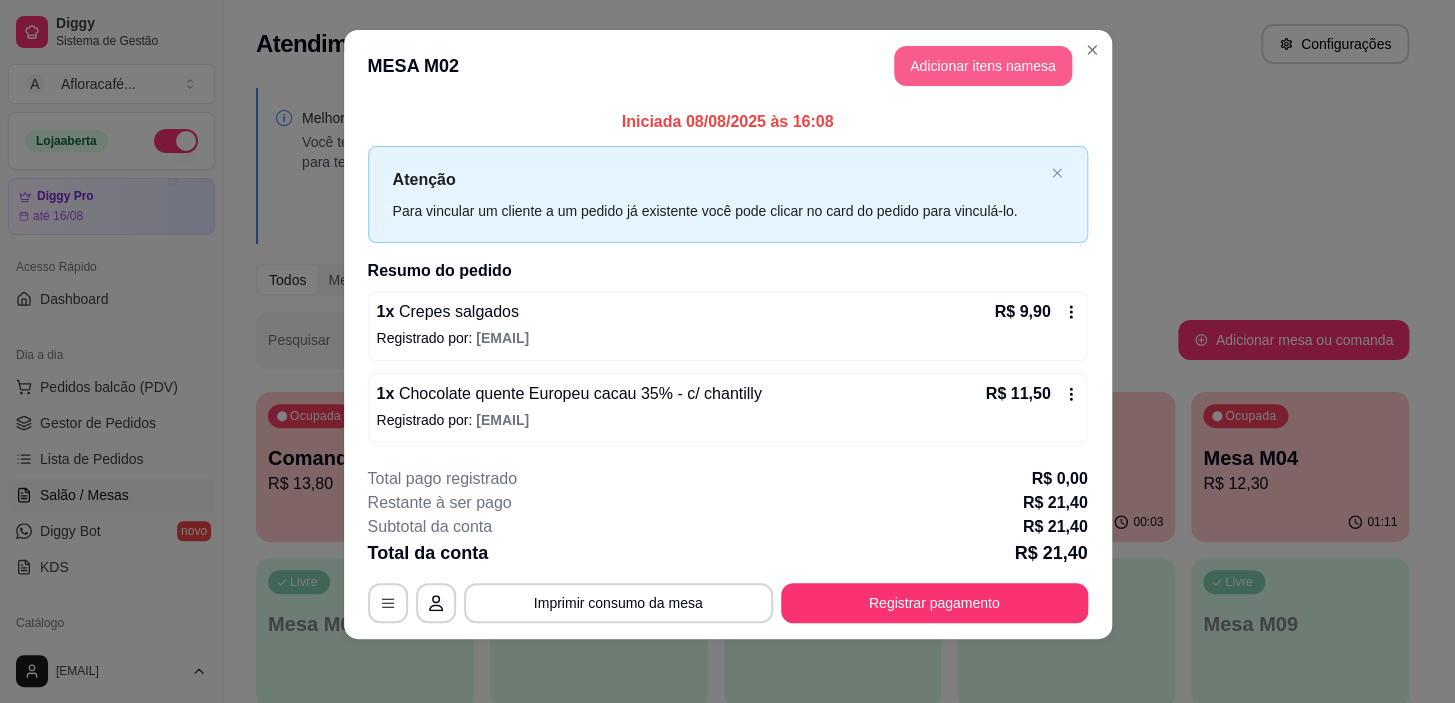 click on "Adicionar itens na  mesa" at bounding box center (983, 66) 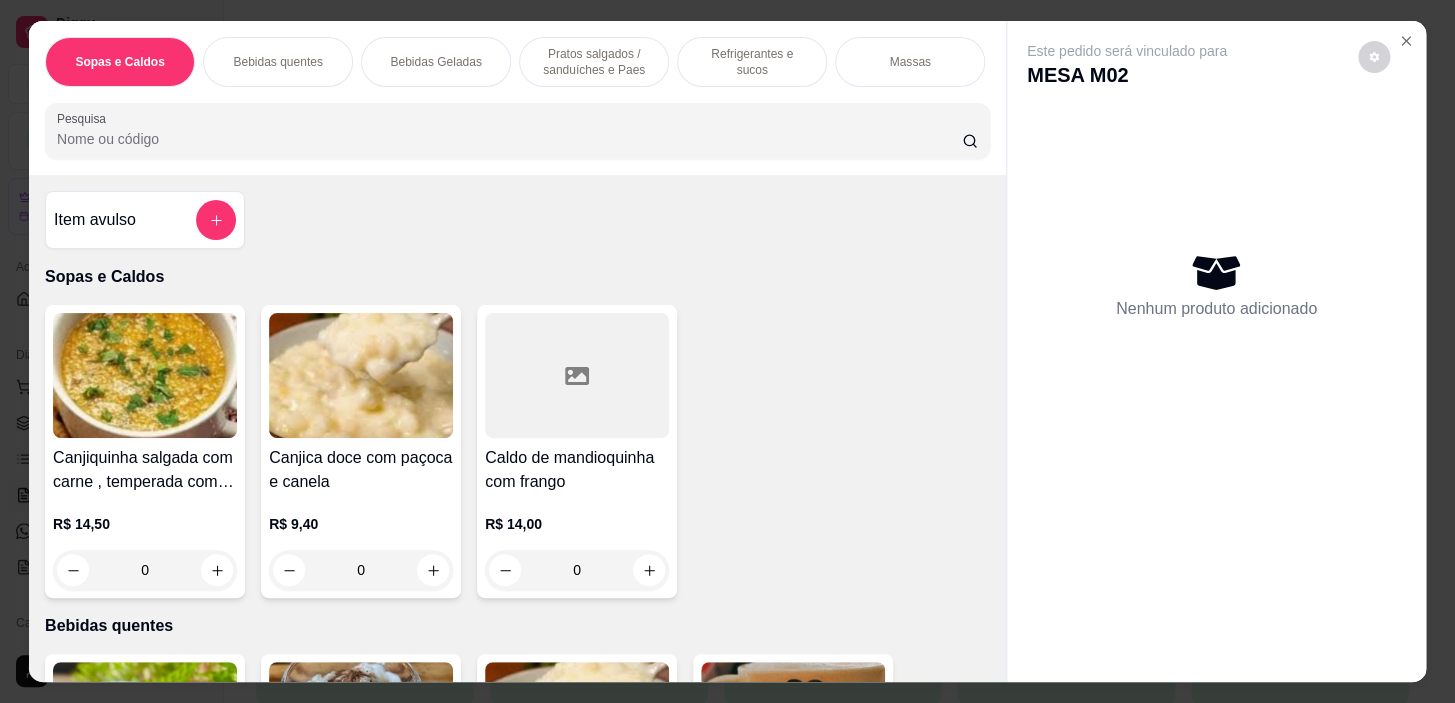 click on "Pratos salgados / sanduíches e Paes" at bounding box center [594, 62] 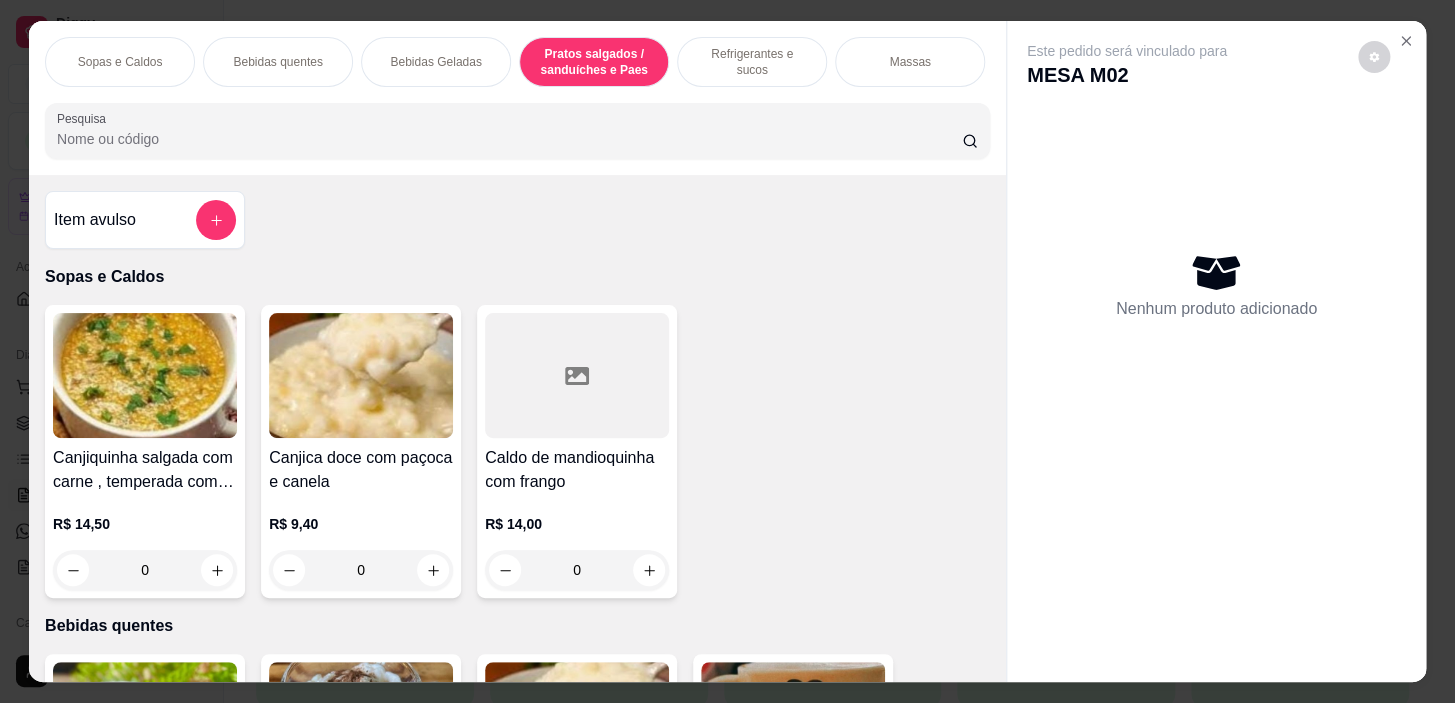 scroll, scrollTop: 5414, scrollLeft: 0, axis: vertical 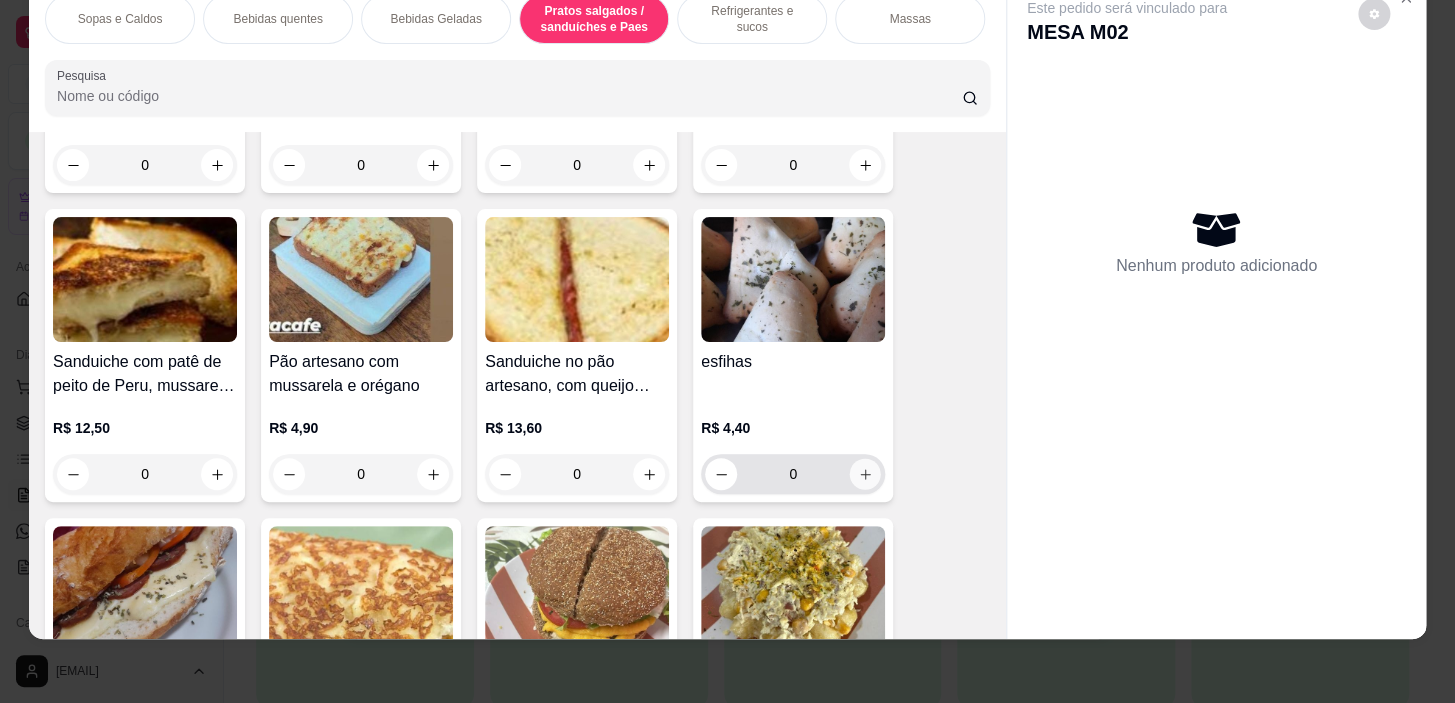 click 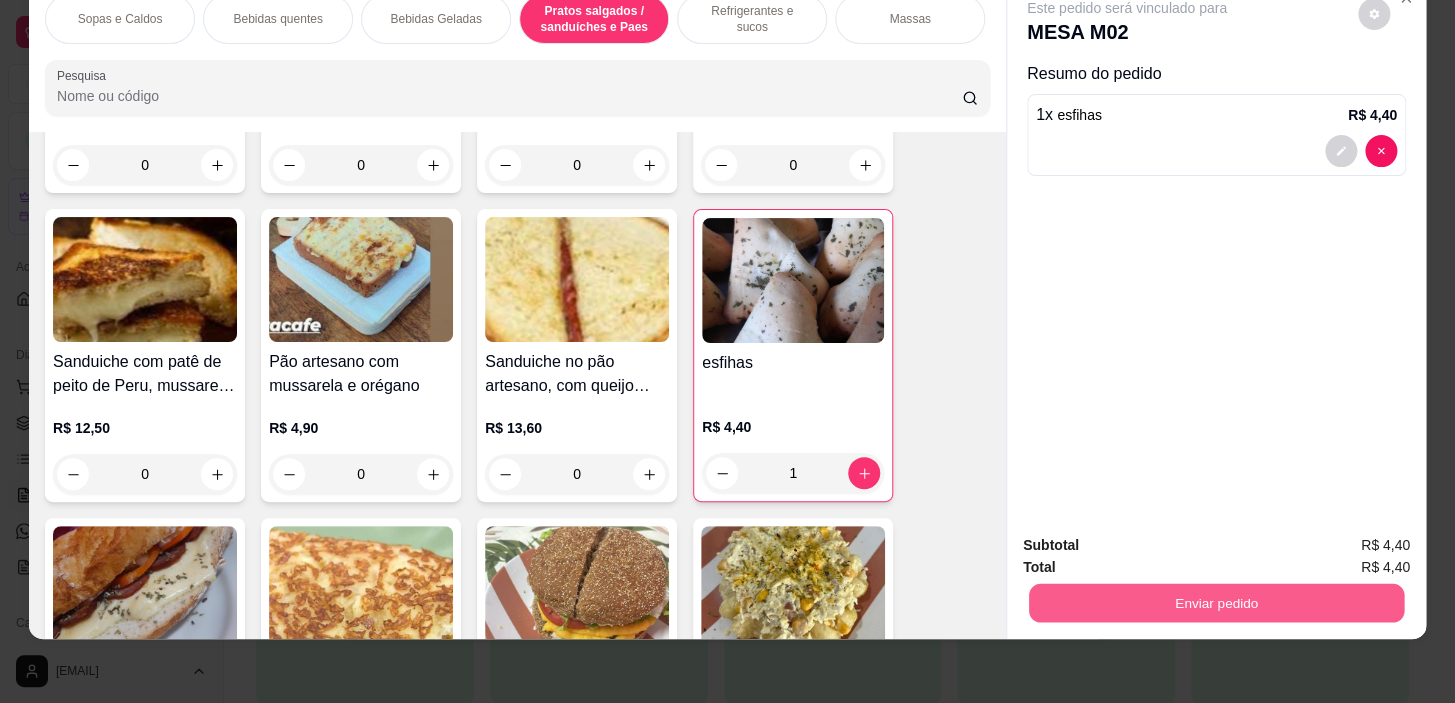 click on "Enviar pedido" at bounding box center (1216, 603) 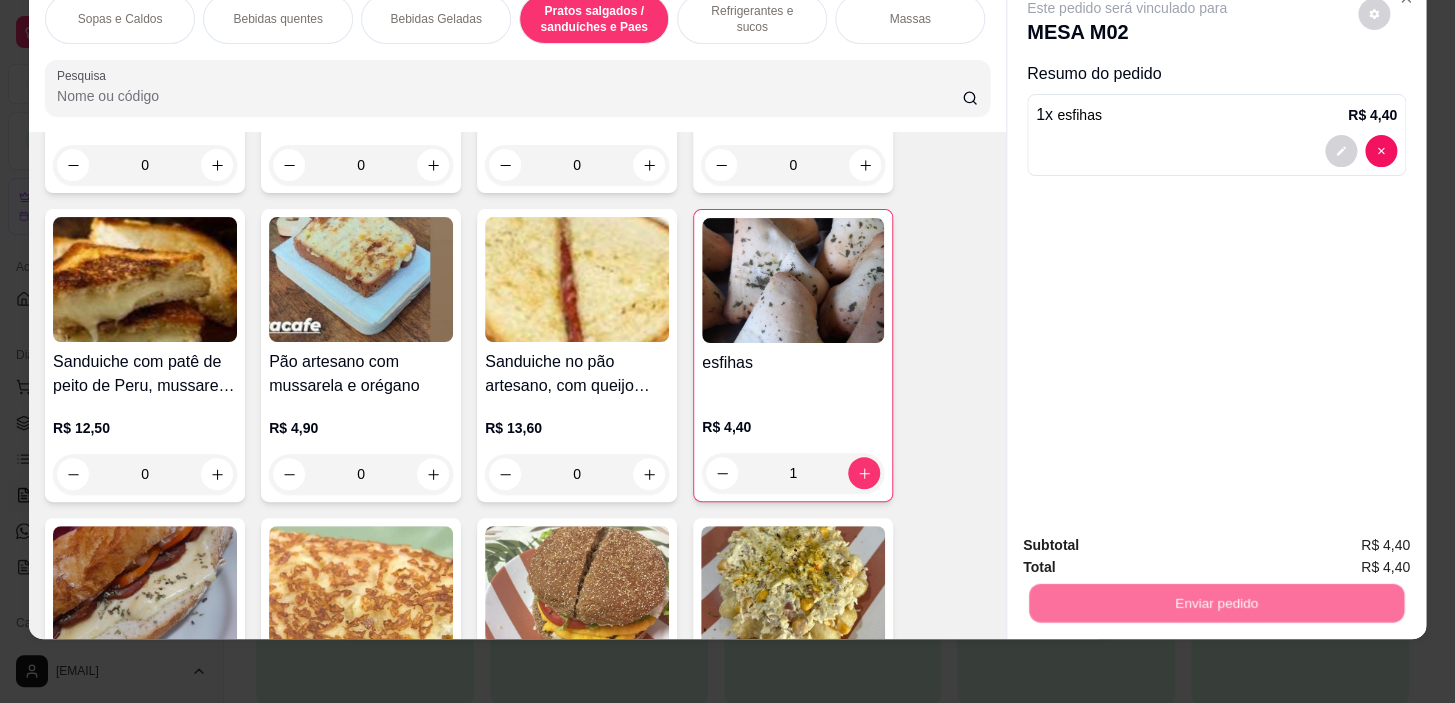click on "Não registrar e enviar pedido" at bounding box center (1150, 539) 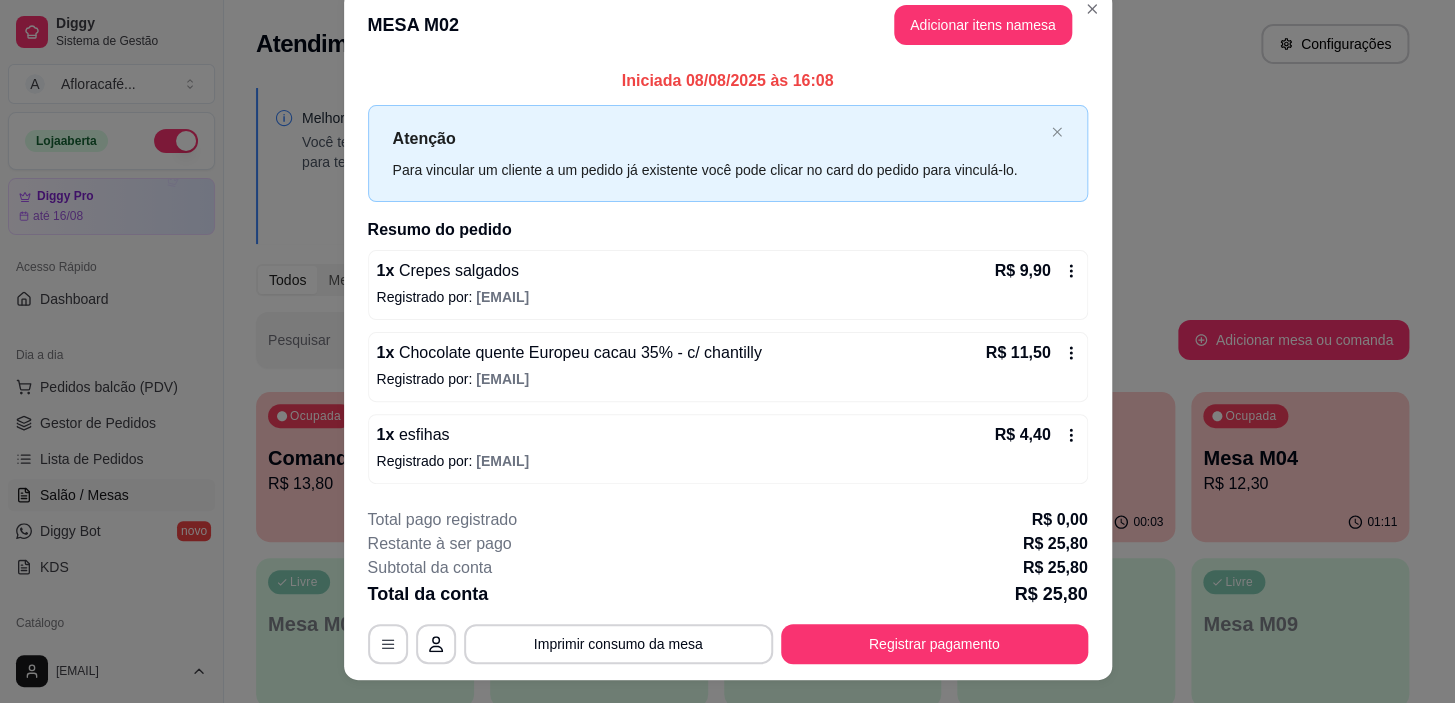 scroll, scrollTop: 0, scrollLeft: 0, axis: both 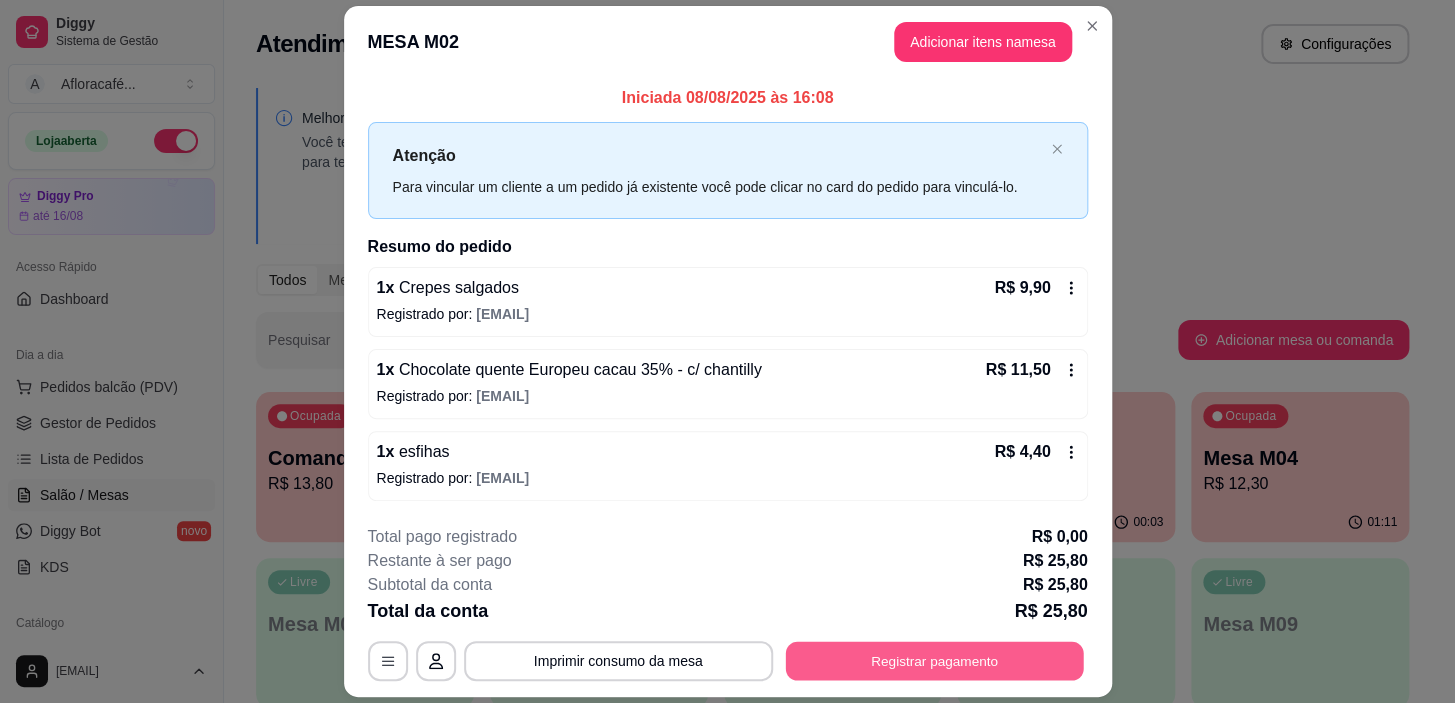 click on "Registrar pagamento" at bounding box center (934, 661) 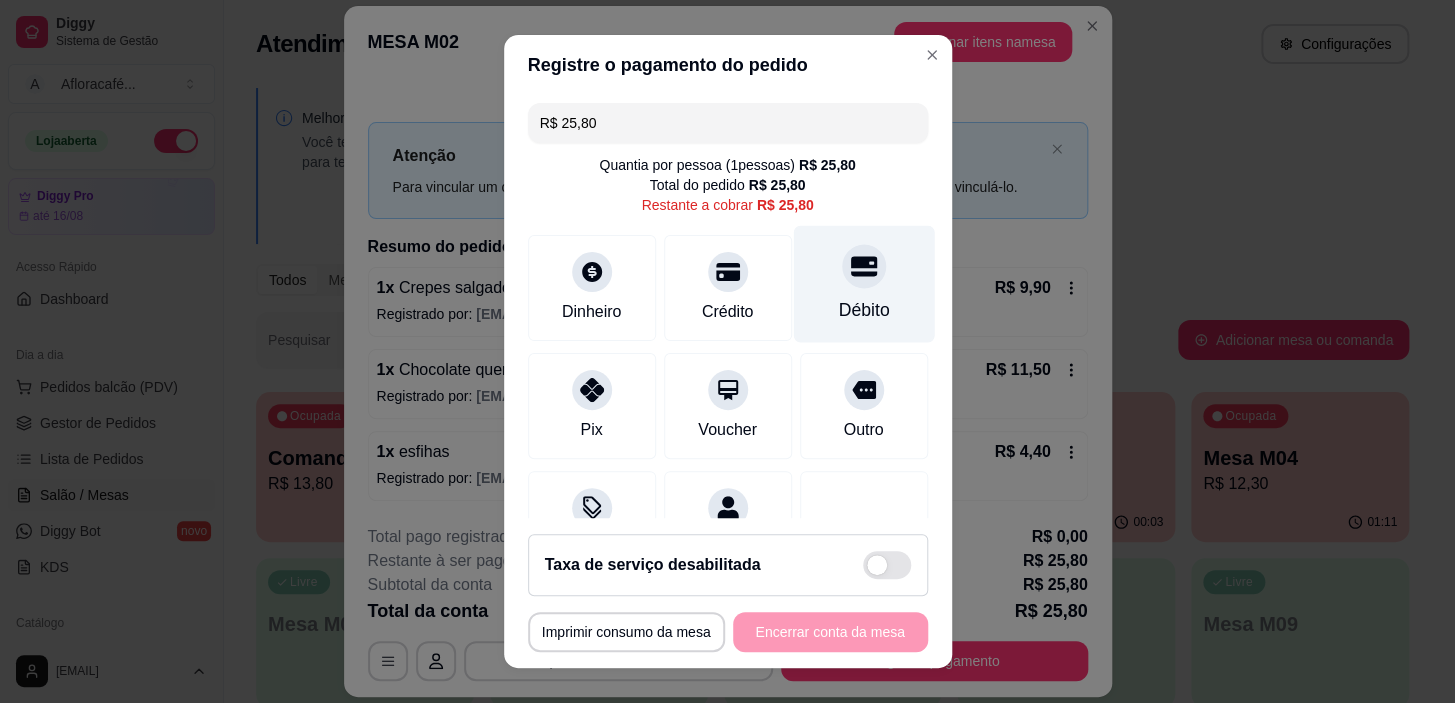 click on "Débito" at bounding box center [863, 284] 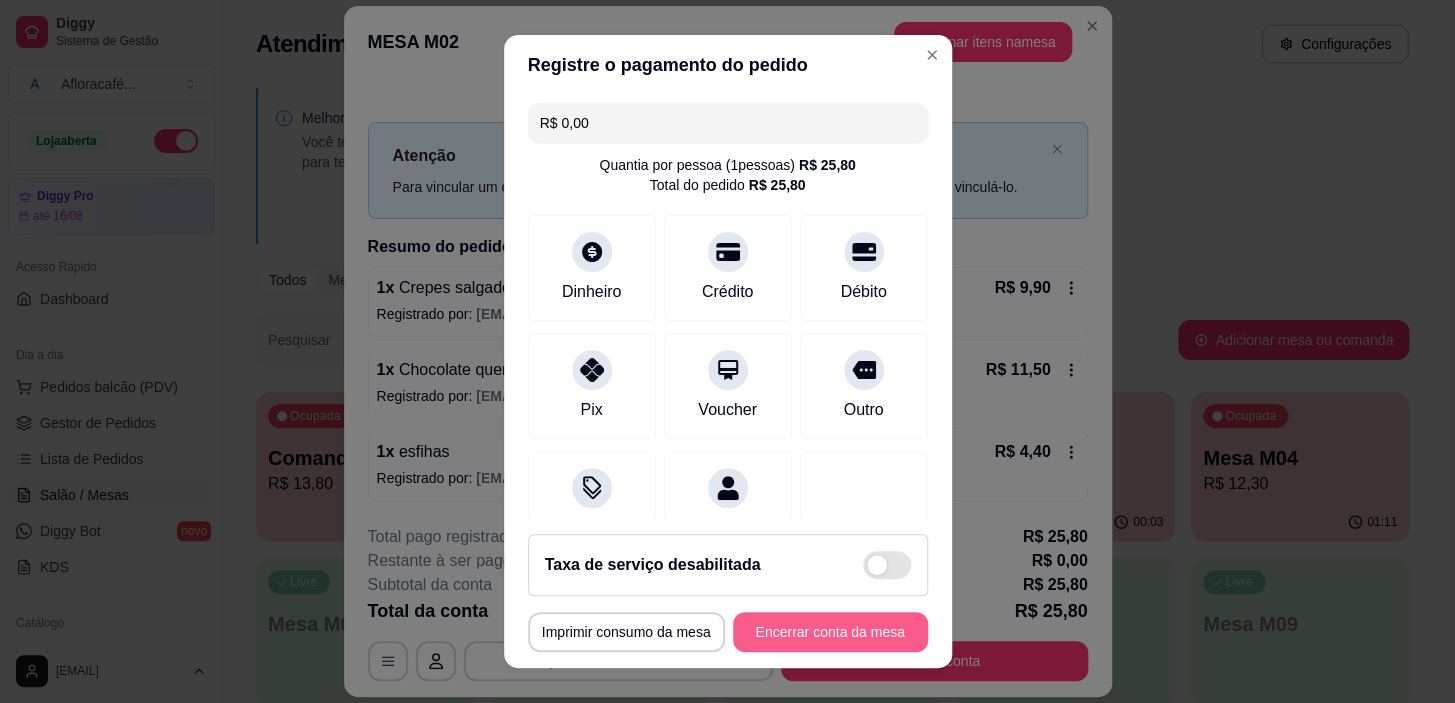 click on "Encerrar conta da mesa" at bounding box center (830, 632) 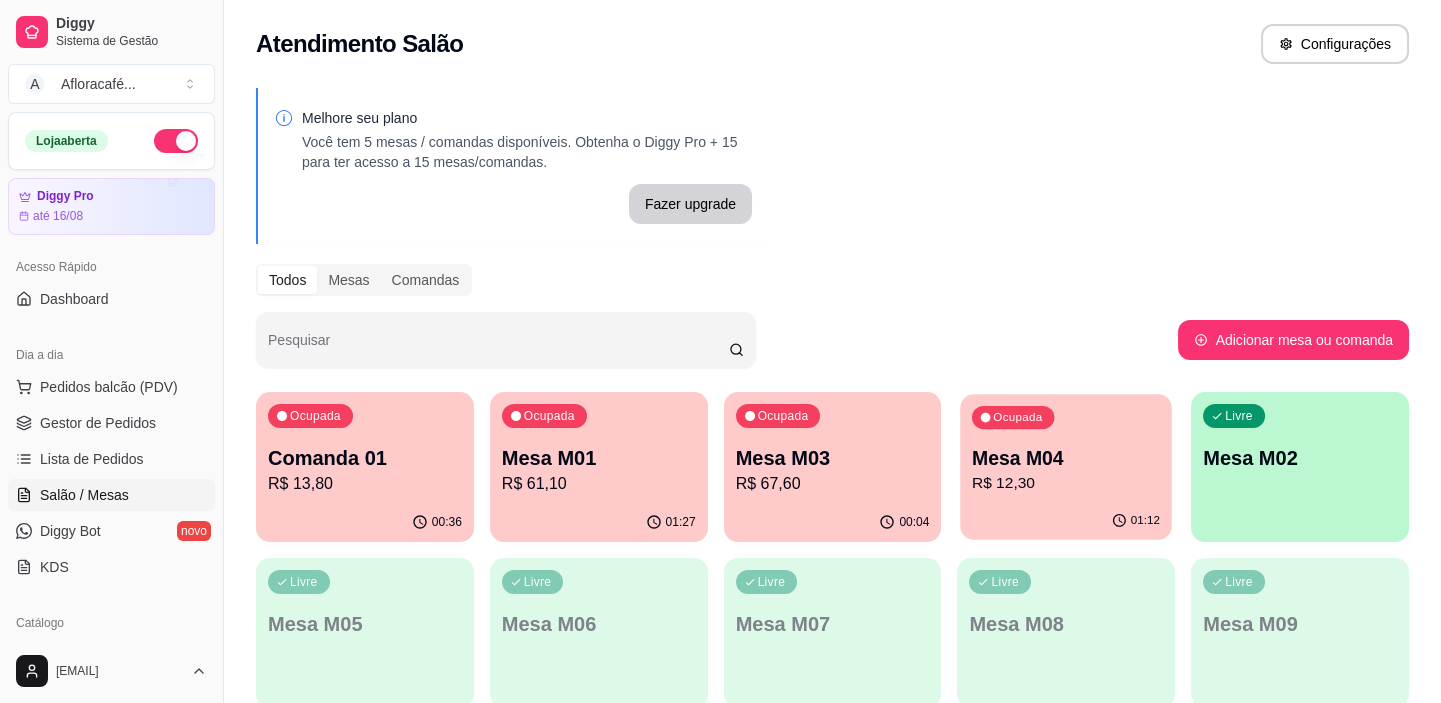 click on "R$ 12,30" at bounding box center [1066, 483] 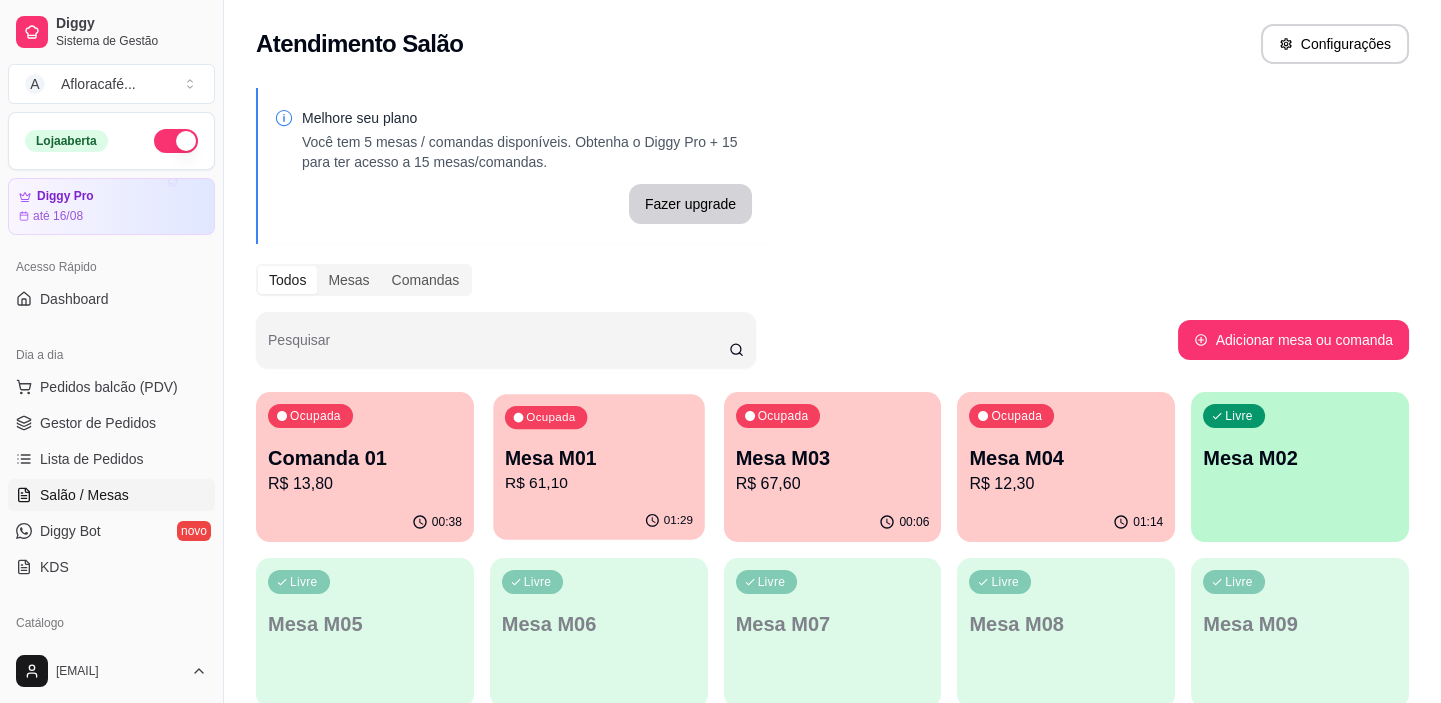 click on "R$ 61,10" at bounding box center [599, 483] 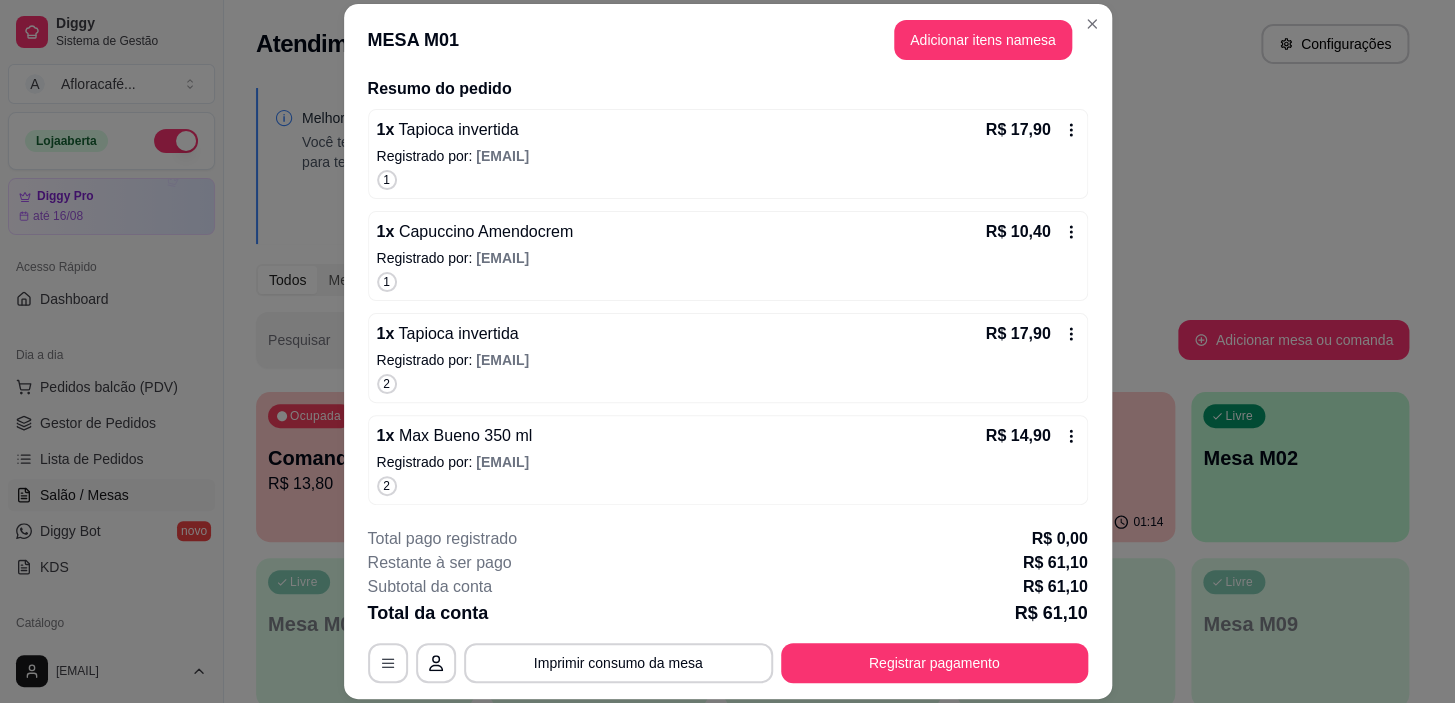 scroll, scrollTop: 0, scrollLeft: 0, axis: both 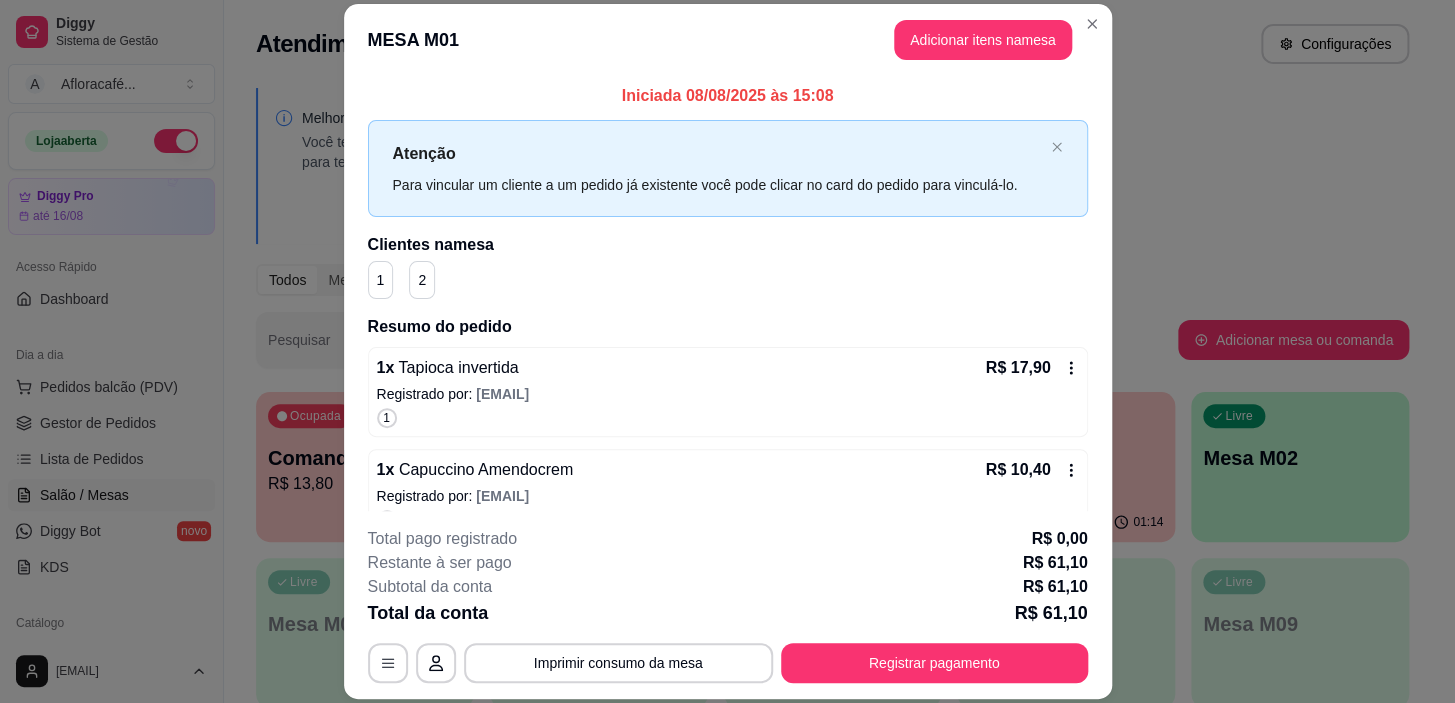 click on "MESA M01 Adicionar itens na  mesa" at bounding box center (728, 40) 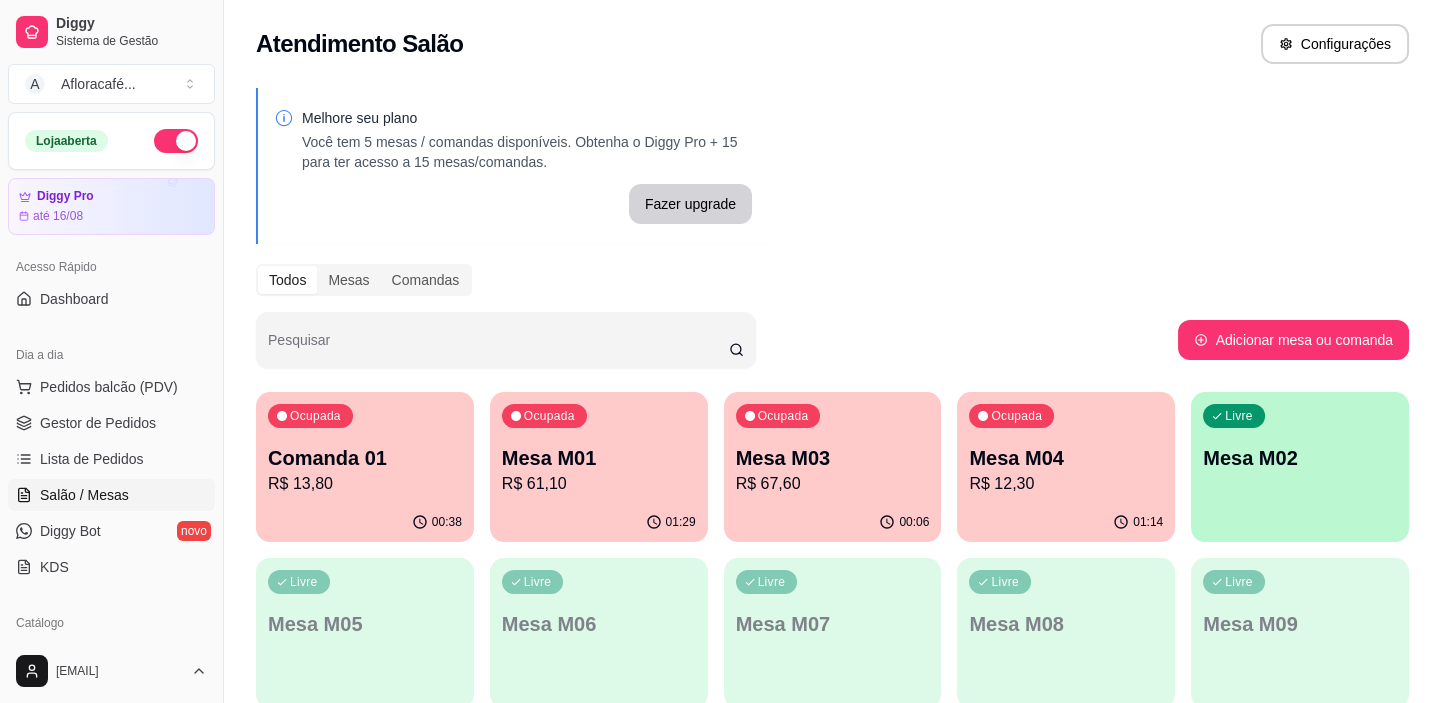 click on "Ocupada Mesa M03 R$ 67,60" at bounding box center (833, 447) 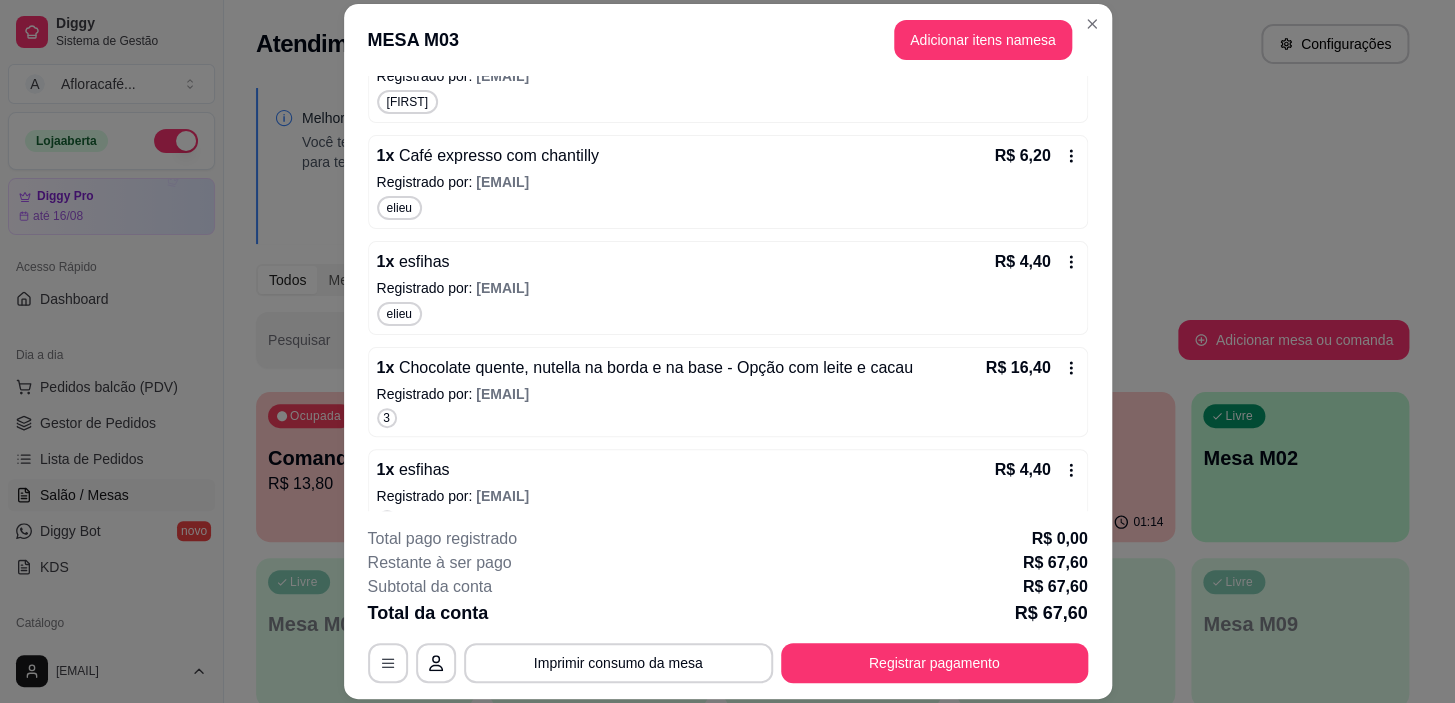 scroll, scrollTop: 669, scrollLeft: 0, axis: vertical 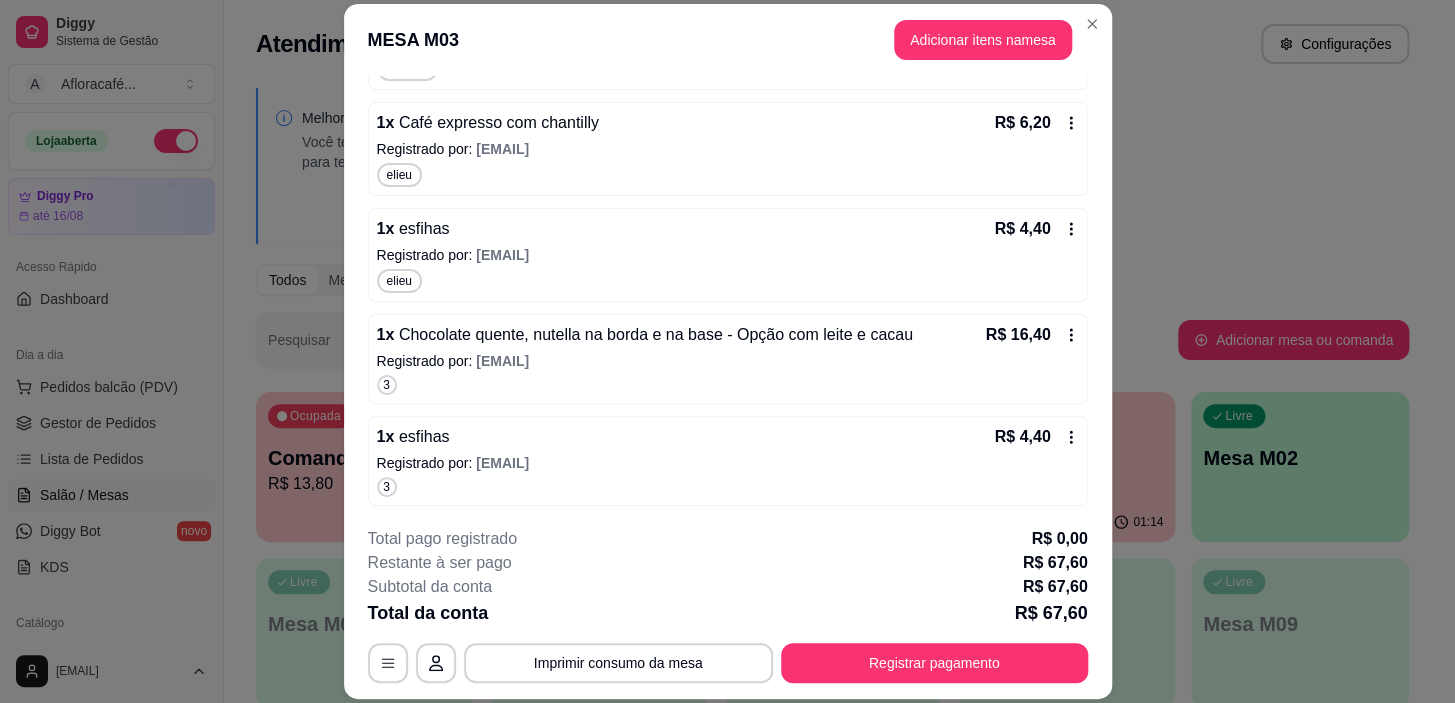click on "MESA M03 Adicionar itens na  mesa" at bounding box center [728, 40] 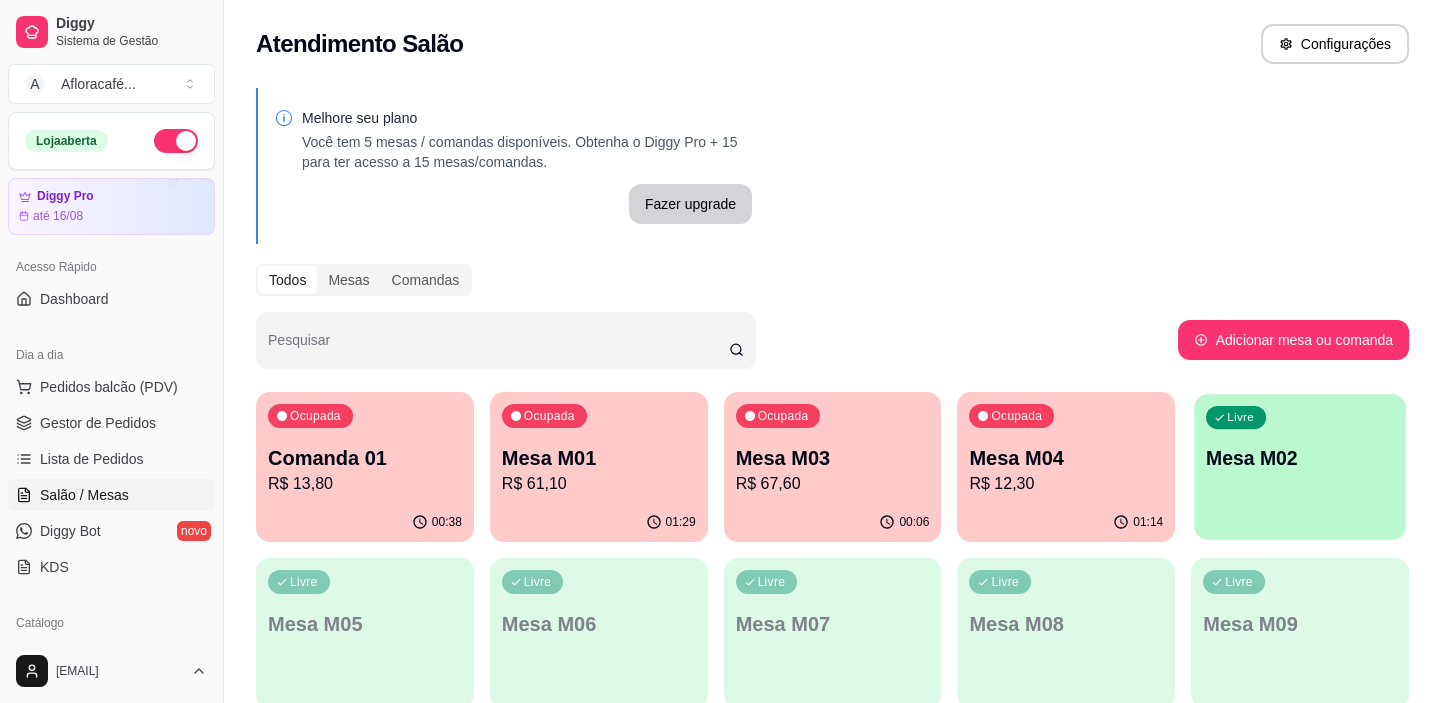 click on "Mesa M02" at bounding box center (1300, 458) 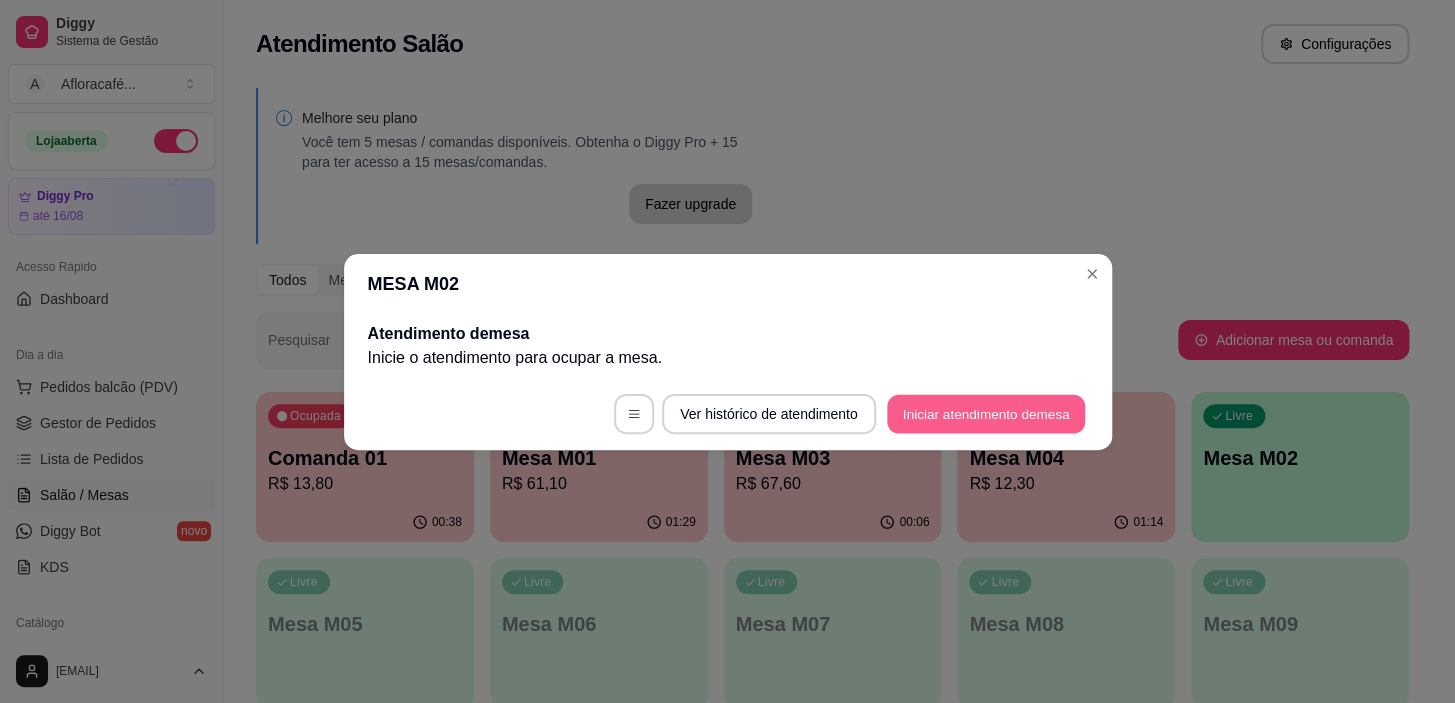 click on "Iniciar atendimento de  mesa" at bounding box center (986, 413) 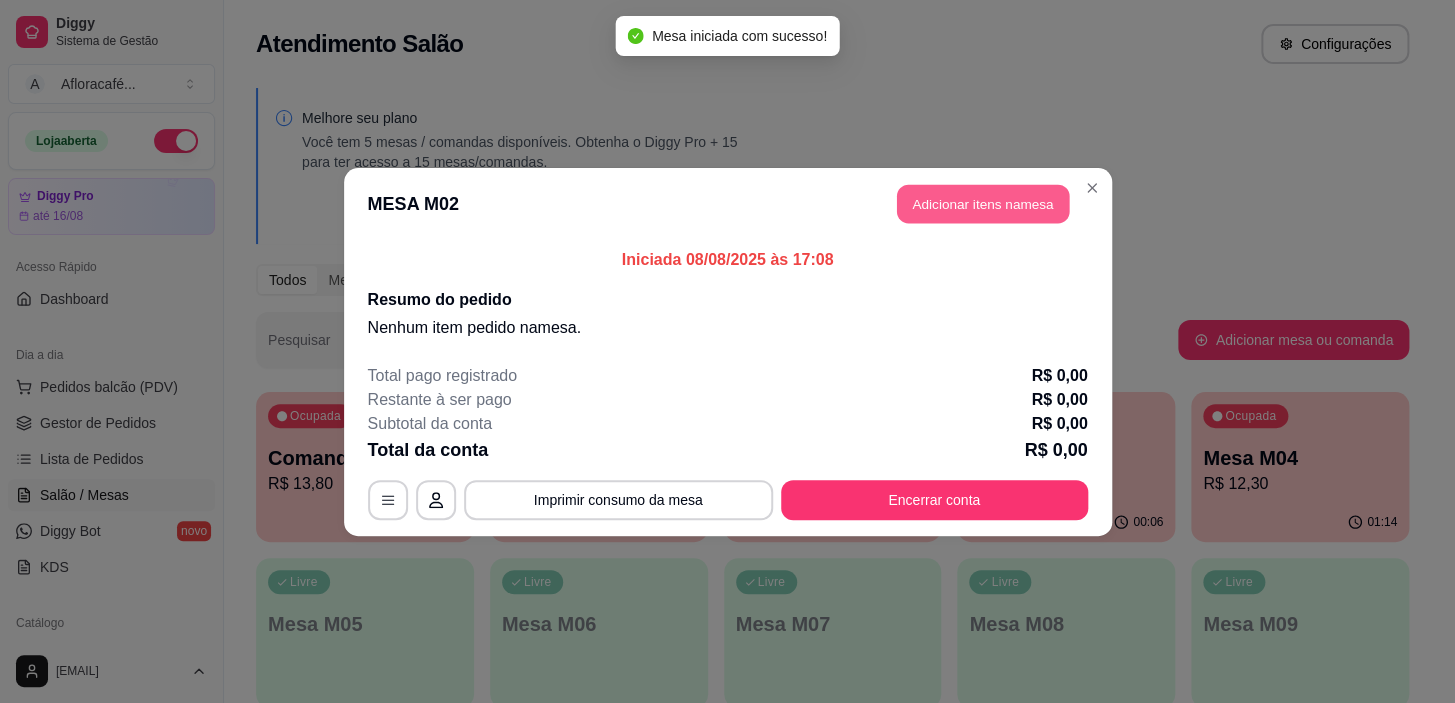 click on "Adicionar itens na  mesa" at bounding box center (983, 203) 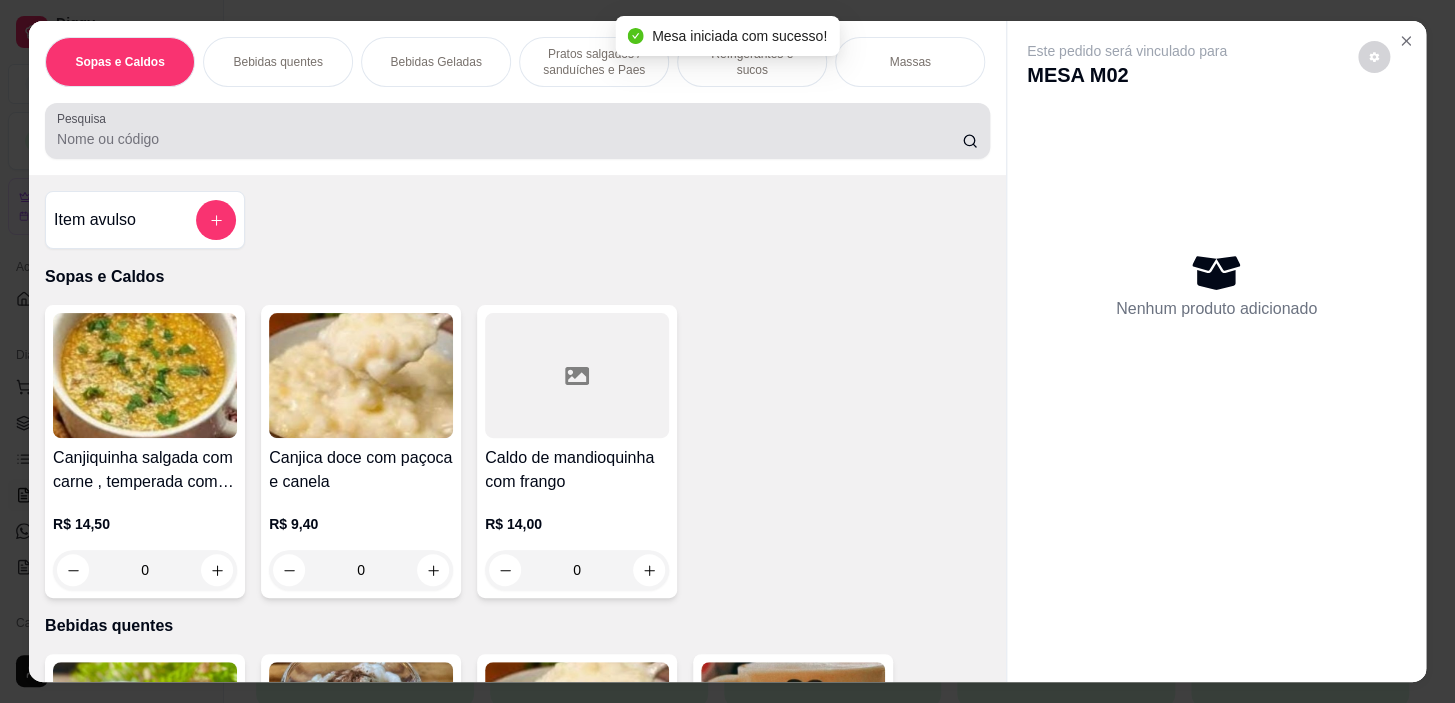 click at bounding box center [517, 131] 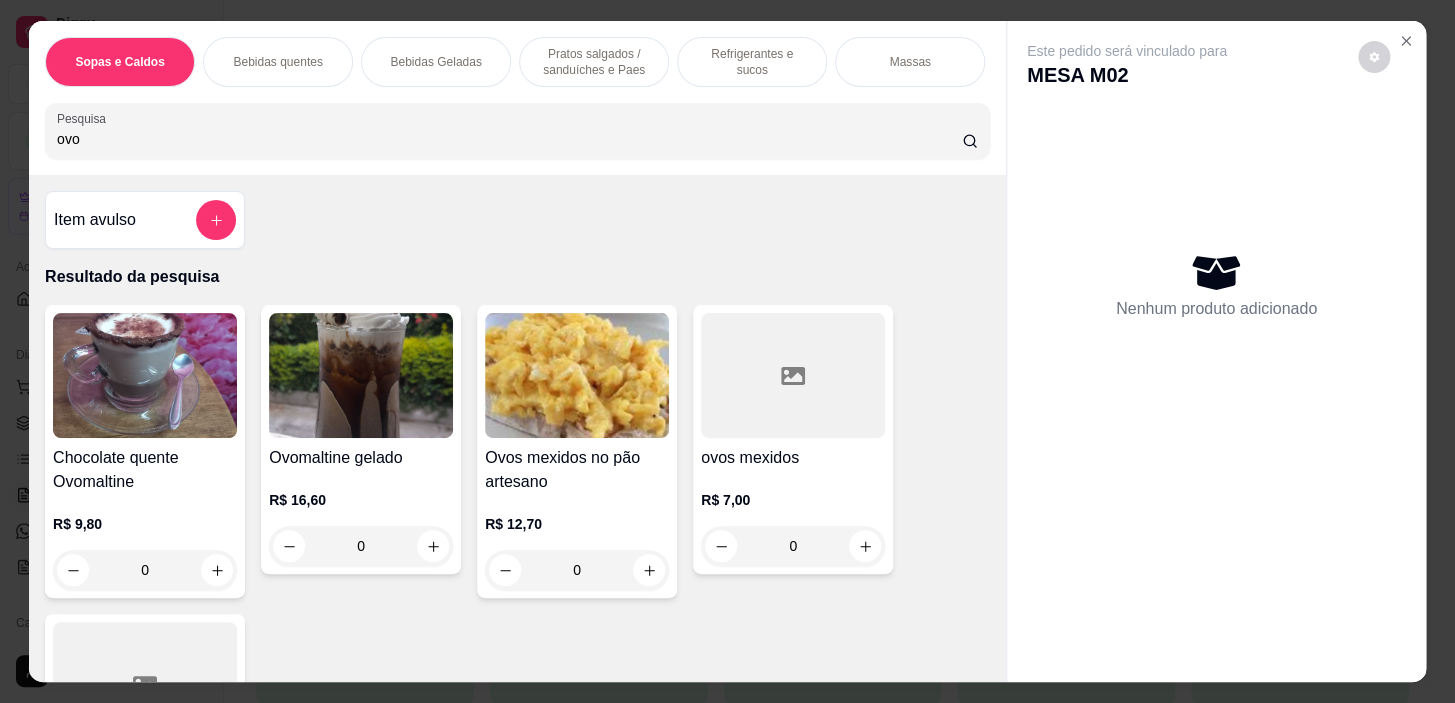click on "0" at bounding box center (145, 570) 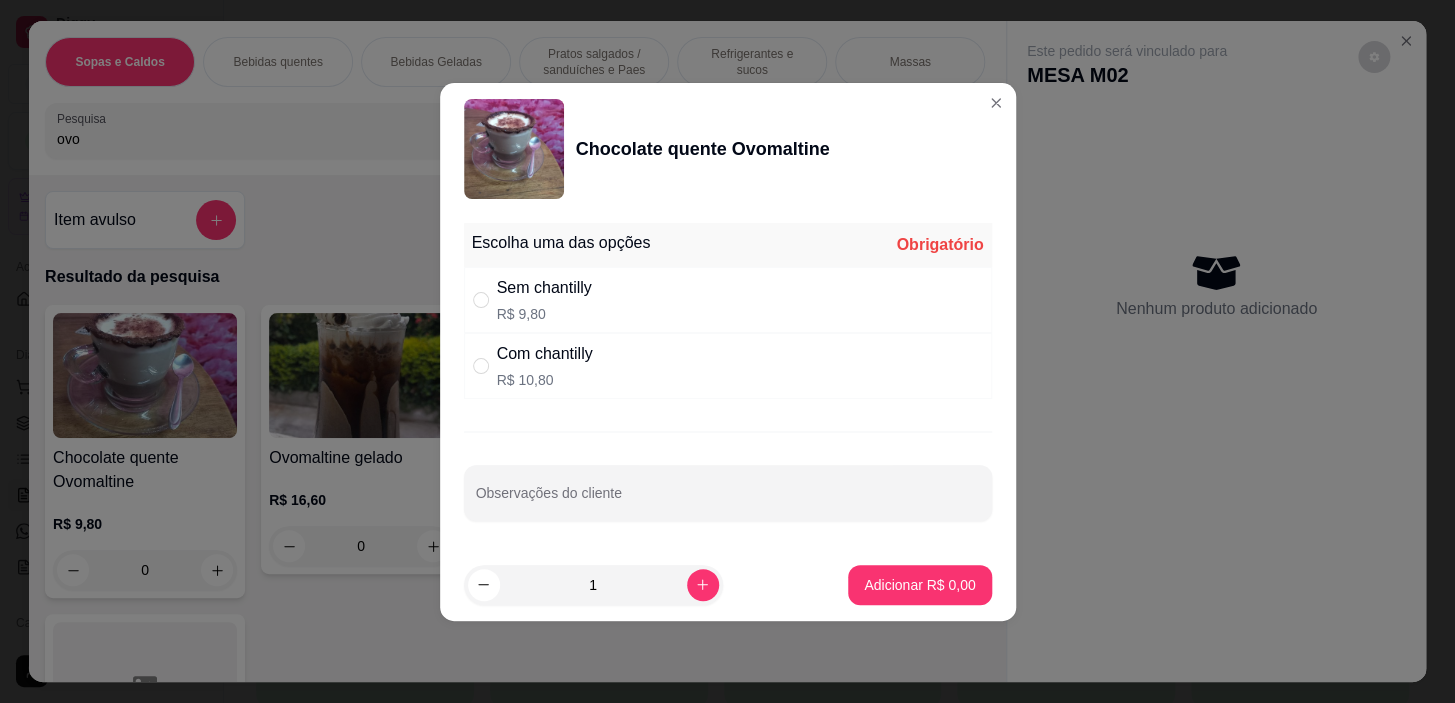 click on "Com chantilly  R$ 10,80" at bounding box center (728, 366) 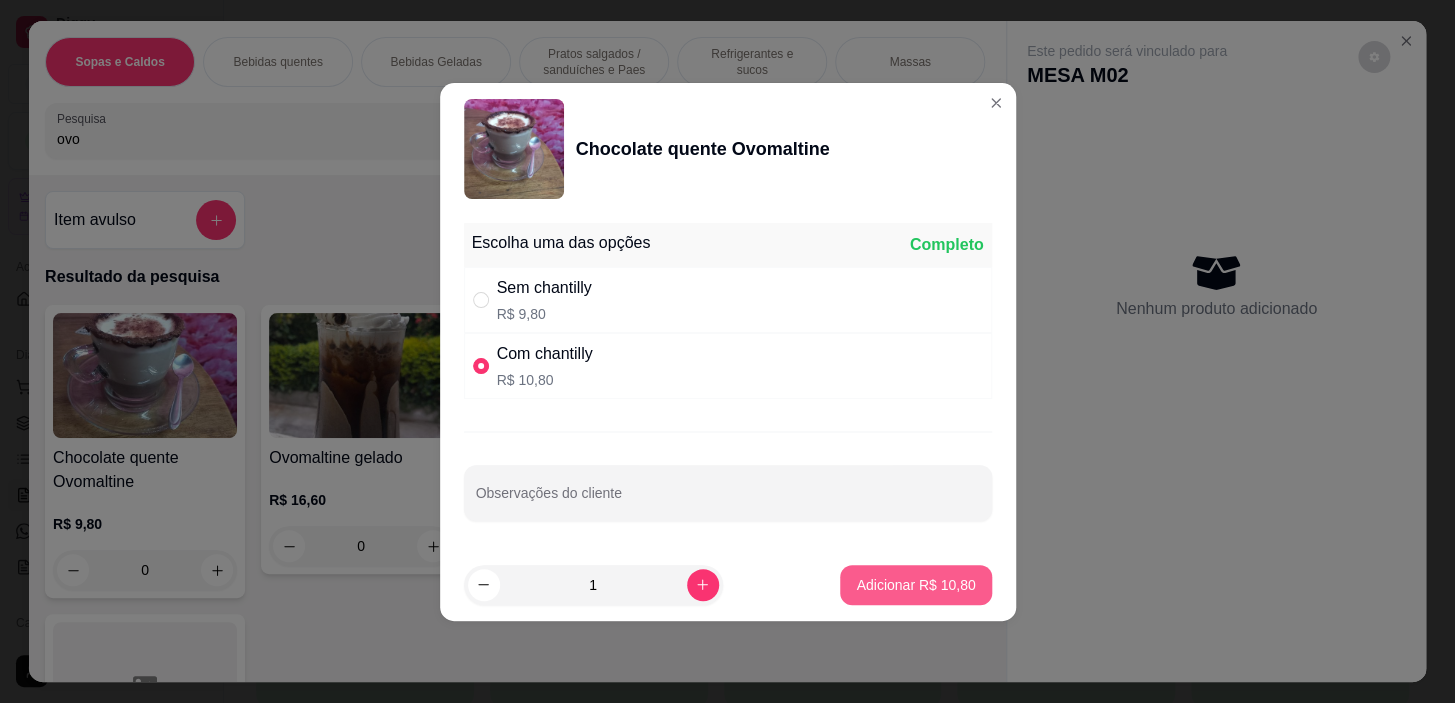 click on "Adicionar   R$ 10,80" at bounding box center [915, 585] 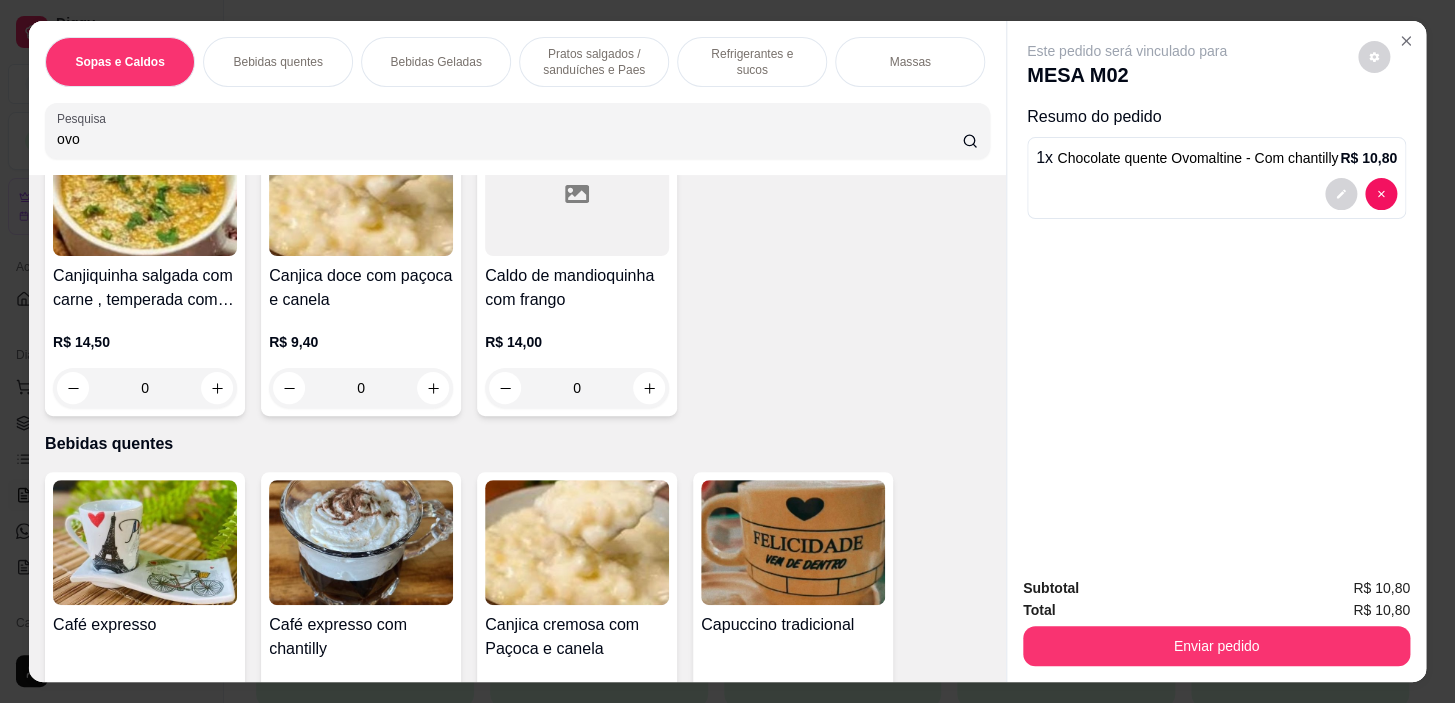 scroll, scrollTop: 727, scrollLeft: 0, axis: vertical 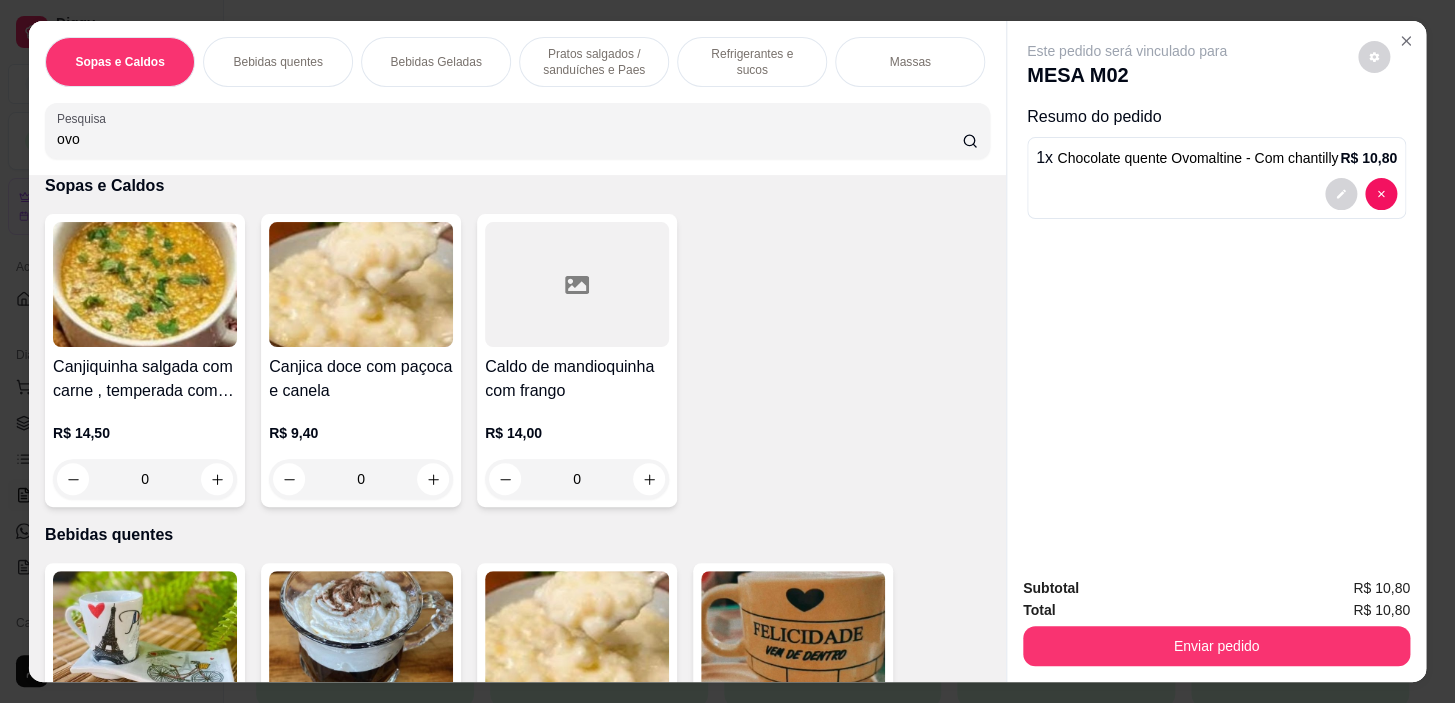 click on "Bebidas Geladas" at bounding box center (436, 62) 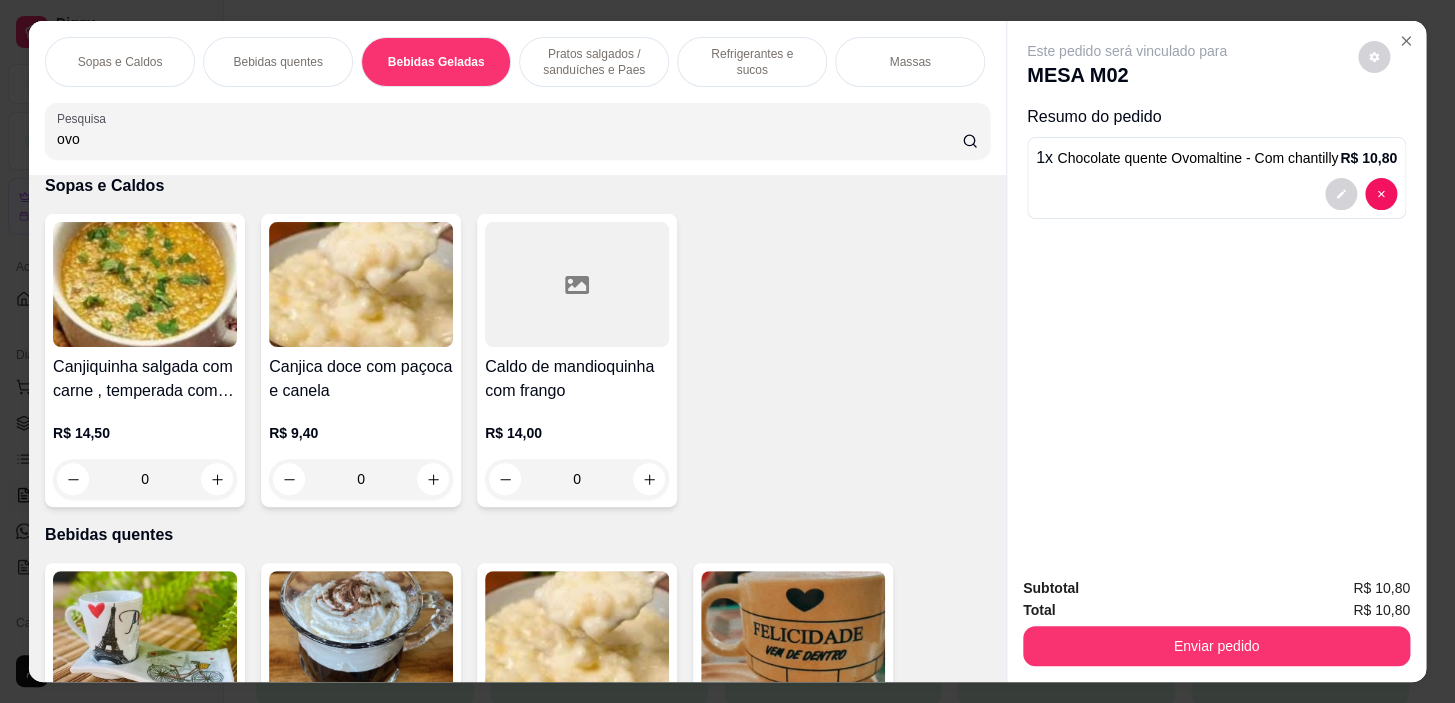 scroll, scrollTop: 3588, scrollLeft: 0, axis: vertical 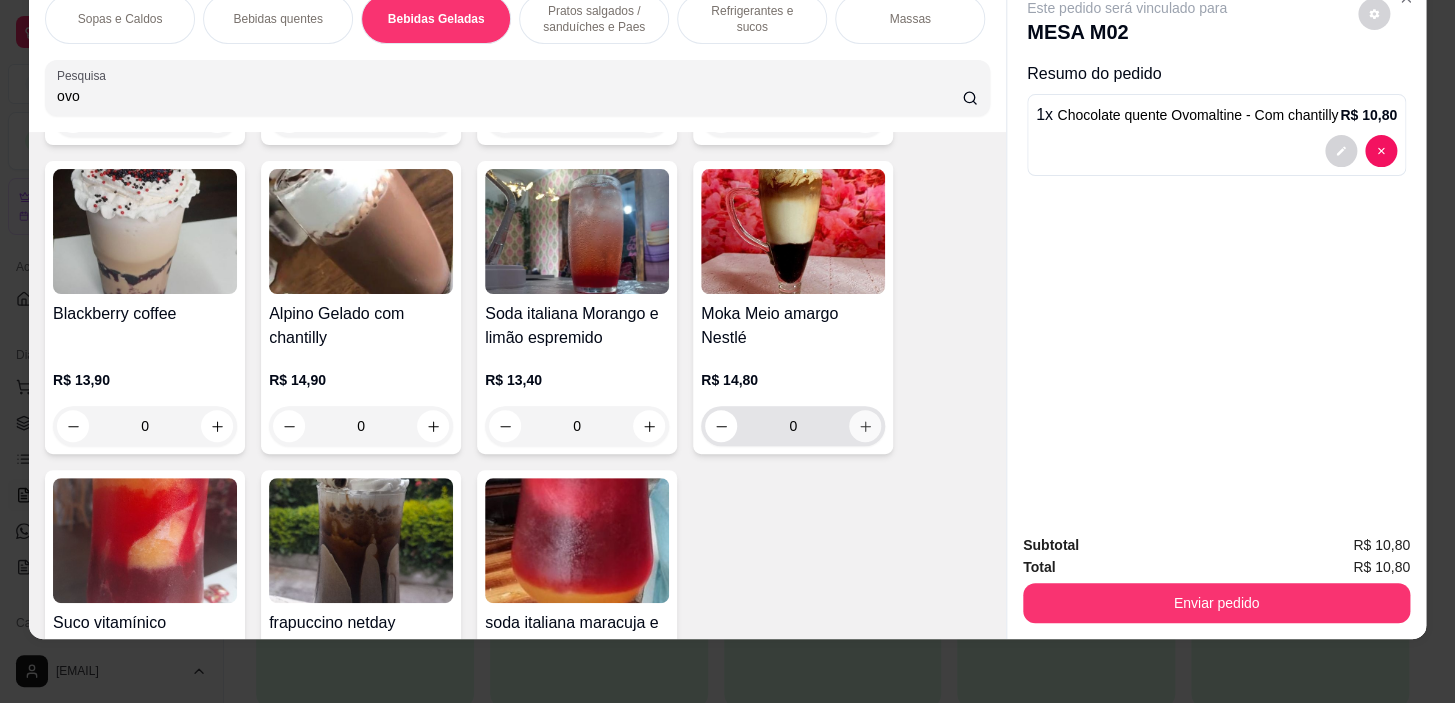 click 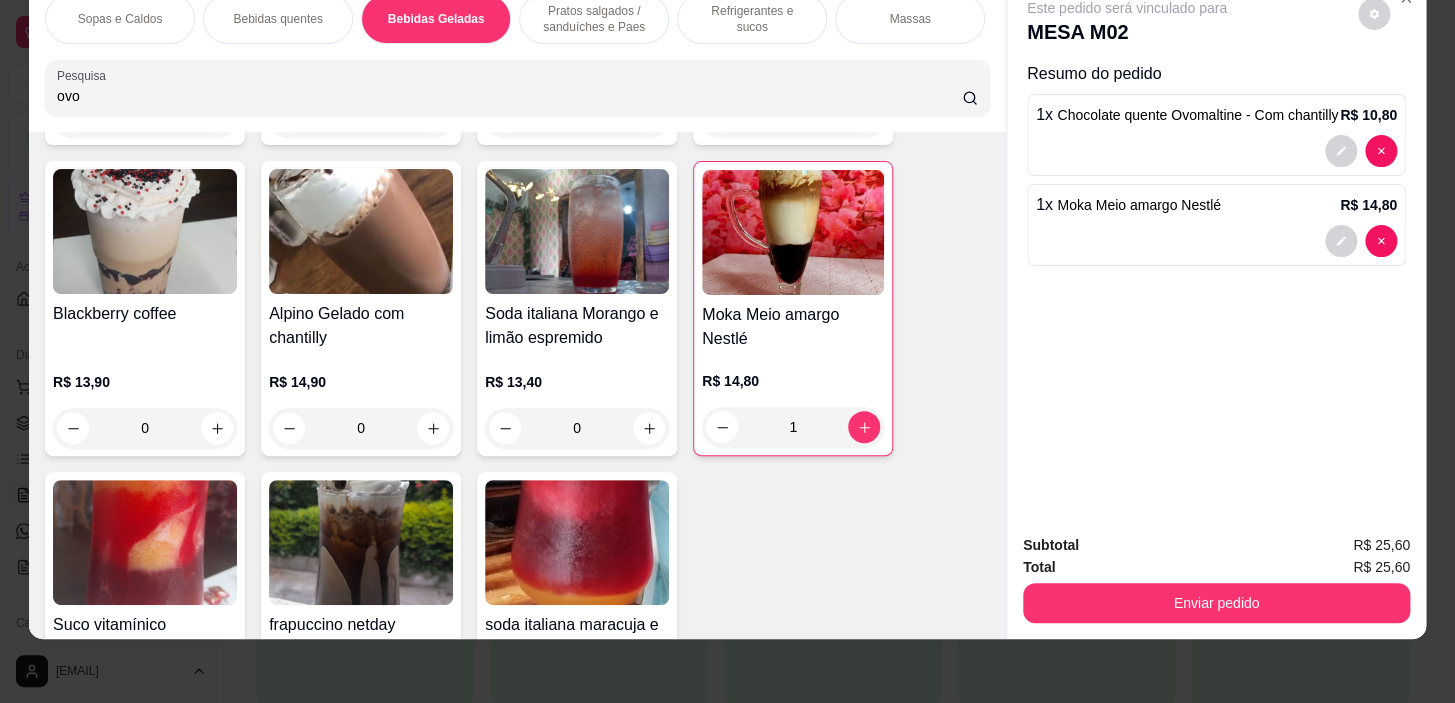 click on "Pratos salgados / sanduíches e Paes" at bounding box center (594, 19) 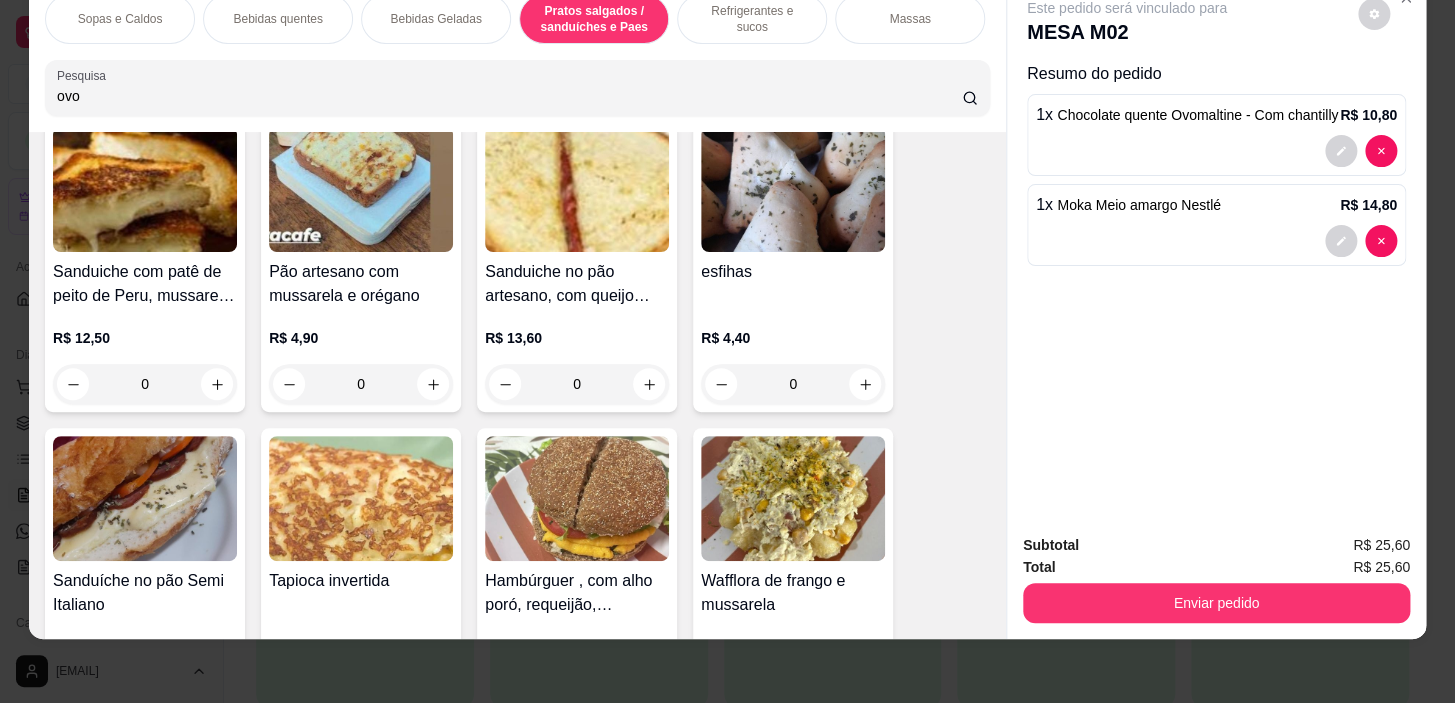 scroll, scrollTop: 6599, scrollLeft: 0, axis: vertical 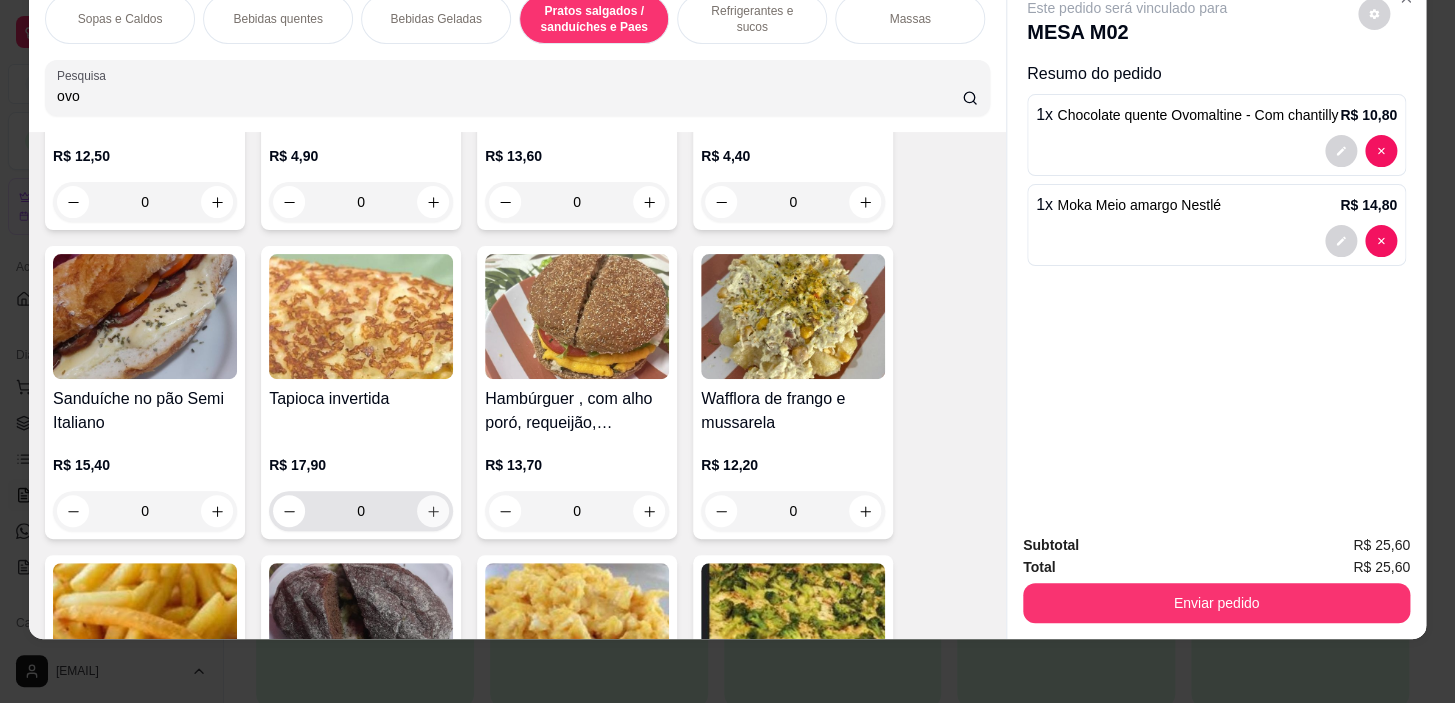 click 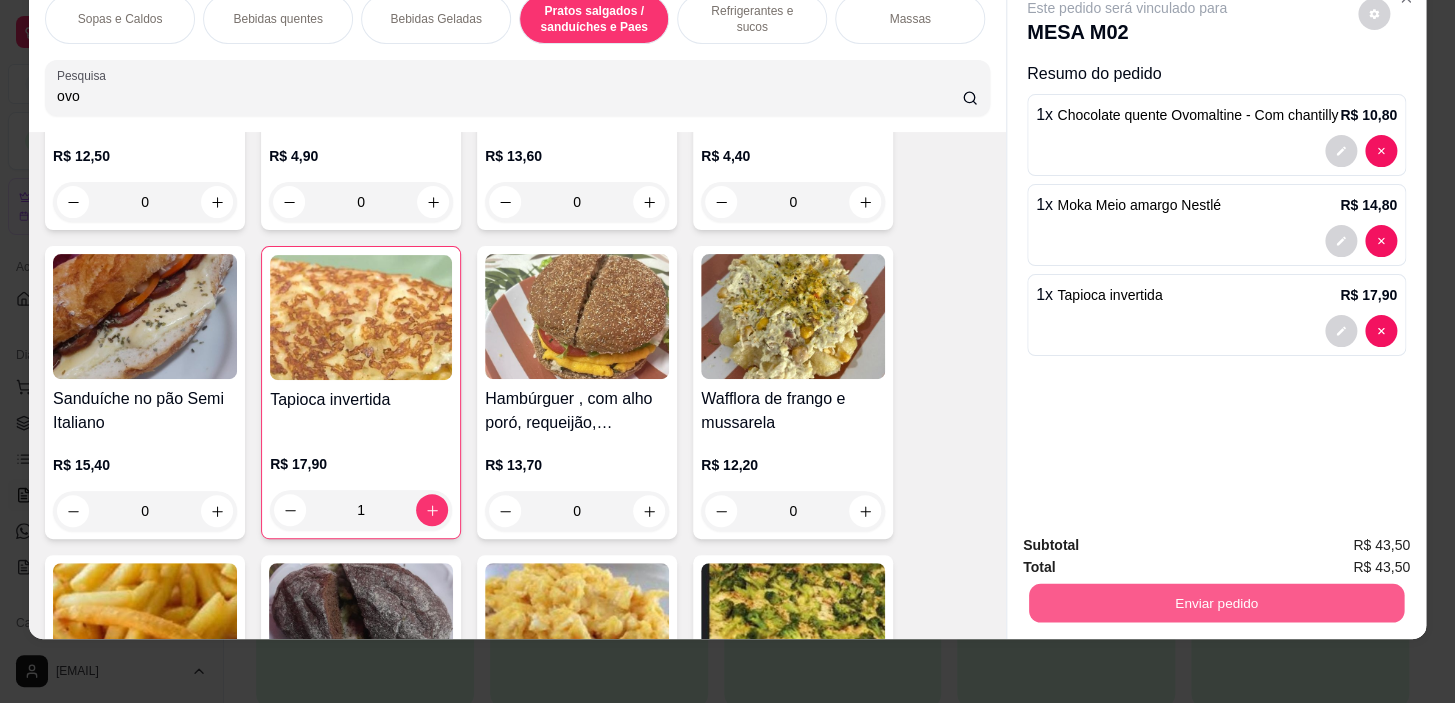 click on "Enviar pedido" at bounding box center (1216, 603) 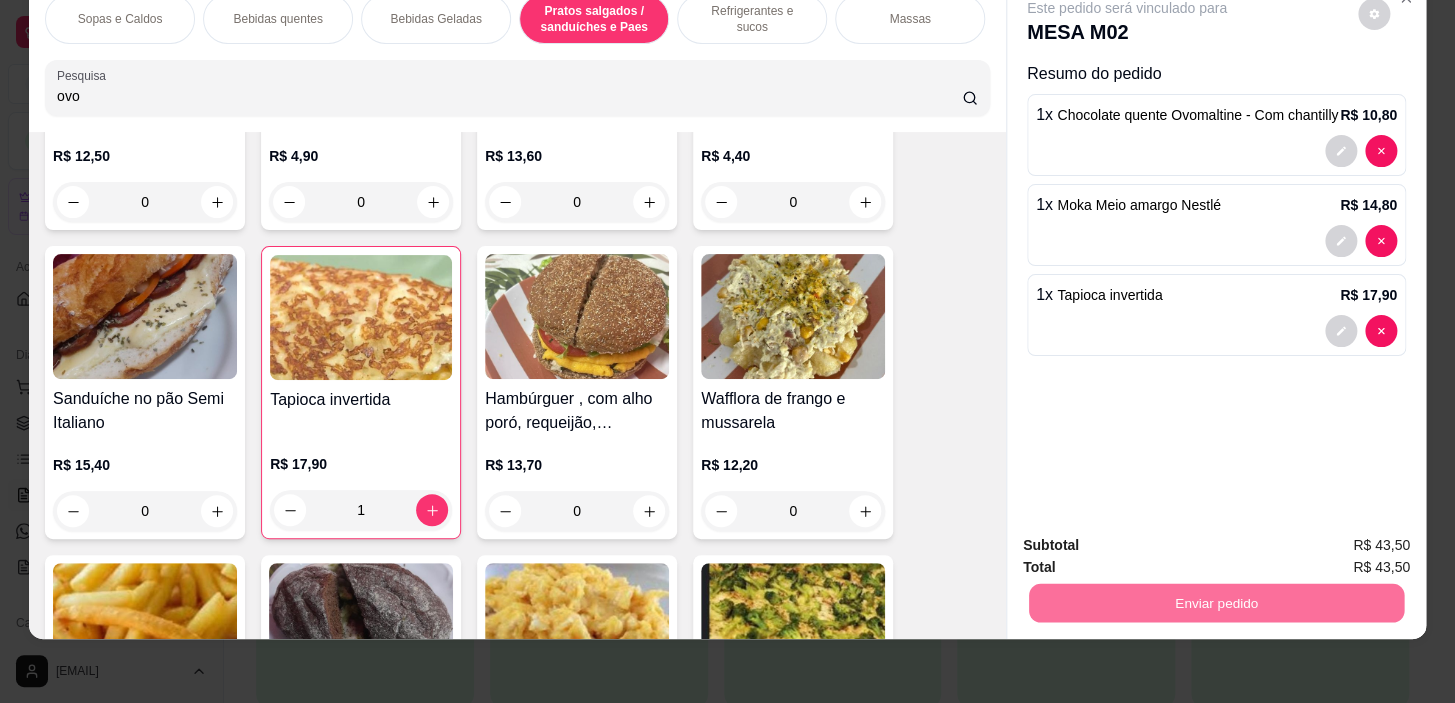 click on "Não registrar e enviar pedido" at bounding box center (1150, 539) 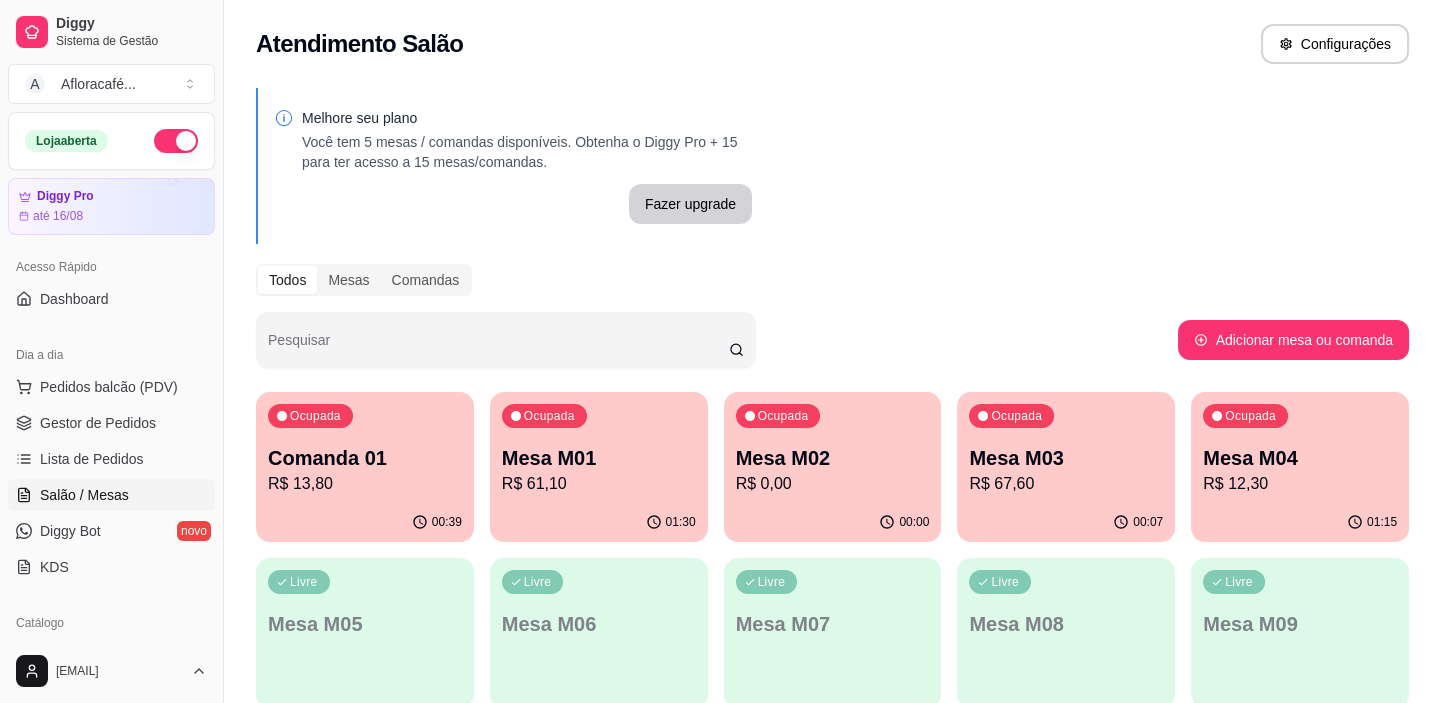 click on "Ocupada Comanda 01 R$ 13,80" at bounding box center (365, 447) 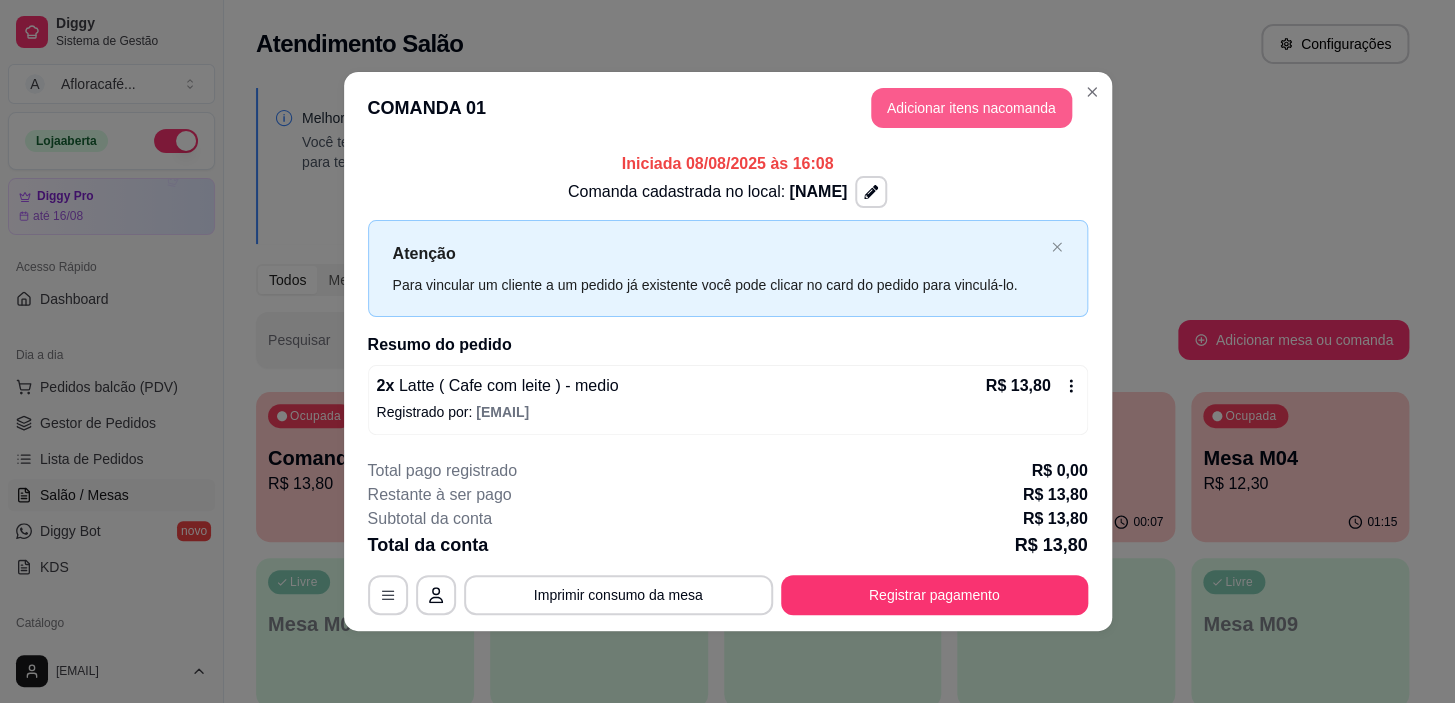 click on "Adicionar itens na  comanda" at bounding box center (971, 108) 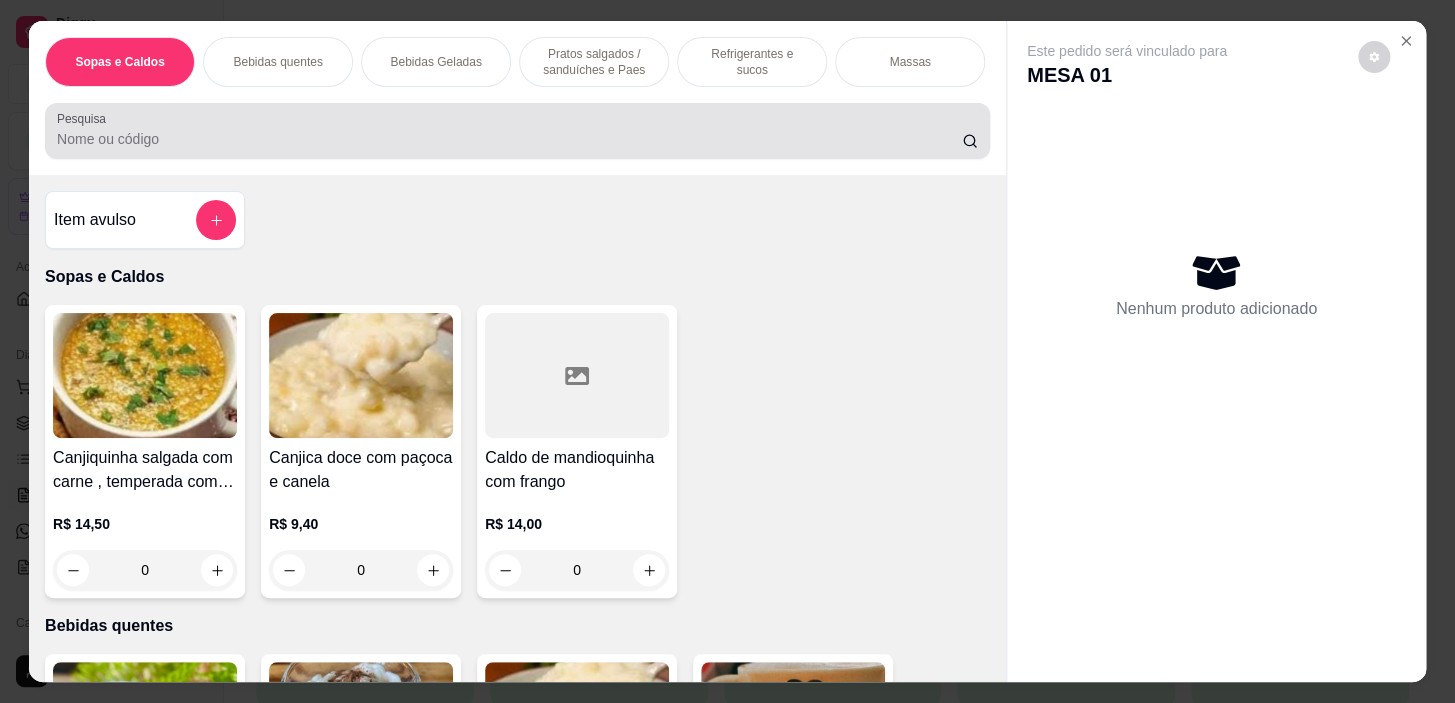 drag, startPoint x: 575, startPoint y: 100, endPoint x: 574, endPoint y: 115, distance: 15.033297 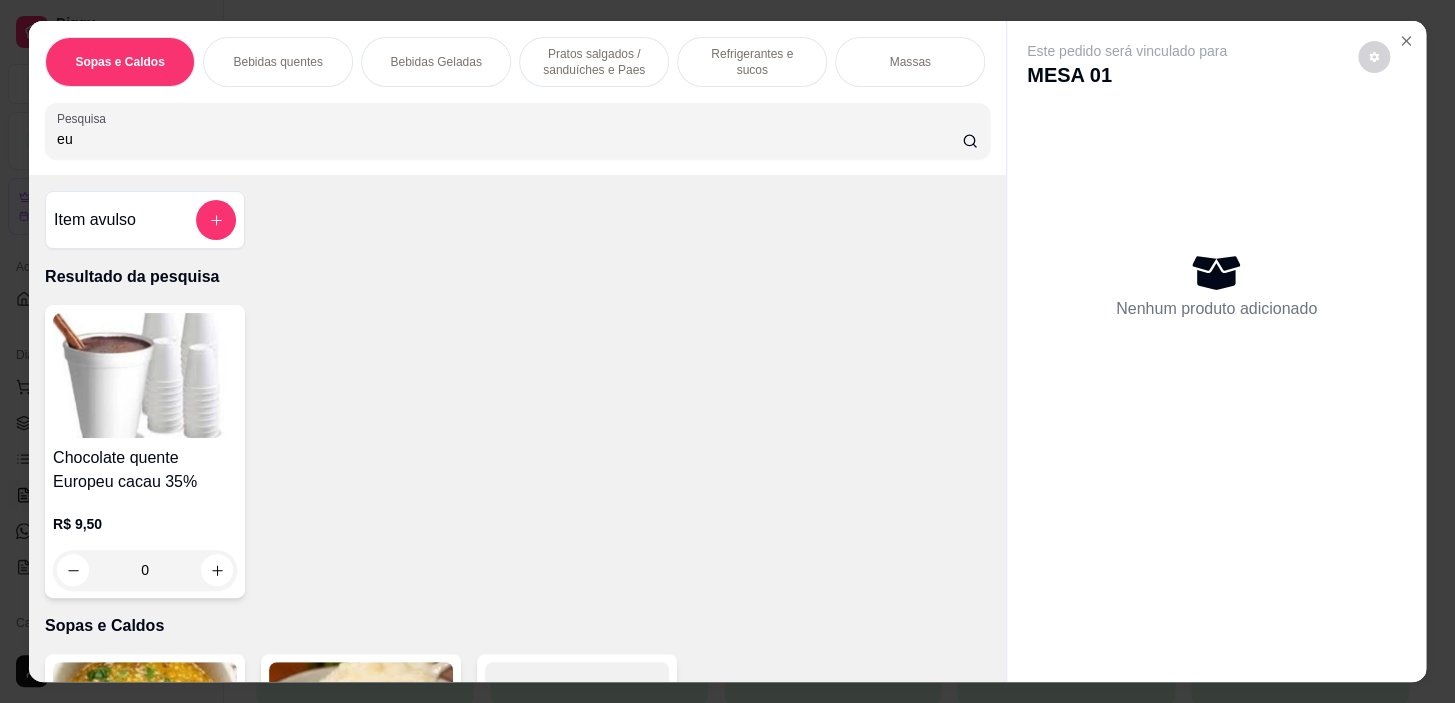 click on "0" at bounding box center (145, 570) 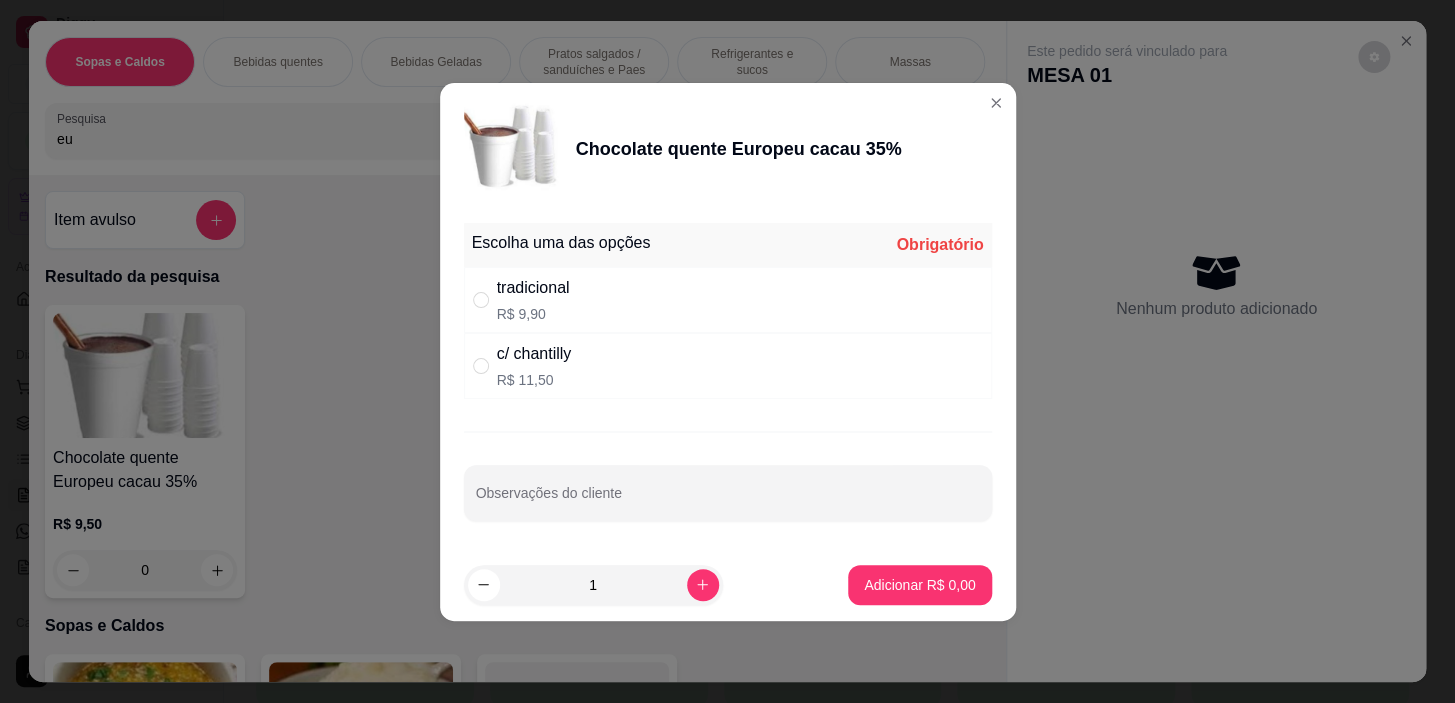 click on "R$ 9,90" at bounding box center (533, 314) 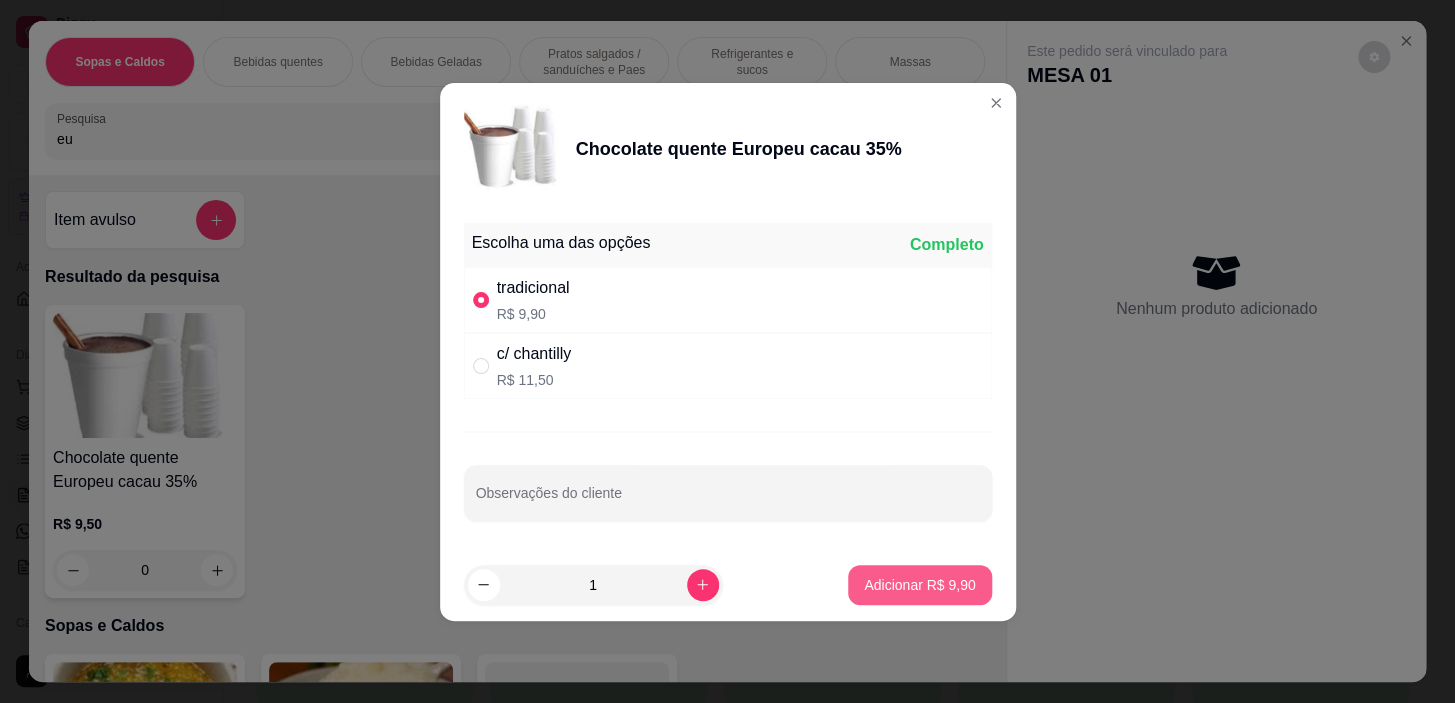 click on "Adicionar   R$ 9,90" at bounding box center [919, 585] 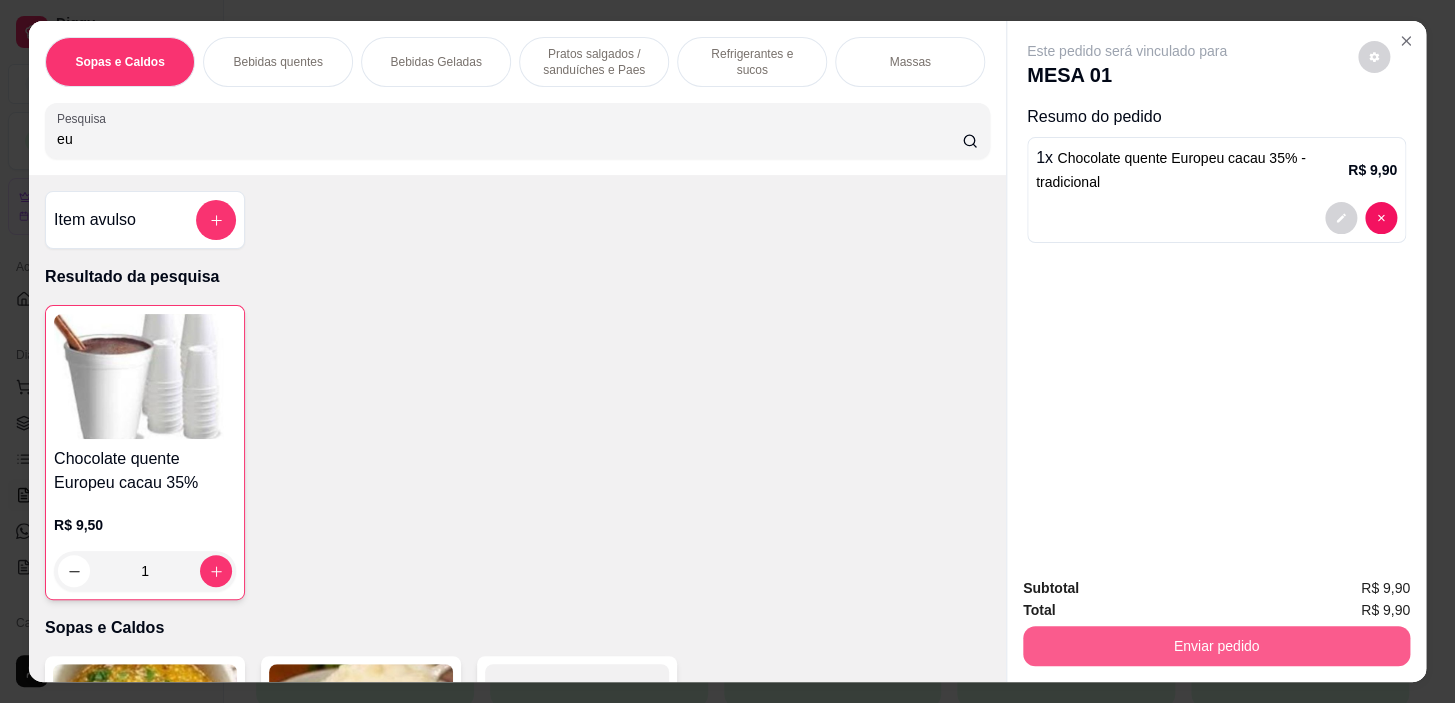 click on "Enviar pedido" at bounding box center [1216, 646] 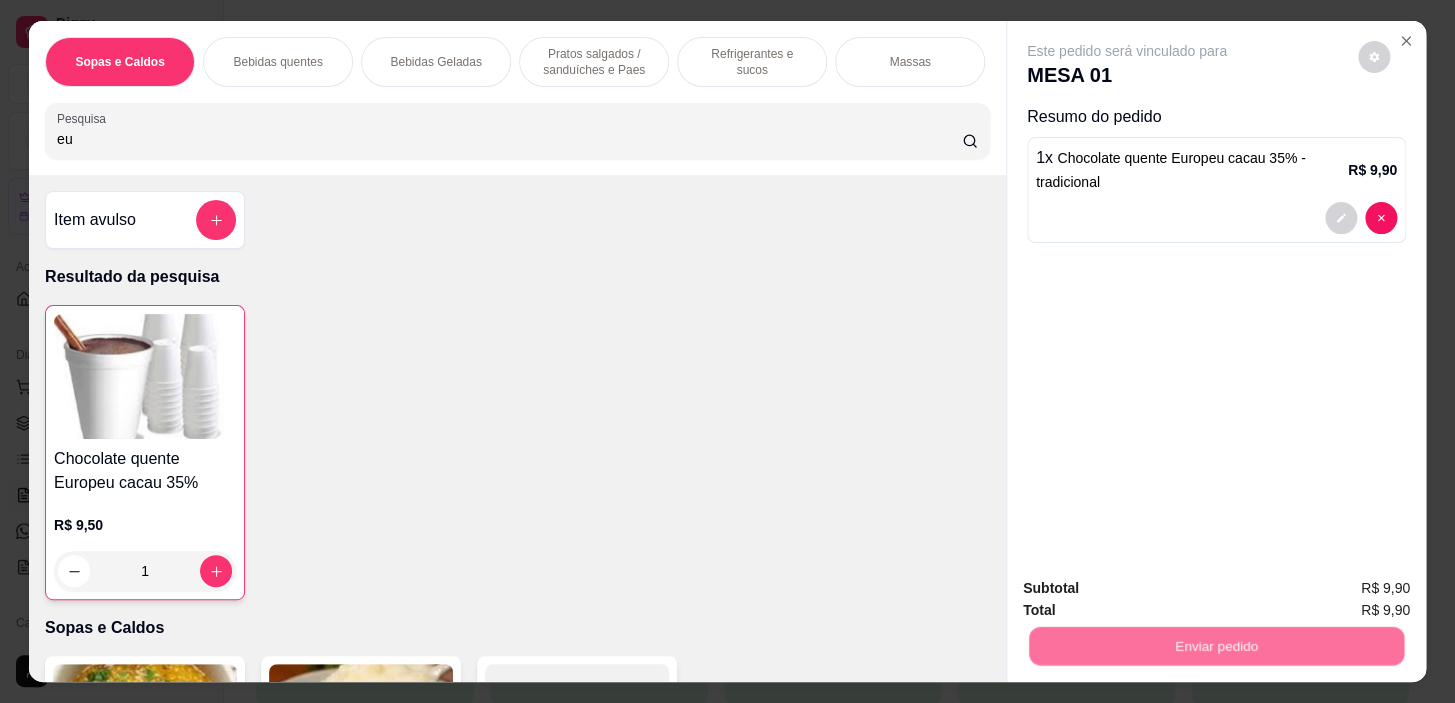 click on "Sim, quero registrar" at bounding box center (1340, 589) 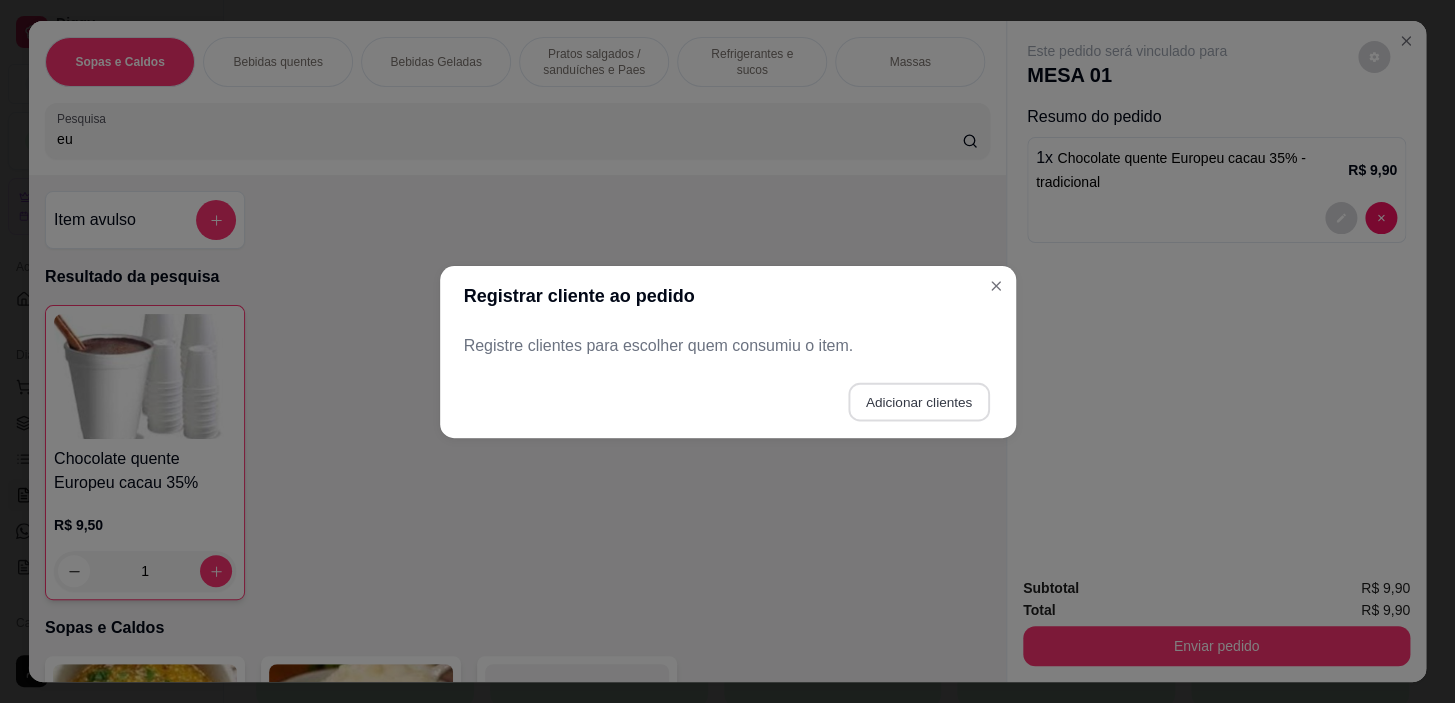 click on "Adicionar clientes" at bounding box center [918, 401] 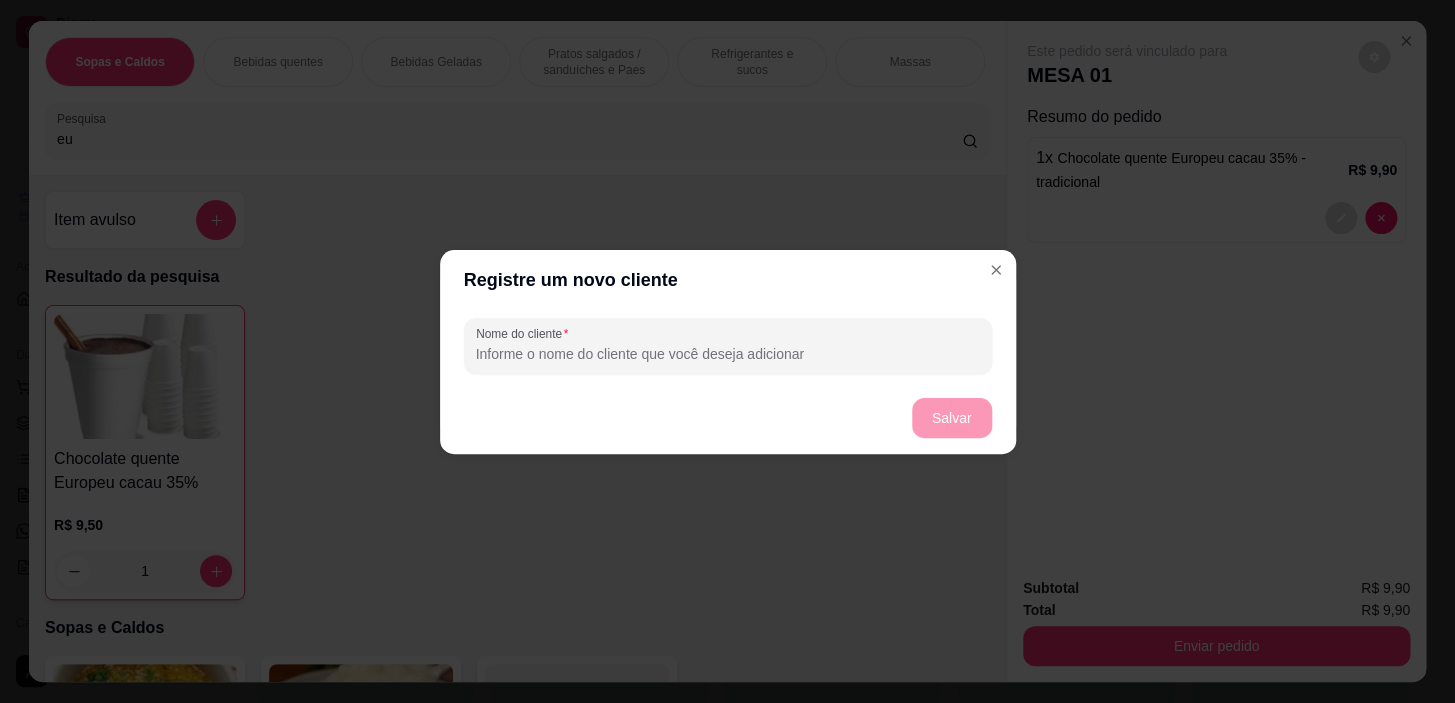 click on "Nome do cliente" at bounding box center [728, 354] 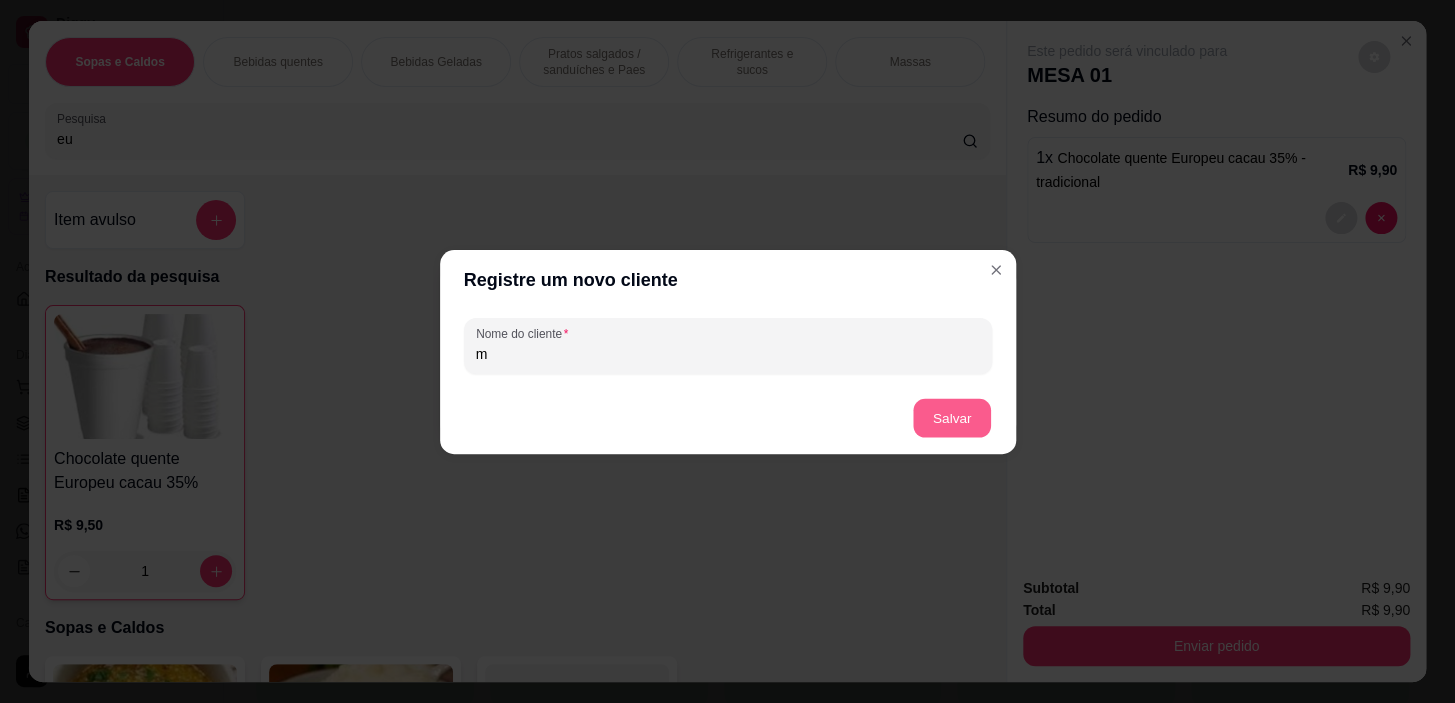 click on "Salvar" at bounding box center (952, 417) 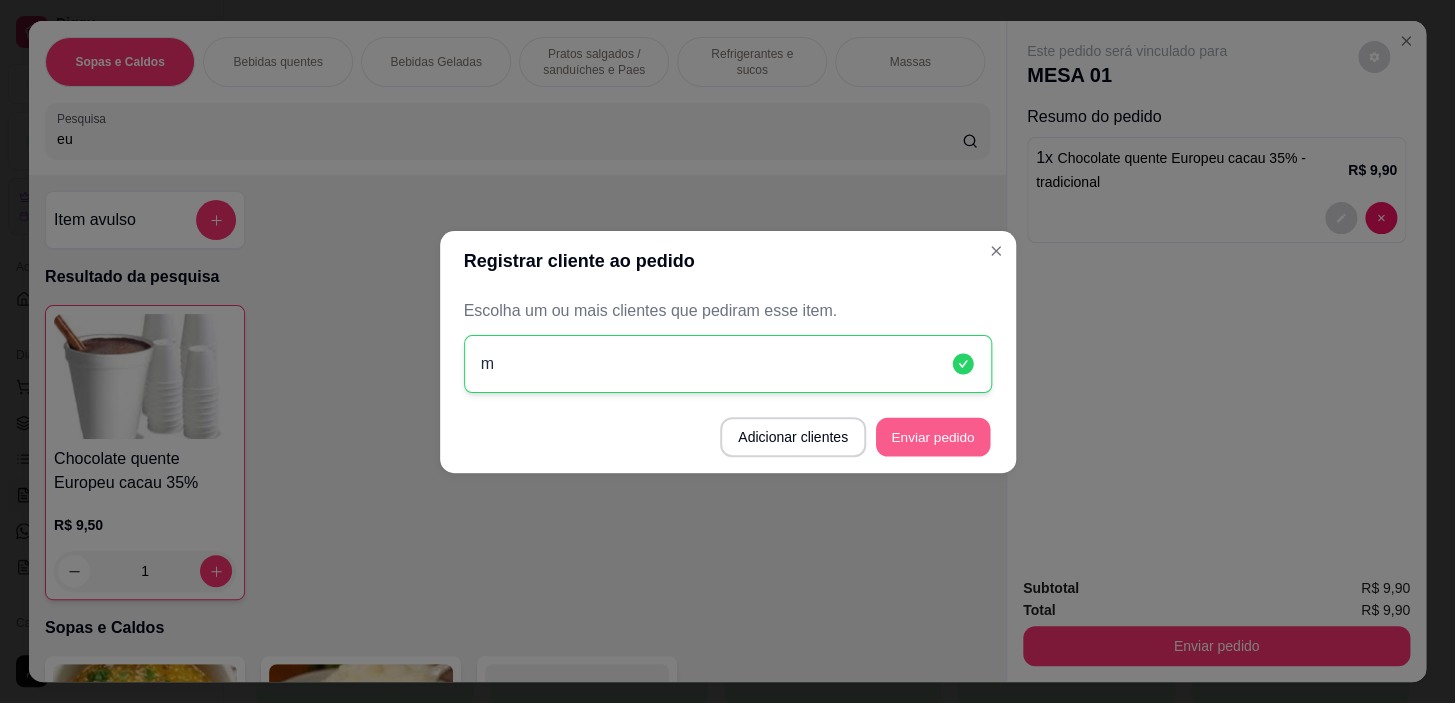 click on "Enviar pedido" at bounding box center [933, 436] 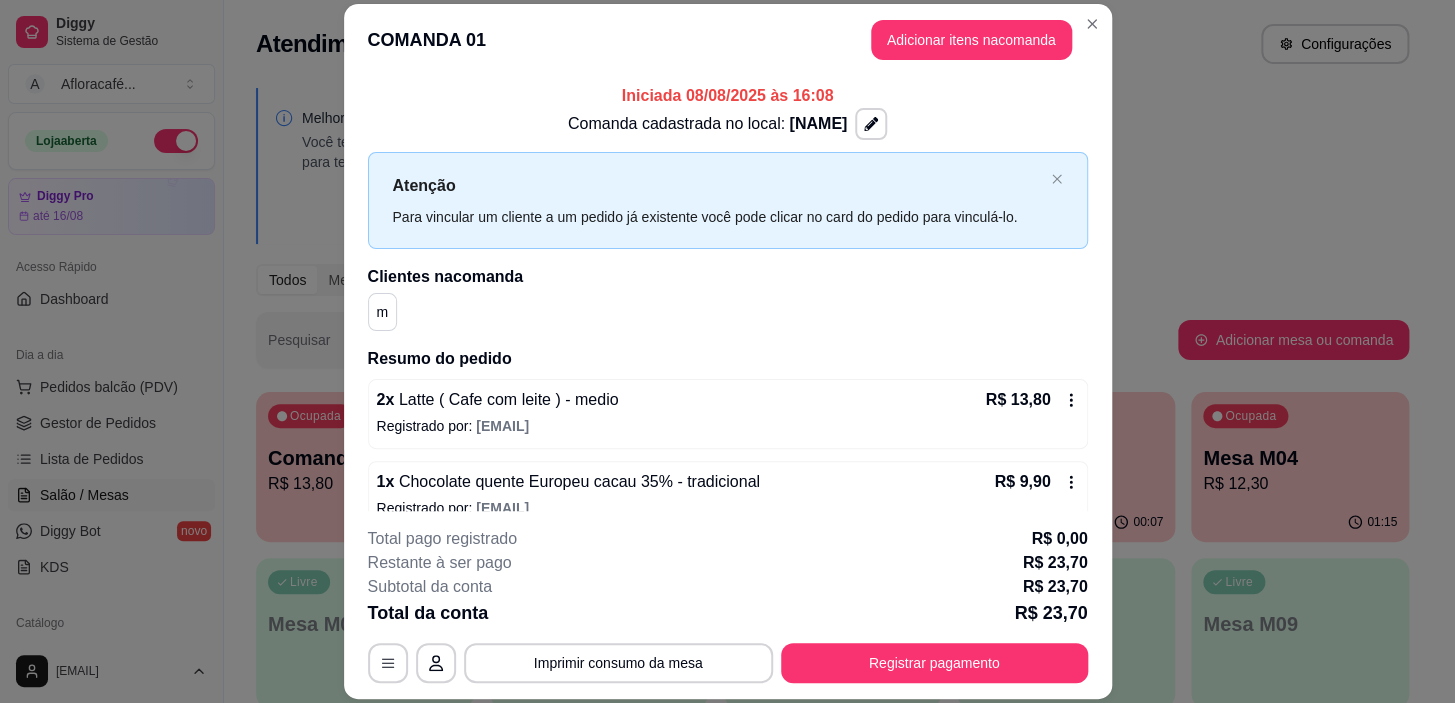 scroll, scrollTop: 46, scrollLeft: 0, axis: vertical 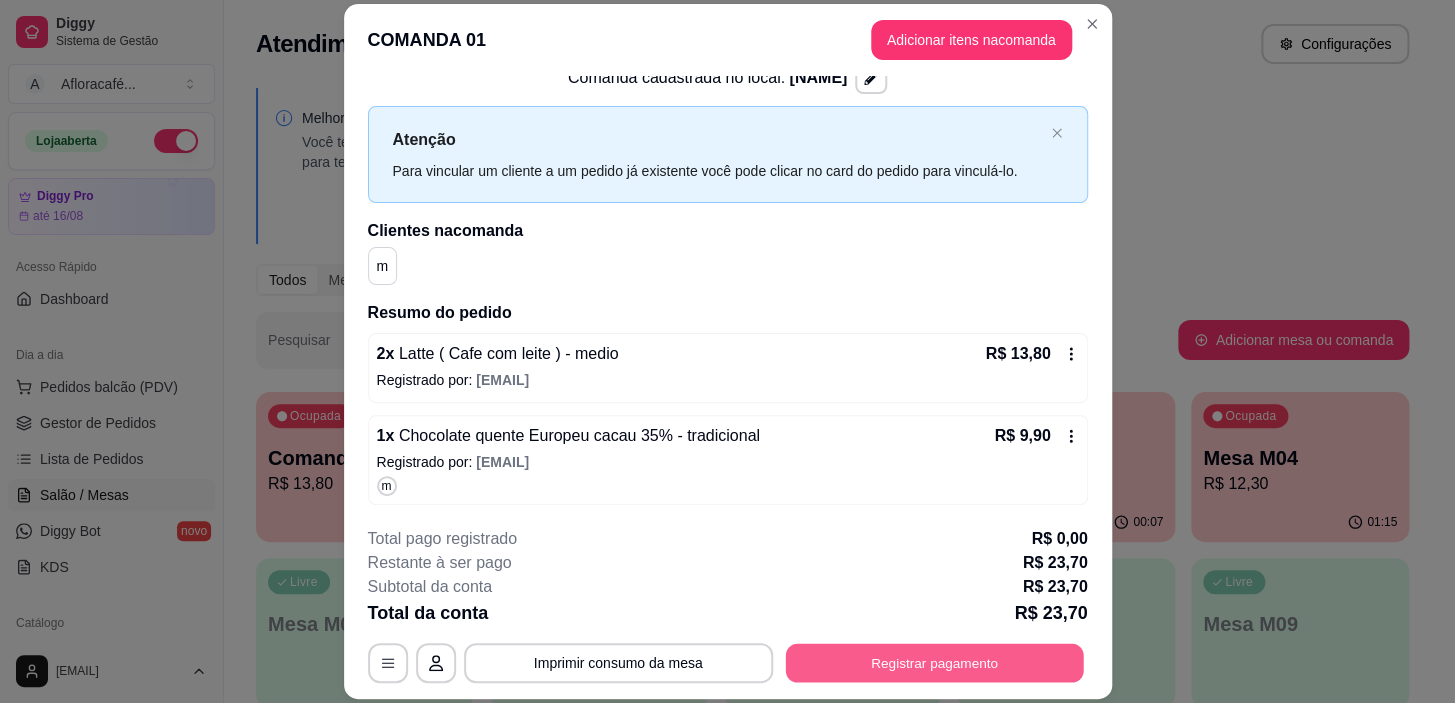 click on "Registrar pagamento" at bounding box center (934, 663) 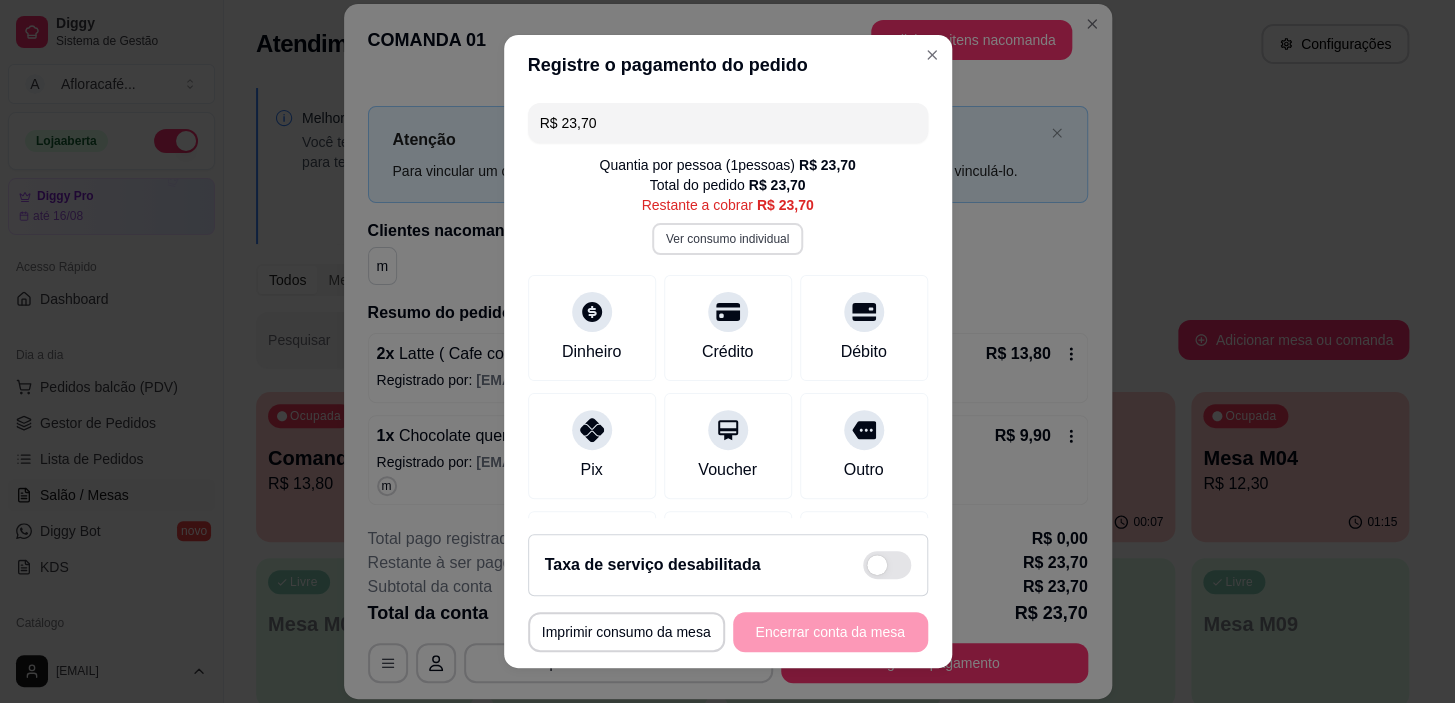 click on "Ver consumo individual" at bounding box center [727, 239] 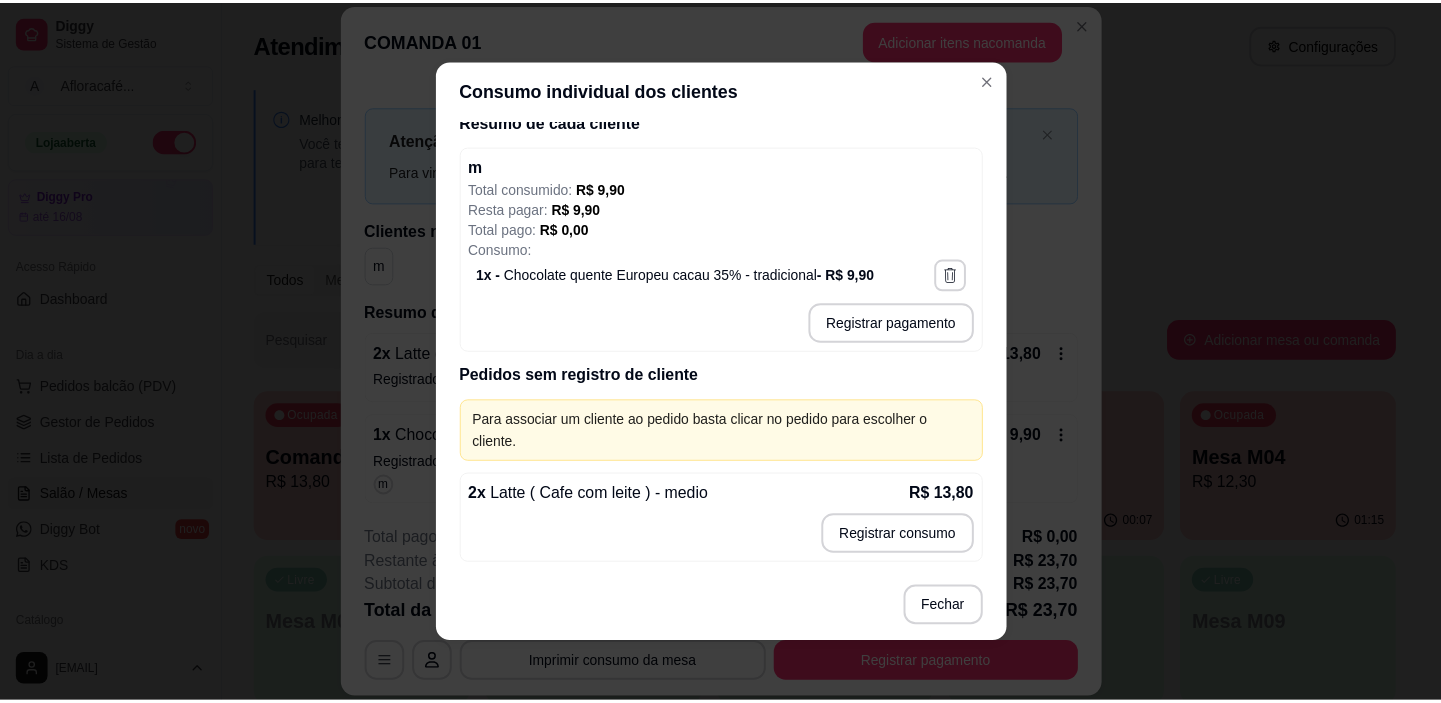 scroll, scrollTop: 127, scrollLeft: 0, axis: vertical 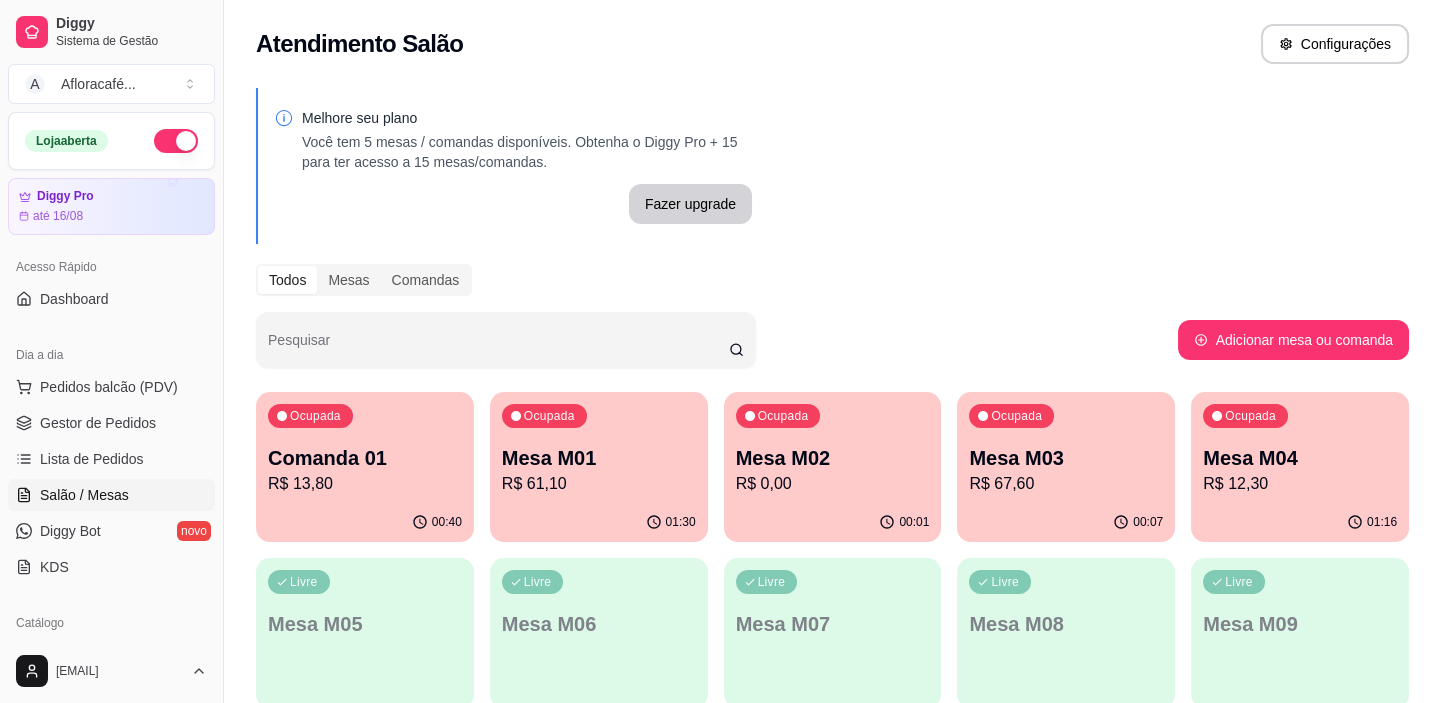 click on "Salão / Mesas" at bounding box center [84, 495] 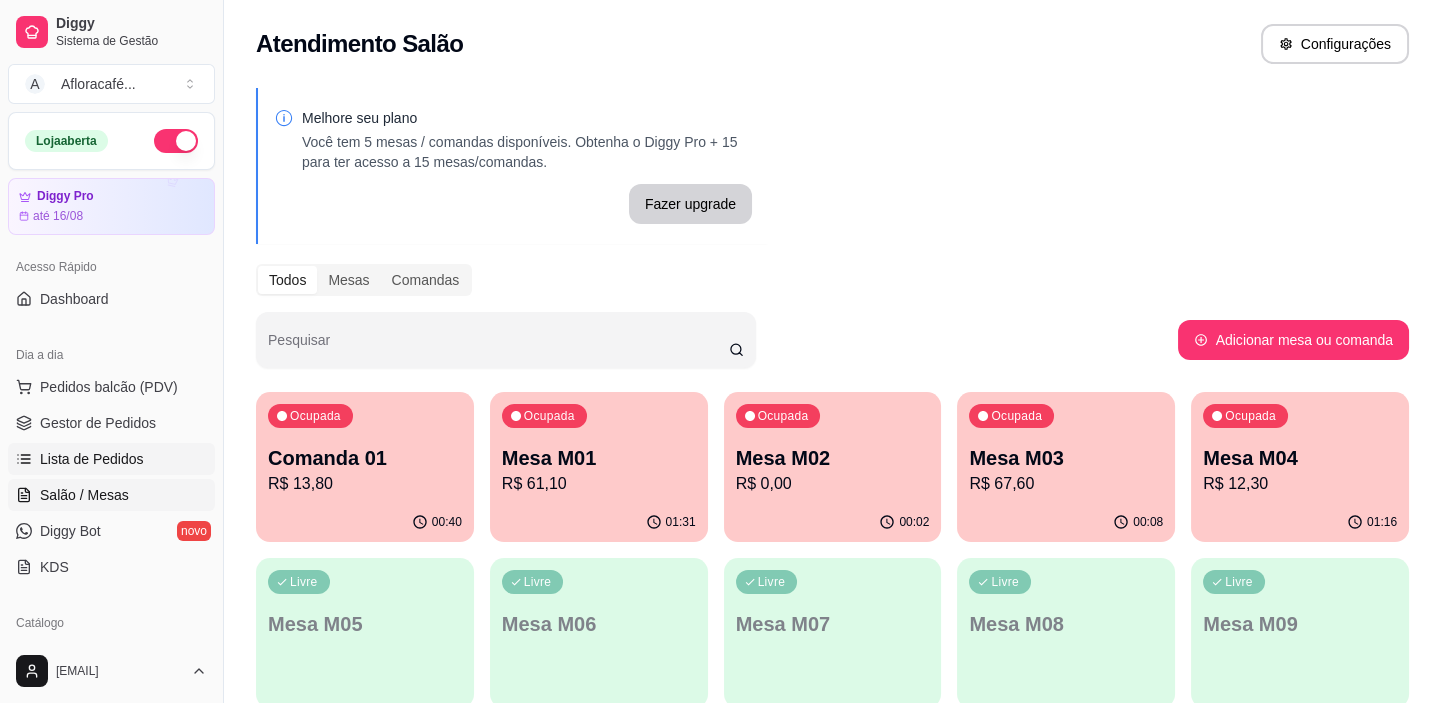 click on "Lista de Pedidos" at bounding box center [92, 459] 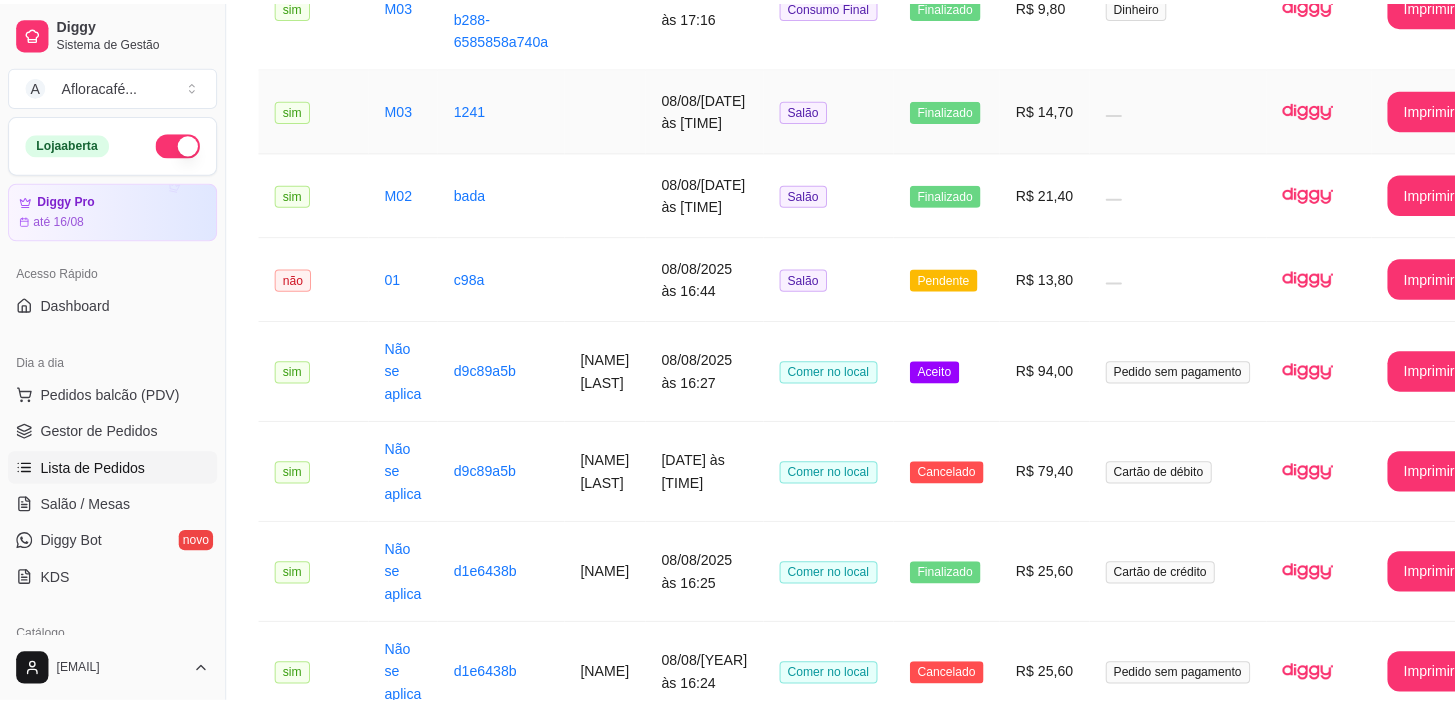 scroll, scrollTop: 1090, scrollLeft: 0, axis: vertical 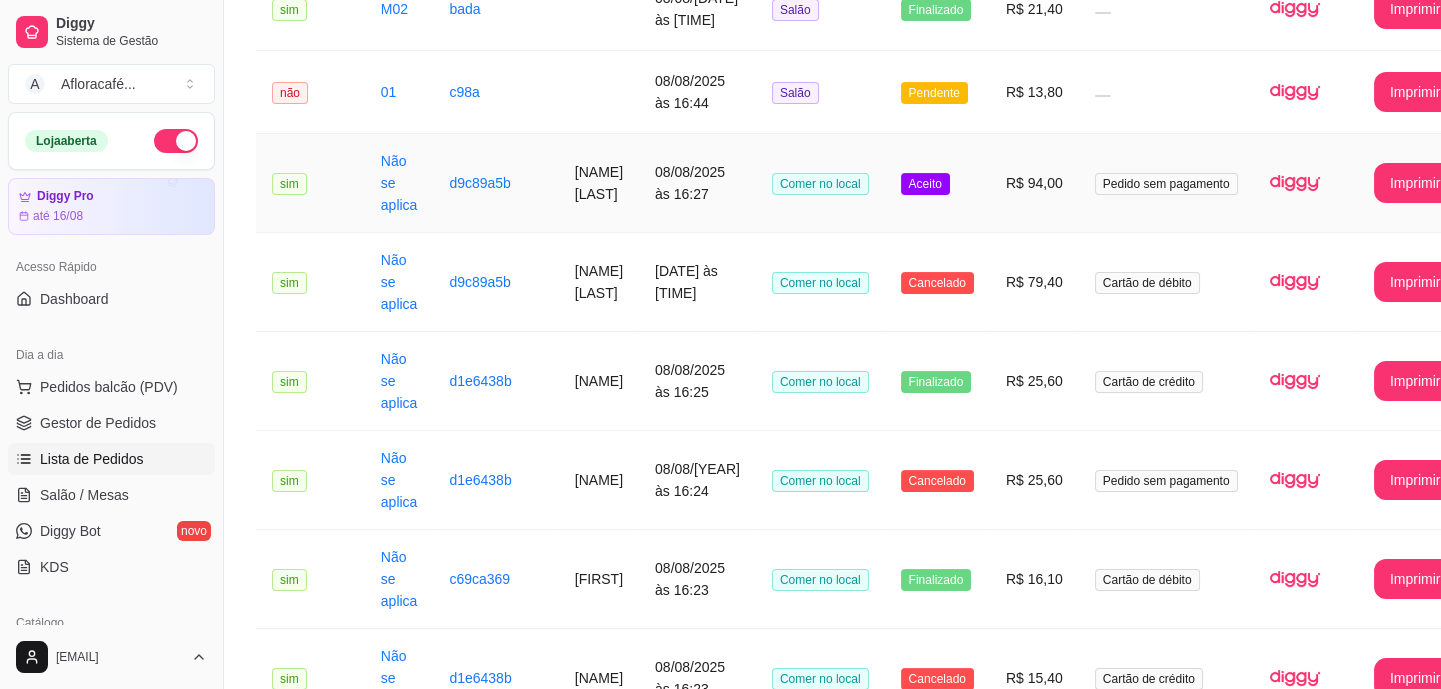 click on "08/08/2025 às 16:27" at bounding box center (697, 183) 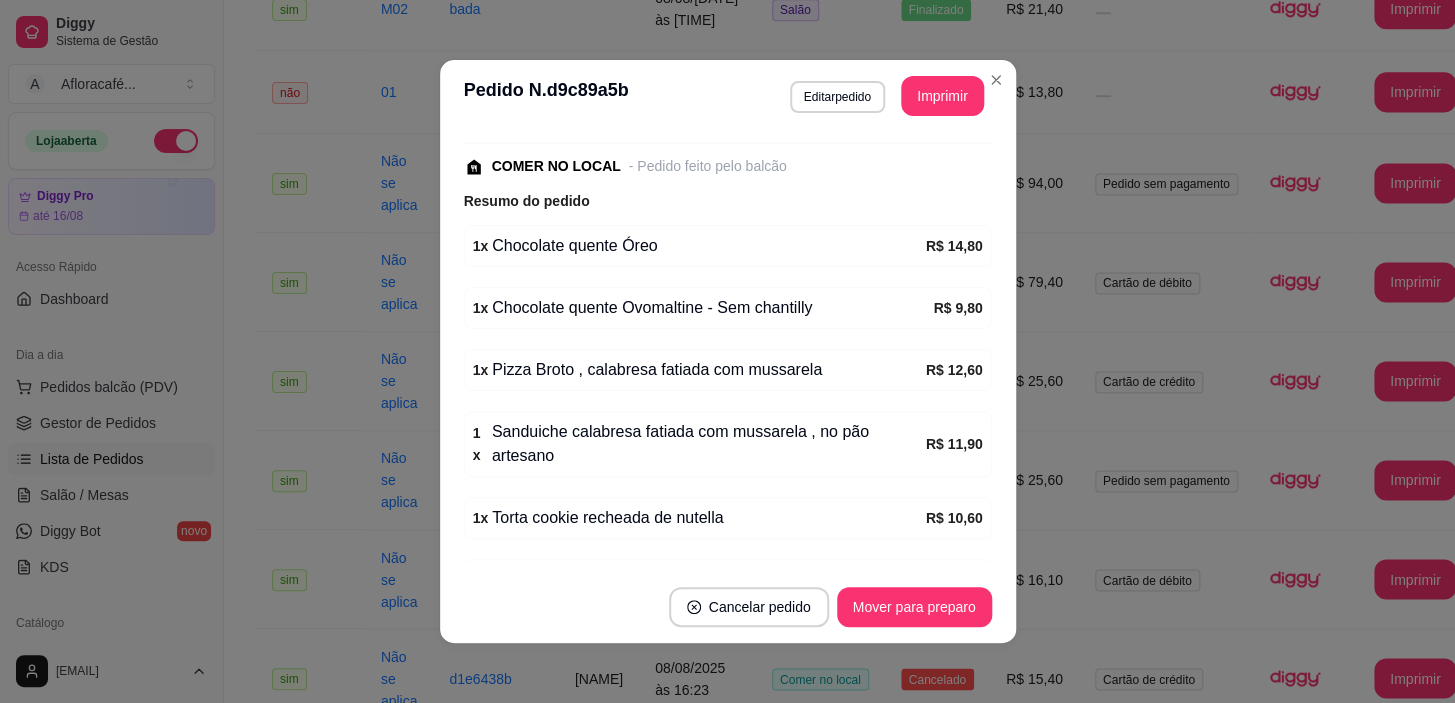 scroll, scrollTop: 470, scrollLeft: 0, axis: vertical 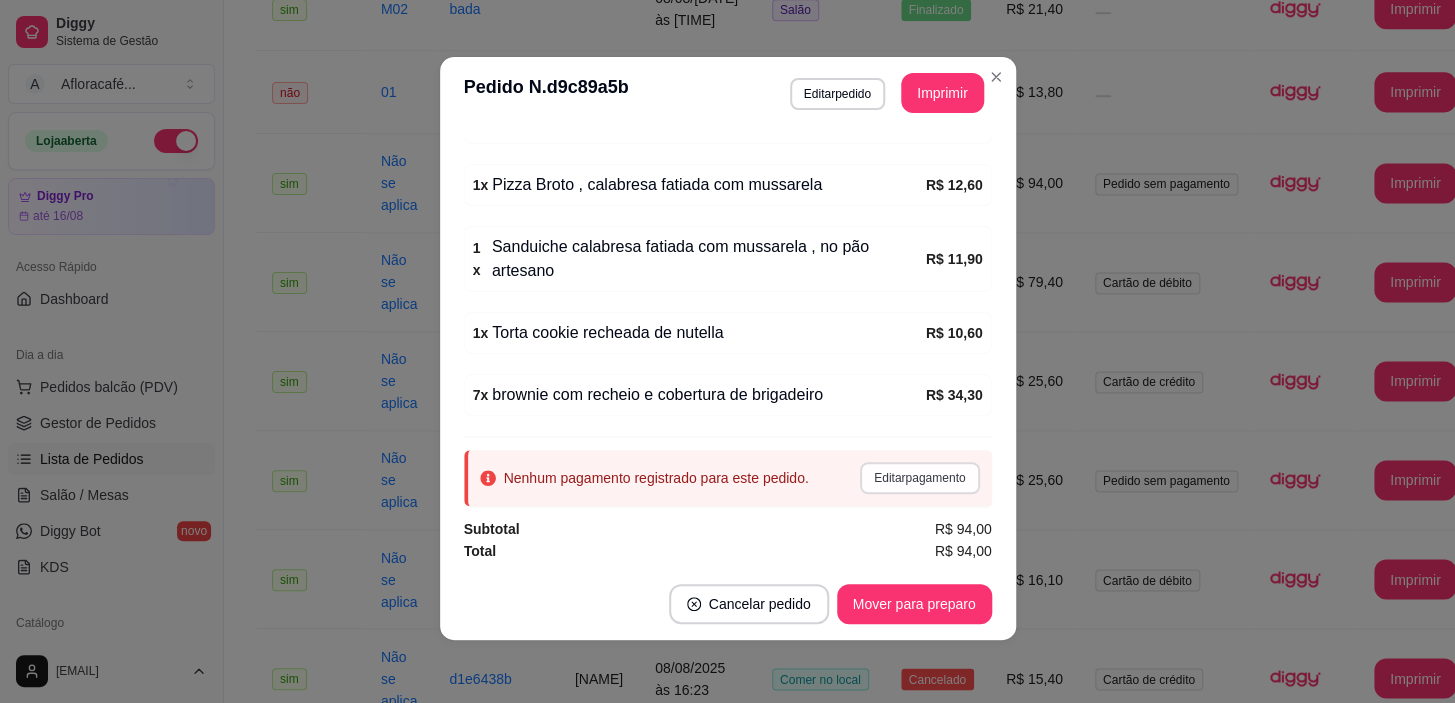 click on "Editar  pagamento" at bounding box center [919, 478] 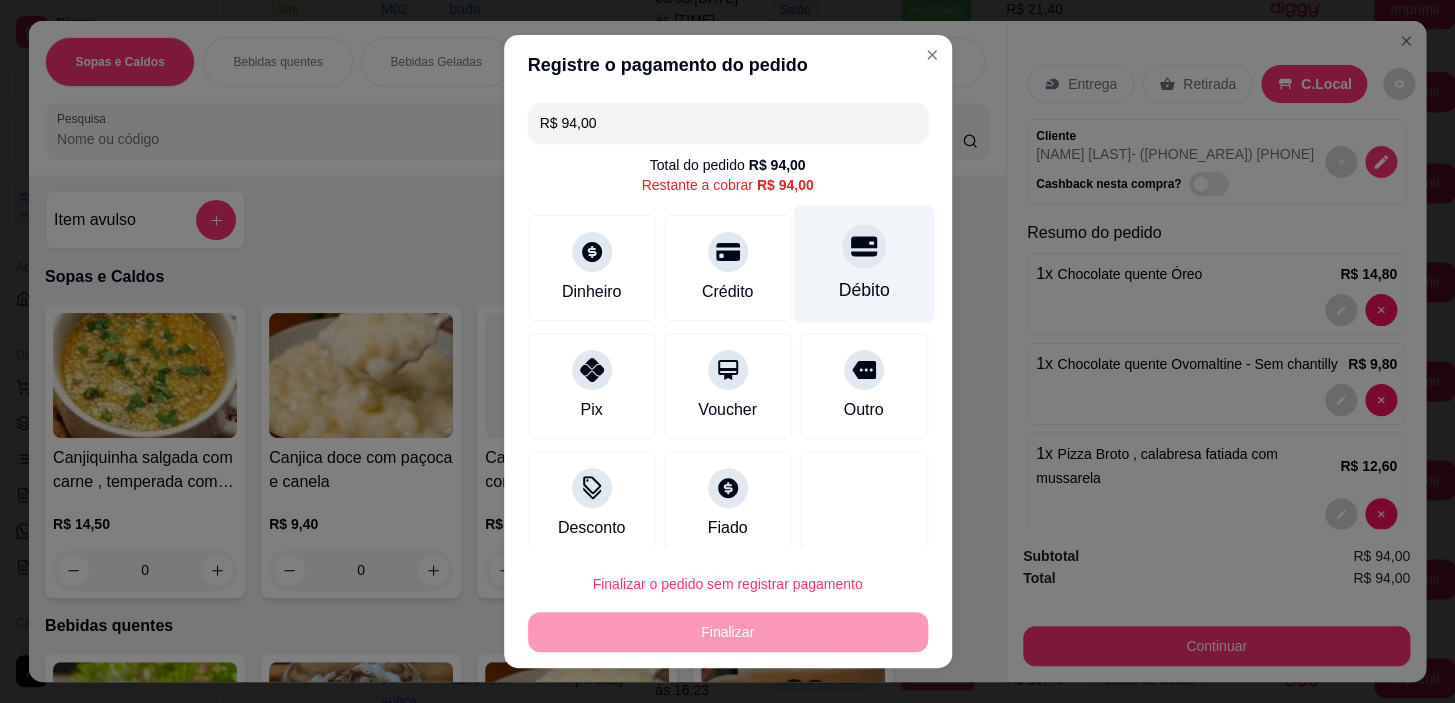click 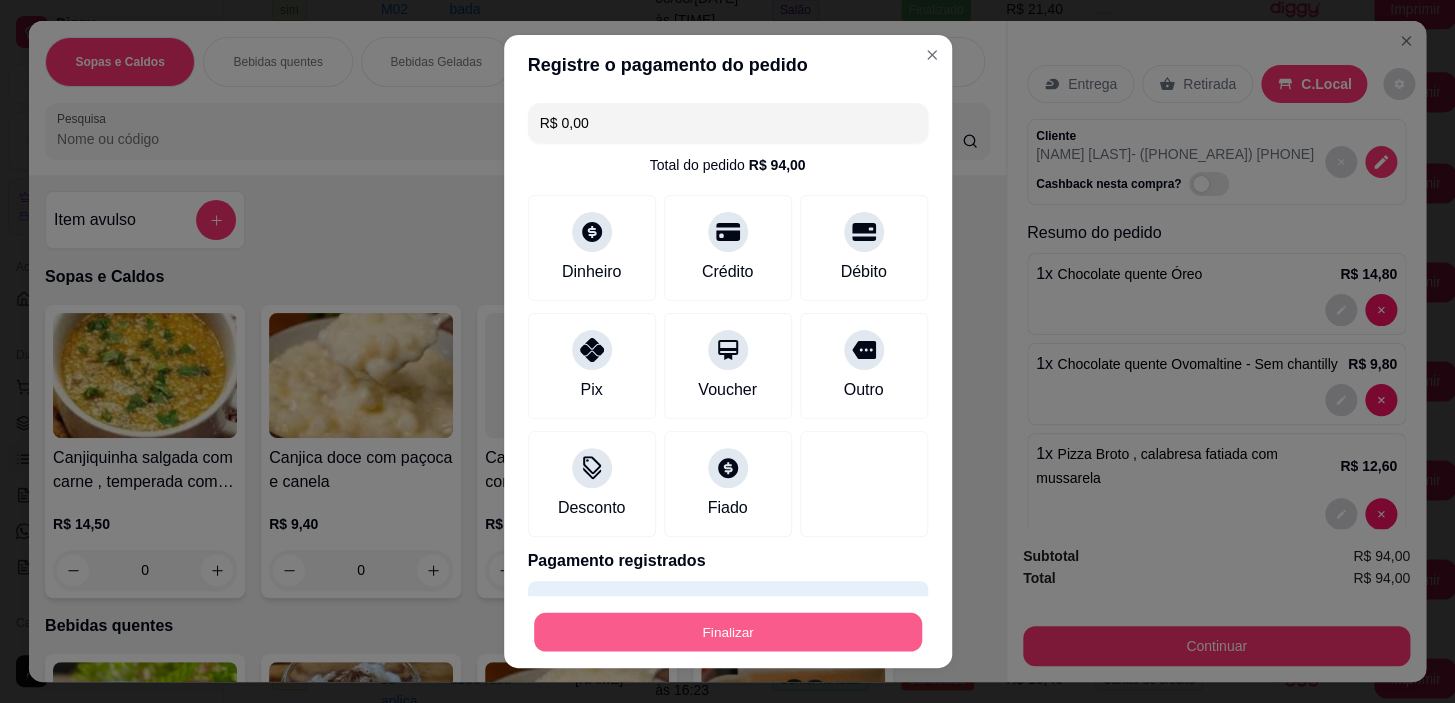 click on "Finalizar" at bounding box center (728, 631) 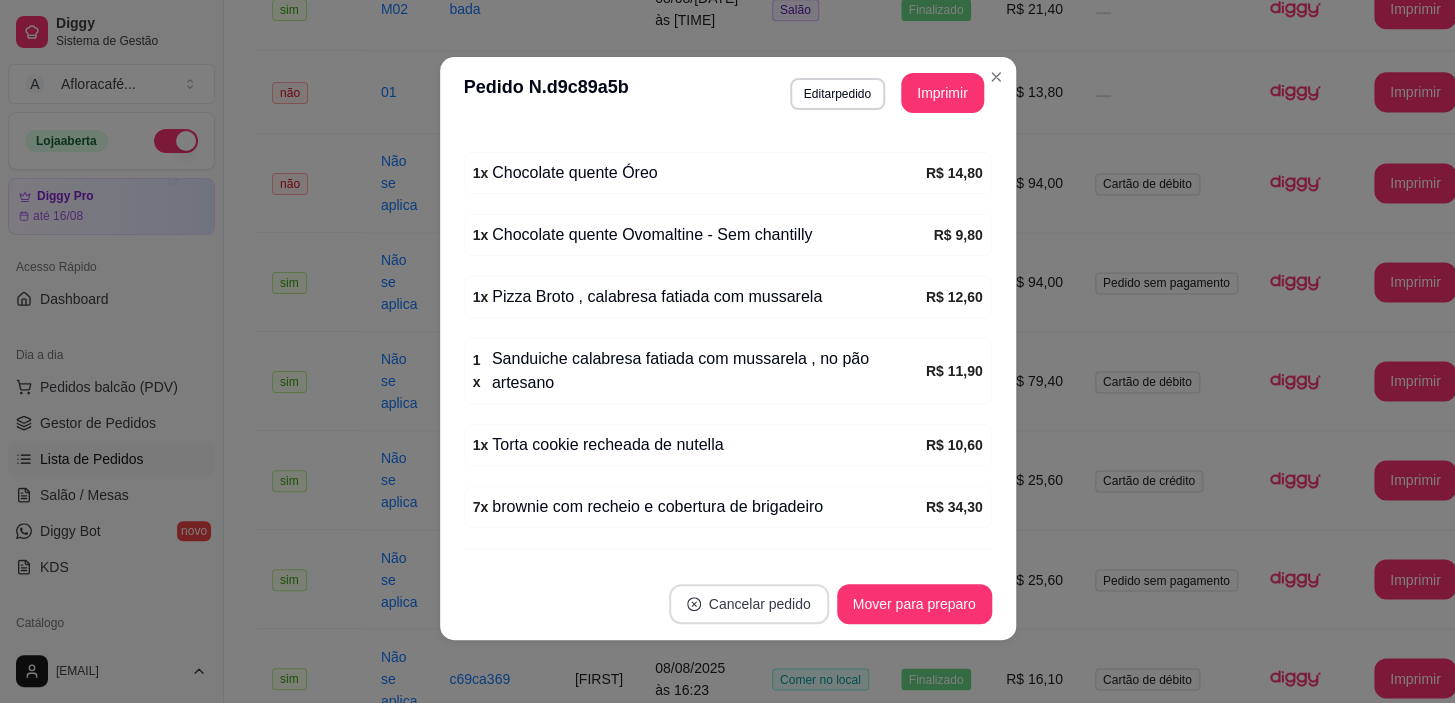 scroll, scrollTop: 514, scrollLeft: 0, axis: vertical 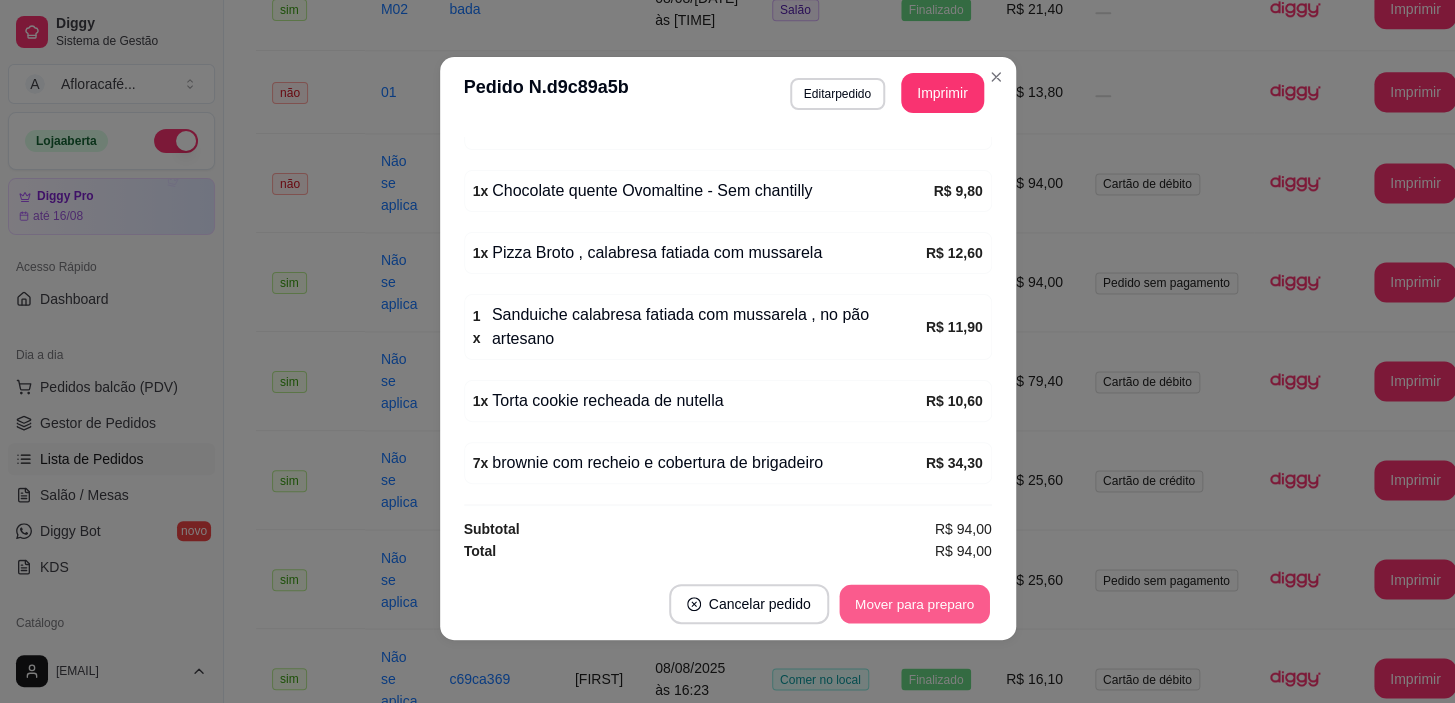 click on "Mover para preparo" at bounding box center [914, 604] 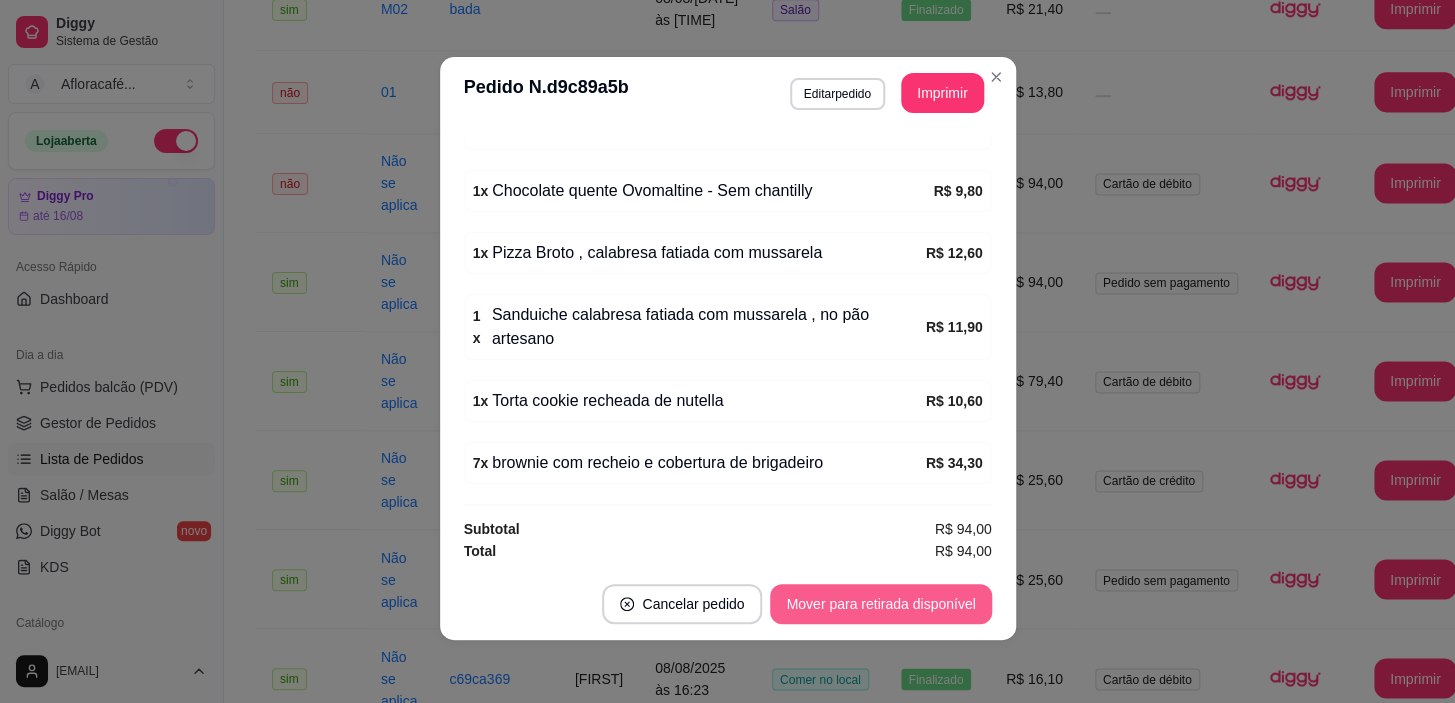 click on "Mover para retirada disponível" at bounding box center [880, 604] 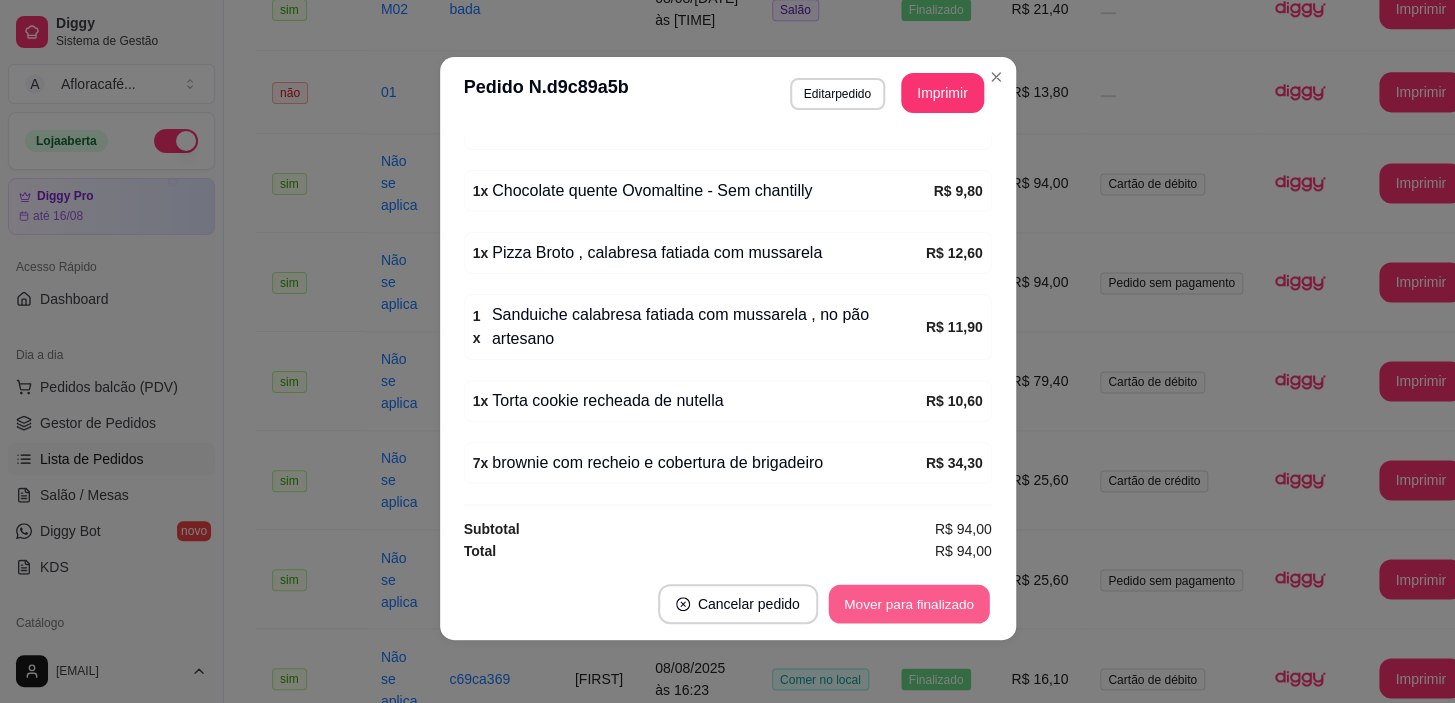 click on "Mover para finalizado" at bounding box center [908, 604] 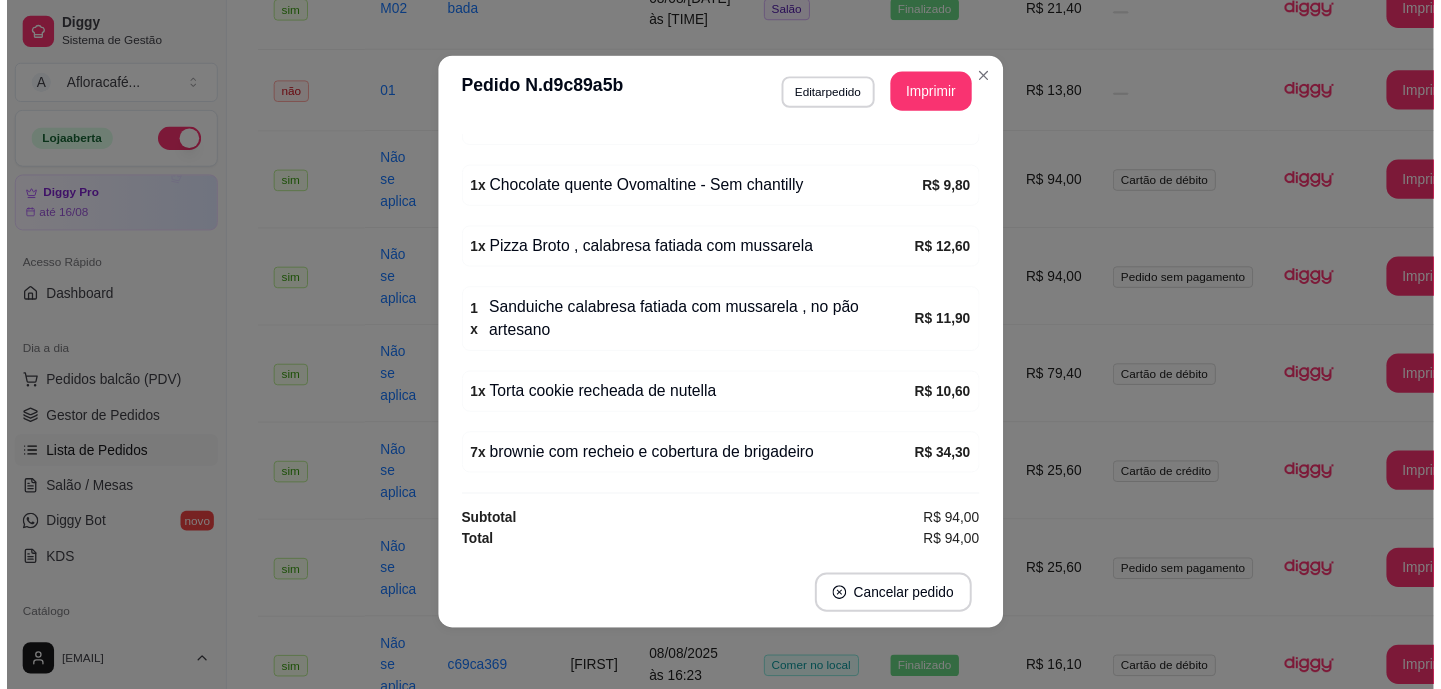 scroll, scrollTop: 448, scrollLeft: 0, axis: vertical 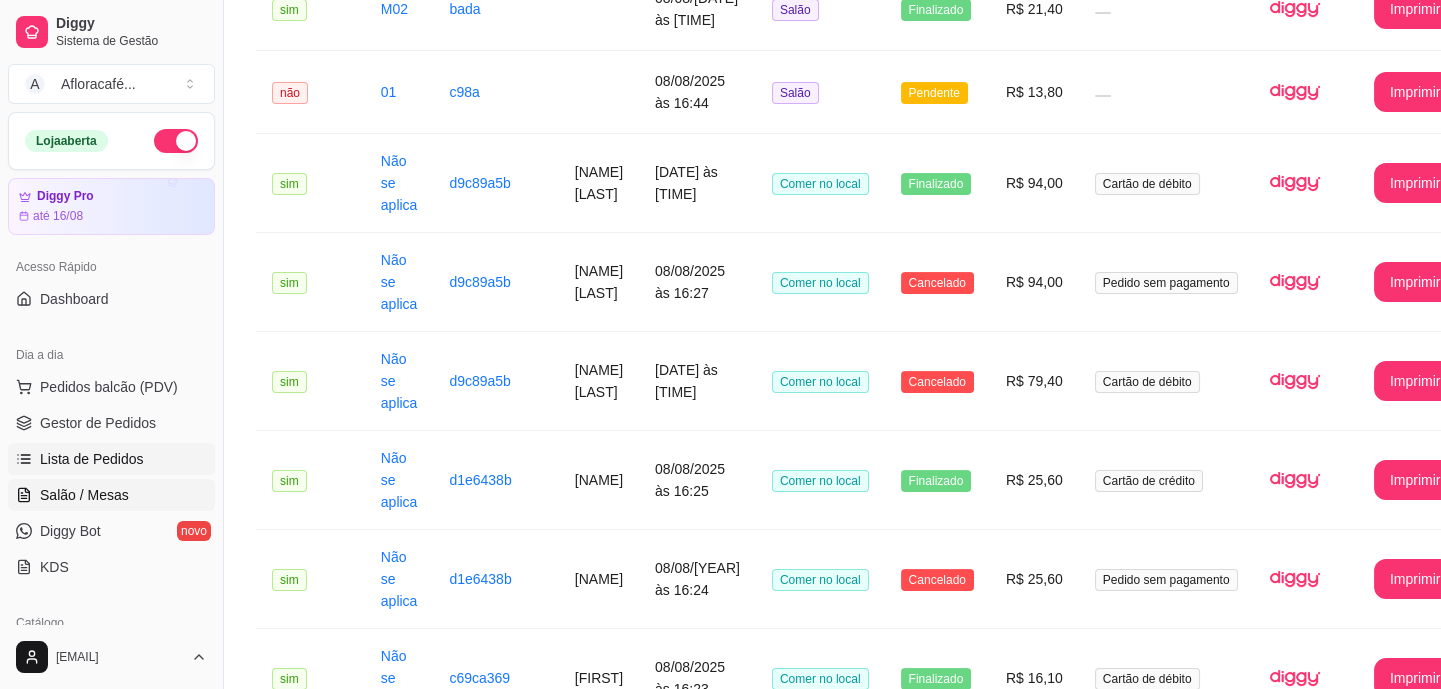 click on "Salão / Mesas" at bounding box center (84, 495) 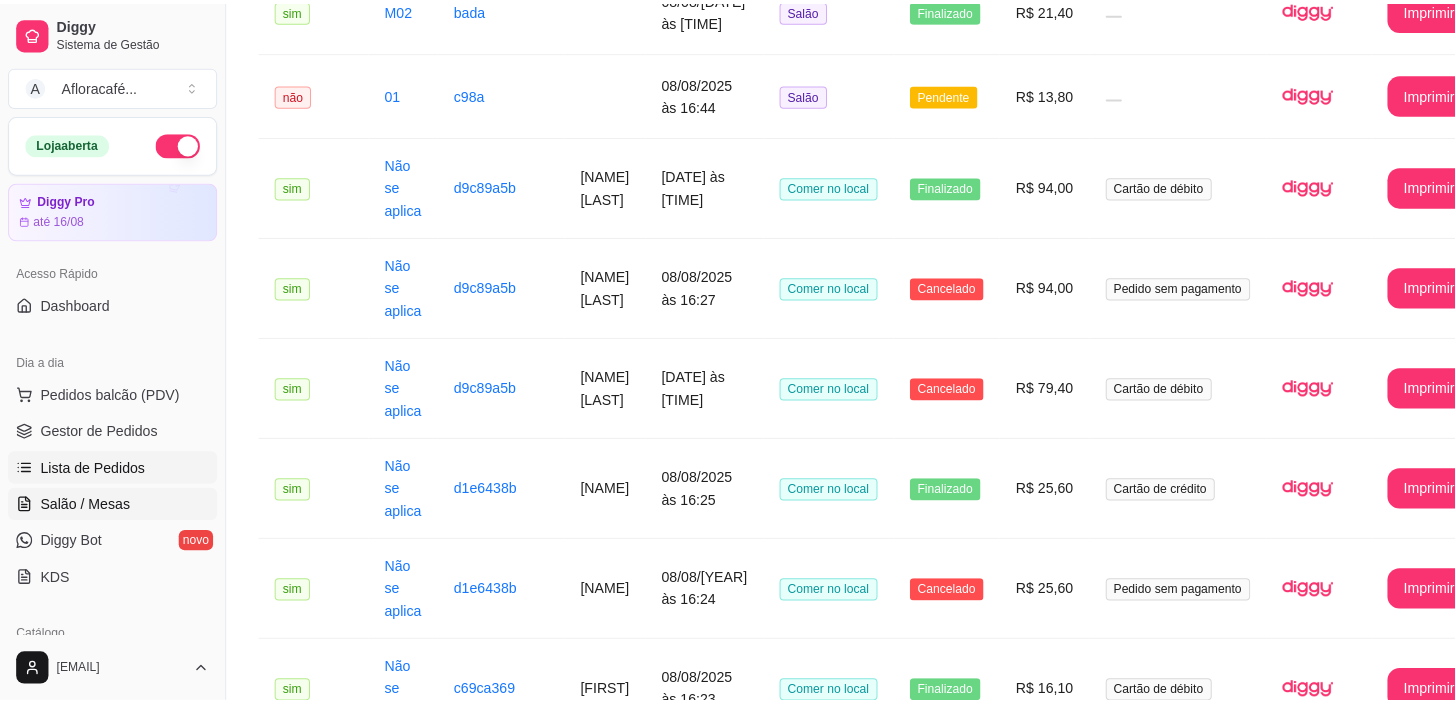 scroll, scrollTop: 0, scrollLeft: 0, axis: both 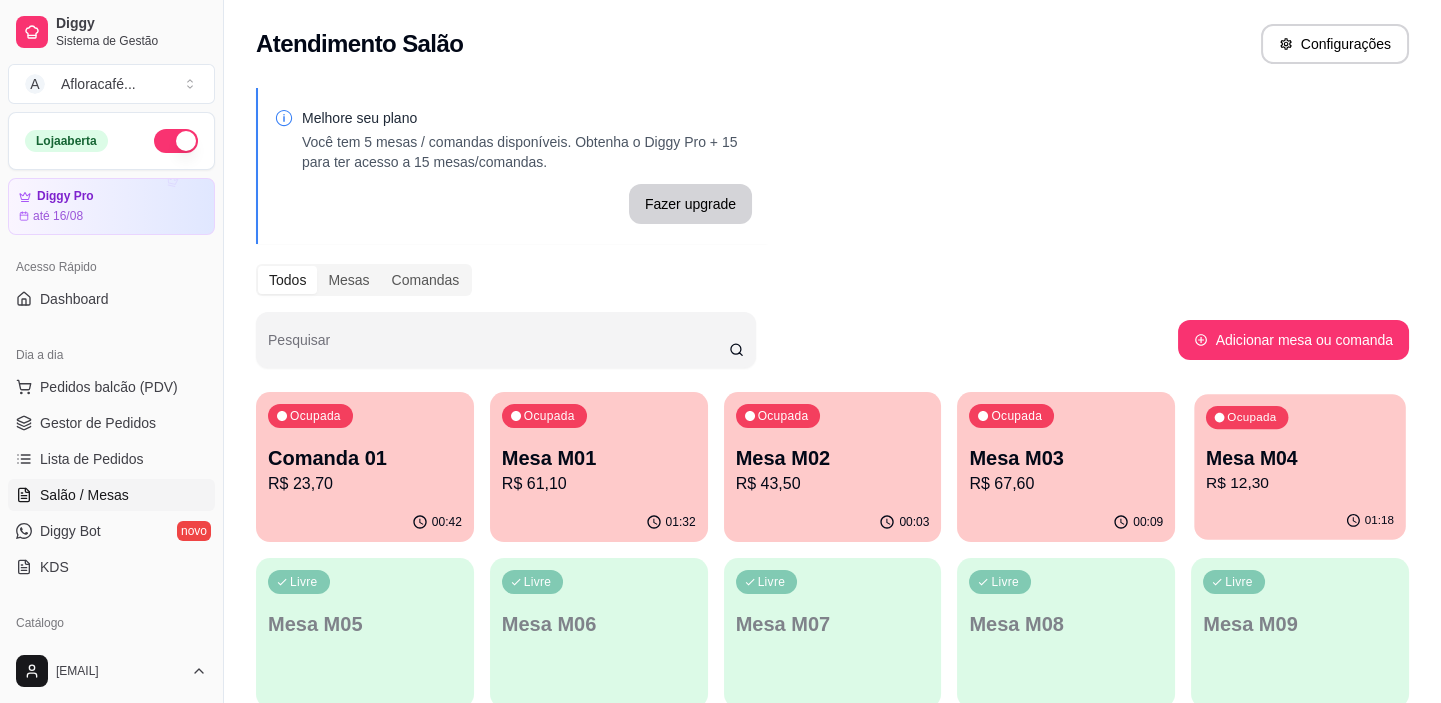 click on "Mesa M04" at bounding box center [1300, 458] 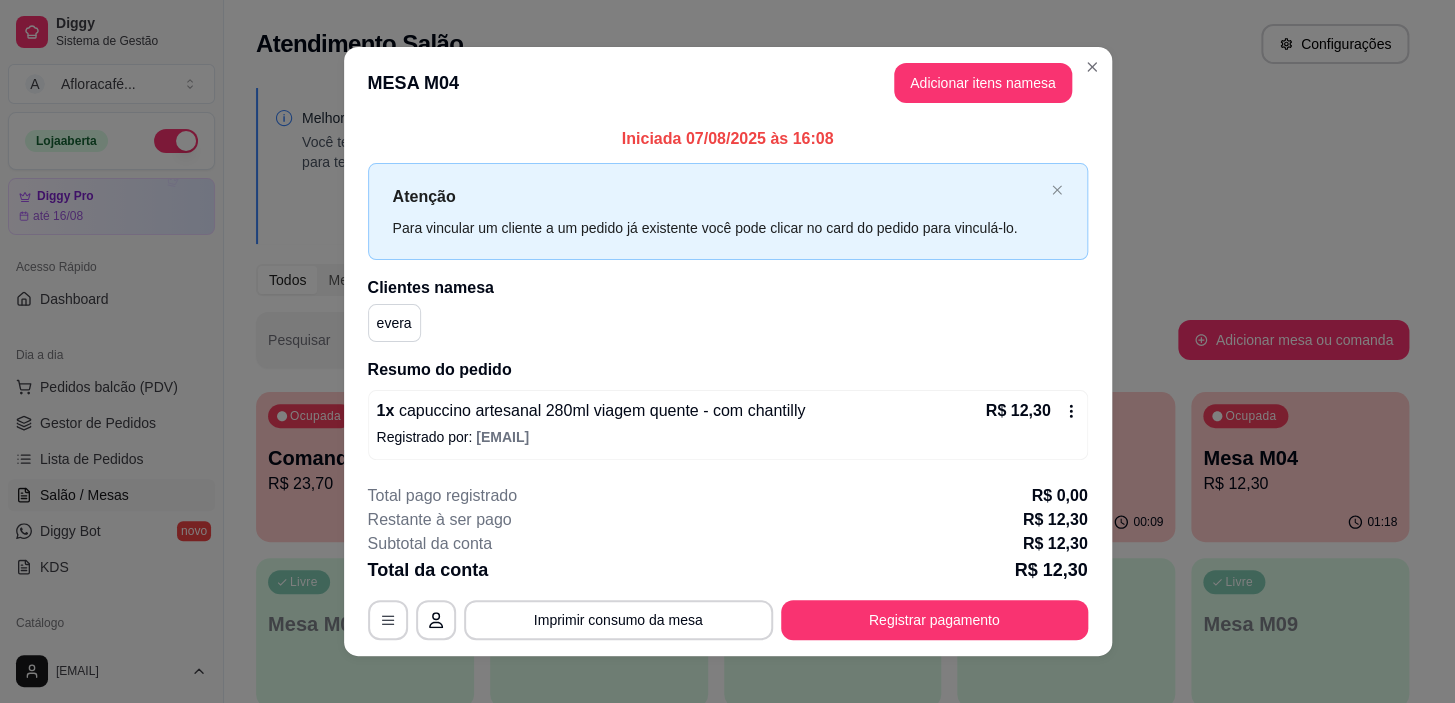 scroll, scrollTop: 17, scrollLeft: 0, axis: vertical 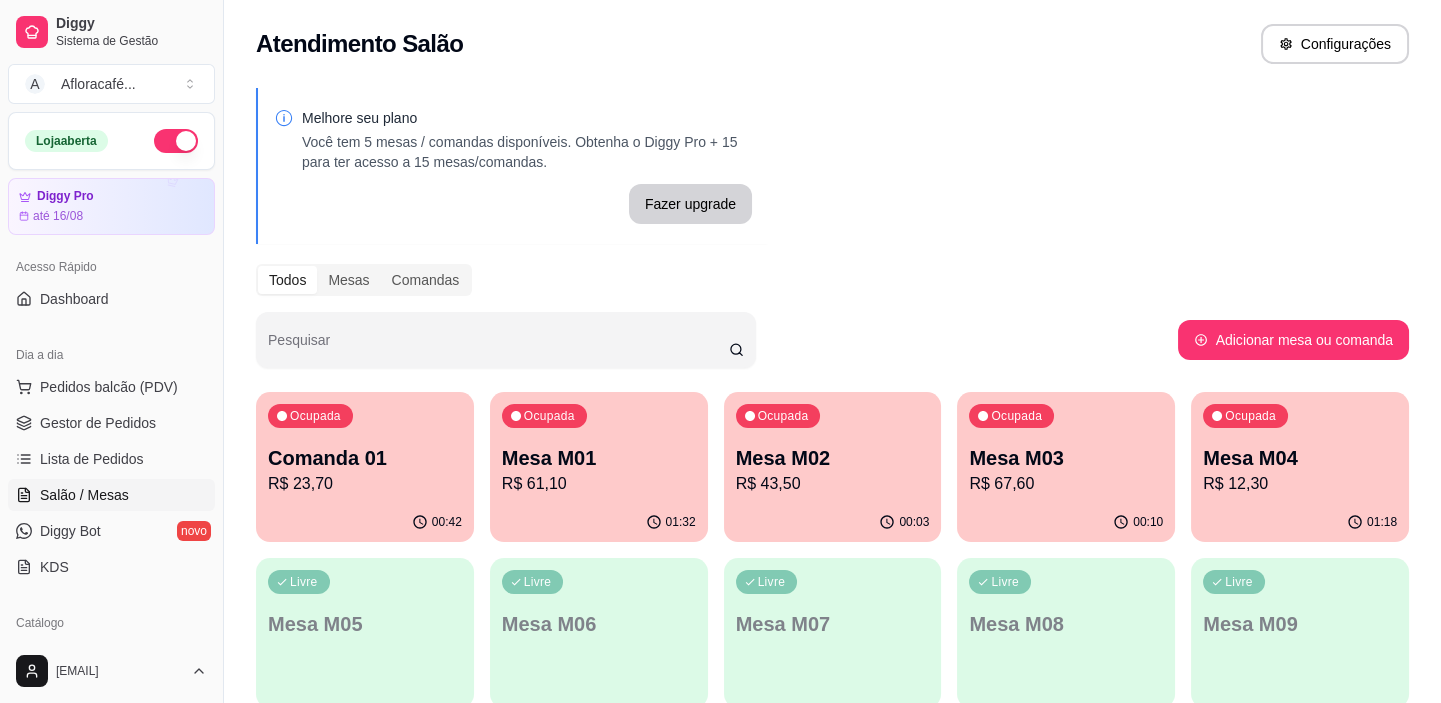 click on "Mesa M01" at bounding box center (599, 458) 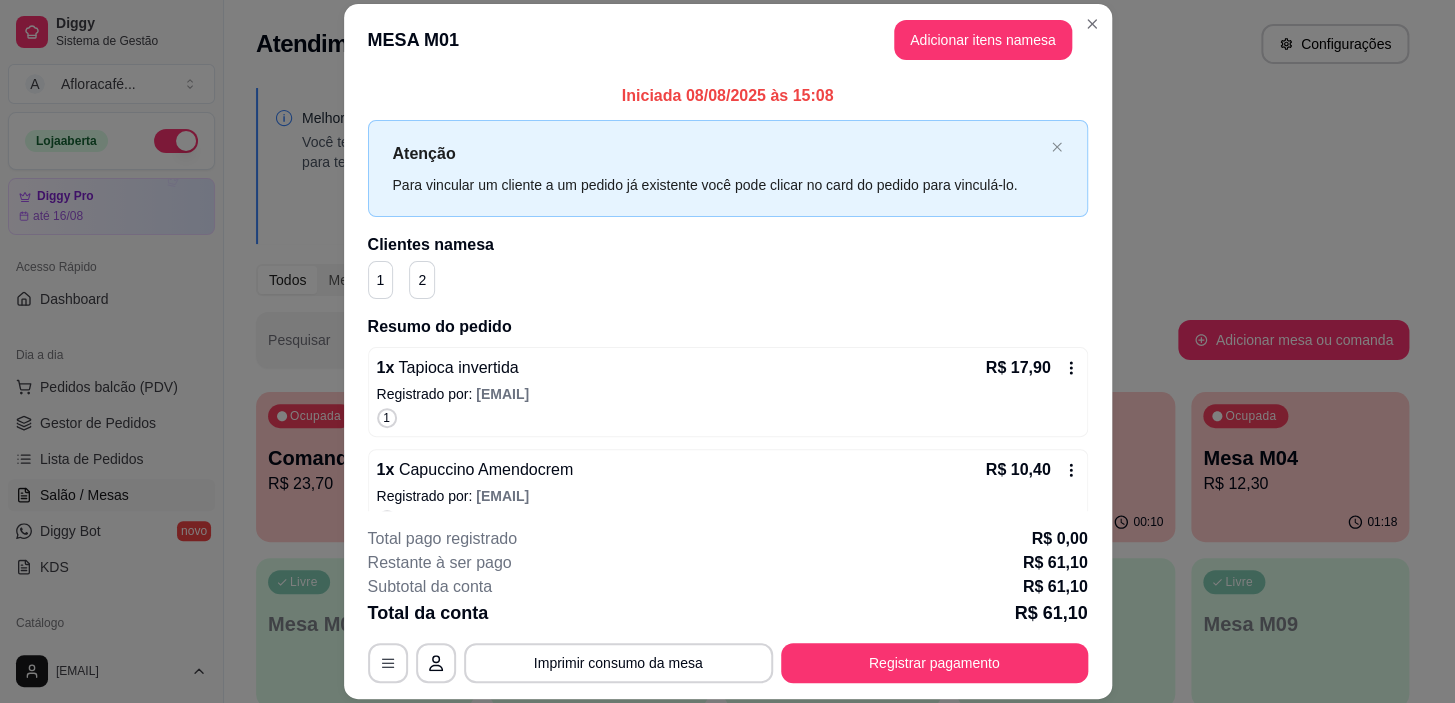 scroll, scrollTop: 238, scrollLeft: 0, axis: vertical 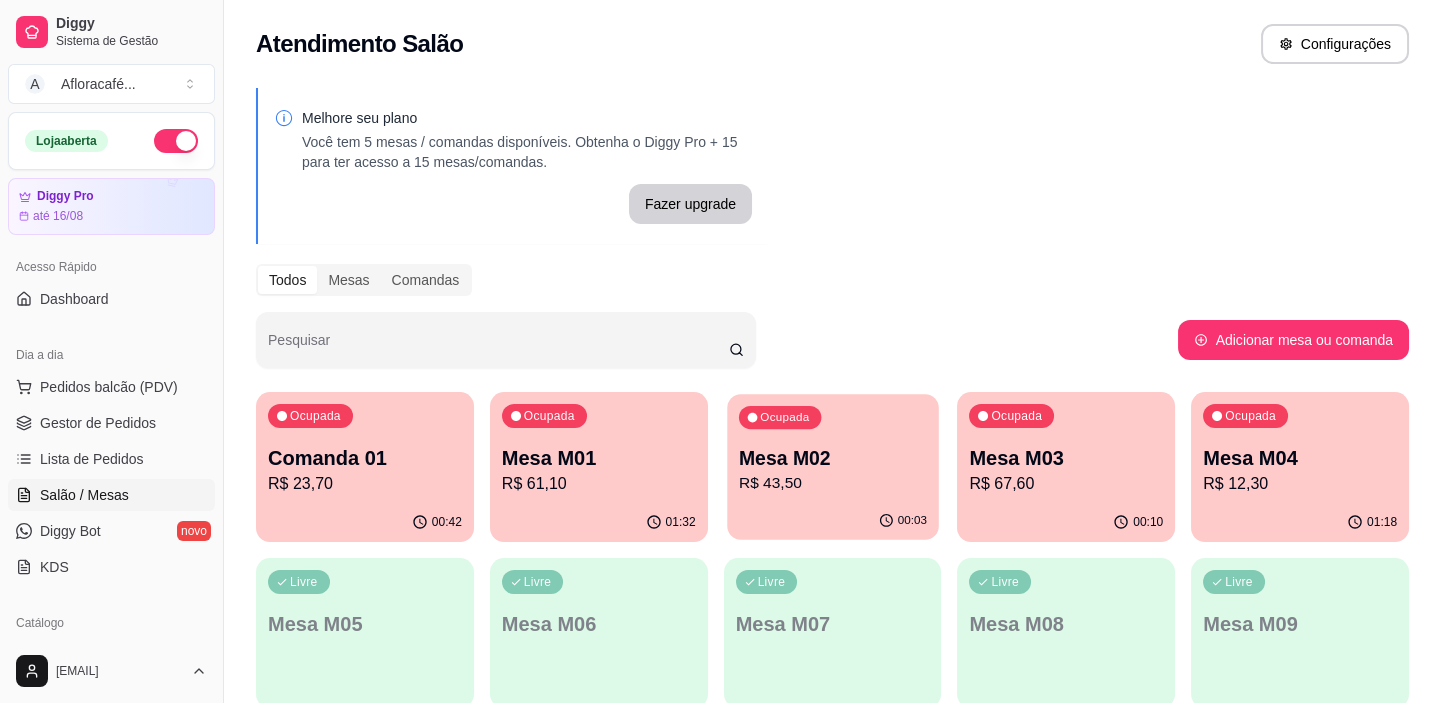 click on "Mesa M02" at bounding box center (833, 458) 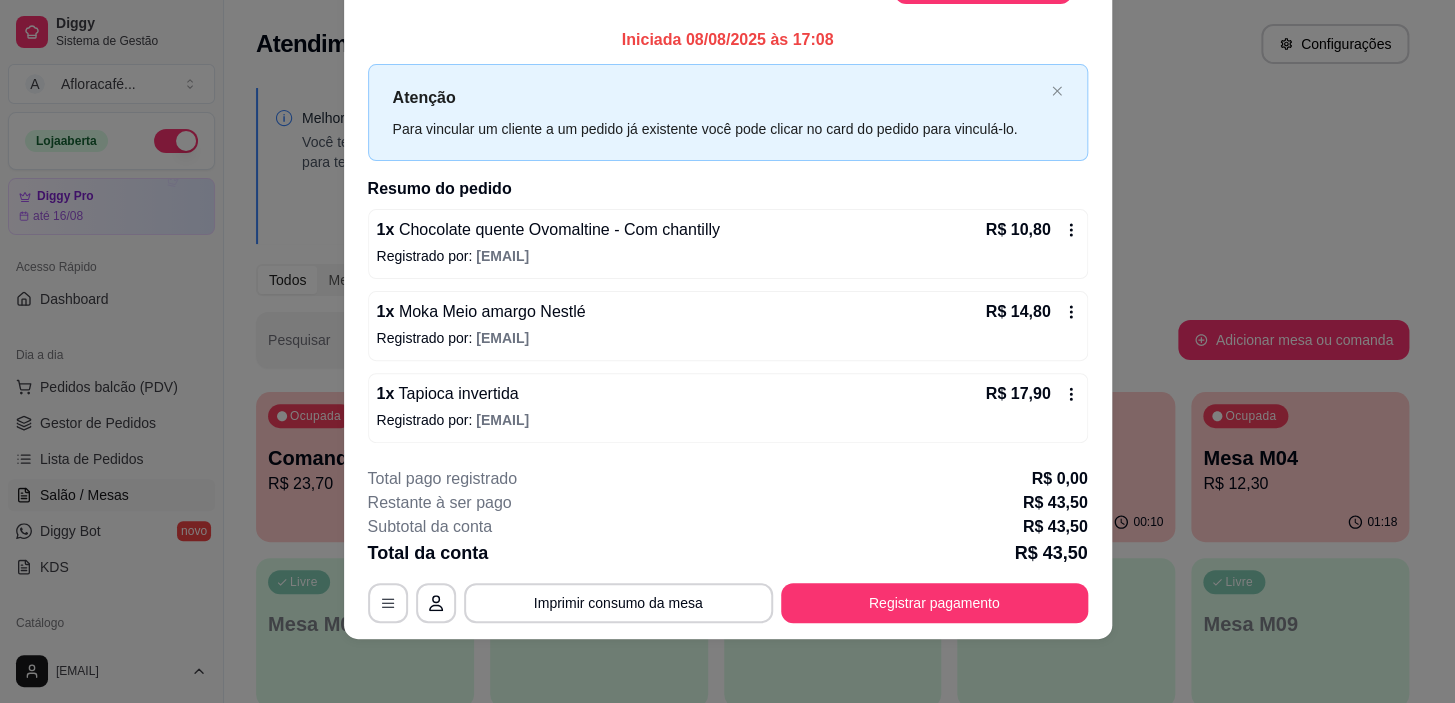 scroll, scrollTop: 0, scrollLeft: 0, axis: both 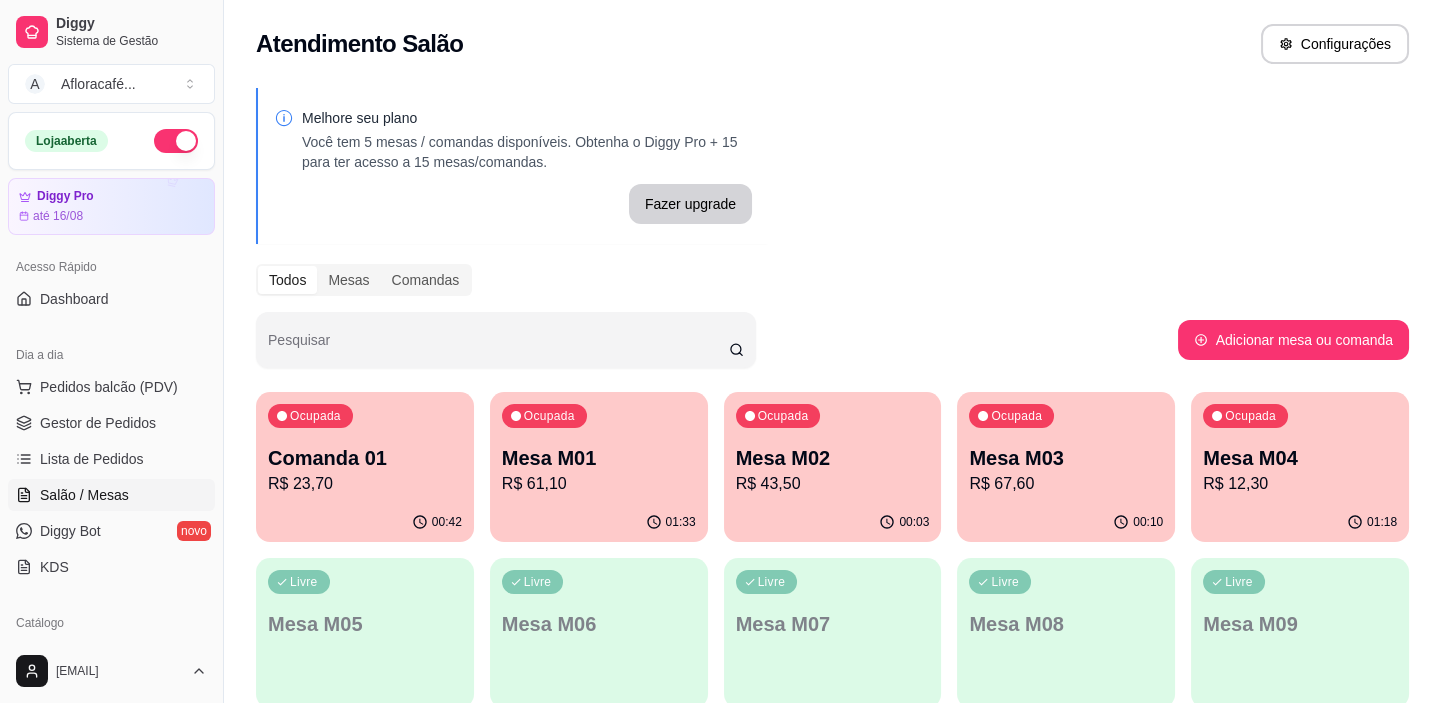 click on "Ocupada Mesa M03 R$ 67,60" at bounding box center [1066, 447] 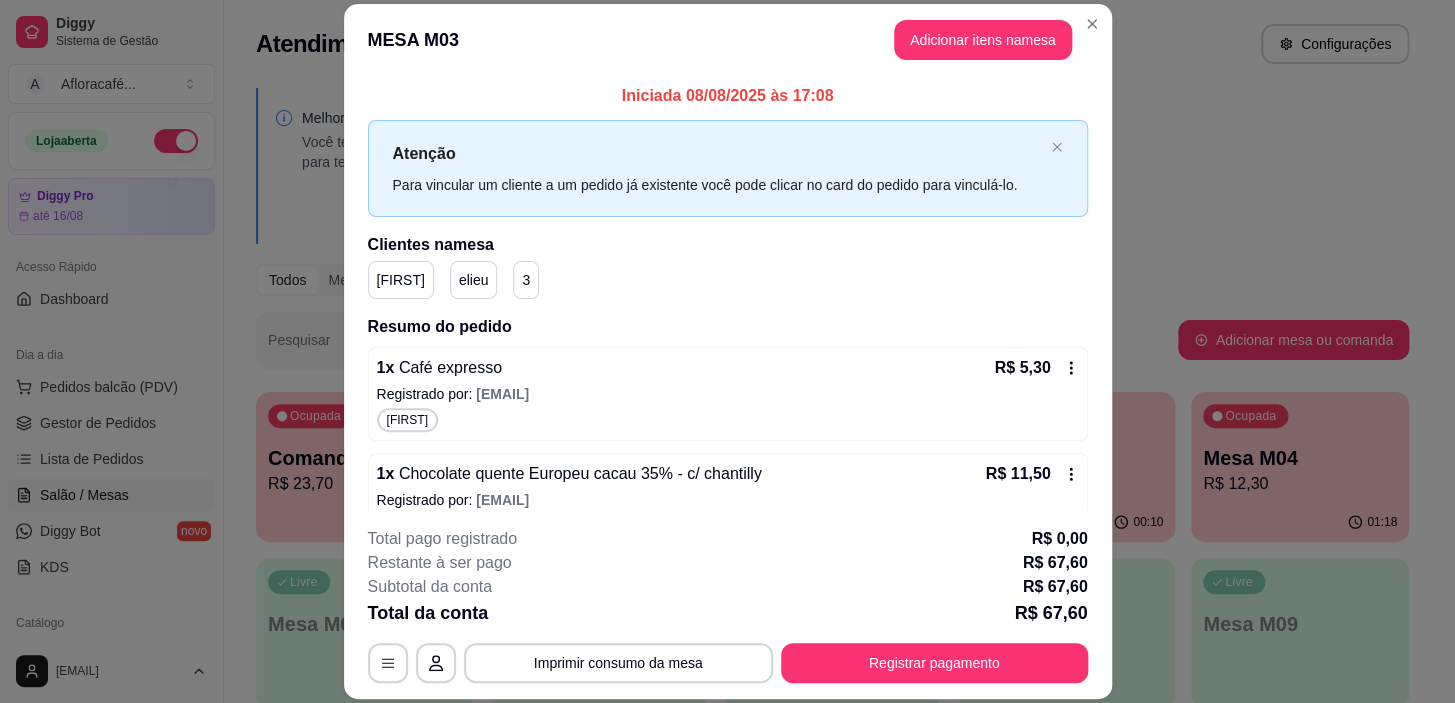 scroll, scrollTop: 454, scrollLeft: 0, axis: vertical 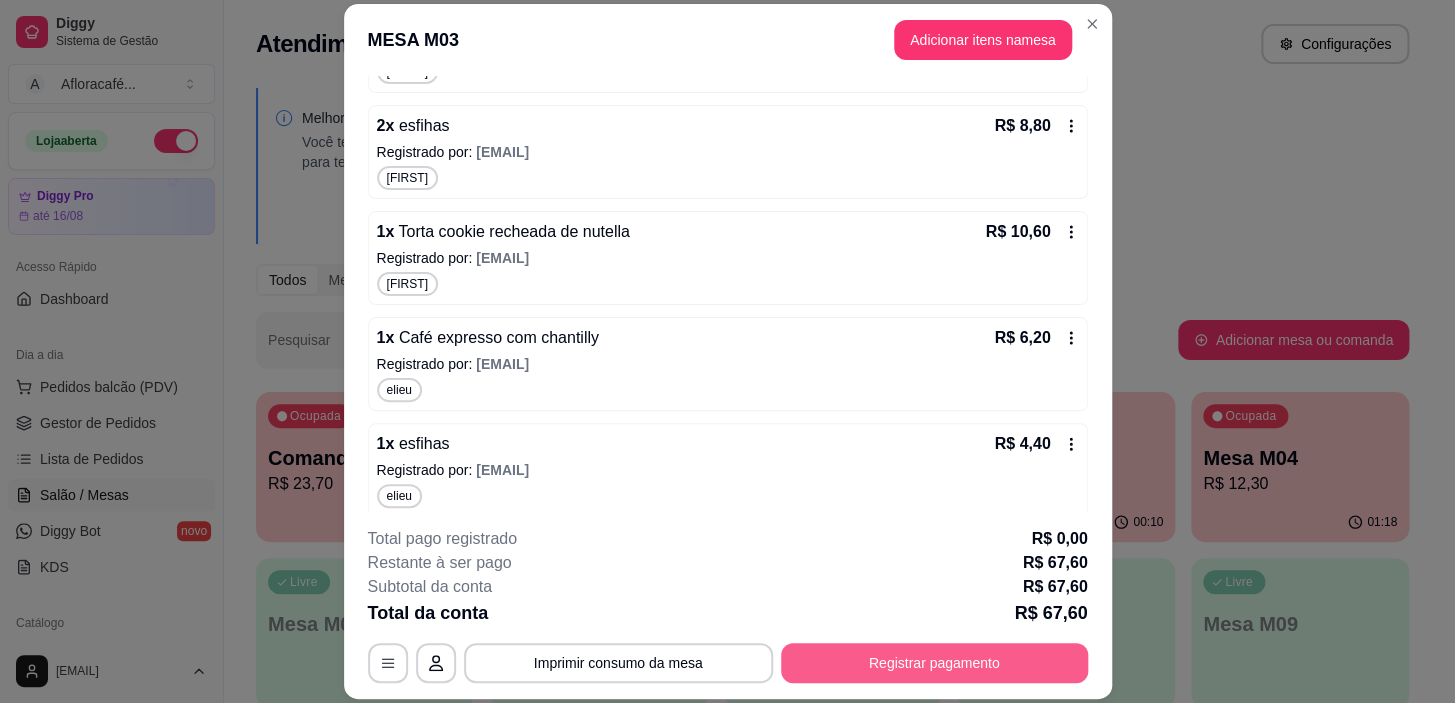 click on "Registrar pagamento" at bounding box center (934, 663) 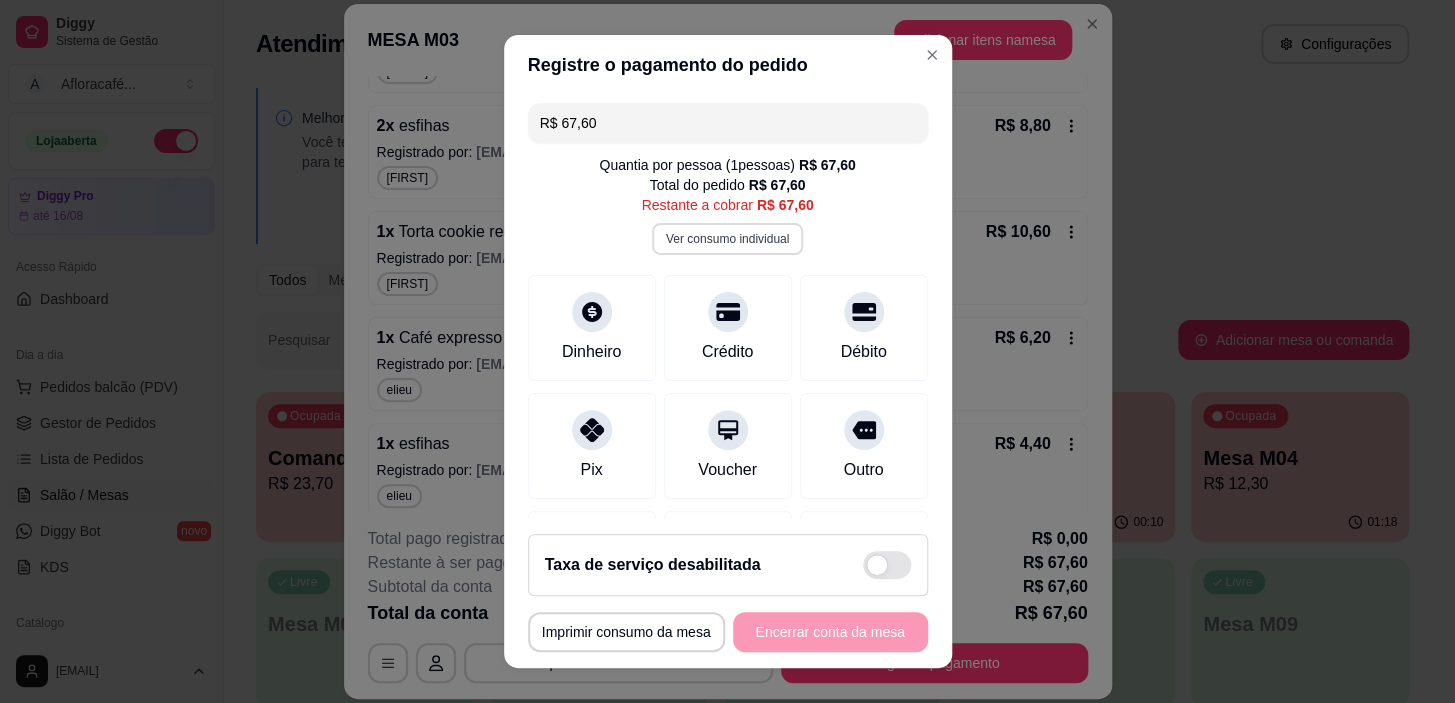 click on "Ver consumo individual" at bounding box center (727, 239) 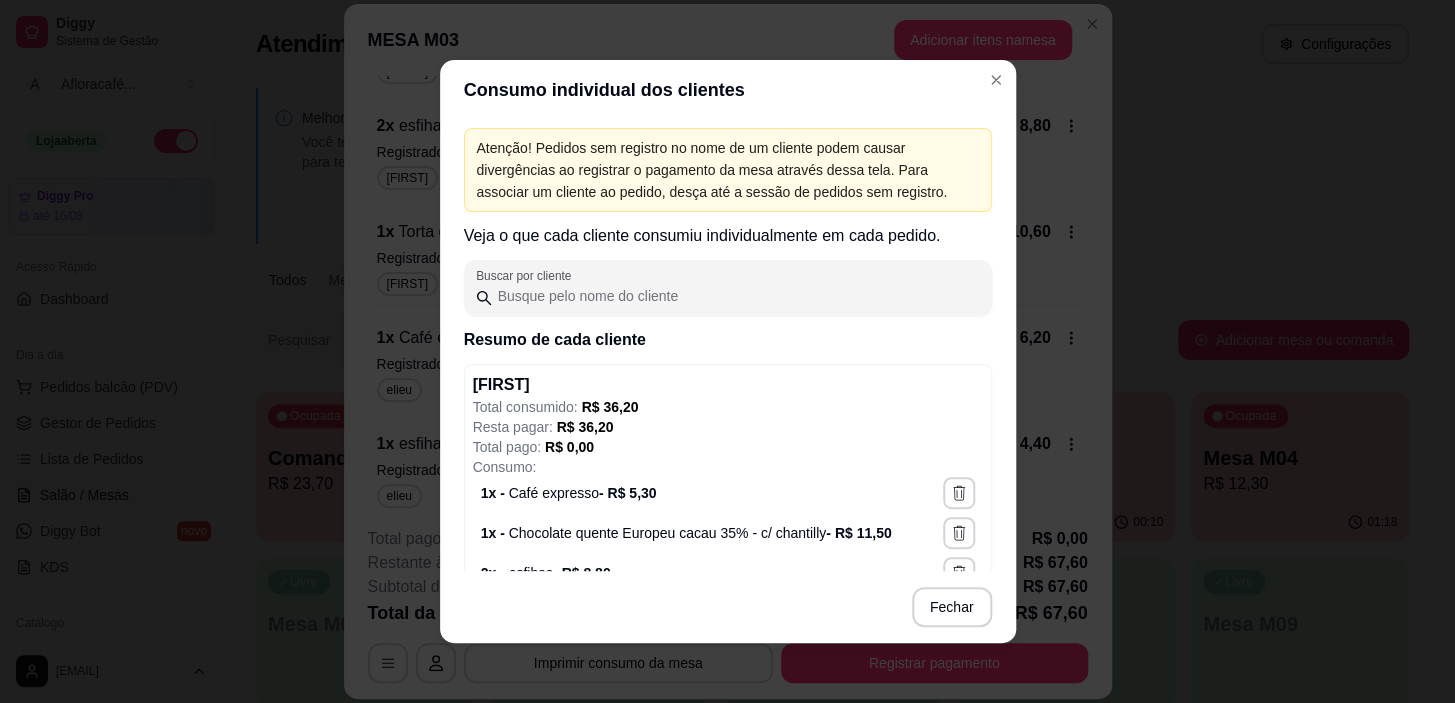 scroll, scrollTop: 181, scrollLeft: 0, axis: vertical 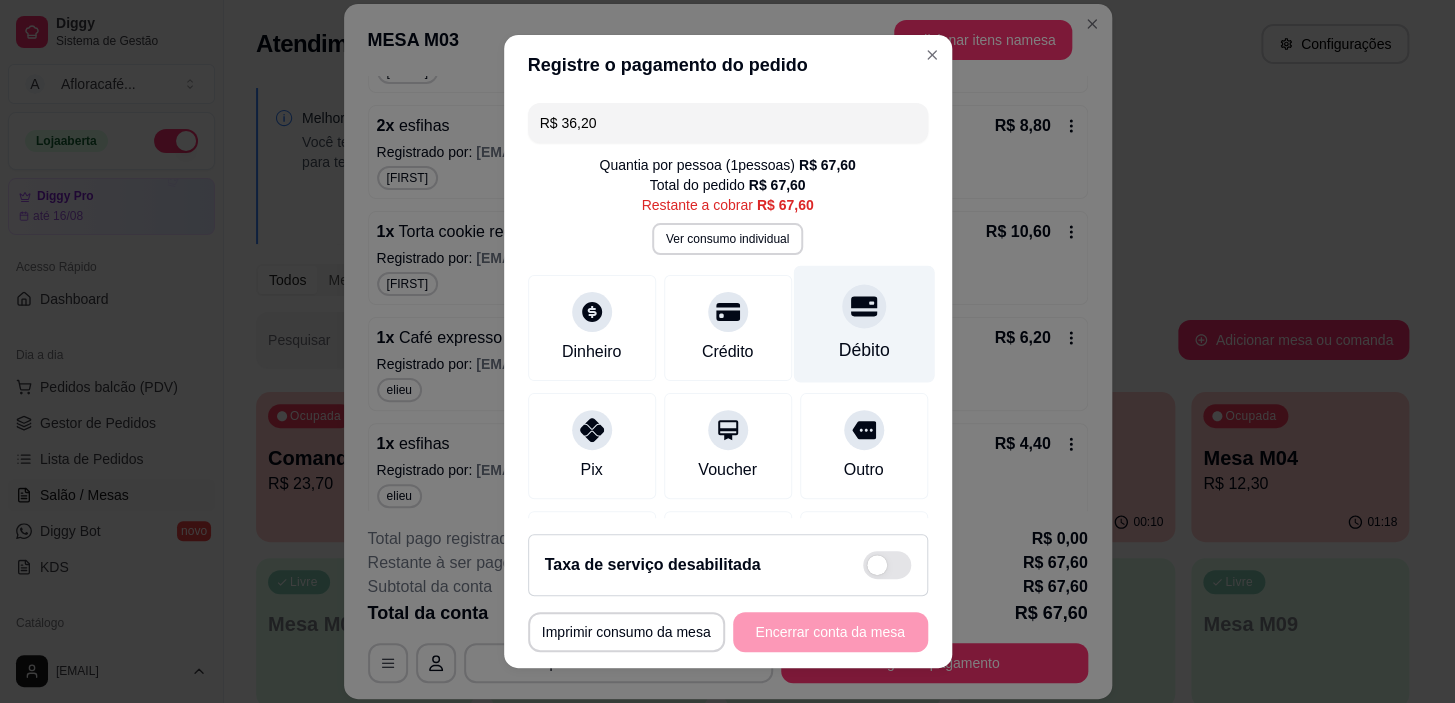 click on "Débito" at bounding box center (863, 324) 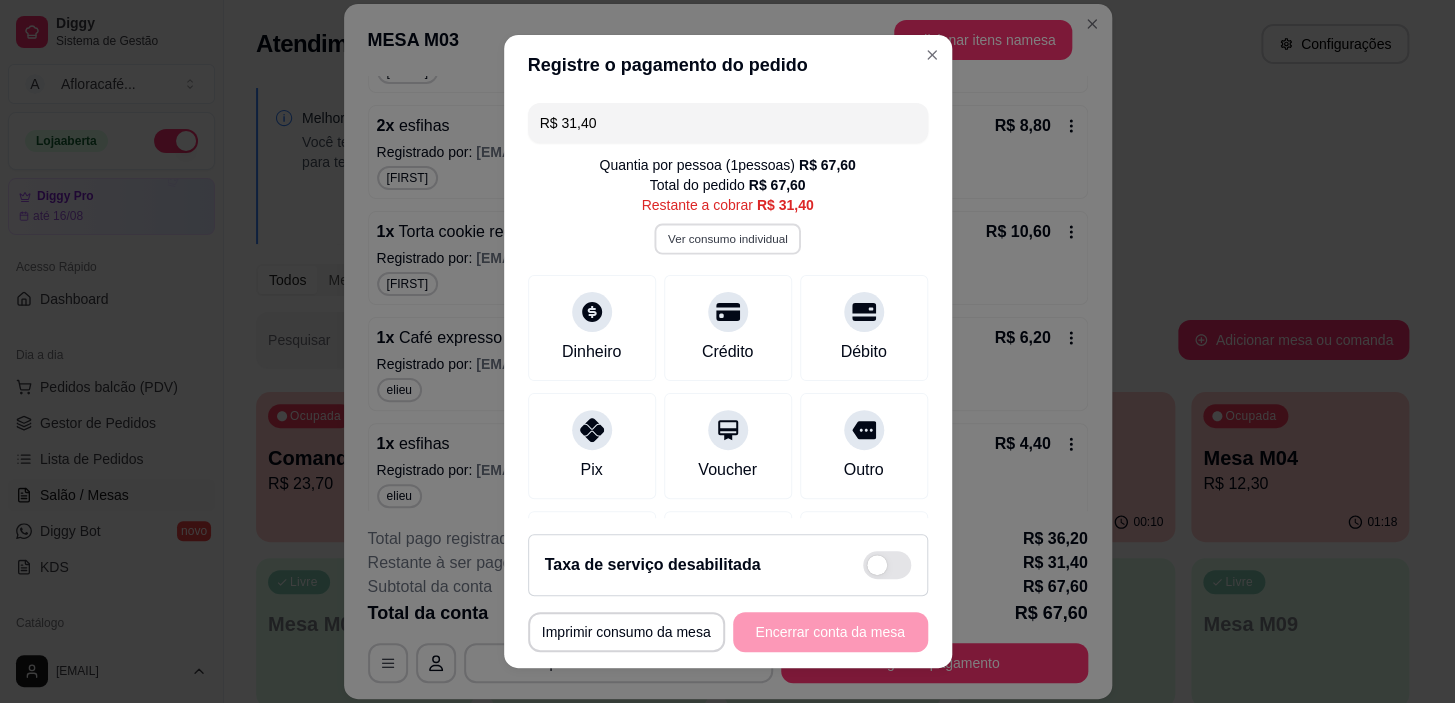 click on "Ver consumo individual" at bounding box center (727, 239) 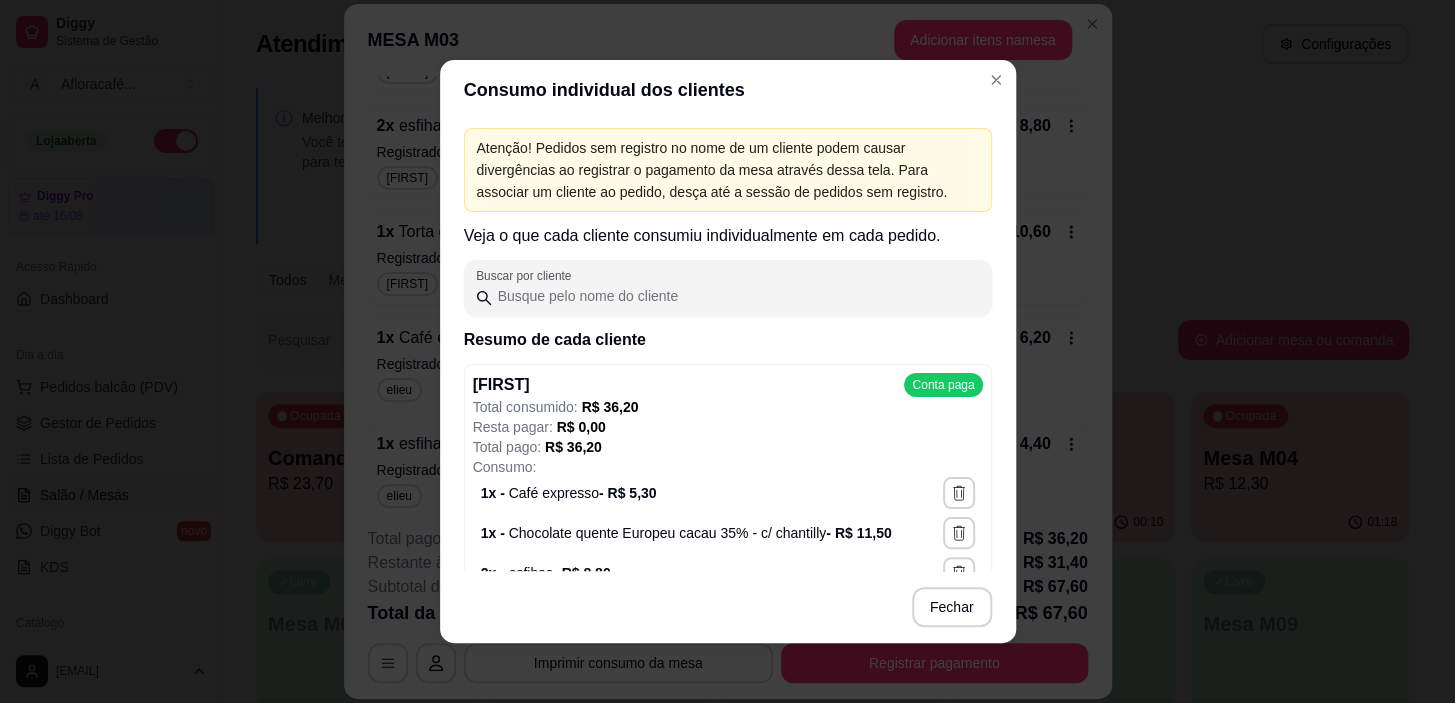 scroll, scrollTop: 598, scrollLeft: 0, axis: vertical 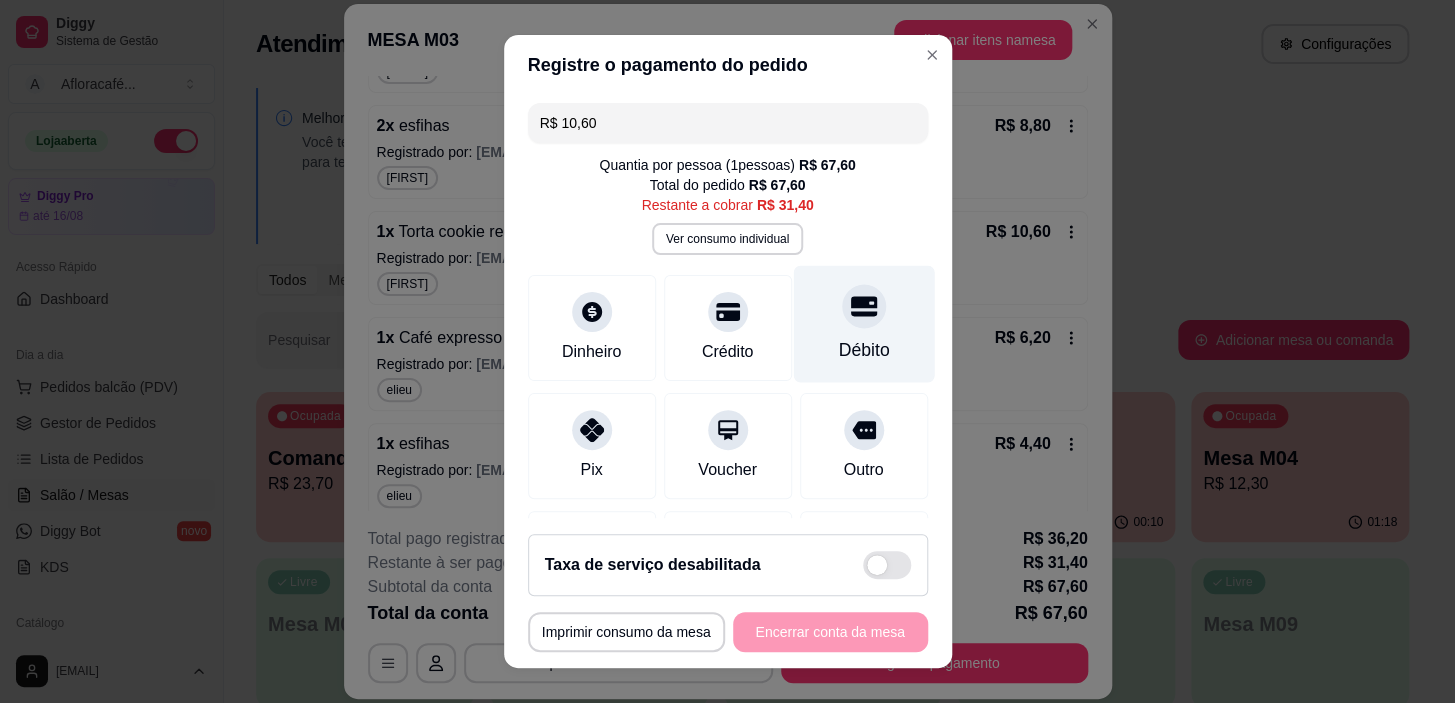 click on "Débito" at bounding box center (863, 324) 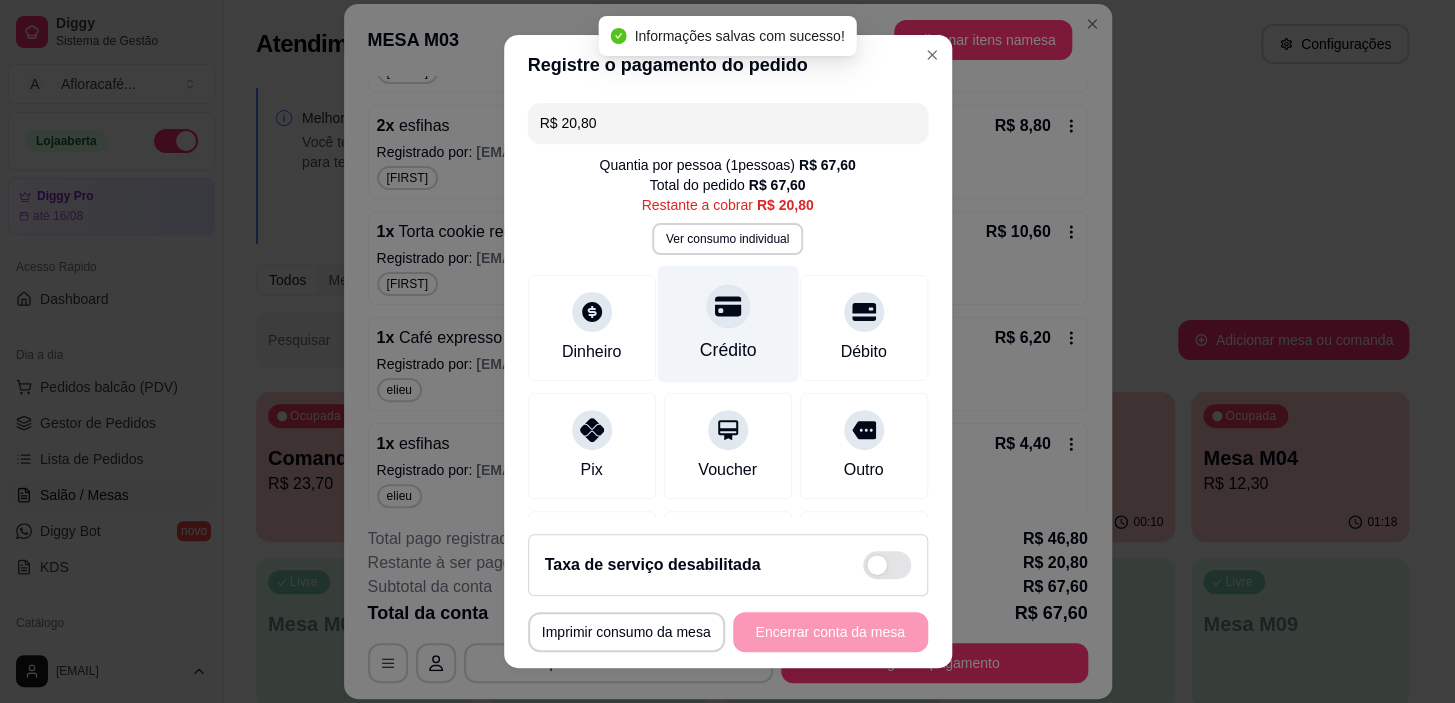 click on "Crédito" at bounding box center [727, 350] 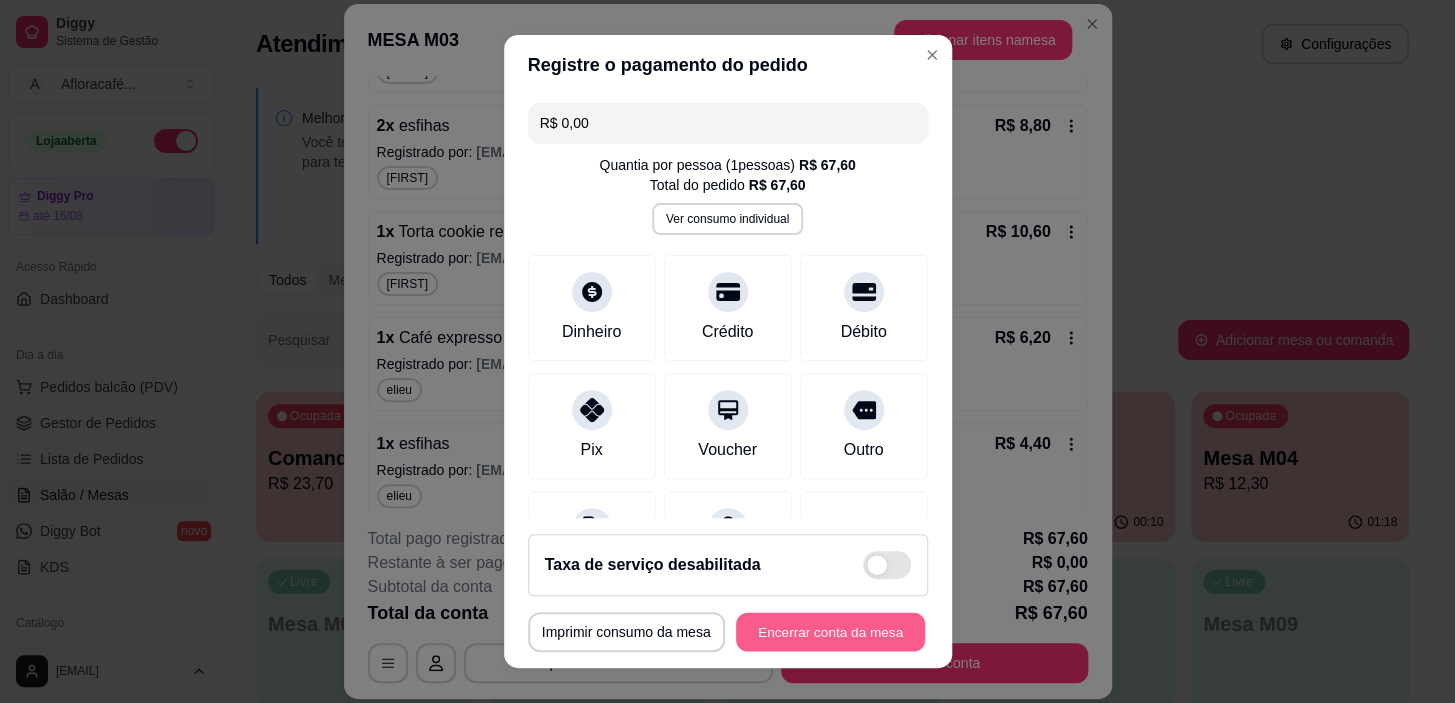 click on "Encerrar conta da mesa" at bounding box center [830, 631] 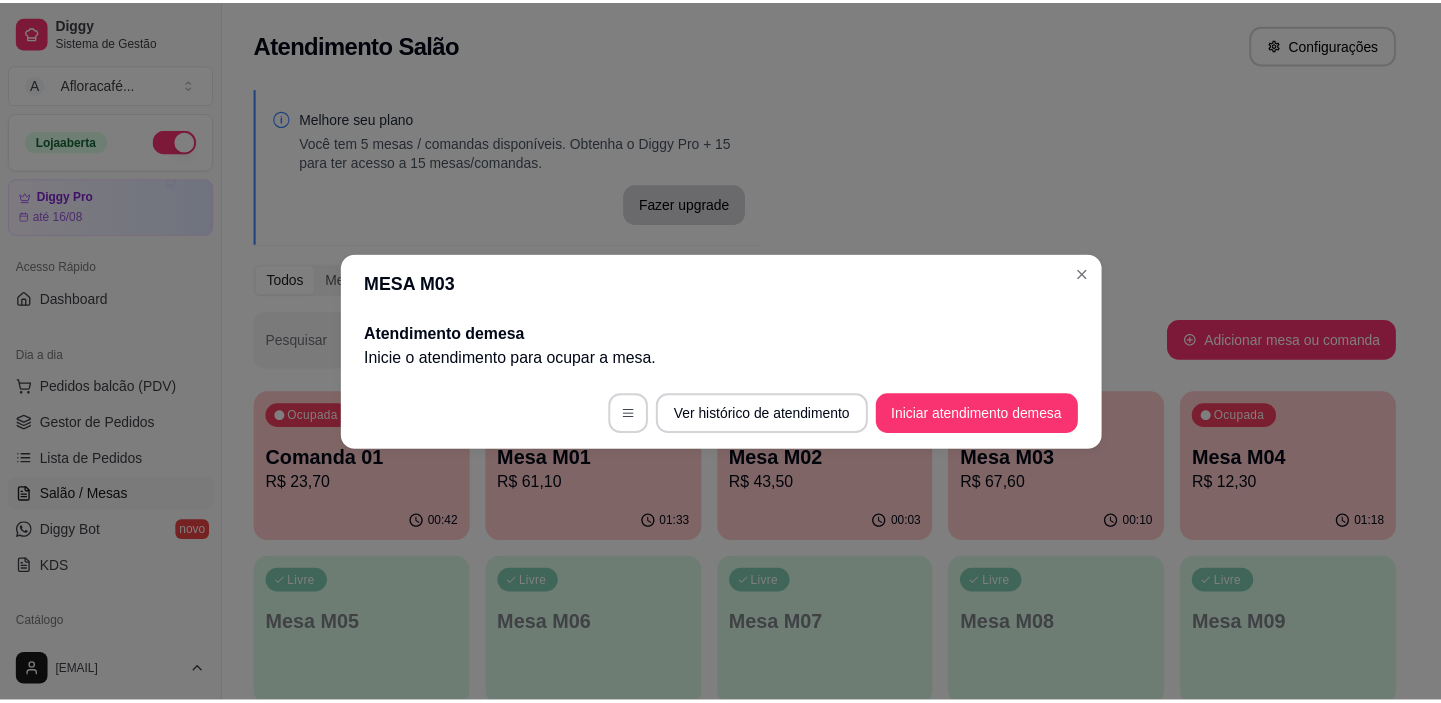 scroll, scrollTop: 0, scrollLeft: 0, axis: both 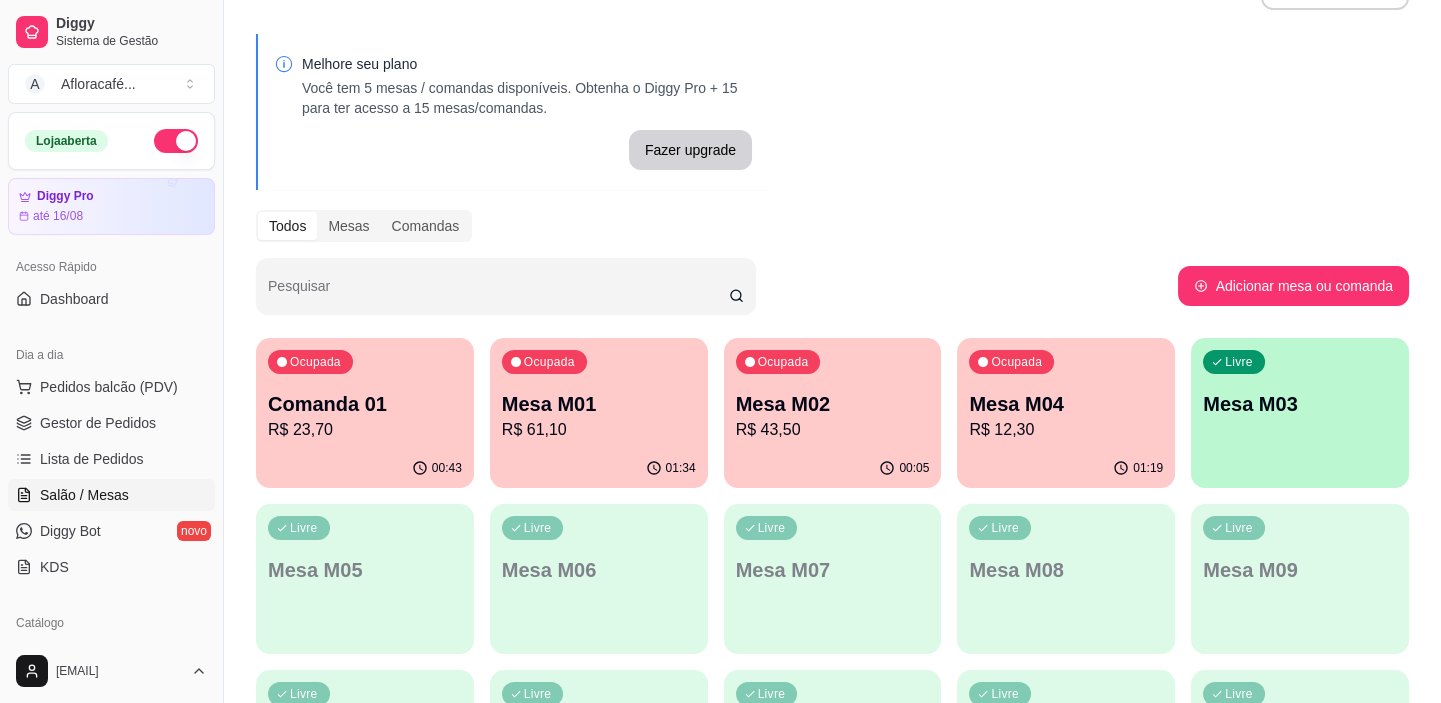 click on "00:43" at bounding box center [365, 468] 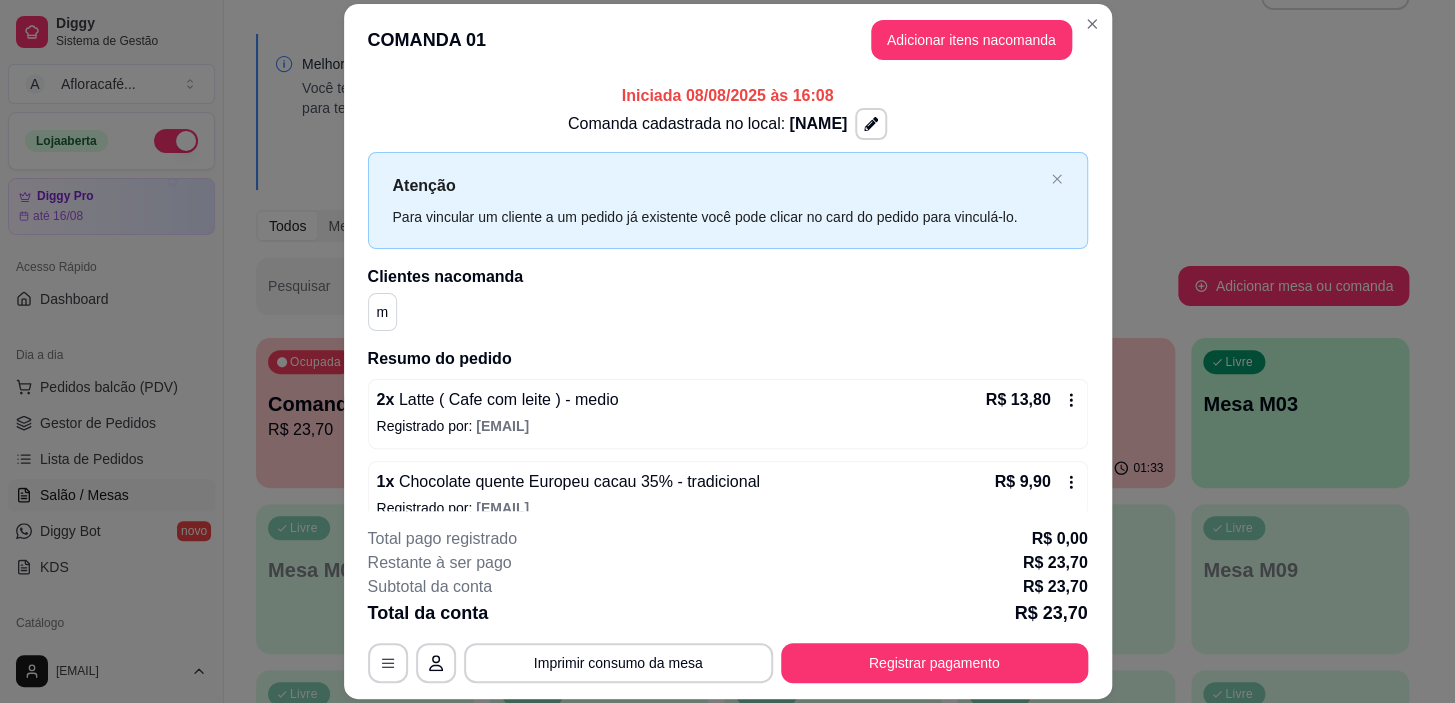 scroll, scrollTop: 46, scrollLeft: 0, axis: vertical 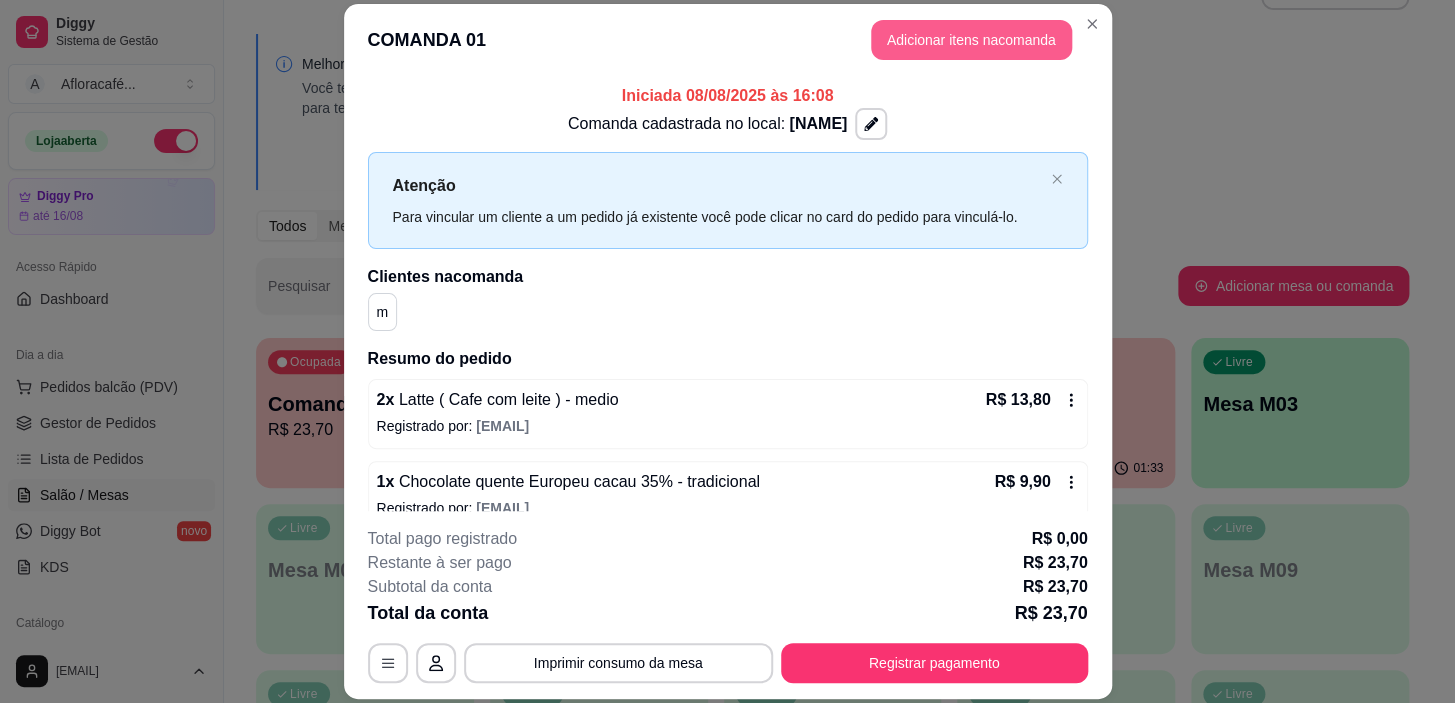 click on "Adicionar itens na  comanda" at bounding box center [971, 40] 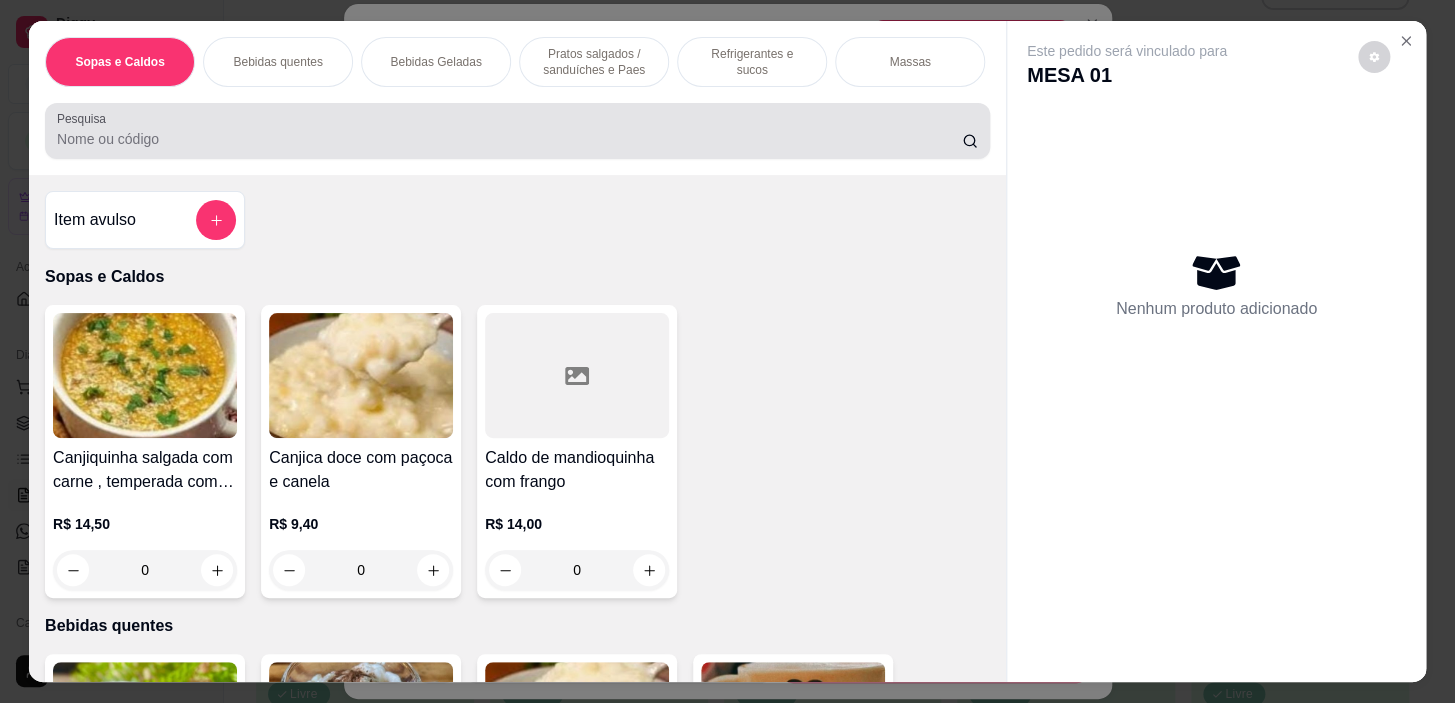 click on "Pesquisa" at bounding box center [509, 139] 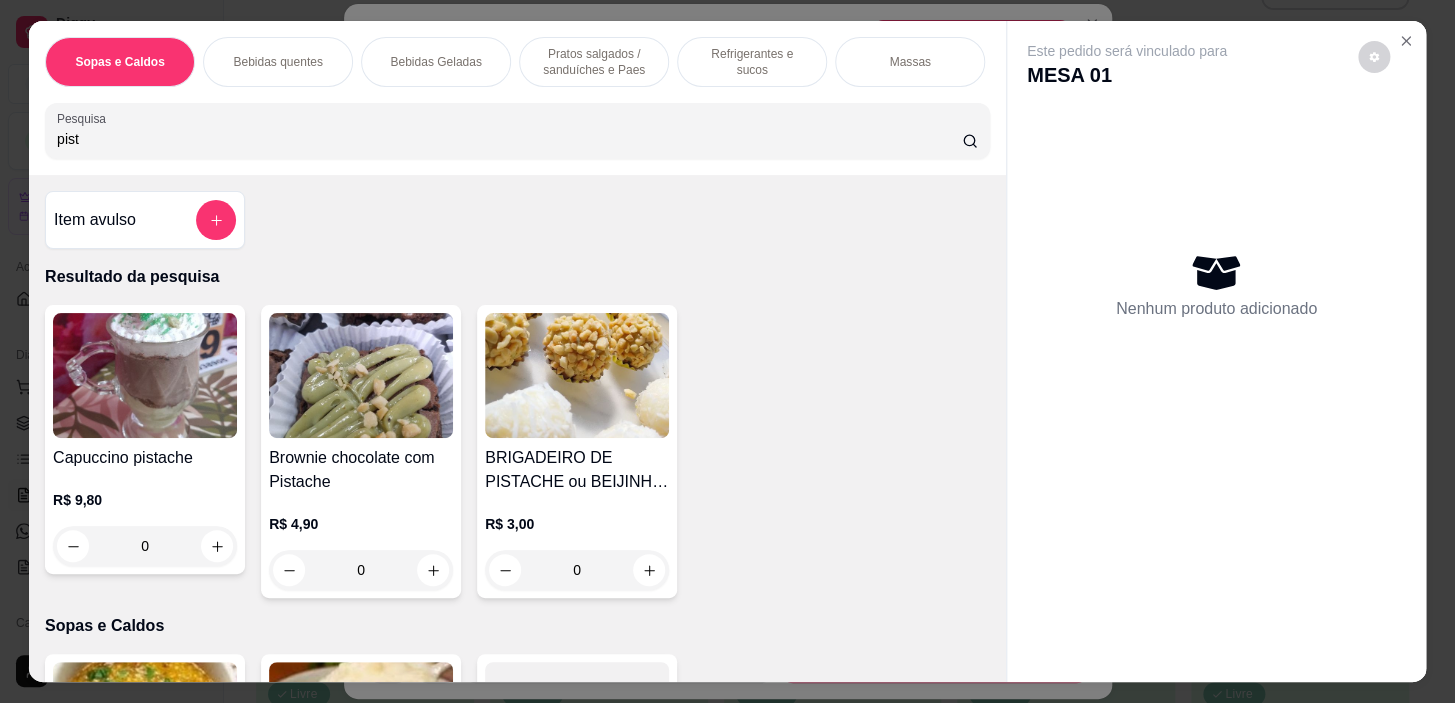 scroll, scrollTop: 90, scrollLeft: 0, axis: vertical 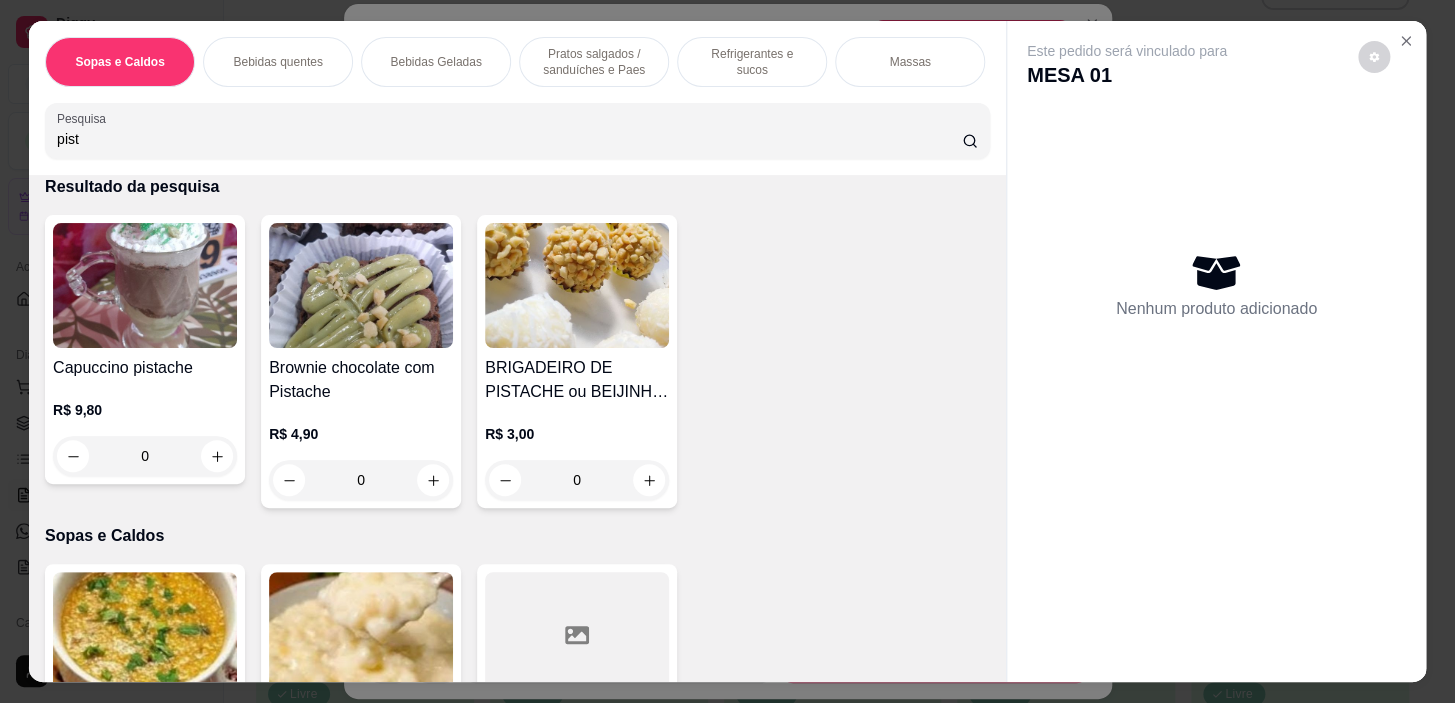 click on "0" at bounding box center (577, 480) 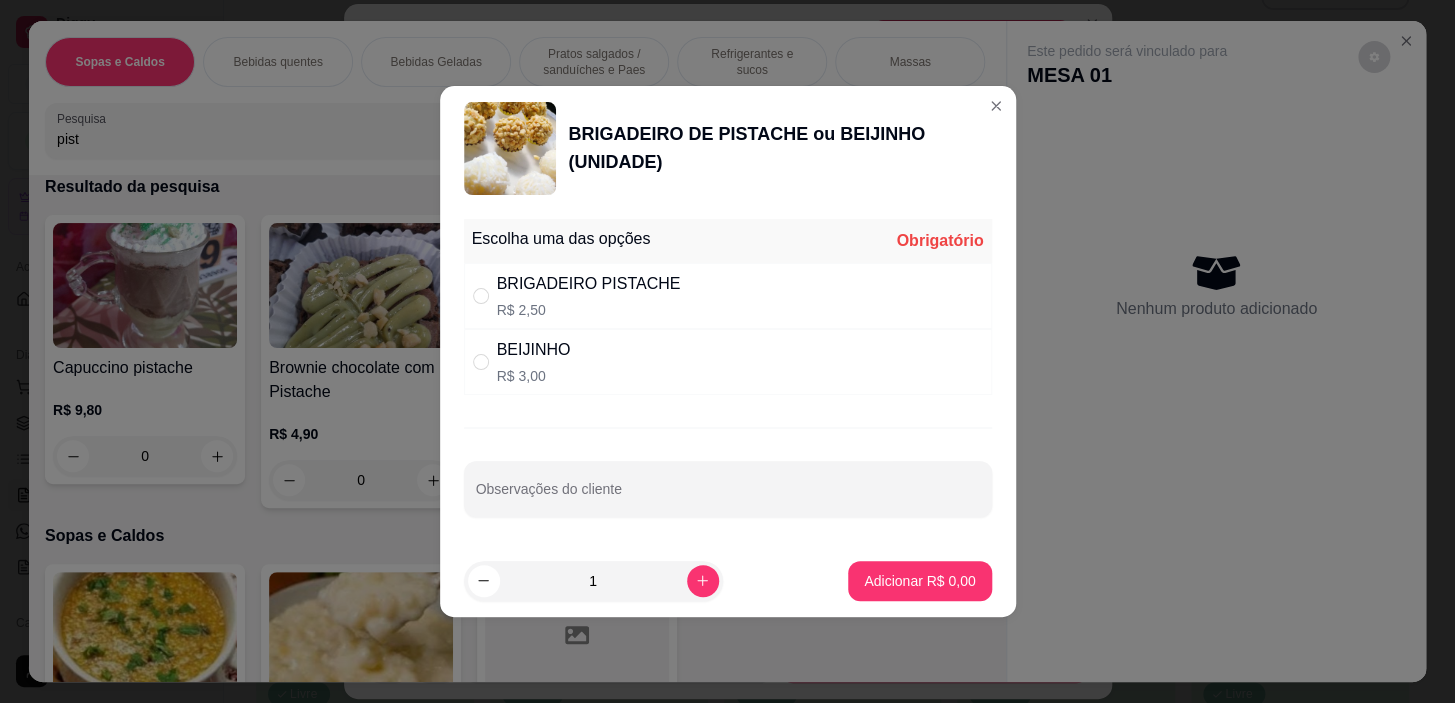 drag, startPoint x: 660, startPoint y: 303, endPoint x: 647, endPoint y: 302, distance: 13.038404 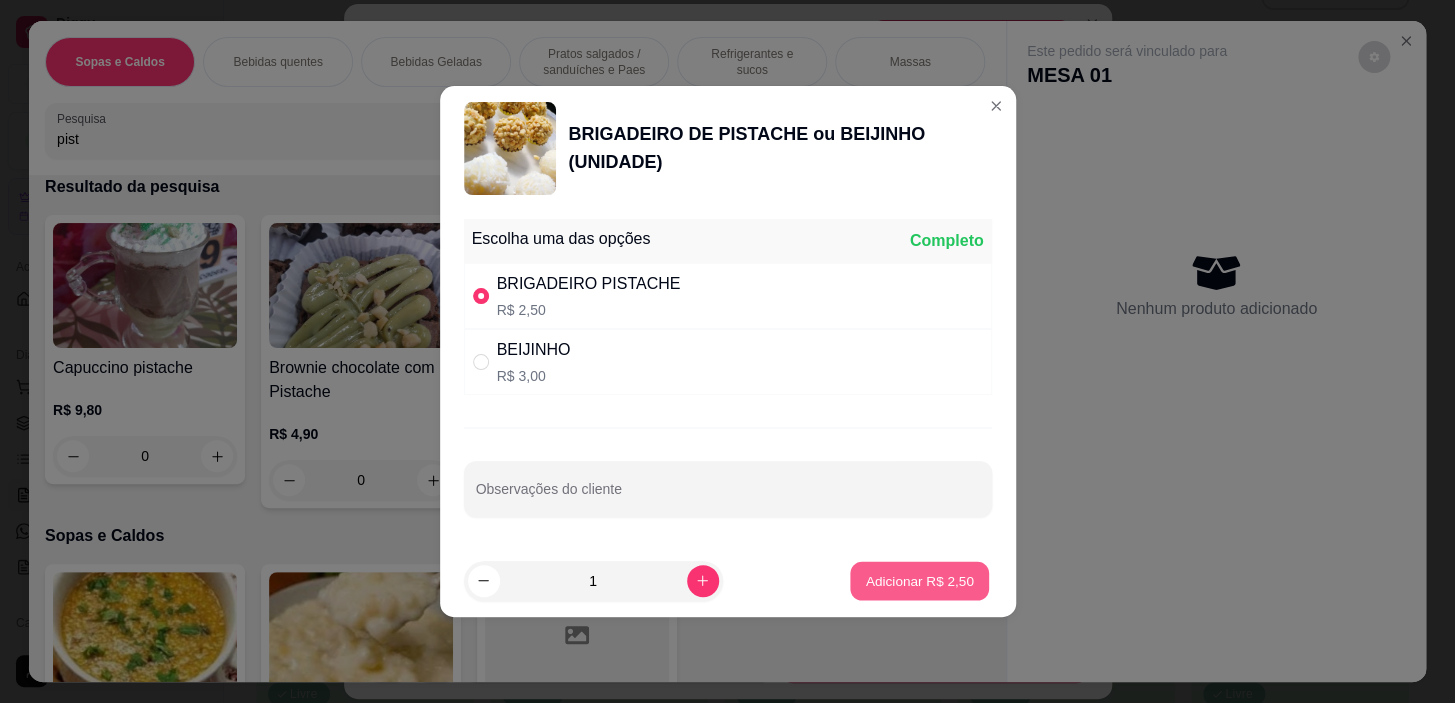 click on "Adicionar   R$ 2,50" at bounding box center (920, 580) 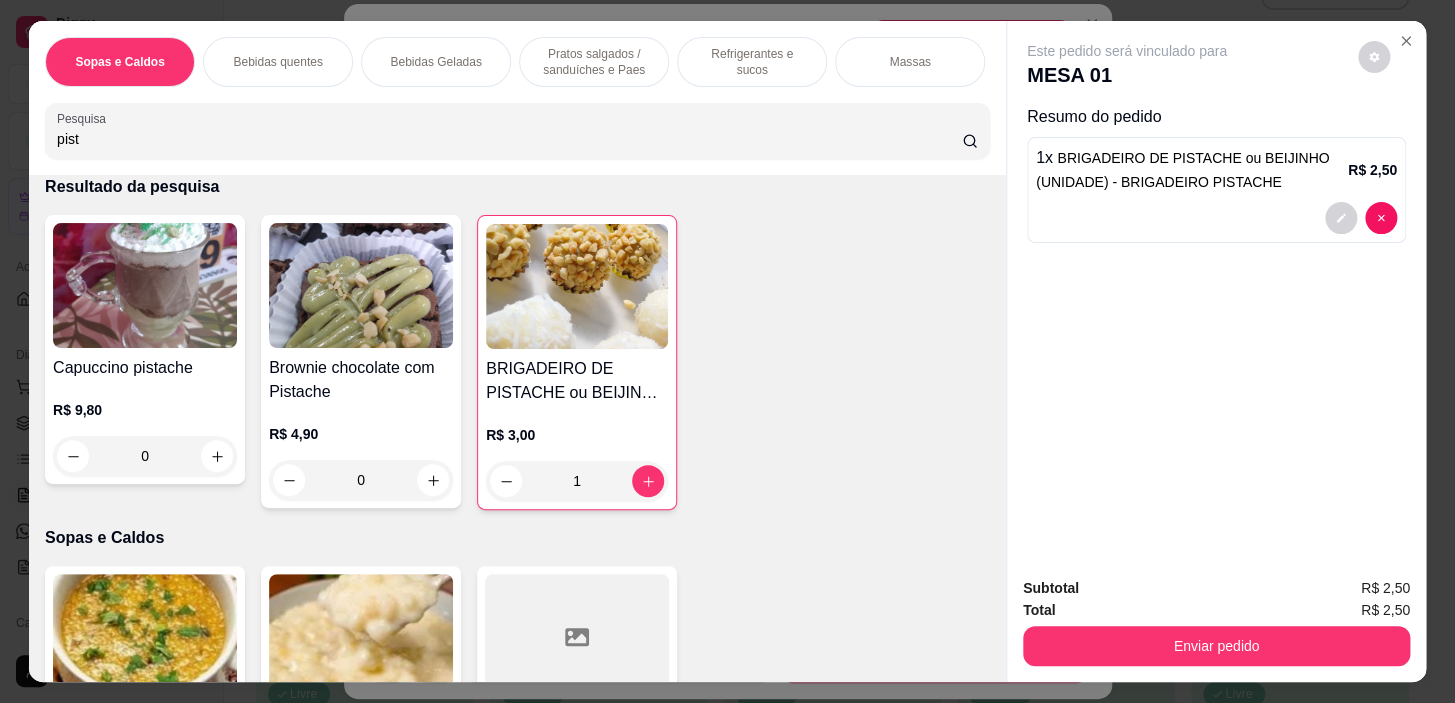 drag, startPoint x: 1300, startPoint y: 620, endPoint x: 1286, endPoint y: 640, distance: 24.41311 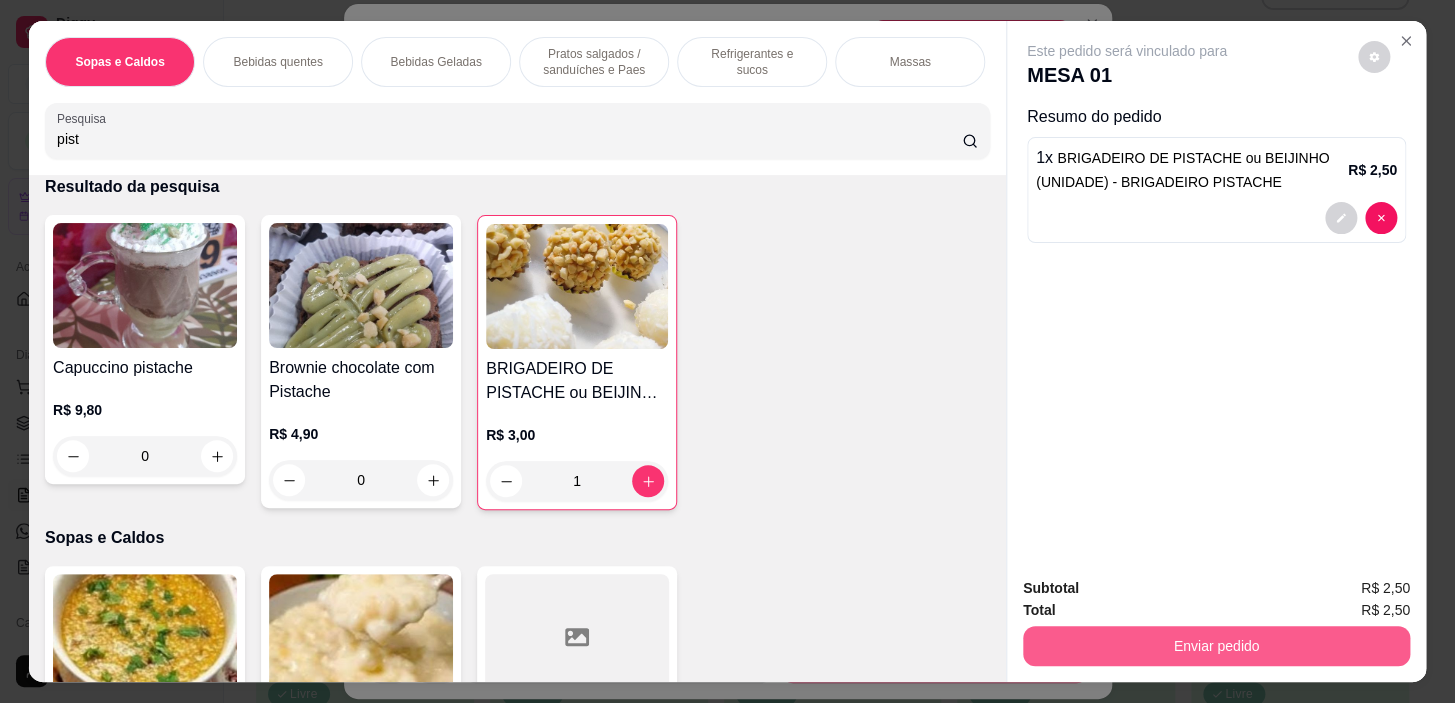 click on "Enviar pedido" at bounding box center [1216, 646] 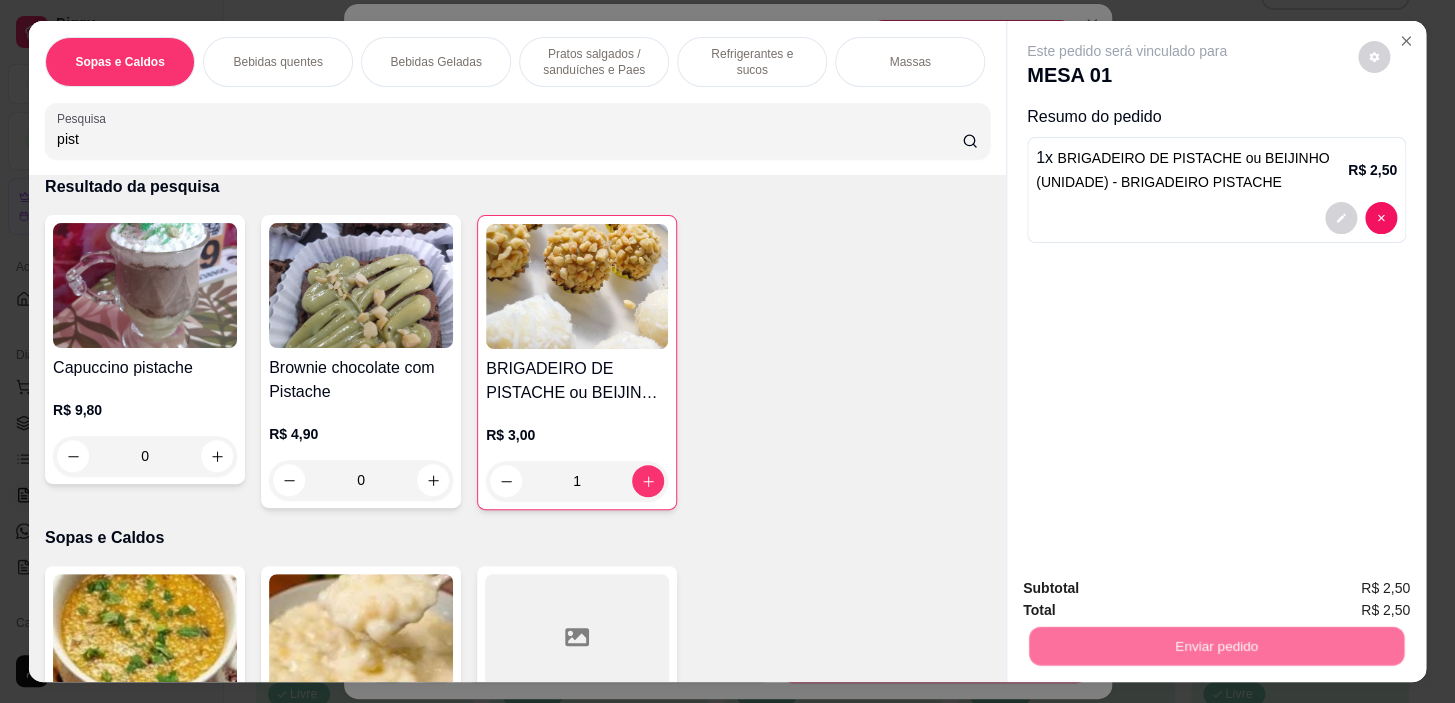 click on "Não registrar e enviar pedido" at bounding box center [1150, 589] 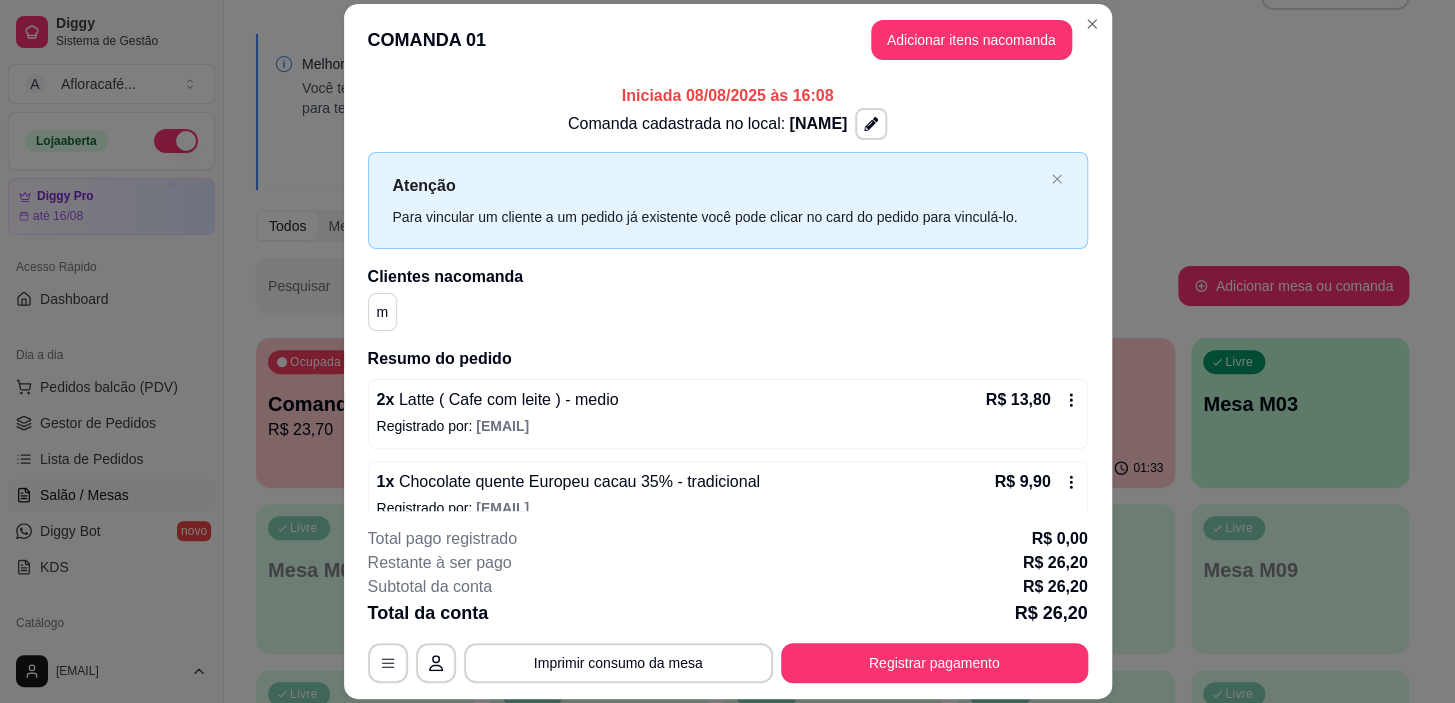 click on "Registrar pagamento" at bounding box center [934, 663] 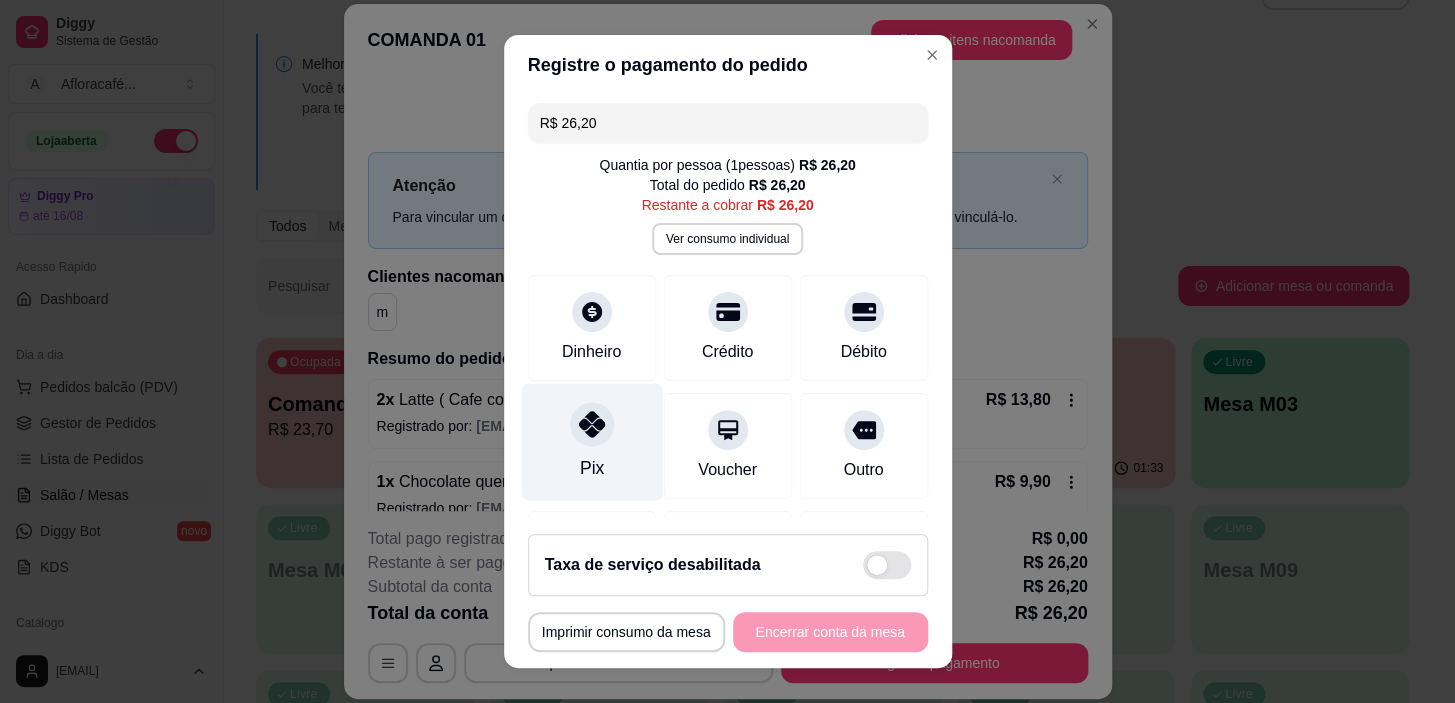 click at bounding box center [592, 425] 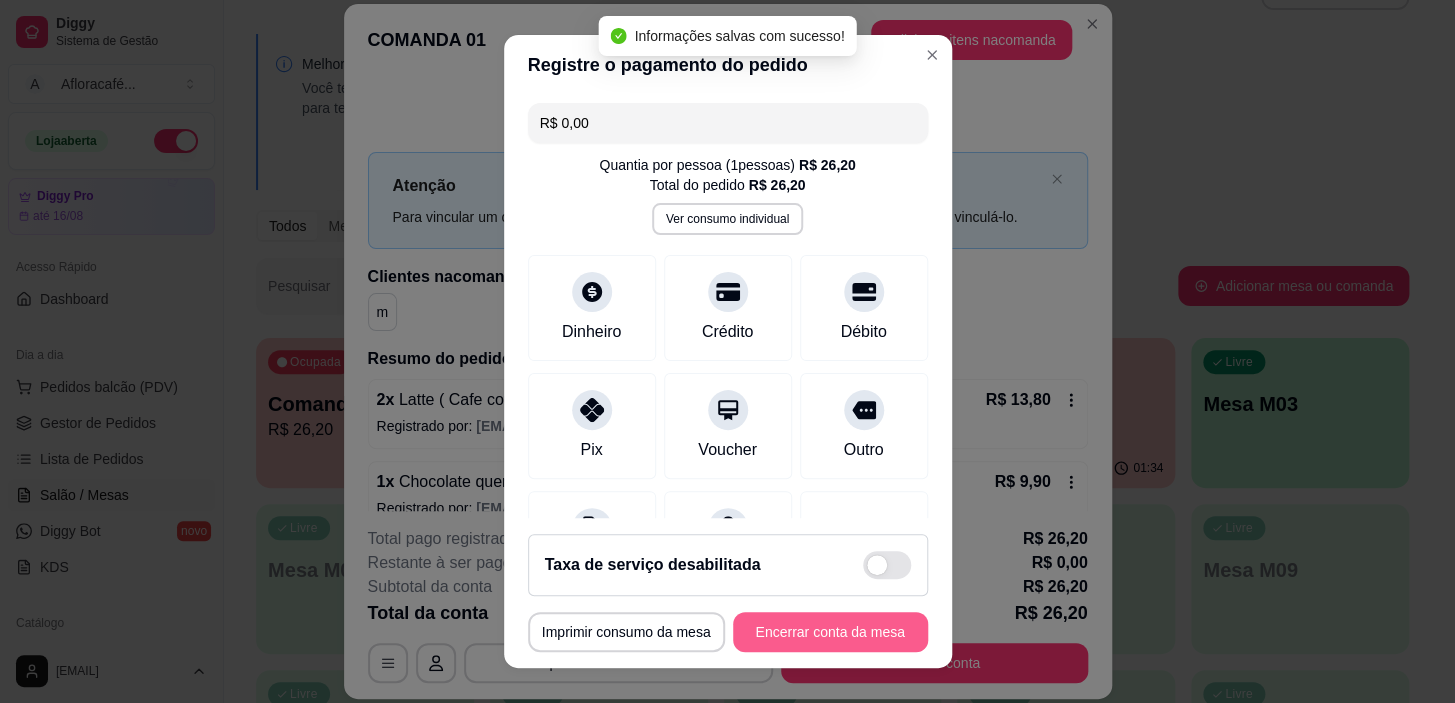 click on "Encerrar conta da mesa" at bounding box center [830, 632] 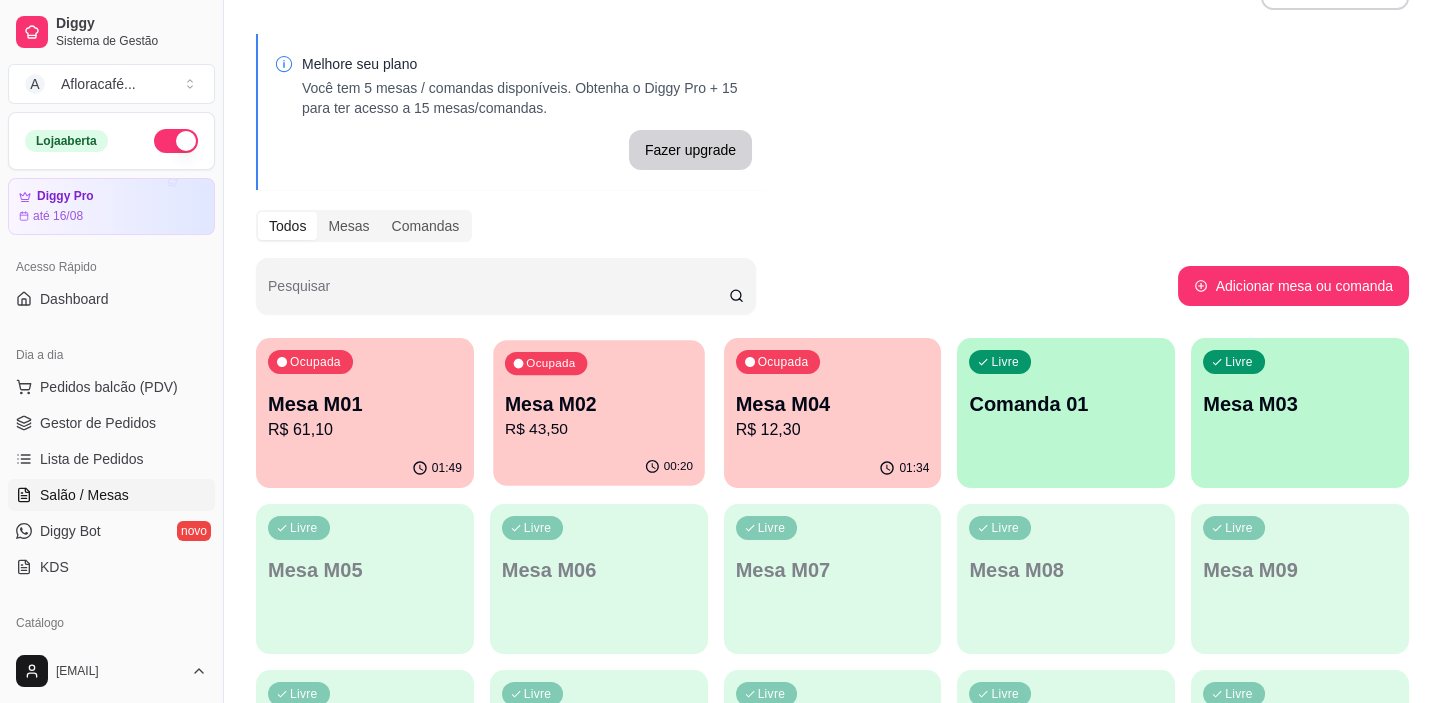 click on "R$ 43,50" at bounding box center (599, 429) 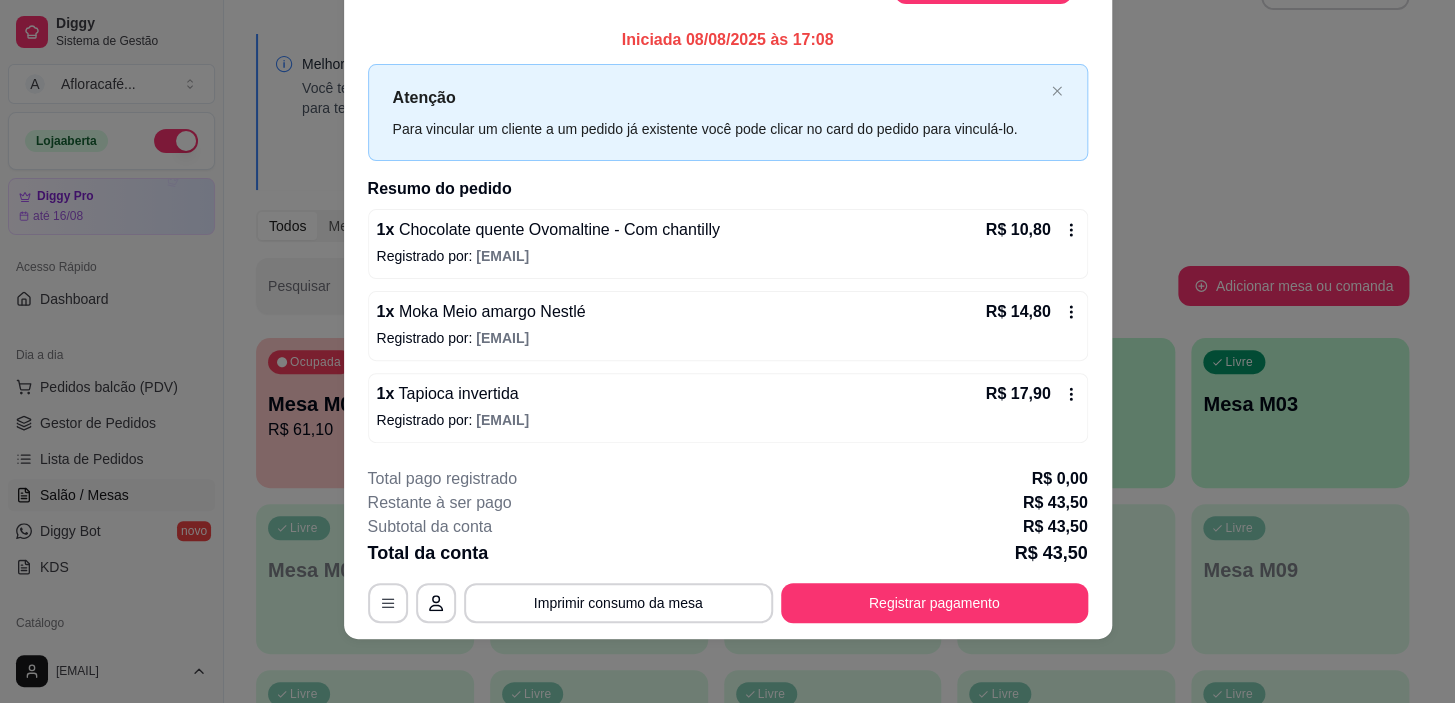 scroll, scrollTop: 0, scrollLeft: 0, axis: both 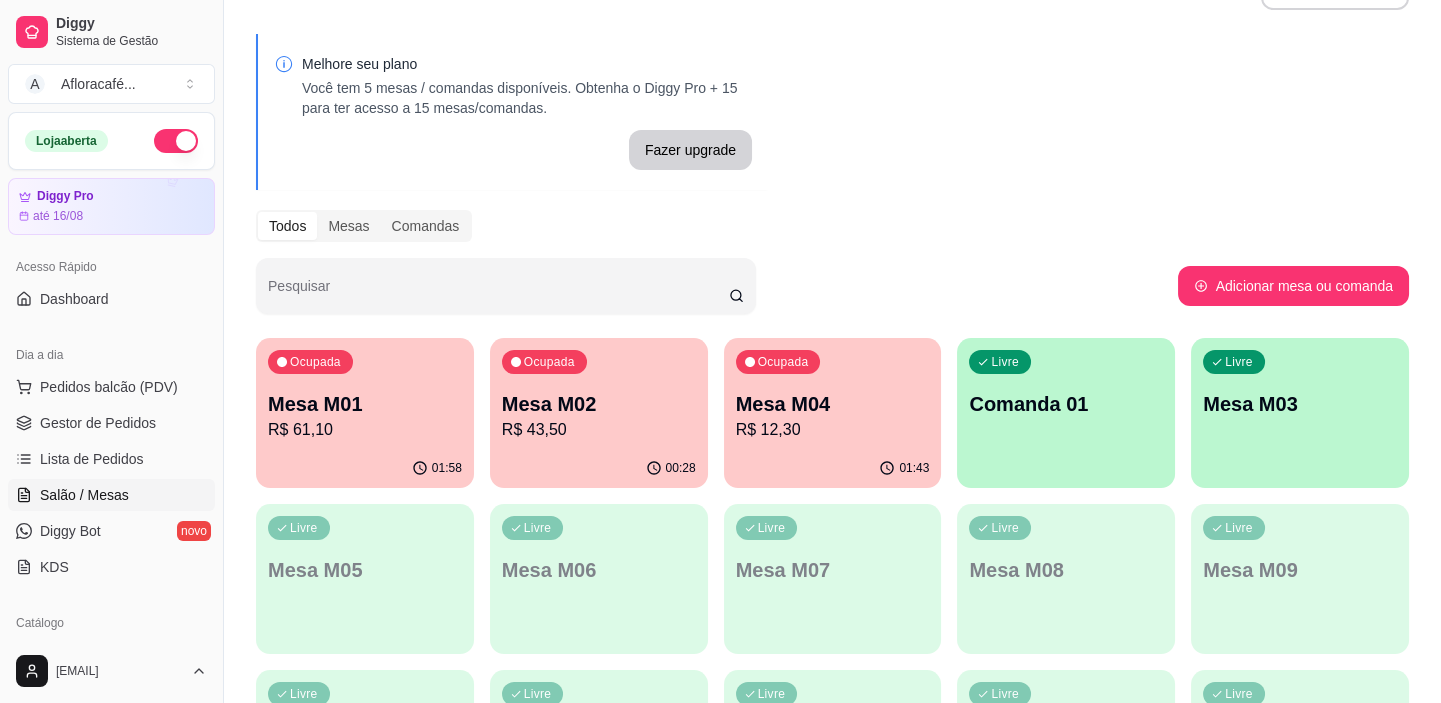 click on "Ocupada Mesa M02 R$ 43,50" at bounding box center (599, 393) 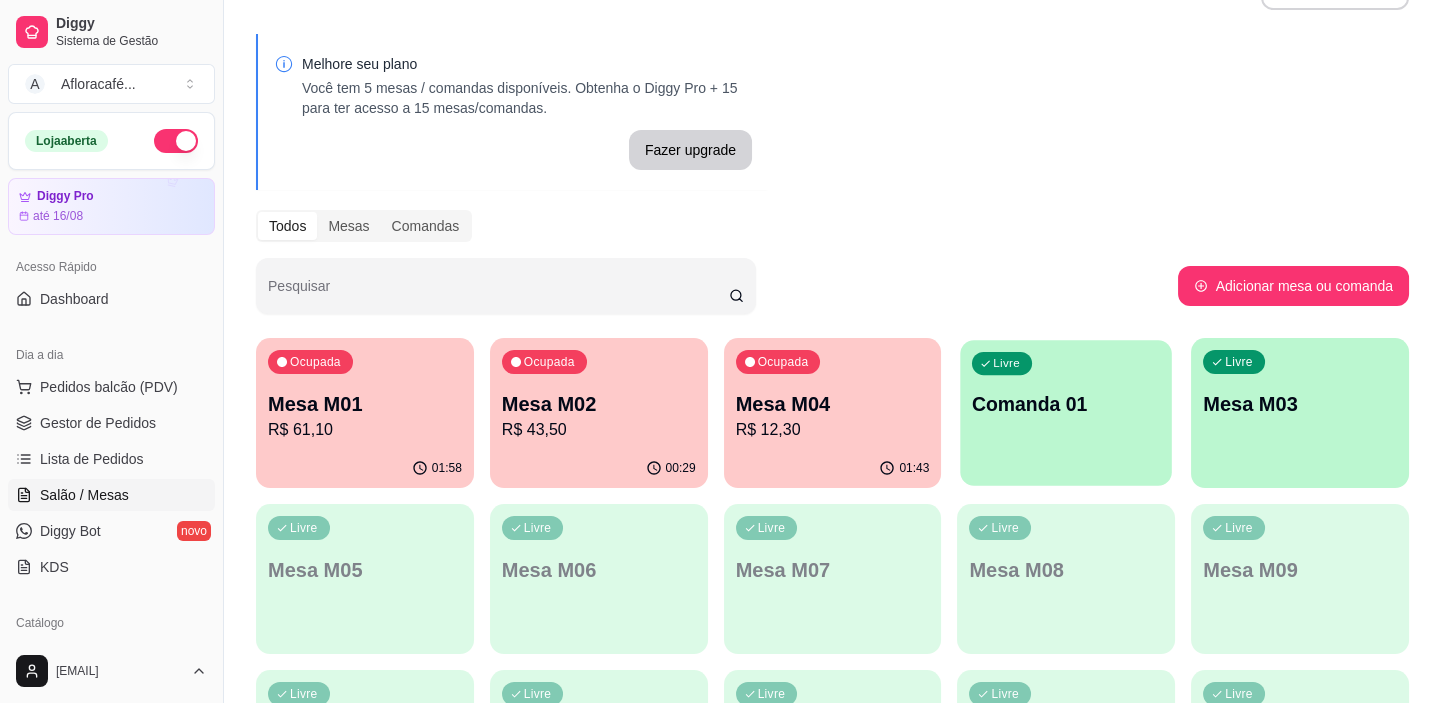 click on "Livre Comanda 01" at bounding box center (1066, 401) 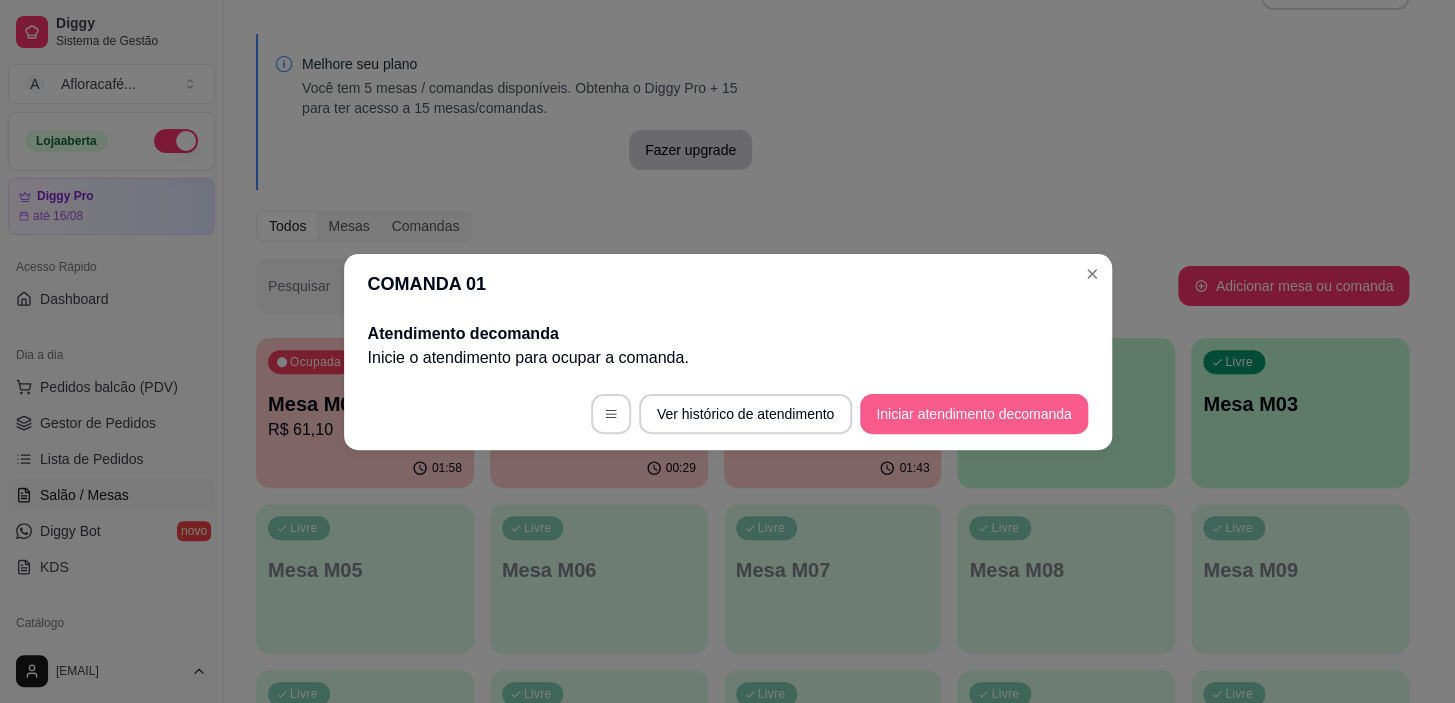 click on "Iniciar atendimento de  comanda" at bounding box center (973, 414) 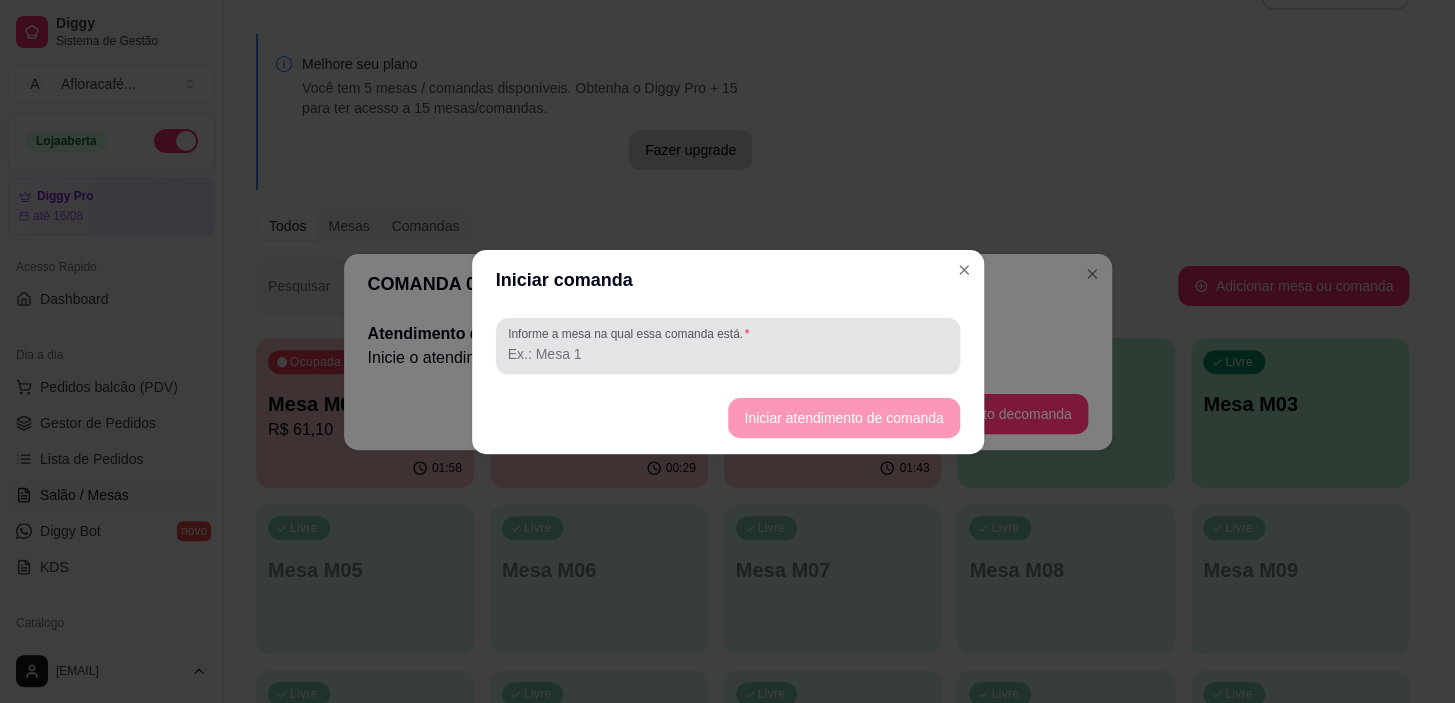 click at bounding box center (728, 346) 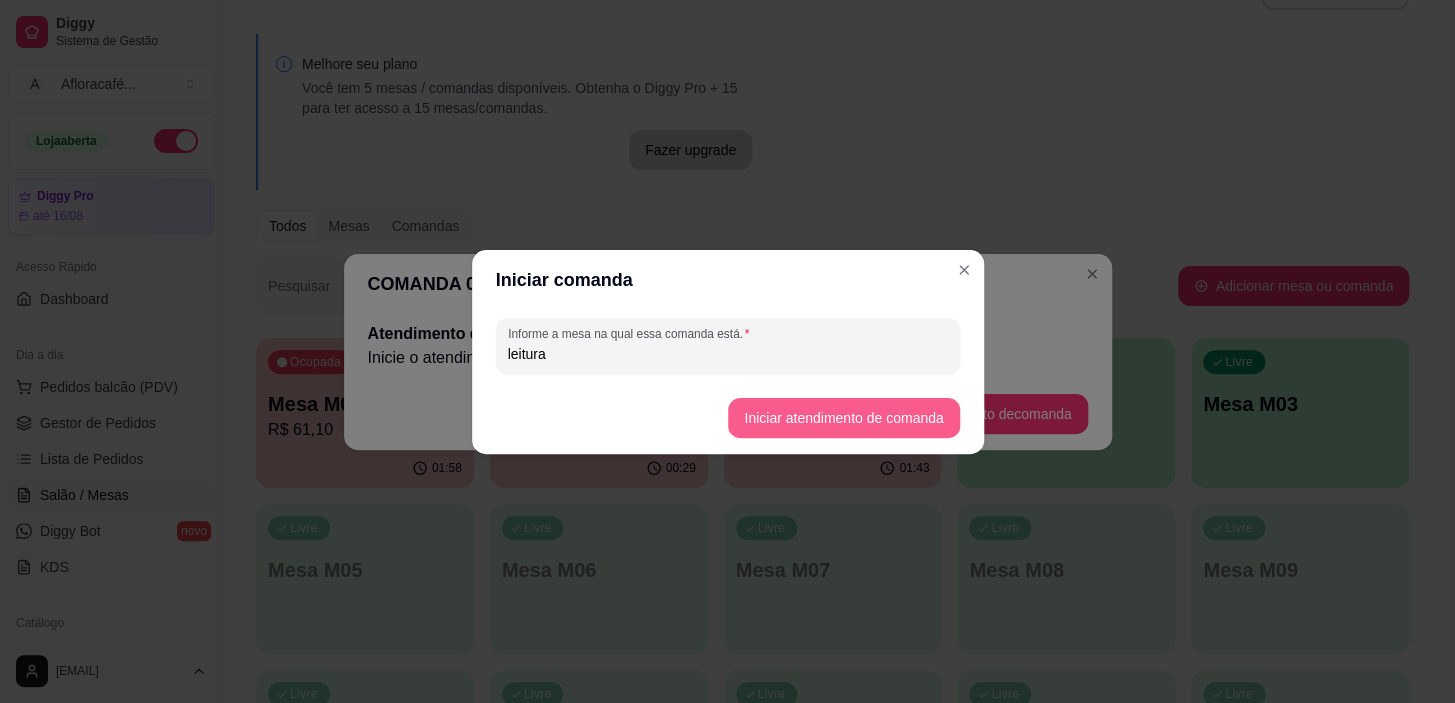 click on "Iniciar atendimento de comanda" at bounding box center [728, 418] 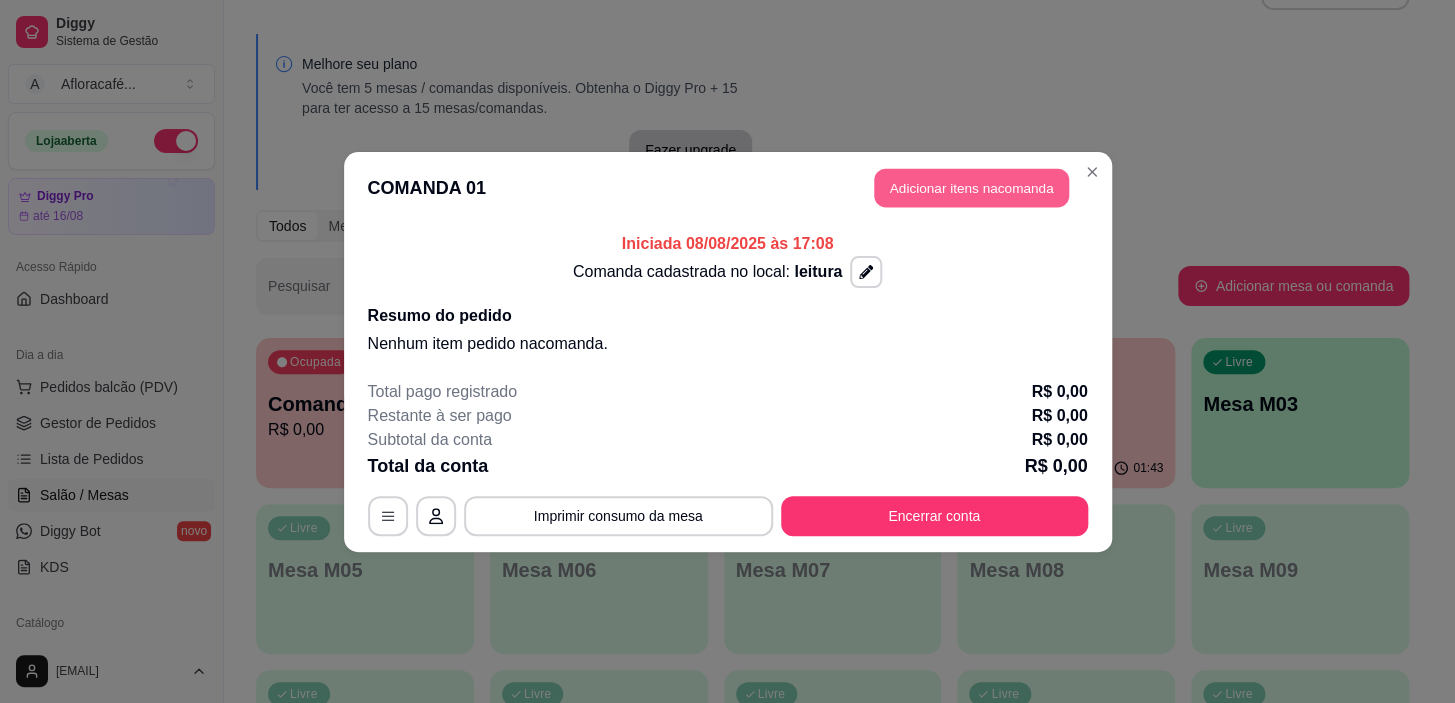 click on "Adicionar itens na  comanda" at bounding box center (971, 187) 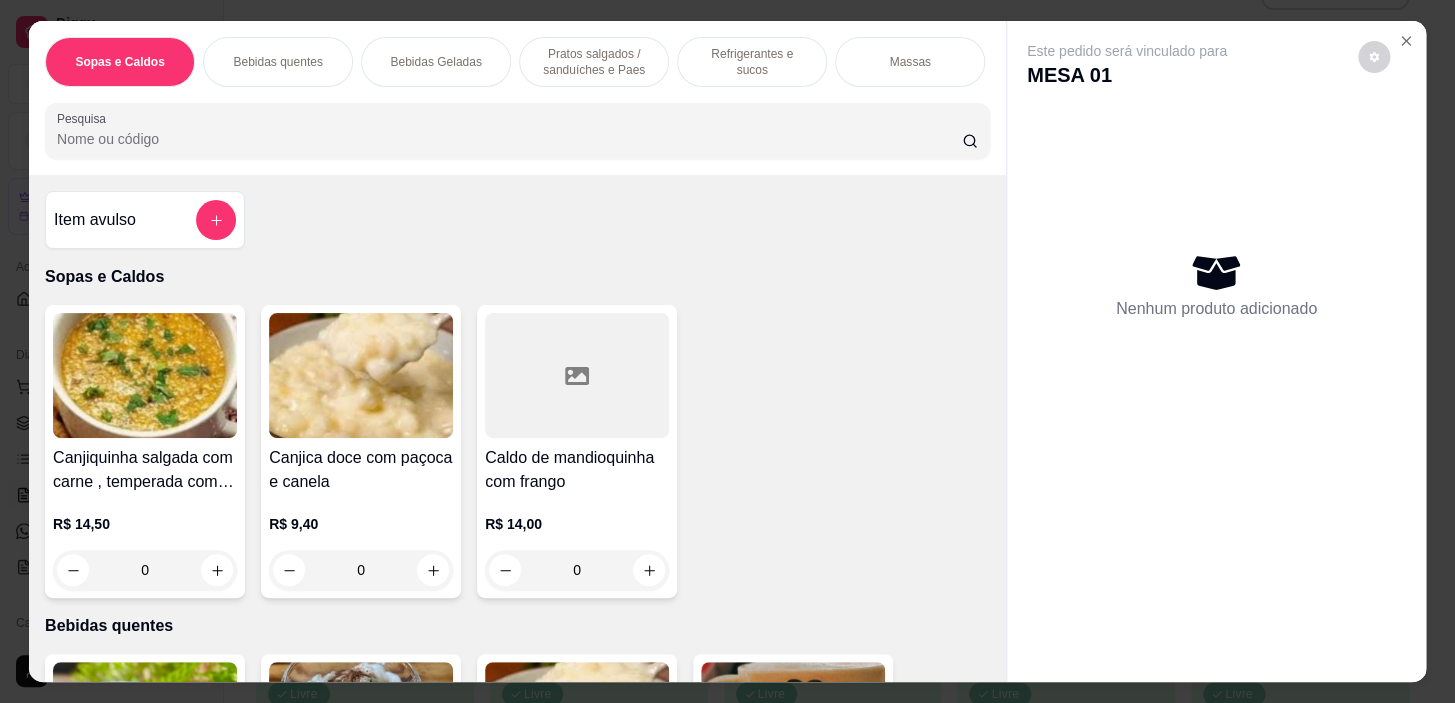 click on "Pratos salgados / sanduíches e Paes" at bounding box center (594, 62) 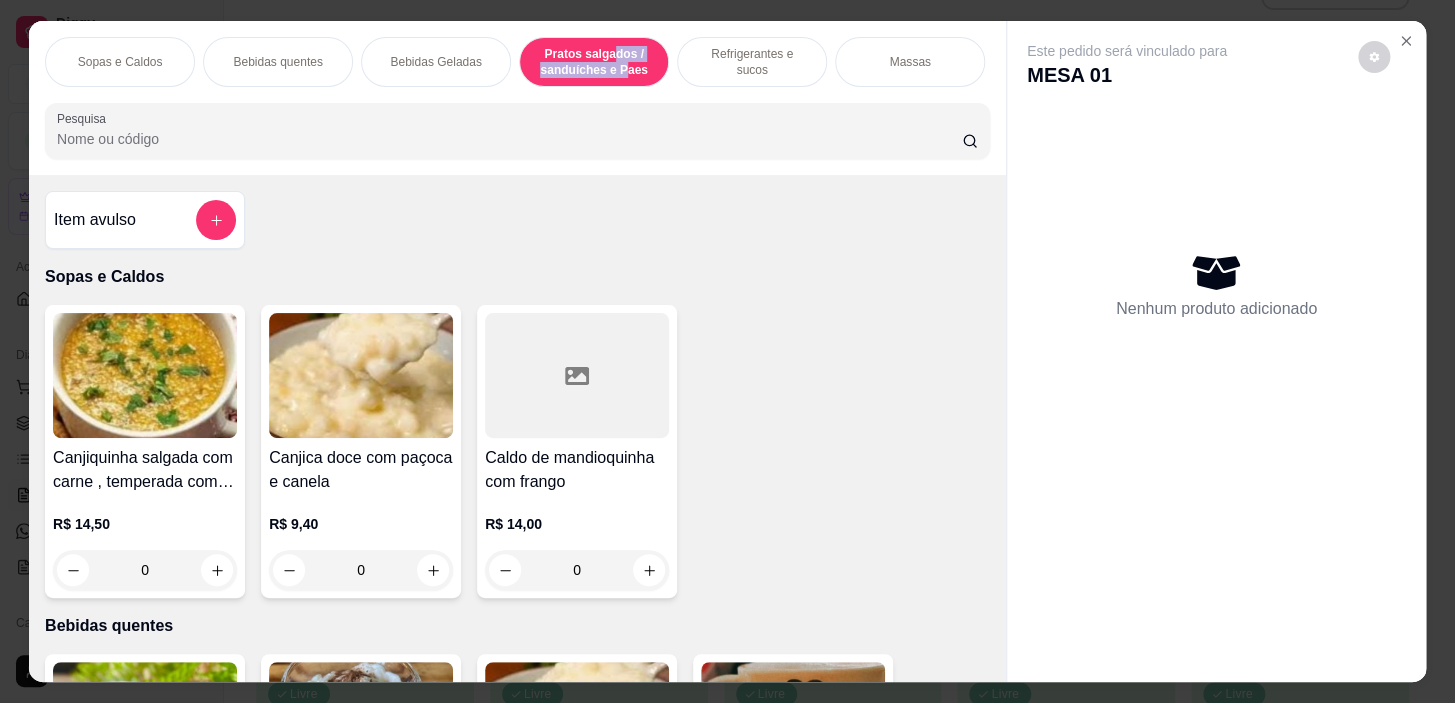 scroll, scrollTop: 5414, scrollLeft: 0, axis: vertical 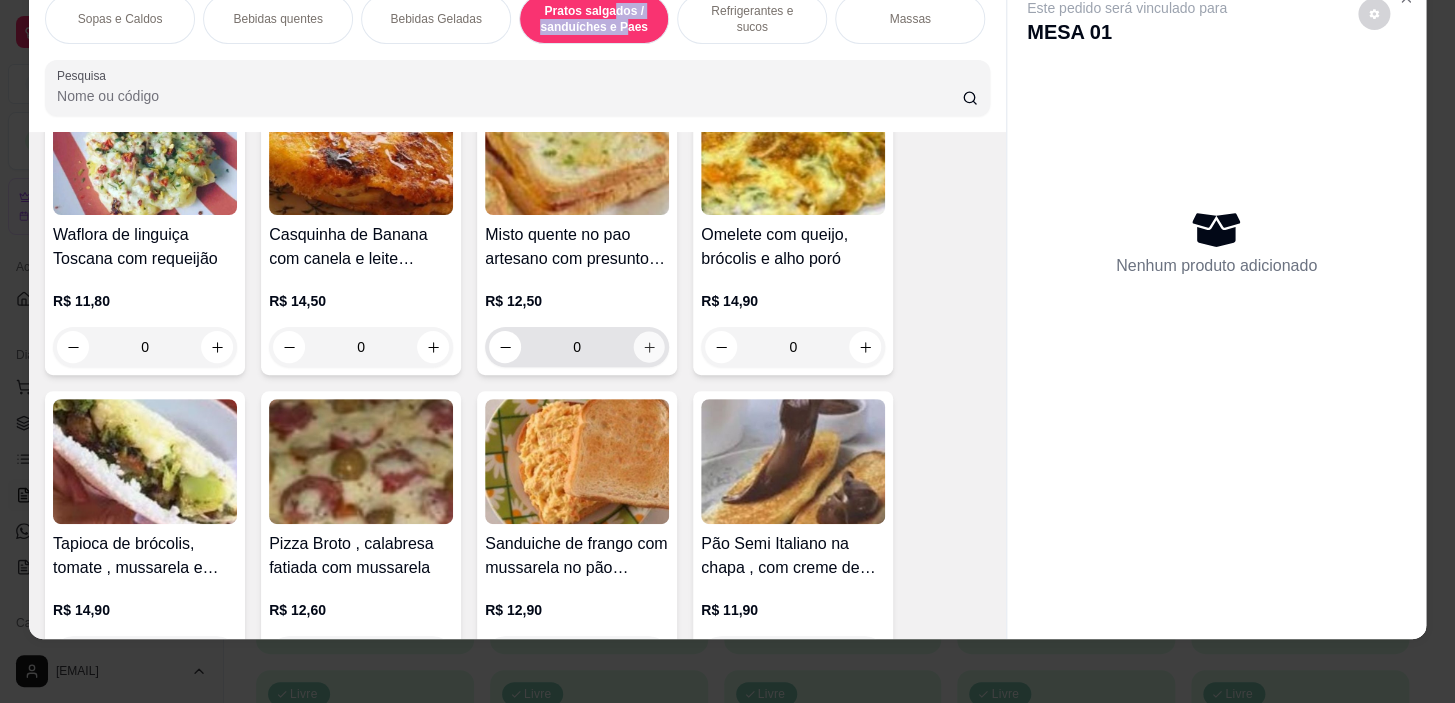 click 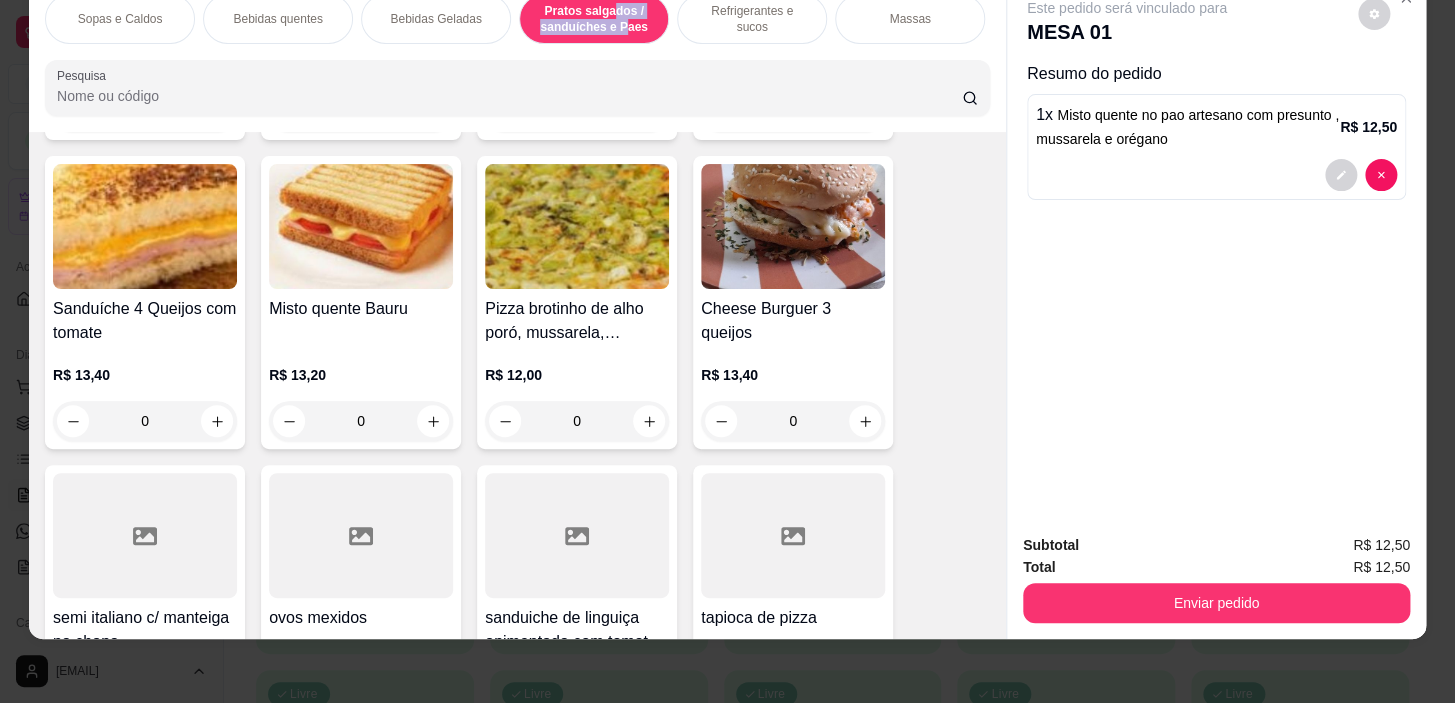 scroll, scrollTop: 7687, scrollLeft: 0, axis: vertical 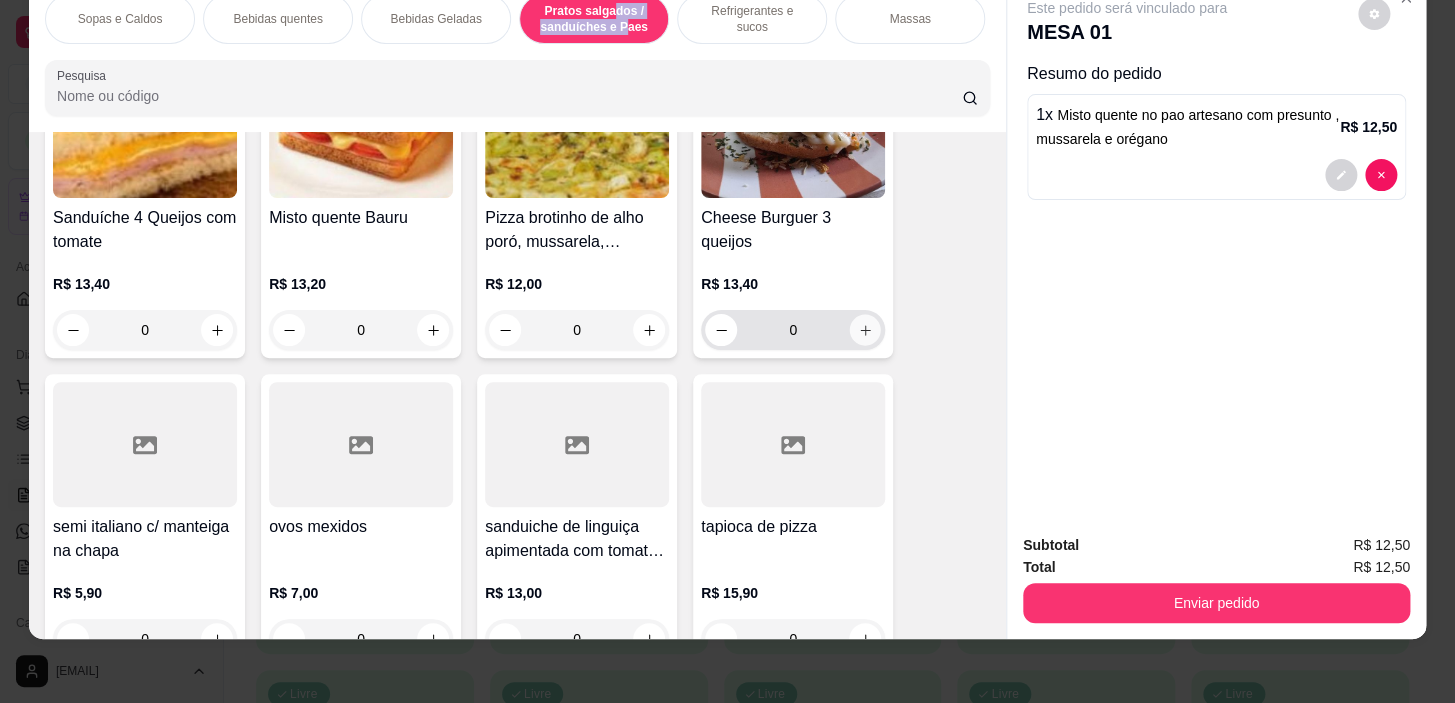 click 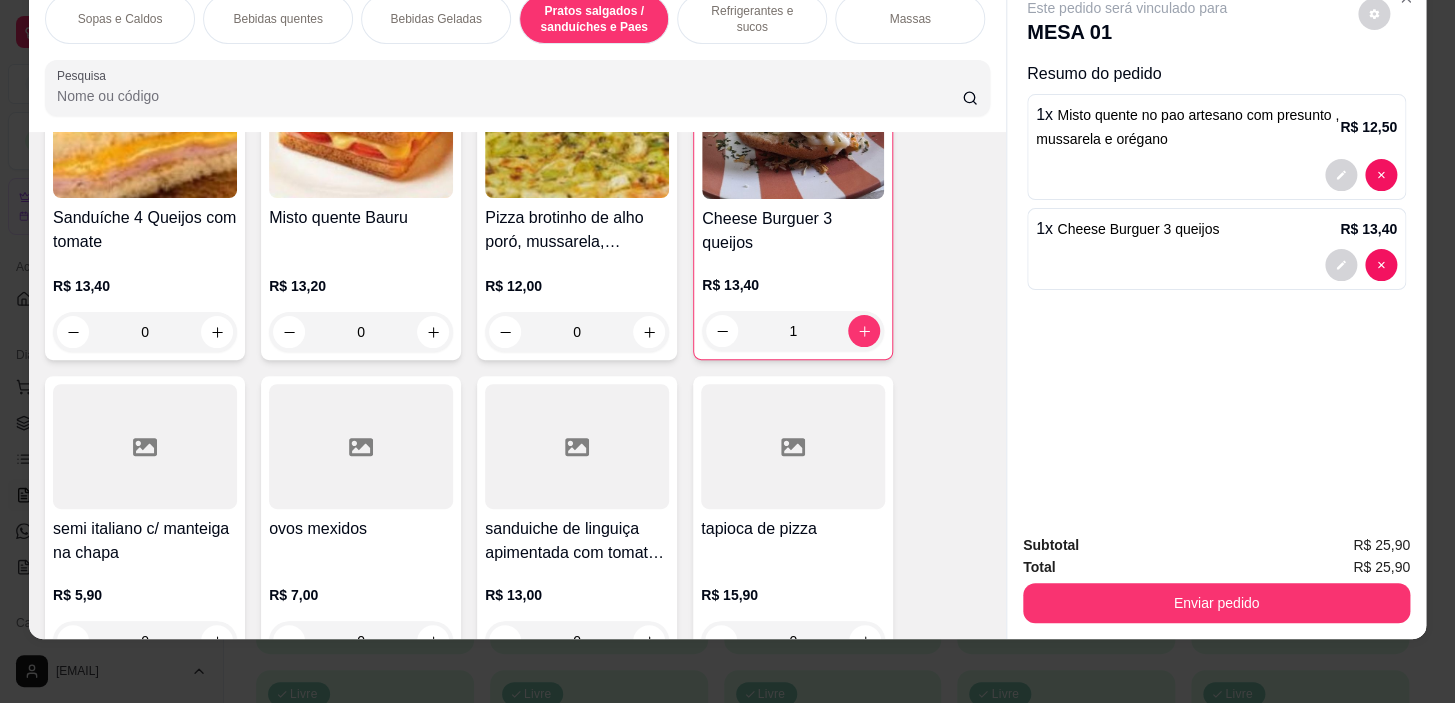 click on "Bebidas quentes" at bounding box center (278, 19) 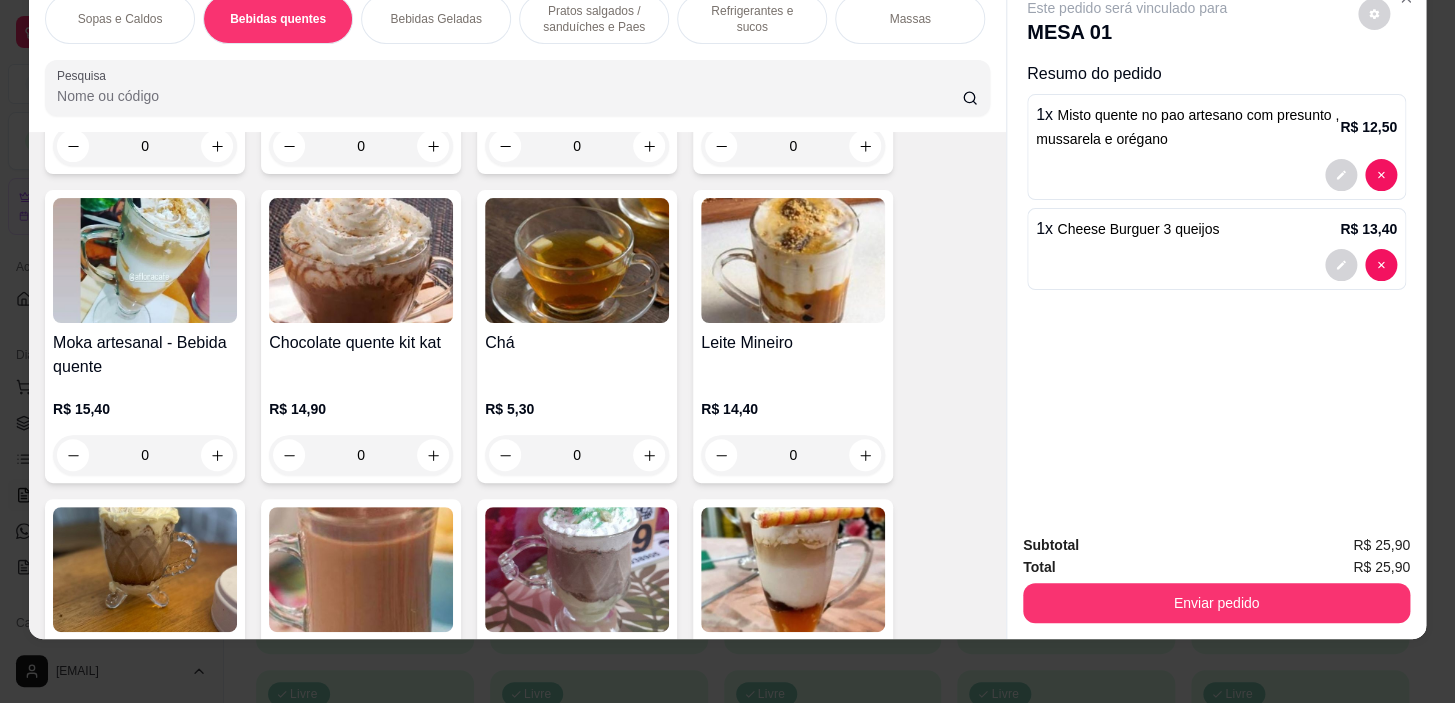 scroll, scrollTop: 1439, scrollLeft: 0, axis: vertical 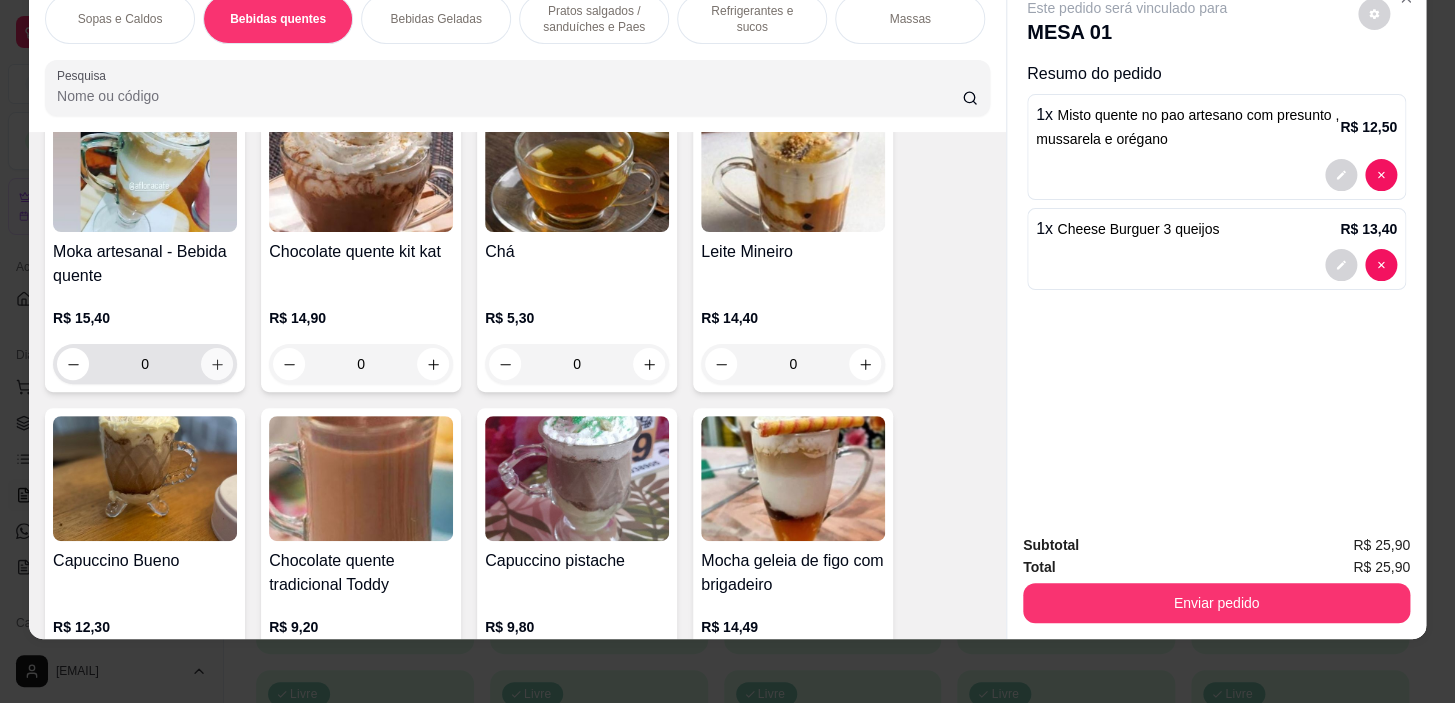 click 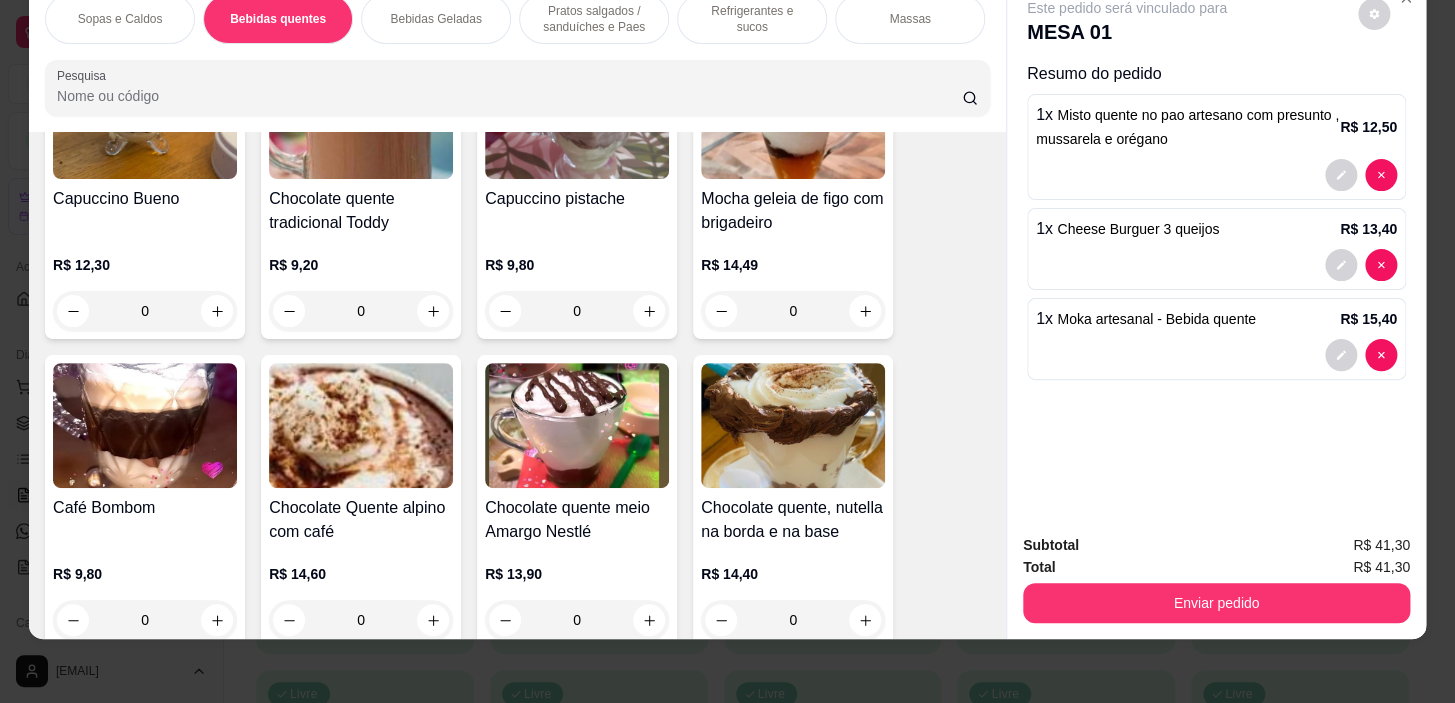 scroll, scrollTop: 1894, scrollLeft: 0, axis: vertical 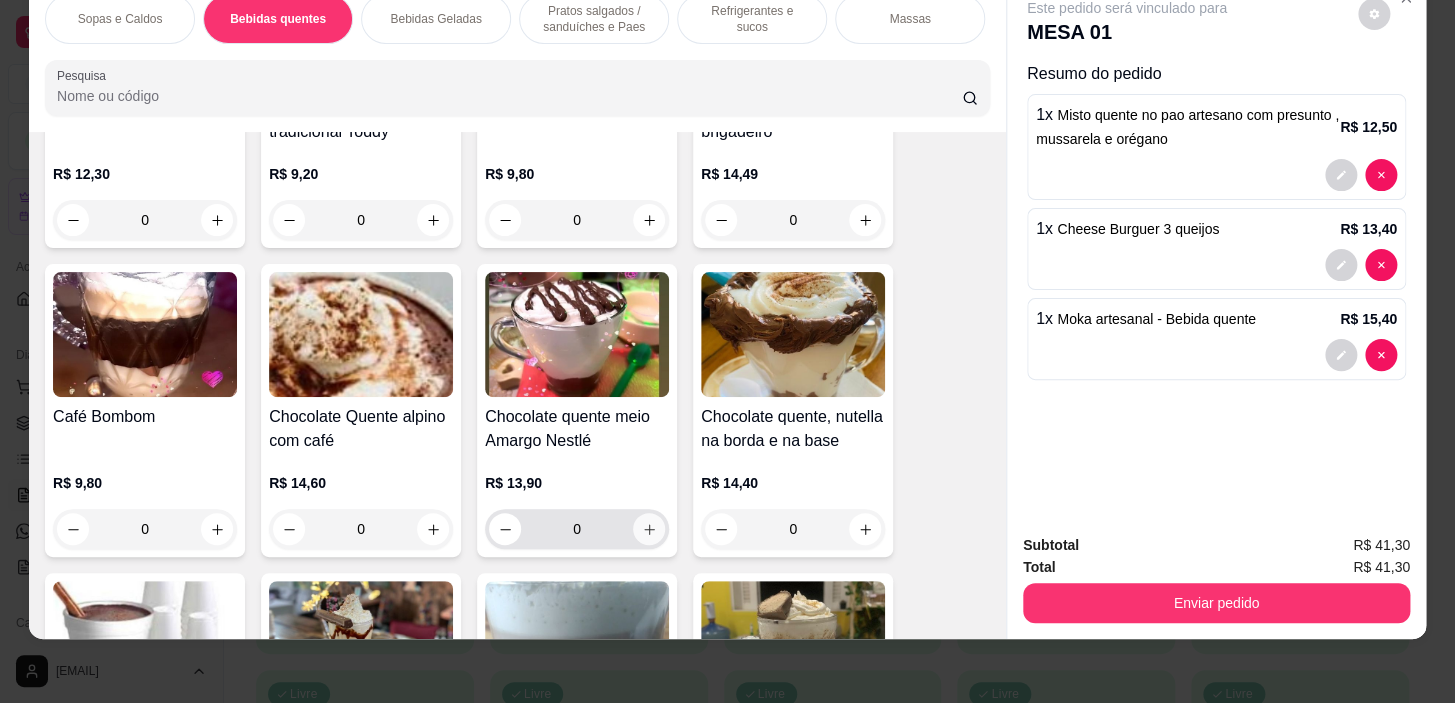 click 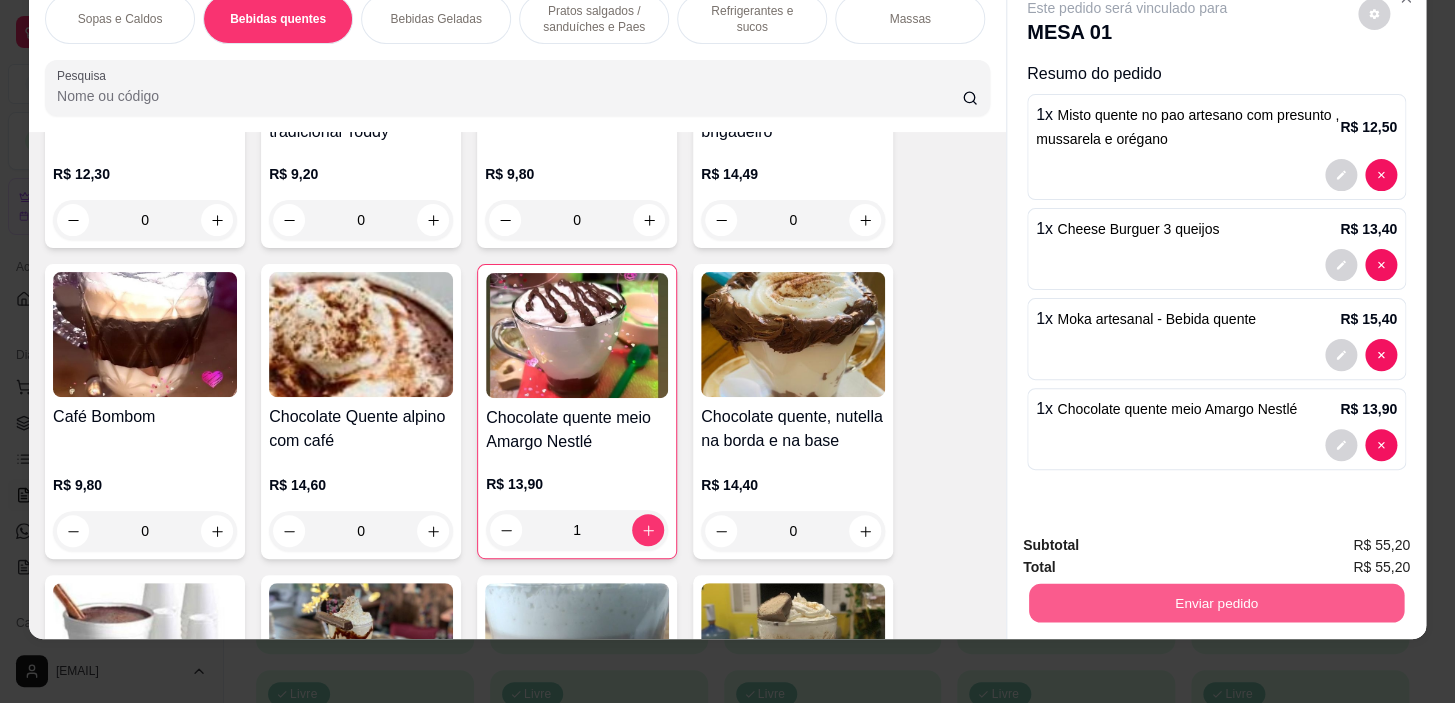 click on "Enviar pedido" at bounding box center [1216, 603] 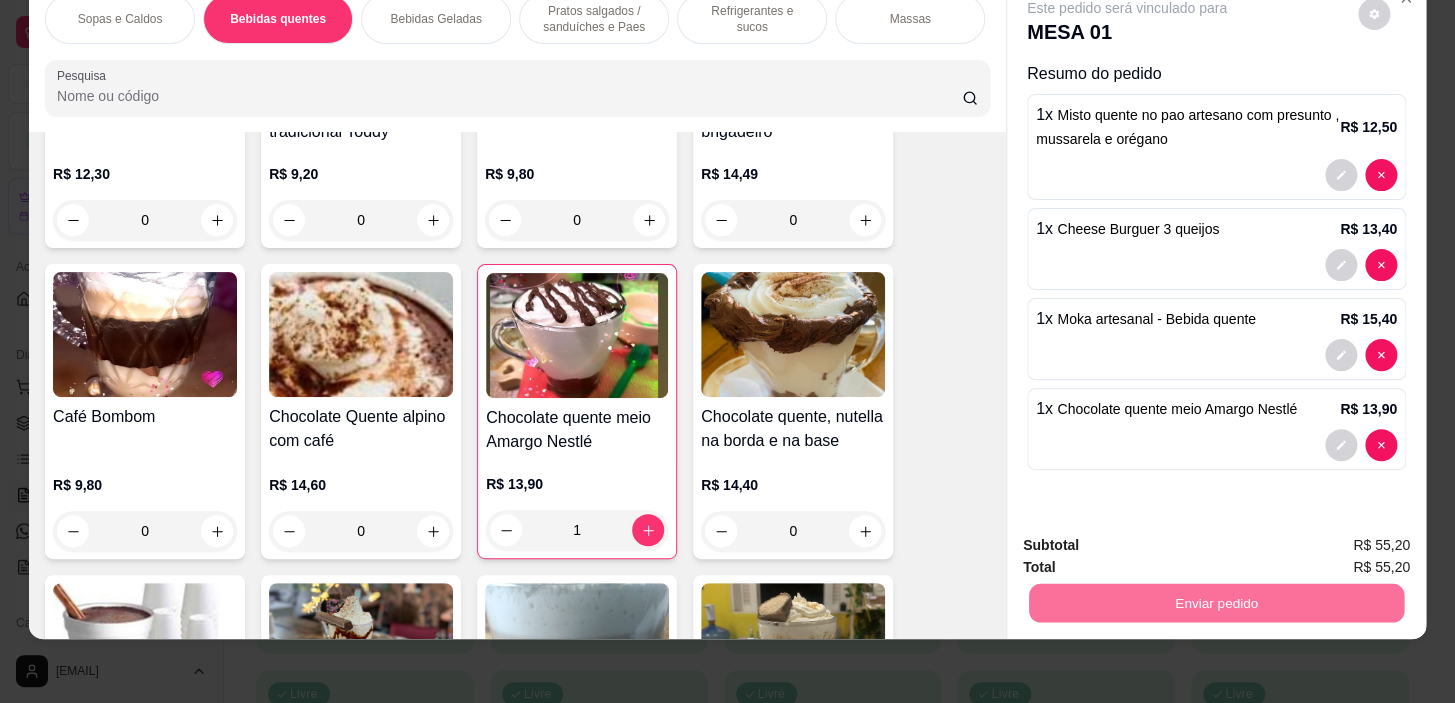 click on "Não registrar e enviar pedido" at bounding box center (1150, 540) 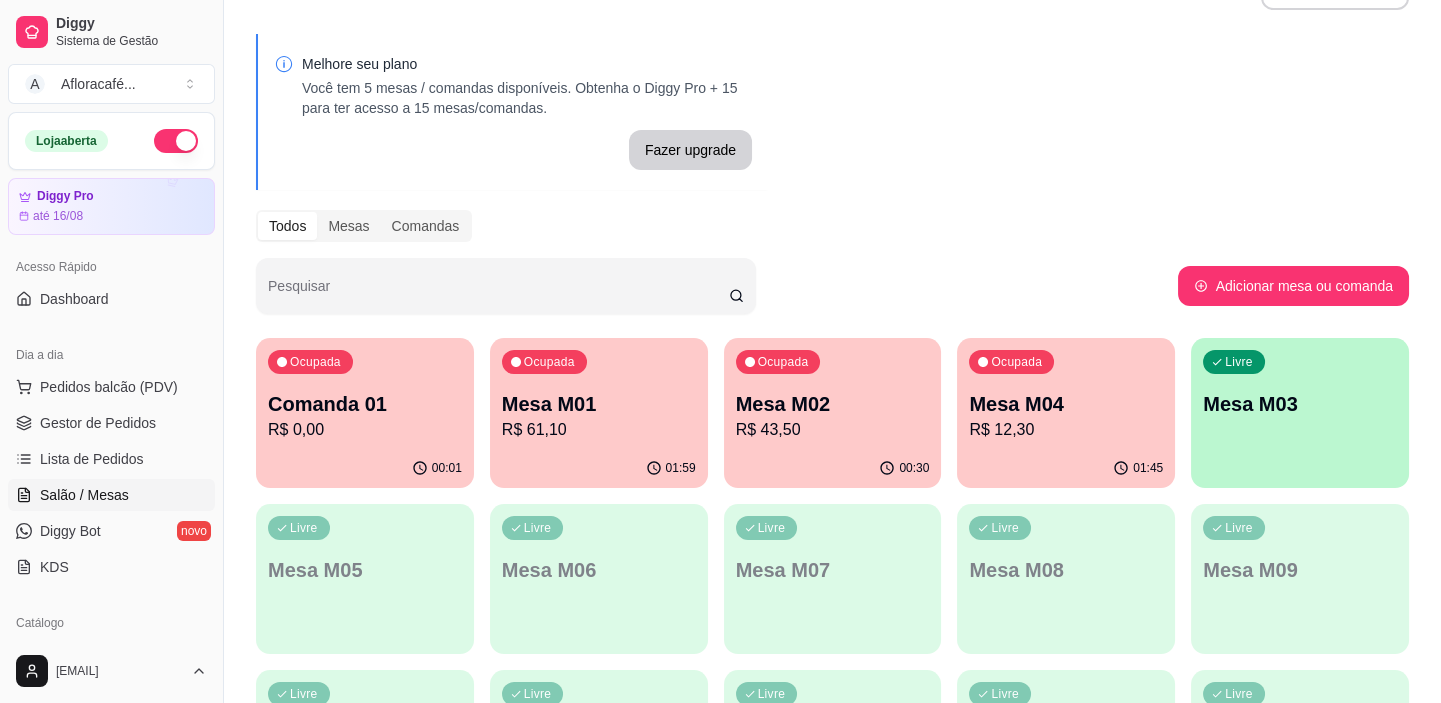 click on "Ocupada Mesa M01 R$ 61,10" at bounding box center (599, 393) 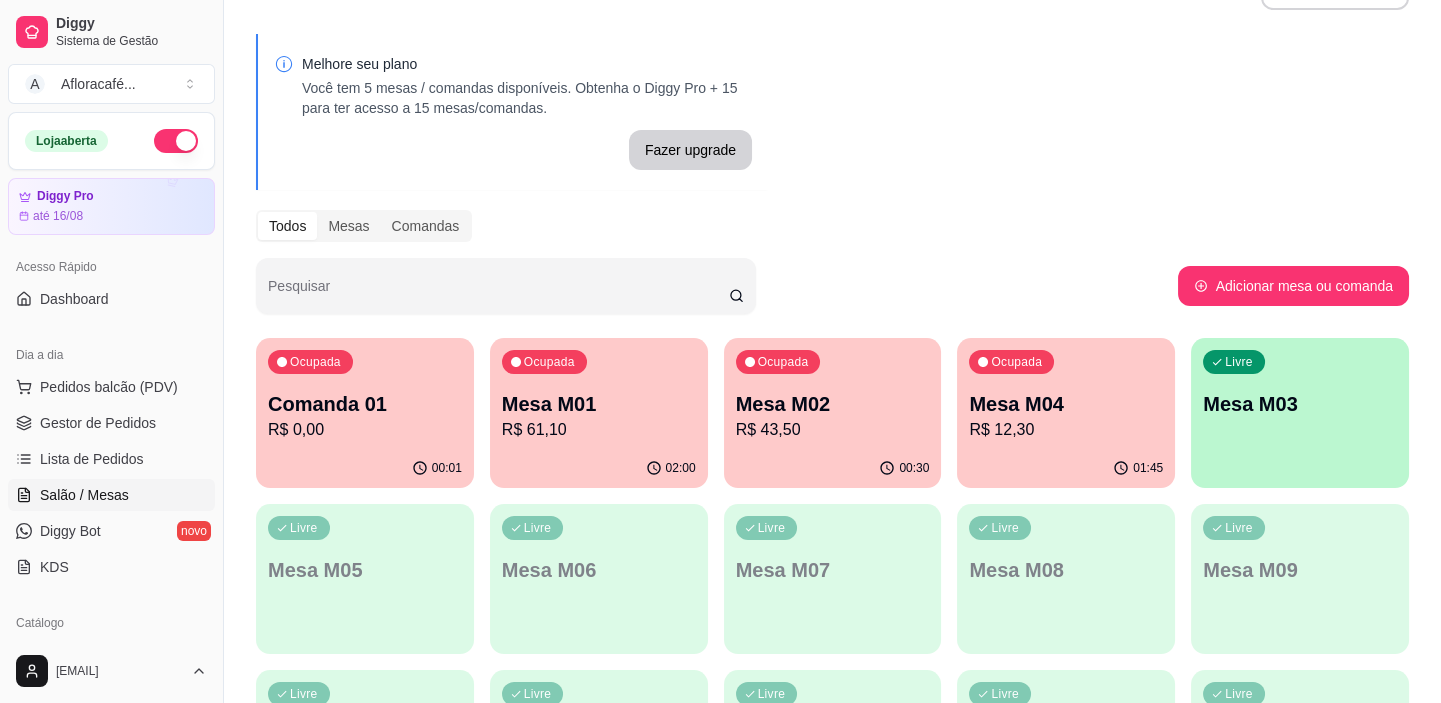 click on "Ocupada Mesa M04 R$ 12,30" at bounding box center (1066, 393) 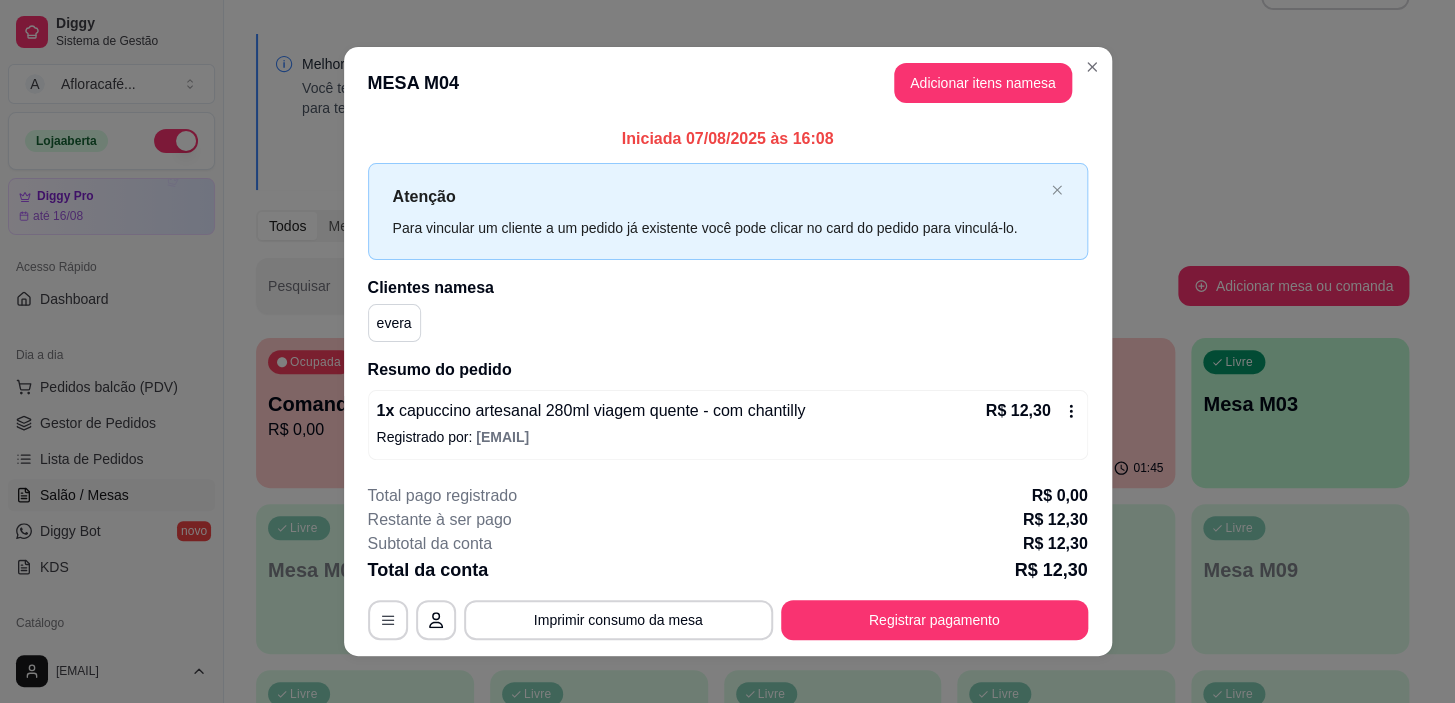 scroll, scrollTop: 17, scrollLeft: 0, axis: vertical 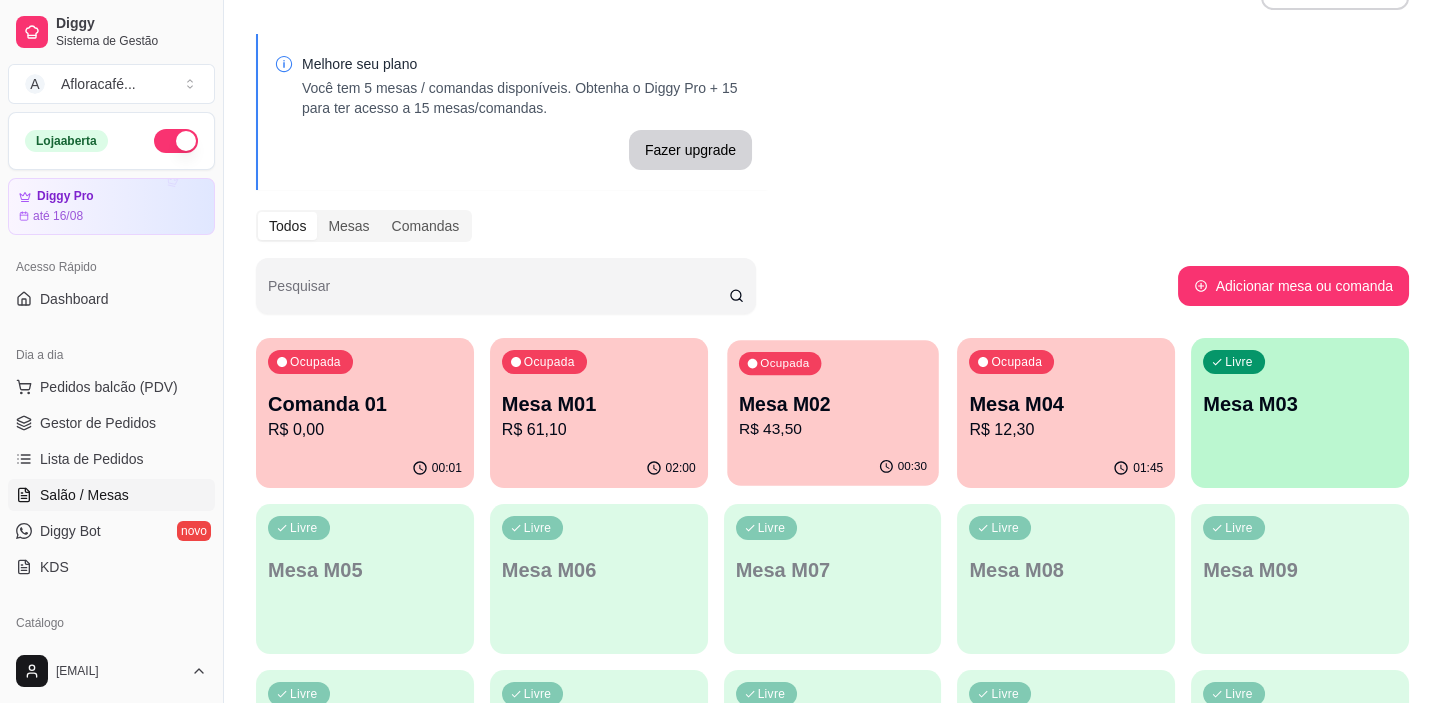 click on "Ocupada Mesa M02 R$ 43,50" at bounding box center (832, 394) 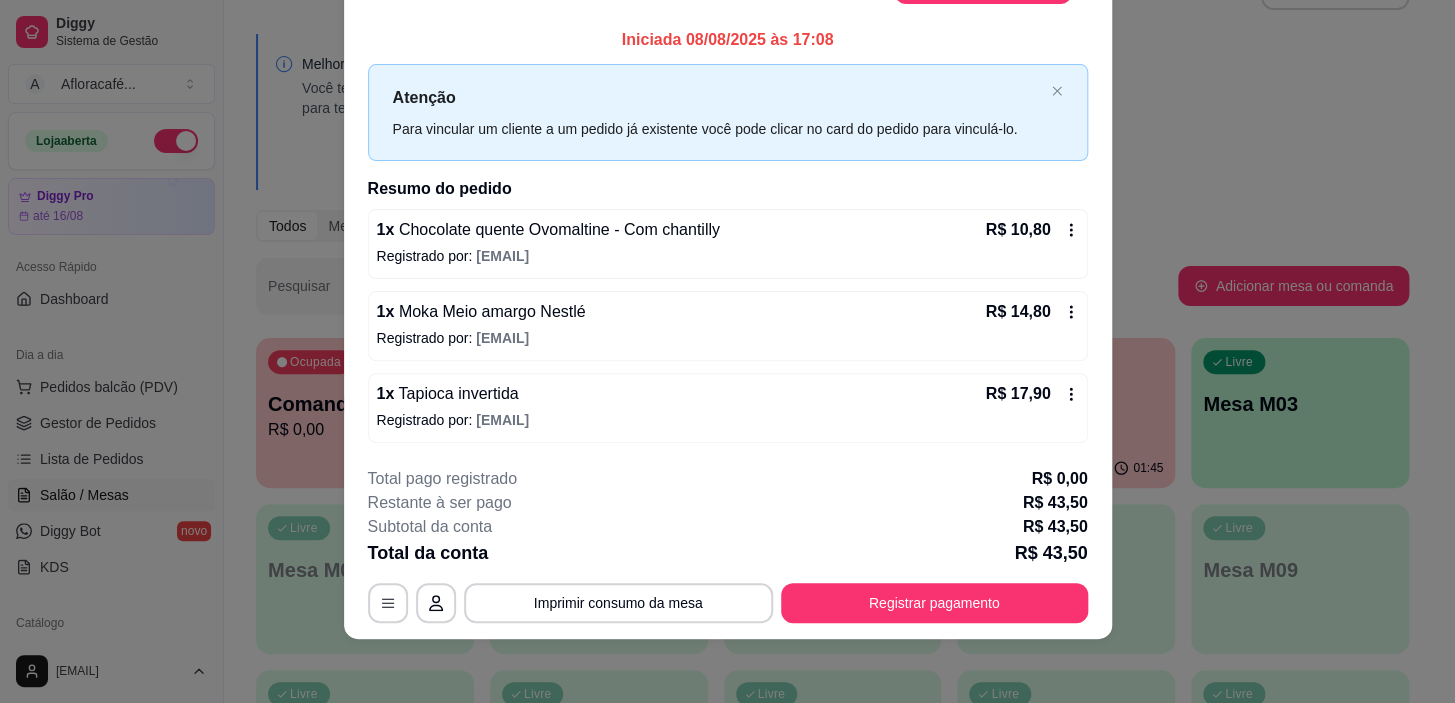 scroll, scrollTop: 0, scrollLeft: 0, axis: both 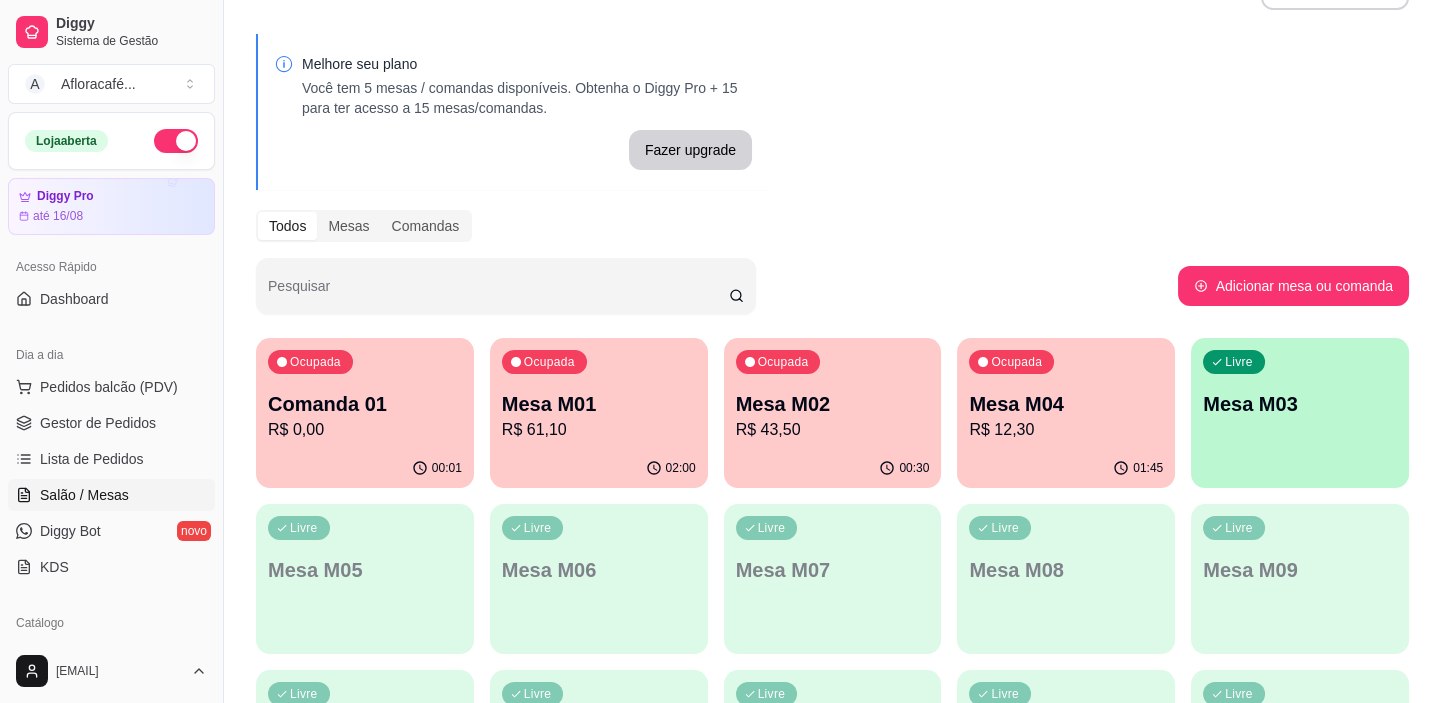 click on "Livre Mesa M03" at bounding box center [1300, 401] 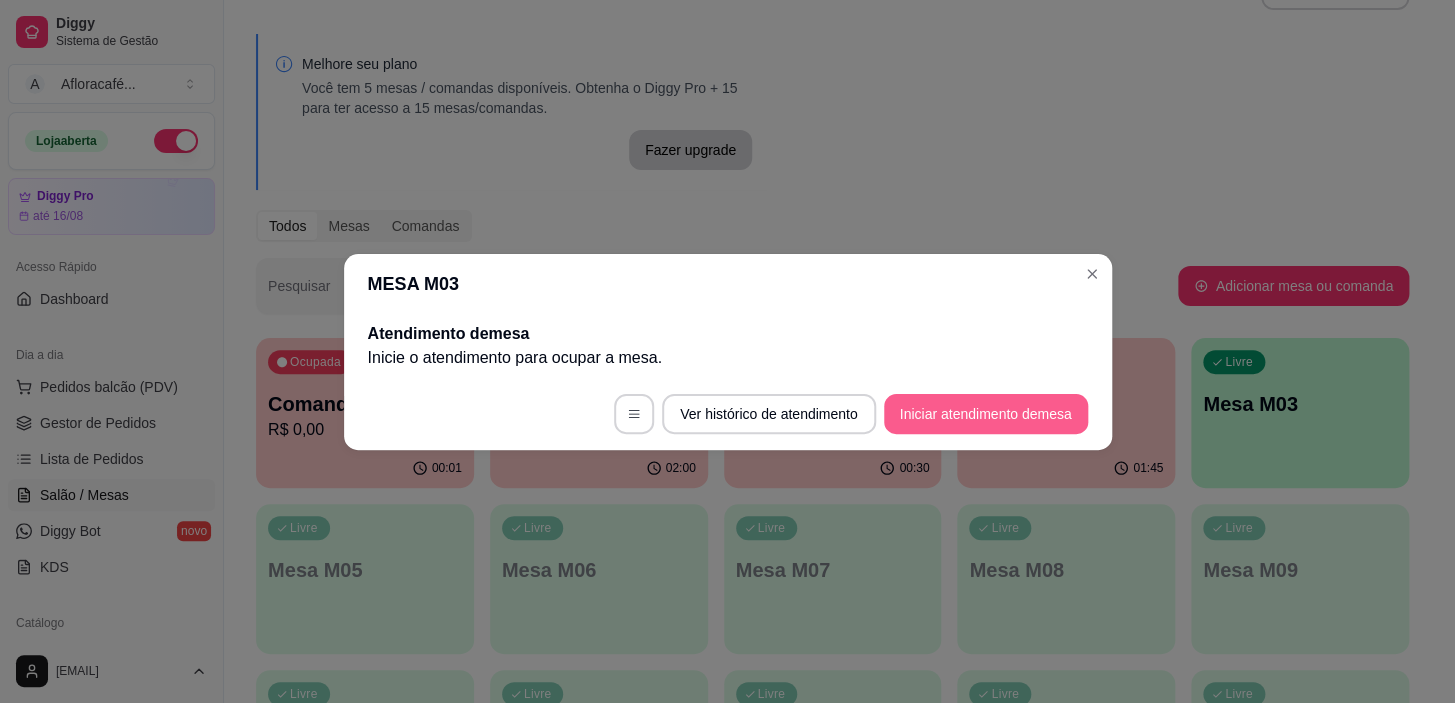 click on "Iniciar atendimento de  mesa" at bounding box center (986, 414) 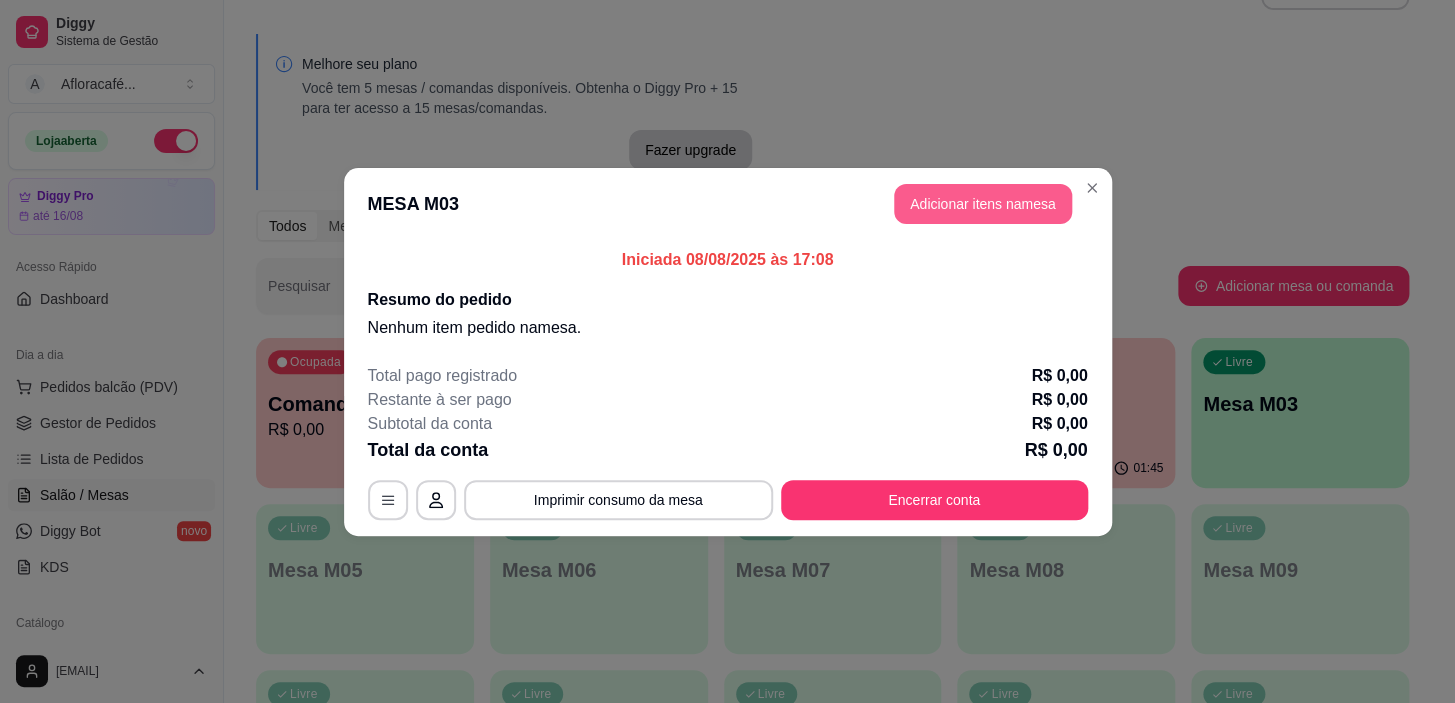 click on "Adicionar itens na  mesa" at bounding box center (983, 204) 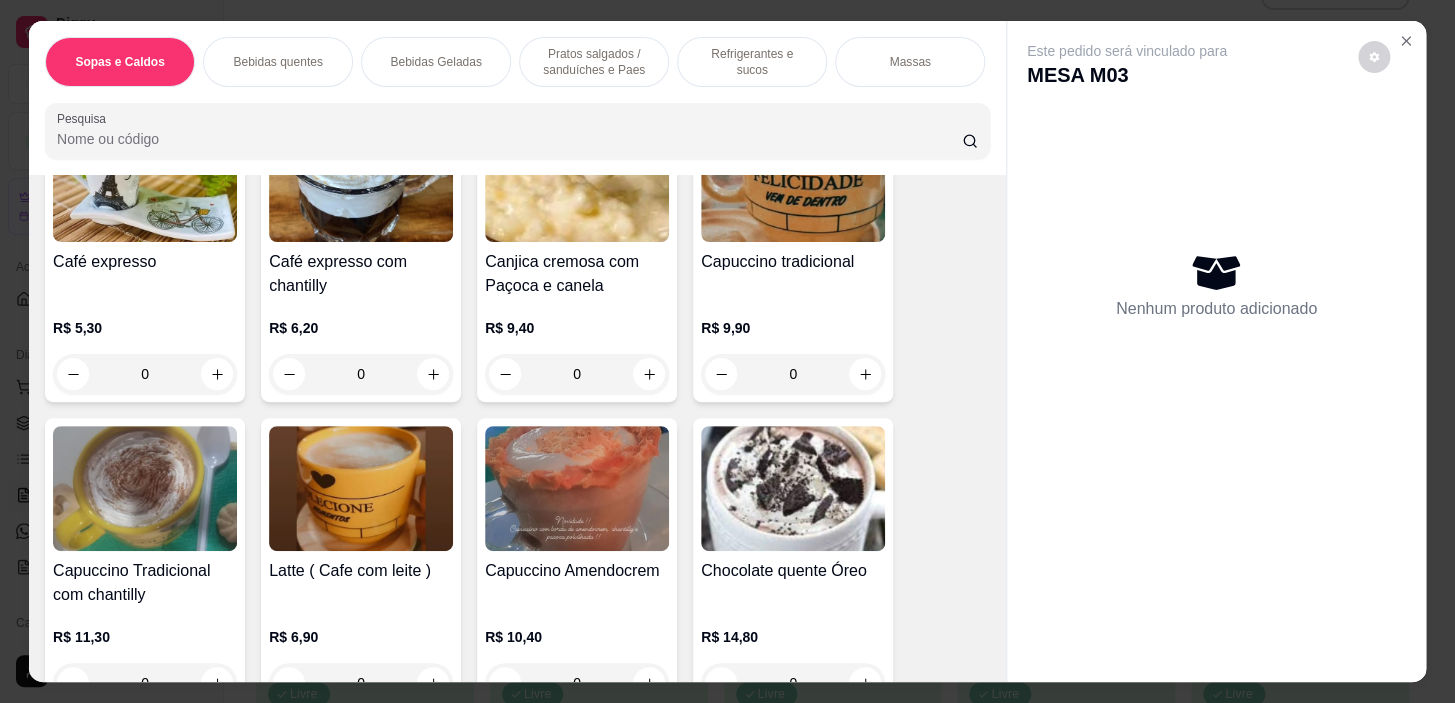 scroll, scrollTop: 636, scrollLeft: 0, axis: vertical 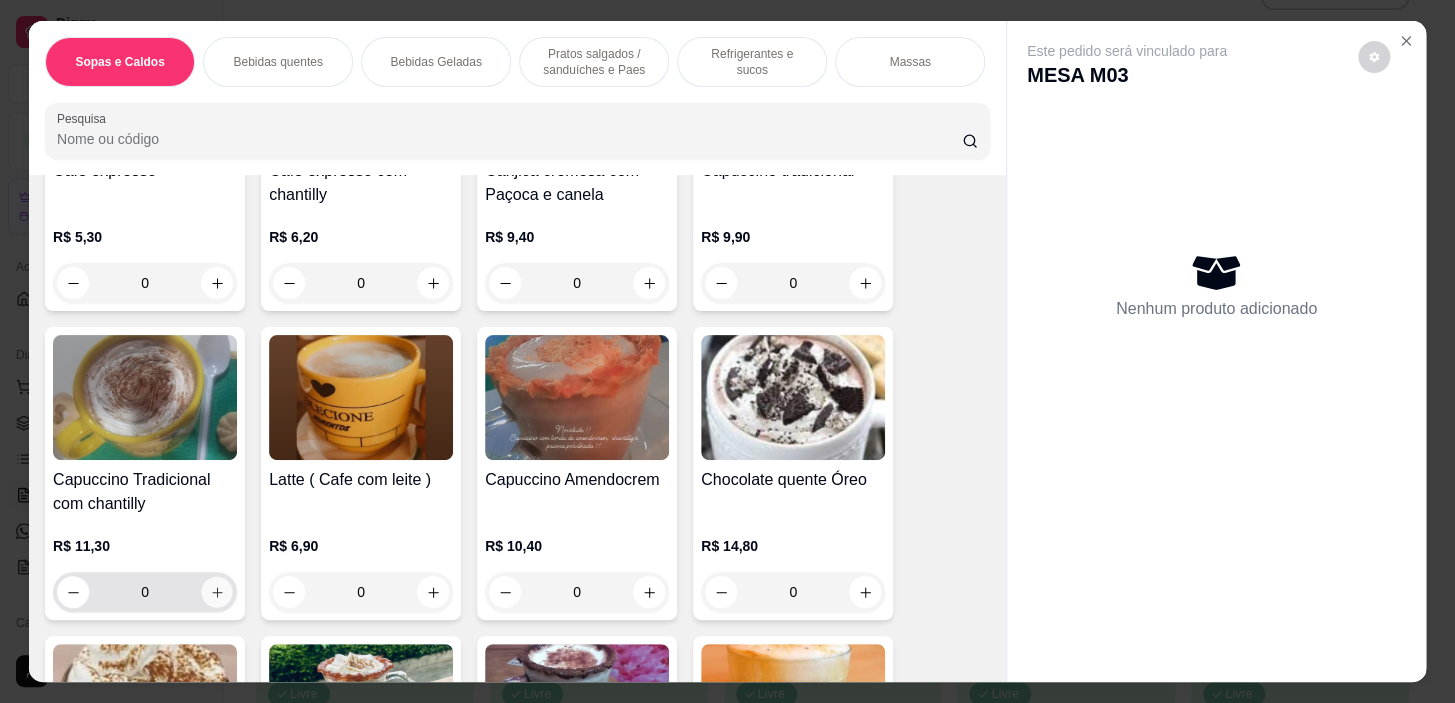 click 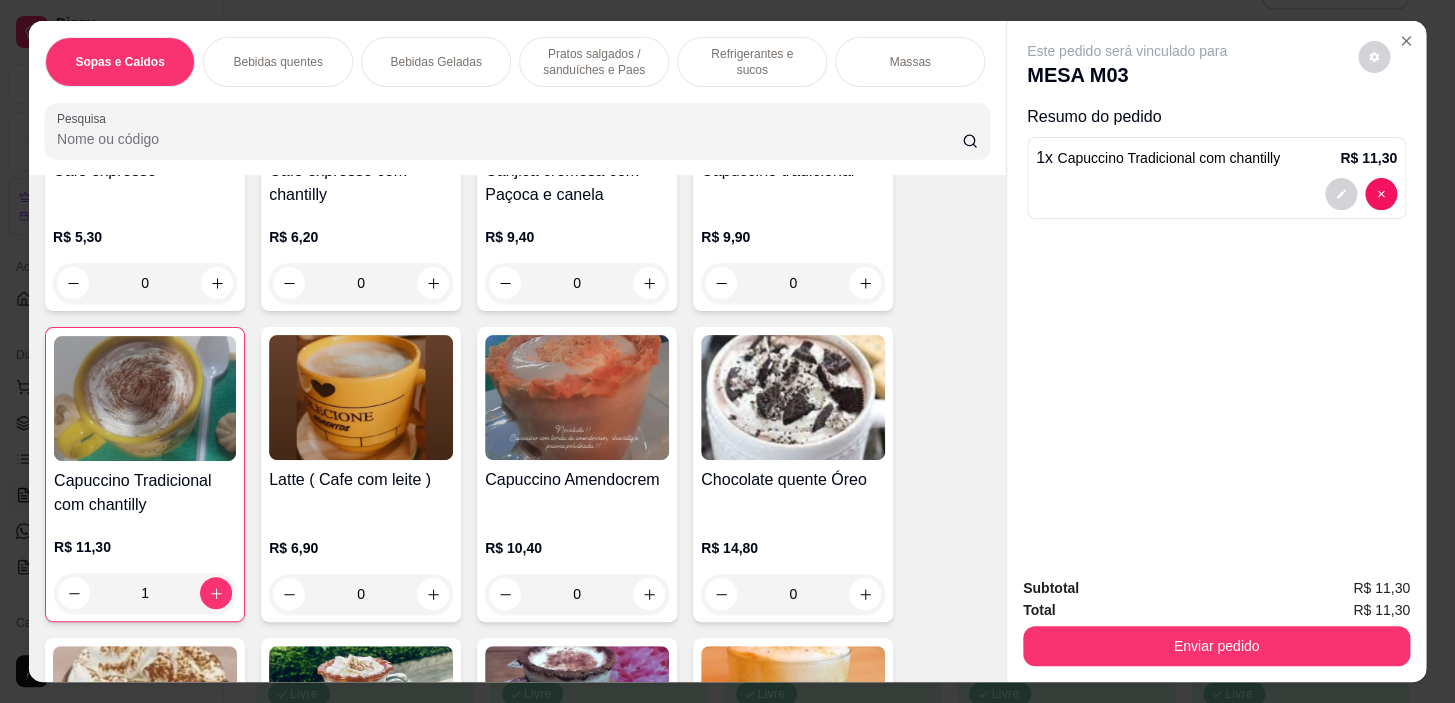 click on "Sopas e Caldos  Bebidas quentes Bebidas Geladas Pratos salgados / sanduíches e Paes  Refrigerantes e sucos  Massas  Refeições  Cervejas e drinks alcoólicos e não alcoólicos  Acompanhamentos das refeições  Pratos Doces e sobremesas  Descartáveis para consumos de alimentos que não são da loja" at bounding box center [517, 62] 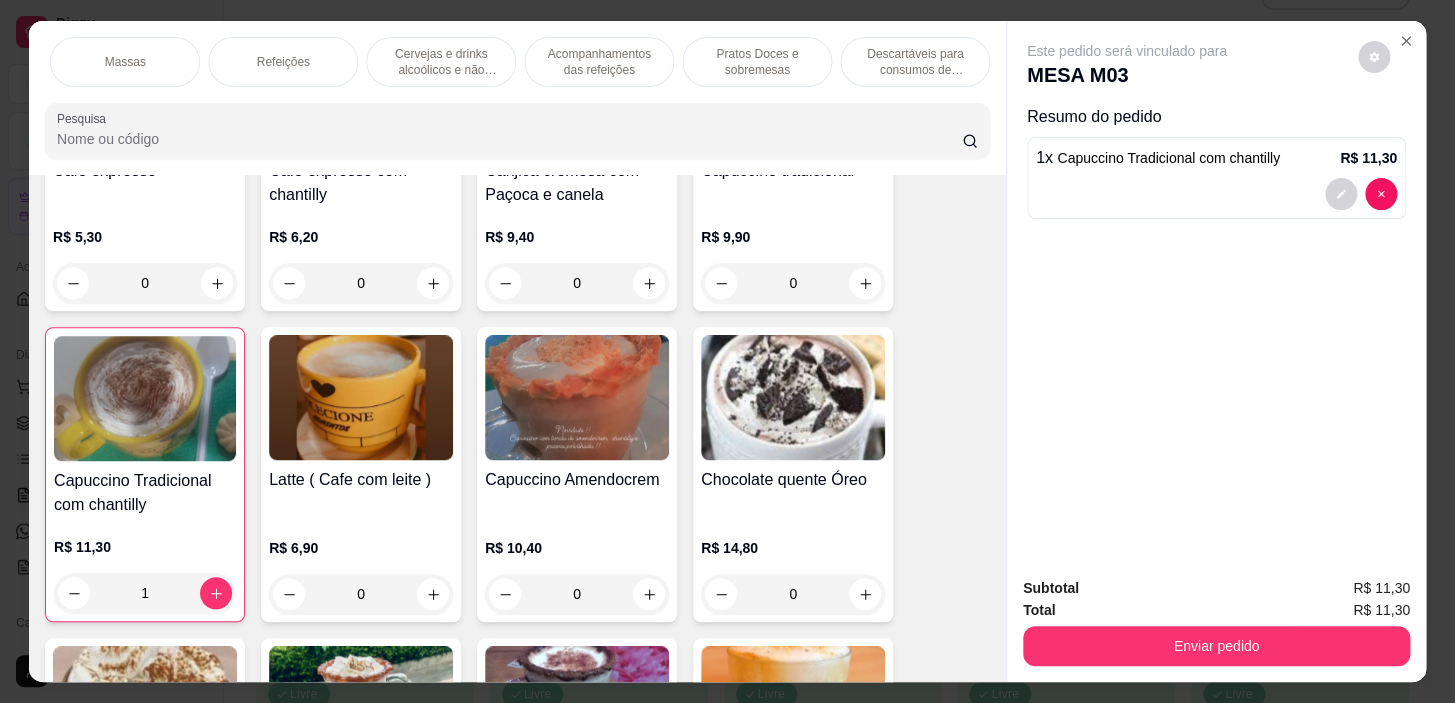 click on "Pratos Doces e sobremesas" at bounding box center [757, 62] 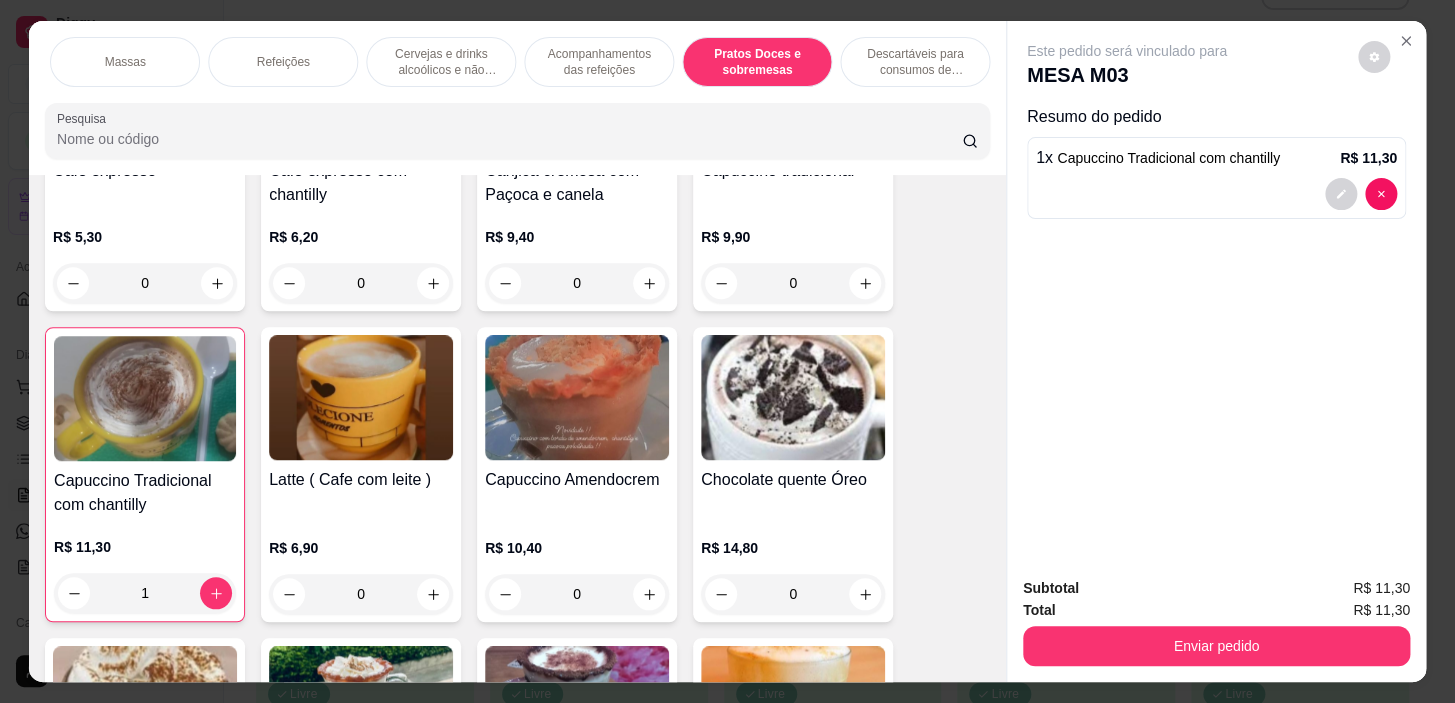 scroll, scrollTop: 14210, scrollLeft: 0, axis: vertical 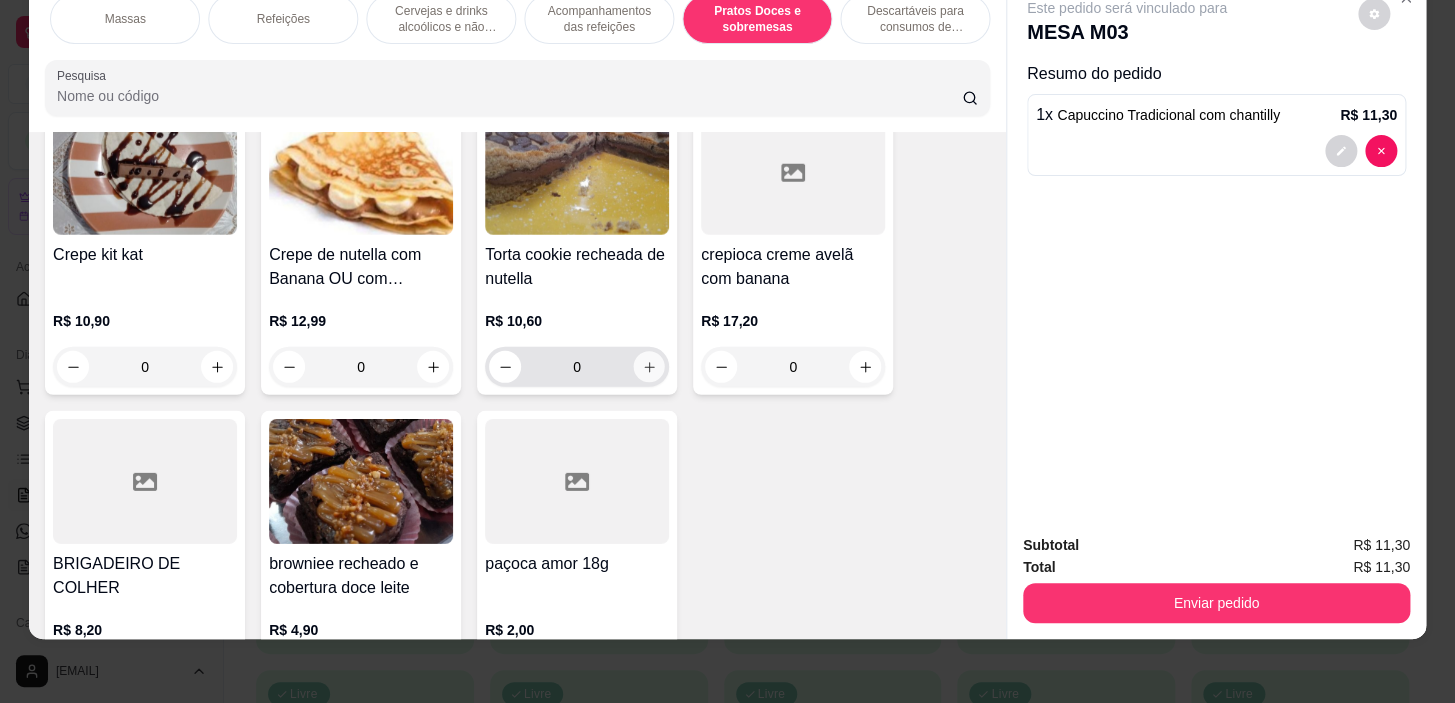 click 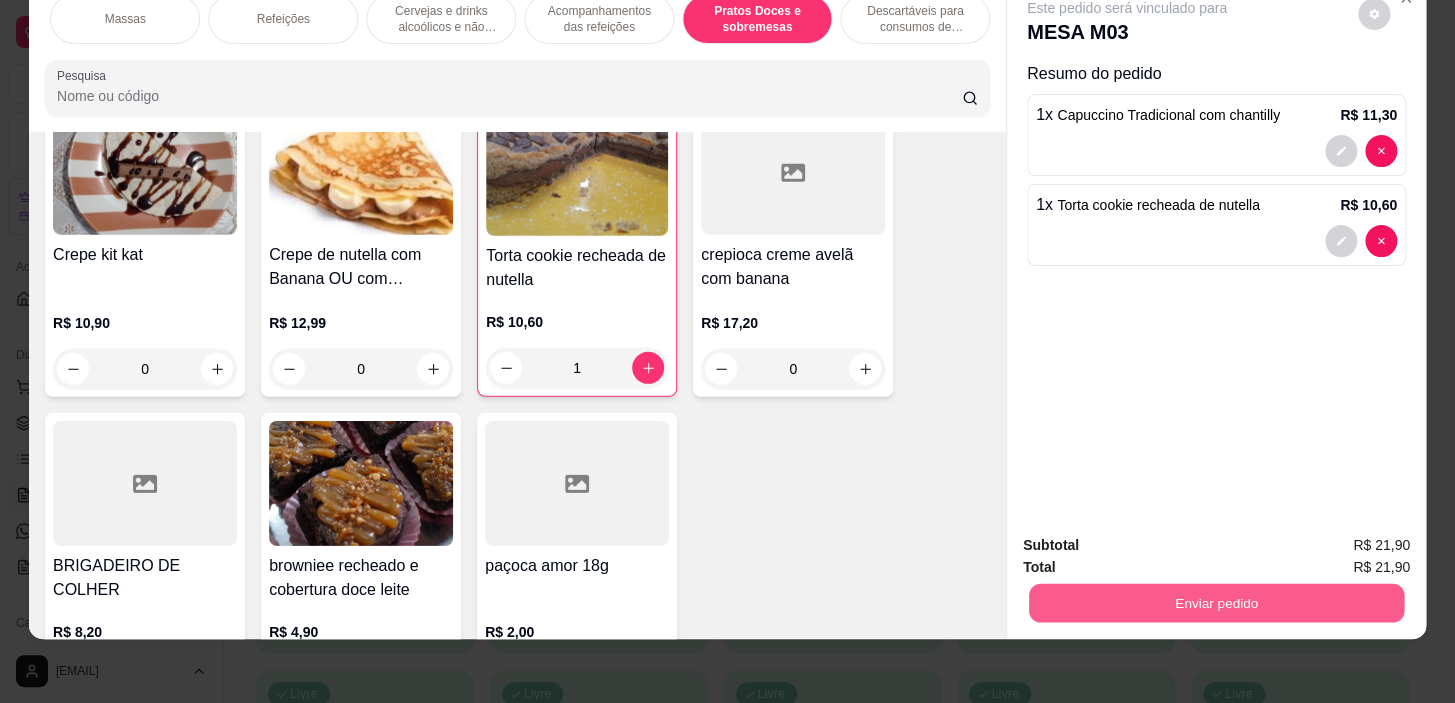 click on "Enviar pedido" at bounding box center [1216, 603] 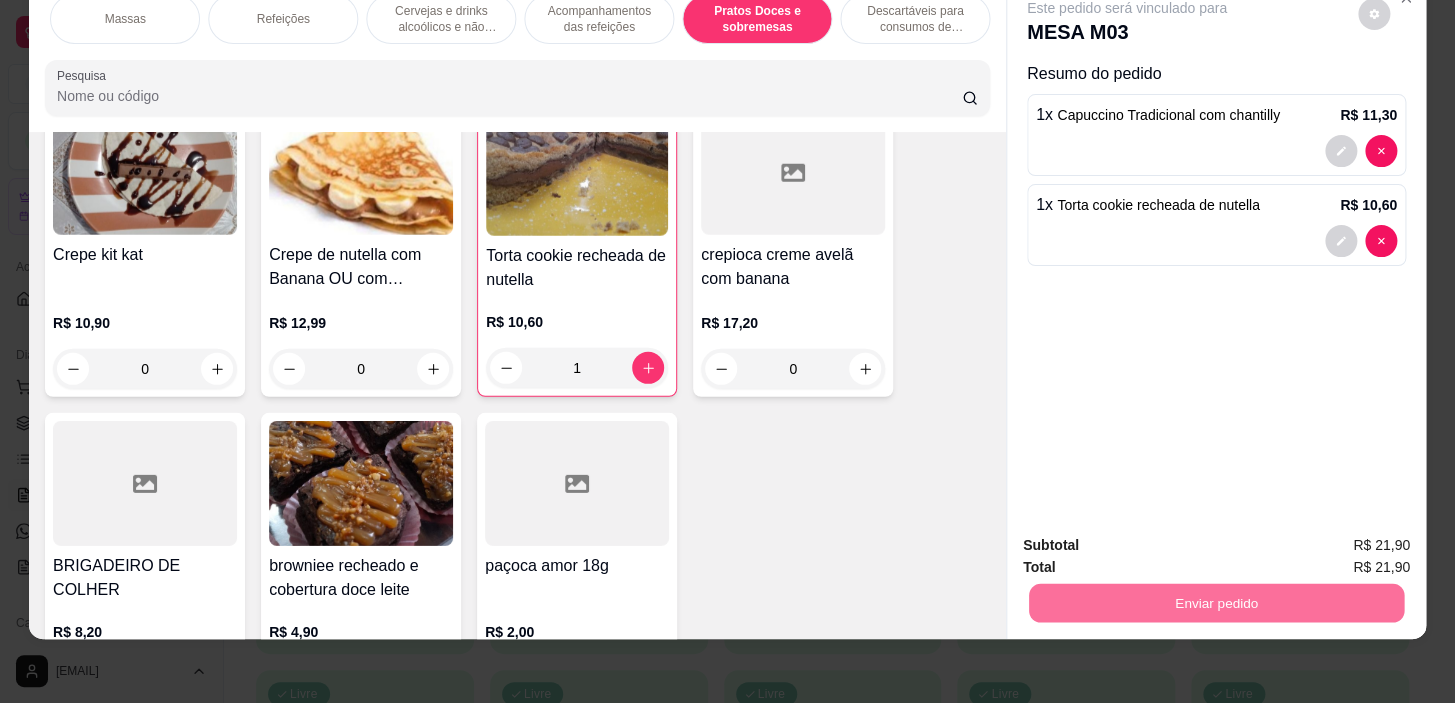 click on "Não registrar e enviar pedido" at bounding box center [1150, 539] 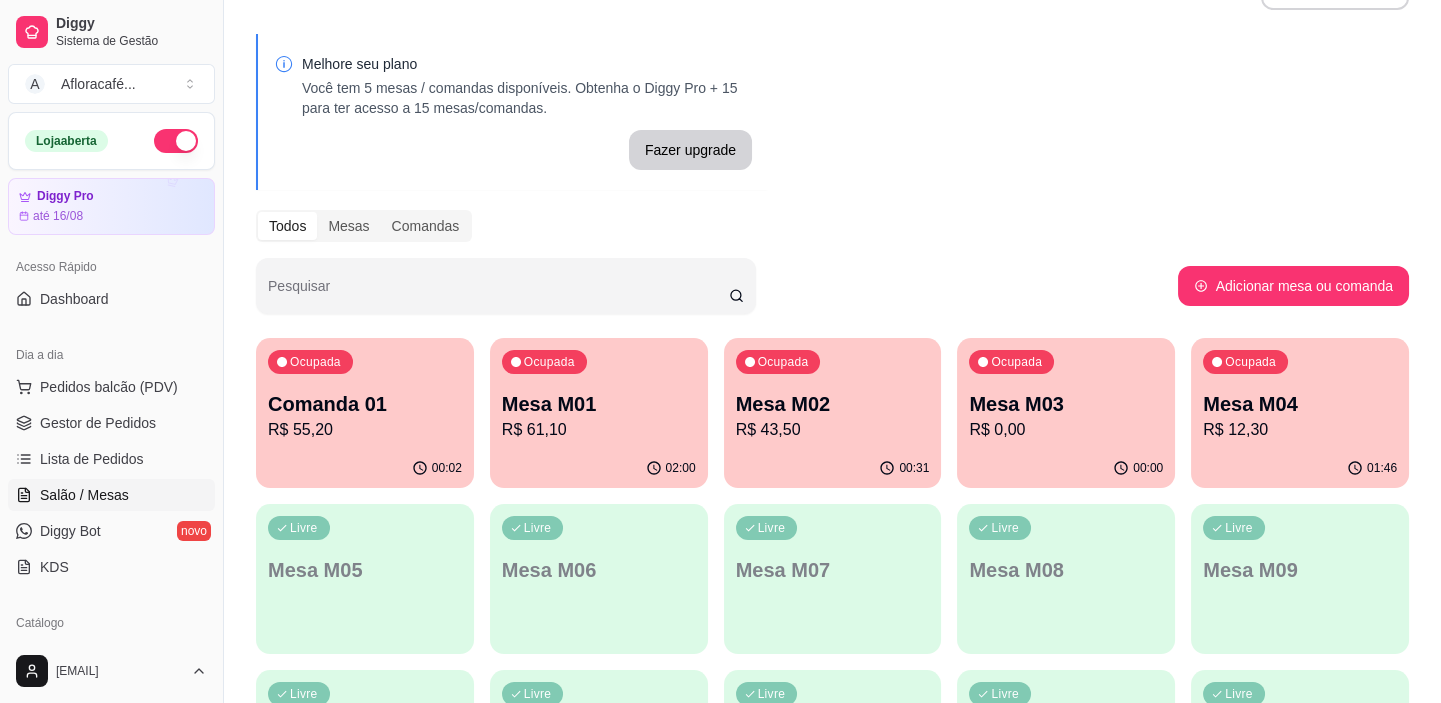 click on "Comanda 01" at bounding box center (365, 404) 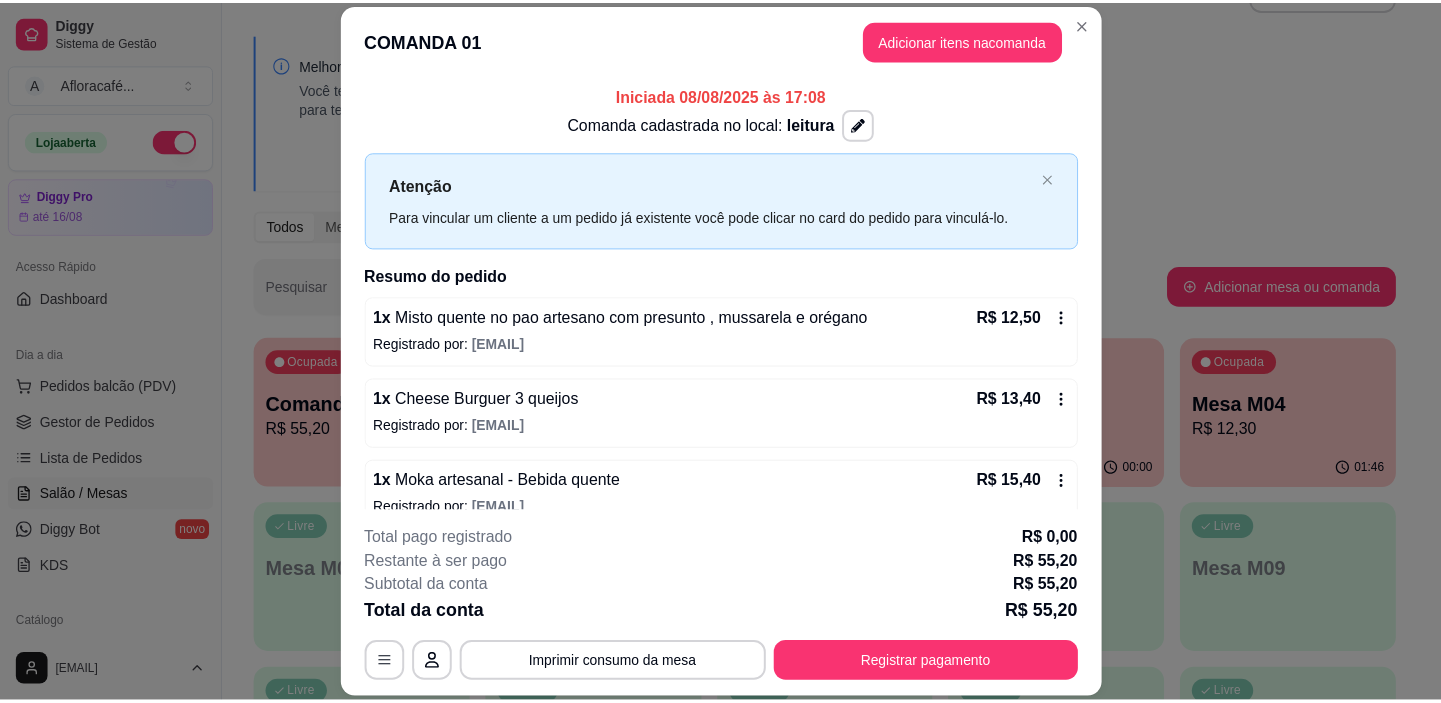 scroll, scrollTop: 108, scrollLeft: 0, axis: vertical 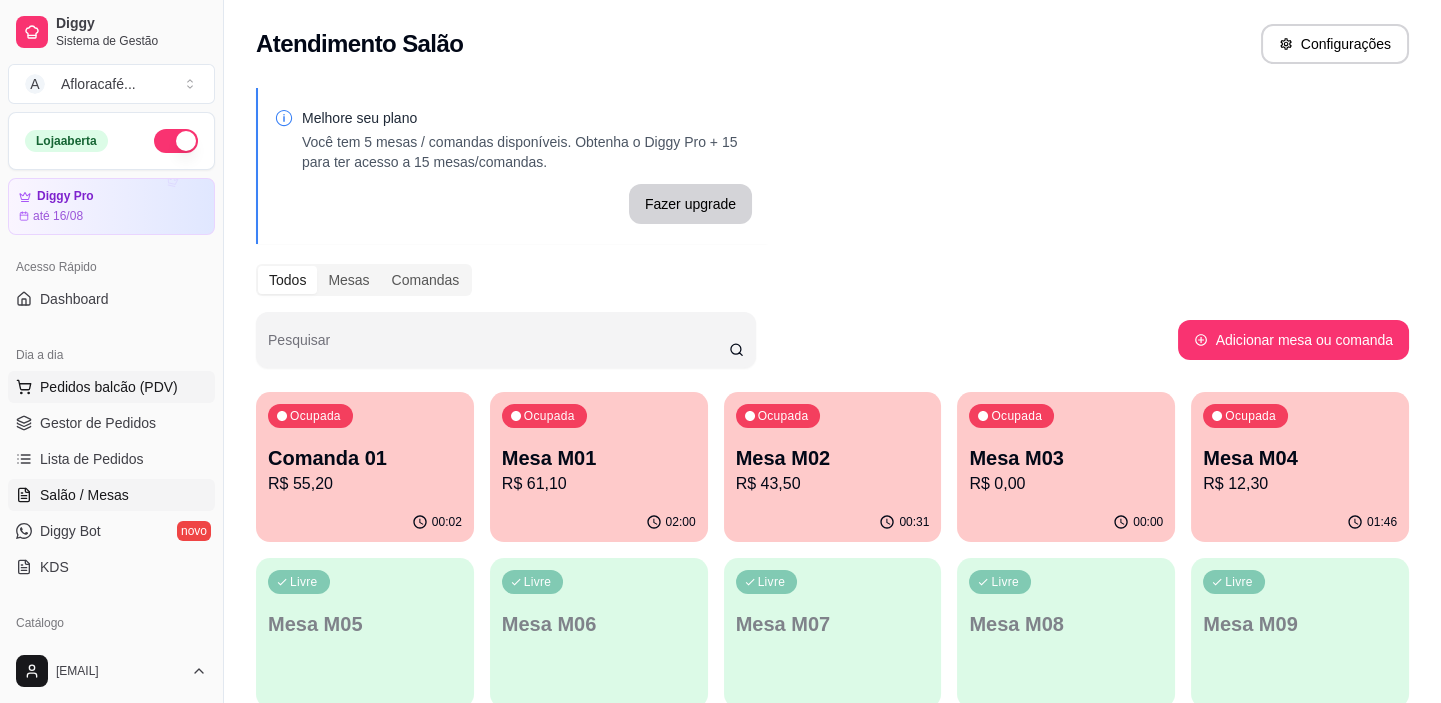 click on "Pedidos balcão (PDV)" at bounding box center (109, 387) 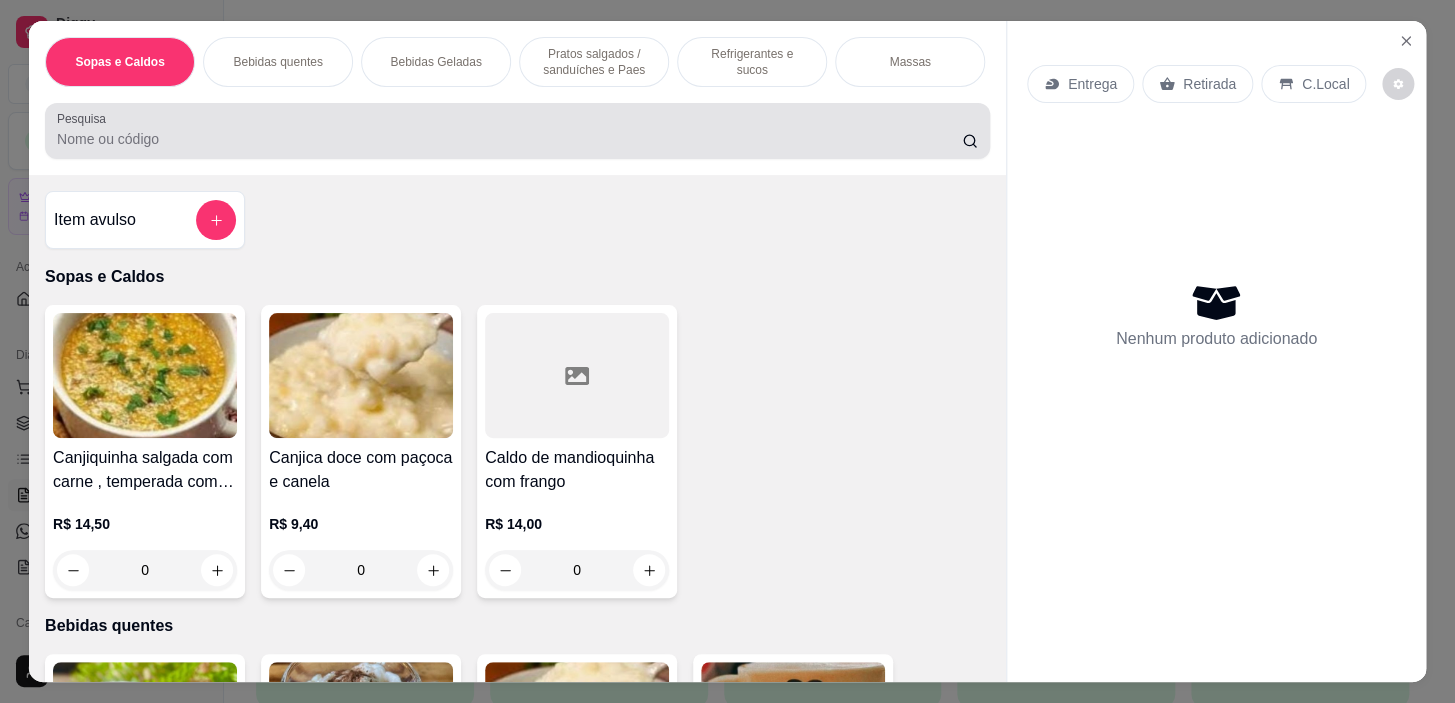 click at bounding box center (517, 131) 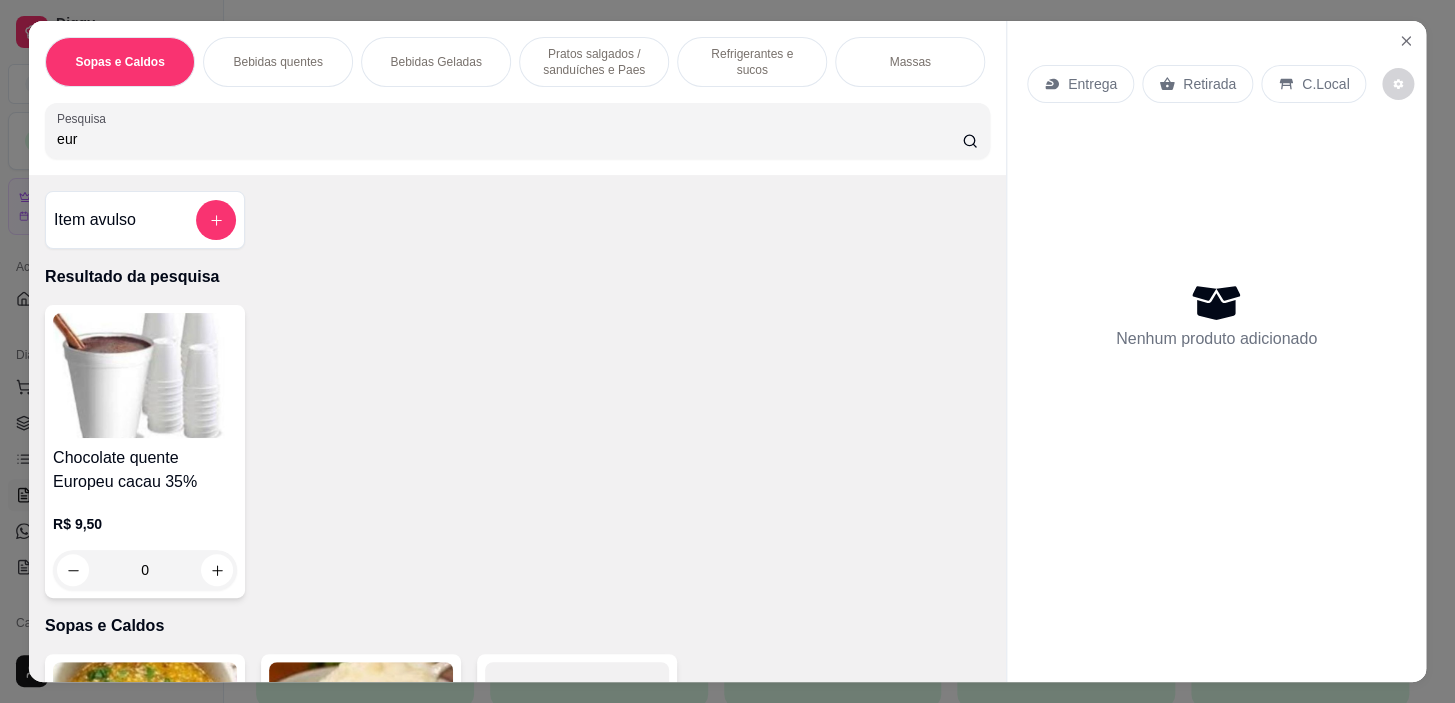 click on "0" at bounding box center (145, 570) 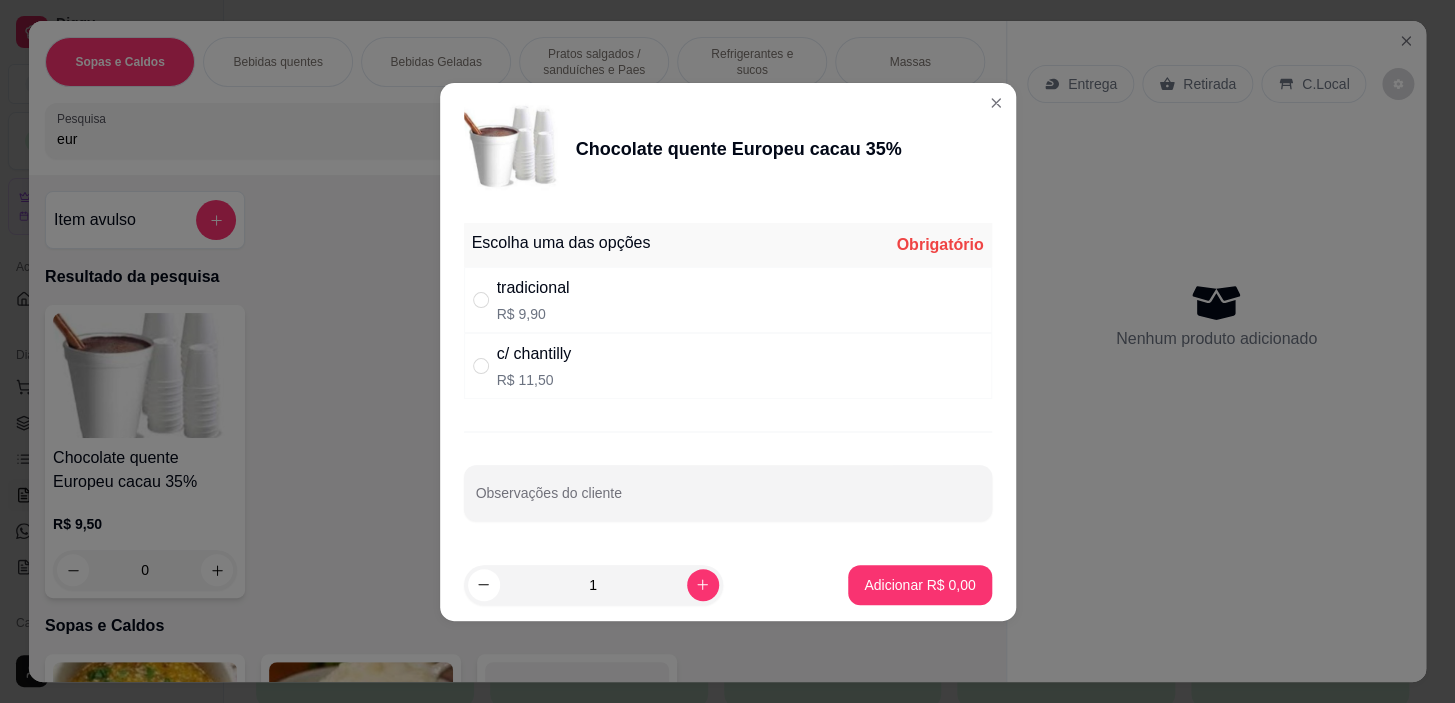 click on "tradicional" at bounding box center [533, 288] 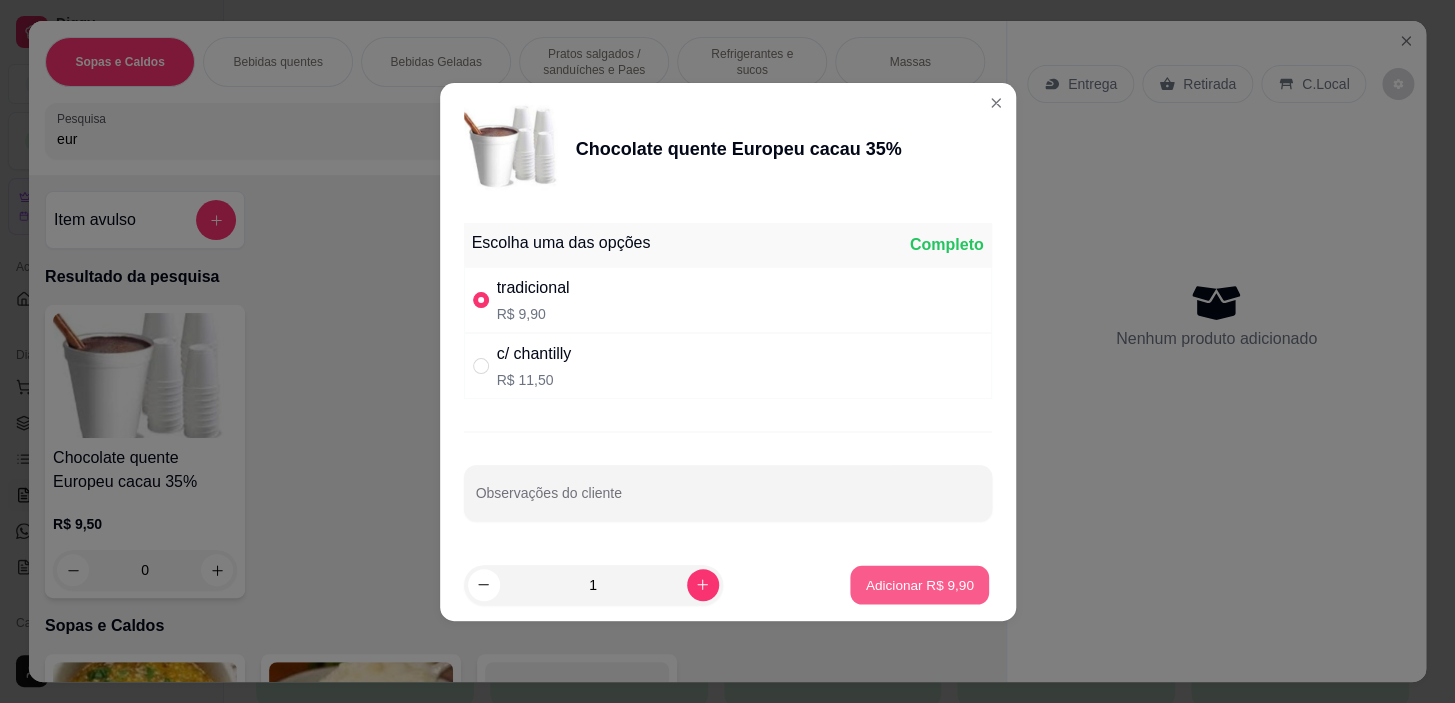 click on "Adicionar   R$ 9,90" at bounding box center [920, 584] 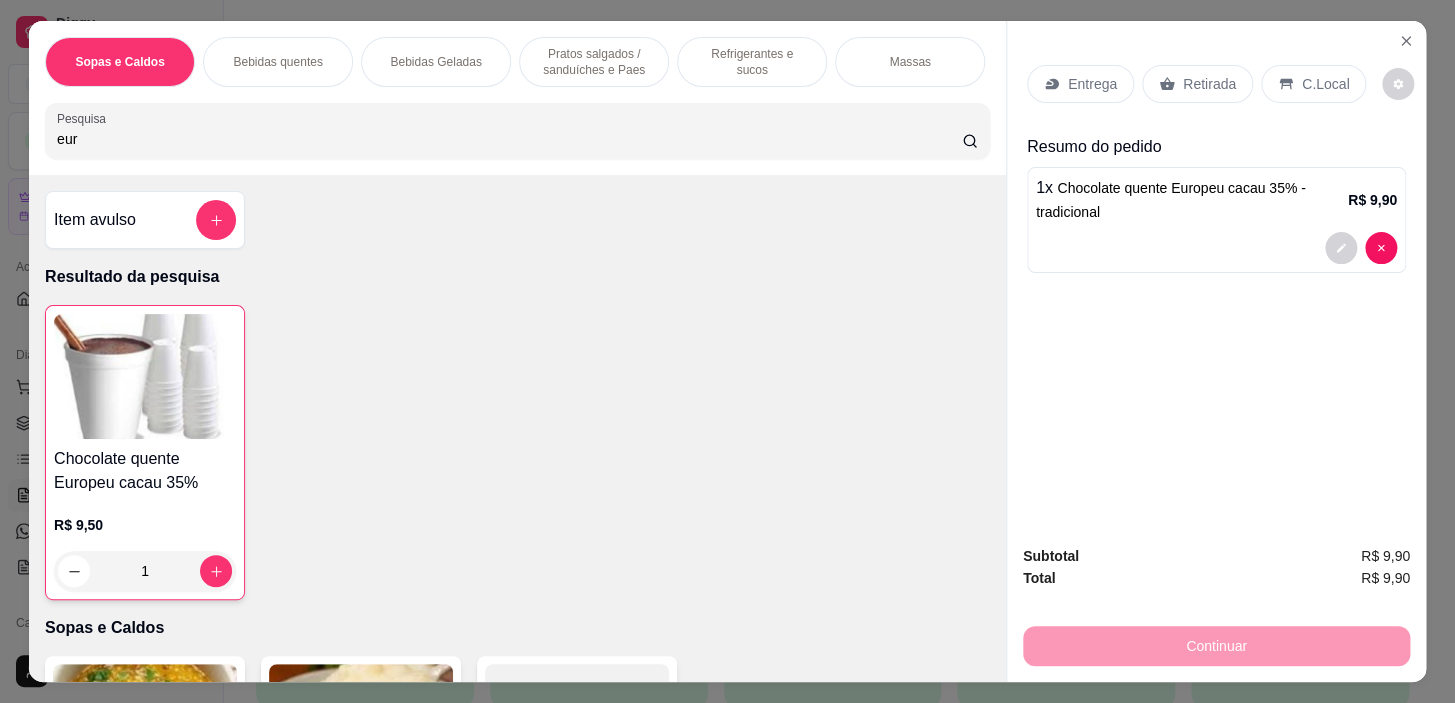 drag, startPoint x: 727, startPoint y: 58, endPoint x: 693, endPoint y: 350, distance: 293.97278 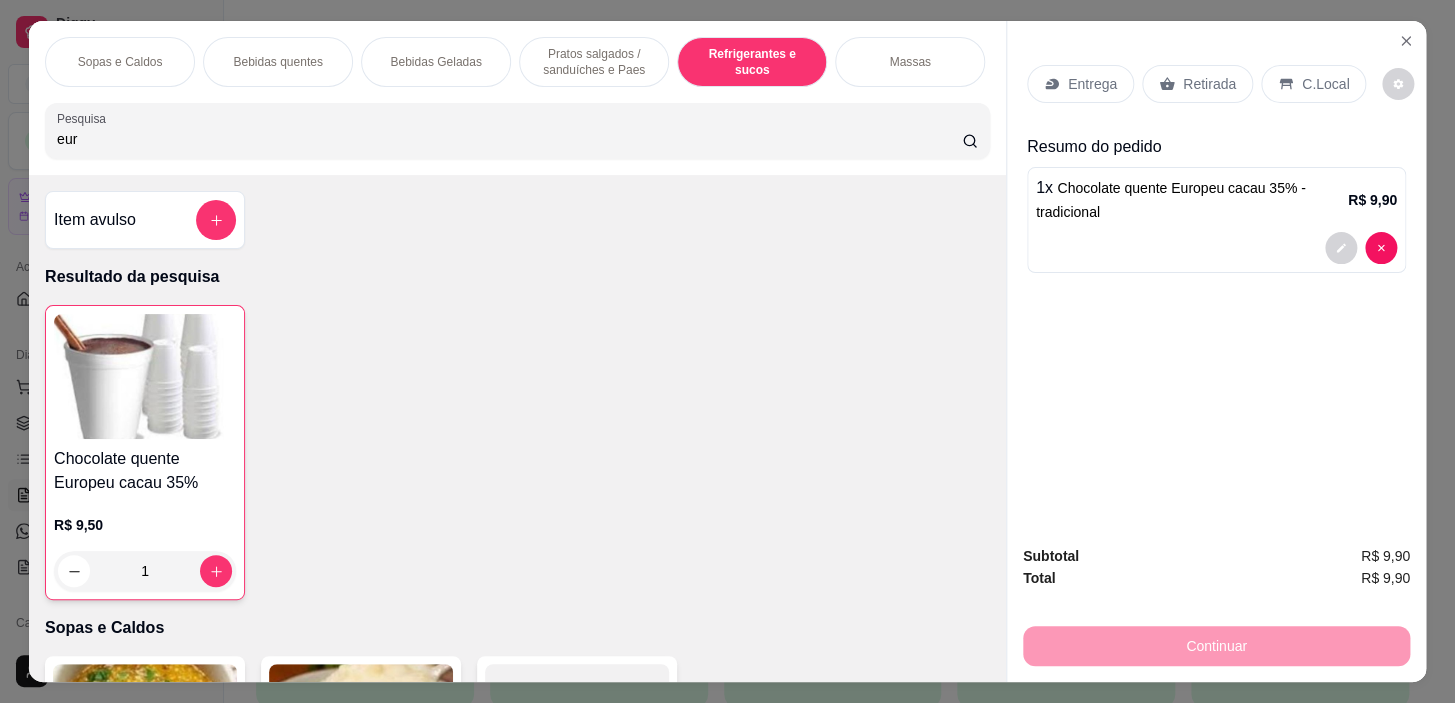 scroll, scrollTop: 8896, scrollLeft: 0, axis: vertical 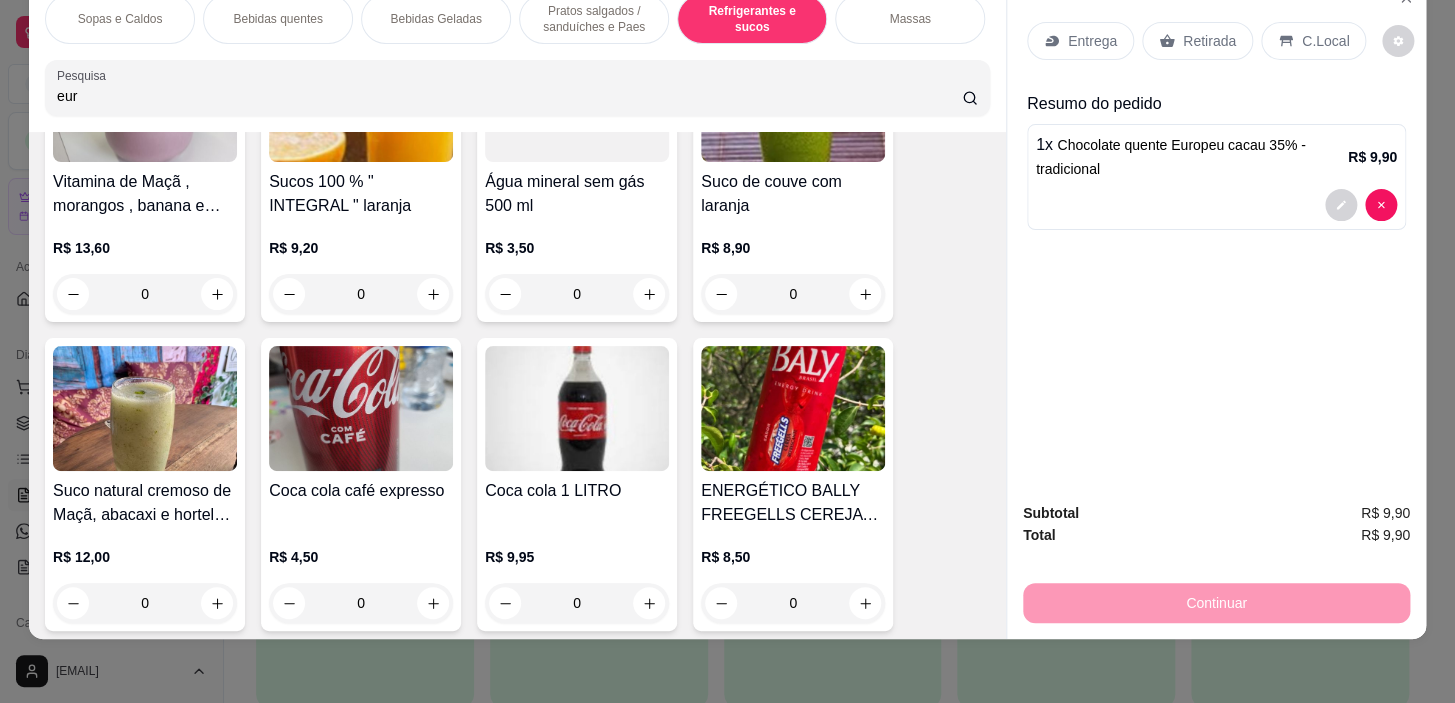 click on "0" at bounding box center (577, 294) 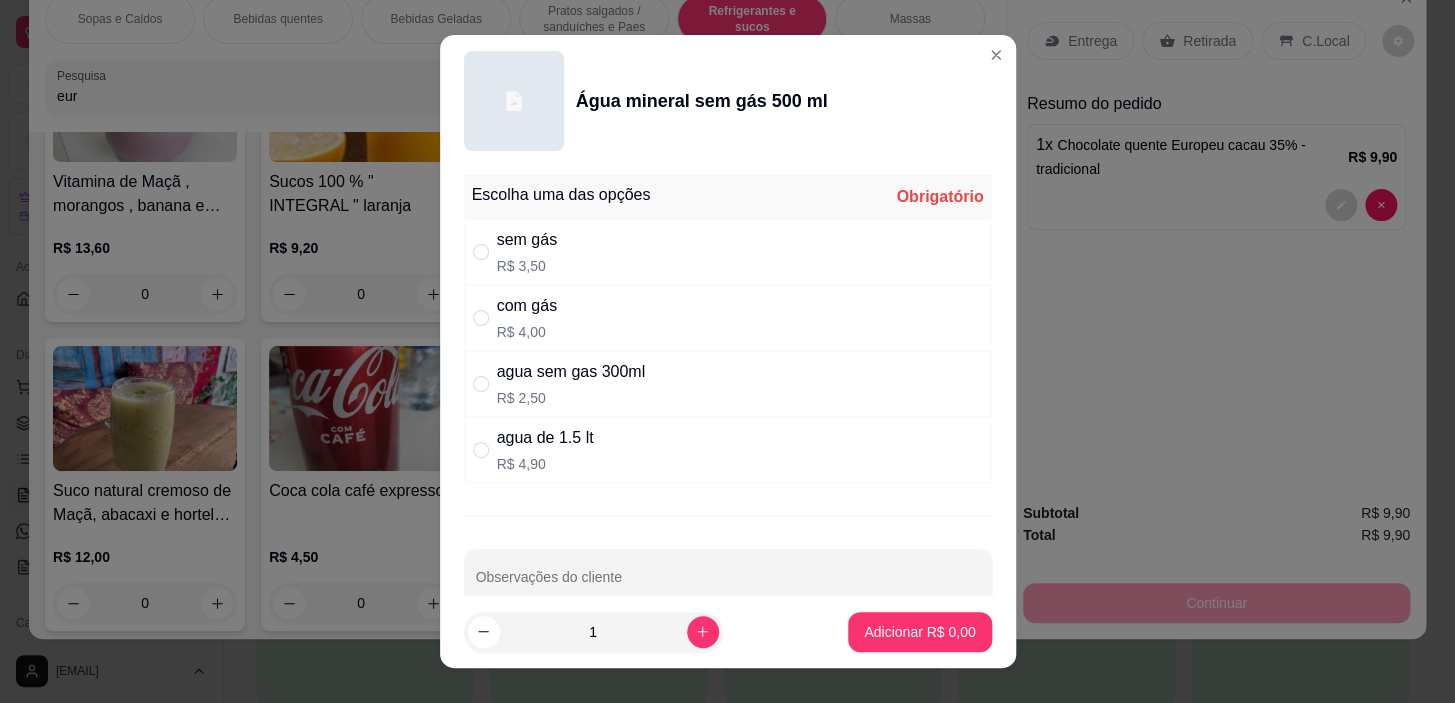 click on "sem gás R$ 3,50" at bounding box center [728, 252] 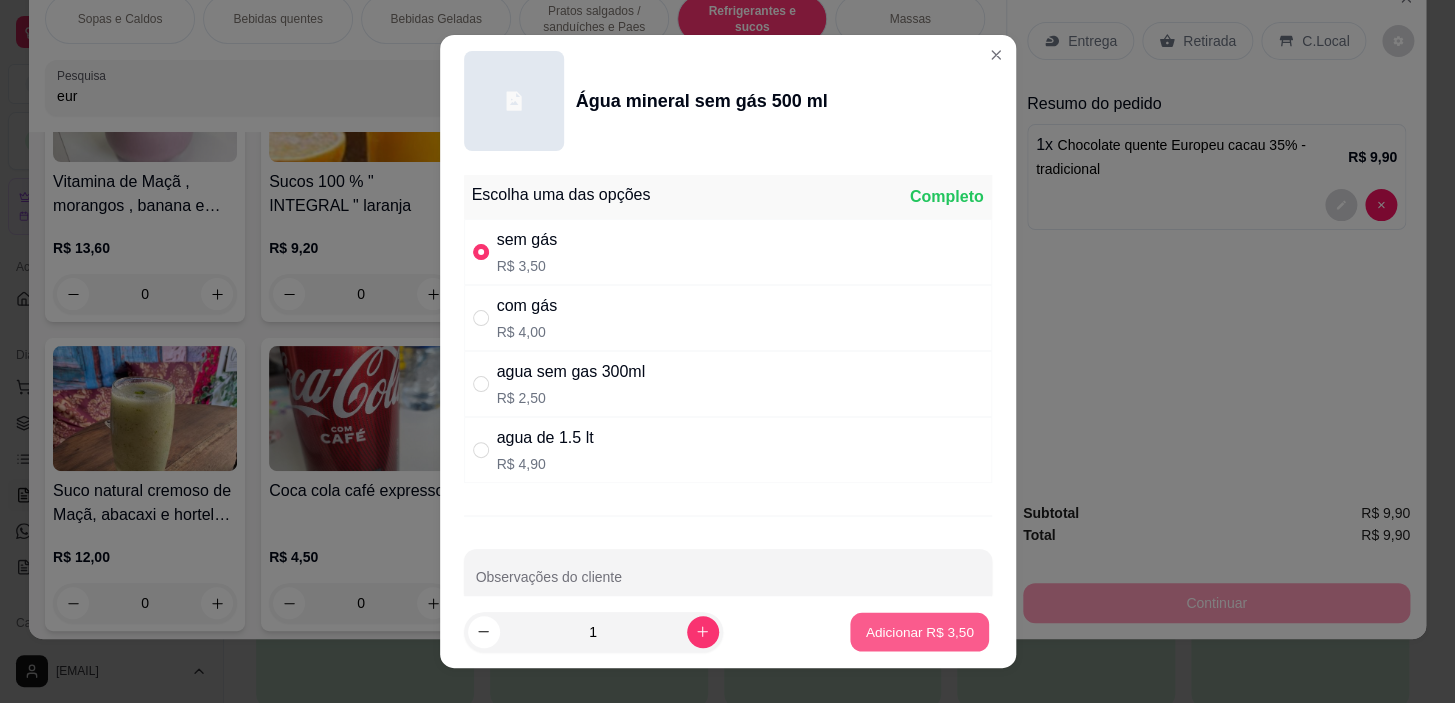 click on "Adicionar   R$ 3,50" at bounding box center (920, 631) 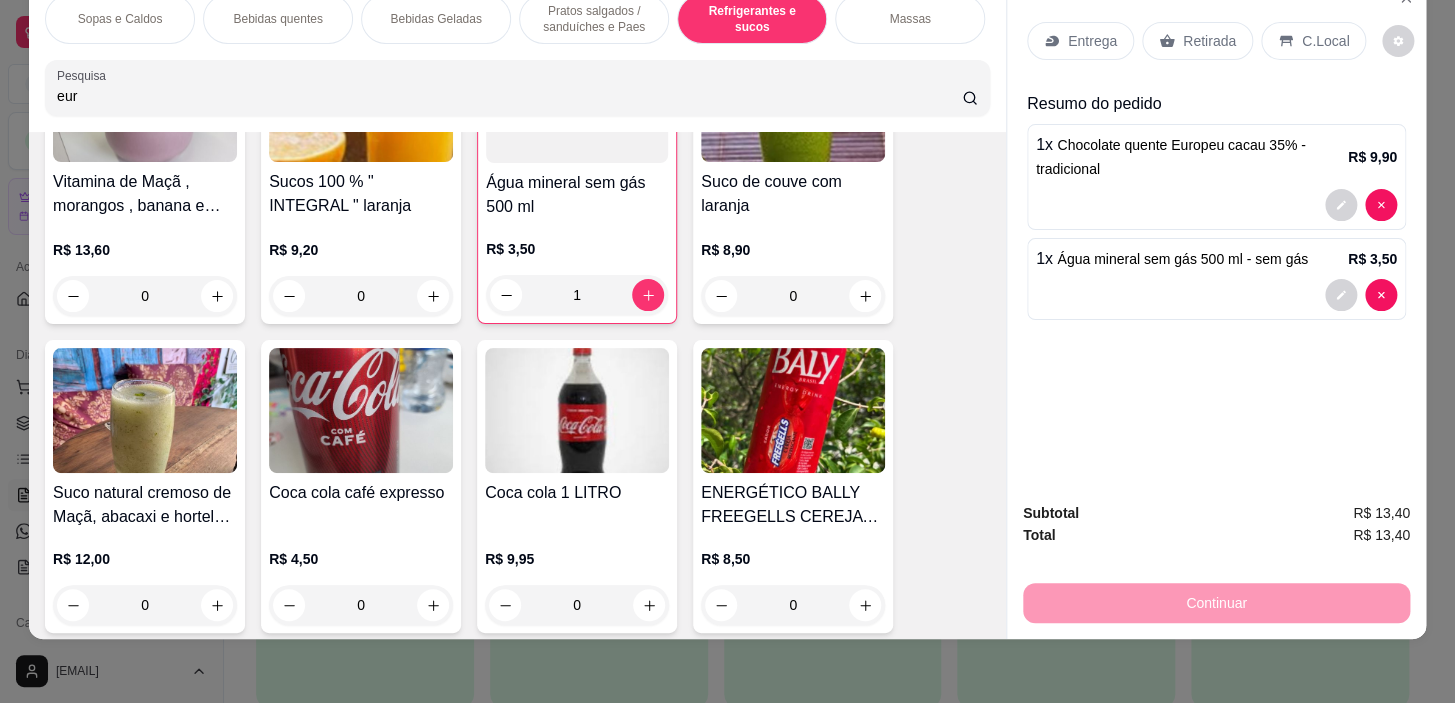 click on "C.Local" at bounding box center [1325, 41] 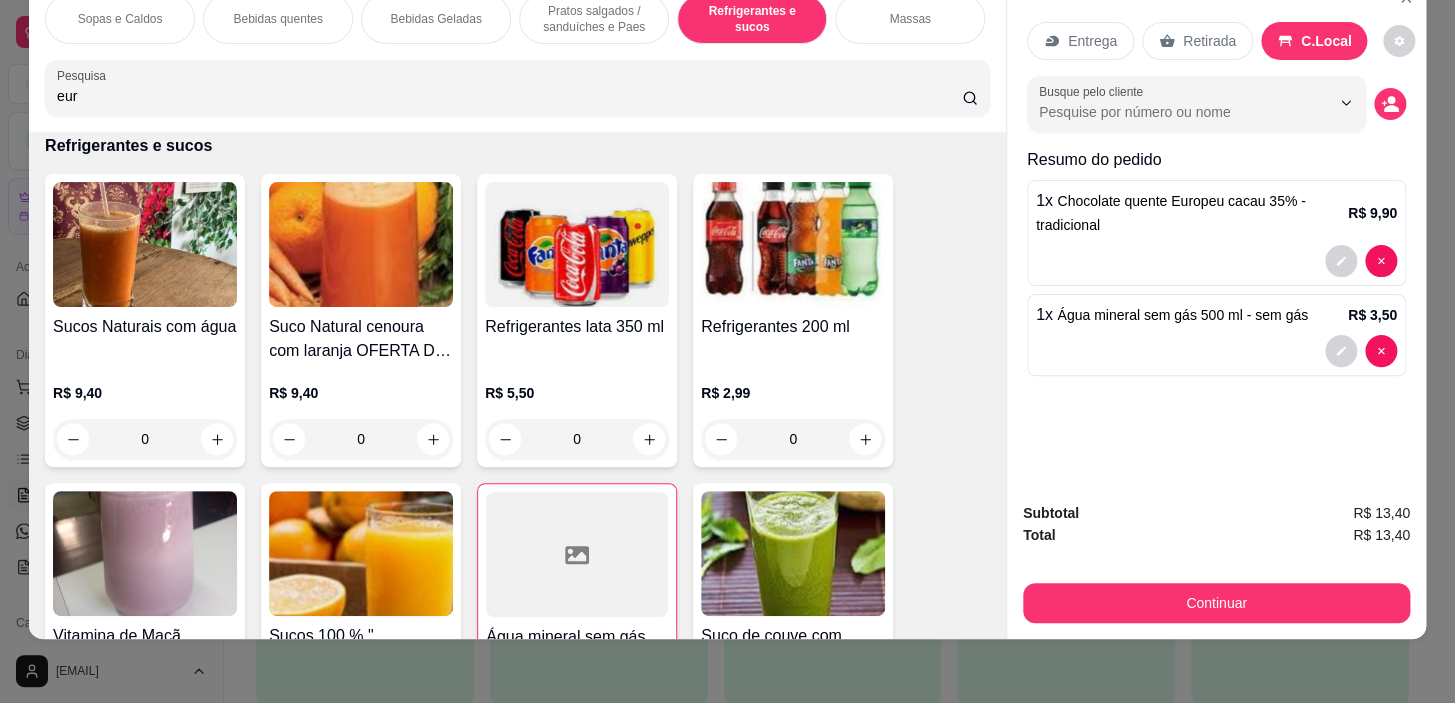 scroll, scrollTop: 8805, scrollLeft: 0, axis: vertical 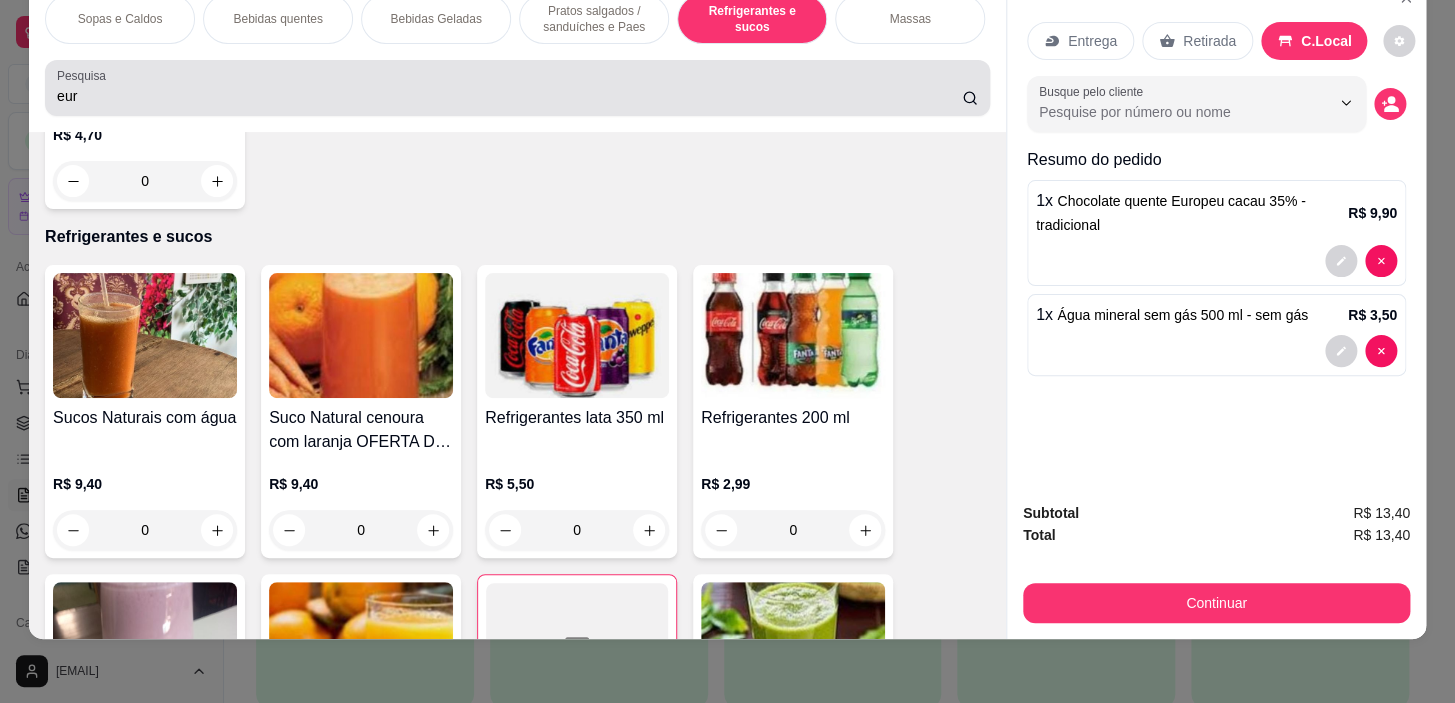 click on "eur" at bounding box center [517, 88] 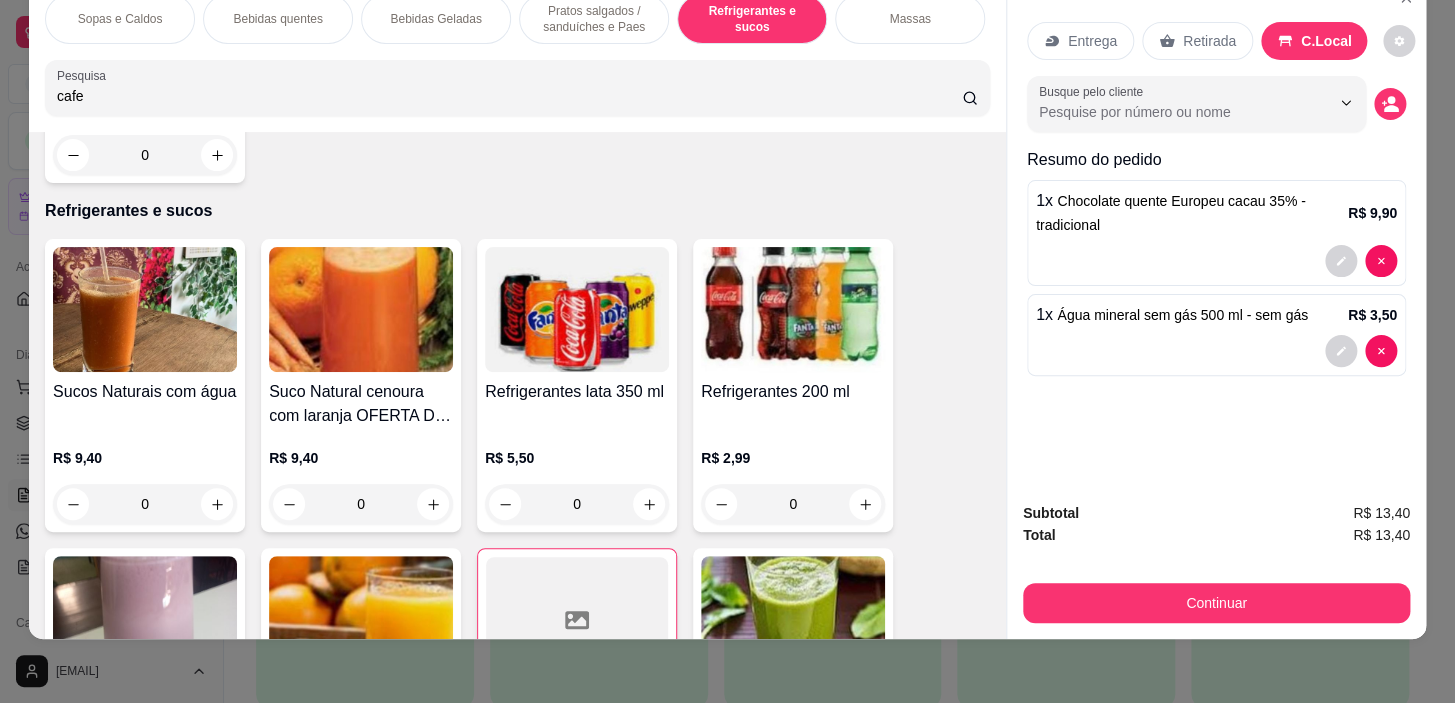 scroll, scrollTop: 8780, scrollLeft: 0, axis: vertical 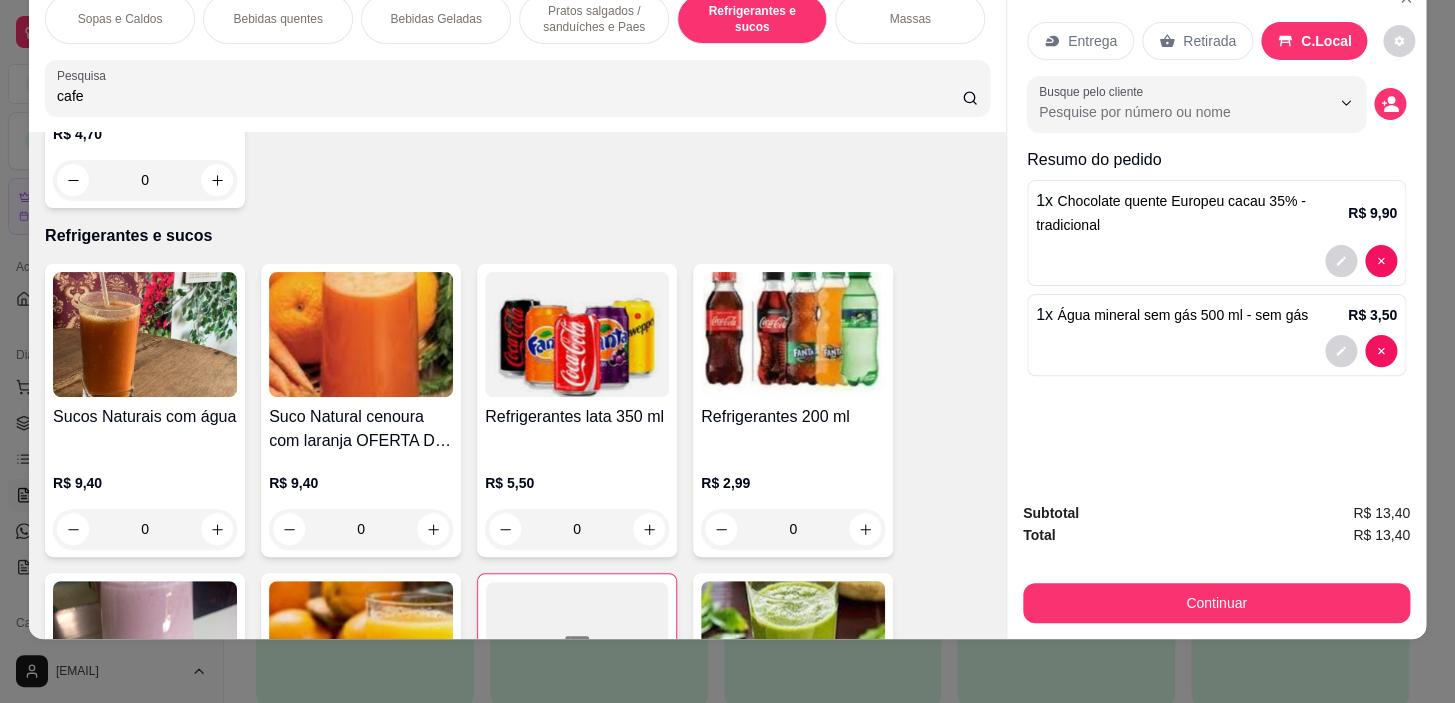 click on "Bebidas quentes" at bounding box center [278, 19] 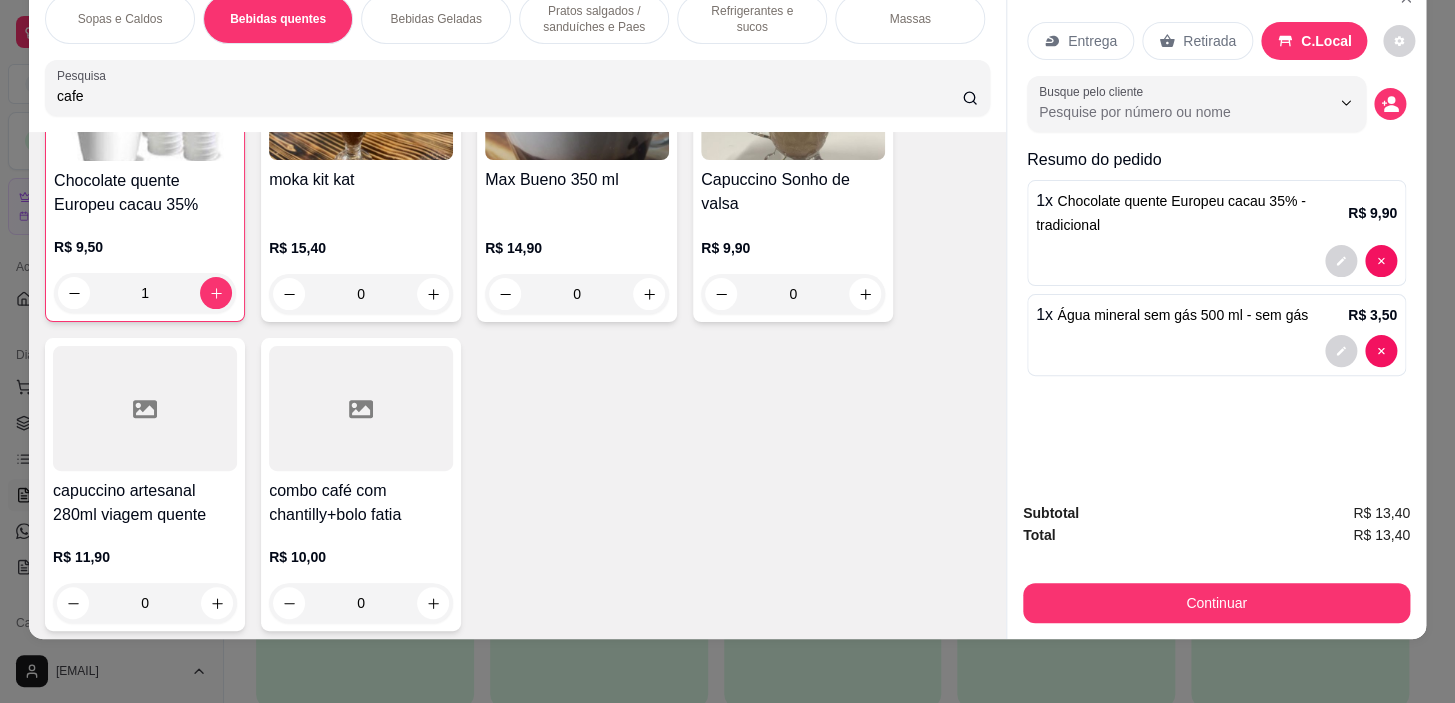 scroll, scrollTop: 2218, scrollLeft: 0, axis: vertical 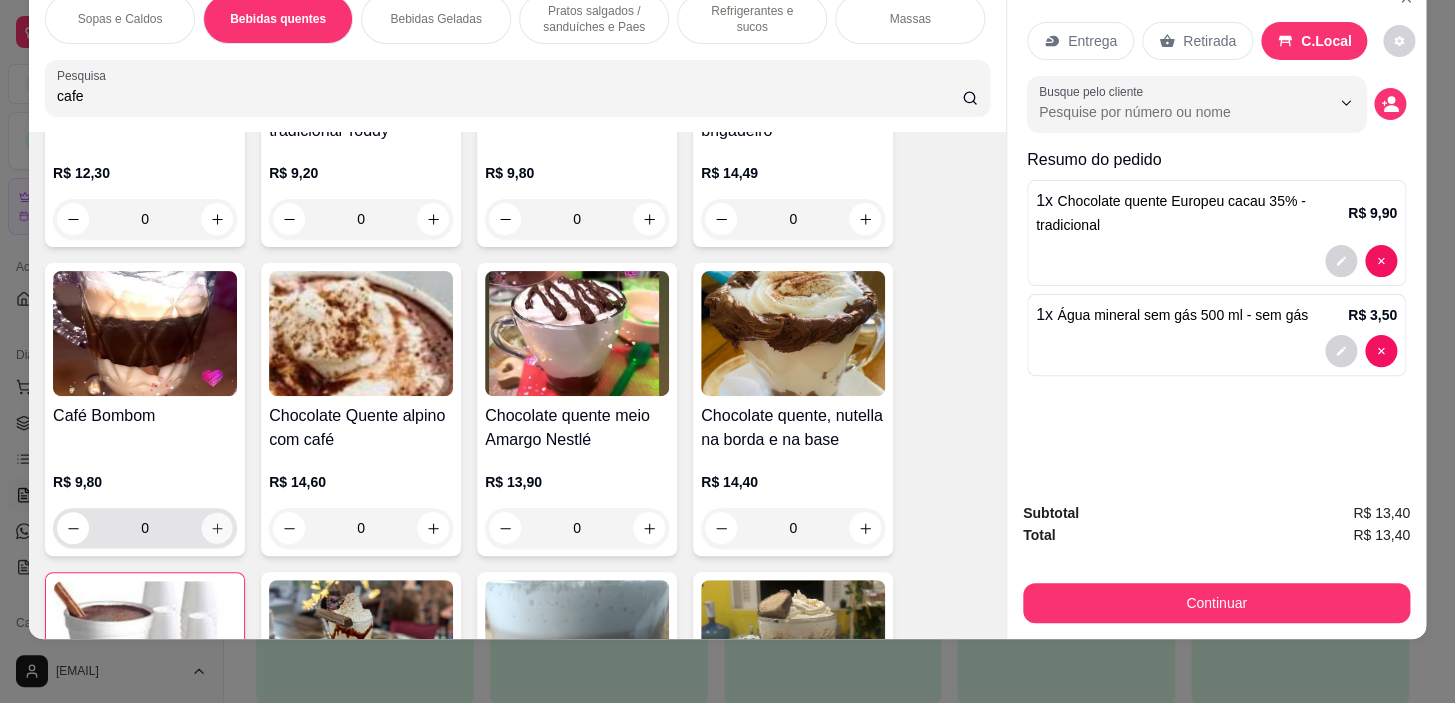 click 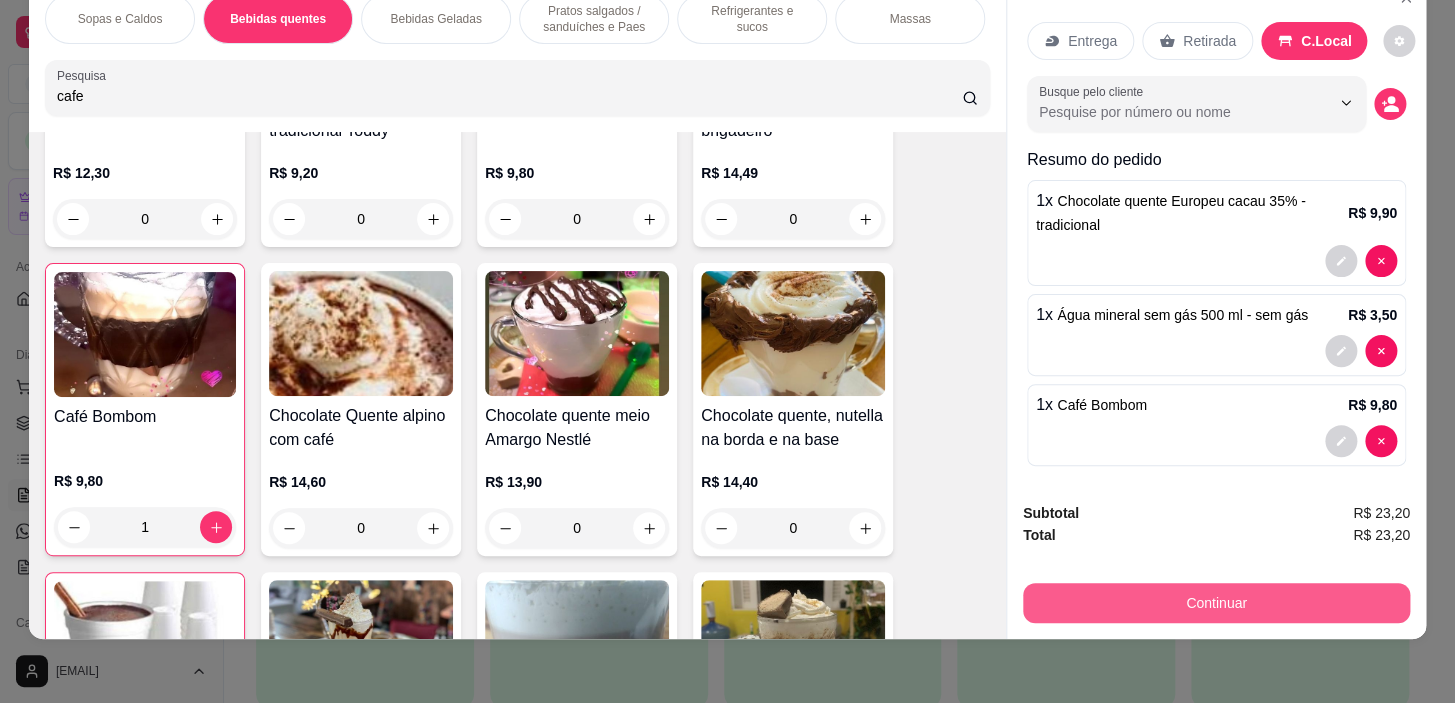 click on "Continuar" at bounding box center (1216, 603) 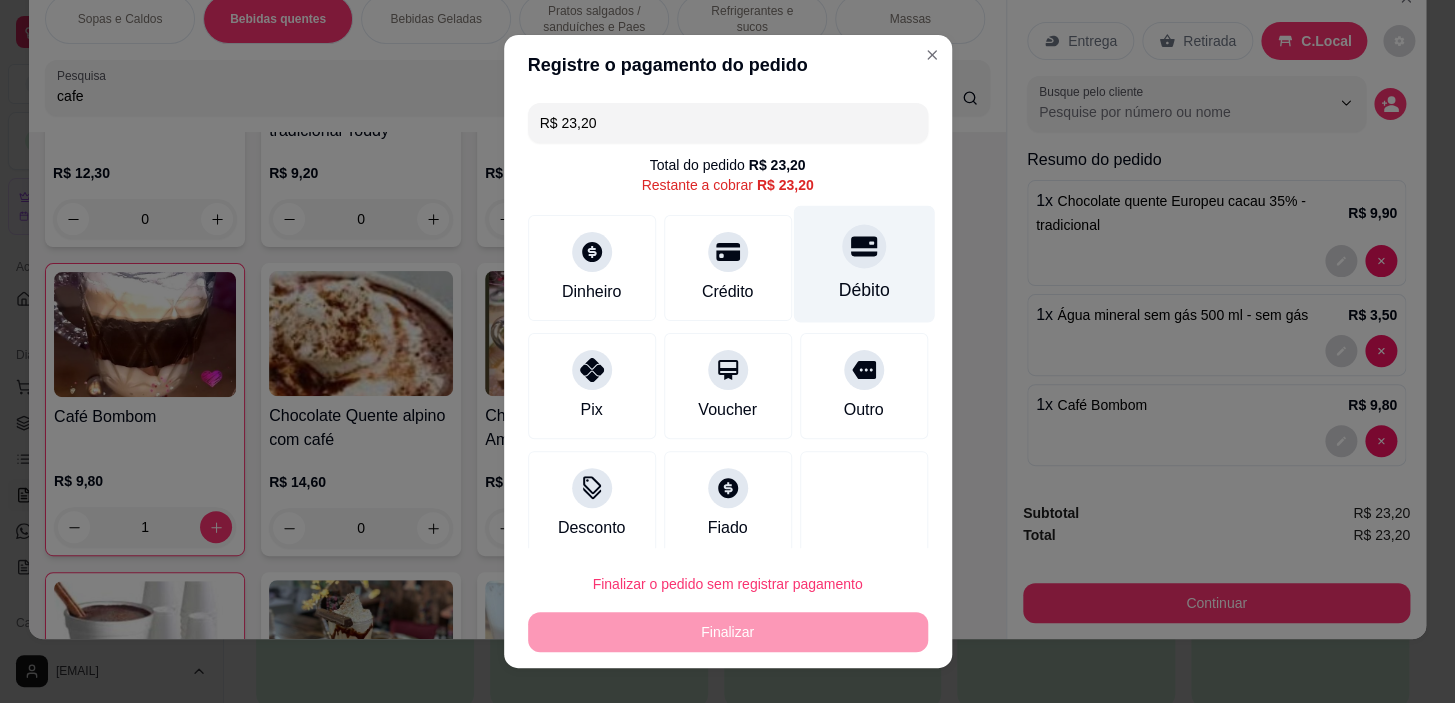 click on "Débito" at bounding box center (863, 264) 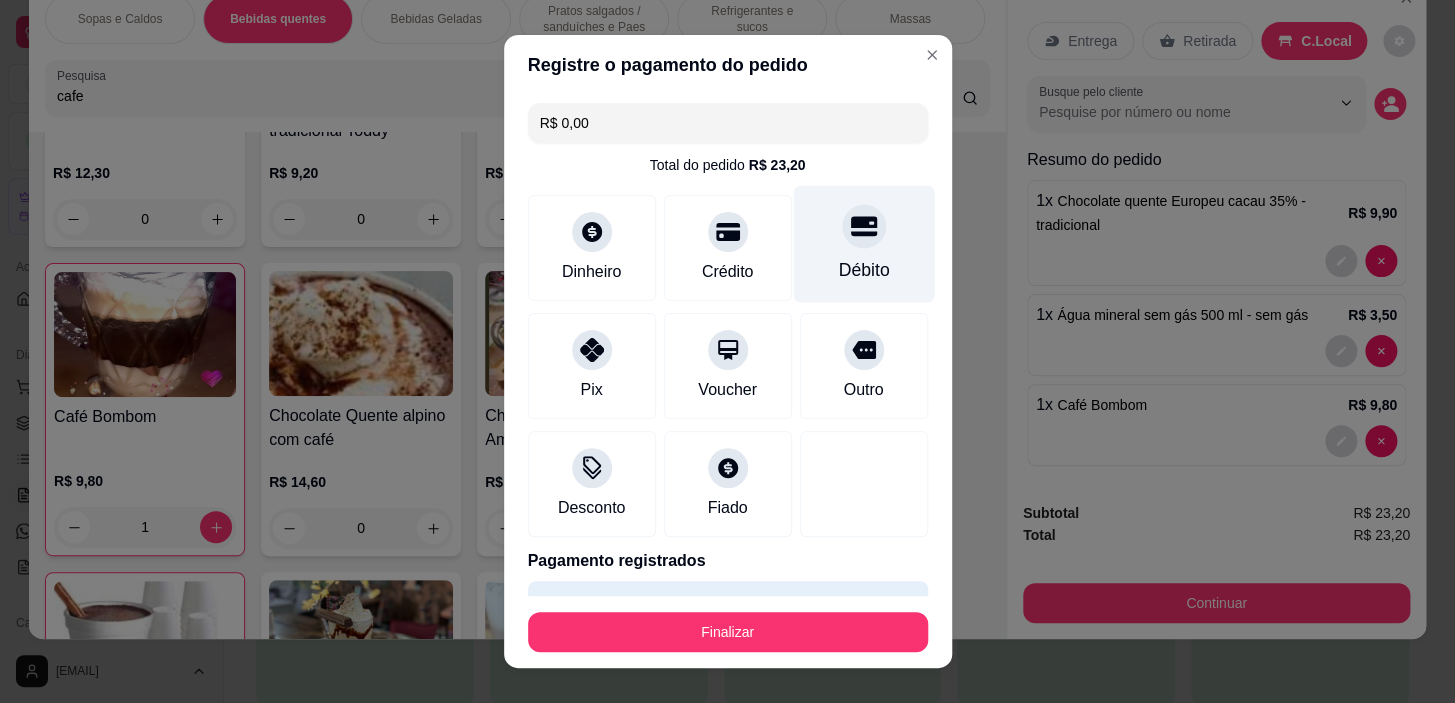 scroll, scrollTop: 52, scrollLeft: 0, axis: vertical 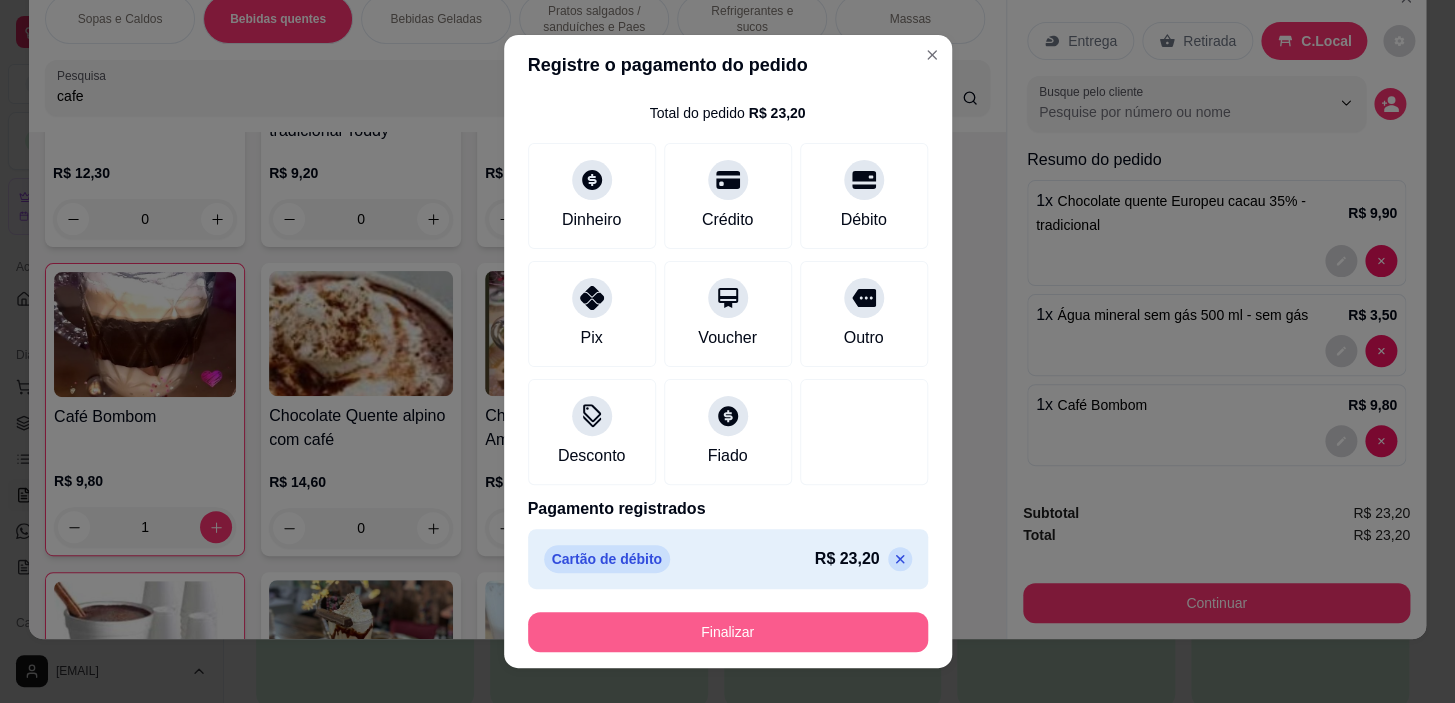 click on "Finalizar" at bounding box center (728, 632) 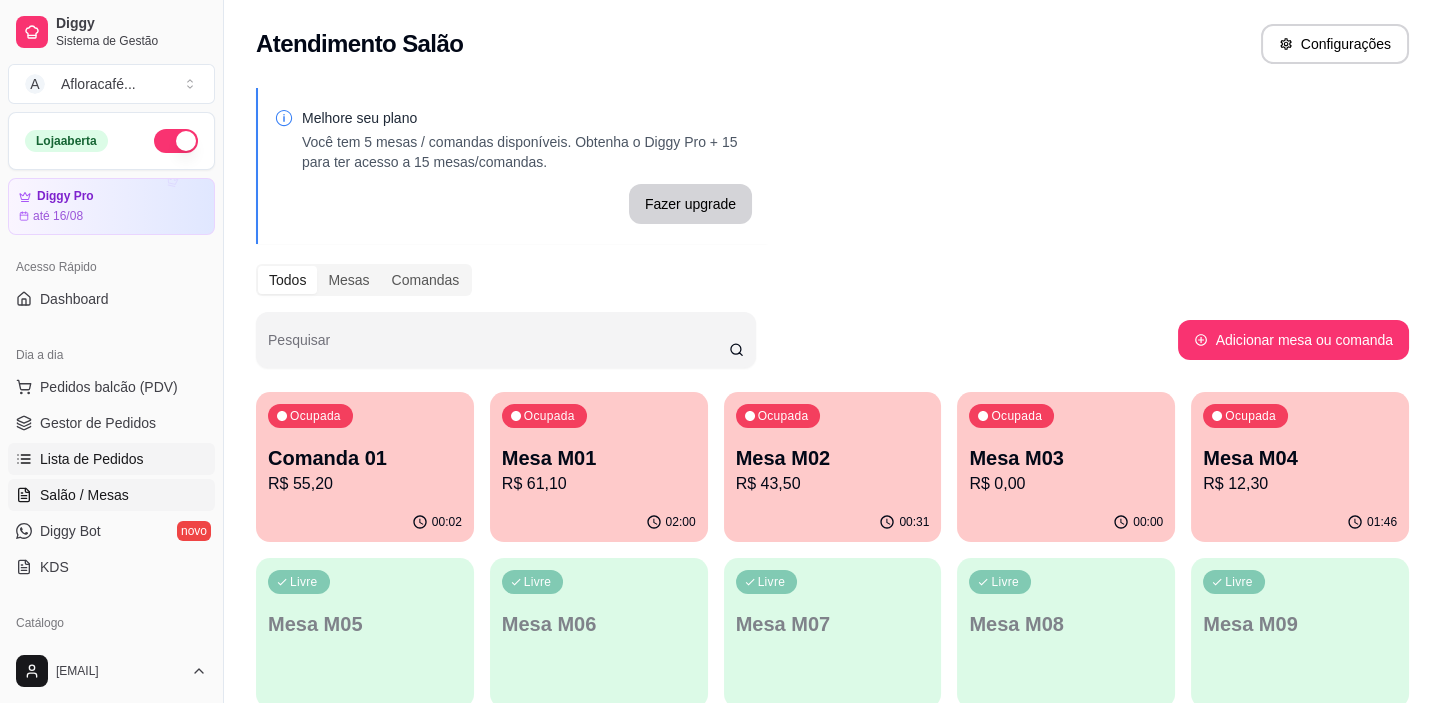click on "Lista de Pedidos" at bounding box center [92, 459] 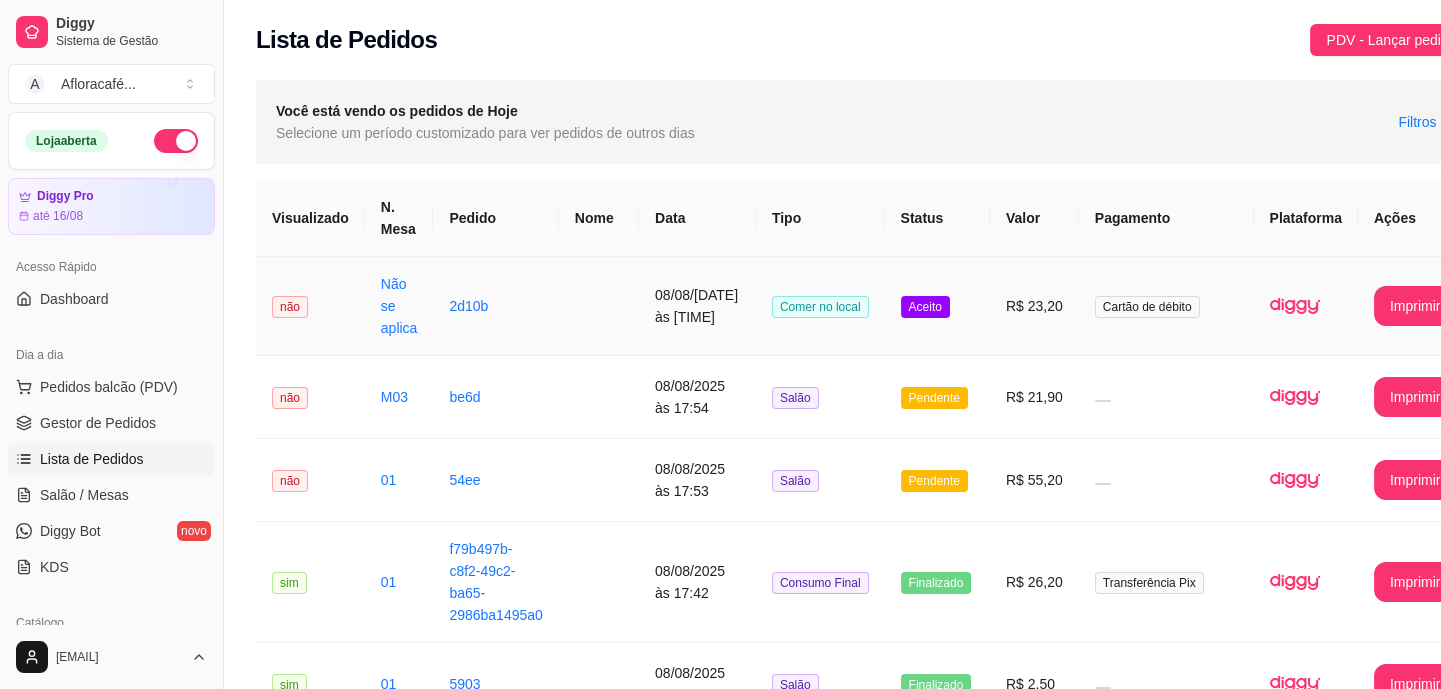 click on "08/08/[DATE] às [TIME]" at bounding box center [697, 306] 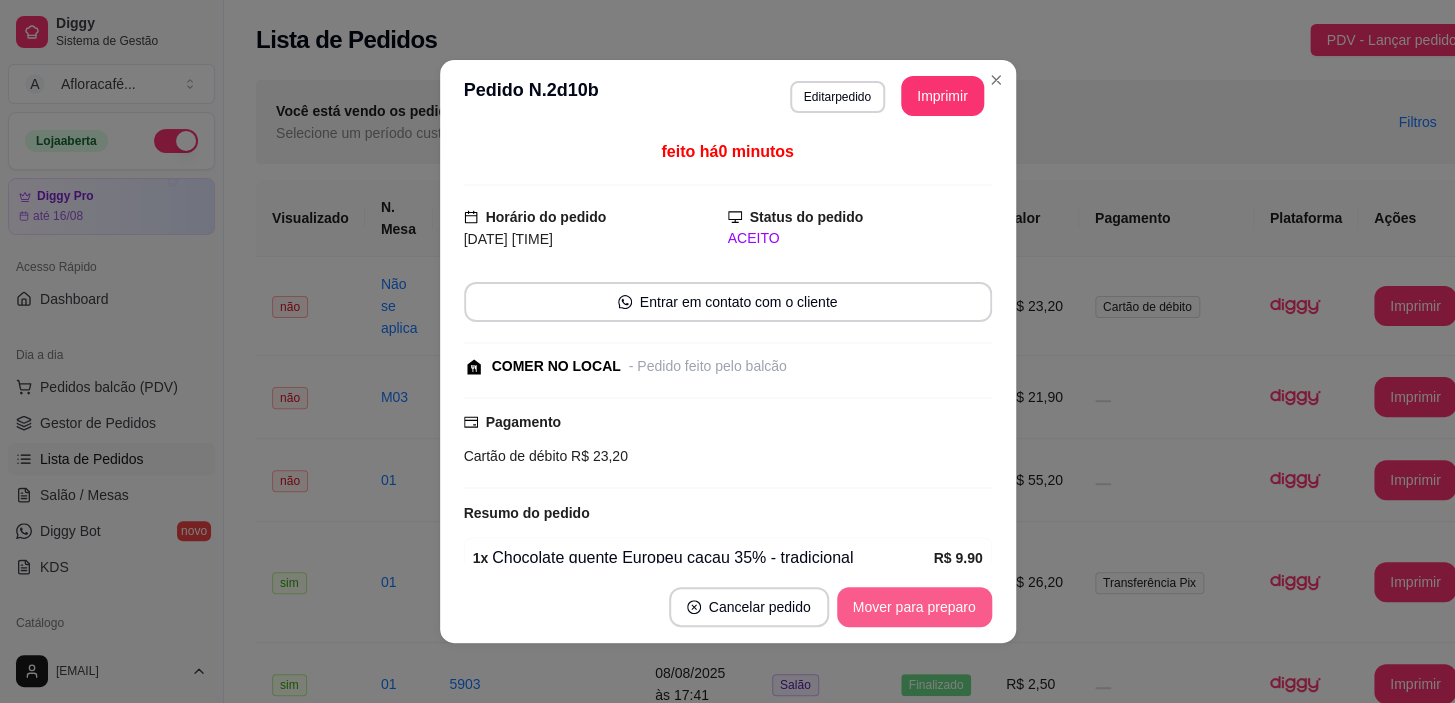 click on "Mover para preparo" at bounding box center (914, 607) 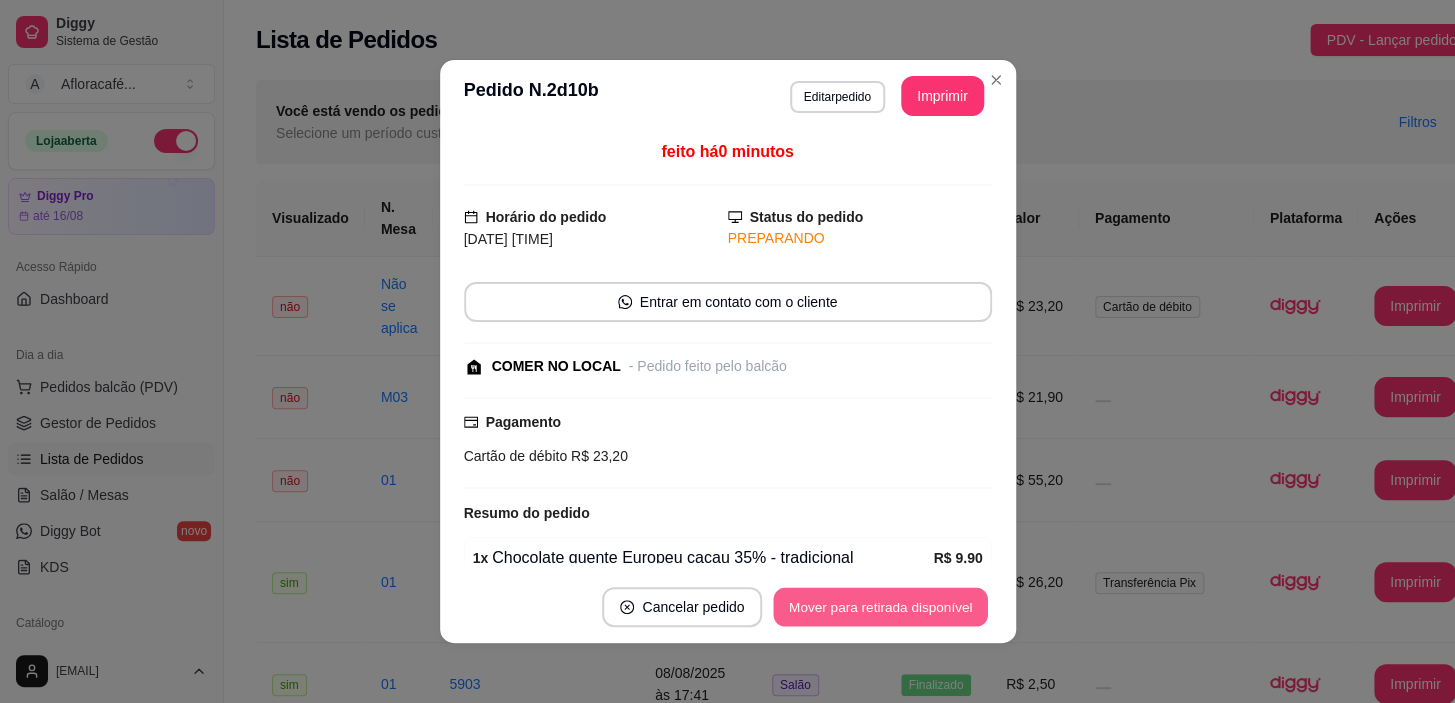 click on "Mover para retirada disponível" at bounding box center [881, 607] 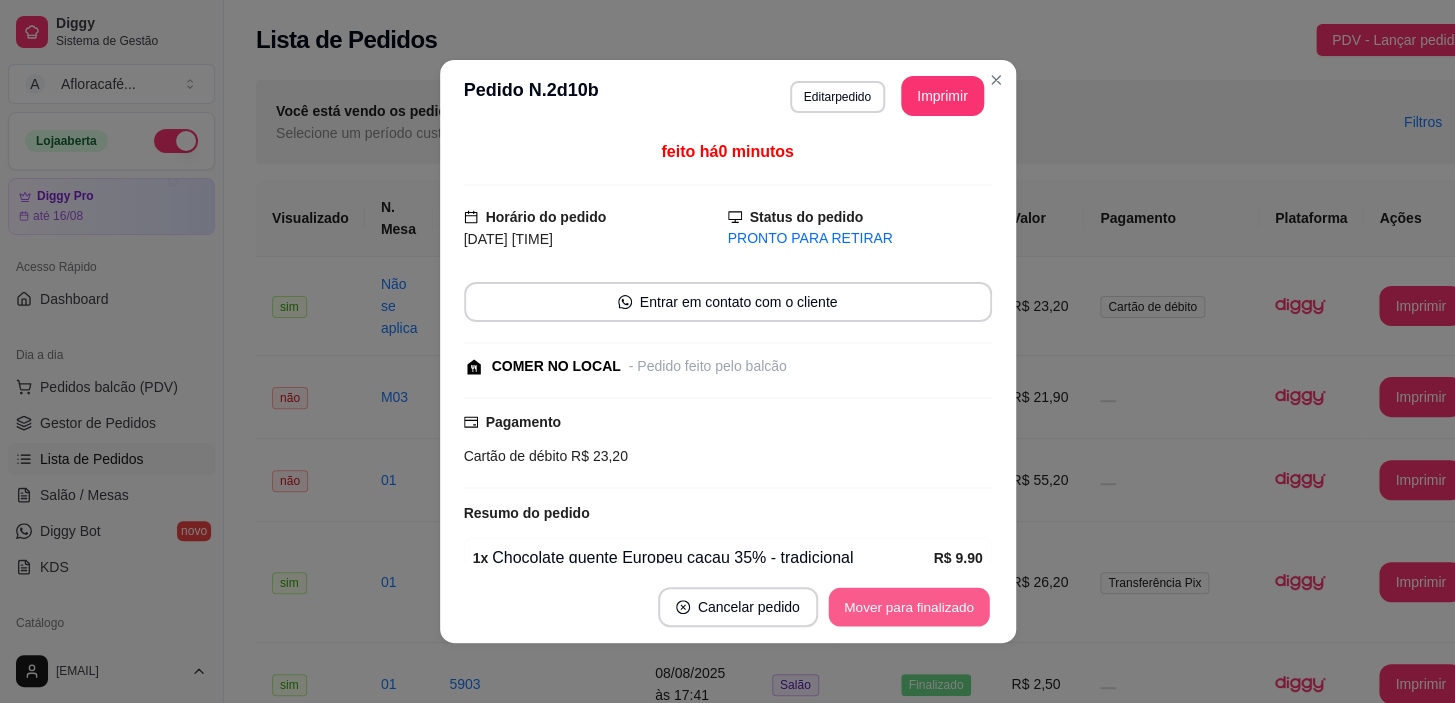 click on "Mover para finalizado" at bounding box center [908, 607] 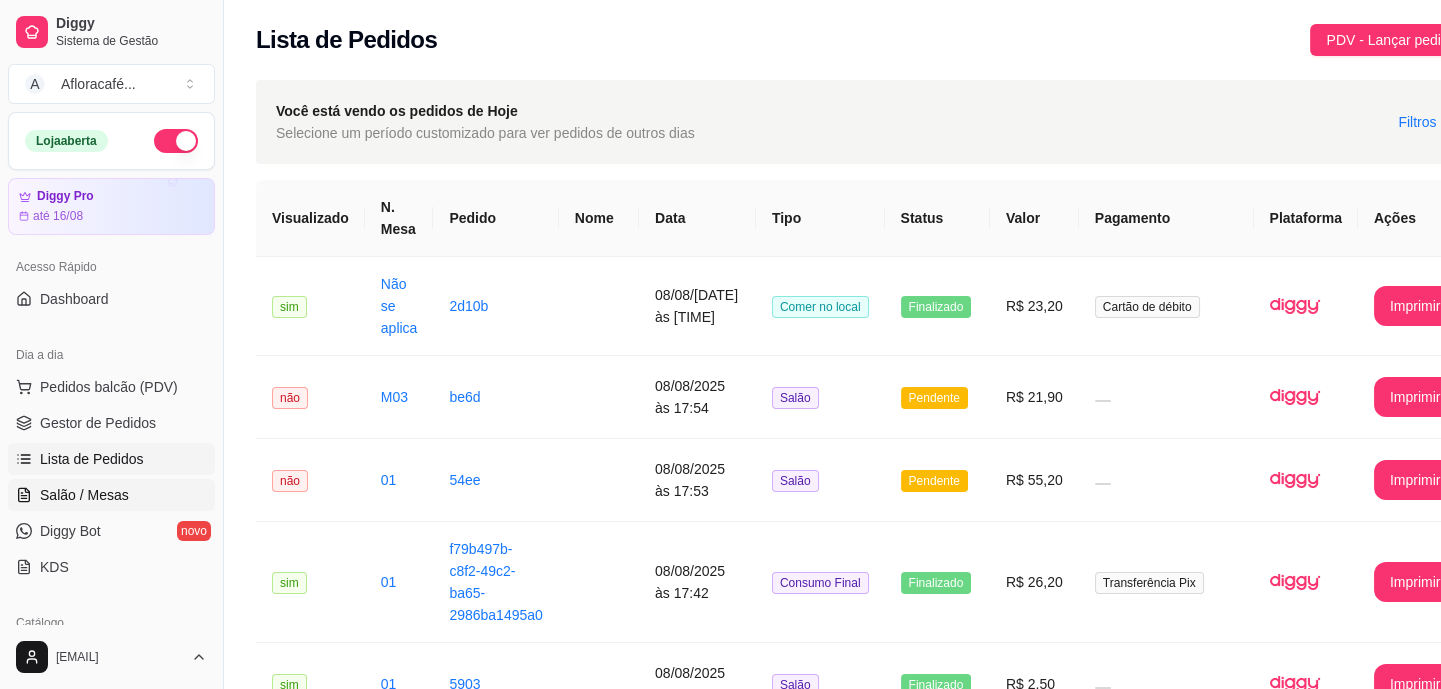 click on "Salão / Mesas" at bounding box center (111, 495) 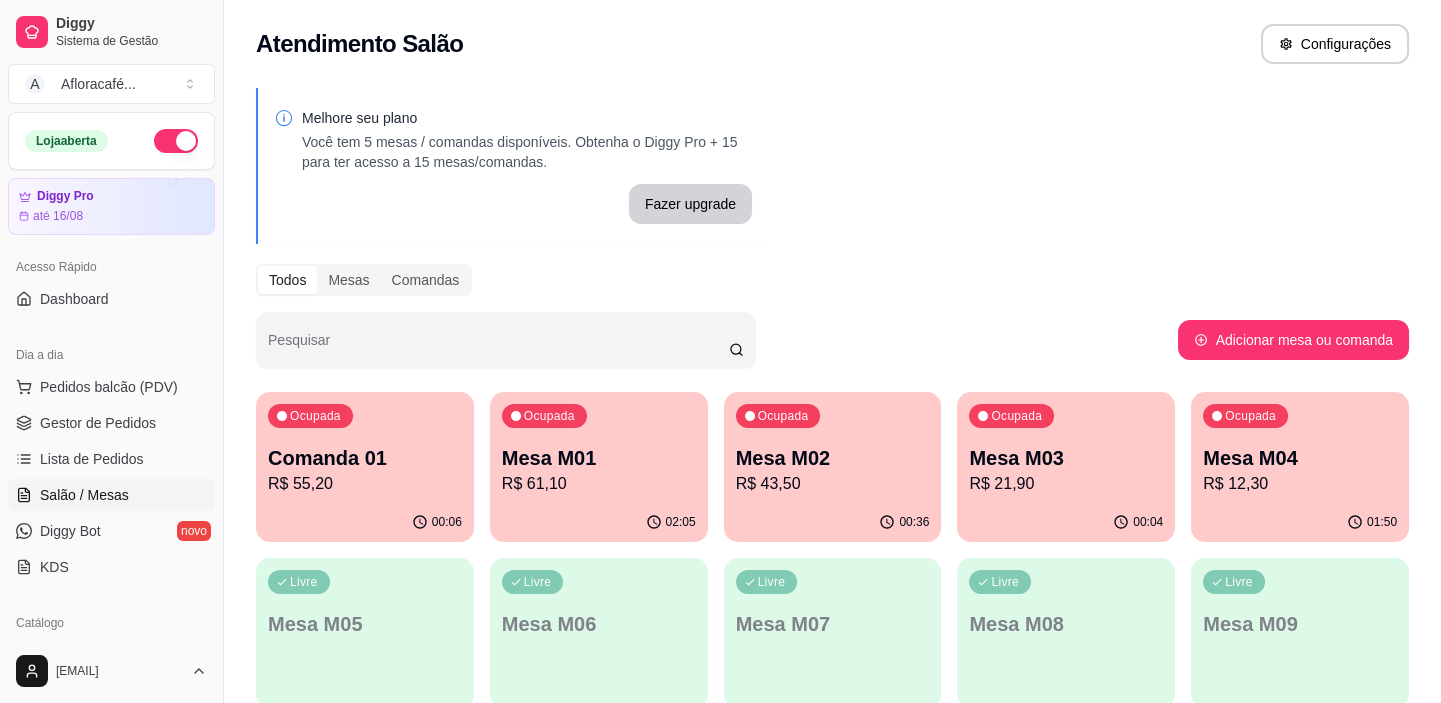 click on "Mesa M04" at bounding box center (1300, 458) 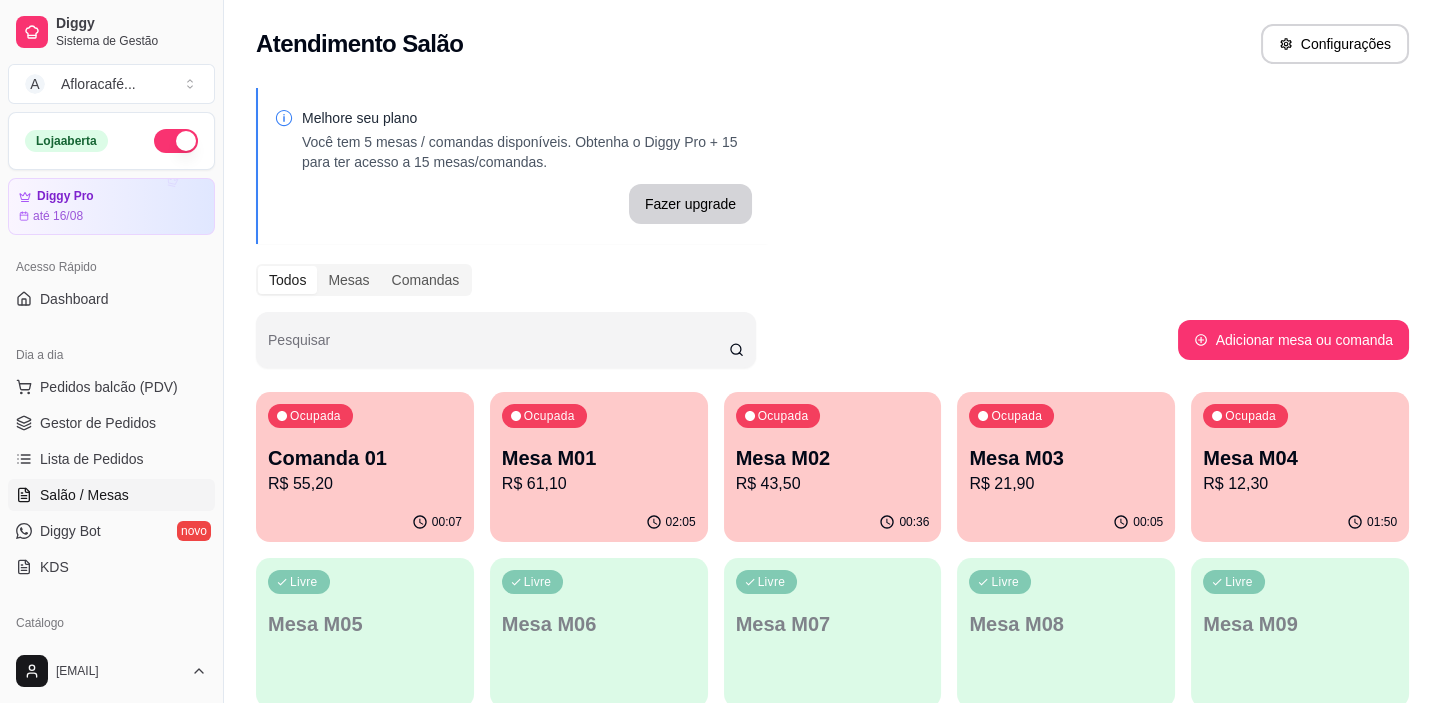 click on "Mesa M03" at bounding box center (1066, 458) 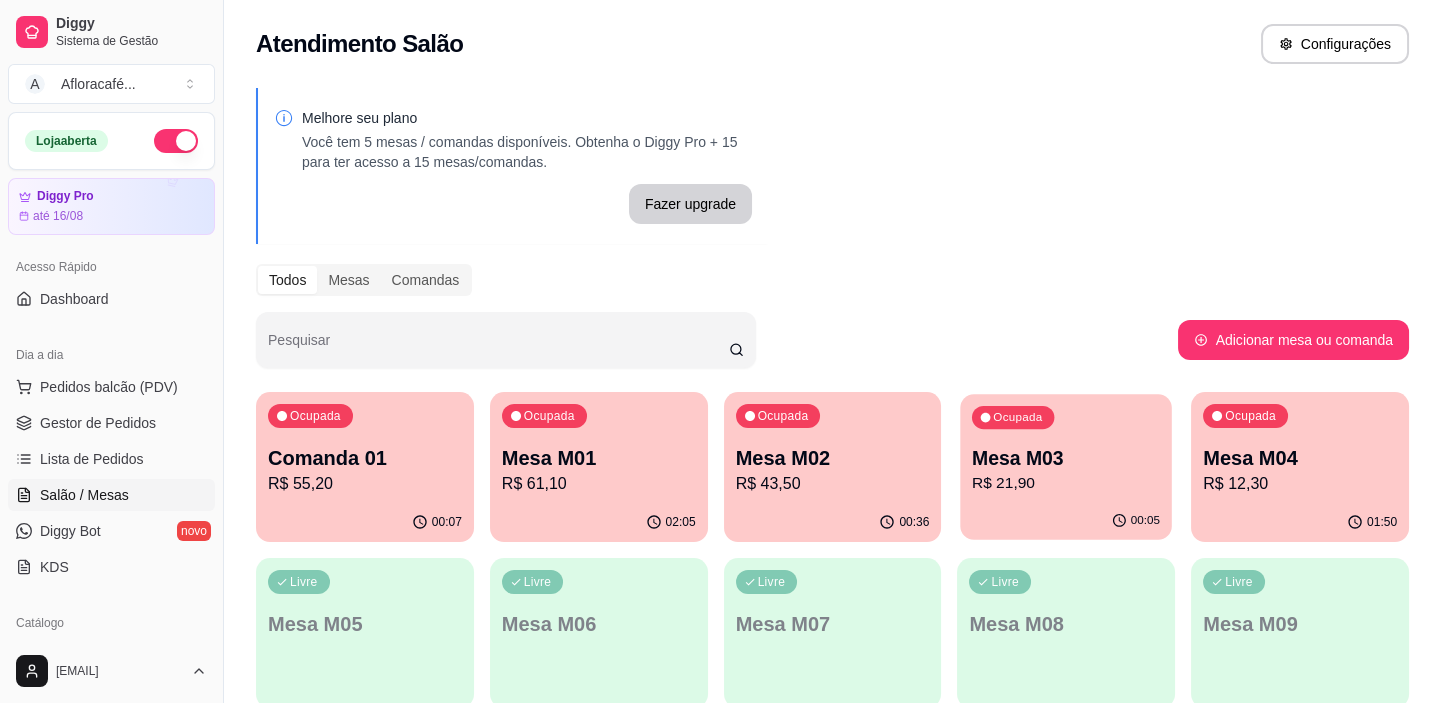 click on "Mesa M03" at bounding box center [1066, 458] 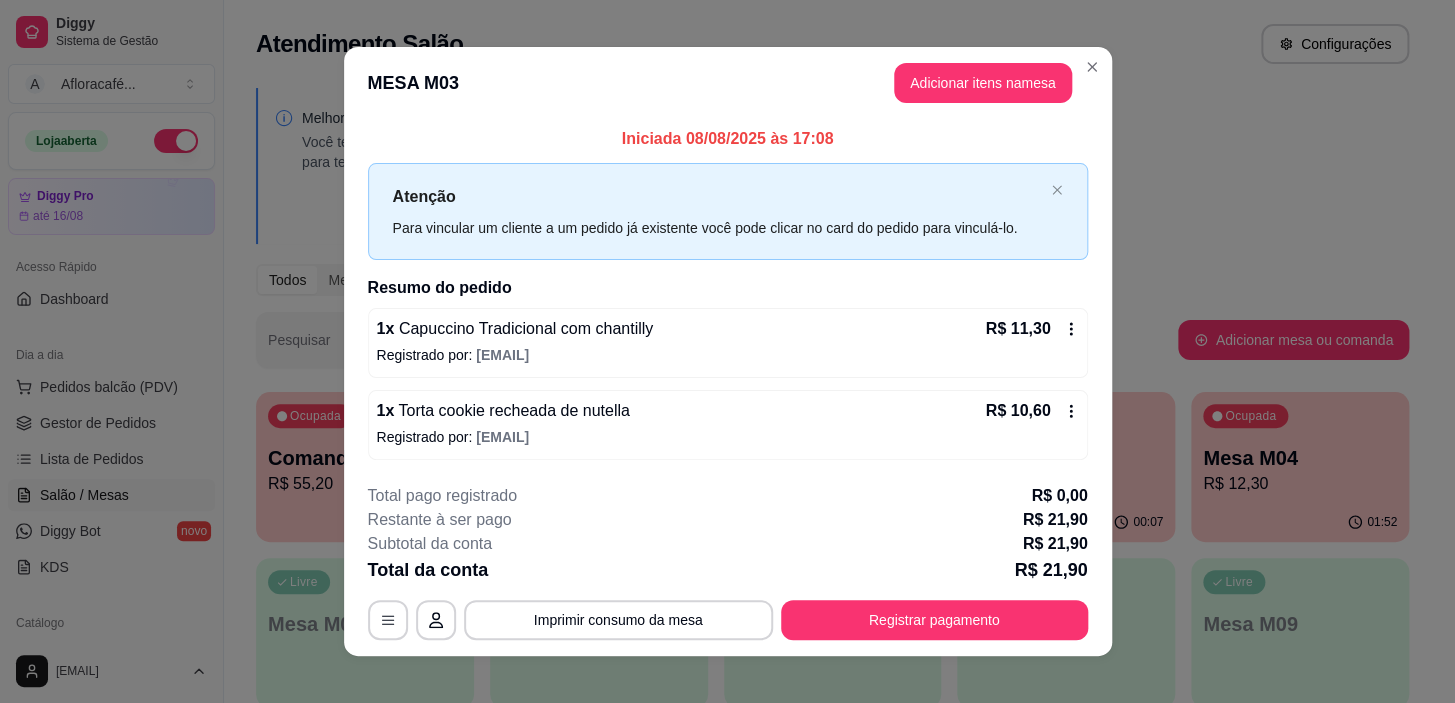 scroll, scrollTop: 17, scrollLeft: 0, axis: vertical 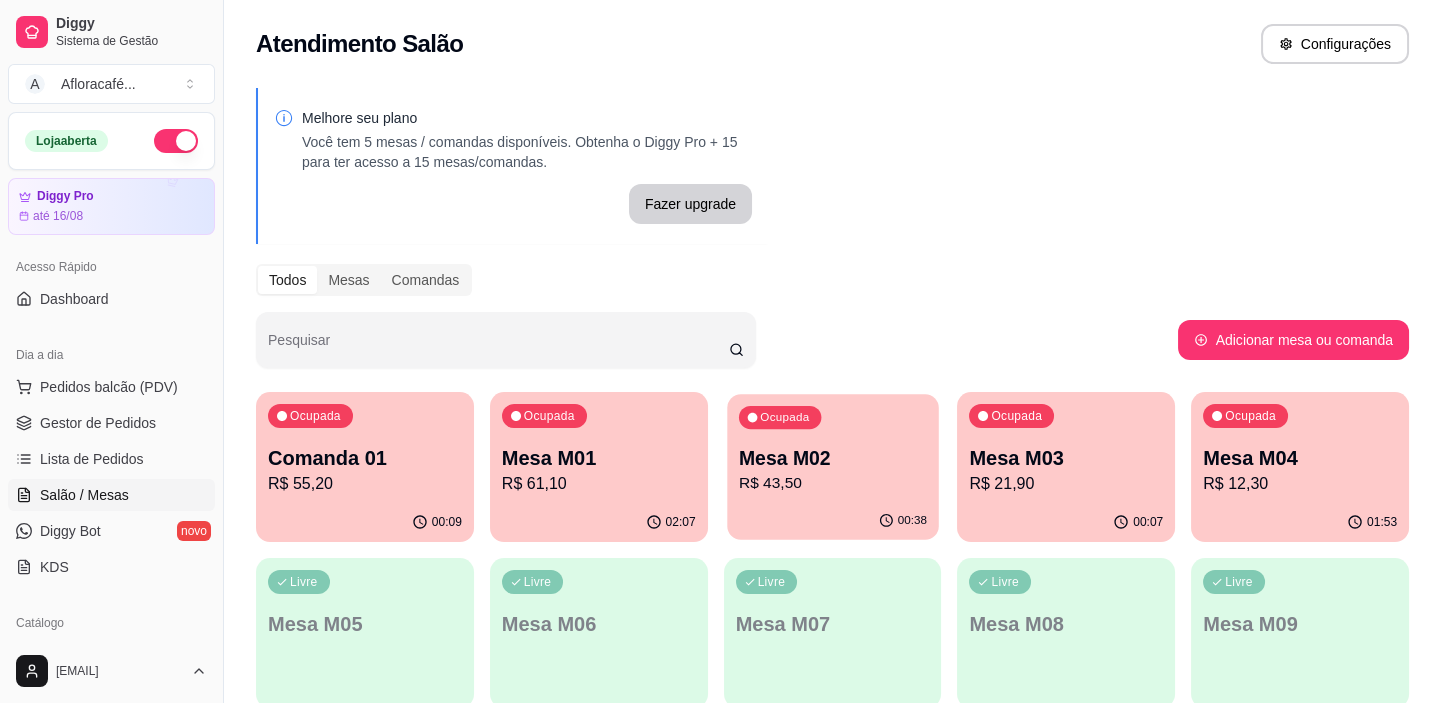 click on "Mesa M02" at bounding box center (833, 458) 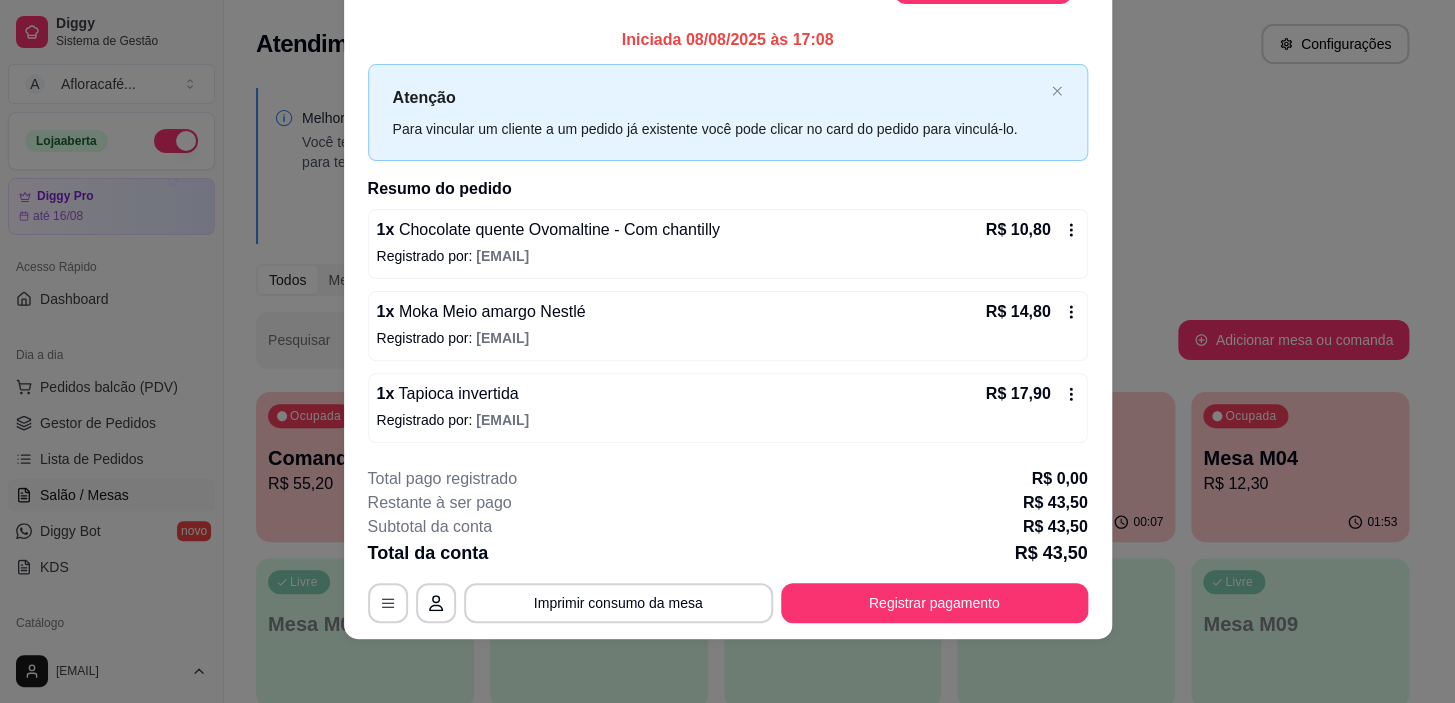 scroll, scrollTop: 0, scrollLeft: 0, axis: both 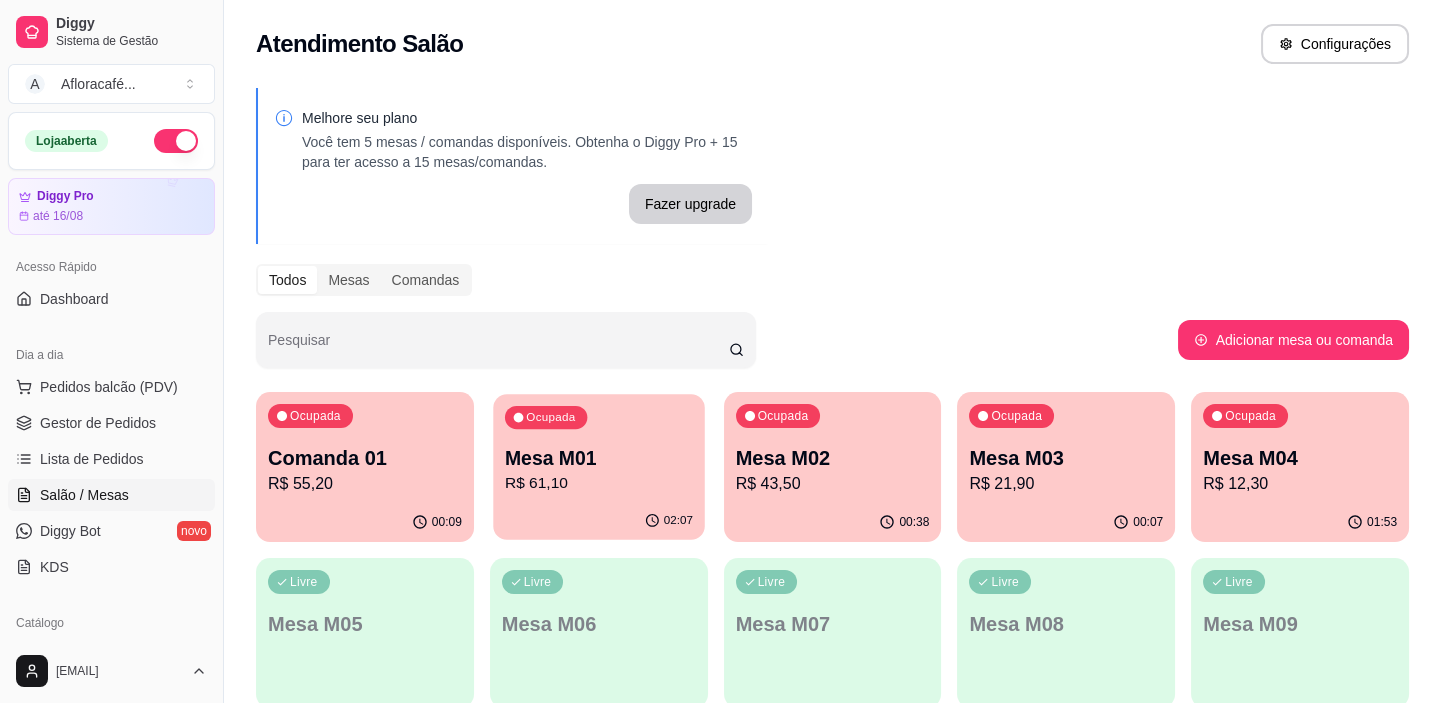 click on "Mesa M01" at bounding box center (599, 458) 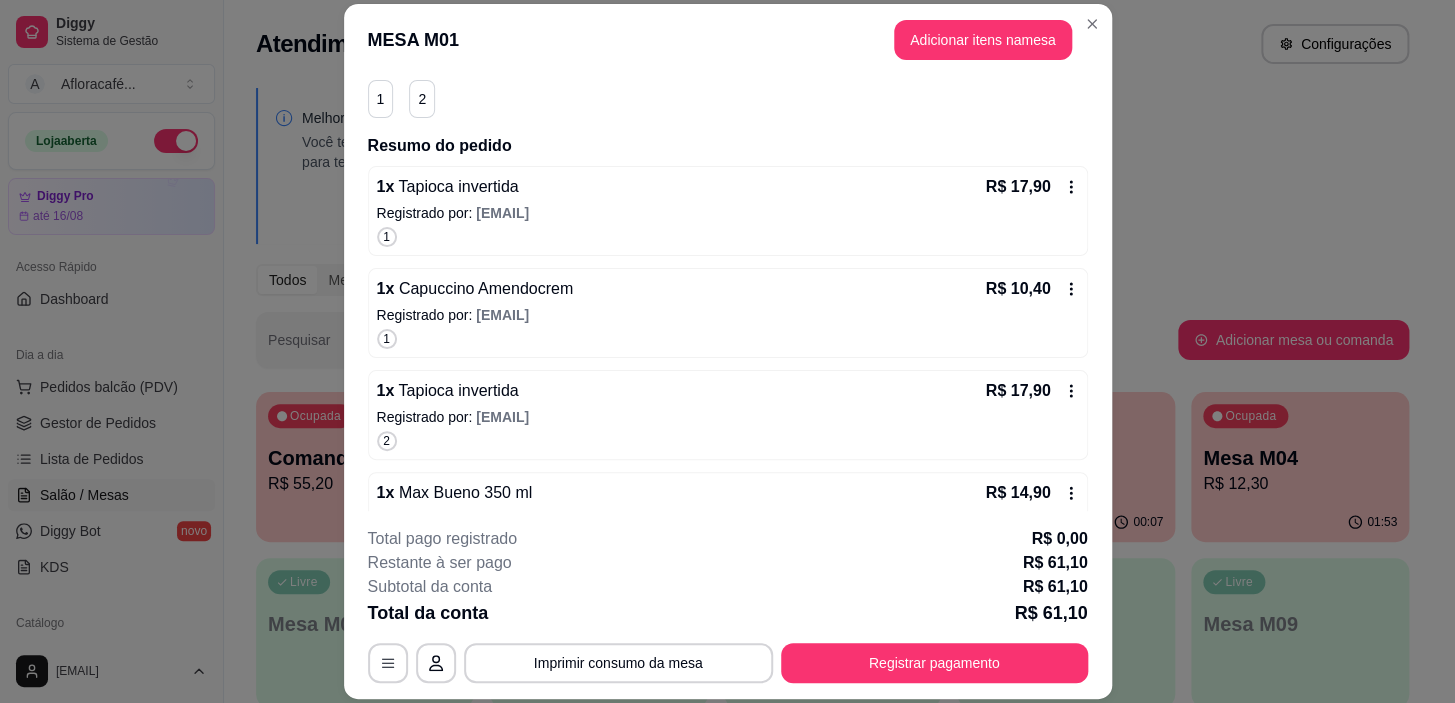 scroll, scrollTop: 238, scrollLeft: 0, axis: vertical 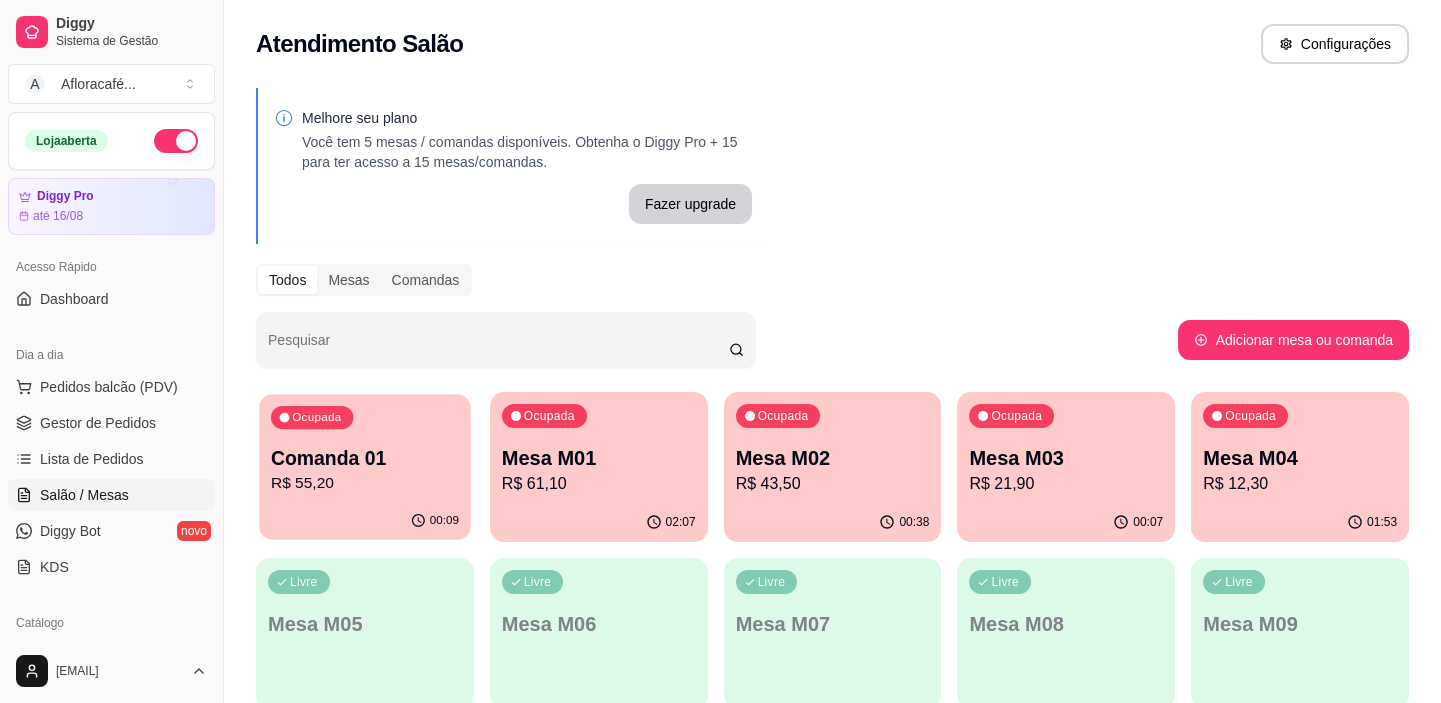 click on "Comanda 01" at bounding box center [365, 458] 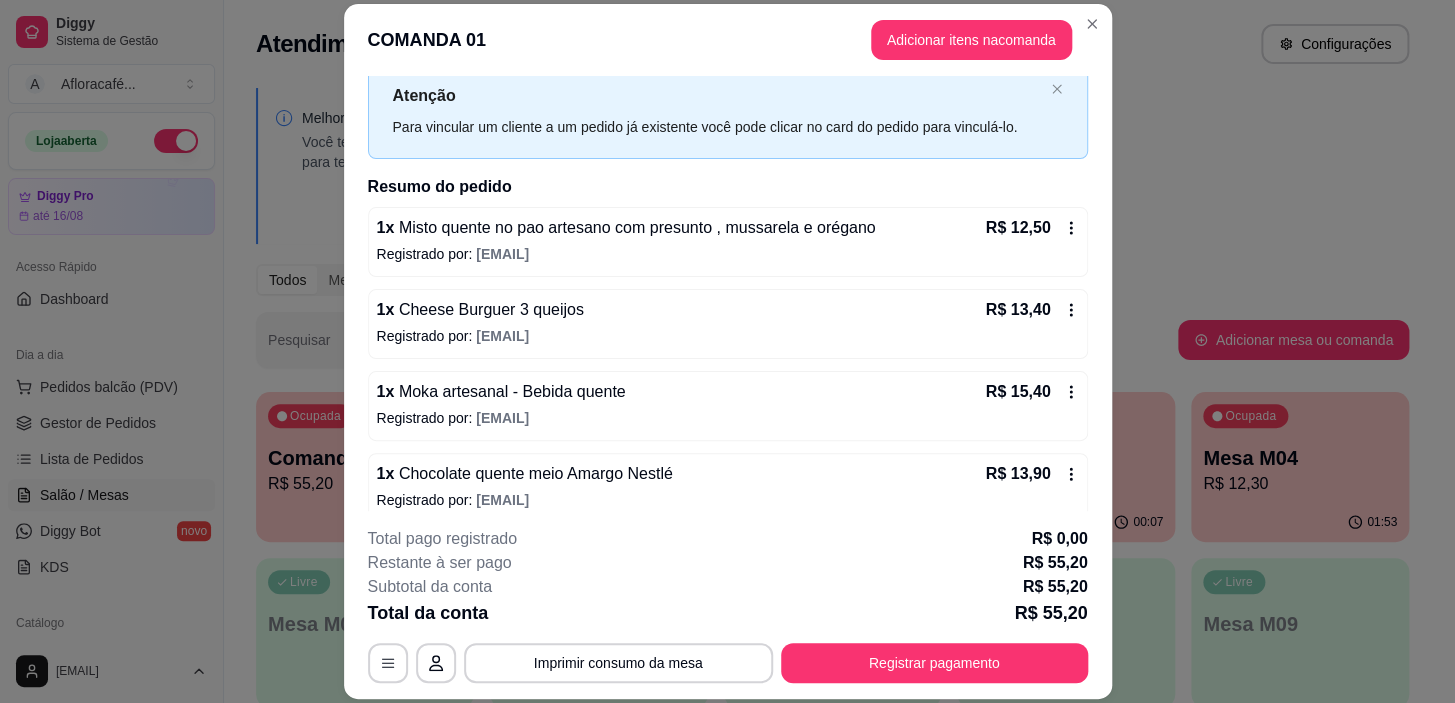 scroll, scrollTop: 108, scrollLeft: 0, axis: vertical 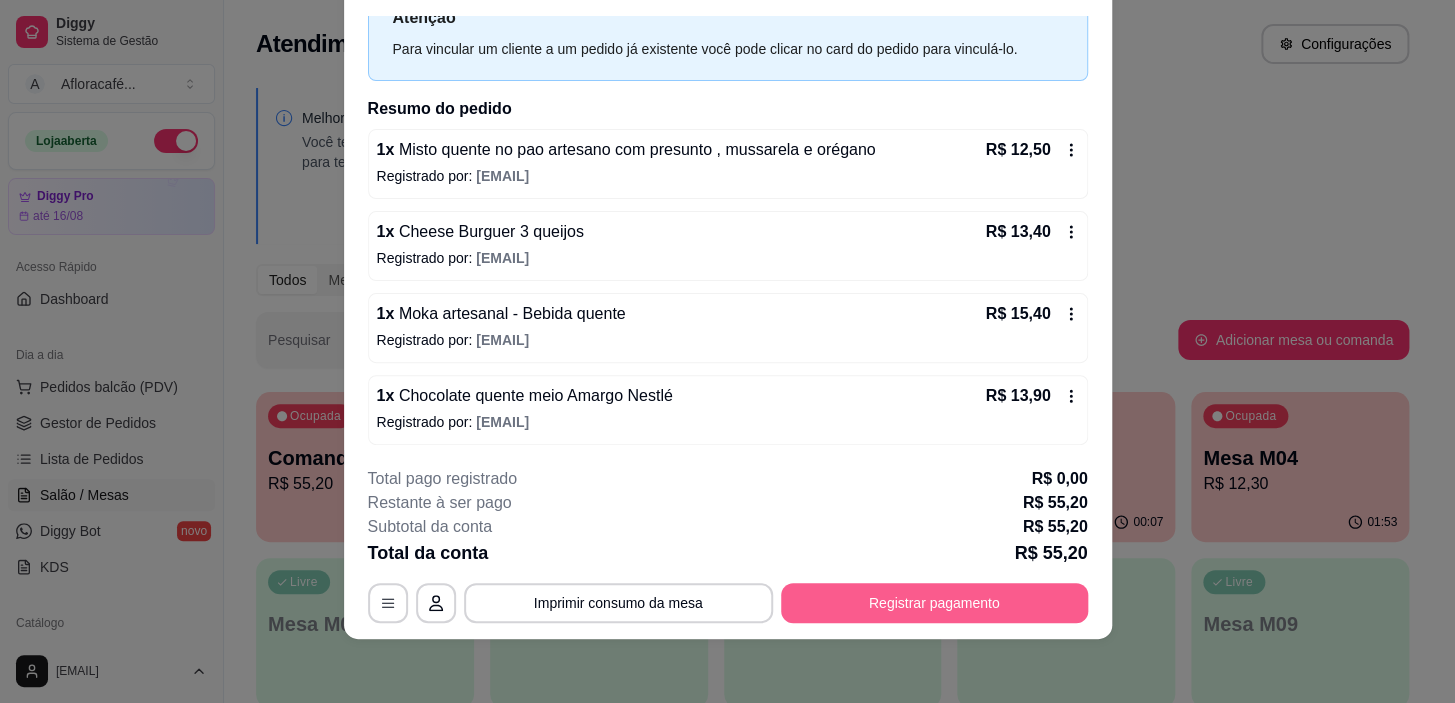 click on "Registrar pagamento" at bounding box center (934, 603) 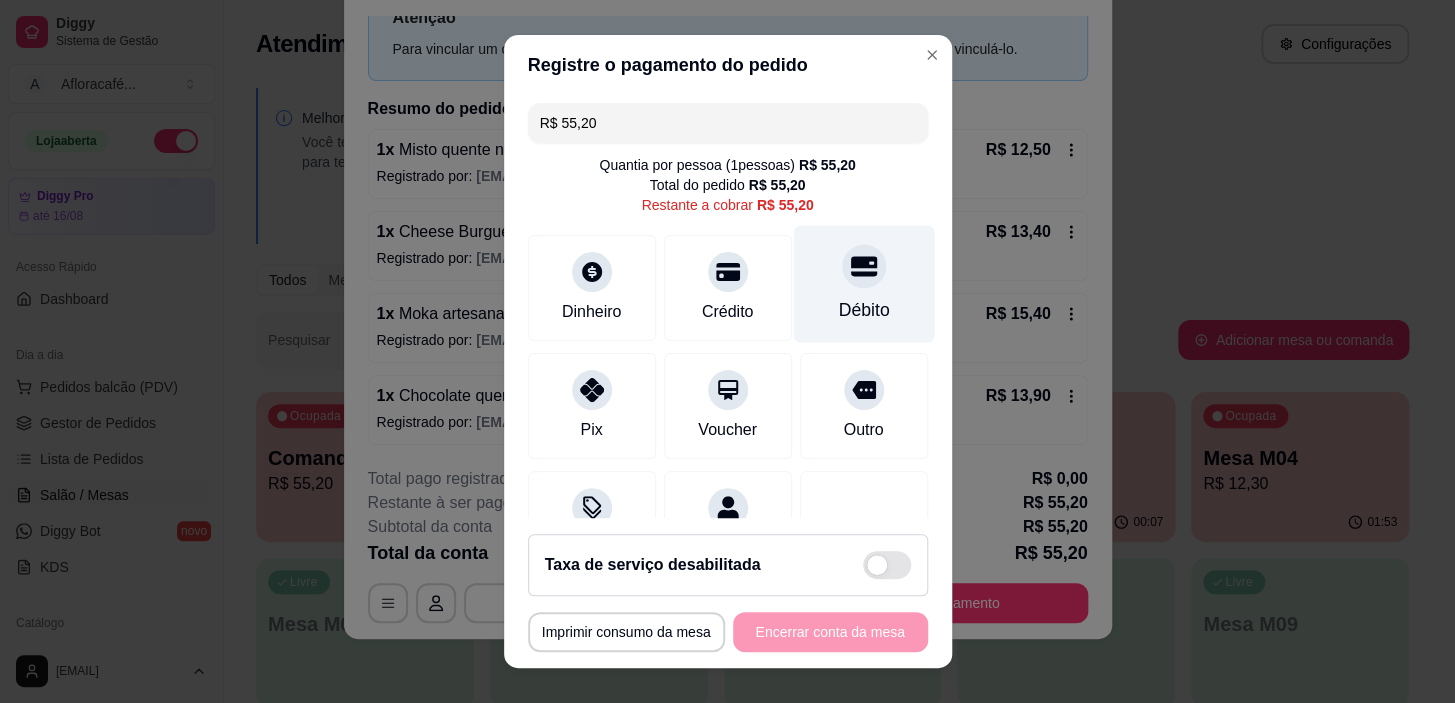 click at bounding box center (864, 267) 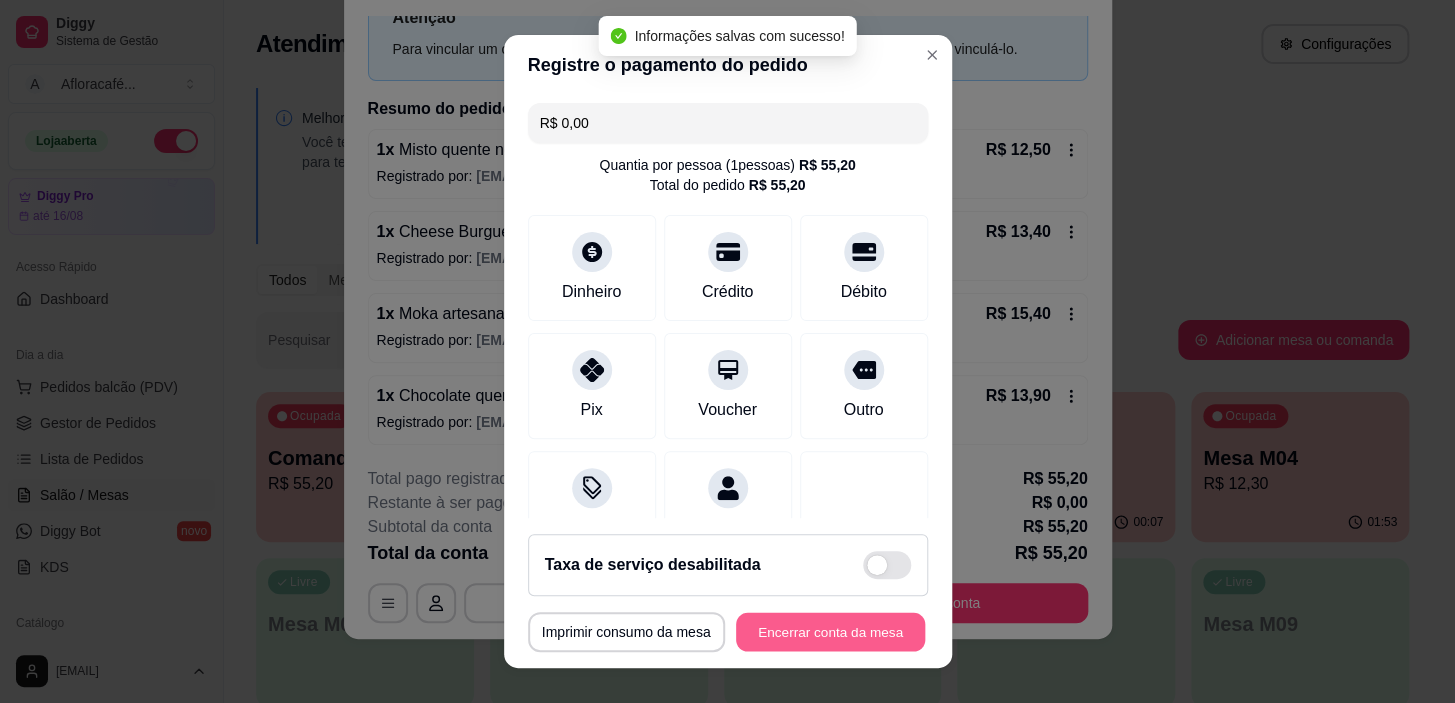 click on "Encerrar conta da mesa" at bounding box center (830, 631) 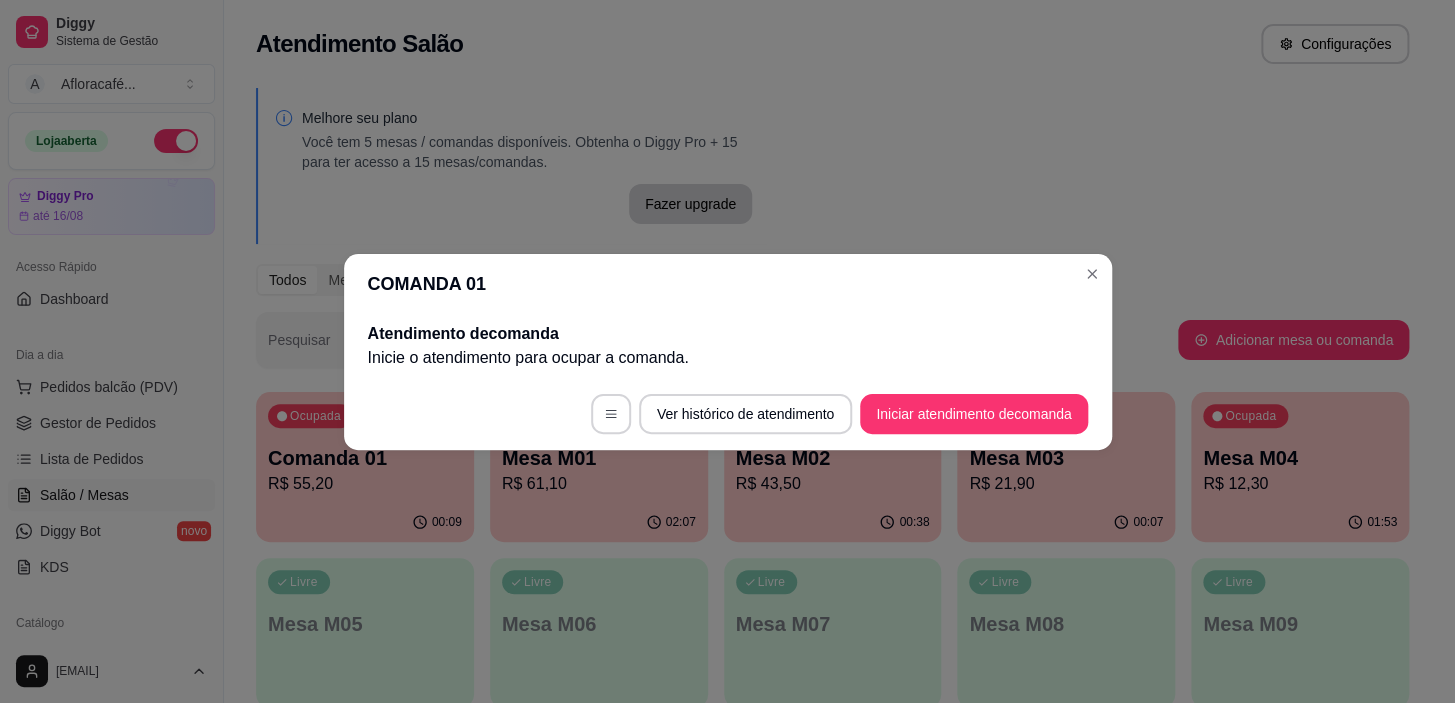 scroll, scrollTop: 0, scrollLeft: 0, axis: both 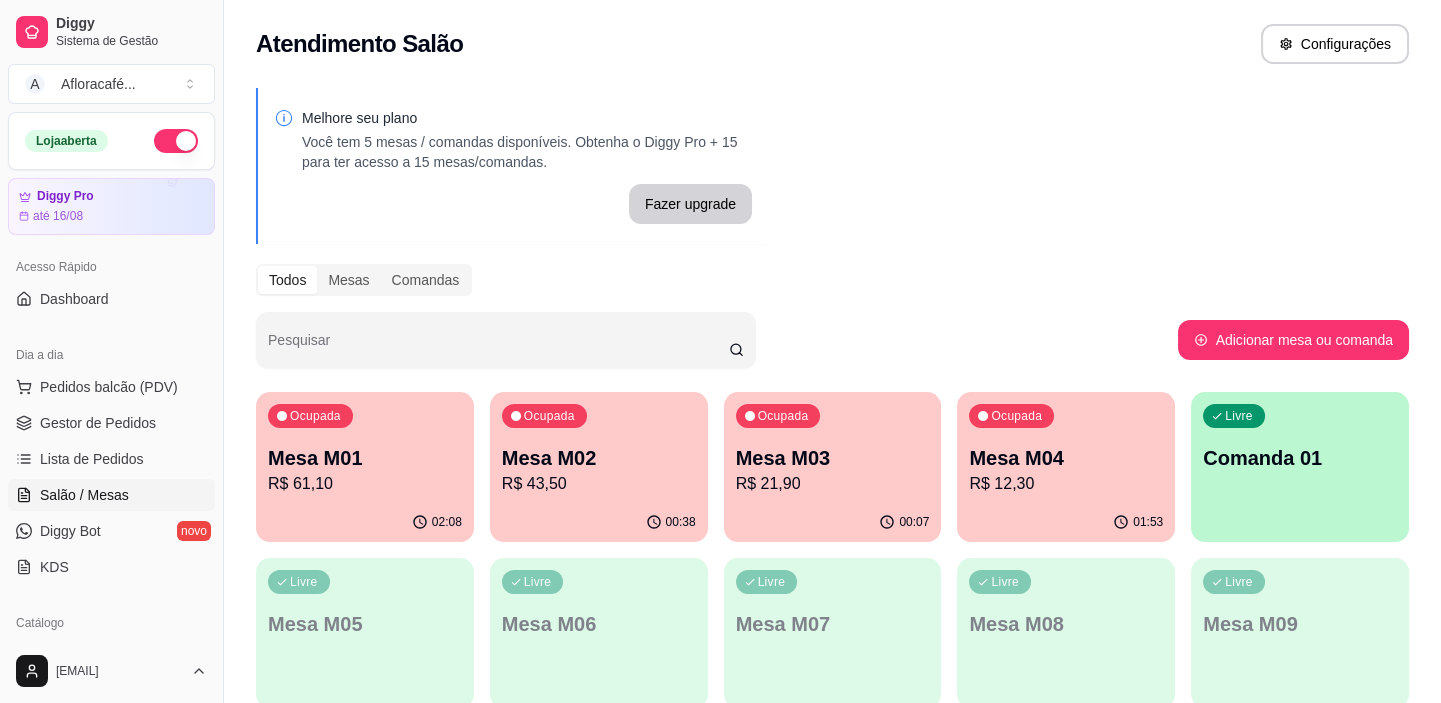 click on "Ocupada Mesa M01 R$ 61,10 02:08 Ocupada Mesa M02 R$ 43,50 00:38 Ocupada Mesa M03 R$ 21,90 00:07 Ocupada Mesa M04 R$ 12,30 01:53 Livre Comanda 01 Livre Mesa M05 Livre Mesa M06 Livre Mesa M07 Livre Mesa M08 Livre Mesa M09 Livre Mesa M10 Livre Mesa M11 Livre Mesa M12 Livre Mesa M13 Livre Mesa M14 Livre Mesa [NAME]" at bounding box center (832, 716) 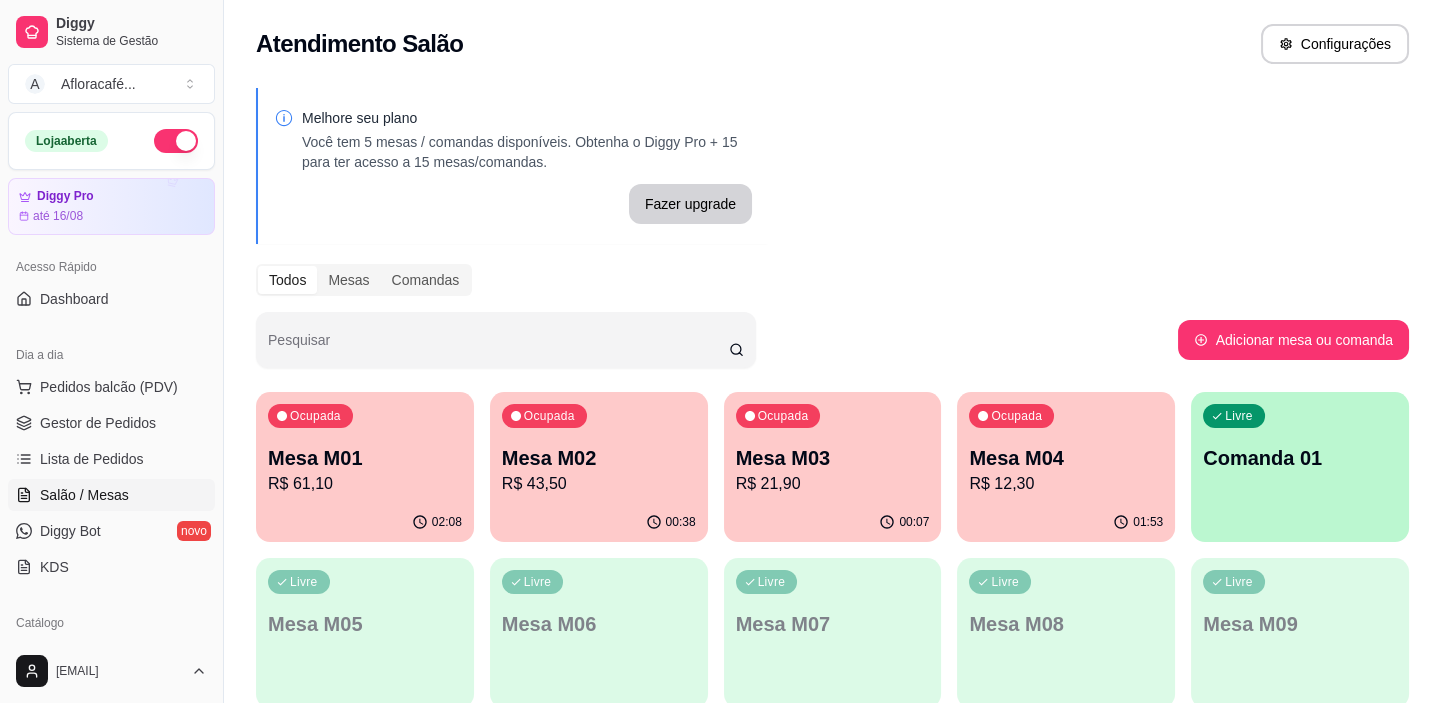 click on "Mesa M02" at bounding box center [599, 458] 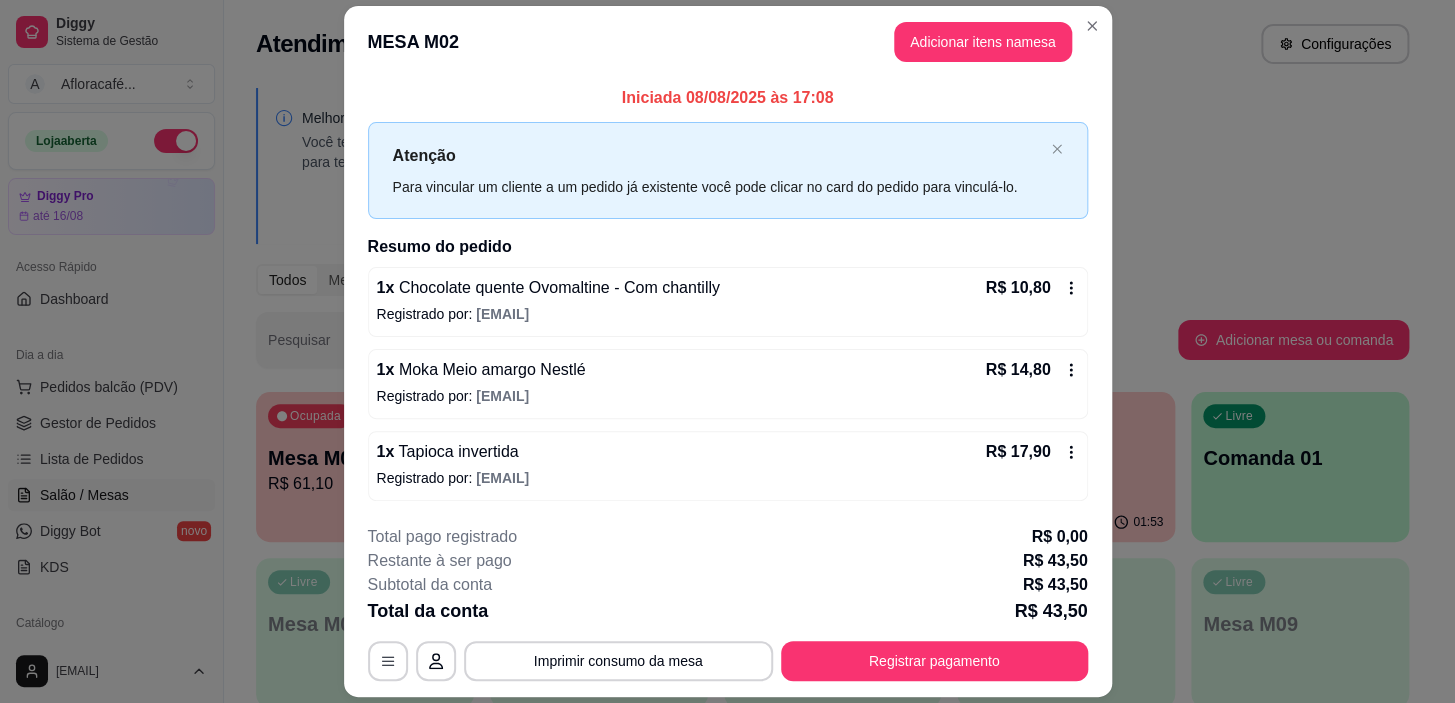 scroll, scrollTop: 58, scrollLeft: 0, axis: vertical 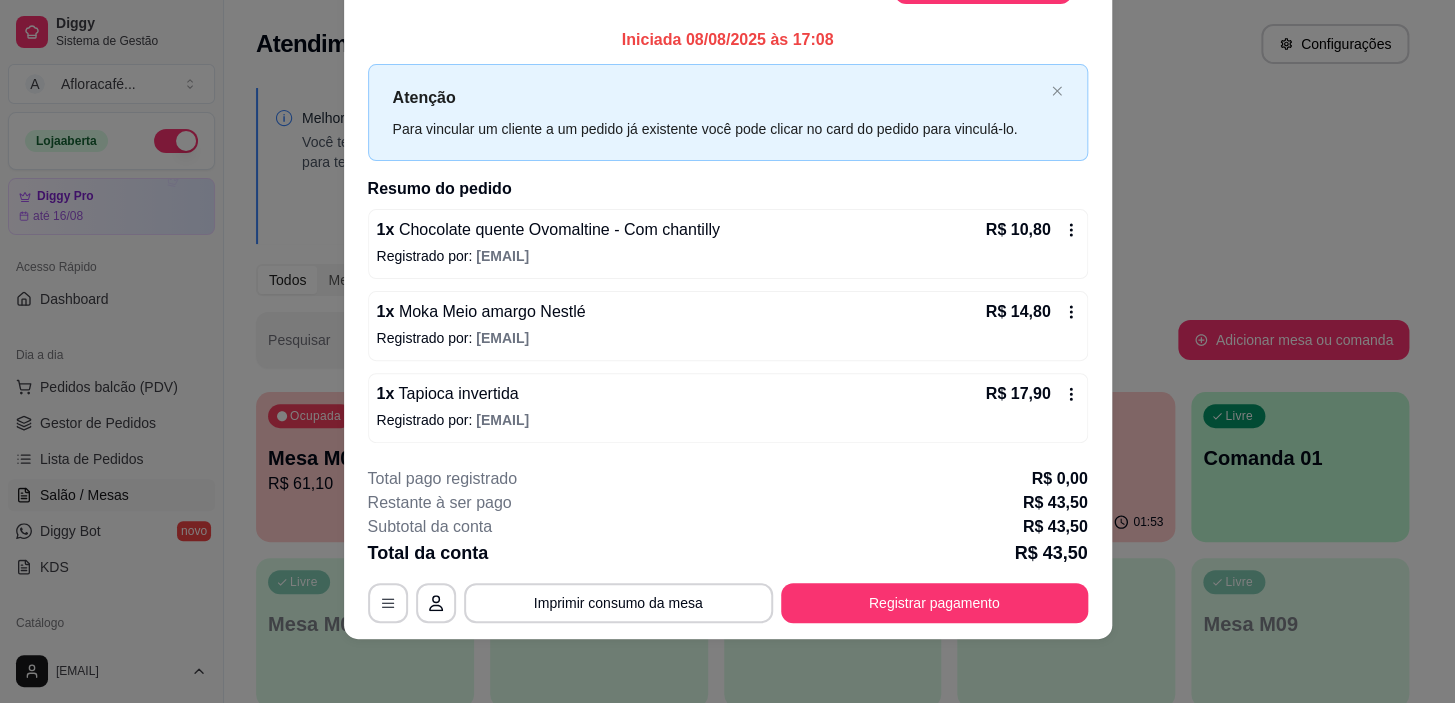 click on "**********" at bounding box center (728, 545) 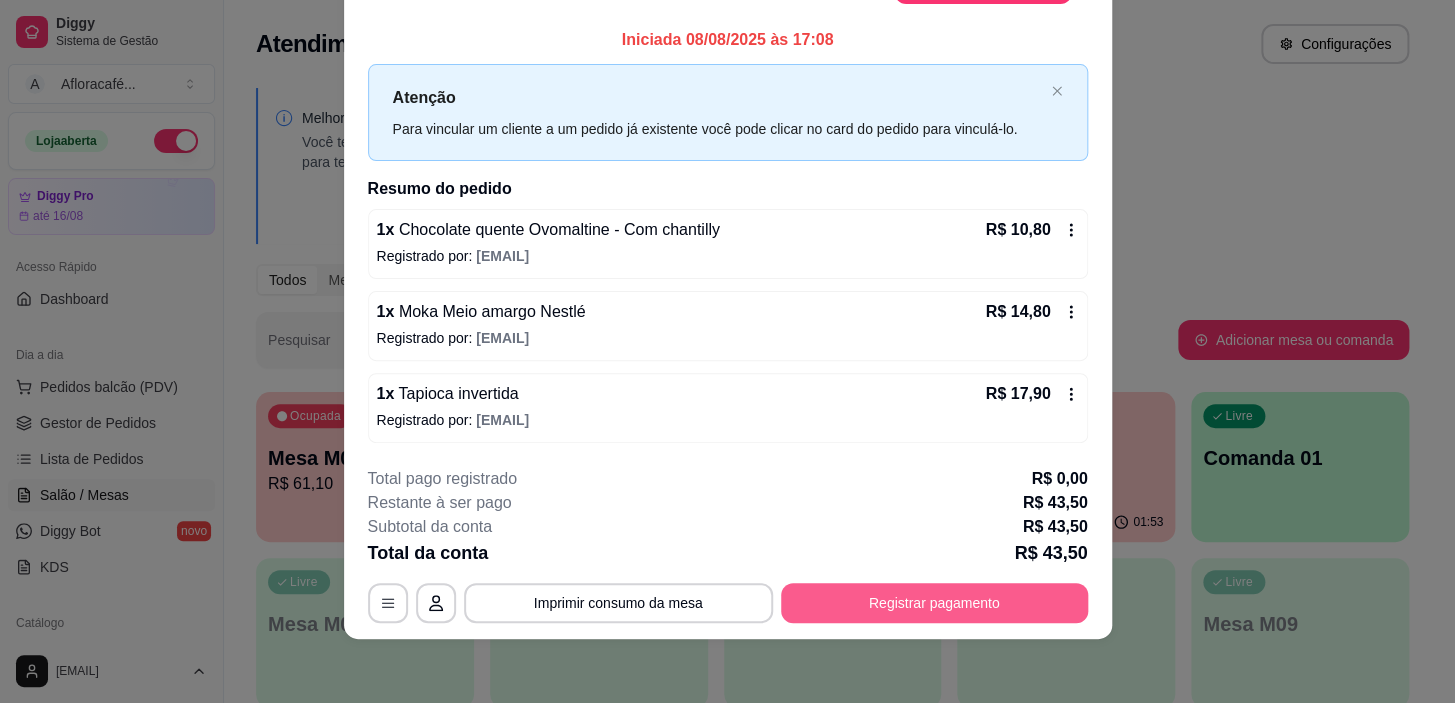 click on "Registrar pagamento" at bounding box center [934, 603] 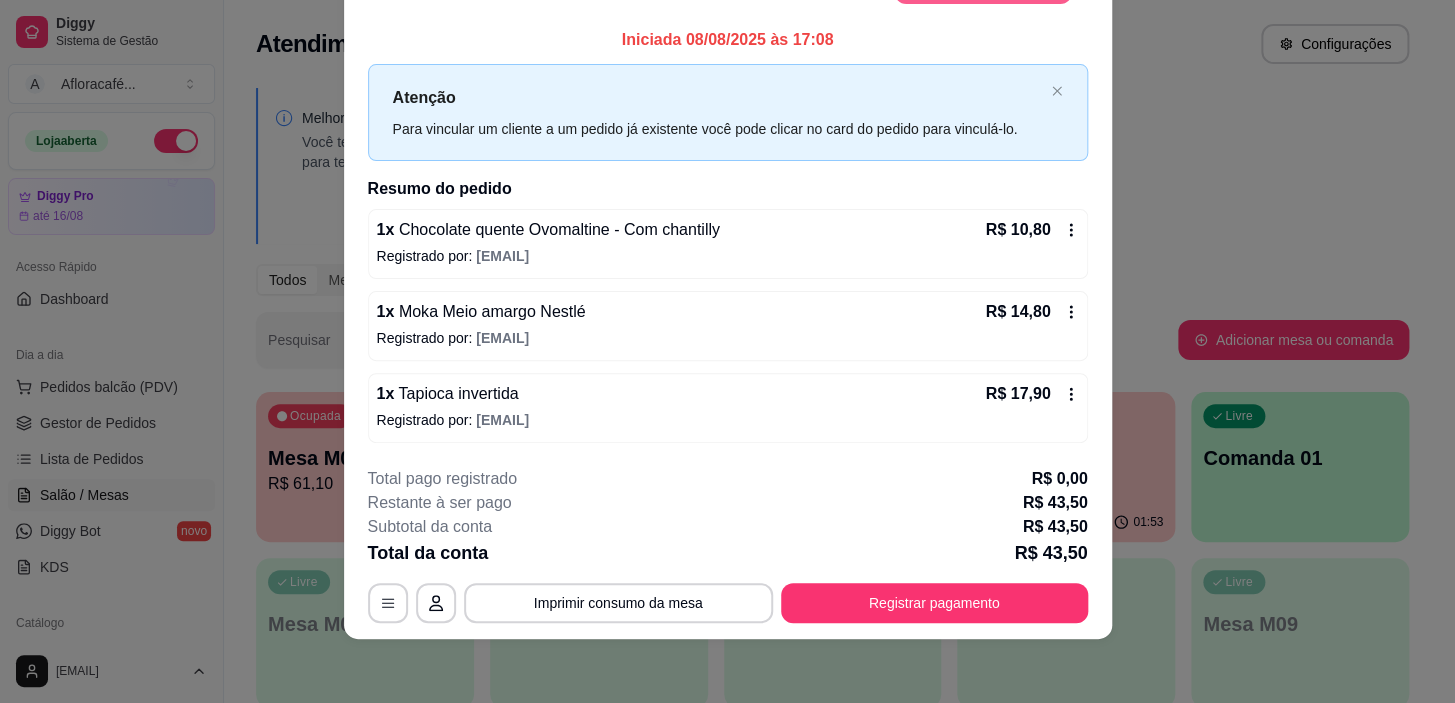 scroll, scrollTop: 0, scrollLeft: 0, axis: both 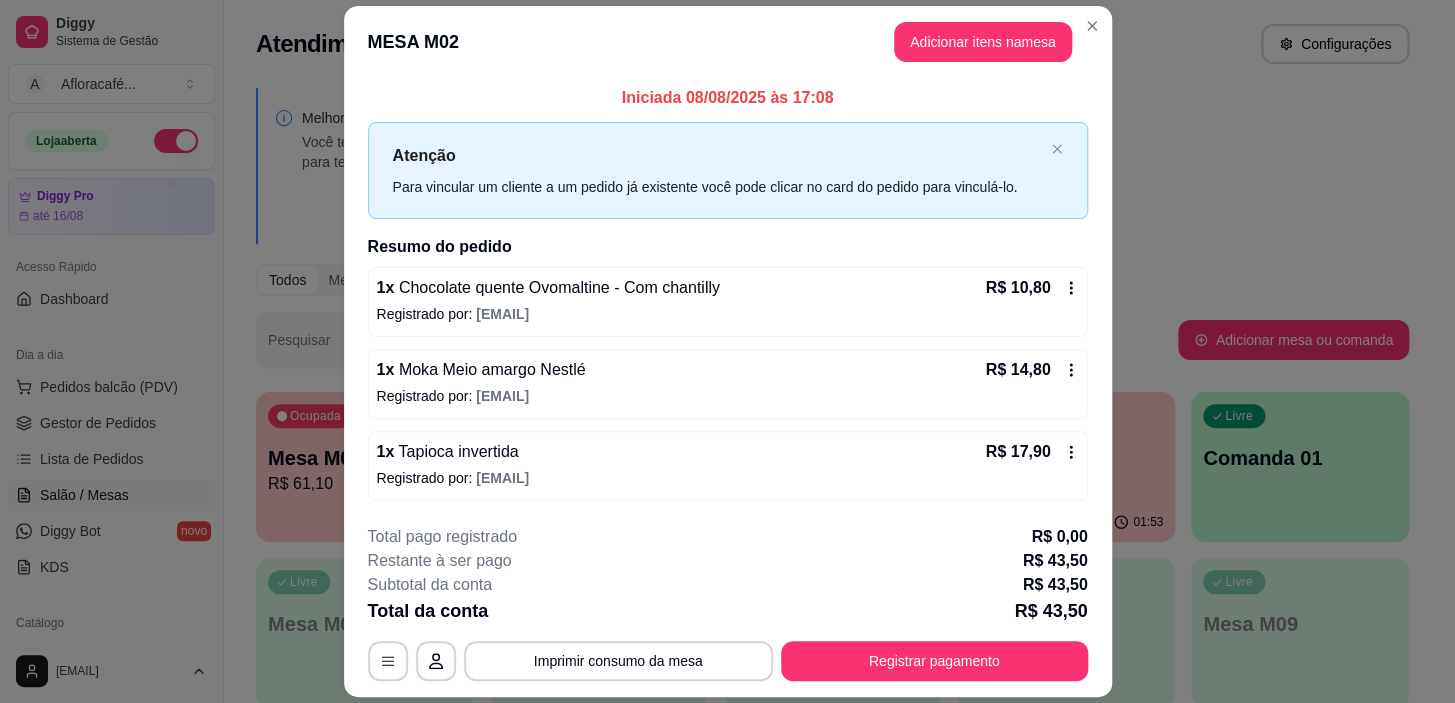 click on "Adicionar itens na  mesa" at bounding box center [983, 42] 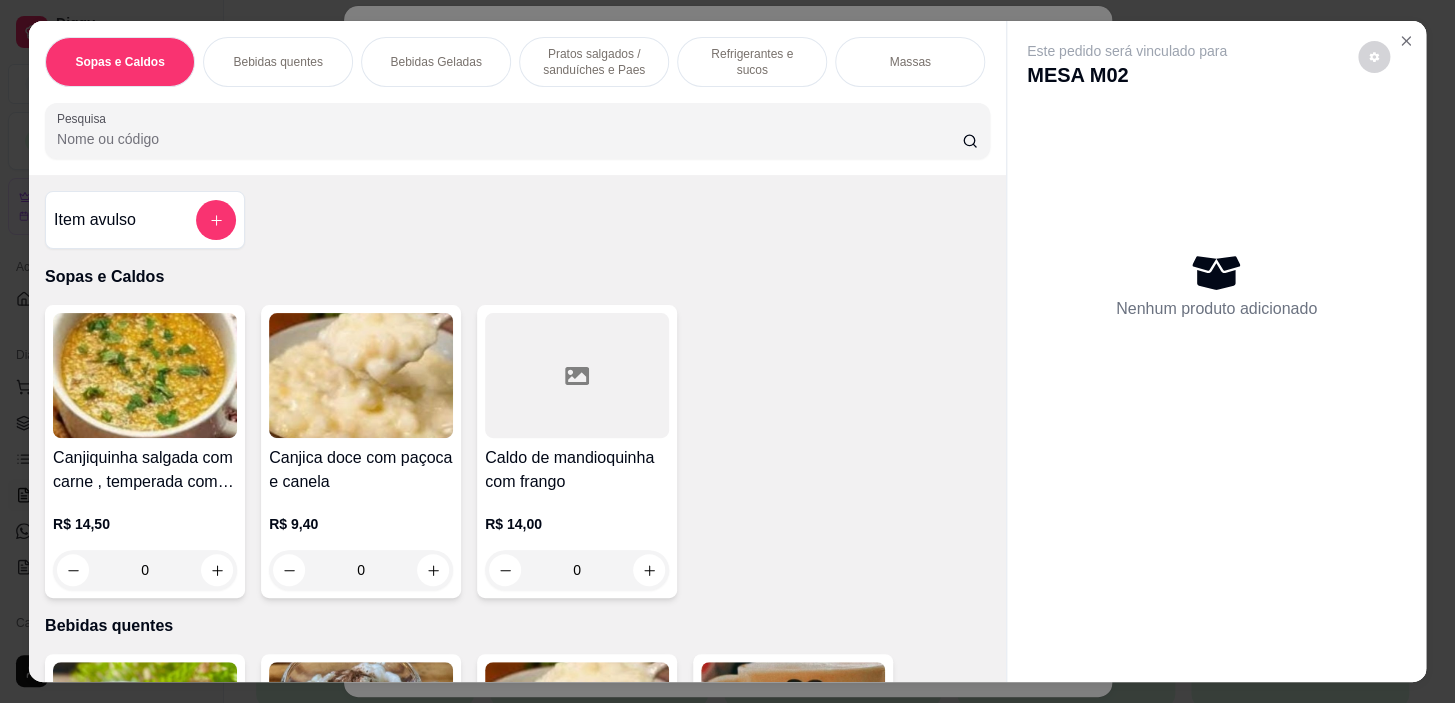 click on "Item avulso" at bounding box center (145, 220) 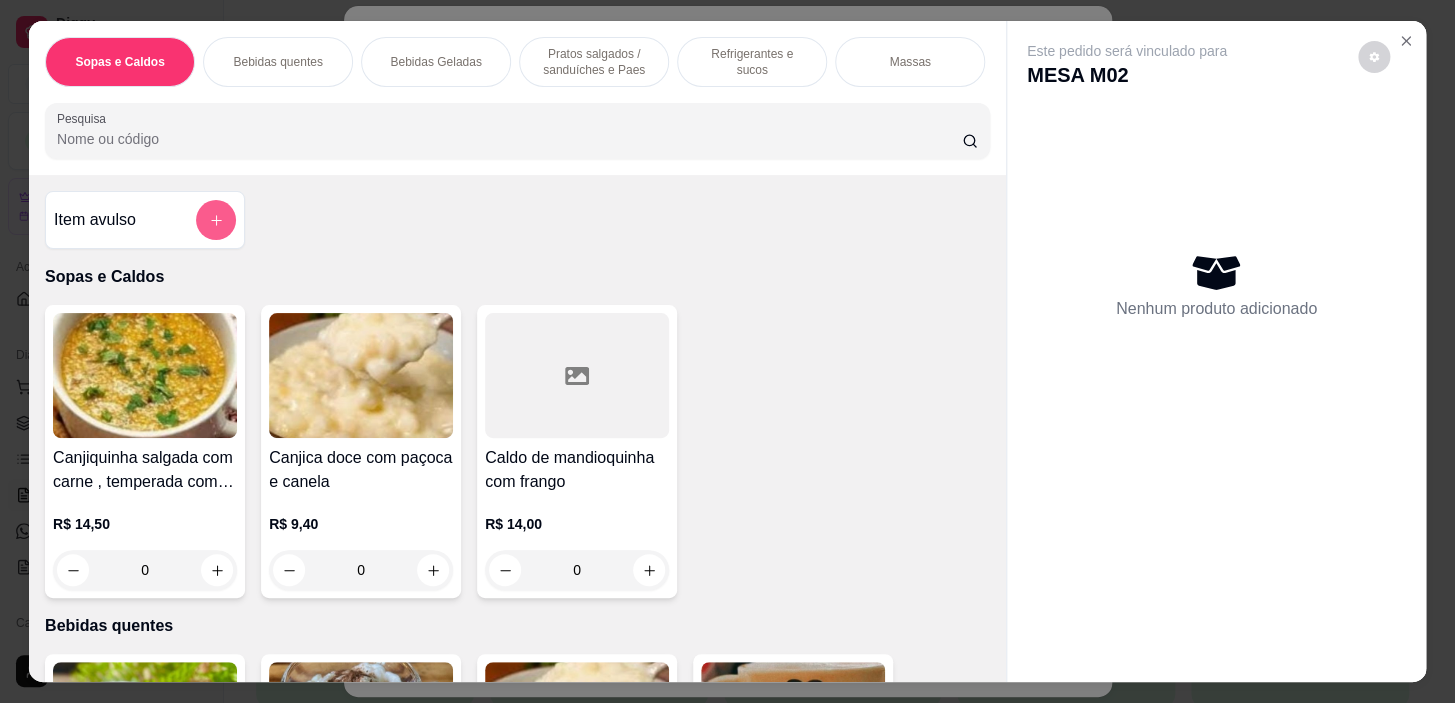 click at bounding box center [216, 220] 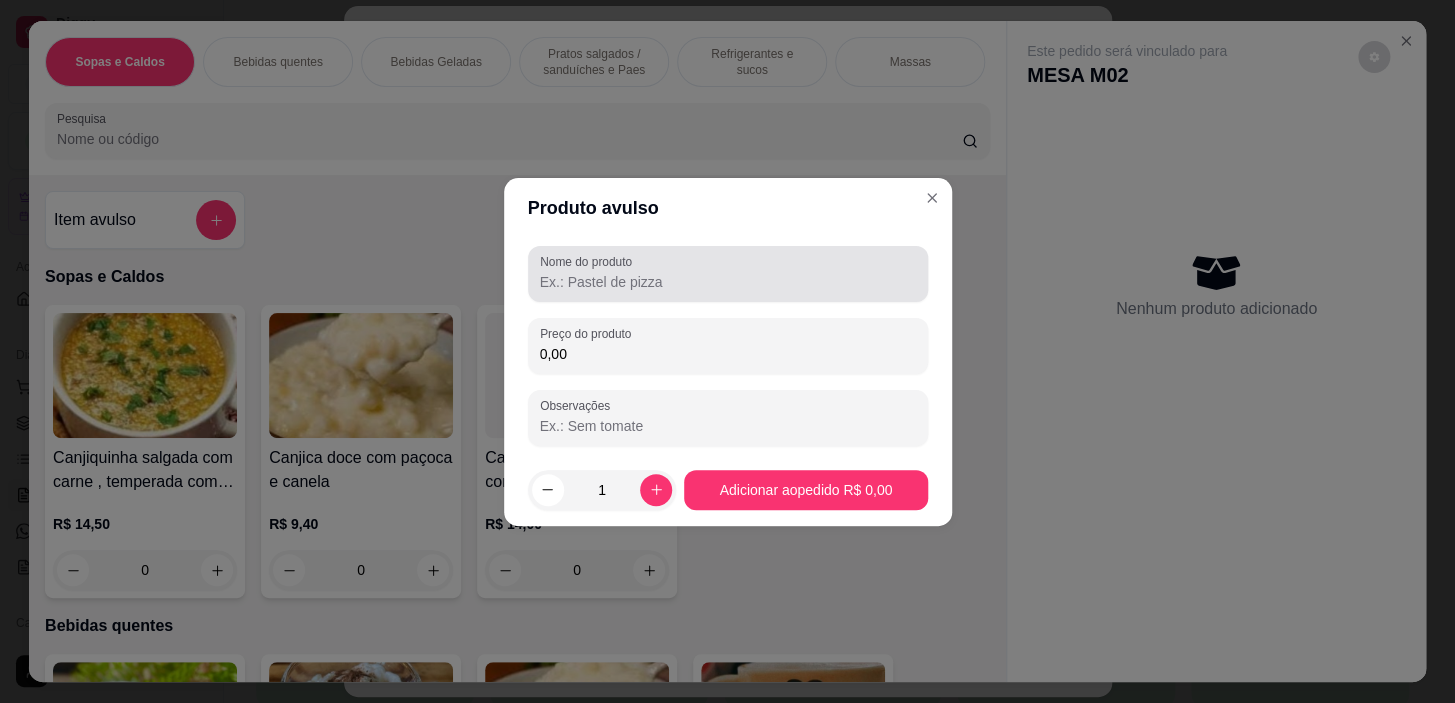 click on "Nome do produto" at bounding box center [728, 282] 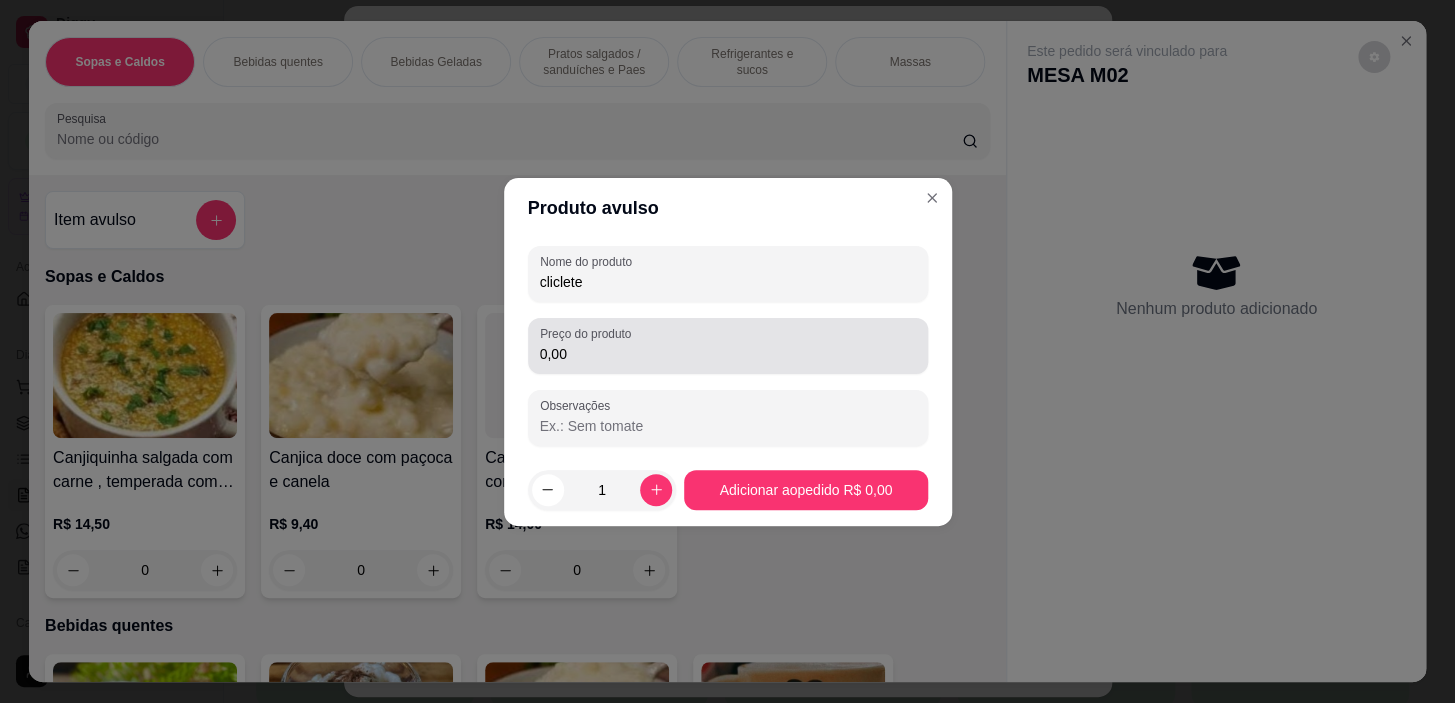 click on "0,00" at bounding box center (728, 354) 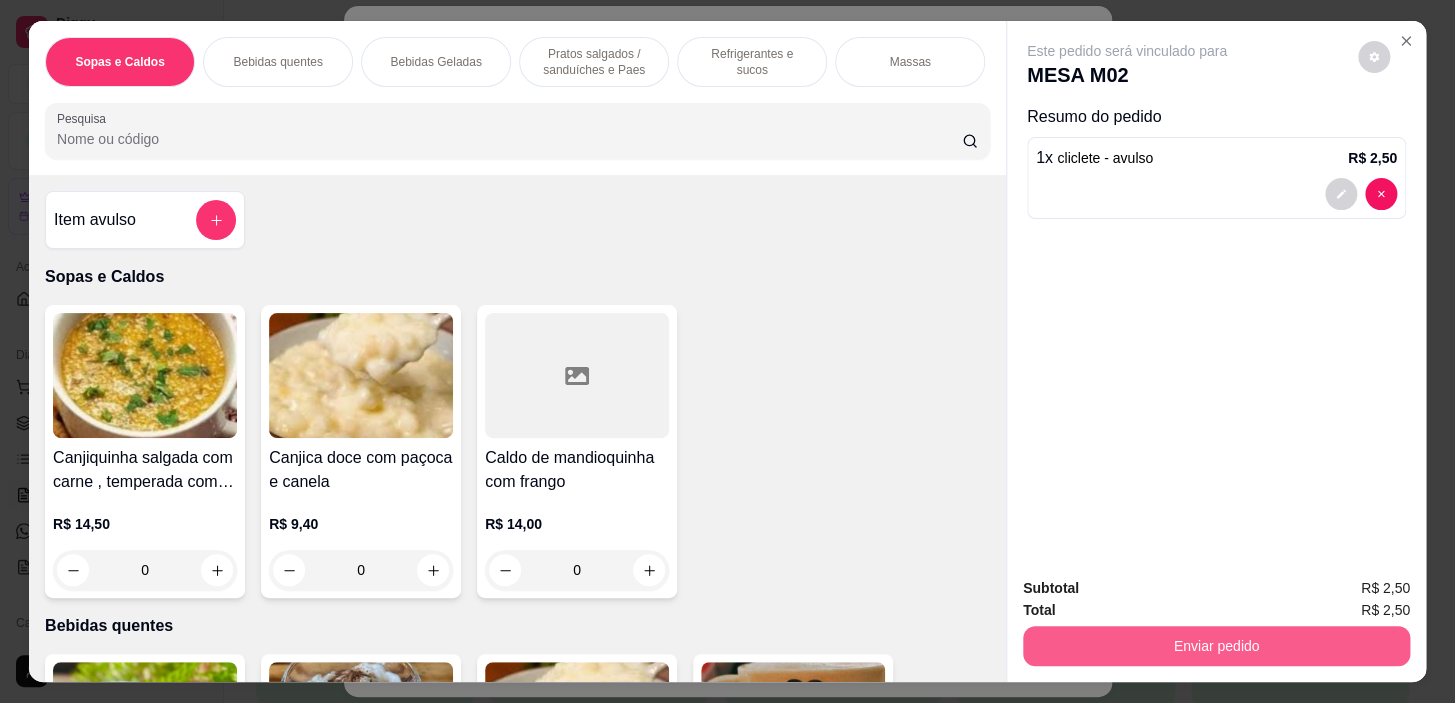 click on "Enviar pedido" at bounding box center [1216, 646] 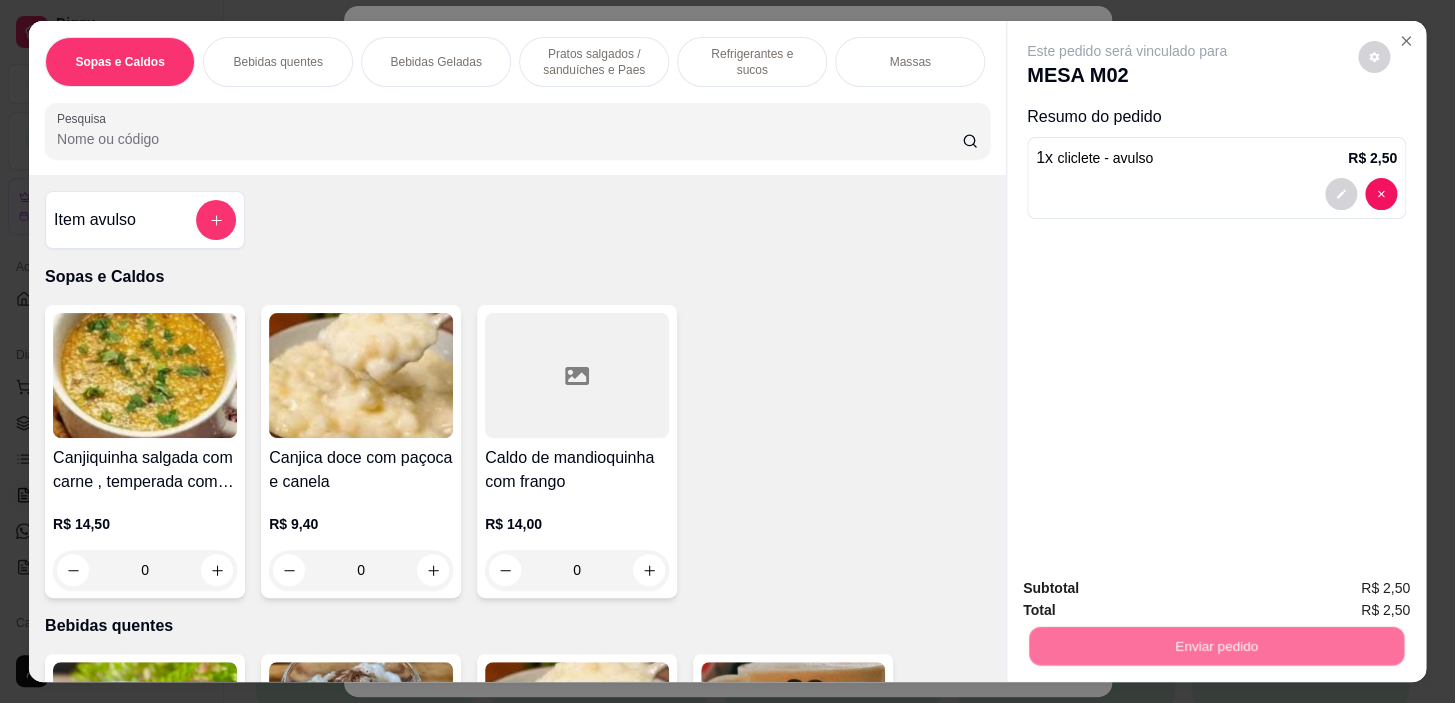 click on "Não registrar e enviar pedido" at bounding box center [1150, 590] 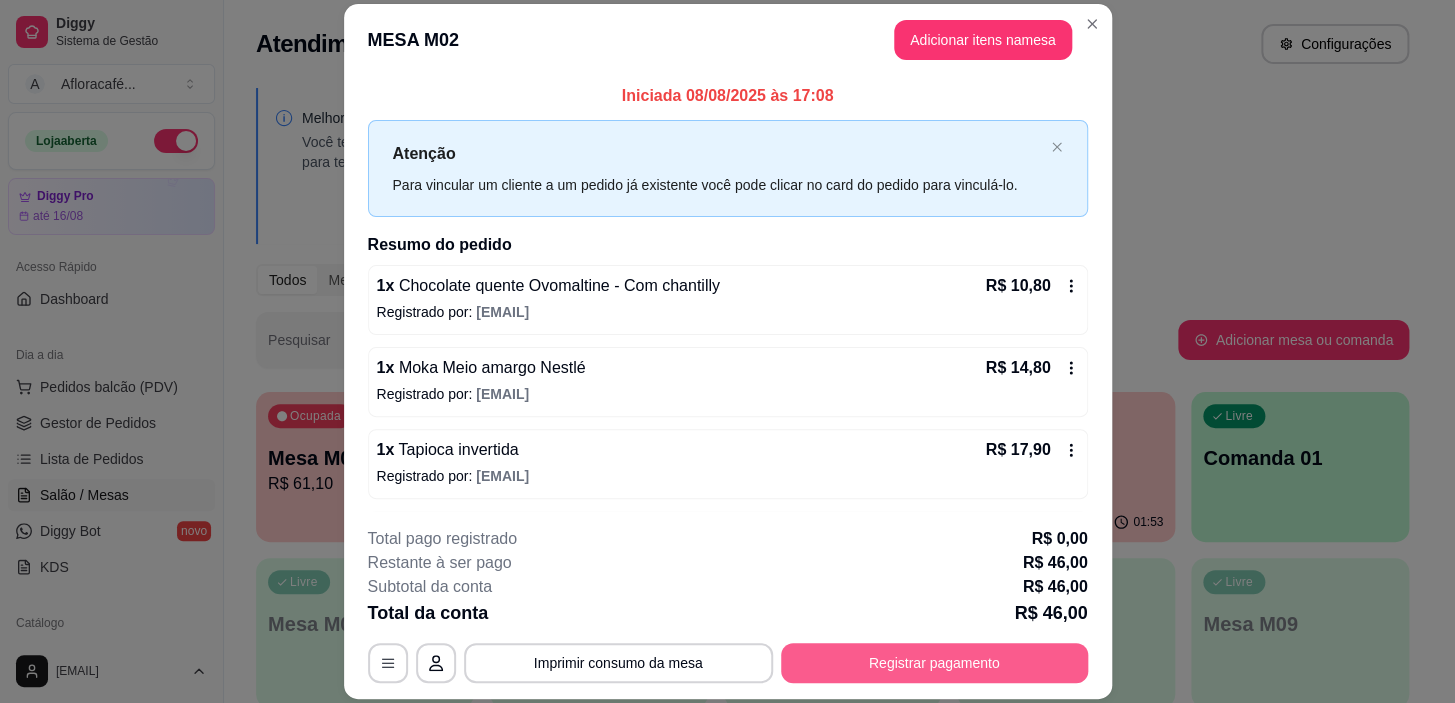 click on "Registrar pagamento" at bounding box center [934, 663] 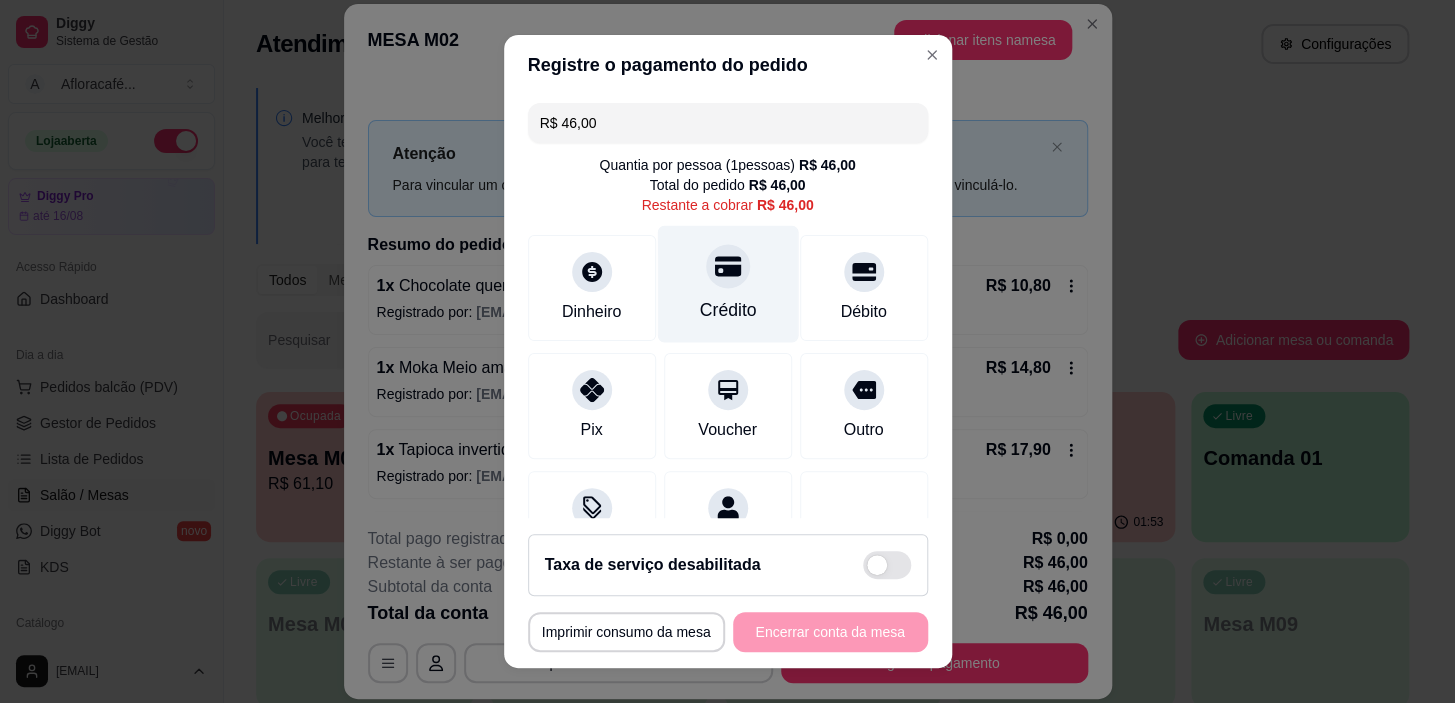 click on "Crédito" at bounding box center [727, 284] 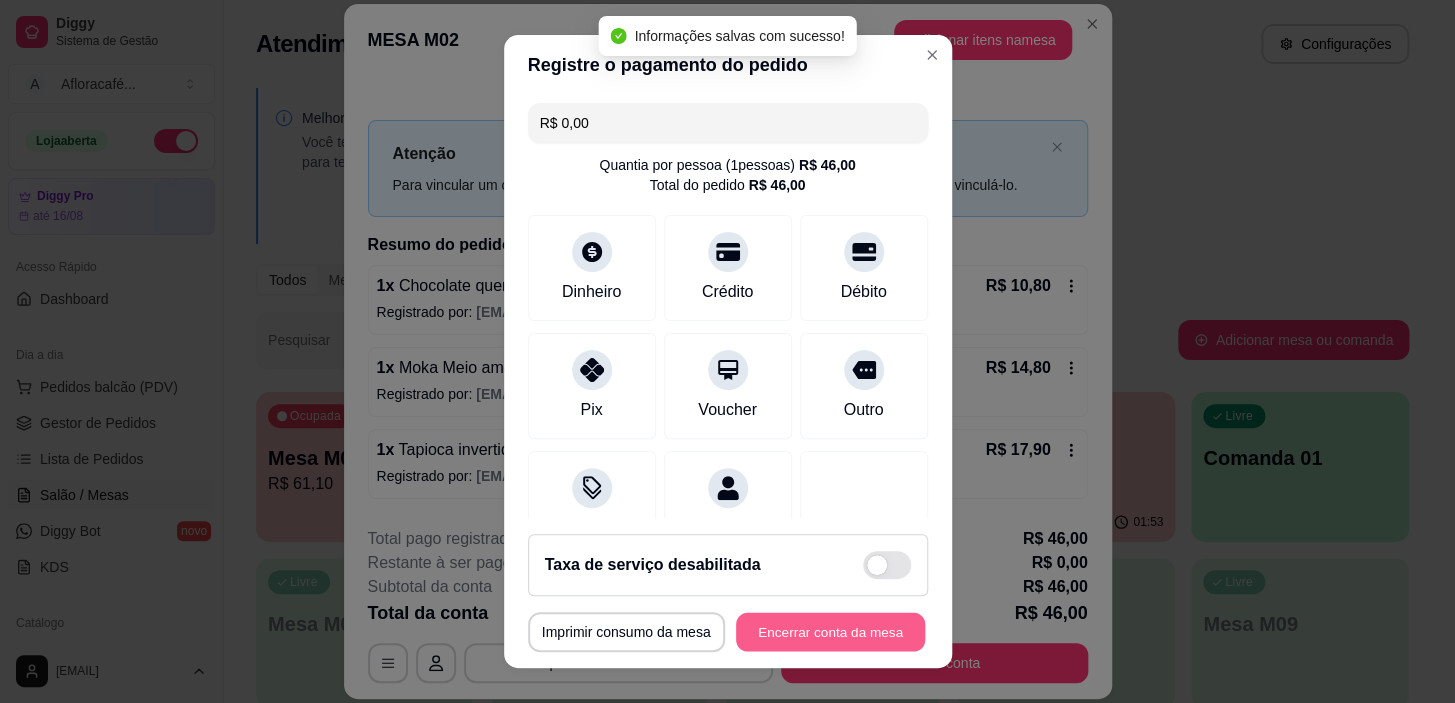 click on "Encerrar conta da mesa" at bounding box center [830, 631] 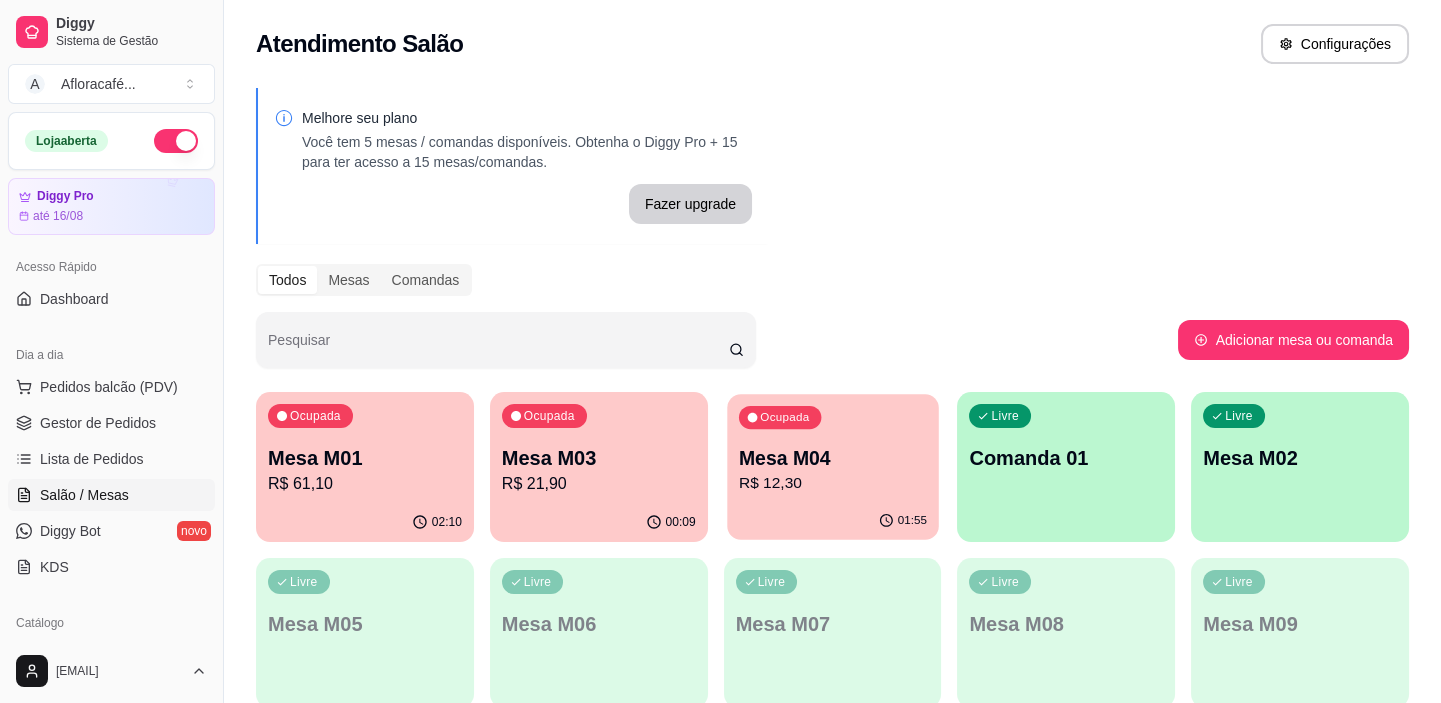 click on "Ocupada Mesa M04 R$ 12,30 01:55" at bounding box center [832, 467] 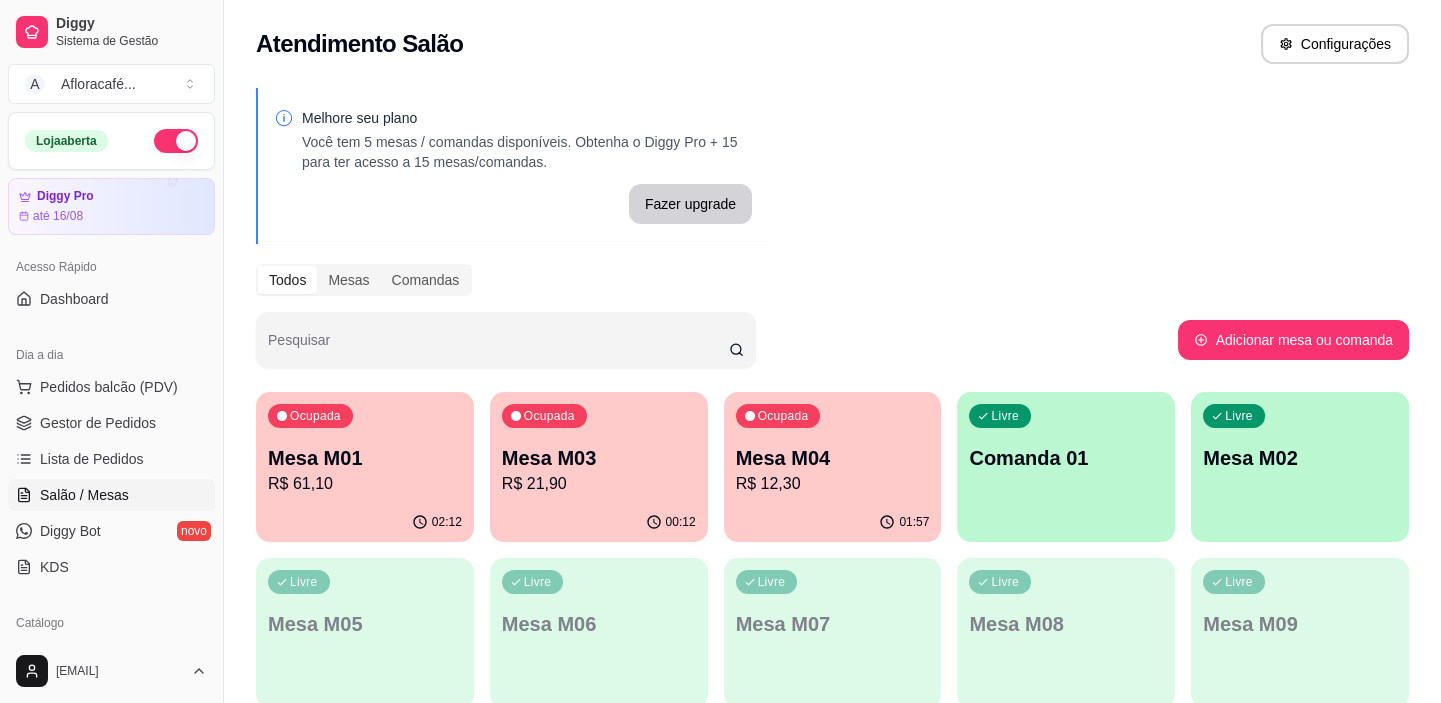 click on "Mesa M03" at bounding box center (599, 458) 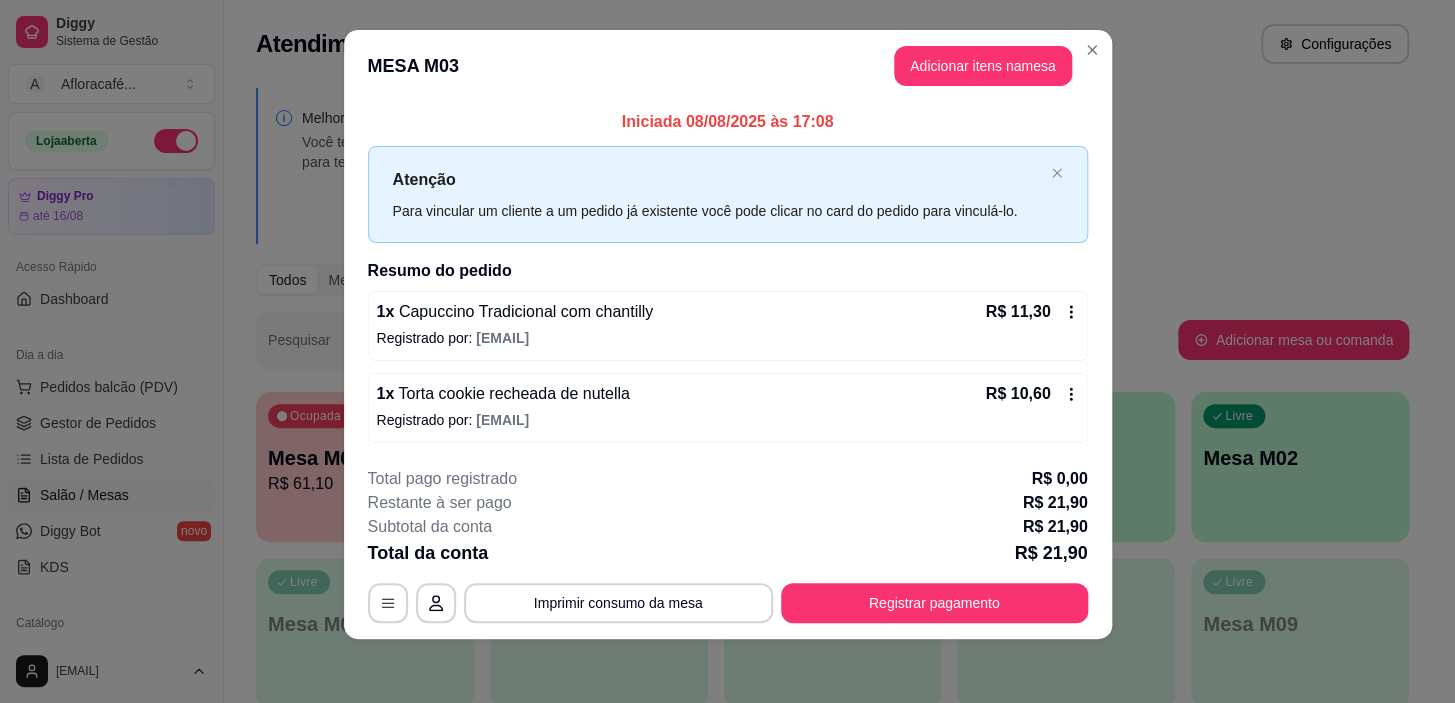 scroll, scrollTop: 0, scrollLeft: 0, axis: both 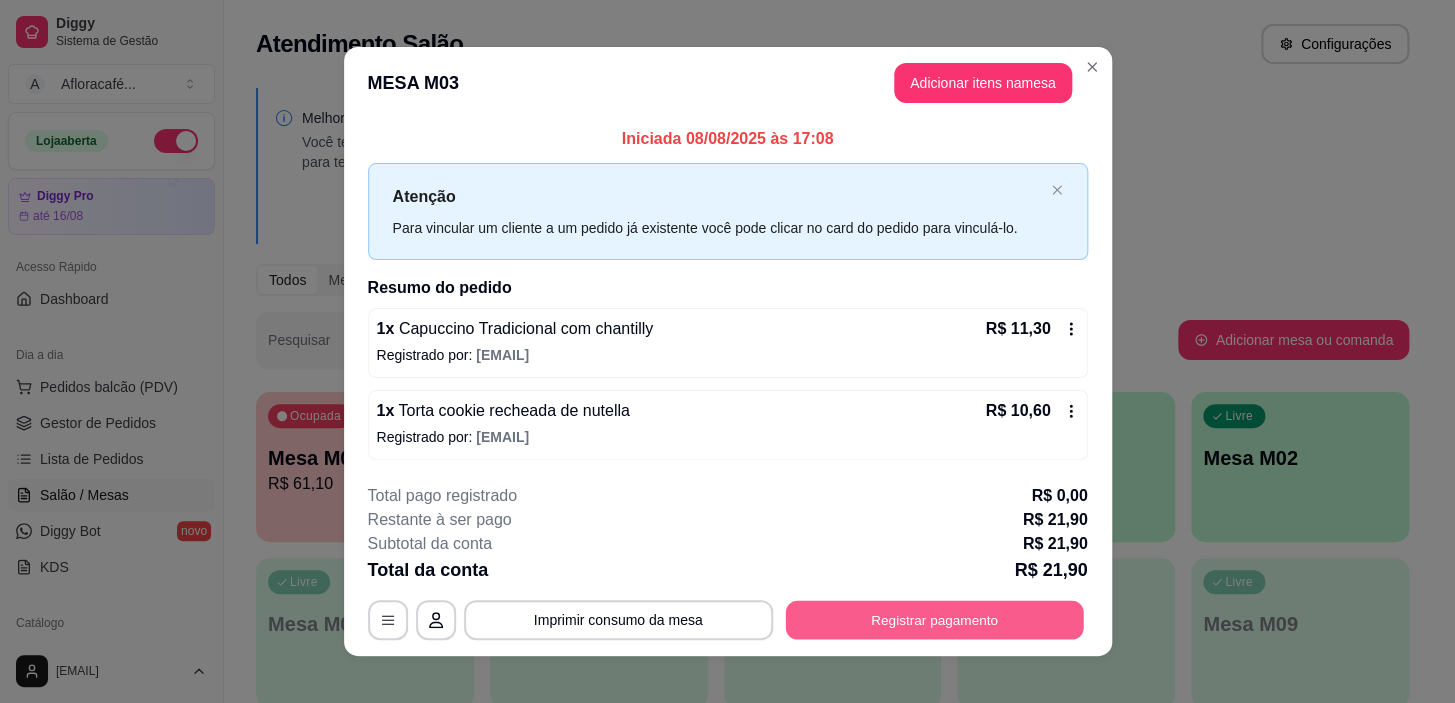 click on "Registrar pagamento" at bounding box center (934, 620) 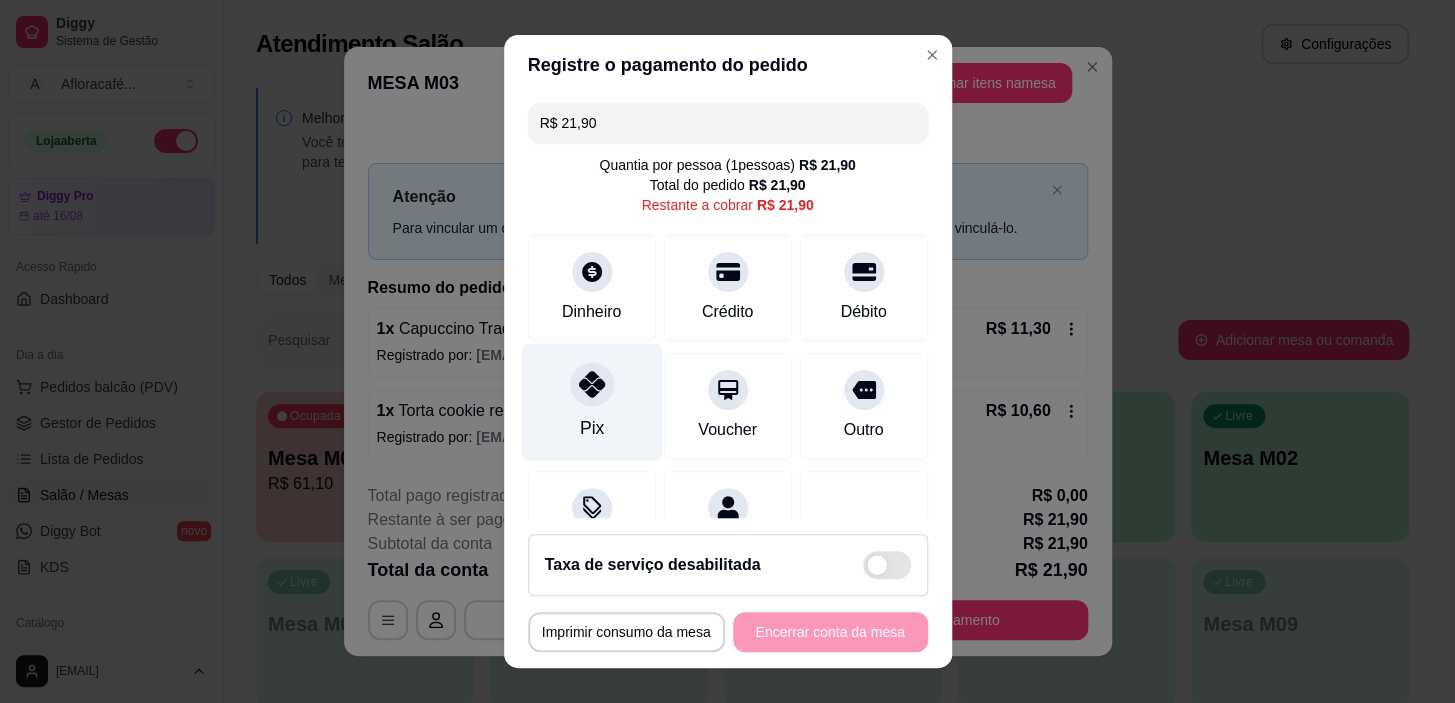 click 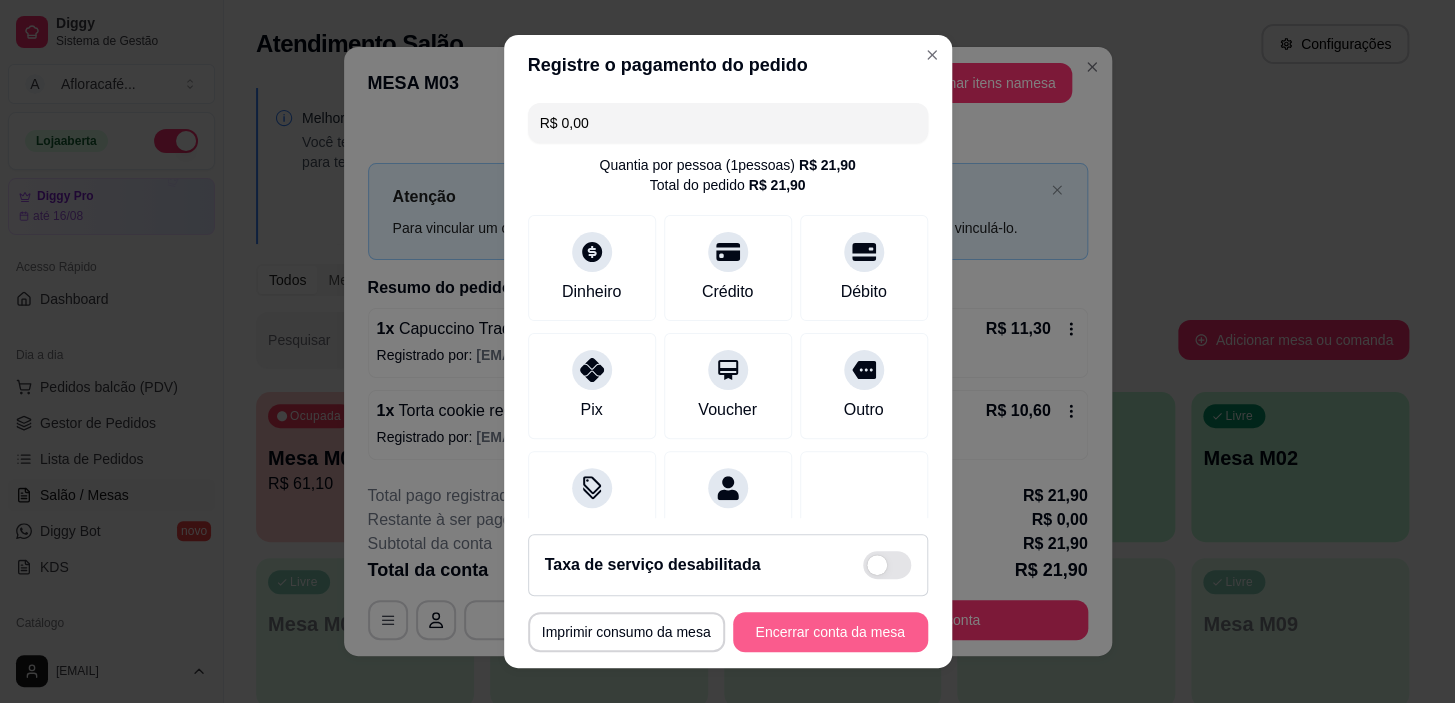 click on "Encerrar conta da mesa" at bounding box center [830, 632] 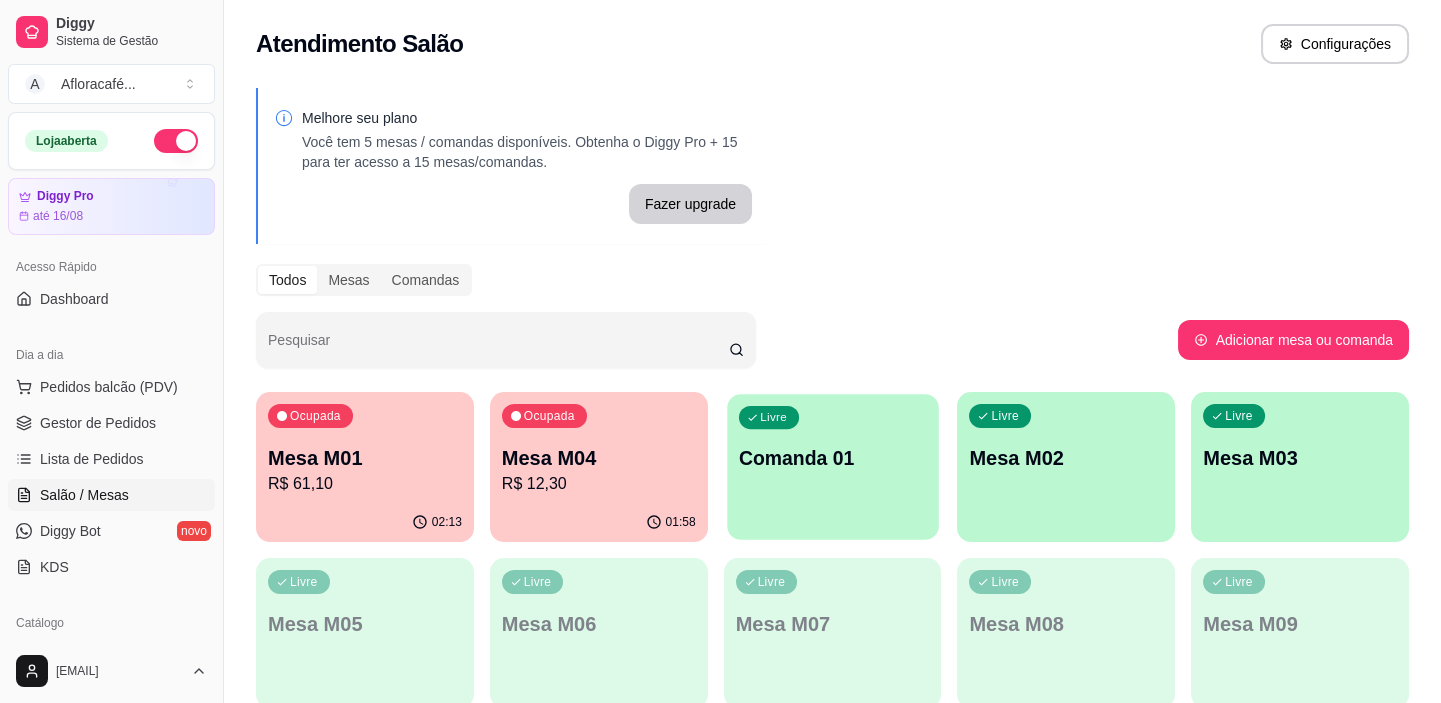 click on "Livre Comanda 01" at bounding box center [832, 455] 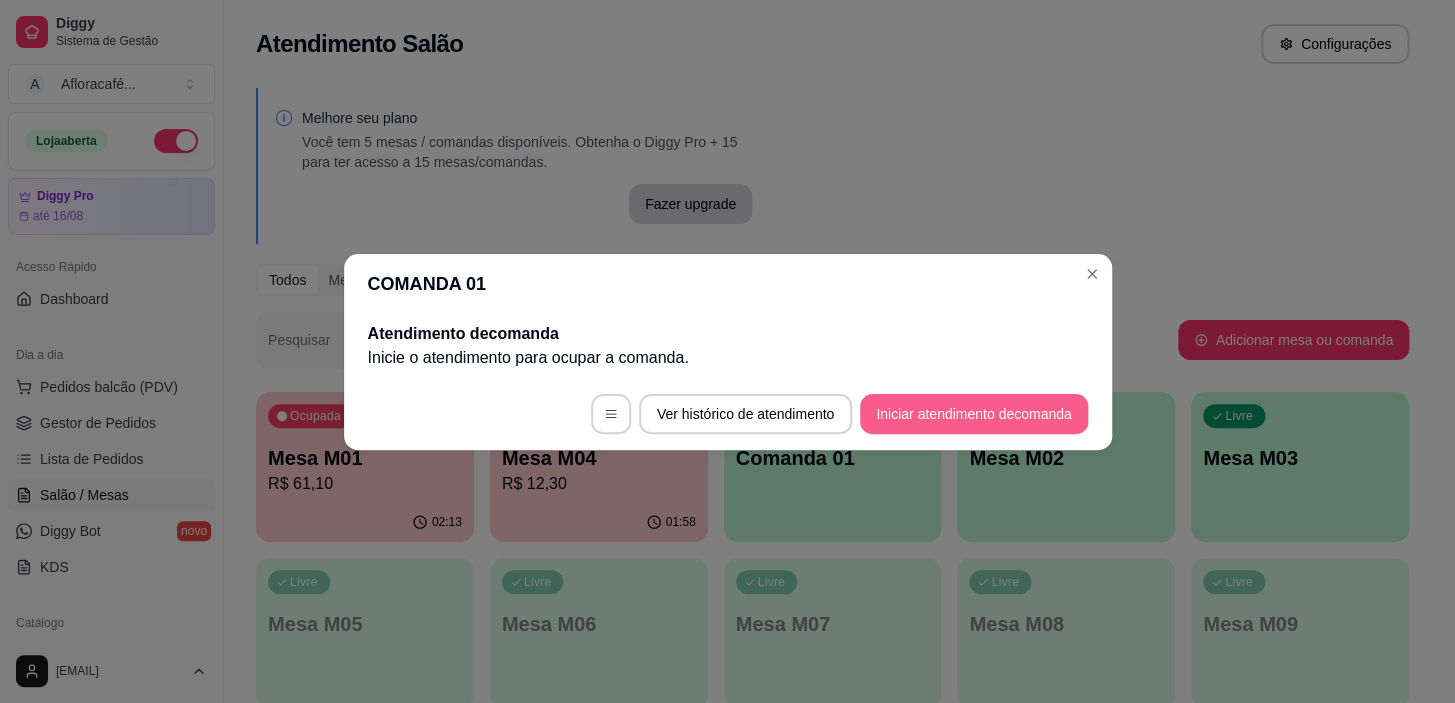 click on "Iniciar atendimento de  comanda" at bounding box center (973, 414) 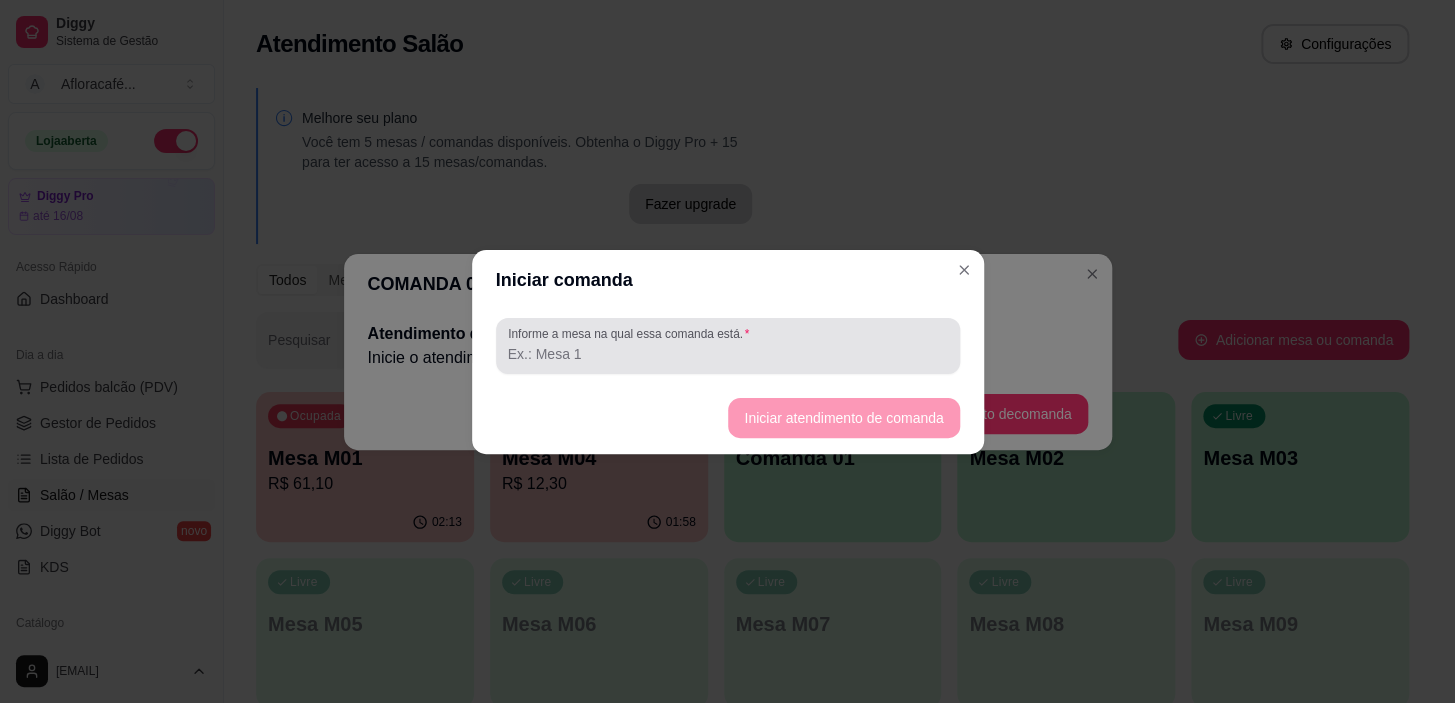 click at bounding box center [728, 346] 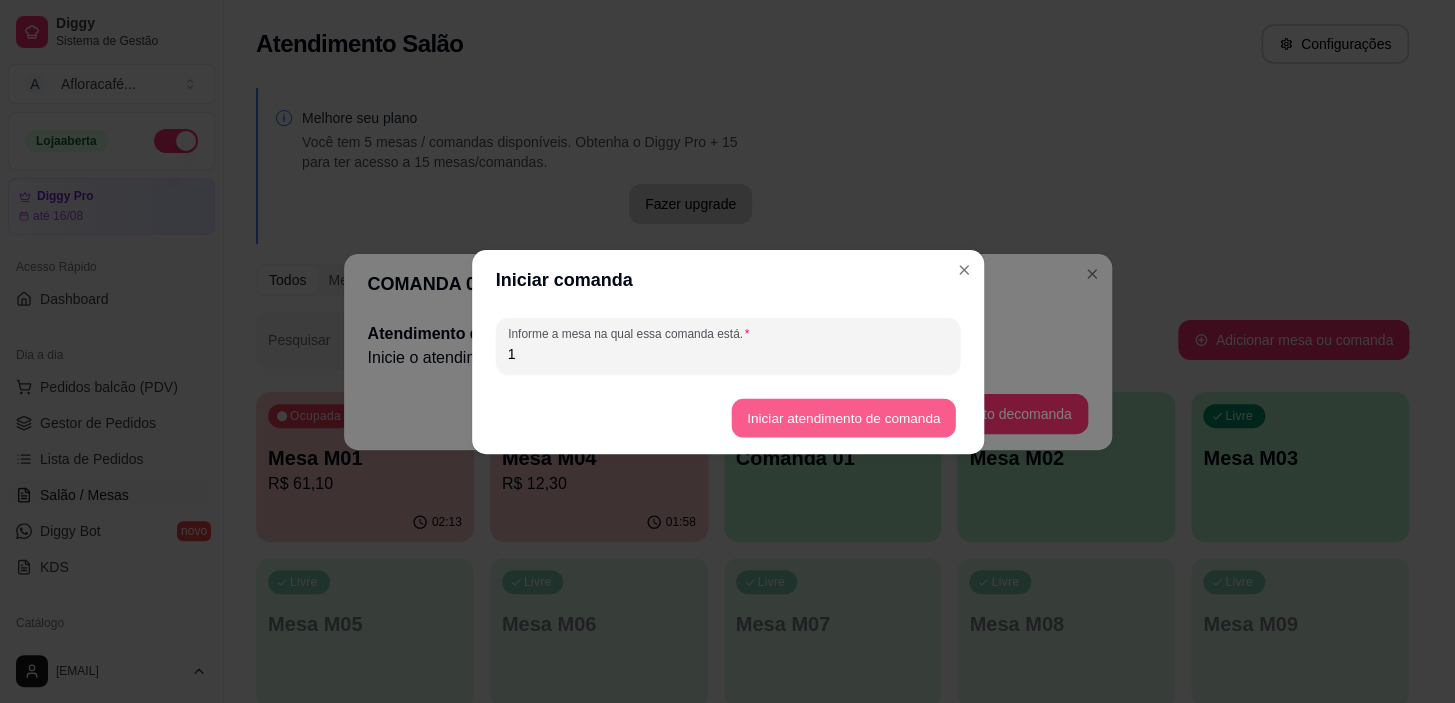 click on "Iniciar atendimento de comanda" at bounding box center [844, 417] 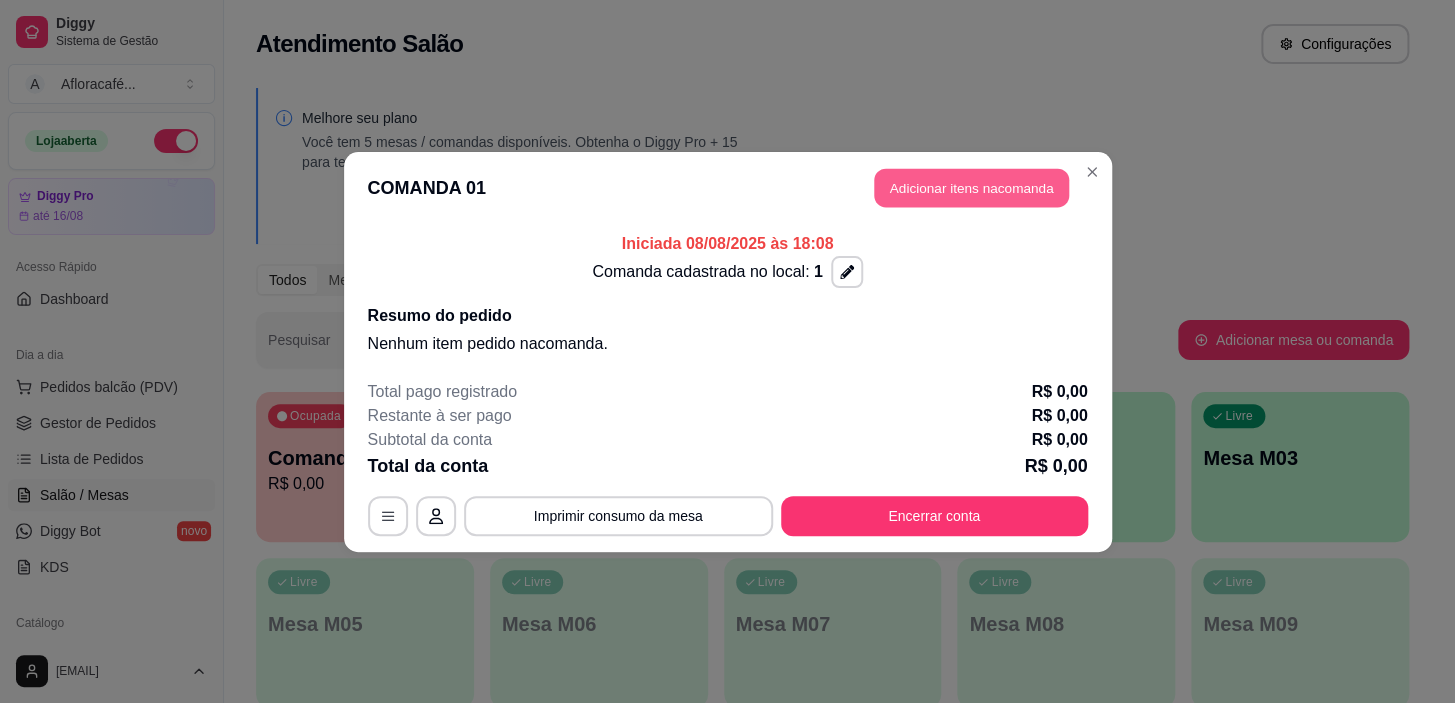 click on "Adicionar itens na  comanda" at bounding box center (971, 187) 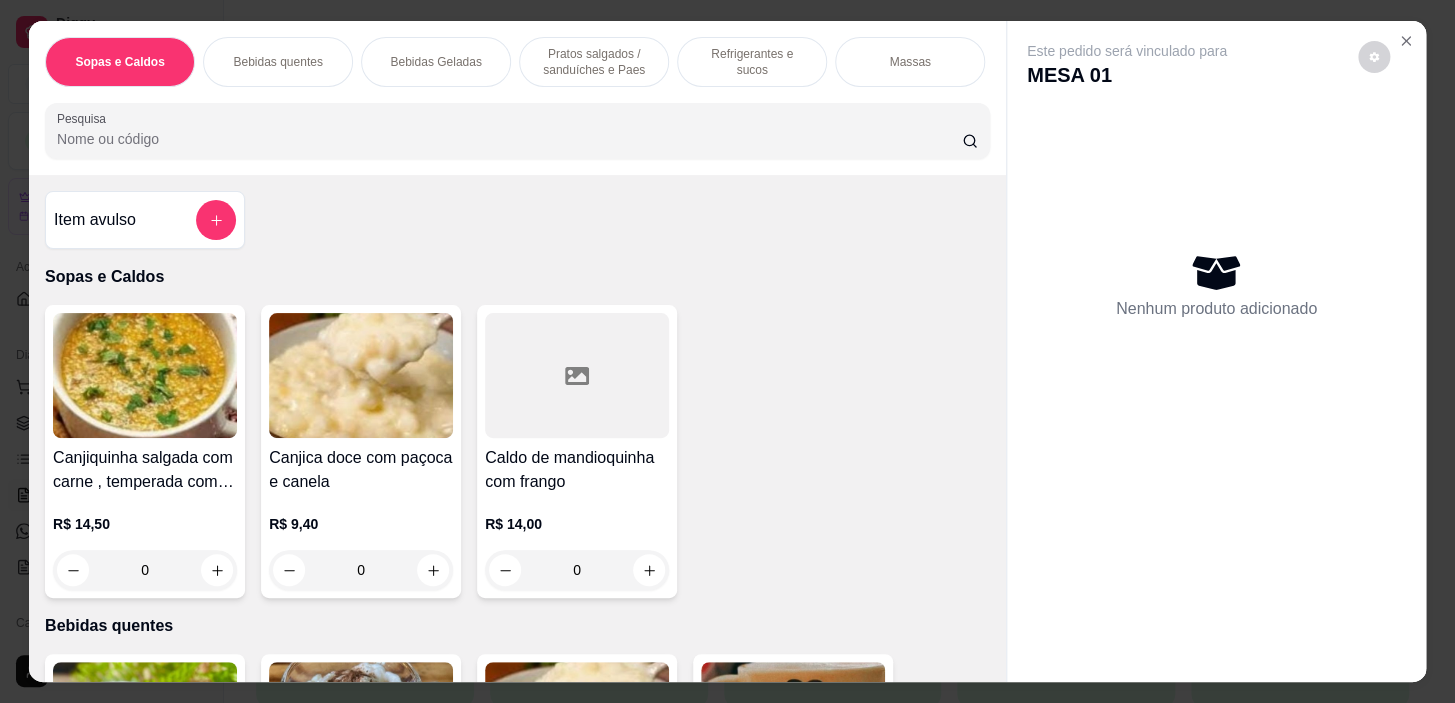 drag, startPoint x: 744, startPoint y: 70, endPoint x: 742, endPoint y: 80, distance: 10.198039 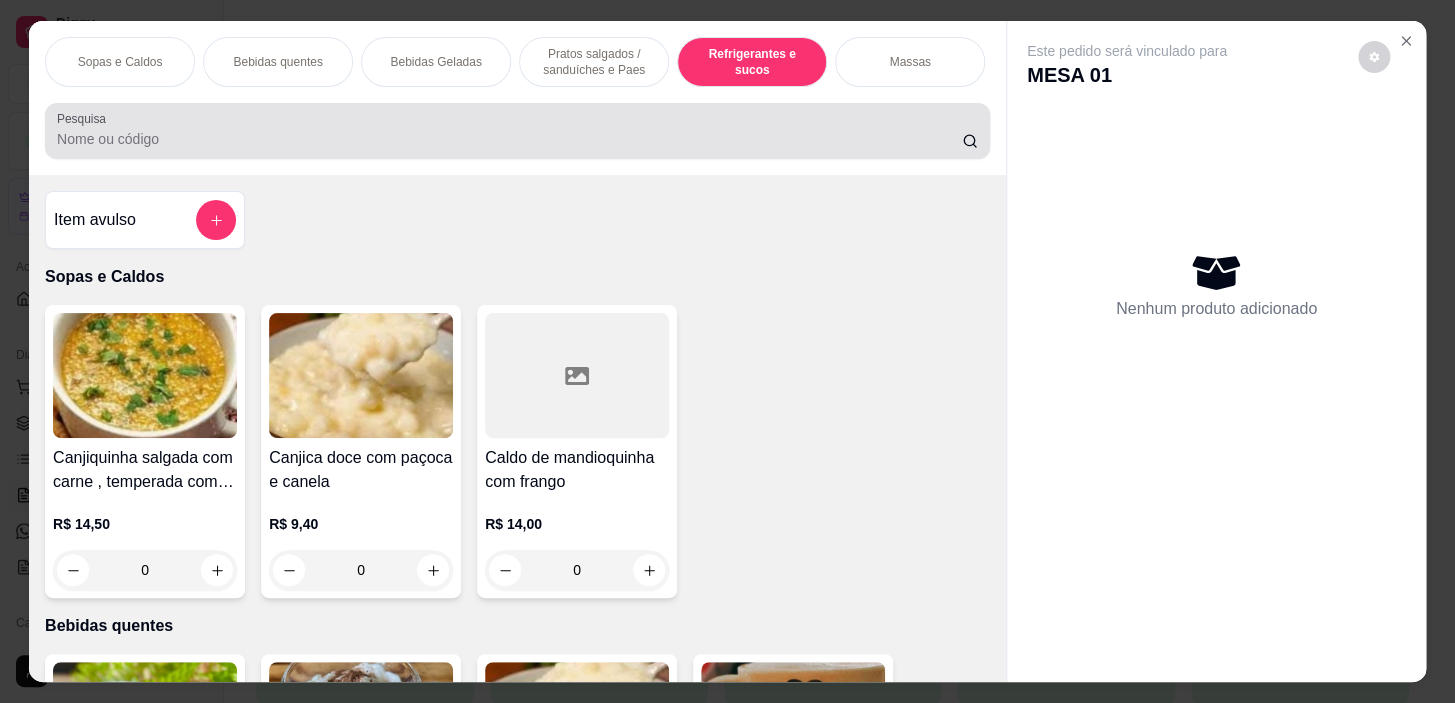 scroll, scrollTop: 8543, scrollLeft: 0, axis: vertical 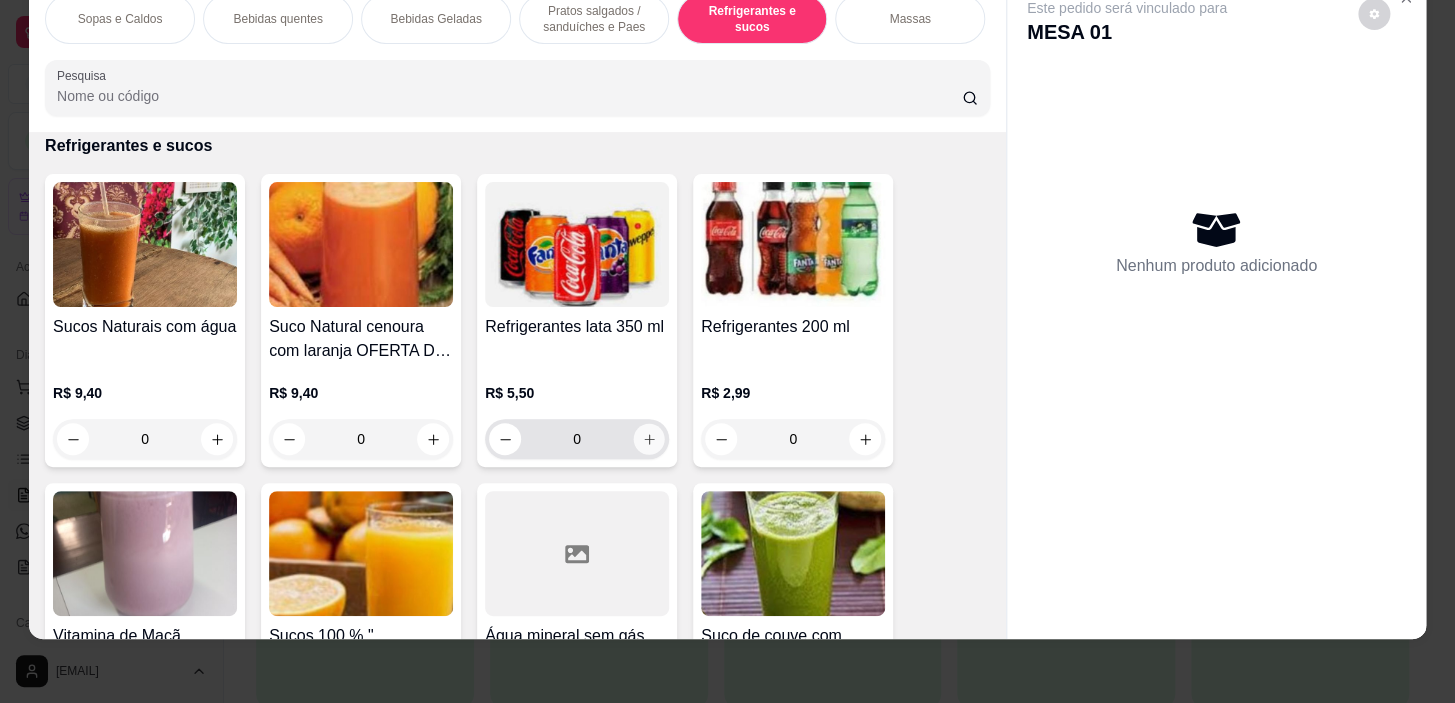 click at bounding box center [649, 439] 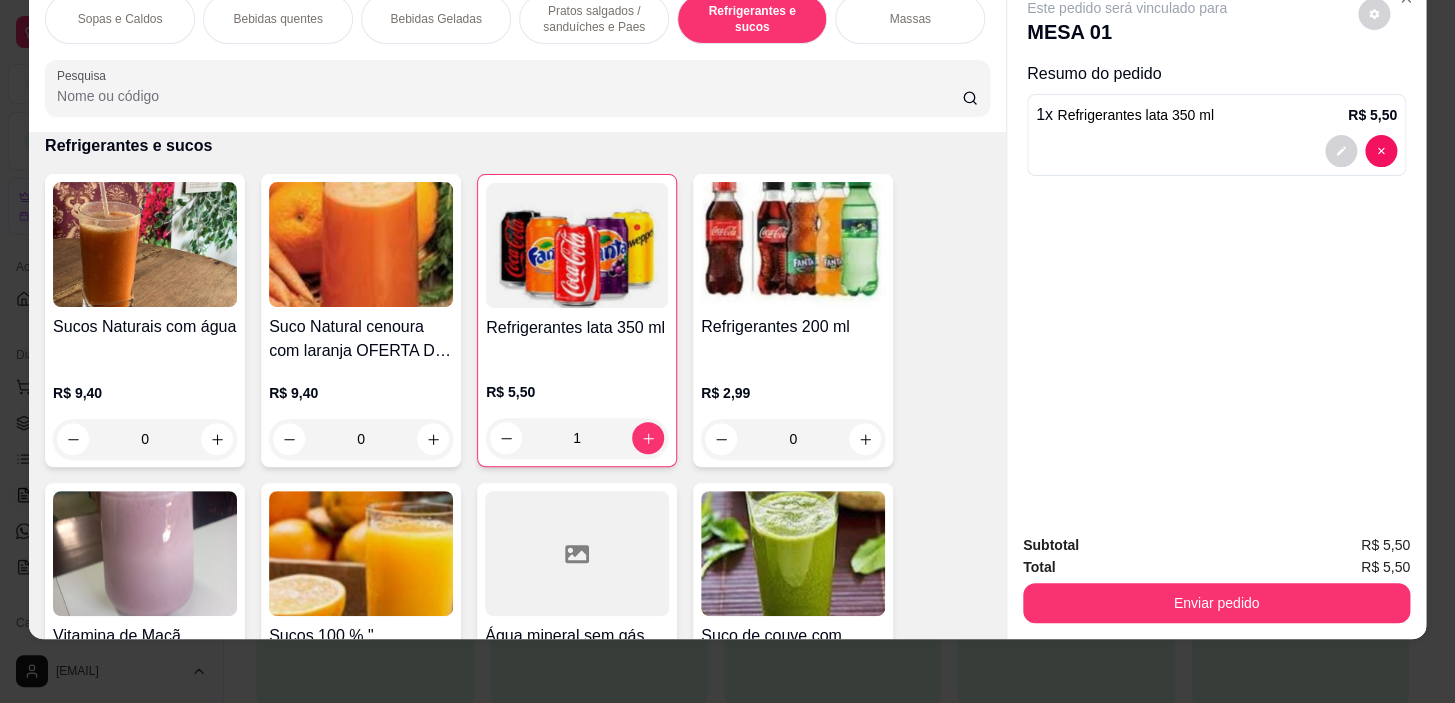 scroll, scrollTop: 0, scrollLeft: 785, axis: horizontal 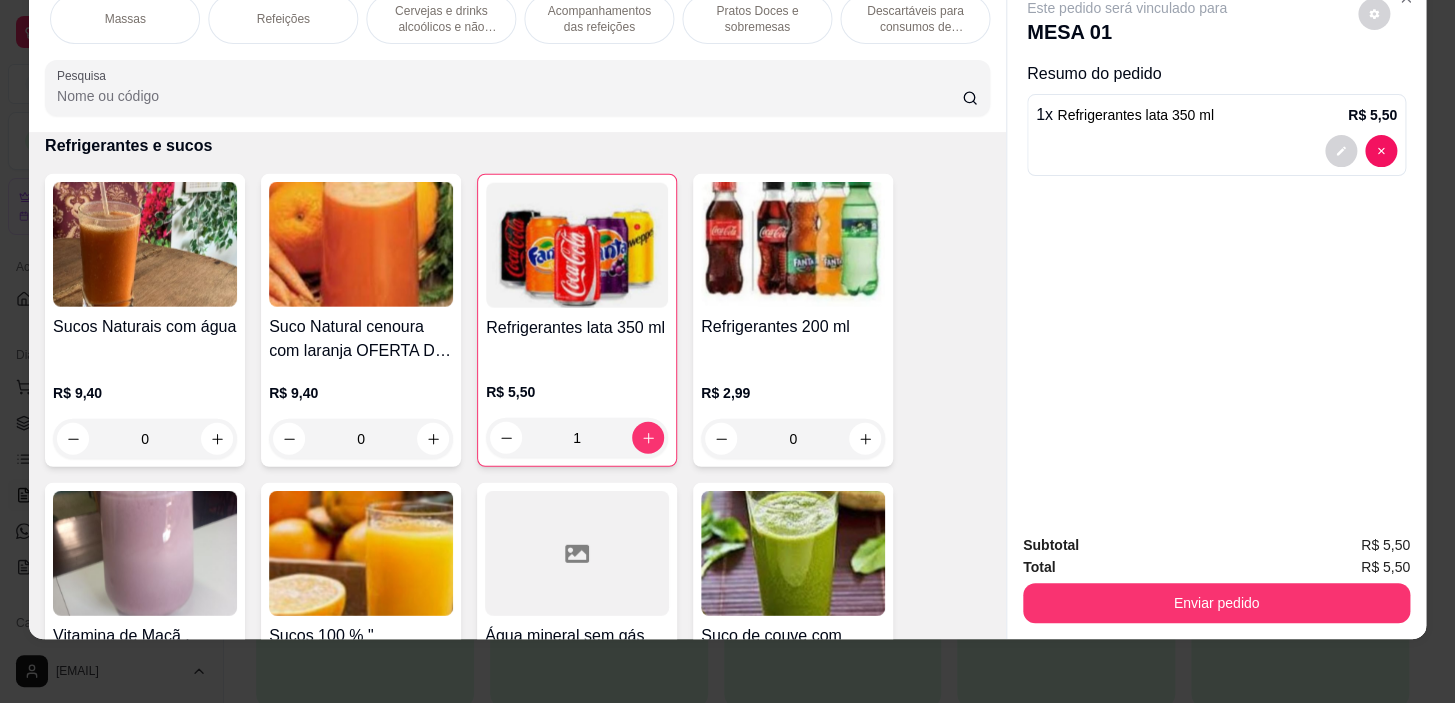 click on "Pratos Doces e sobremesas" at bounding box center [757, 19] 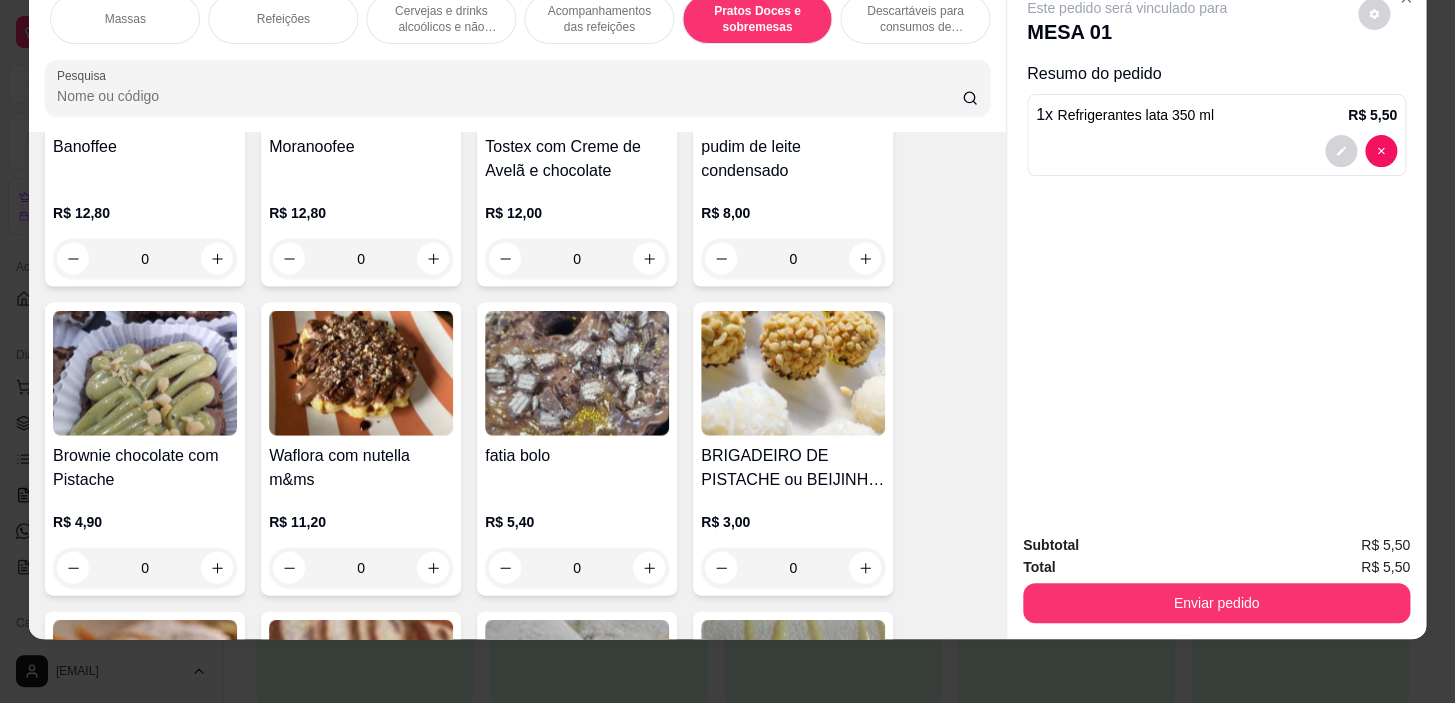 scroll, scrollTop: 14481, scrollLeft: 0, axis: vertical 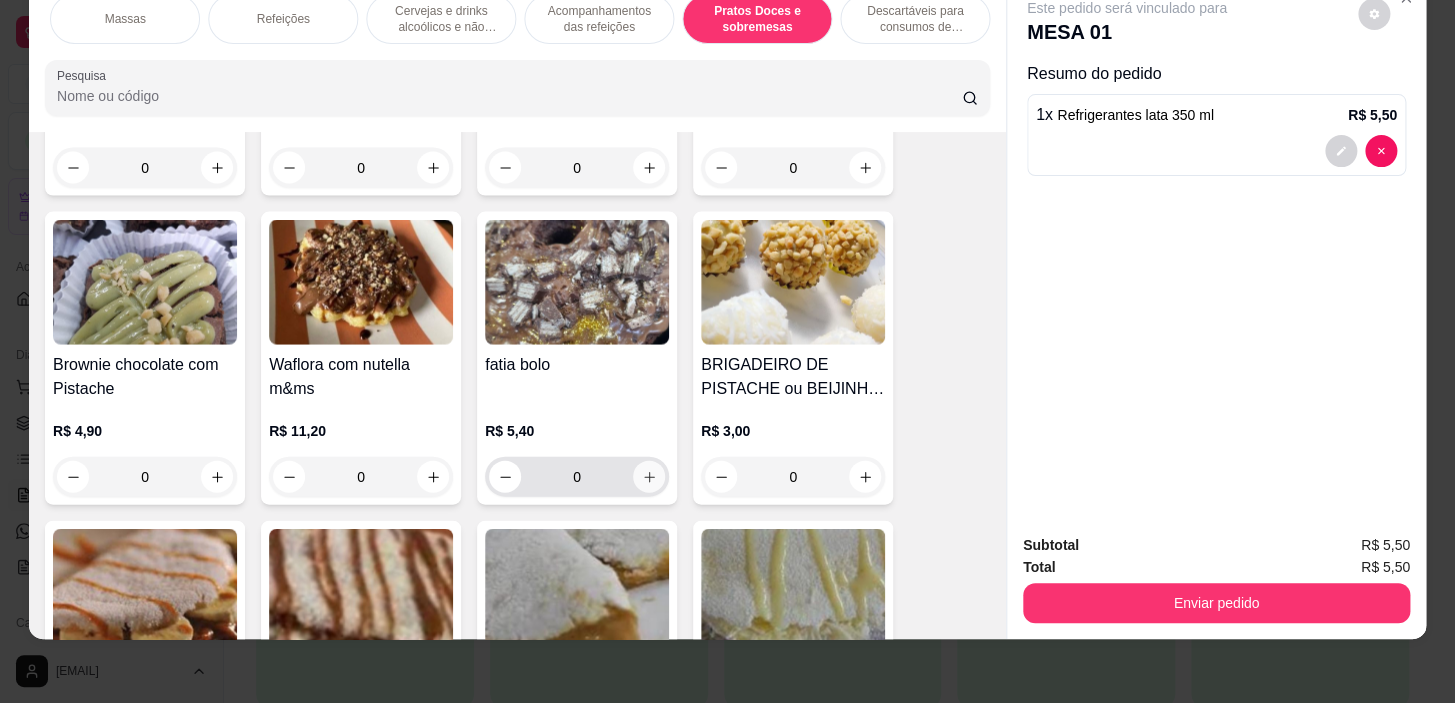 click 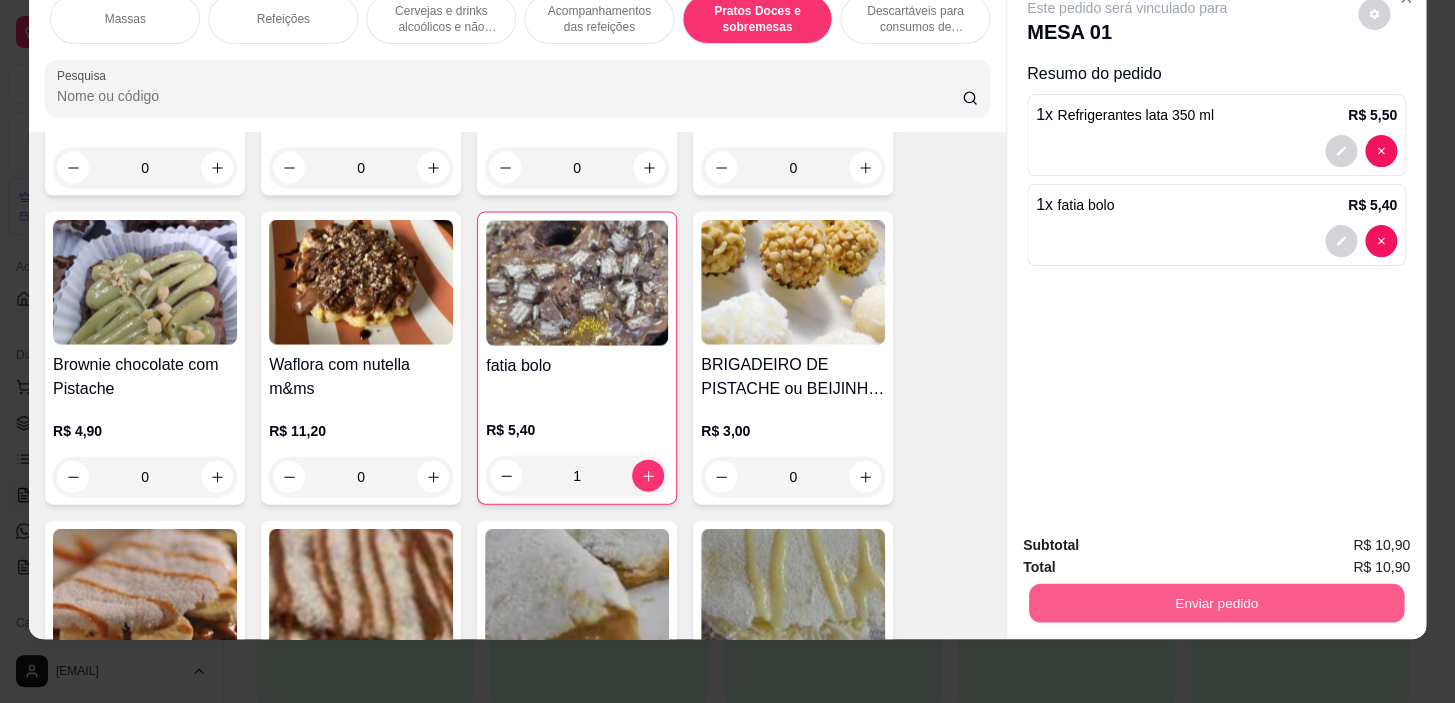 click on "Enviar pedido" at bounding box center (1216, 603) 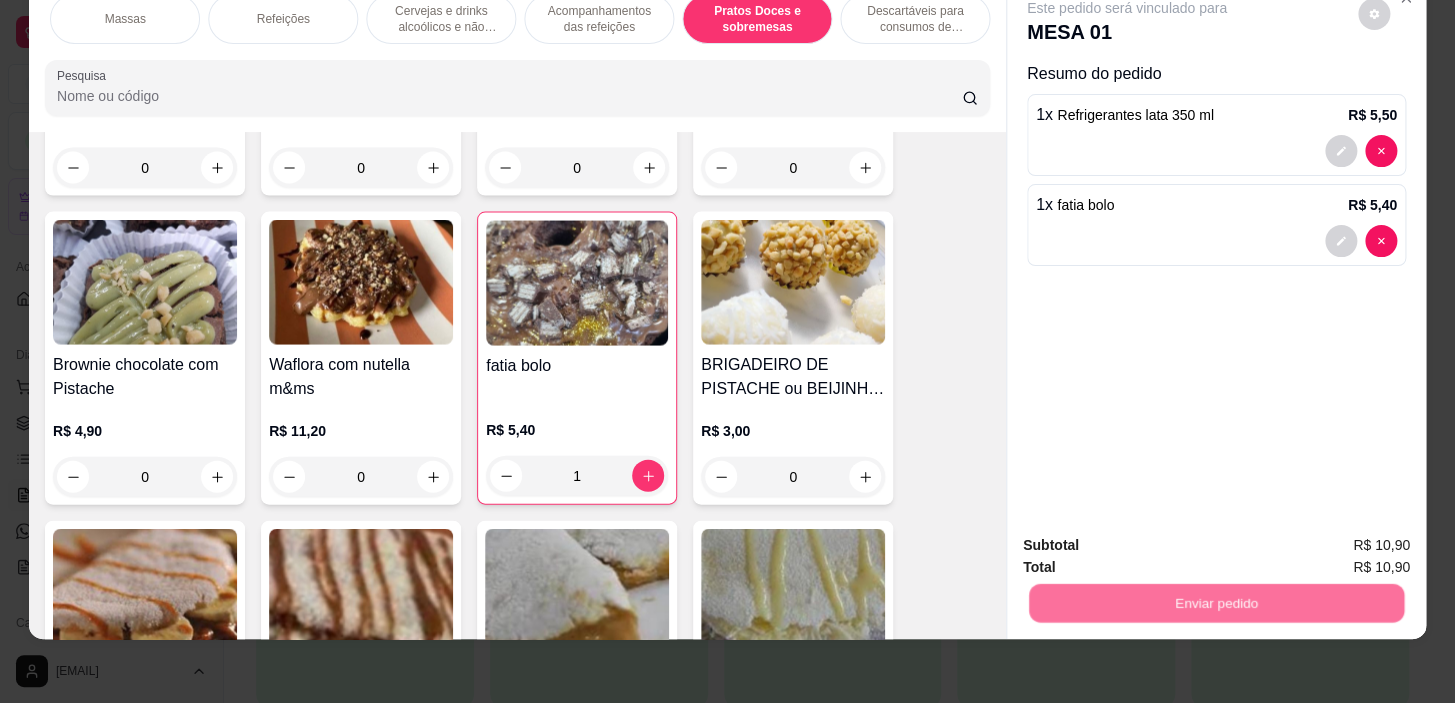 click on "Não registrar e enviar pedido" at bounding box center (1150, 540) 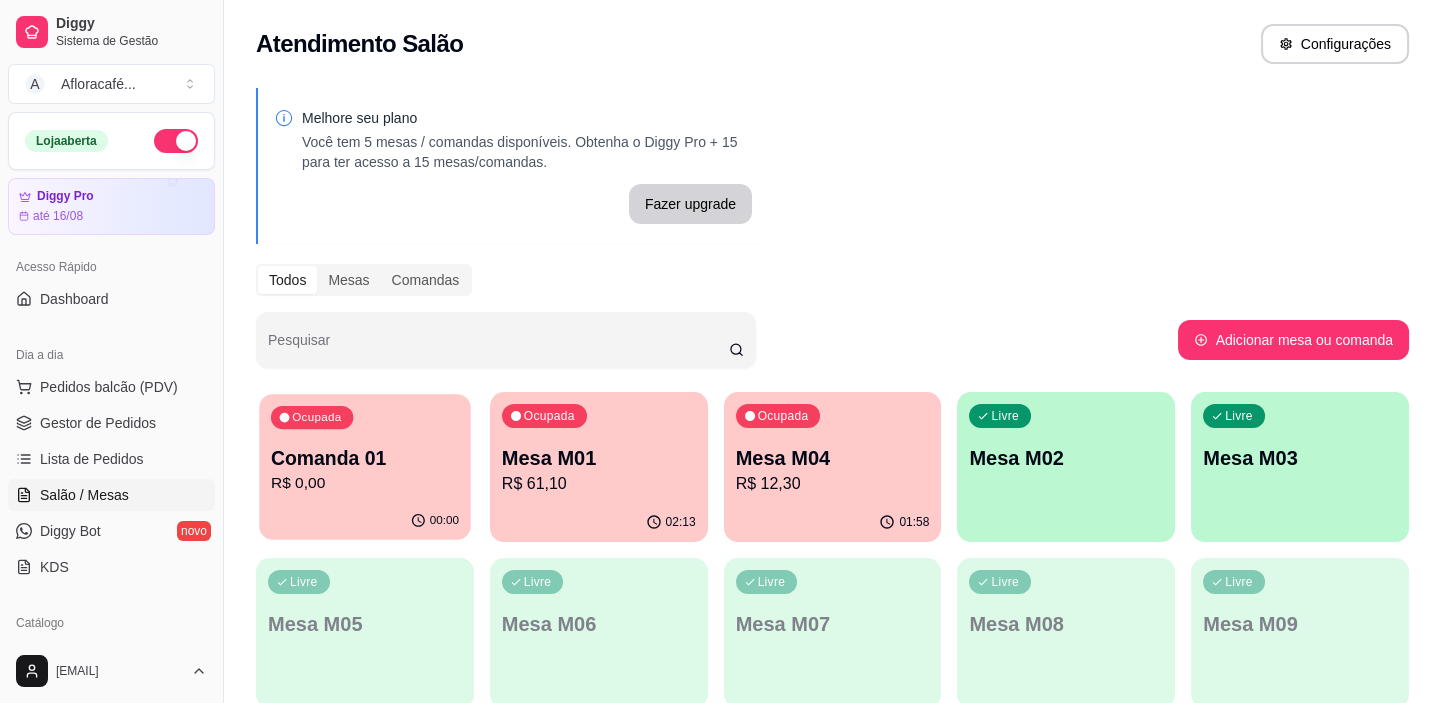 click on "Comanda 01" at bounding box center (365, 458) 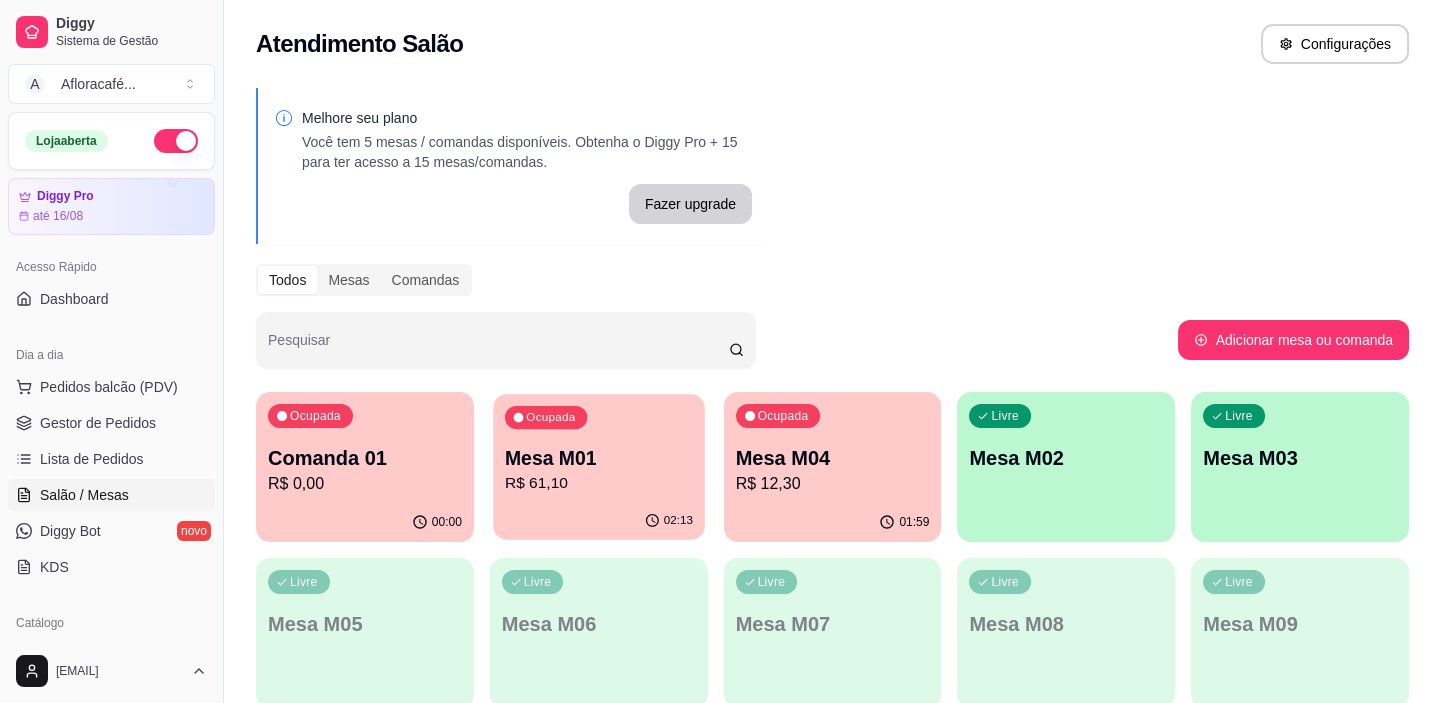 click on "02:13" at bounding box center (598, 521) 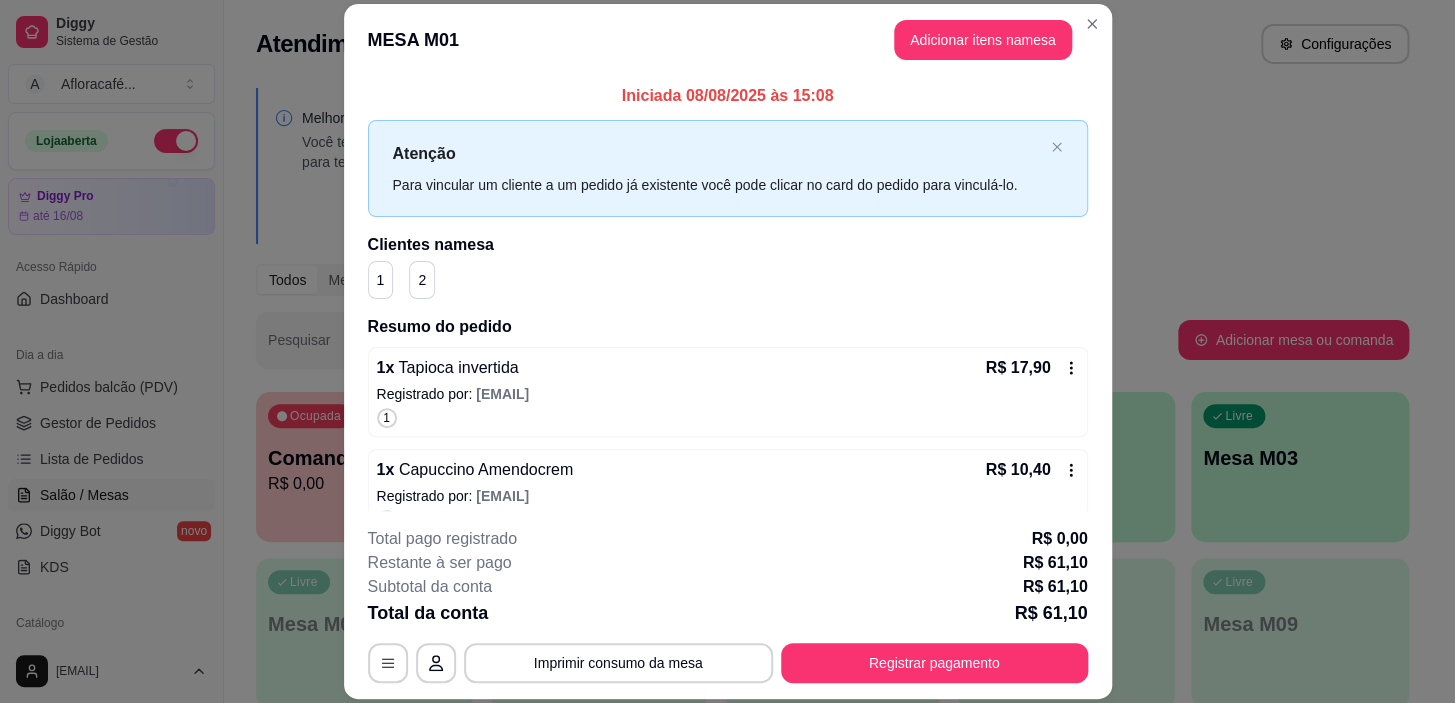 scroll, scrollTop: 238, scrollLeft: 0, axis: vertical 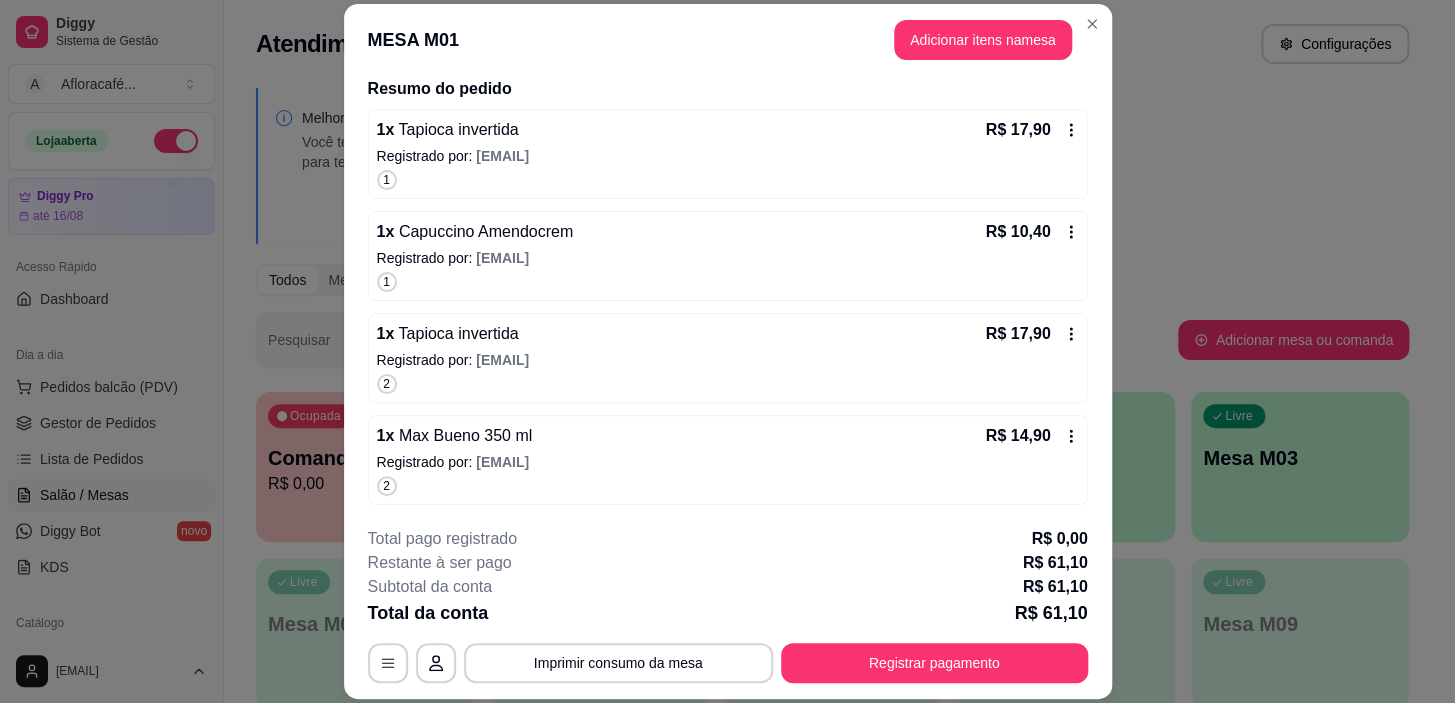 click on "Registrar pagamento" at bounding box center [934, 663] 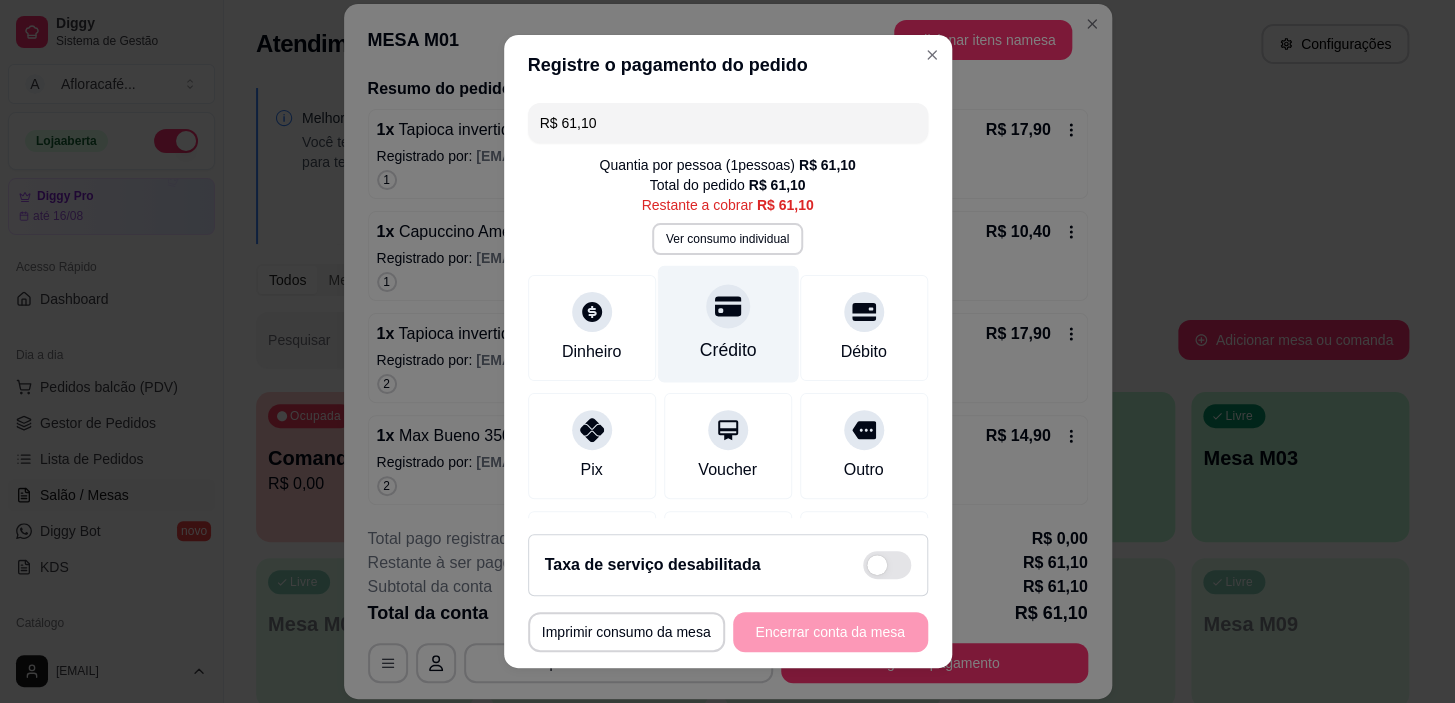 scroll, scrollTop: 90, scrollLeft: 0, axis: vertical 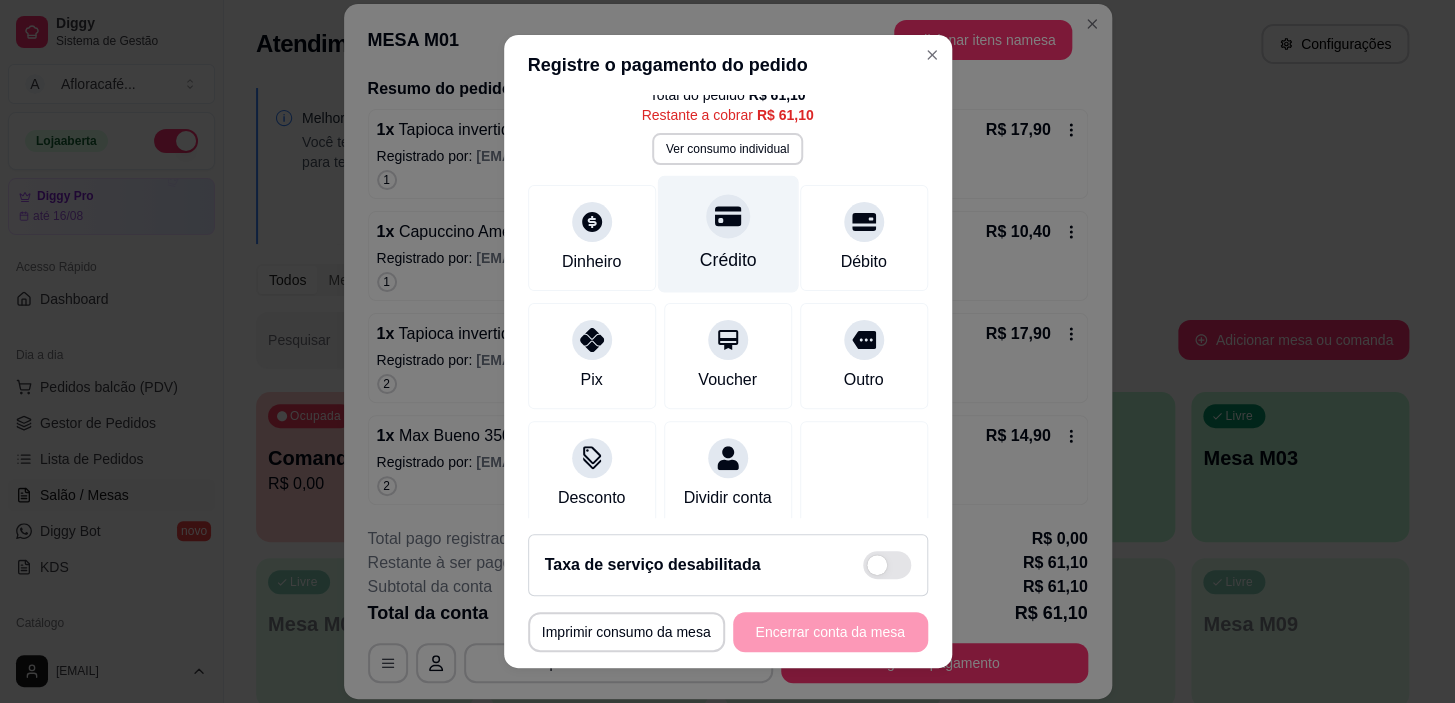 click at bounding box center (728, 217) 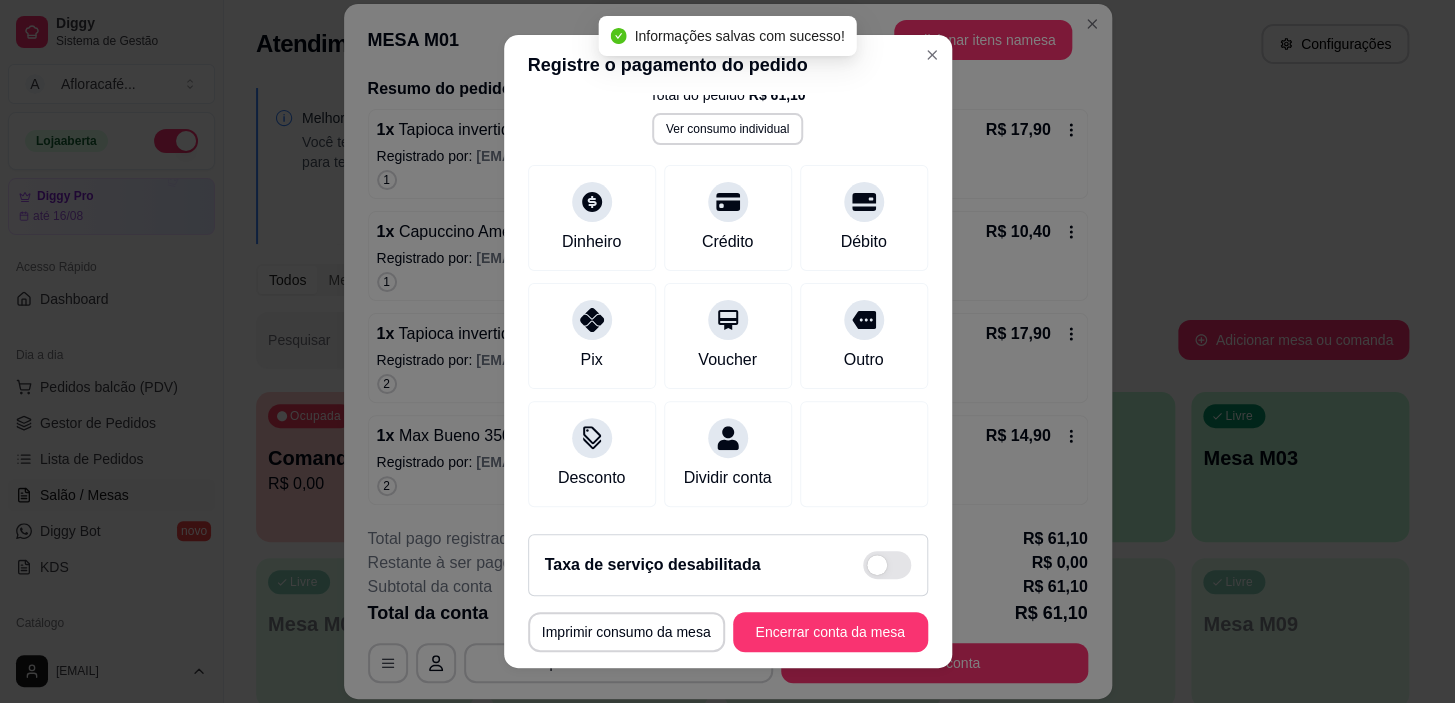 scroll, scrollTop: 214, scrollLeft: 0, axis: vertical 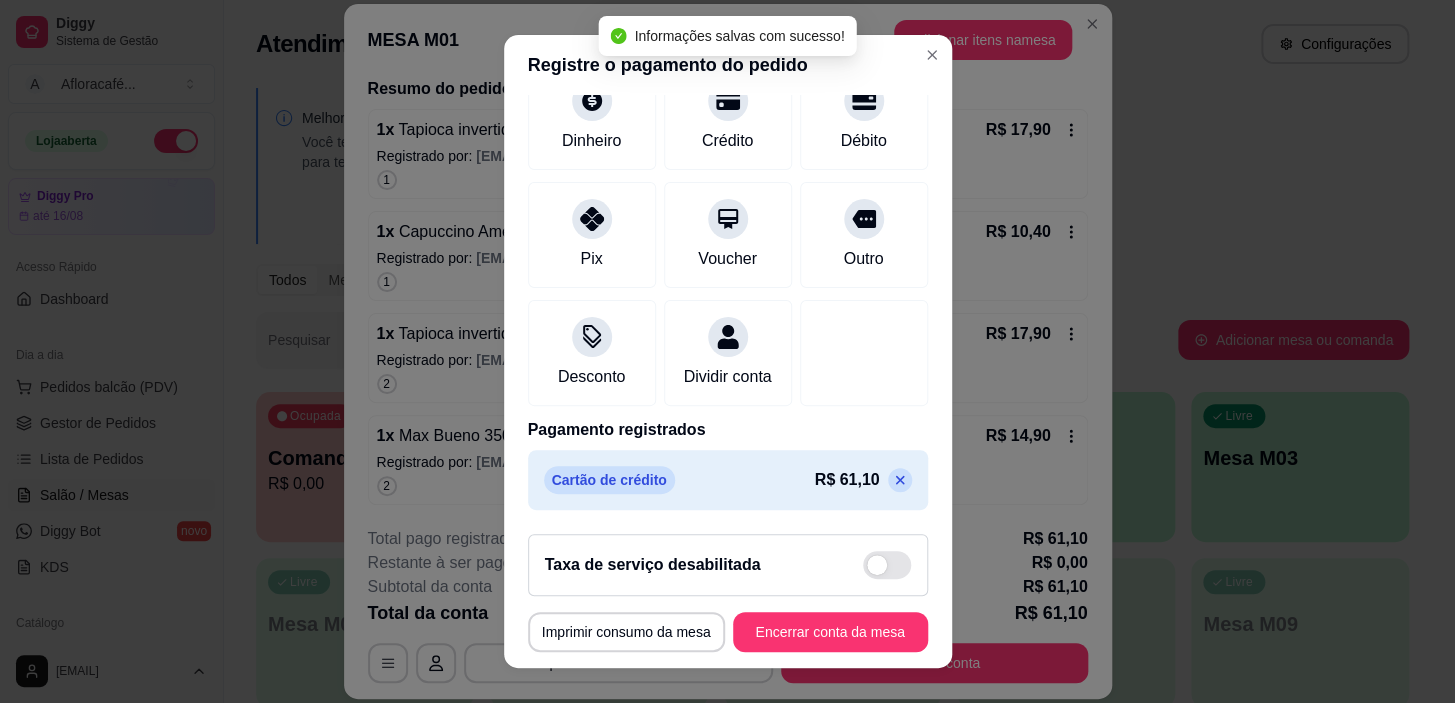 click 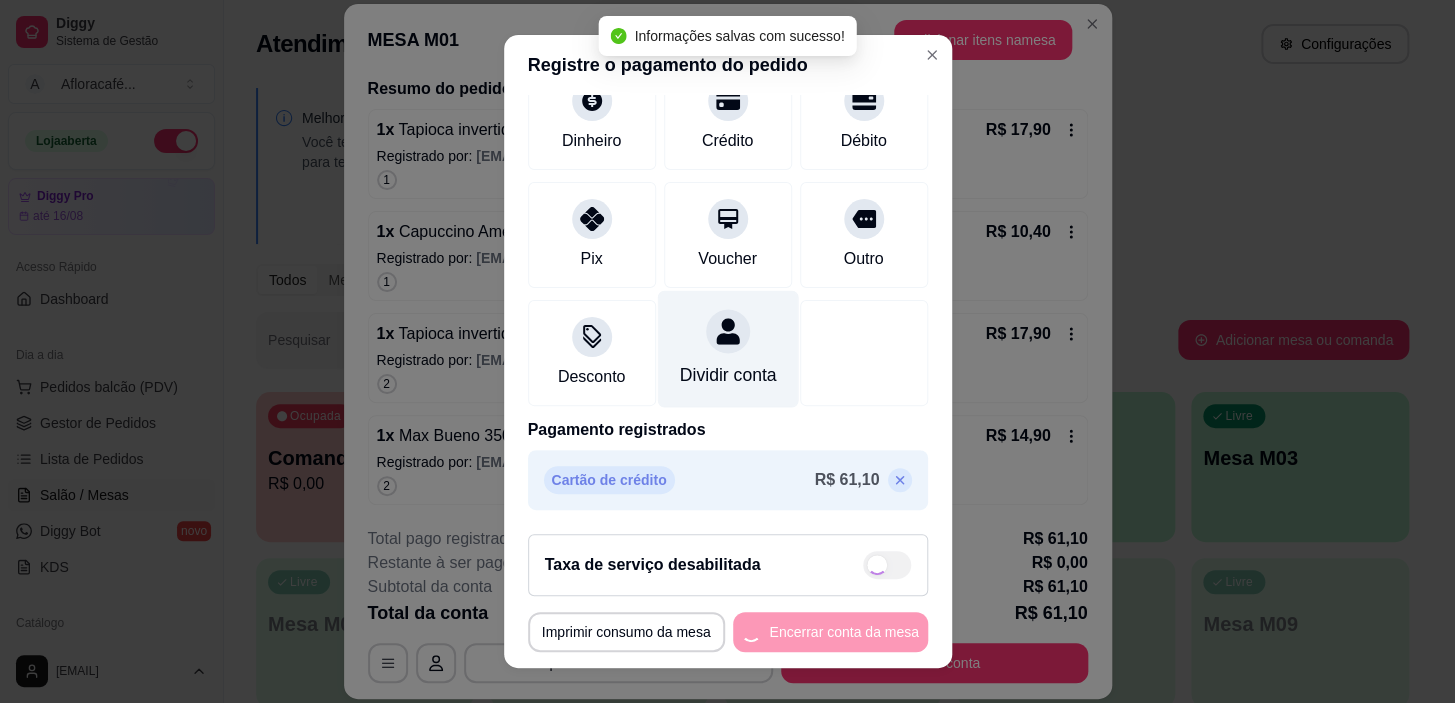 scroll, scrollTop: 0, scrollLeft: 0, axis: both 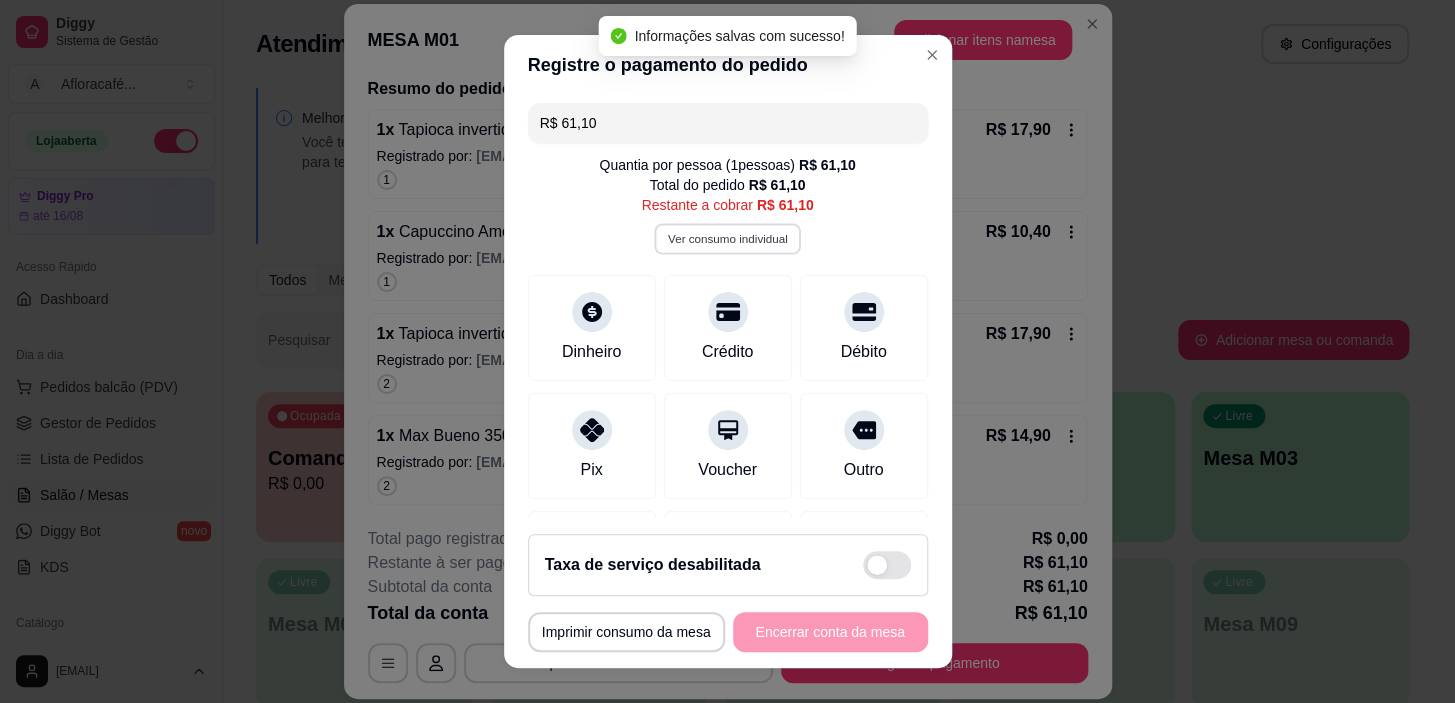 click on "Ver consumo individual" at bounding box center [727, 239] 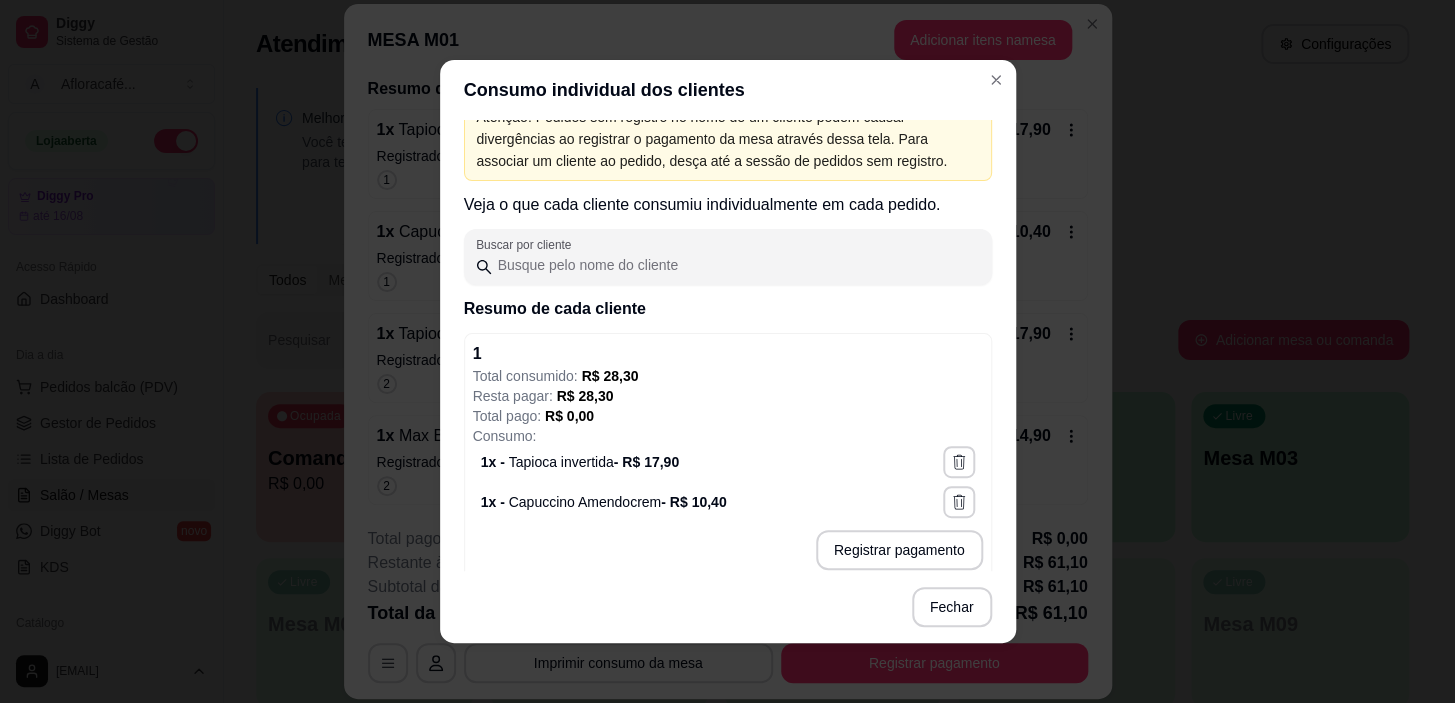 scroll, scrollTop: 304, scrollLeft: 0, axis: vertical 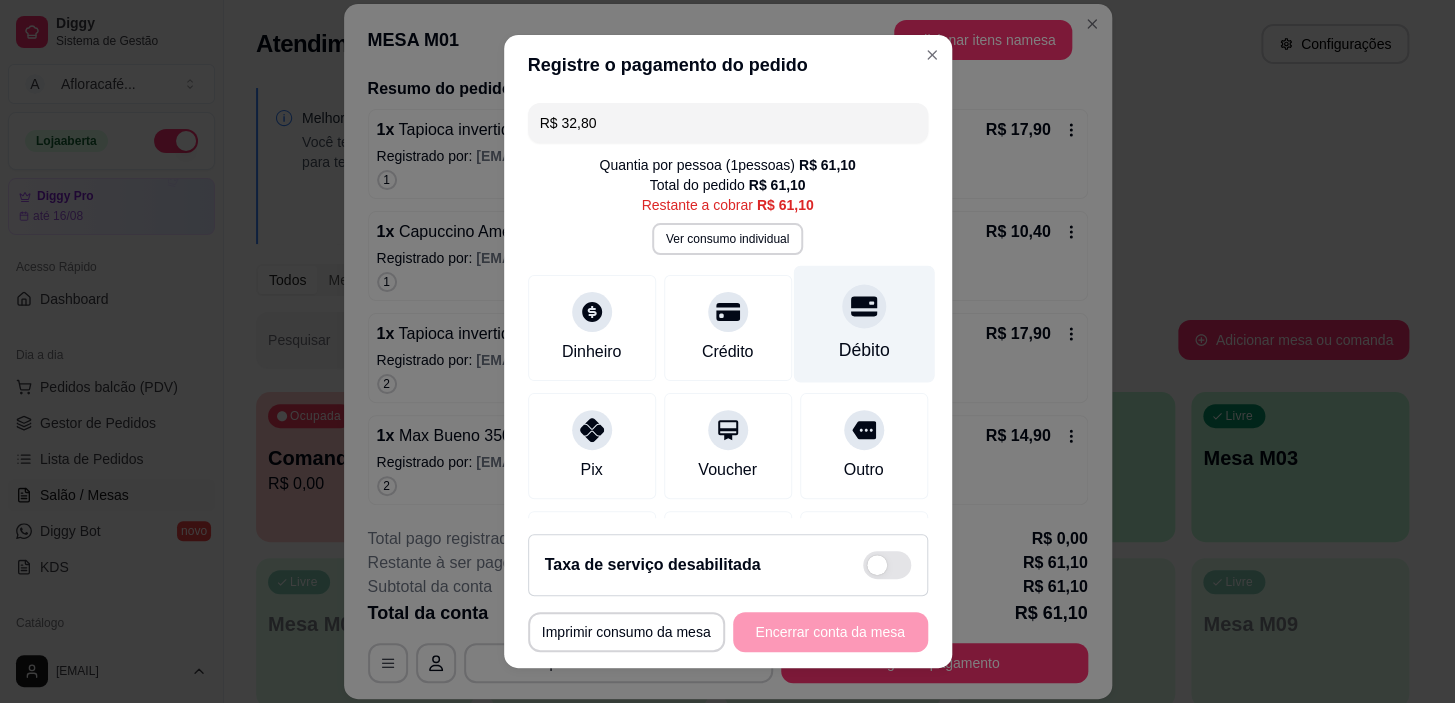 click on "Débito" at bounding box center [863, 324] 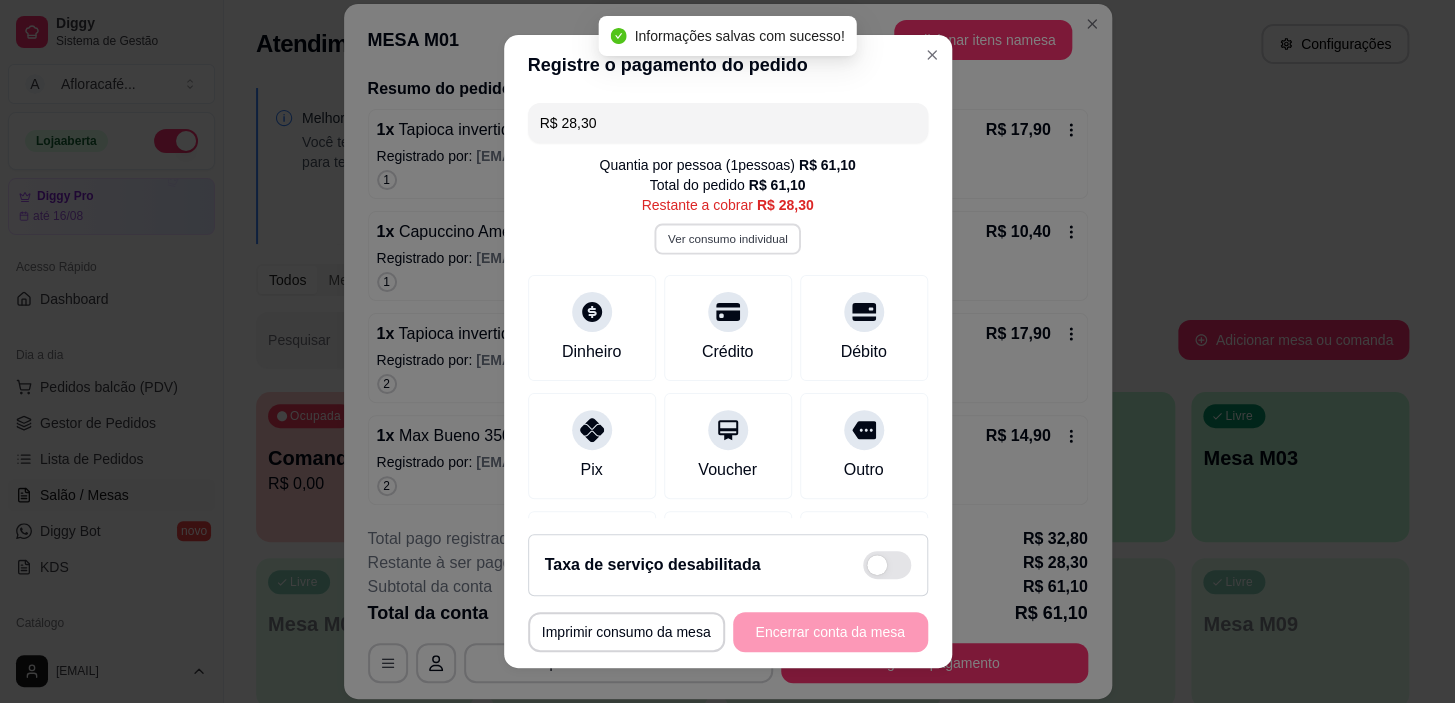 click on "Ver consumo individual" at bounding box center (727, 239) 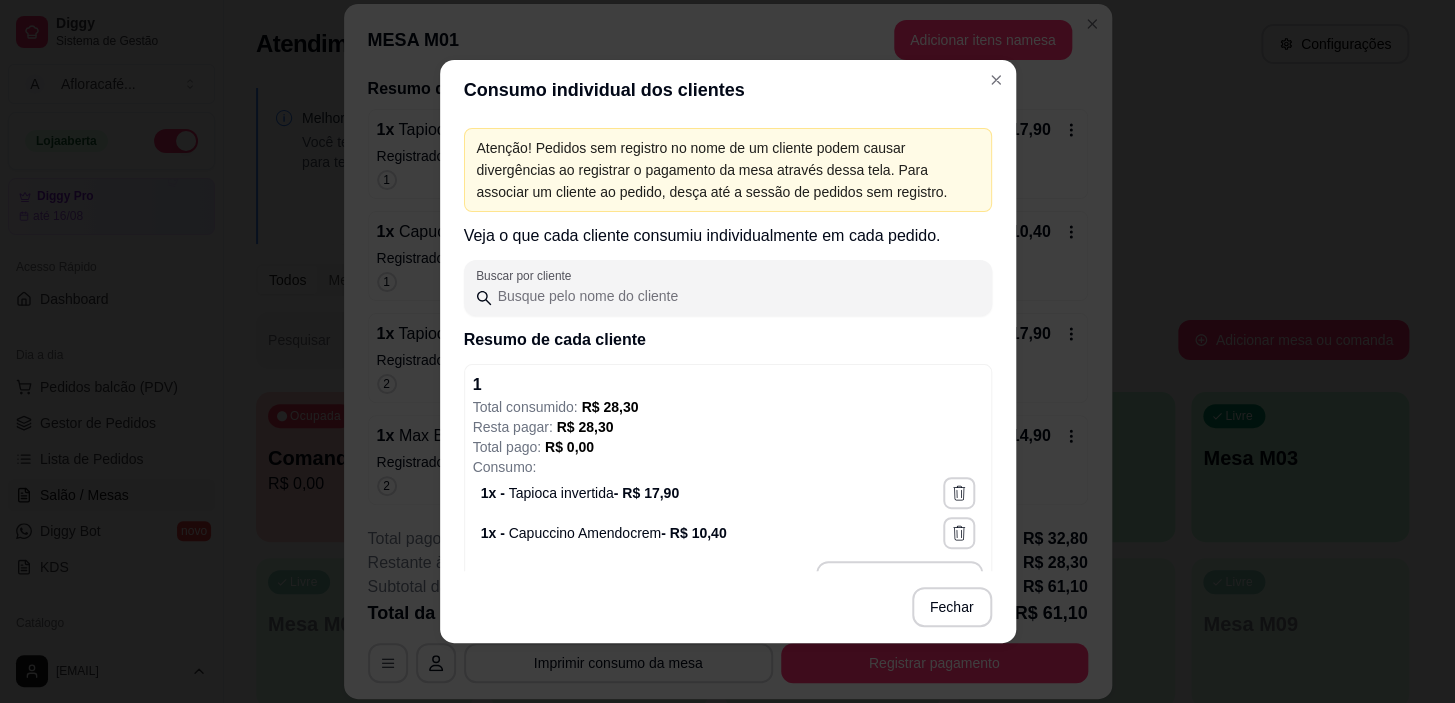 scroll, scrollTop: 181, scrollLeft: 0, axis: vertical 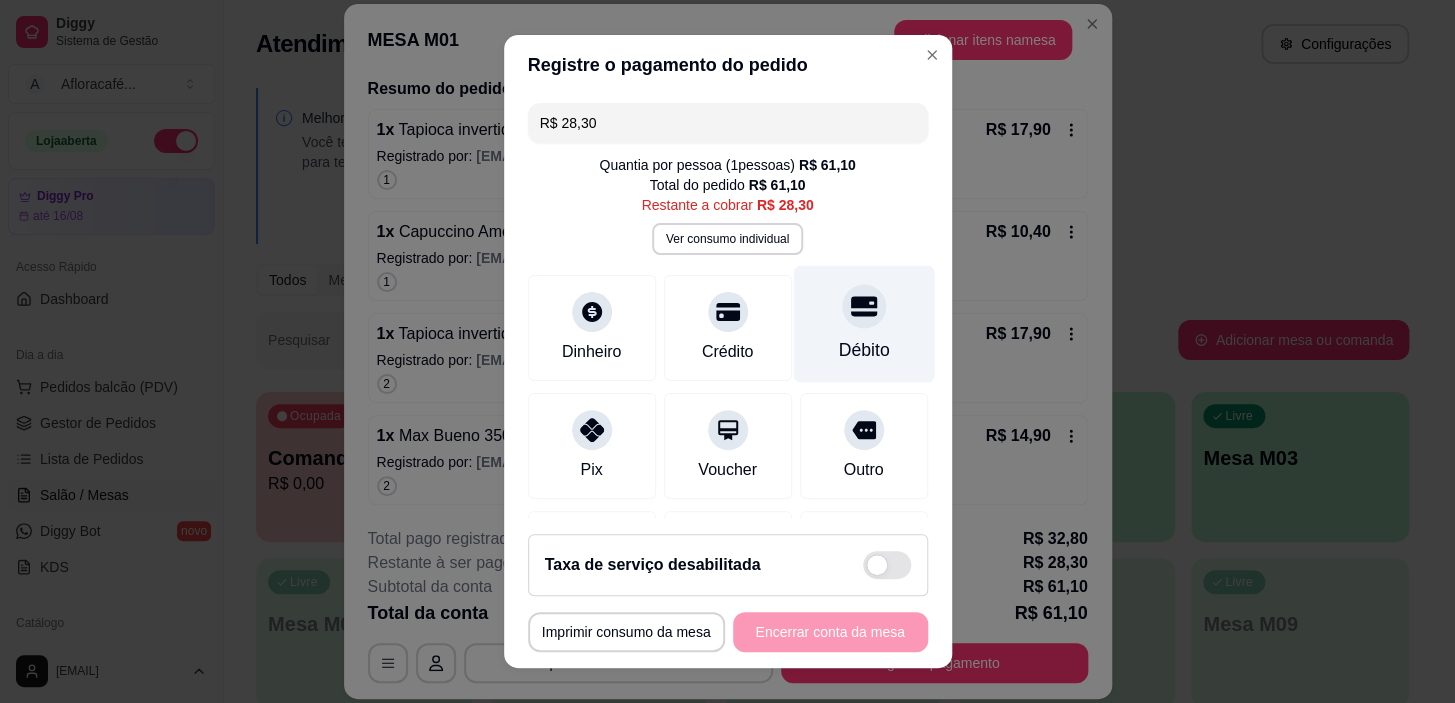 click on "Débito" at bounding box center (863, 324) 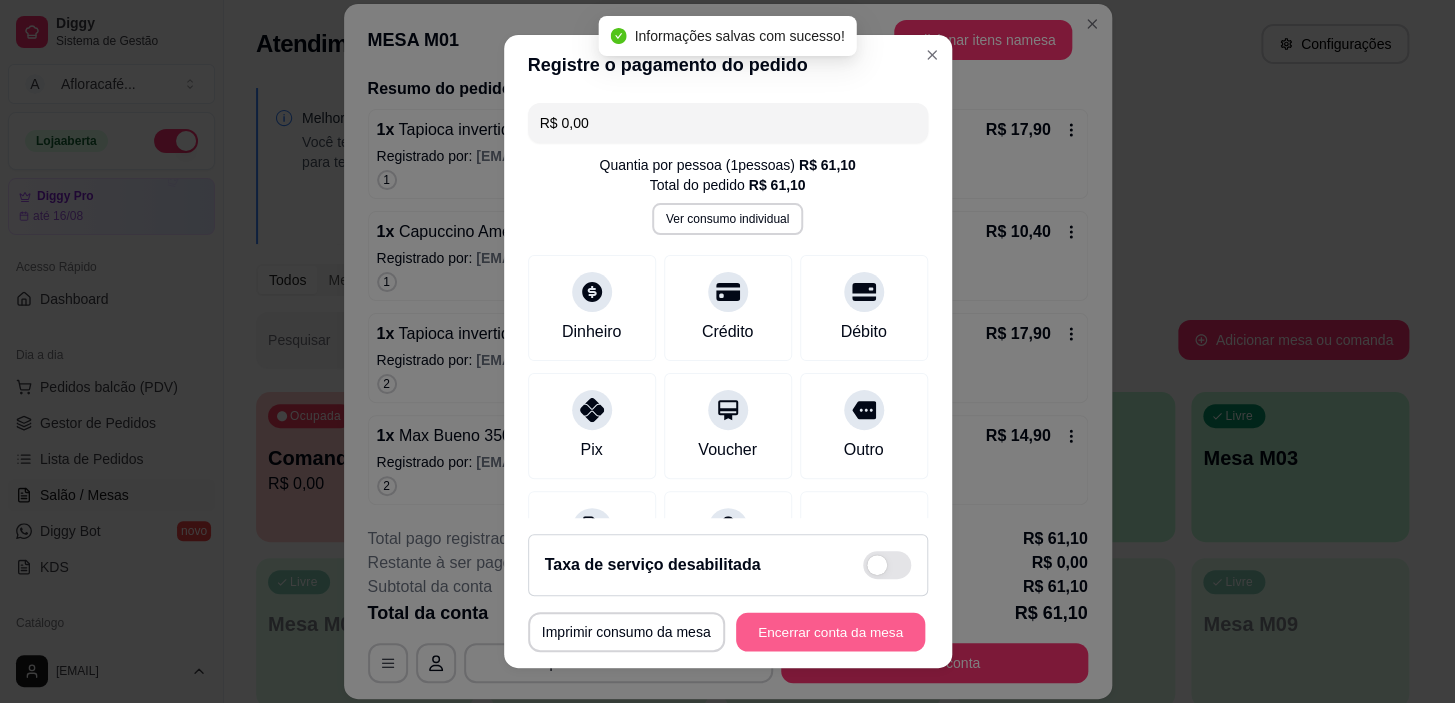 click on "Encerrar conta da mesa" at bounding box center (830, 631) 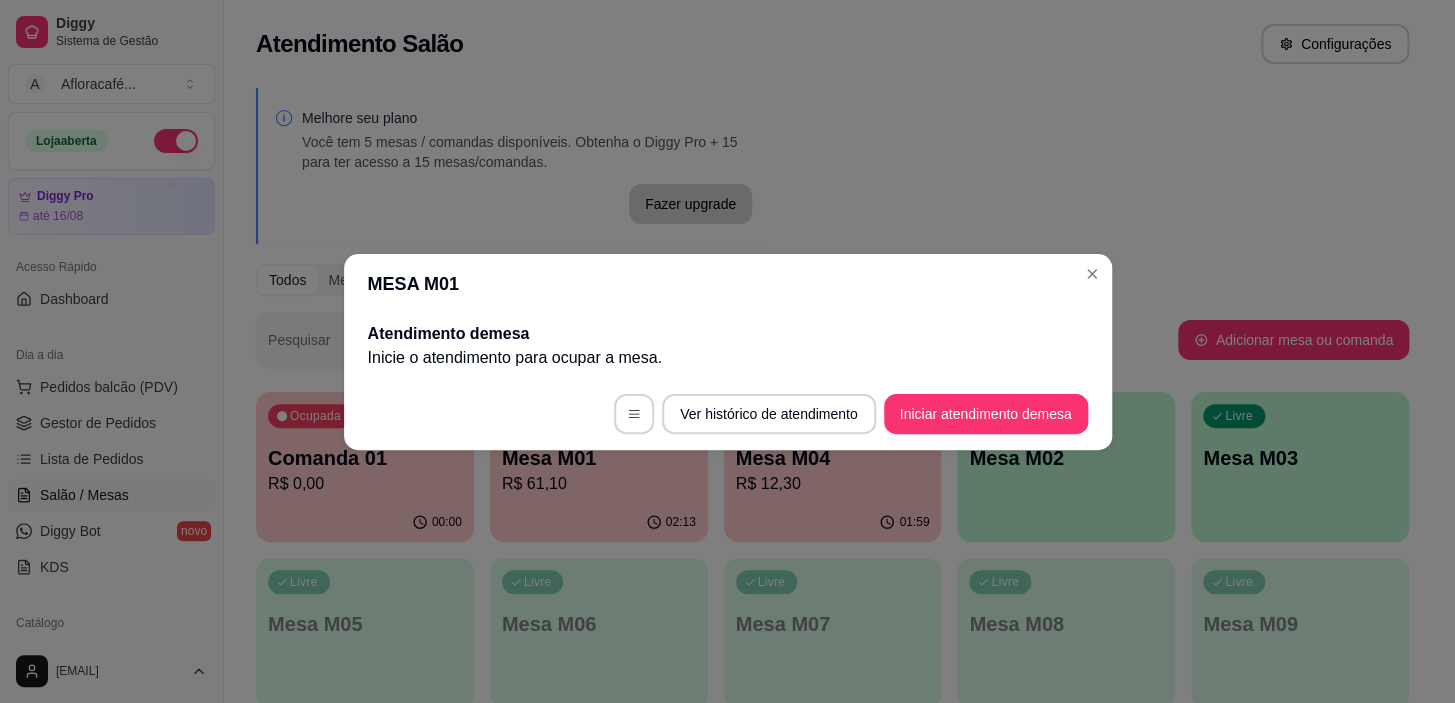 scroll, scrollTop: 0, scrollLeft: 0, axis: both 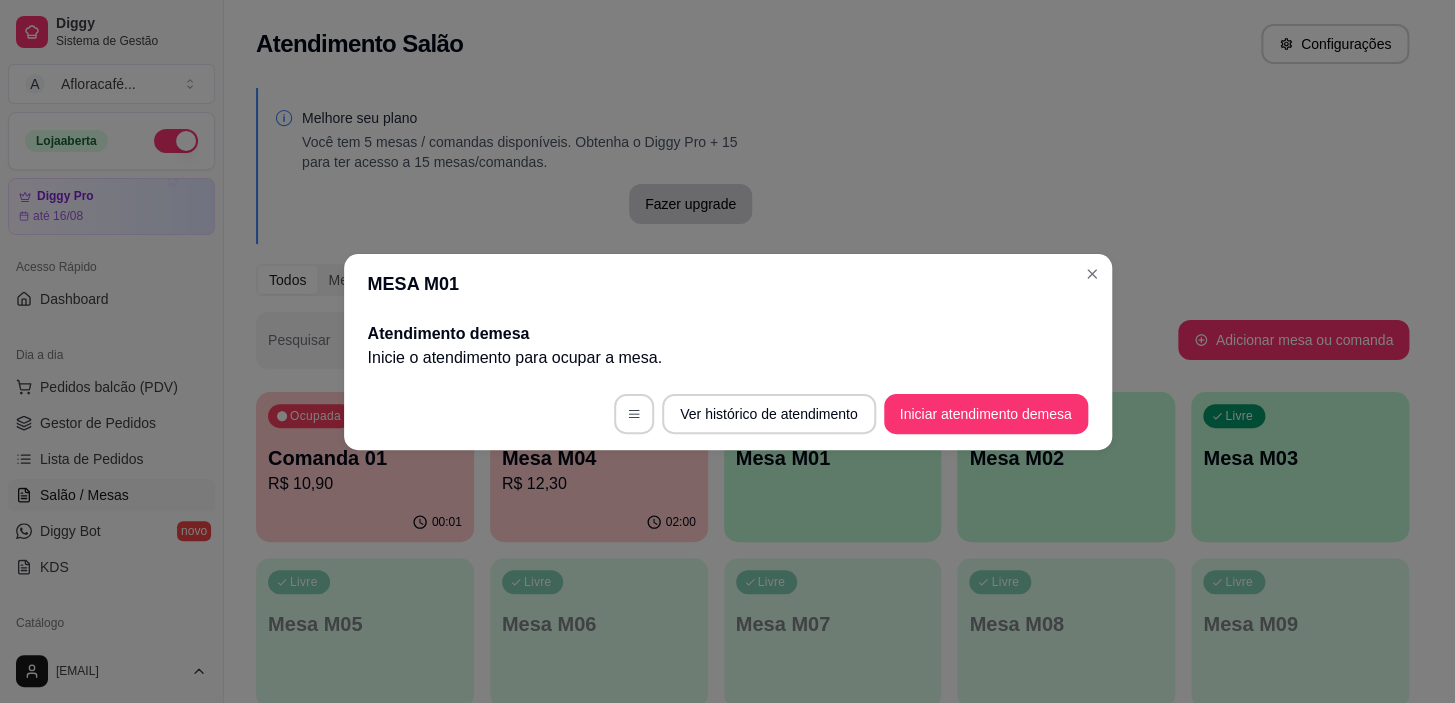 click on "MESA M01" at bounding box center (728, 284) 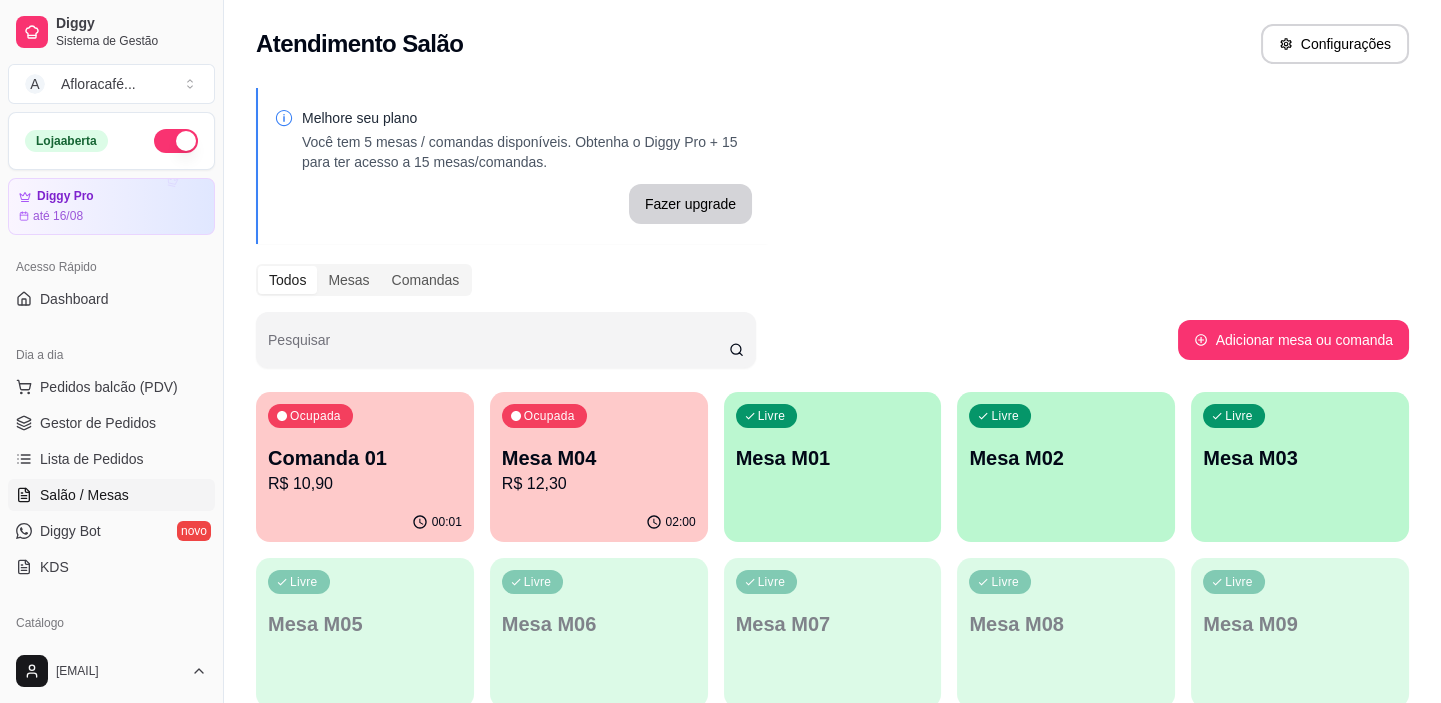 click on "Ocupada Comanda 01 R$ 10,90" at bounding box center (365, 447) 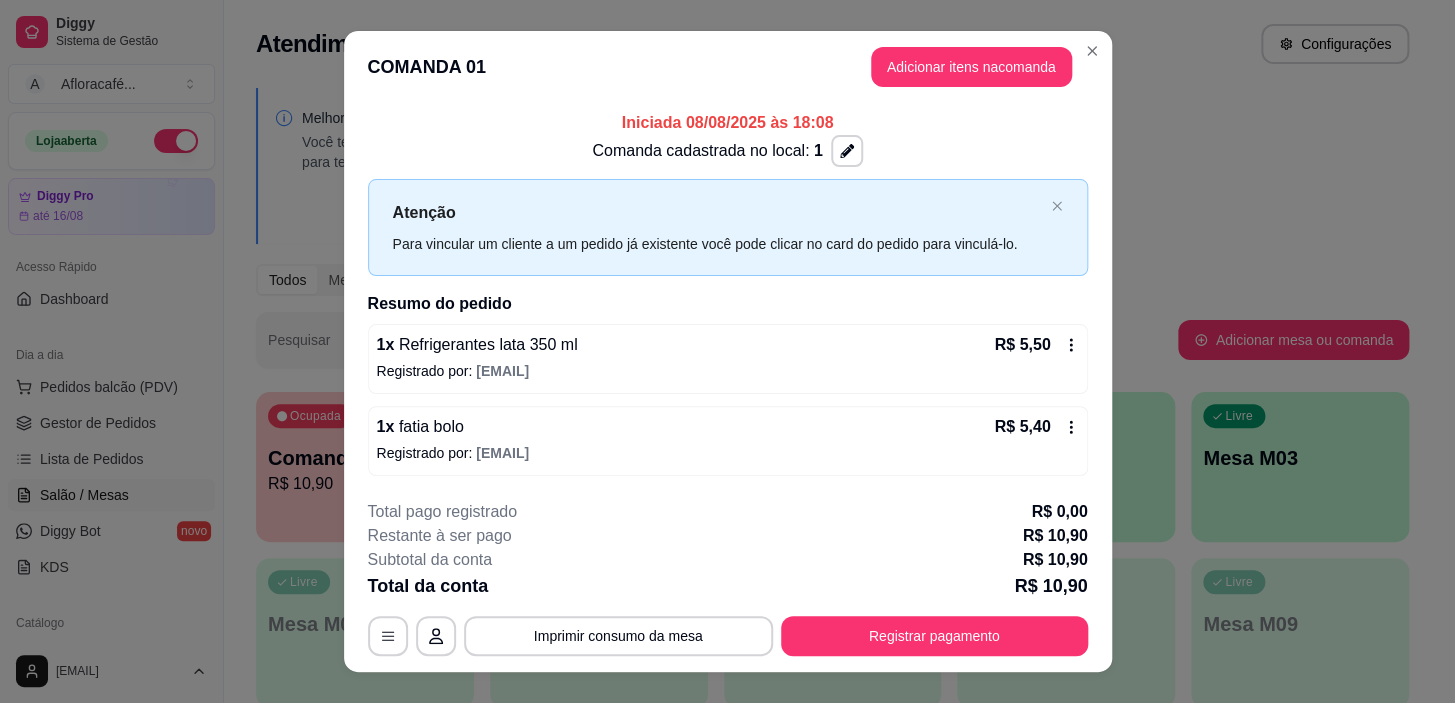 click on "**********" at bounding box center [728, 578] 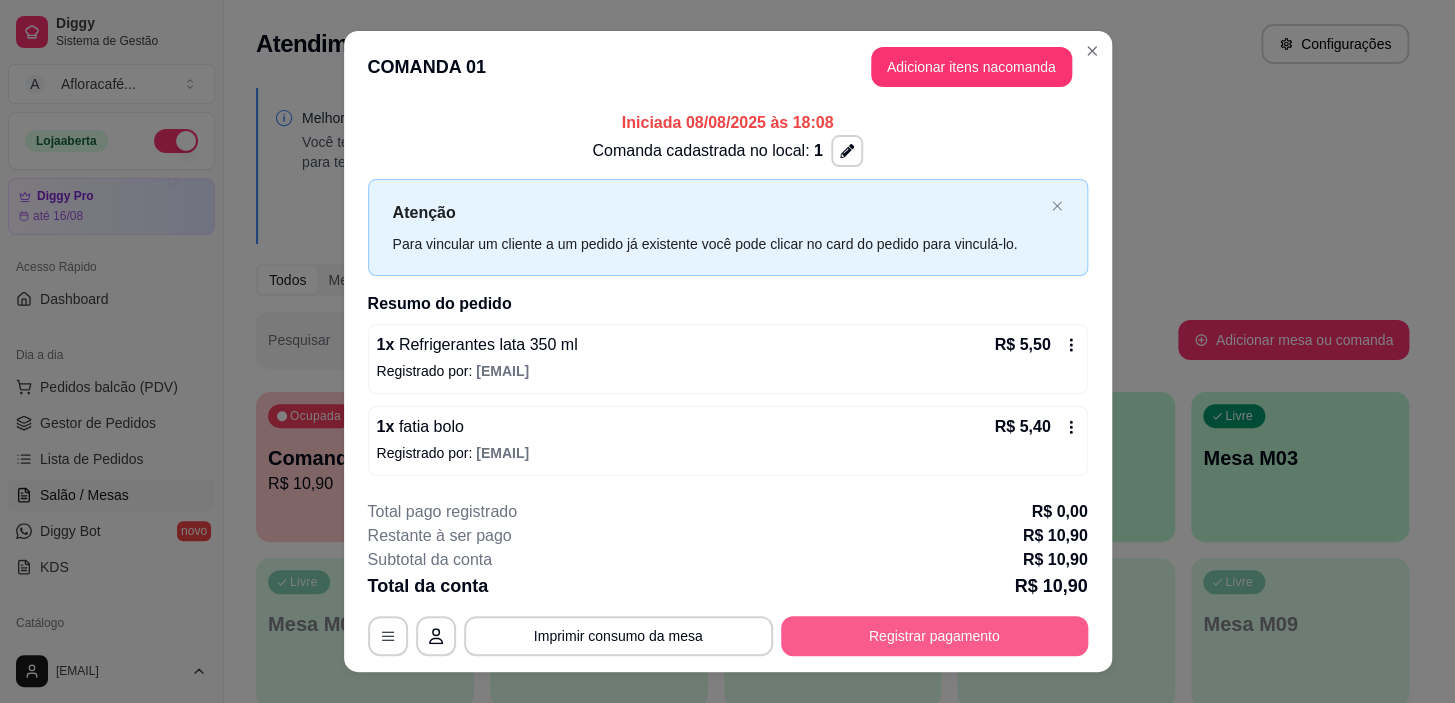 click on "Registrar pagamento" at bounding box center (934, 636) 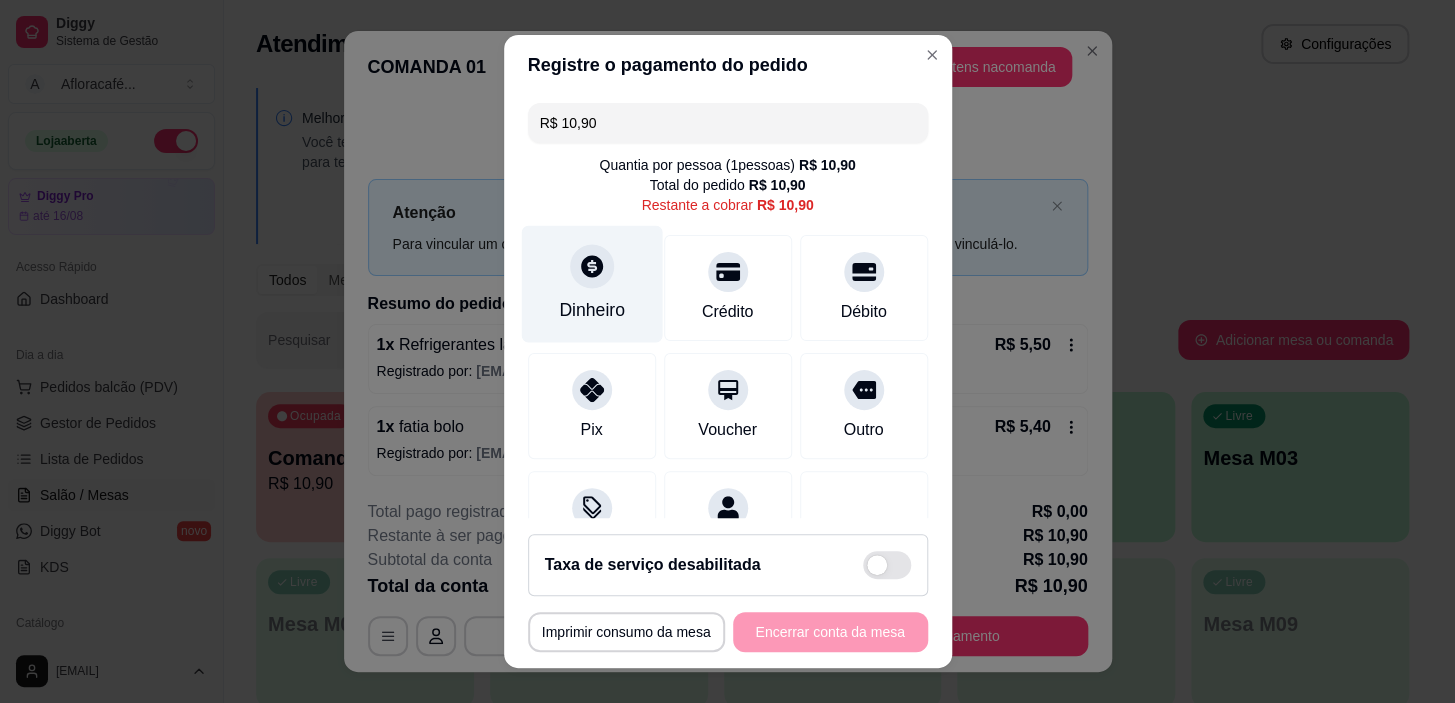 click on "Dinheiro" at bounding box center [592, 310] 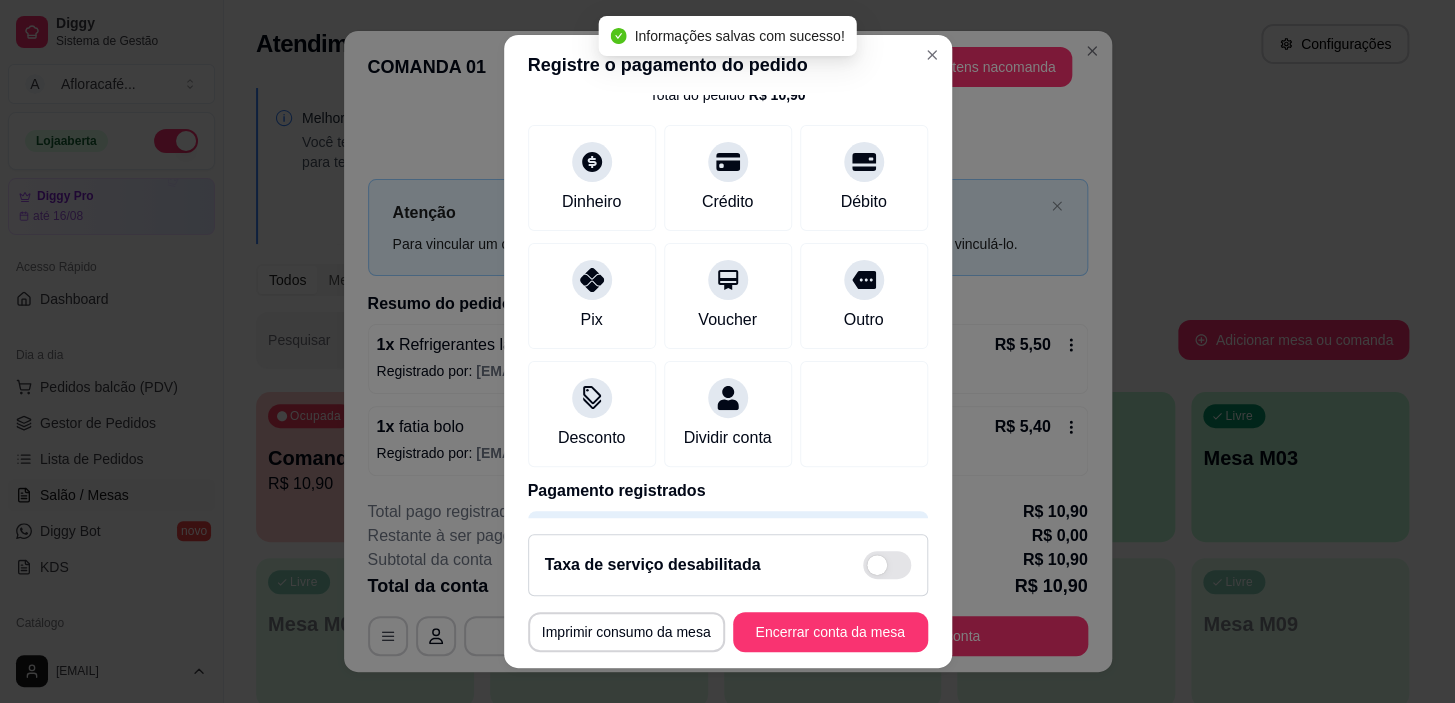 scroll, scrollTop: 174, scrollLeft: 0, axis: vertical 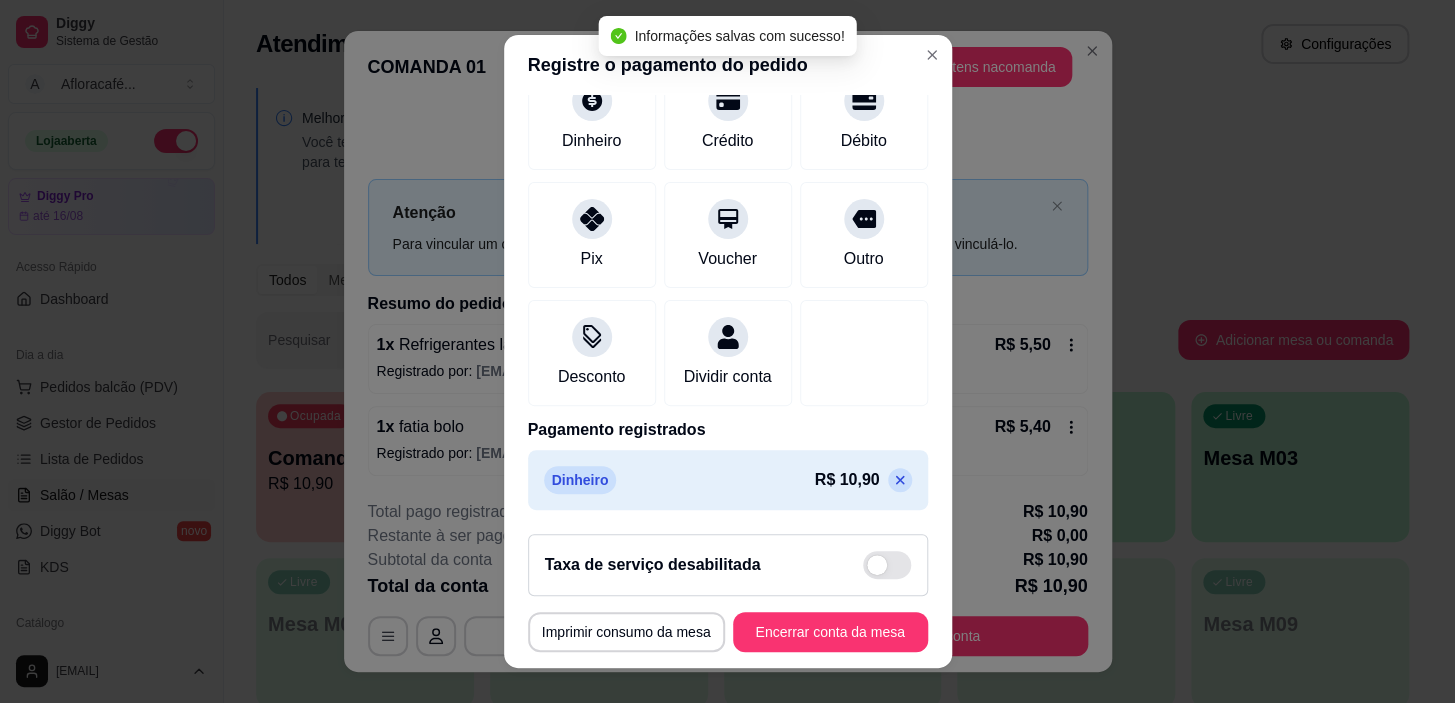 click 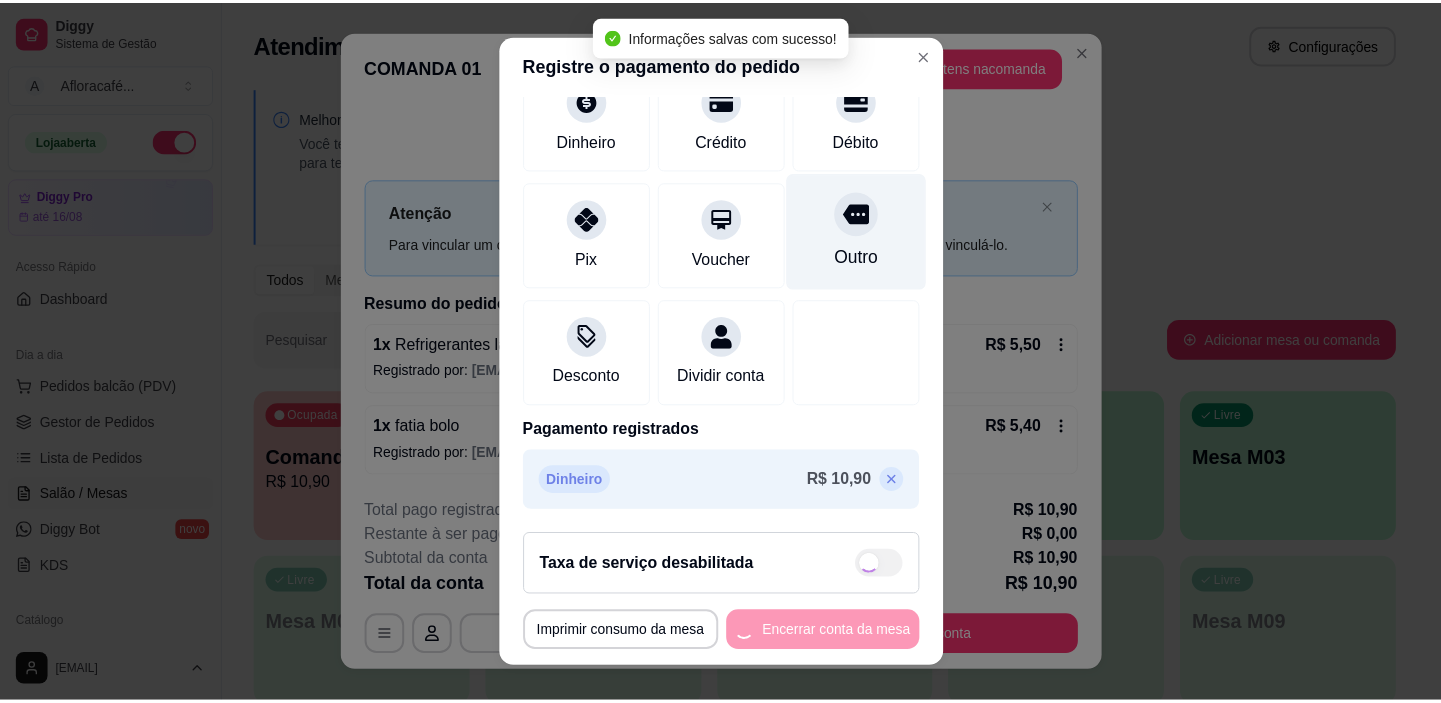 scroll, scrollTop: 0, scrollLeft: 0, axis: both 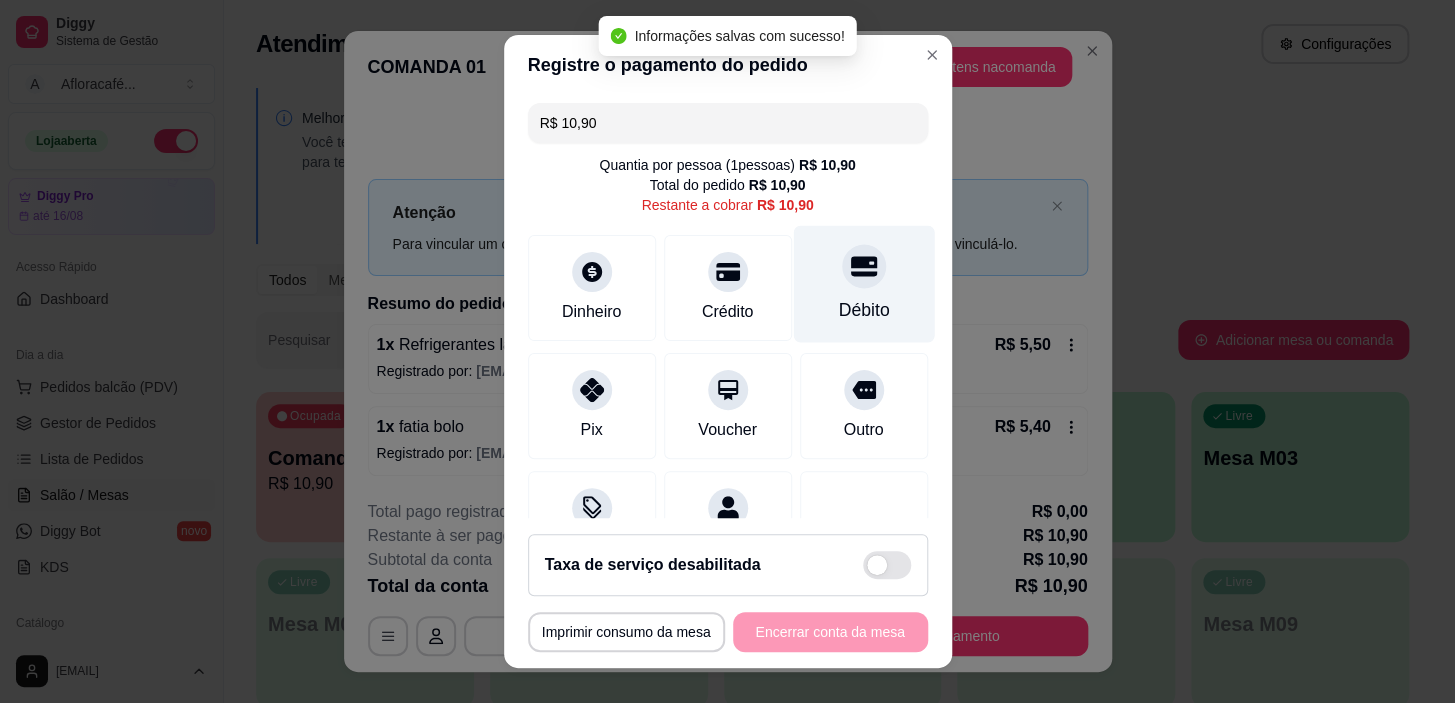 click on "Débito" at bounding box center [863, 310] 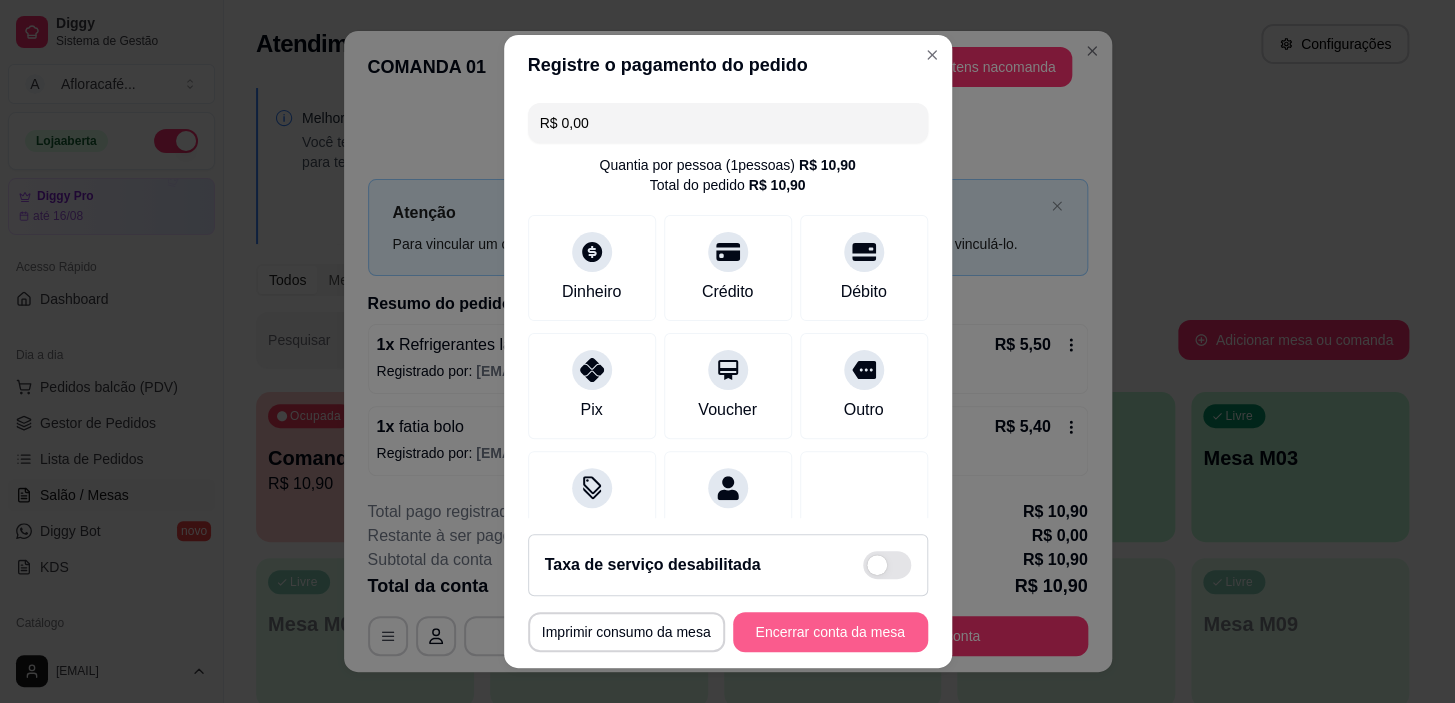 click on "Encerrar conta da mesa" at bounding box center (830, 632) 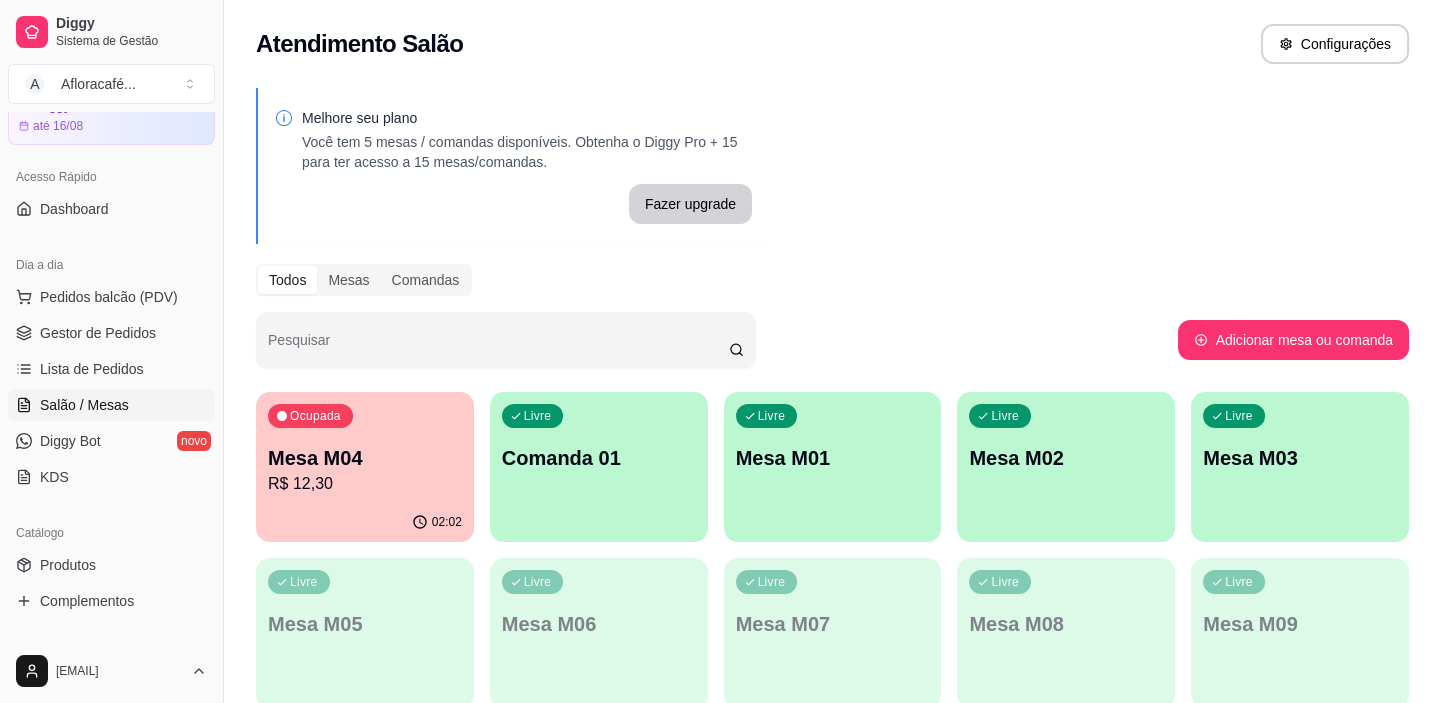 scroll, scrollTop: 363, scrollLeft: 0, axis: vertical 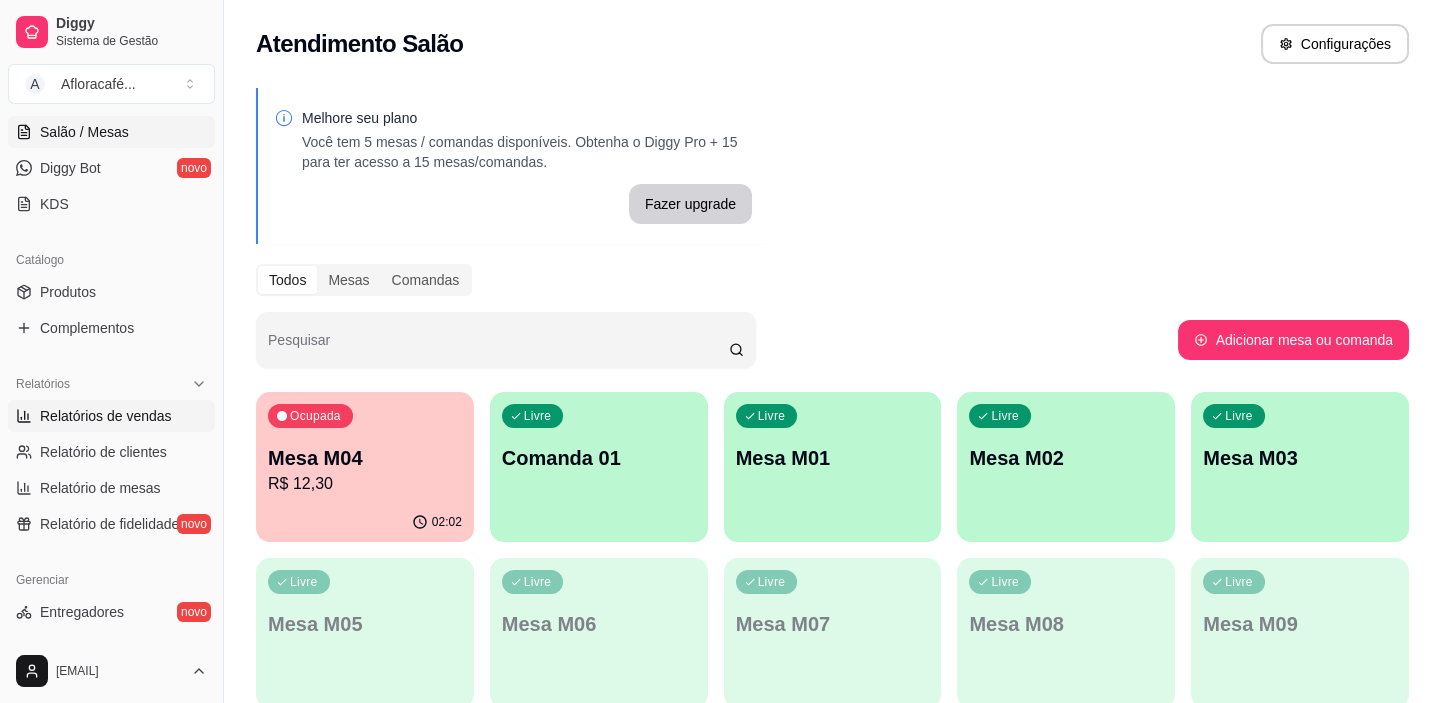 click on "Relatórios de vendas" at bounding box center (106, 416) 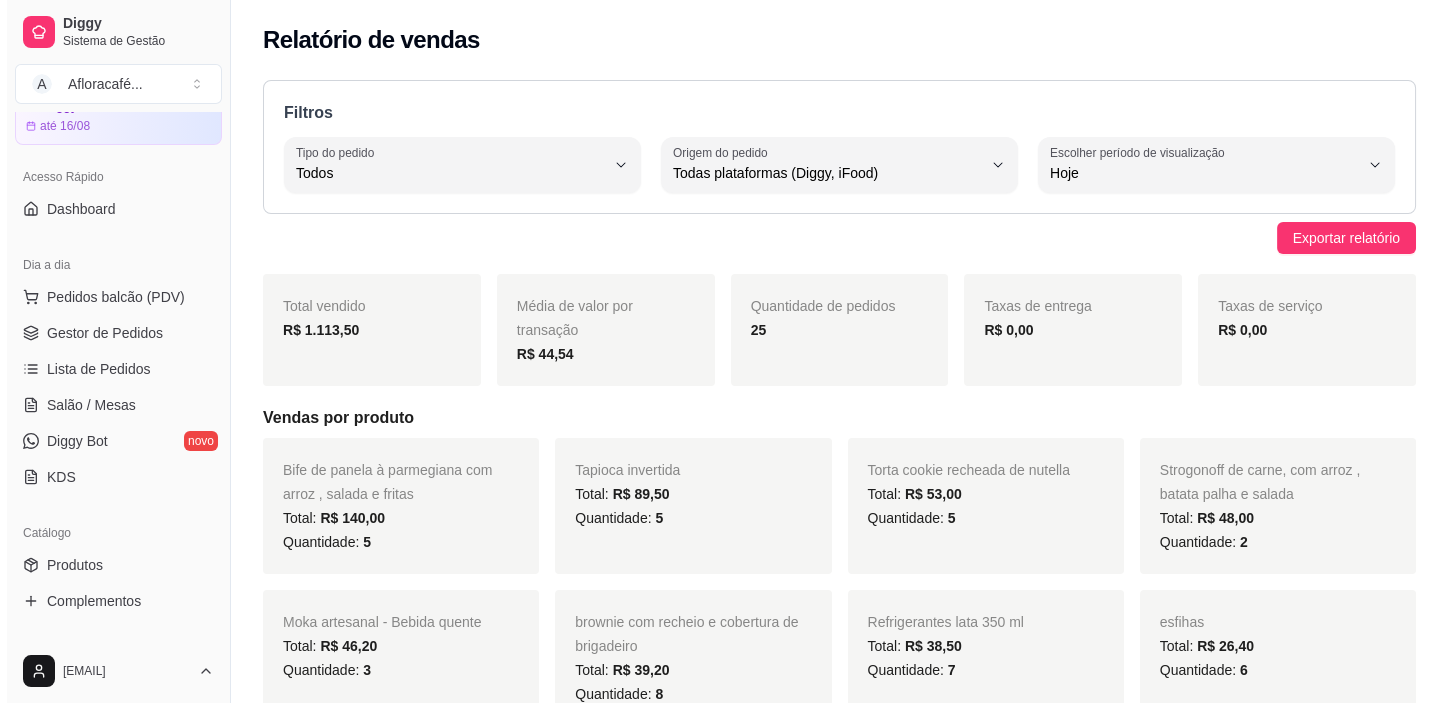 scroll, scrollTop: 0, scrollLeft: 0, axis: both 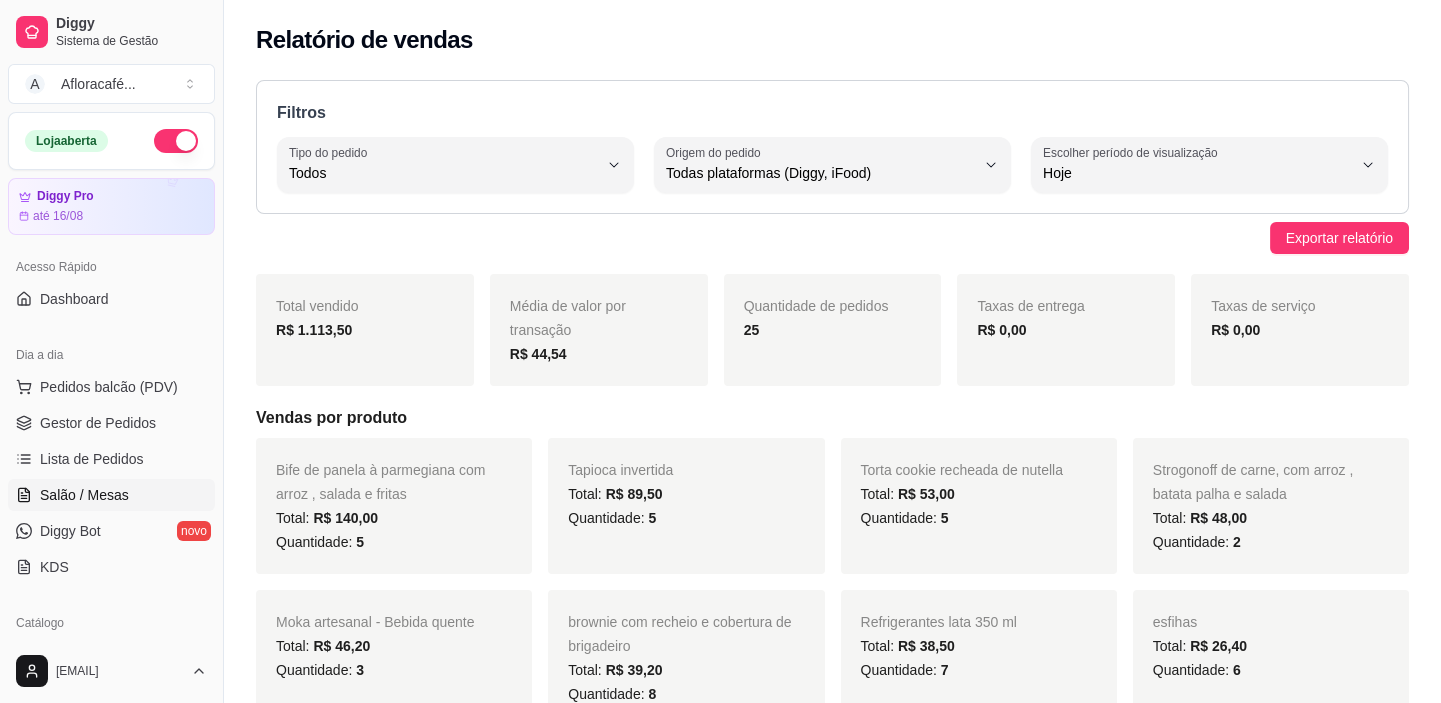 click on "Salão / Mesas" at bounding box center [84, 495] 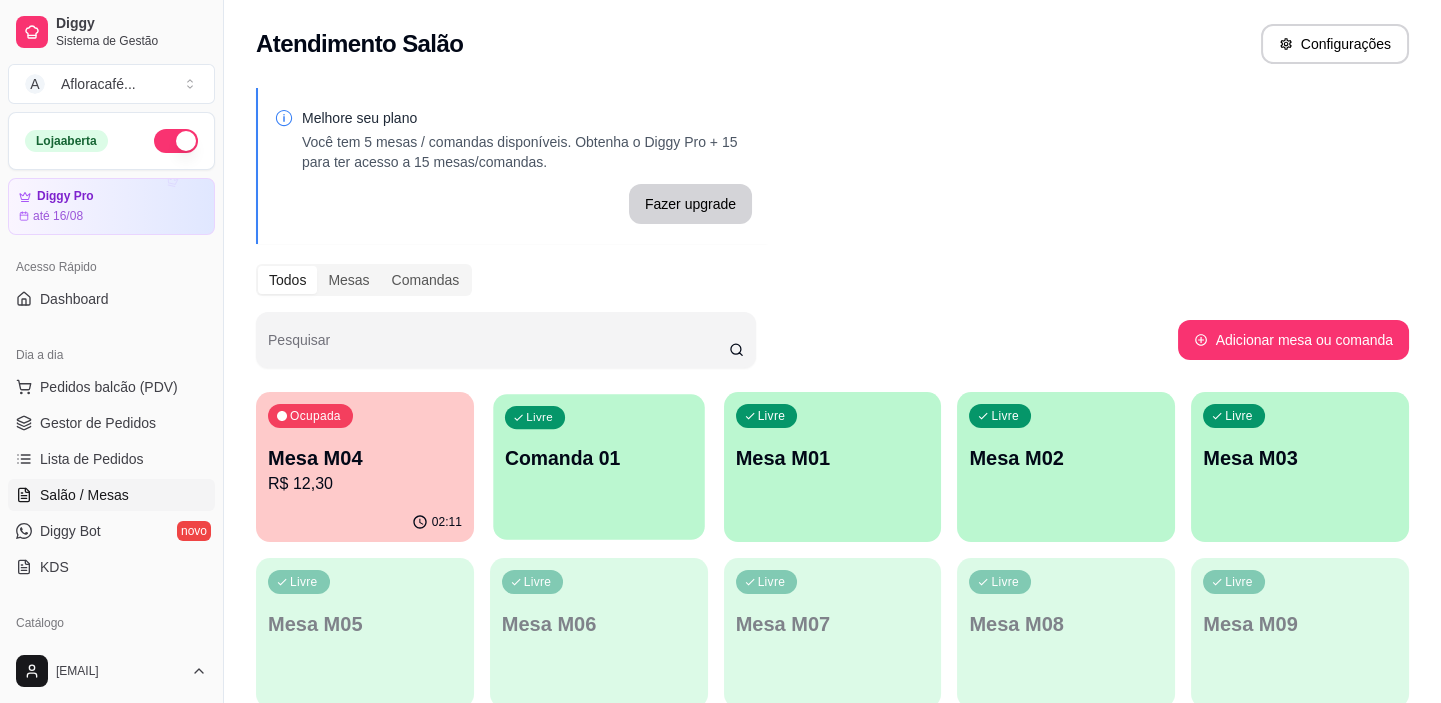 click on "Livre Comanda 01" at bounding box center [598, 455] 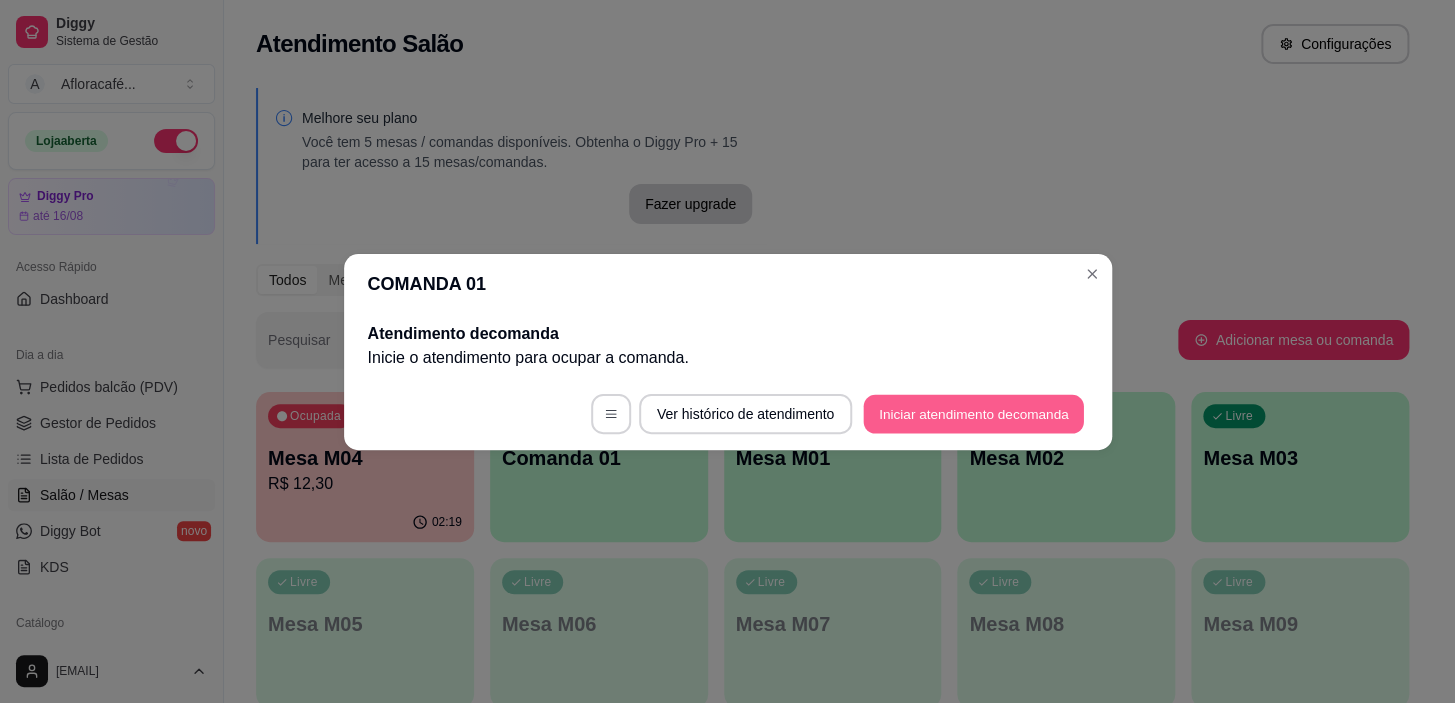 click on "Iniciar atendimento de  comanda" at bounding box center [974, 413] 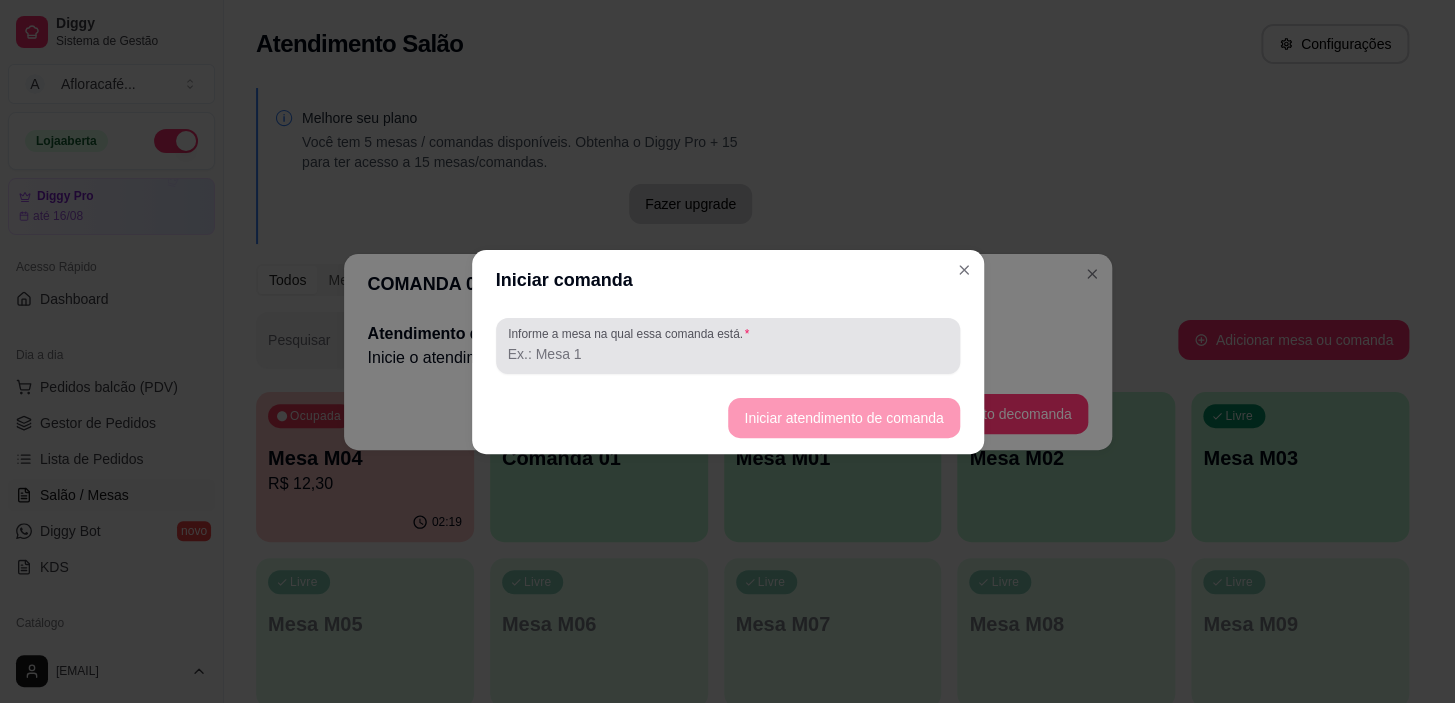 click on "Informe a mesa na qual essa comanda está." at bounding box center [728, 354] 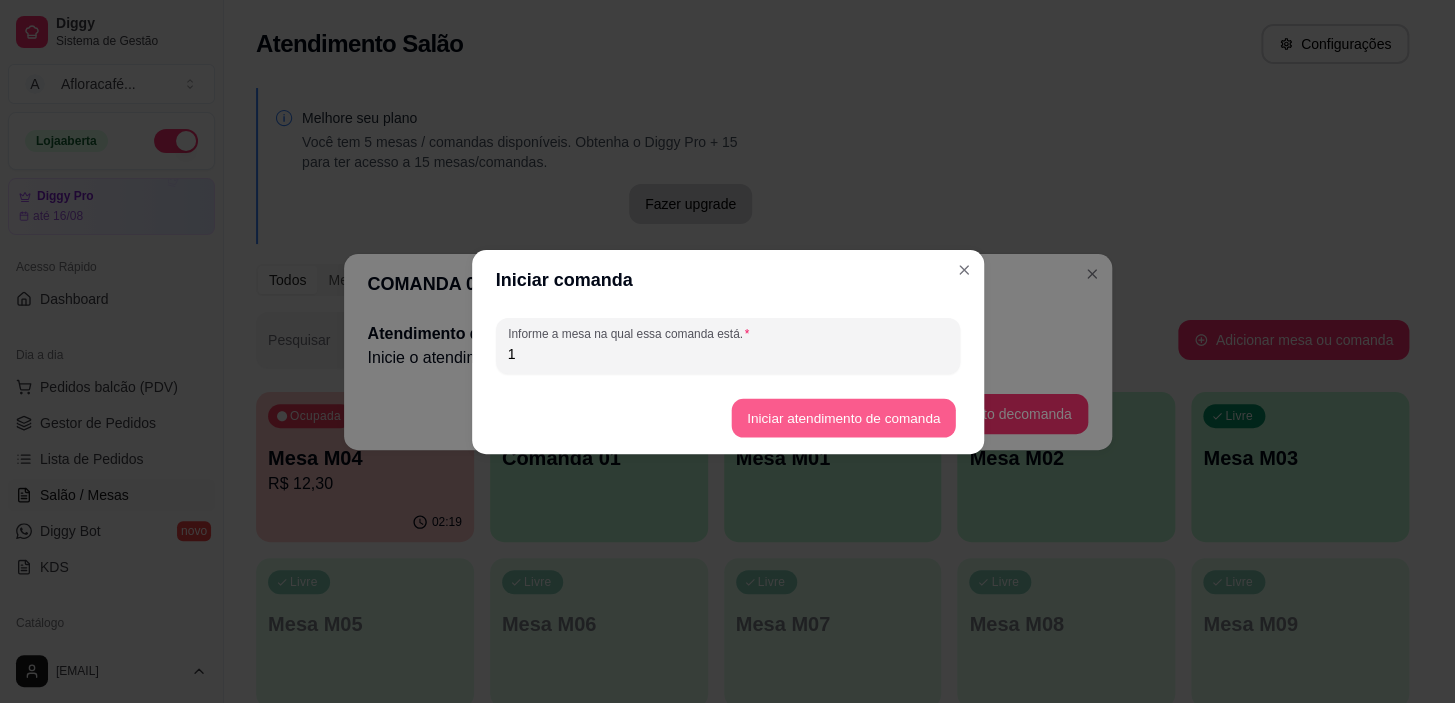 click on "Iniciar atendimento de comanda" at bounding box center [844, 417] 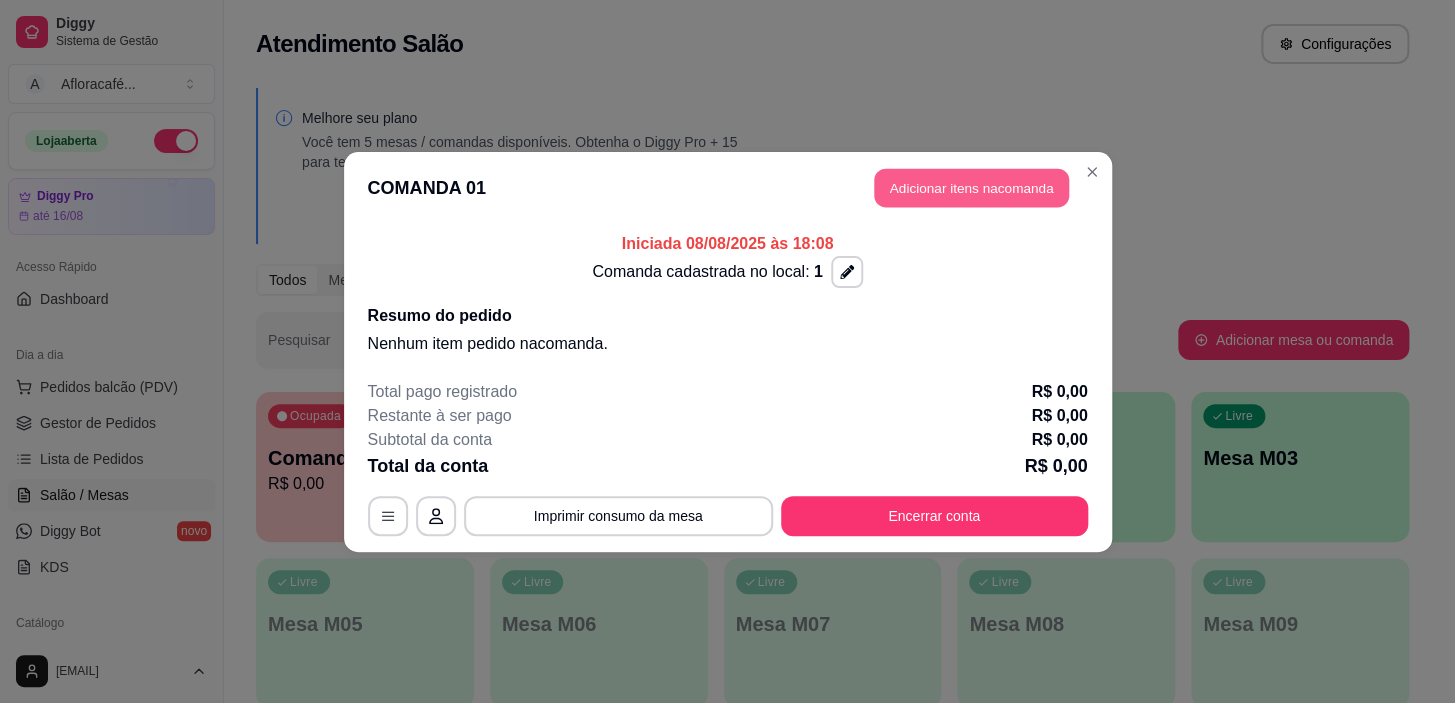click on "Adicionar itens na  comanda" at bounding box center [971, 187] 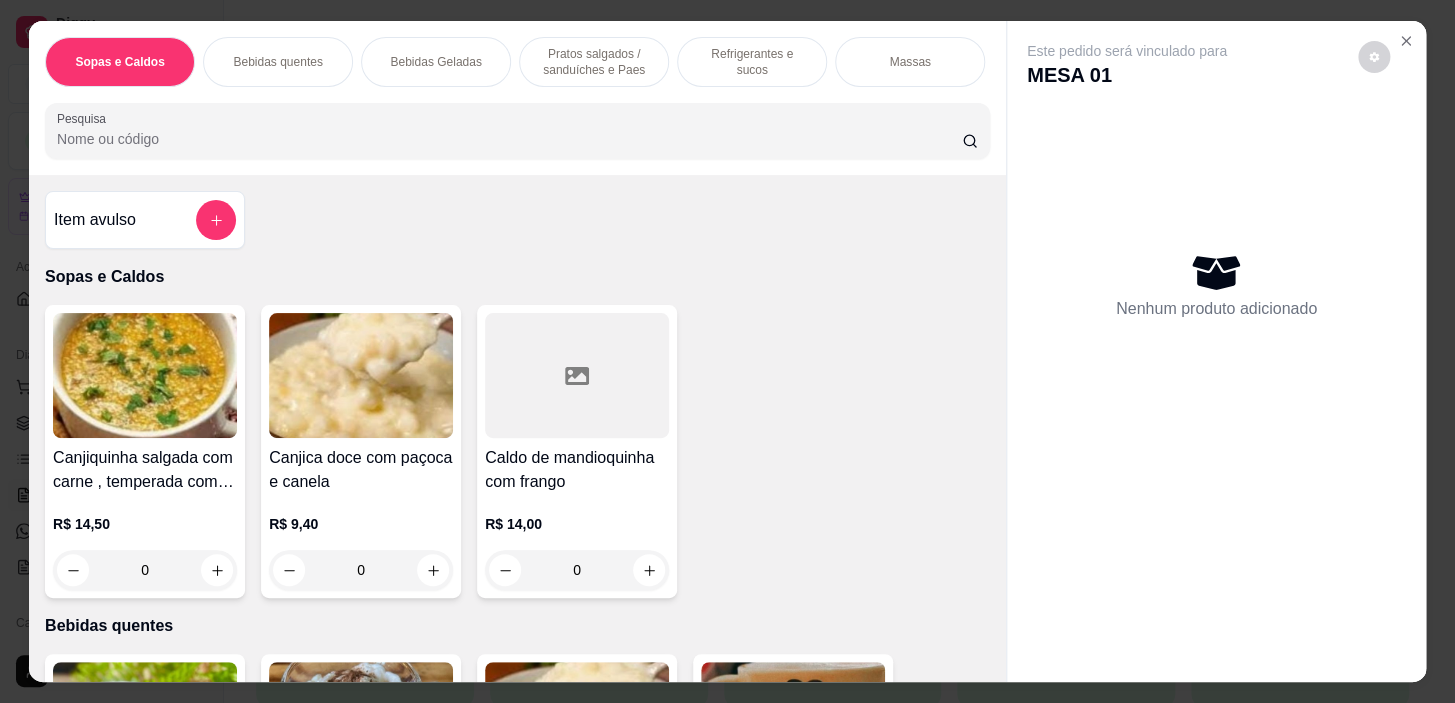 scroll, scrollTop: 545, scrollLeft: 0, axis: vertical 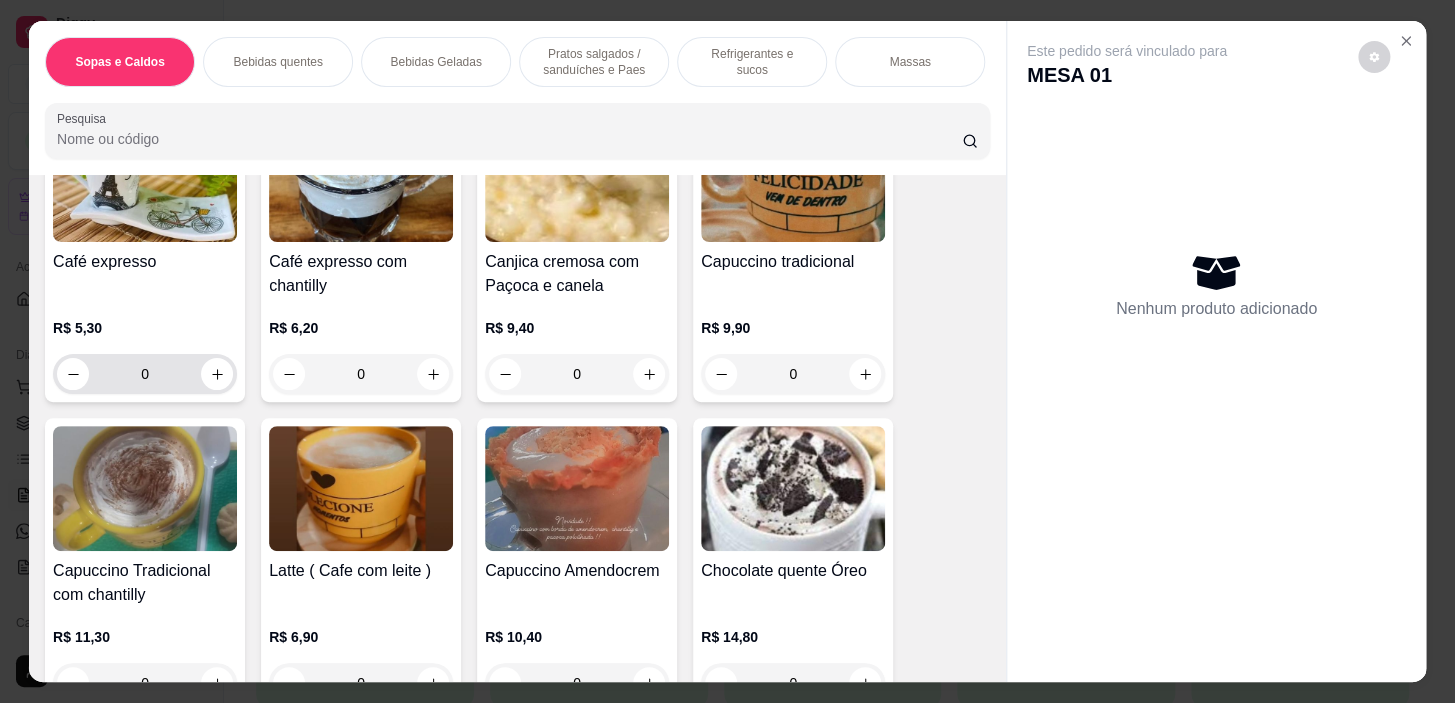 click at bounding box center (217, 374) 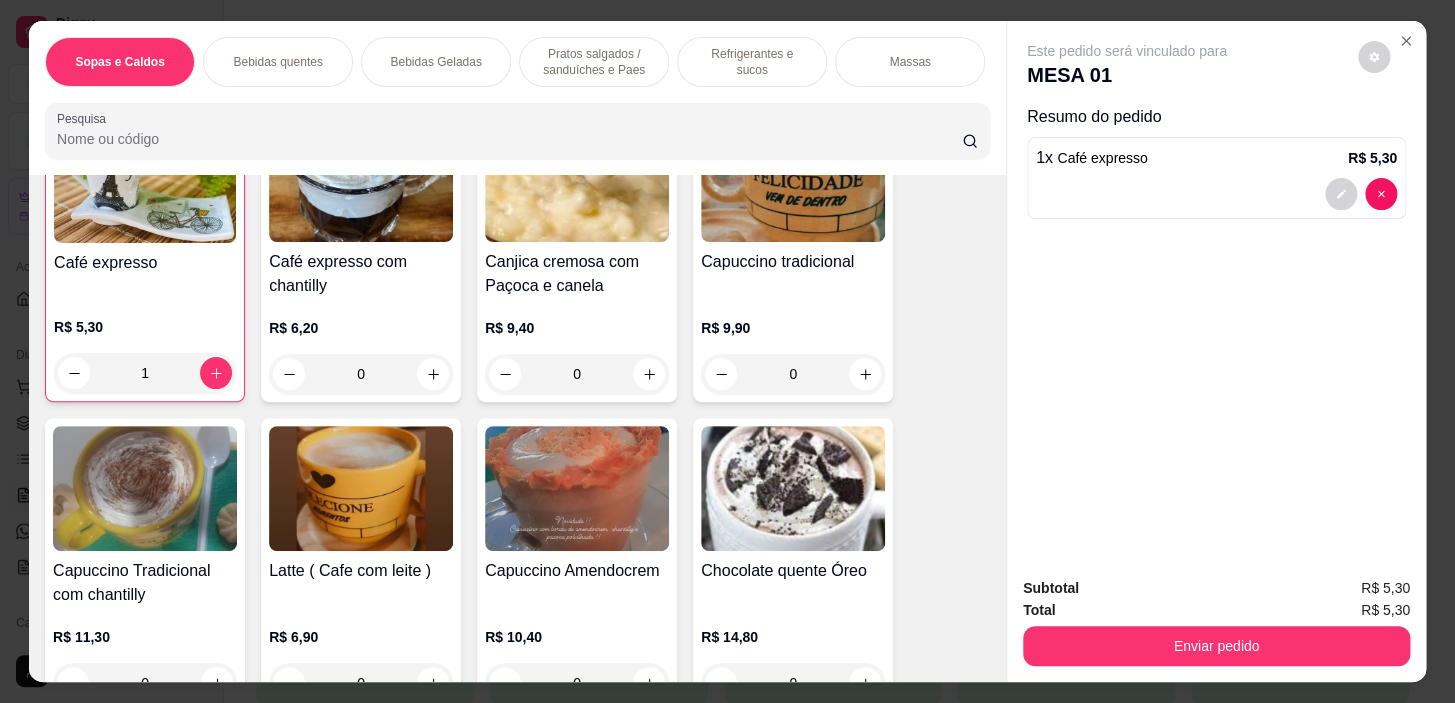 scroll, scrollTop: 546, scrollLeft: 0, axis: vertical 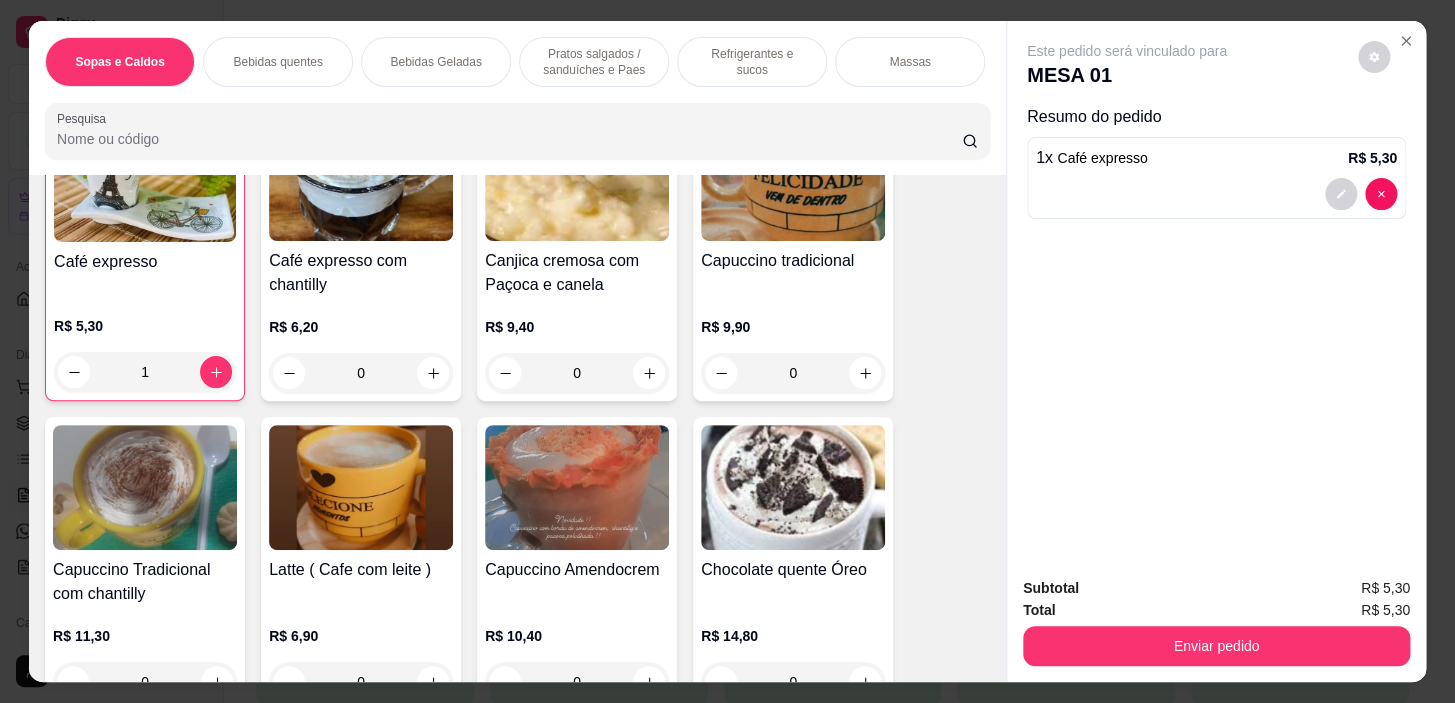 click on "Enviar pedido" at bounding box center [1216, 646] 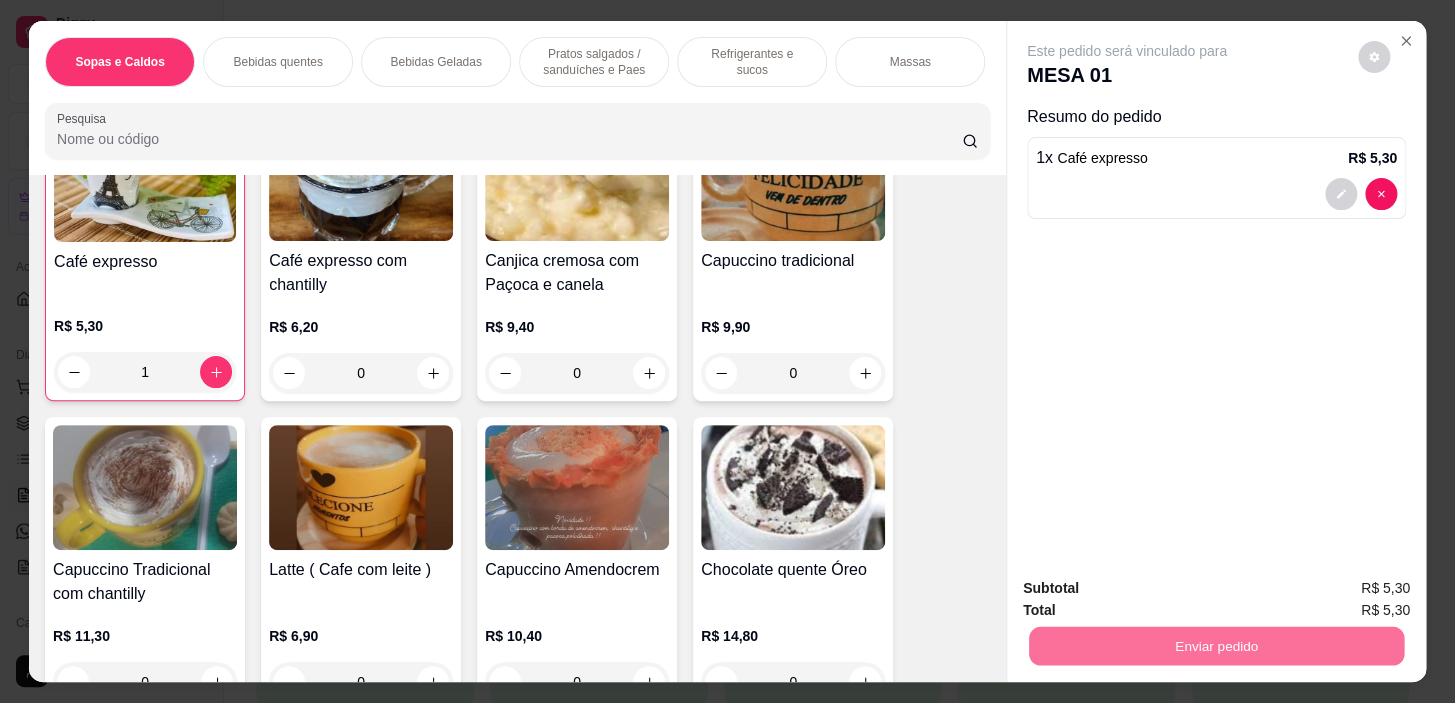 click on "Não registrar e enviar pedido" at bounding box center [1150, 589] 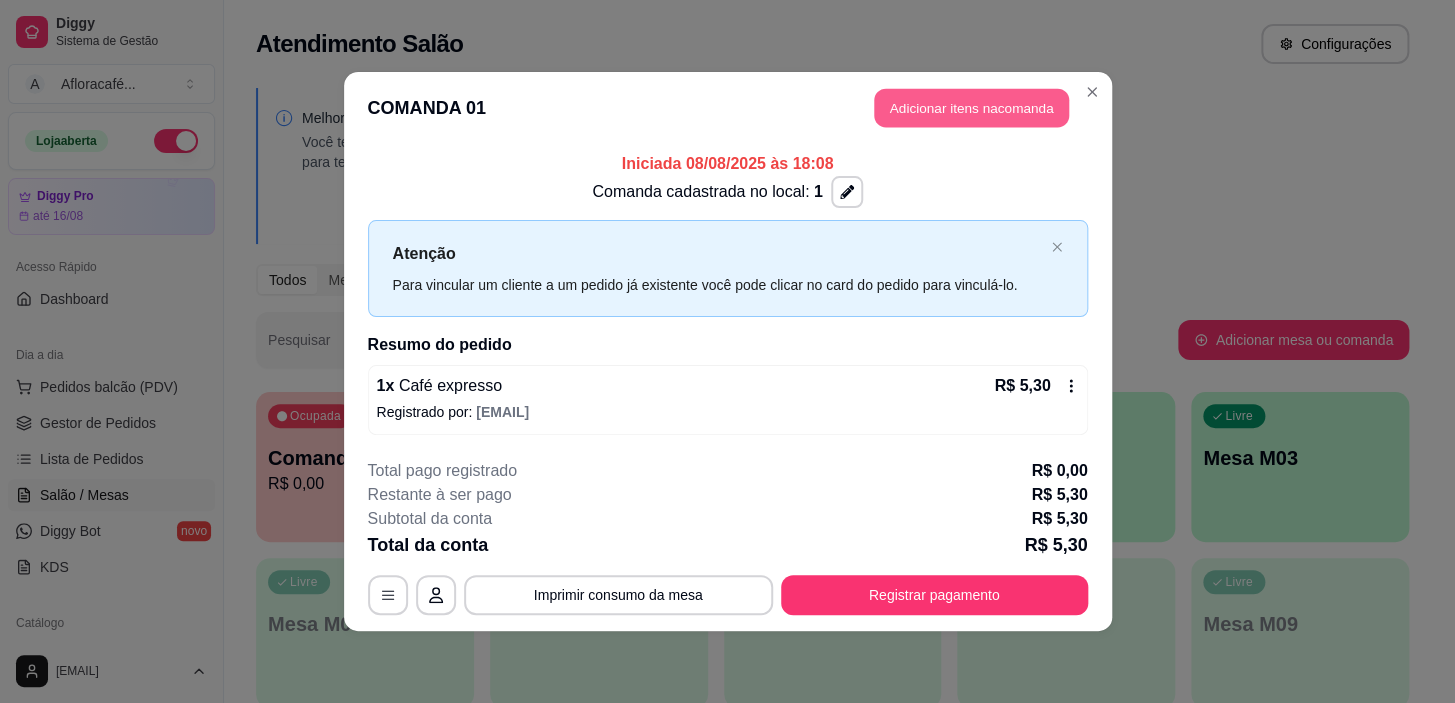 click on "Adicionar itens na  comanda" at bounding box center [971, 108] 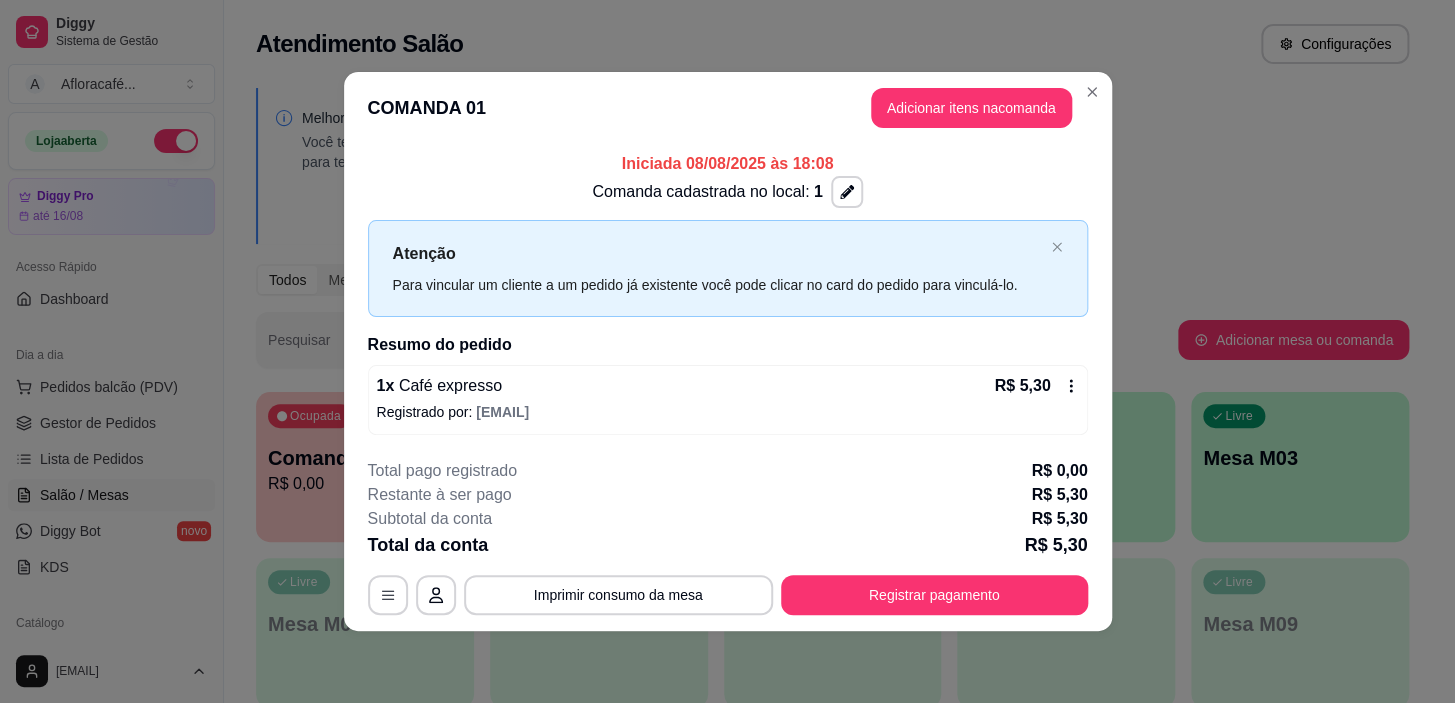 click at bounding box center (517, 131) 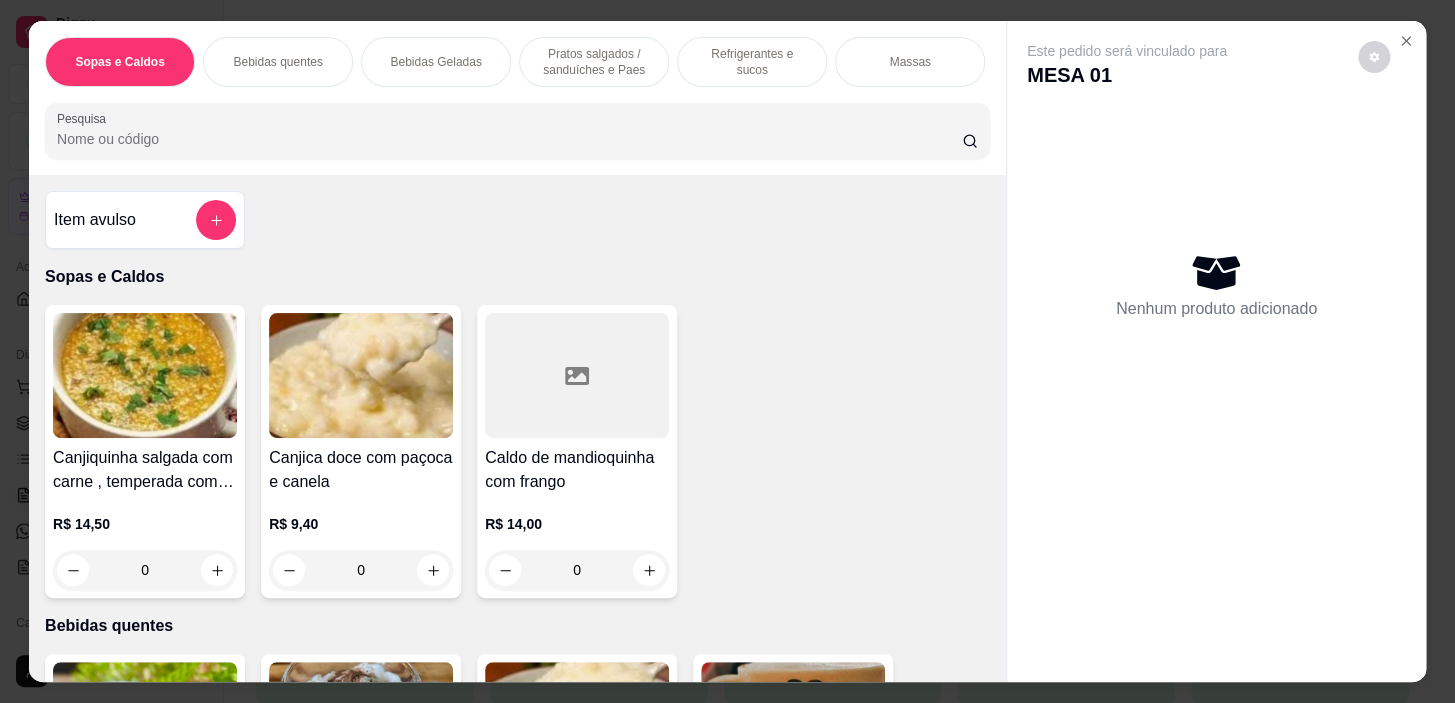 scroll, scrollTop: 0, scrollLeft: 785, axis: horizontal 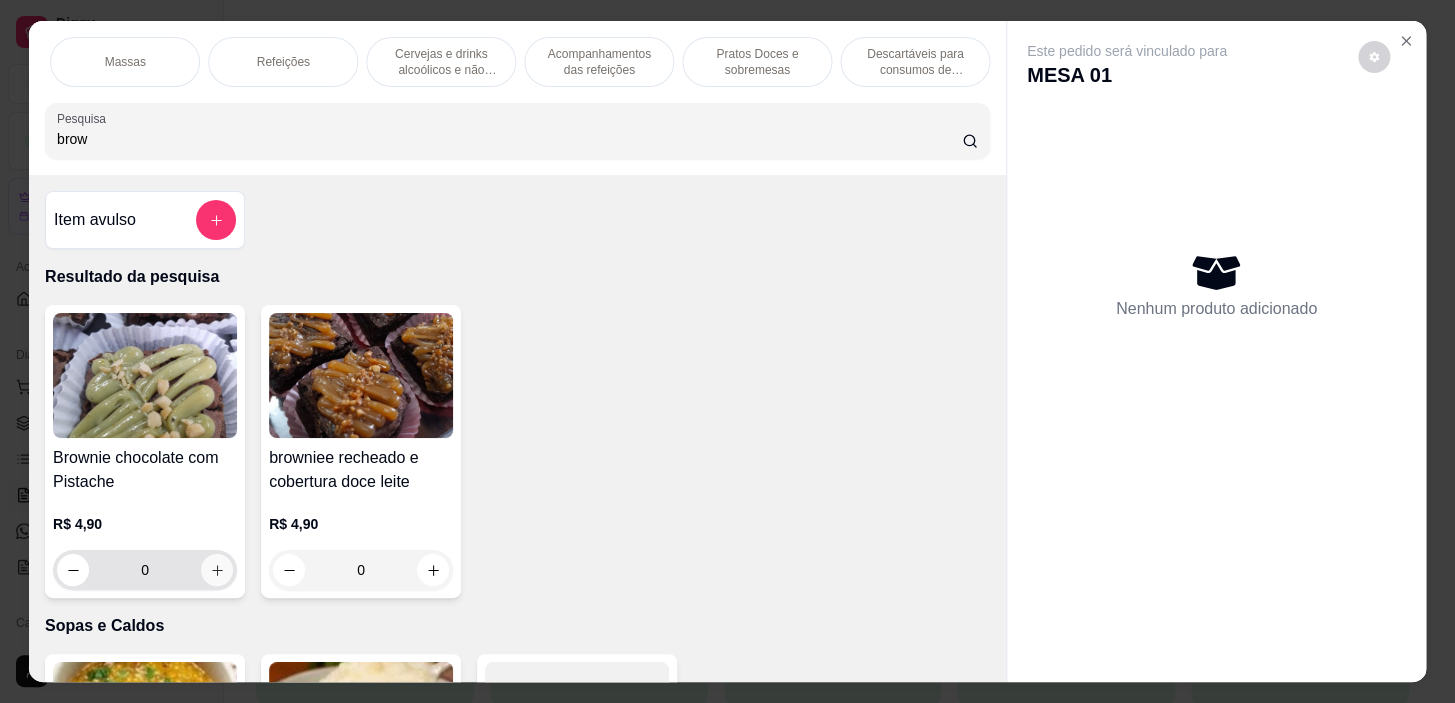 click at bounding box center (217, 570) 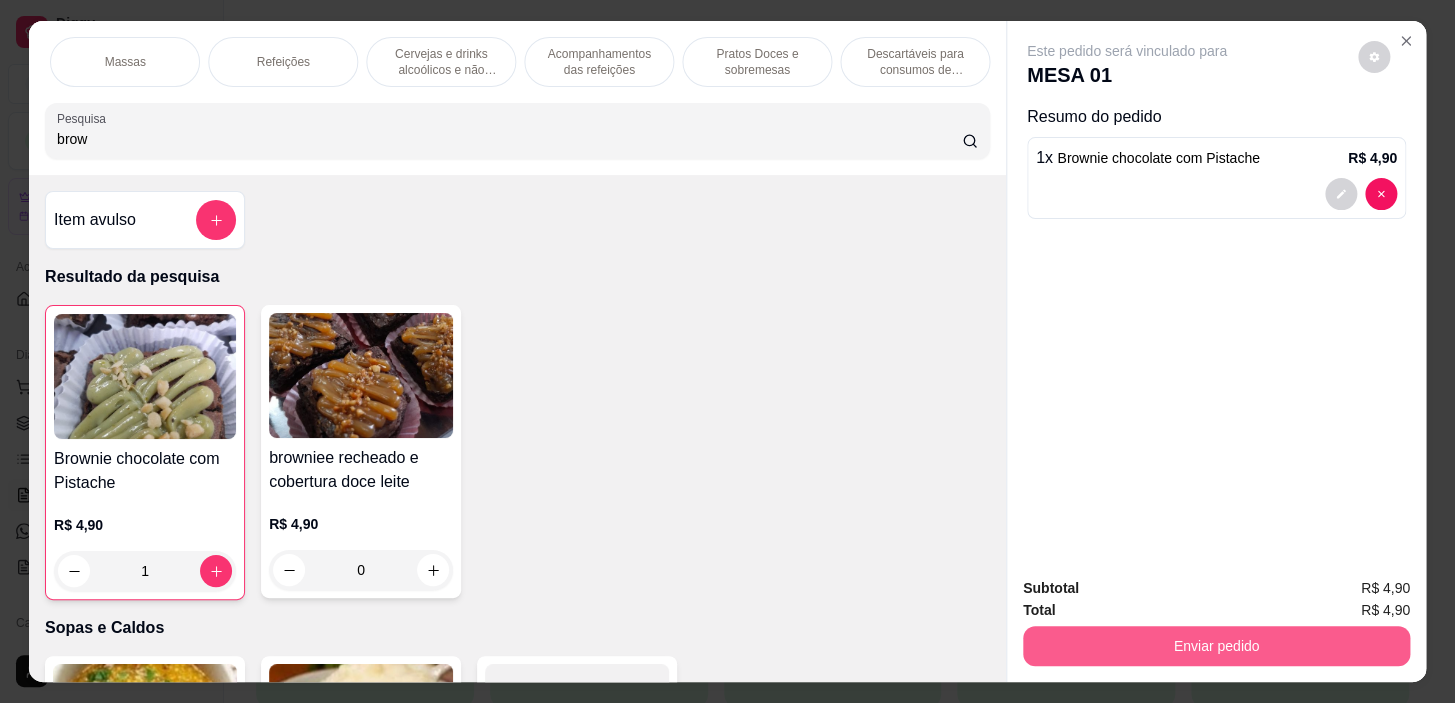 click on "Enviar pedido" at bounding box center [1216, 646] 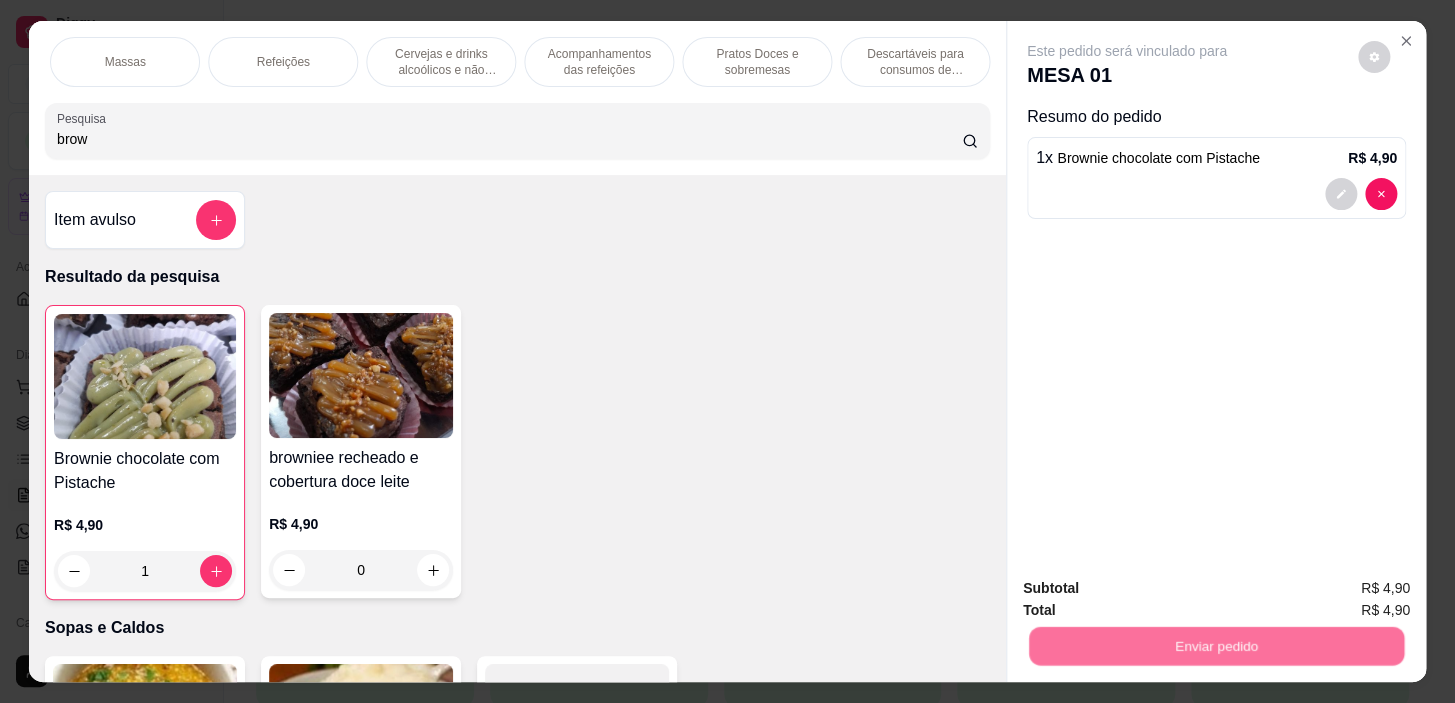 click on "Não registrar e enviar pedido" at bounding box center (1150, 590) 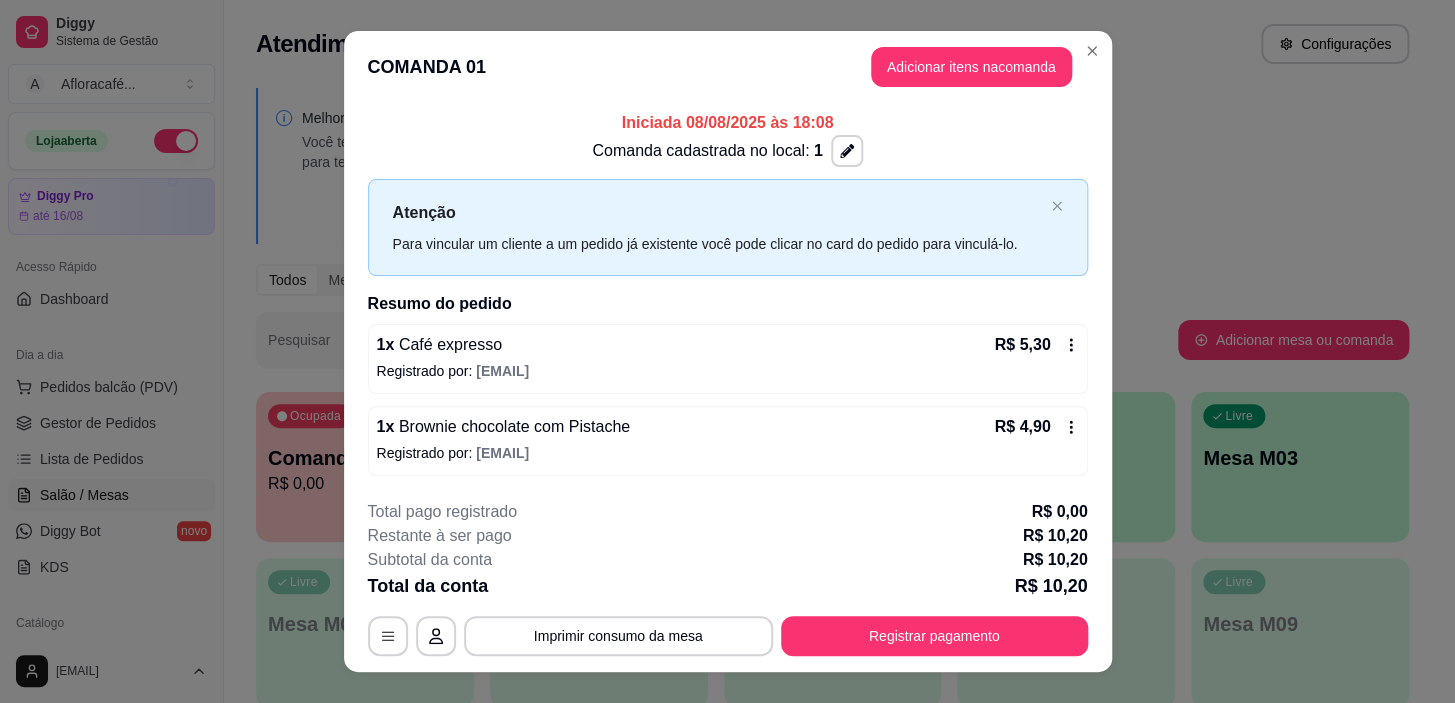 scroll, scrollTop: 32, scrollLeft: 0, axis: vertical 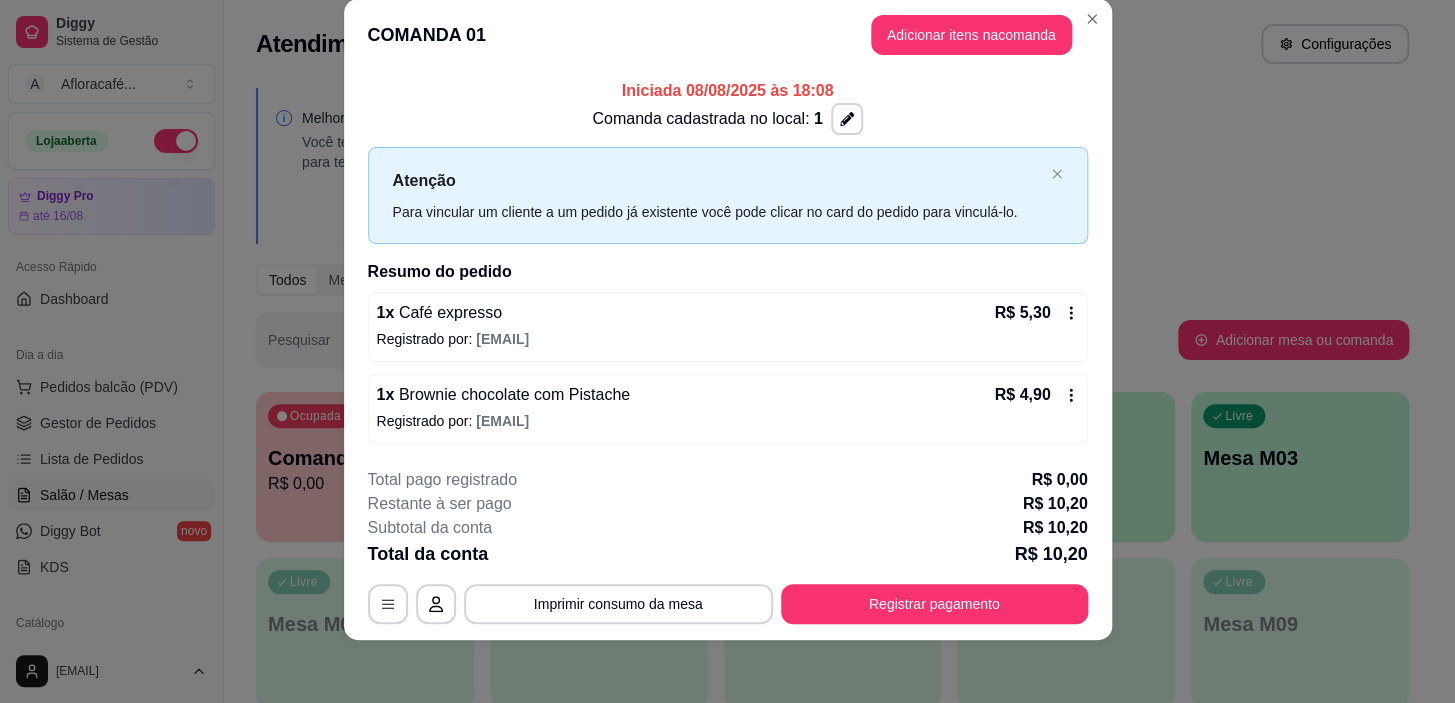 click on "Registrar pagamento" at bounding box center (934, 604) 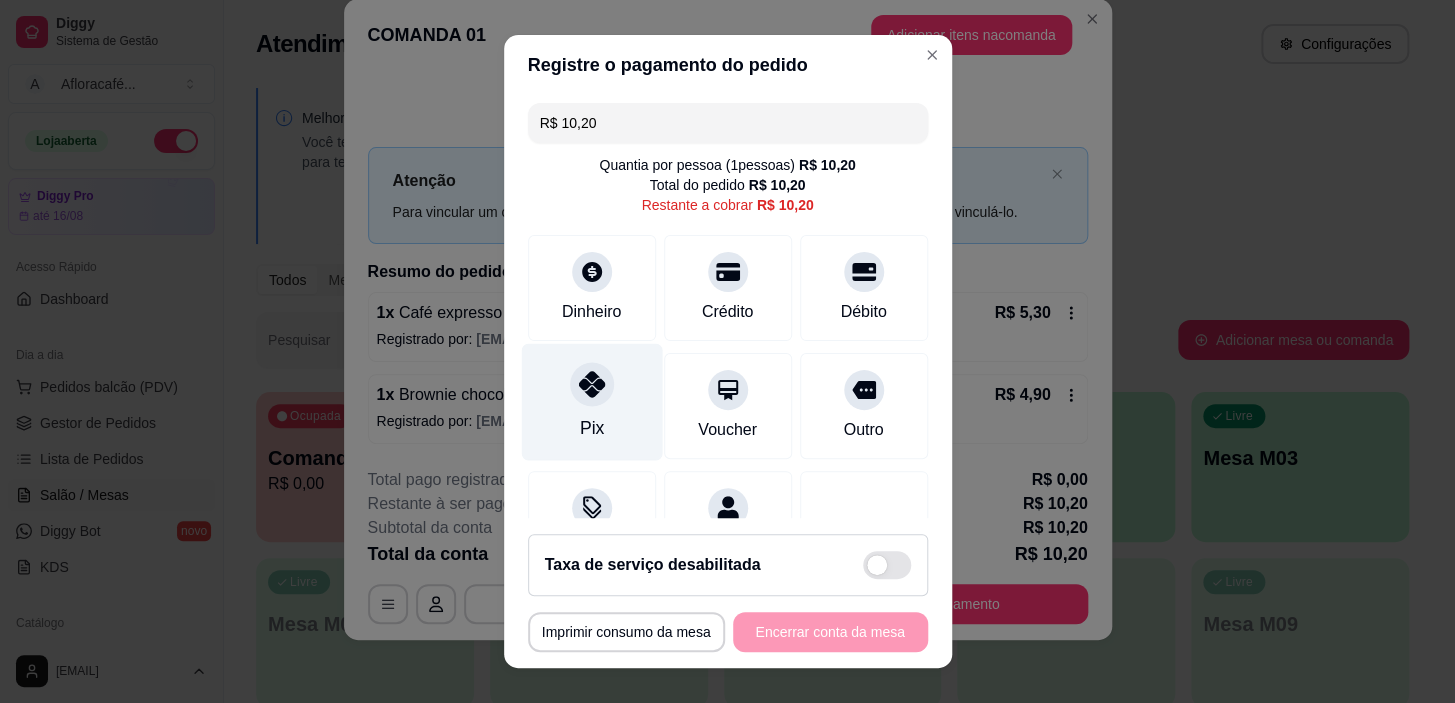 click on "Pix" at bounding box center (591, 402) 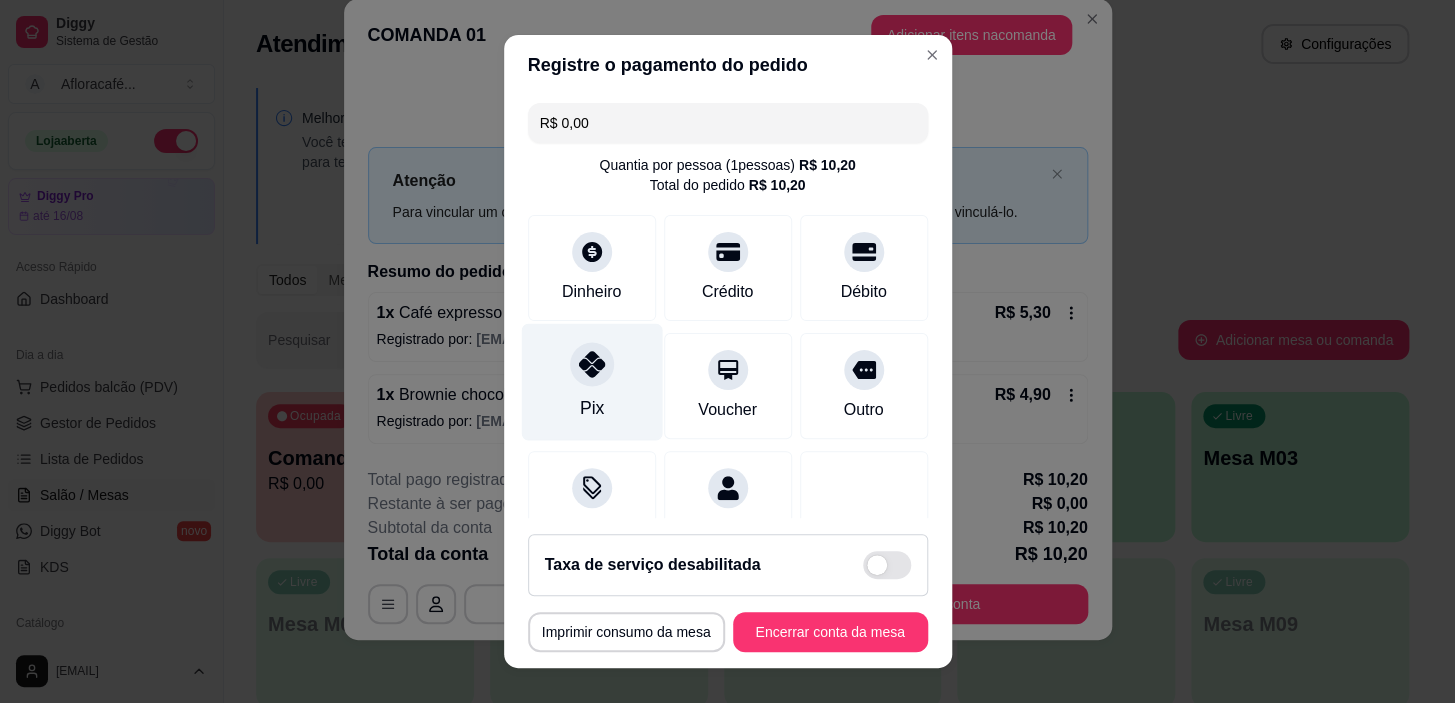 drag, startPoint x: 577, startPoint y: 372, endPoint x: 606, endPoint y: 384, distance: 31.38471 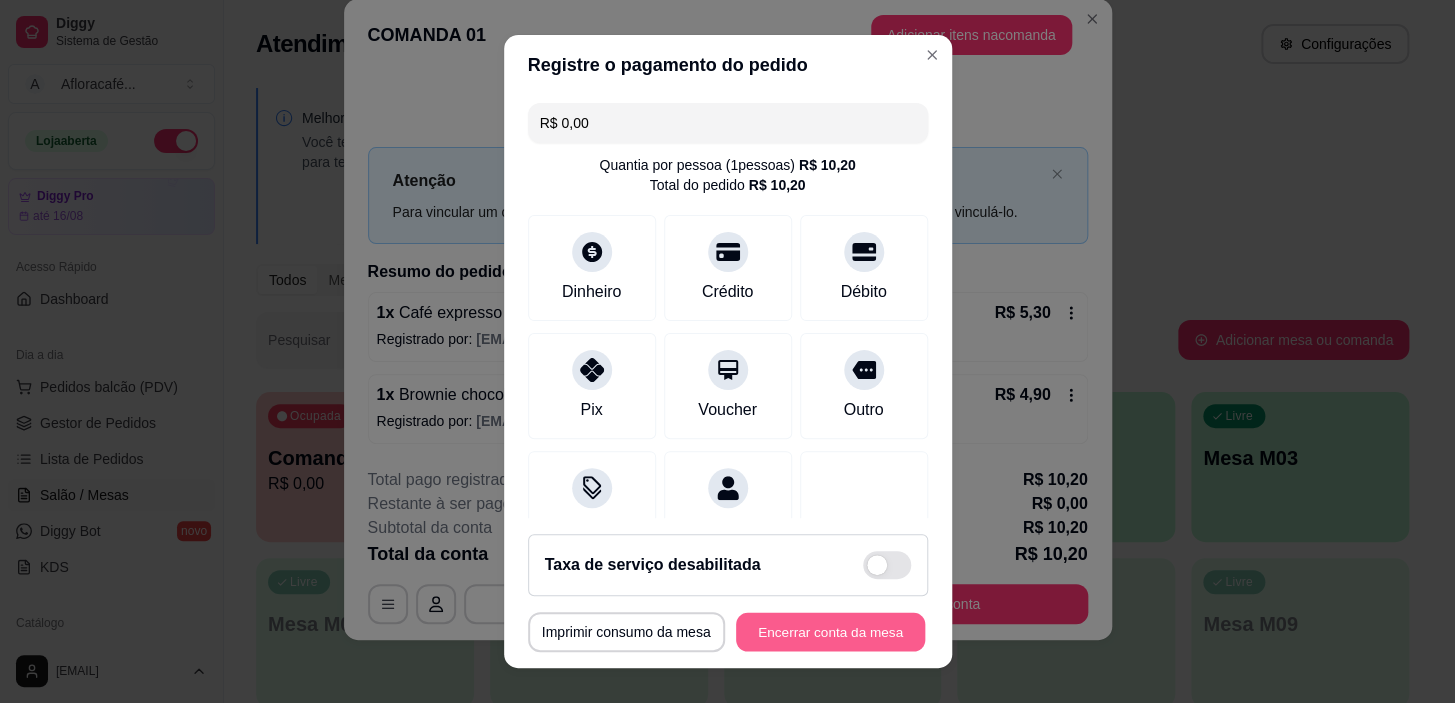 click on "Encerrar conta da mesa" at bounding box center [830, 631] 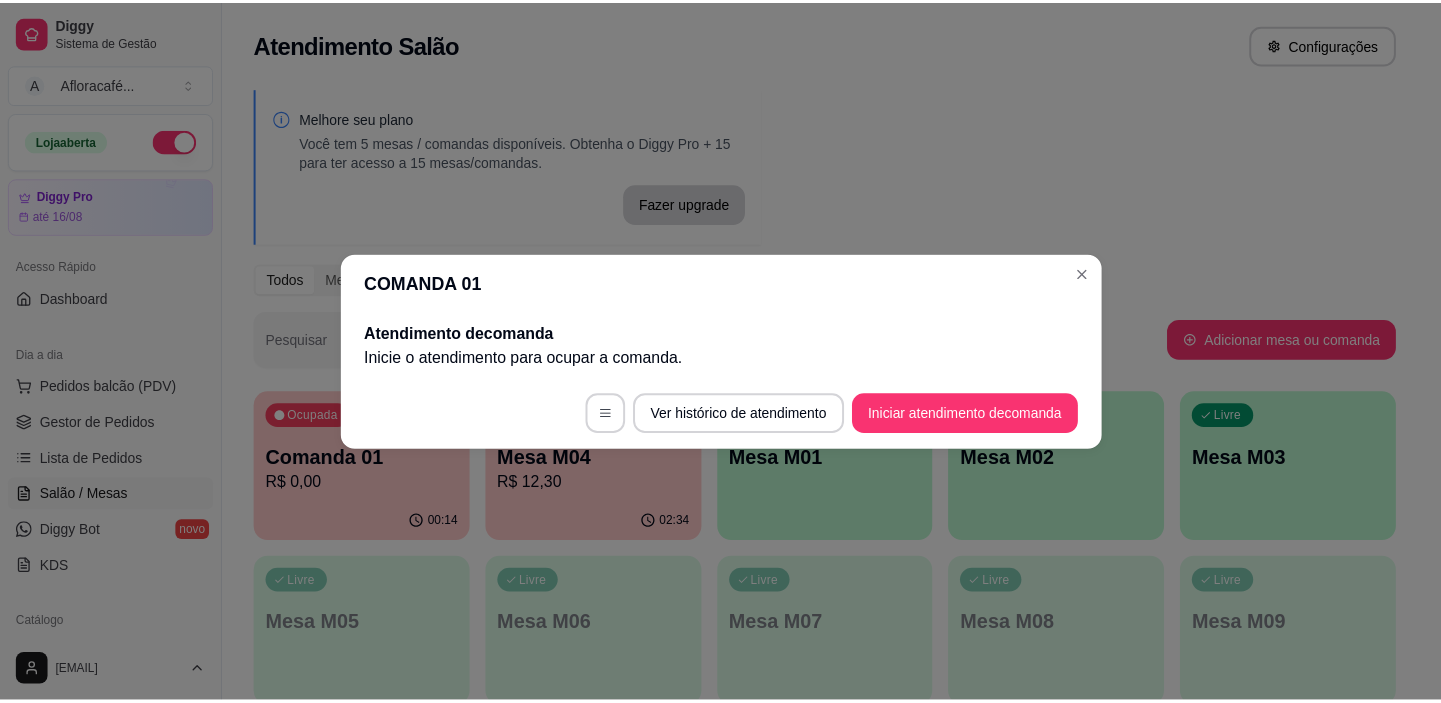 scroll, scrollTop: 0, scrollLeft: 0, axis: both 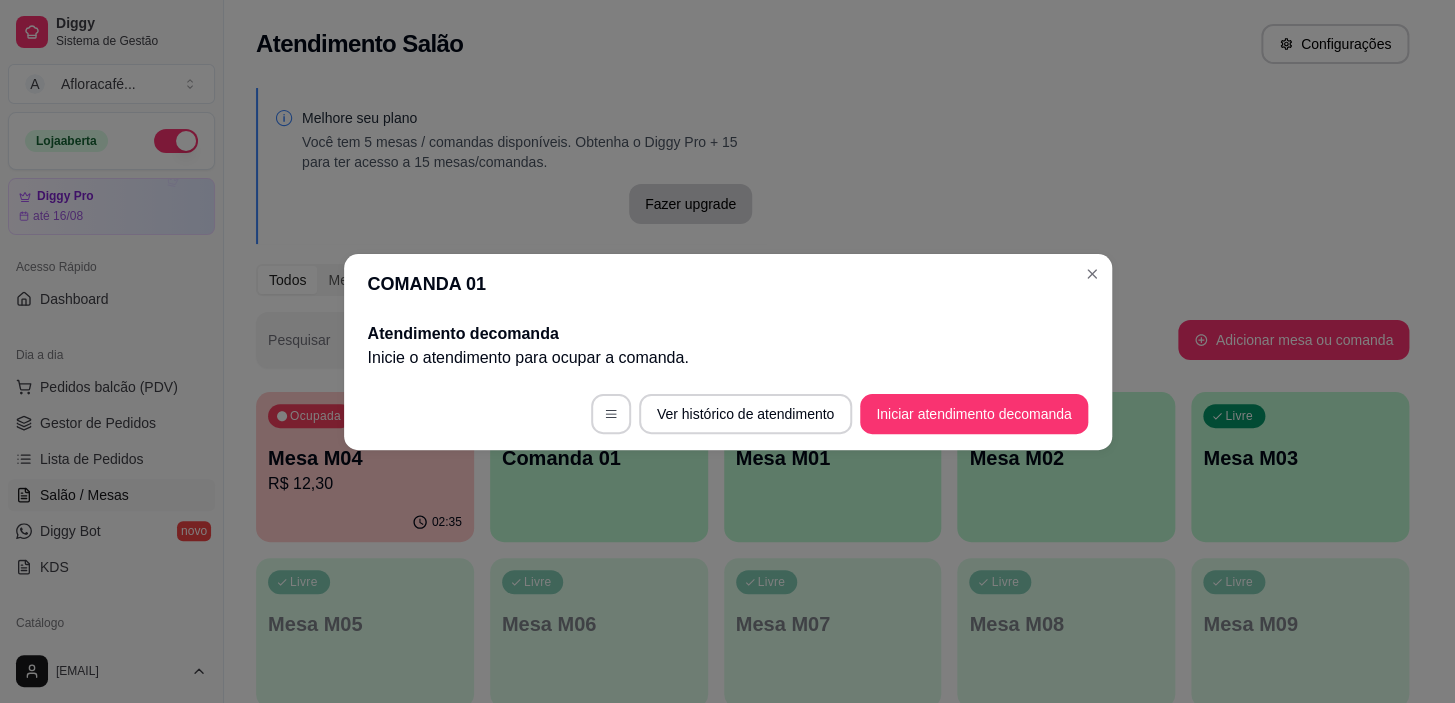click on "COMANDA 01" at bounding box center (728, 284) 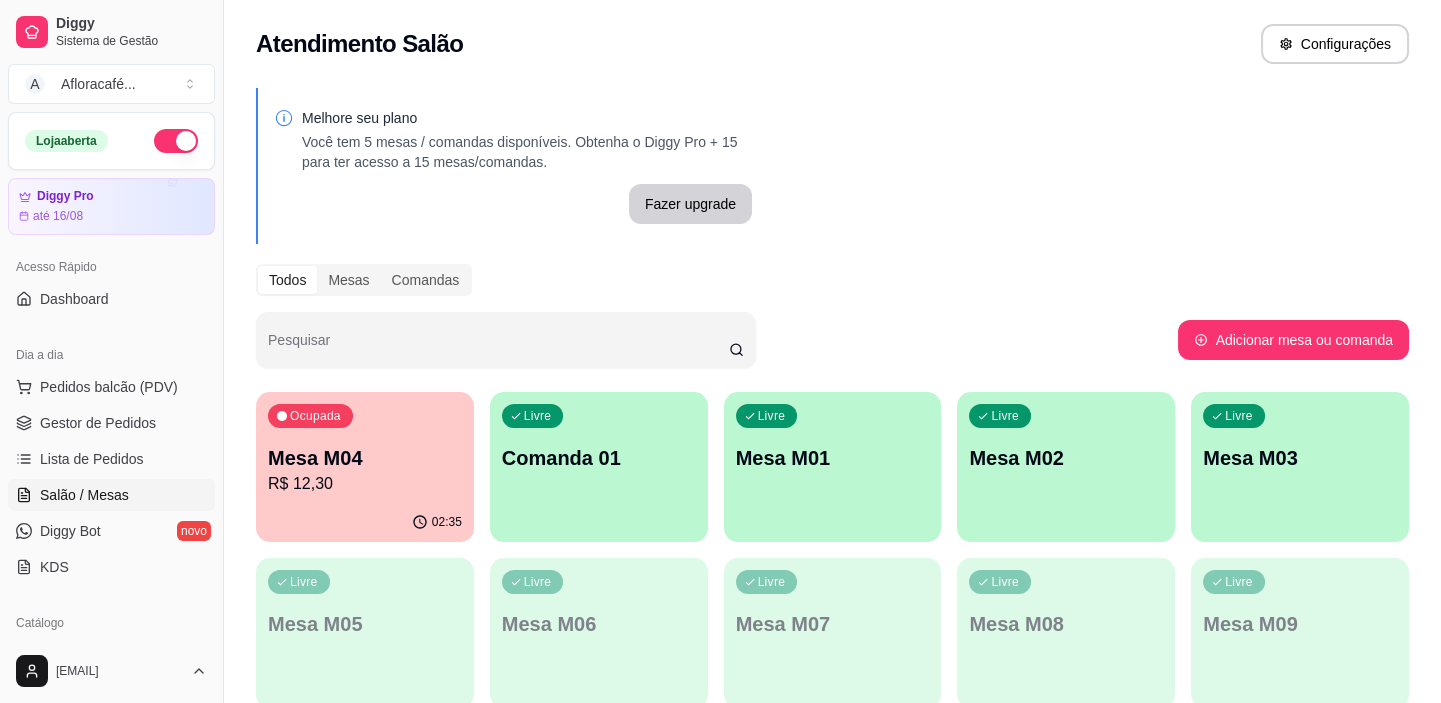 click at bounding box center (176, 141) 